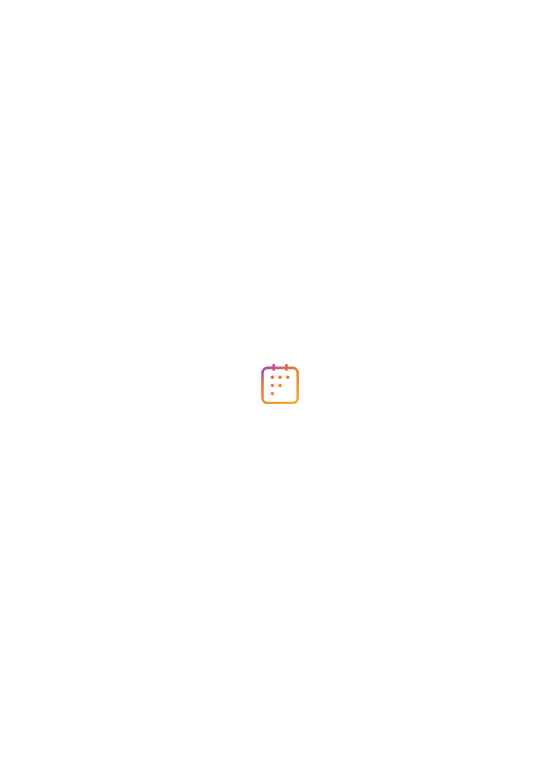 scroll, scrollTop: 0, scrollLeft: 0, axis: both 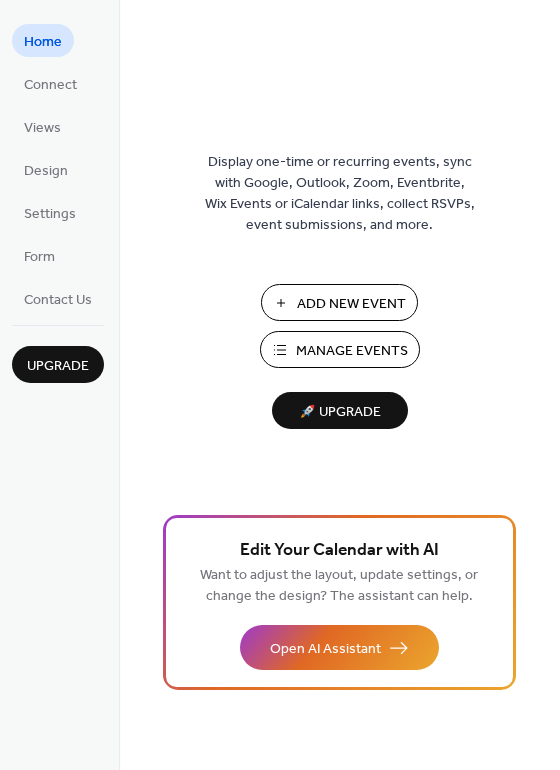 click on "Manage Events" at bounding box center (352, 351) 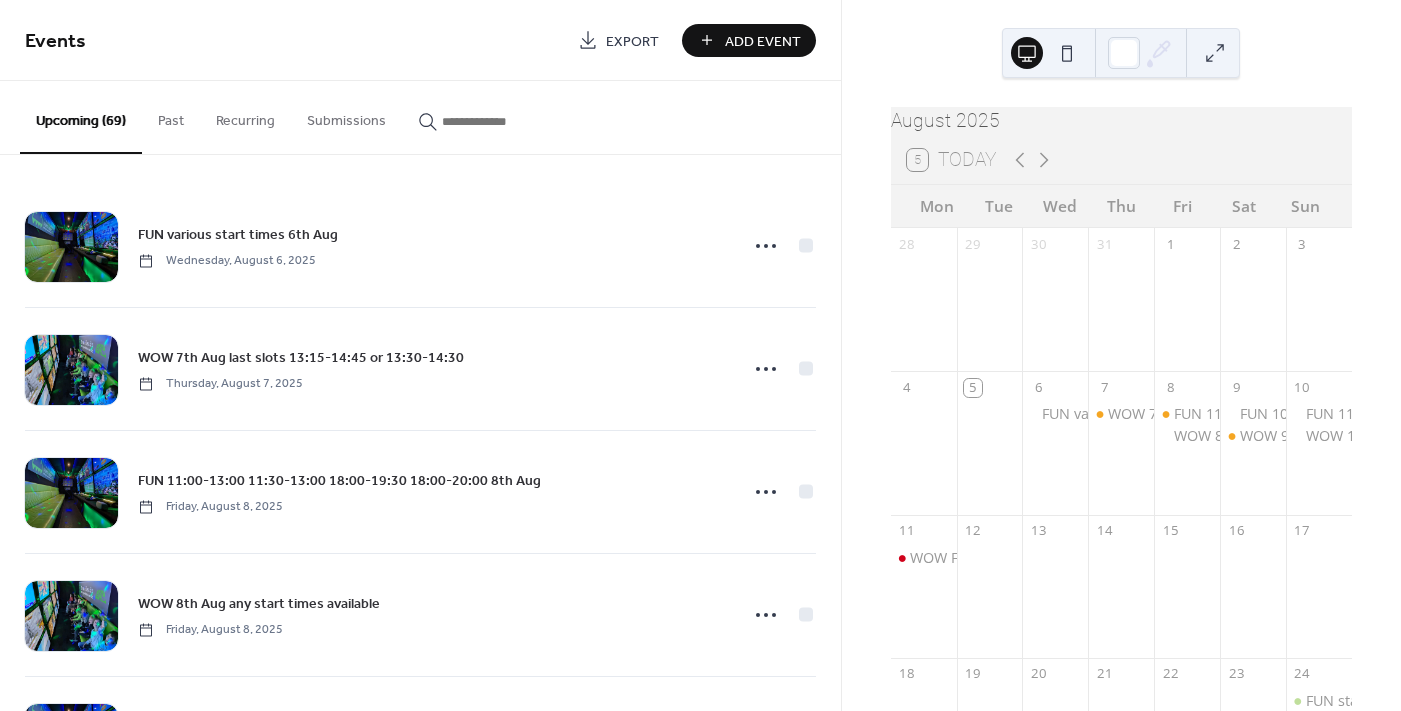 scroll, scrollTop: 0, scrollLeft: 0, axis: both 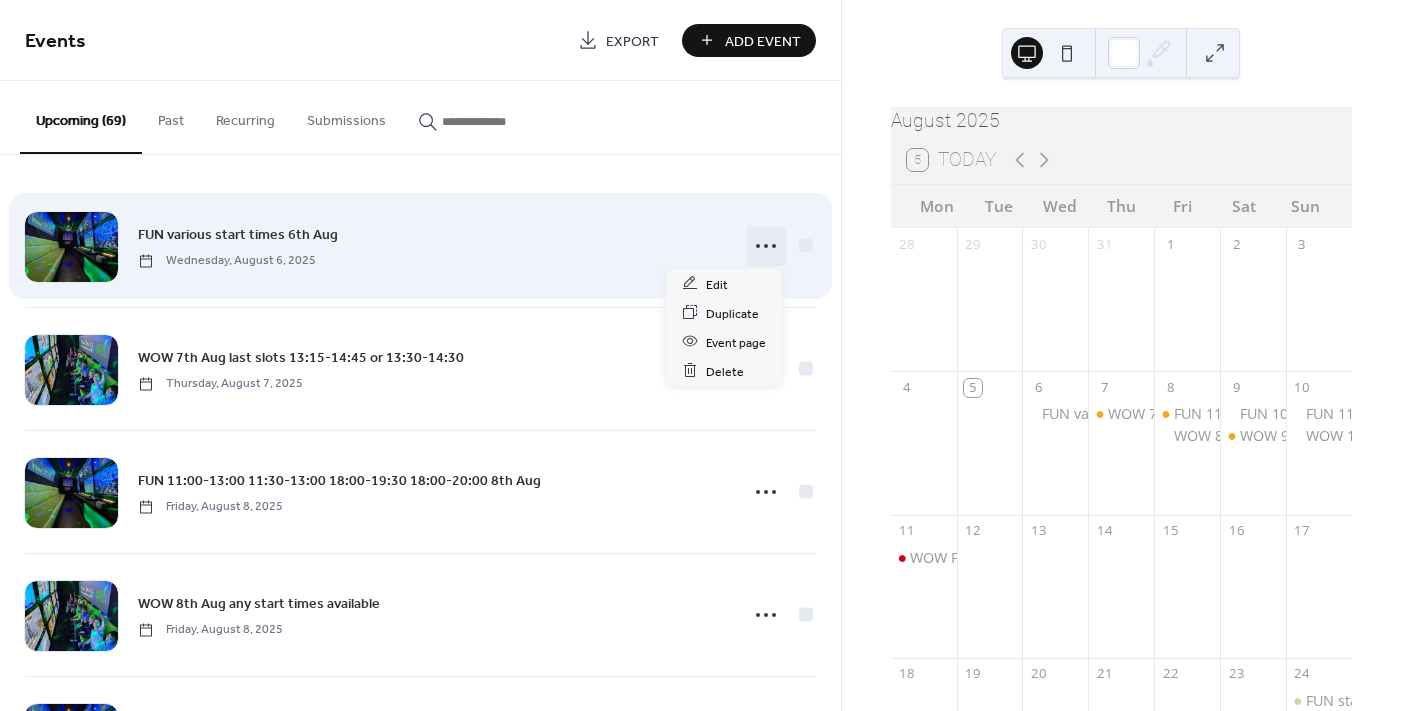 click 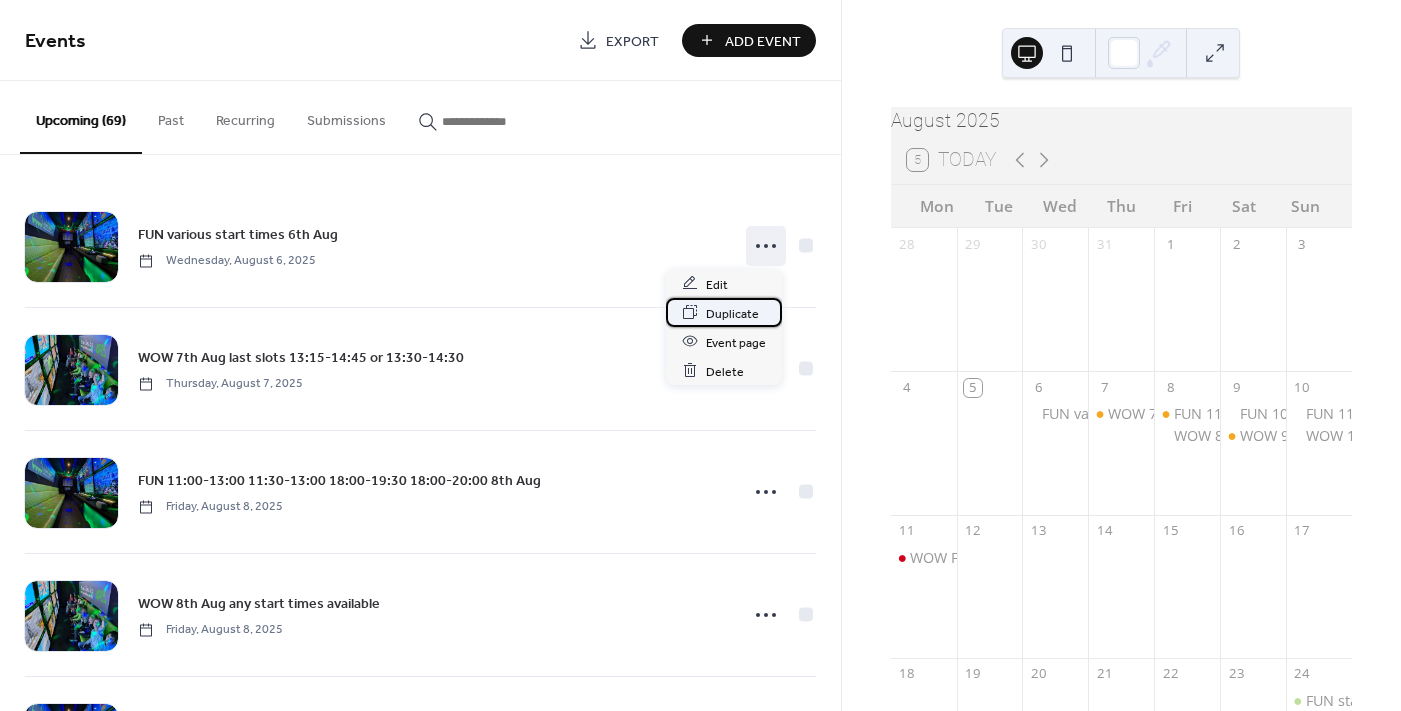click on "Duplicate" at bounding box center [732, 313] 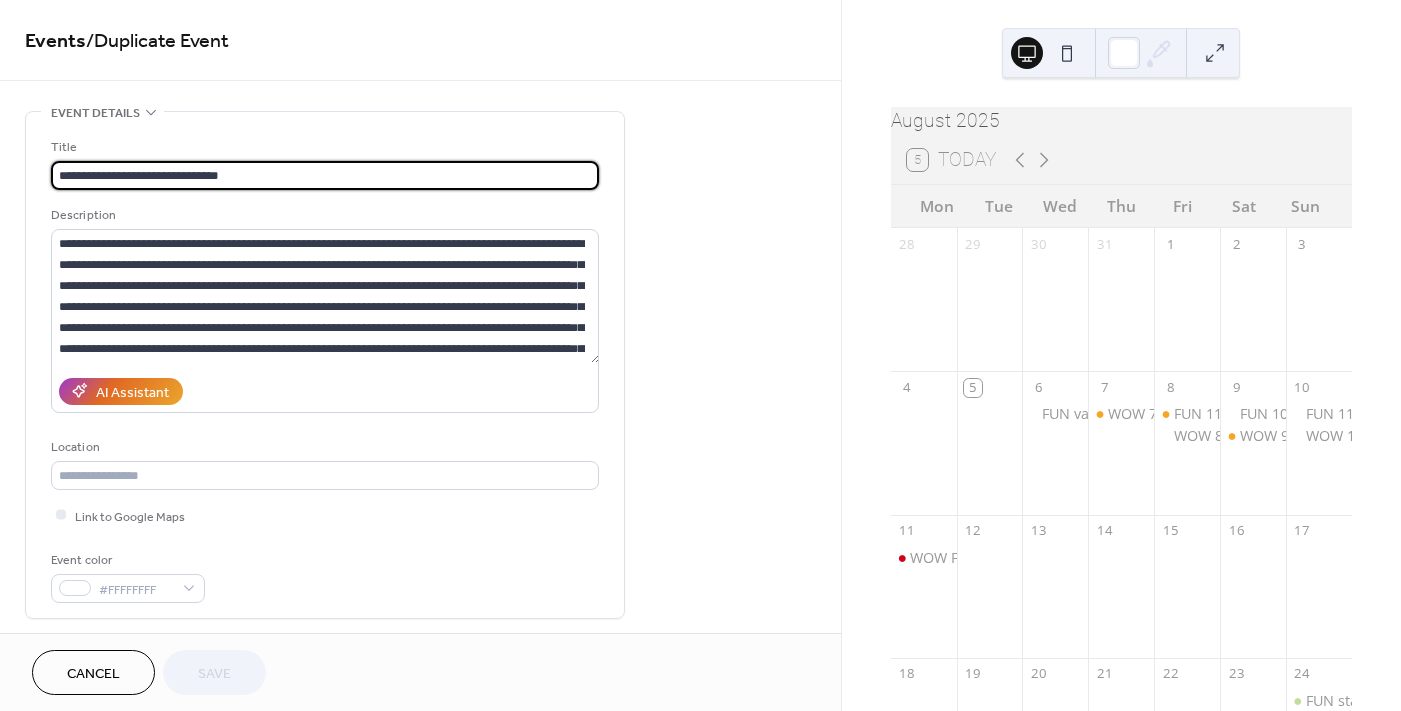 scroll, scrollTop: 0, scrollLeft: 0, axis: both 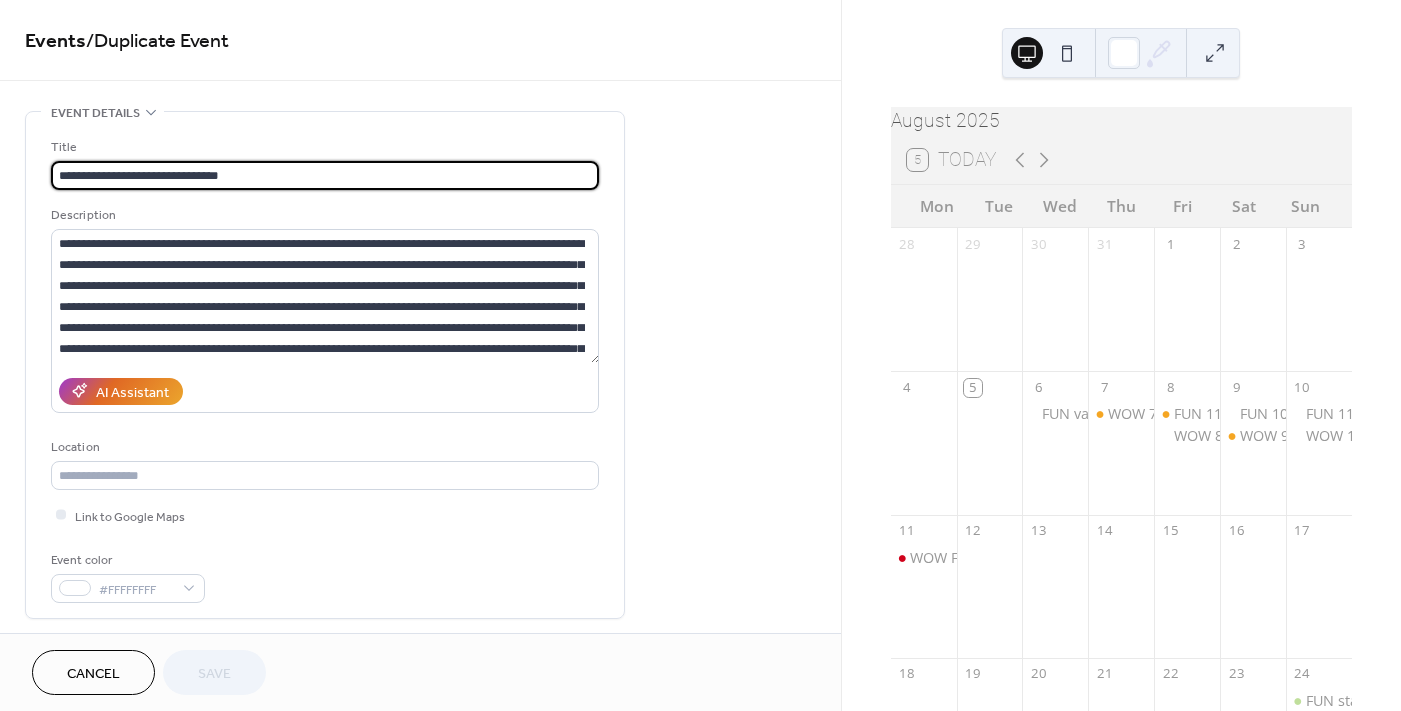 drag, startPoint x: 239, startPoint y: 172, endPoint x: 189, endPoint y: 177, distance: 50.24938 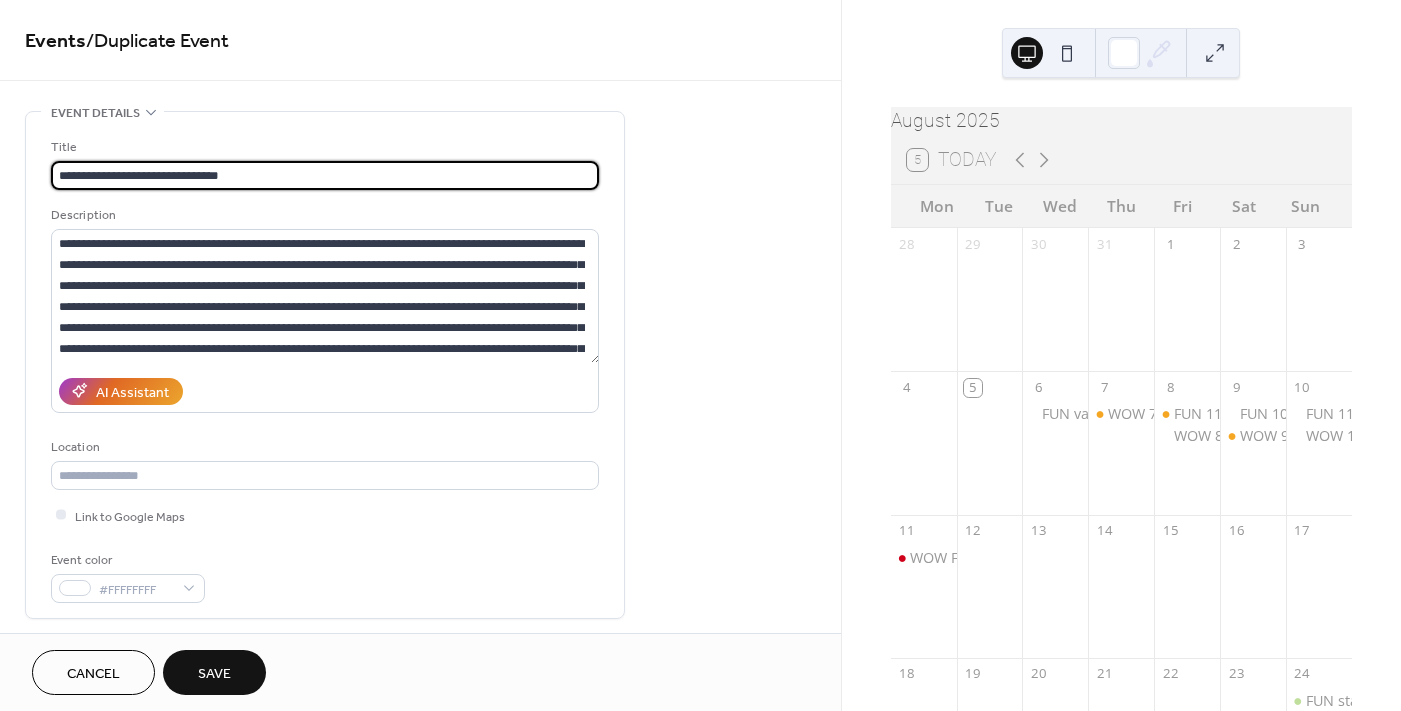 type on "**********" 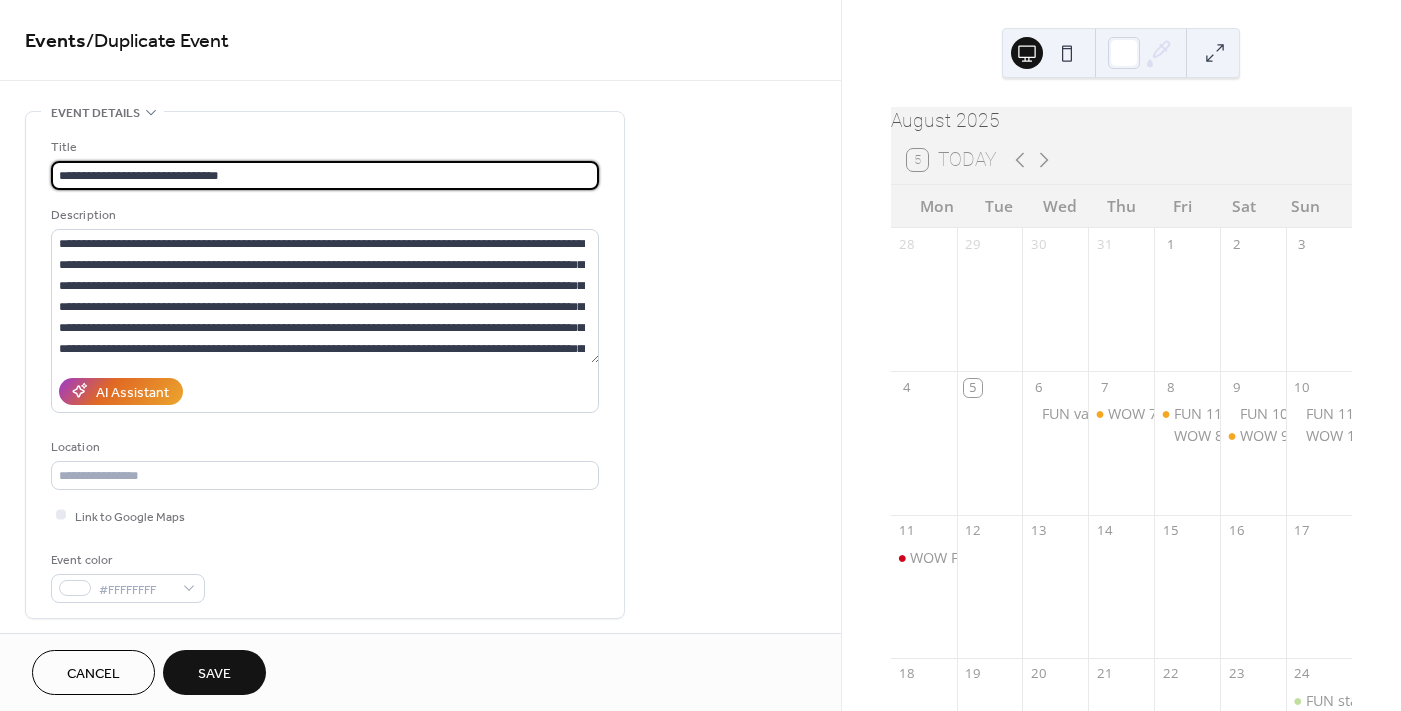 scroll, scrollTop: 0, scrollLeft: 0, axis: both 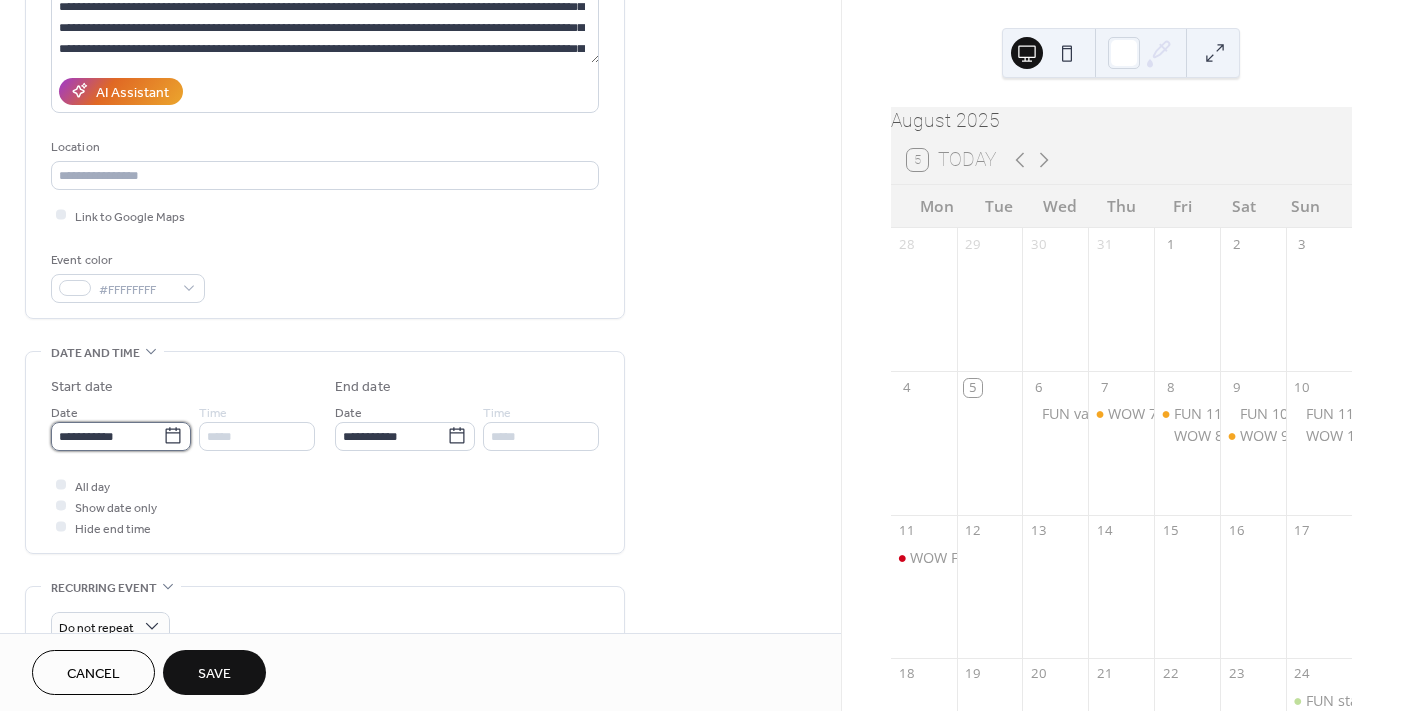 click on "**********" at bounding box center [107, 436] 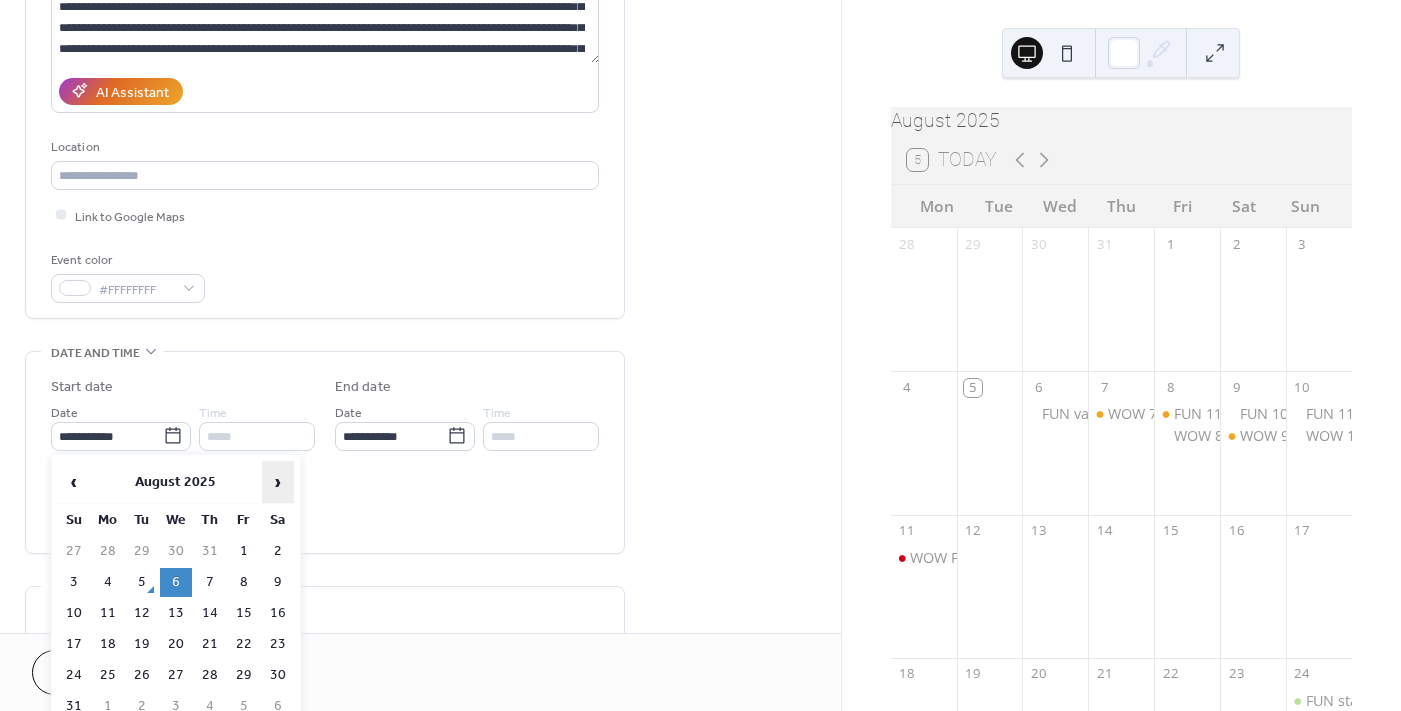 click on "›" at bounding box center (278, 482) 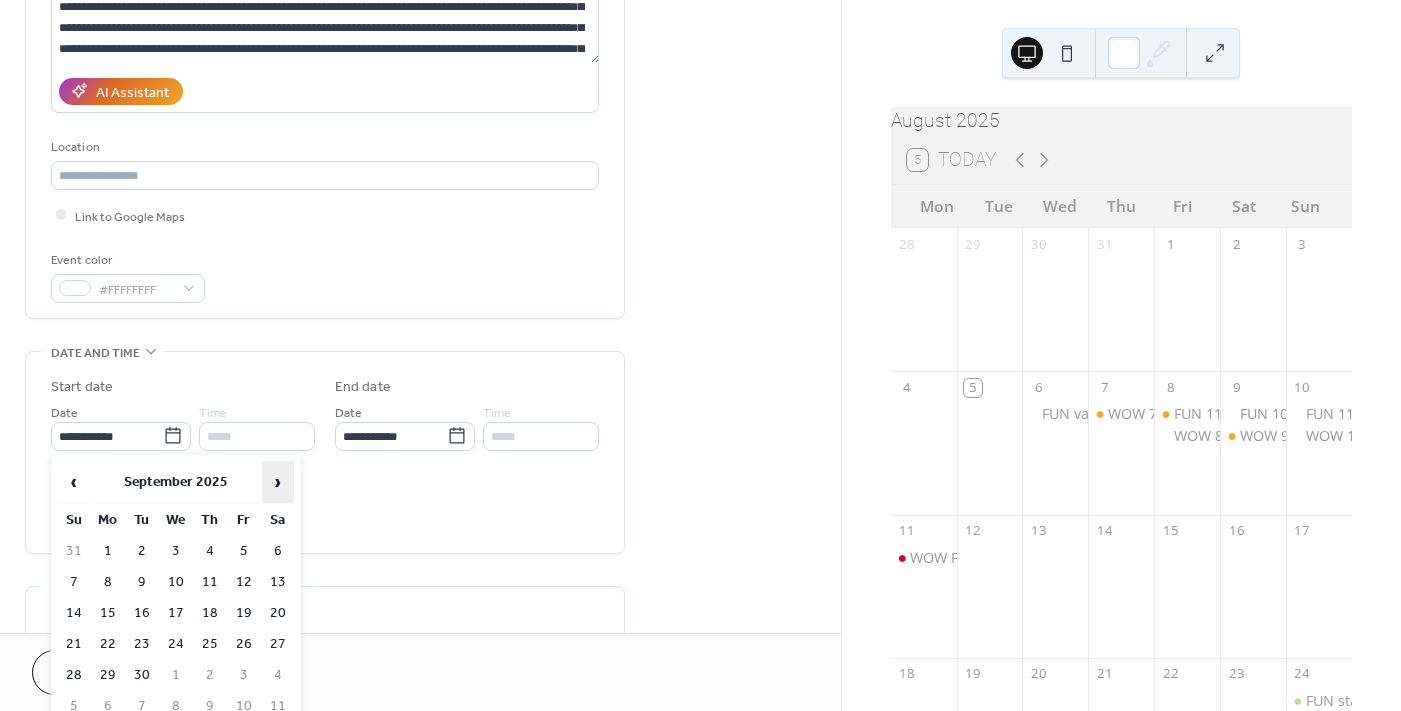 click on "›" at bounding box center (278, 482) 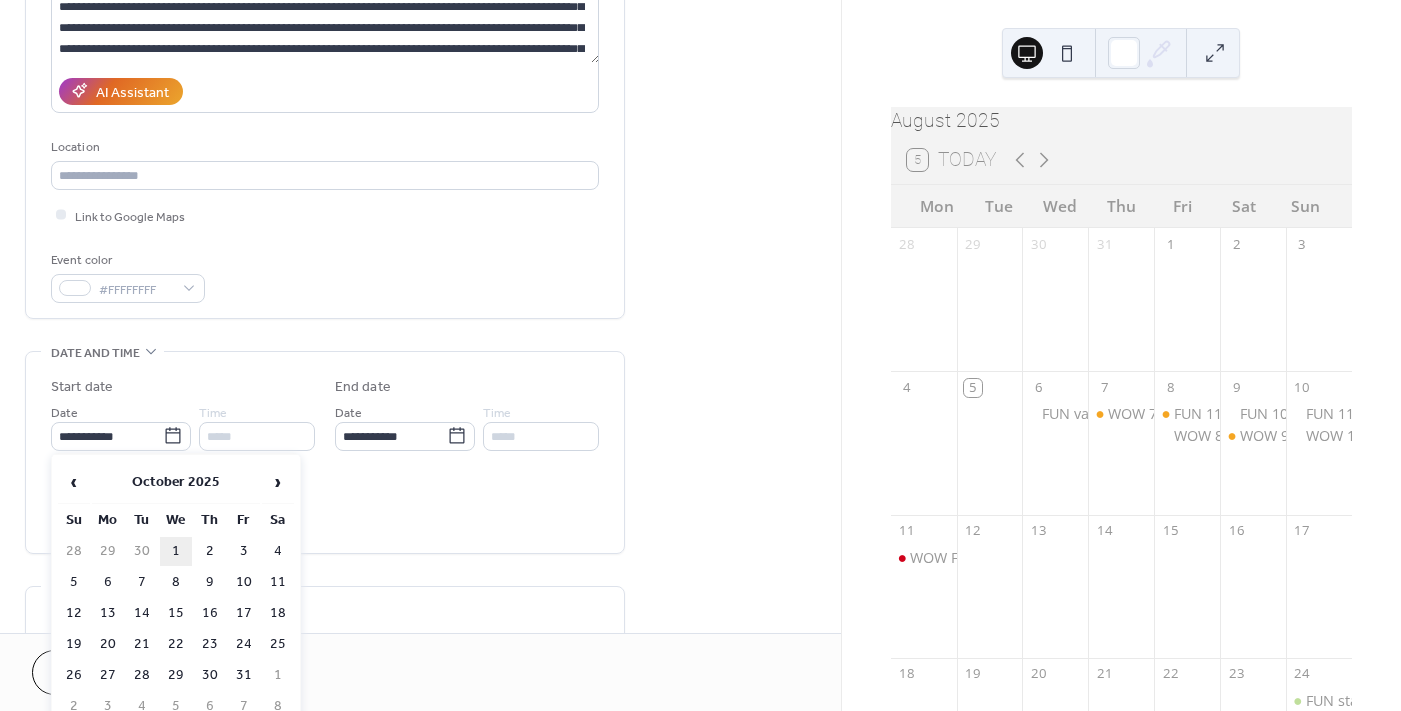 click on "1" at bounding box center [176, 551] 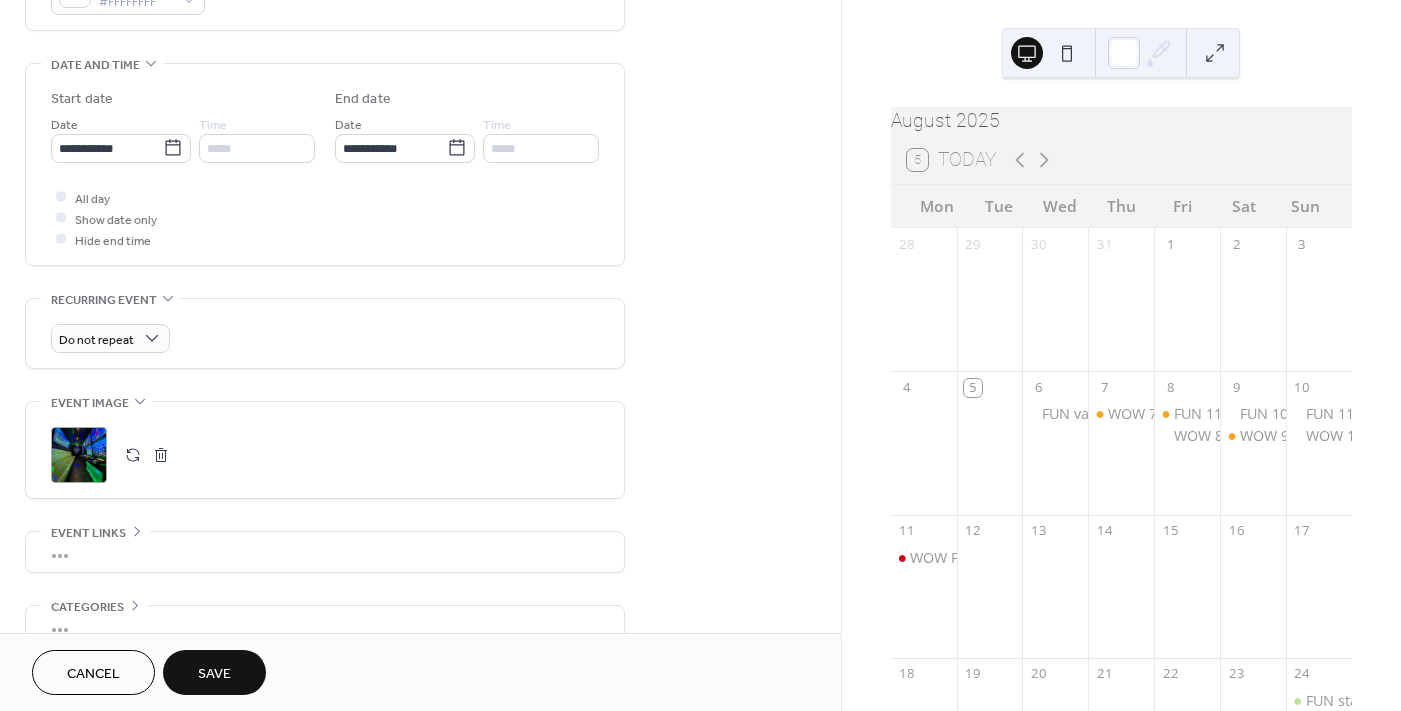 scroll, scrollTop: 600, scrollLeft: 0, axis: vertical 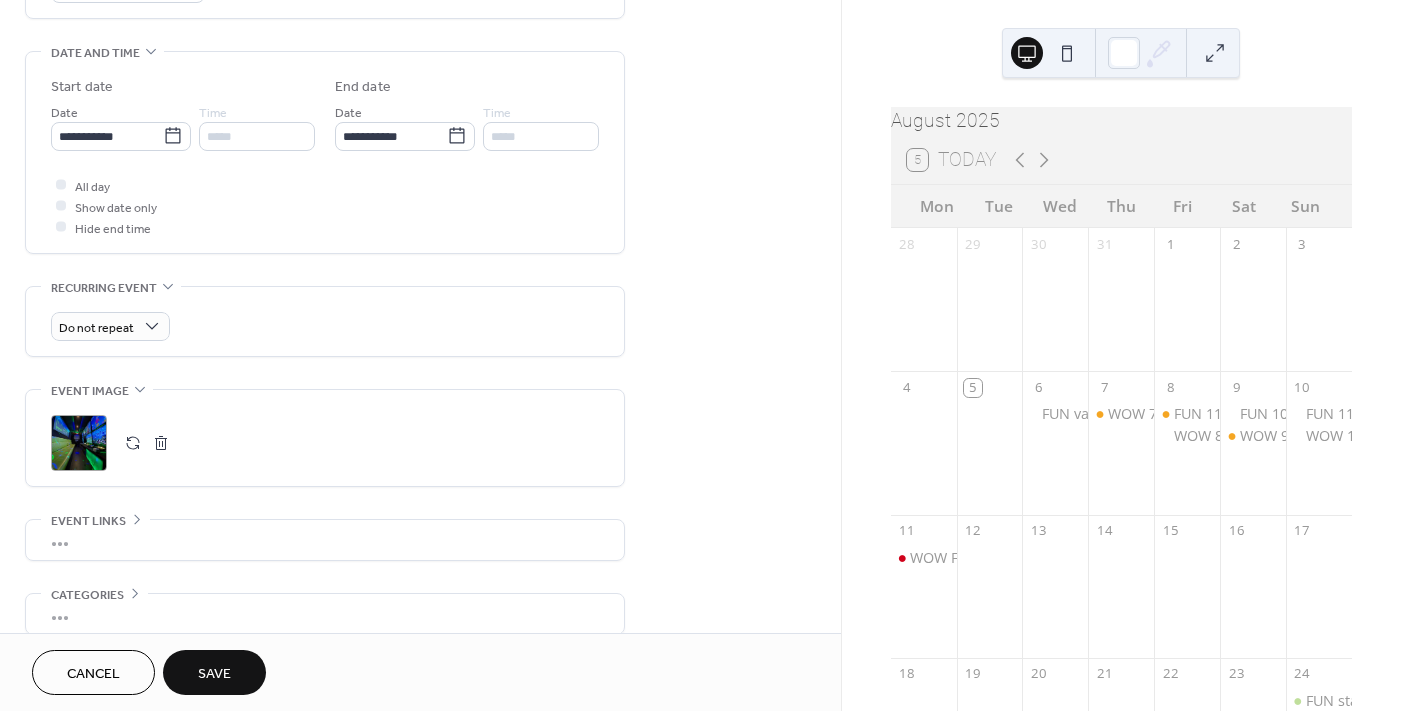 click on "Save" at bounding box center [214, 674] 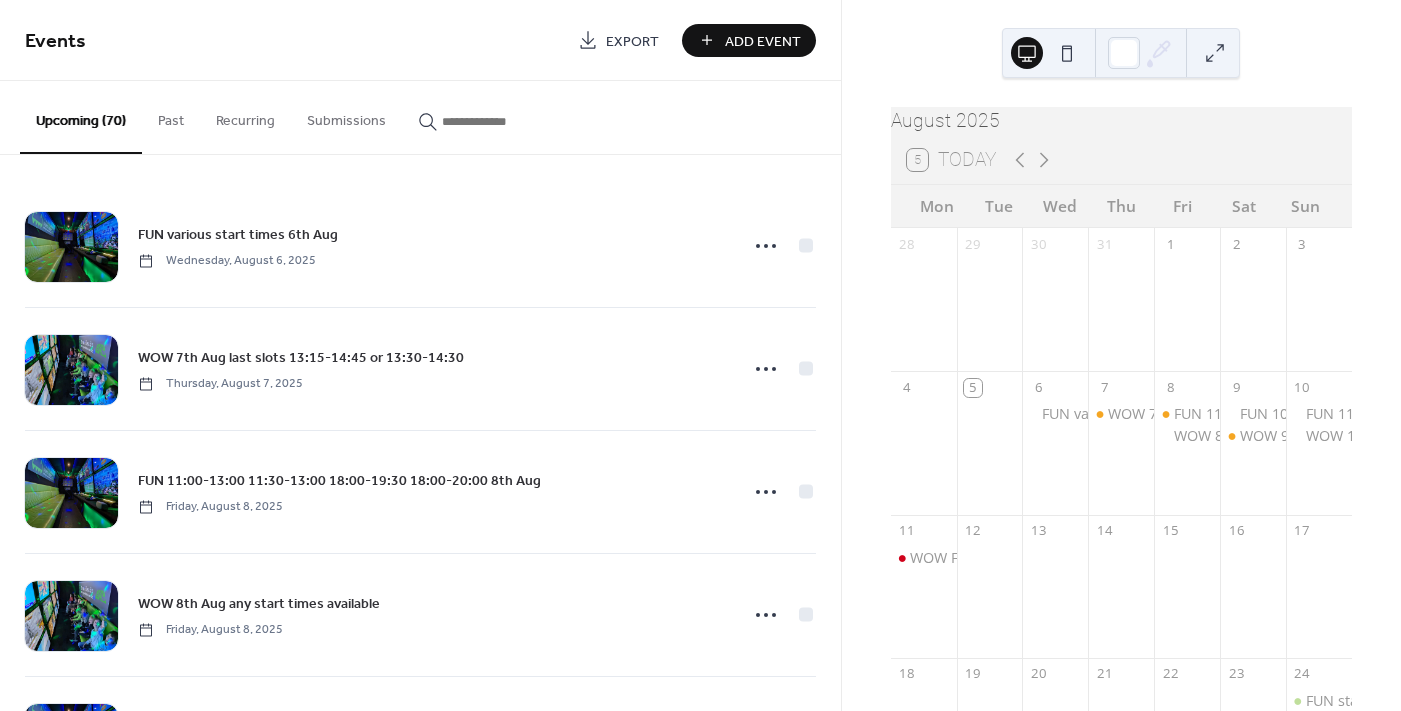 click at bounding box center (502, 121) 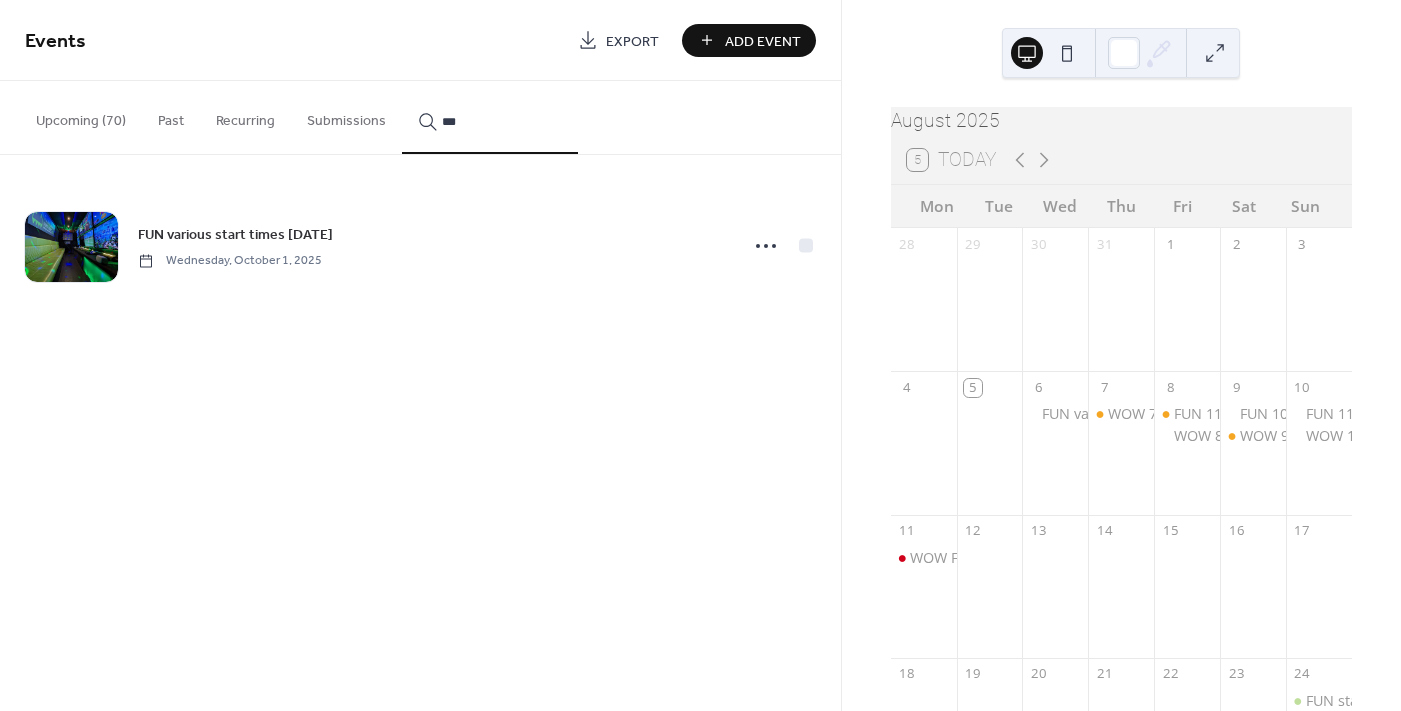 type on "***" 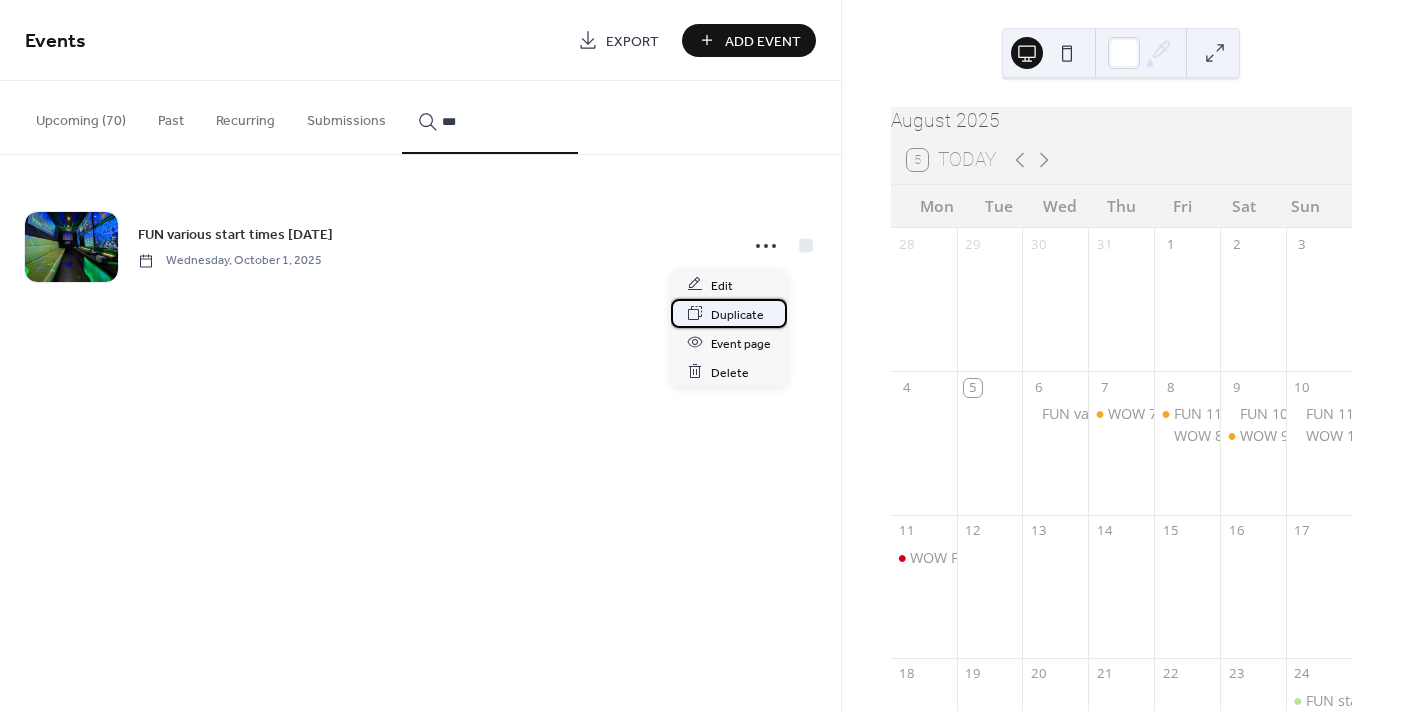 click on "Duplicate" at bounding box center (737, 314) 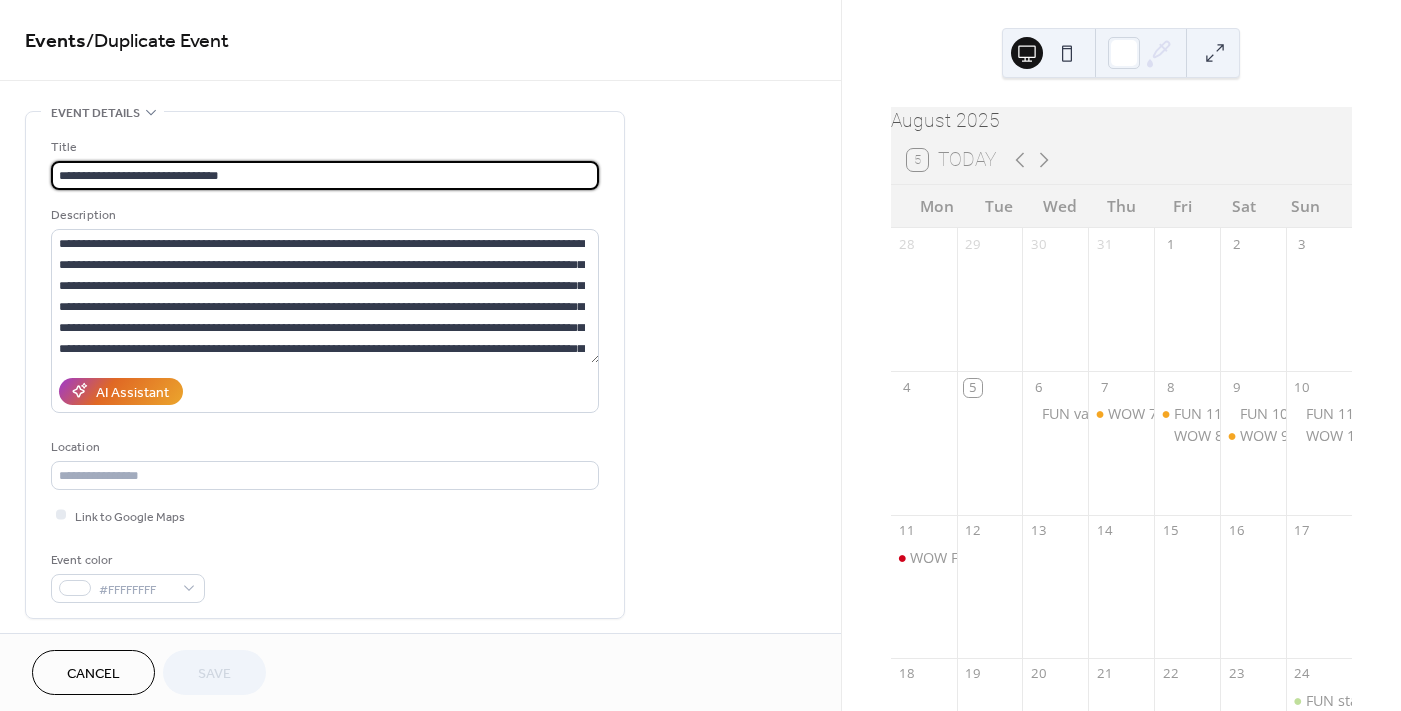 drag, startPoint x: 203, startPoint y: 170, endPoint x: 190, endPoint y: 173, distance: 13.341664 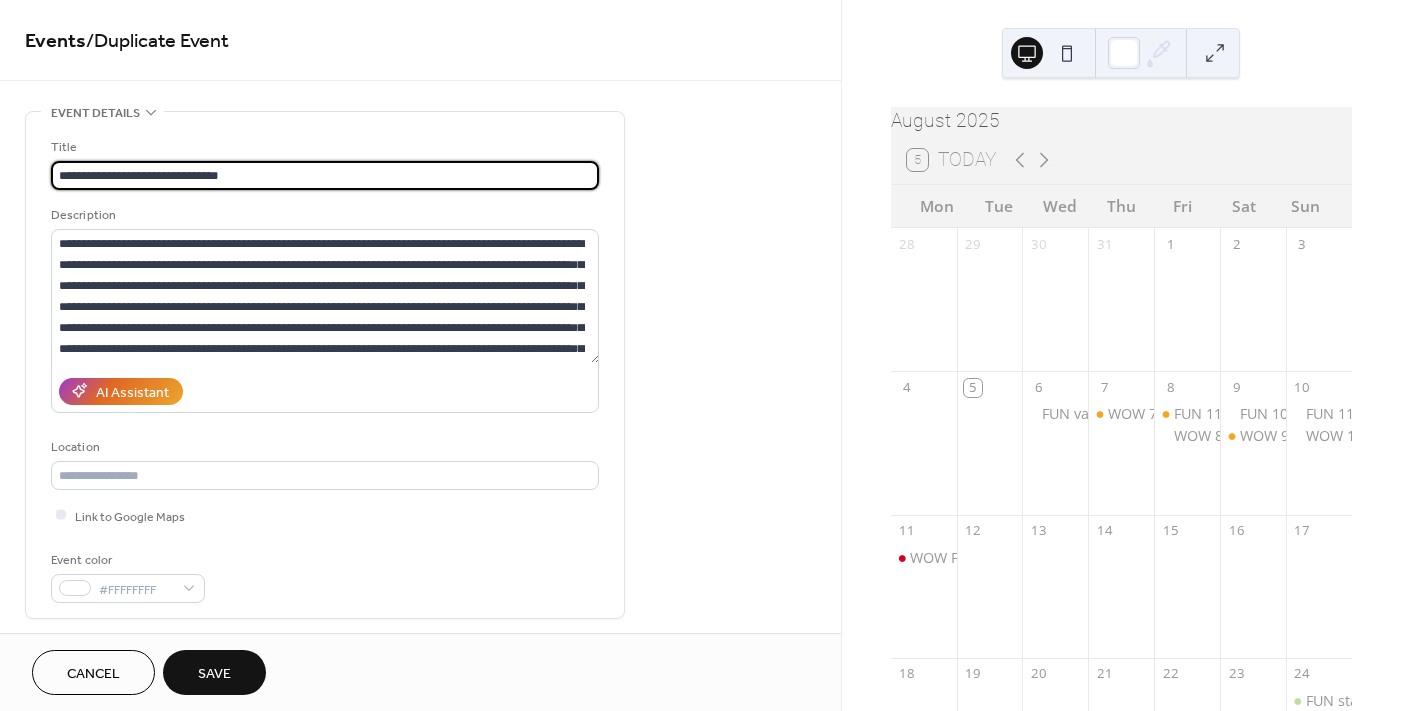 type on "**********" 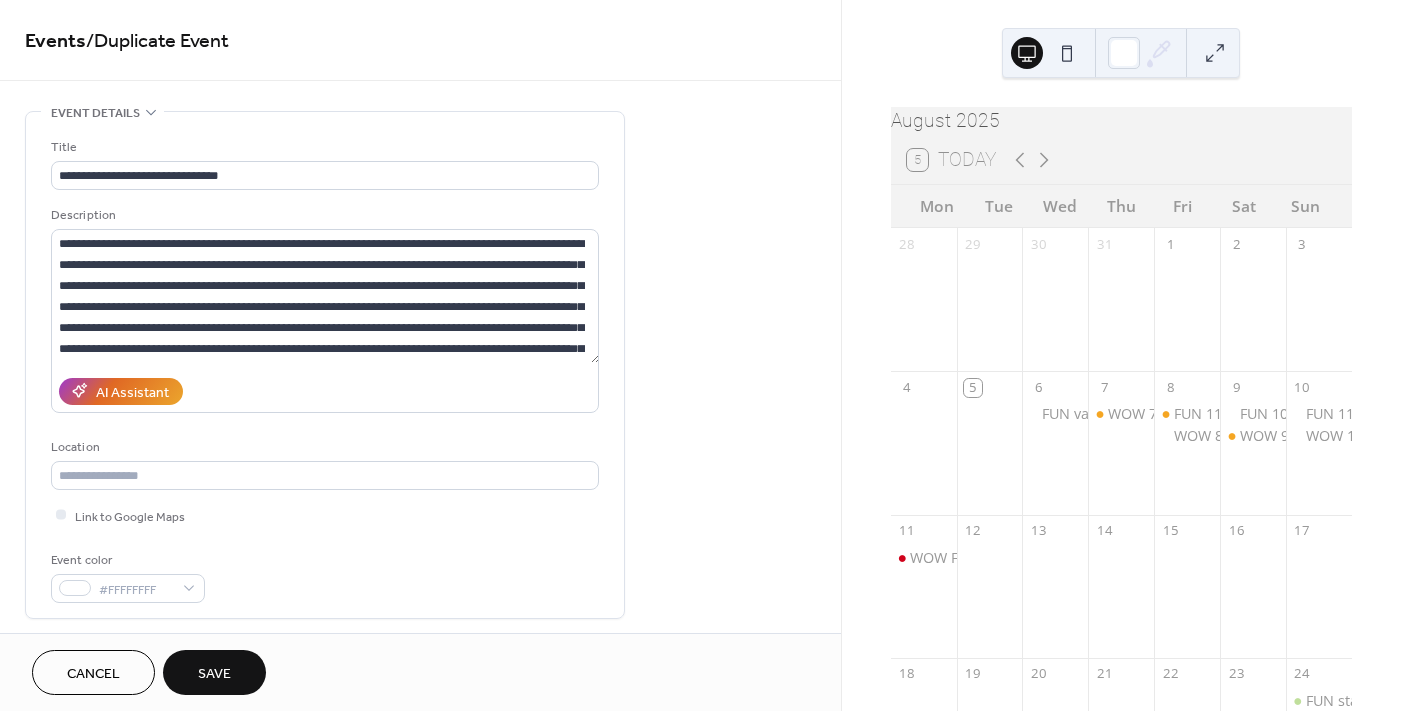 click on "Save" at bounding box center [214, 674] 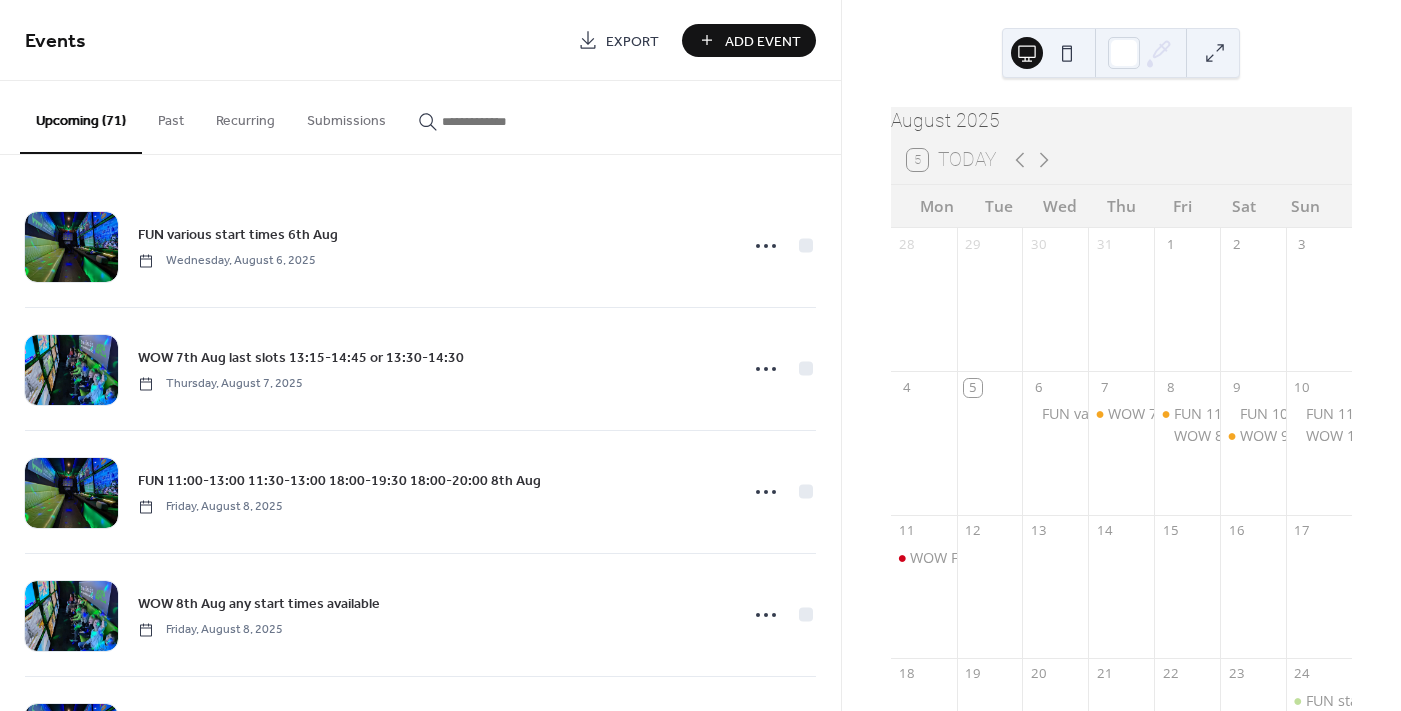 click at bounding box center [502, 121] 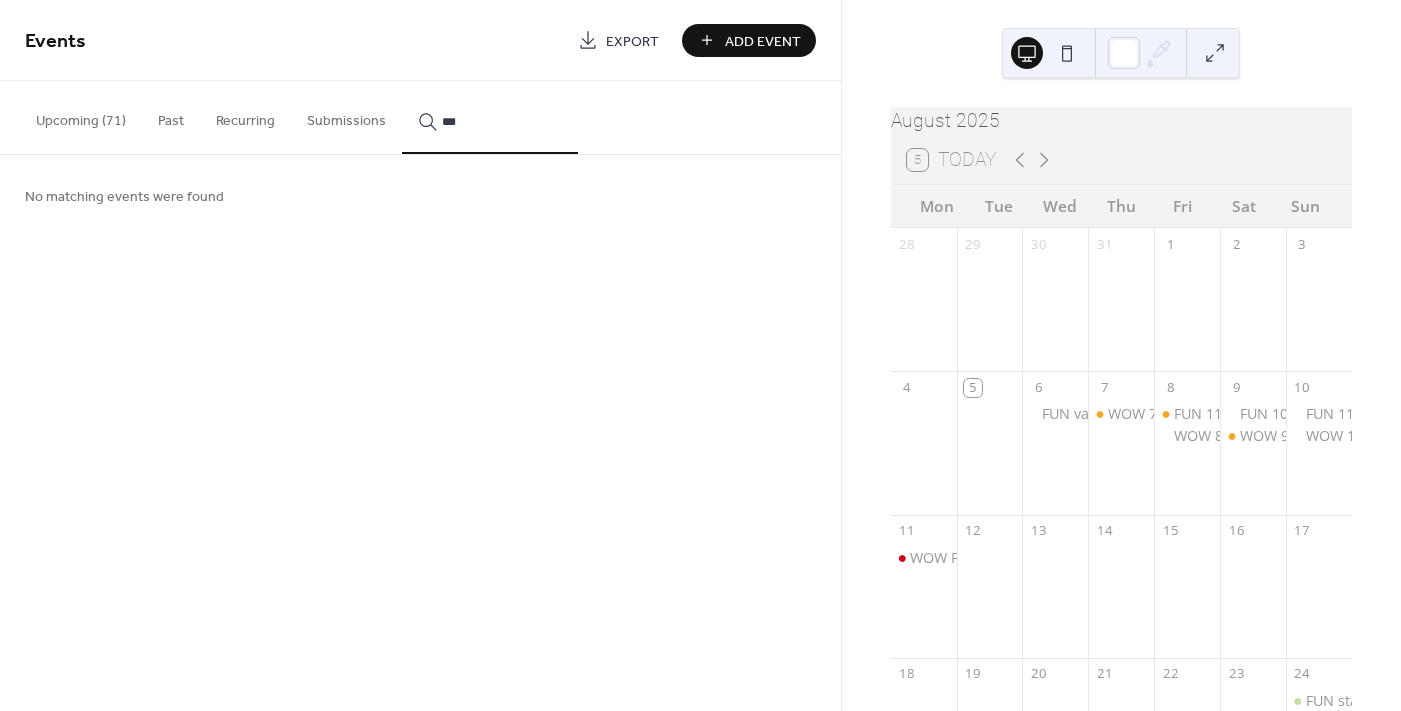 type on "***" 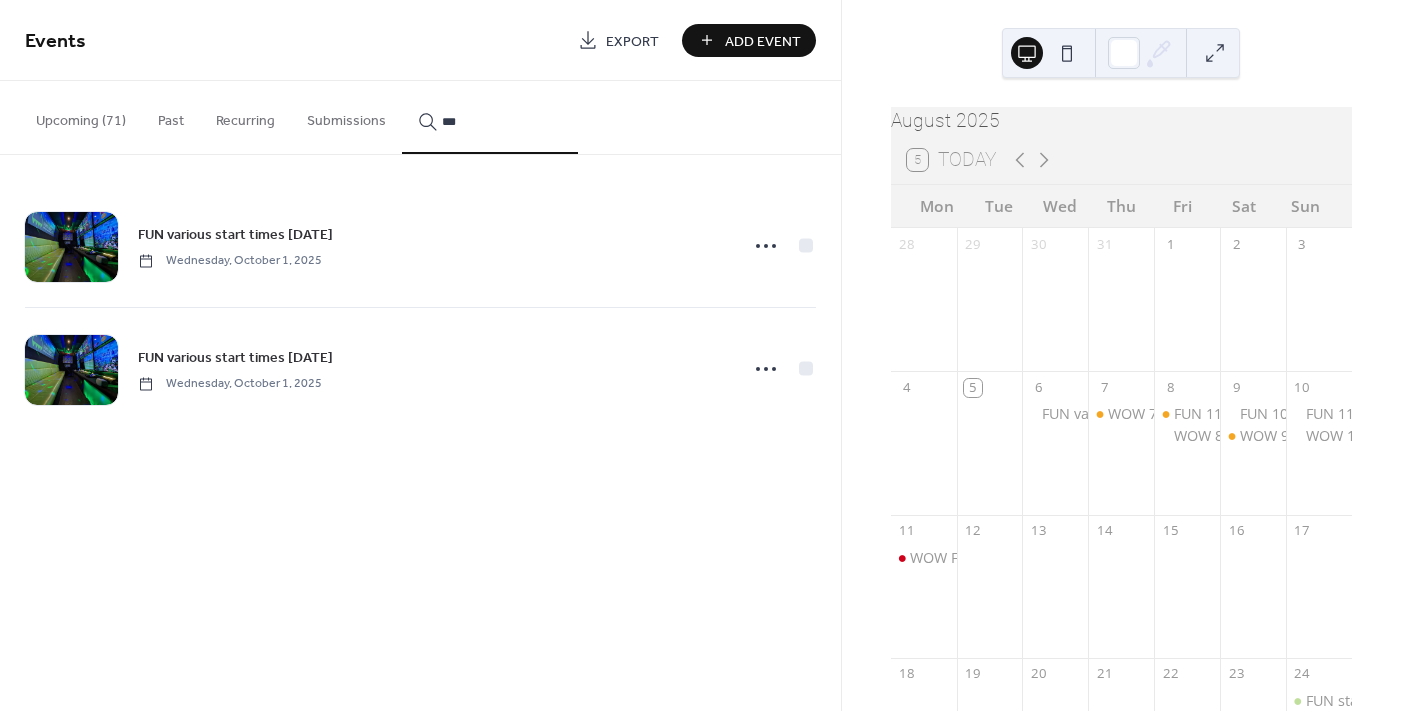 click 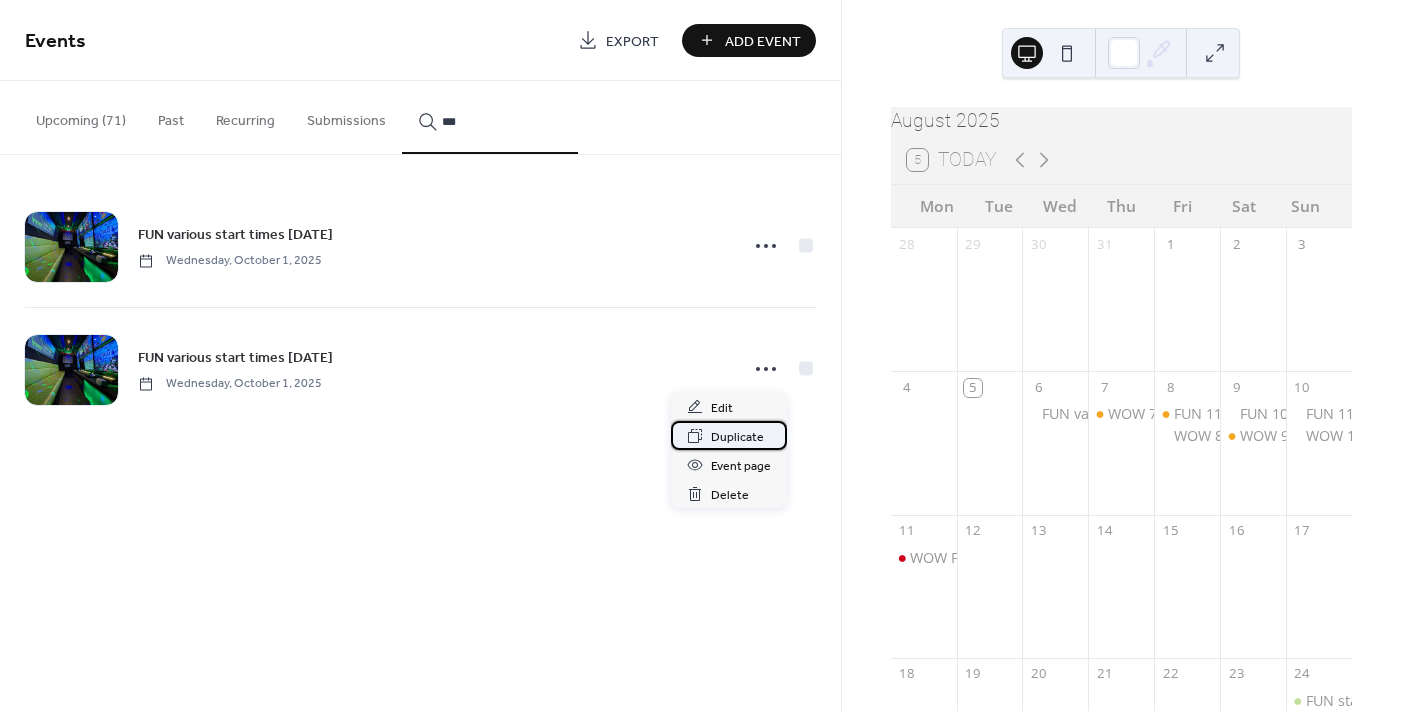 click on "Duplicate" at bounding box center [737, 437] 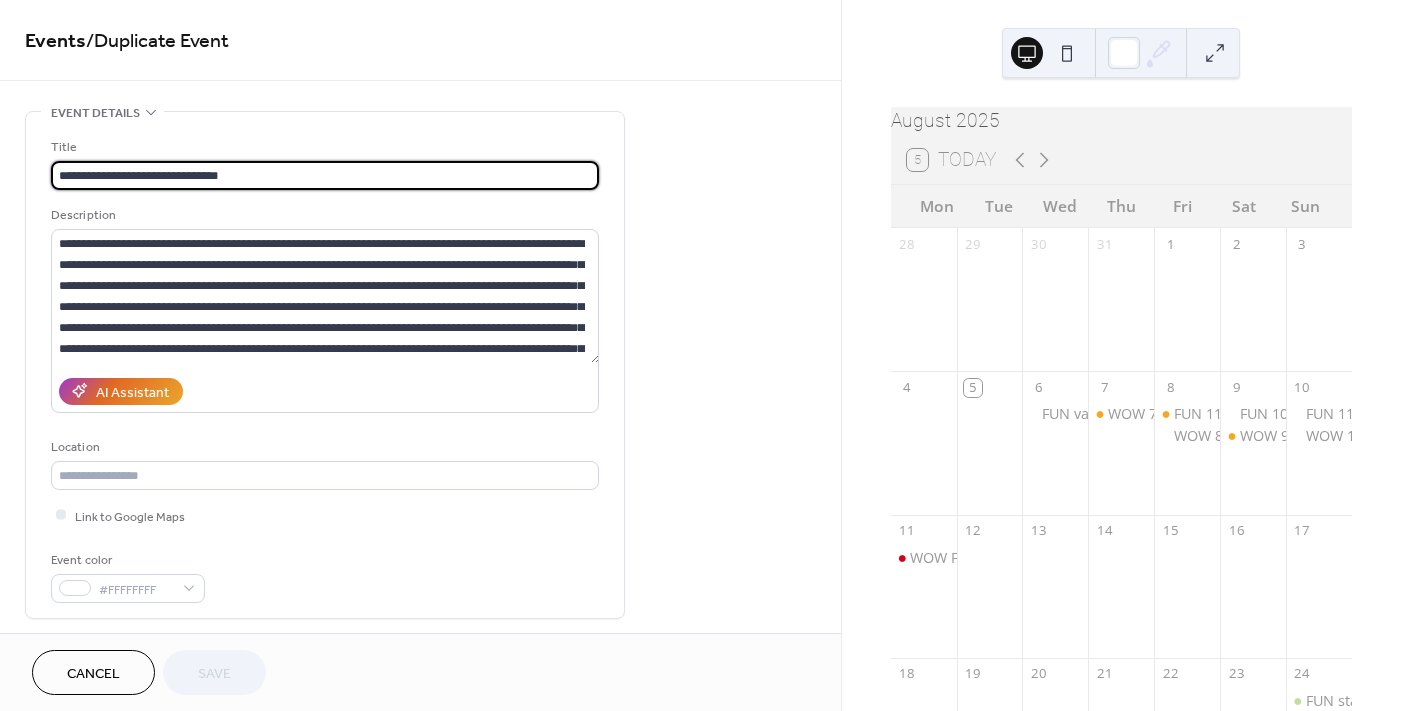 drag, startPoint x: 209, startPoint y: 175, endPoint x: 189, endPoint y: 176, distance: 20.024984 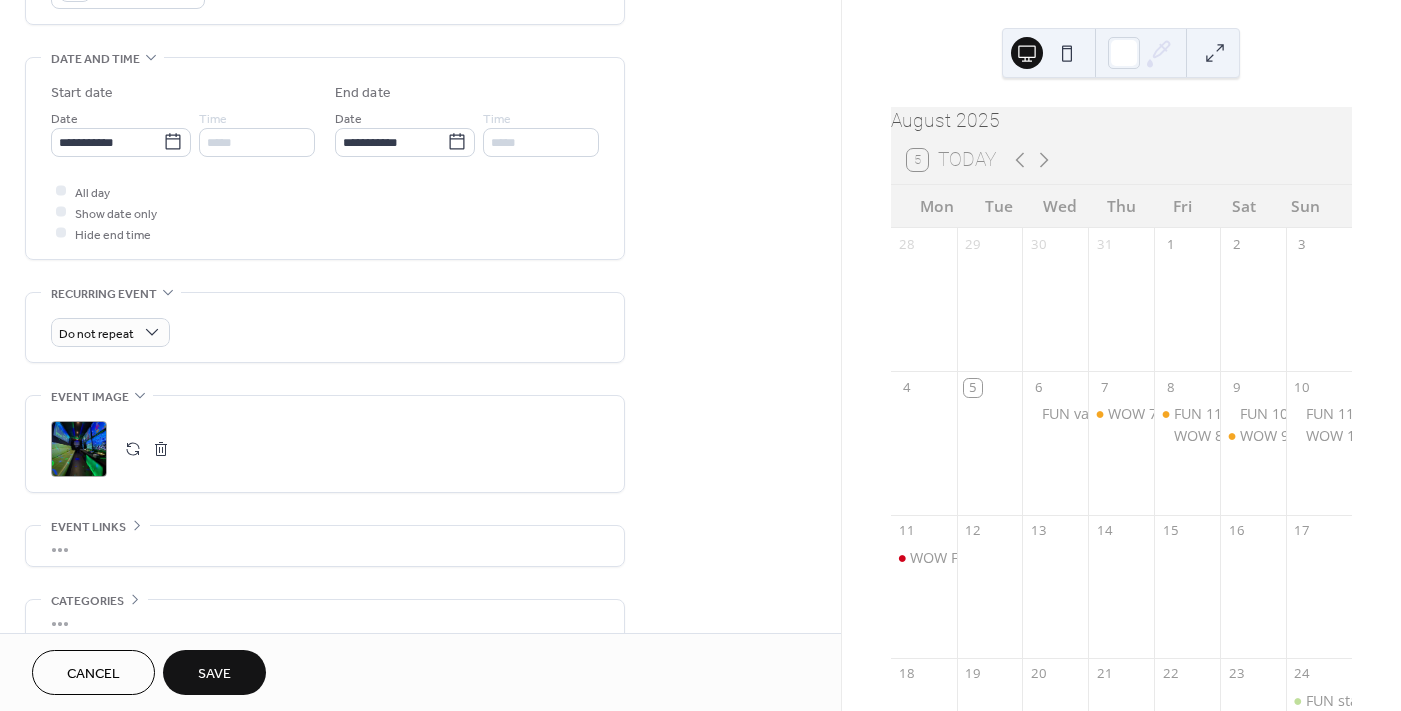 scroll, scrollTop: 600, scrollLeft: 0, axis: vertical 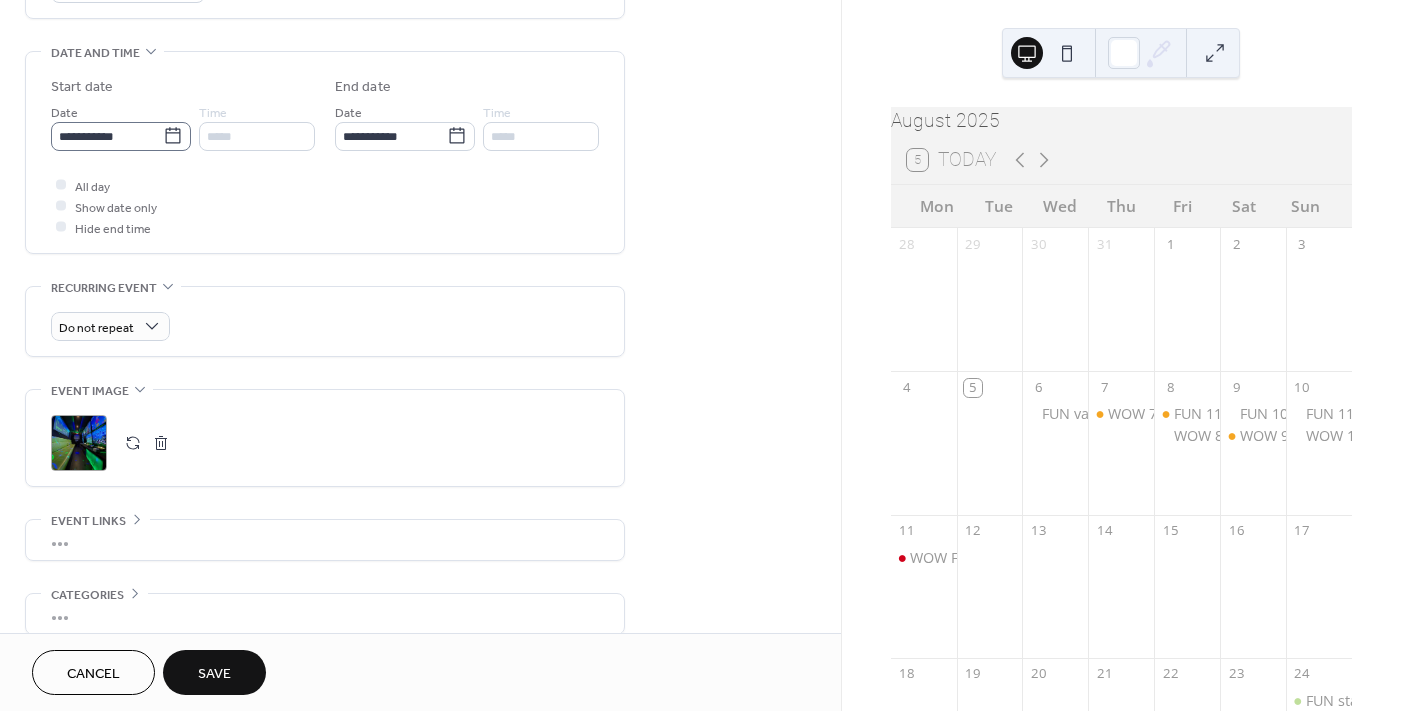 type on "**********" 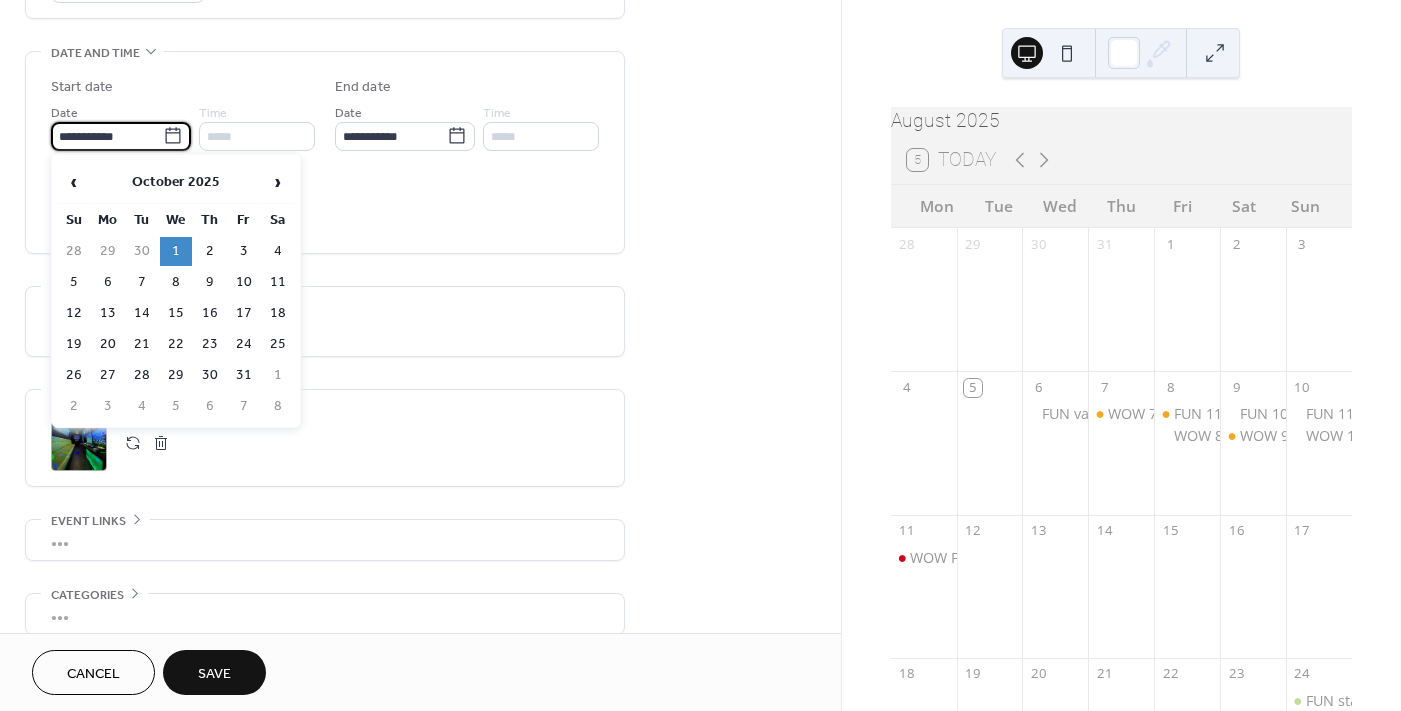 click on "**********" at bounding box center [107, 136] 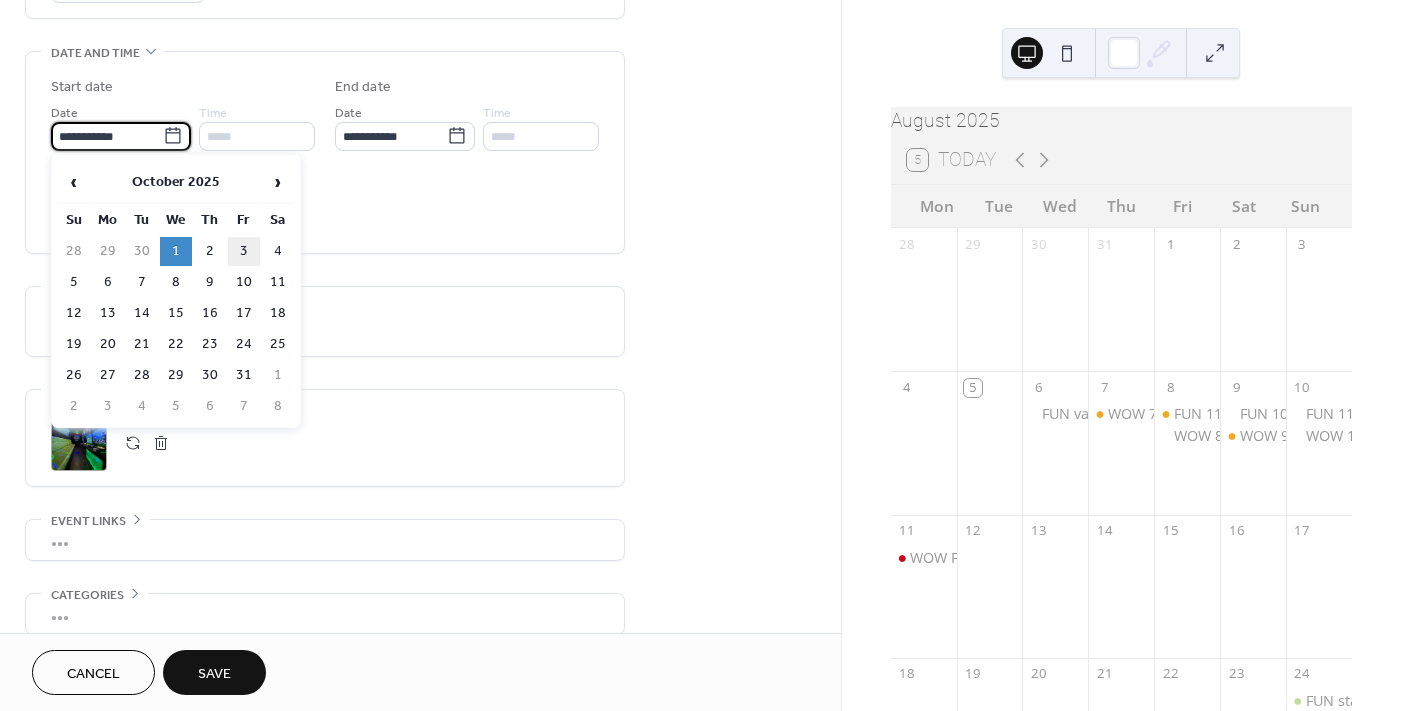 click on "3" at bounding box center (244, 251) 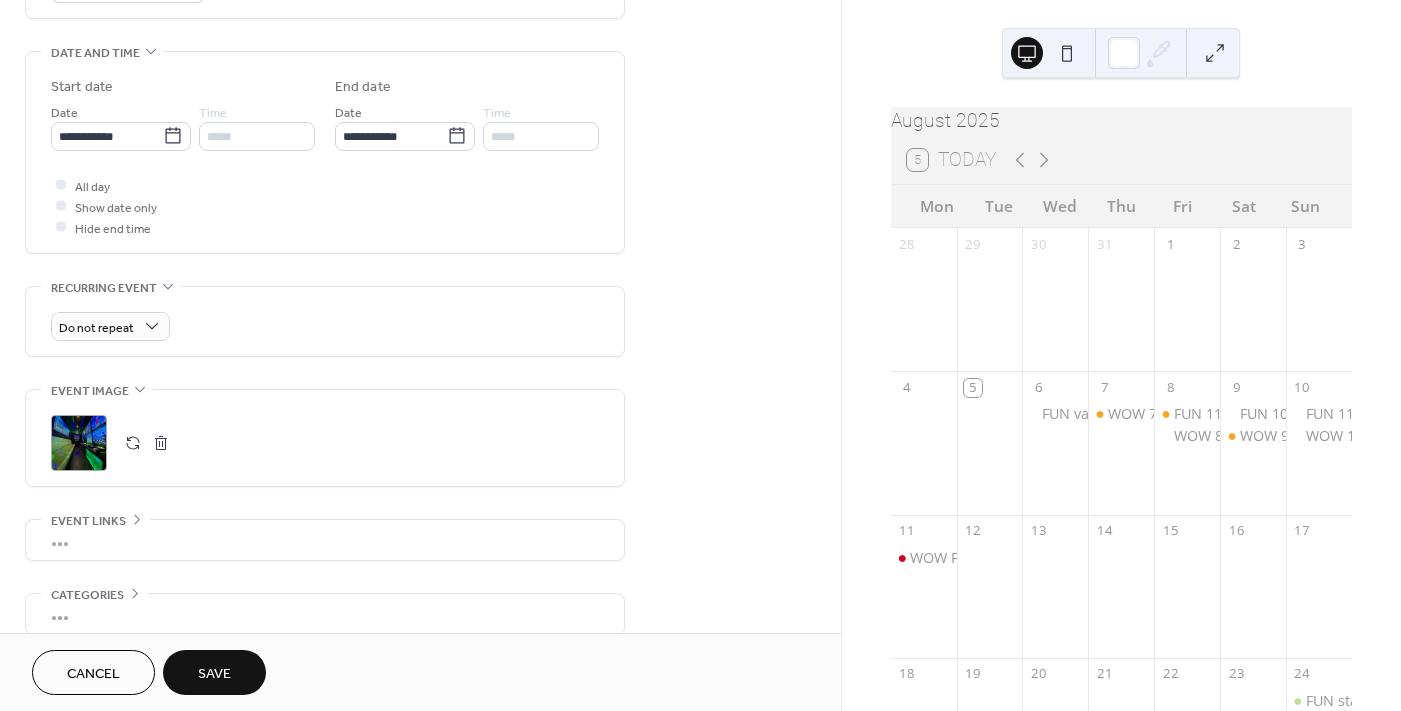 click on "Save" at bounding box center [214, 674] 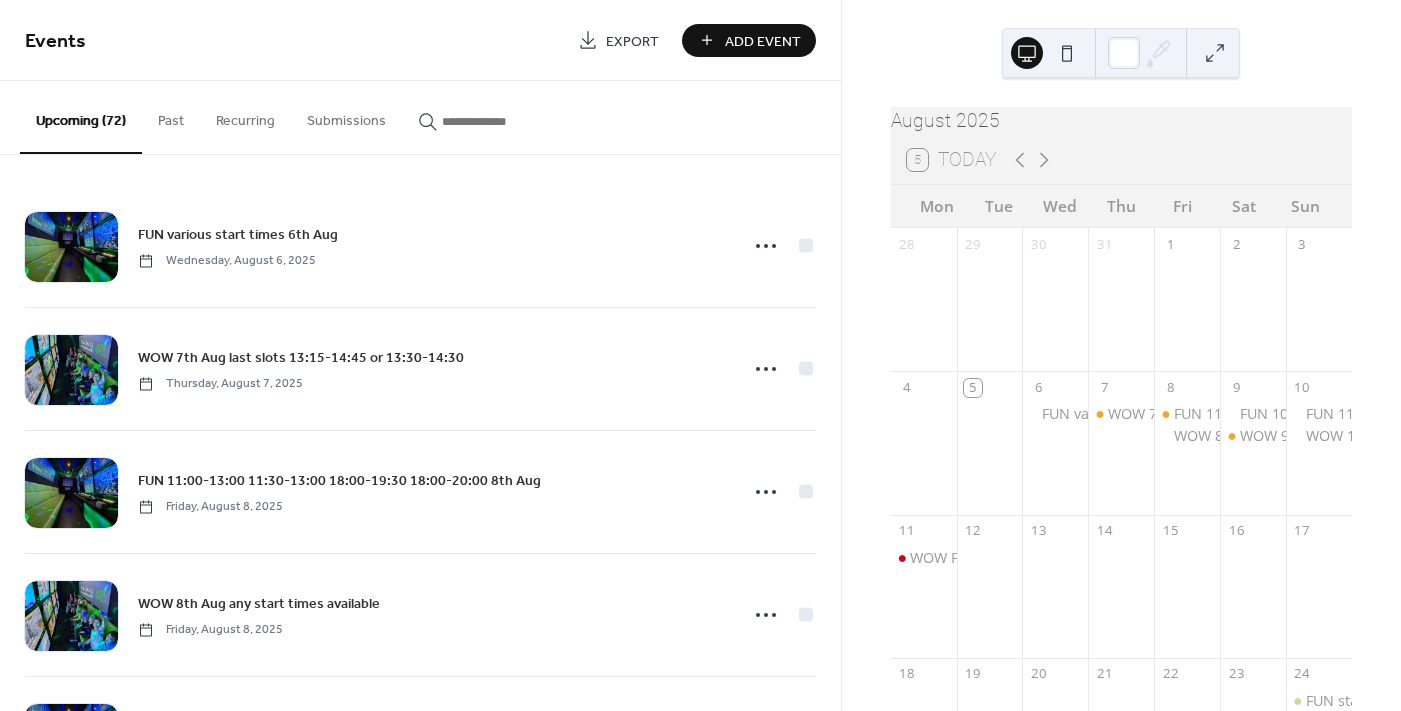 click at bounding box center (502, 121) 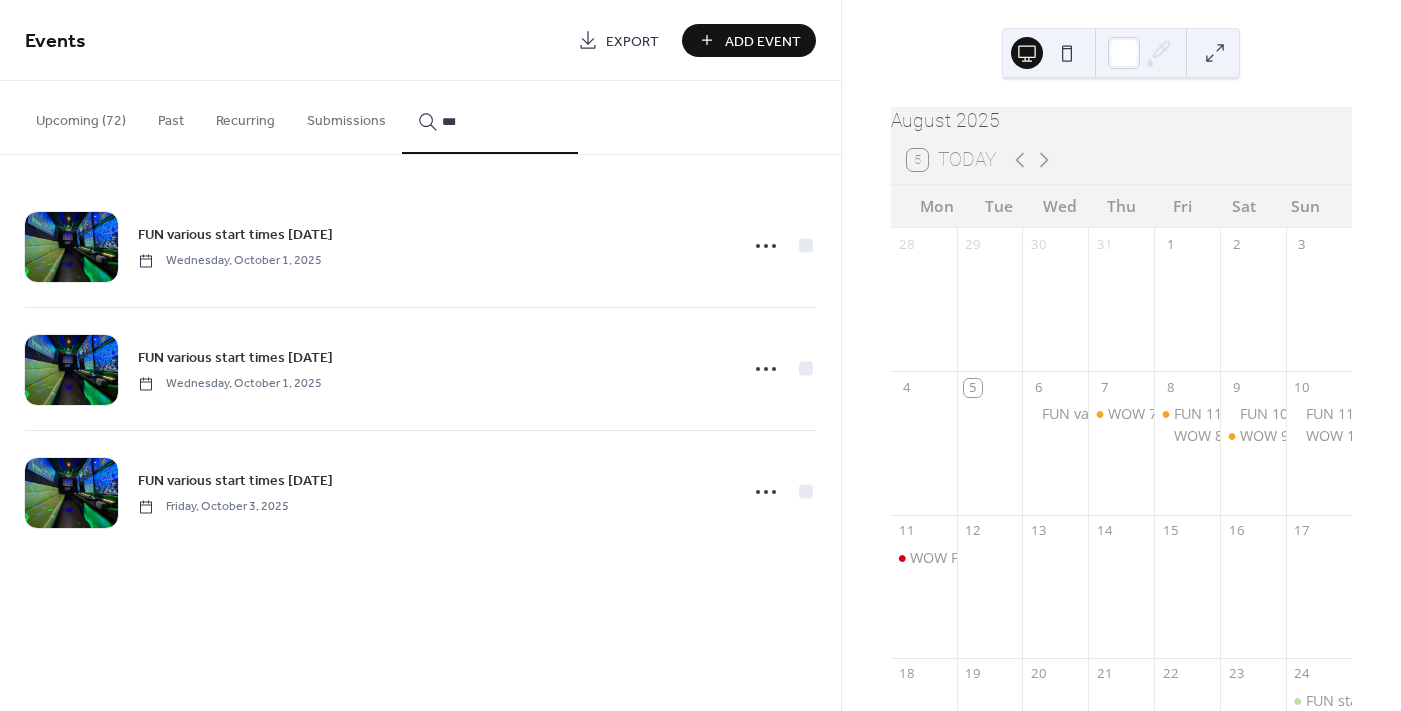 type on "***" 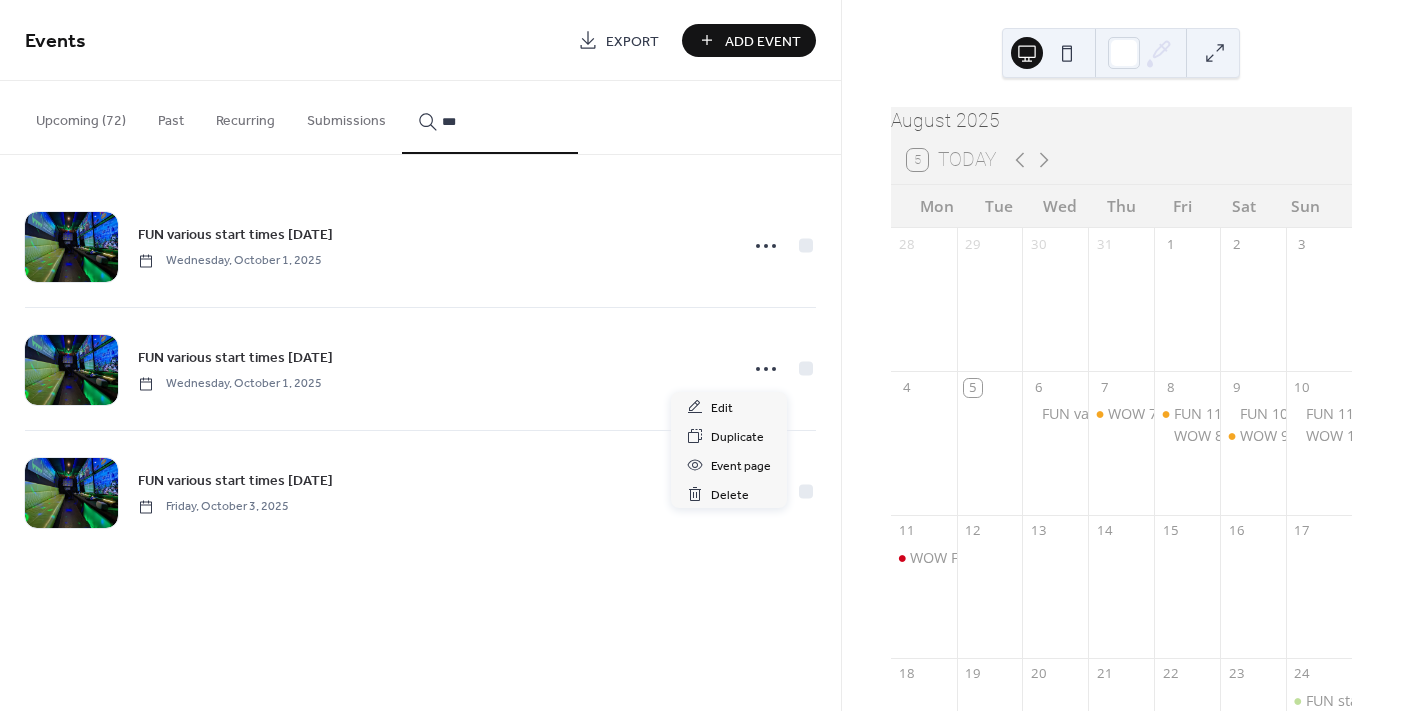 click 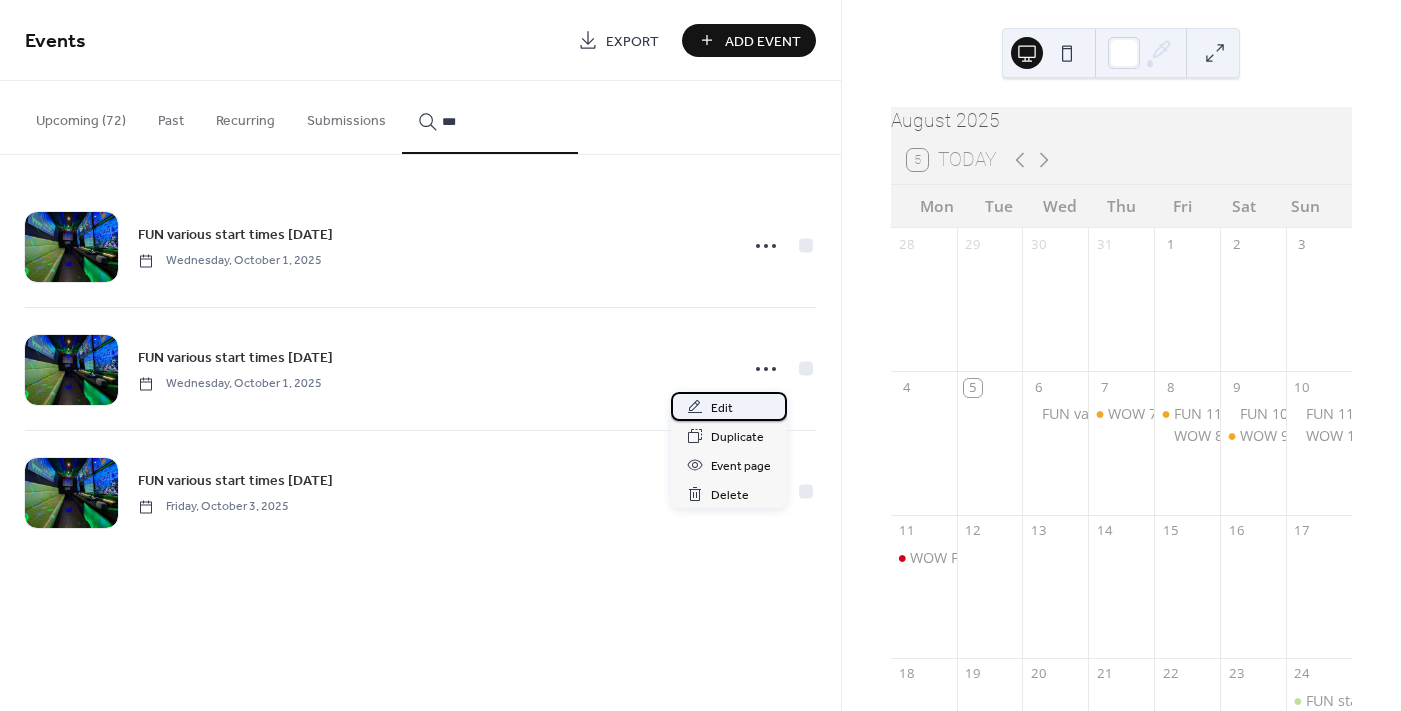 click on "Edit" at bounding box center (722, 408) 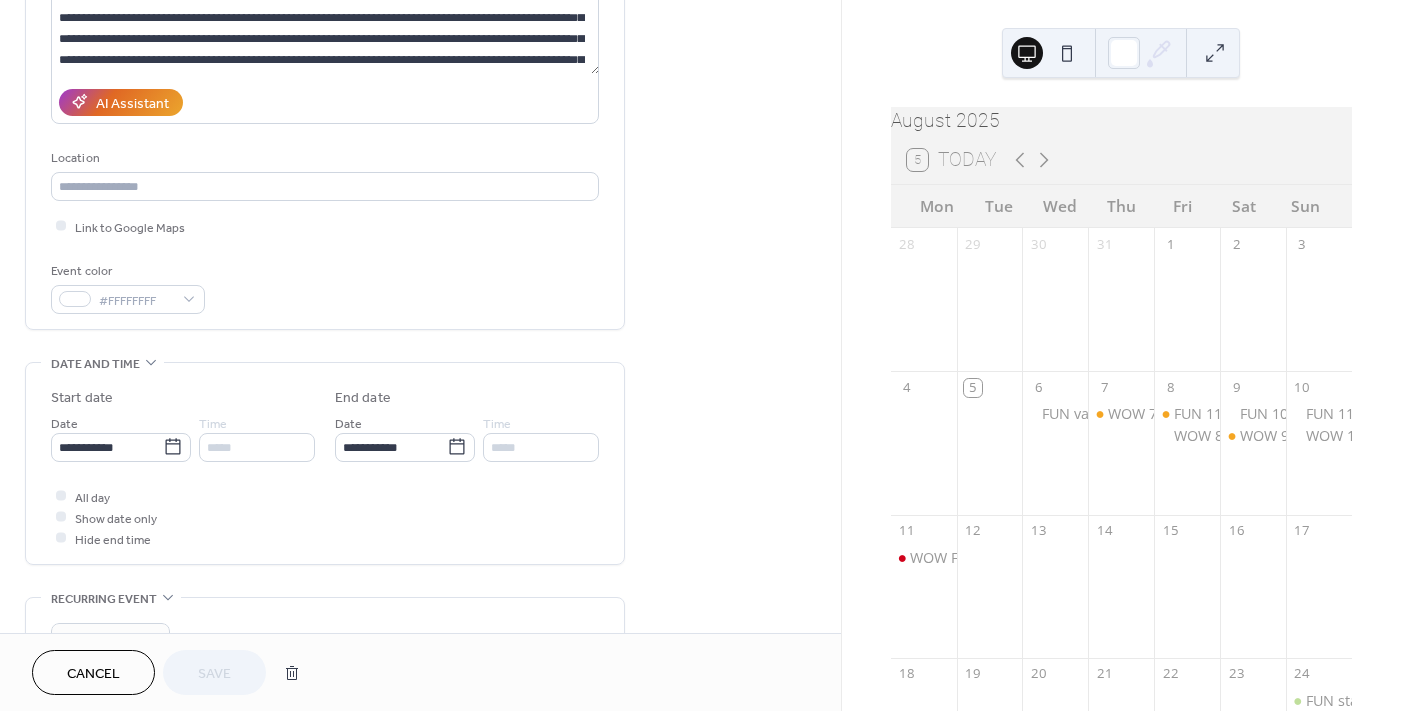 scroll, scrollTop: 399, scrollLeft: 0, axis: vertical 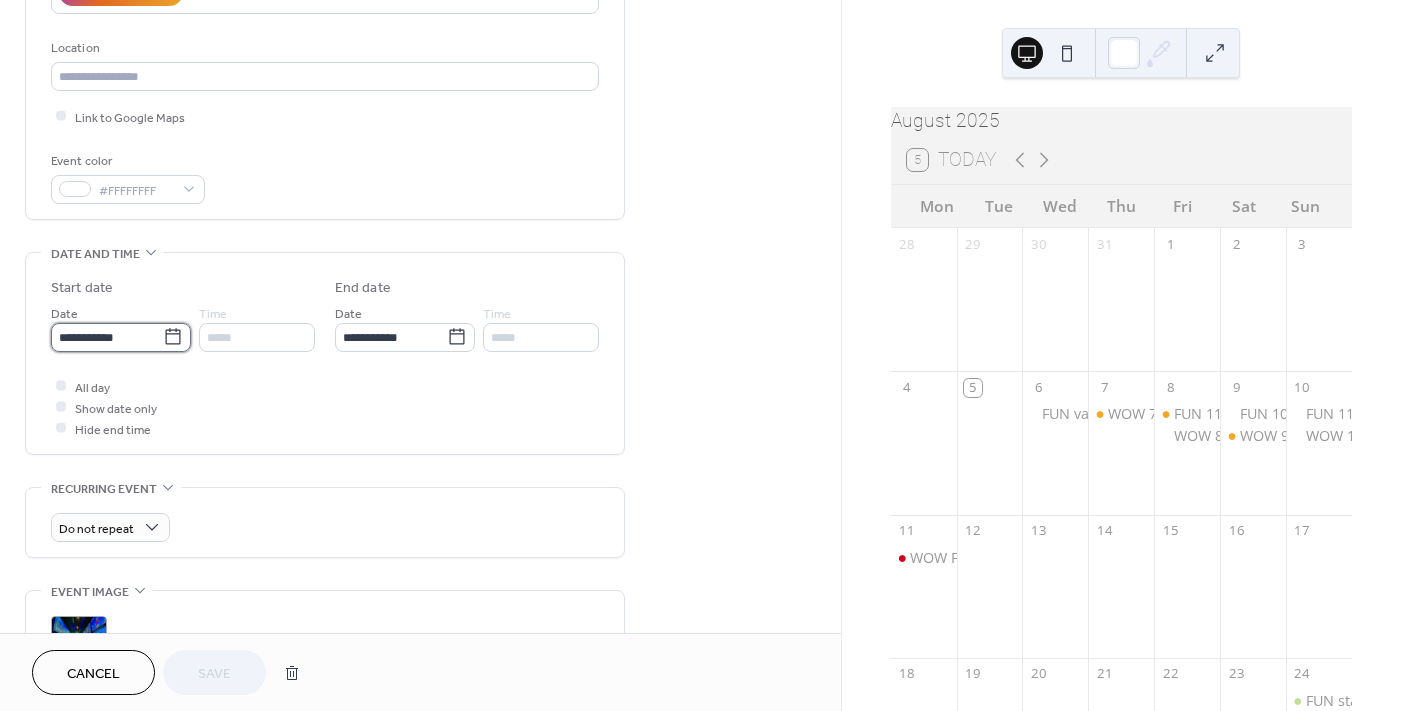 click on "**********" at bounding box center [107, 337] 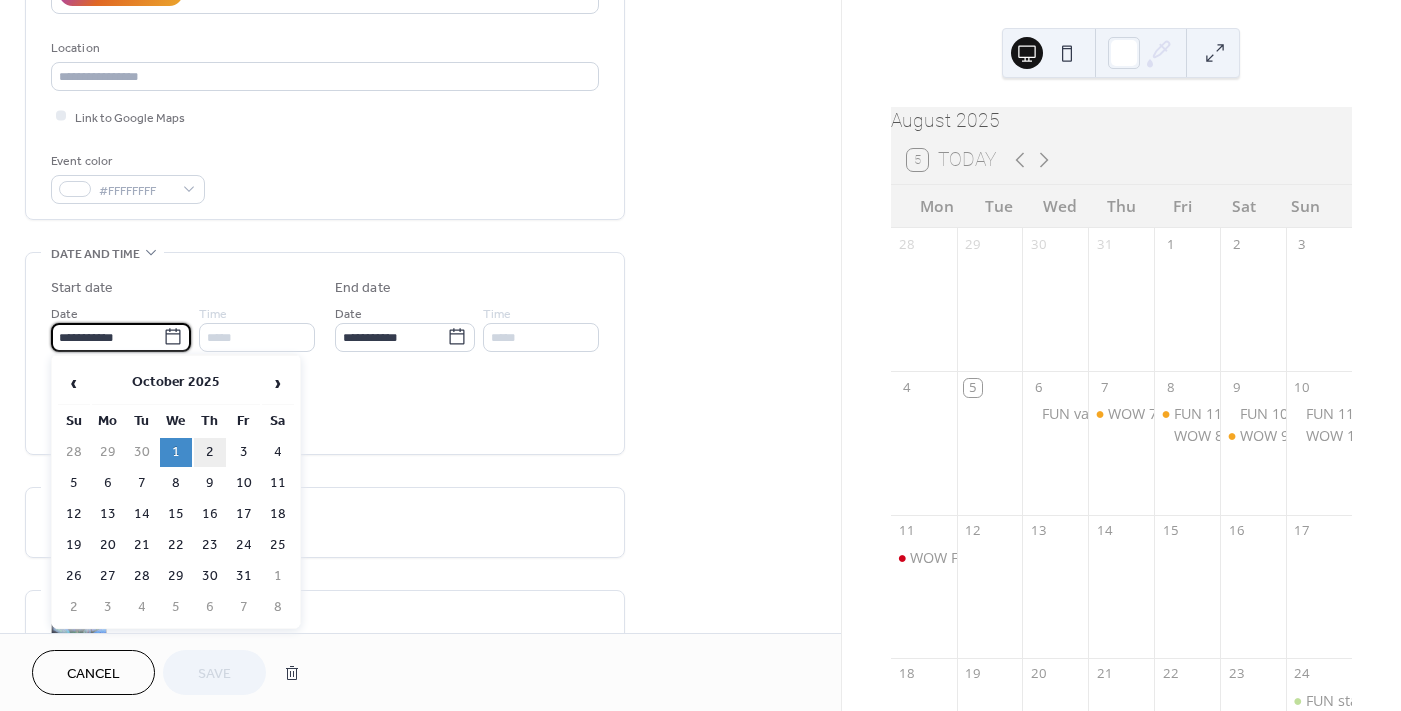 click on "2" at bounding box center (210, 452) 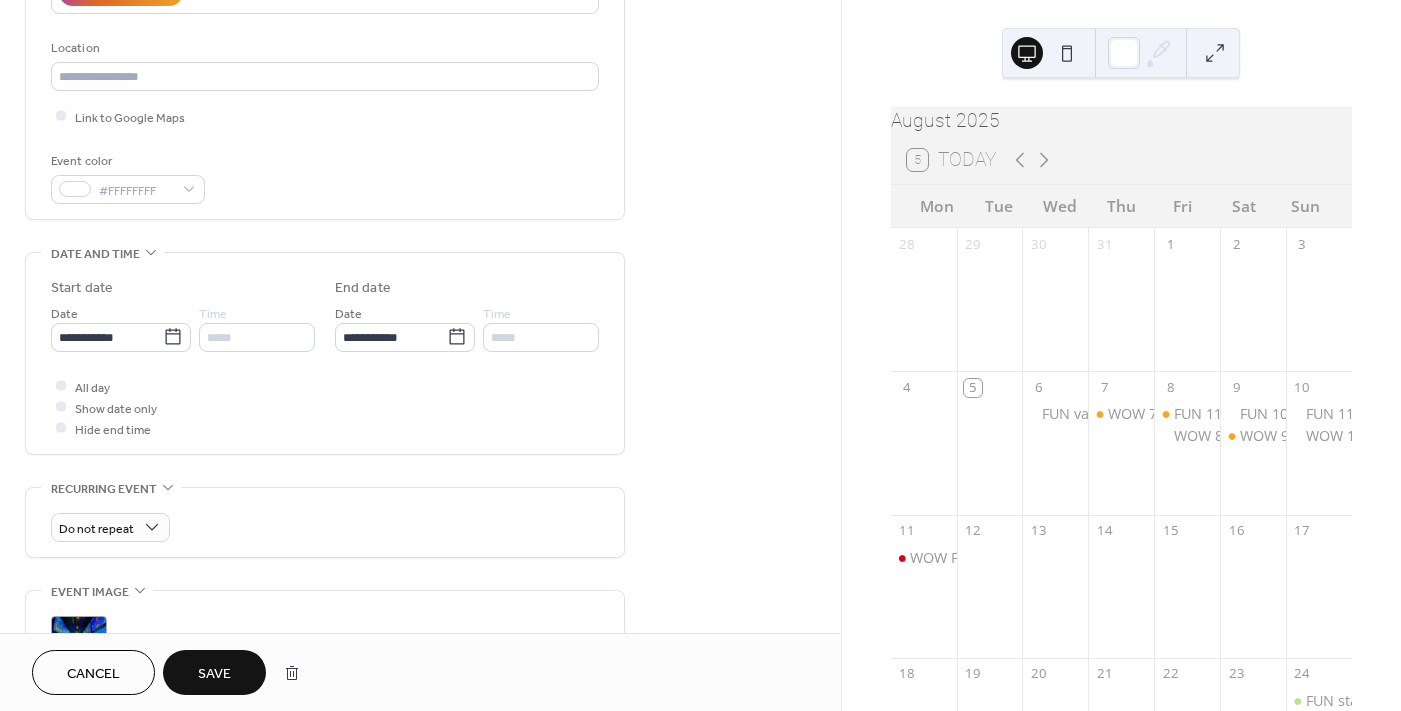 click on "Save" at bounding box center [214, 674] 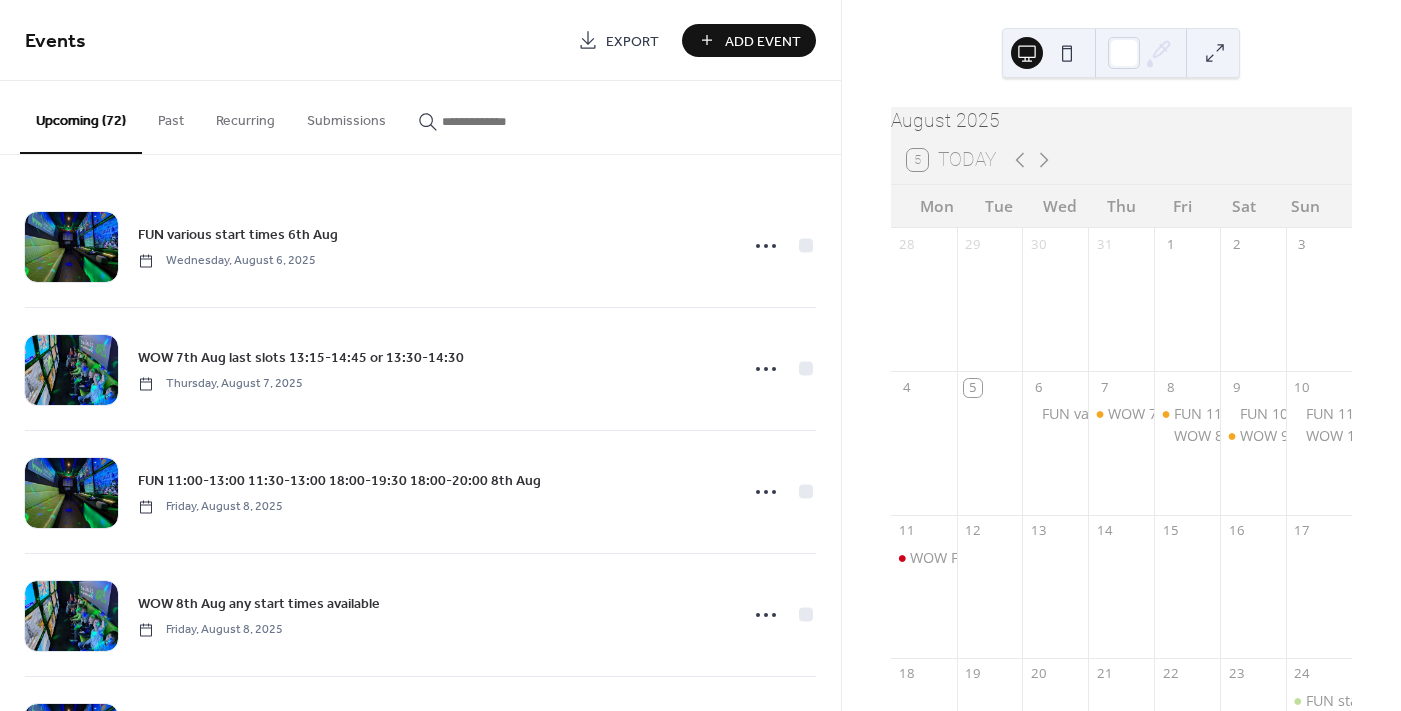 click at bounding box center [502, 121] 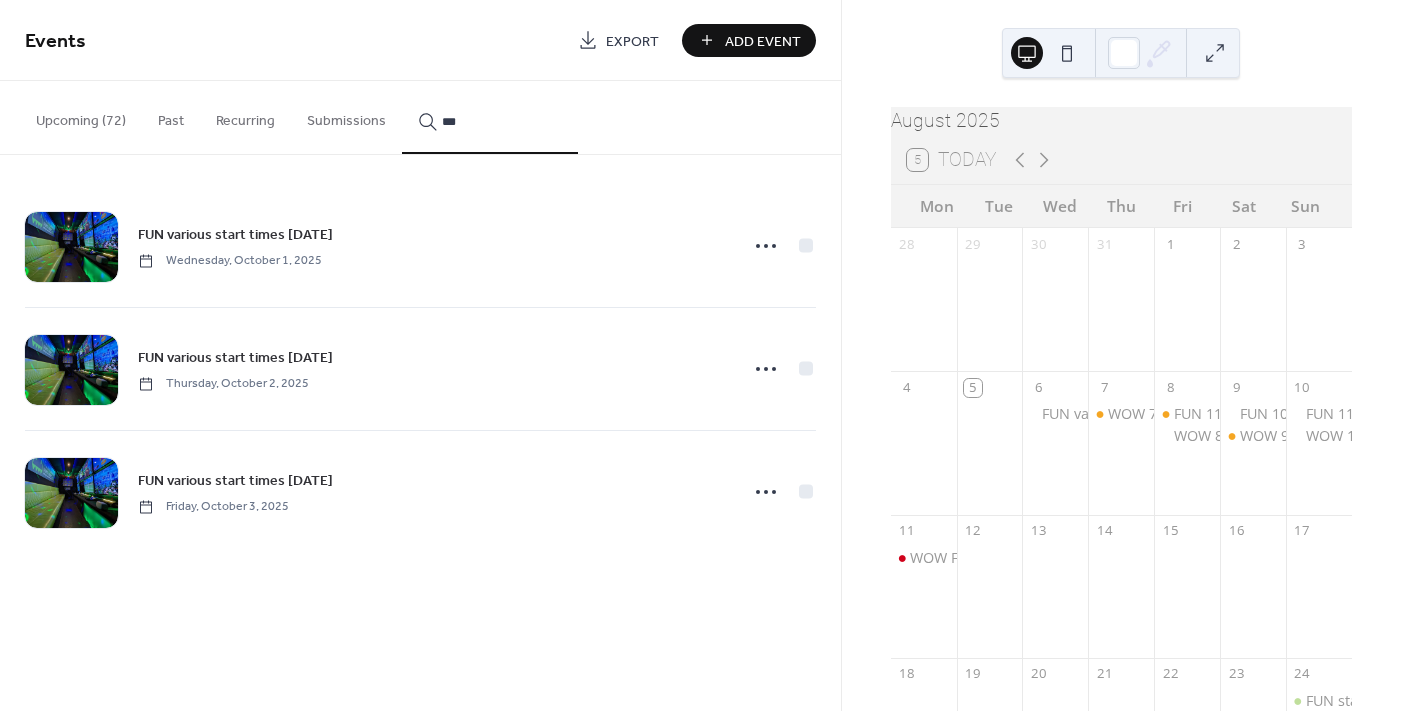 type on "***" 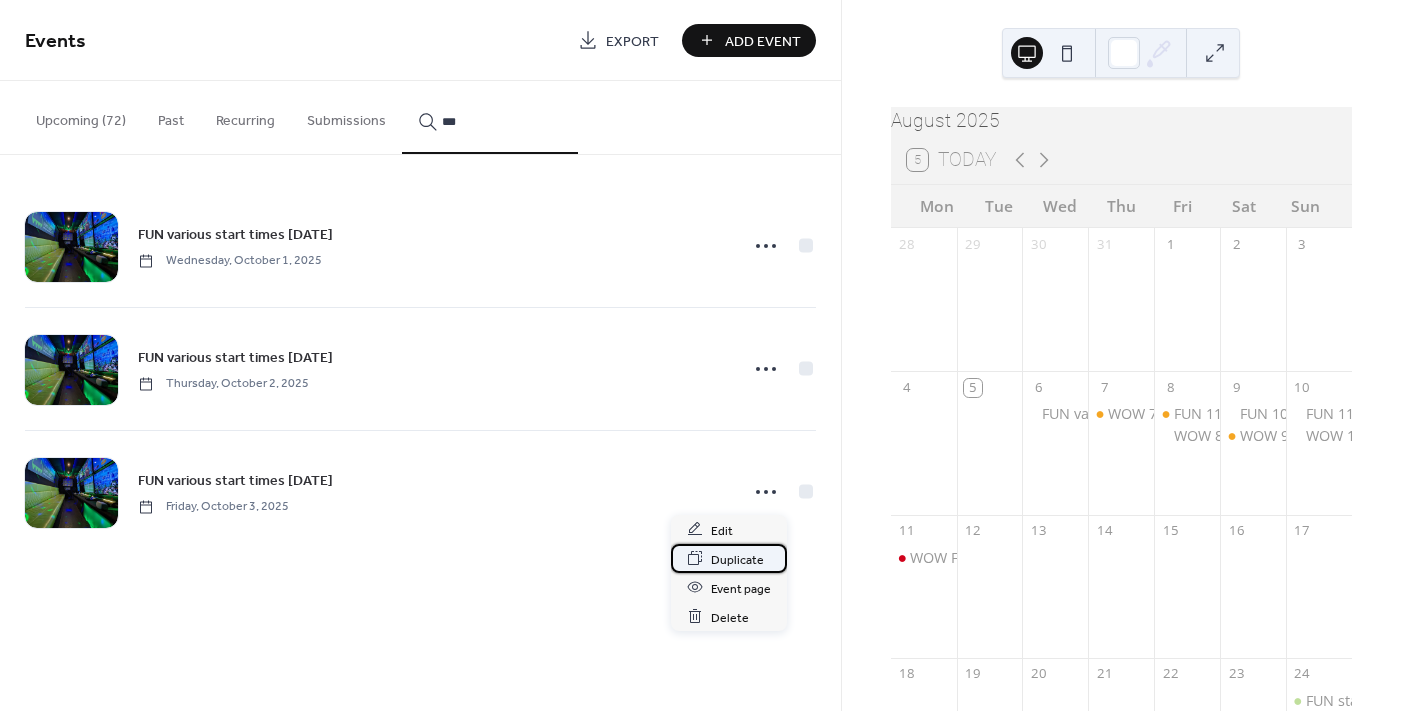 click on "Duplicate" at bounding box center (737, 559) 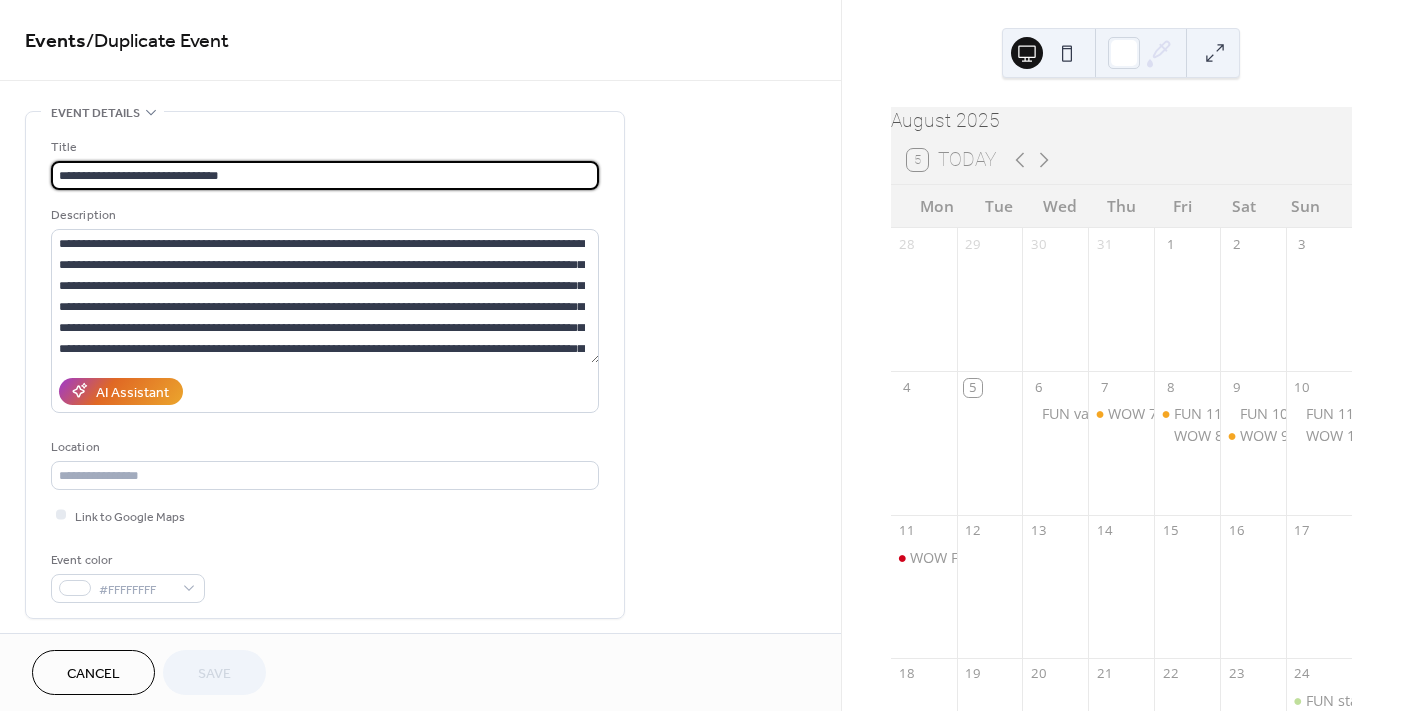 scroll, scrollTop: 0, scrollLeft: 0, axis: both 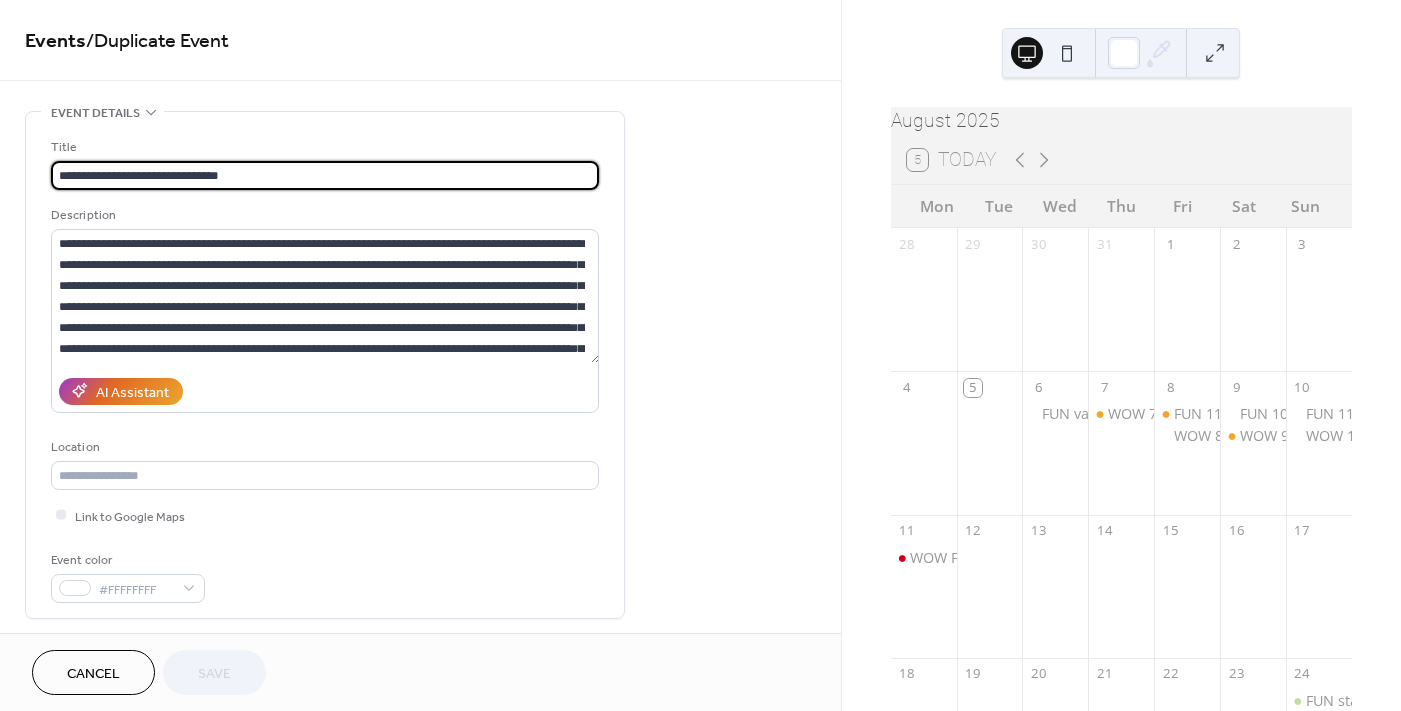 drag, startPoint x: 204, startPoint y: 174, endPoint x: 187, endPoint y: 177, distance: 17.262676 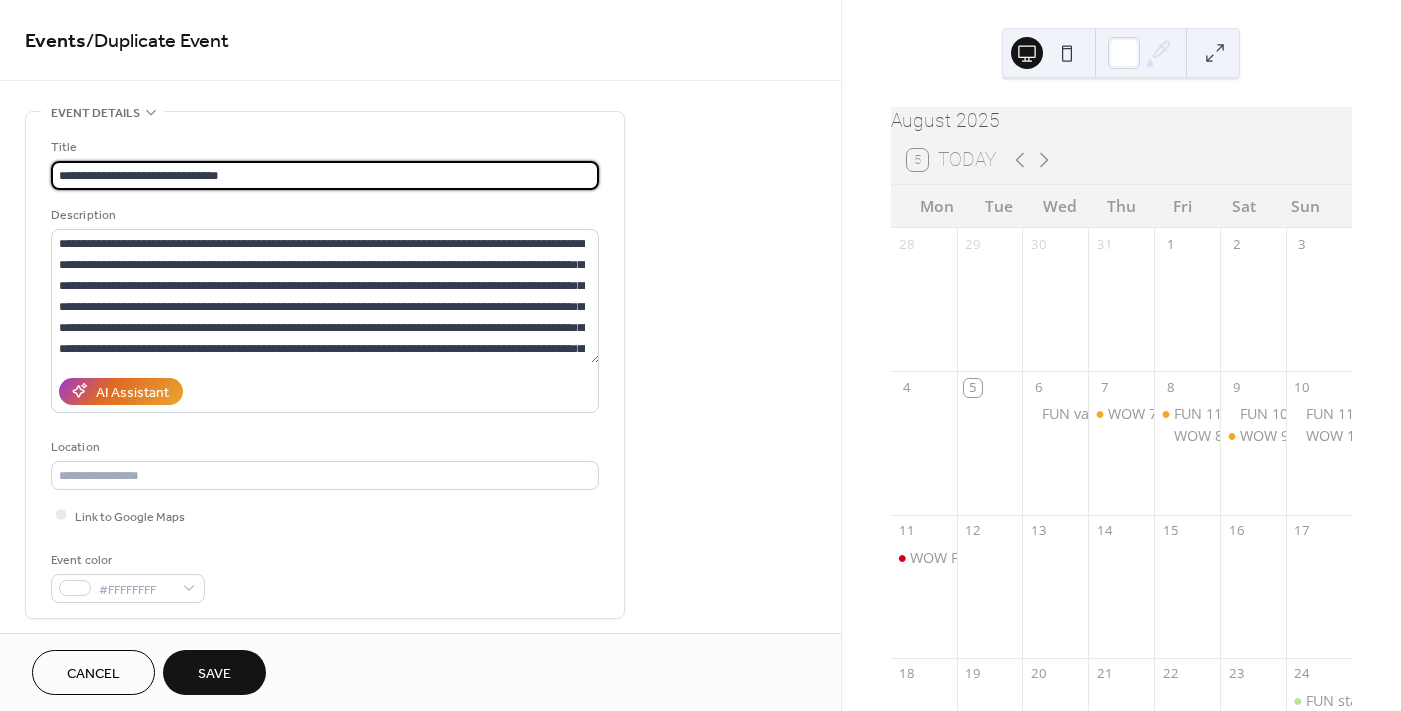 scroll, scrollTop: 0, scrollLeft: 0, axis: both 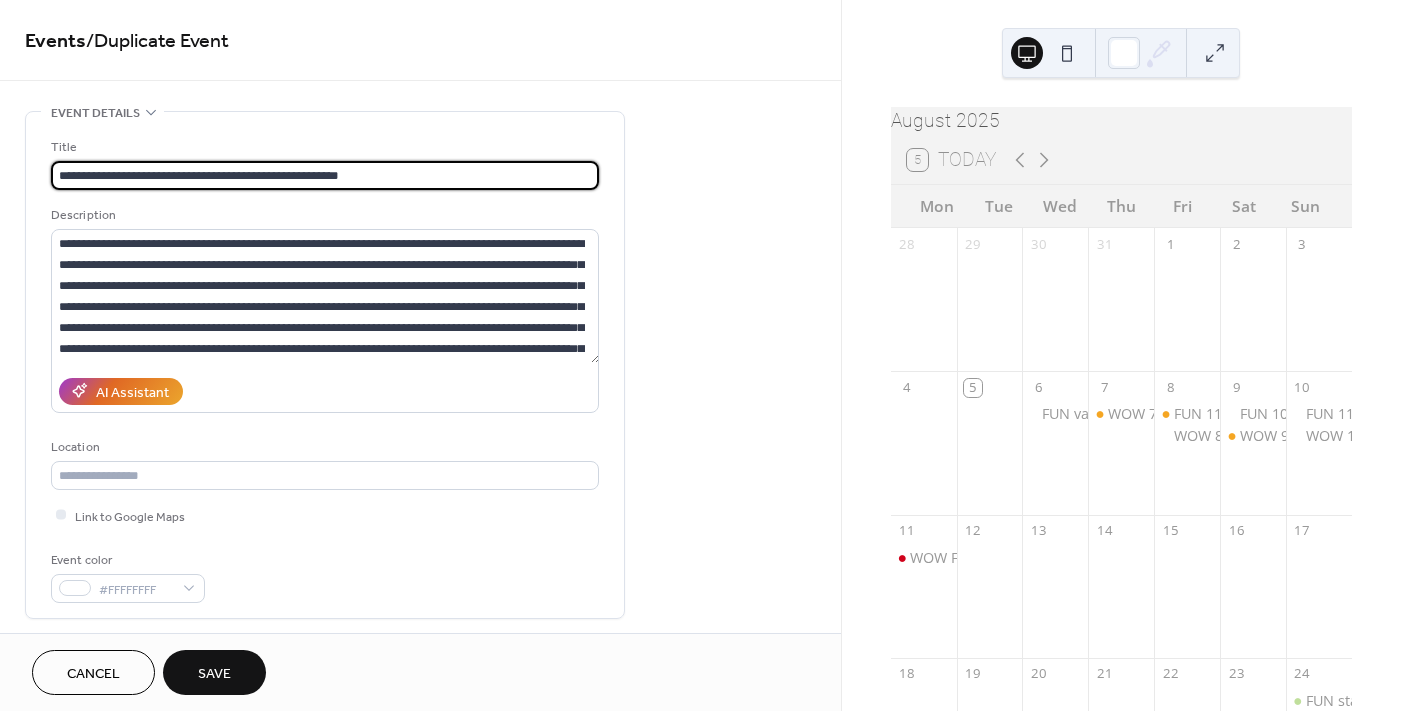click on "**********" at bounding box center [325, 175] 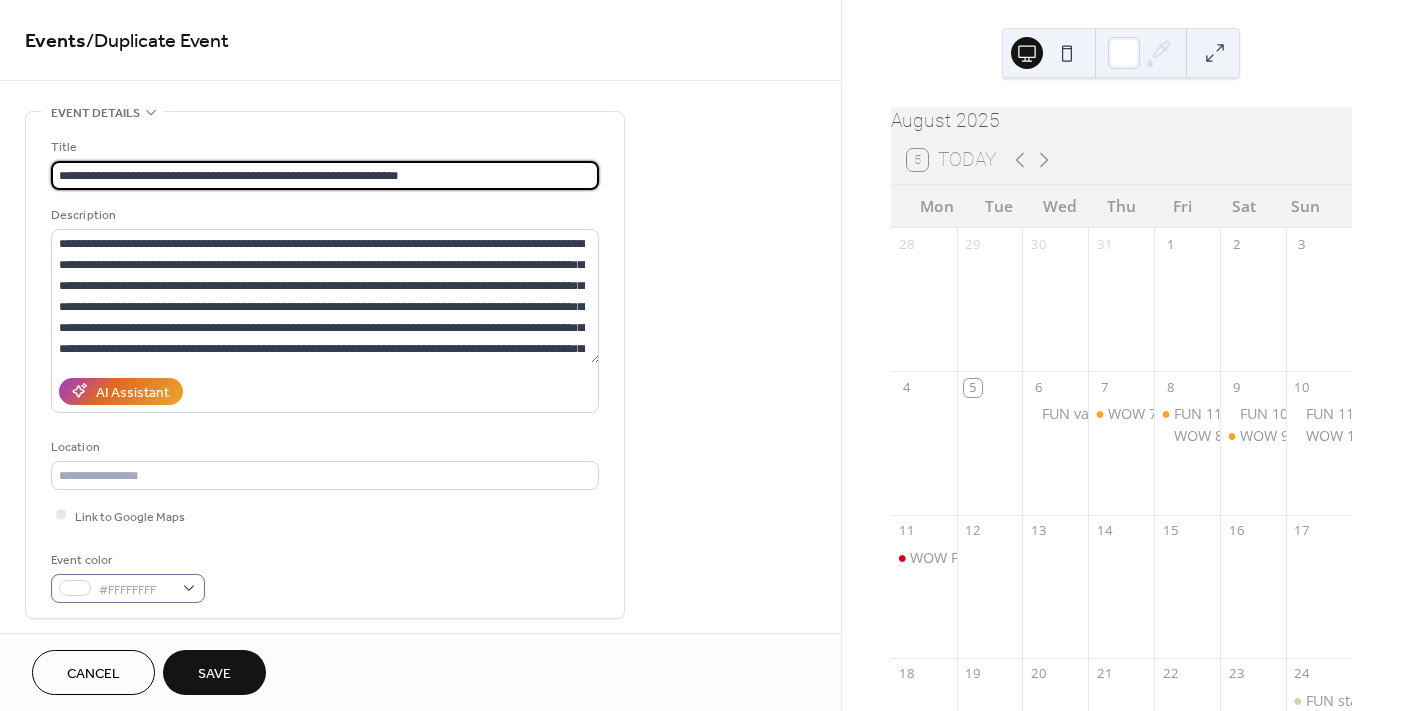 type on "**********" 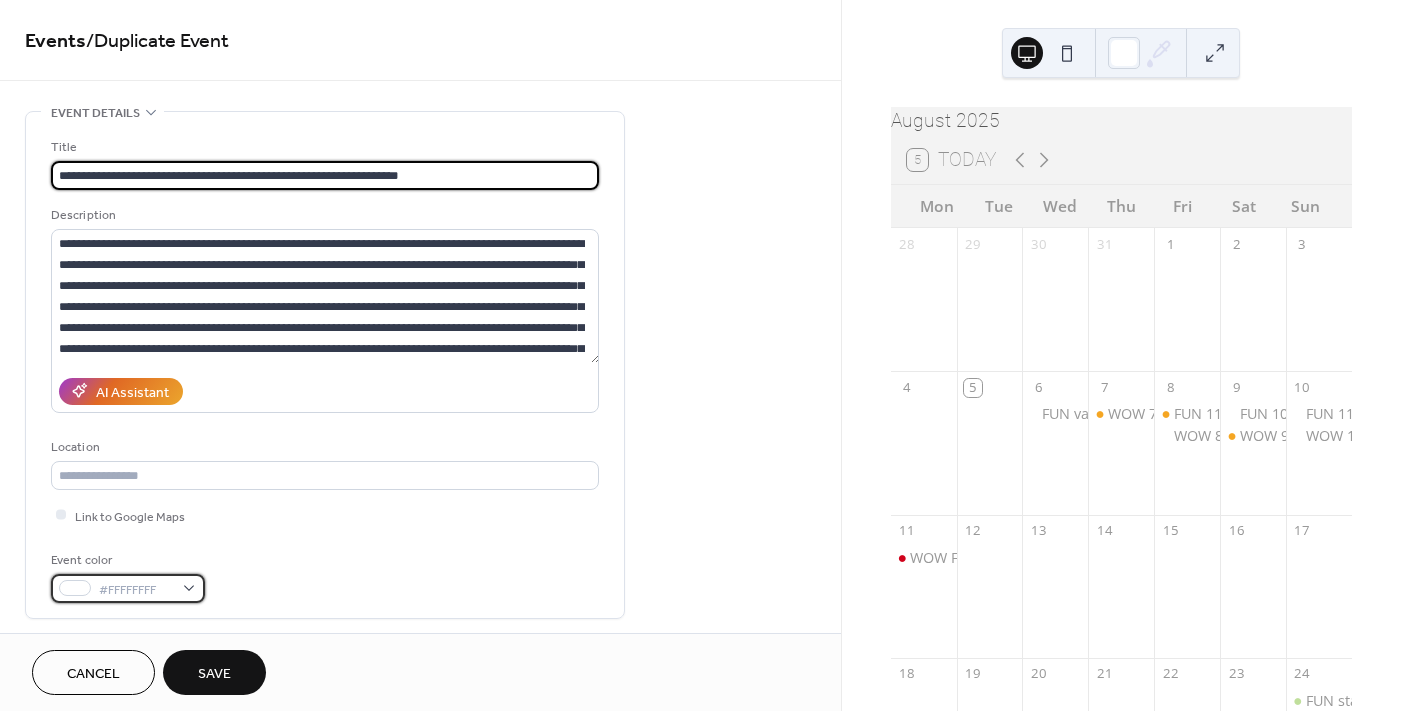 click on "#FFFFFFFF" at bounding box center (136, 589) 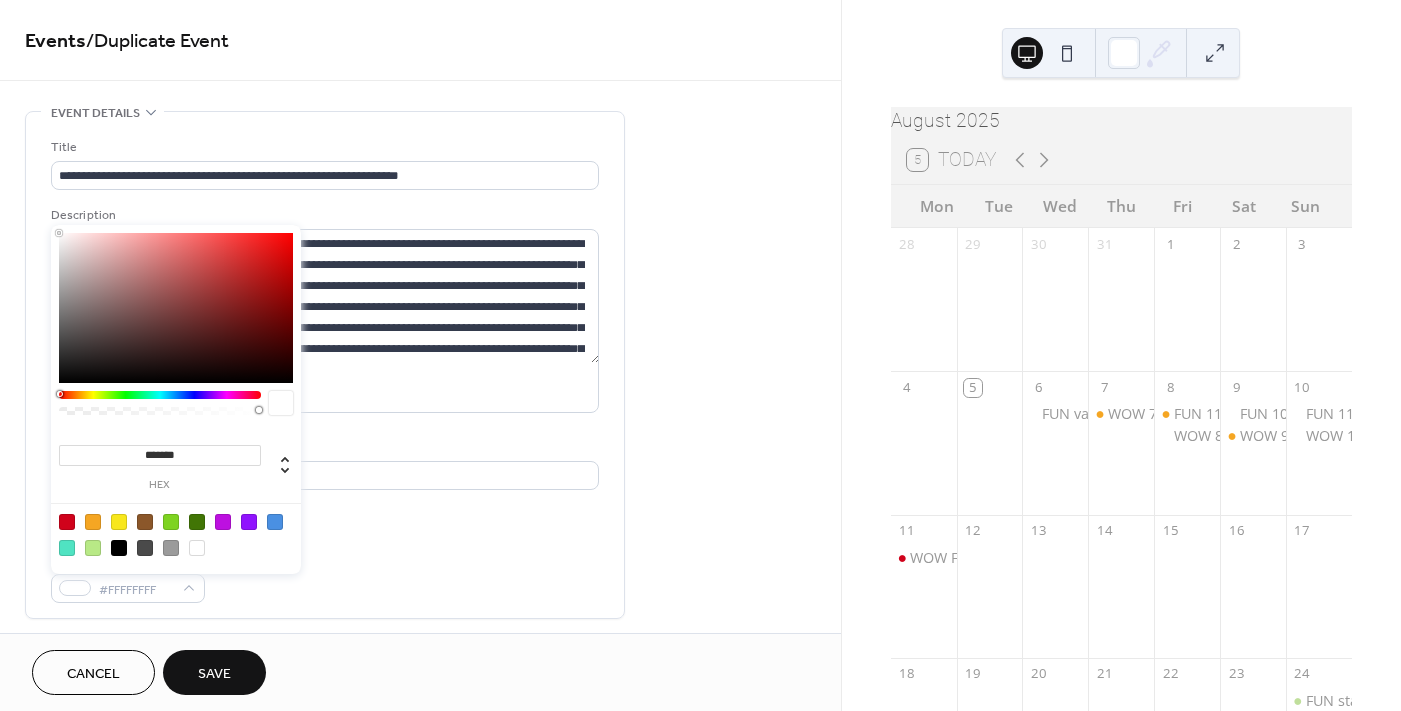 click at bounding box center [93, 522] 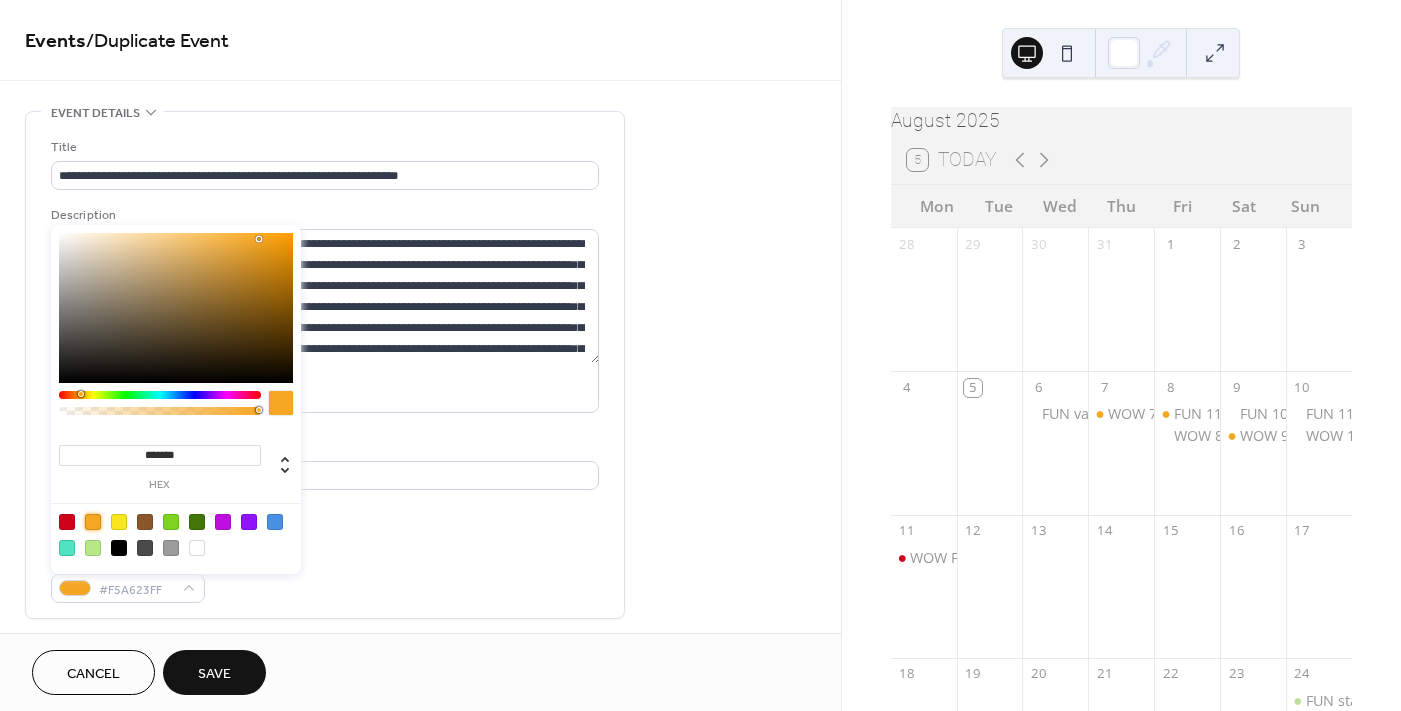 click on "Save" at bounding box center (214, 672) 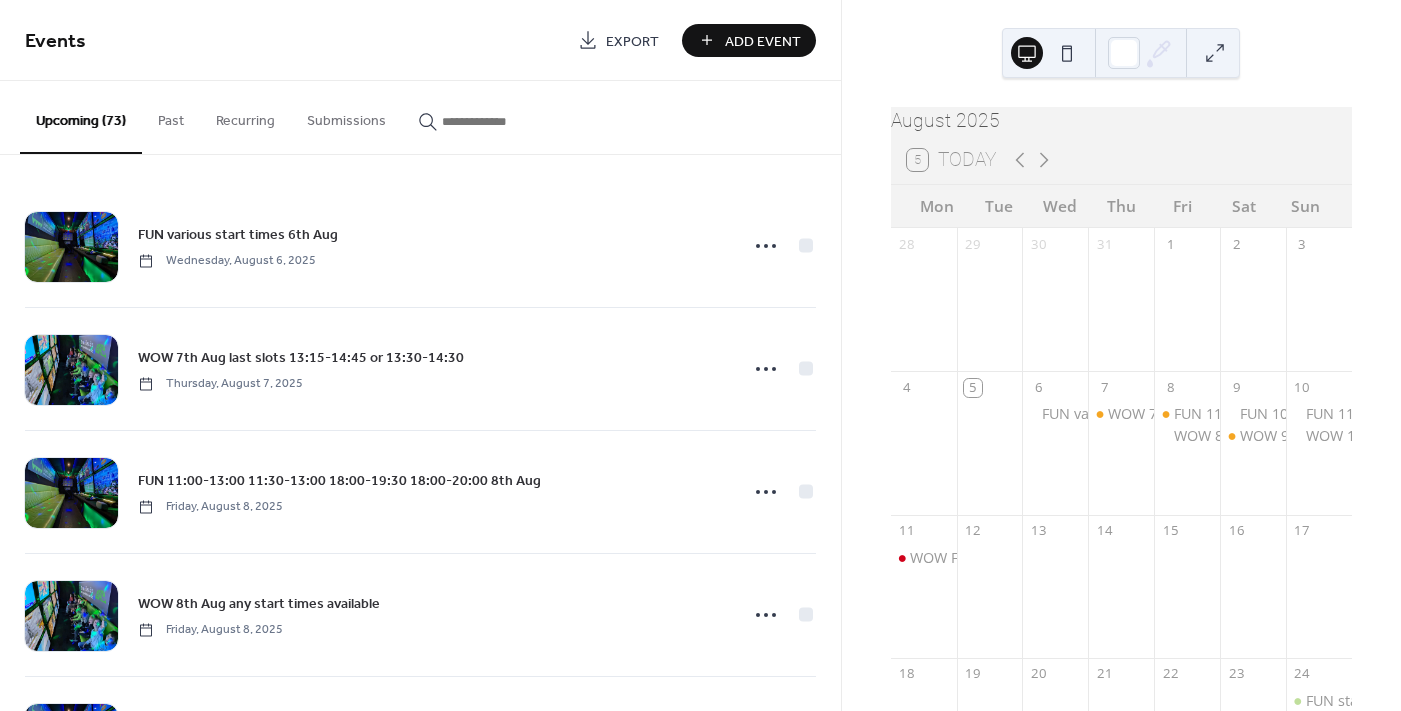 click at bounding box center (502, 121) 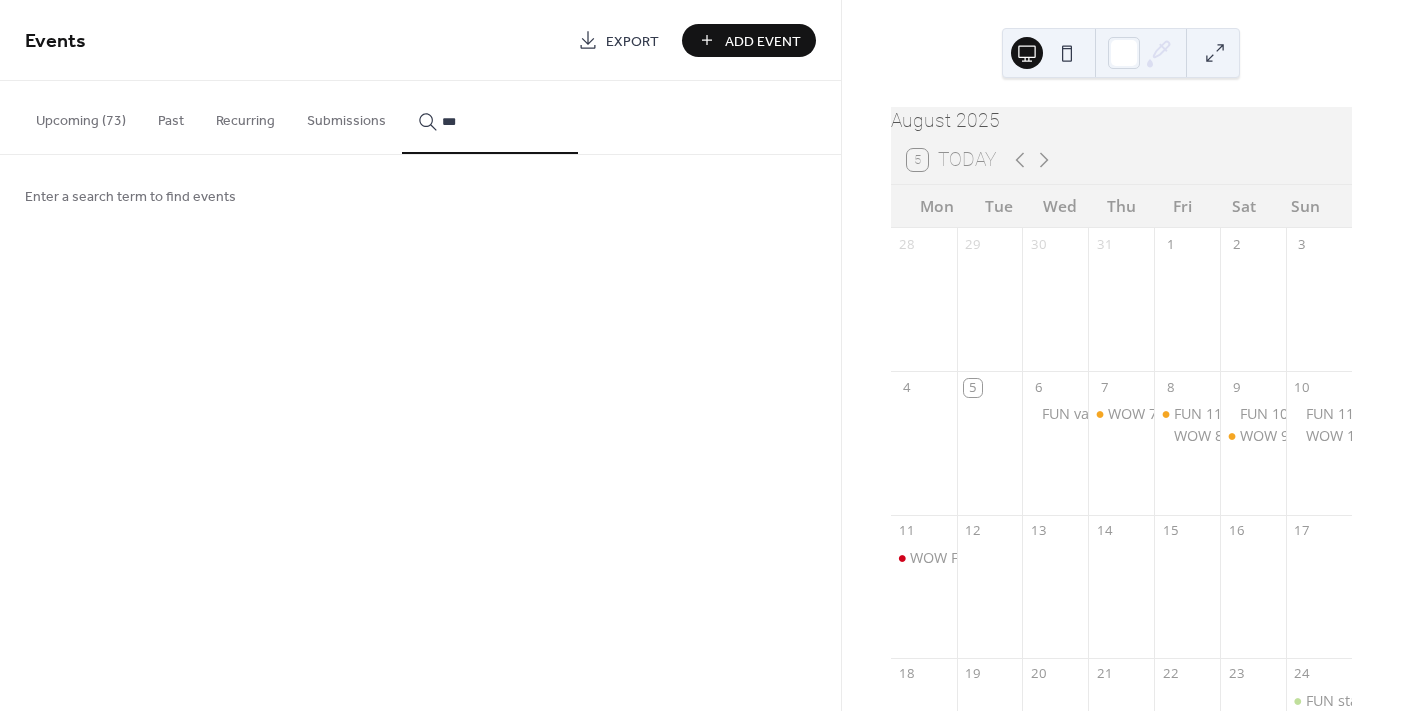 type on "***" 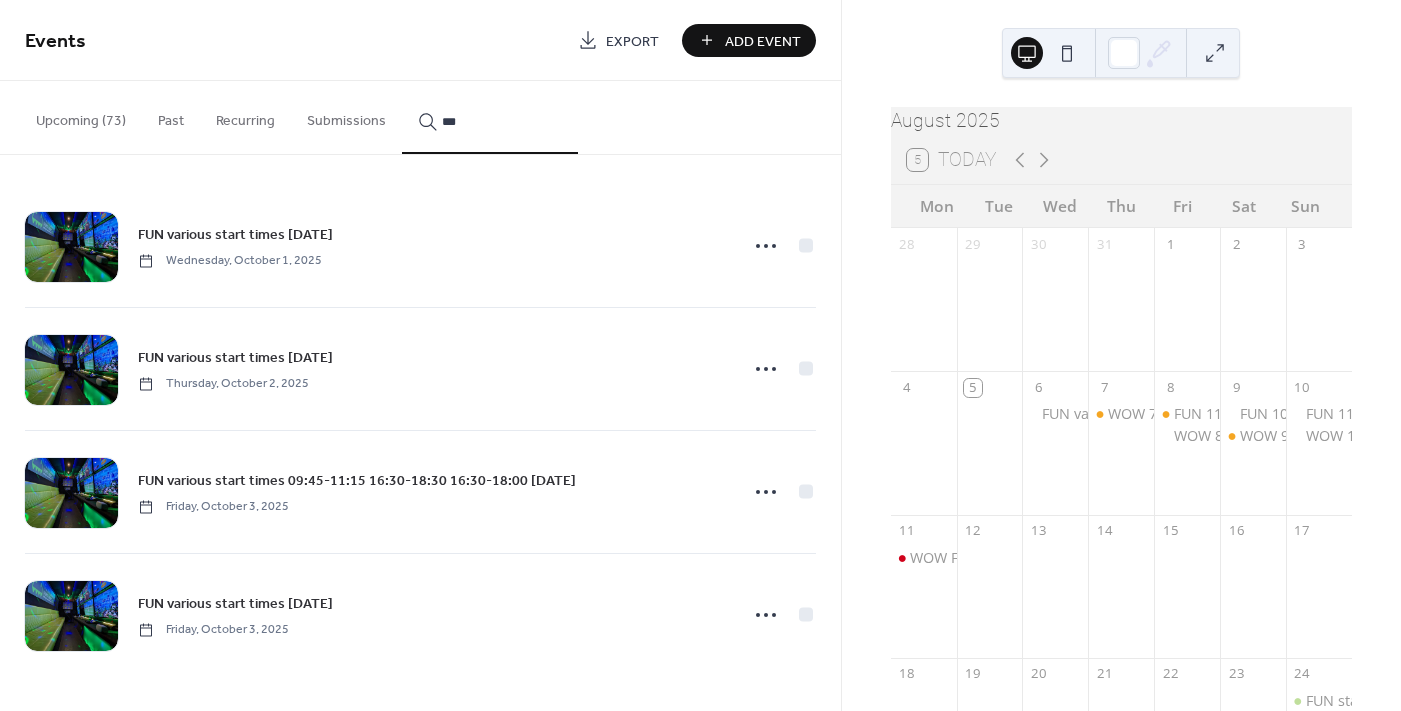 click 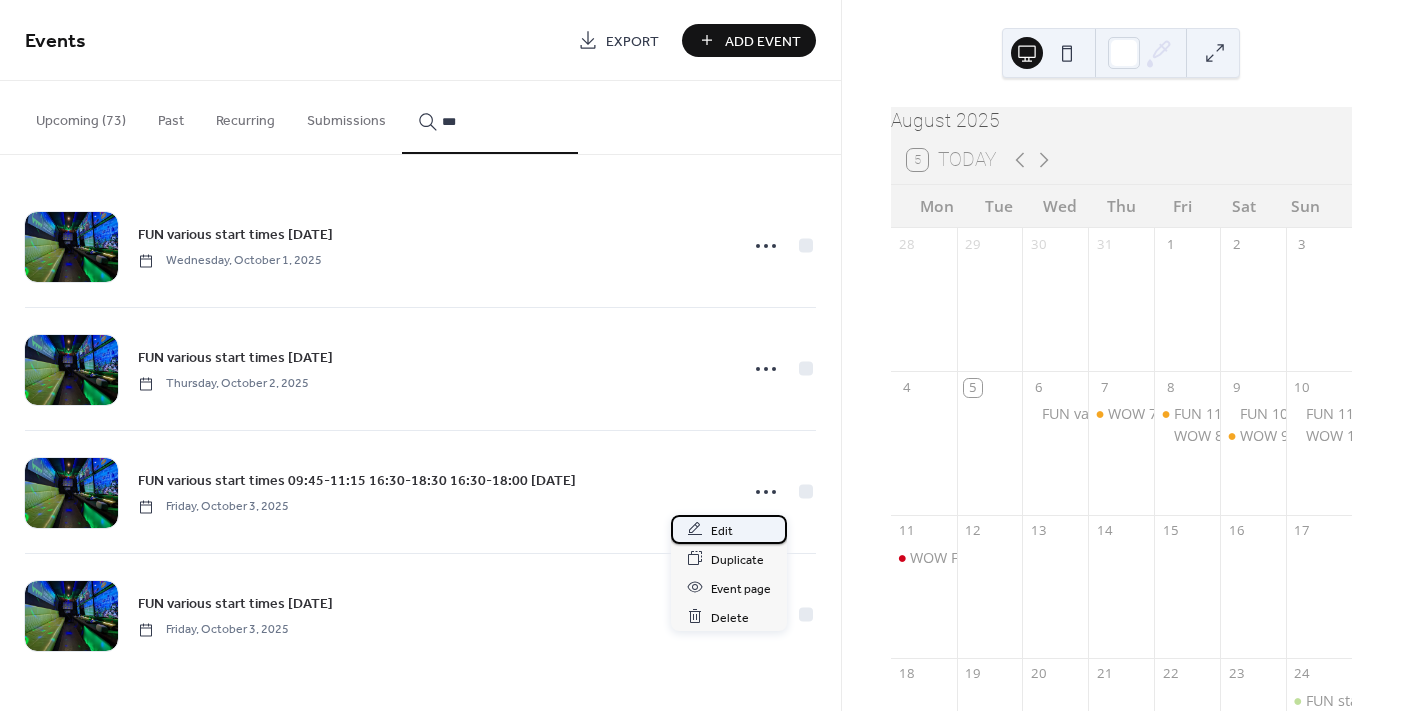 click on "Edit" at bounding box center [729, 529] 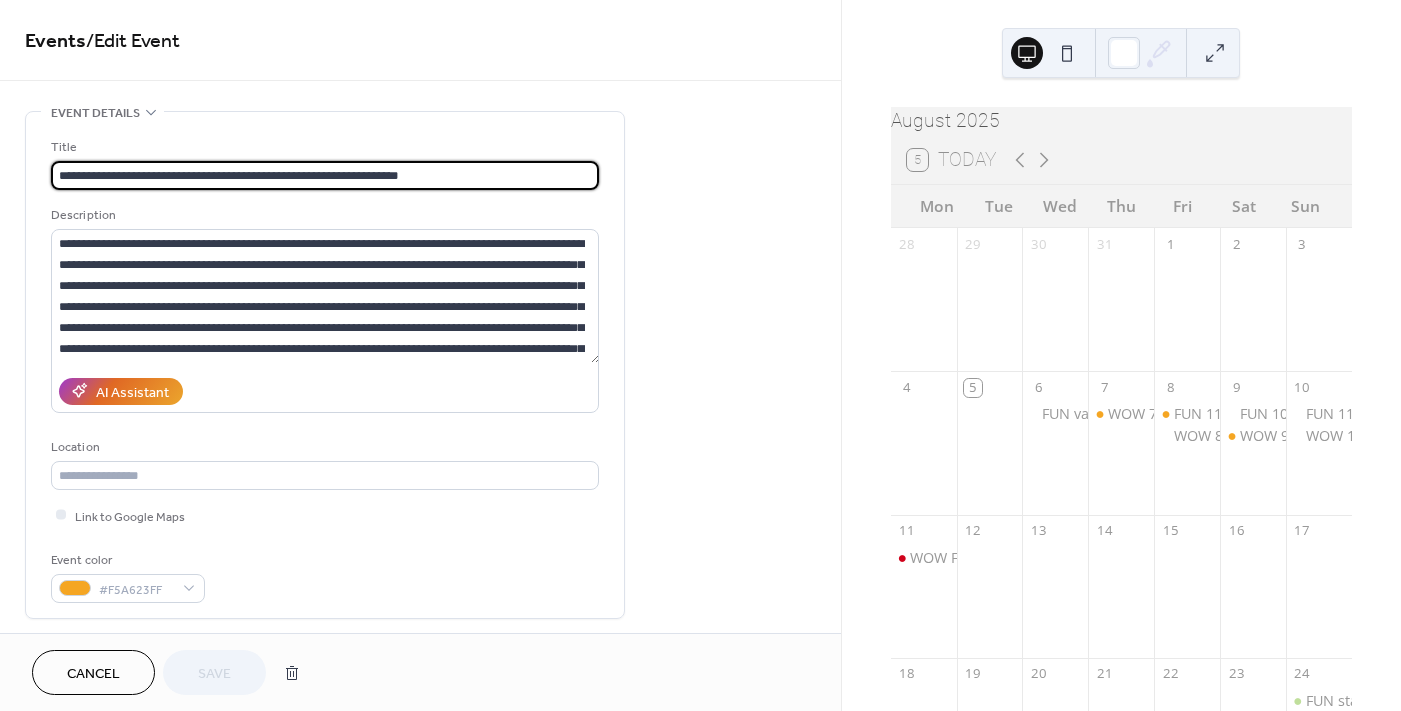 scroll, scrollTop: 500, scrollLeft: 0, axis: vertical 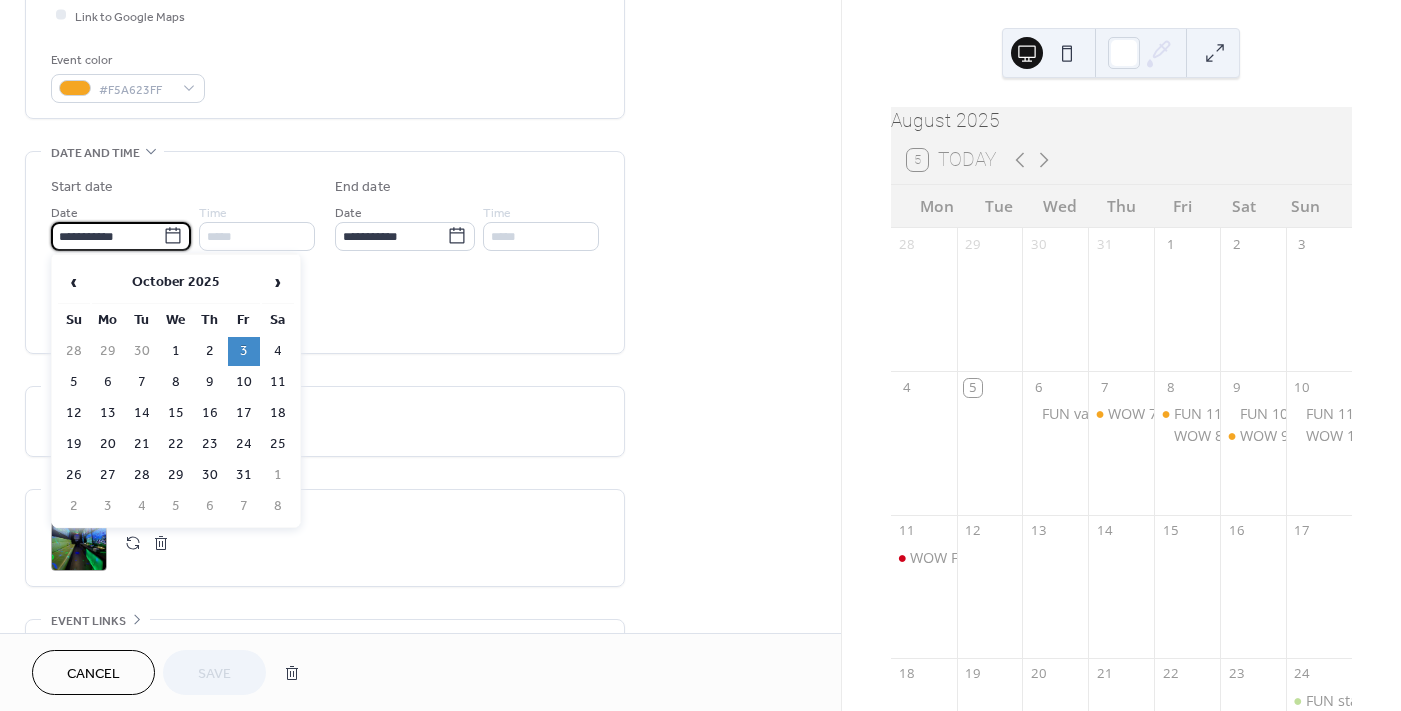 click on "**********" at bounding box center (107, 236) 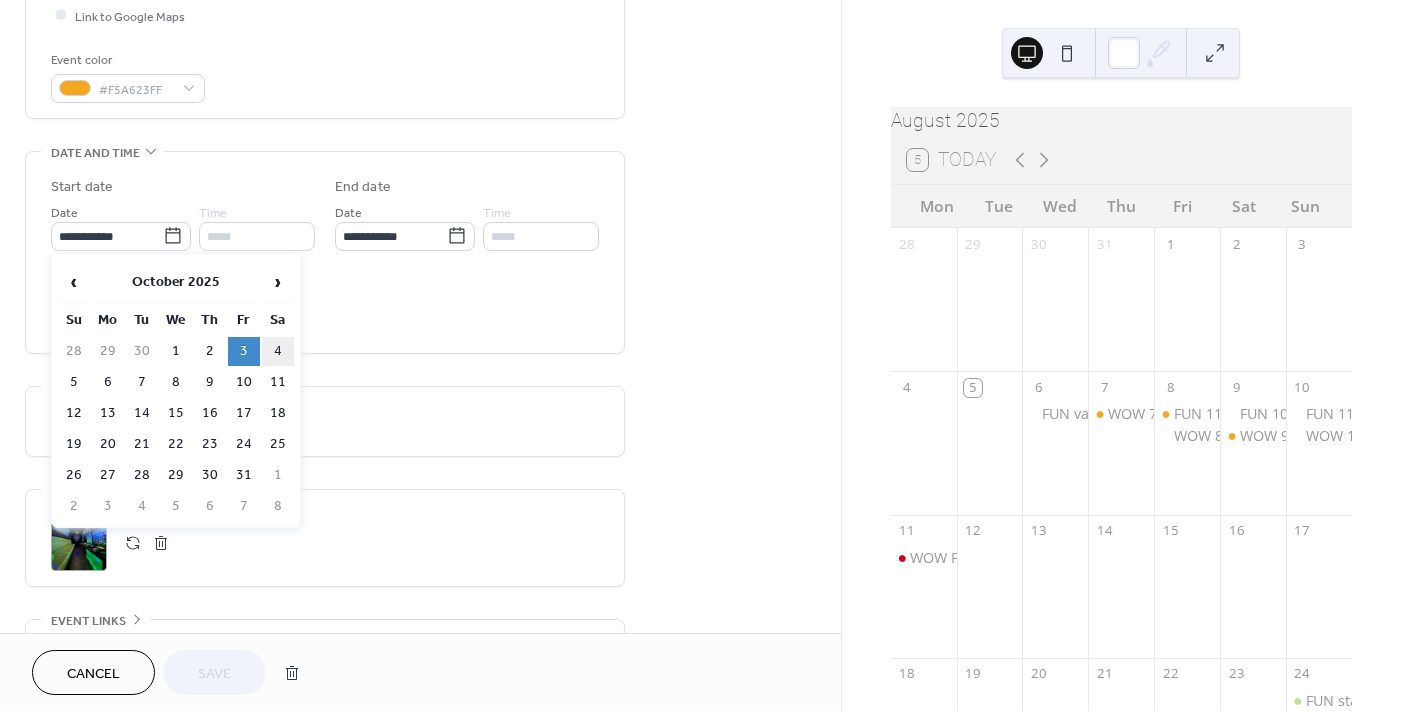 click on "4" at bounding box center [278, 351] 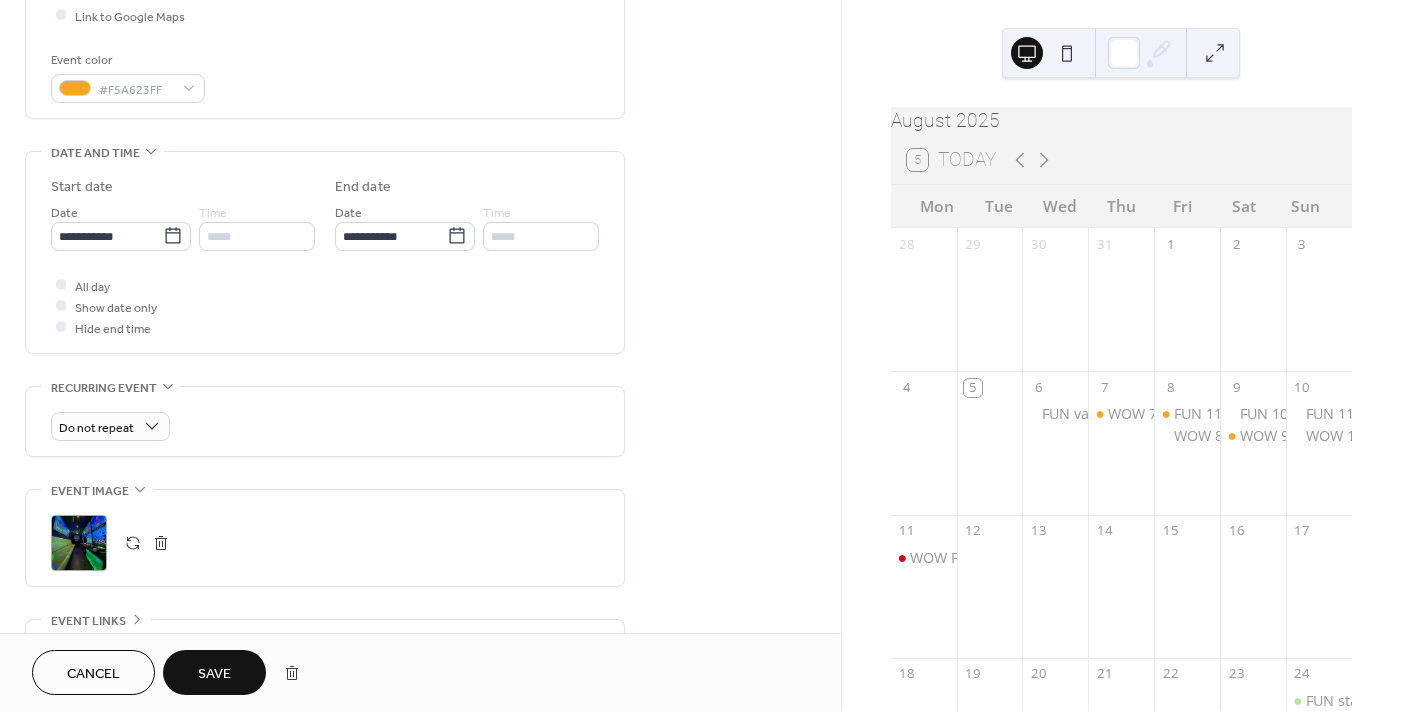 click on "Save" at bounding box center (214, 674) 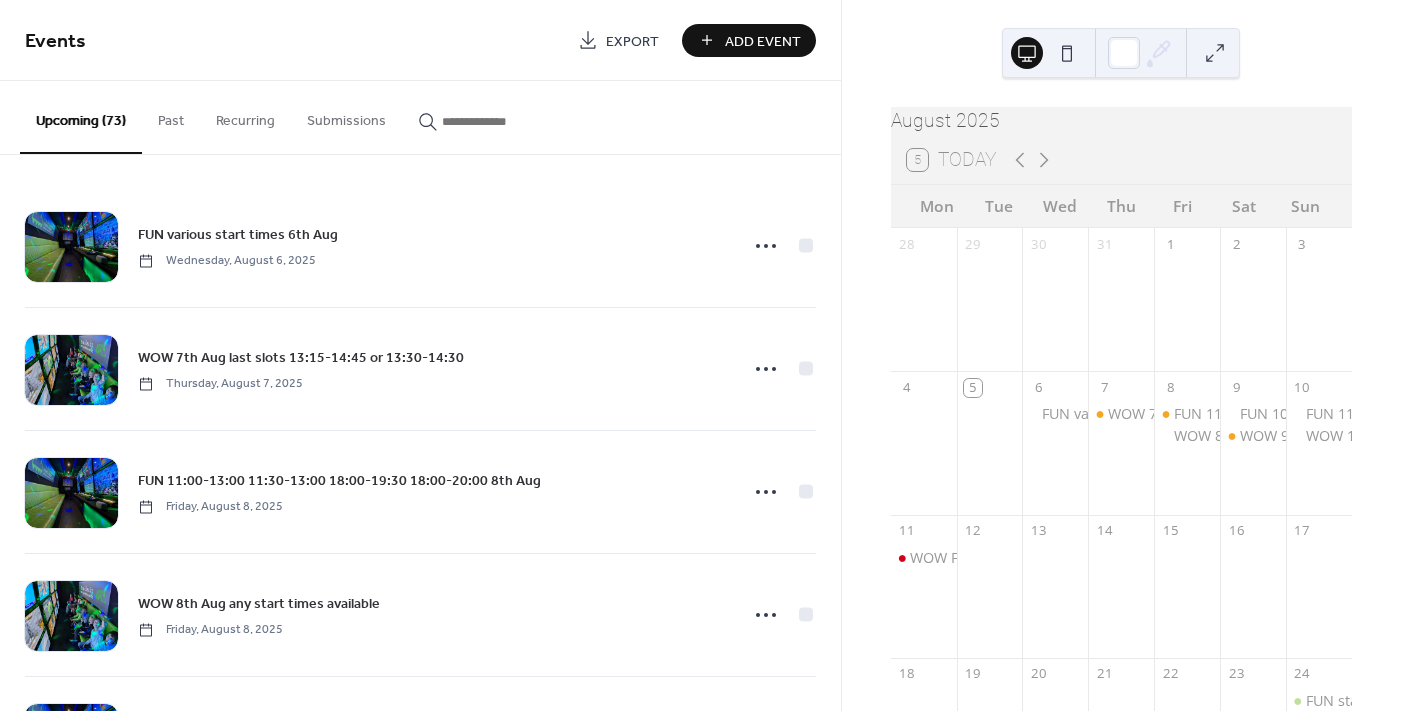 click at bounding box center (502, 121) 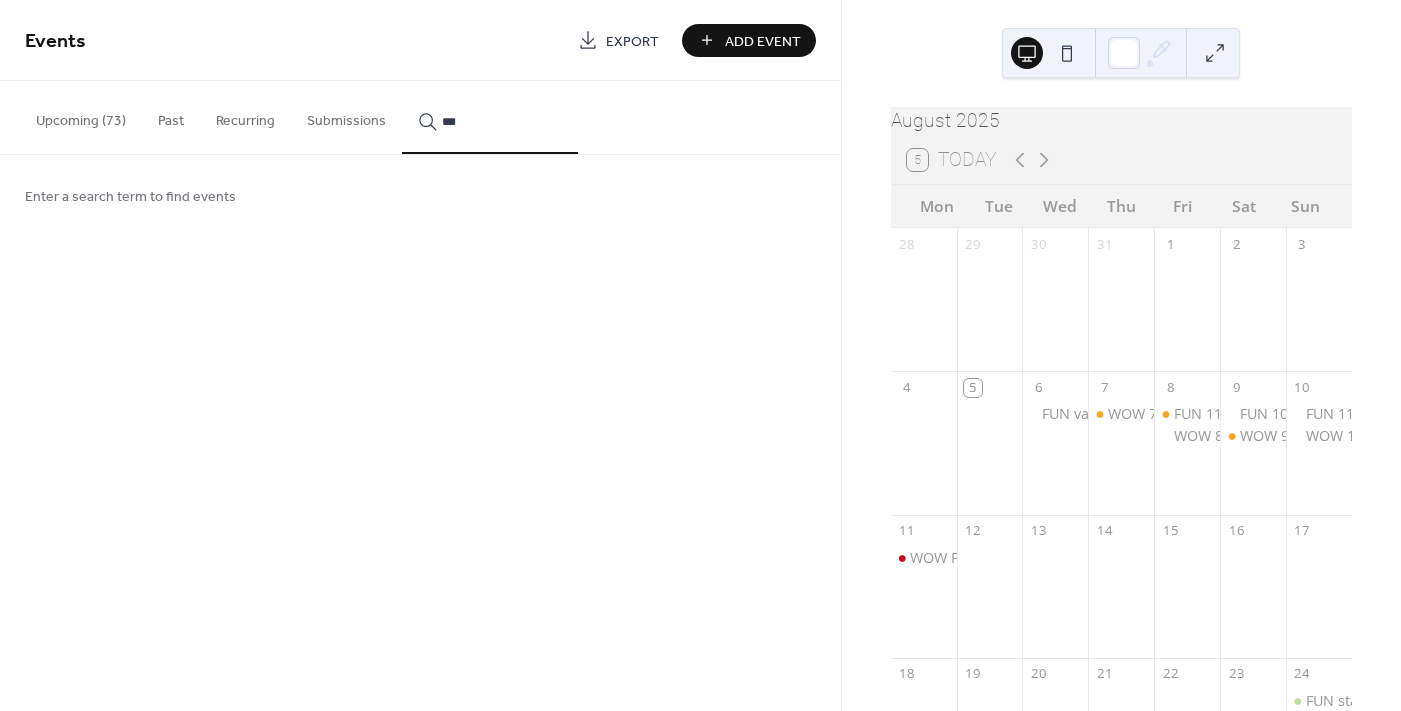 type on "***" 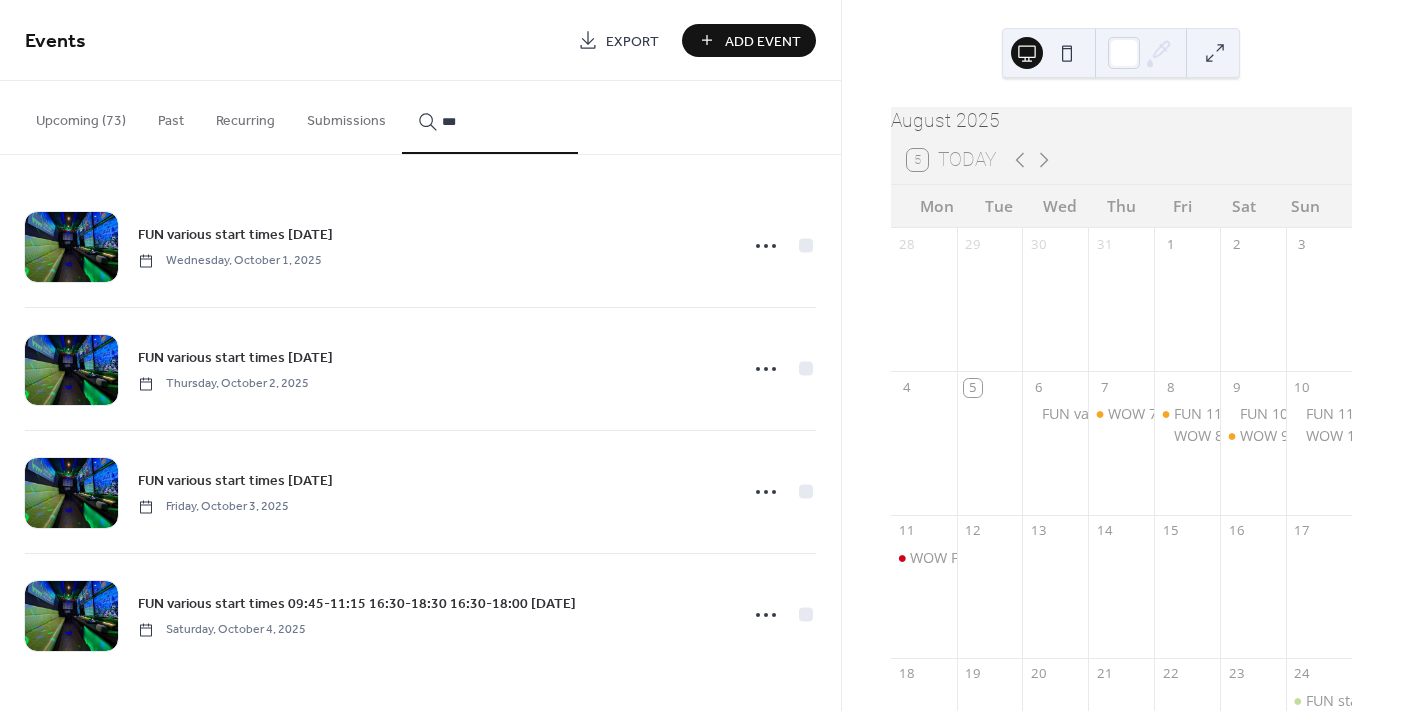 click 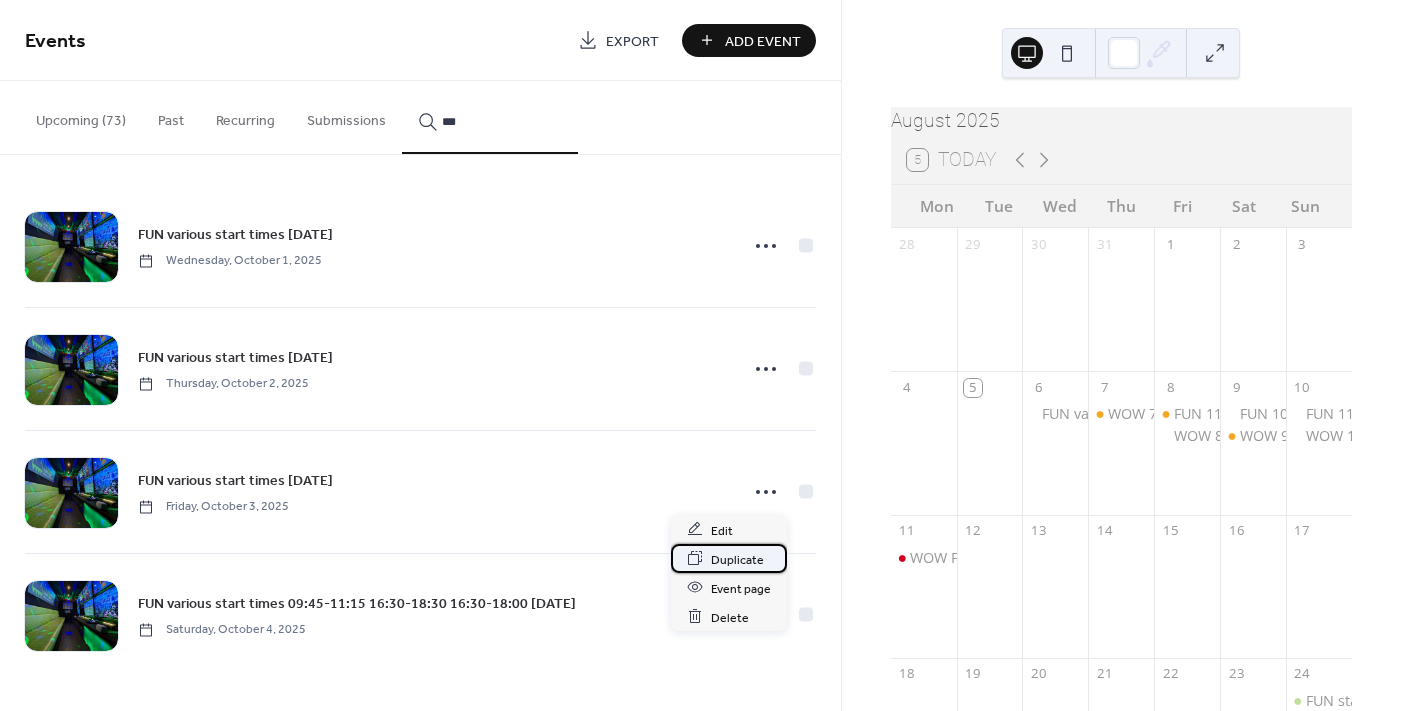 click on "Duplicate" at bounding box center (737, 559) 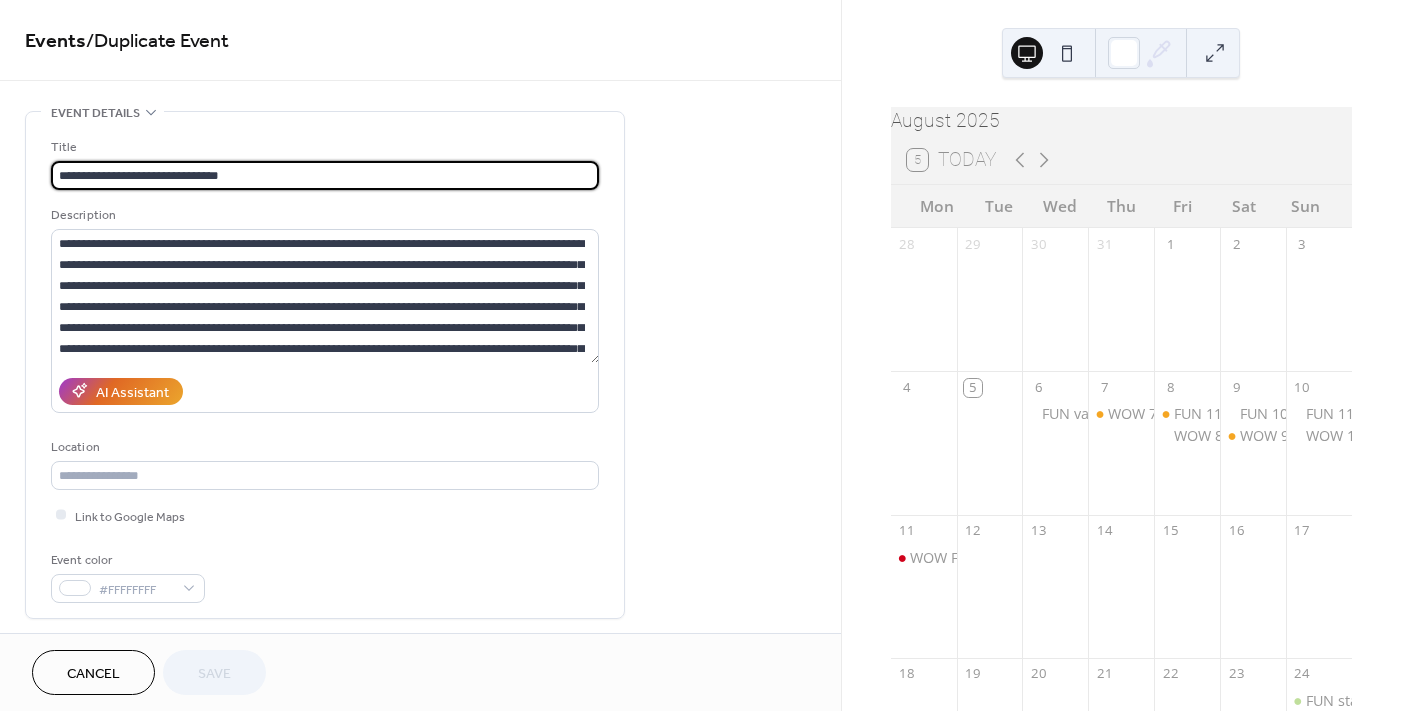 click on "**********" at bounding box center [325, 175] 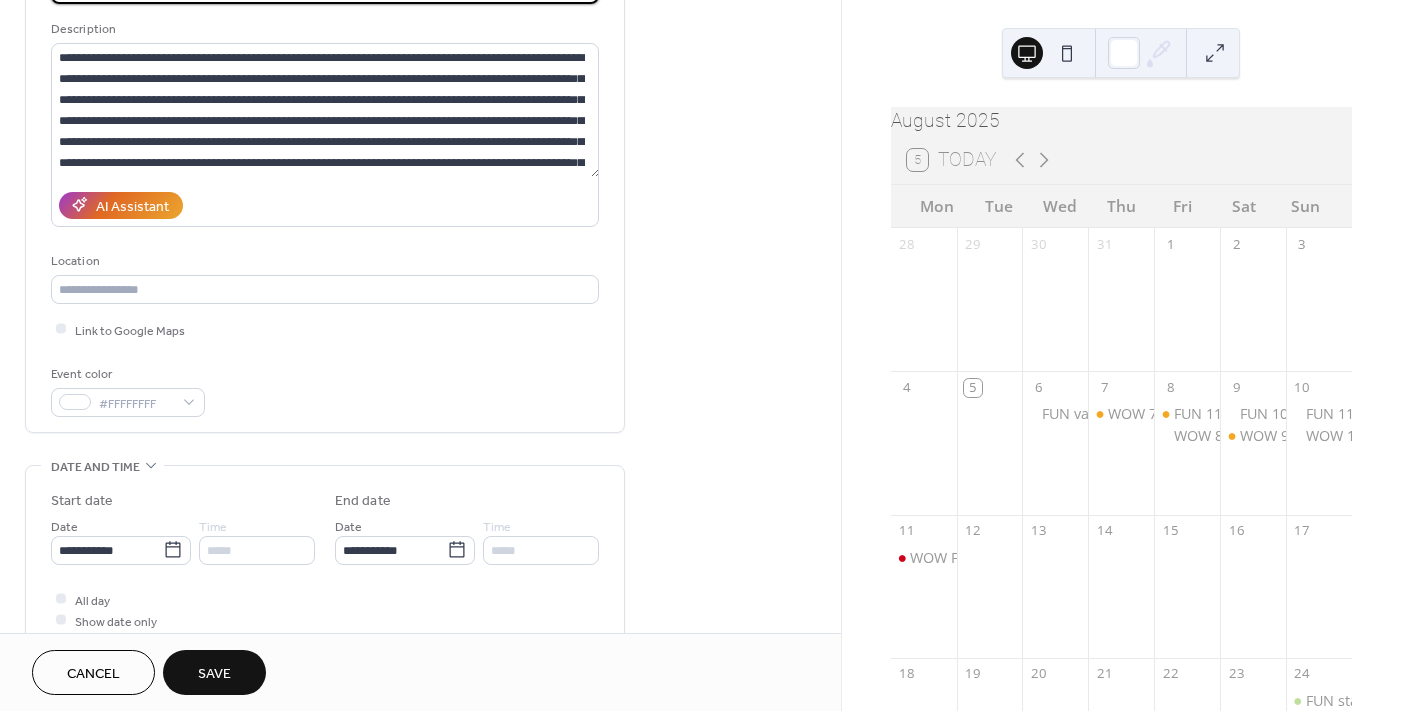 scroll, scrollTop: 300, scrollLeft: 0, axis: vertical 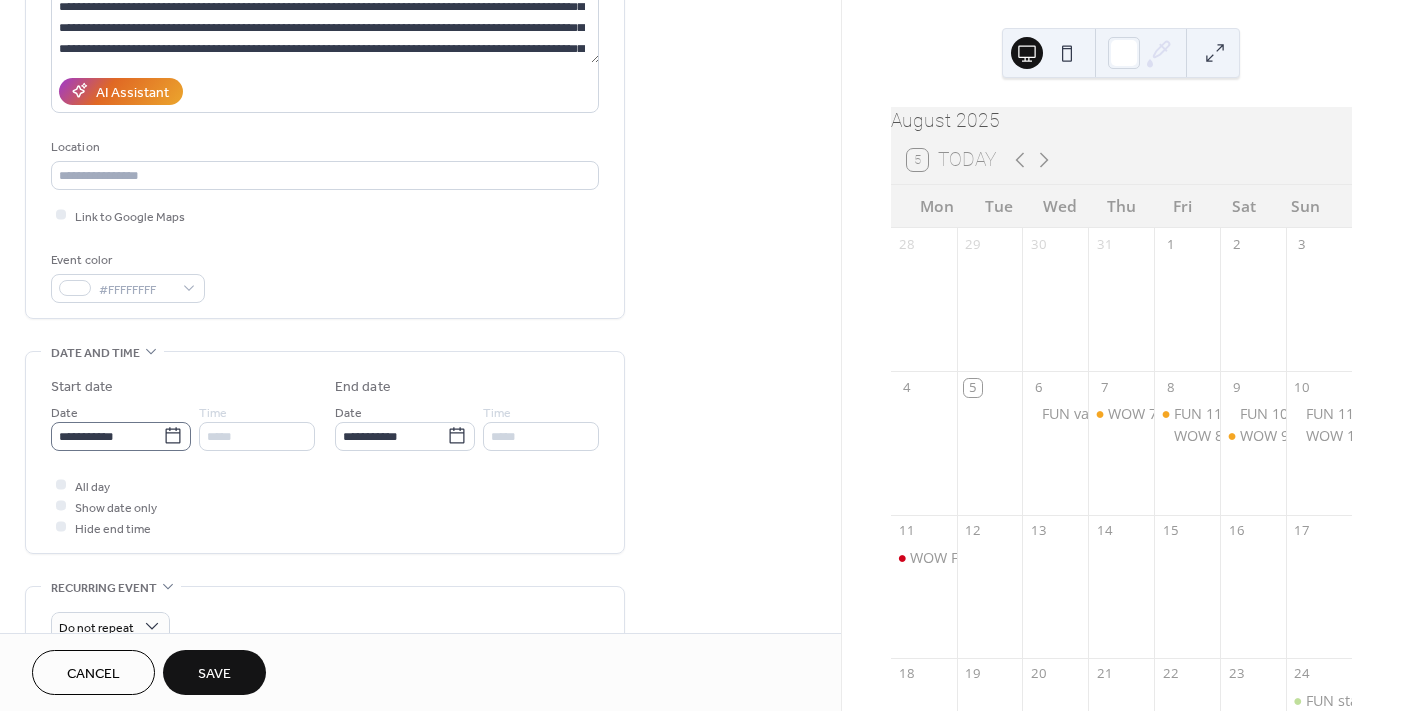 type on "**********" 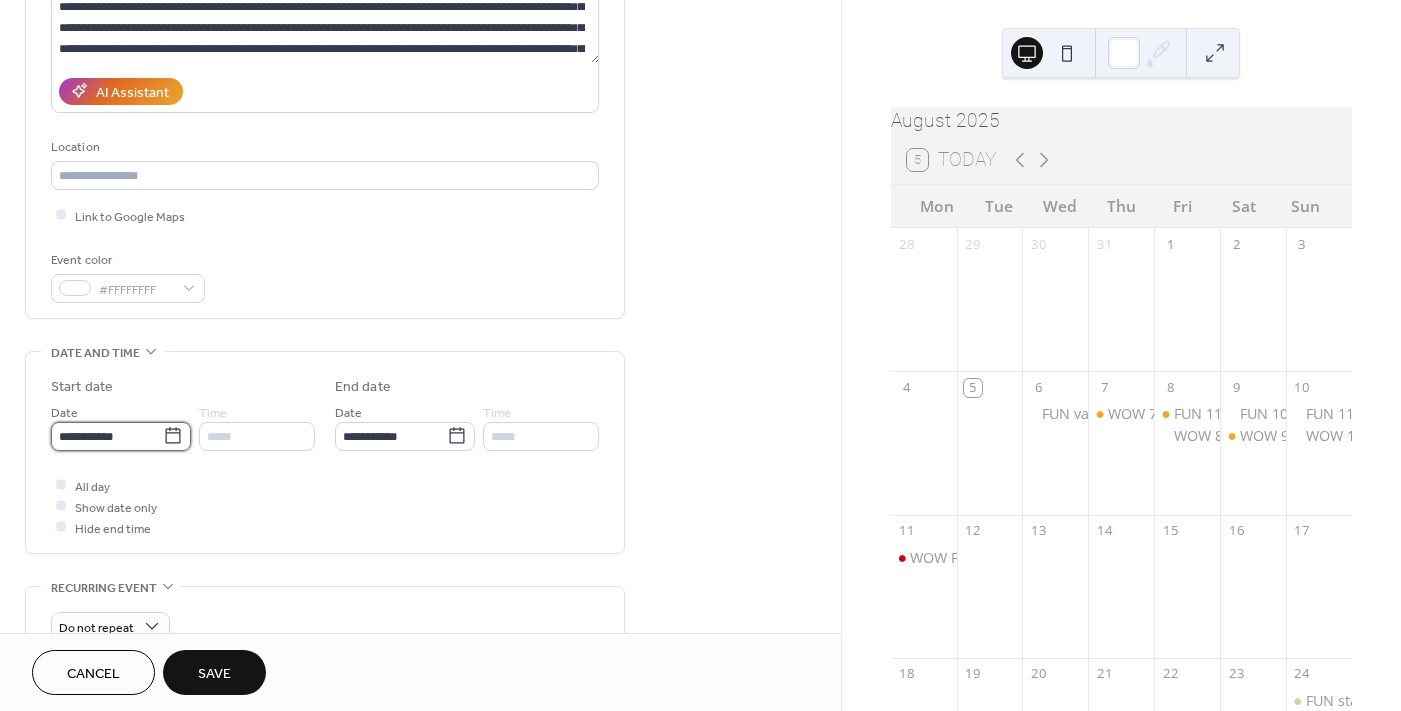 click on "**********" at bounding box center (107, 436) 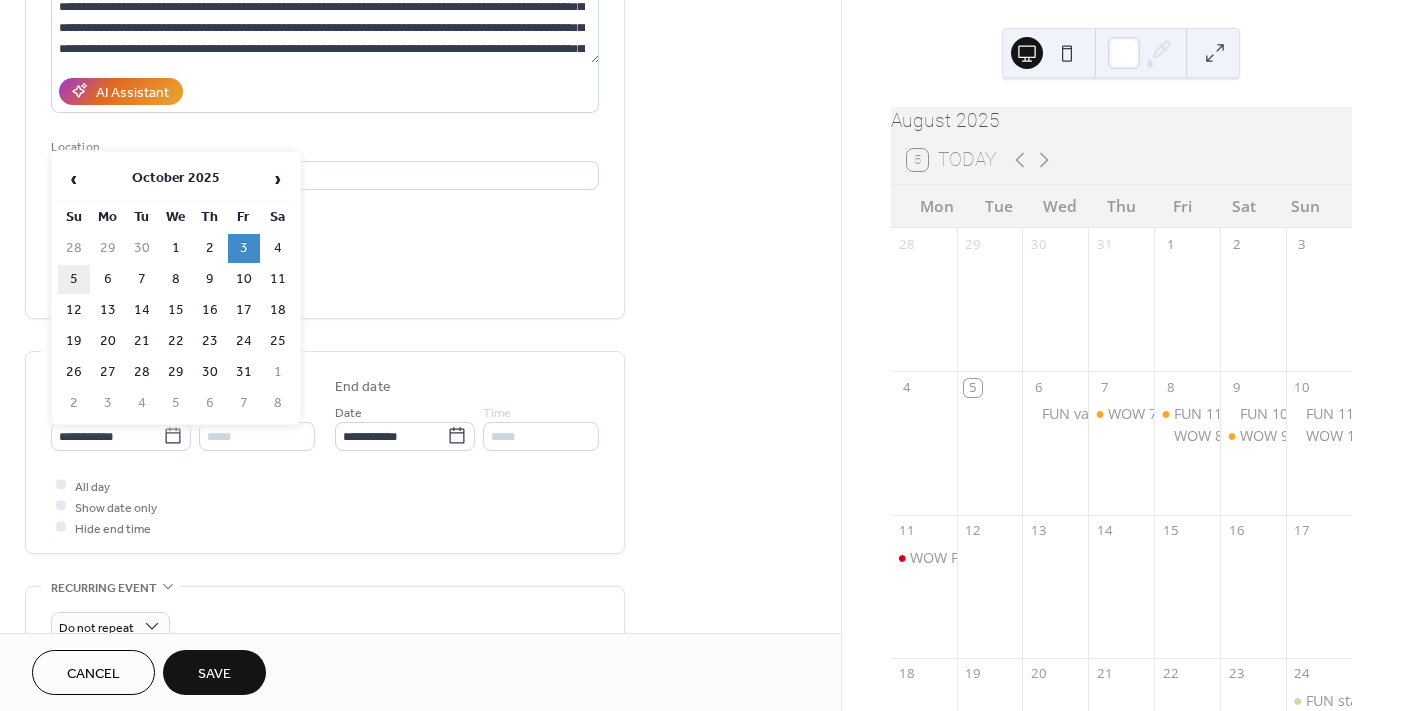 click on "5" at bounding box center (74, 279) 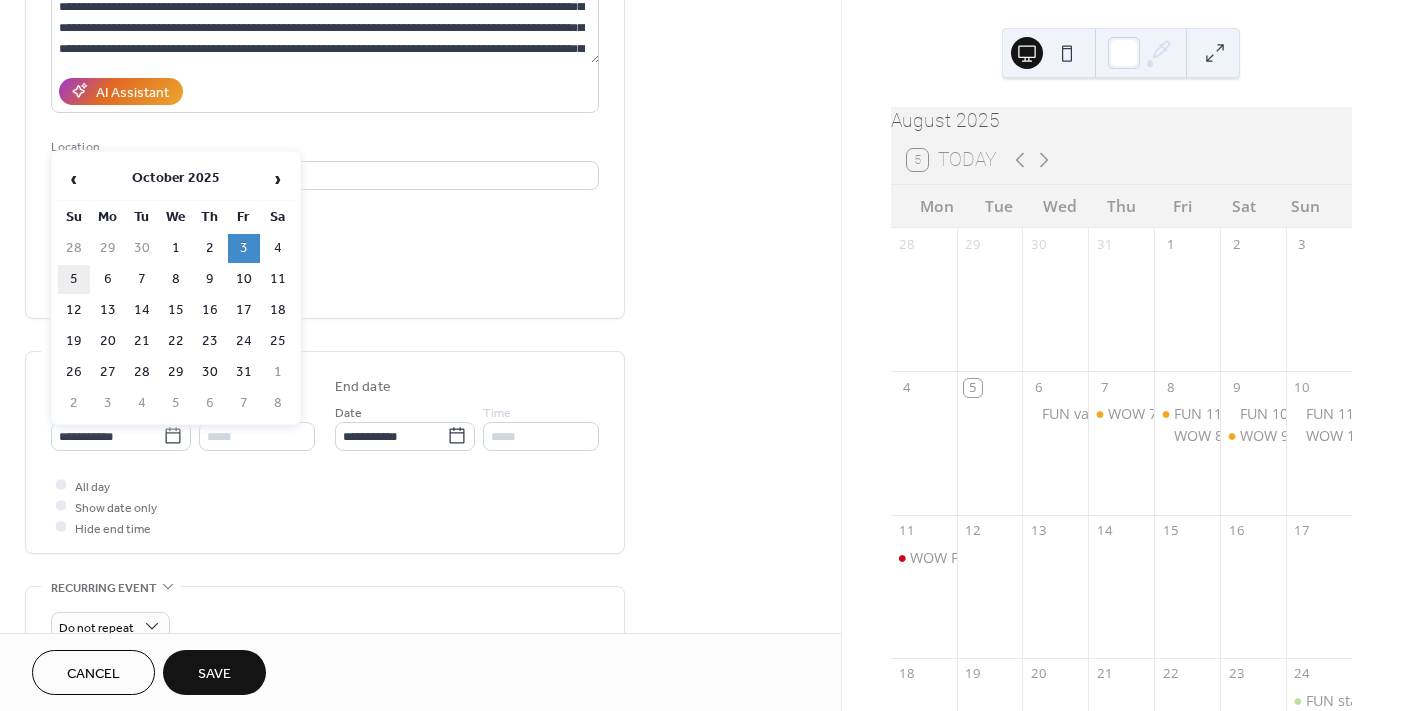 type on "**********" 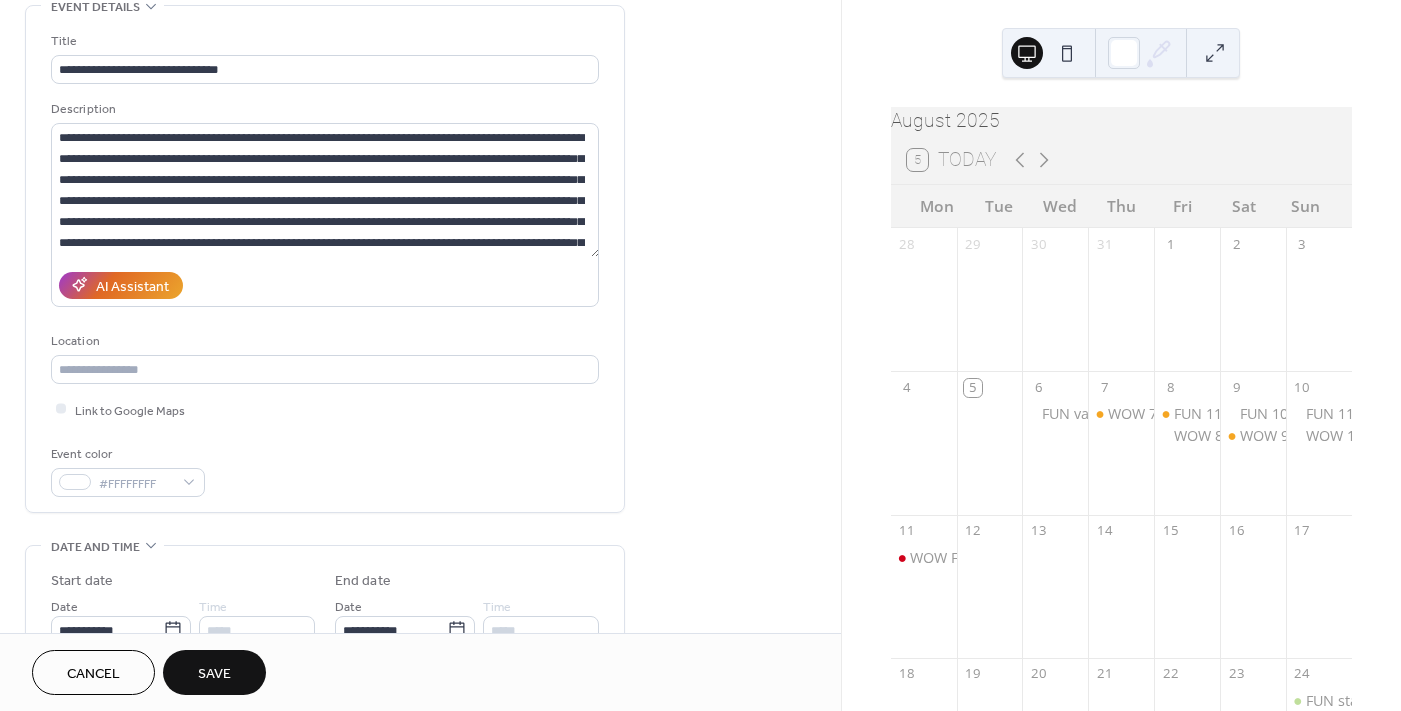 scroll, scrollTop: 100, scrollLeft: 0, axis: vertical 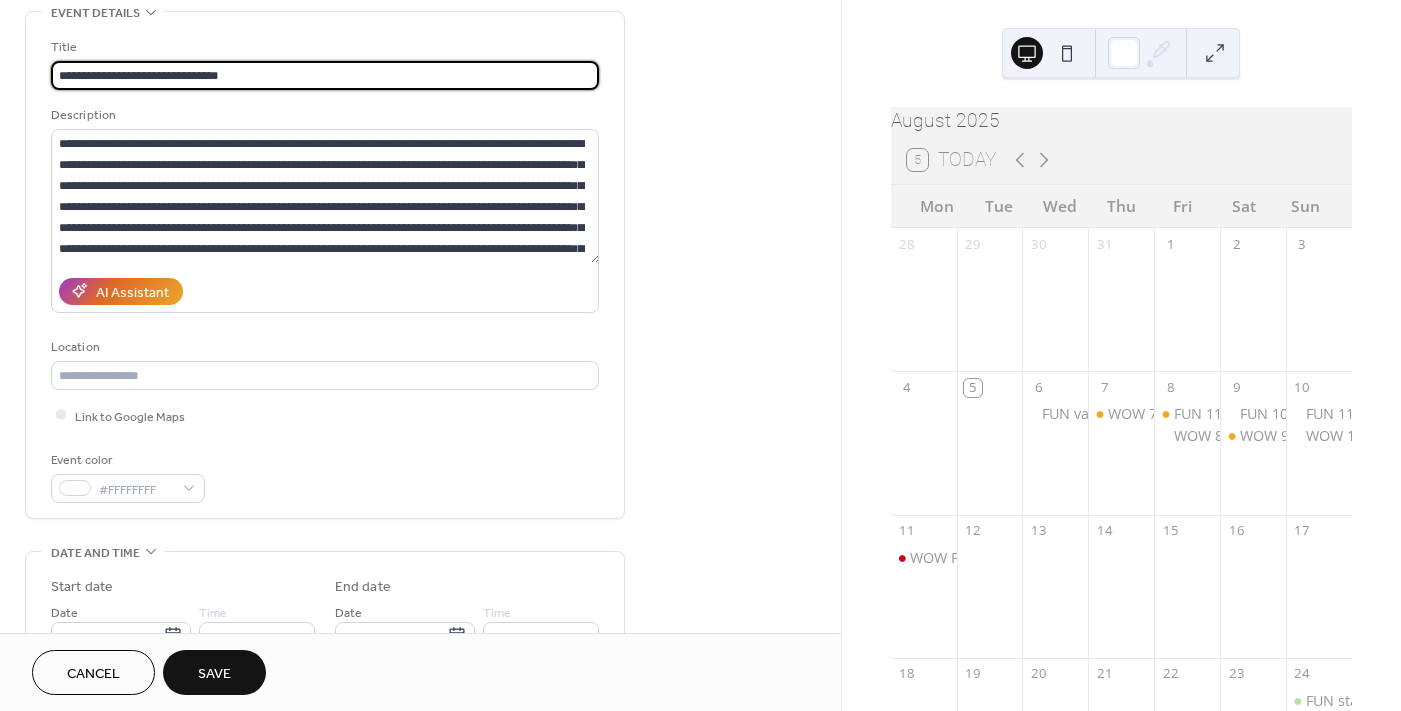 drag, startPoint x: 186, startPoint y: 76, endPoint x: 85, endPoint y: 81, distance: 101.12369 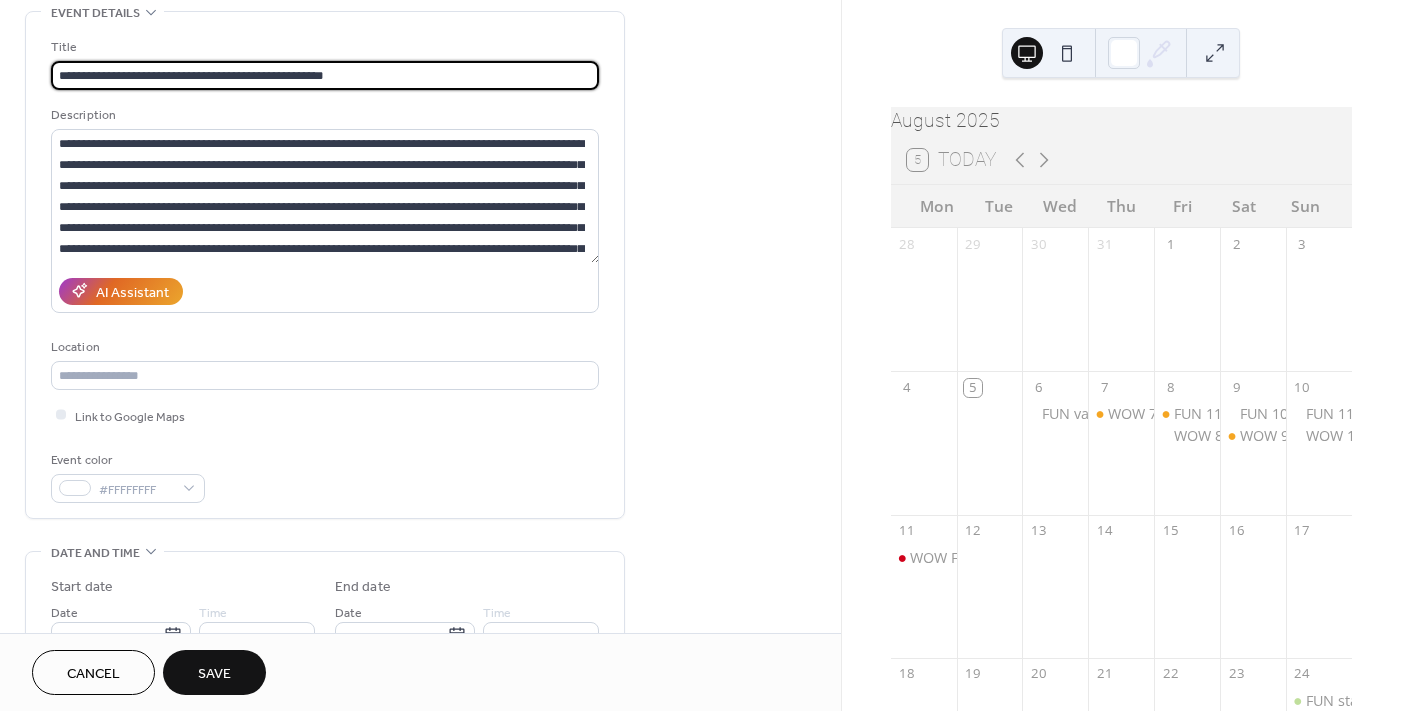 type on "**********" 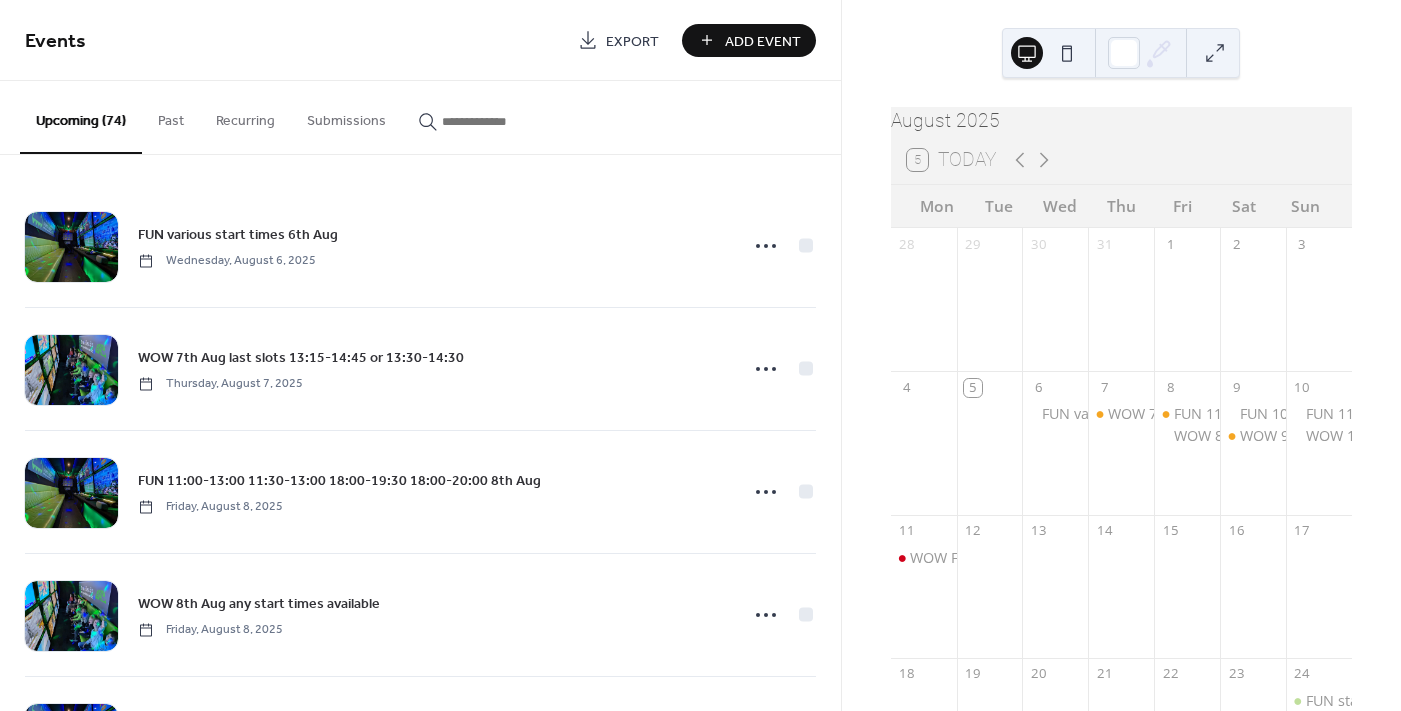 click at bounding box center (502, 121) 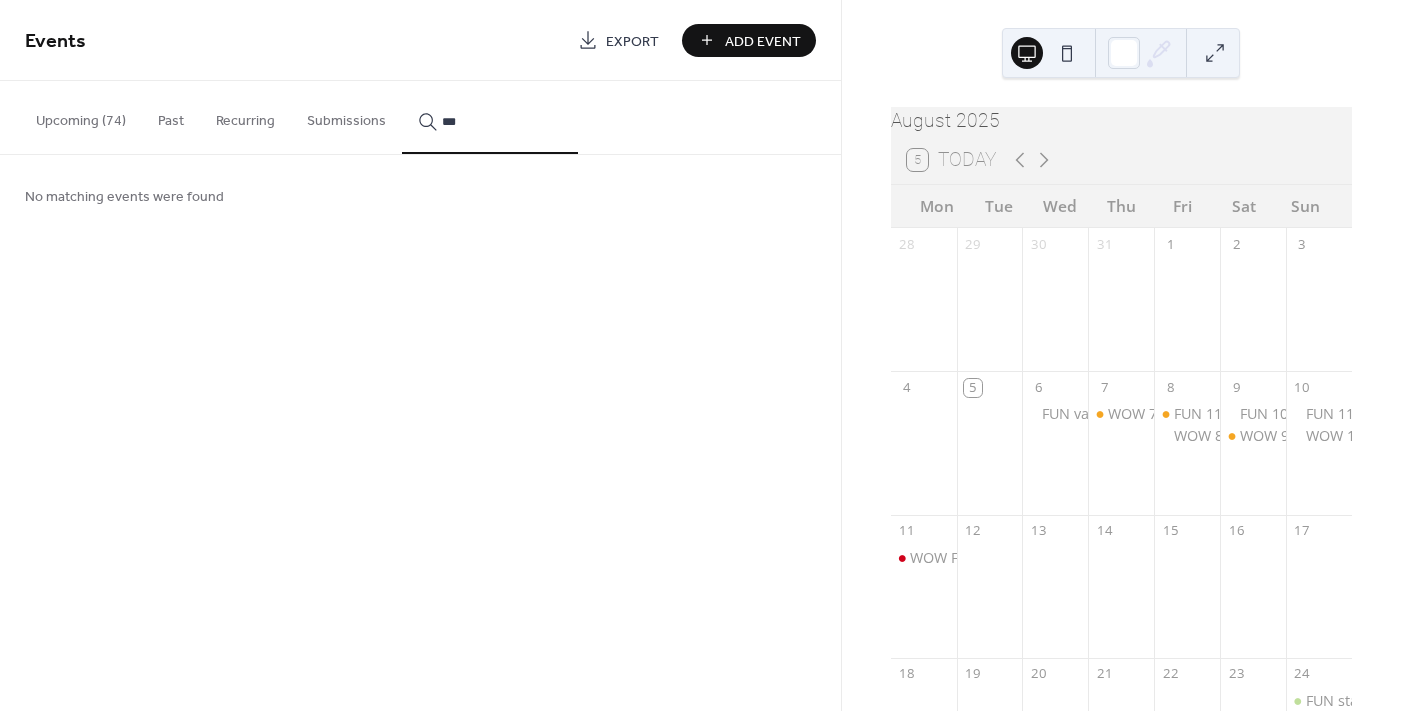 type on "***" 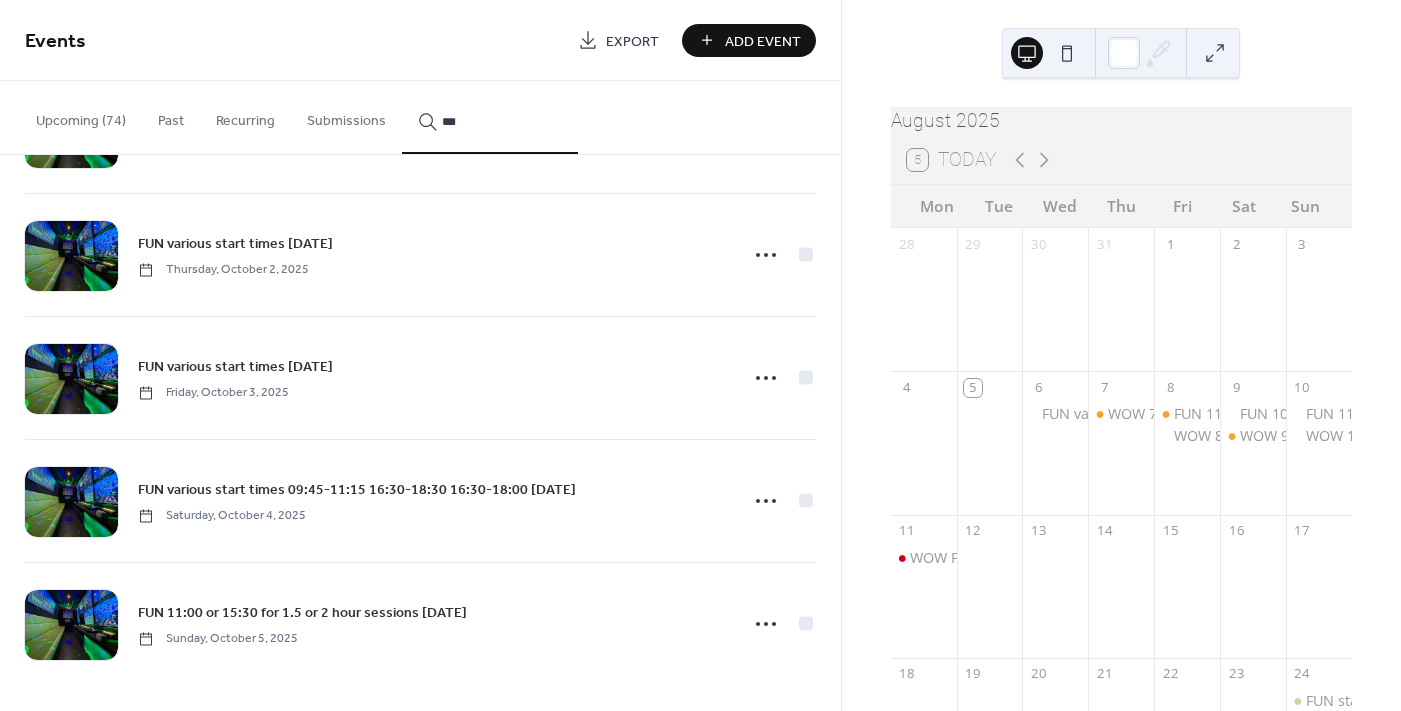scroll, scrollTop: 115, scrollLeft: 0, axis: vertical 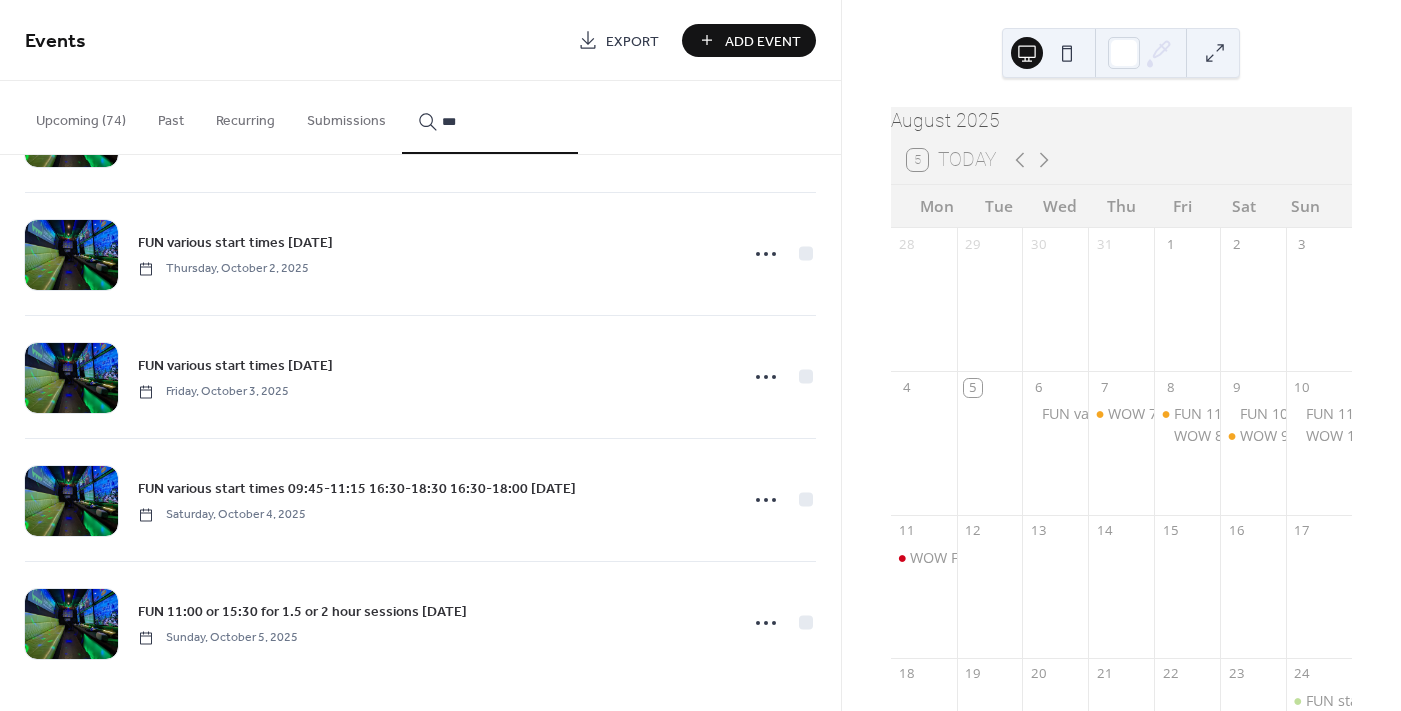 click 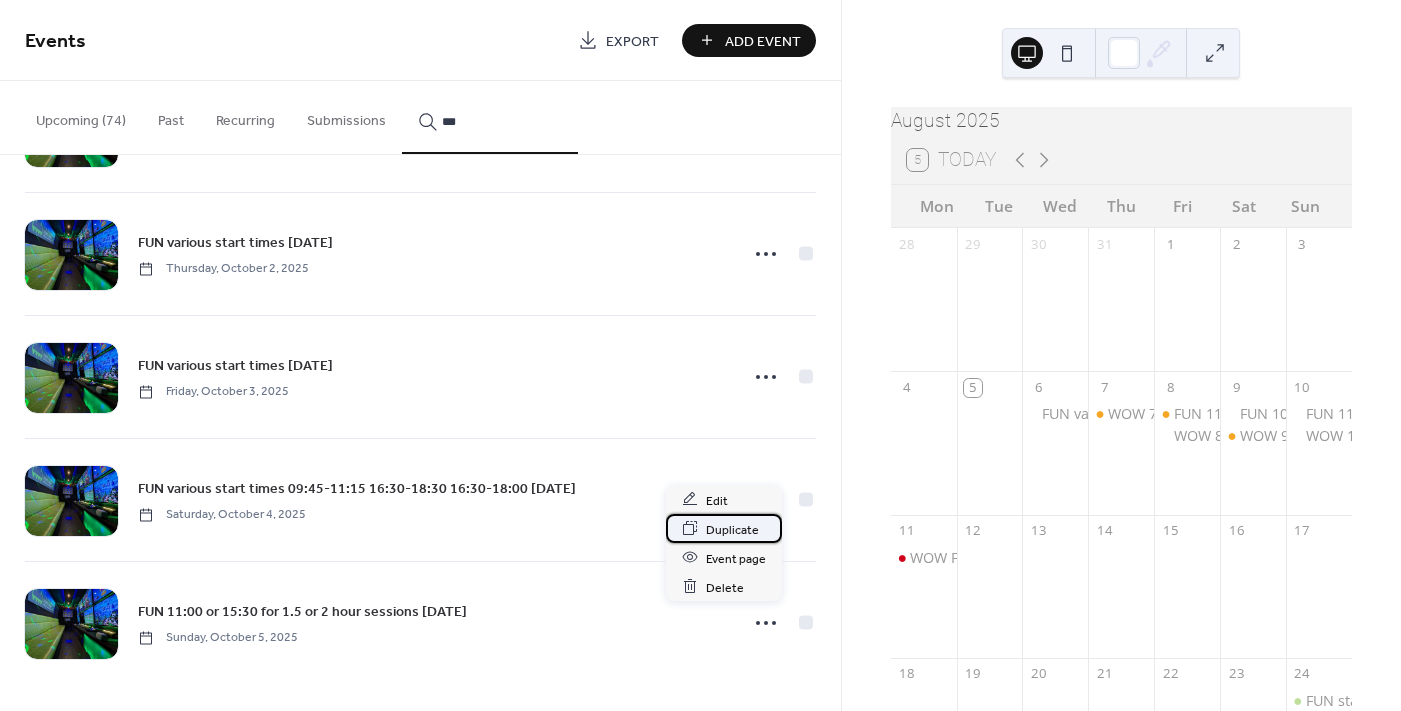 click on "Duplicate" at bounding box center (732, 529) 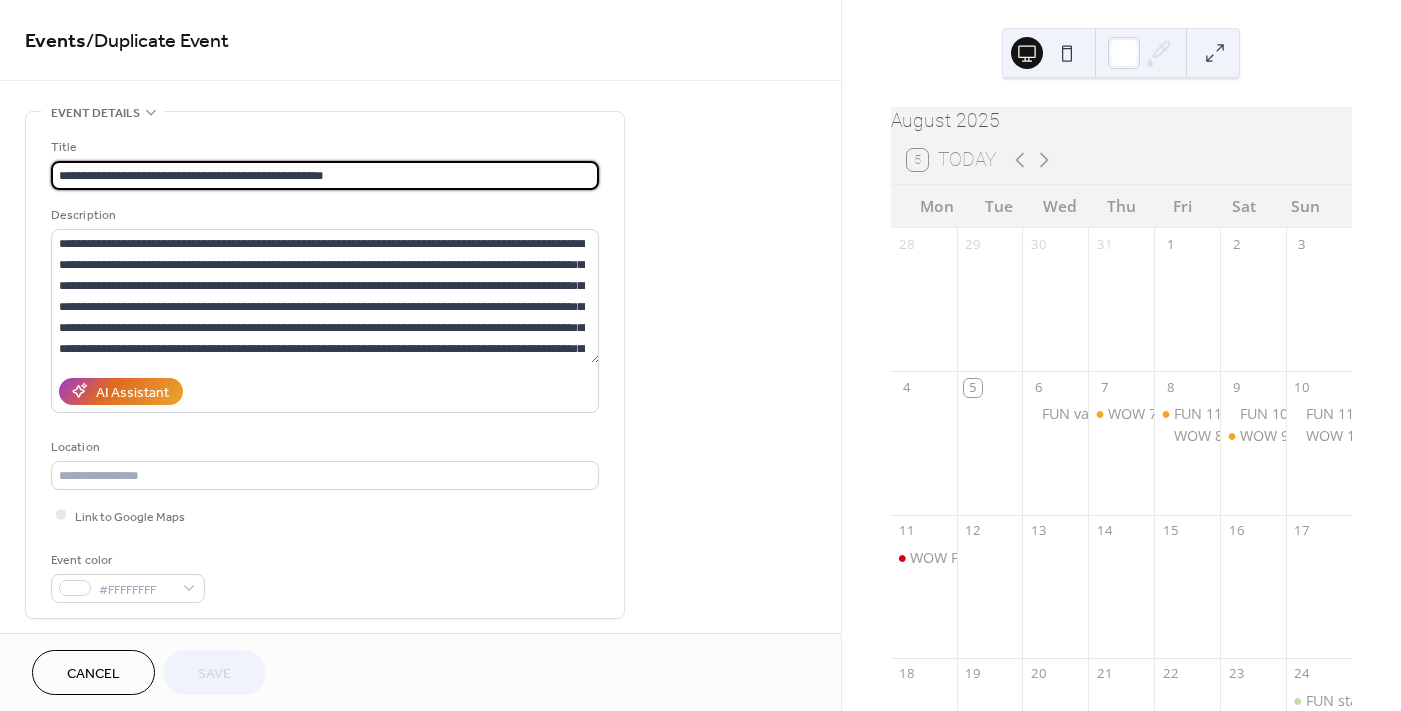 click on "**********" at bounding box center [325, 175] 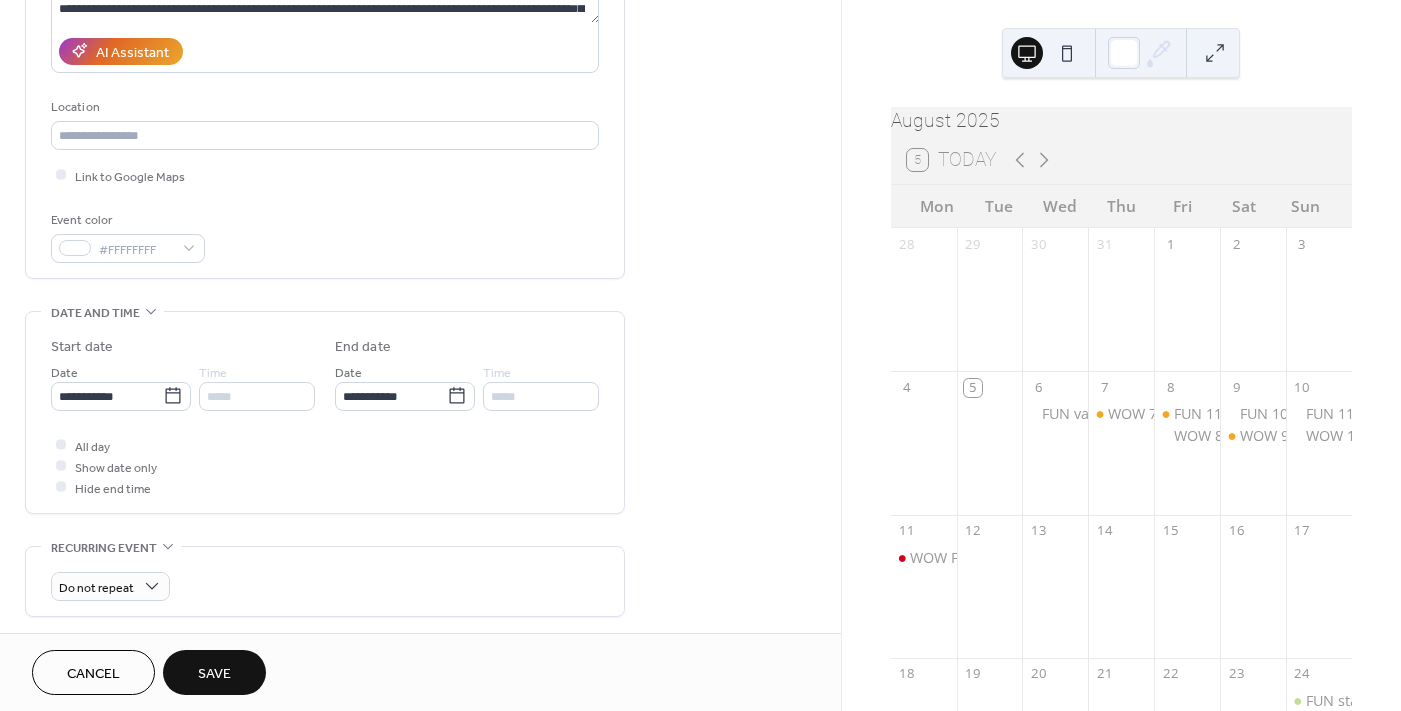 scroll, scrollTop: 399, scrollLeft: 0, axis: vertical 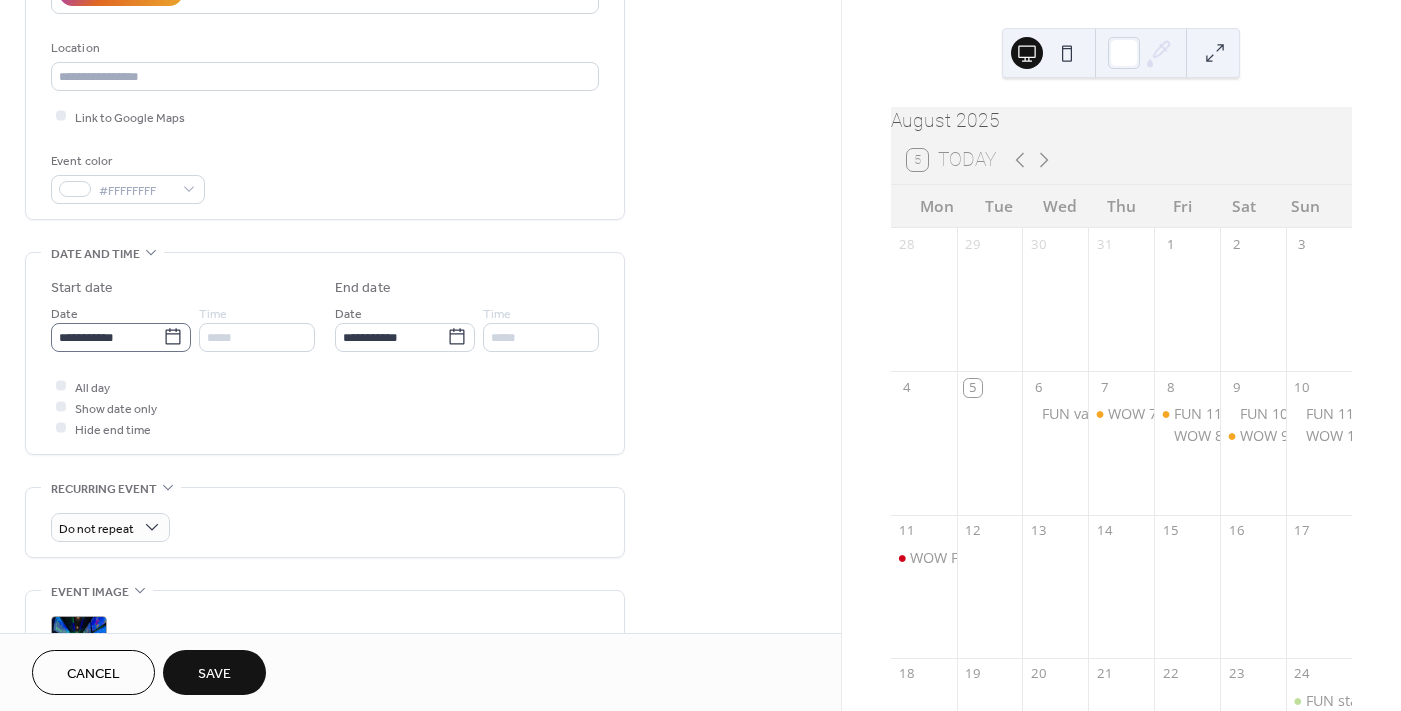 type on "**********" 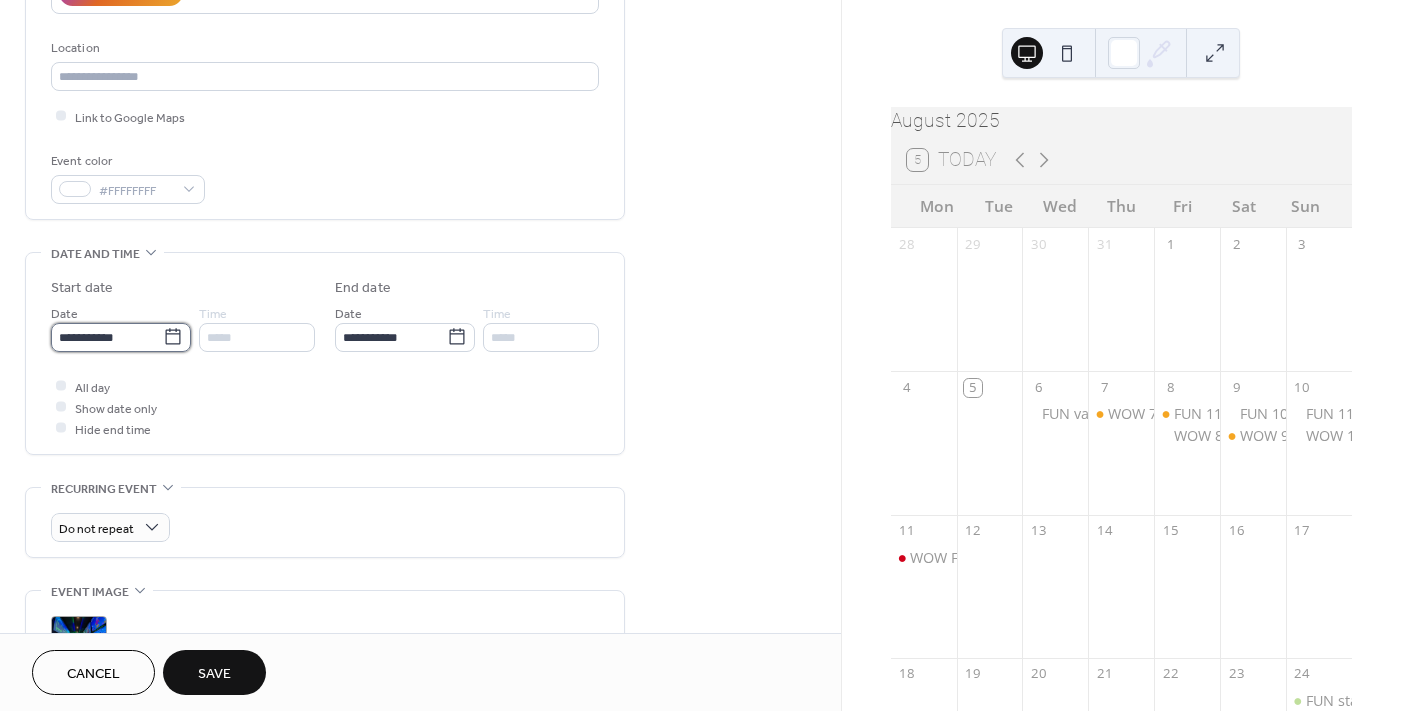 click on "**********" at bounding box center [107, 337] 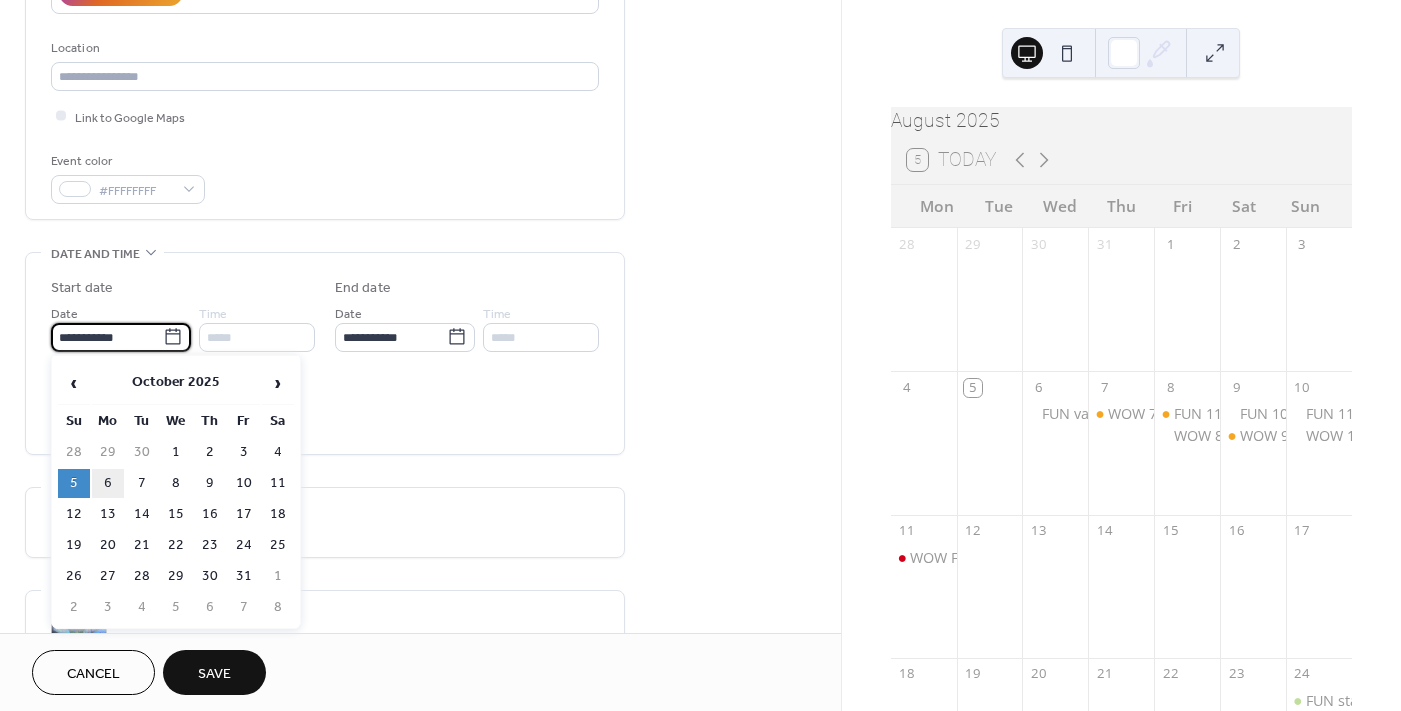 click on "6" at bounding box center (108, 483) 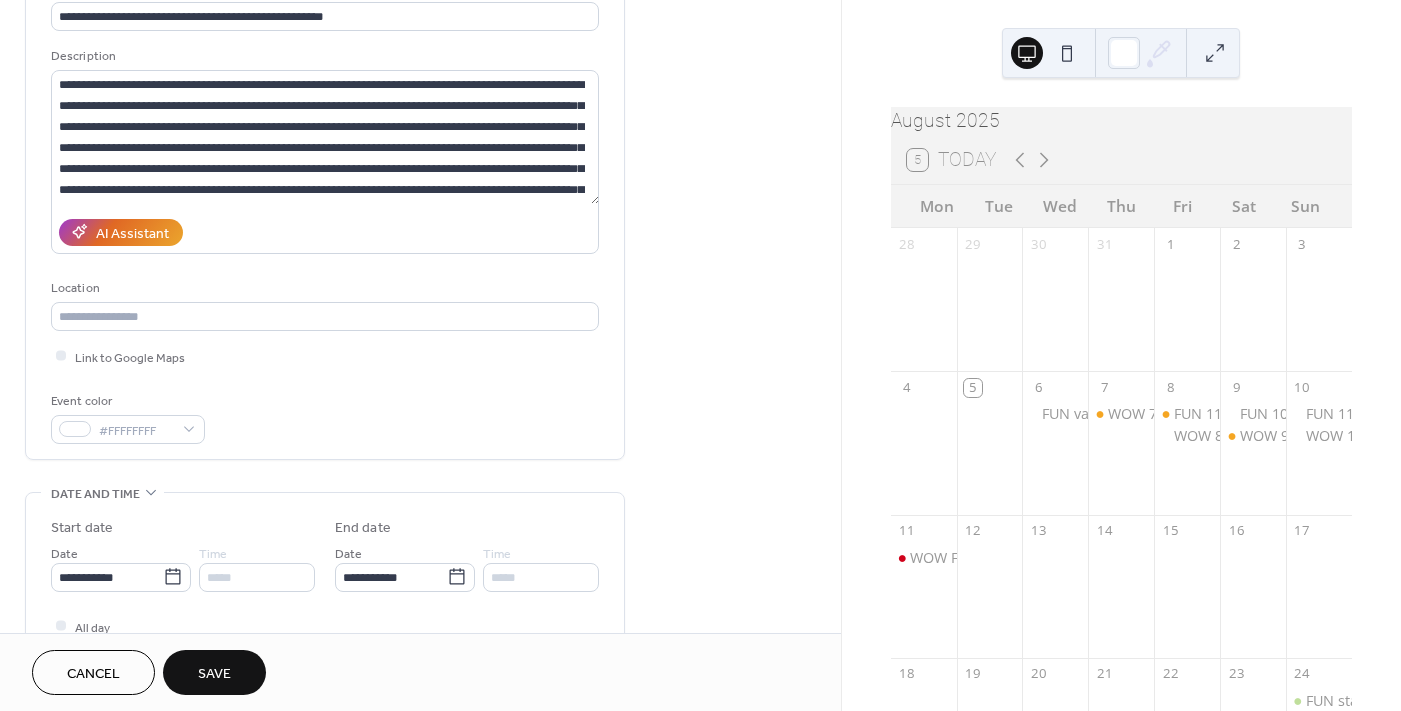 scroll, scrollTop: 0, scrollLeft: 0, axis: both 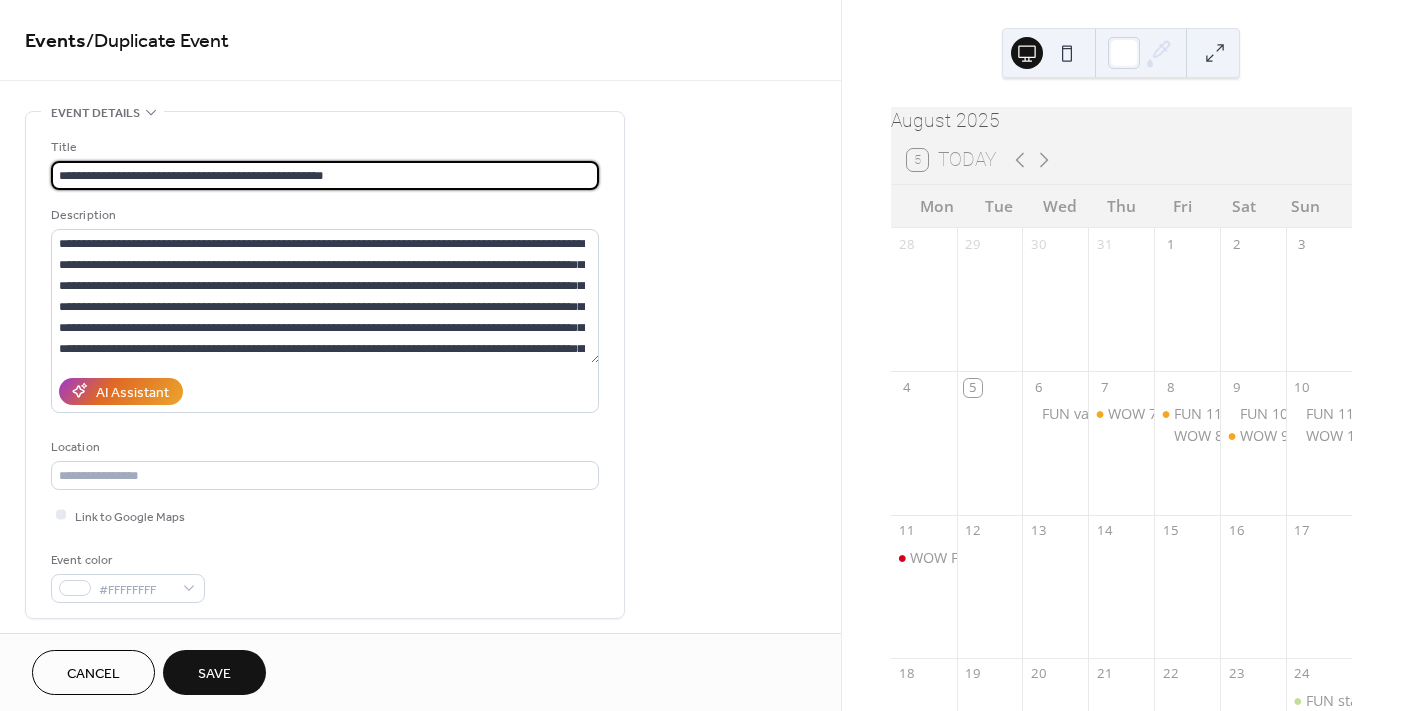 drag, startPoint x: 292, startPoint y: 173, endPoint x: 86, endPoint y: 182, distance: 206.1965 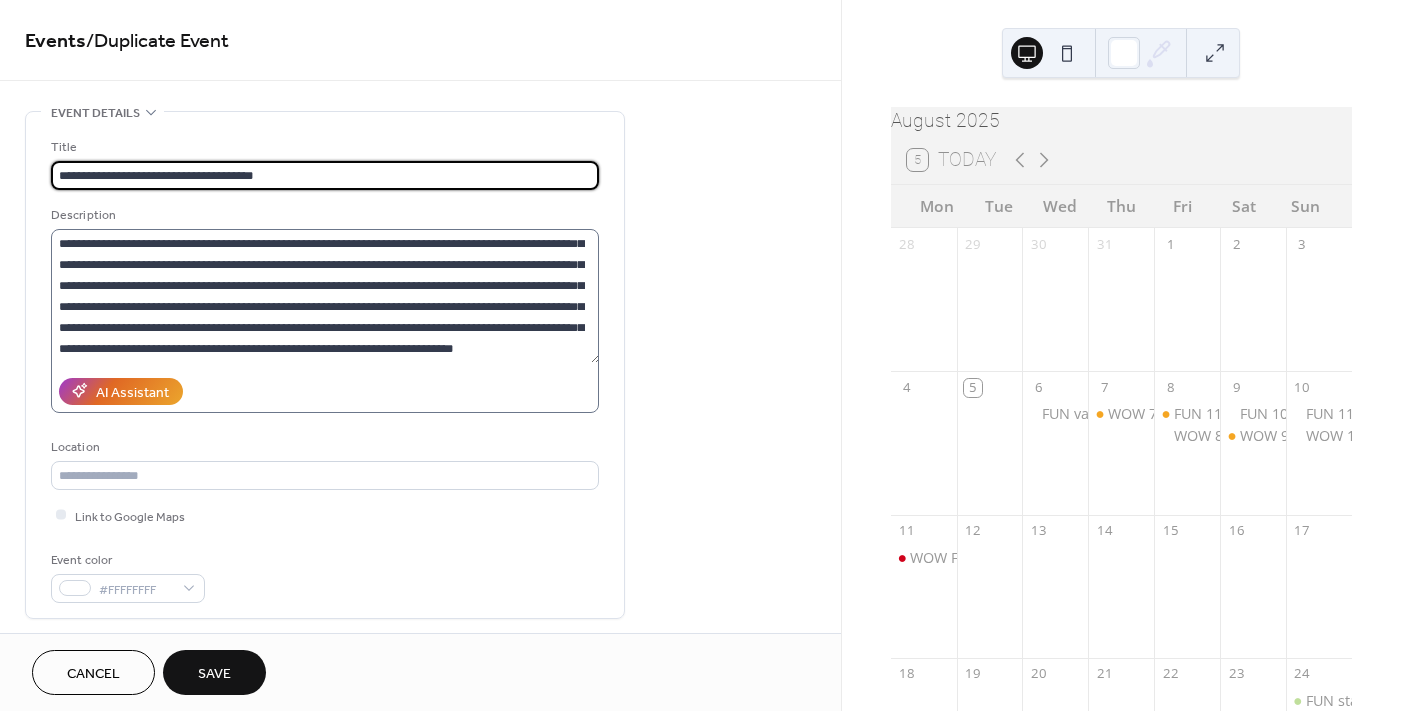 scroll, scrollTop: 41, scrollLeft: 0, axis: vertical 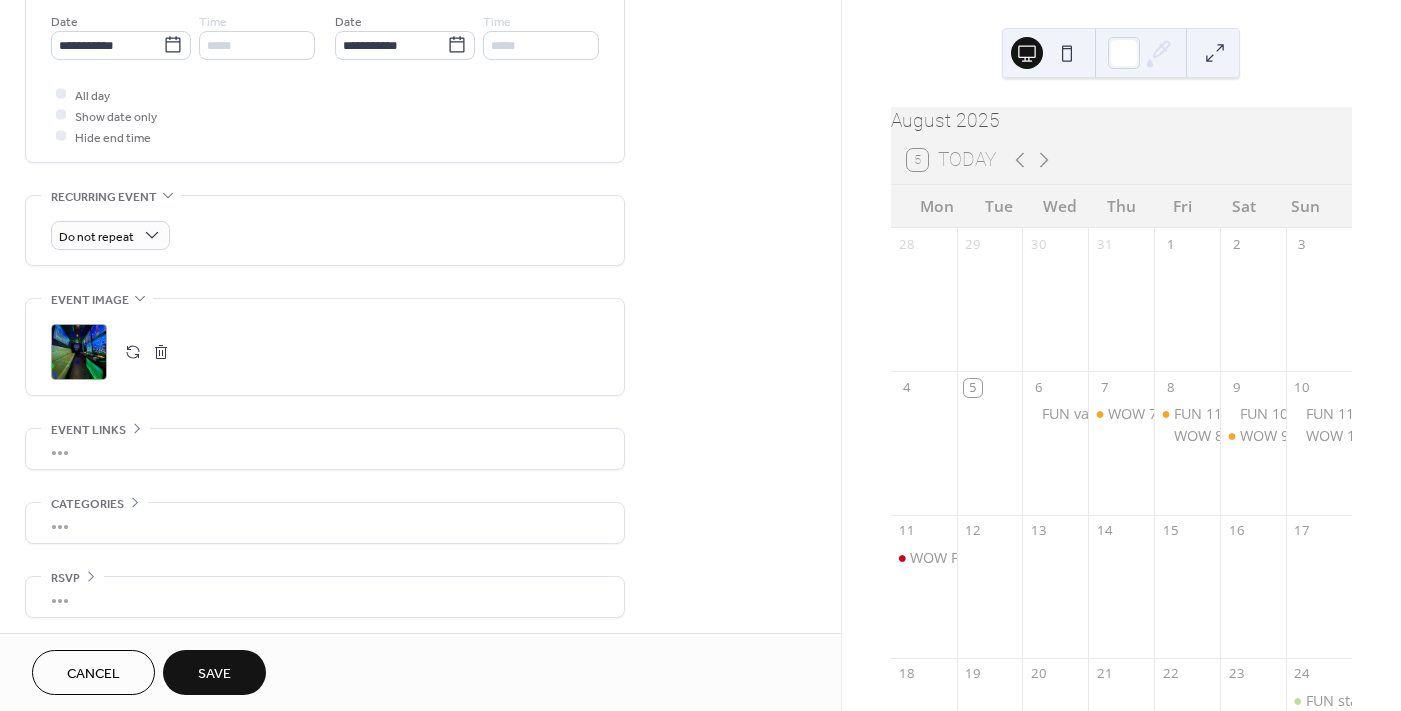 type on "**********" 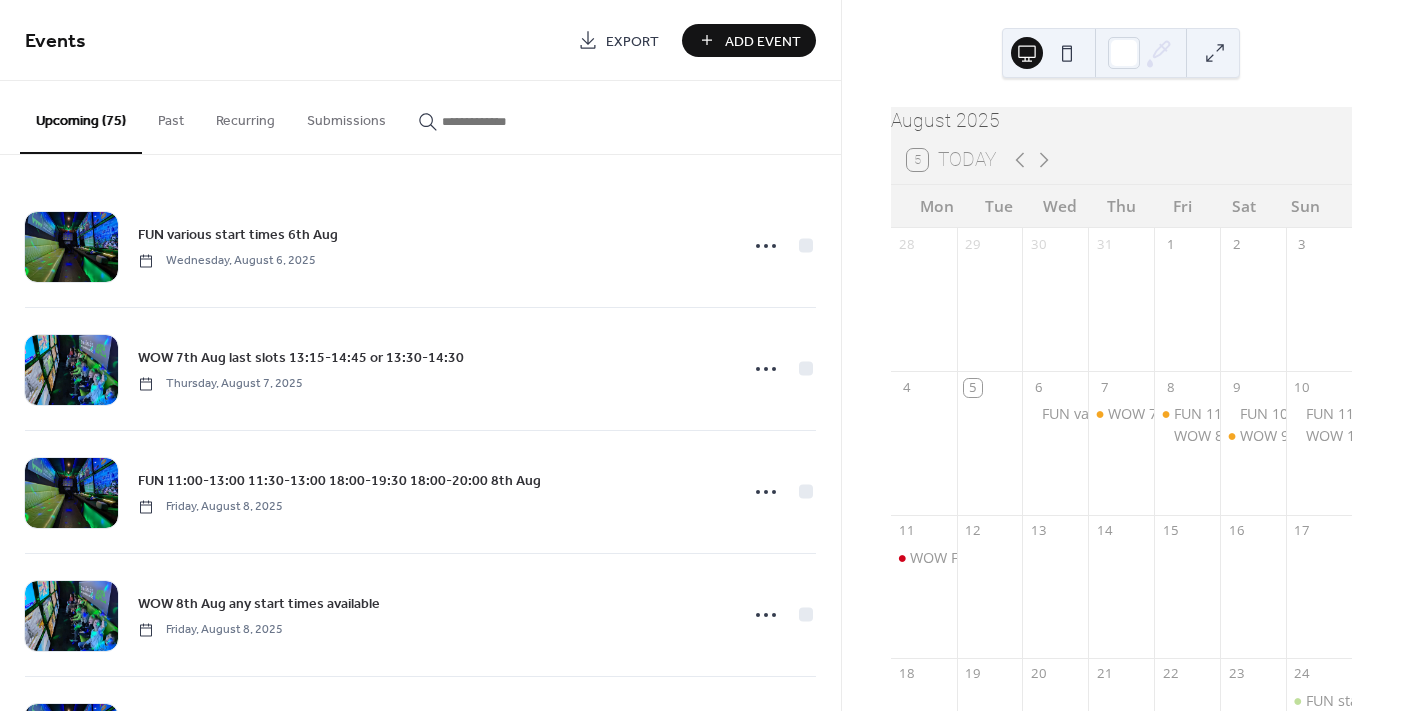 click at bounding box center [502, 121] 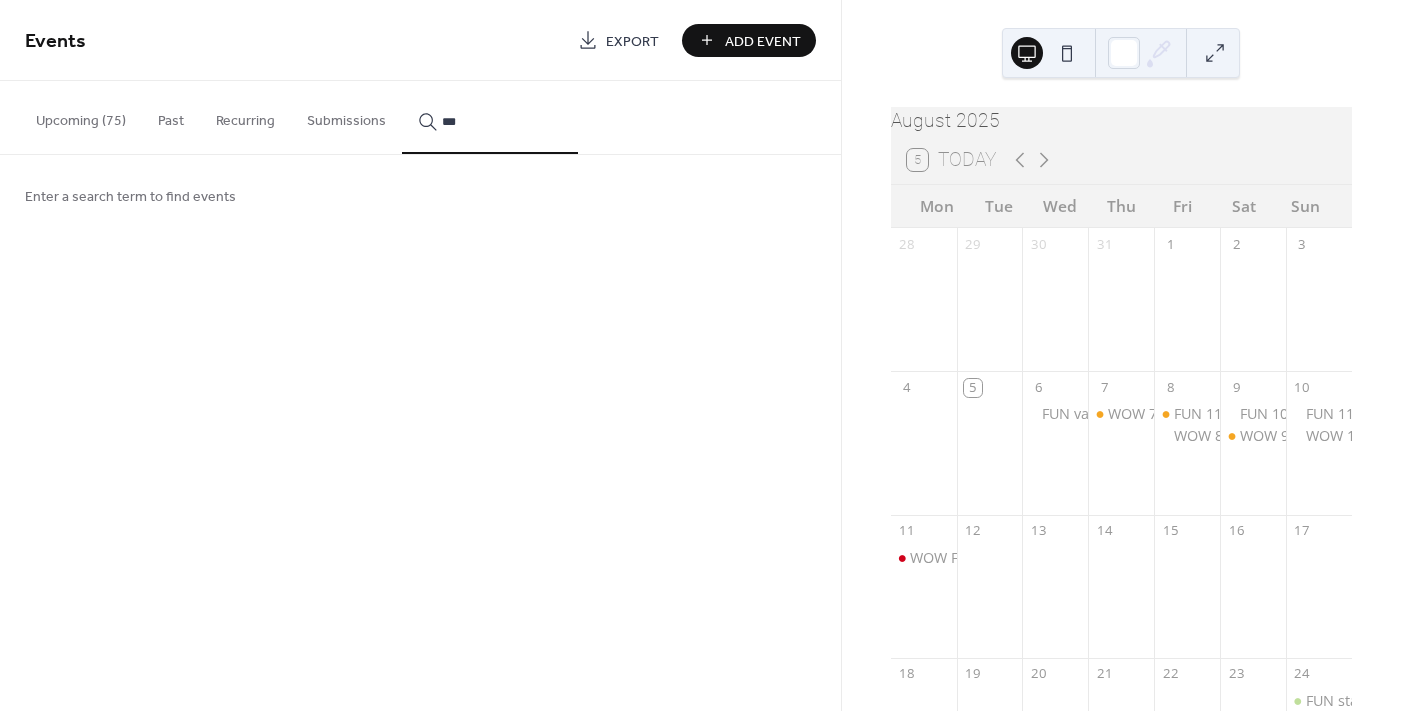 type on "***" 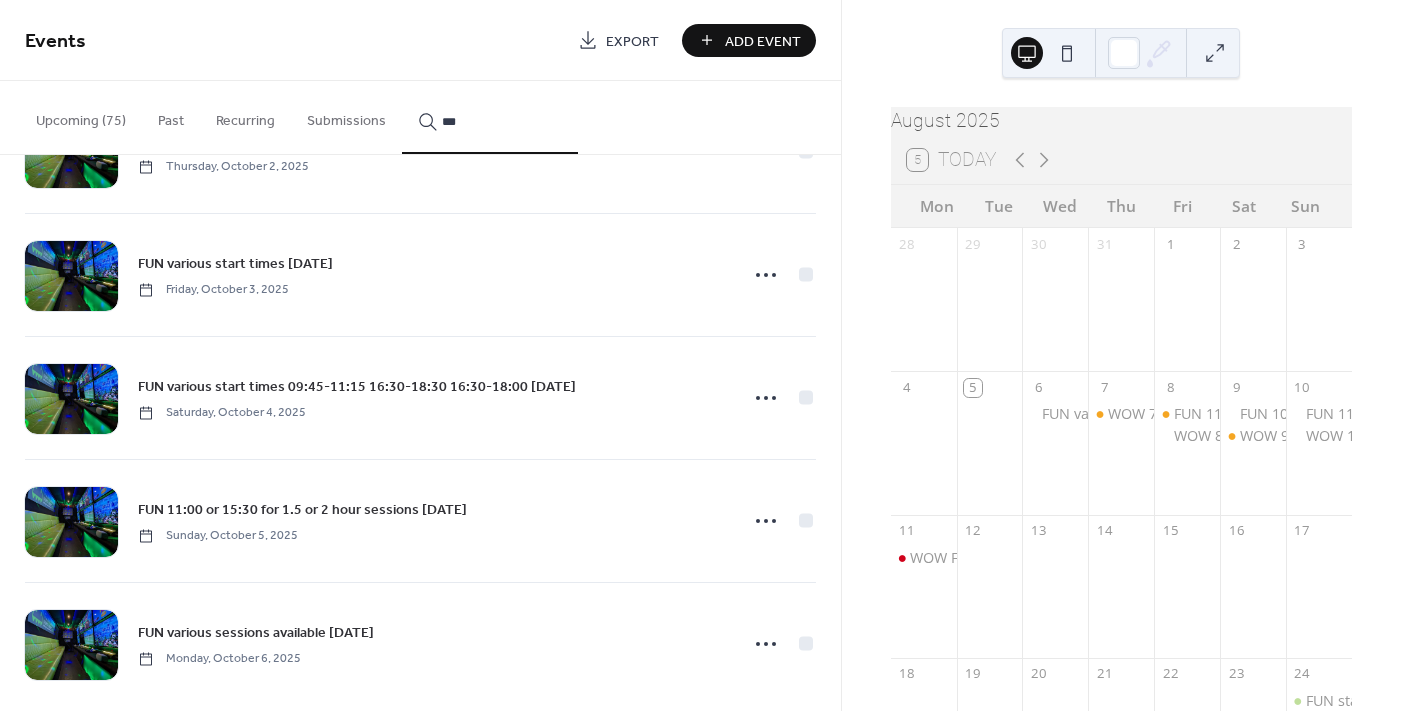 scroll, scrollTop: 237, scrollLeft: 0, axis: vertical 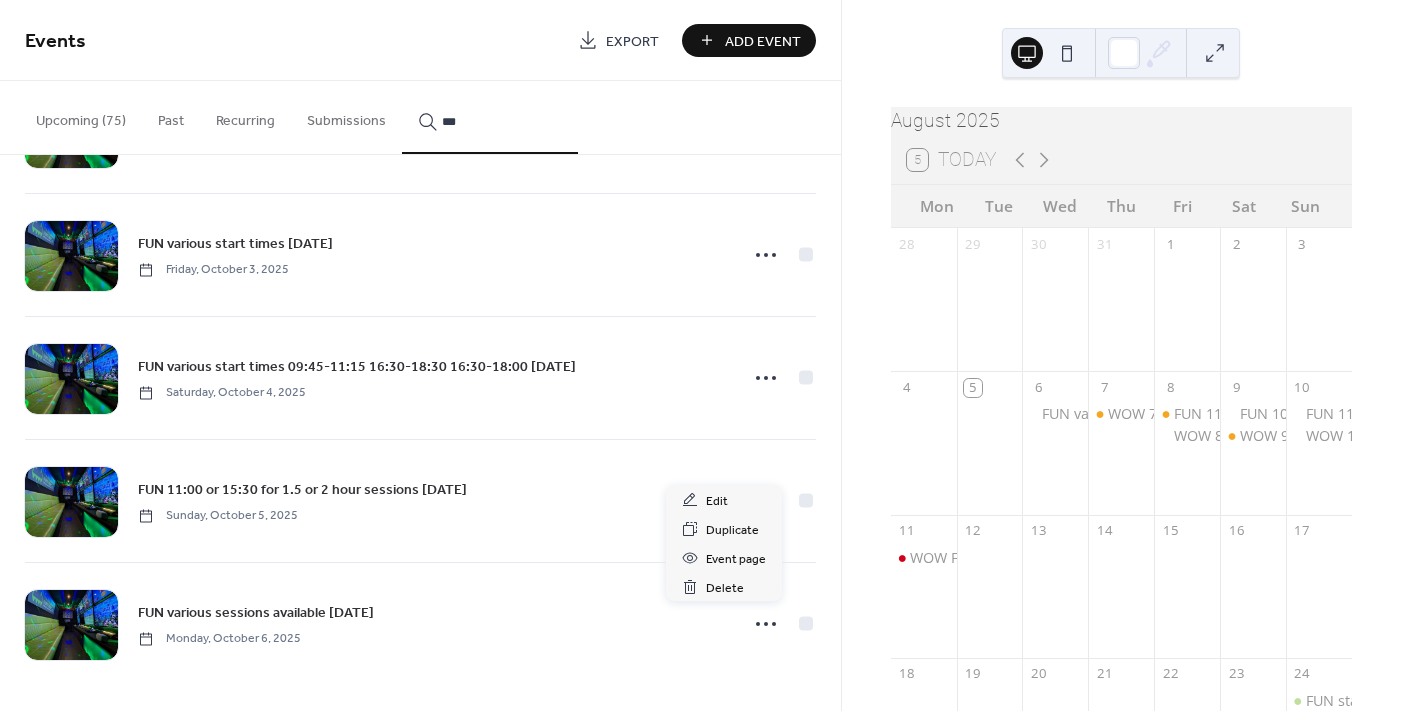 click 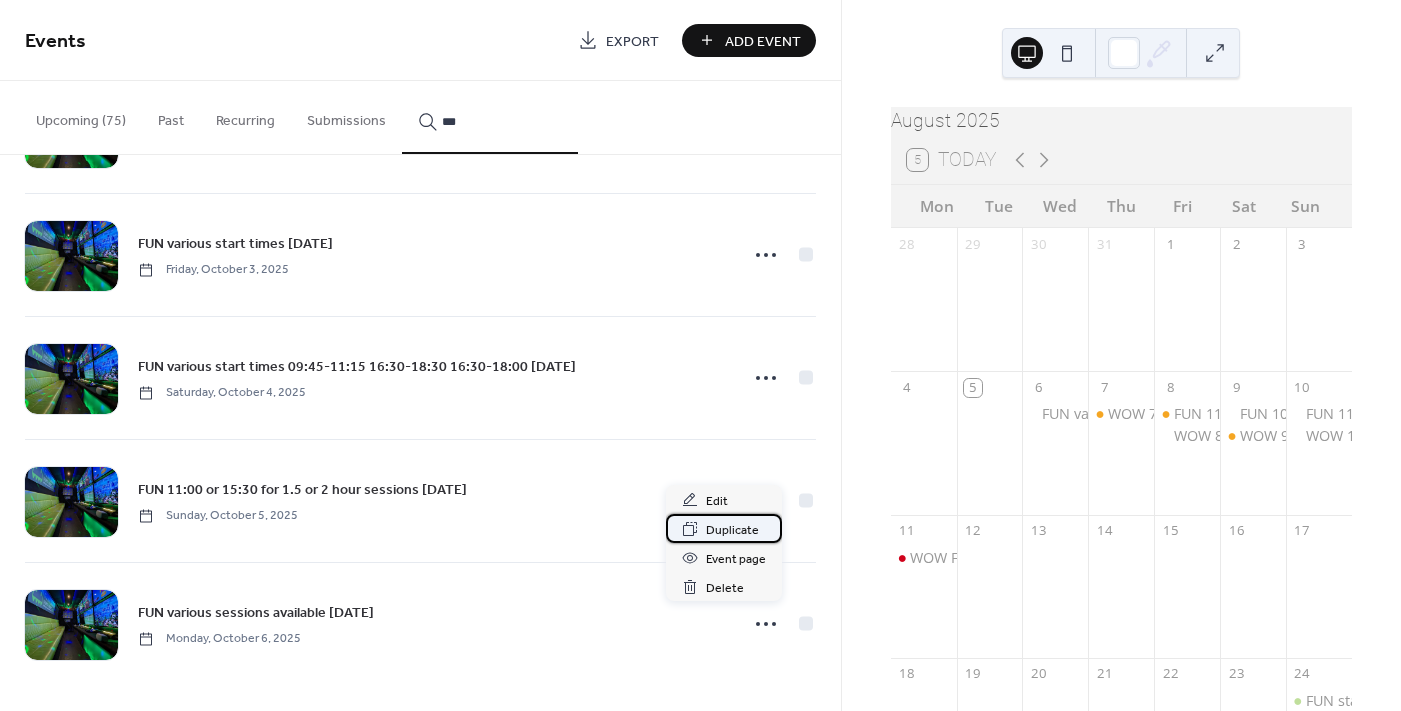 click on "Duplicate" at bounding box center [732, 530] 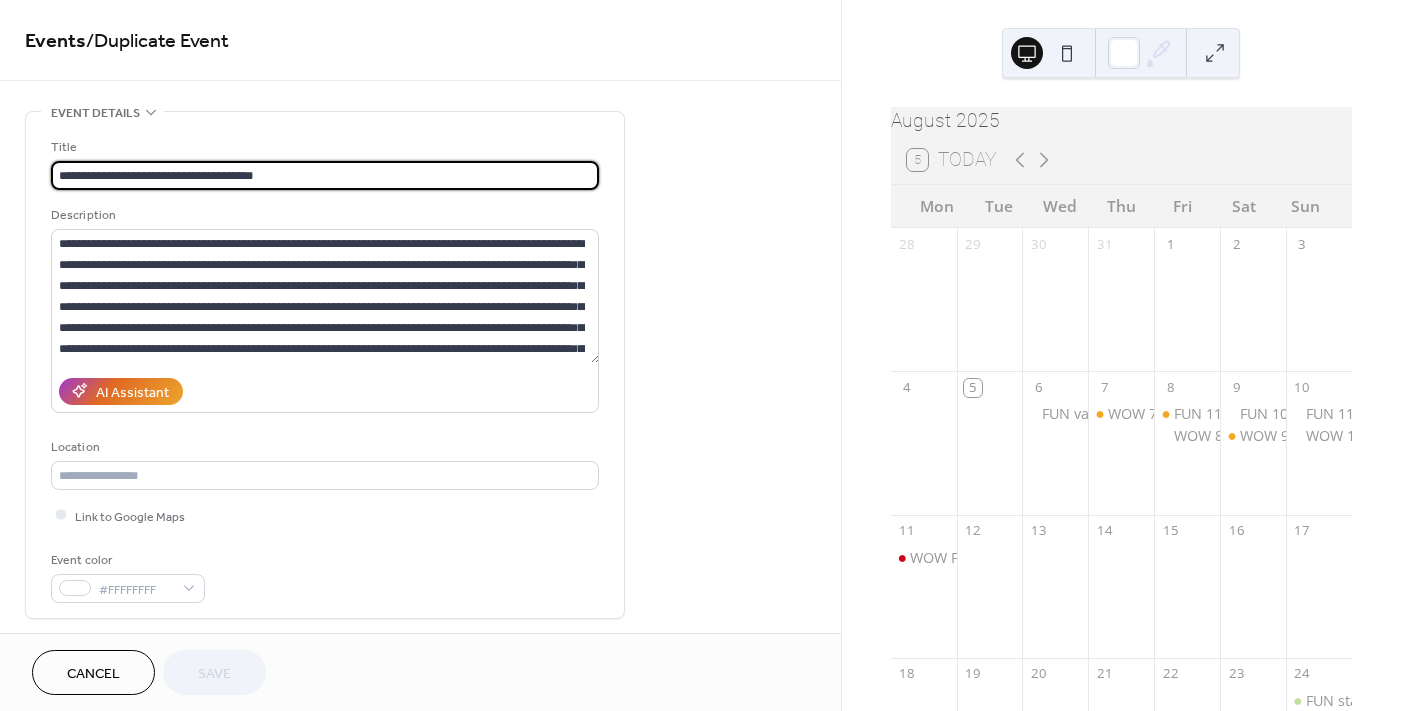 click on "**********" at bounding box center (325, 175) 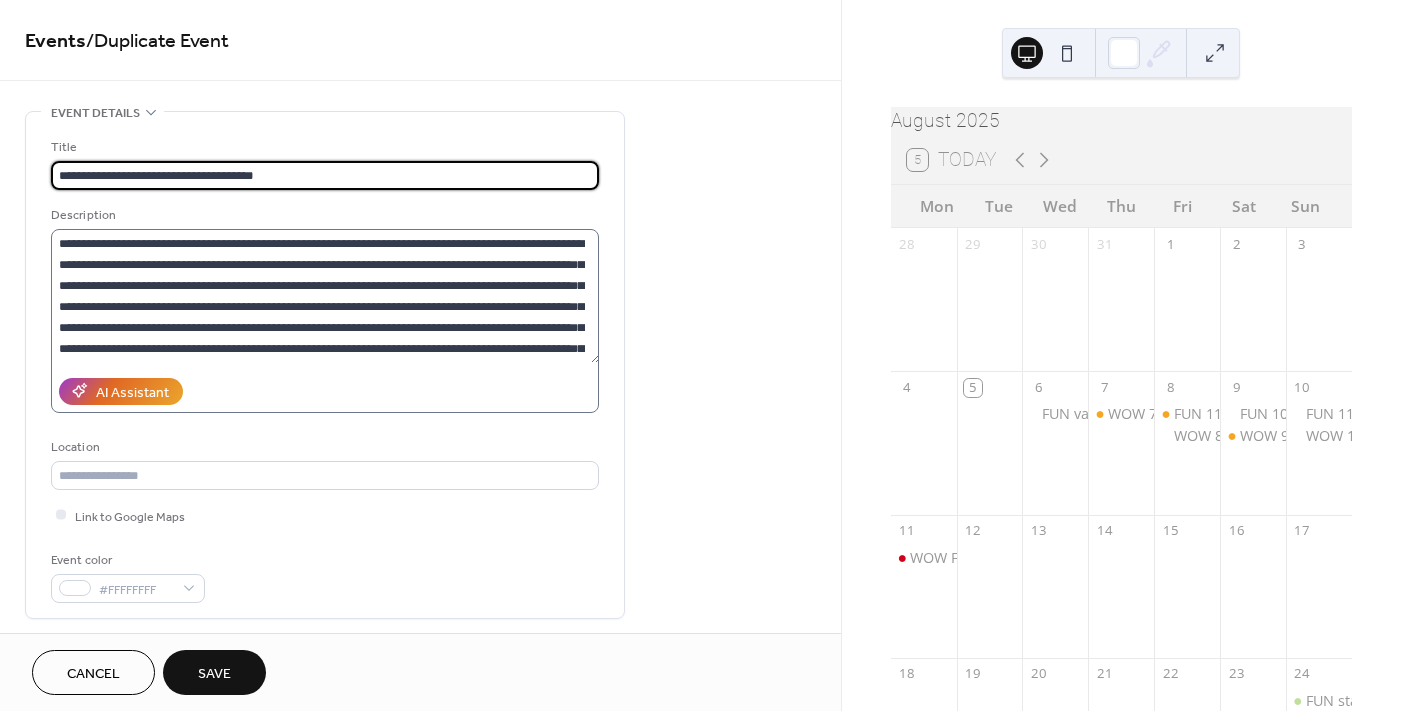 scroll, scrollTop: 0, scrollLeft: 0, axis: both 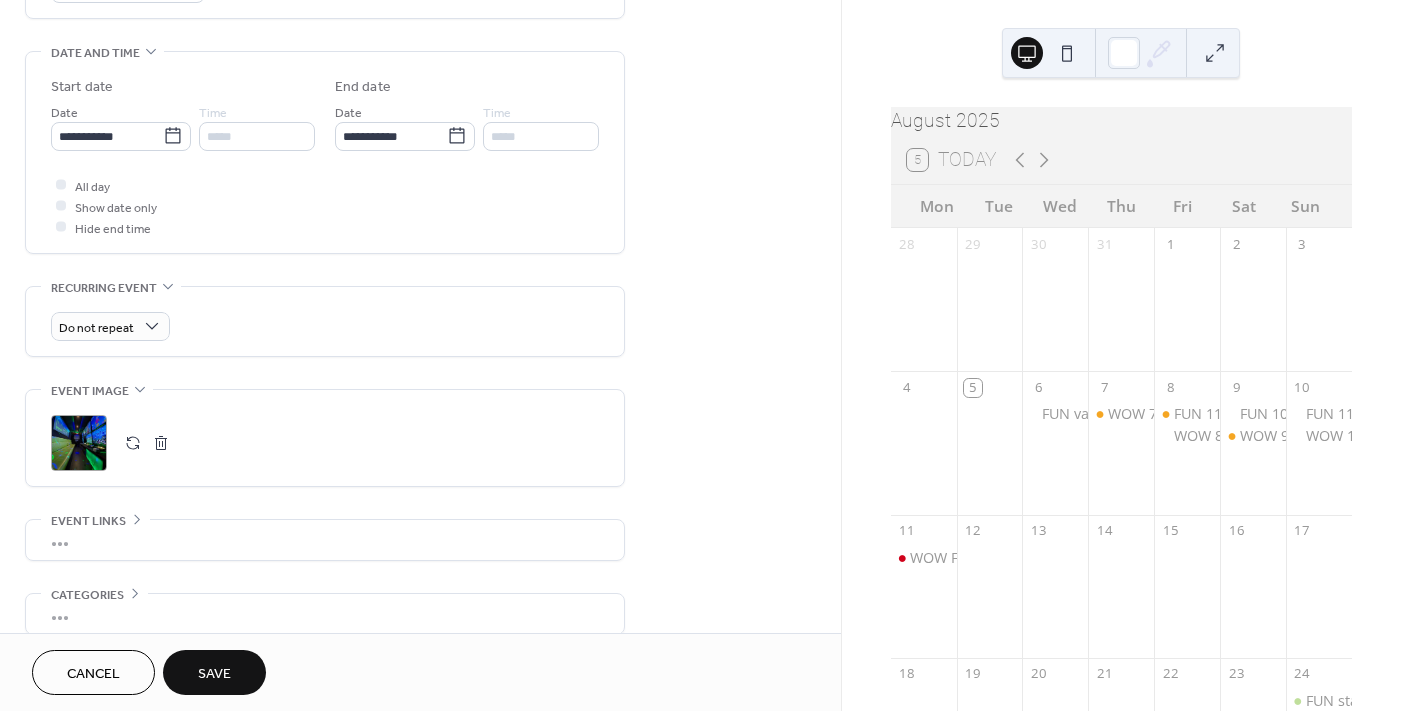 type on "**********" 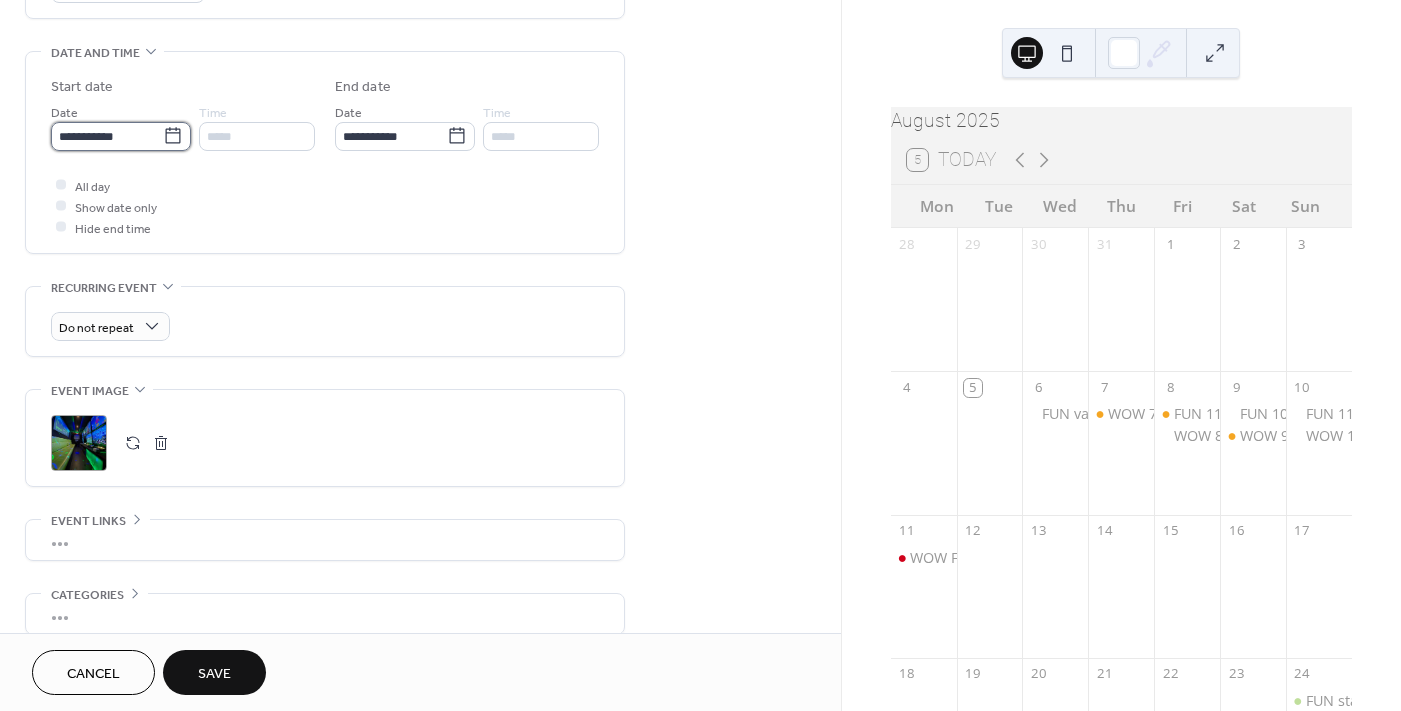 click on "**********" at bounding box center (107, 136) 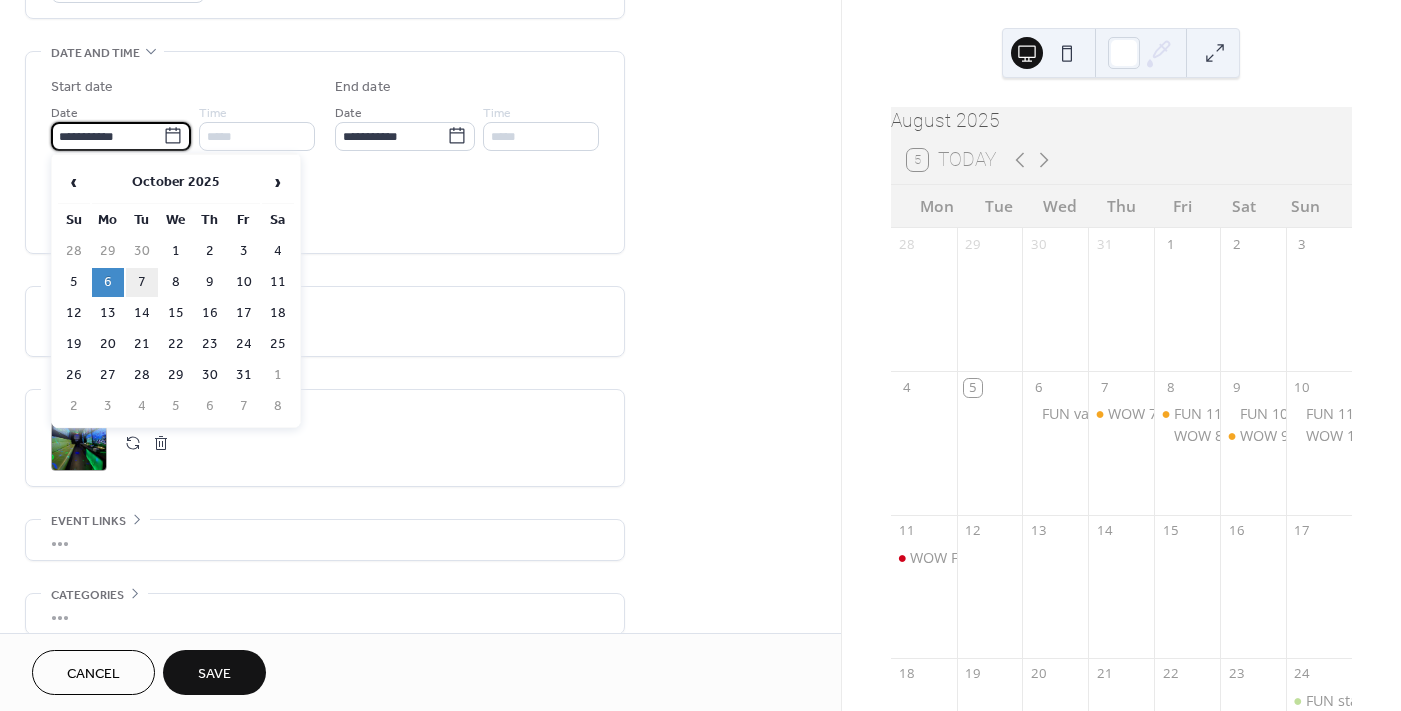 click on "7" at bounding box center [142, 282] 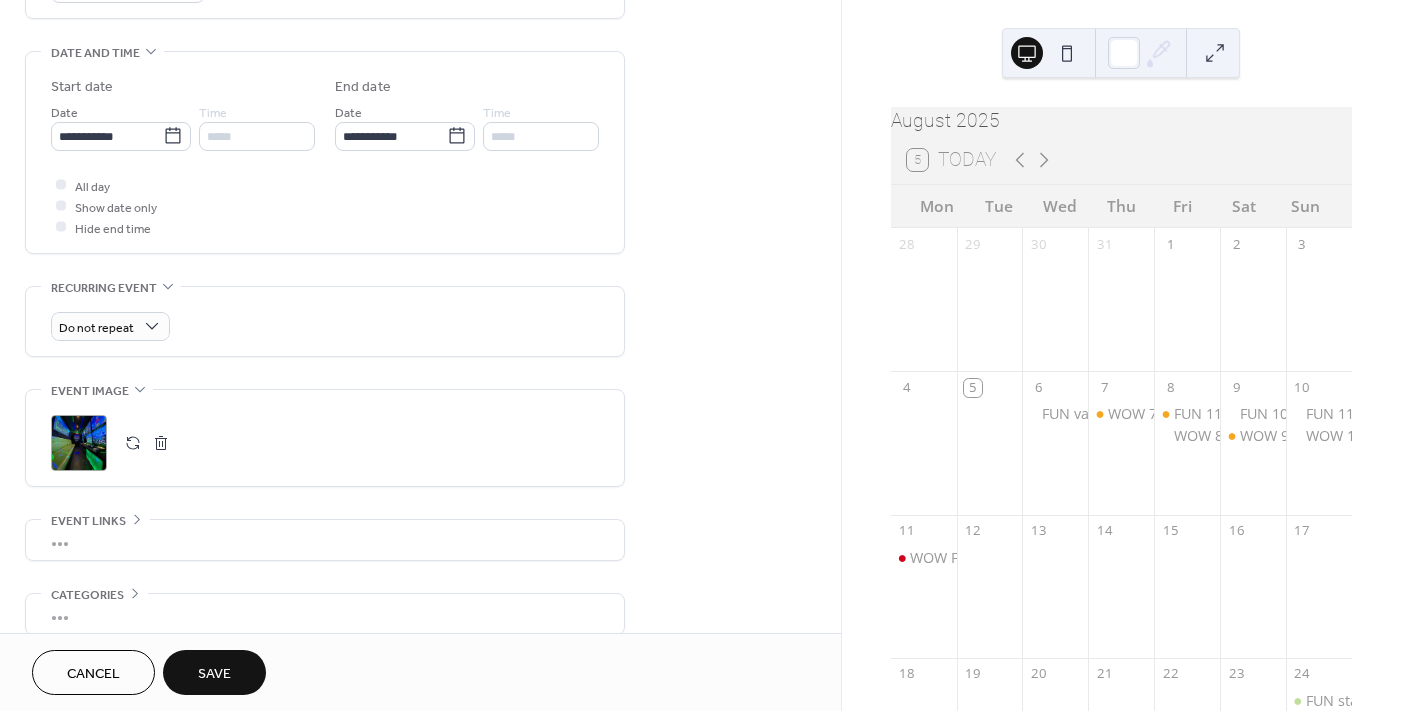 click on "Save" at bounding box center [214, 672] 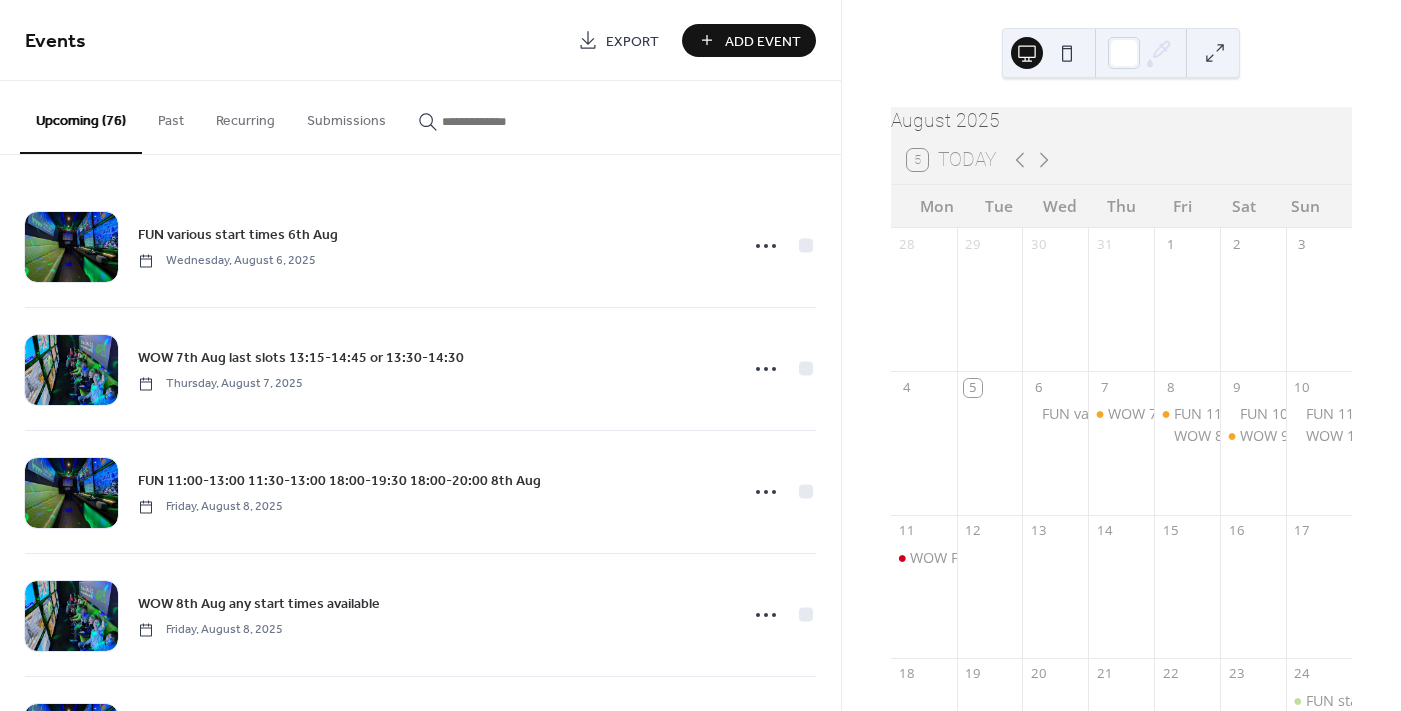 click at bounding box center (502, 121) 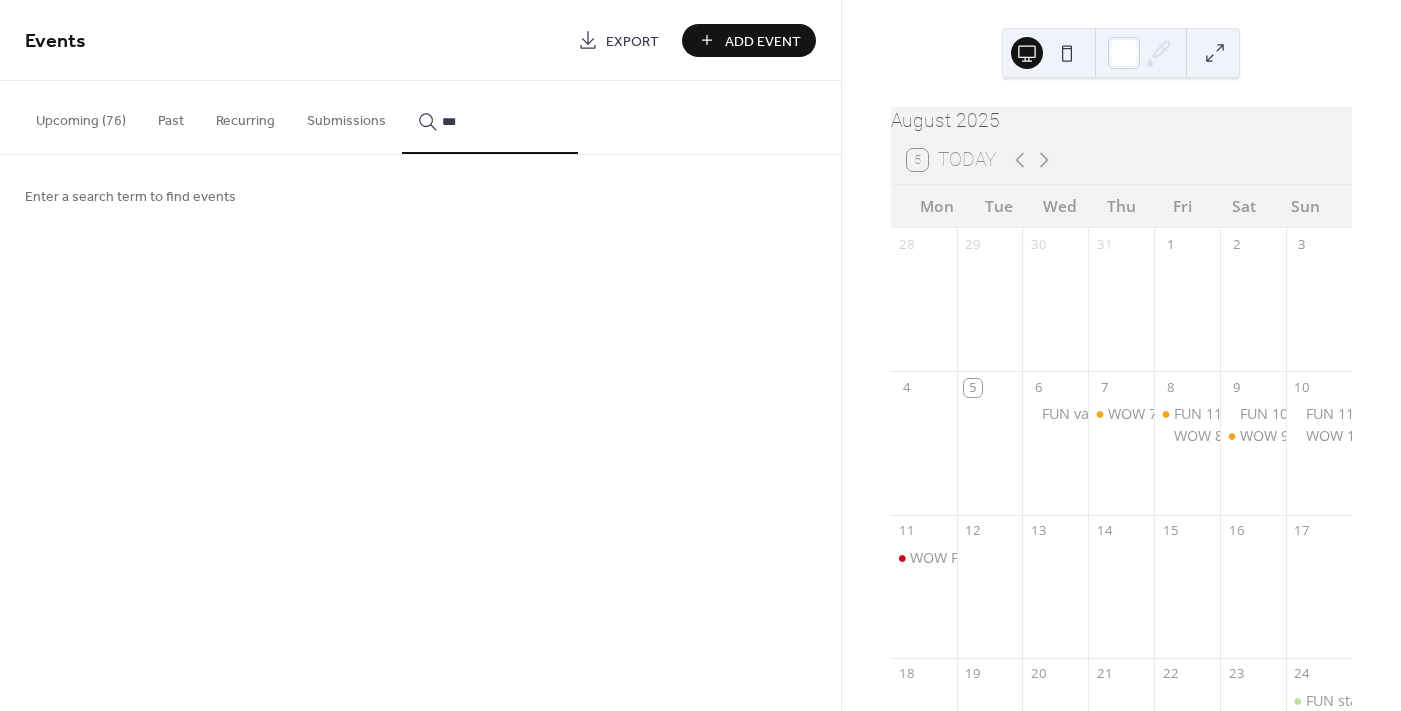 type on "***" 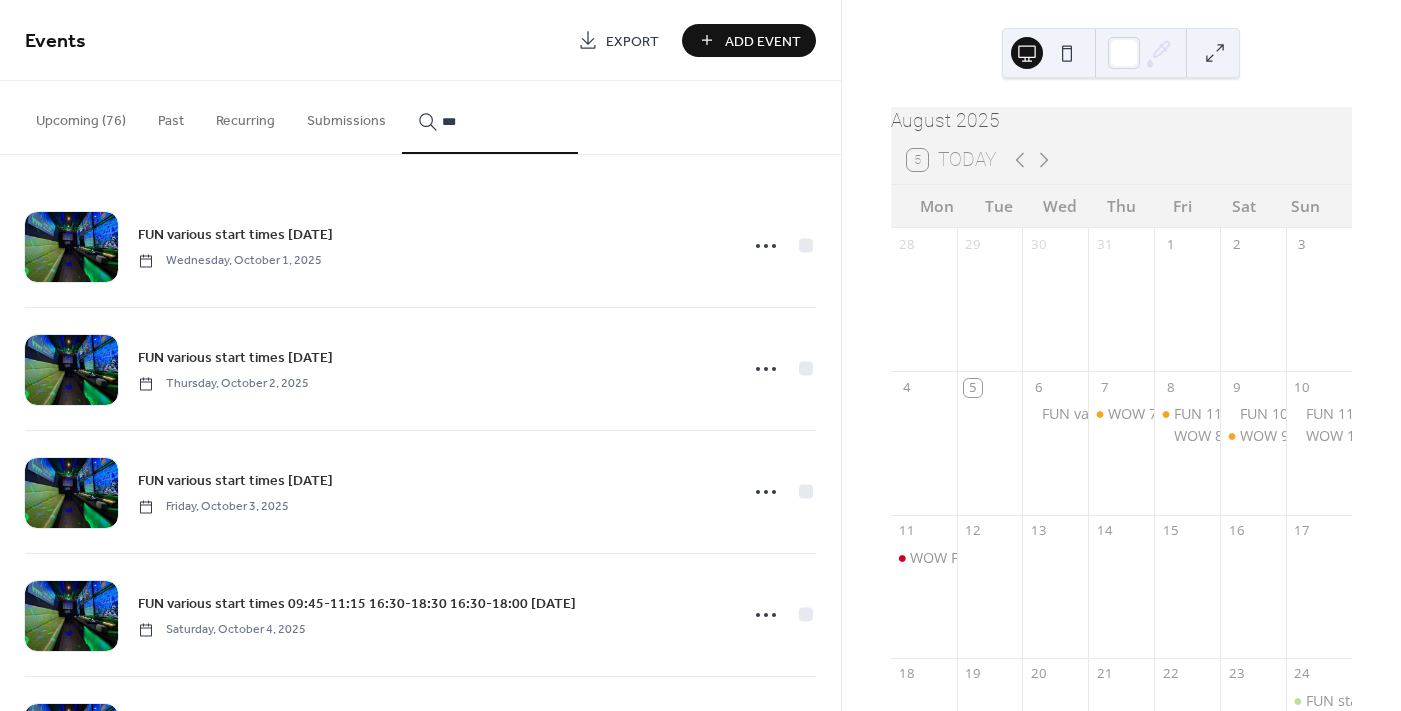 scroll, scrollTop: 360, scrollLeft: 0, axis: vertical 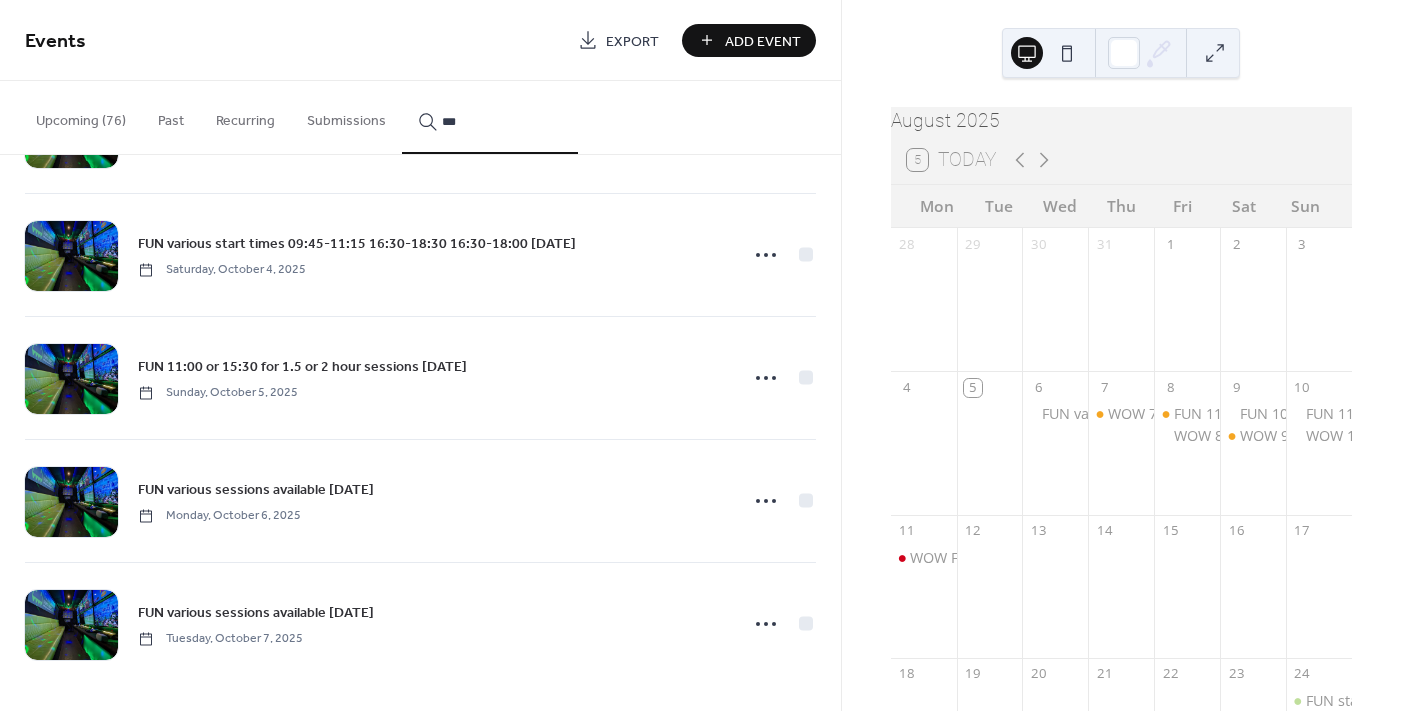 click 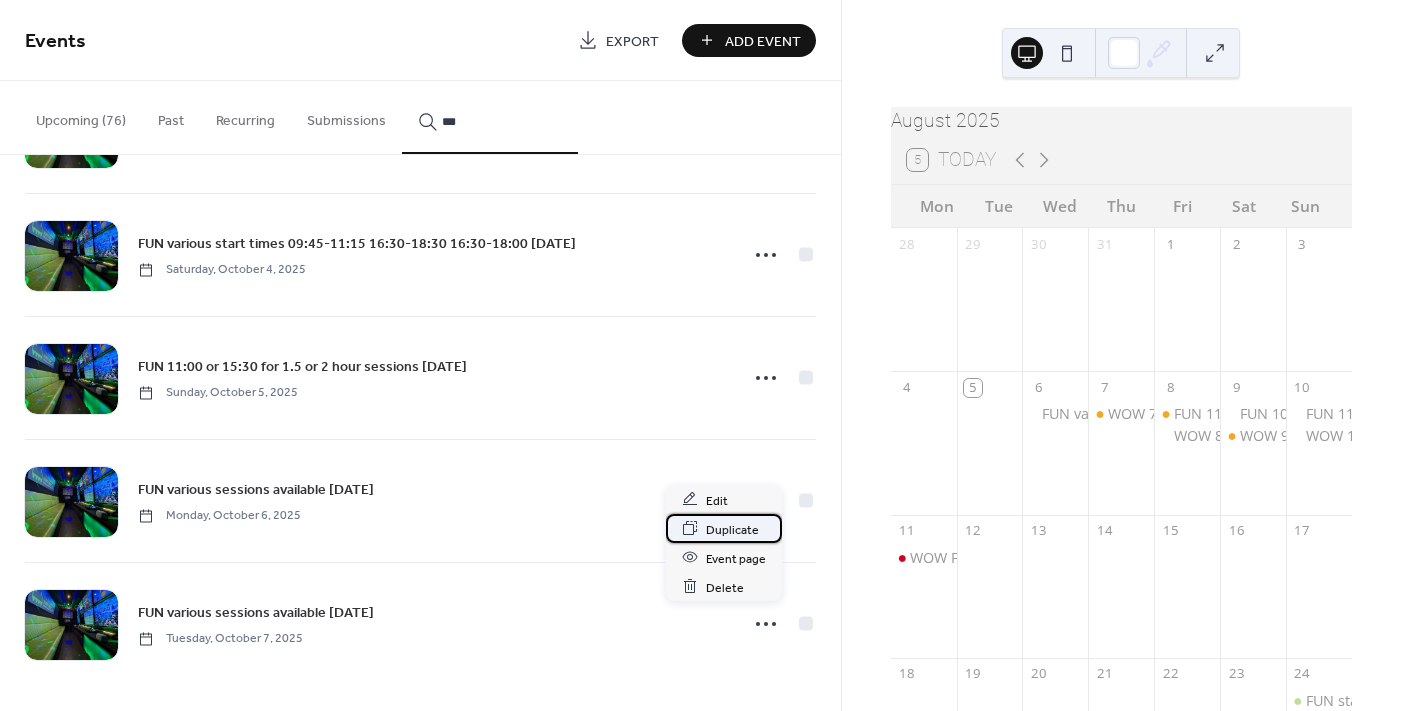 click on "Duplicate" at bounding box center [732, 529] 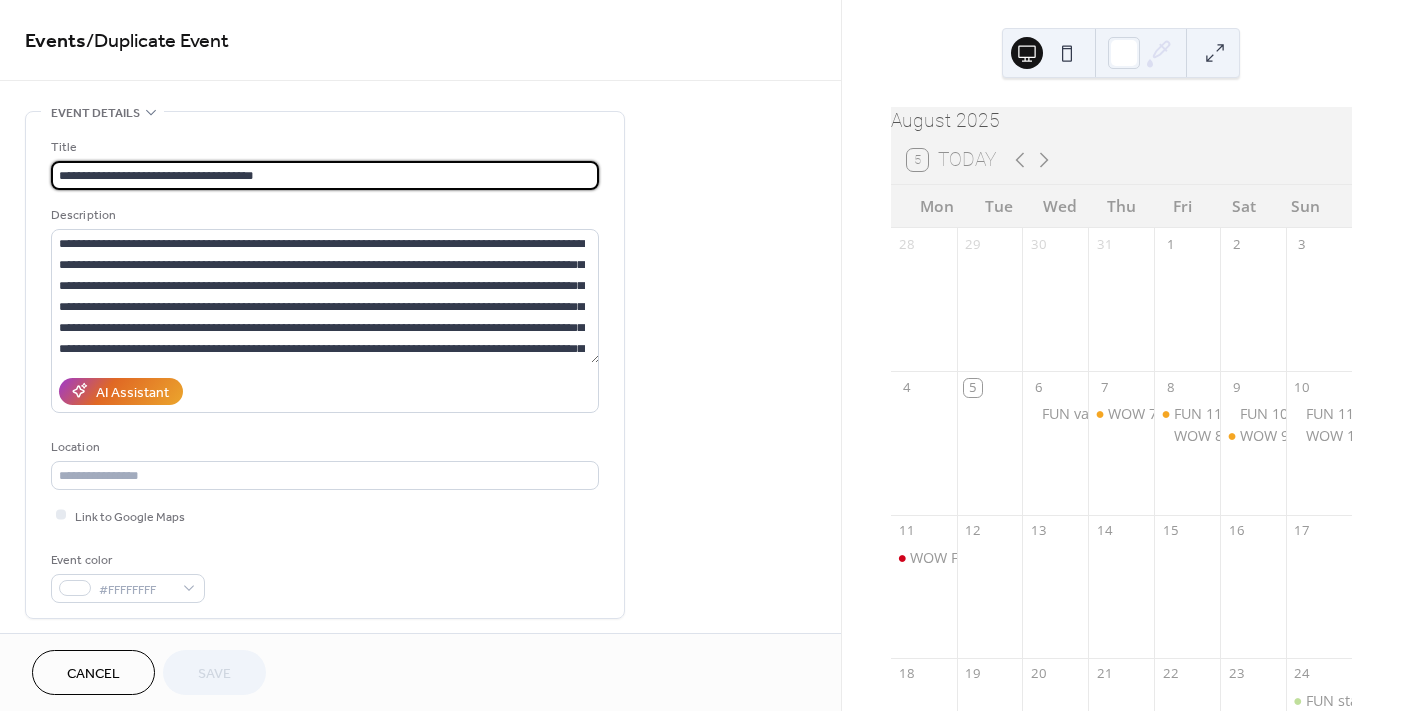click on "**********" at bounding box center (325, 175) 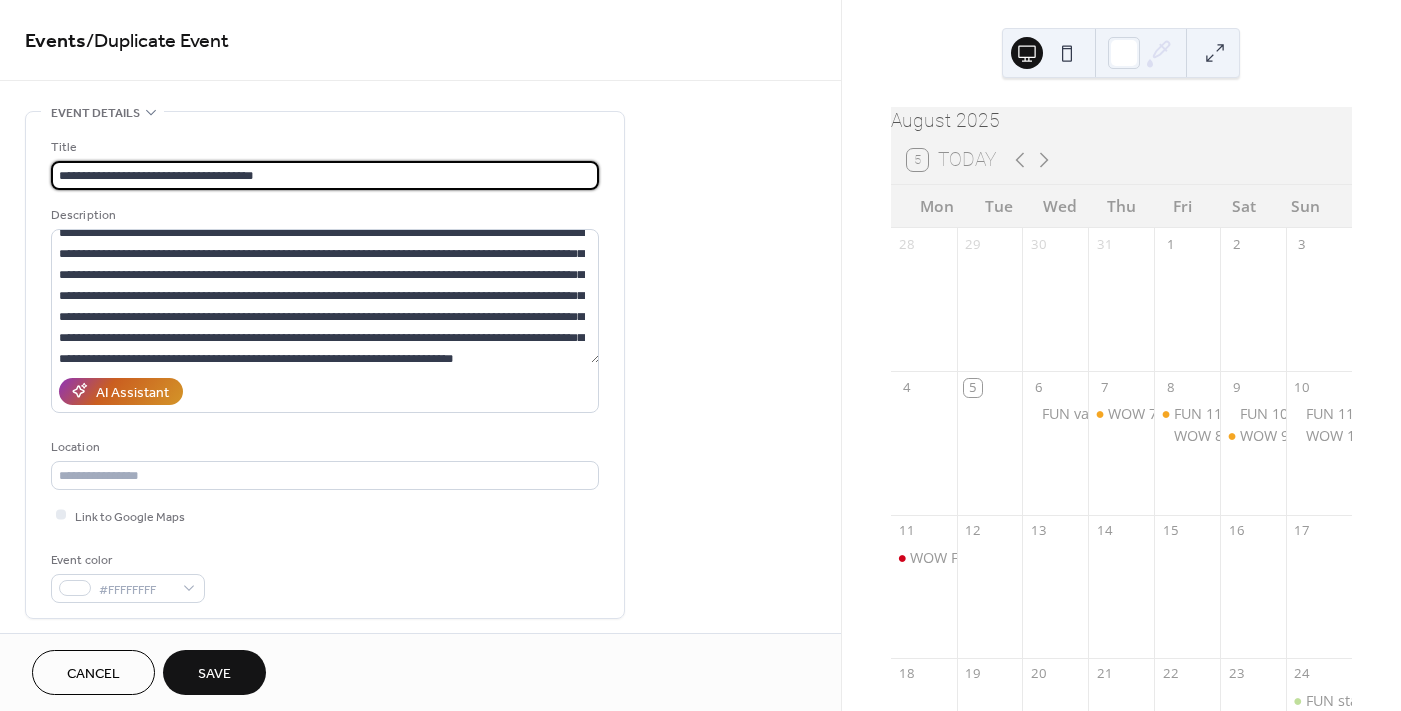 scroll, scrollTop: 41, scrollLeft: 0, axis: vertical 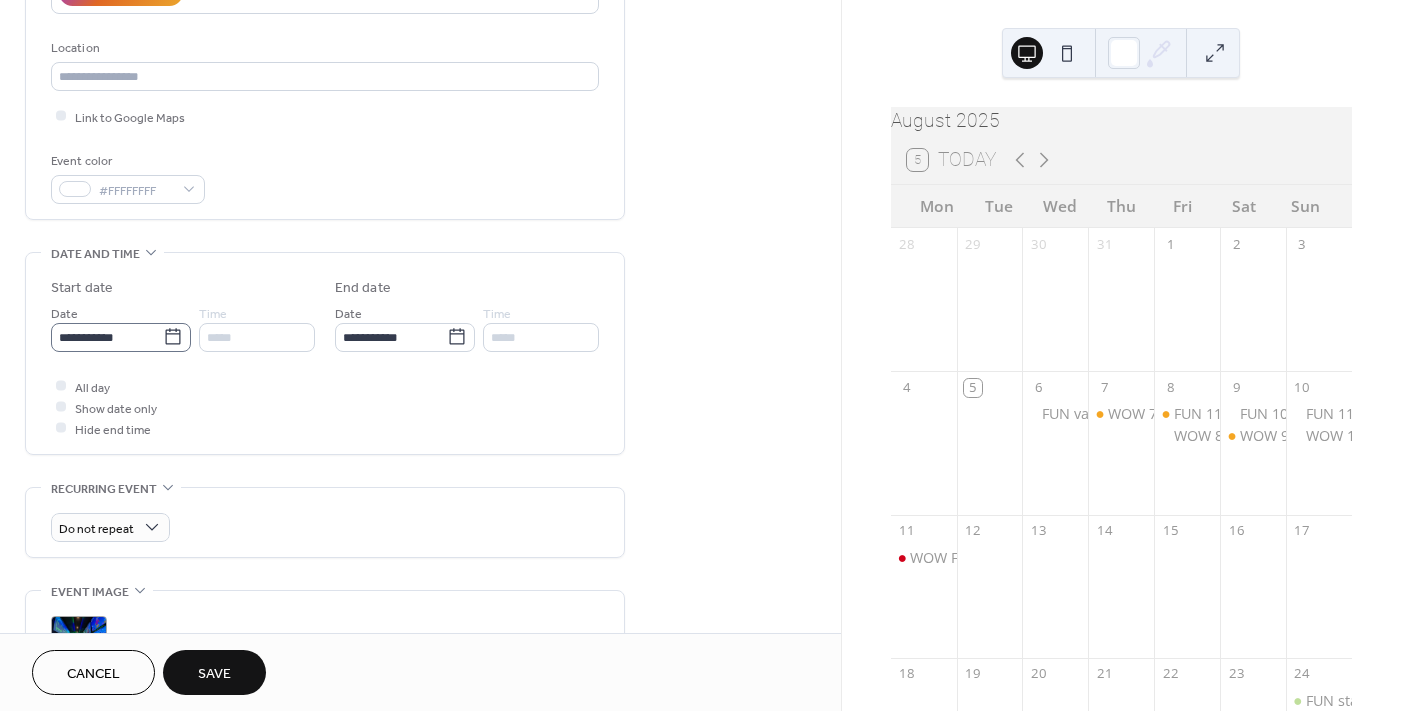 type on "**********" 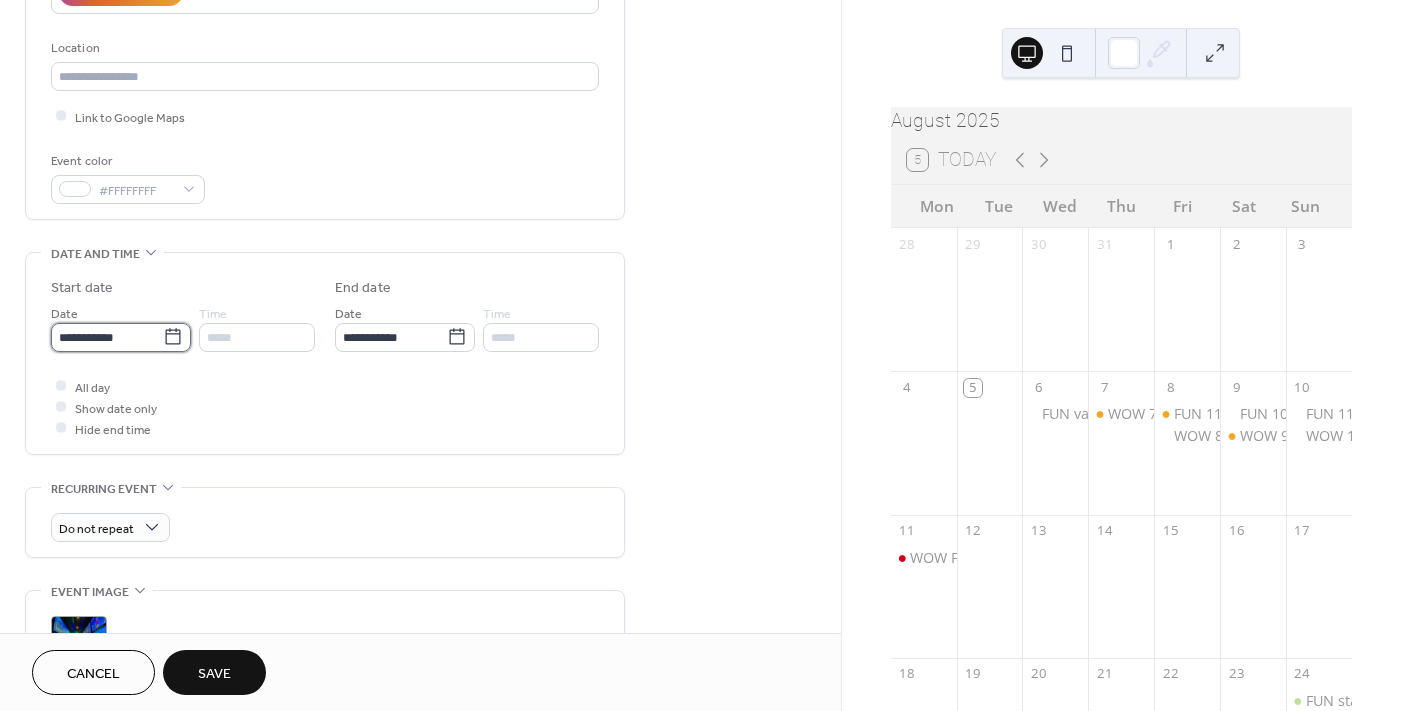 click on "**********" at bounding box center (107, 337) 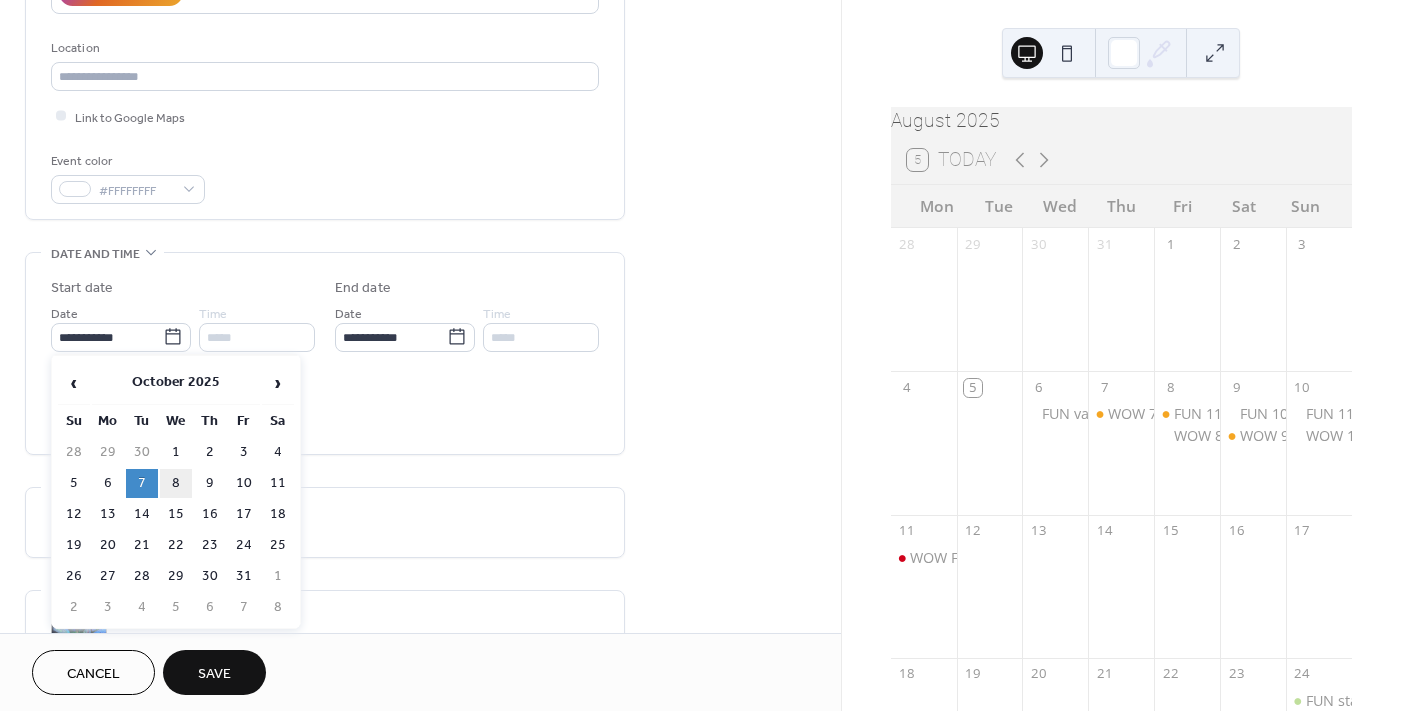 click on "8" at bounding box center [176, 483] 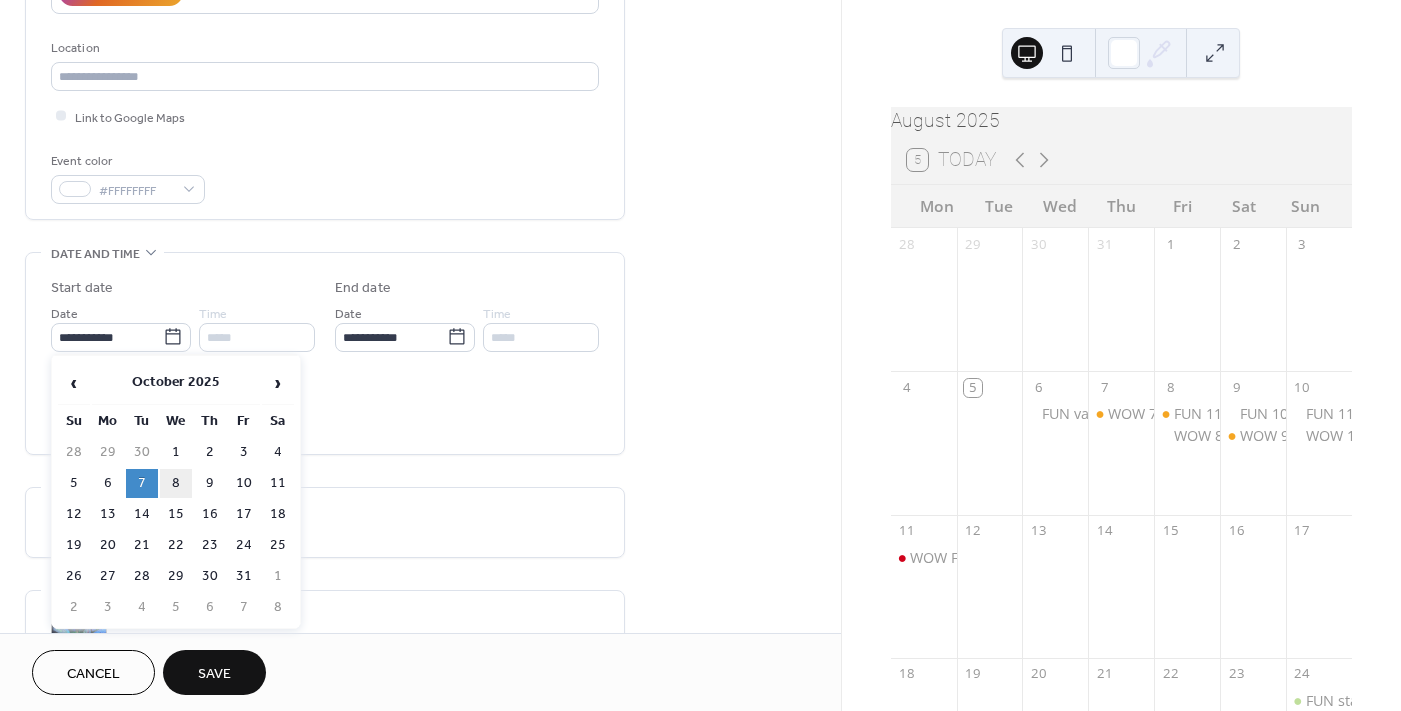 type on "**********" 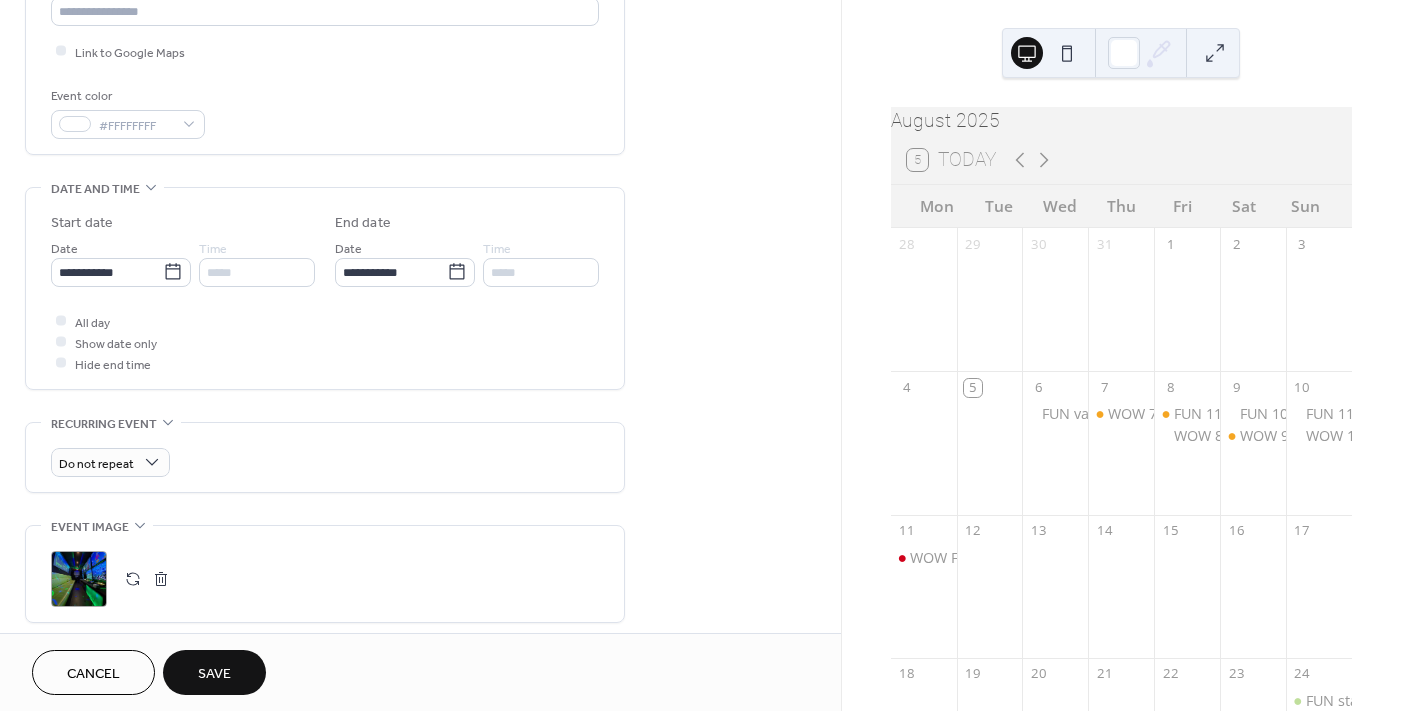 scroll, scrollTop: 691, scrollLeft: 0, axis: vertical 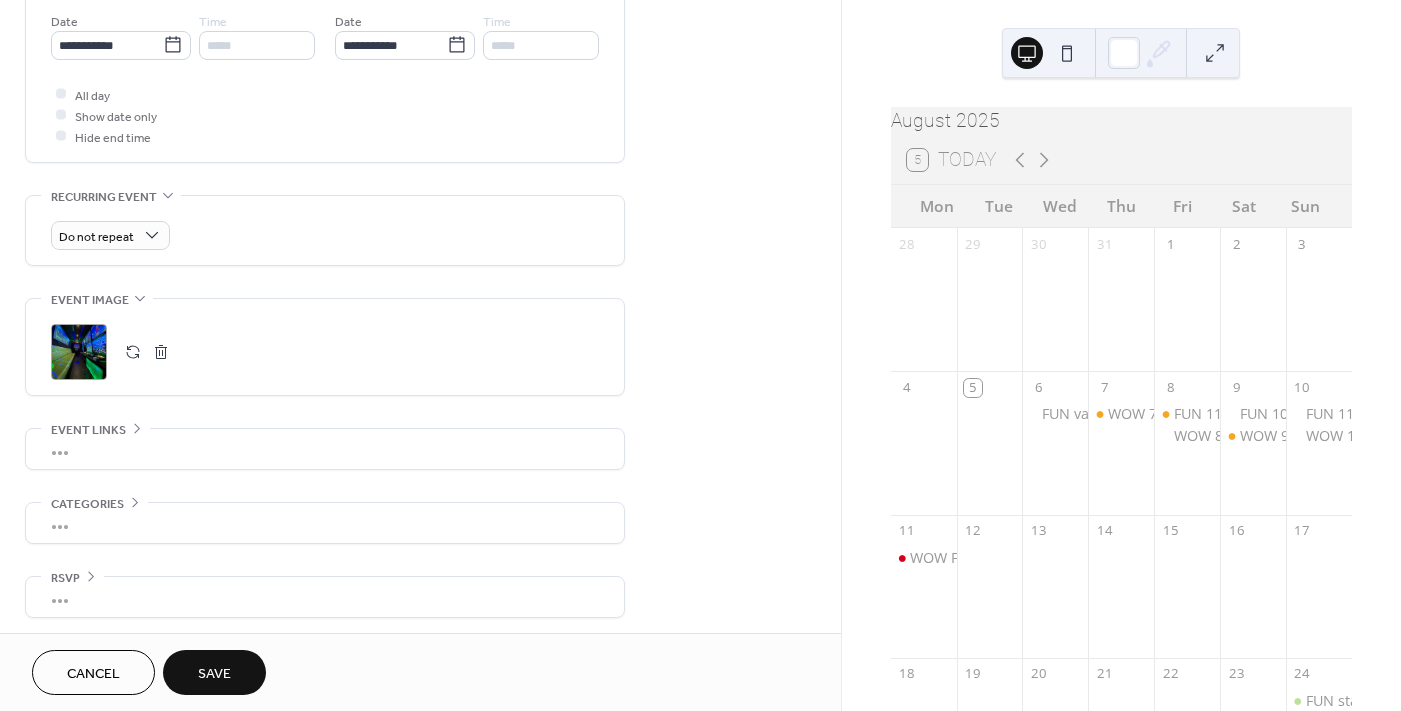 click on "Save" at bounding box center [214, 674] 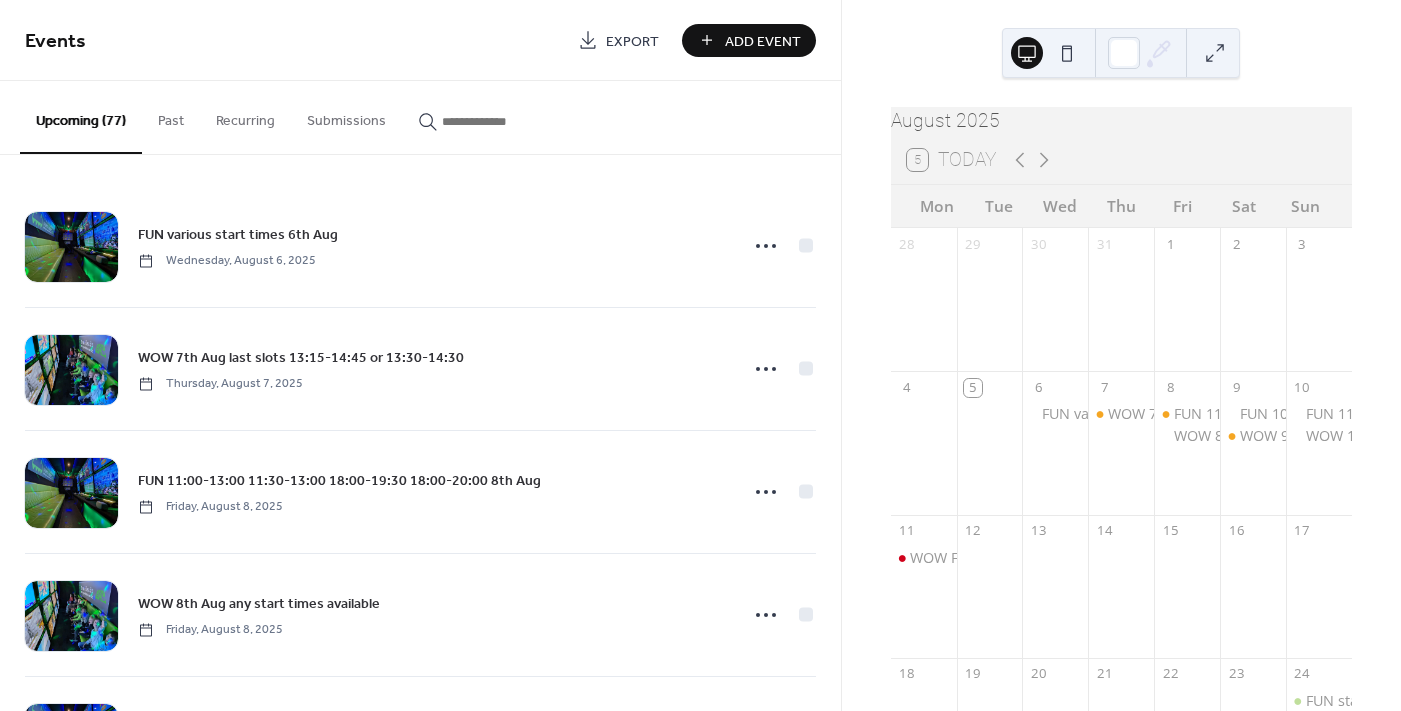 click at bounding box center [502, 121] 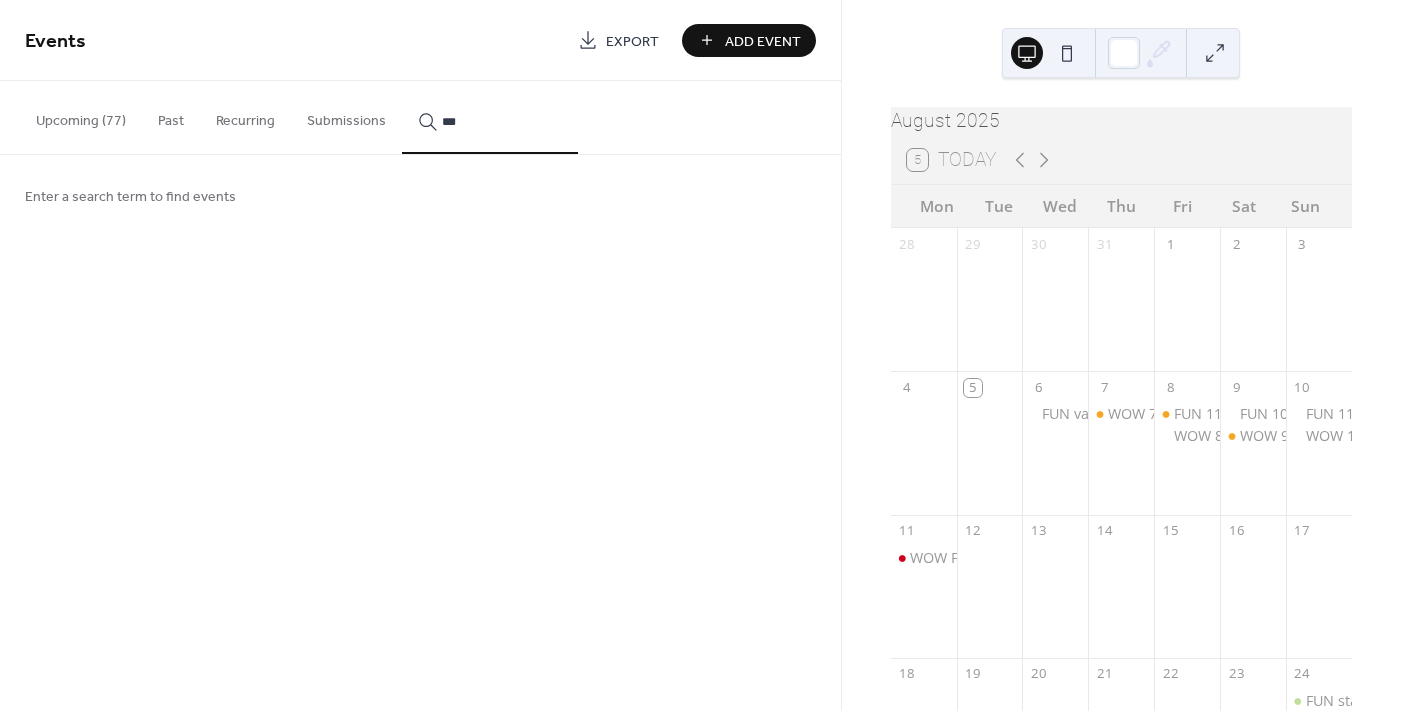 type on "***" 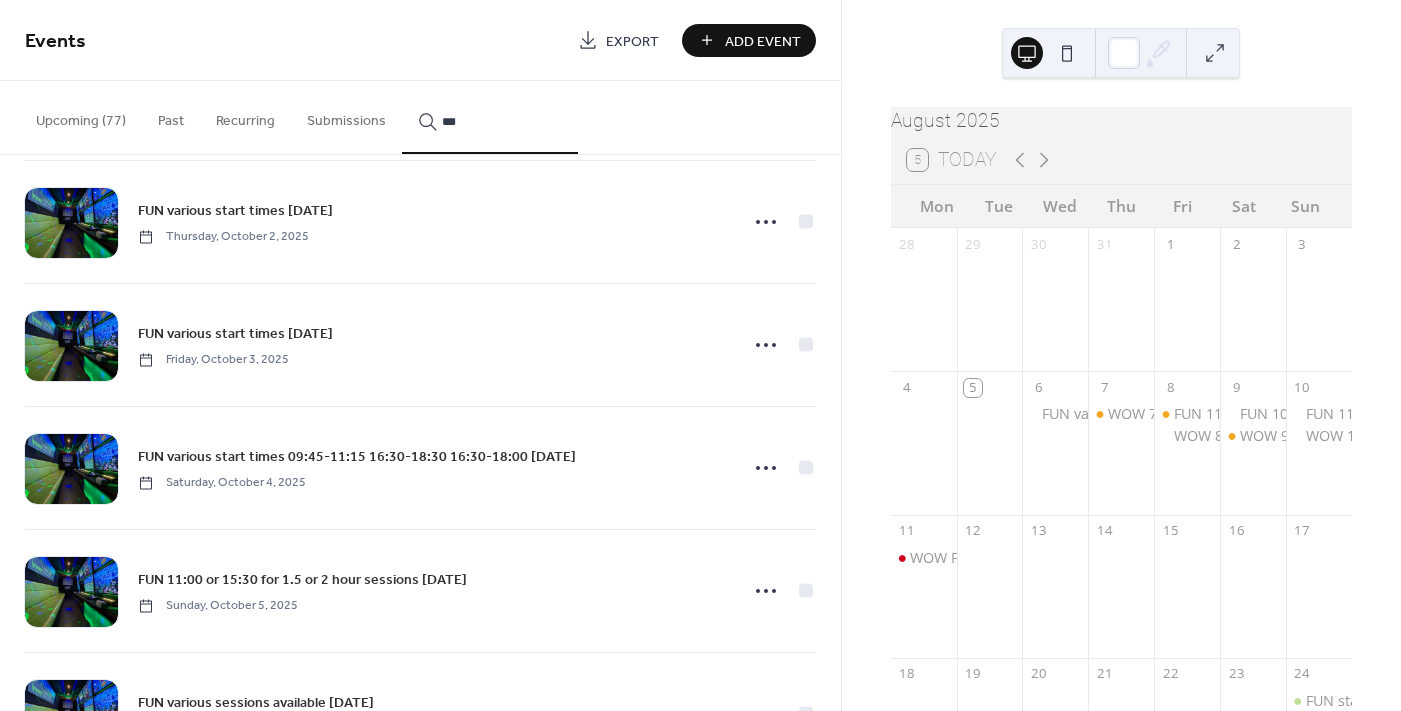 scroll, scrollTop: 483, scrollLeft: 0, axis: vertical 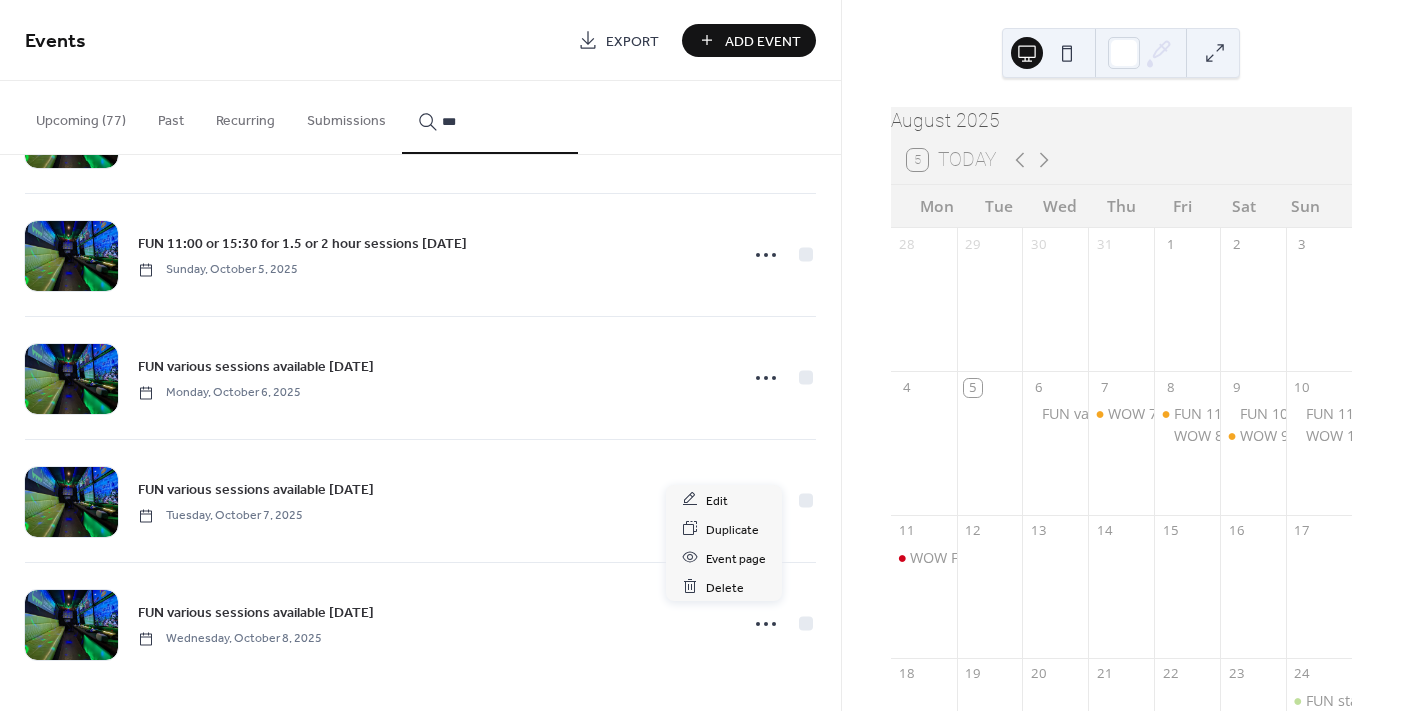 click 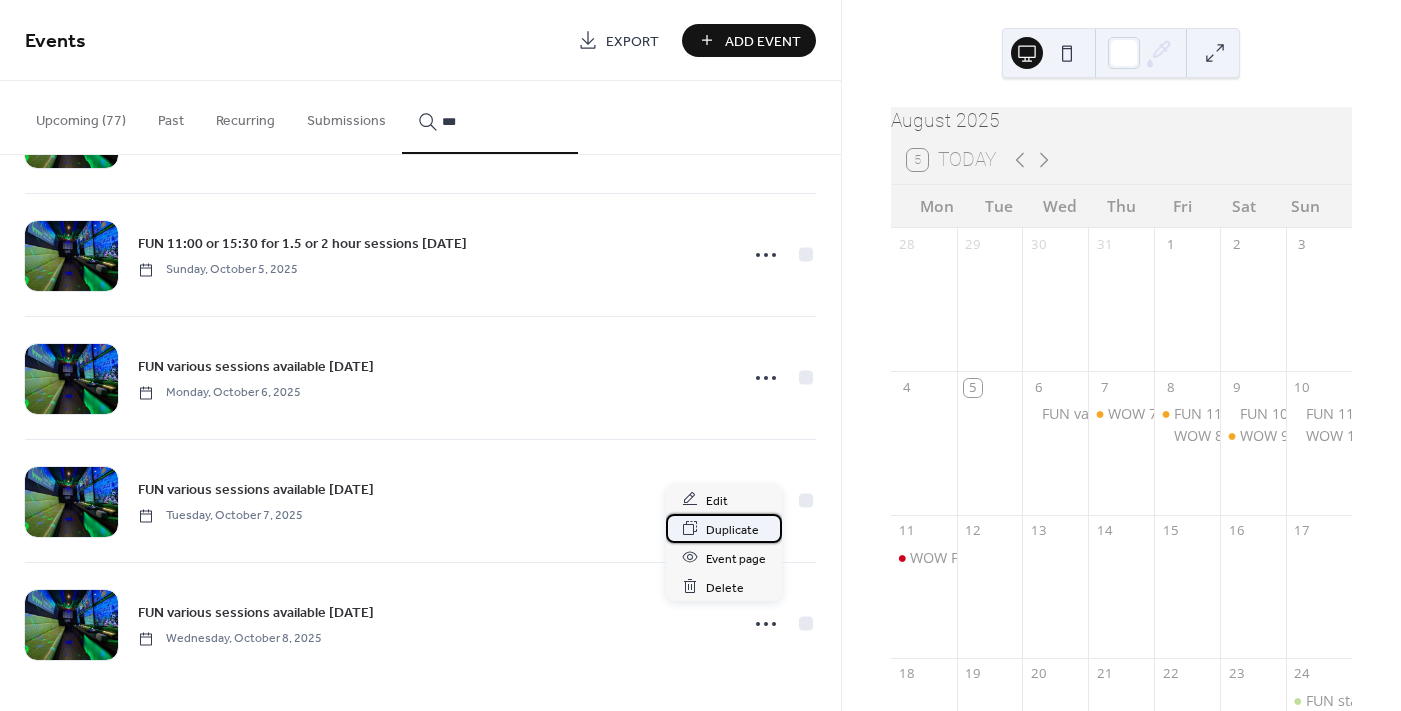 click on "Duplicate" at bounding box center [732, 529] 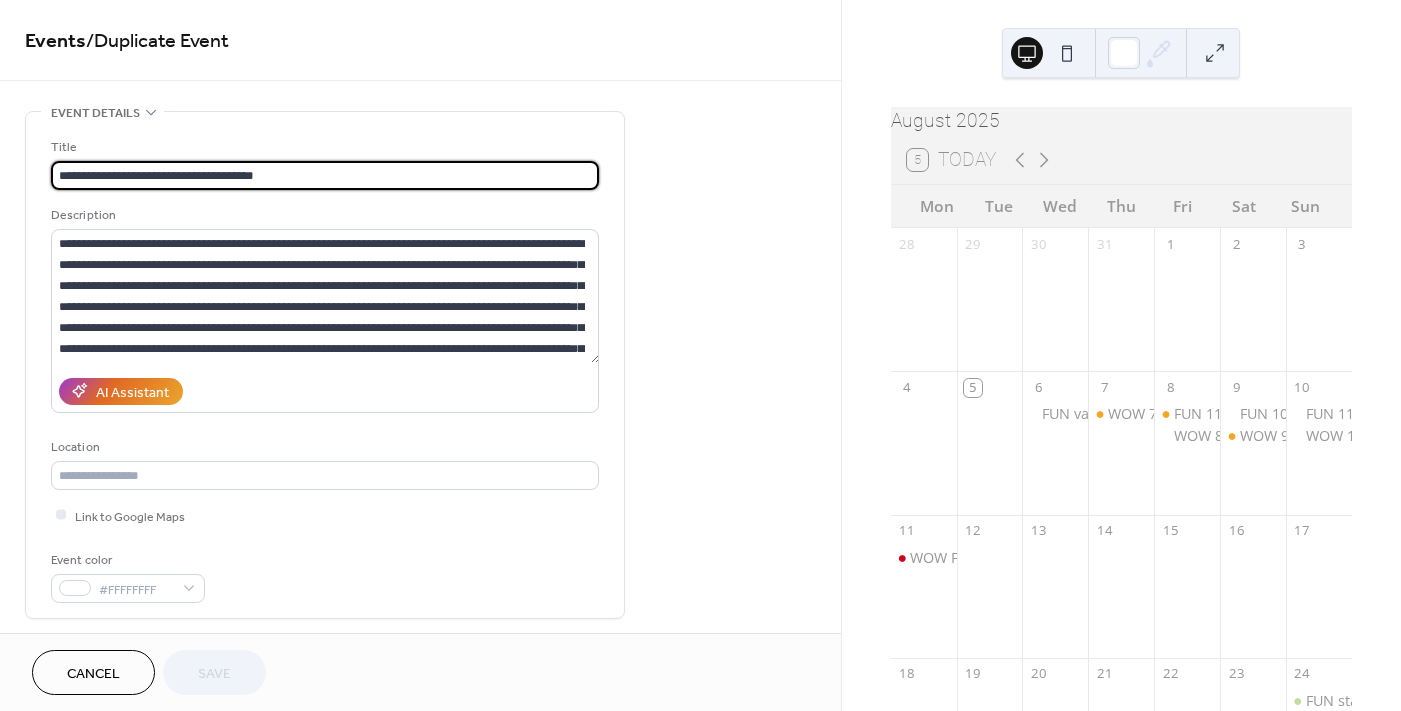 click on "**********" at bounding box center [325, 175] 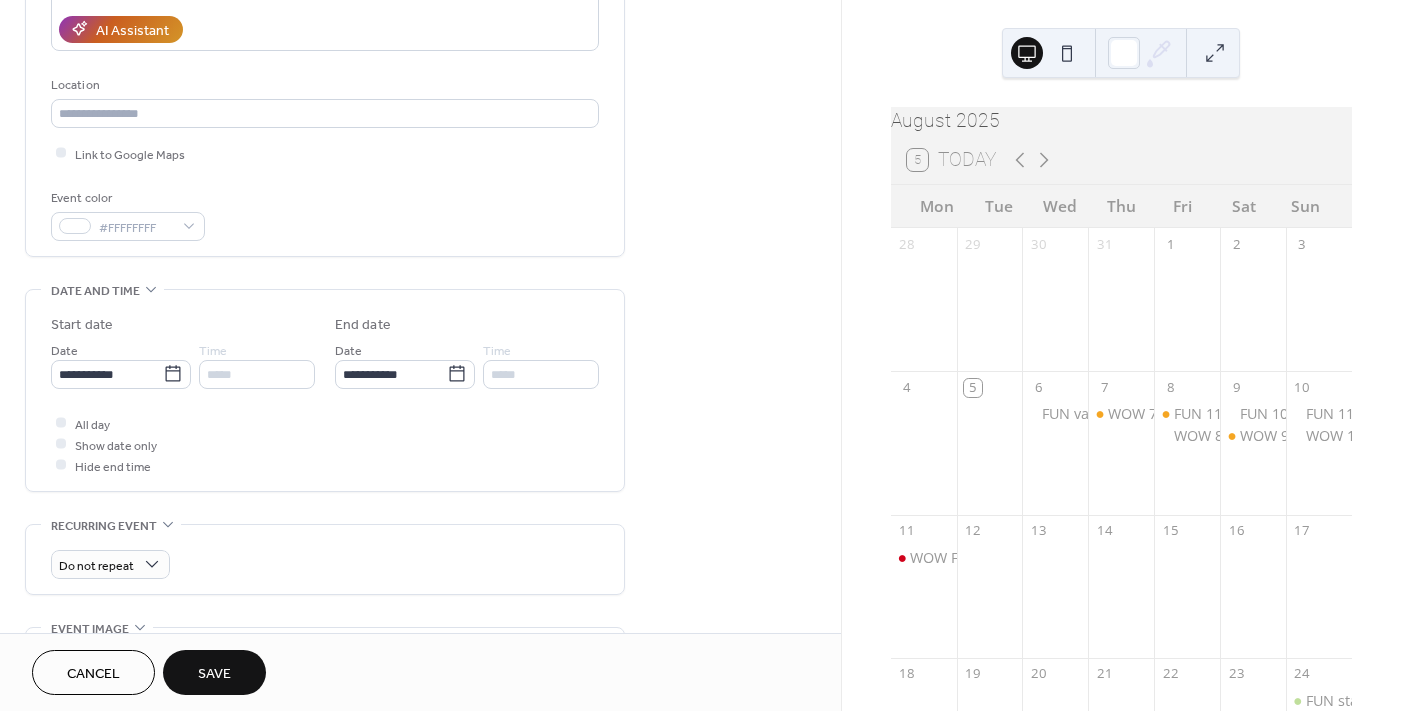 scroll, scrollTop: 399, scrollLeft: 0, axis: vertical 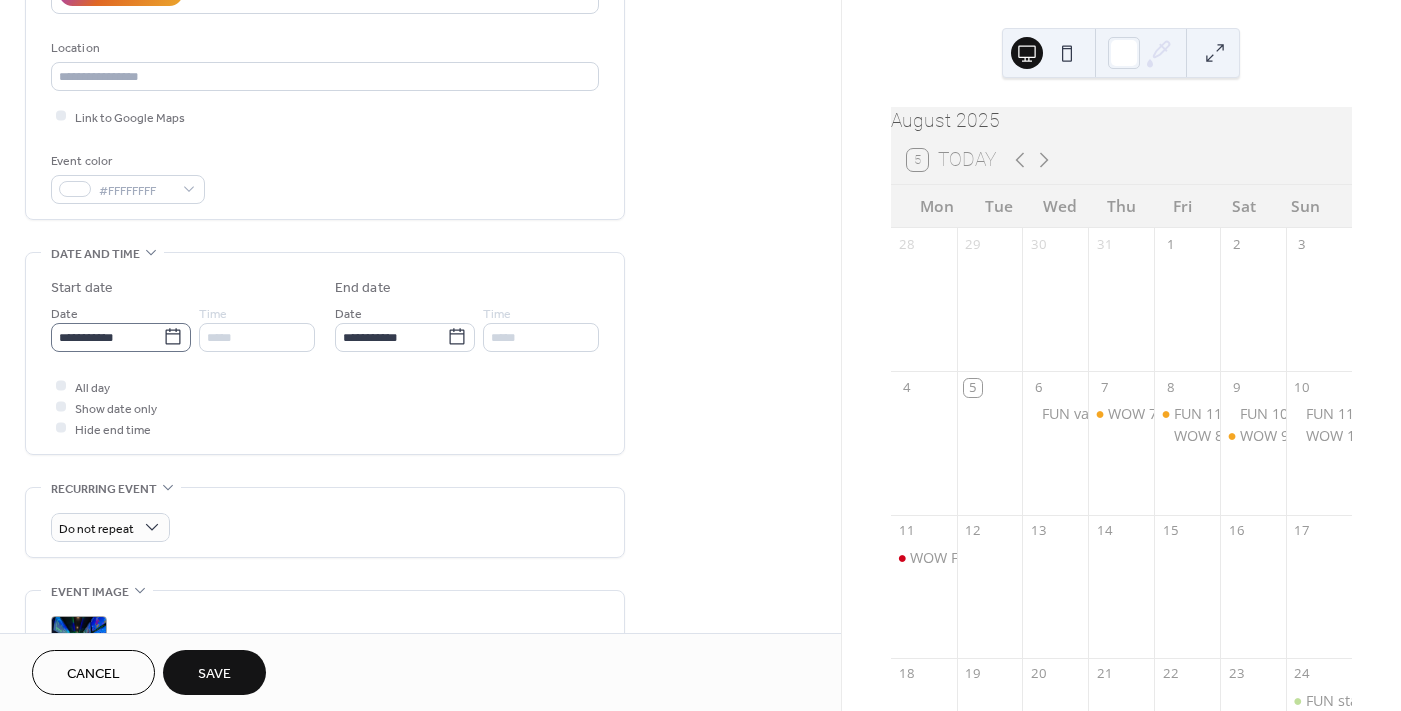 type on "**********" 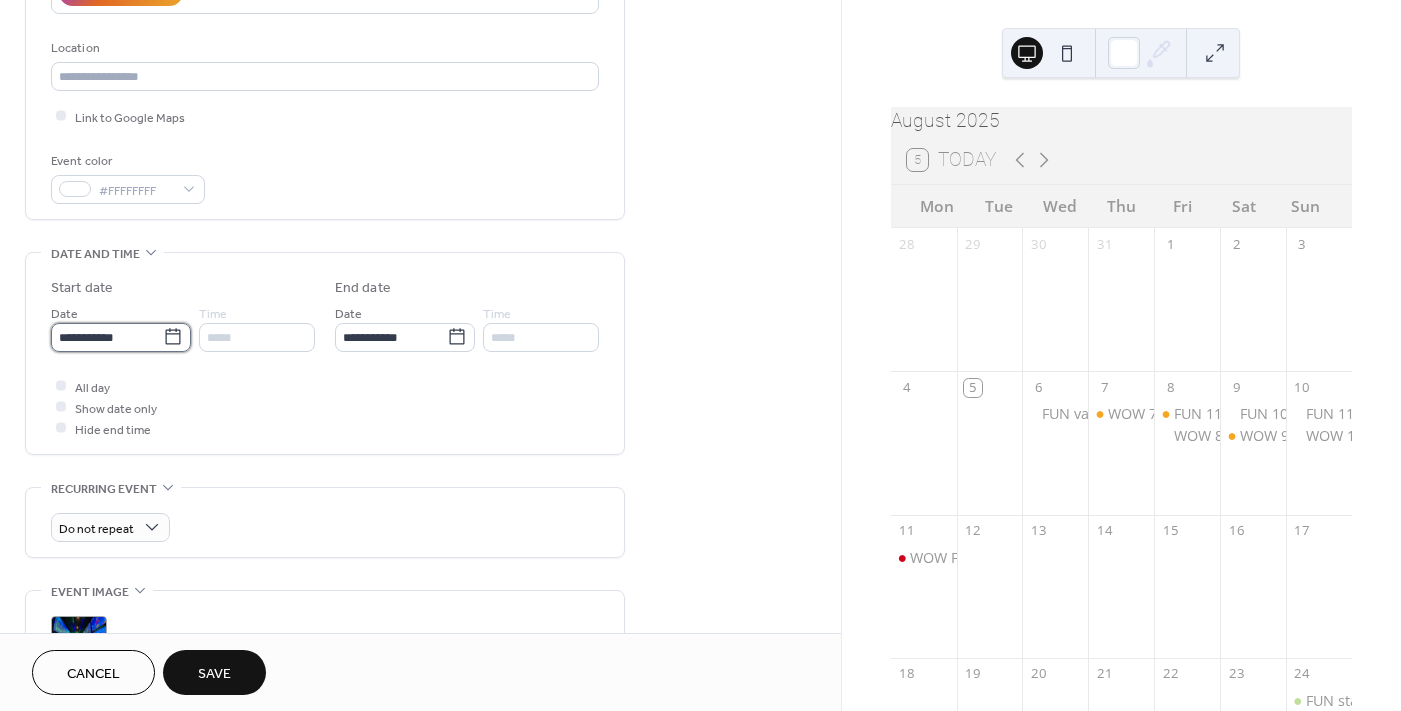 click on "**********" at bounding box center (107, 337) 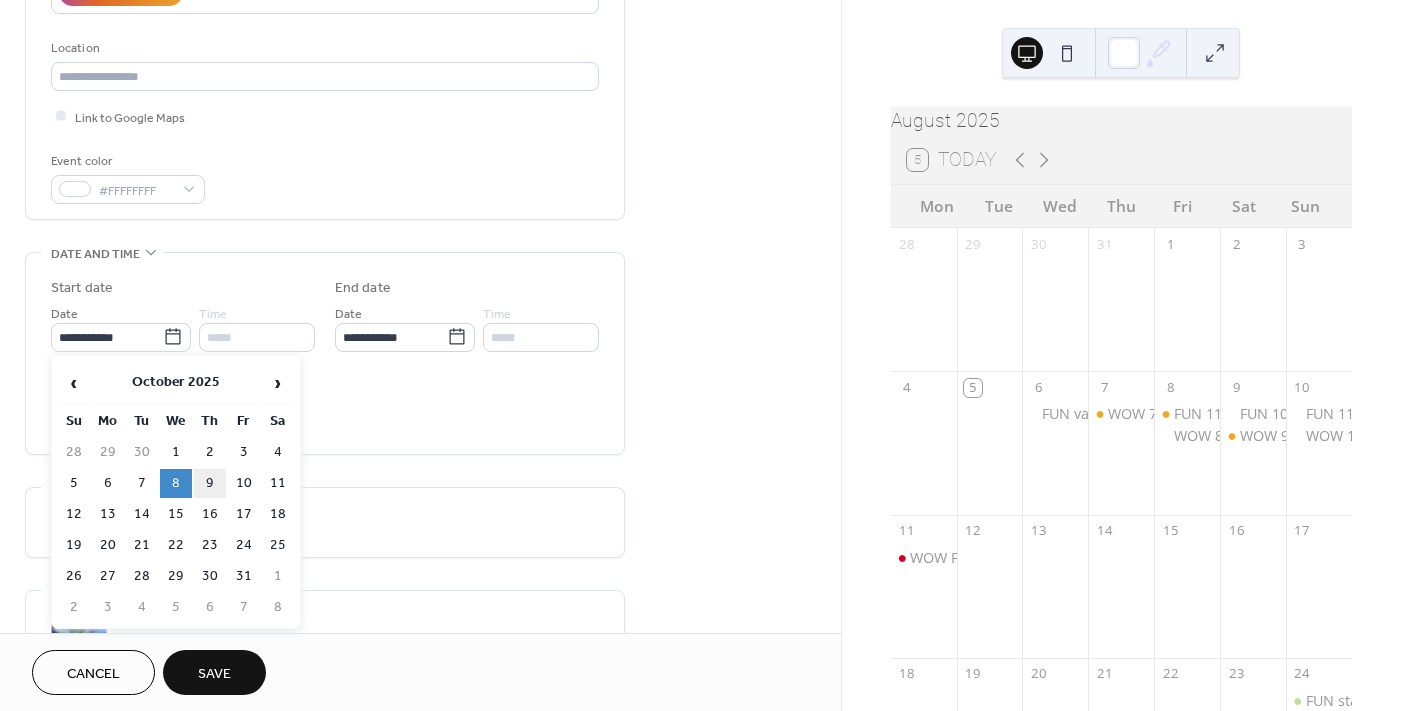 click on "9" at bounding box center (210, 483) 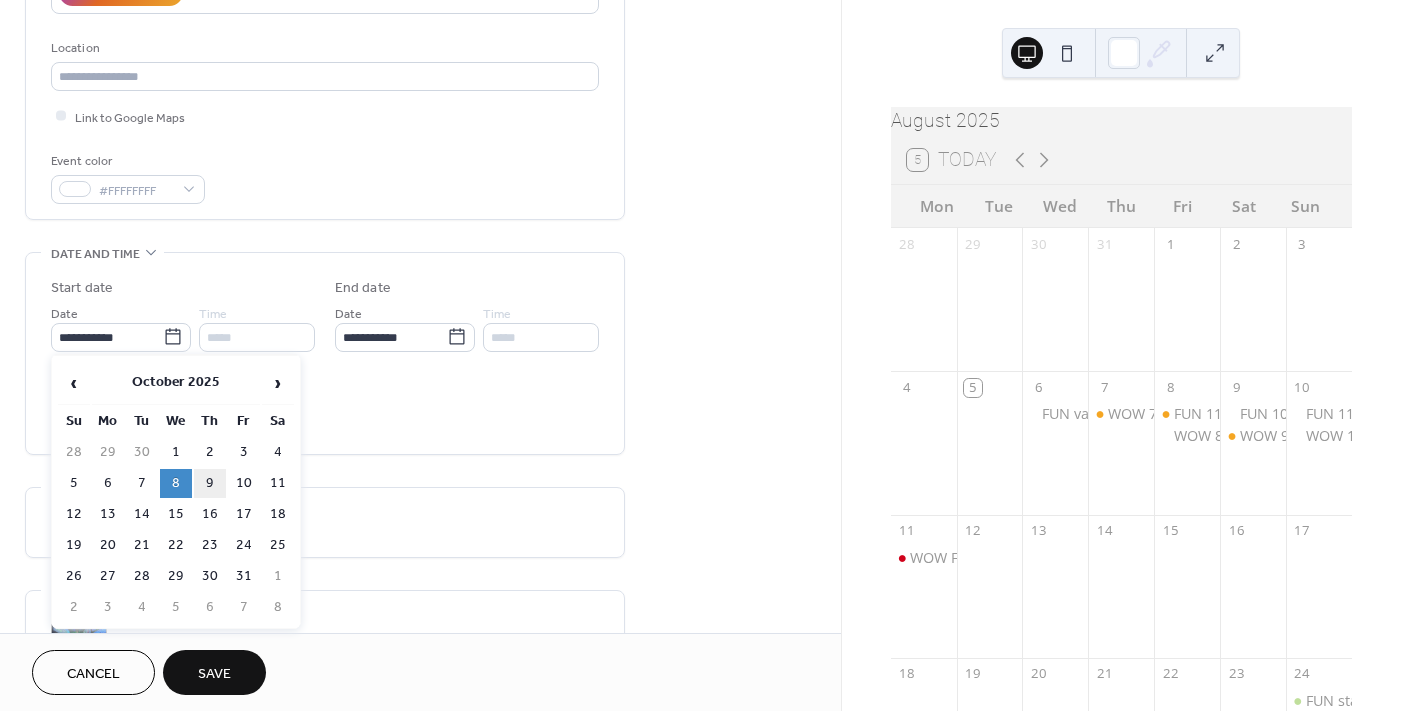 type on "**********" 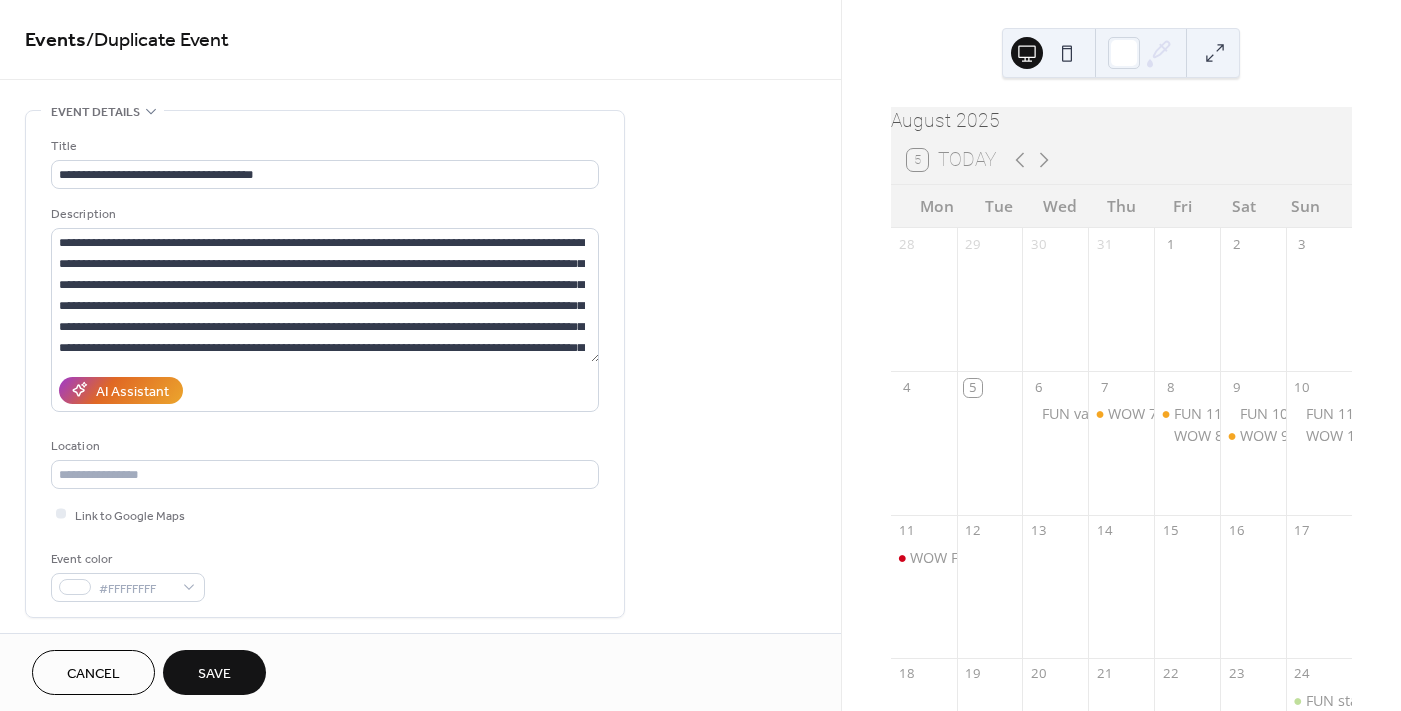 scroll, scrollTop: 0, scrollLeft: 0, axis: both 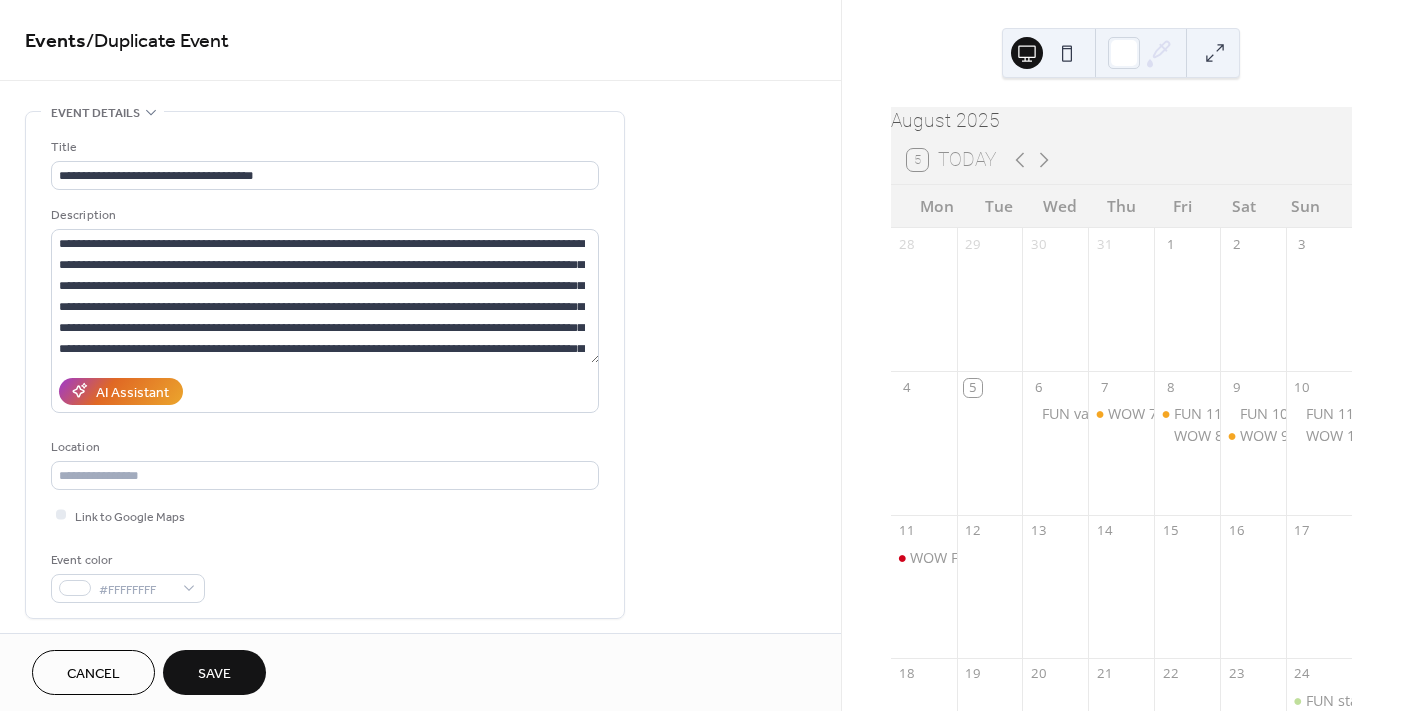 click on "Save" at bounding box center (214, 674) 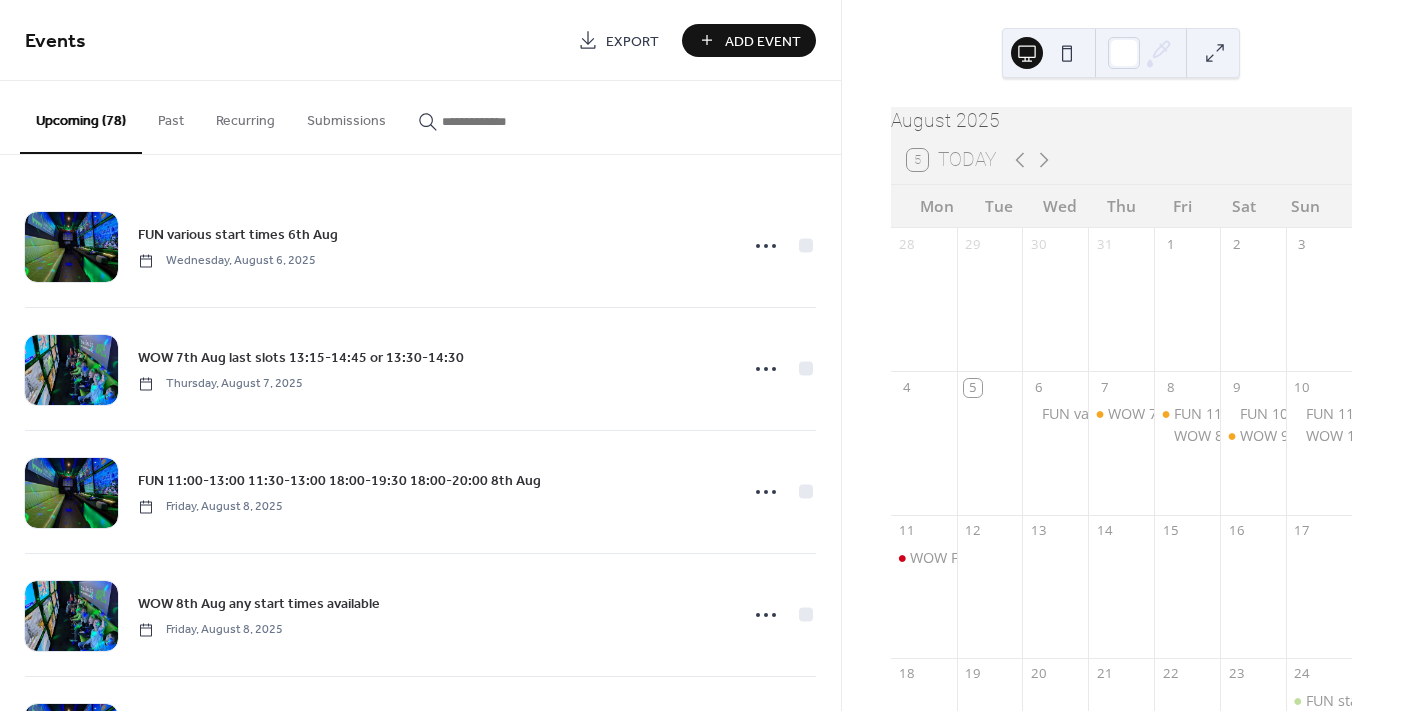click at bounding box center [502, 121] 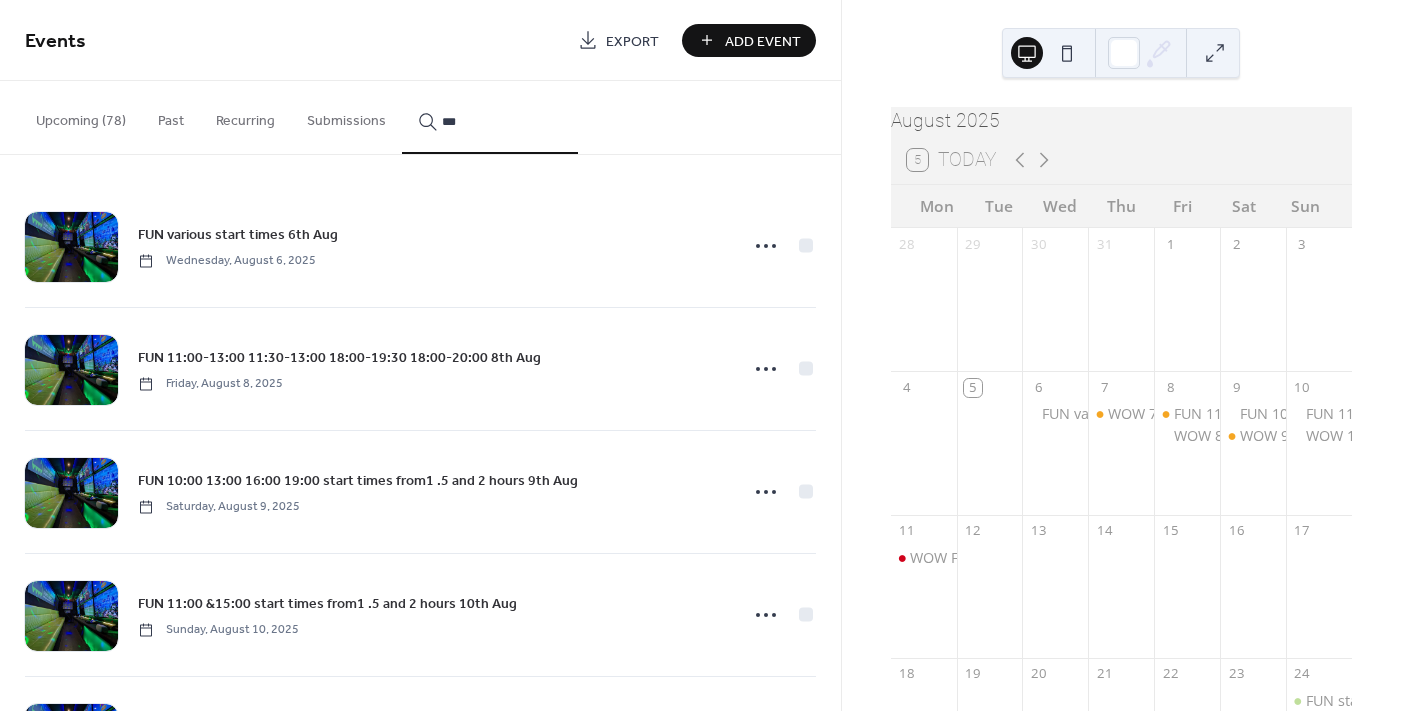 click on "***" at bounding box center (502, 121) 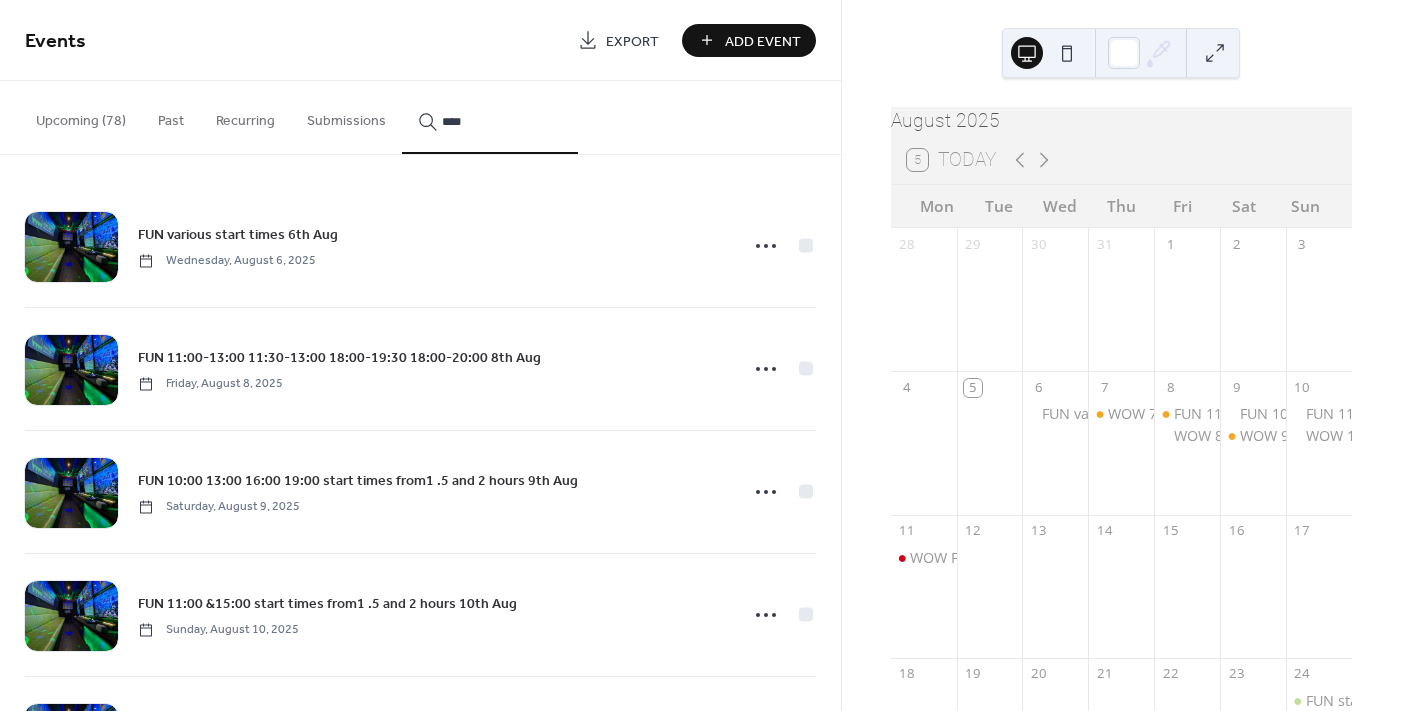 click on "***" at bounding box center [490, 117] 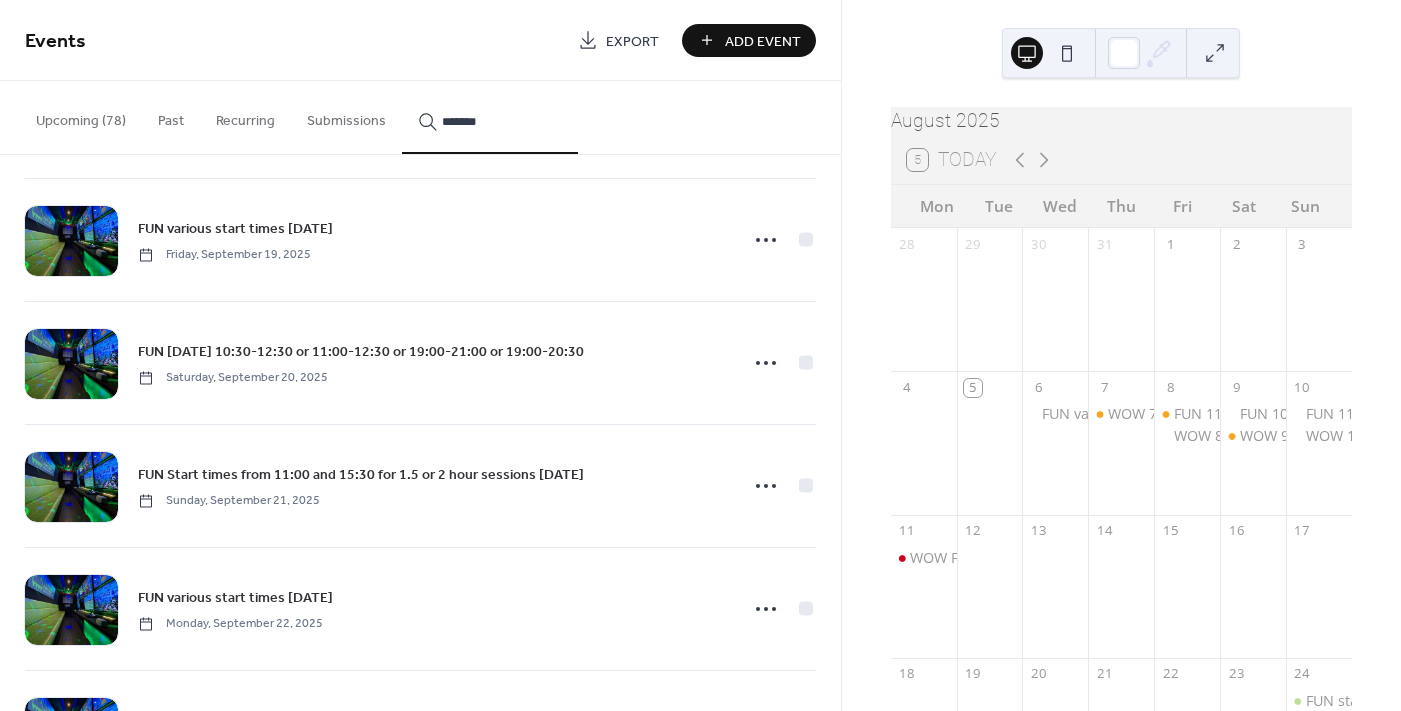 scroll, scrollTop: 2599, scrollLeft: 0, axis: vertical 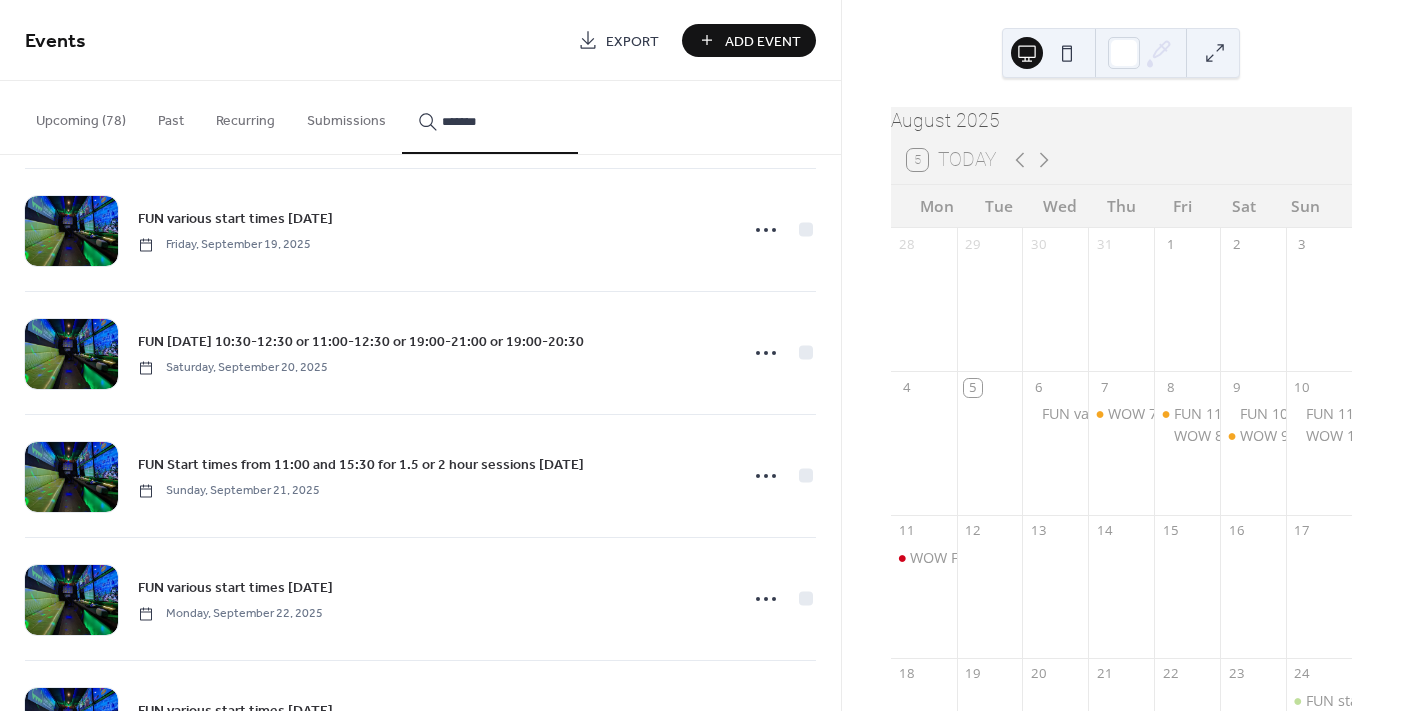 drag, startPoint x: 455, startPoint y: 114, endPoint x: 431, endPoint y: 121, distance: 25 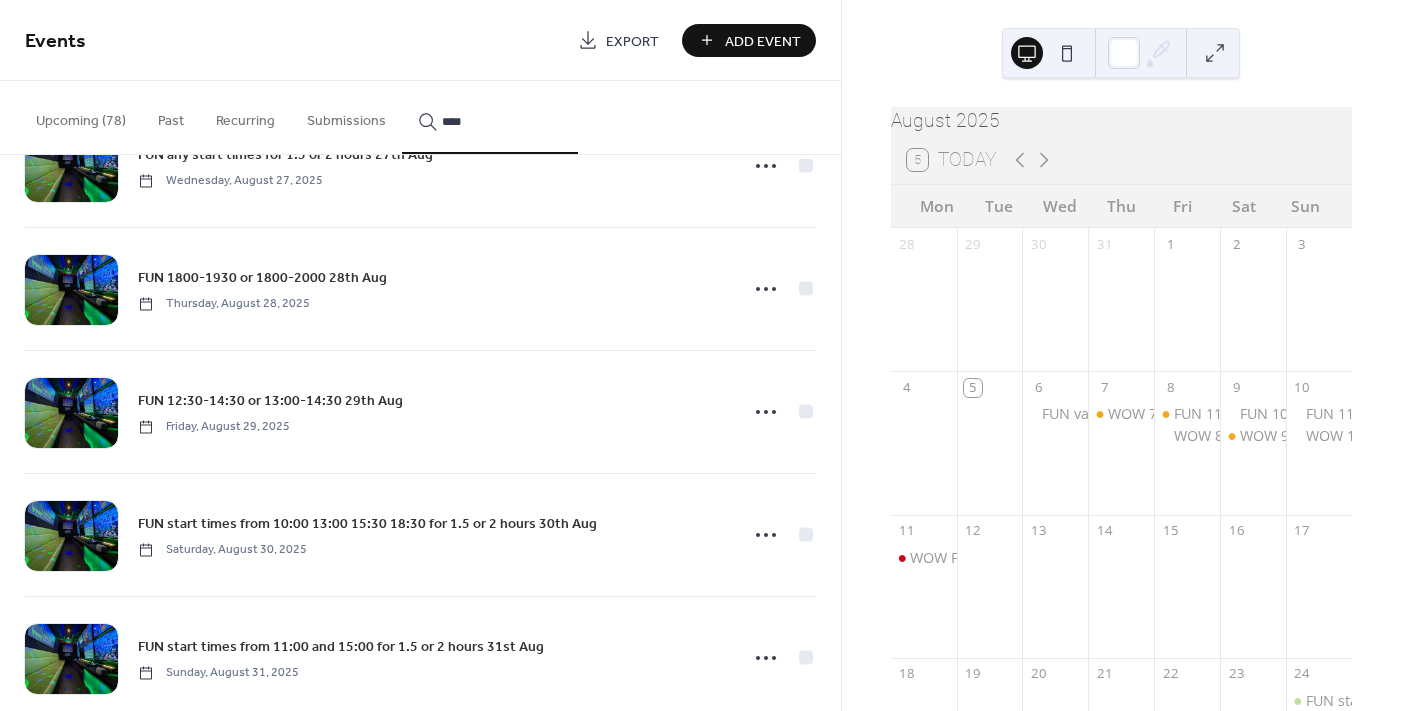 scroll, scrollTop: 800, scrollLeft: 0, axis: vertical 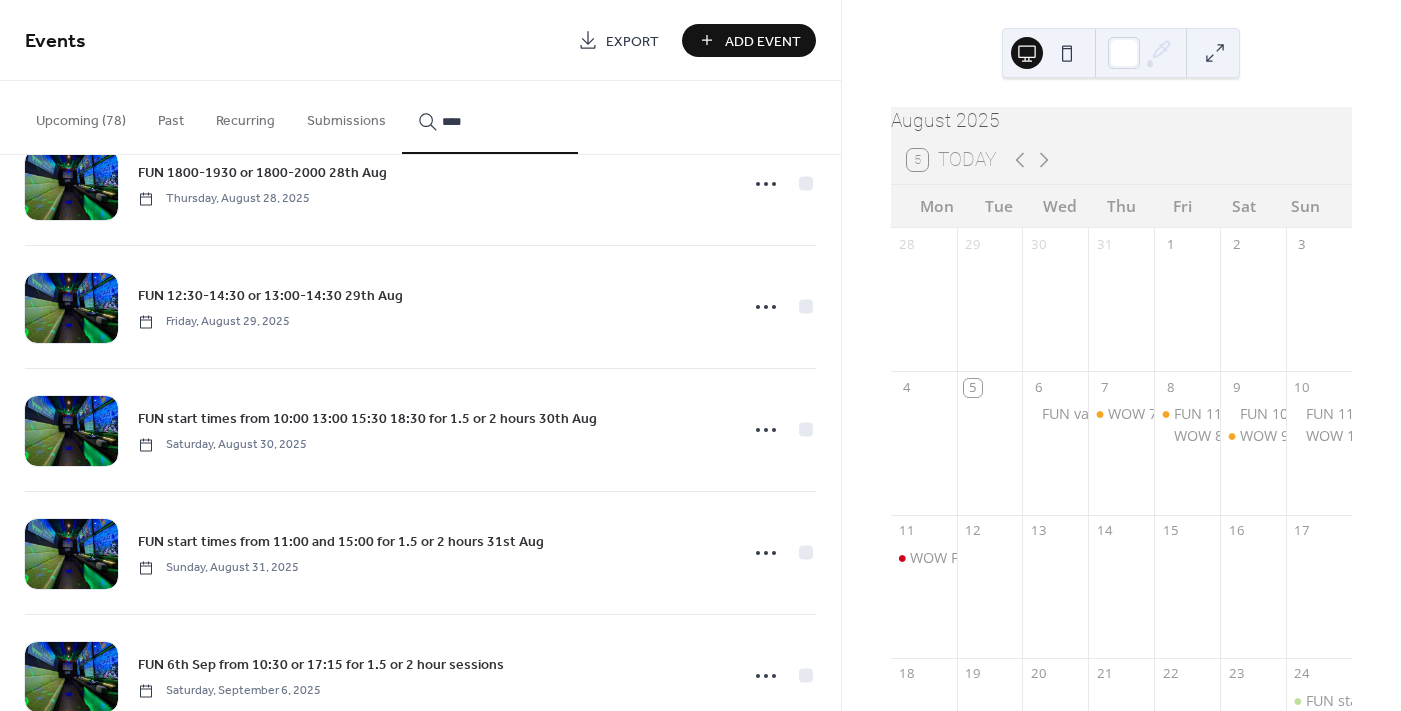click on "***" at bounding box center [502, 121] 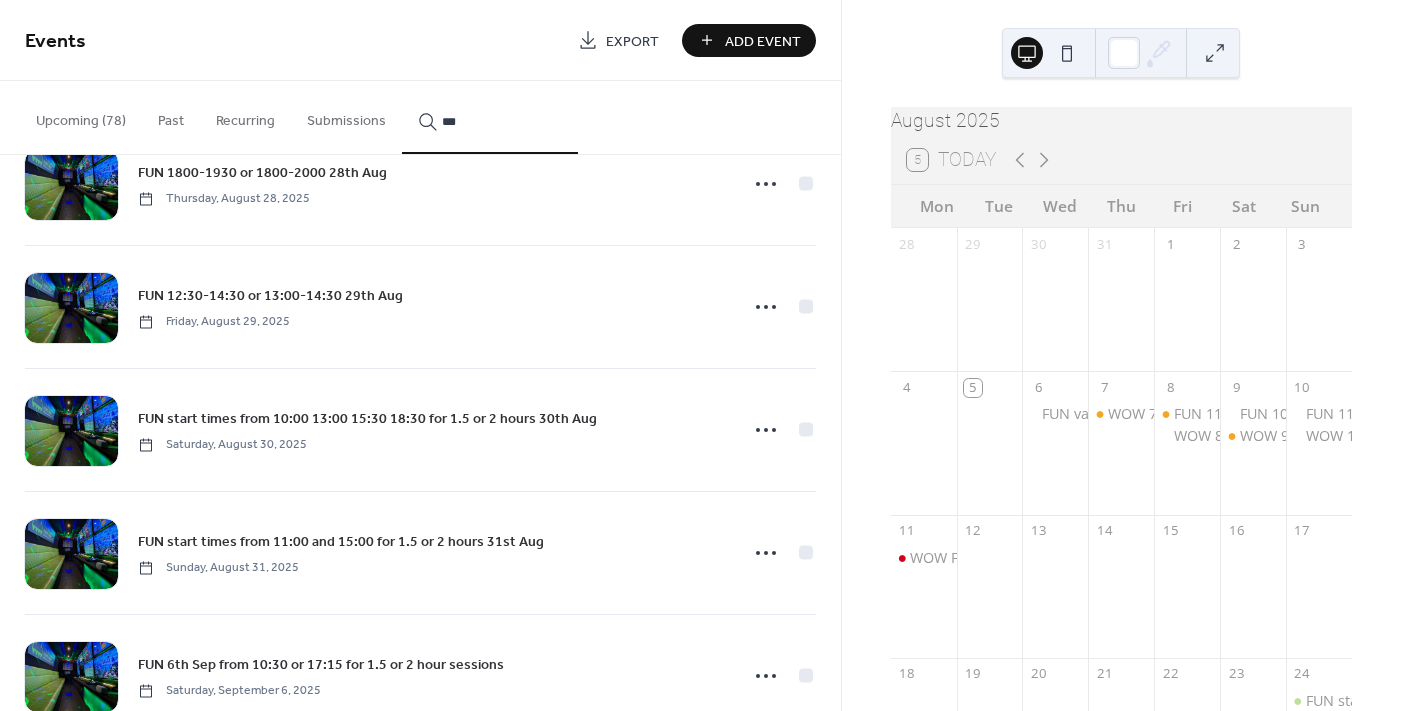 type on "***" 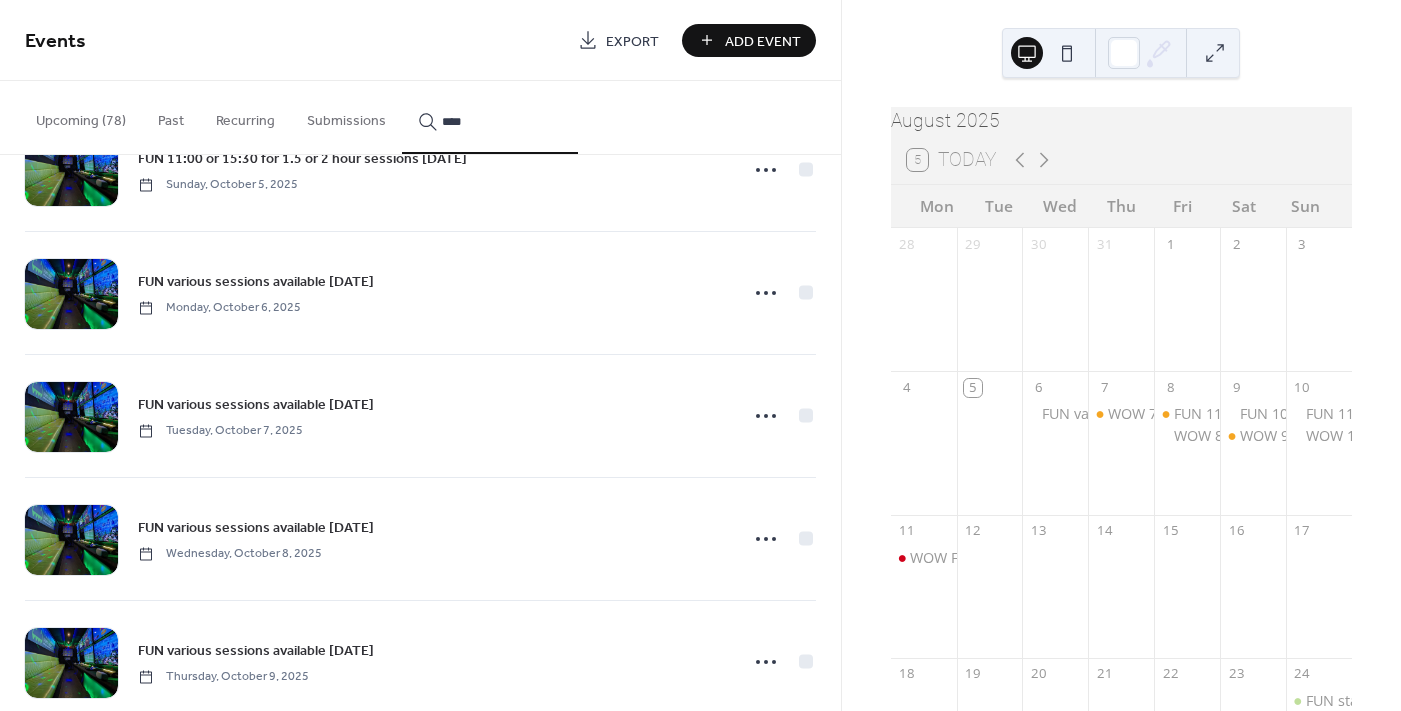 scroll, scrollTop: 9064, scrollLeft: 0, axis: vertical 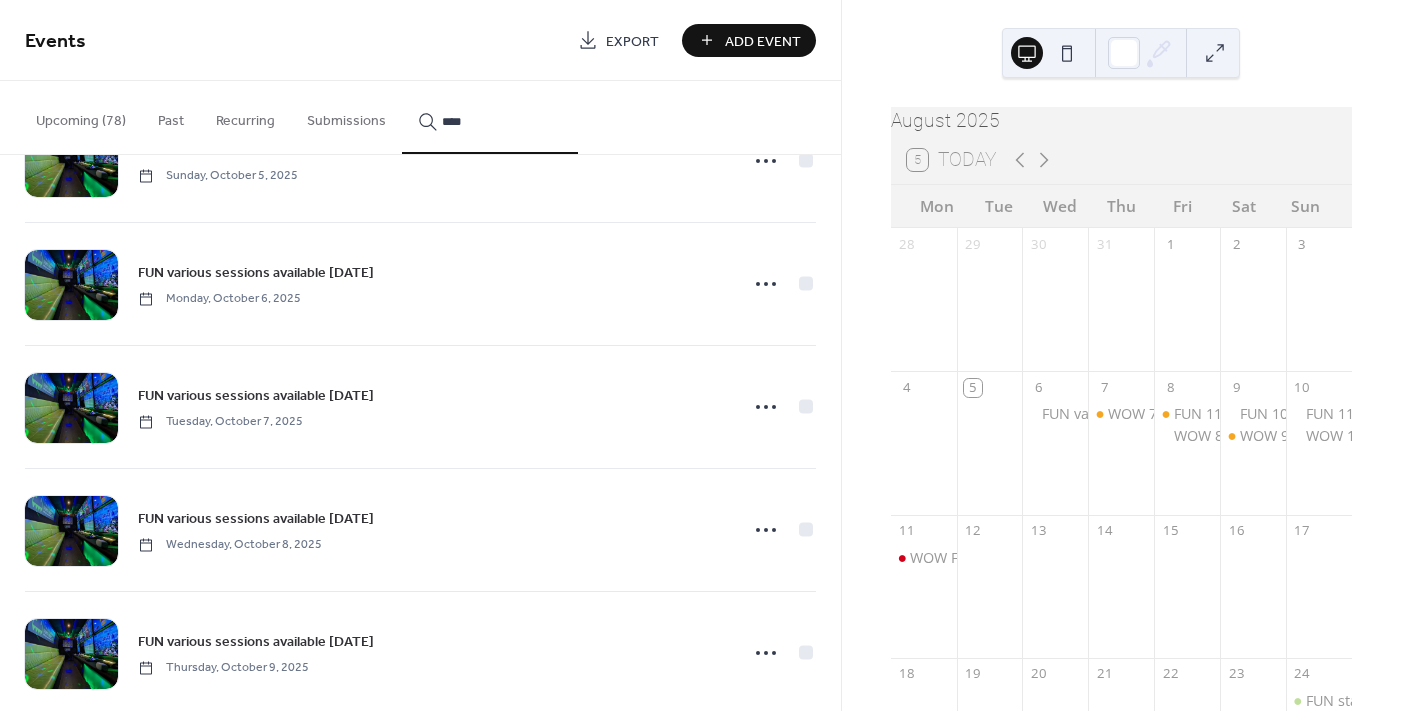 click 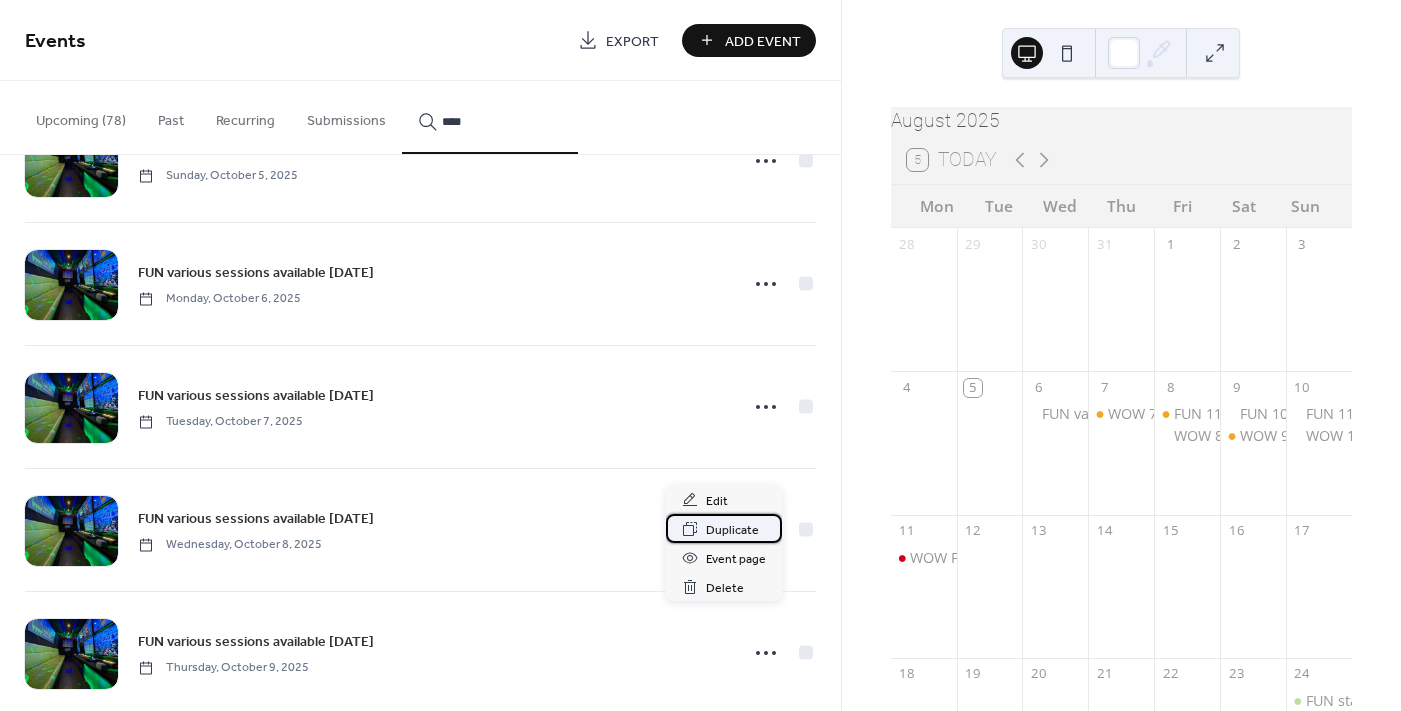 click on "Duplicate" at bounding box center [732, 530] 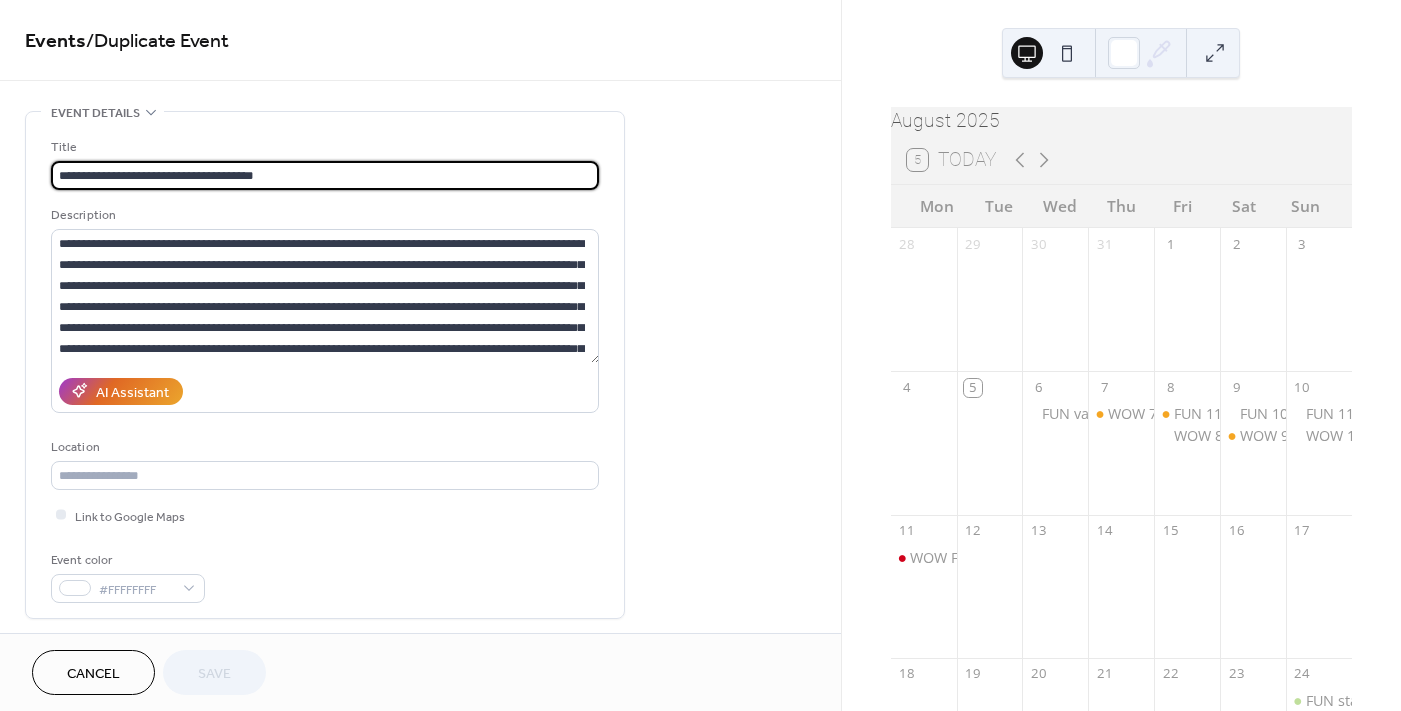 click on "**********" at bounding box center [325, 175] 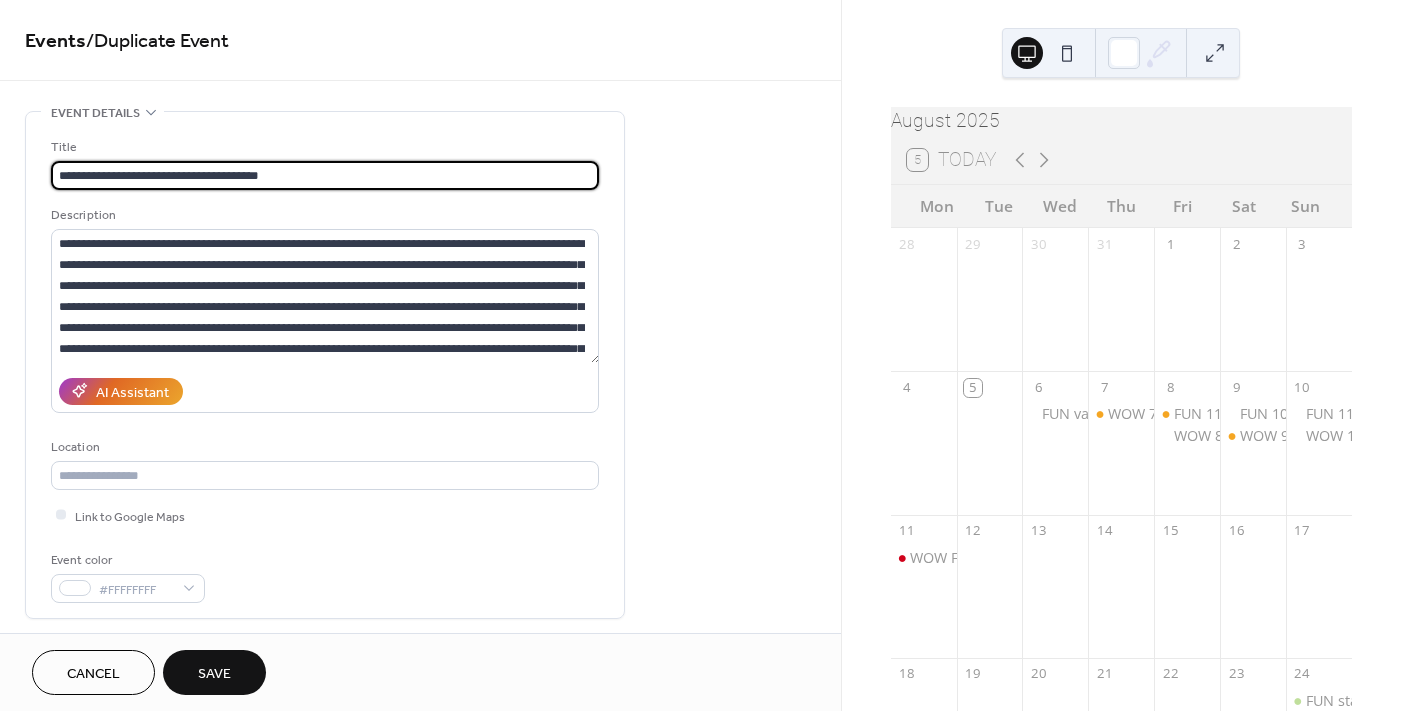 scroll, scrollTop: 300, scrollLeft: 0, axis: vertical 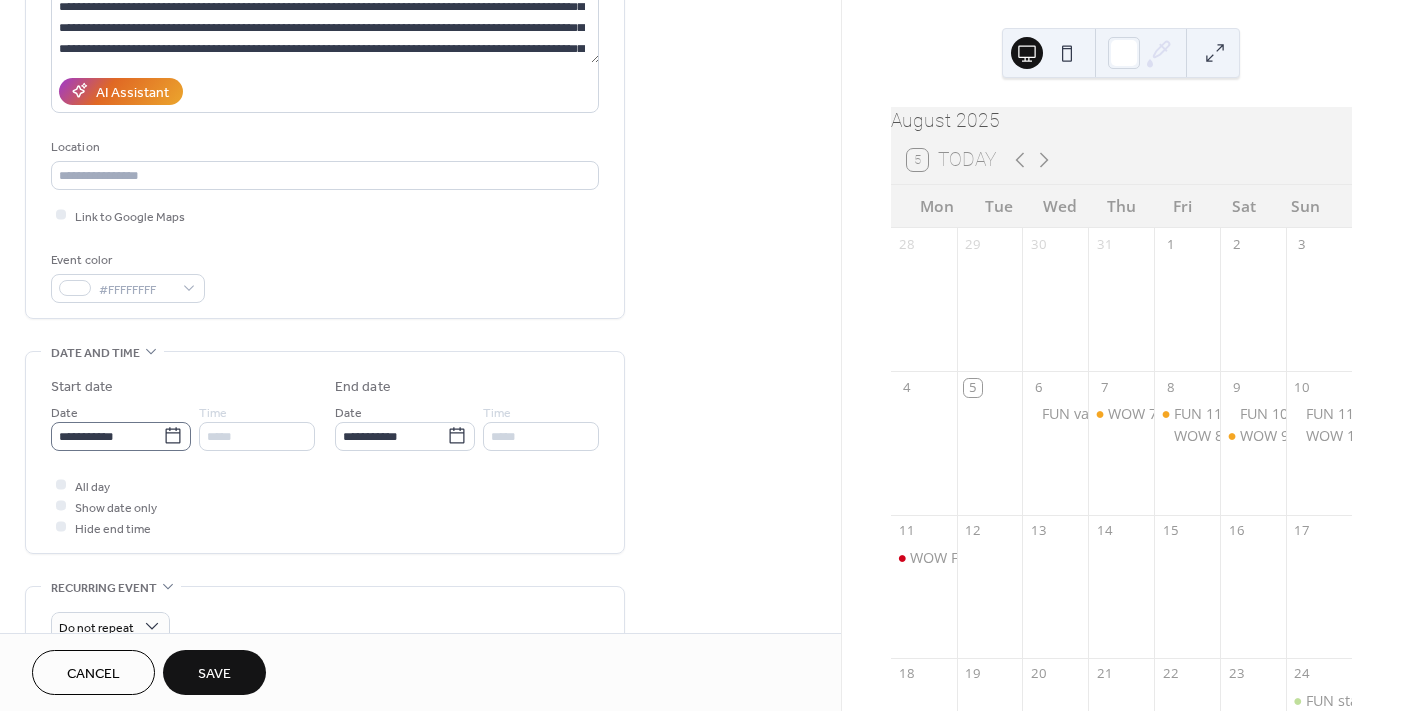 type on "**********" 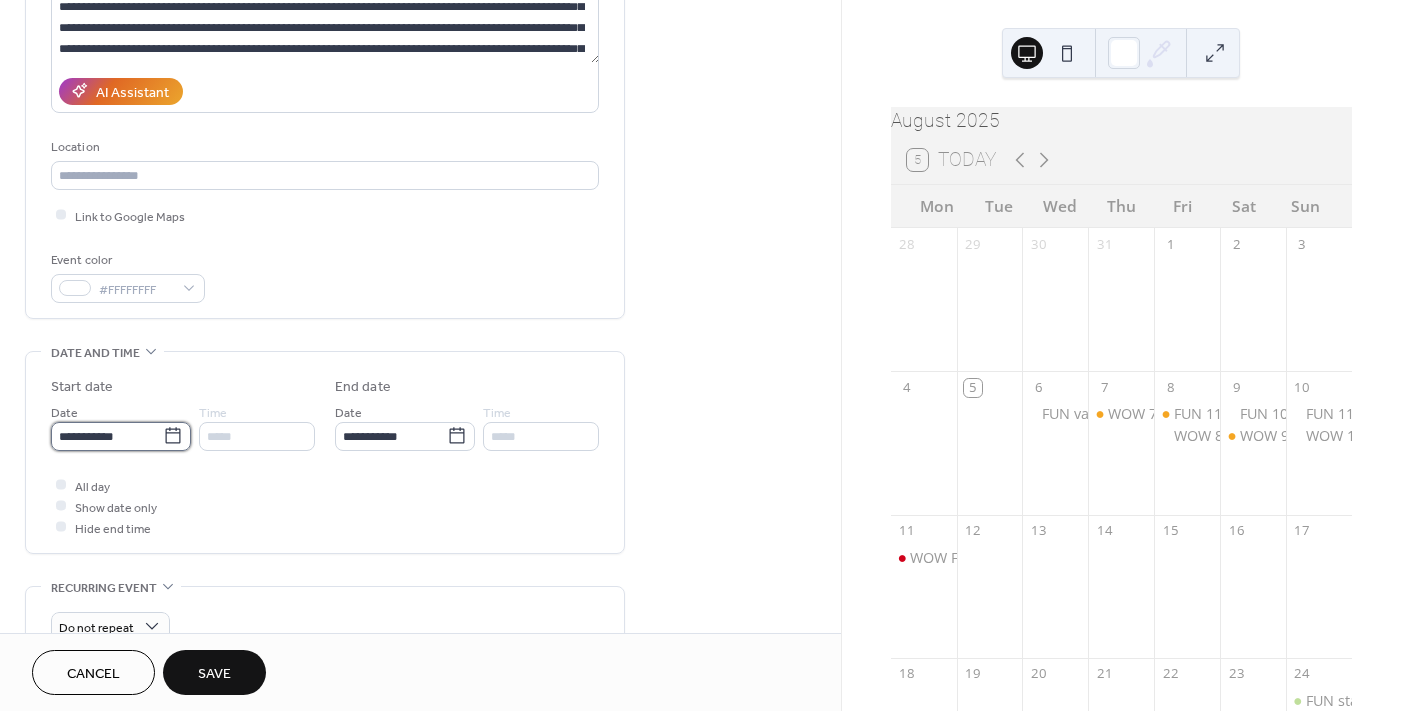 click on "**********" at bounding box center [107, 436] 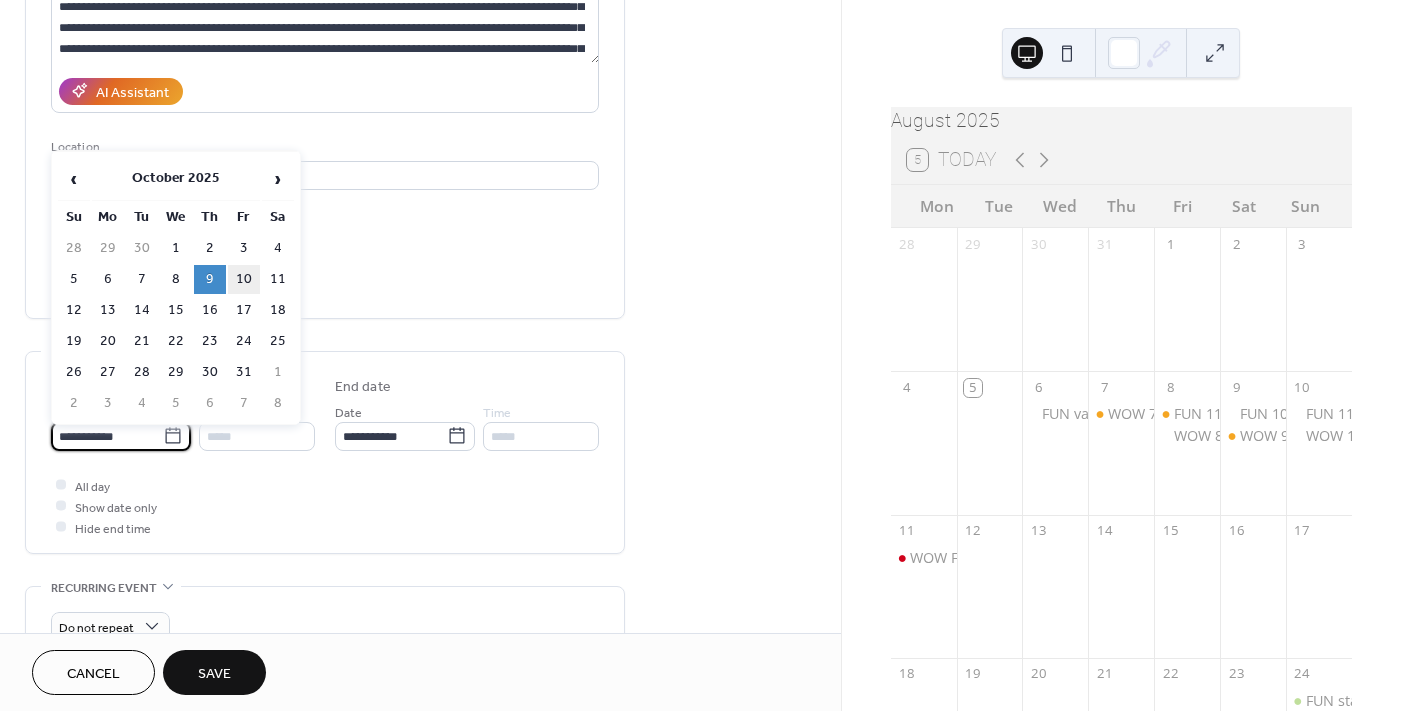 click on "10" at bounding box center (244, 279) 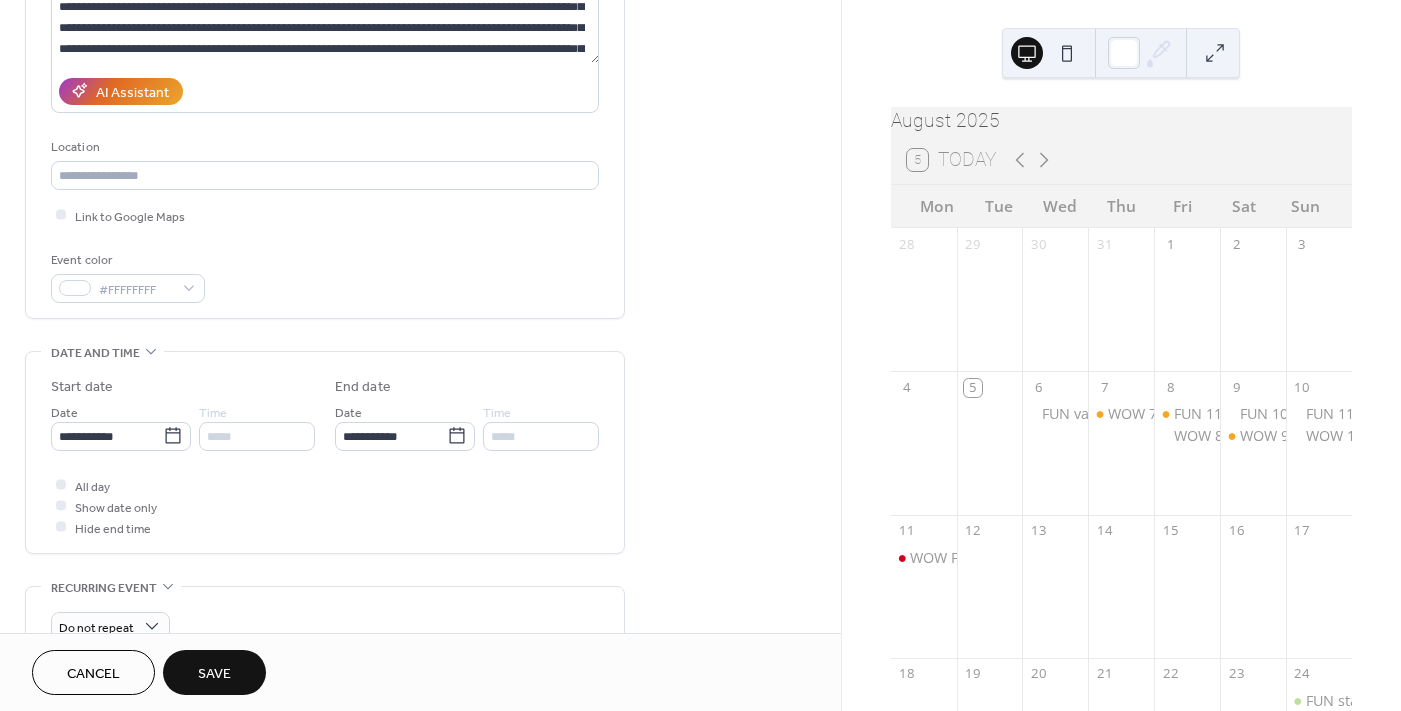 click on "Save" at bounding box center [214, 672] 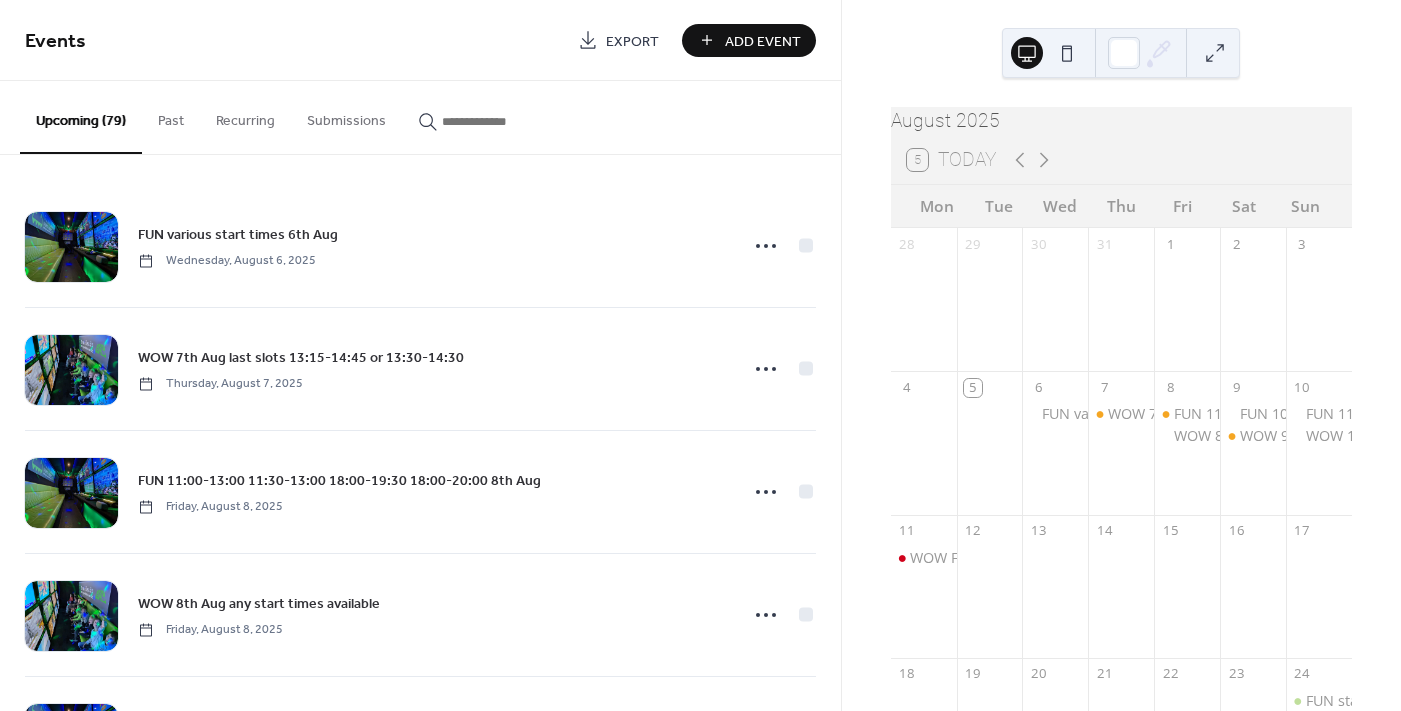 click at bounding box center (502, 121) 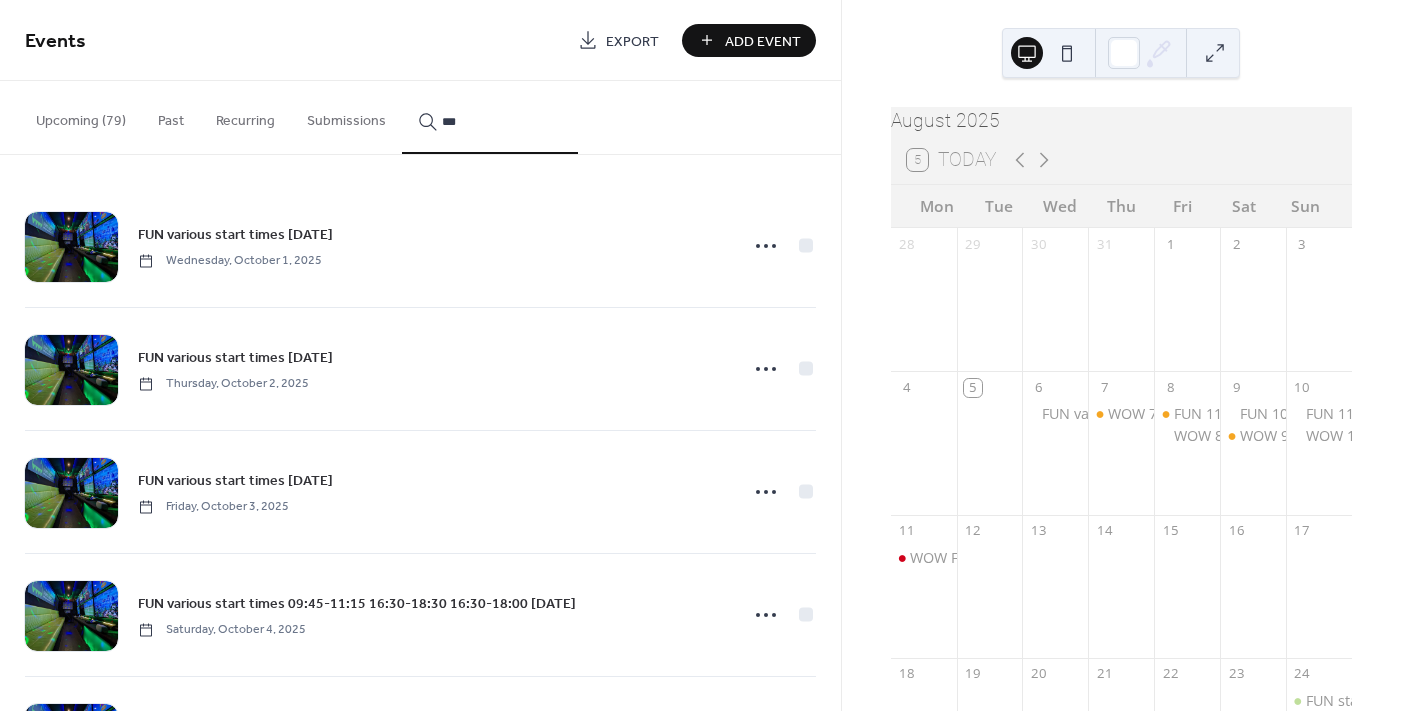 type on "***" 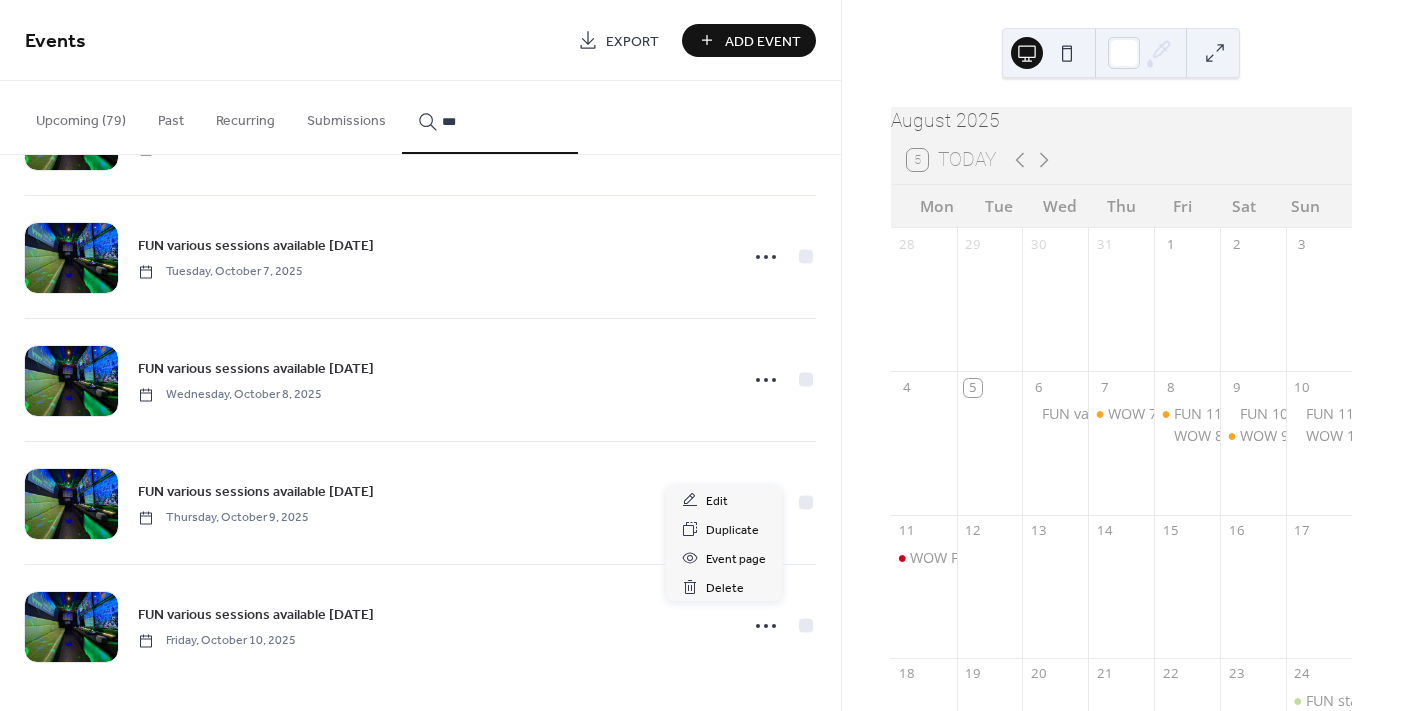 click 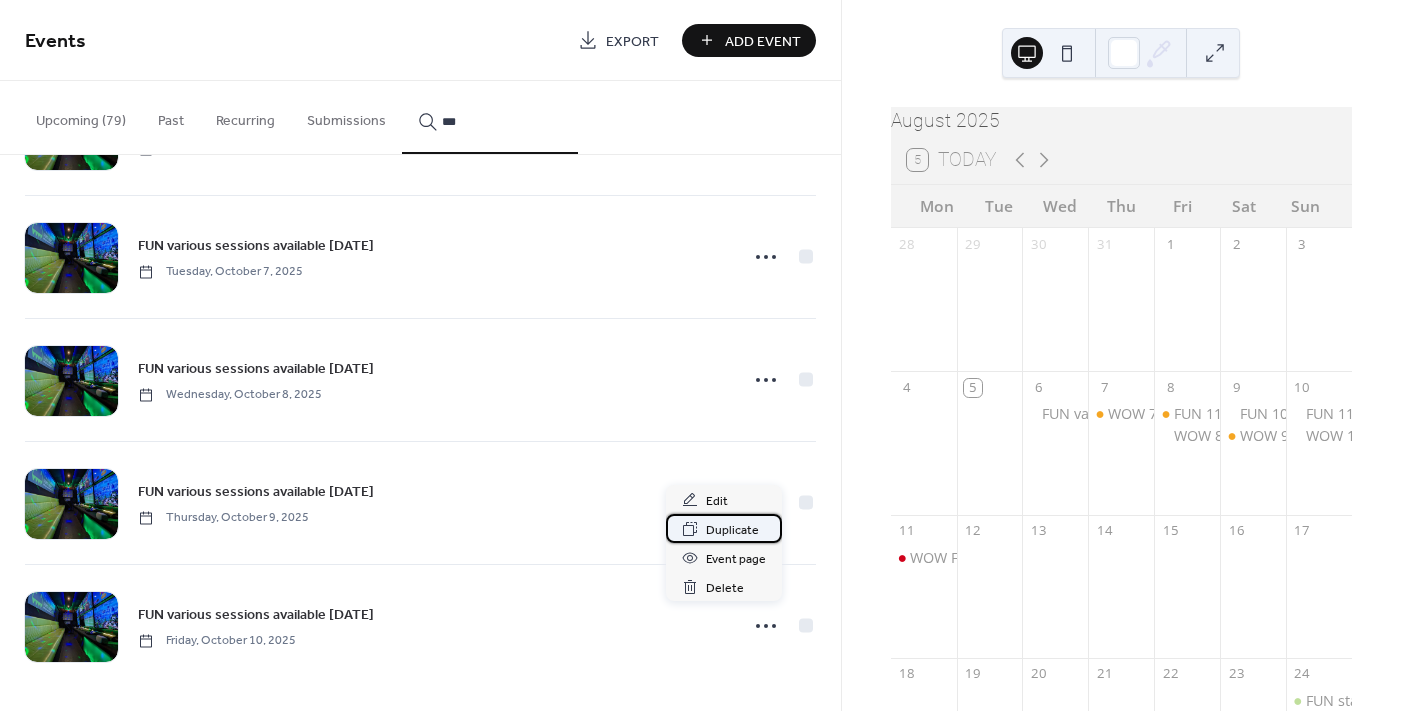 click on "Duplicate" at bounding box center (732, 530) 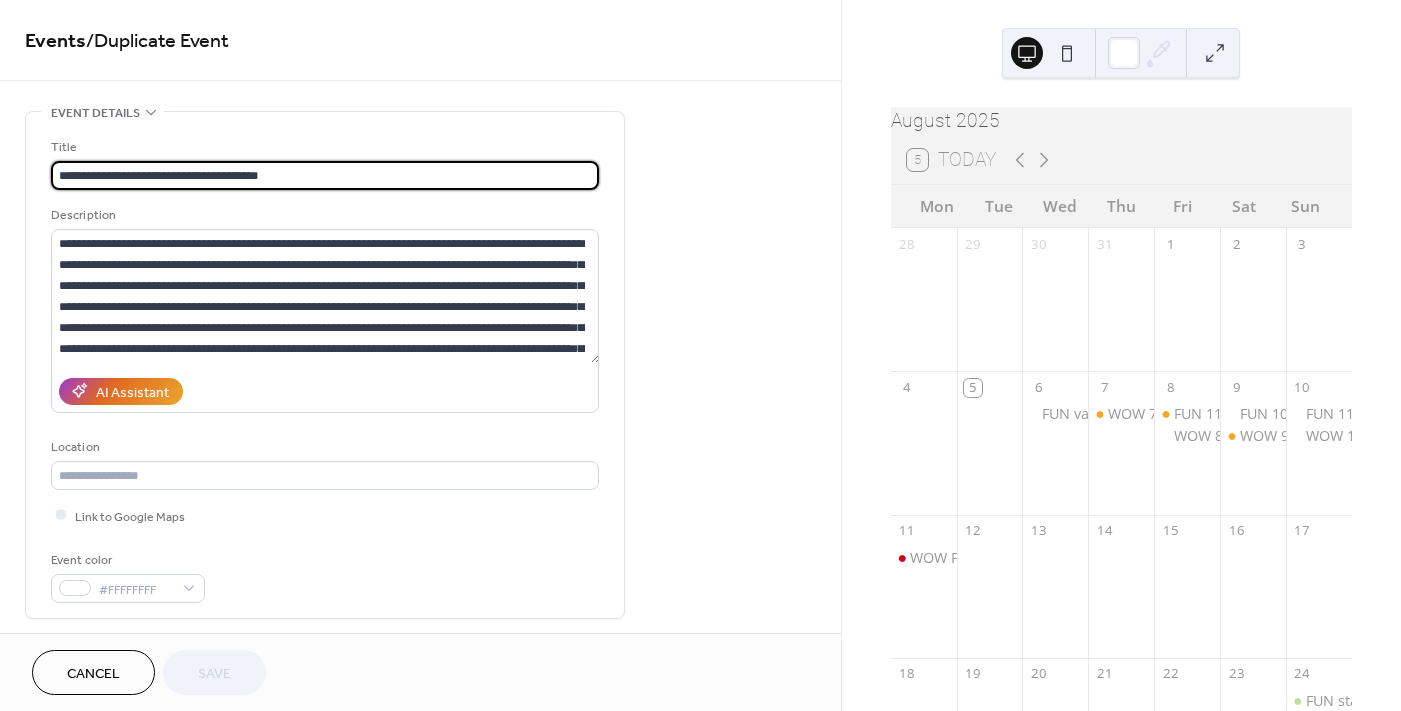 click on "**********" at bounding box center [325, 175] 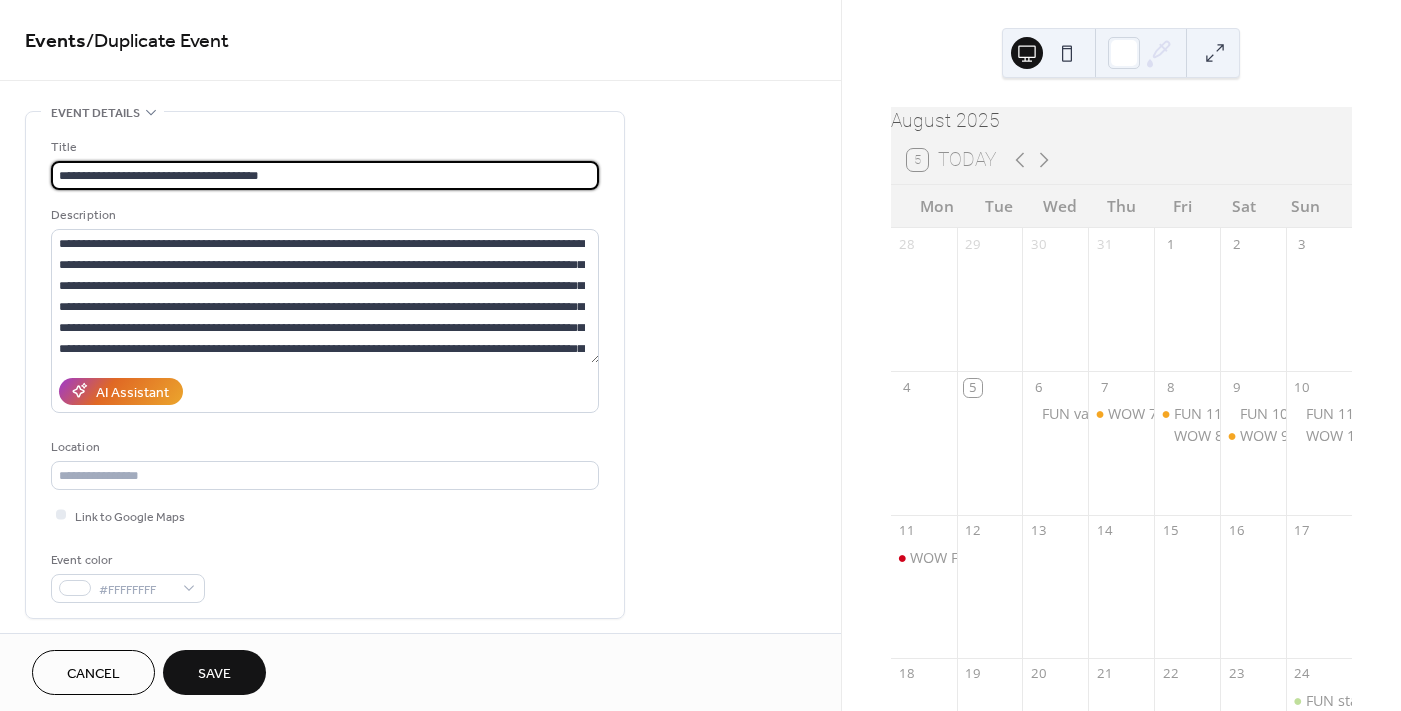 scroll, scrollTop: 600, scrollLeft: 0, axis: vertical 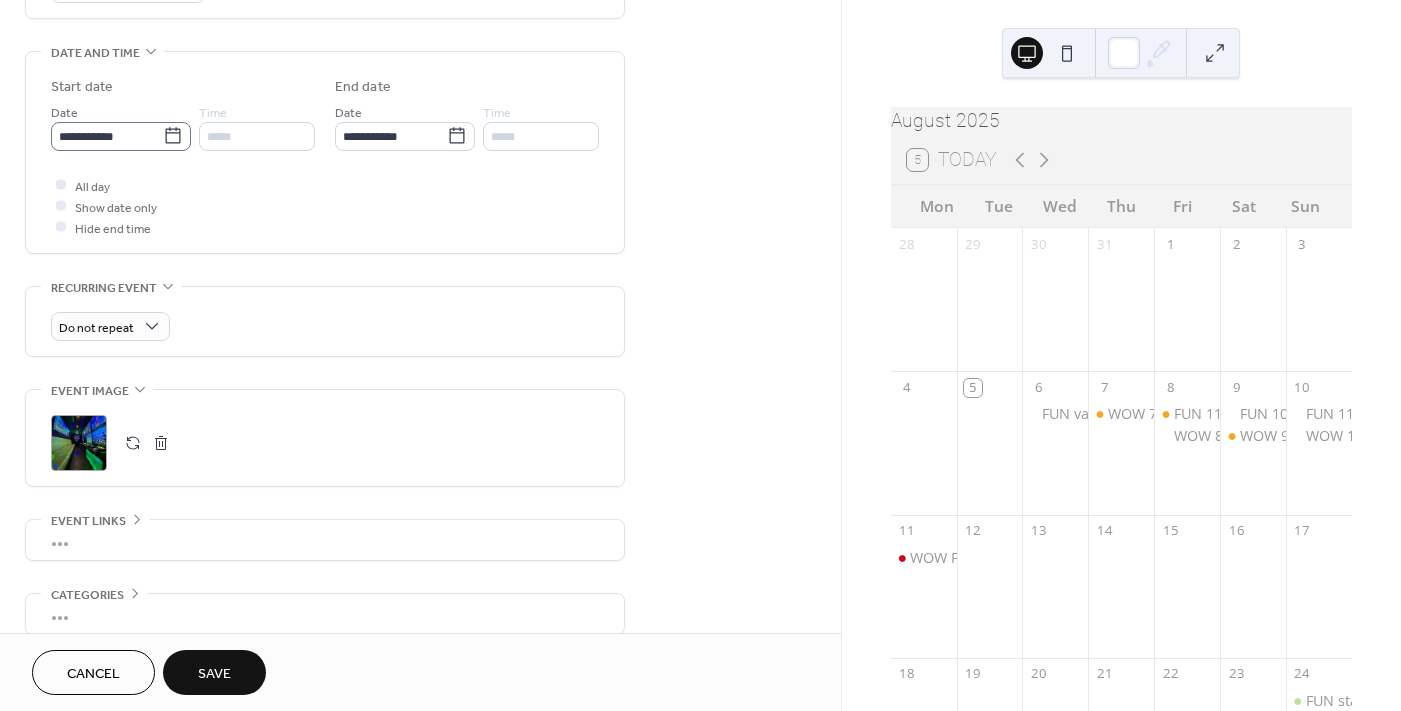 type on "**********" 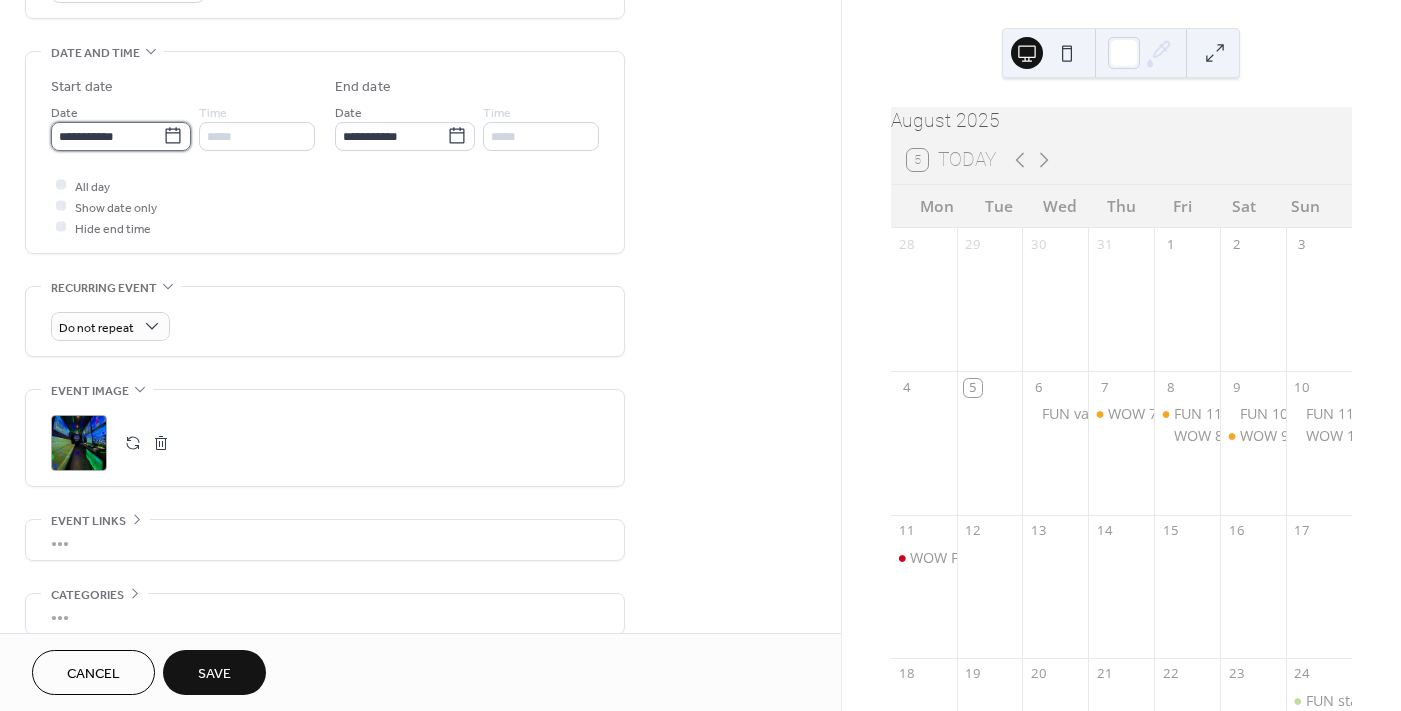 click on "**********" at bounding box center [107, 136] 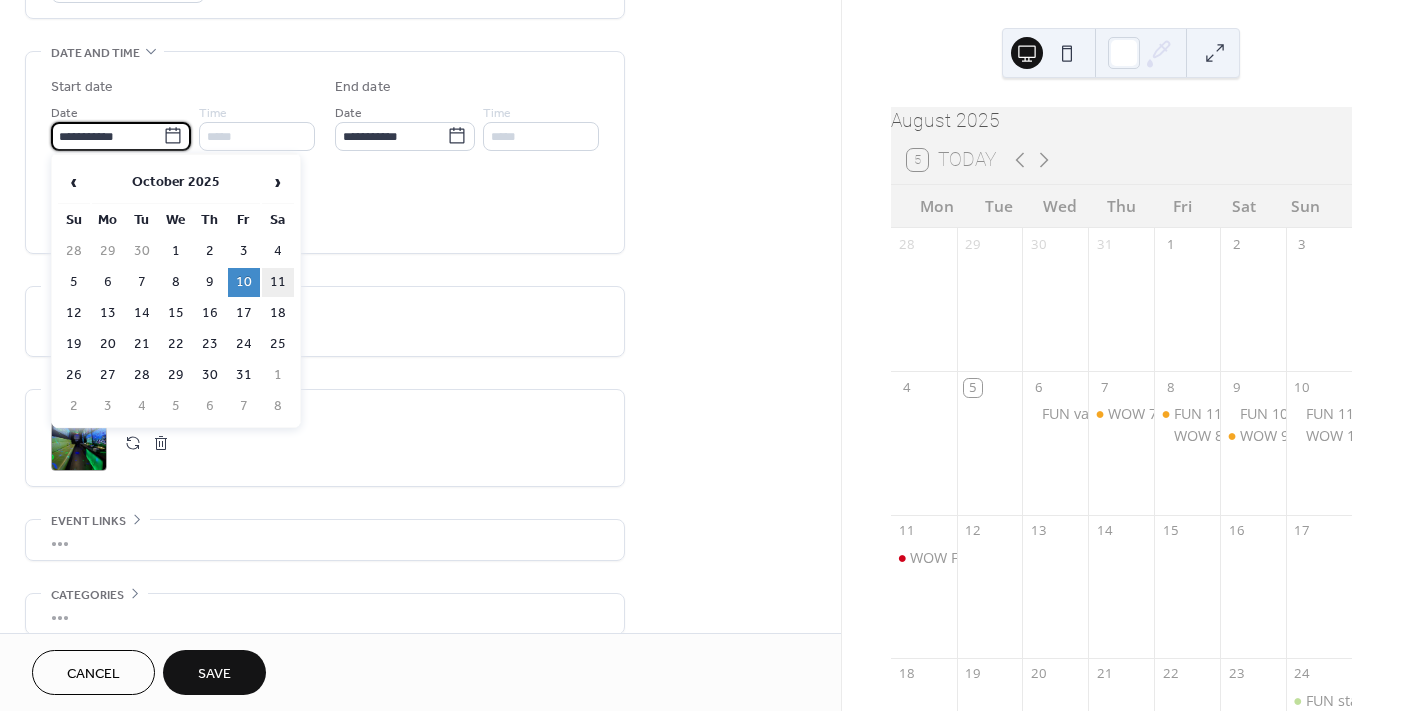 click on "11" at bounding box center (278, 282) 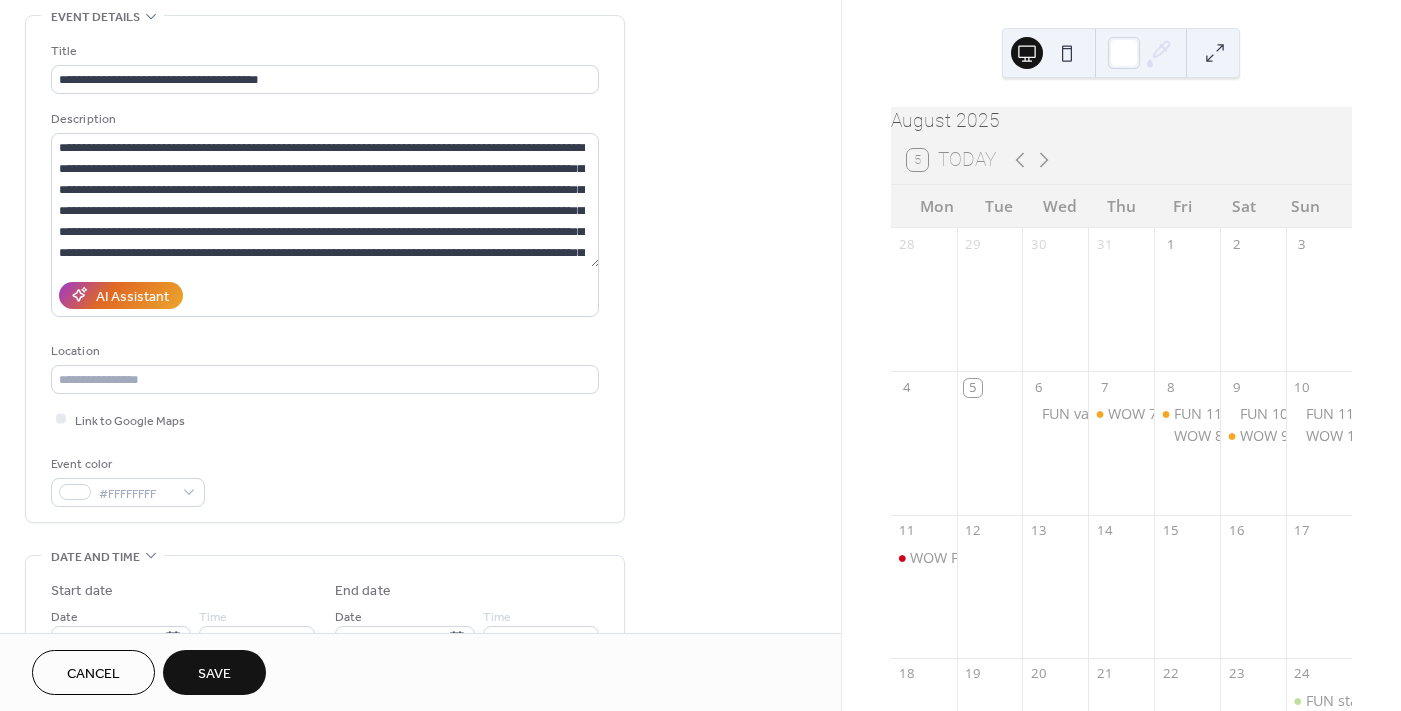 scroll, scrollTop: 91, scrollLeft: 0, axis: vertical 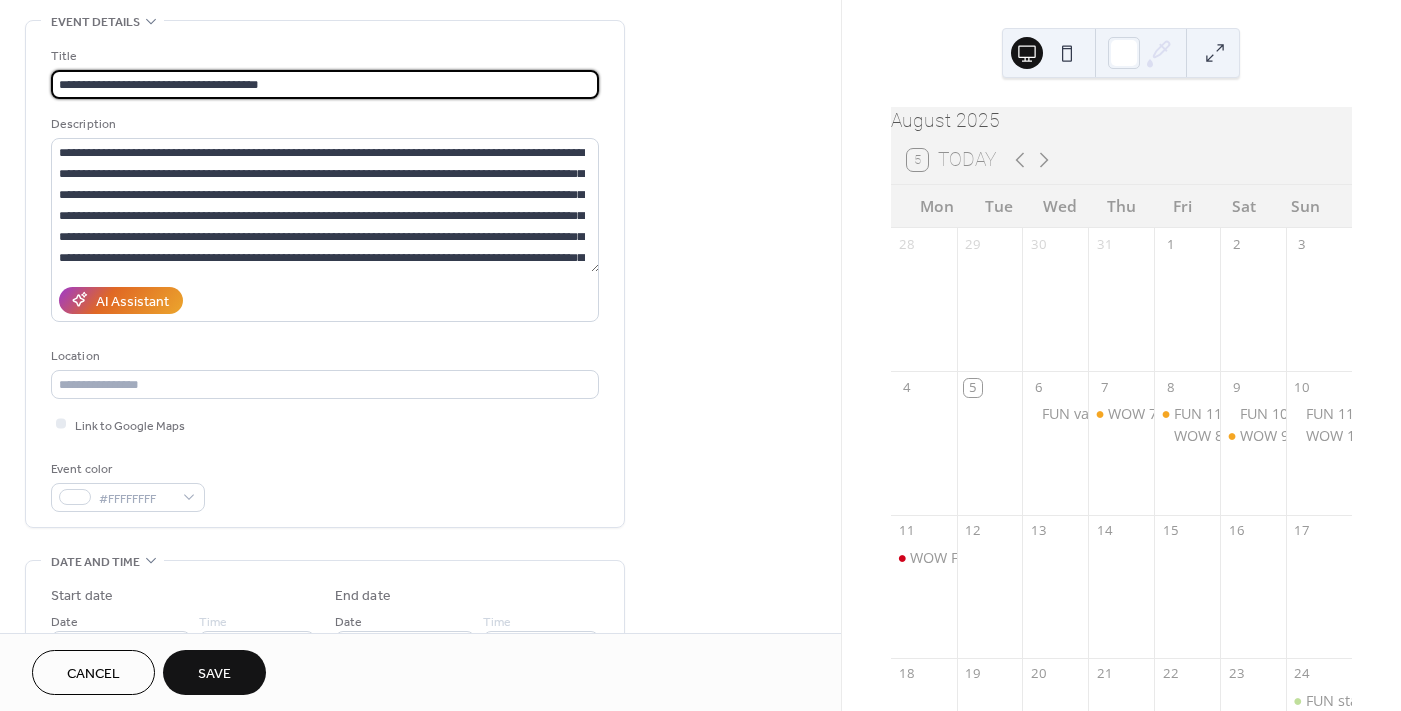 drag, startPoint x: 219, startPoint y: 80, endPoint x: 85, endPoint y: 91, distance: 134.45073 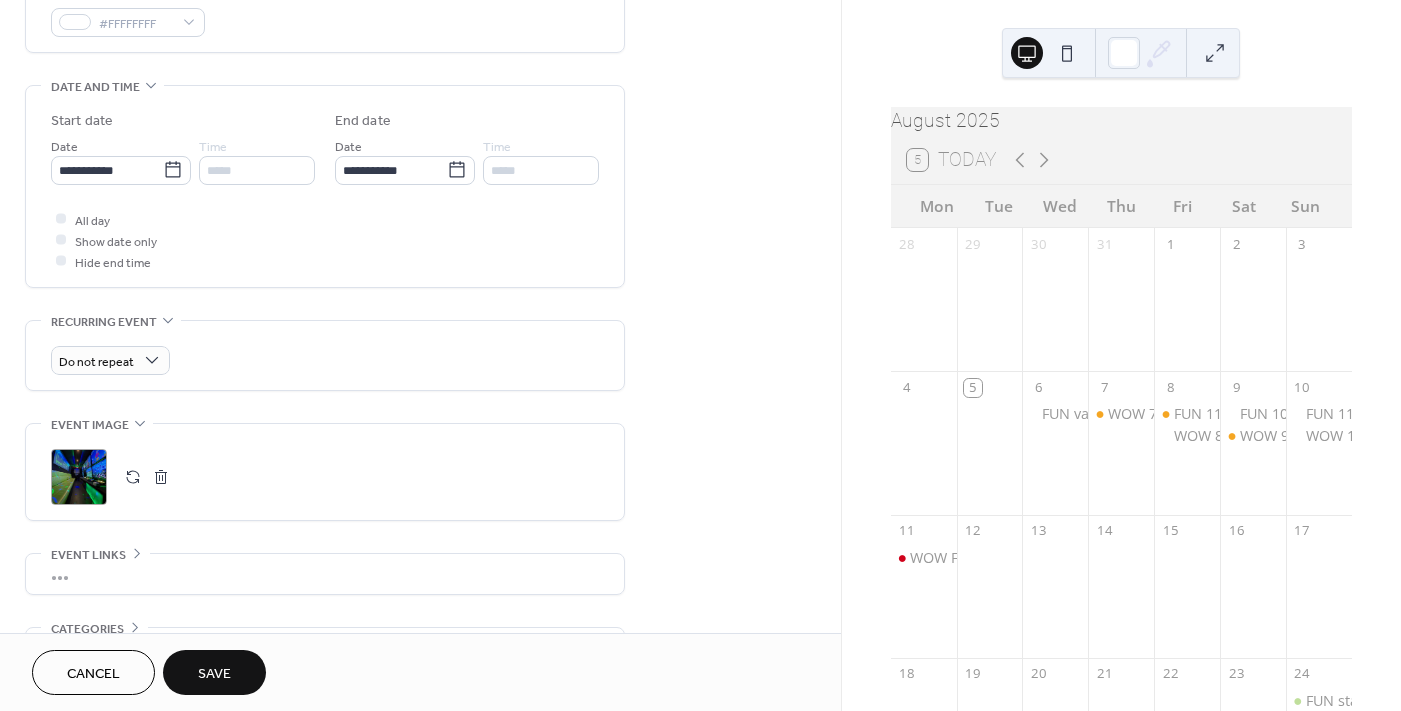 scroll, scrollTop: 691, scrollLeft: 0, axis: vertical 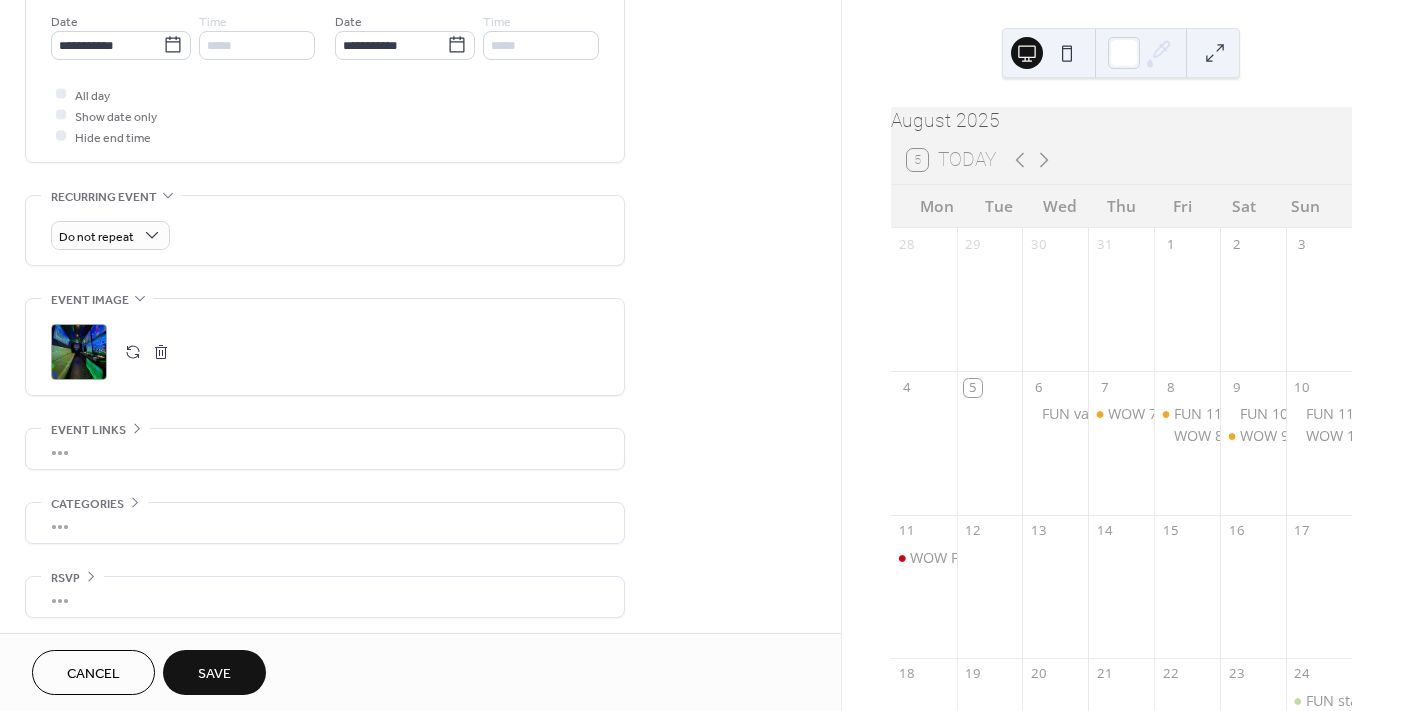 type on "**********" 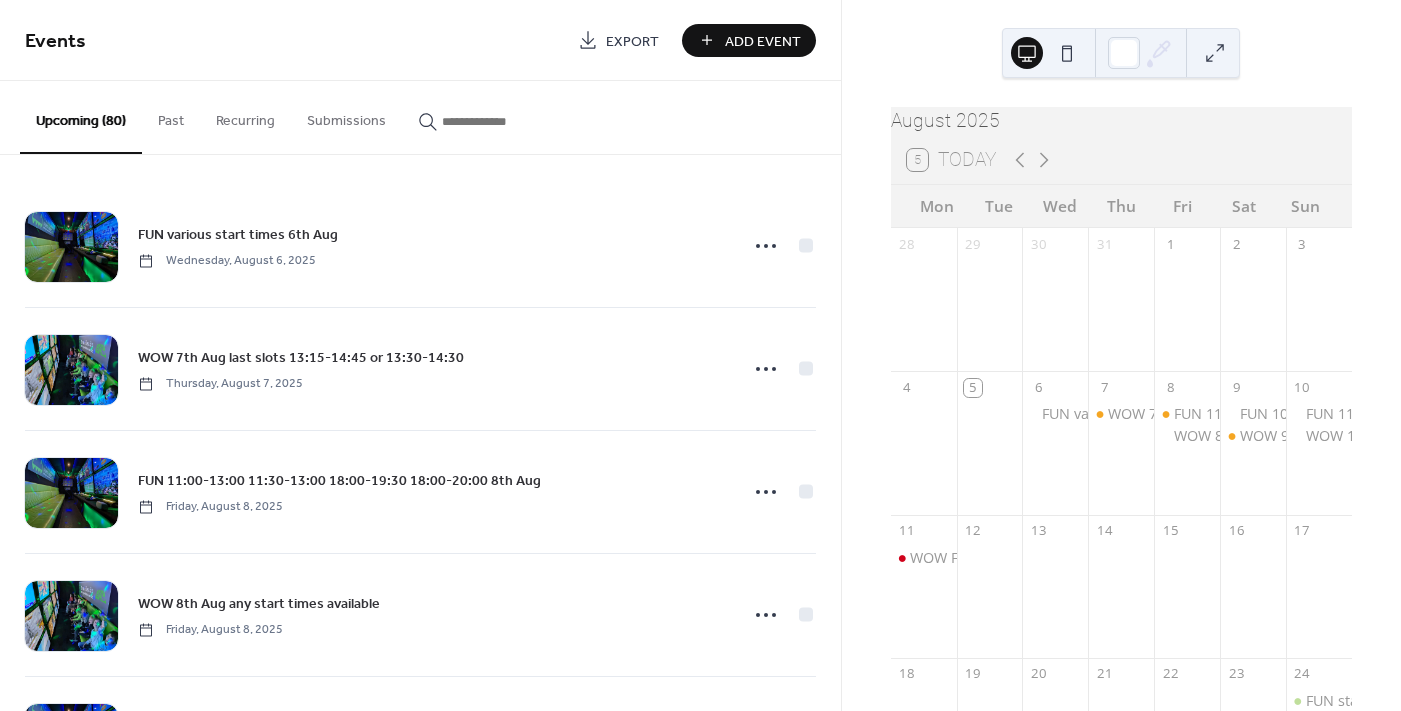 click at bounding box center (502, 121) 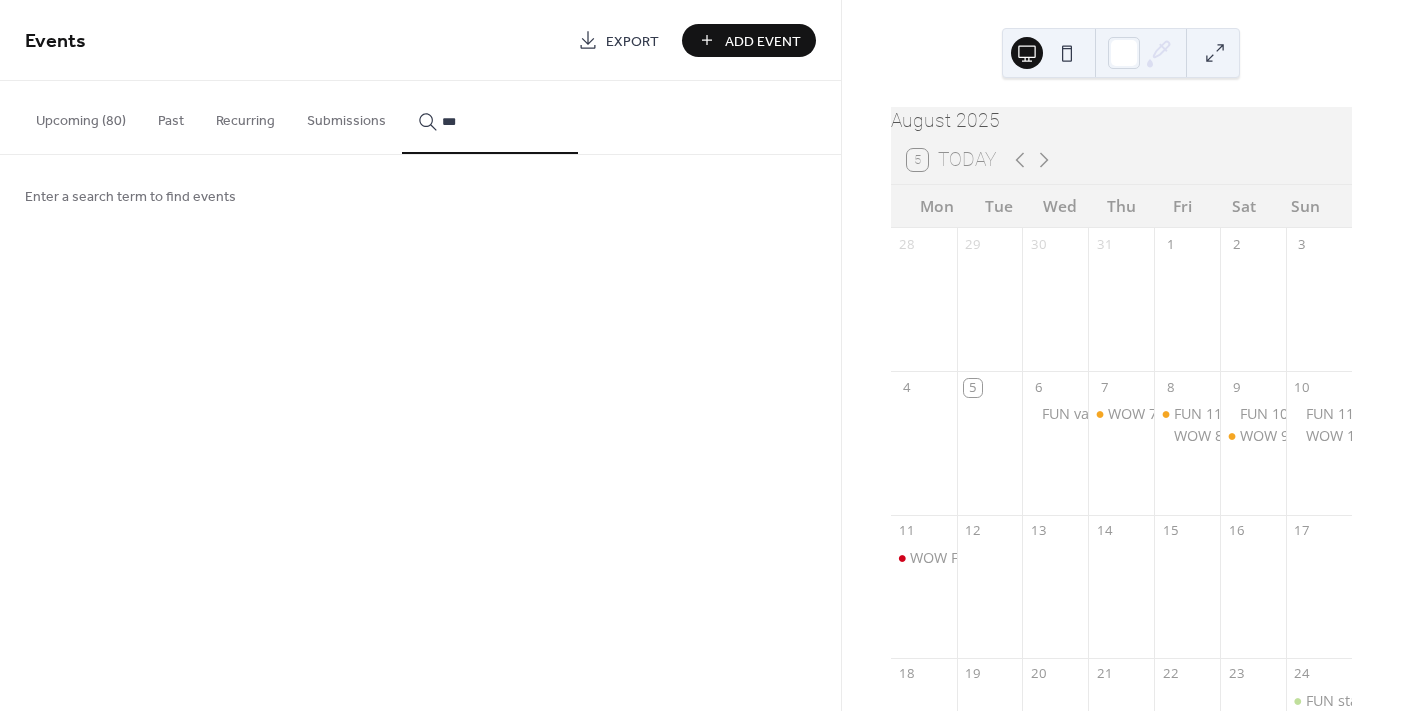 type on "***" 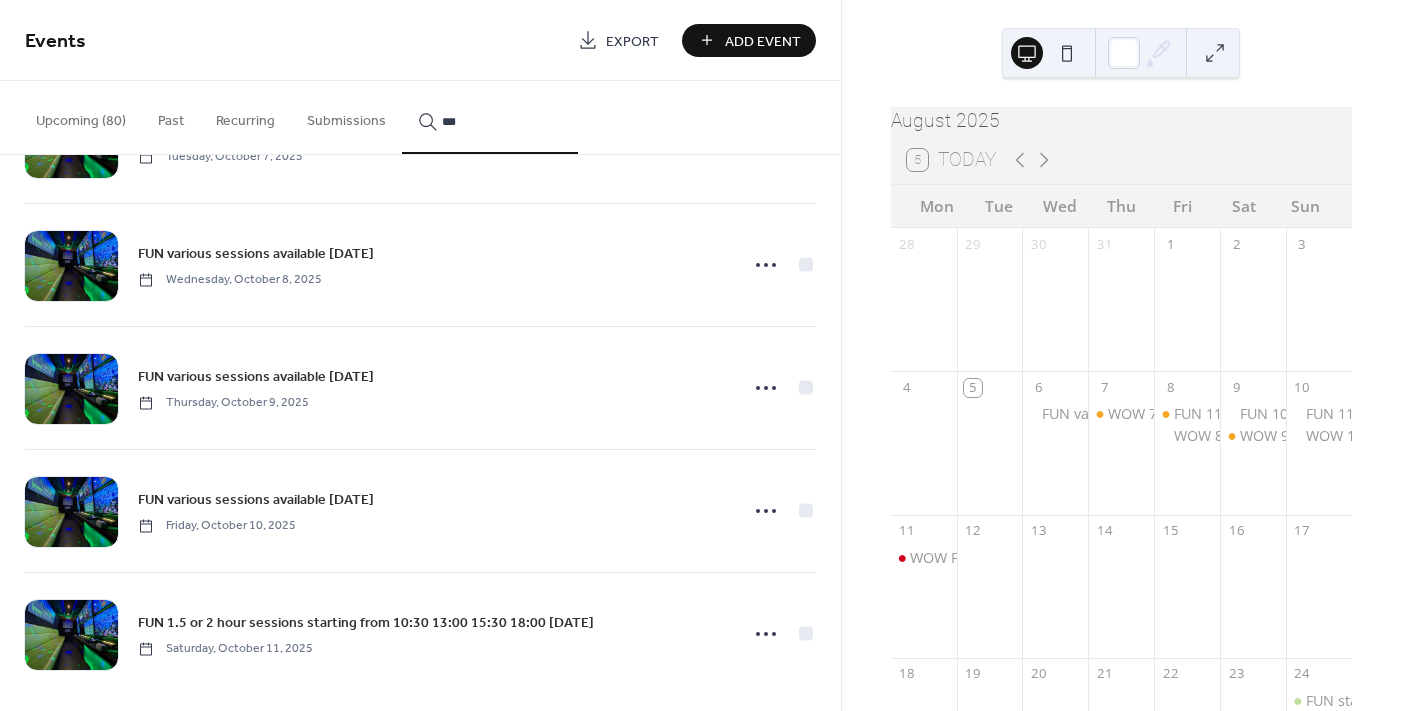 scroll, scrollTop: 850, scrollLeft: 0, axis: vertical 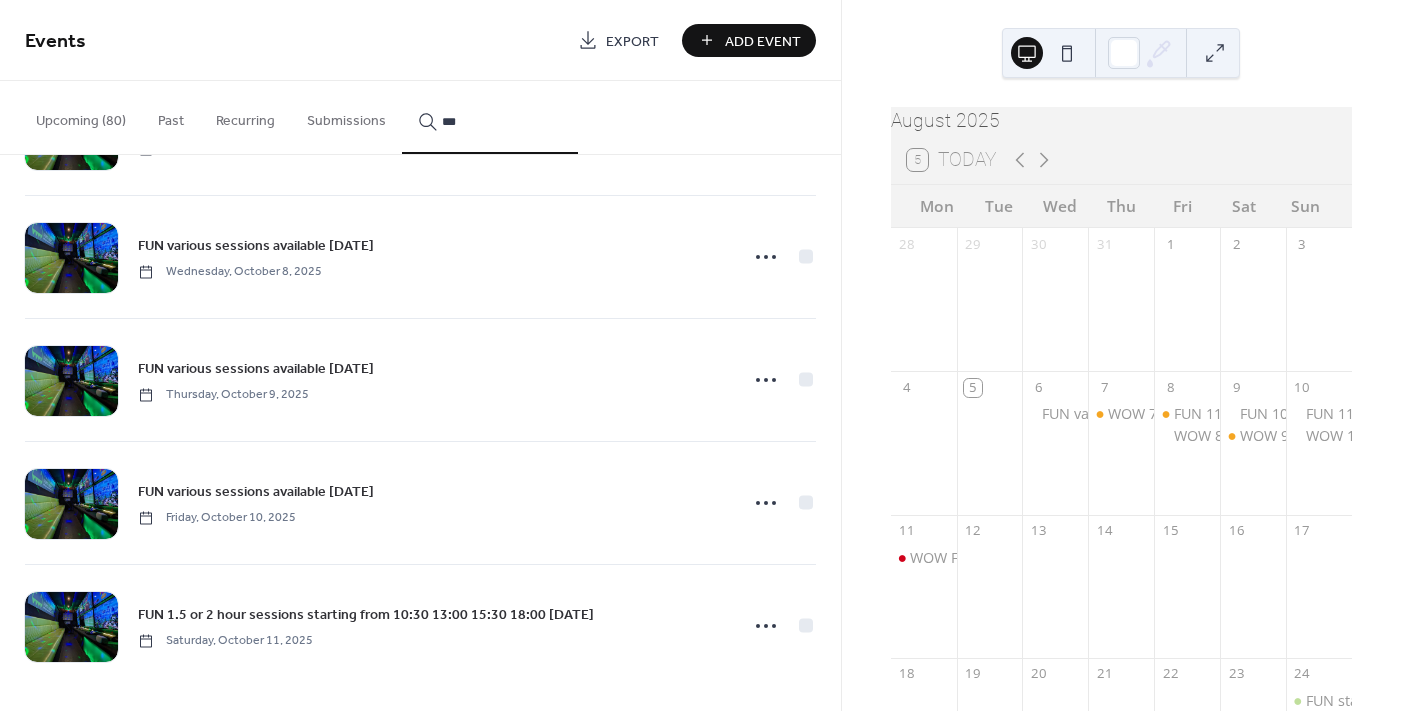 click 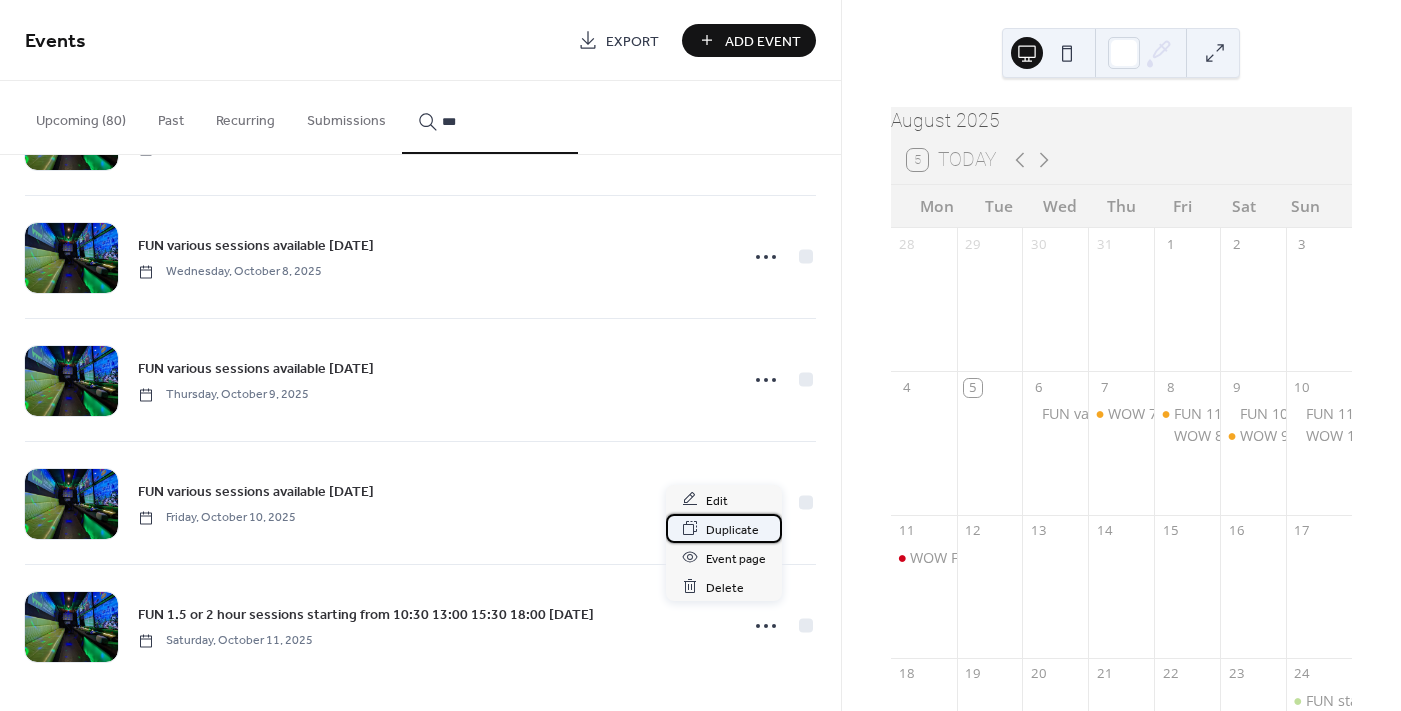 click on "Duplicate" at bounding box center (732, 529) 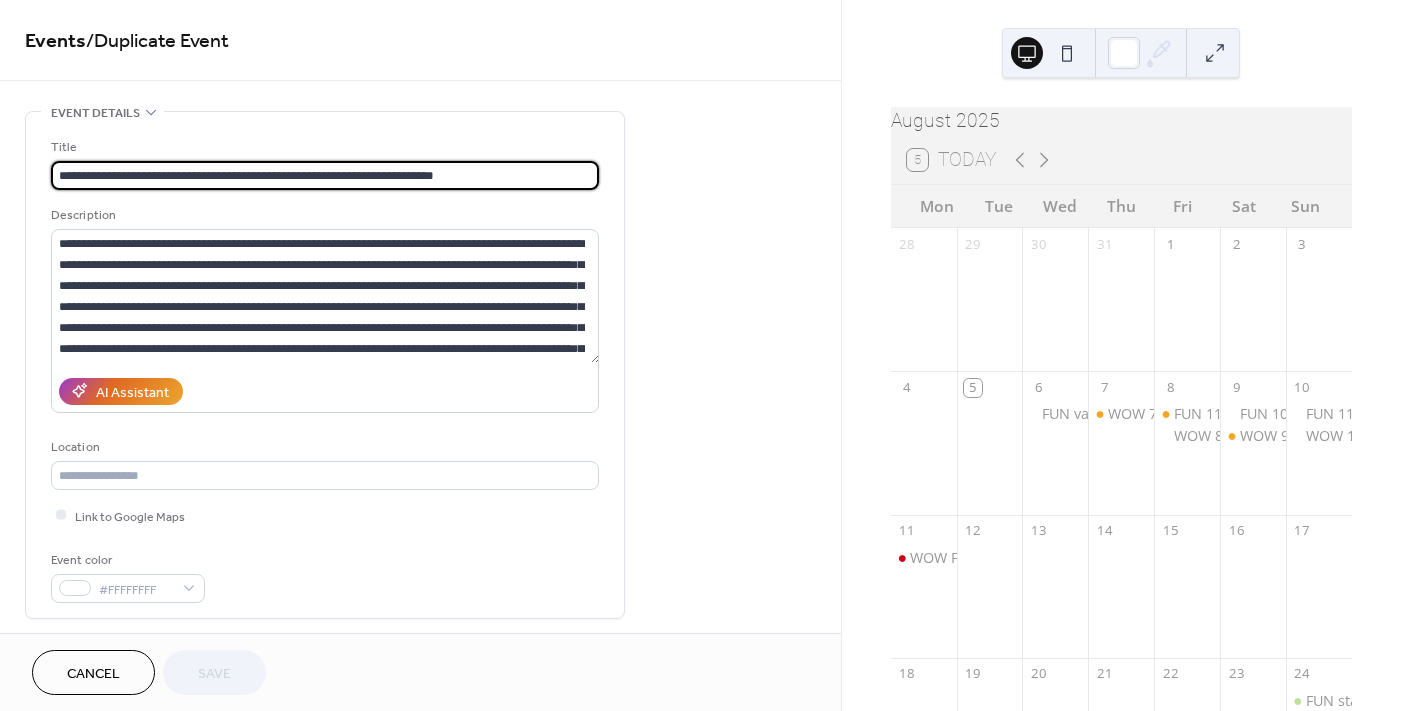 click on "**********" at bounding box center (325, 175) 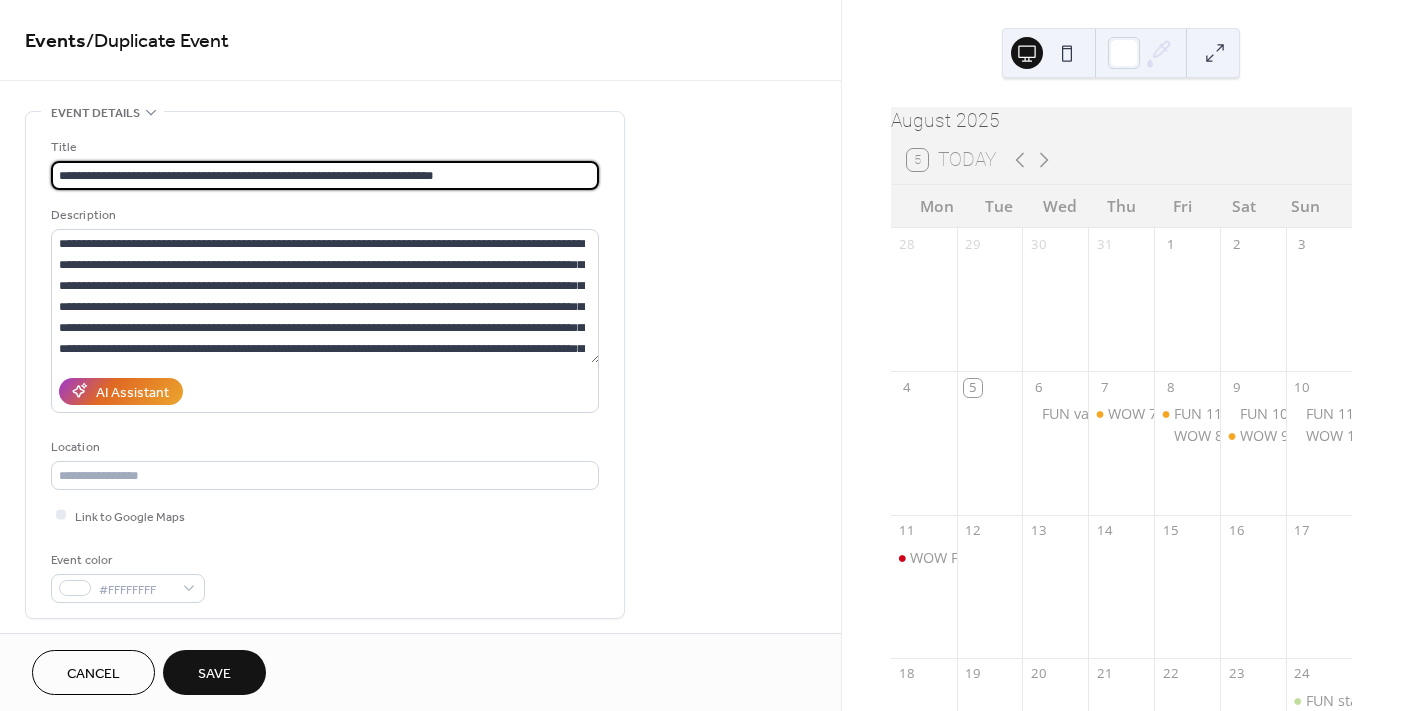 scroll, scrollTop: 0, scrollLeft: 0, axis: both 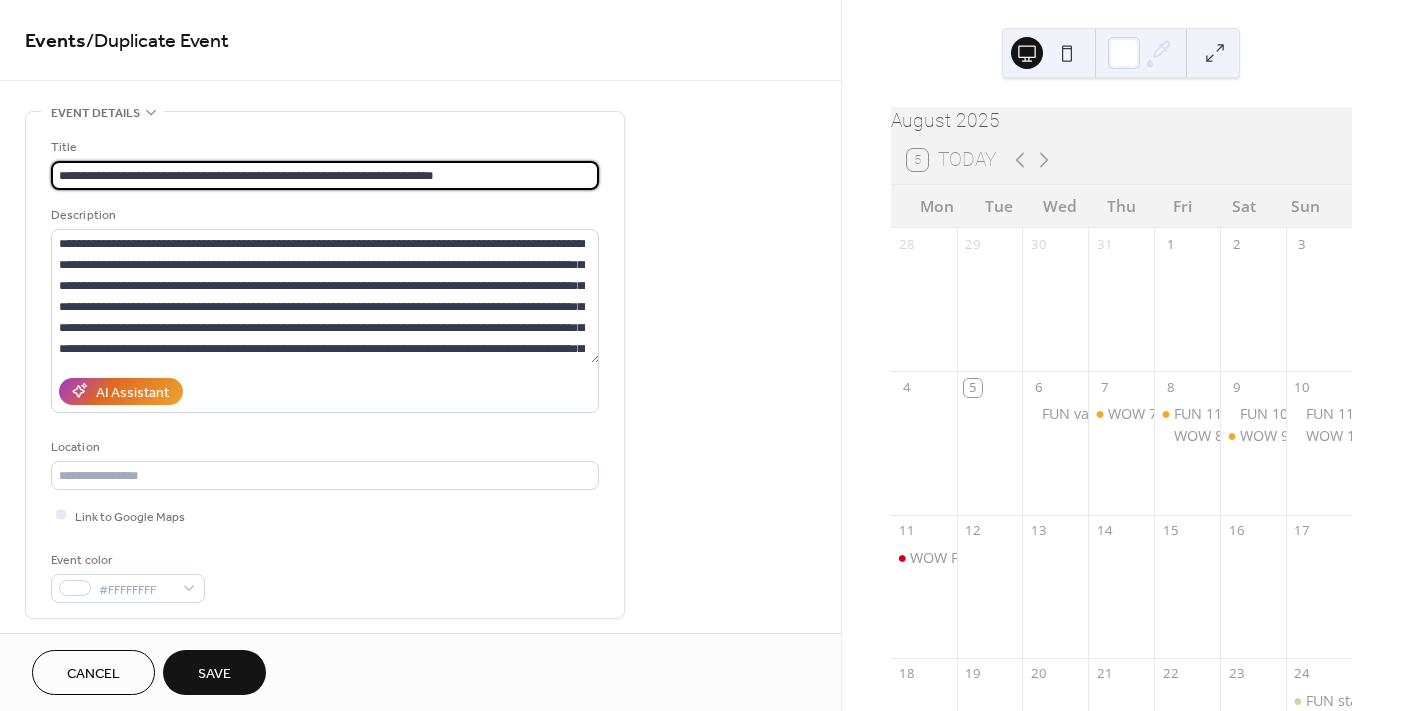 drag, startPoint x: 402, startPoint y: 178, endPoint x: 280, endPoint y: 176, distance: 122.016396 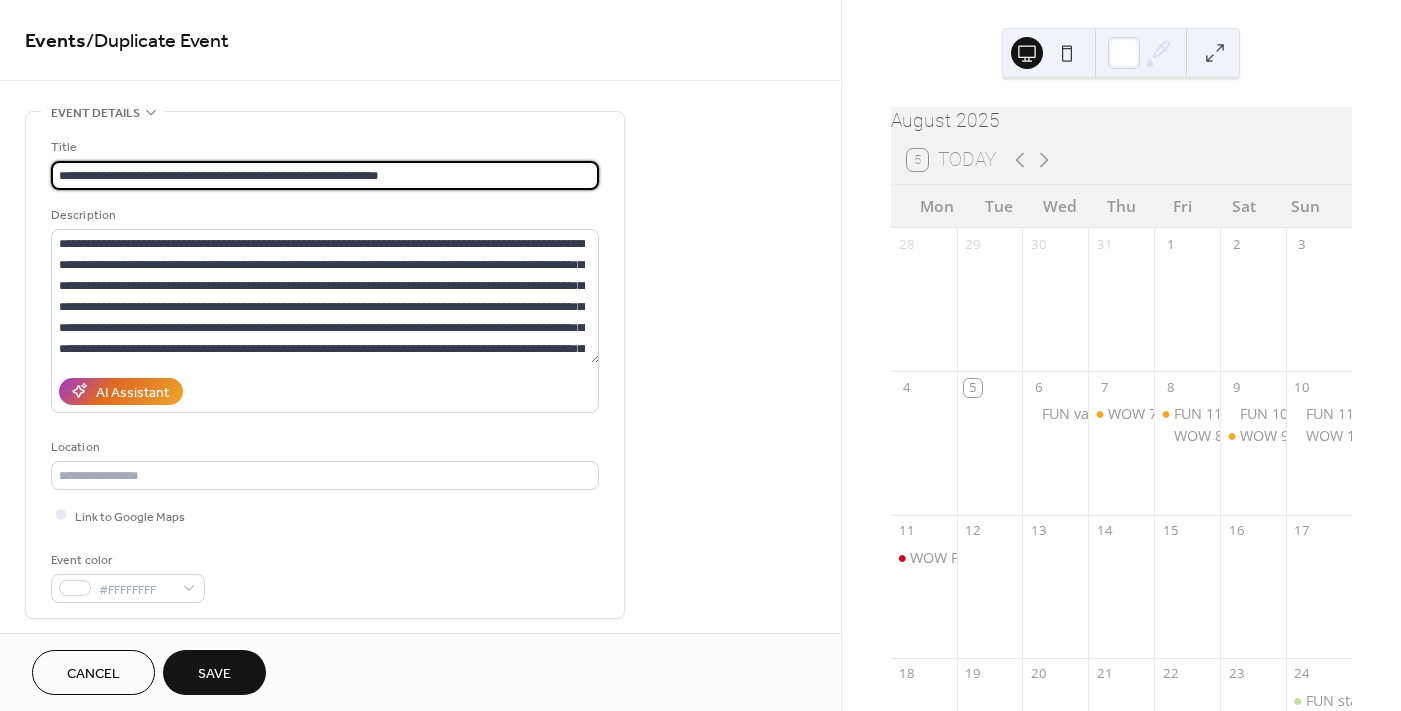 scroll, scrollTop: 300, scrollLeft: 0, axis: vertical 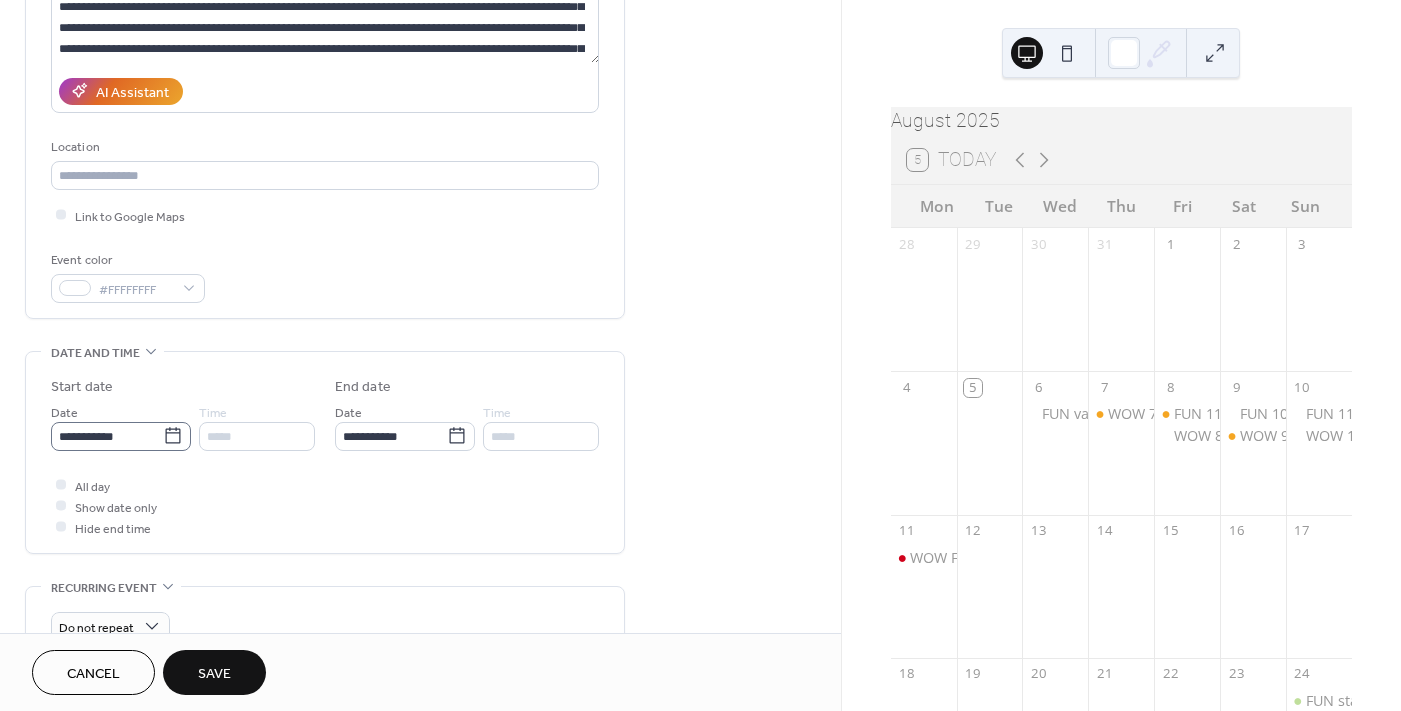 type on "**********" 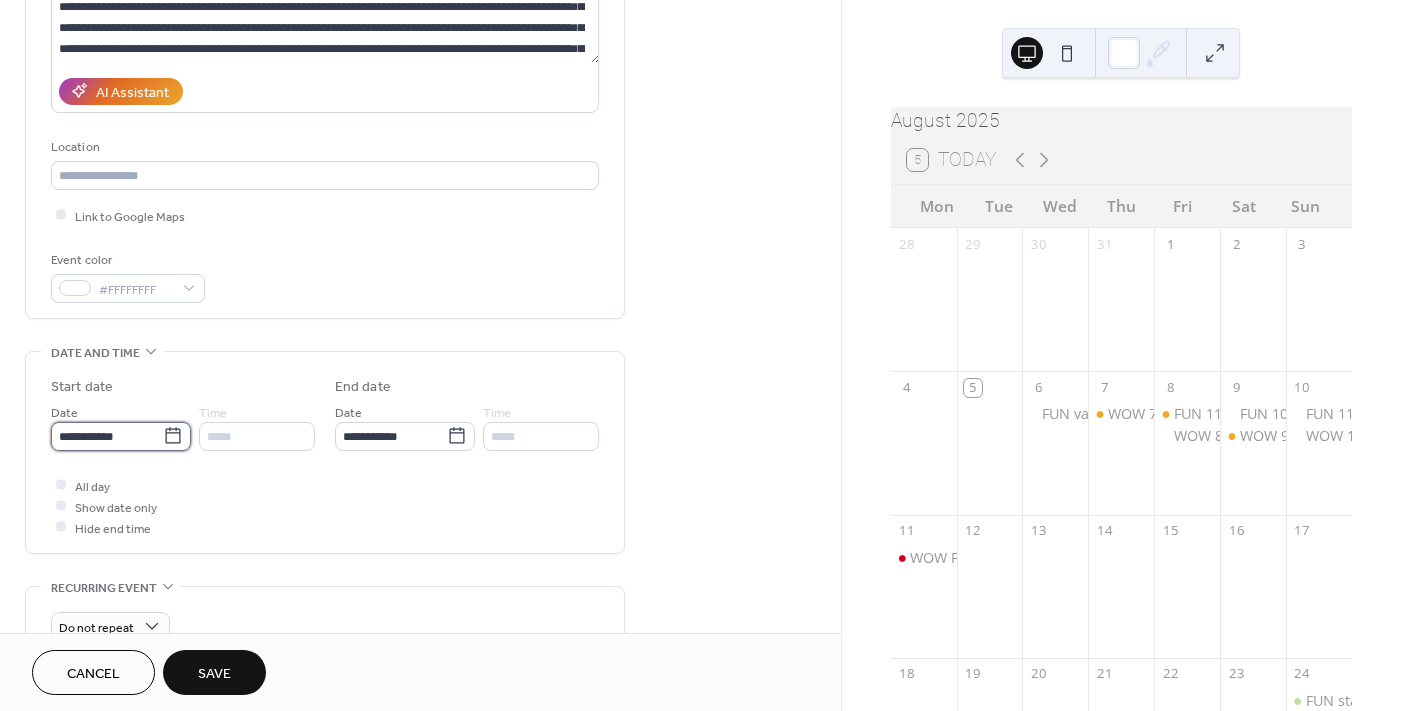scroll, scrollTop: 0, scrollLeft: 0, axis: both 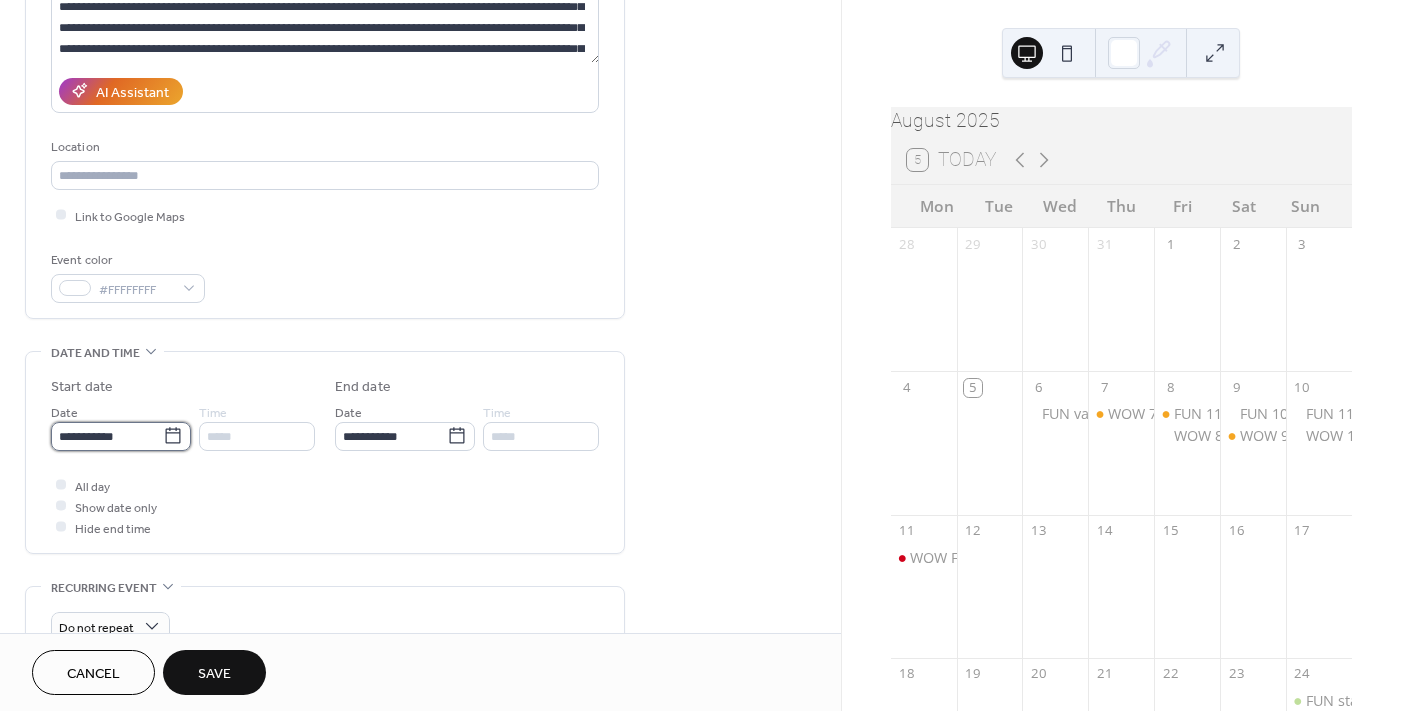 click on "**********" at bounding box center (107, 436) 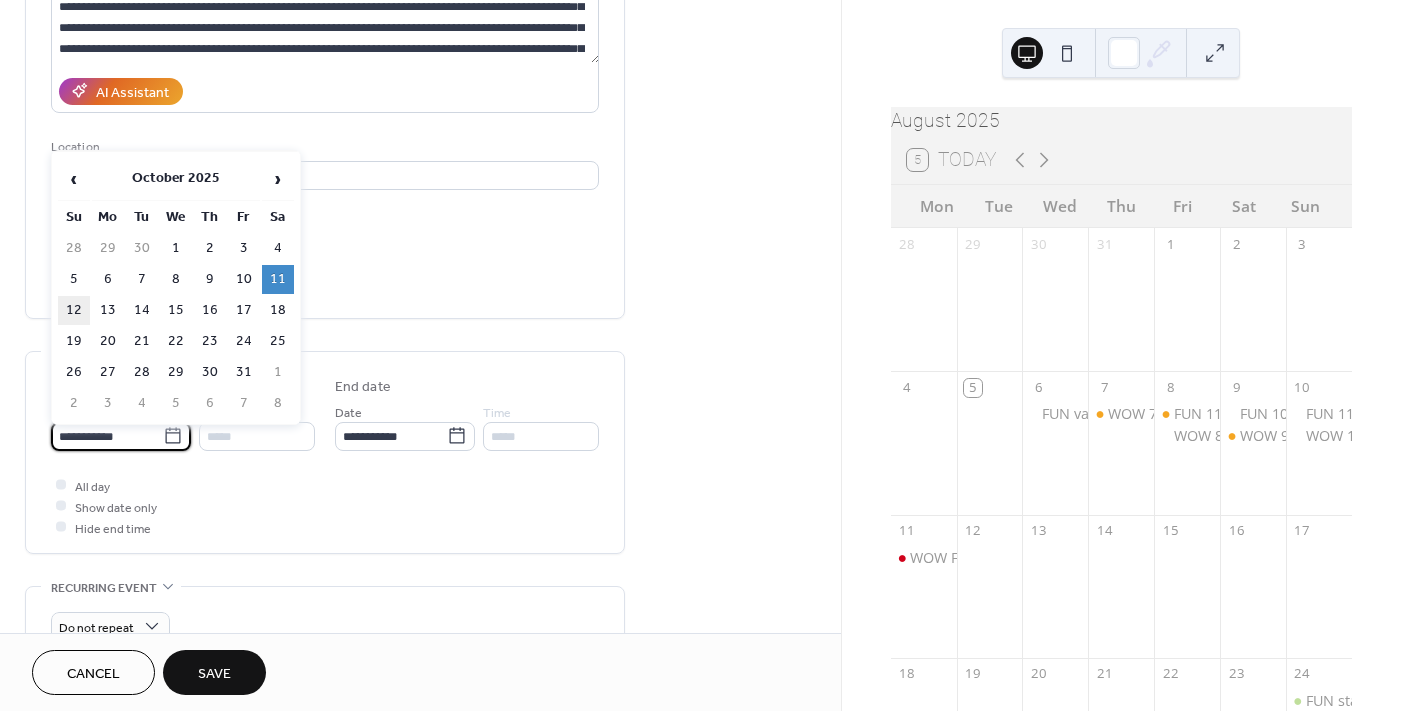 click on "12" at bounding box center (74, 310) 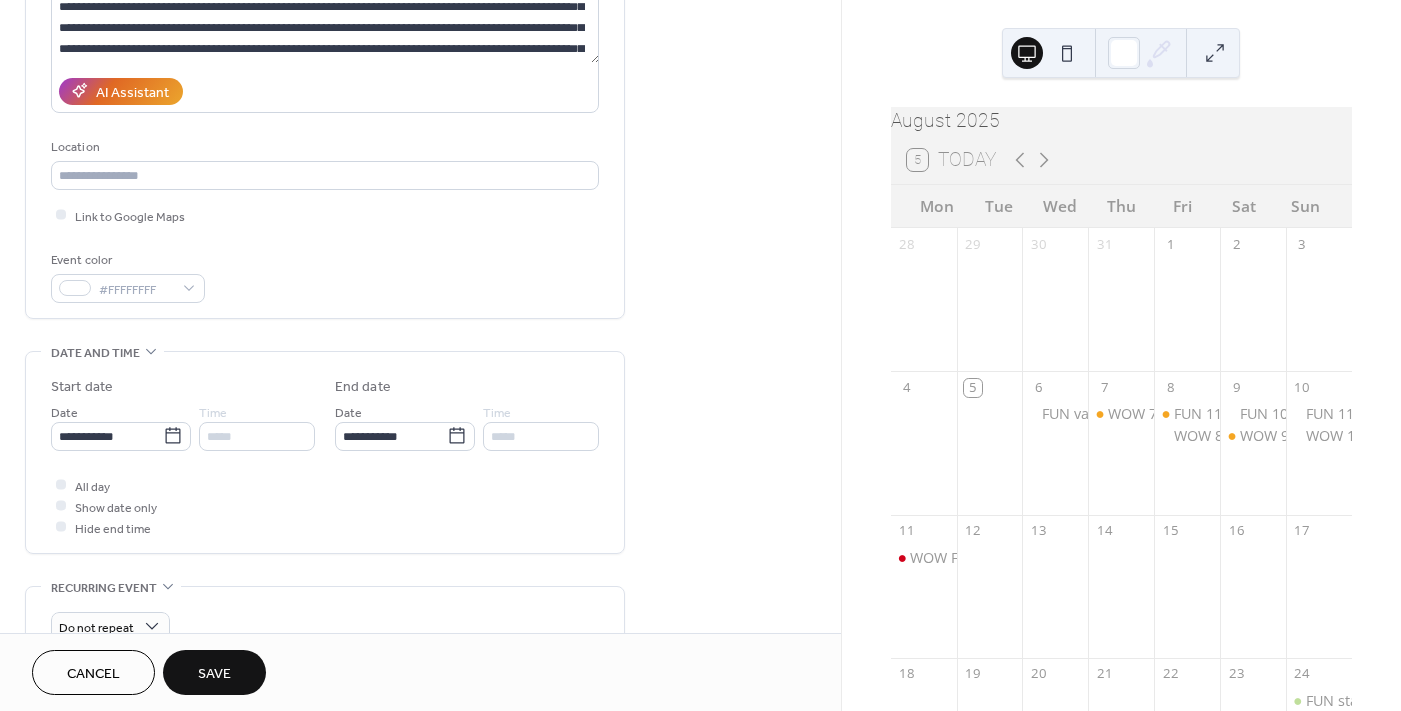 click on "Save" at bounding box center [214, 674] 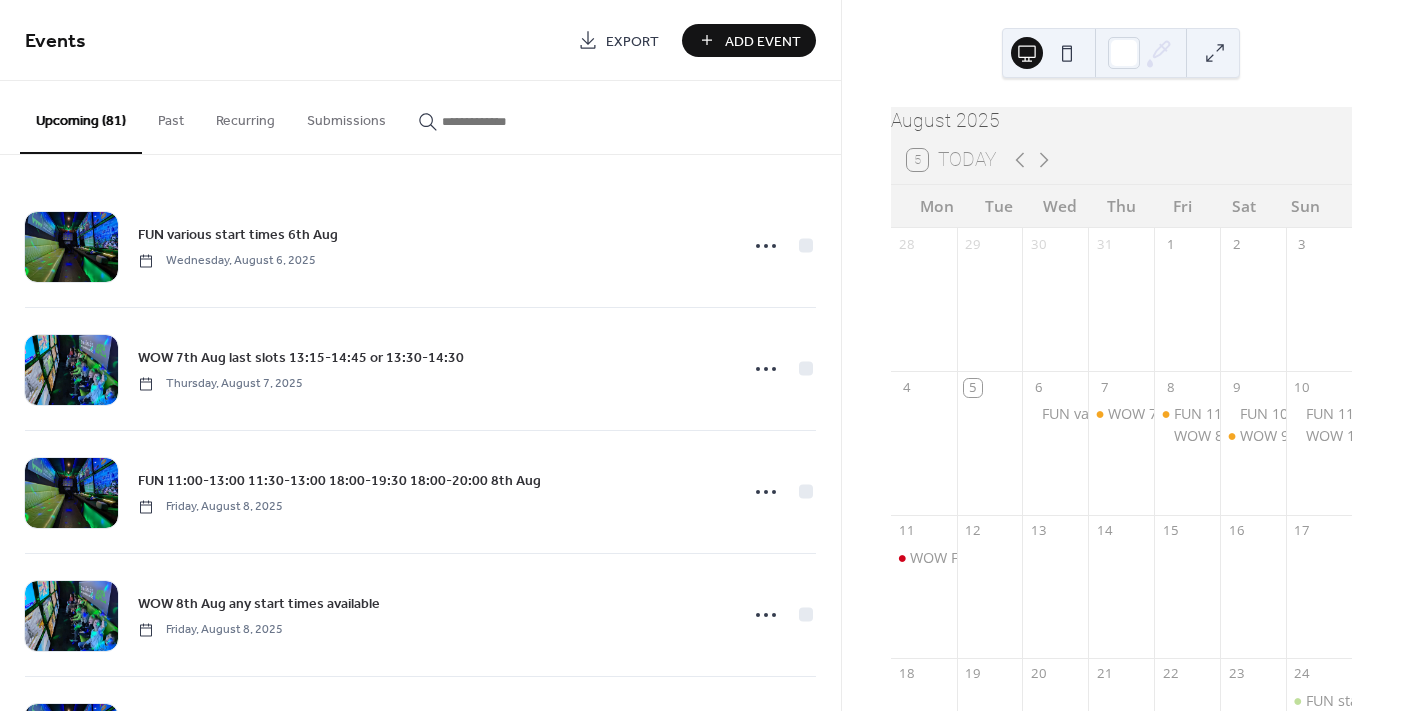 click at bounding box center (502, 121) 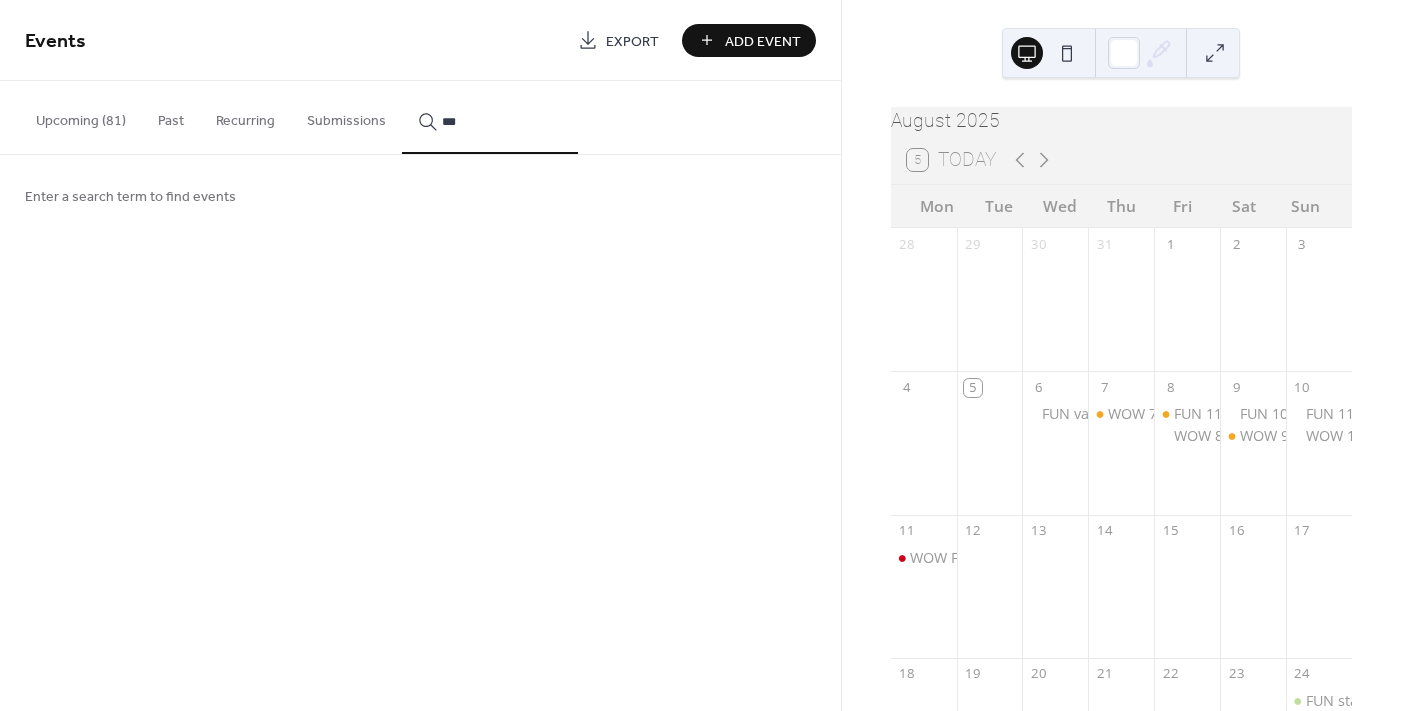 type on "***" 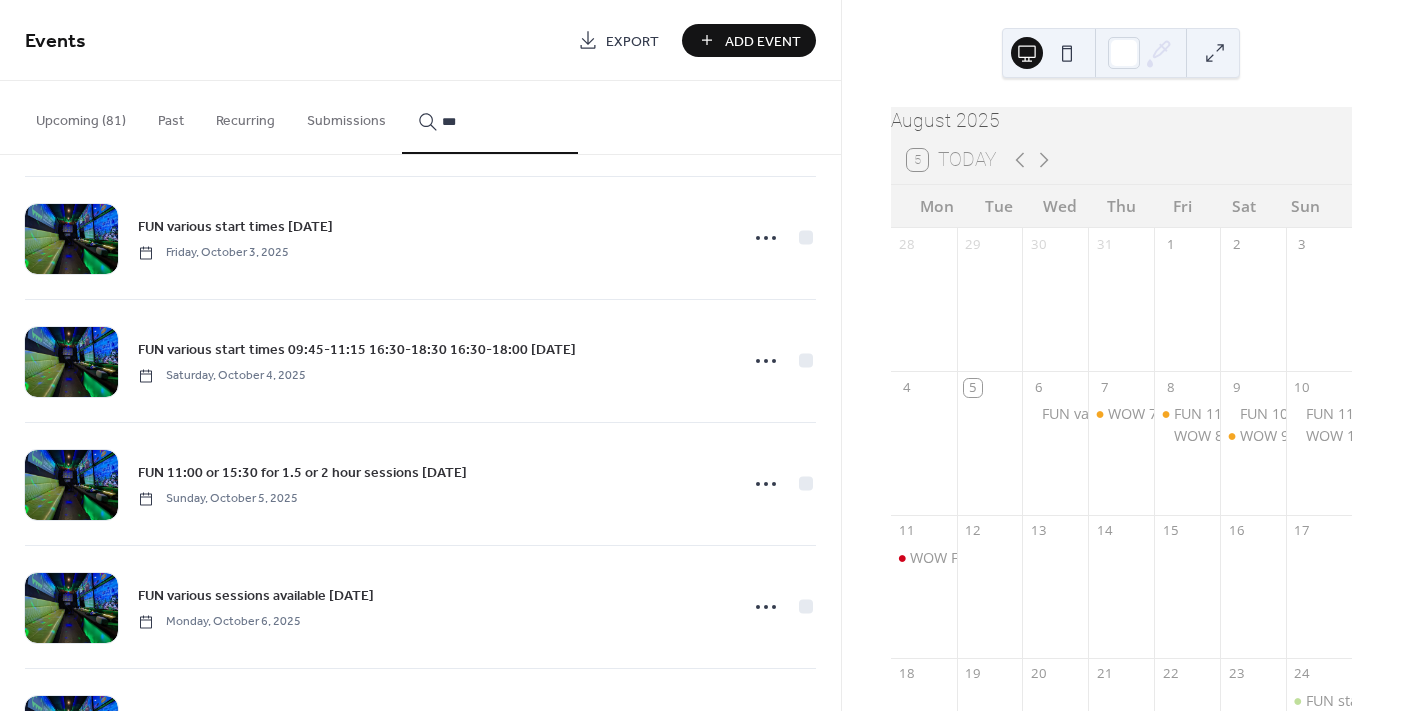 scroll, scrollTop: 973, scrollLeft: 0, axis: vertical 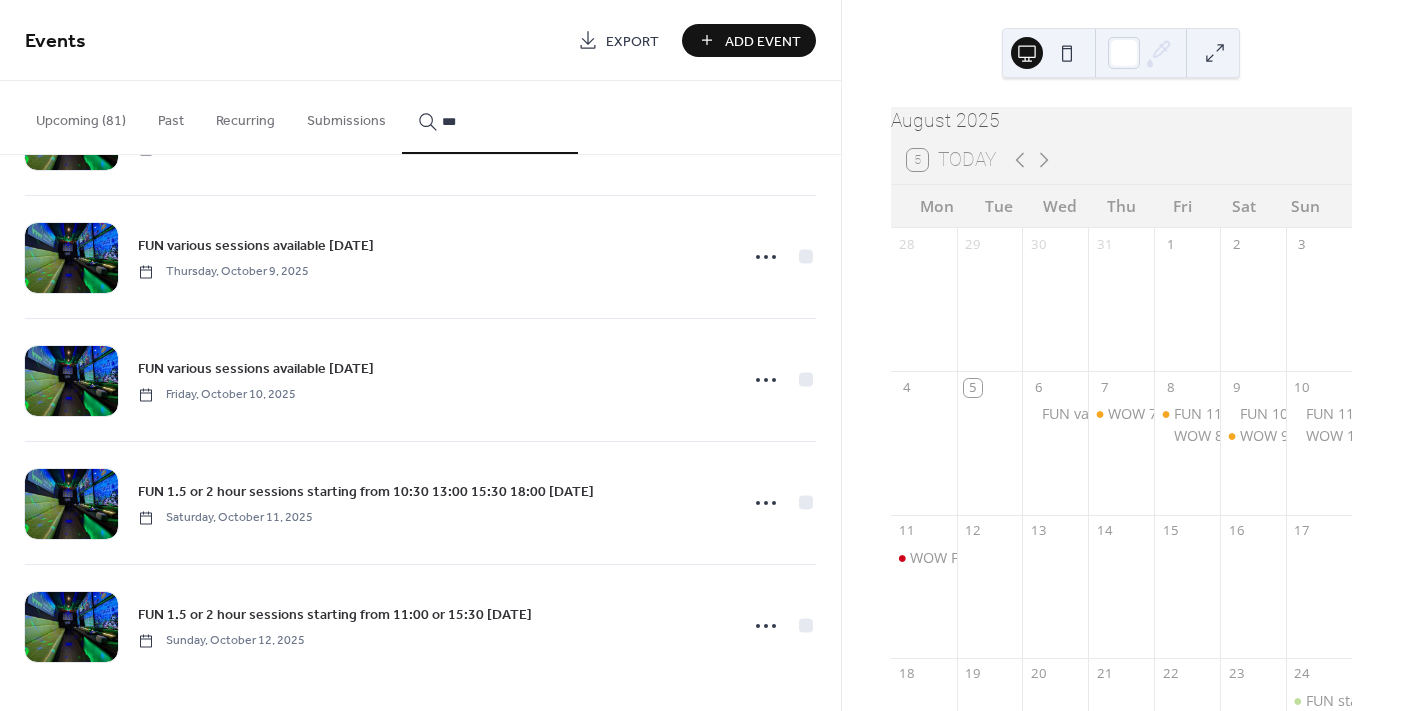 click 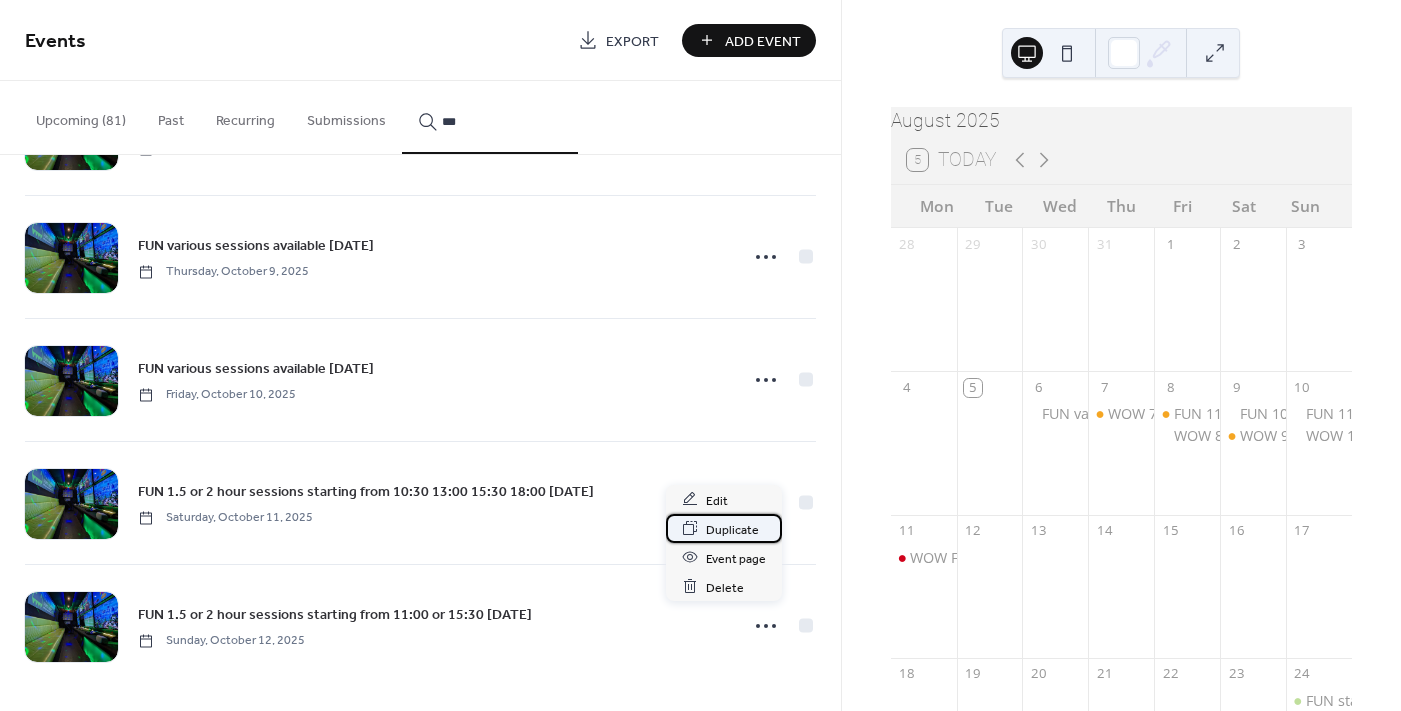 click on "Duplicate" at bounding box center (732, 529) 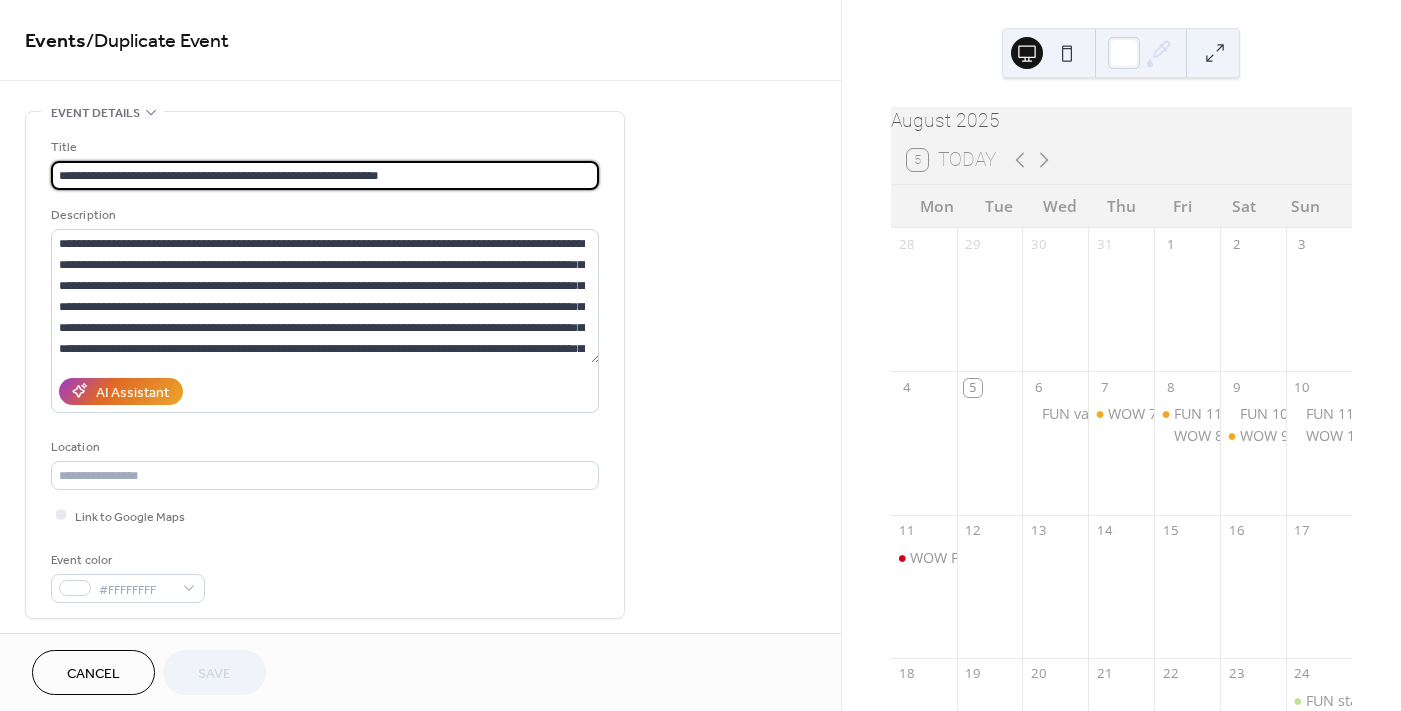 click on "**********" at bounding box center [325, 175] 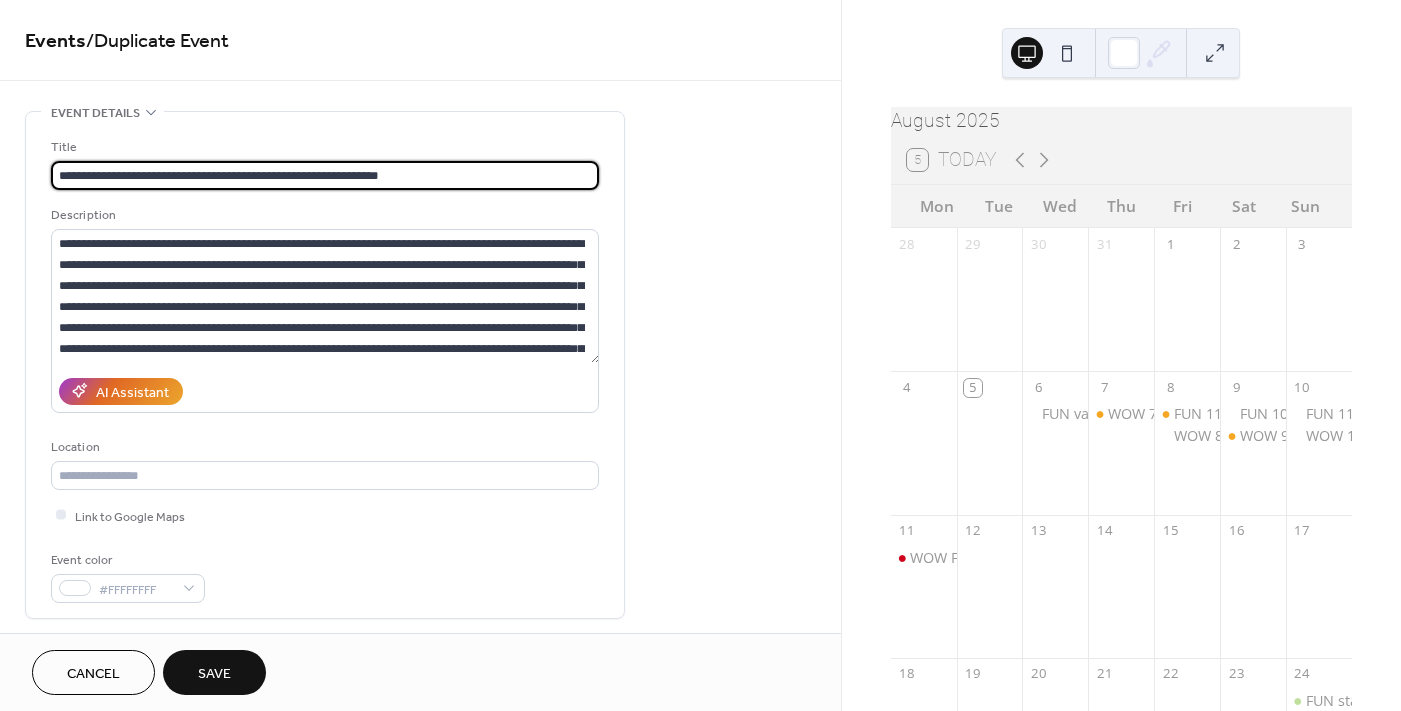 drag, startPoint x: 349, startPoint y: 172, endPoint x: 85, endPoint y: 173, distance: 264.0019 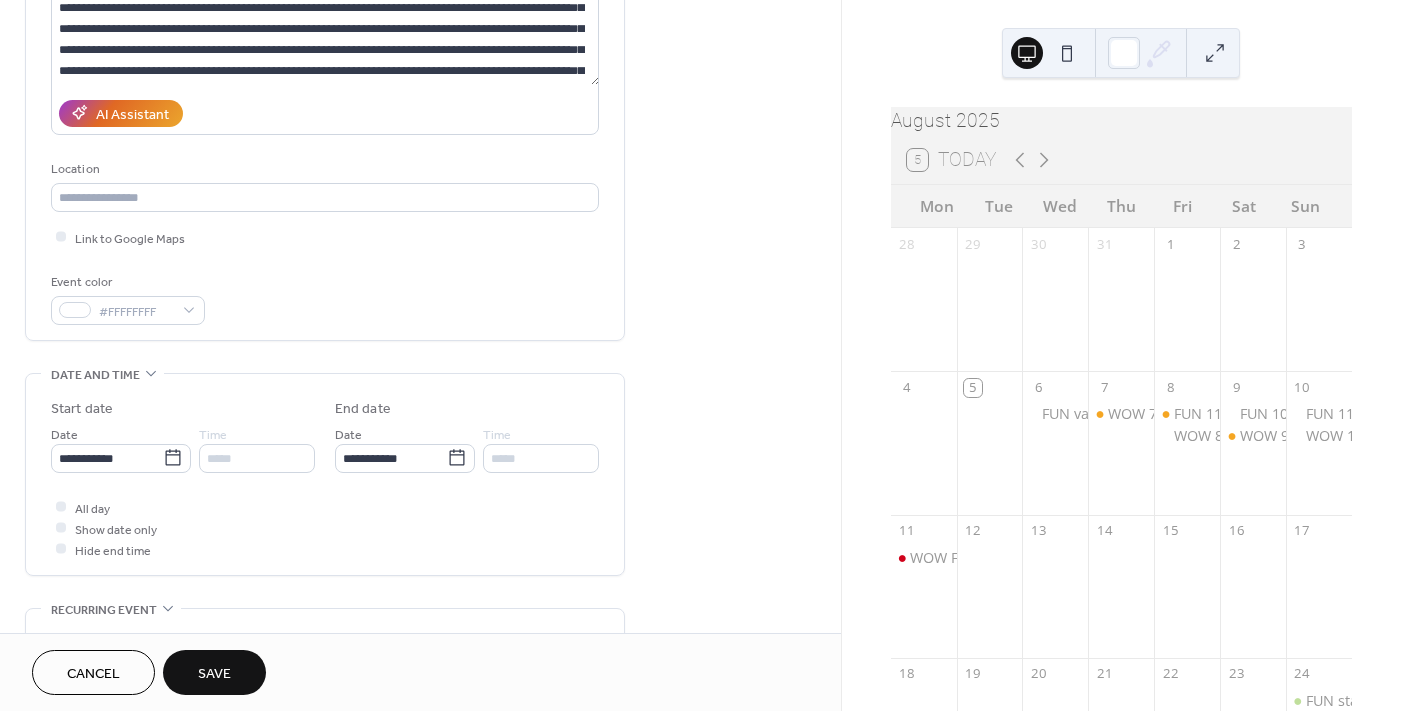 scroll, scrollTop: 300, scrollLeft: 0, axis: vertical 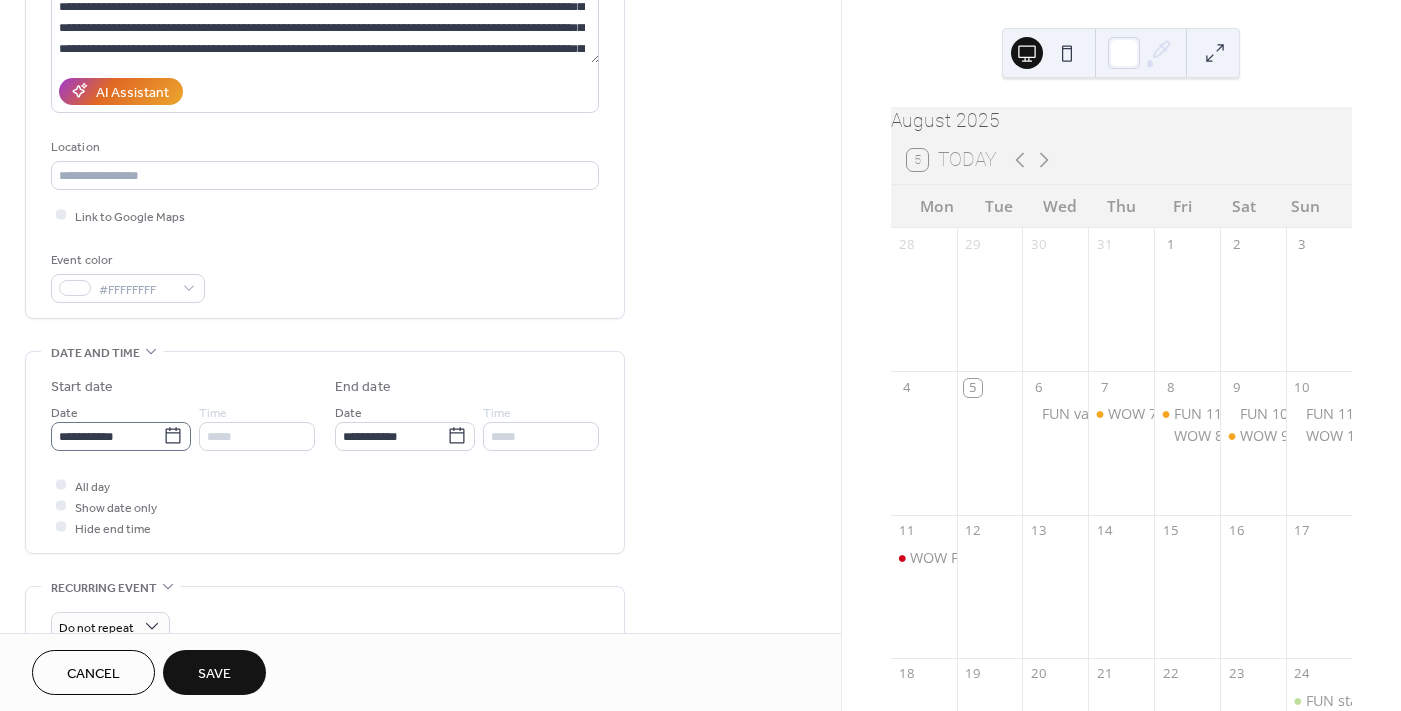 type on "**********" 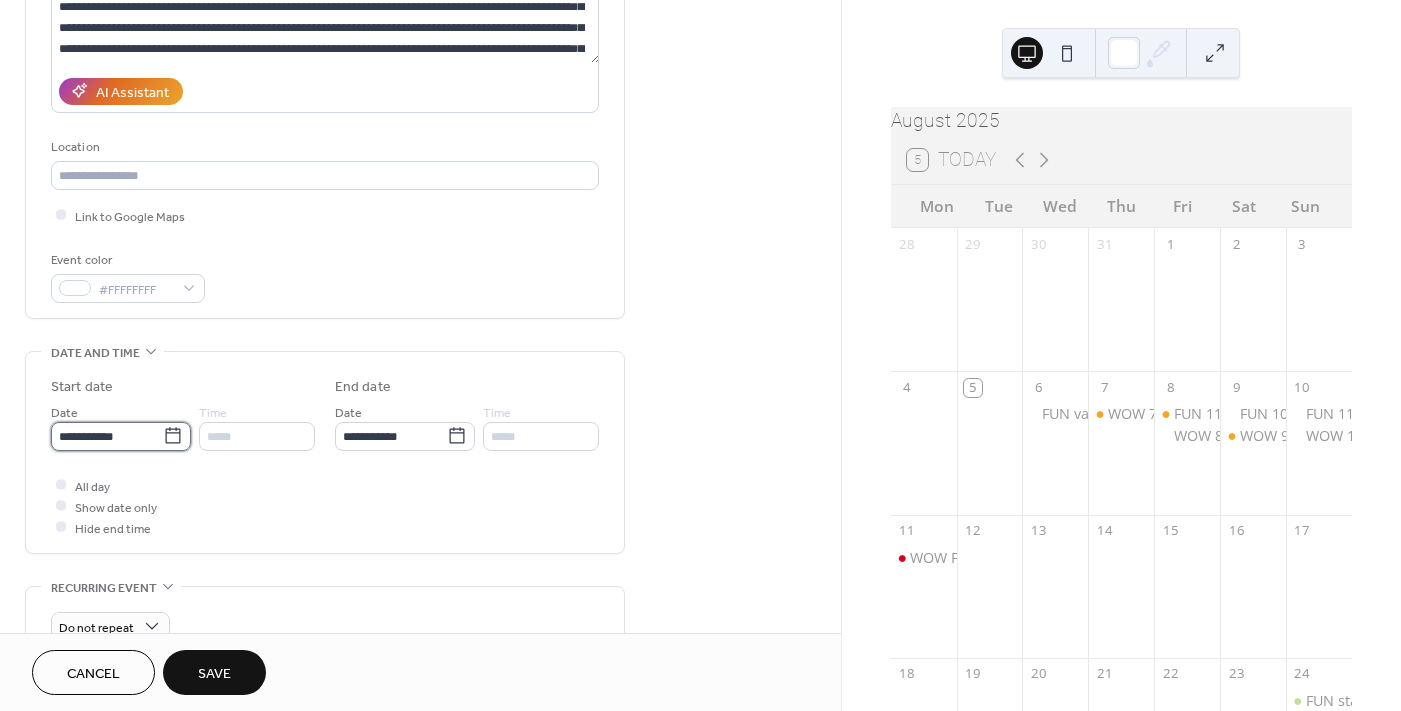 click on "**********" at bounding box center [107, 436] 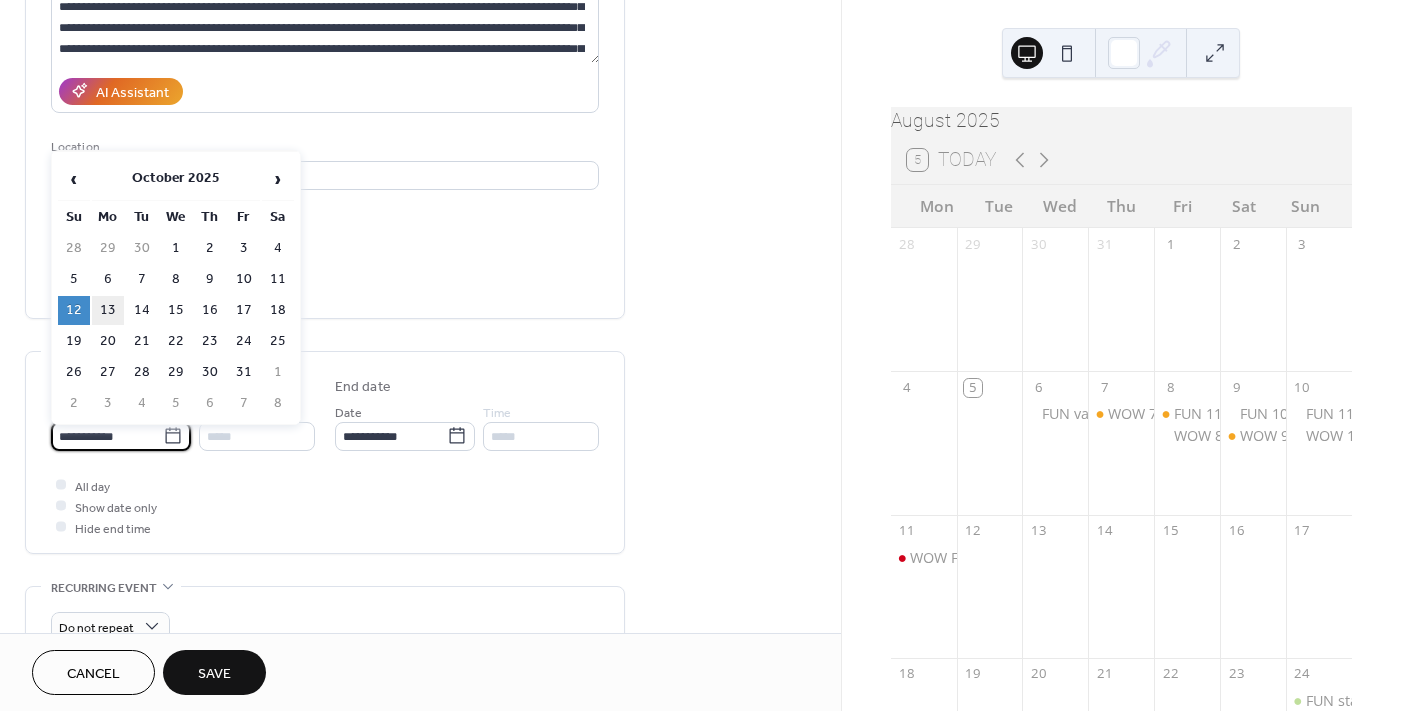 click on "13" at bounding box center [108, 310] 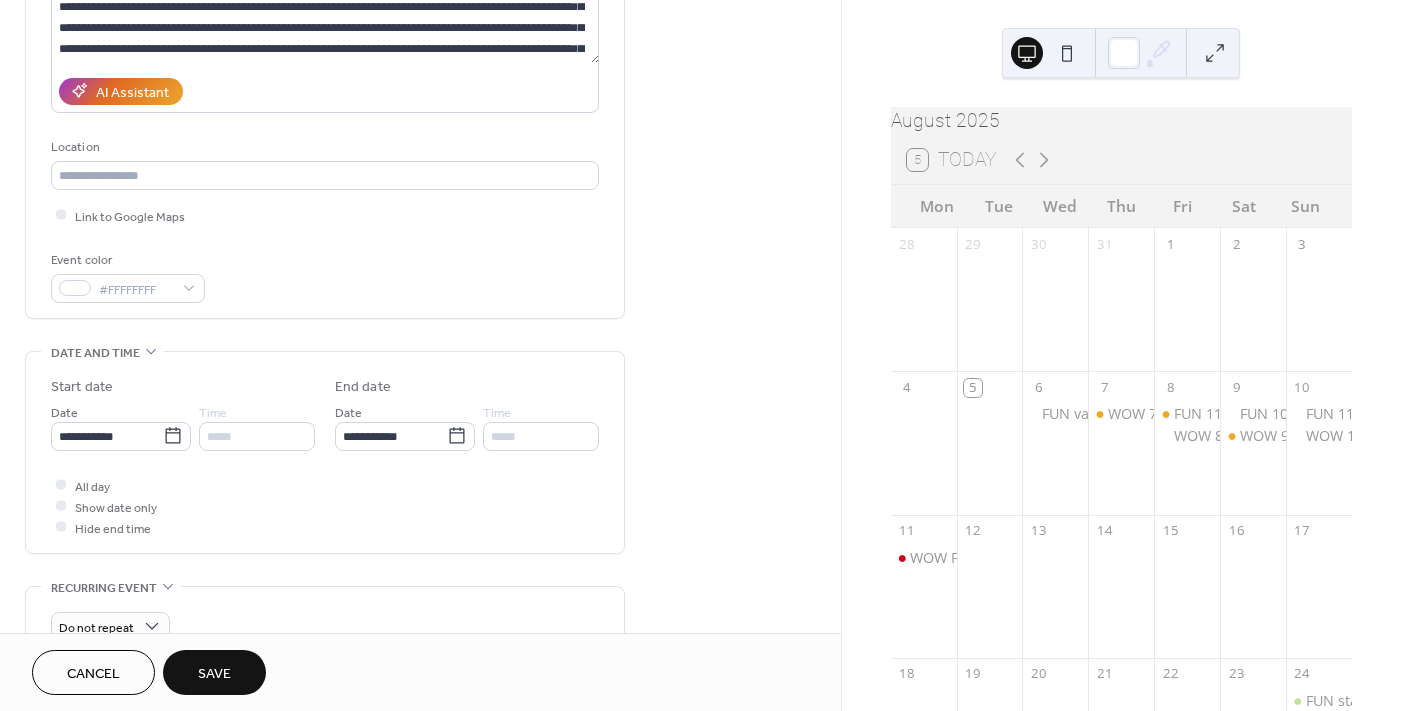 type on "**********" 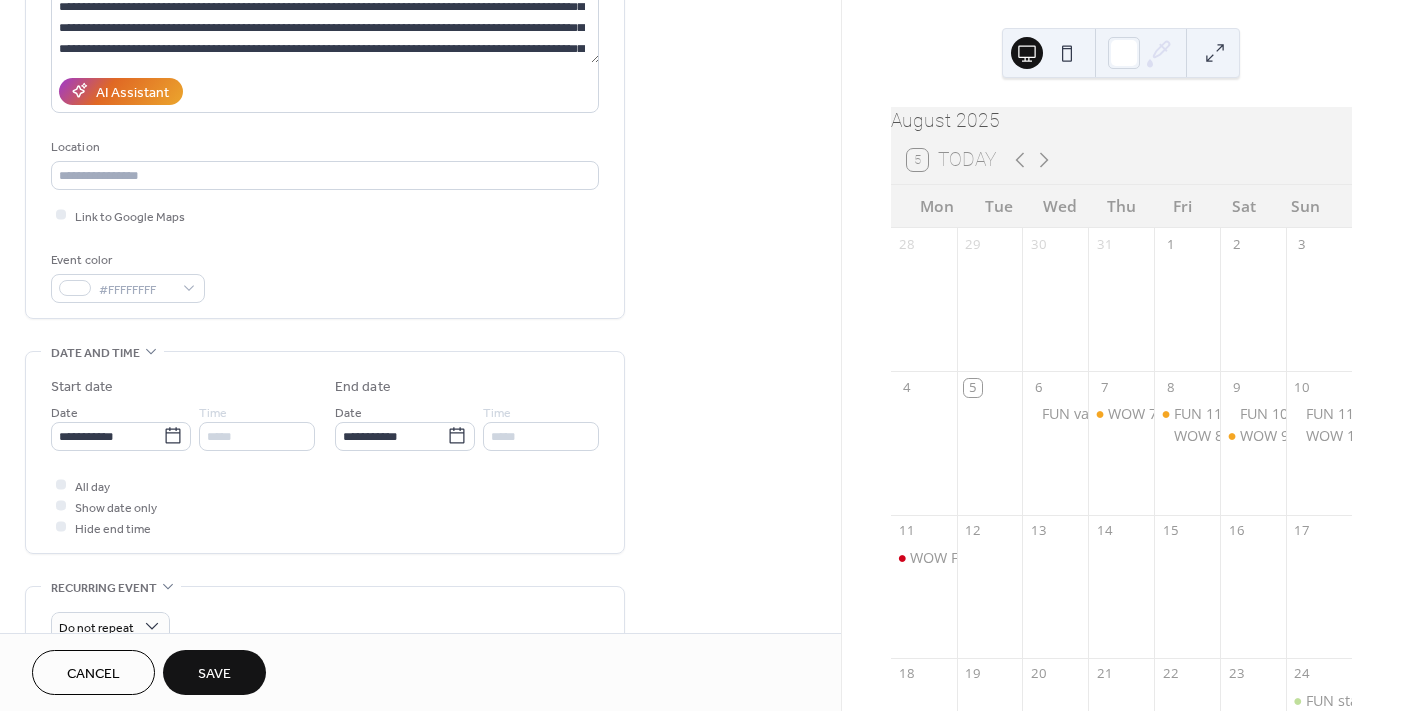 type on "**********" 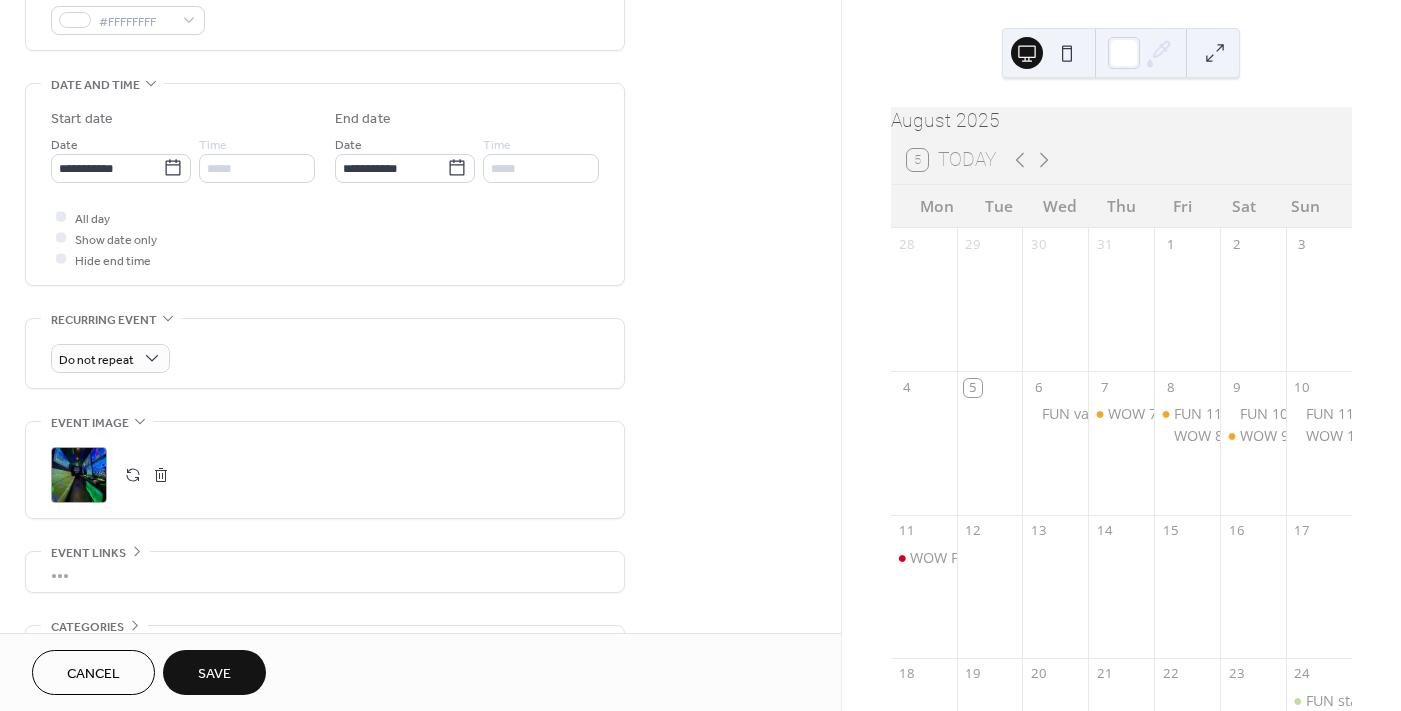 scroll, scrollTop: 600, scrollLeft: 0, axis: vertical 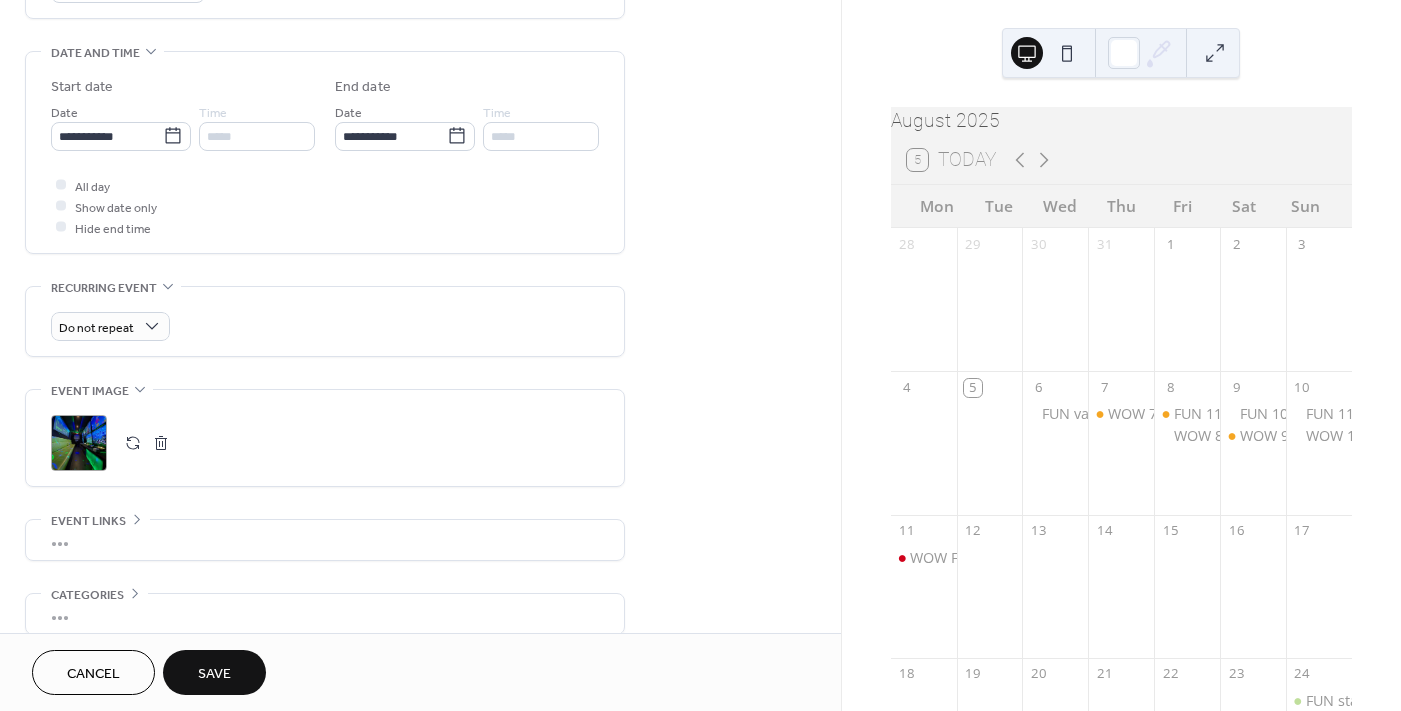 click on "Save" at bounding box center (214, 672) 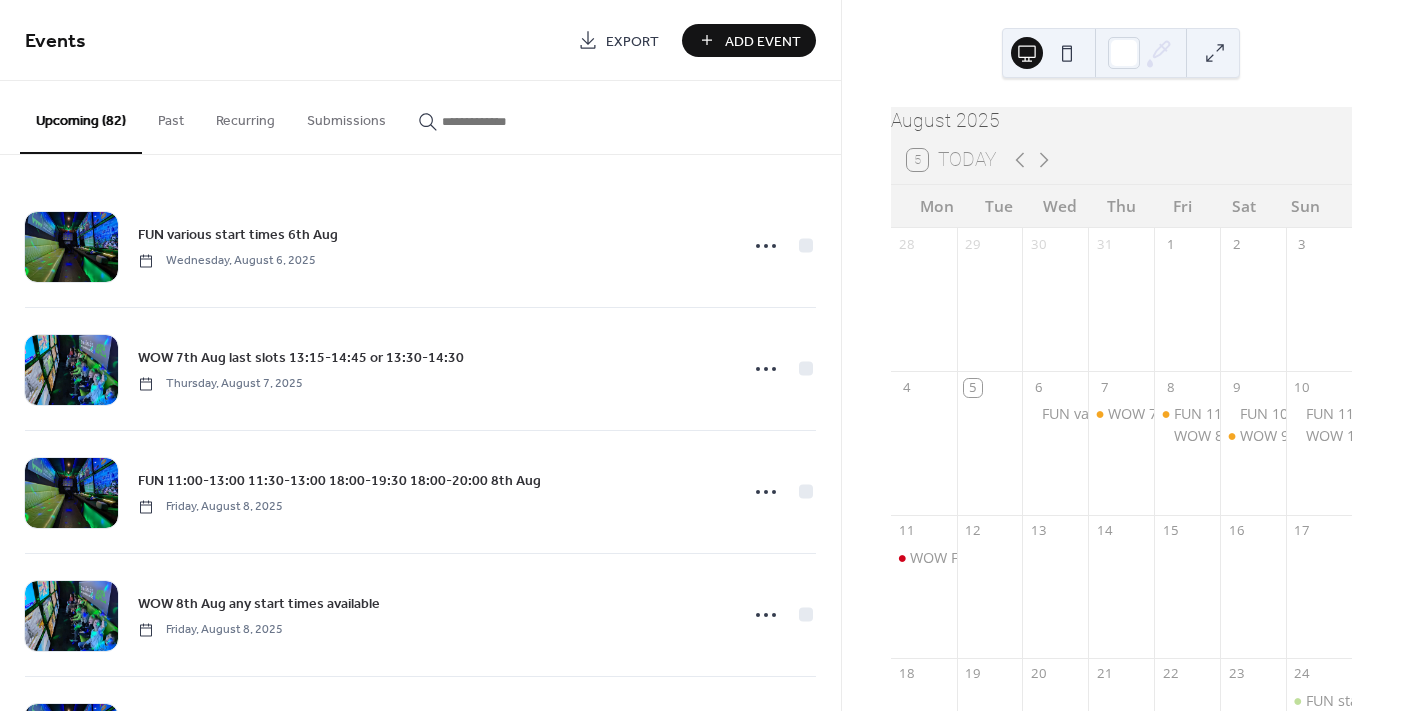 click at bounding box center (490, 116) 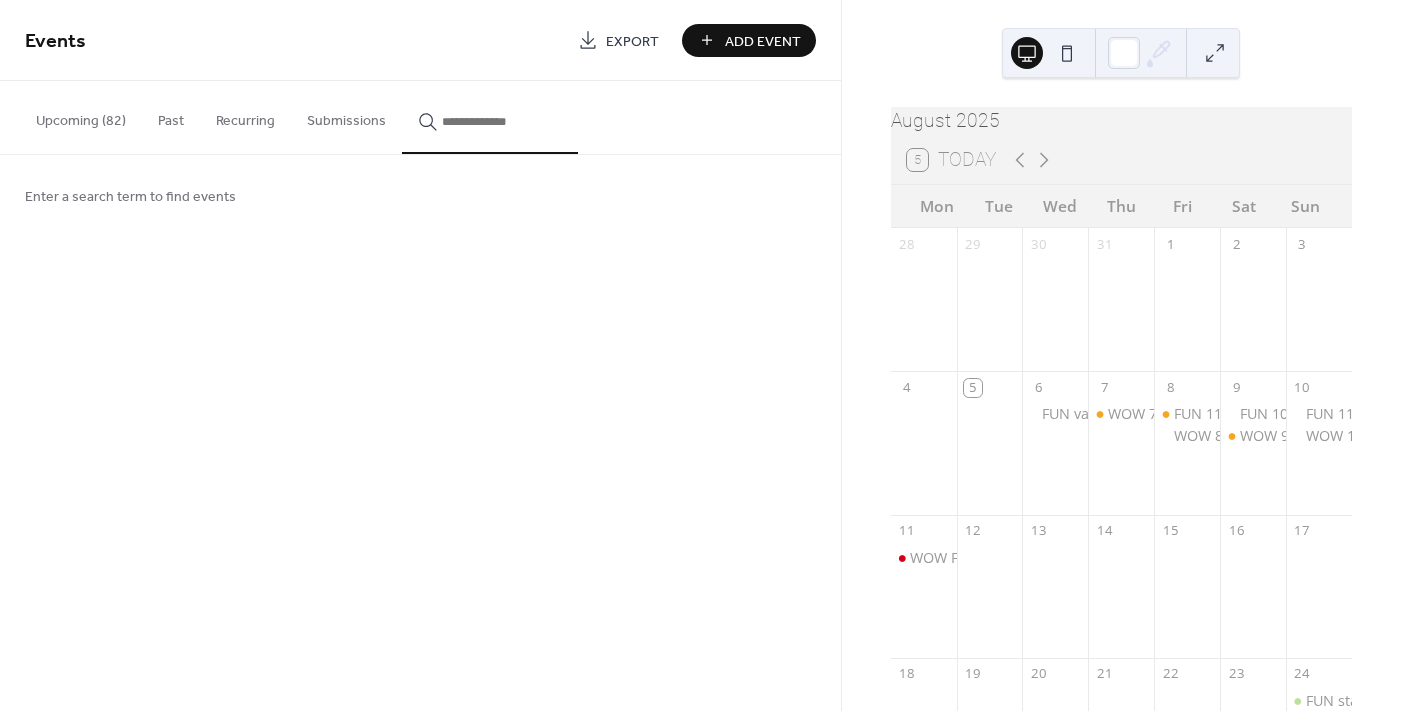 click at bounding box center (502, 121) 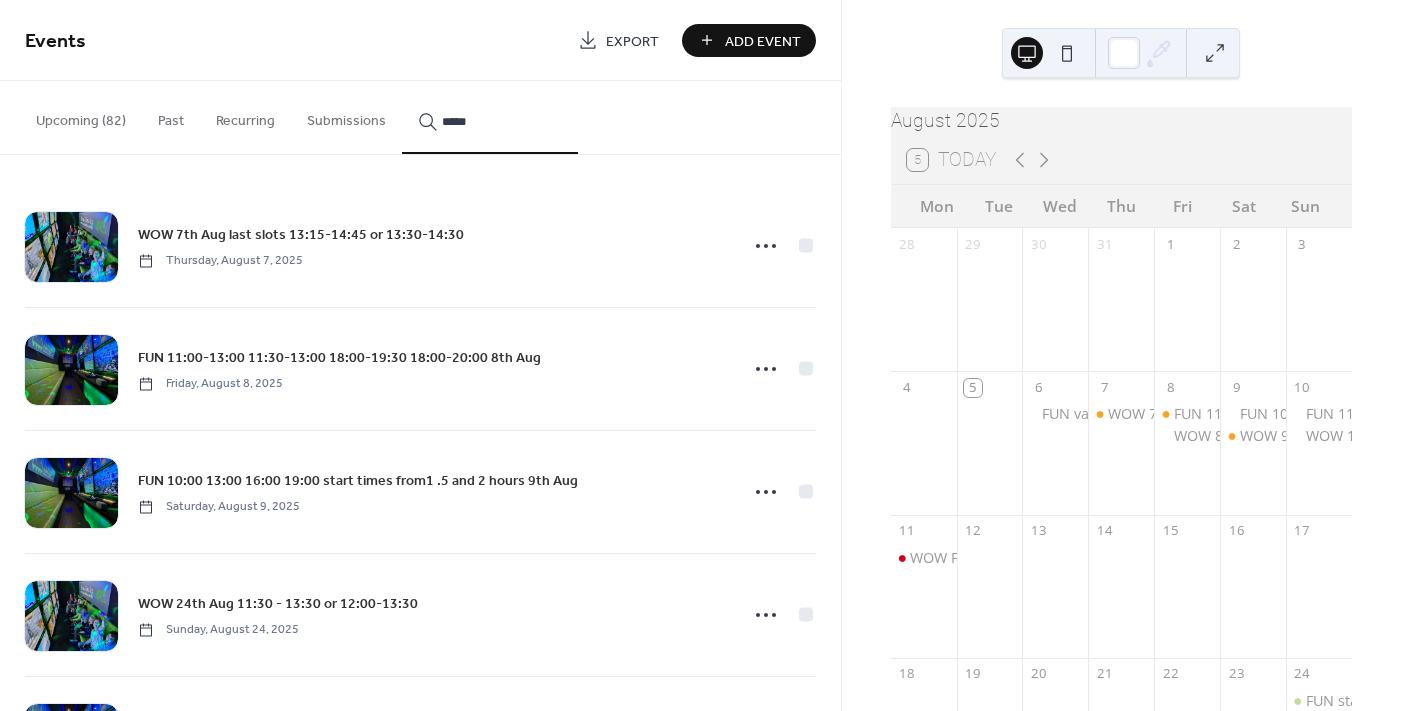 click on "****" at bounding box center (490, 117) 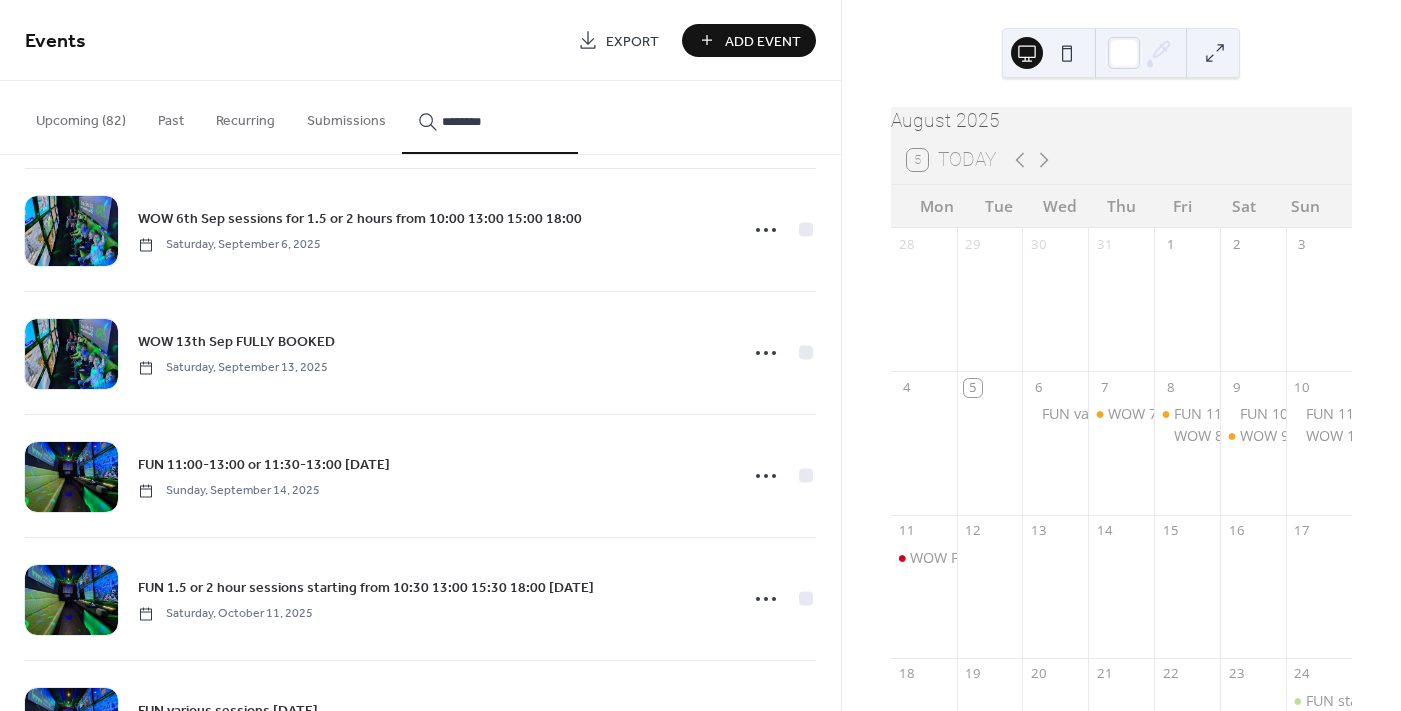 scroll, scrollTop: 1340, scrollLeft: 0, axis: vertical 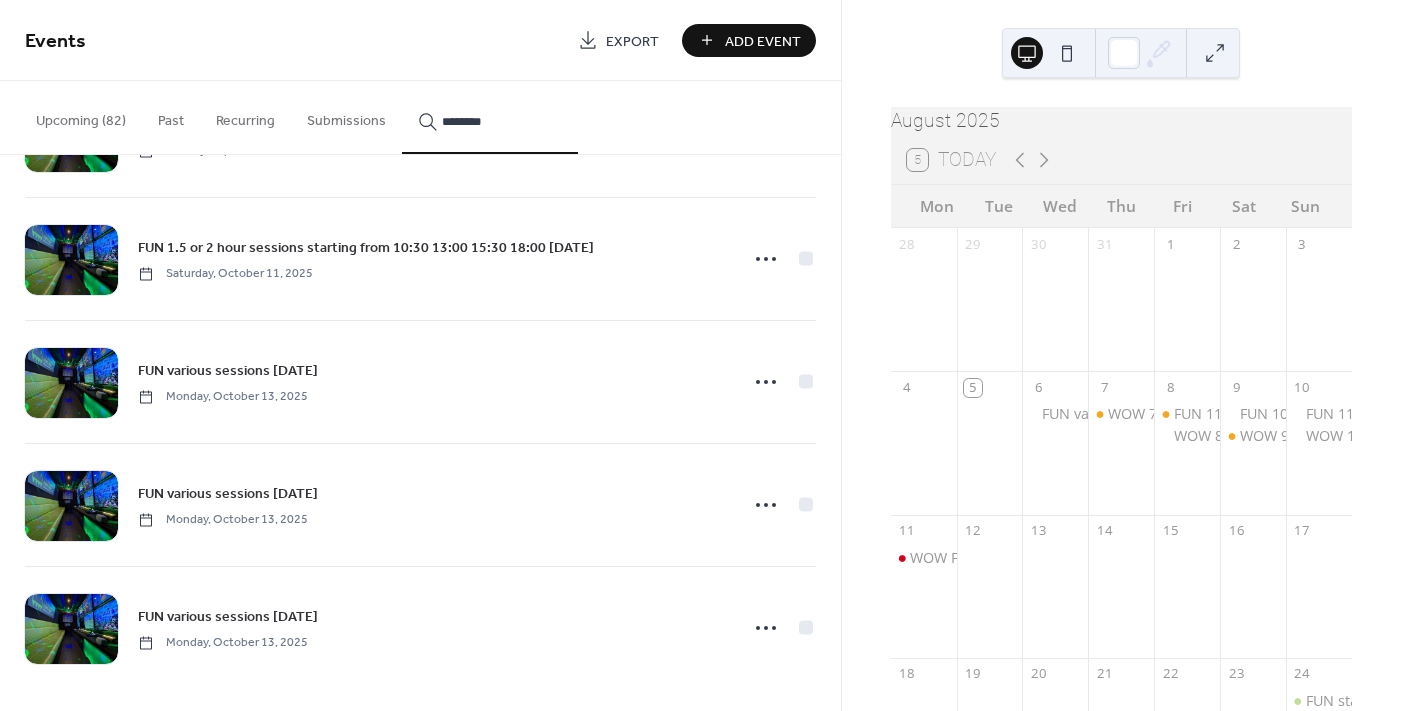 type on "********" 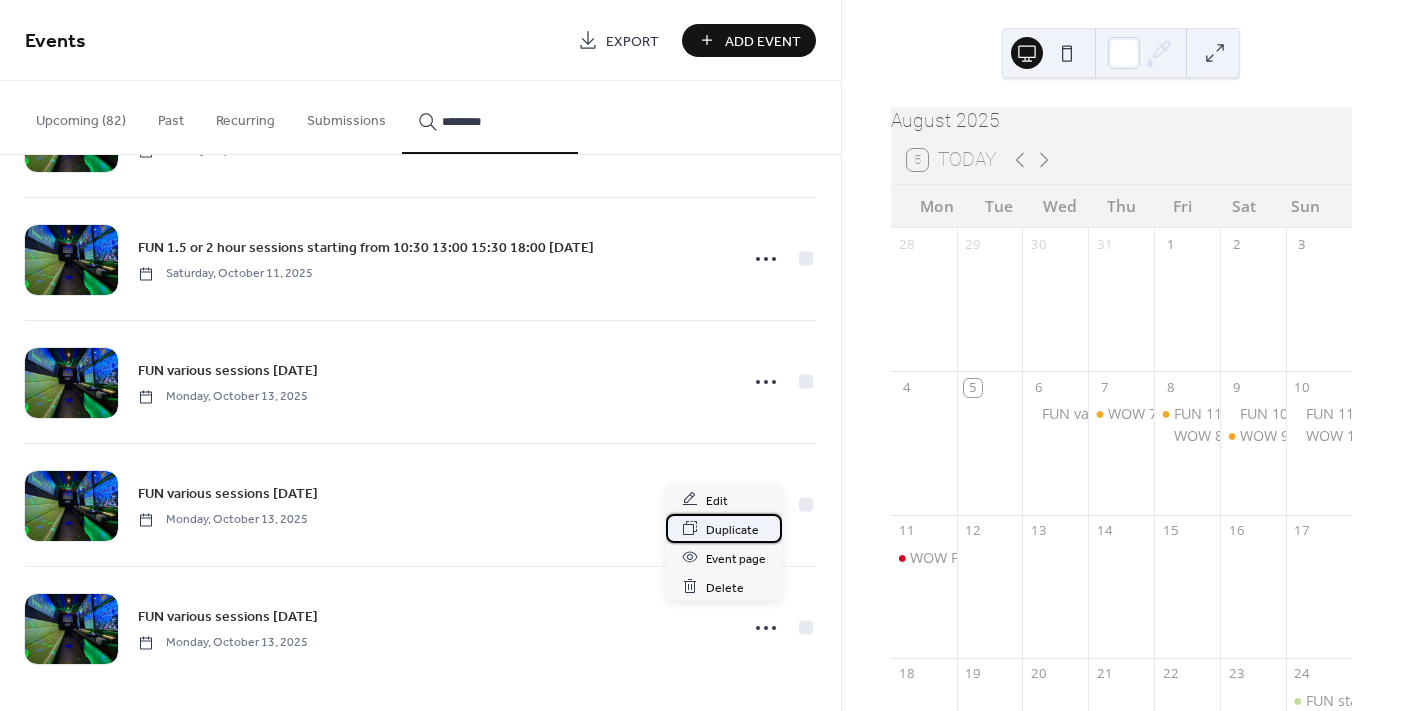 click on "Duplicate" at bounding box center [732, 529] 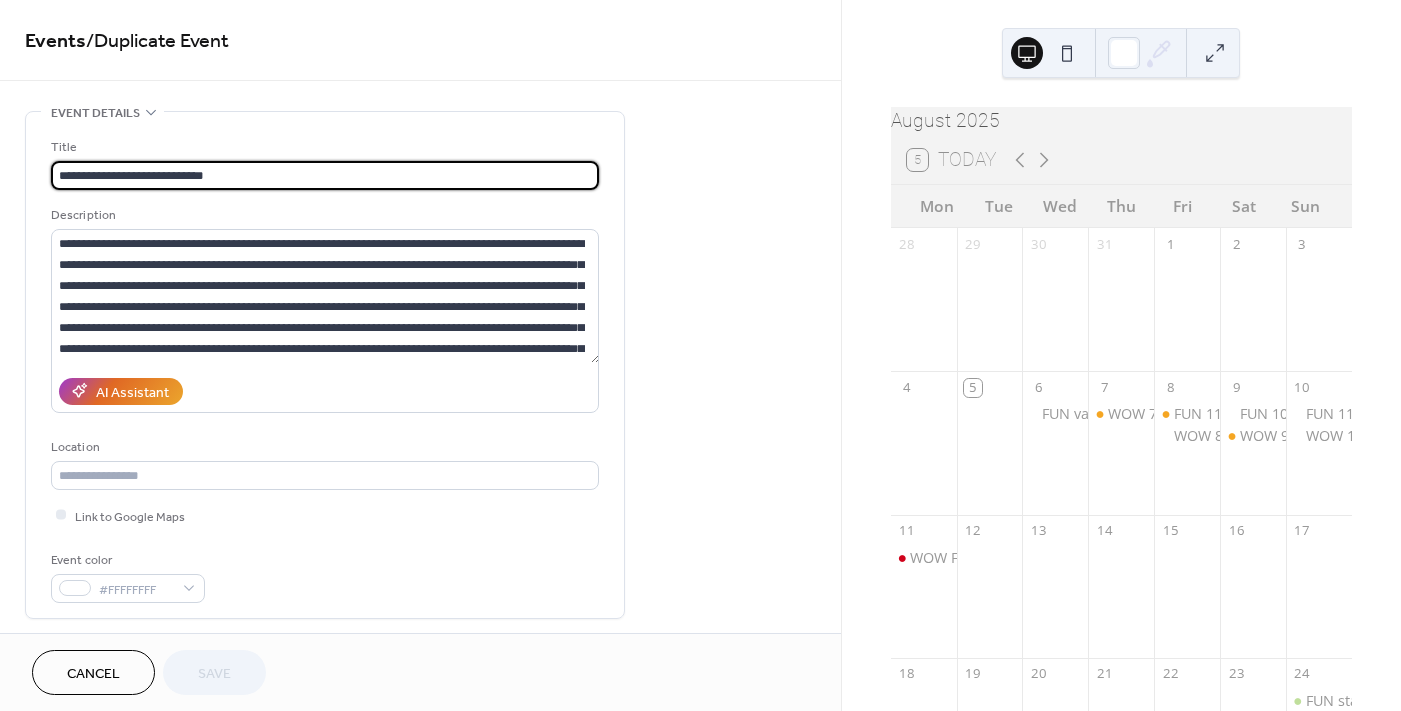 click on "**********" at bounding box center [325, 175] 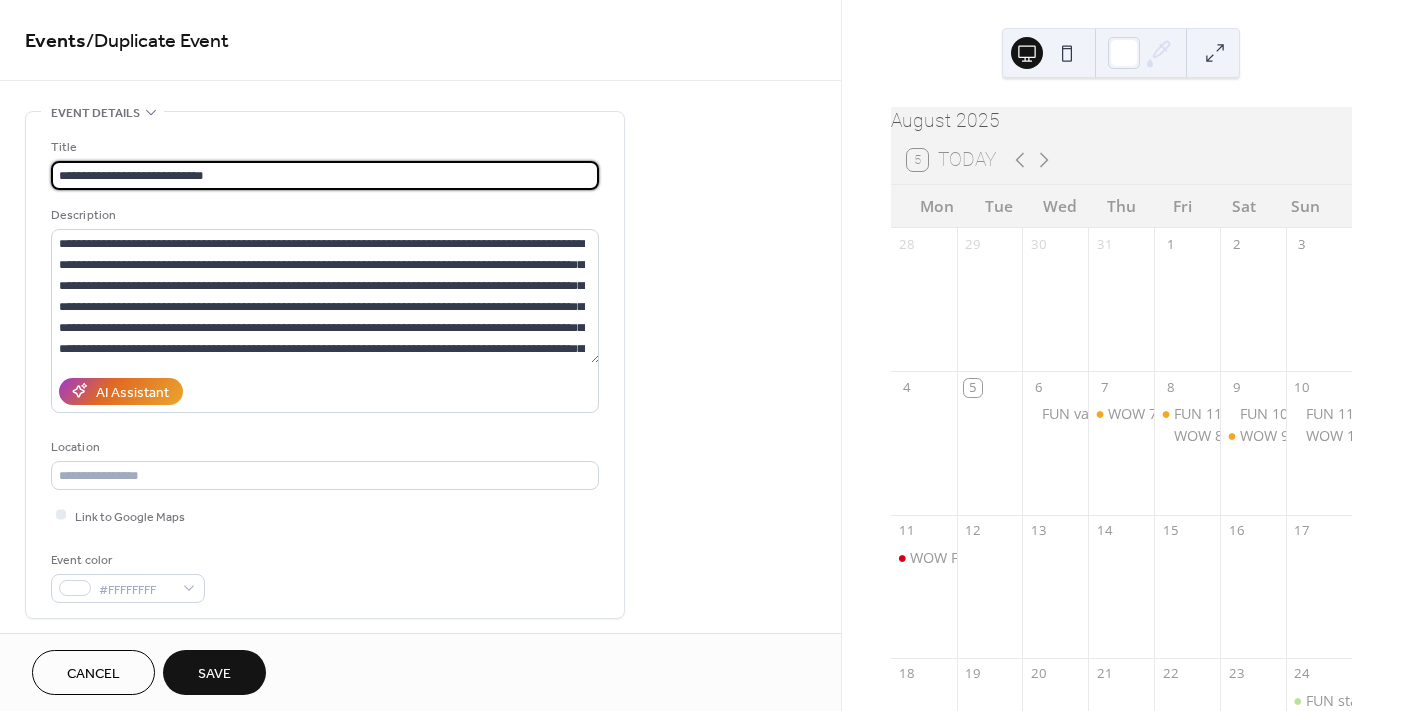 scroll, scrollTop: 0, scrollLeft: 0, axis: both 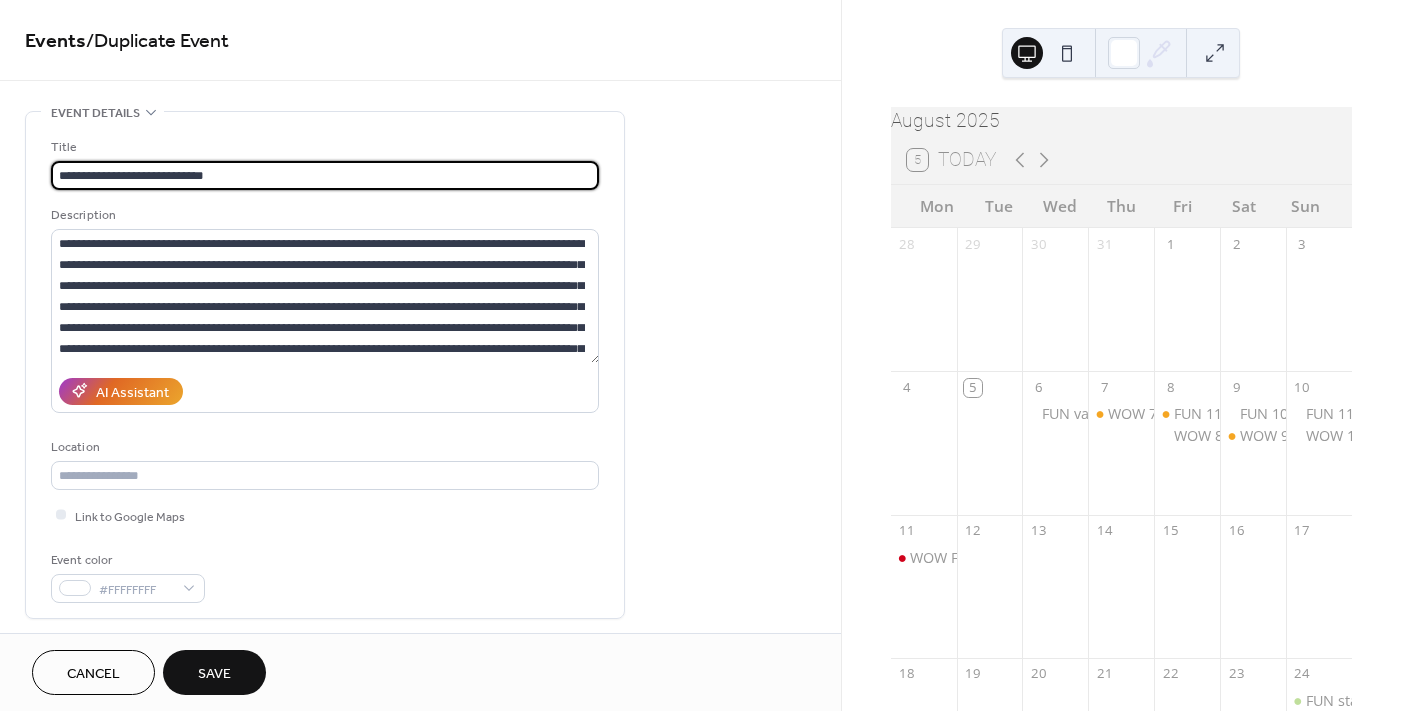 drag, startPoint x: 174, startPoint y: 174, endPoint x: 55, endPoint y: 176, distance: 119.01681 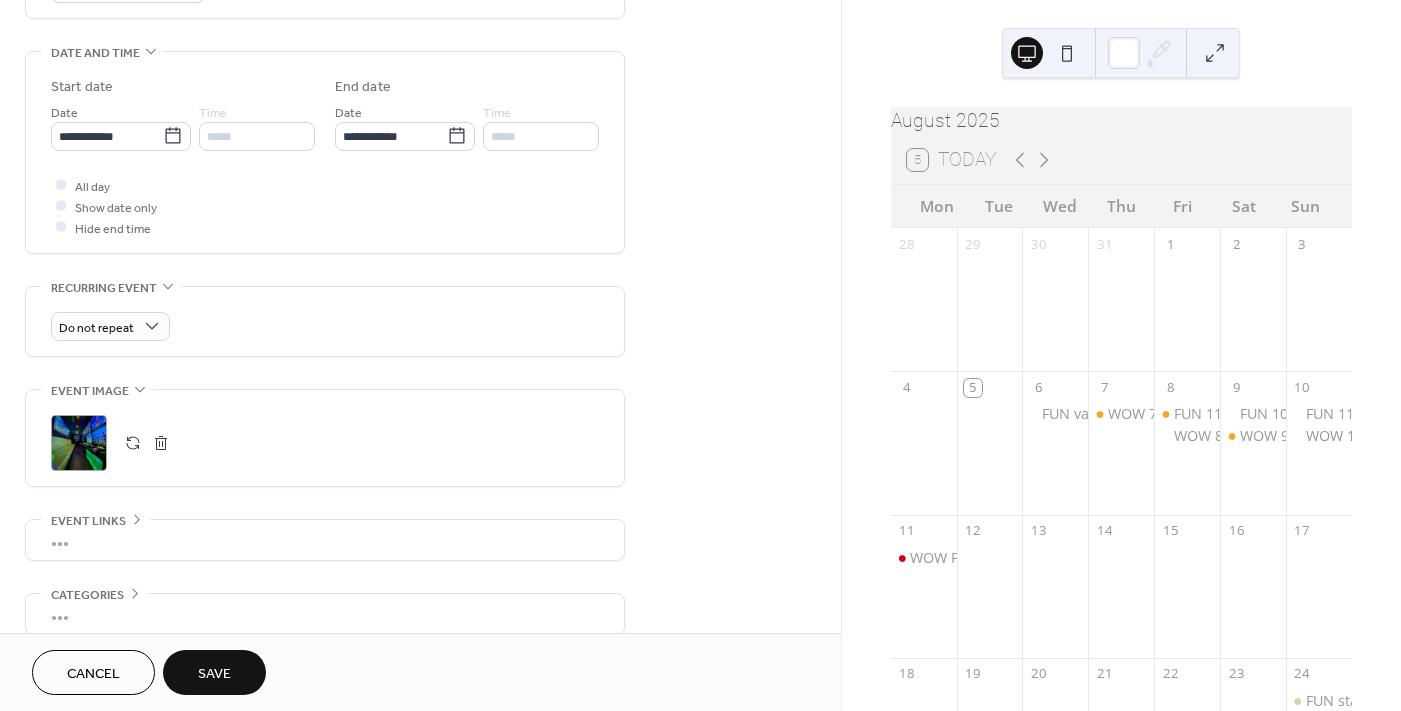 scroll, scrollTop: 500, scrollLeft: 0, axis: vertical 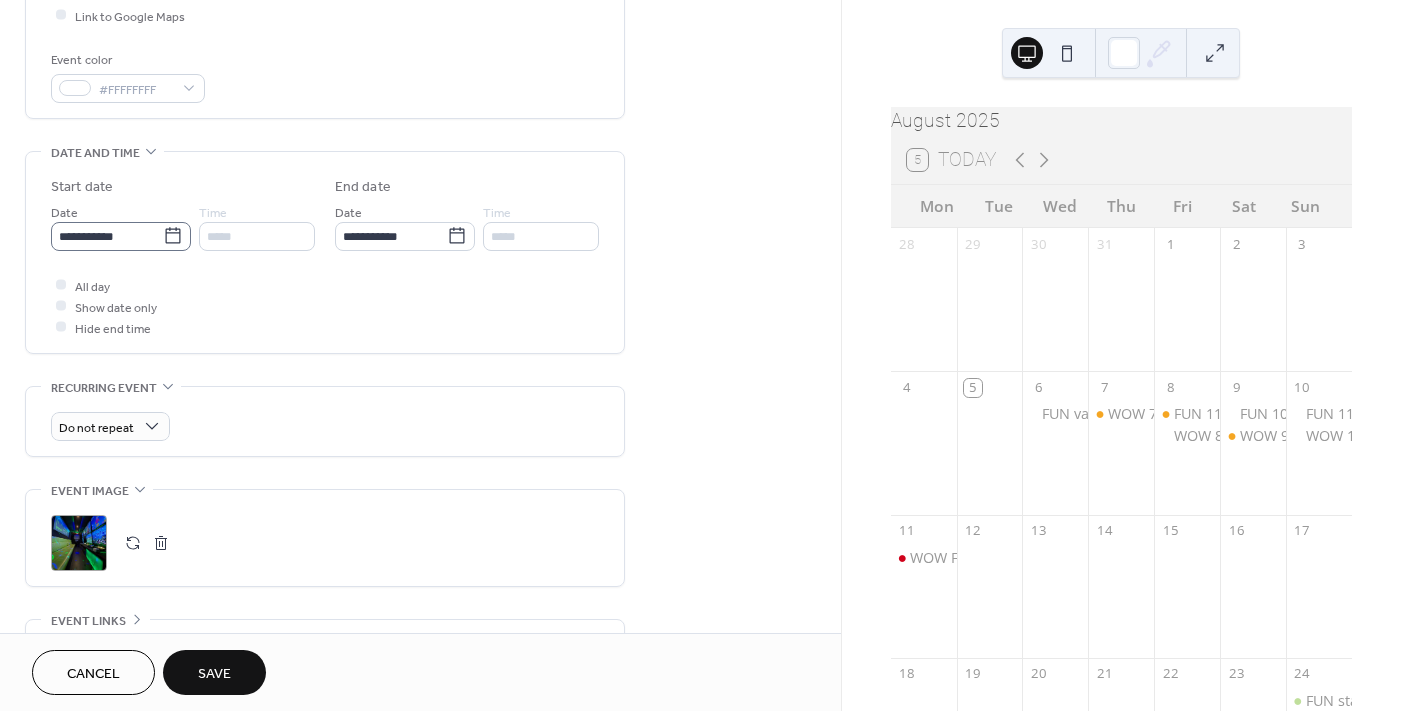 type on "**********" 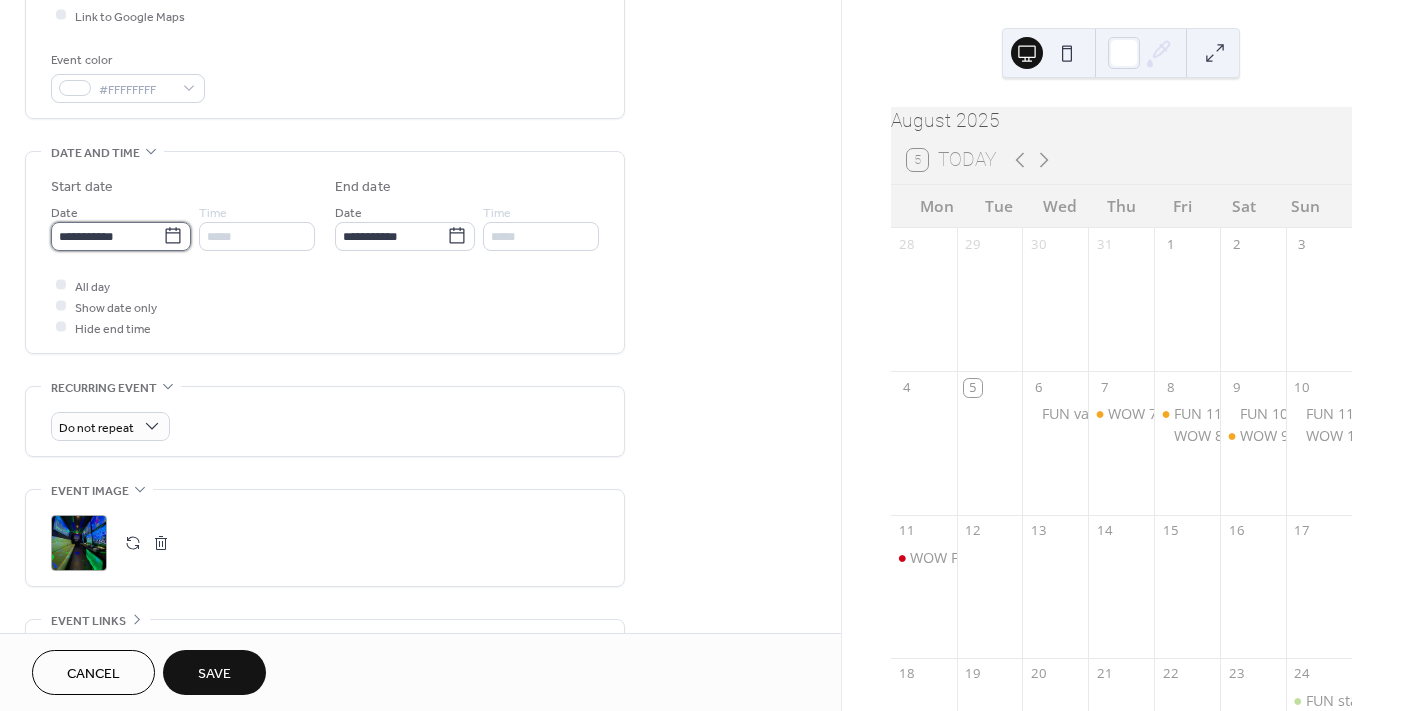 scroll, scrollTop: 0, scrollLeft: 0, axis: both 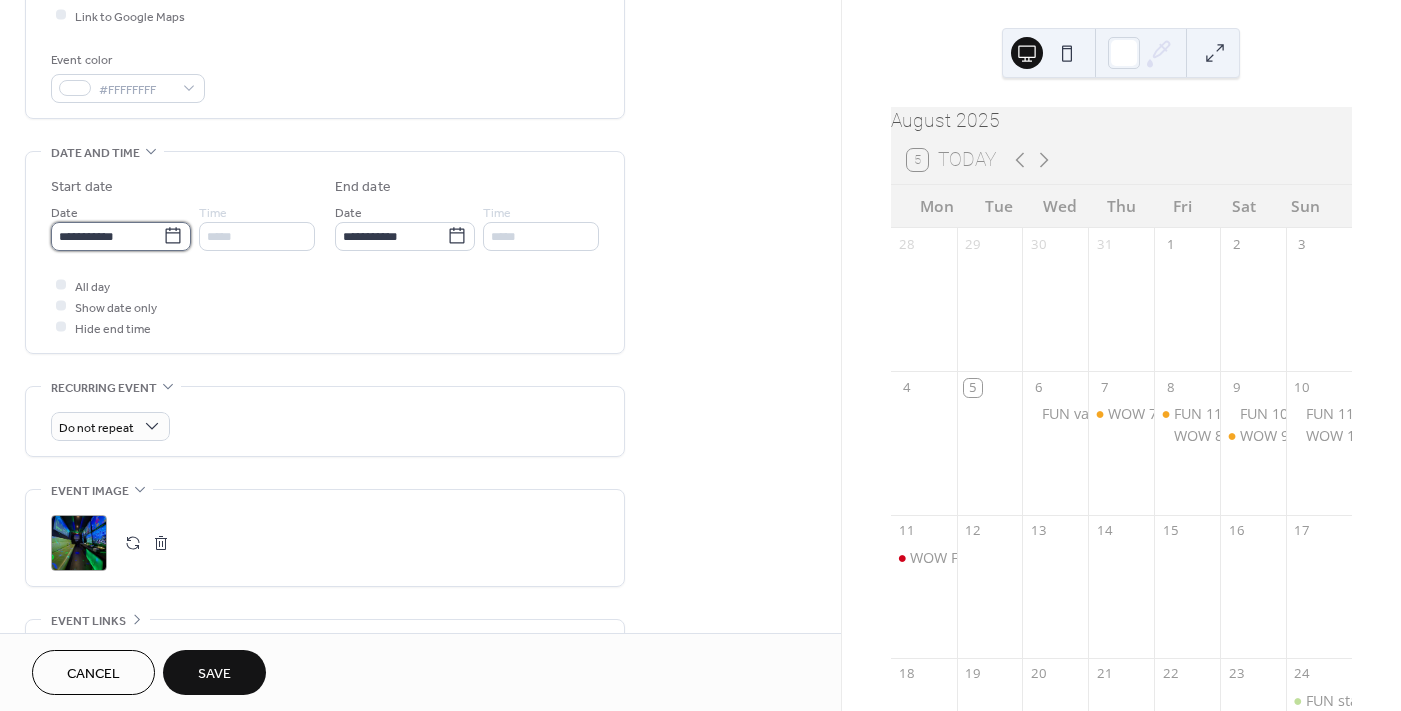 click on "**********" at bounding box center (107, 236) 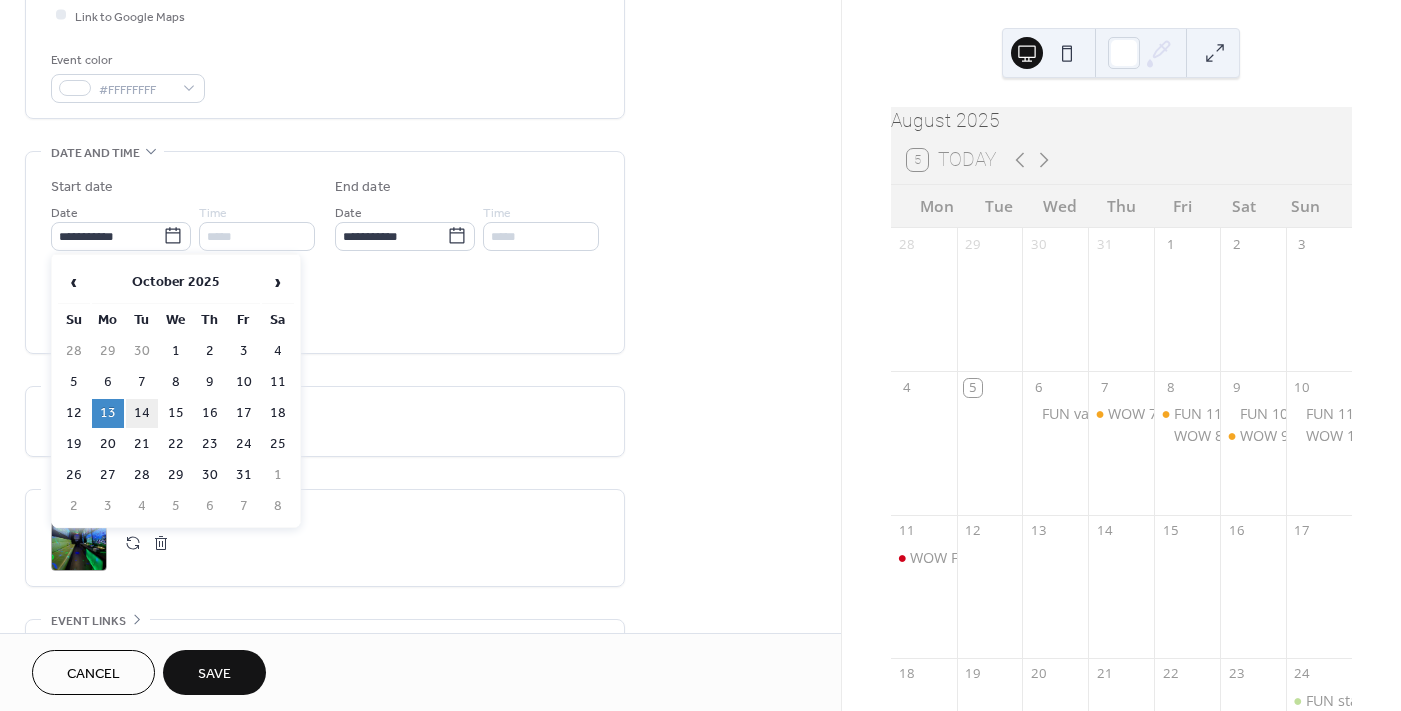 click on "14" at bounding box center (142, 413) 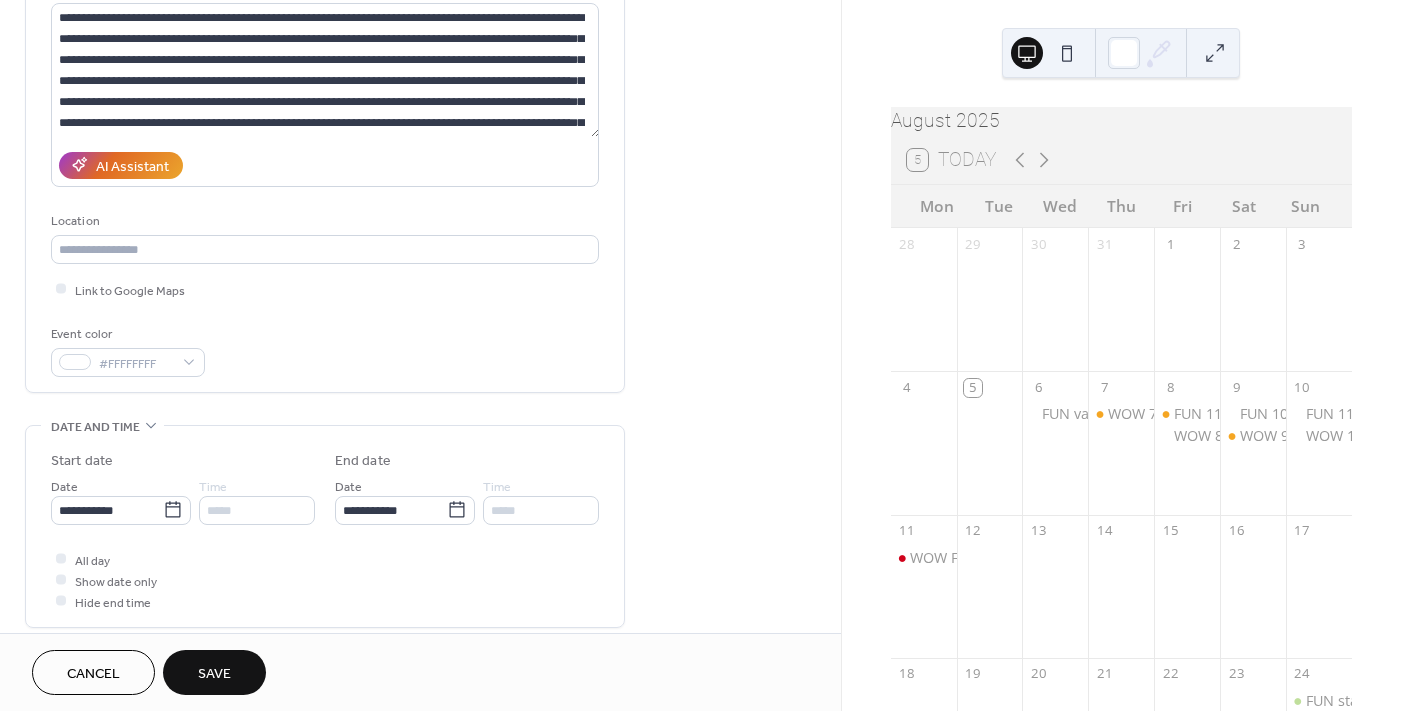 scroll, scrollTop: 191, scrollLeft: 0, axis: vertical 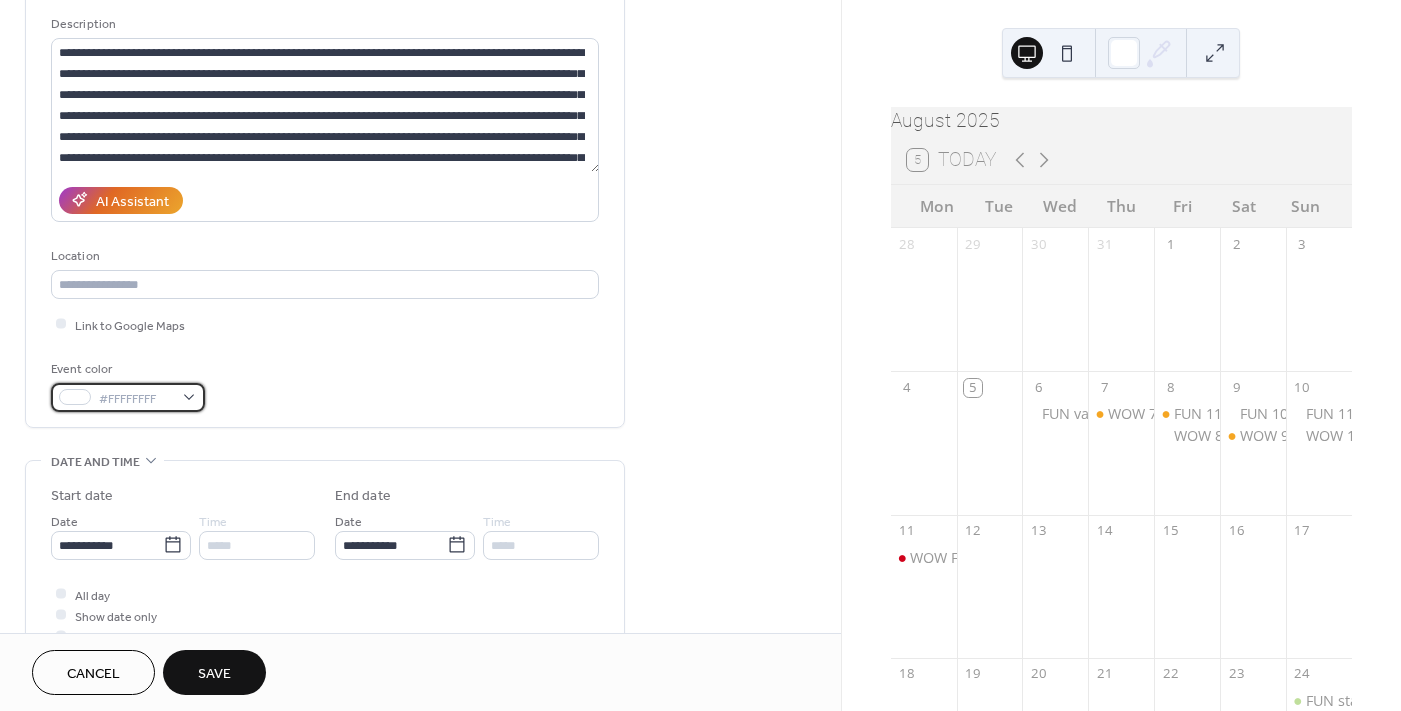 click on "#FFFFFFFF" at bounding box center [136, 398] 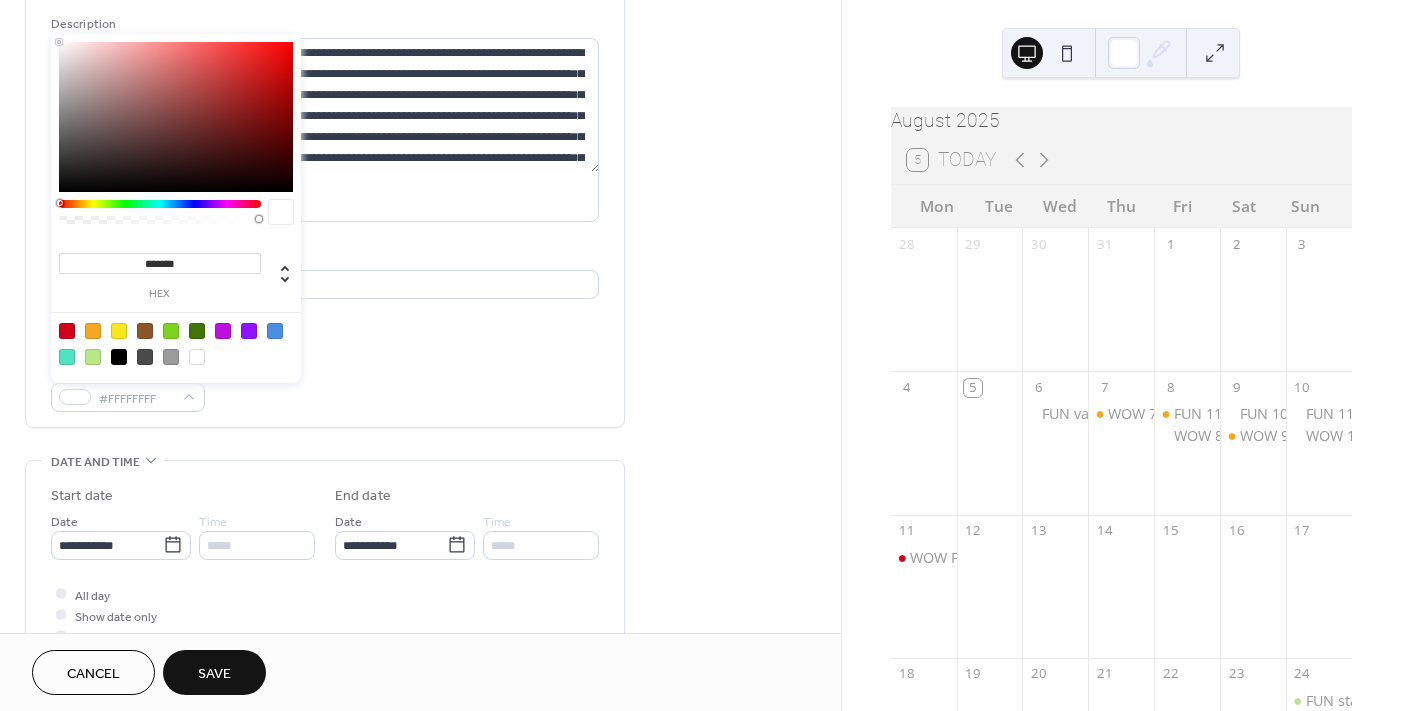 click at bounding box center [176, 343] 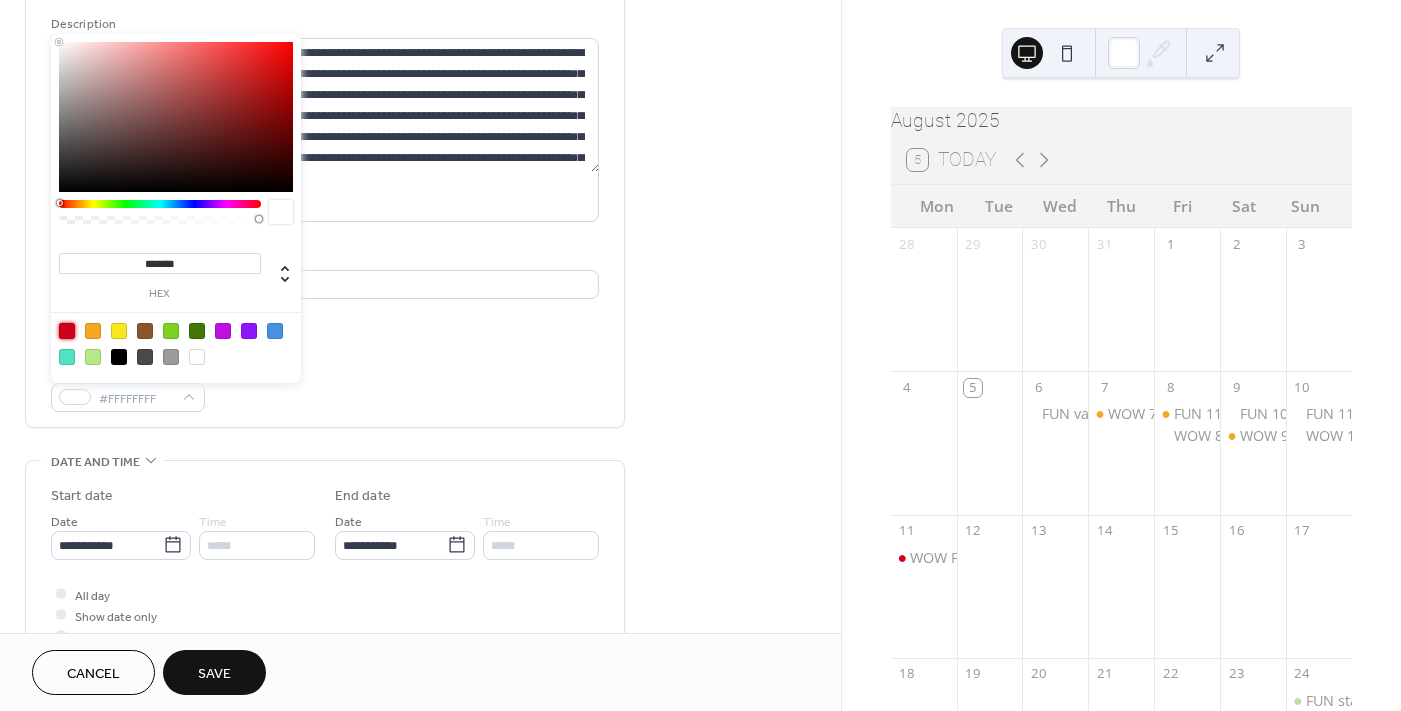 click at bounding box center [67, 331] 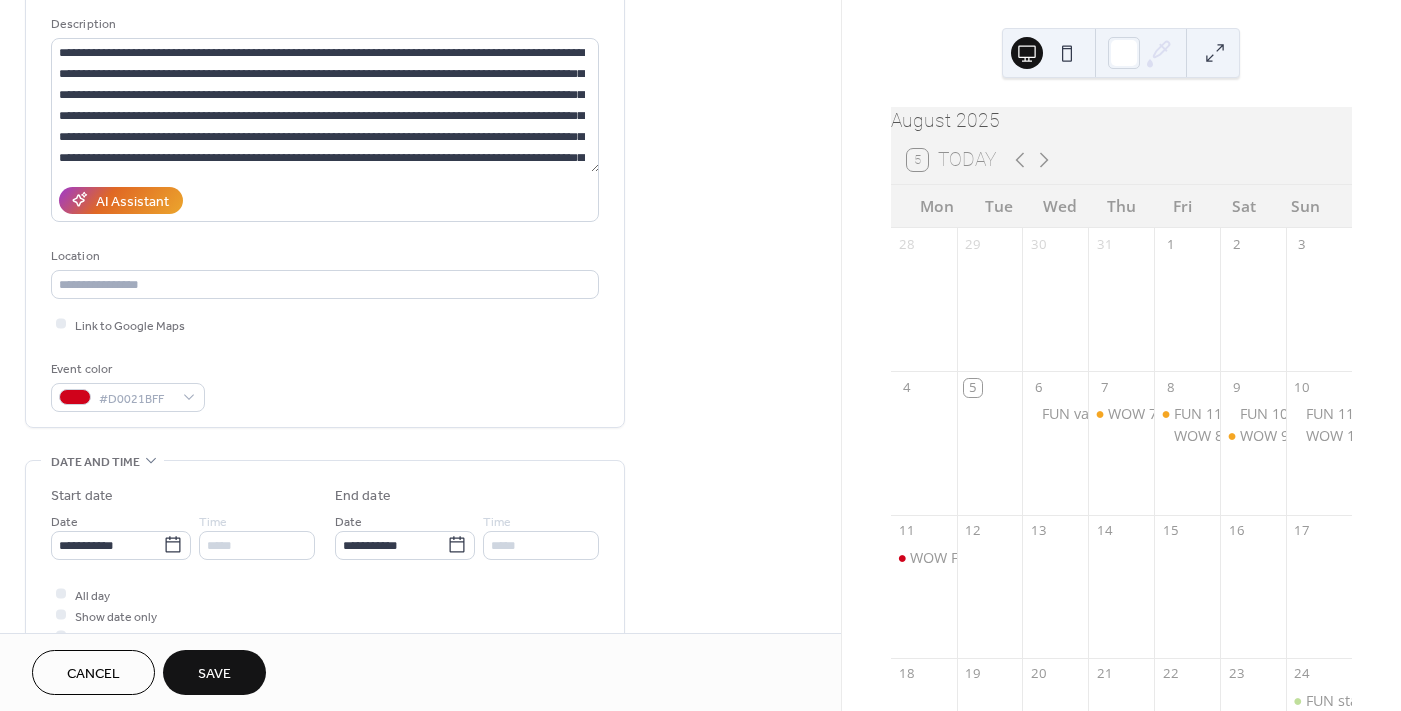 click on "Save" at bounding box center (214, 674) 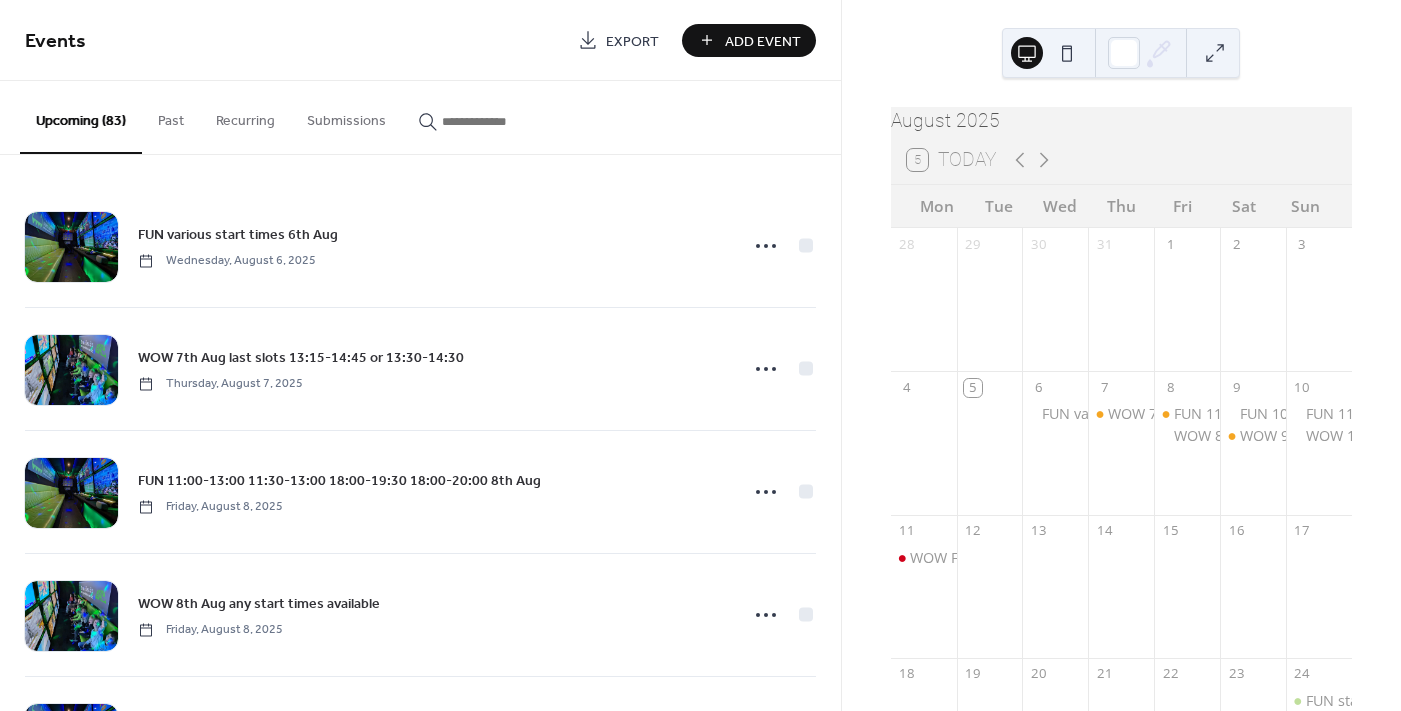 click at bounding box center (490, 121) 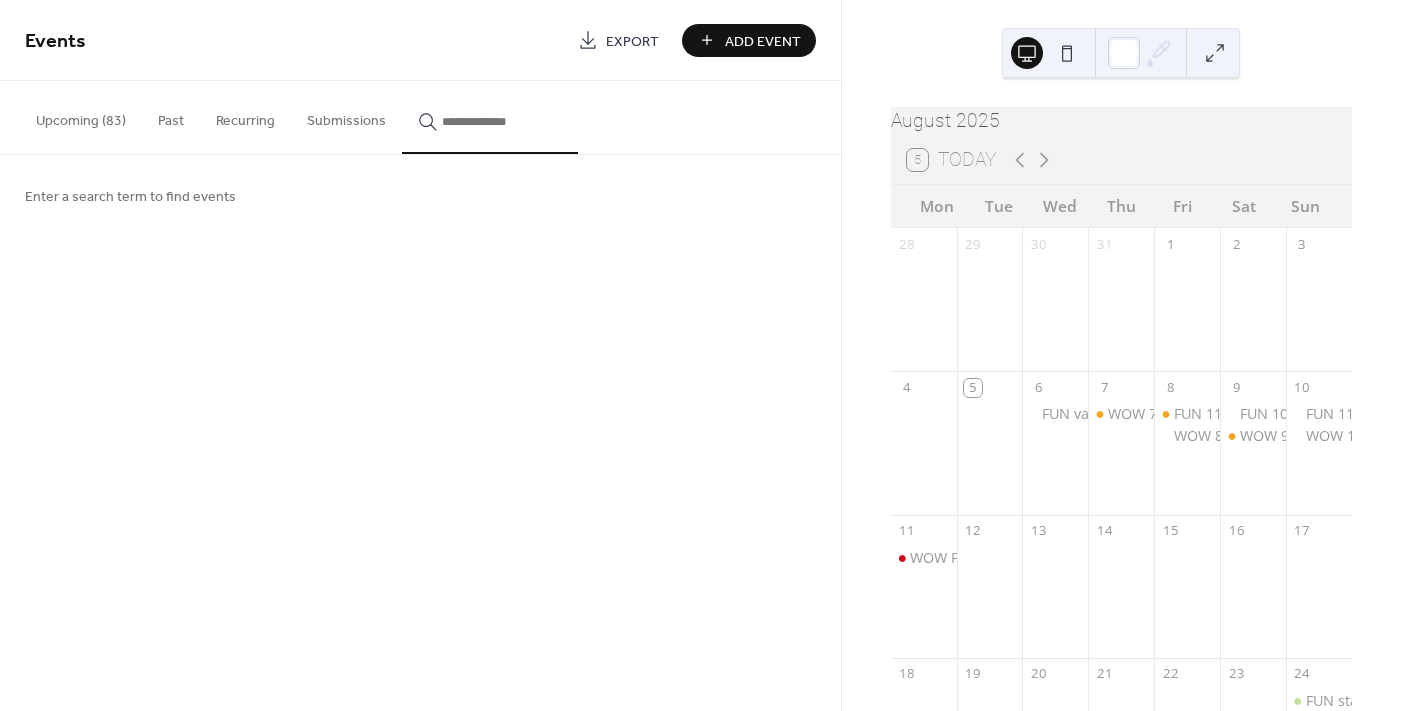 type 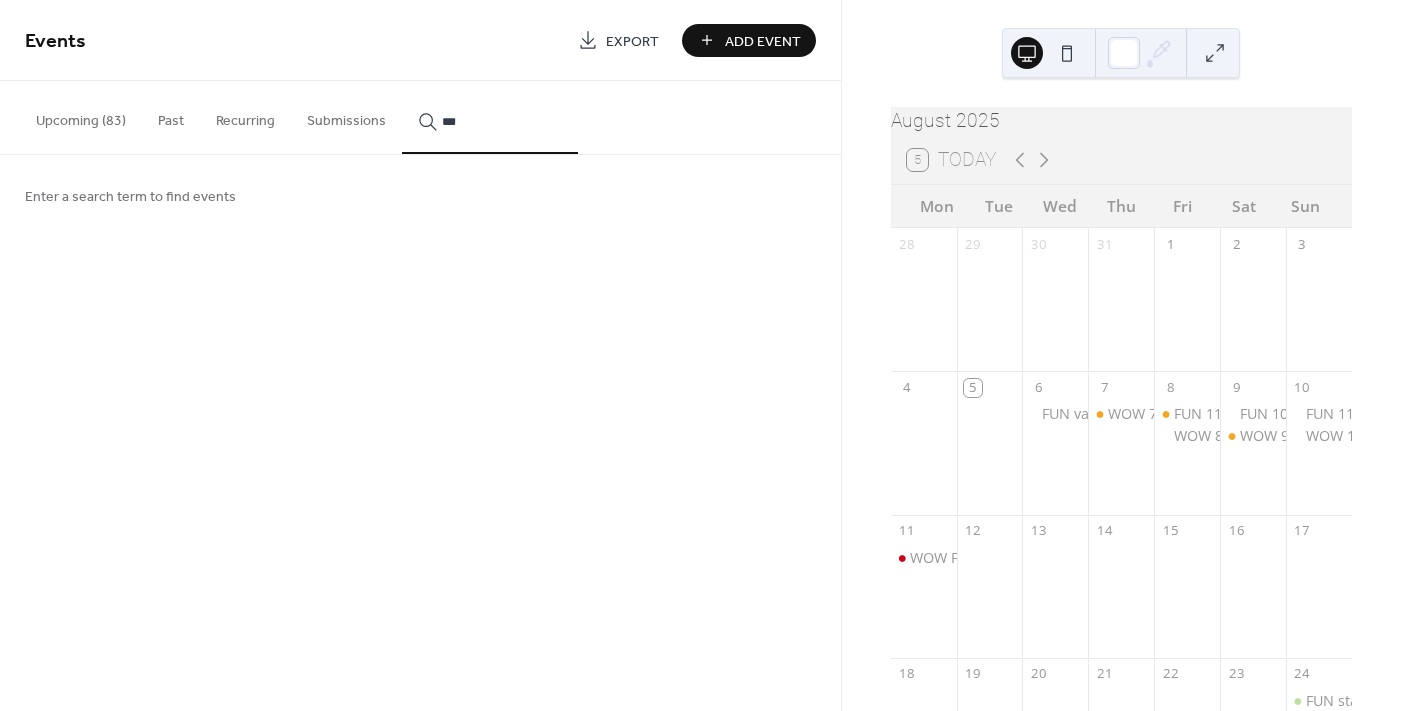 type on "***" 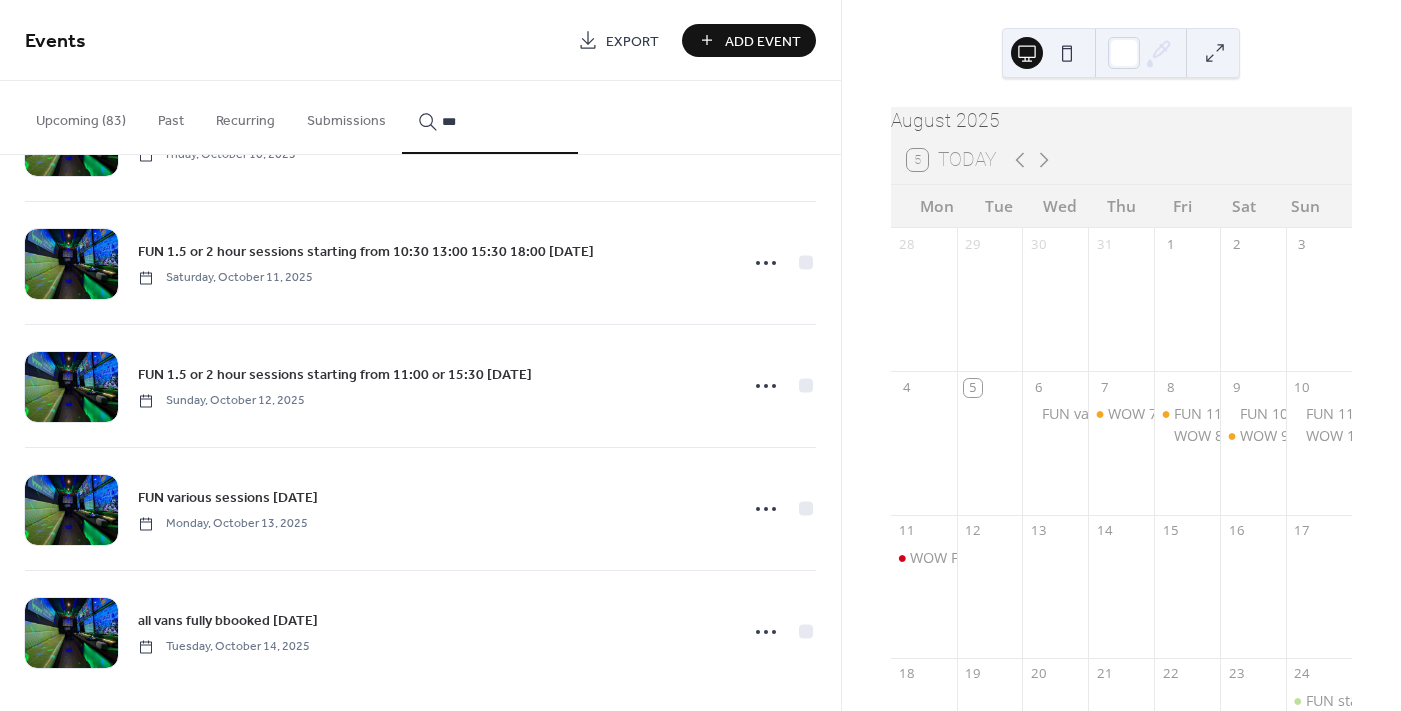 scroll, scrollTop: 1218, scrollLeft: 0, axis: vertical 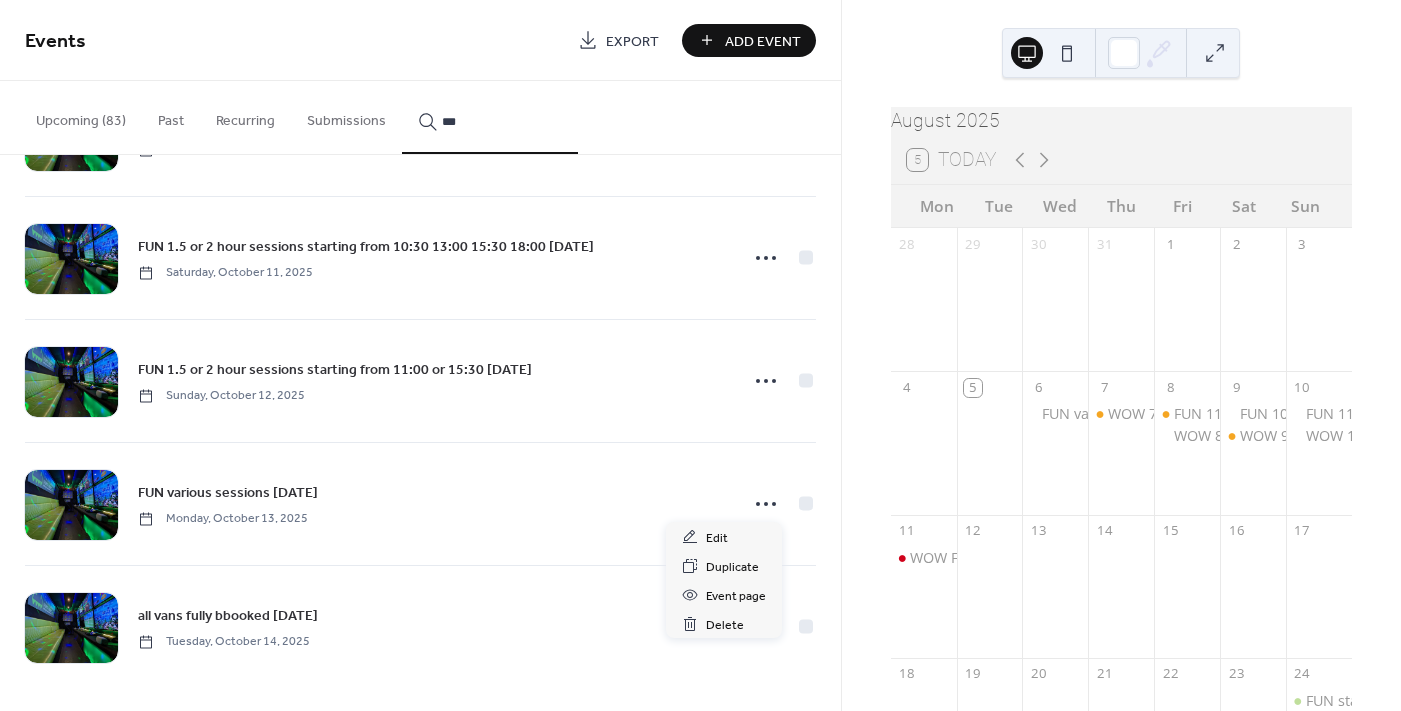 click 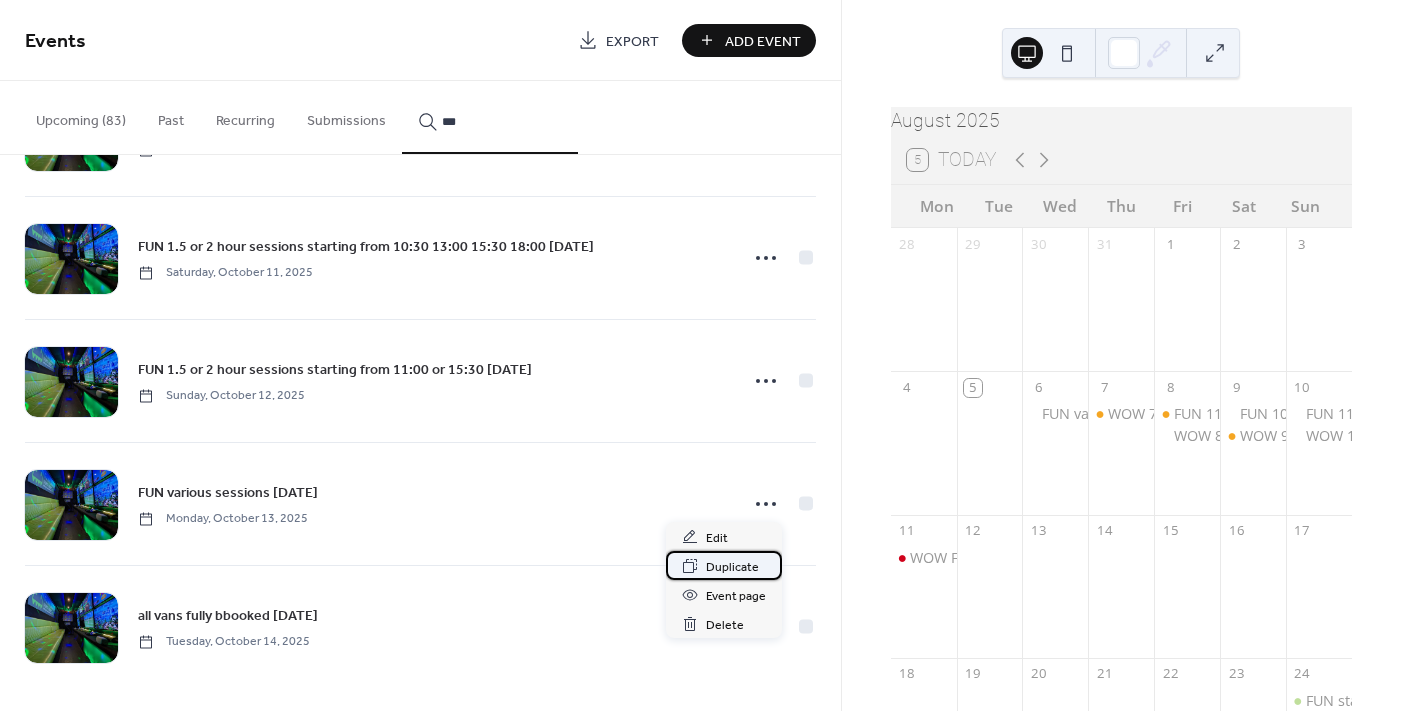 click on "Duplicate" at bounding box center (732, 567) 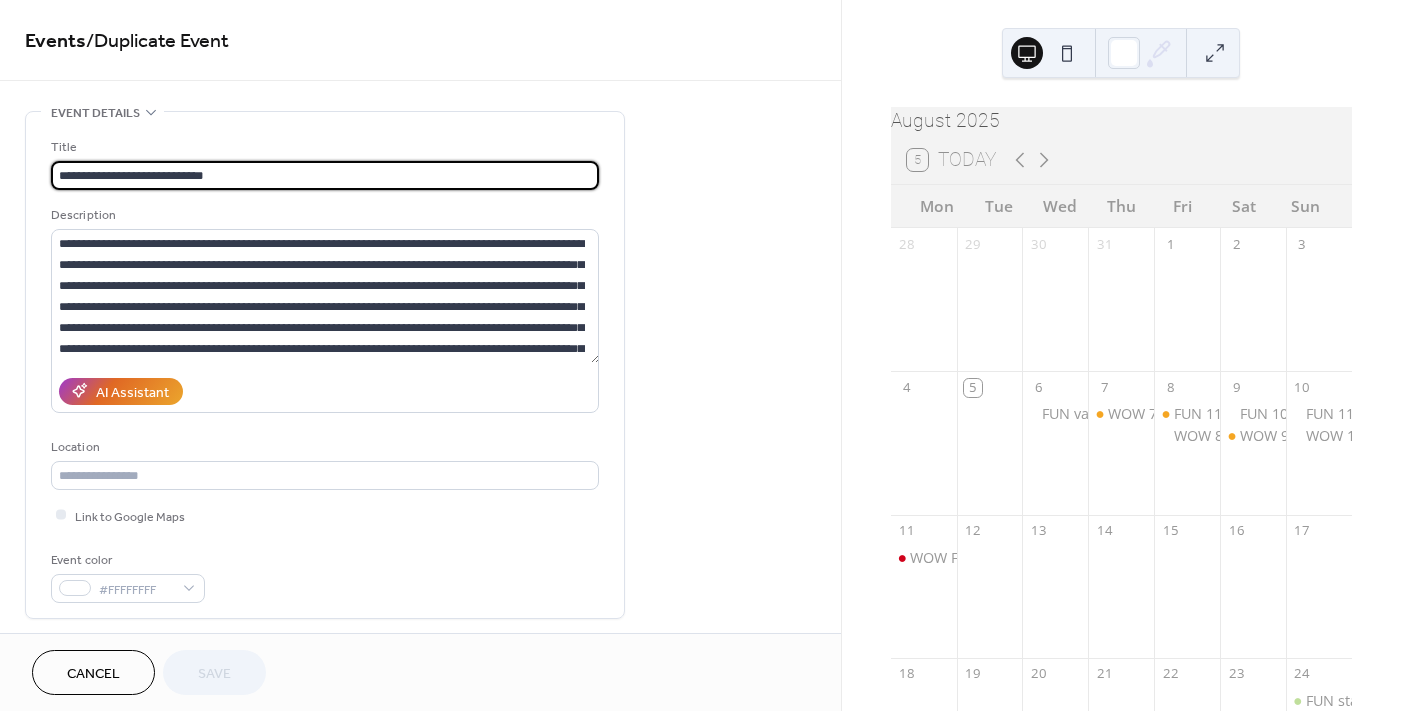 click on "**********" at bounding box center [325, 175] 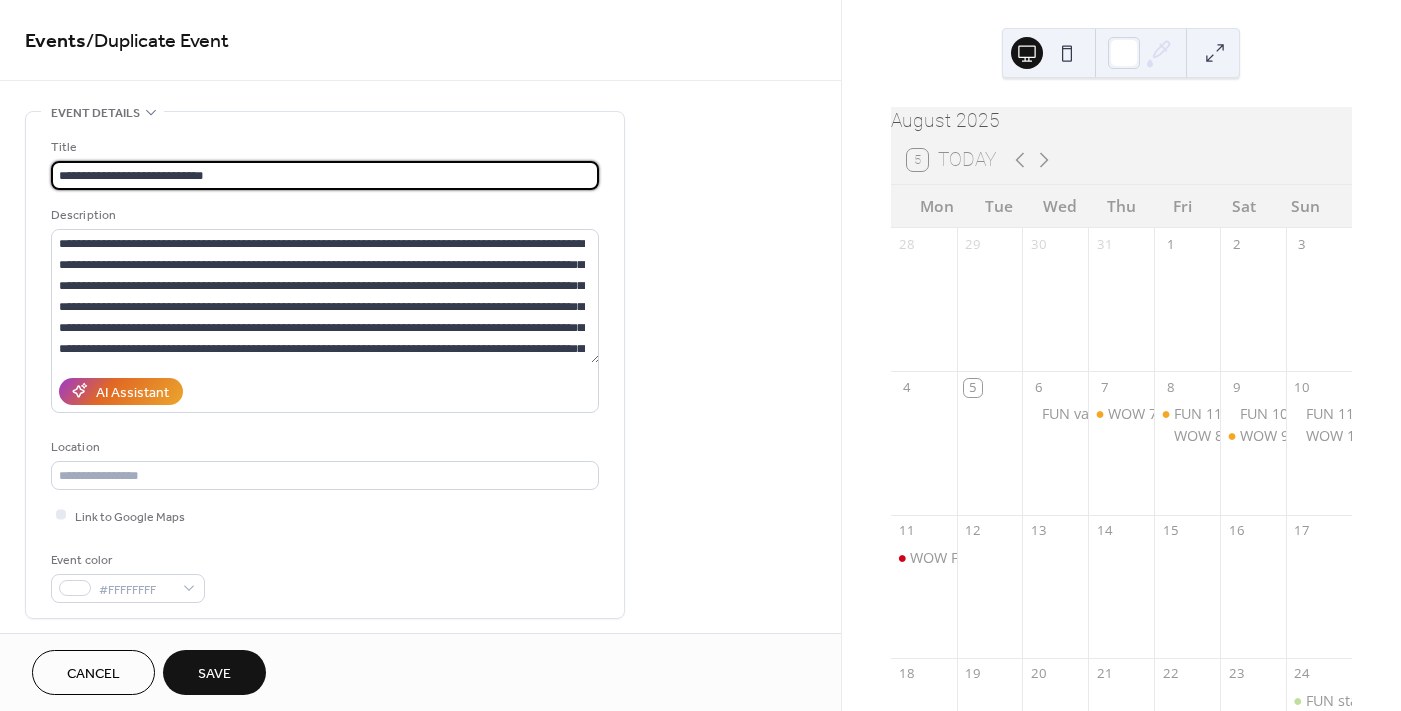 type on "**********" 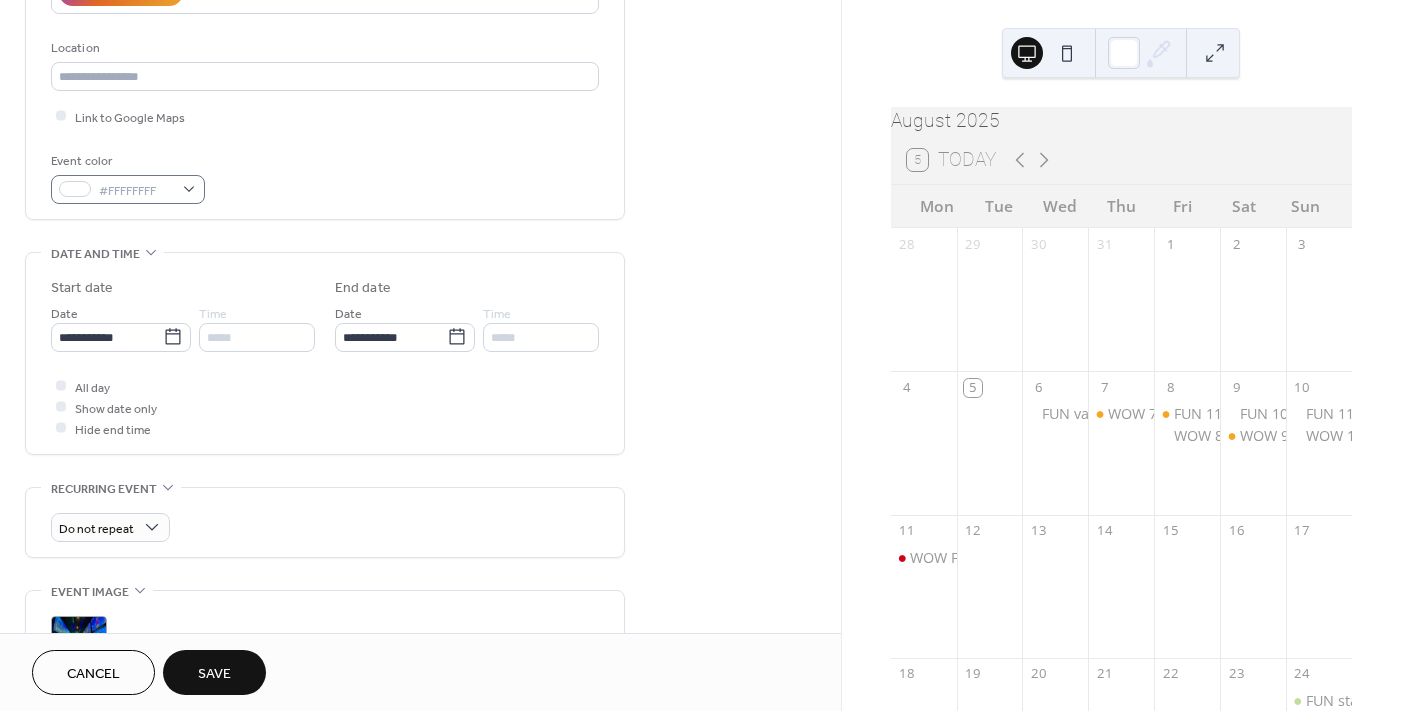 scroll, scrollTop: 399, scrollLeft: 0, axis: vertical 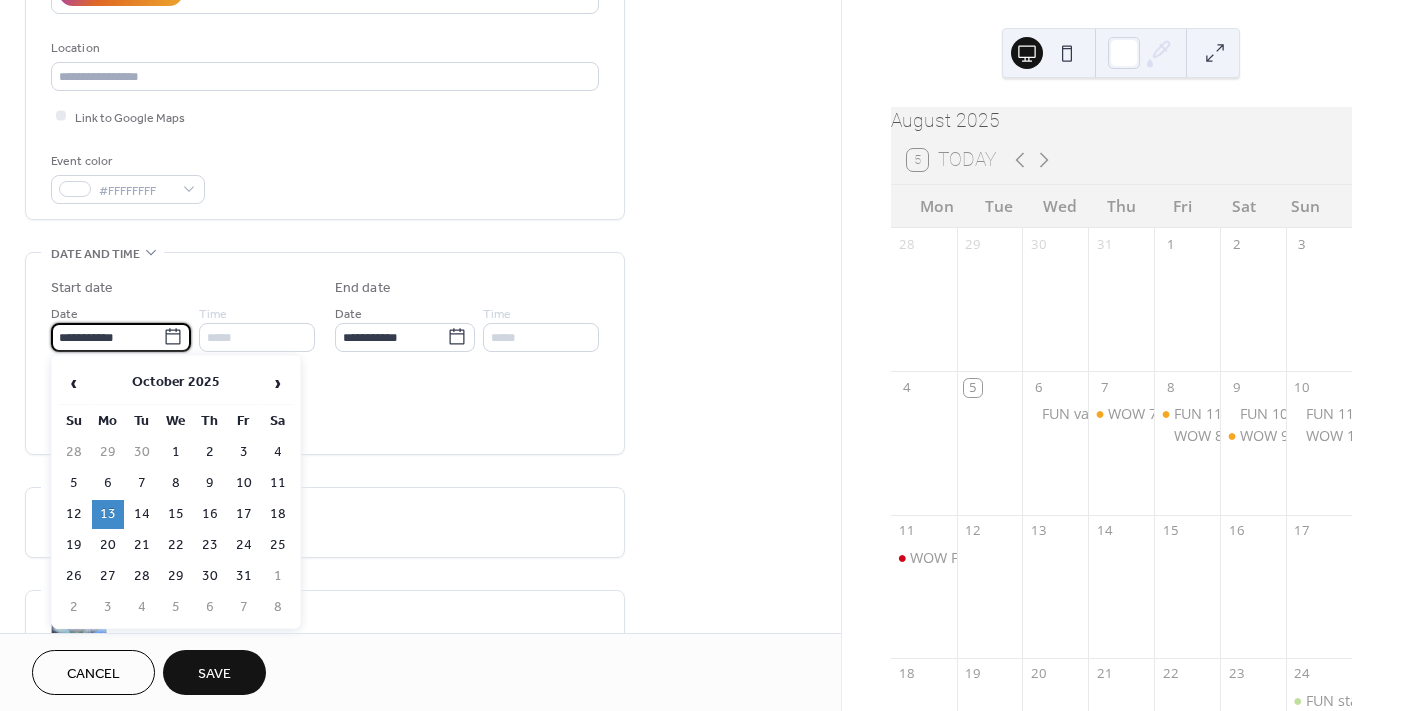 click on "**********" at bounding box center (107, 337) 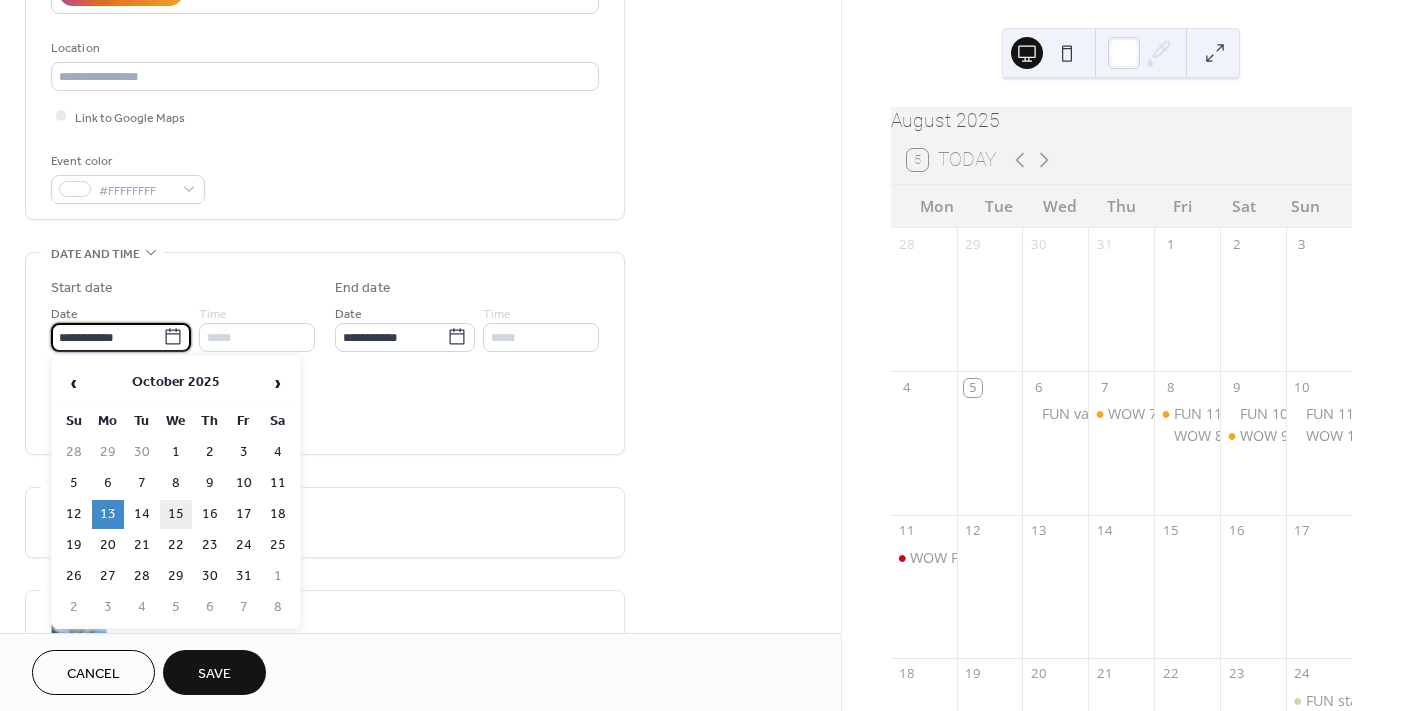 click on "15" at bounding box center (176, 514) 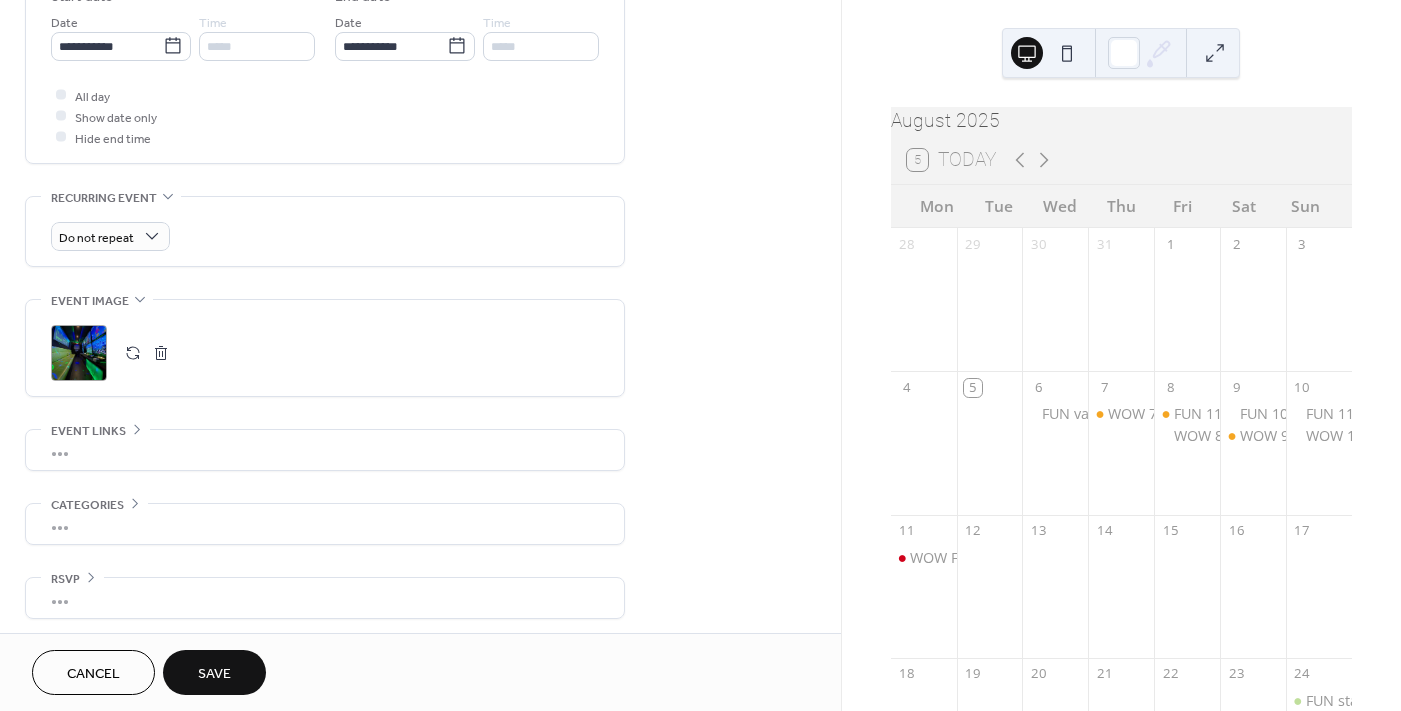 scroll, scrollTop: 691, scrollLeft: 0, axis: vertical 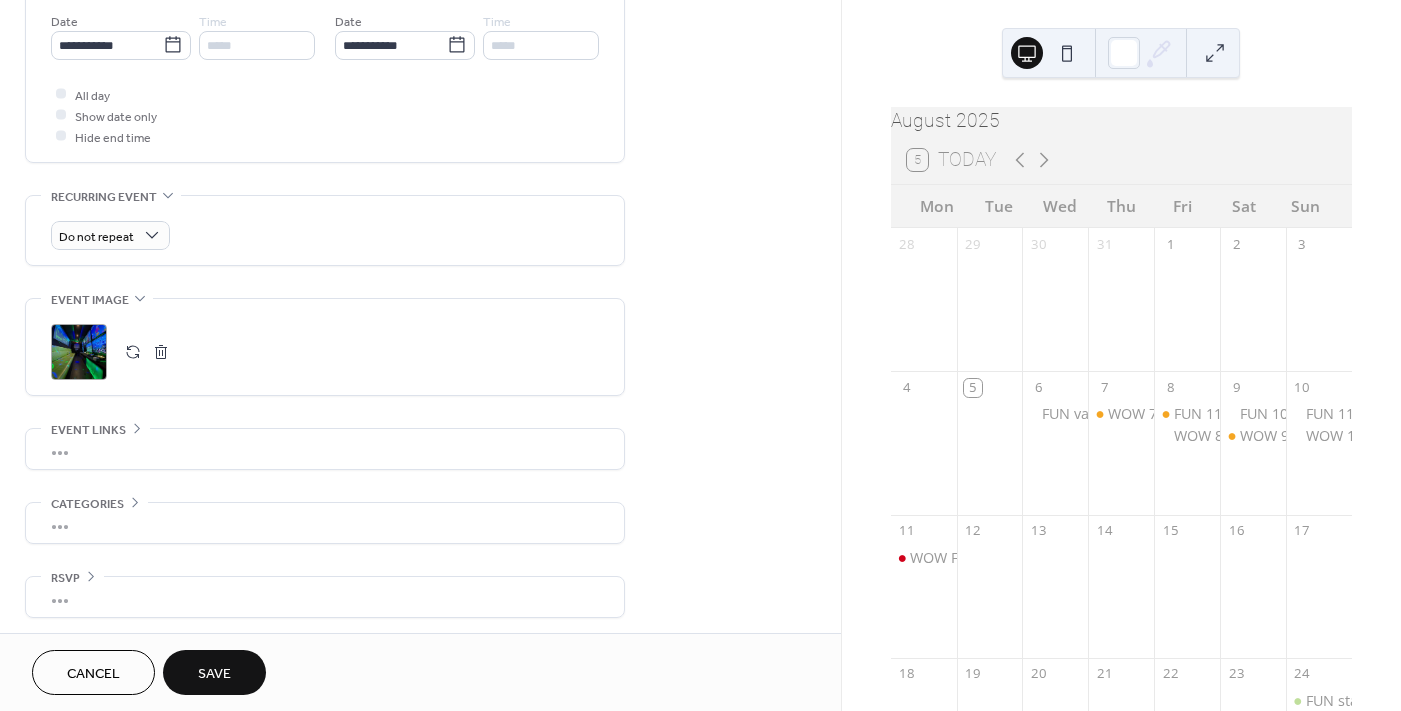 click on "Save" at bounding box center (214, 672) 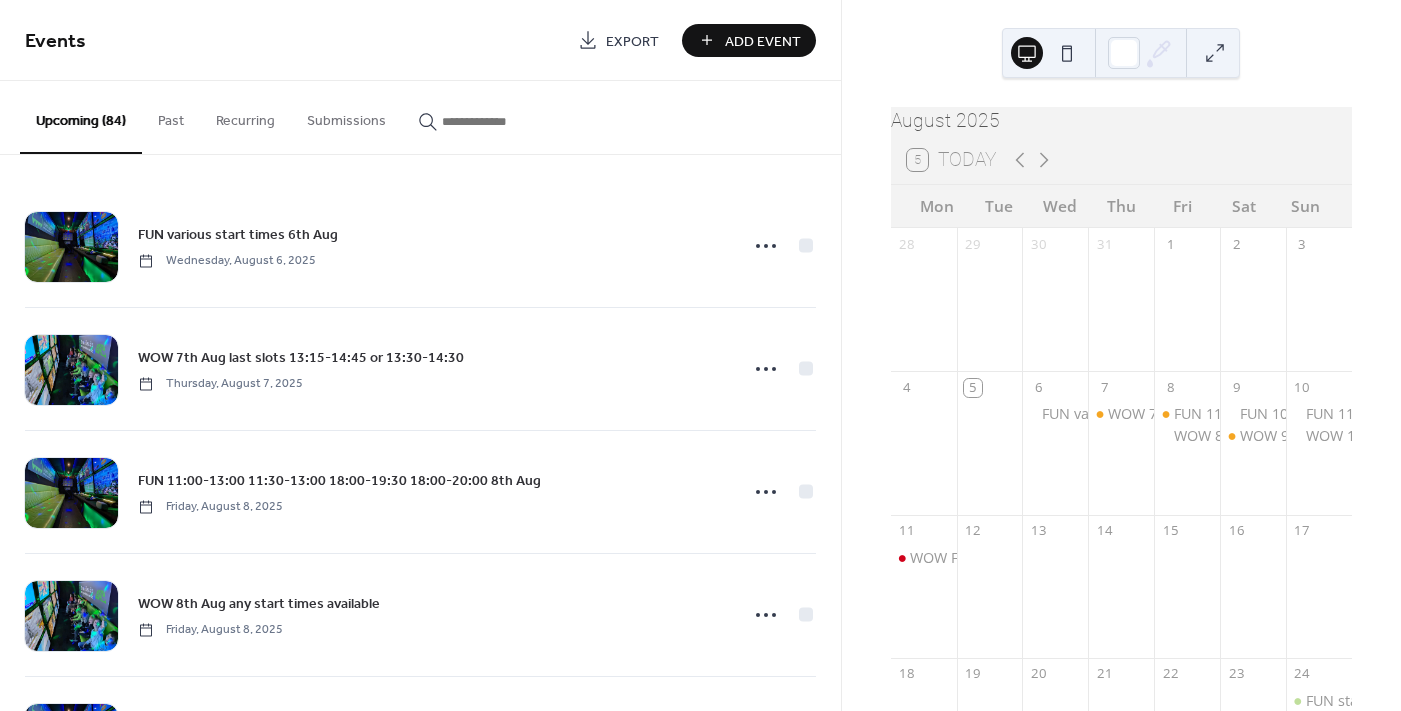 click at bounding box center [502, 121] 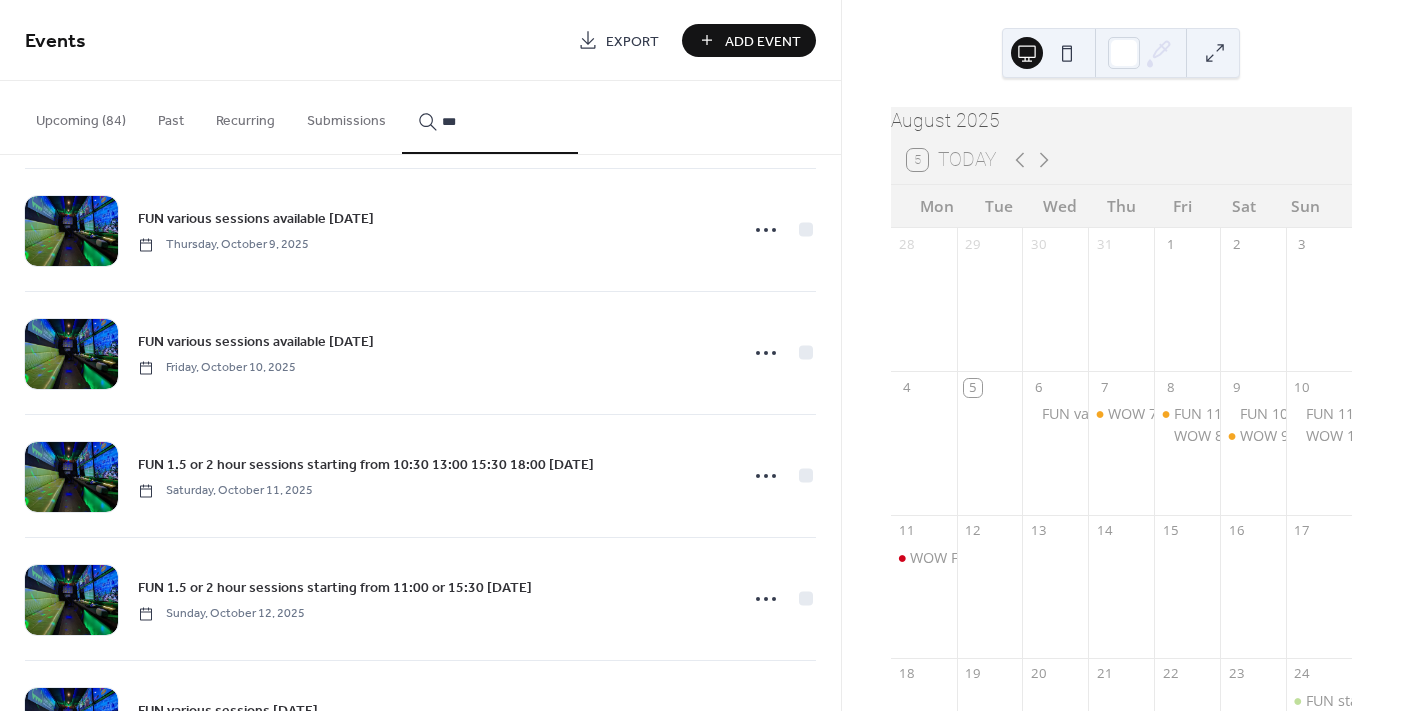 scroll, scrollTop: 1340, scrollLeft: 0, axis: vertical 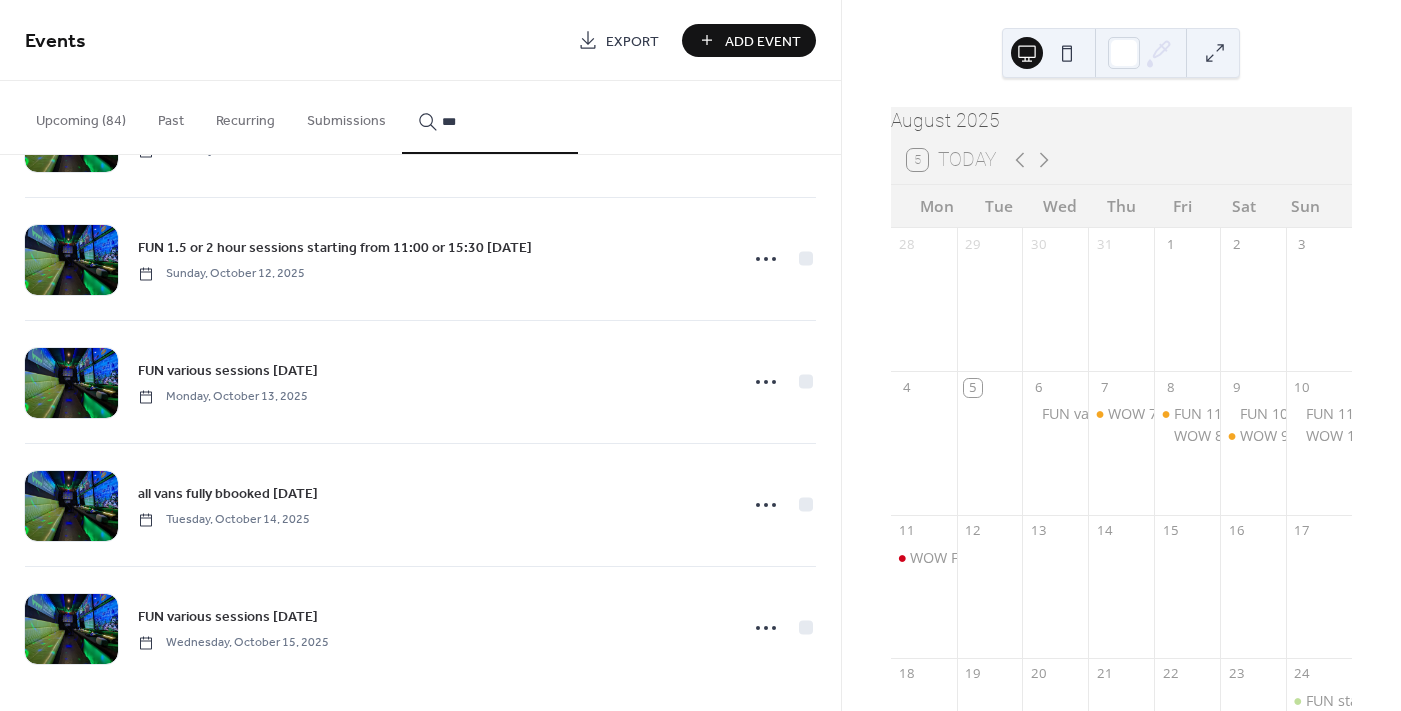 type on "***" 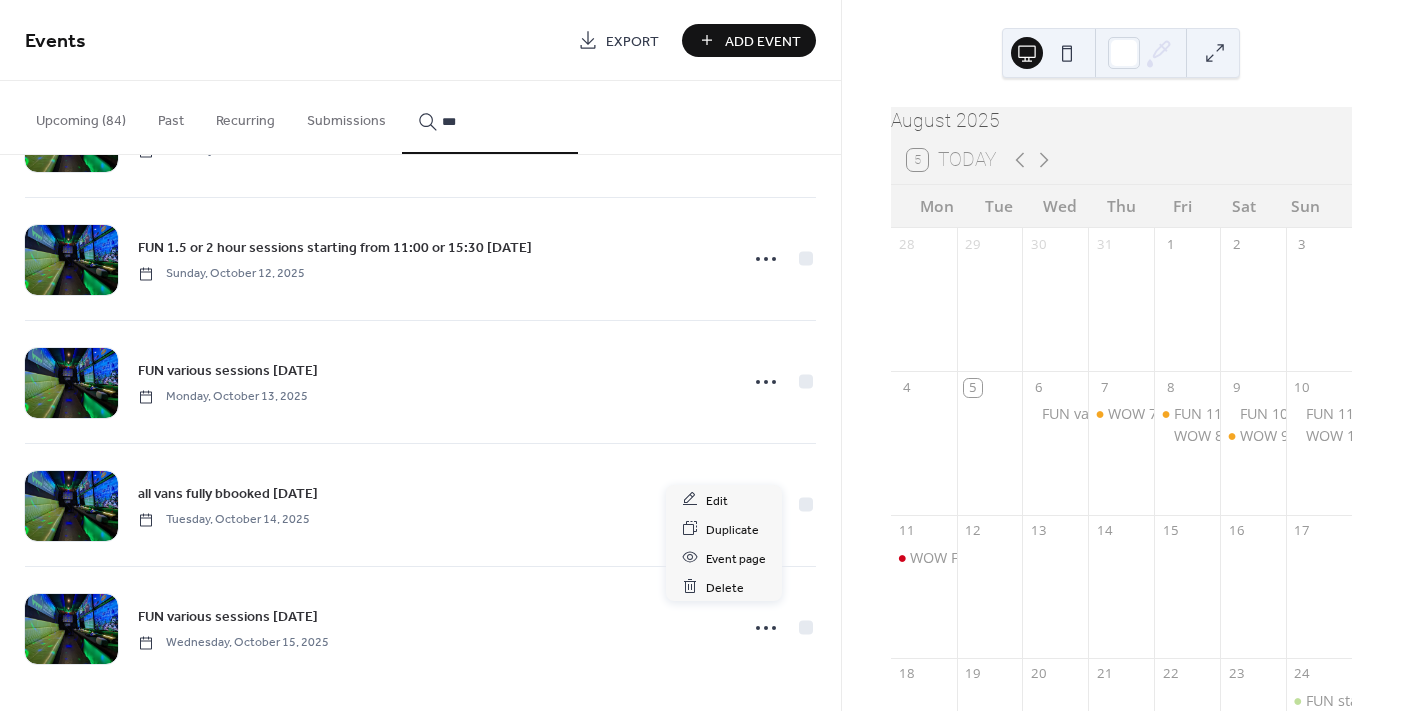 click 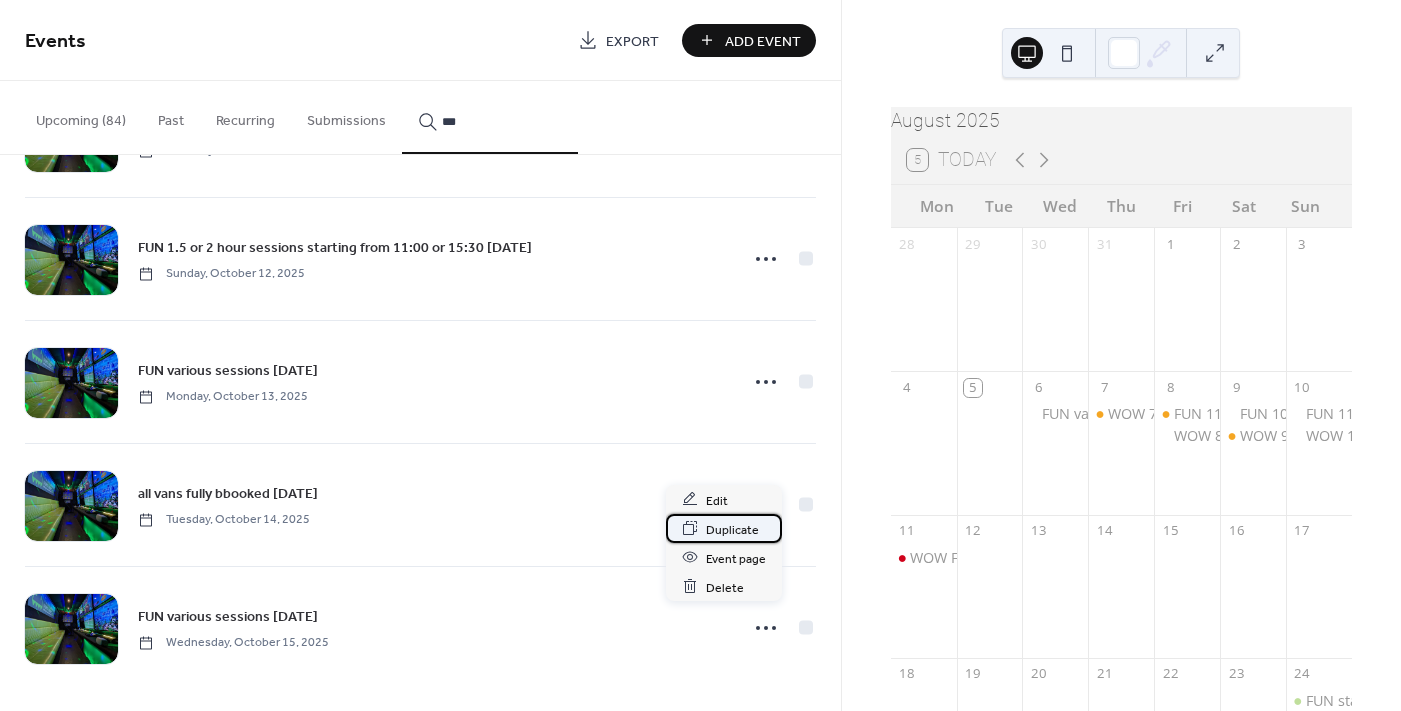 click on "Duplicate" at bounding box center (732, 529) 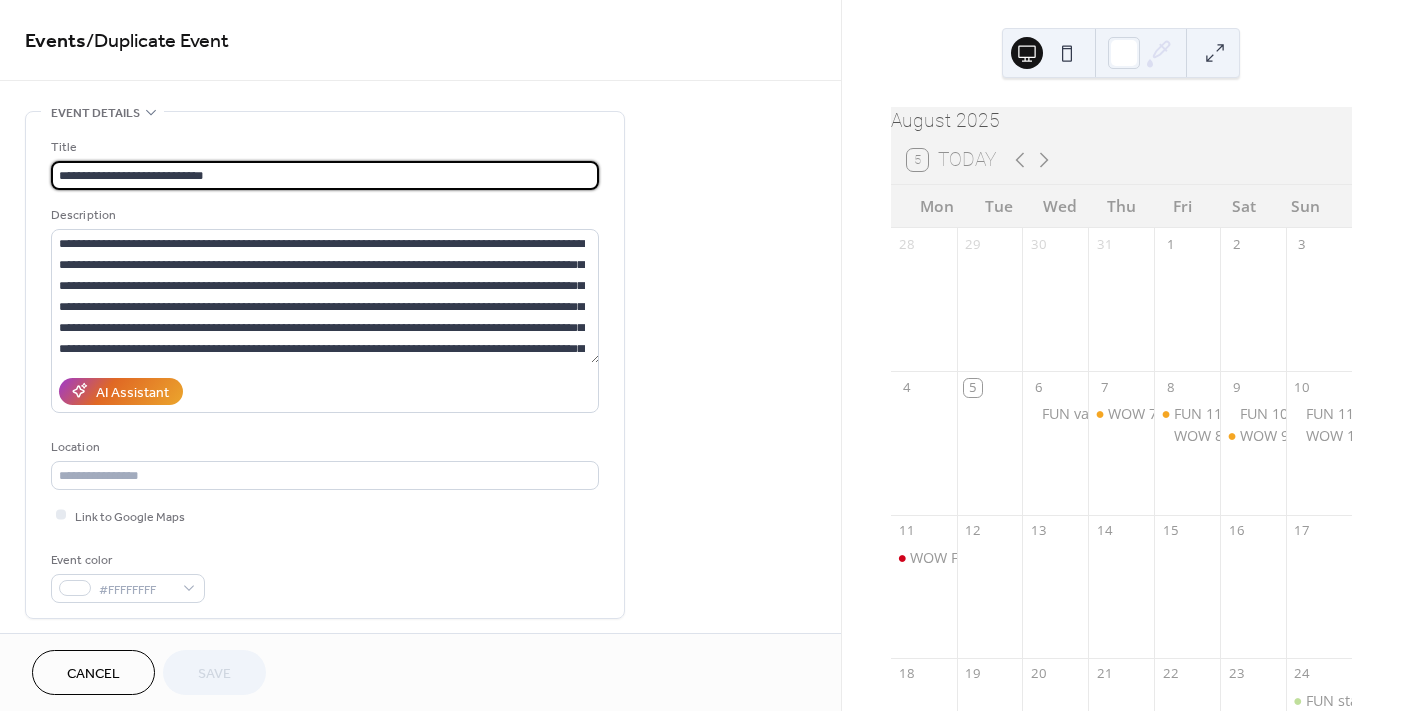 click on "**********" at bounding box center (325, 175) 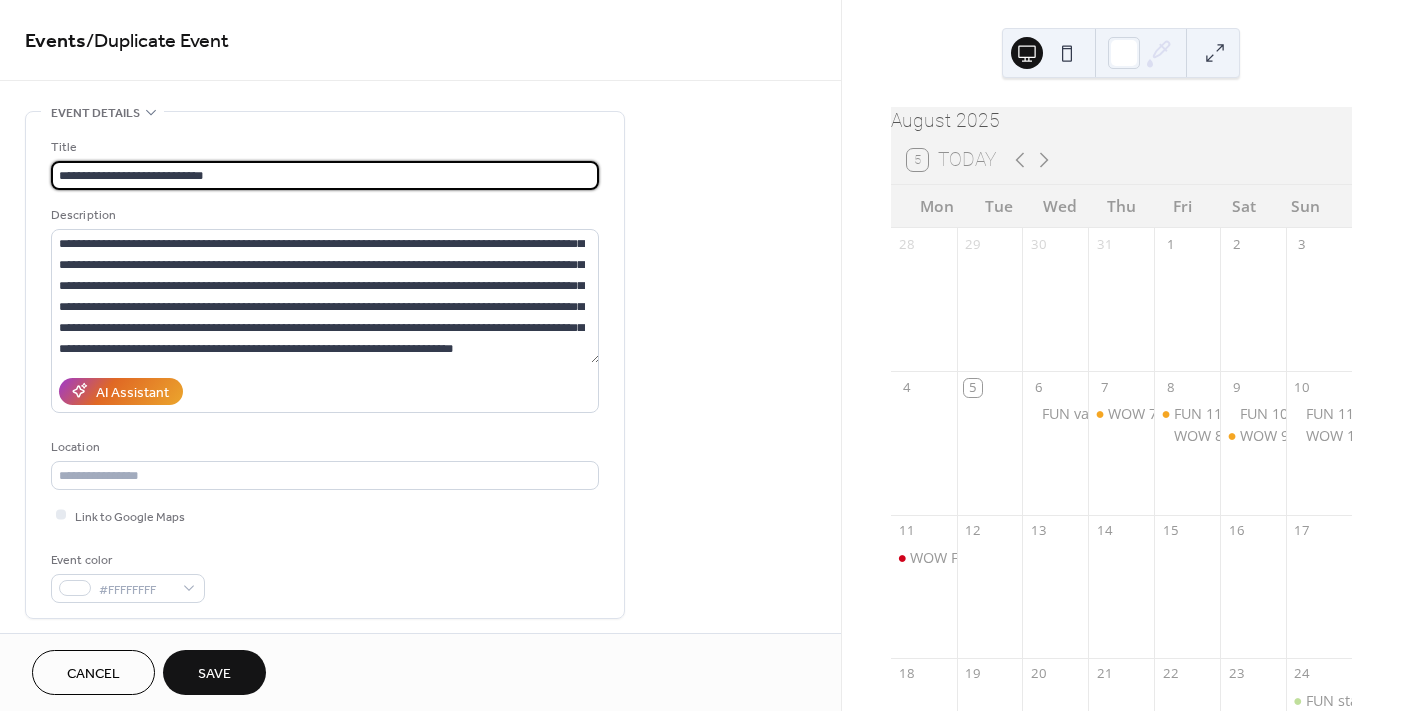 scroll, scrollTop: 41, scrollLeft: 0, axis: vertical 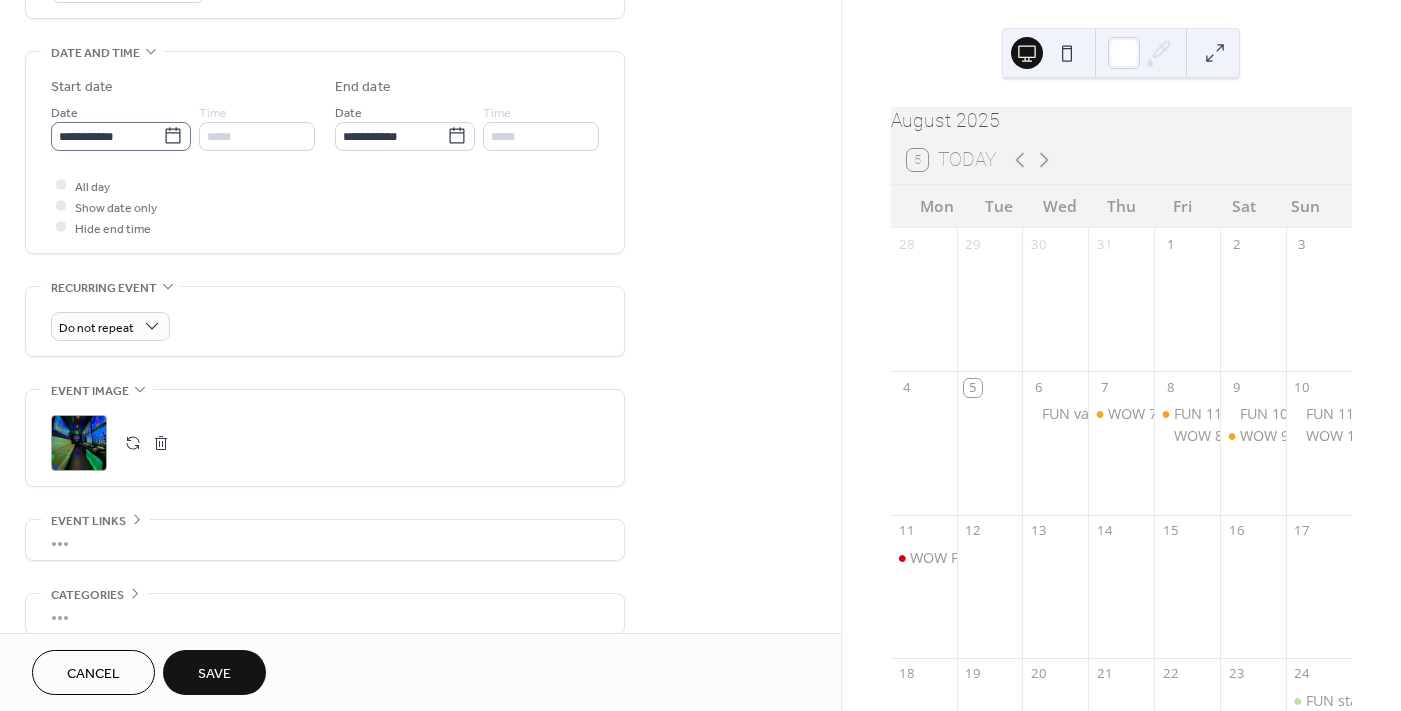 type on "**********" 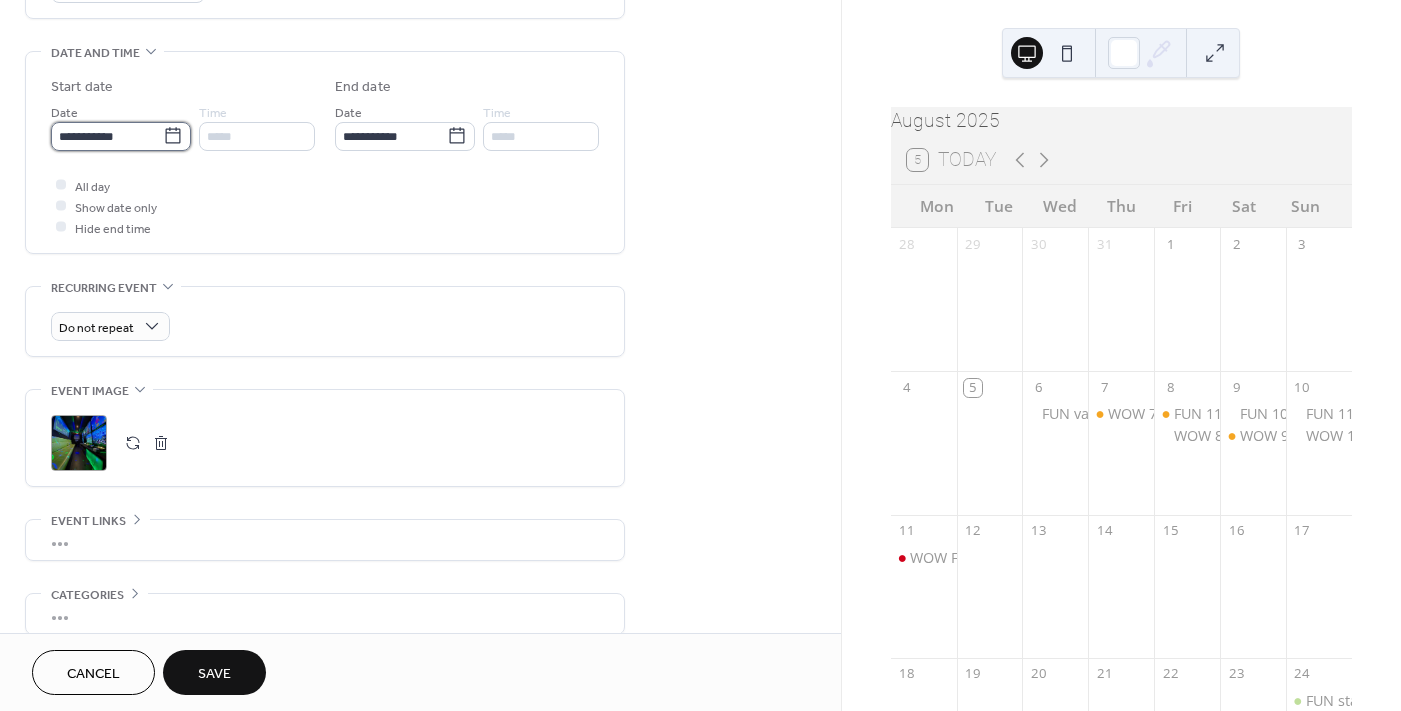 click on "**********" at bounding box center [107, 136] 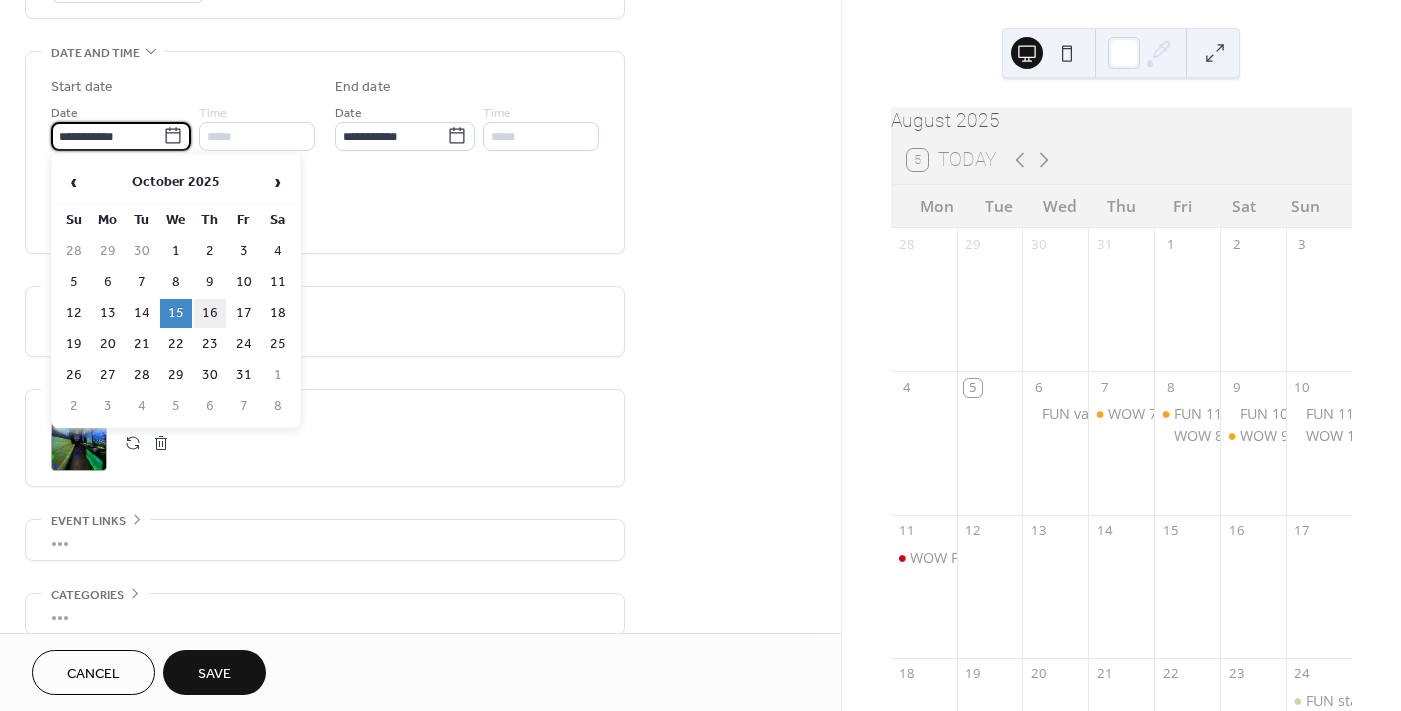 click on "16" at bounding box center [210, 313] 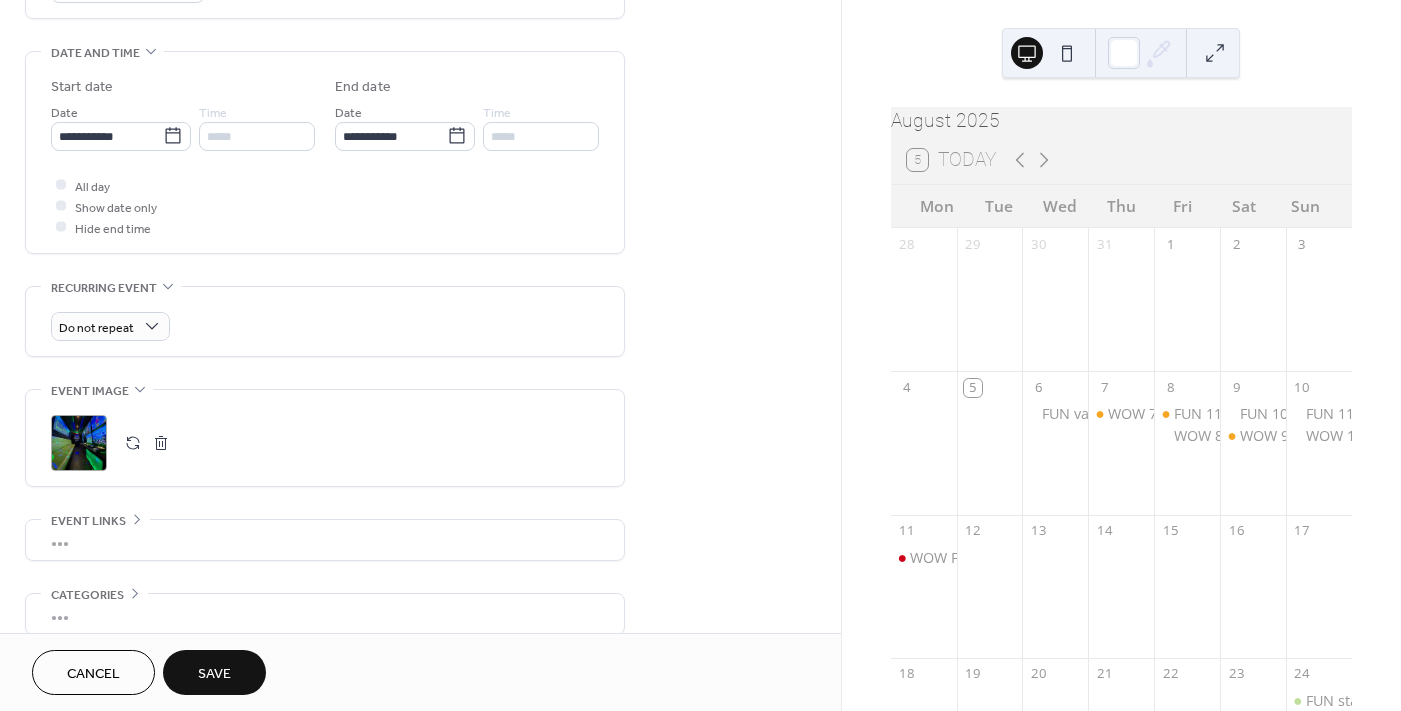 click on "Save" at bounding box center (214, 674) 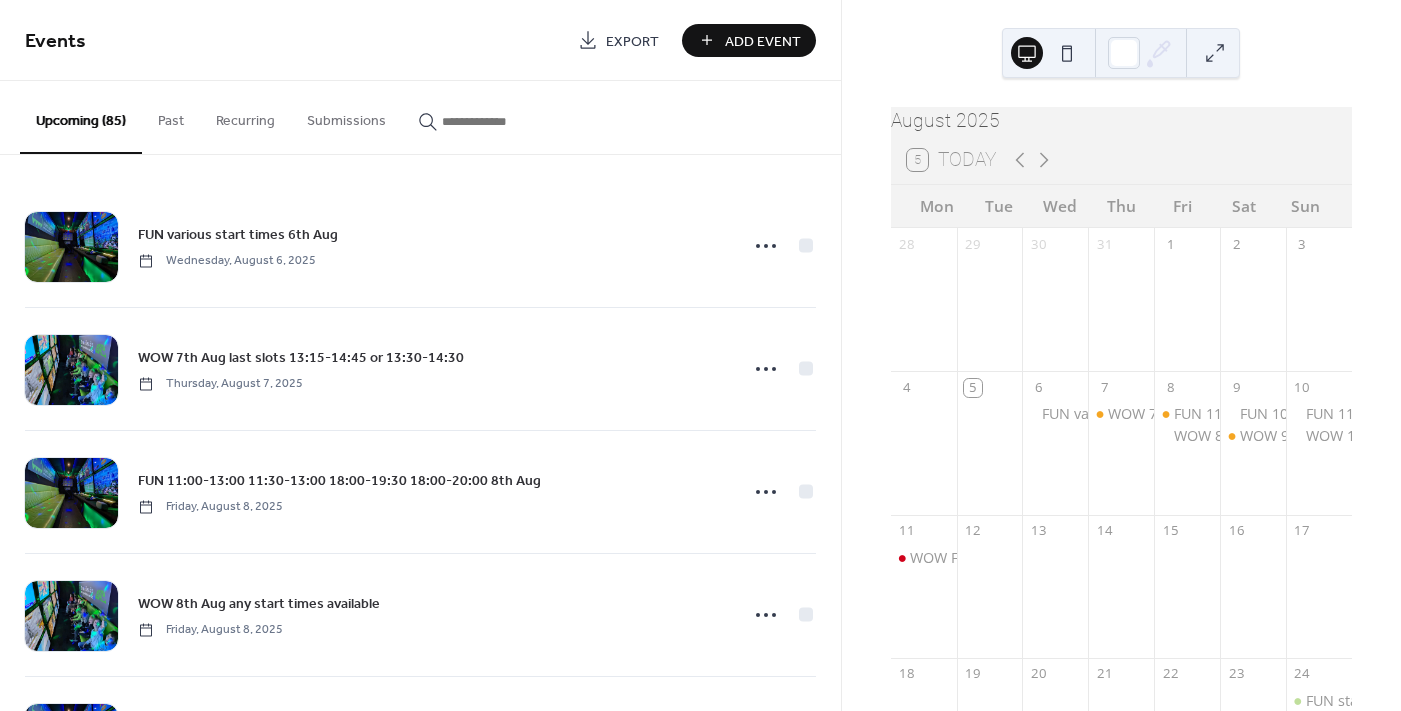 click at bounding box center (490, 116) 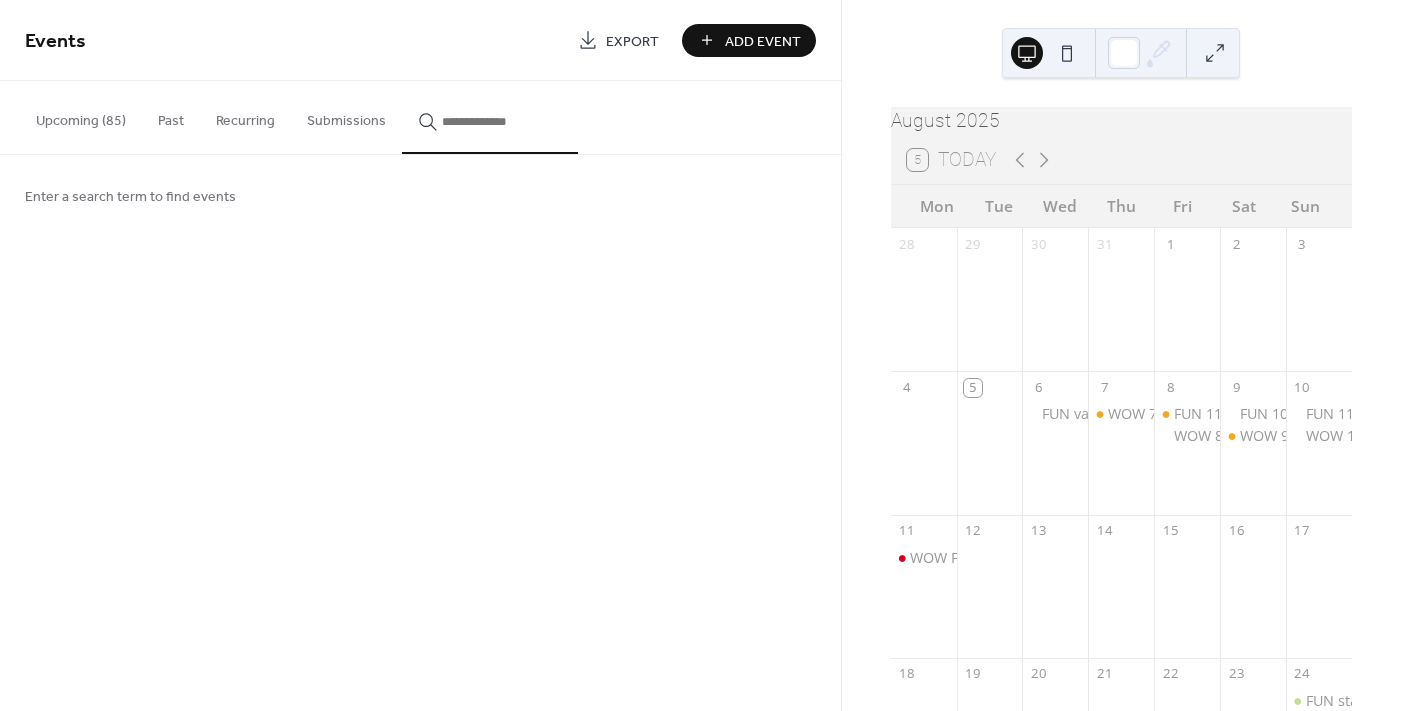 click at bounding box center [502, 121] 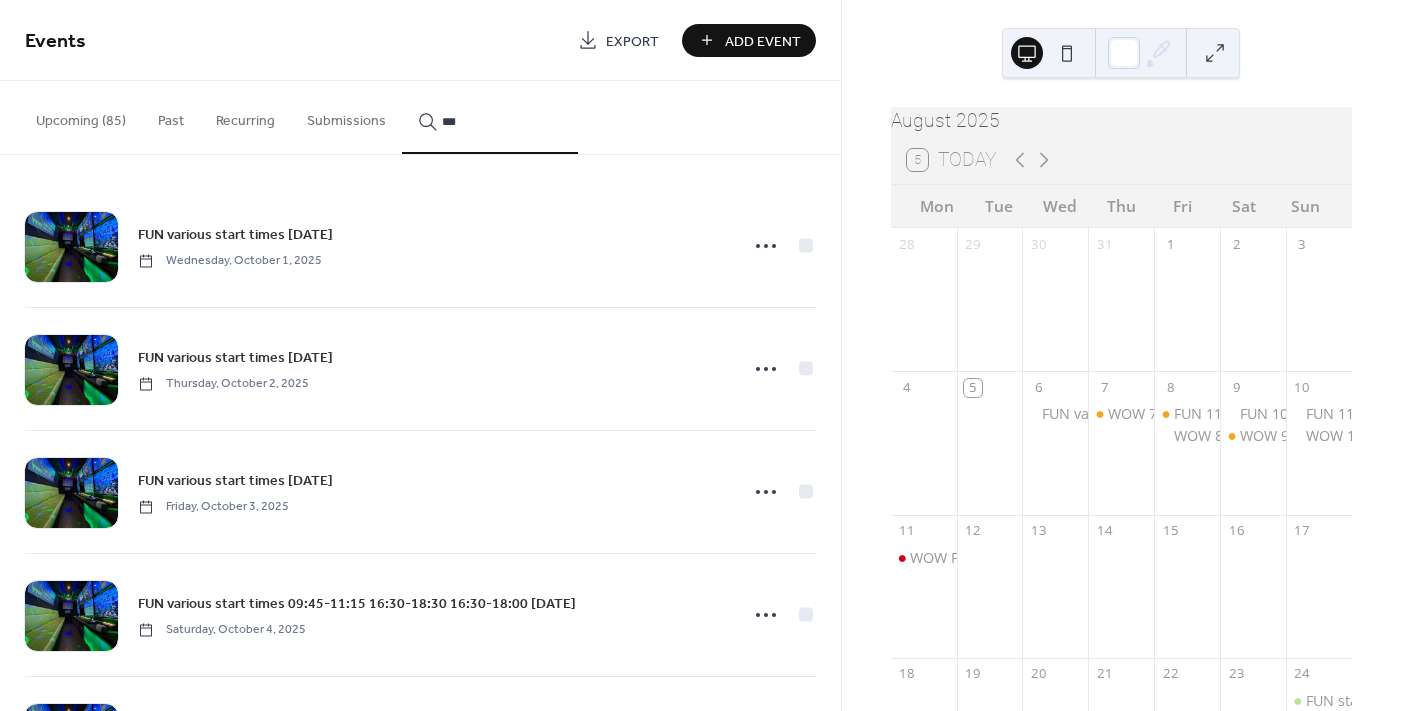 type on "***" 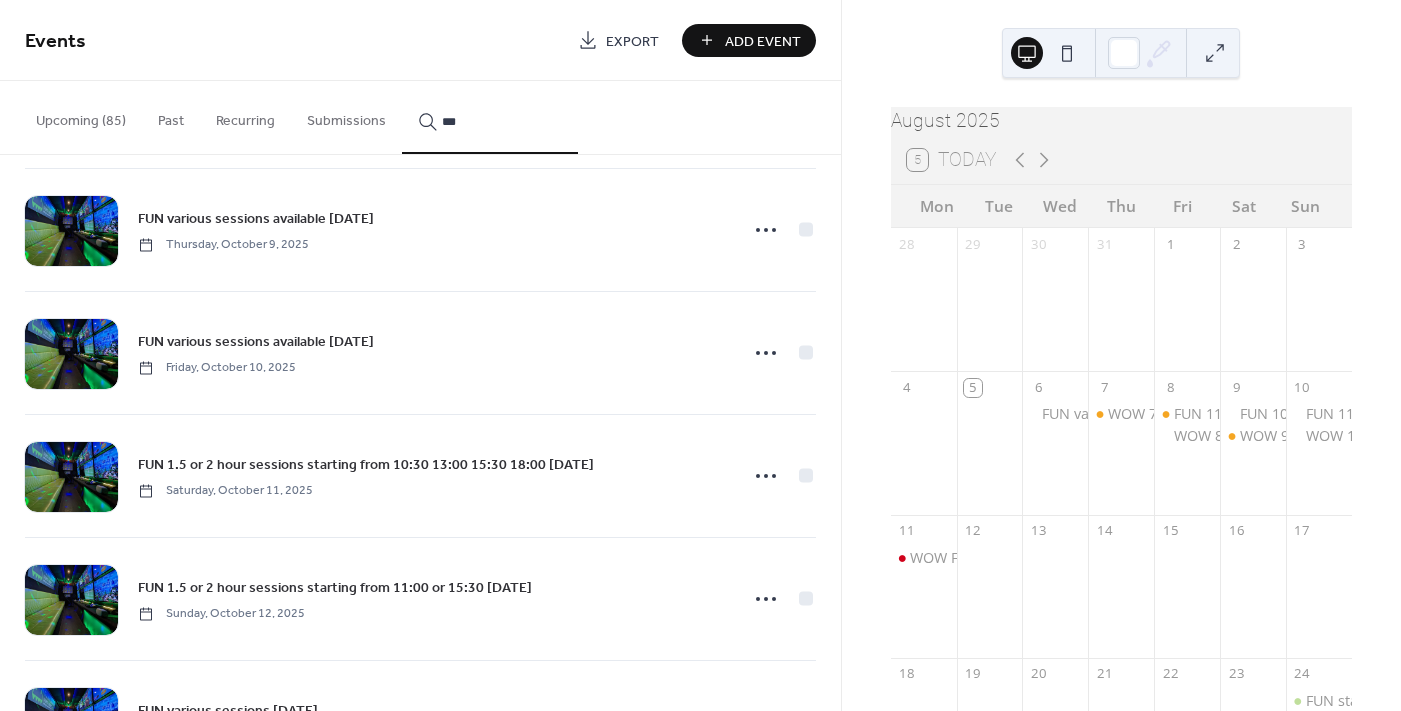 scroll, scrollTop: 1463, scrollLeft: 0, axis: vertical 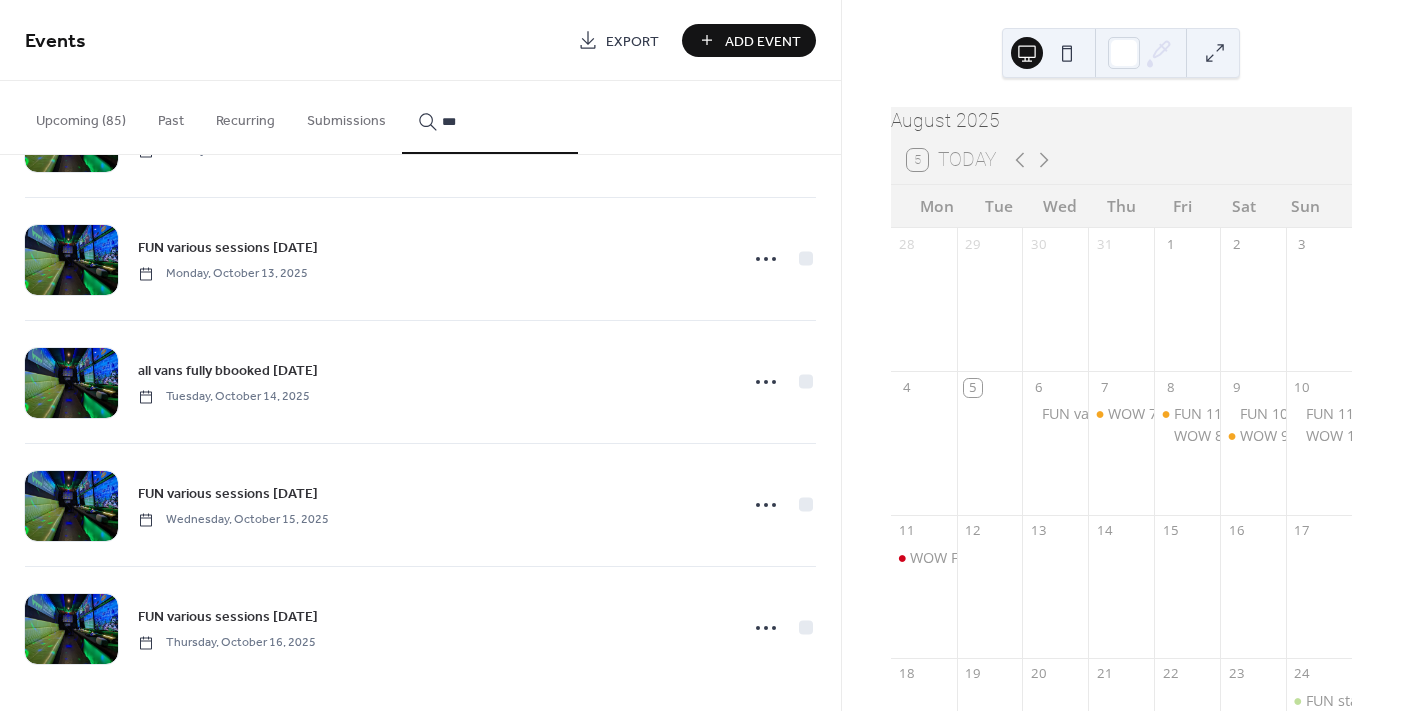 click 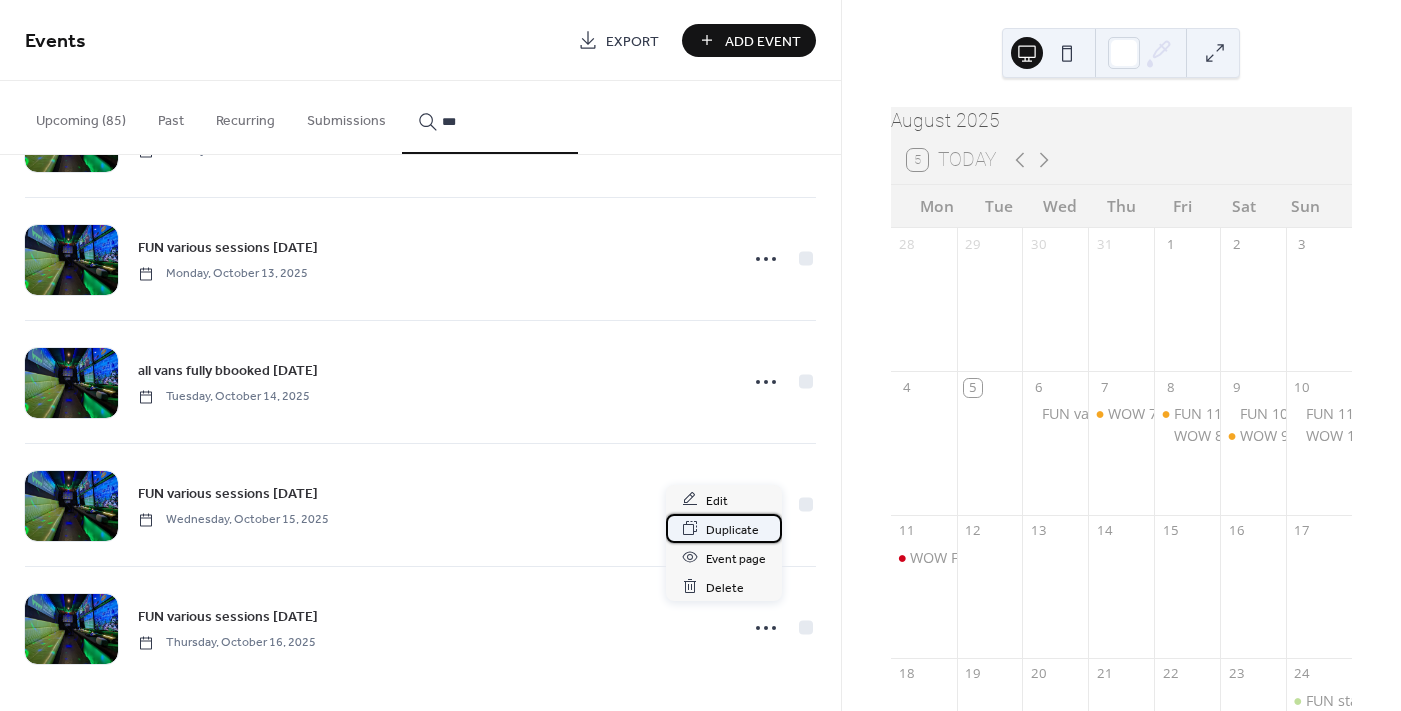 click on "Duplicate" at bounding box center [732, 529] 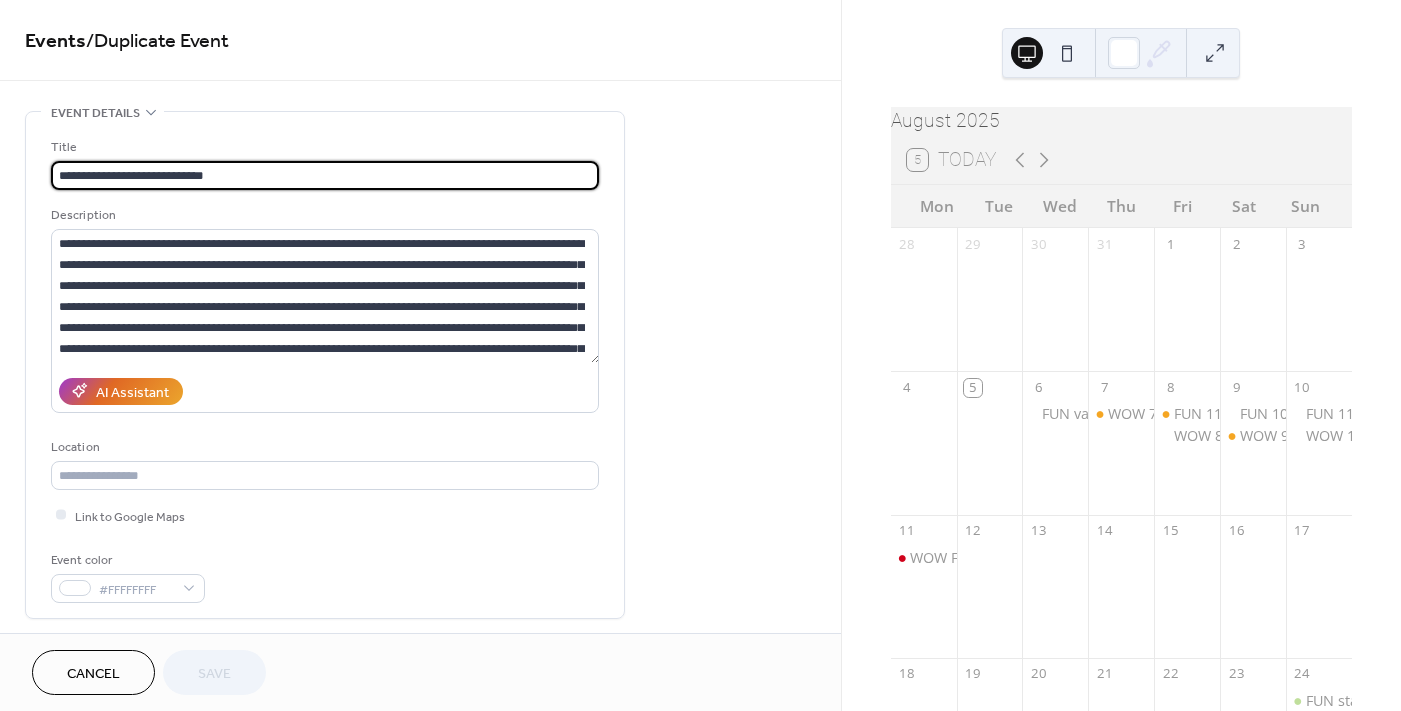 click on "**********" at bounding box center [325, 175] 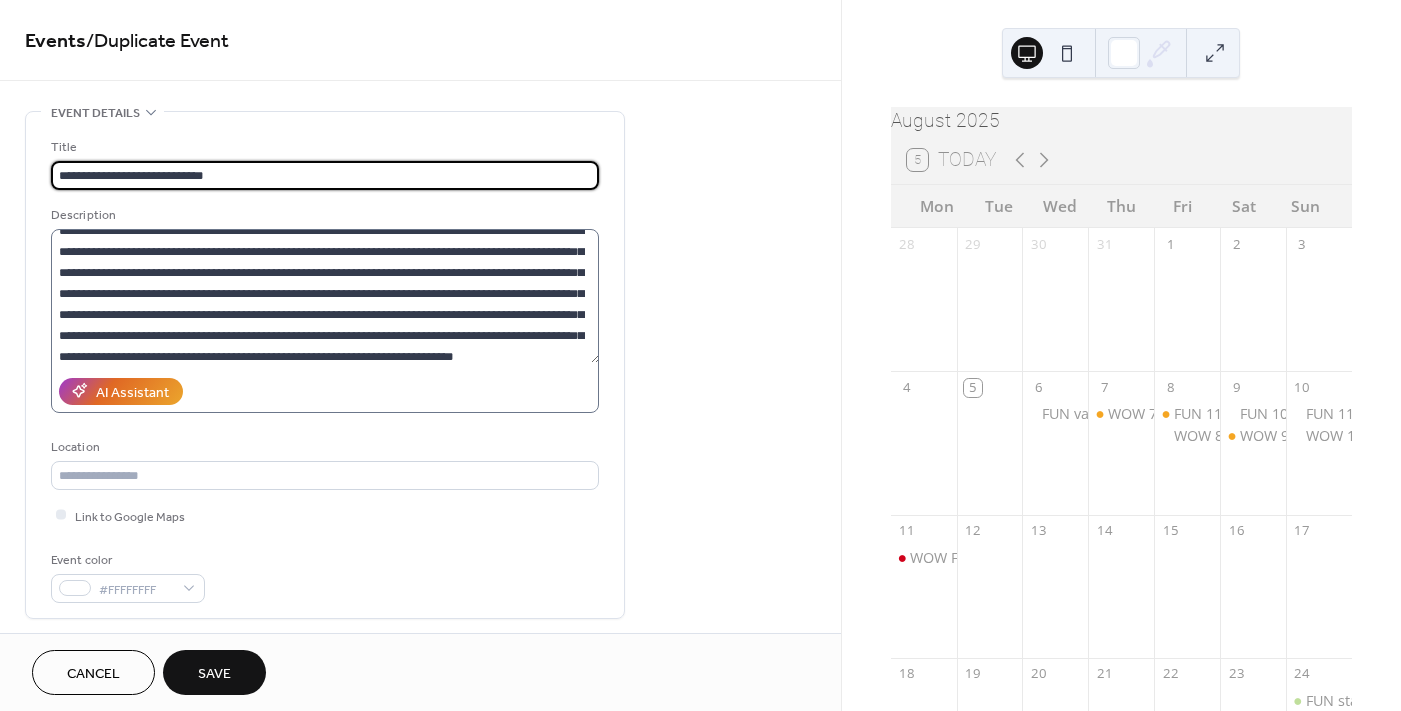 scroll, scrollTop: 41, scrollLeft: 0, axis: vertical 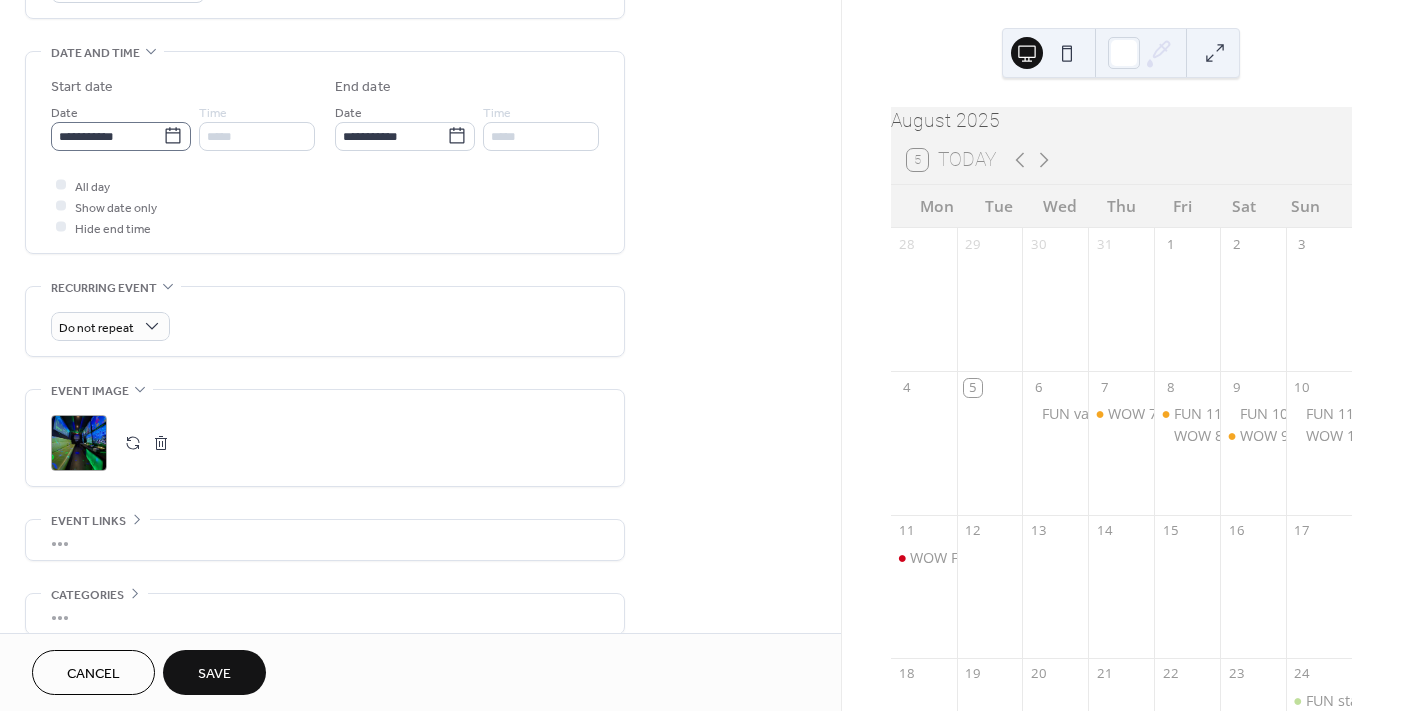 type on "**********" 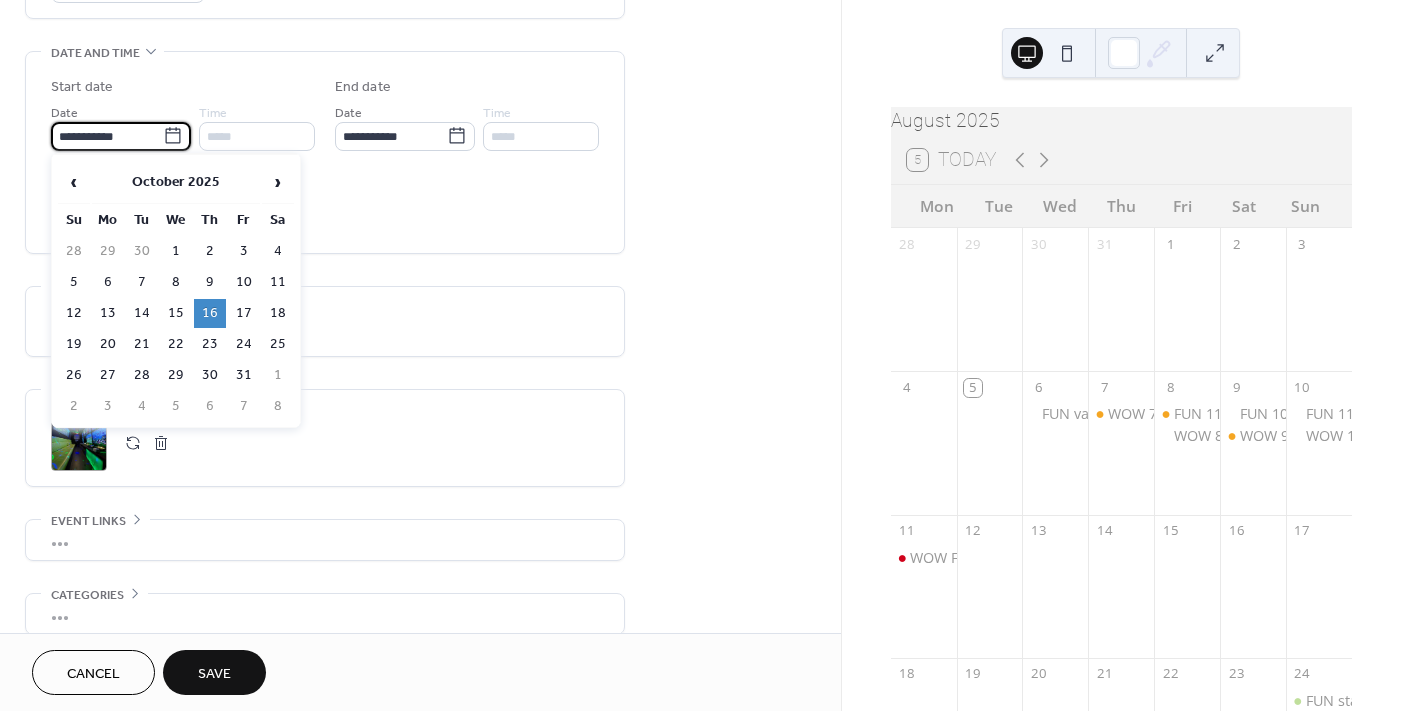 click on "**********" at bounding box center (107, 136) 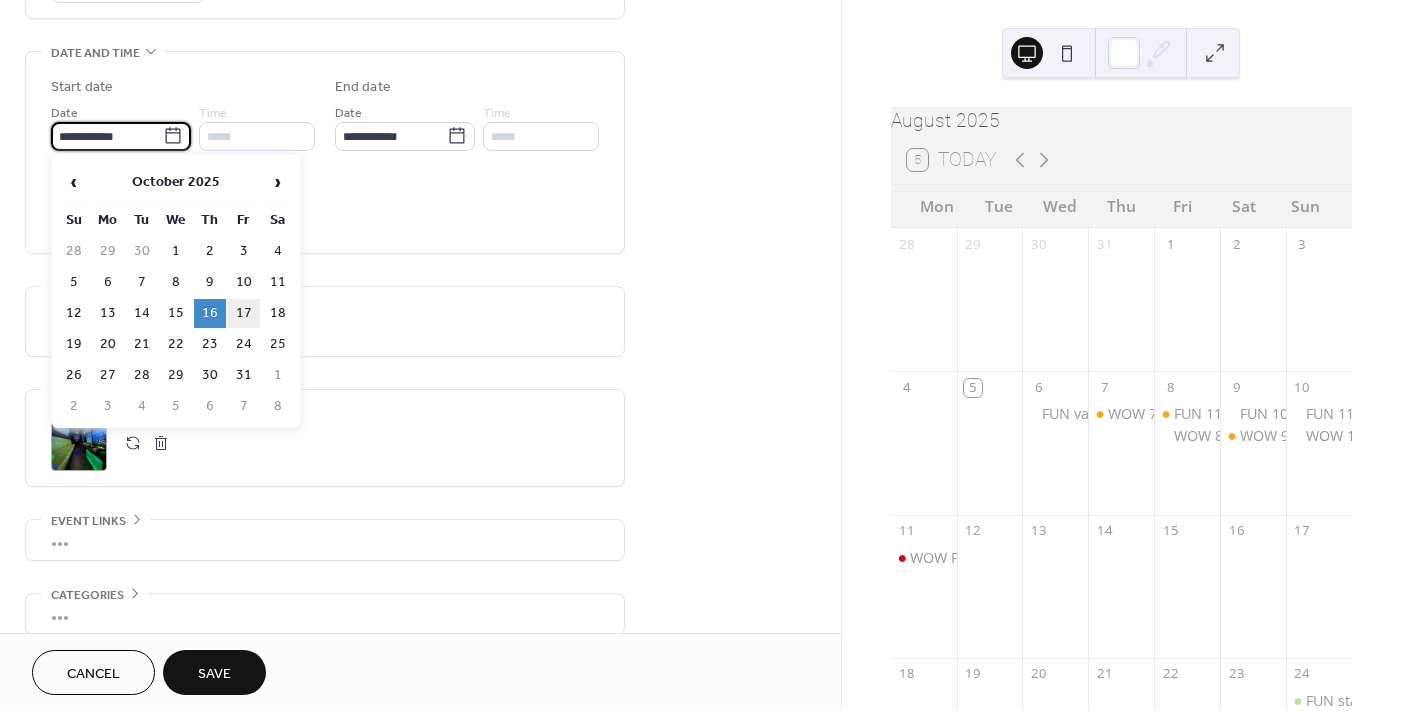 click on "17" at bounding box center (244, 313) 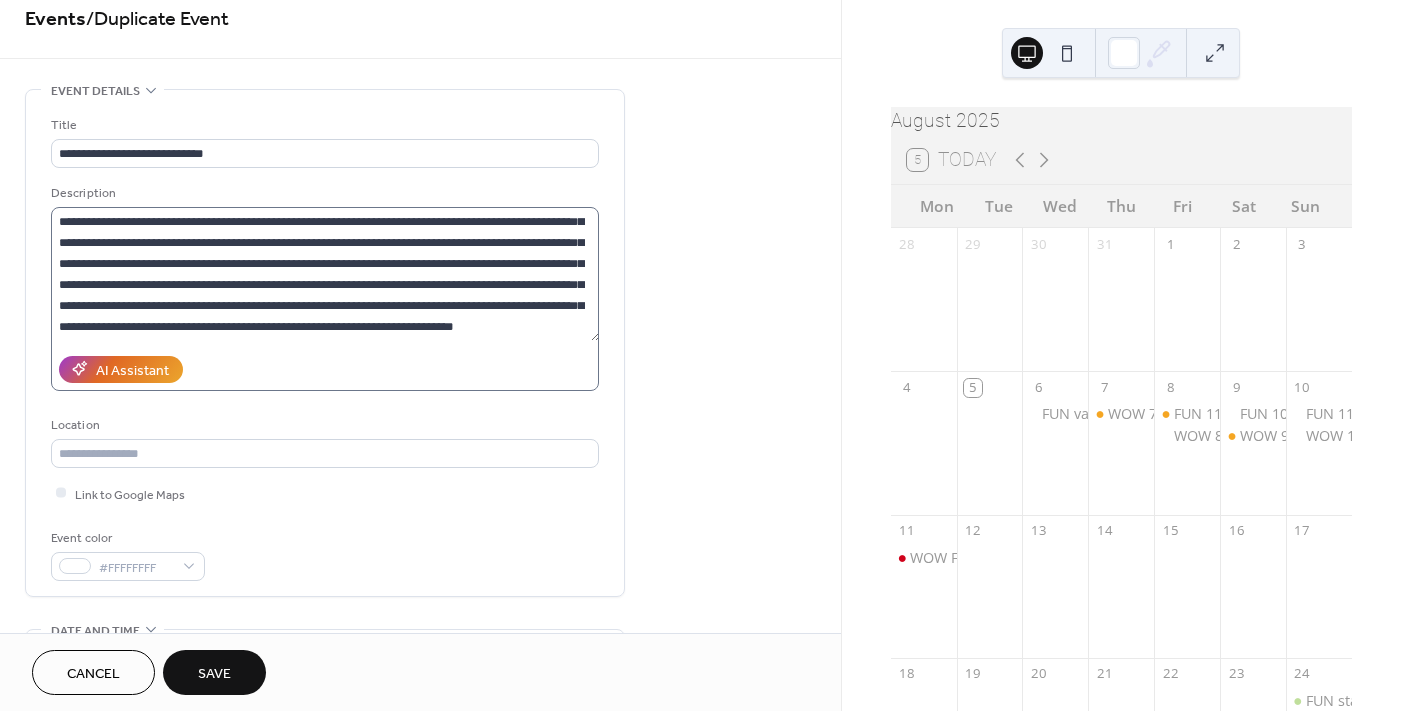 scroll, scrollTop: 0, scrollLeft: 0, axis: both 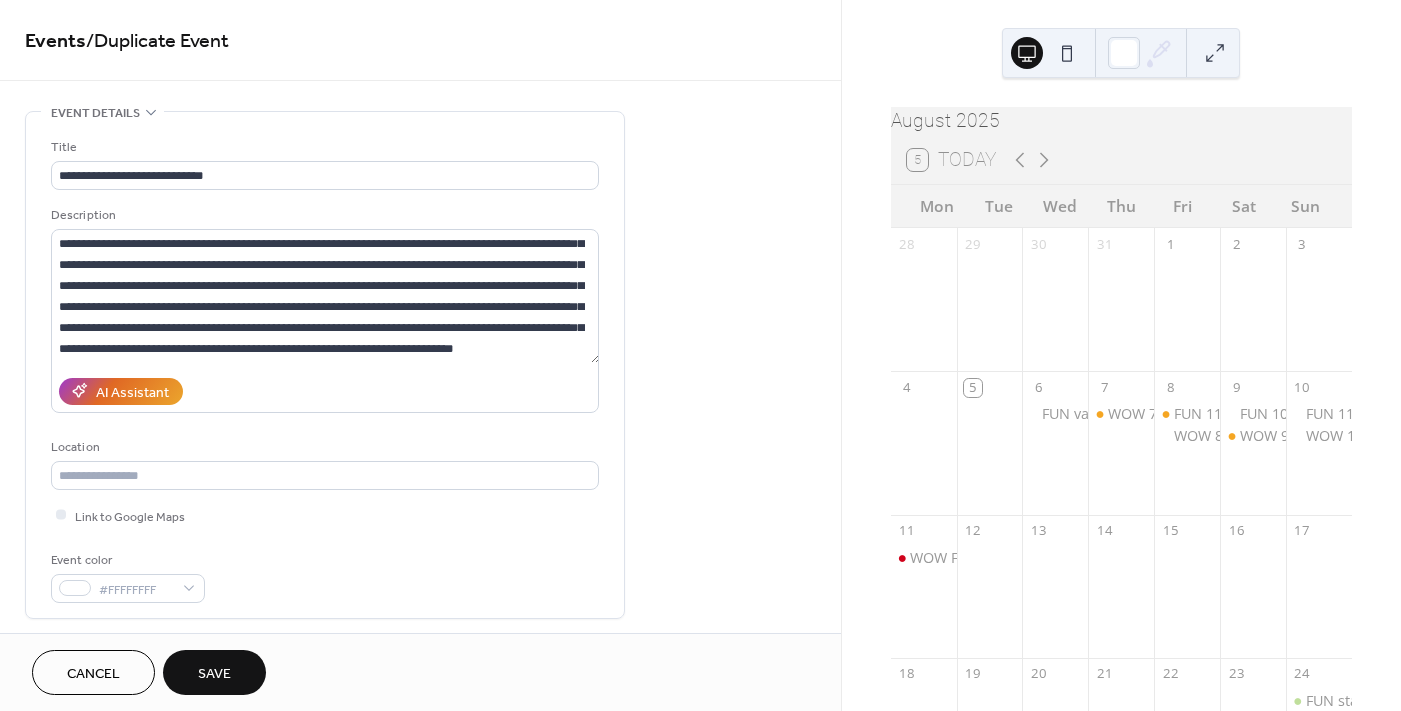 click on "Save" at bounding box center [214, 674] 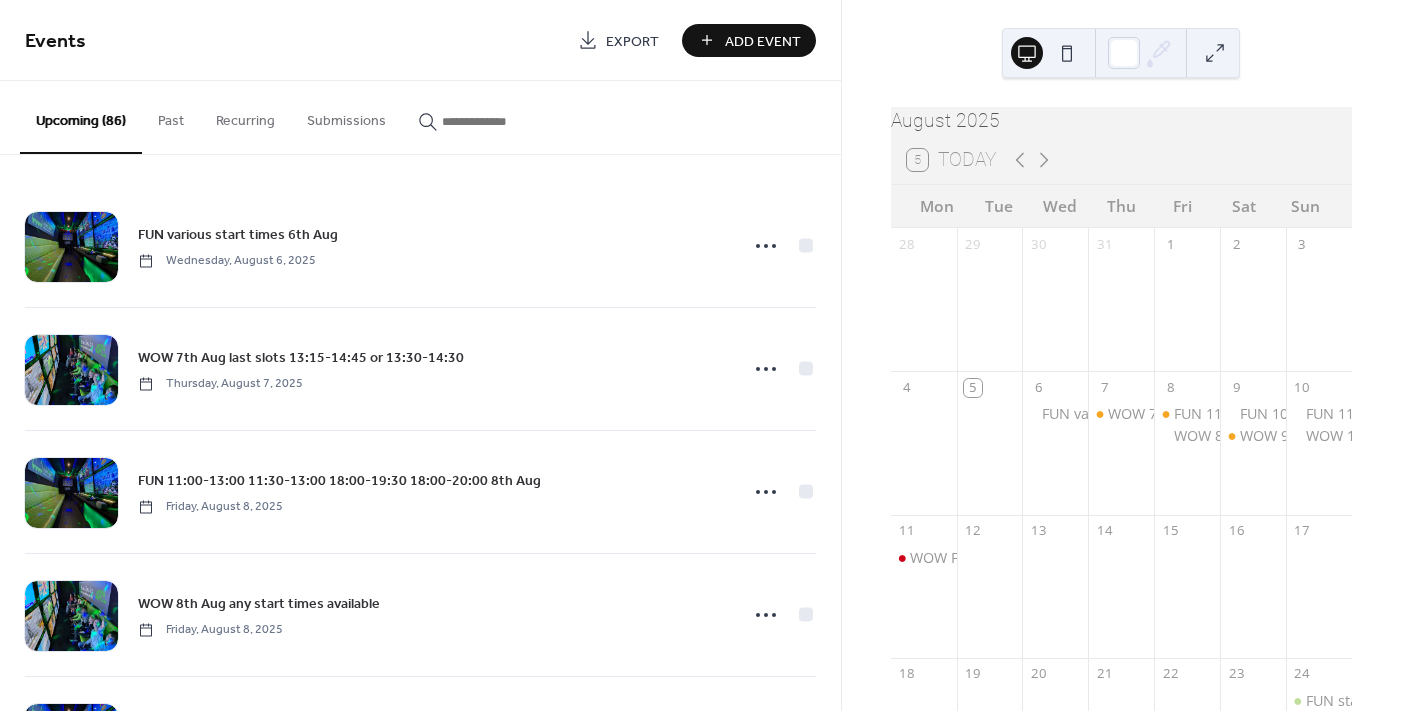 click at bounding box center (502, 121) 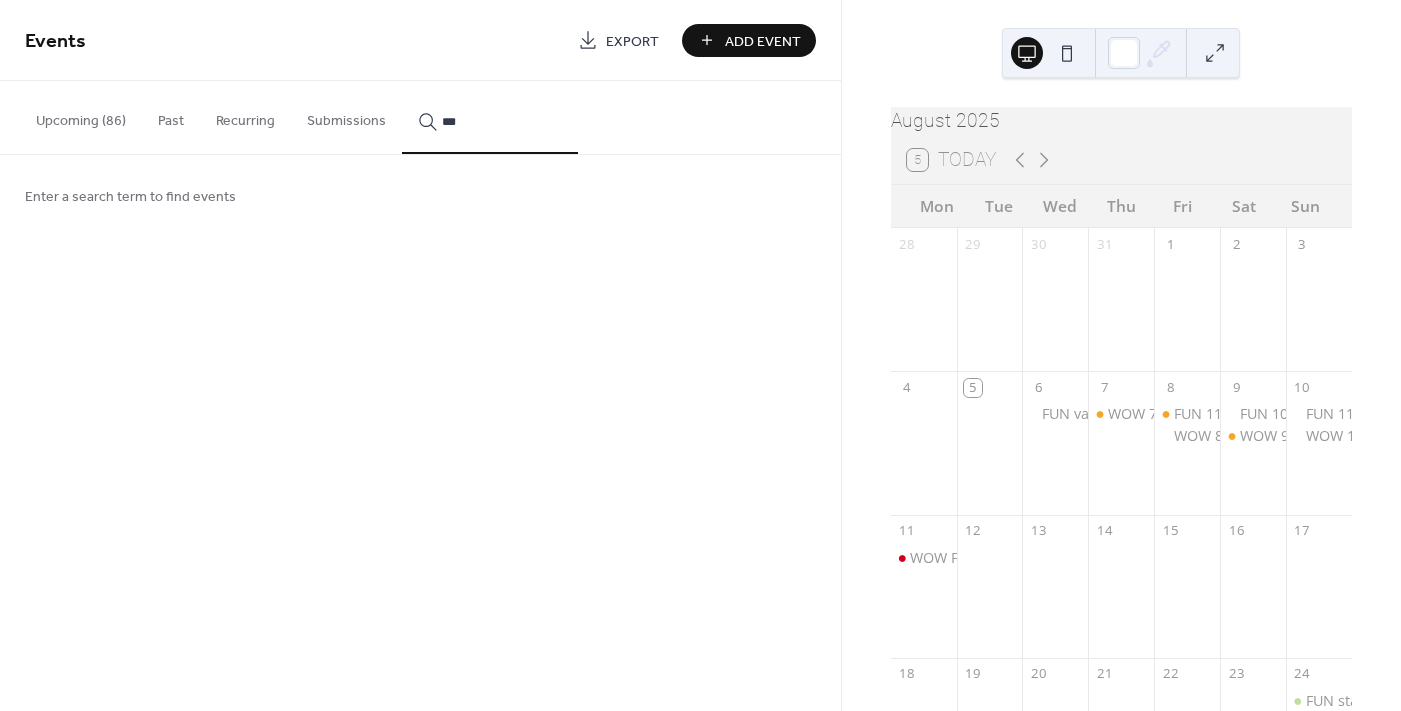 type on "***" 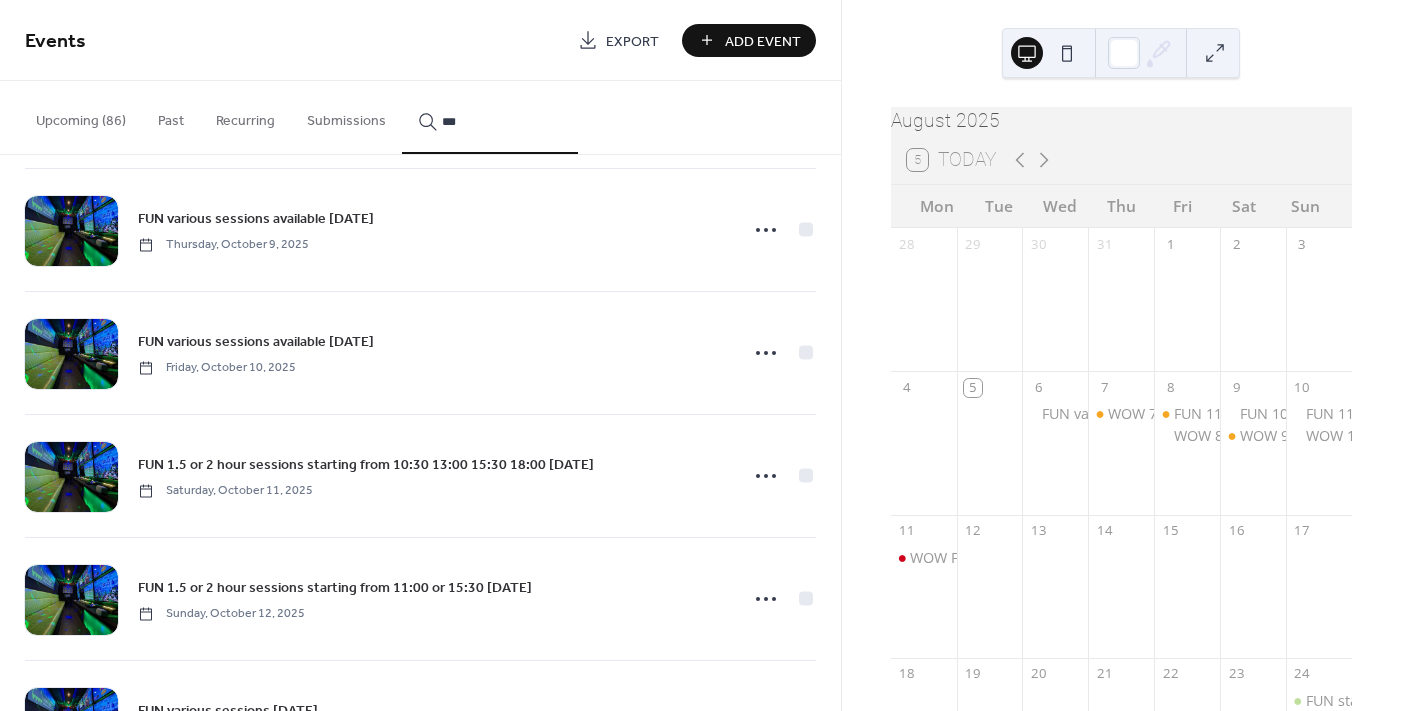 scroll, scrollTop: 1586, scrollLeft: 0, axis: vertical 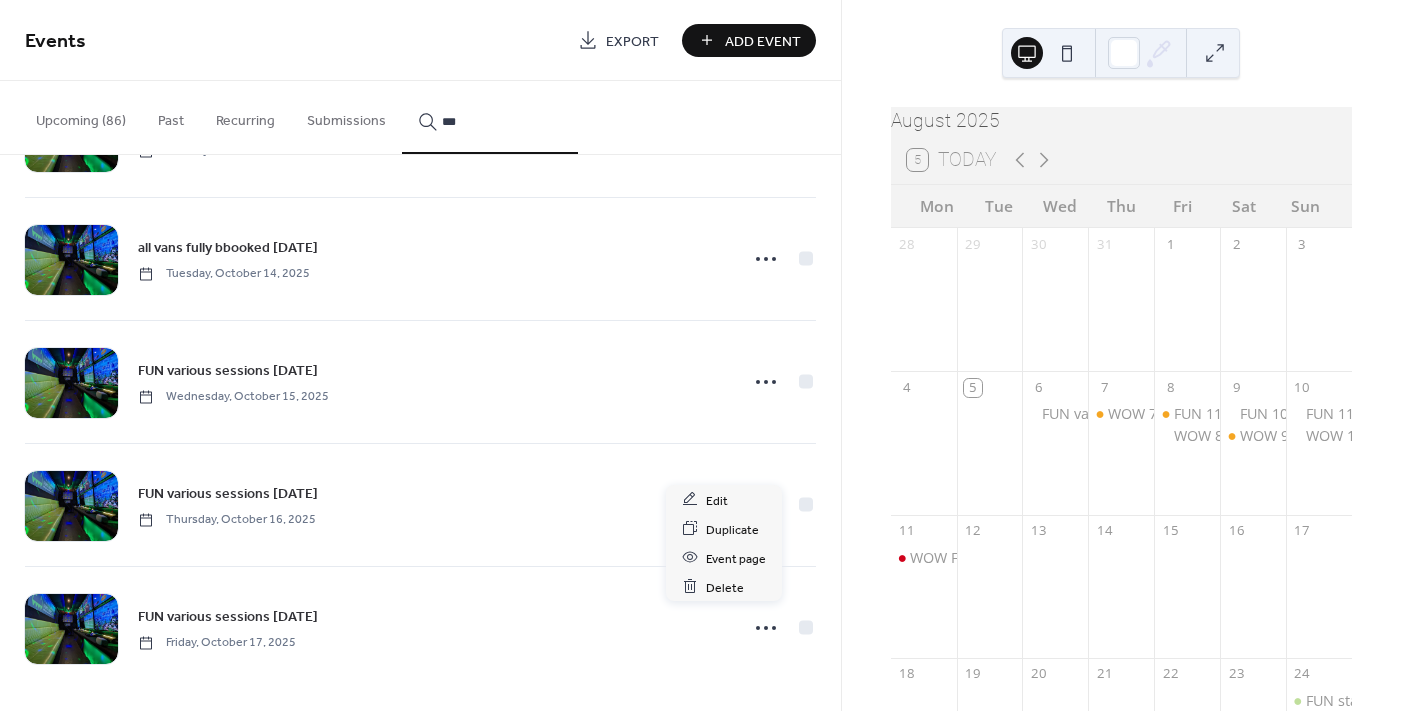 click 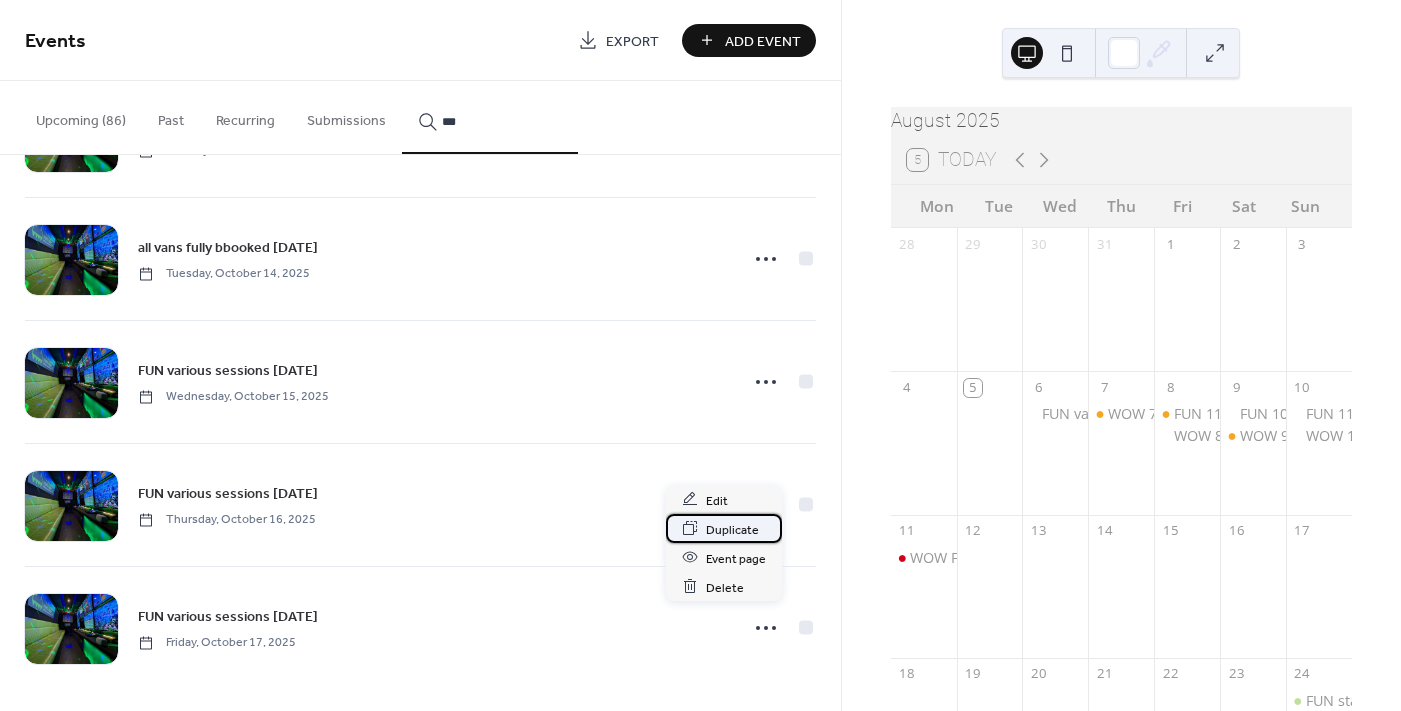 click on "Duplicate" at bounding box center (732, 529) 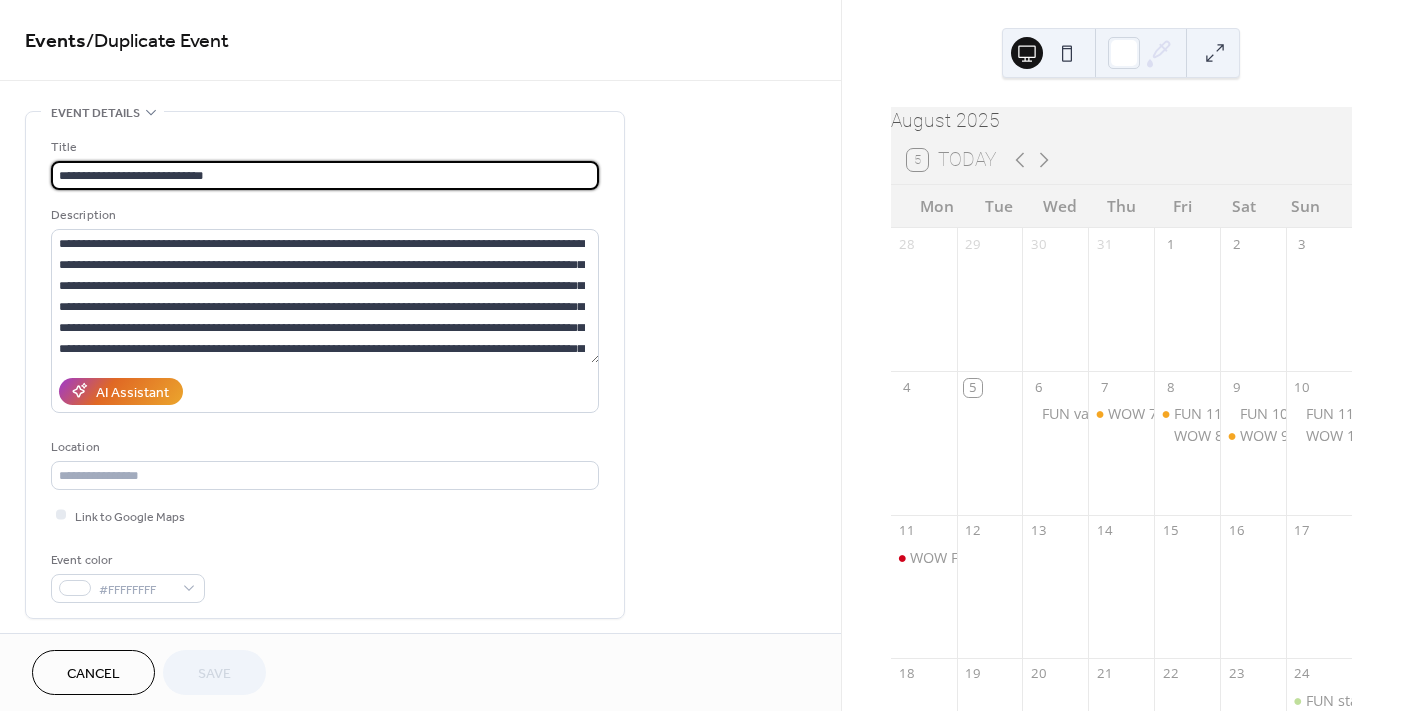 drag, startPoint x: 172, startPoint y: 171, endPoint x: 83, endPoint y: 171, distance: 89 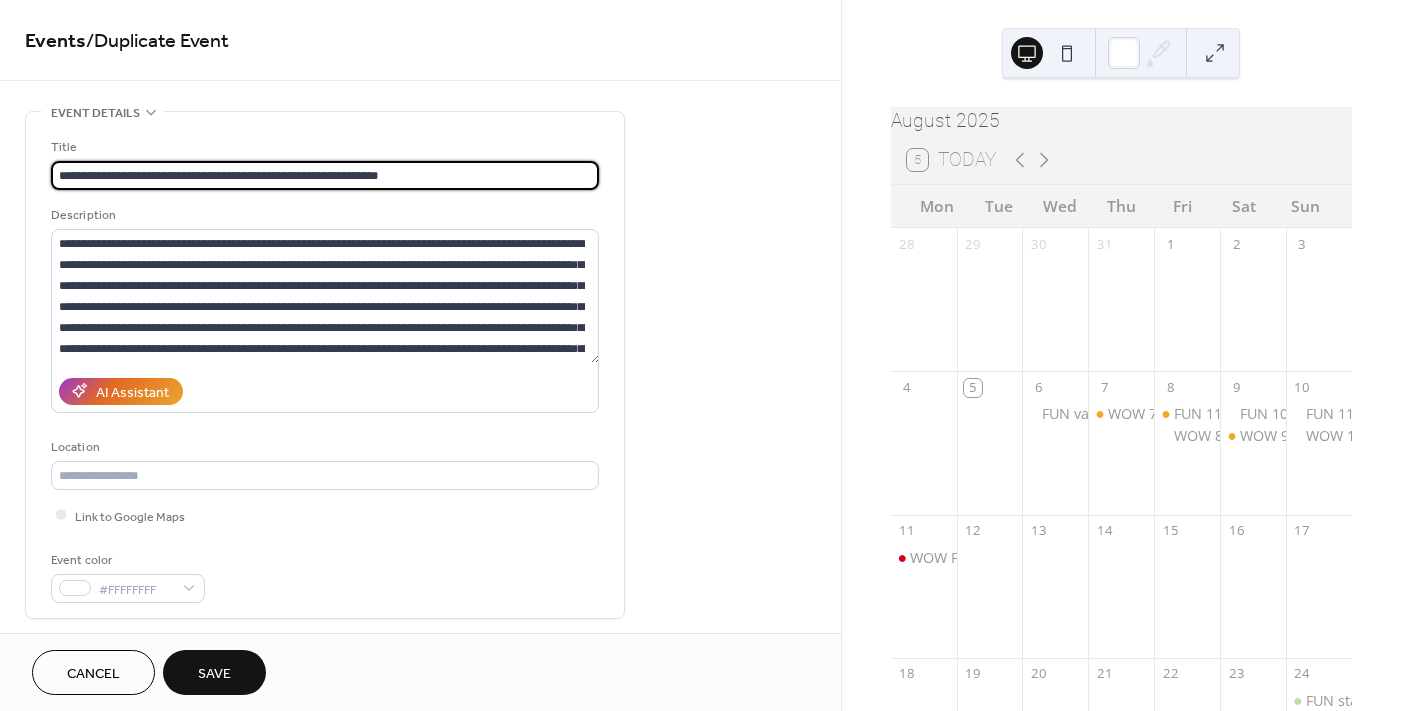 scroll, scrollTop: 500, scrollLeft: 0, axis: vertical 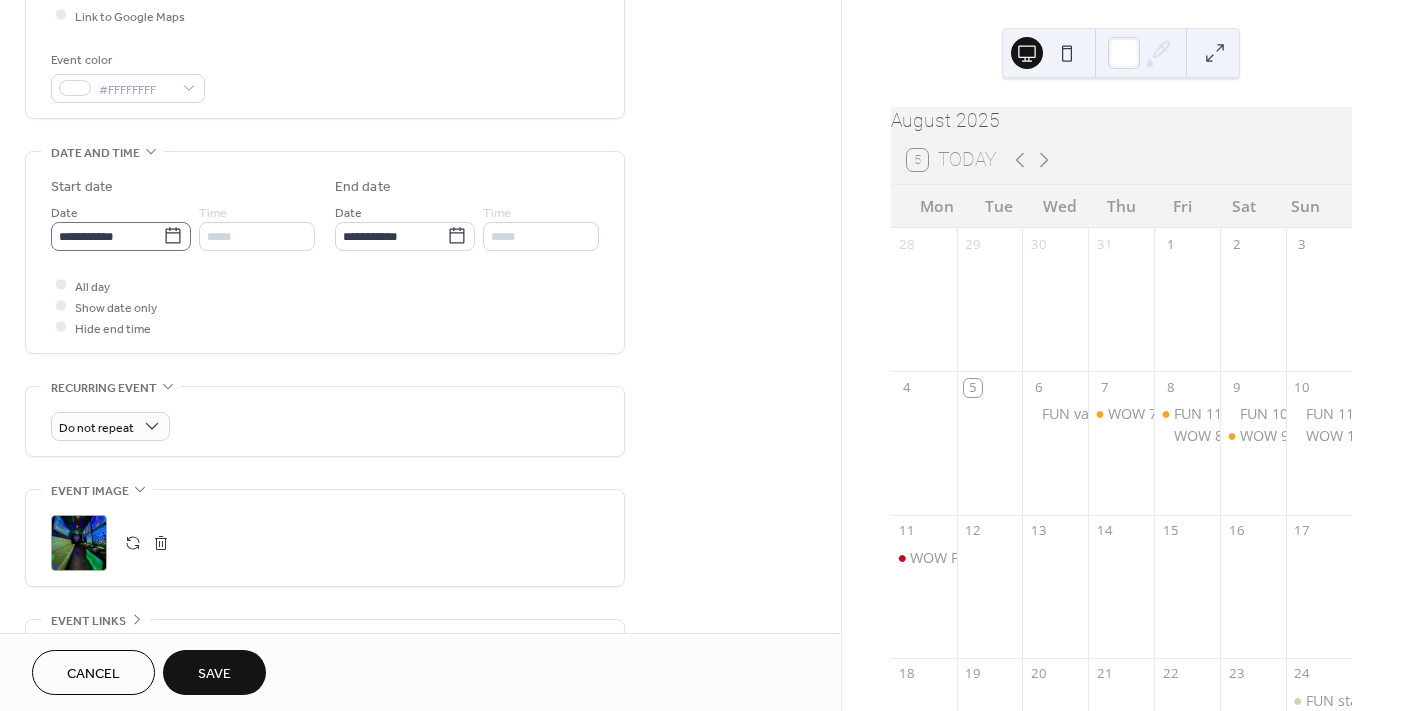 type on "**********" 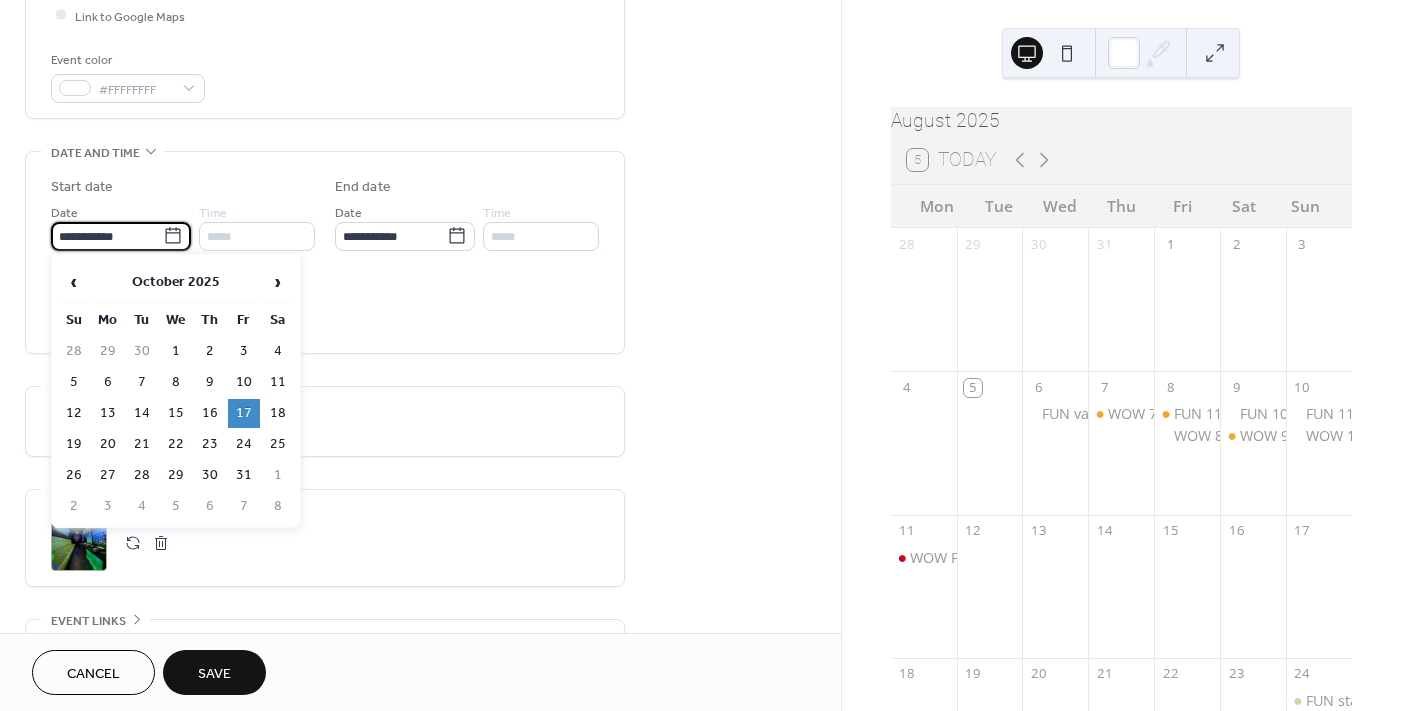 click on "**********" at bounding box center (107, 236) 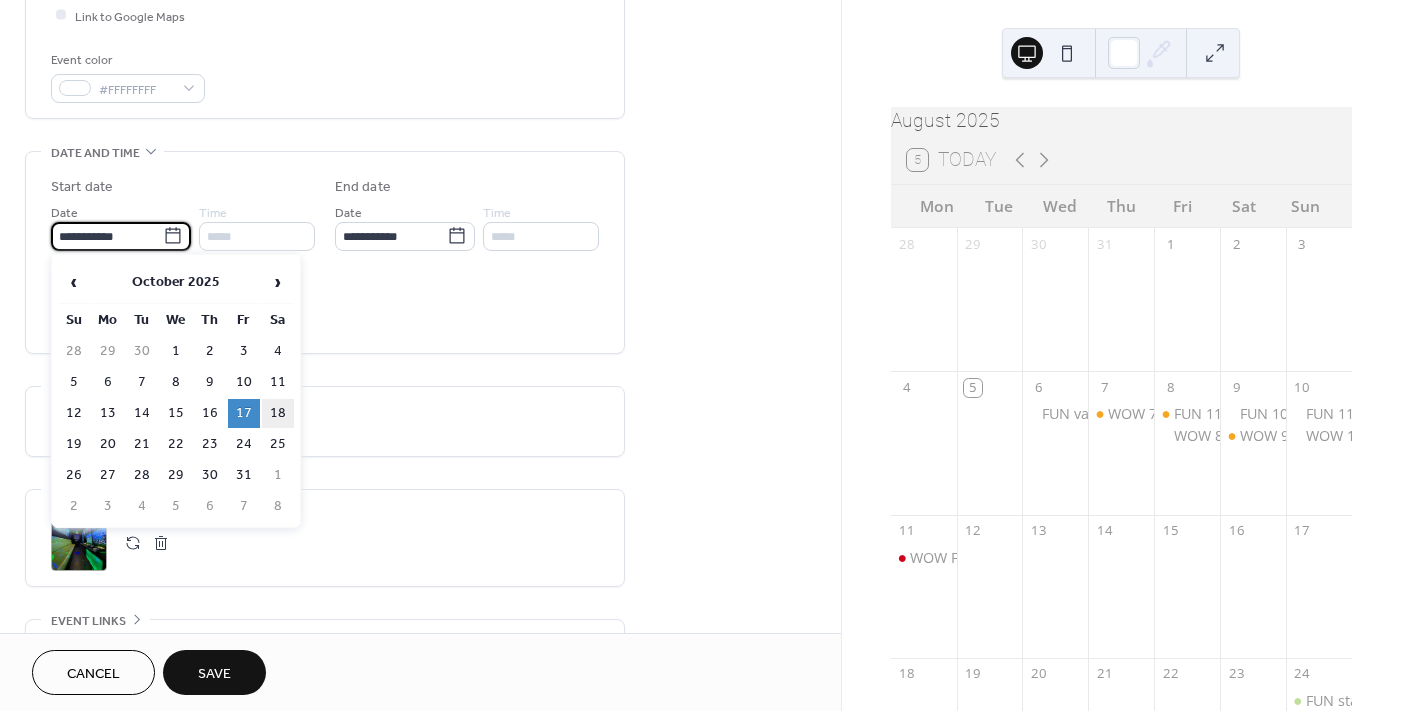 click on "18" at bounding box center (278, 413) 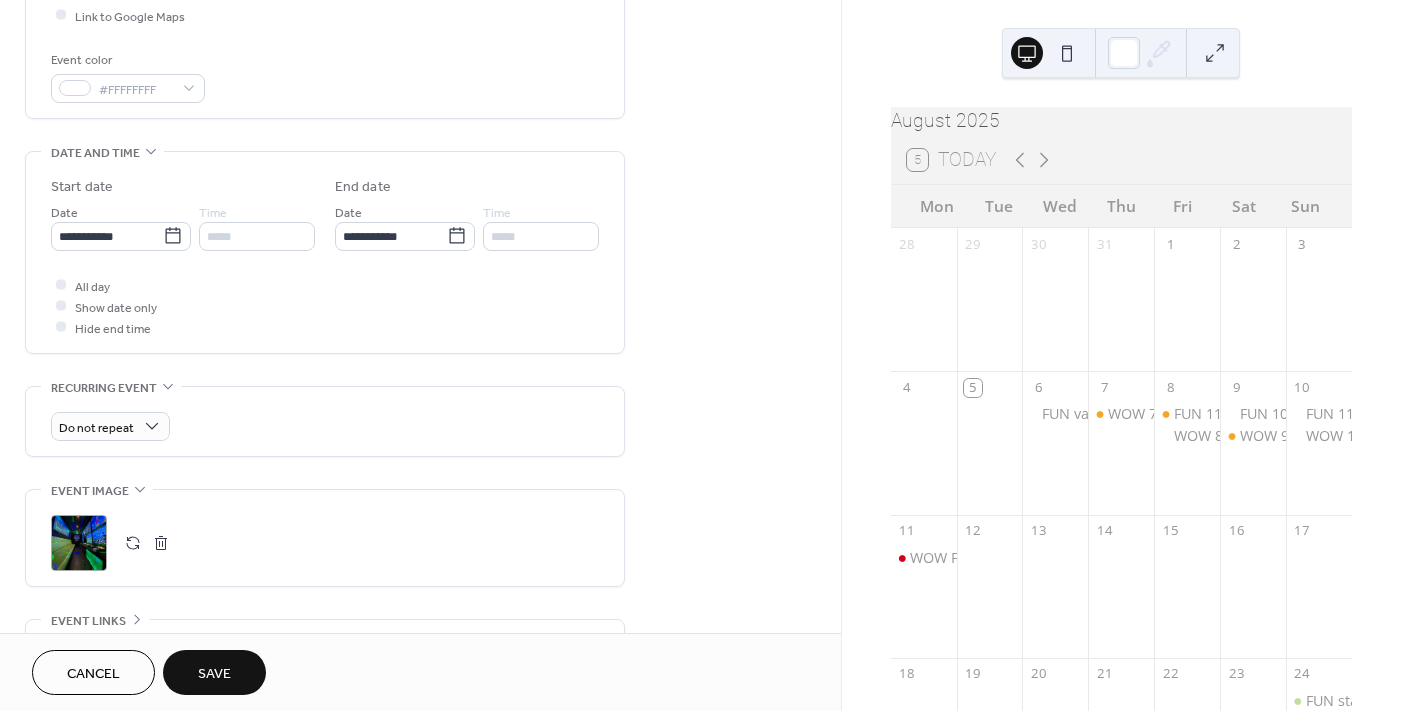 scroll, scrollTop: 0, scrollLeft: 0, axis: both 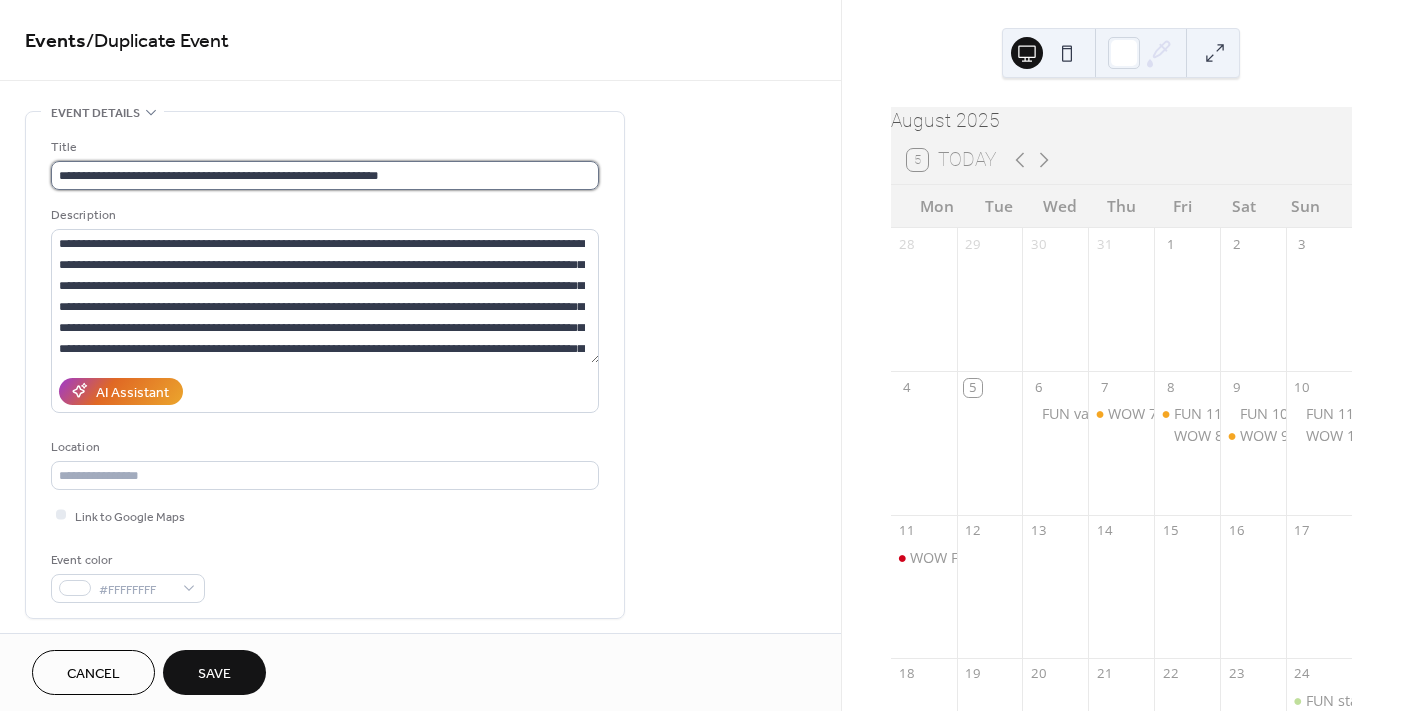 click on "**********" at bounding box center [325, 175] 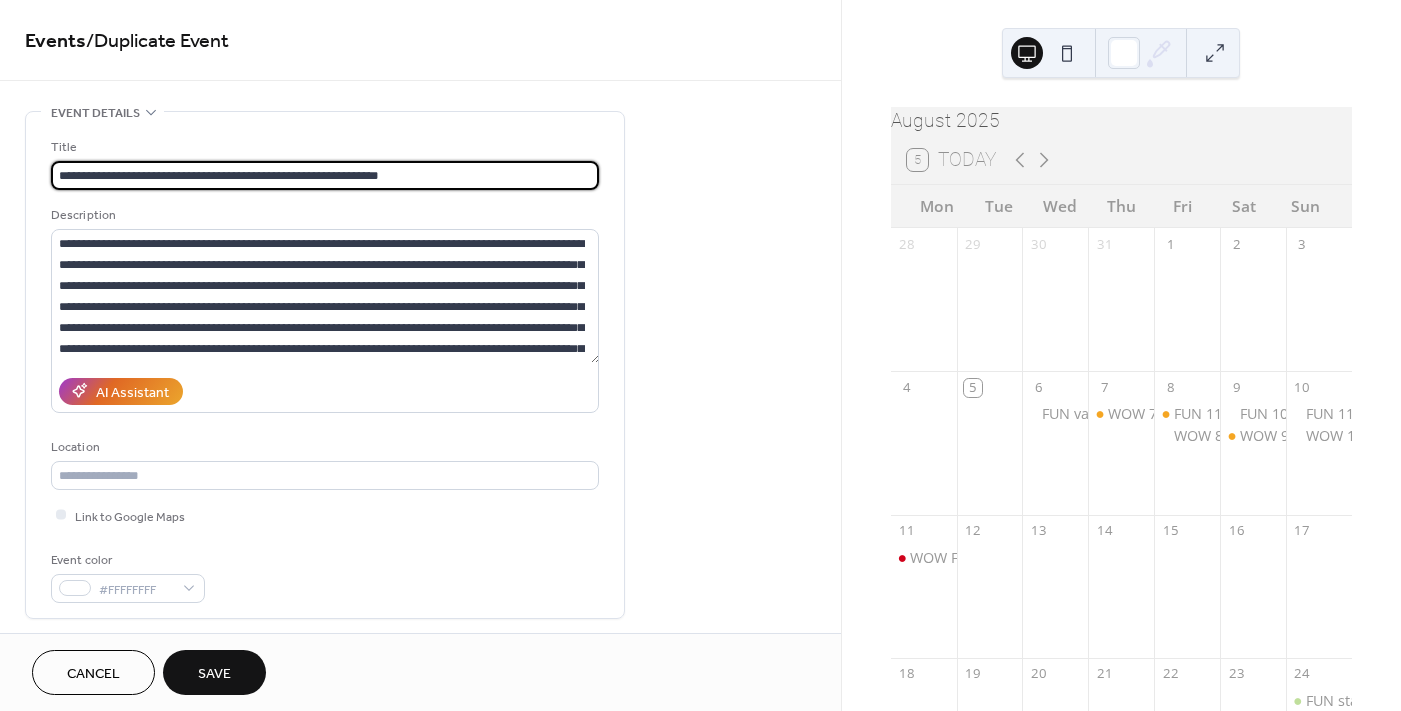 type on "**********" 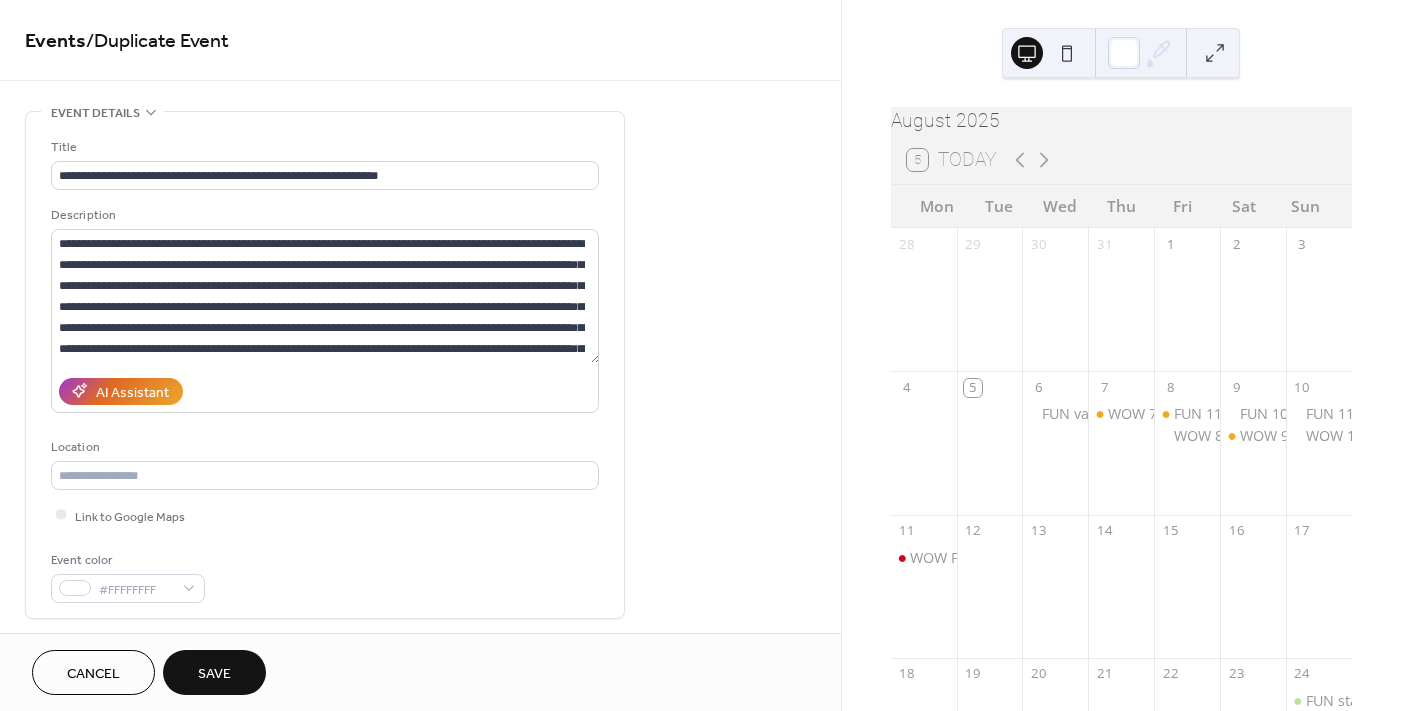 click on "Save" at bounding box center [214, 674] 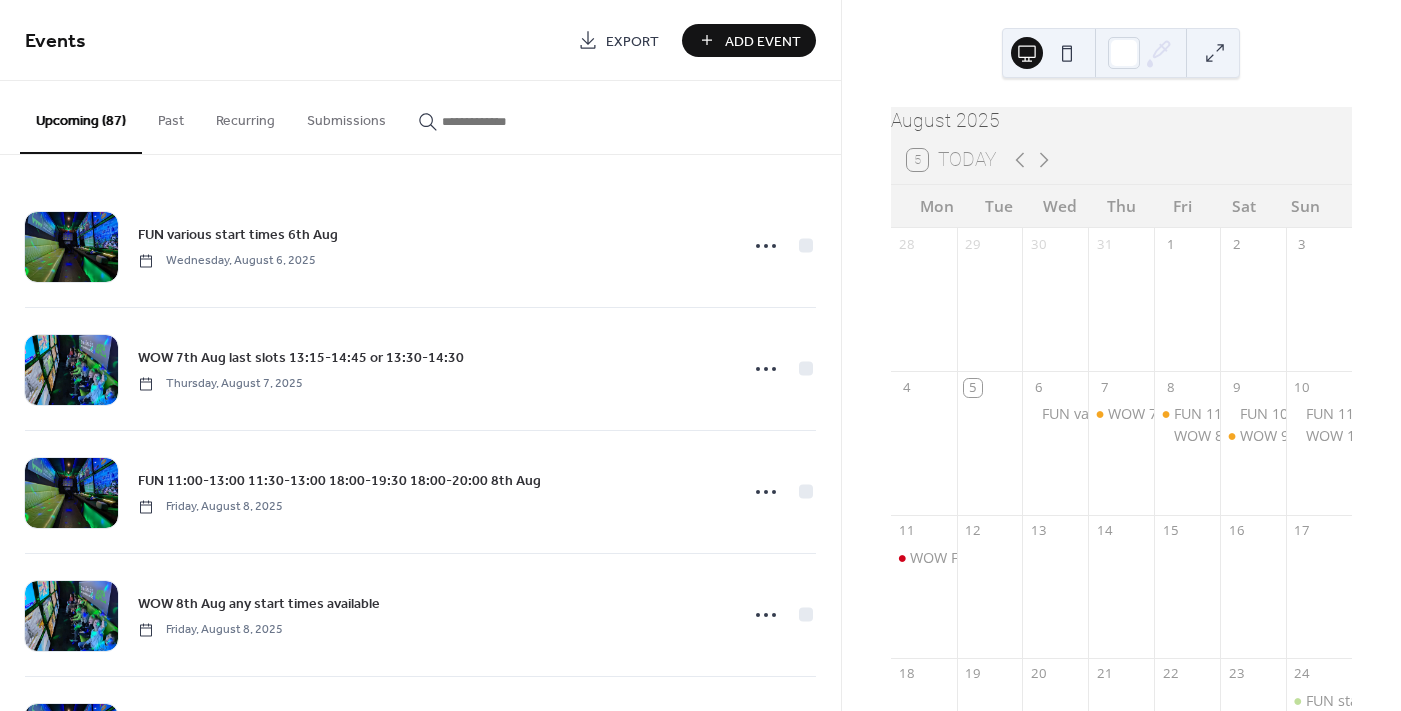 click at bounding box center (502, 121) 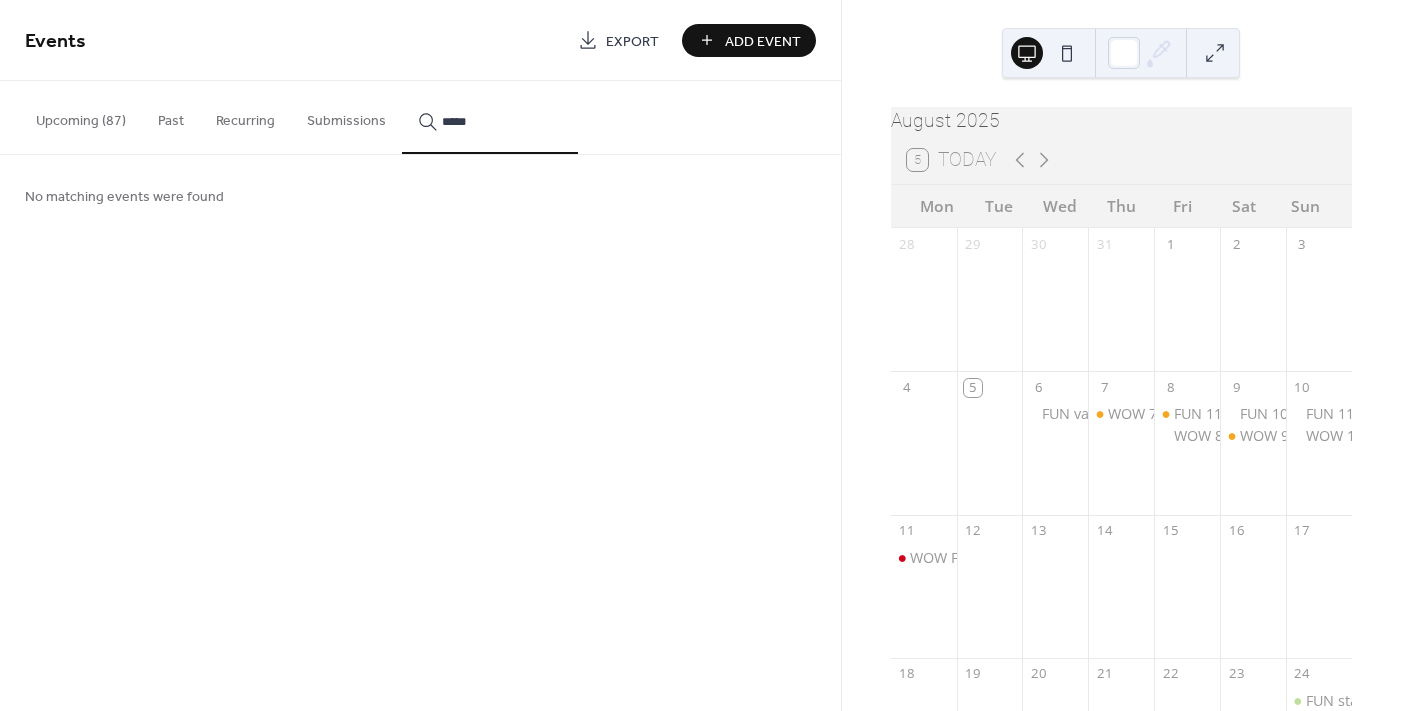 click on "****" at bounding box center (490, 117) 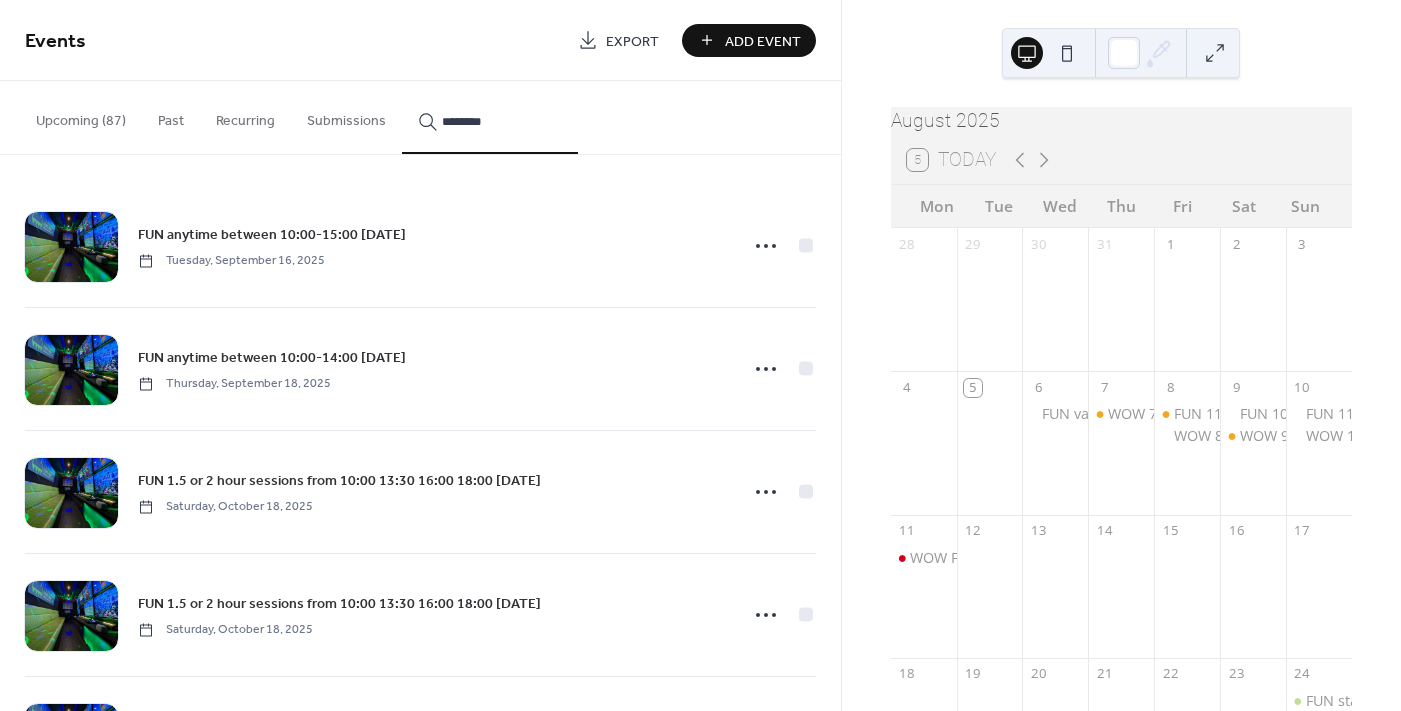 scroll, scrollTop: 115, scrollLeft: 0, axis: vertical 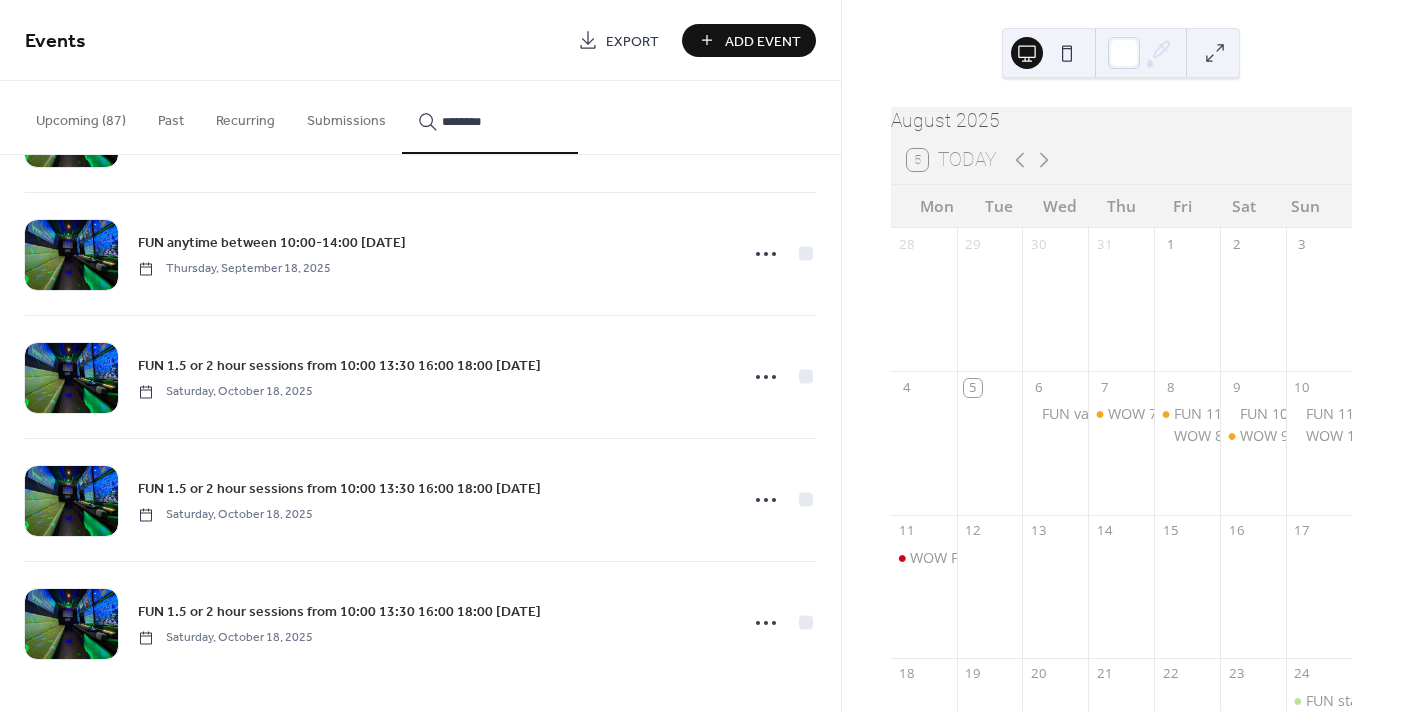 type on "********" 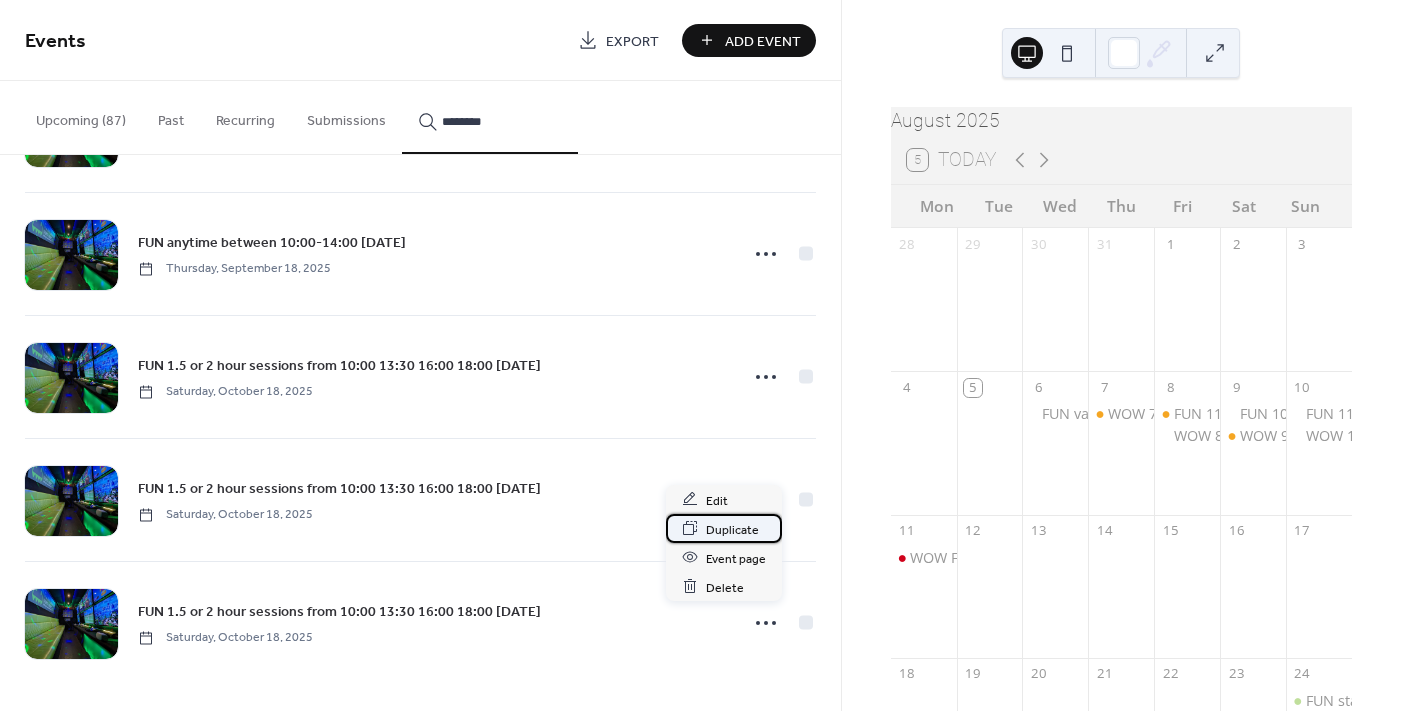 click on "Duplicate" at bounding box center [732, 529] 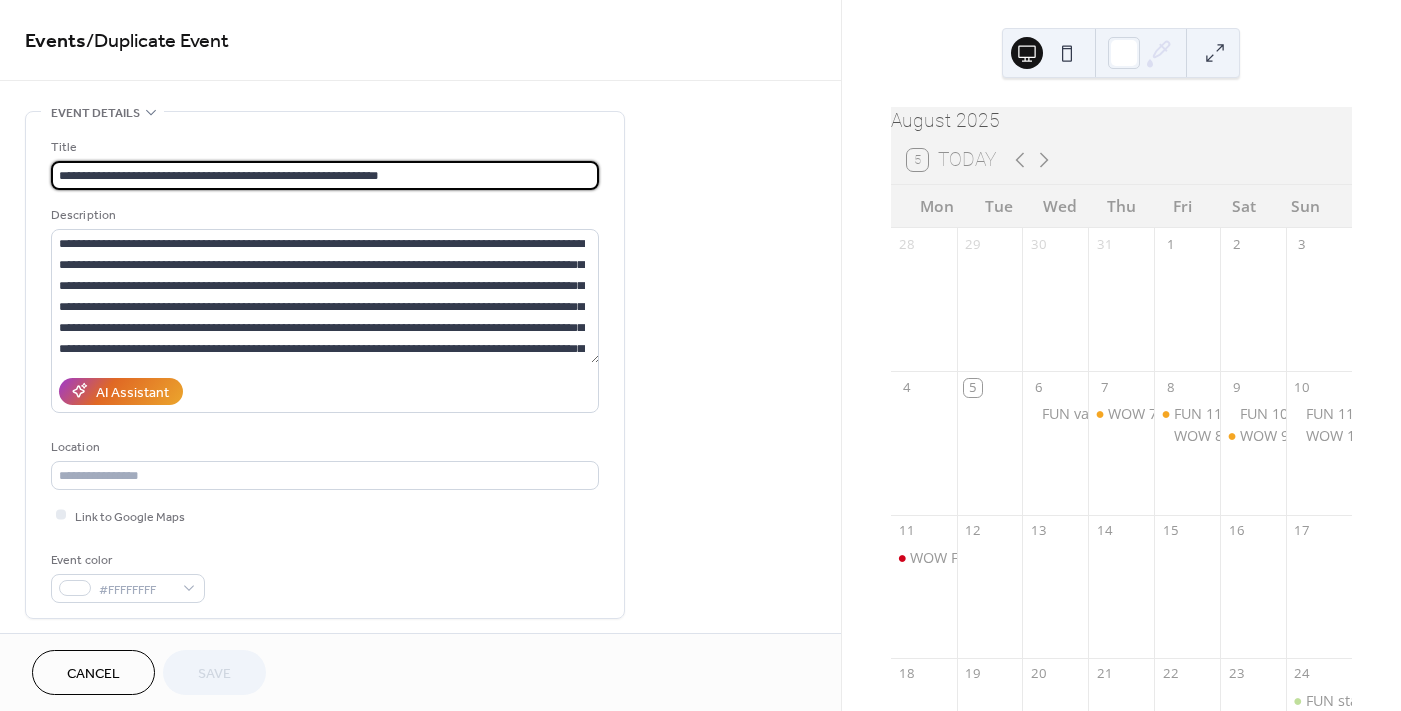 click on "**********" at bounding box center [325, 175] 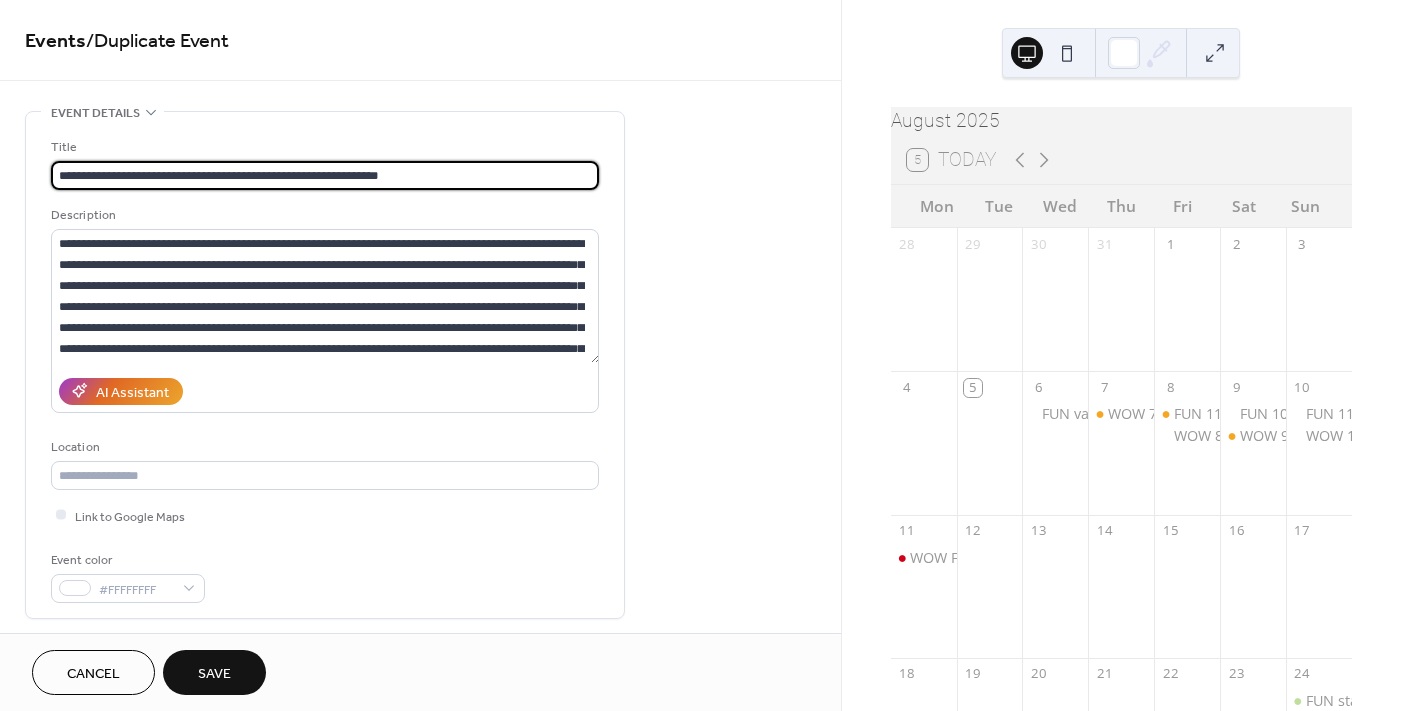 scroll, scrollTop: 0, scrollLeft: 0, axis: both 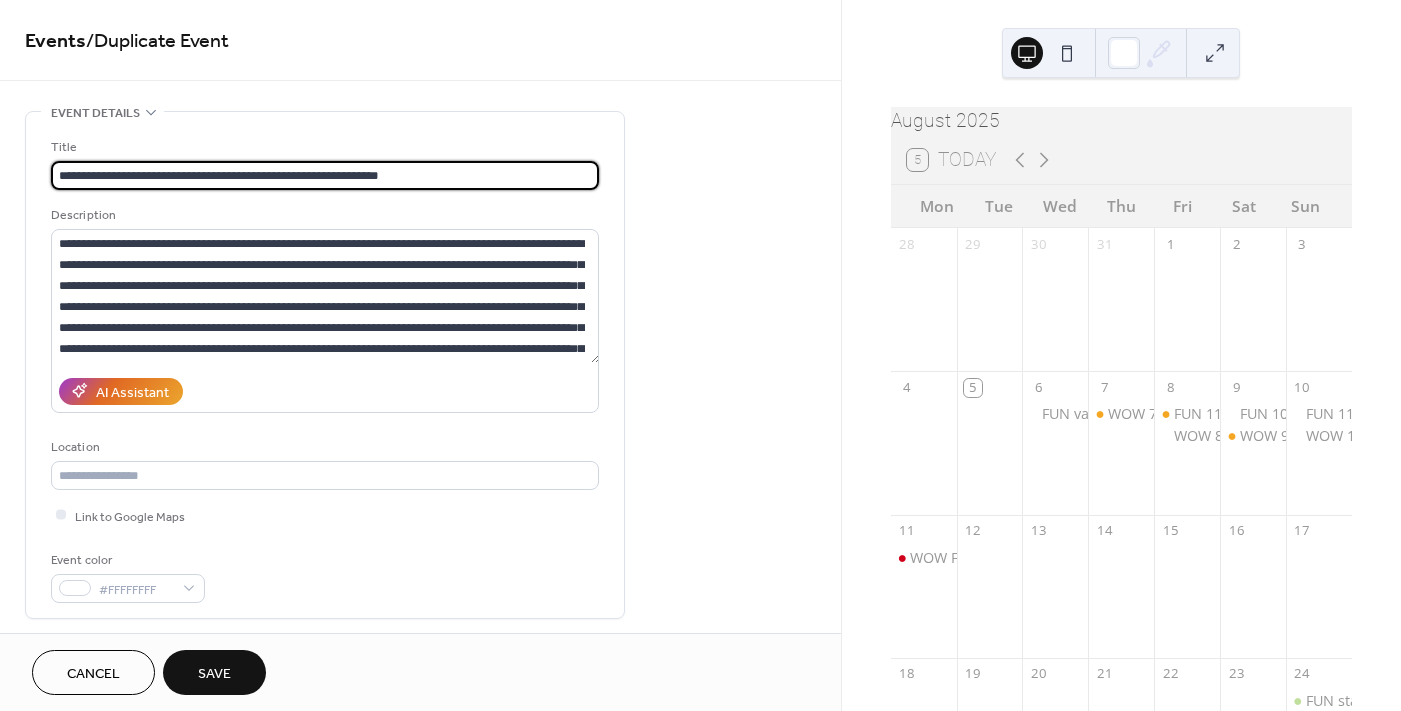 drag, startPoint x: 354, startPoint y: 176, endPoint x: 233, endPoint y: 180, distance: 121.0661 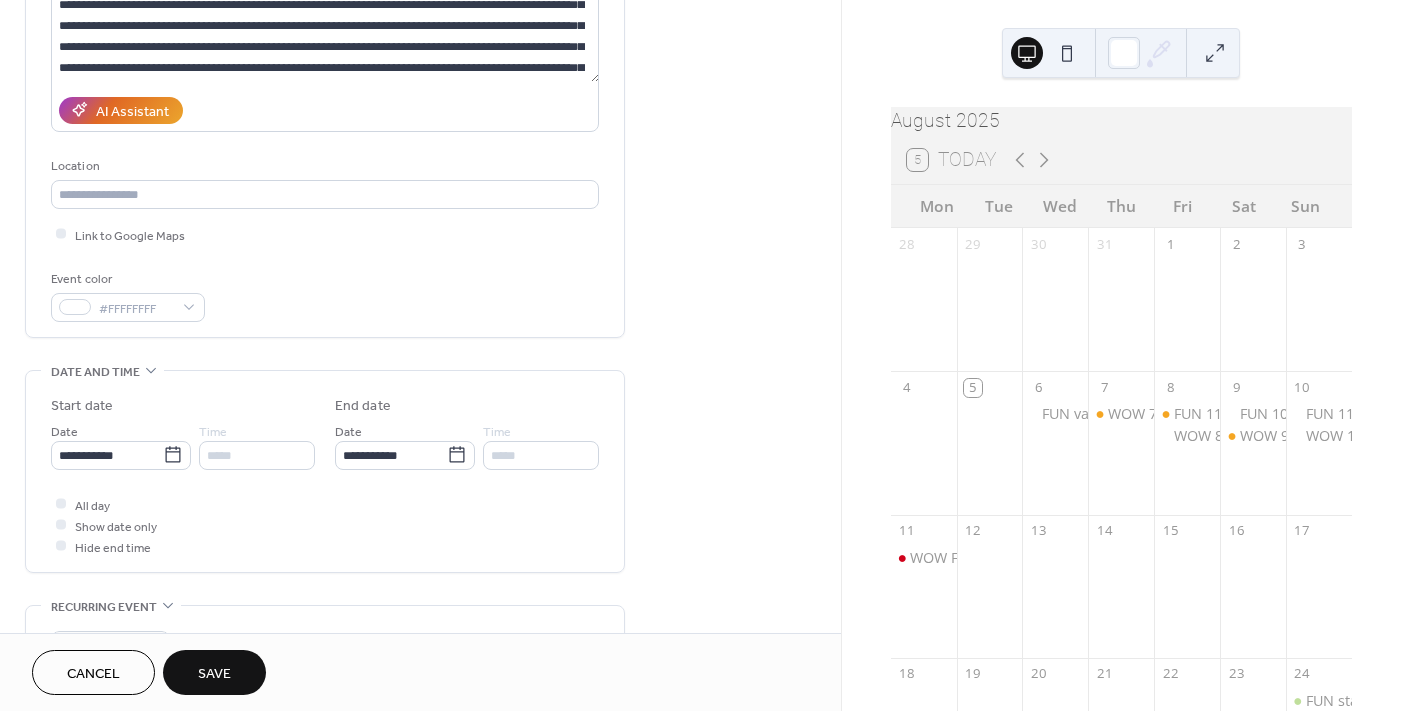 scroll, scrollTop: 399, scrollLeft: 0, axis: vertical 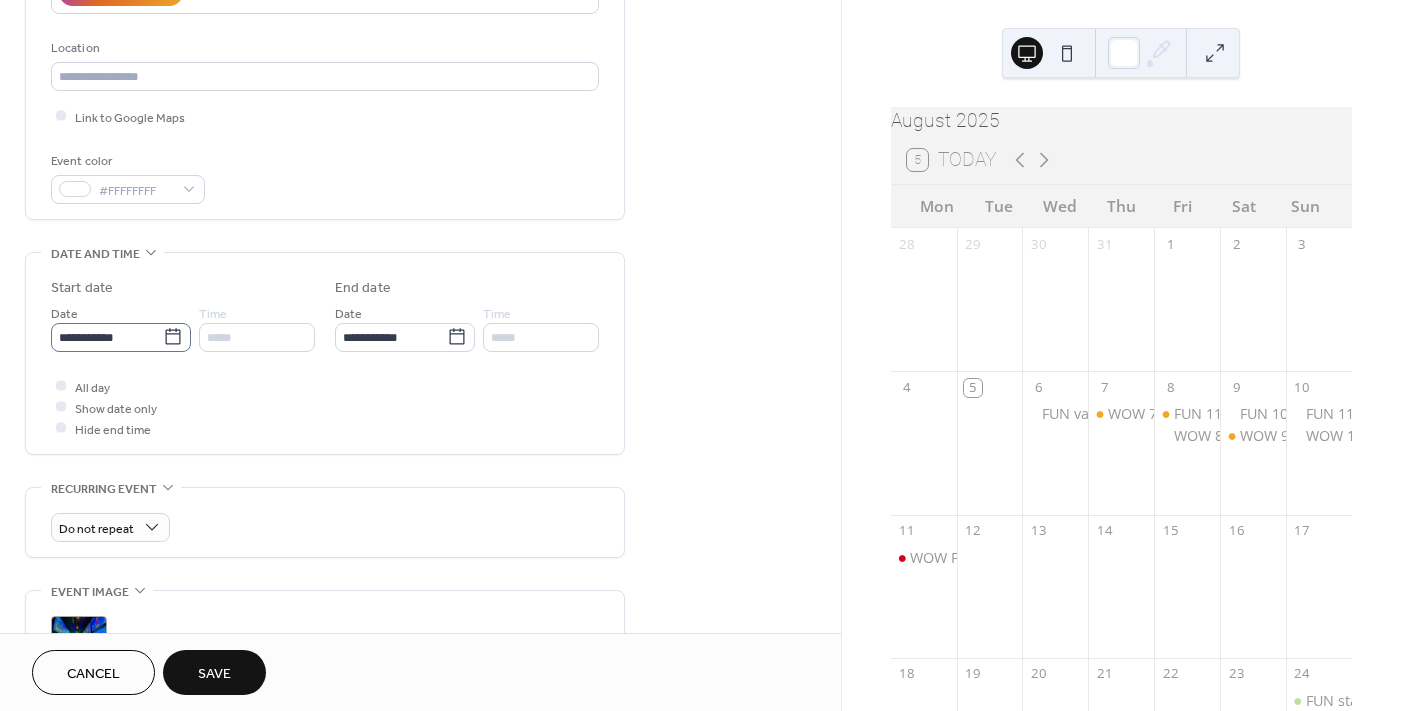 type on "**********" 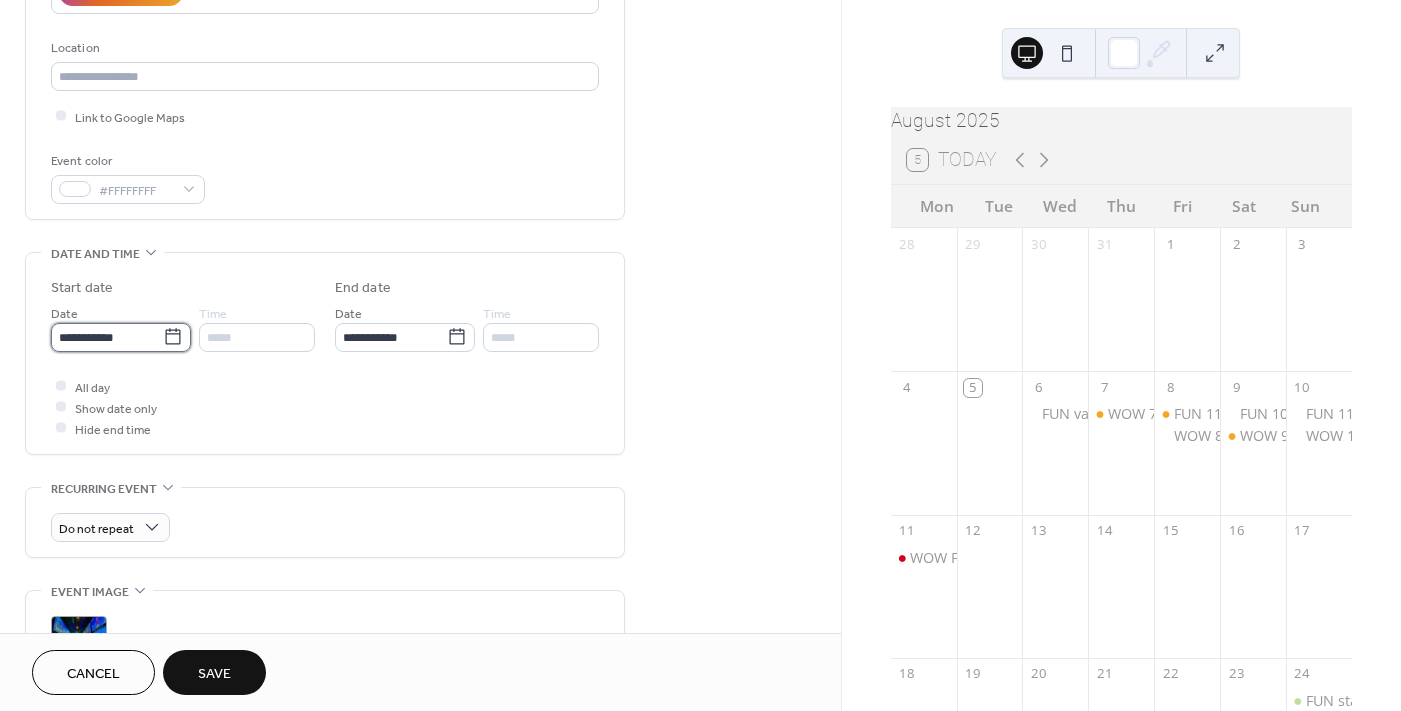 scroll, scrollTop: 0, scrollLeft: 0, axis: both 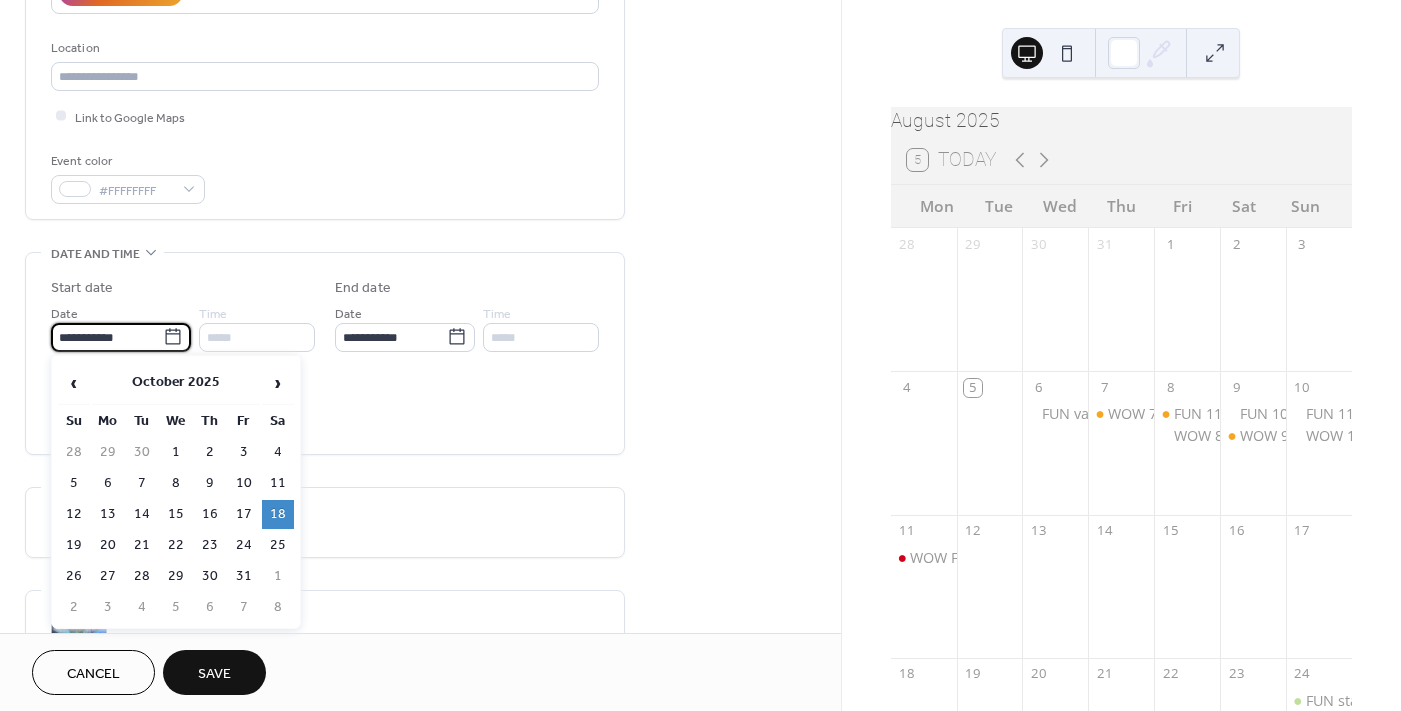 click on "**********" at bounding box center [107, 337] 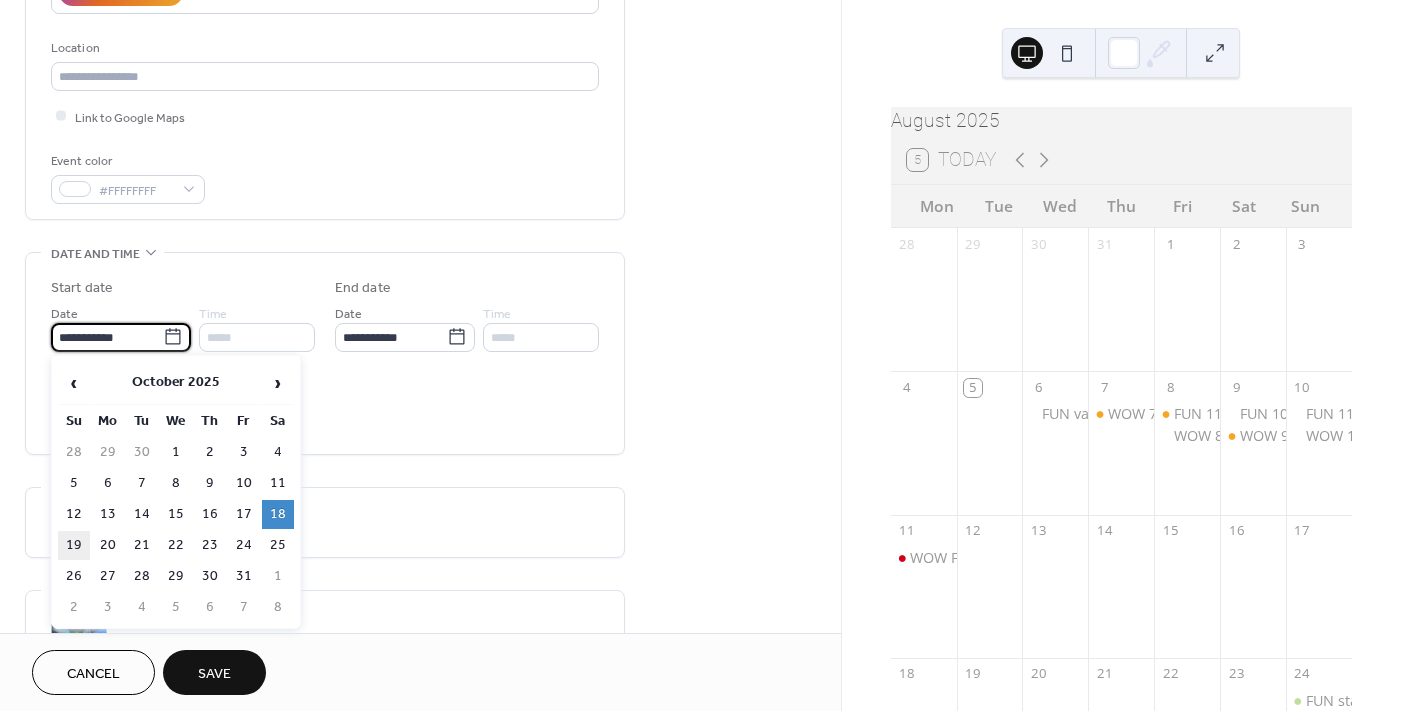 click on "19" at bounding box center [74, 545] 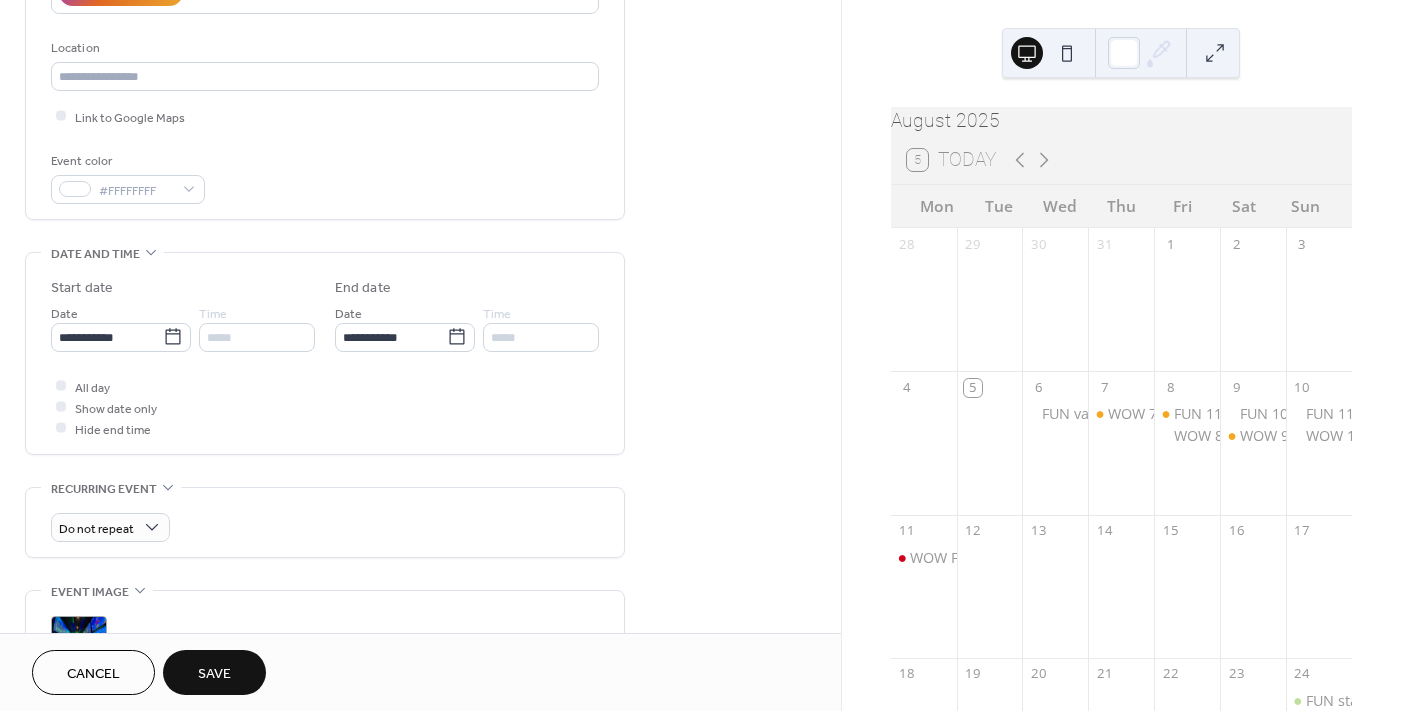 click on "Save" at bounding box center [214, 674] 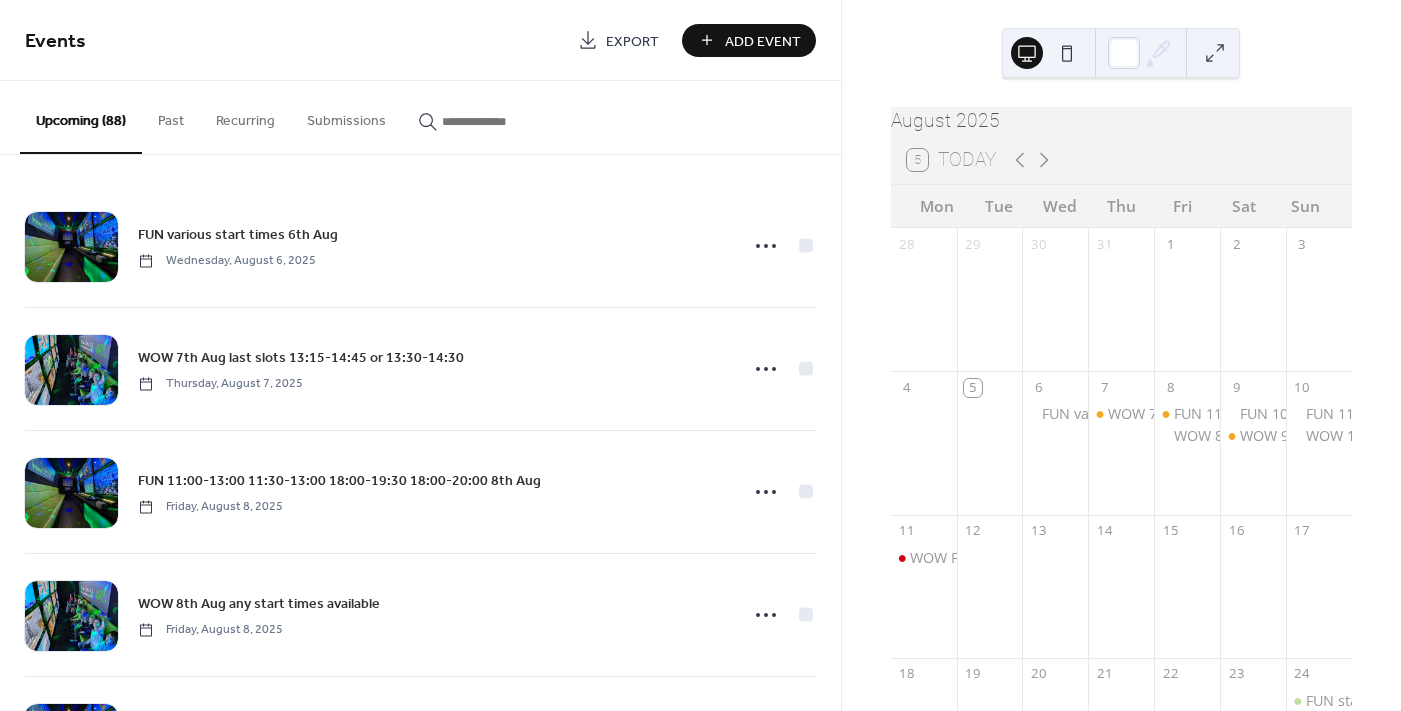 click at bounding box center [502, 121] 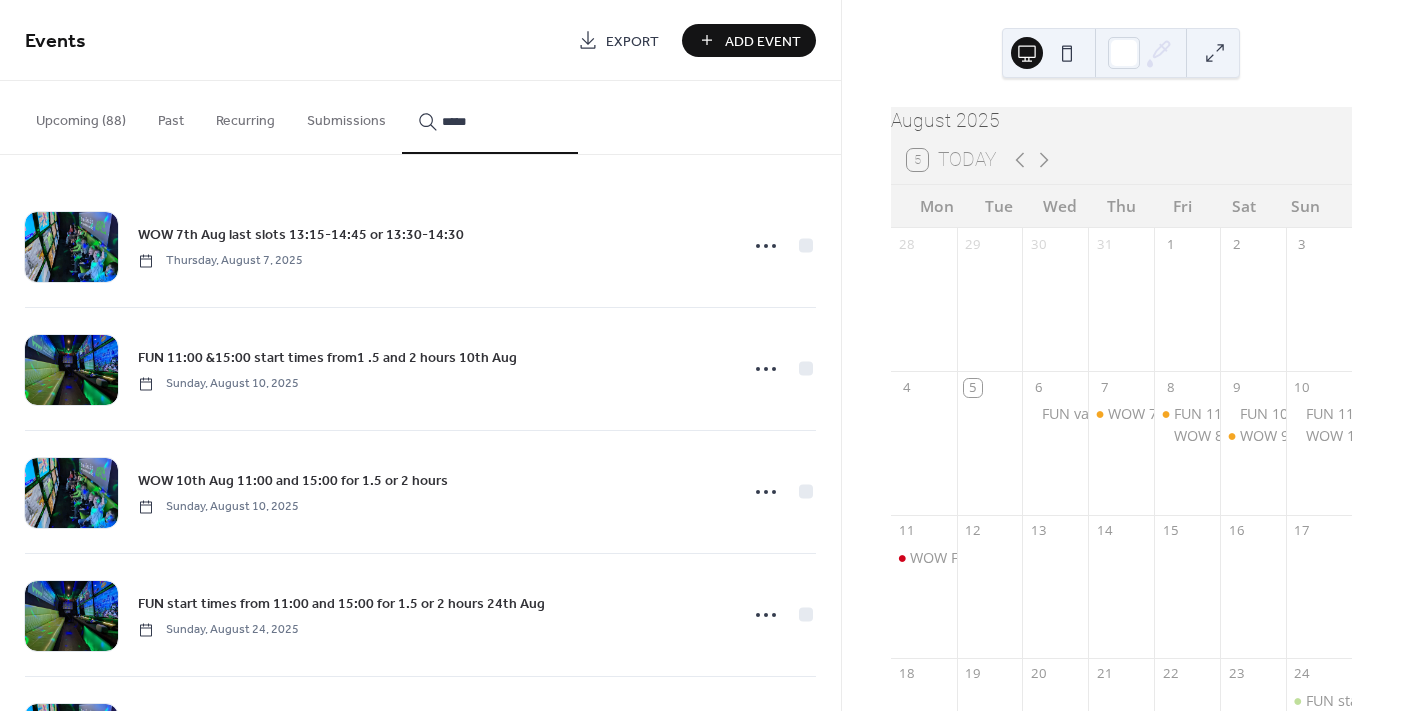 click on "****" at bounding box center (490, 117) 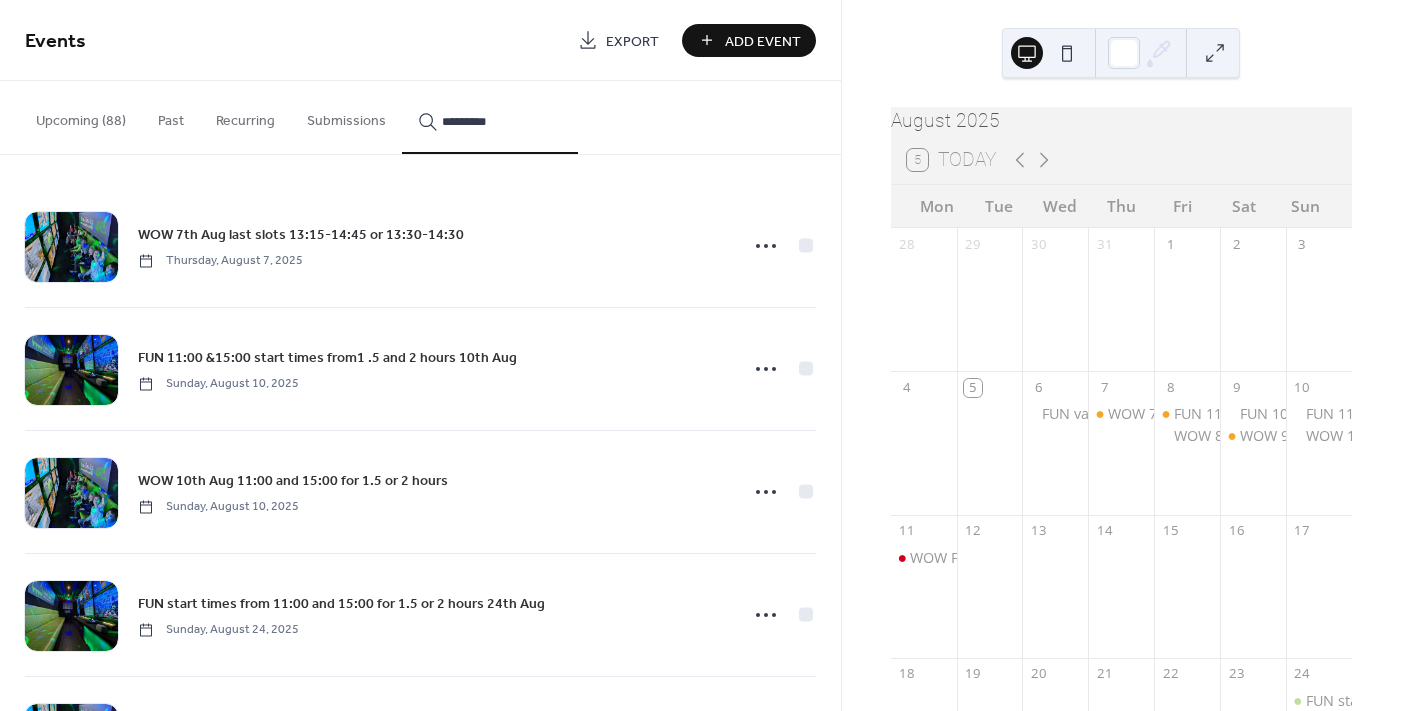 click on "********" at bounding box center [490, 117] 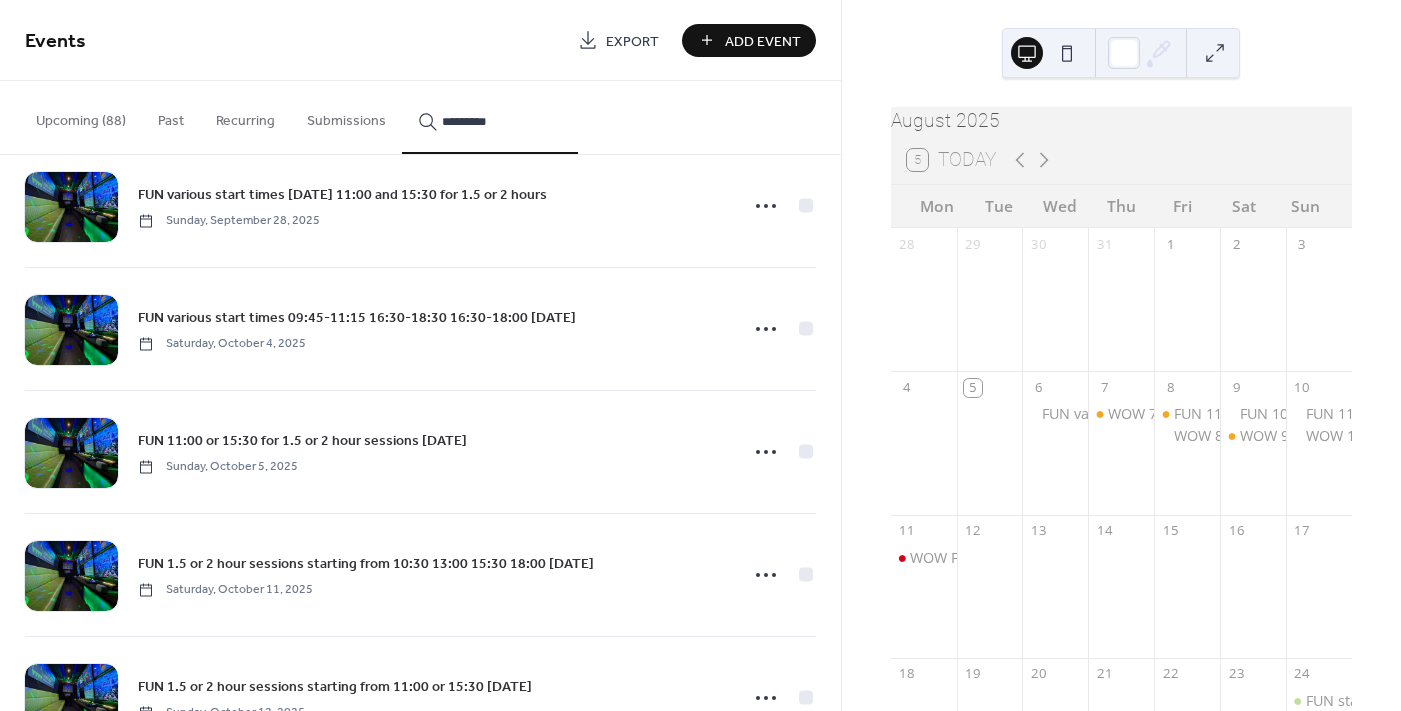 scroll, scrollTop: 3180, scrollLeft: 0, axis: vertical 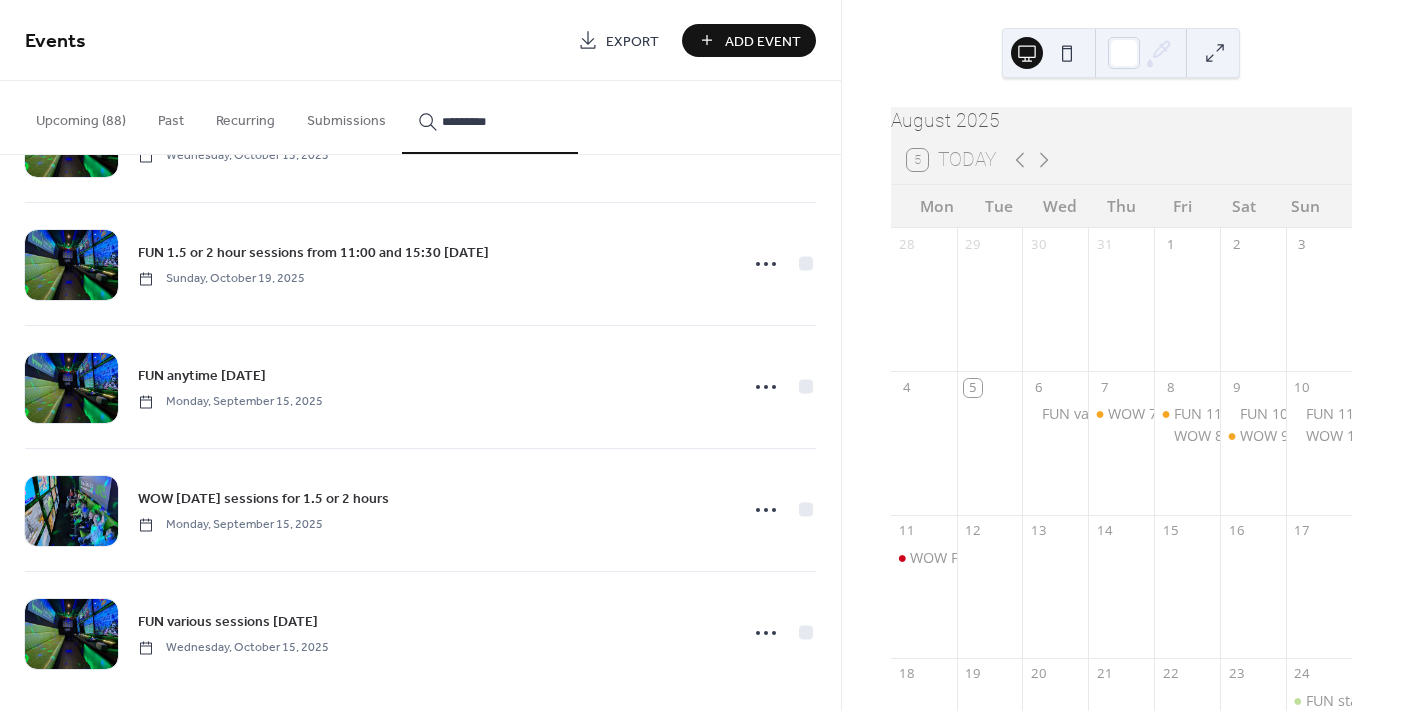 type on "********" 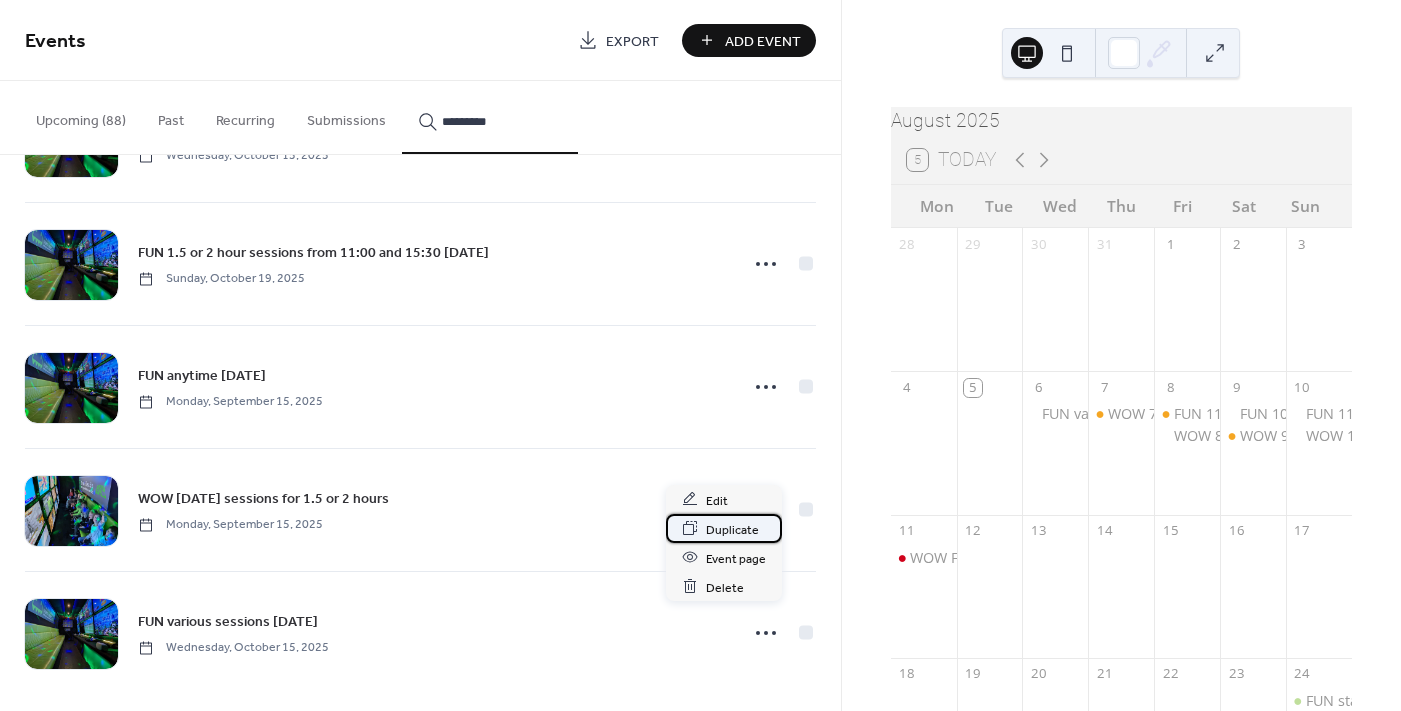 click on "Duplicate" at bounding box center [732, 529] 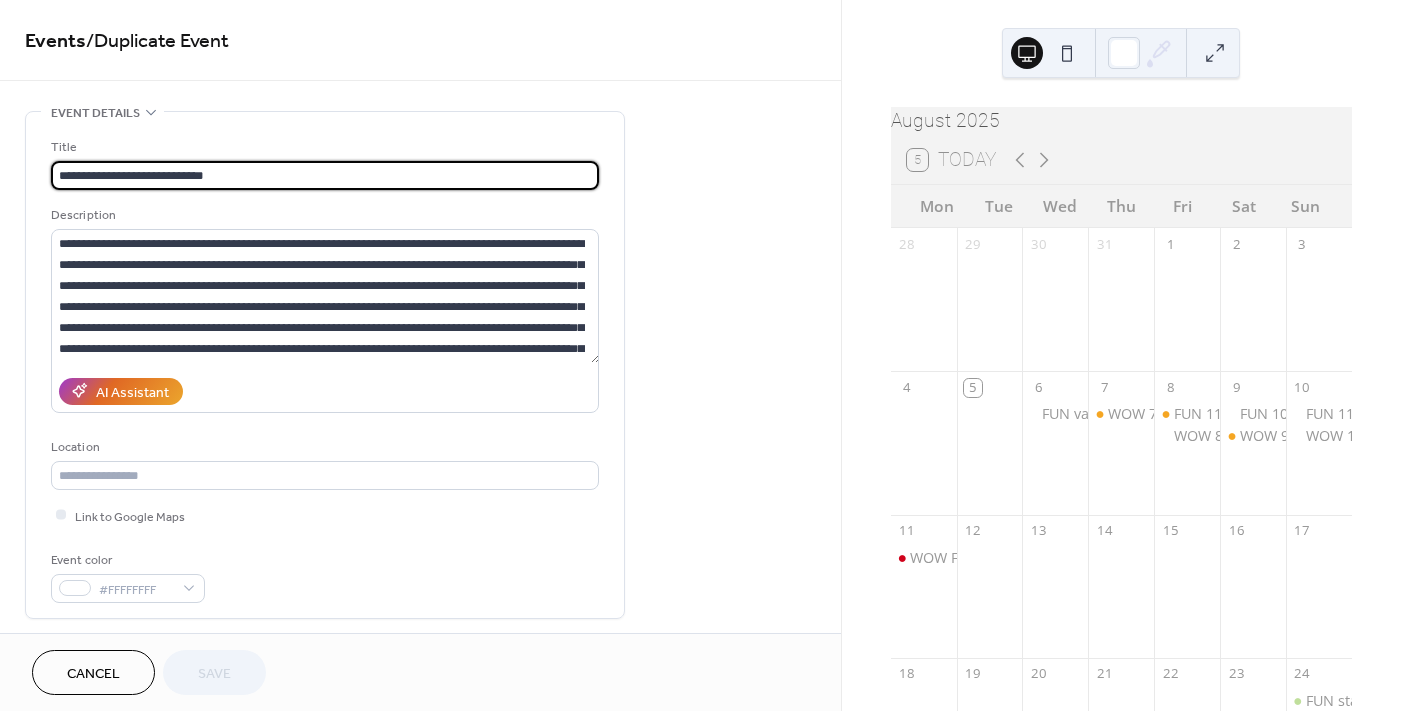 click on "**********" at bounding box center (325, 175) 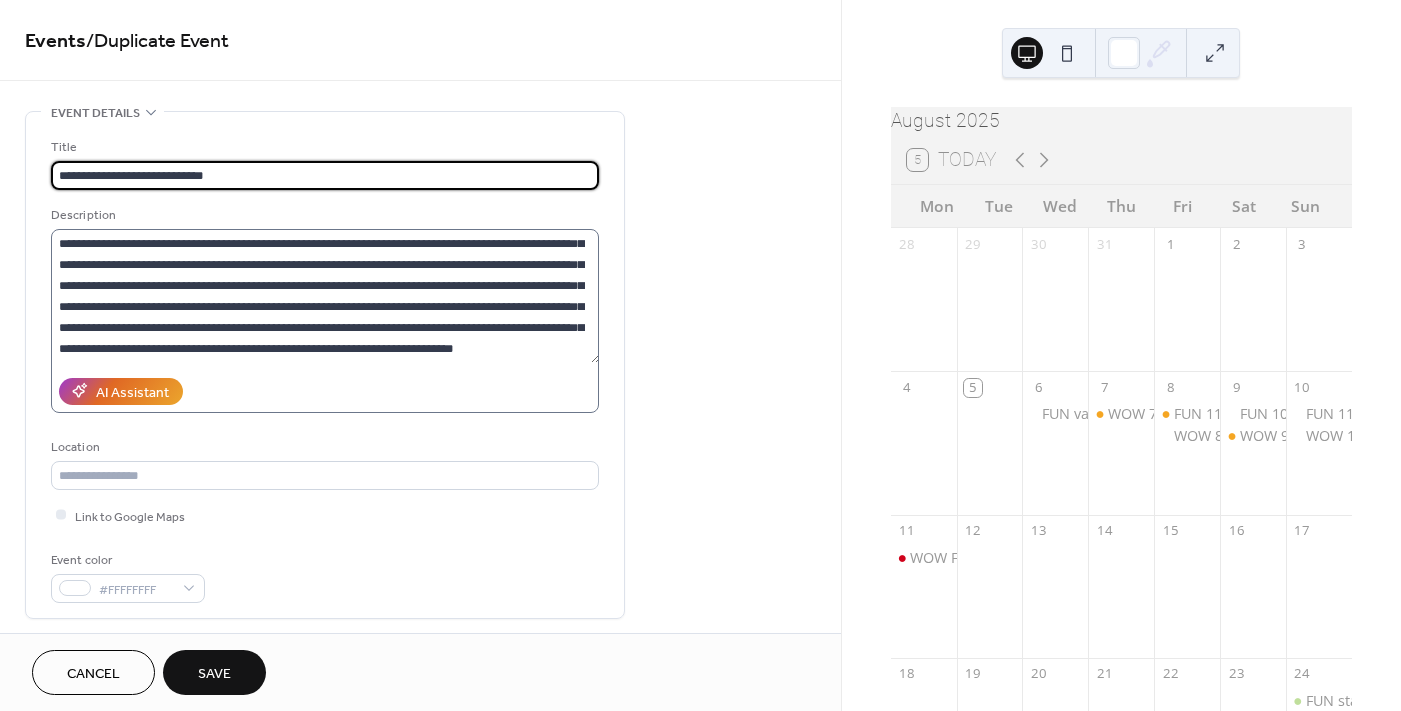 scroll, scrollTop: 41, scrollLeft: 0, axis: vertical 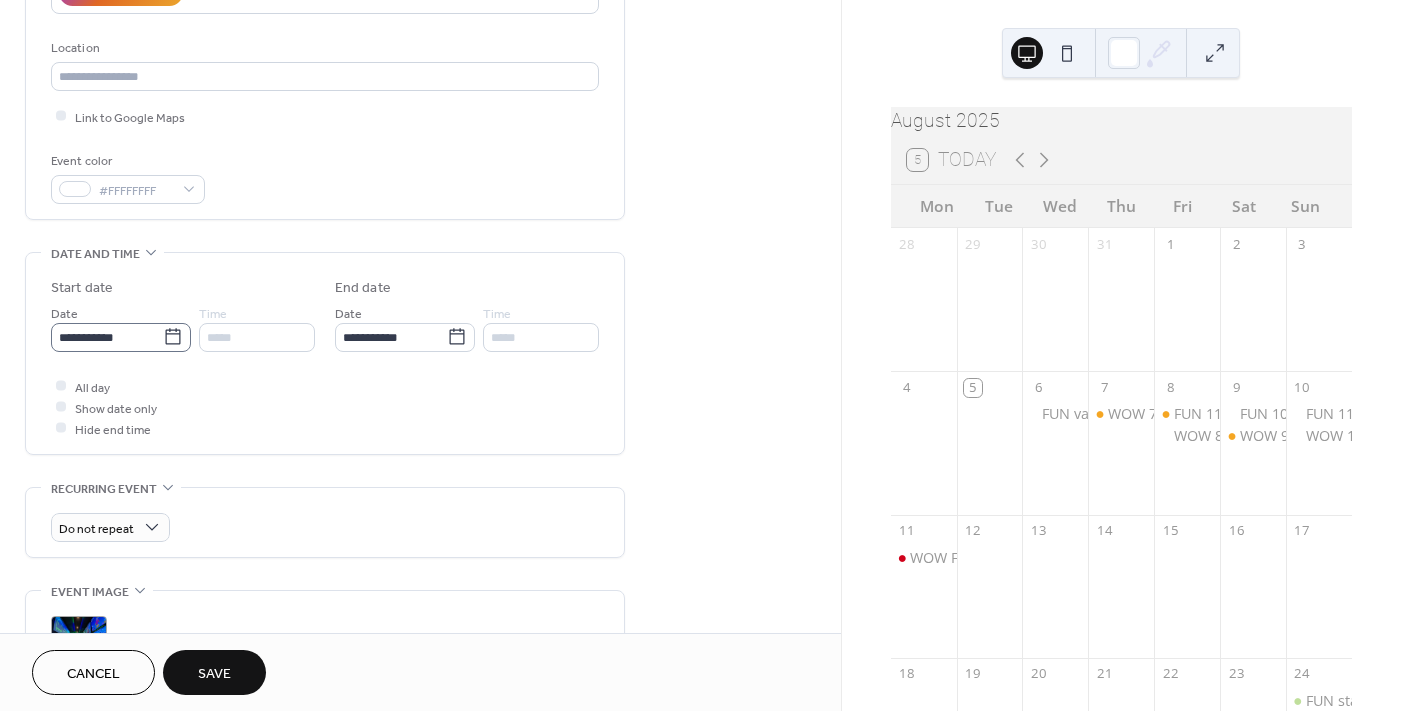 type on "**********" 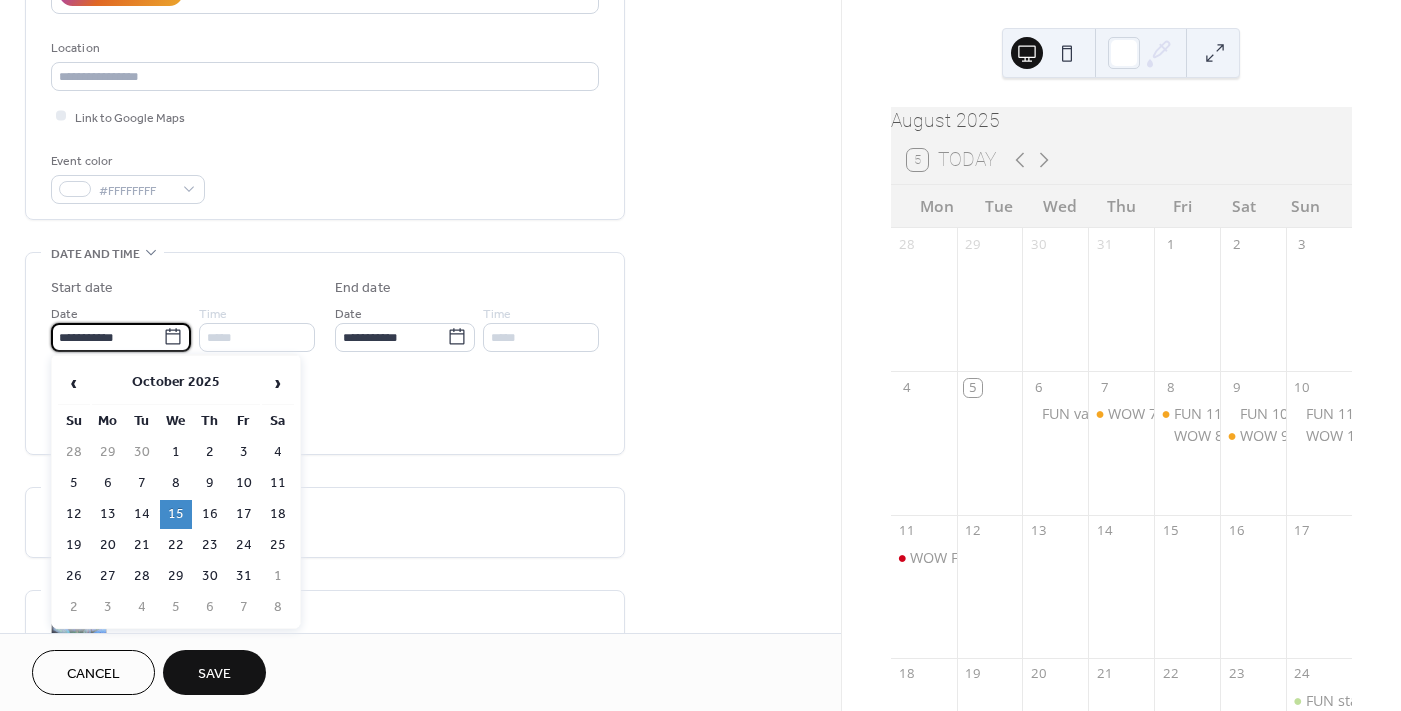 click on "**********" at bounding box center (107, 337) 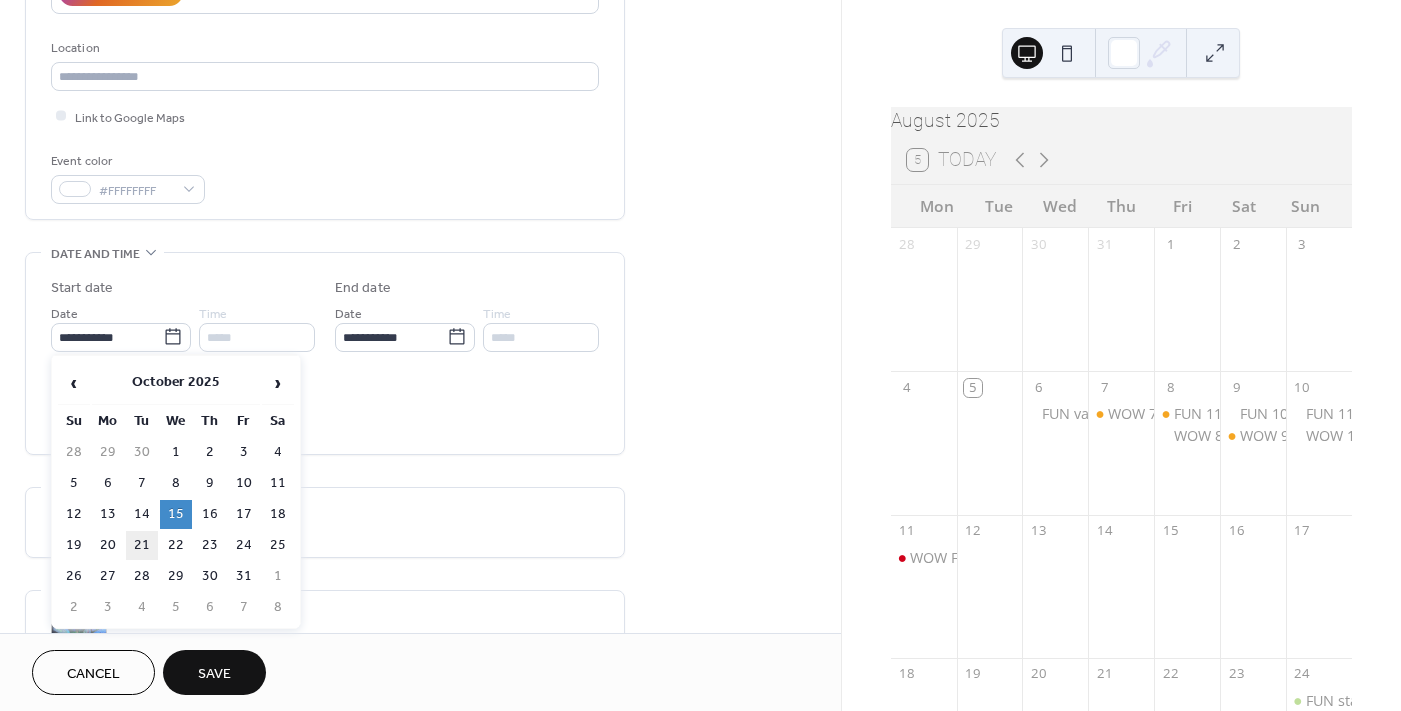 click on "21" at bounding box center [142, 545] 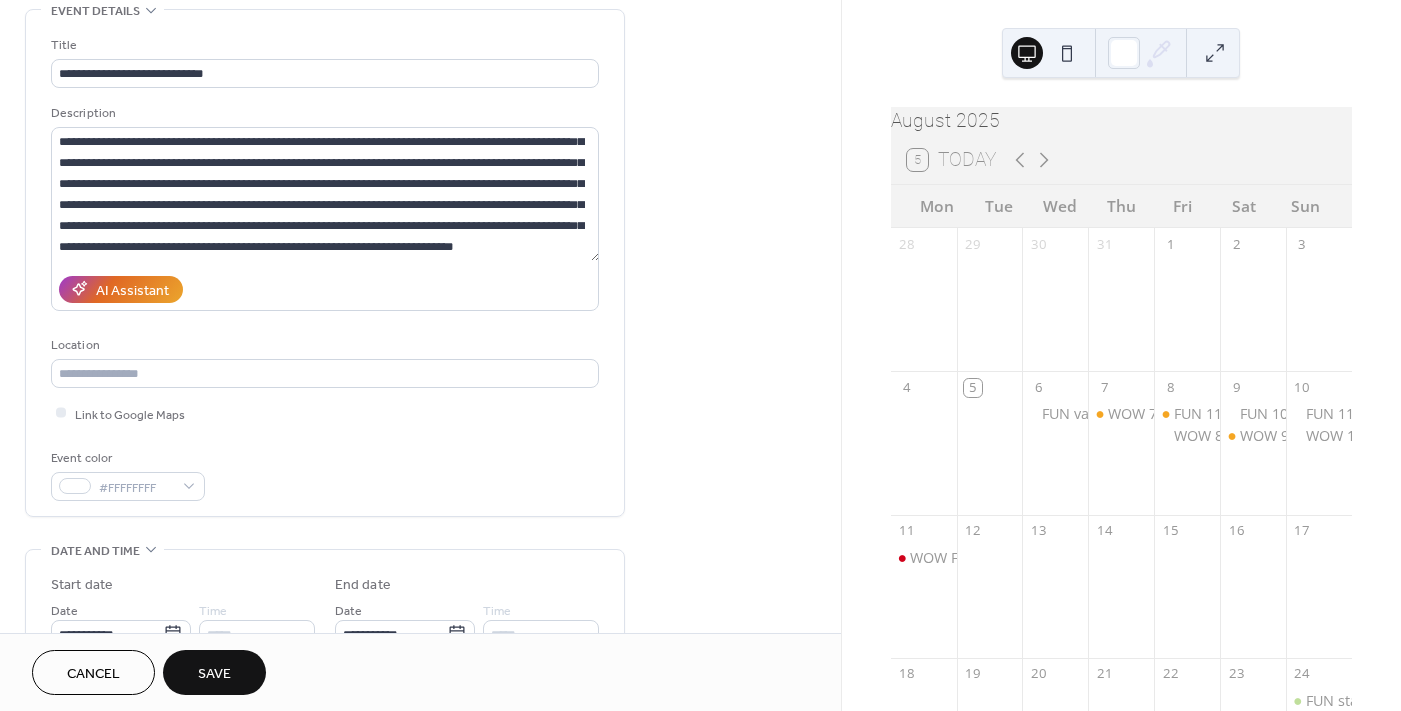 scroll, scrollTop: 91, scrollLeft: 0, axis: vertical 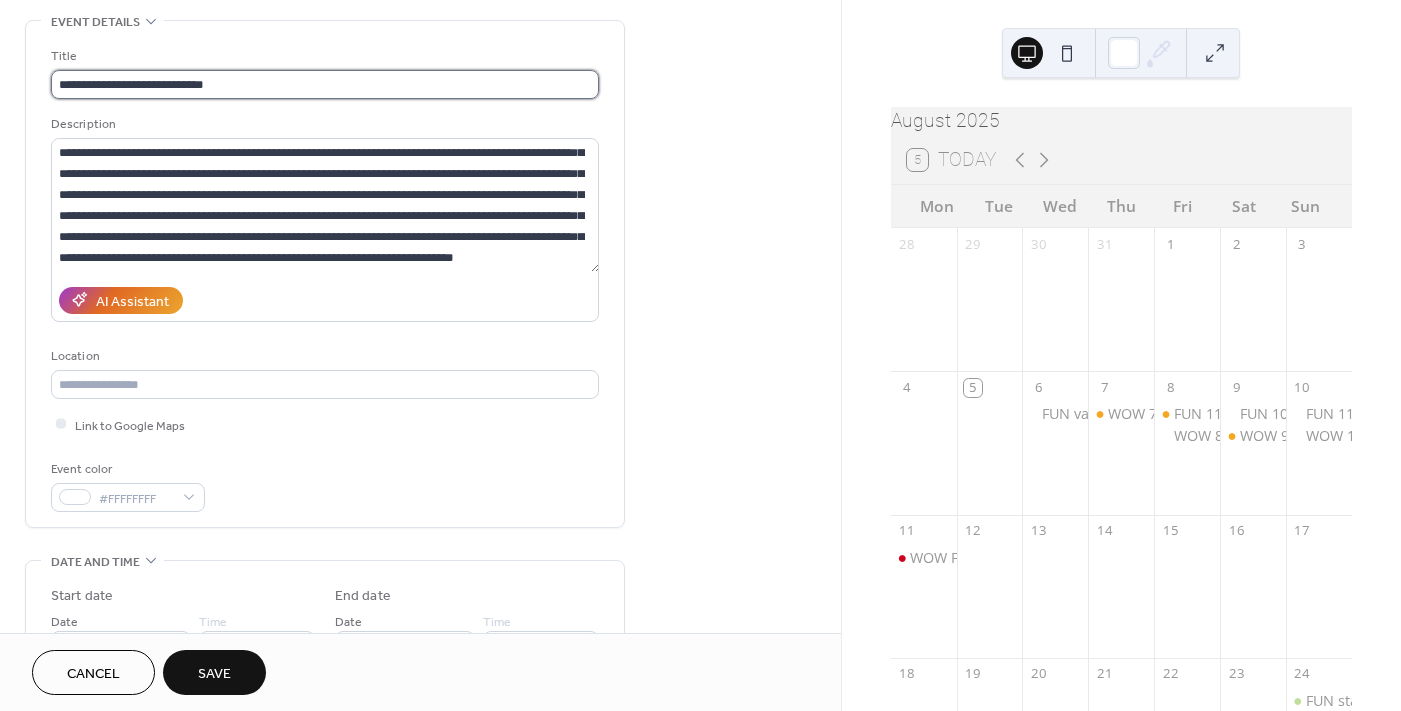 click on "**********" at bounding box center (325, 84) 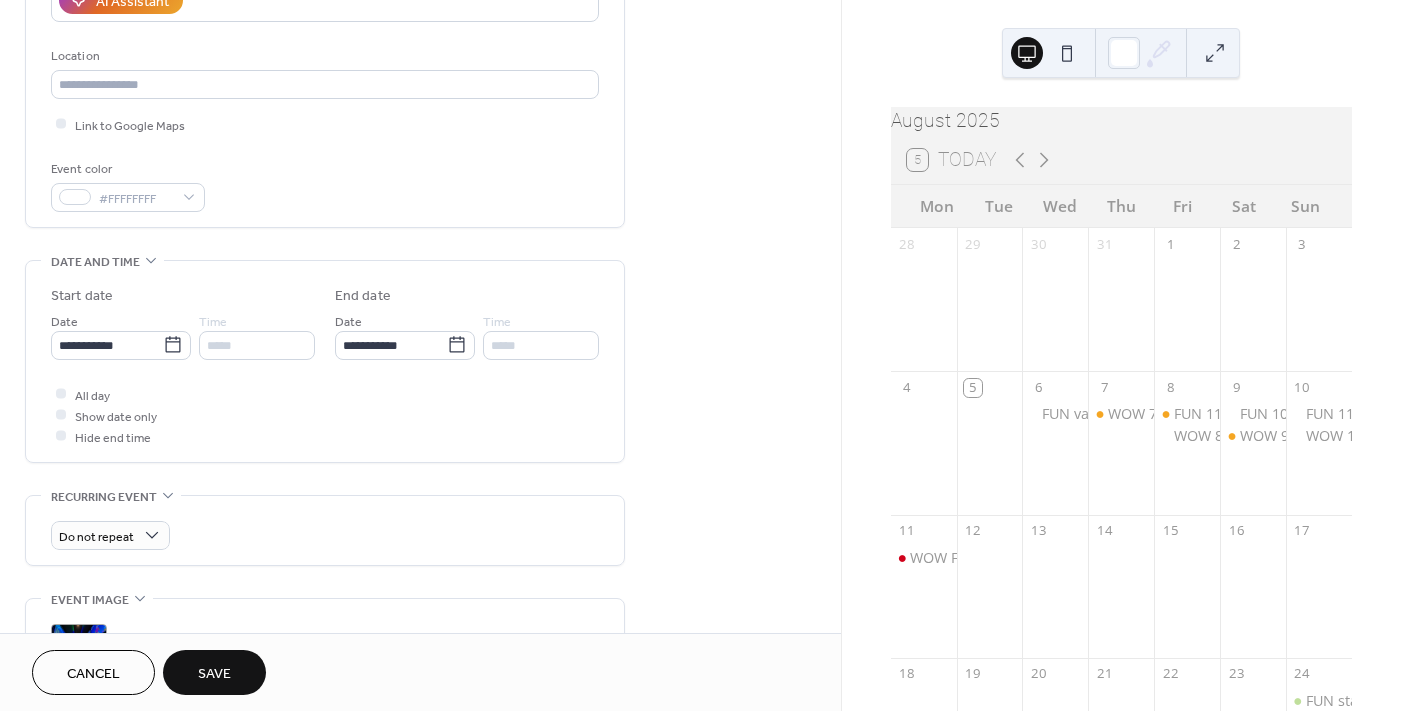 scroll, scrollTop: 691, scrollLeft: 0, axis: vertical 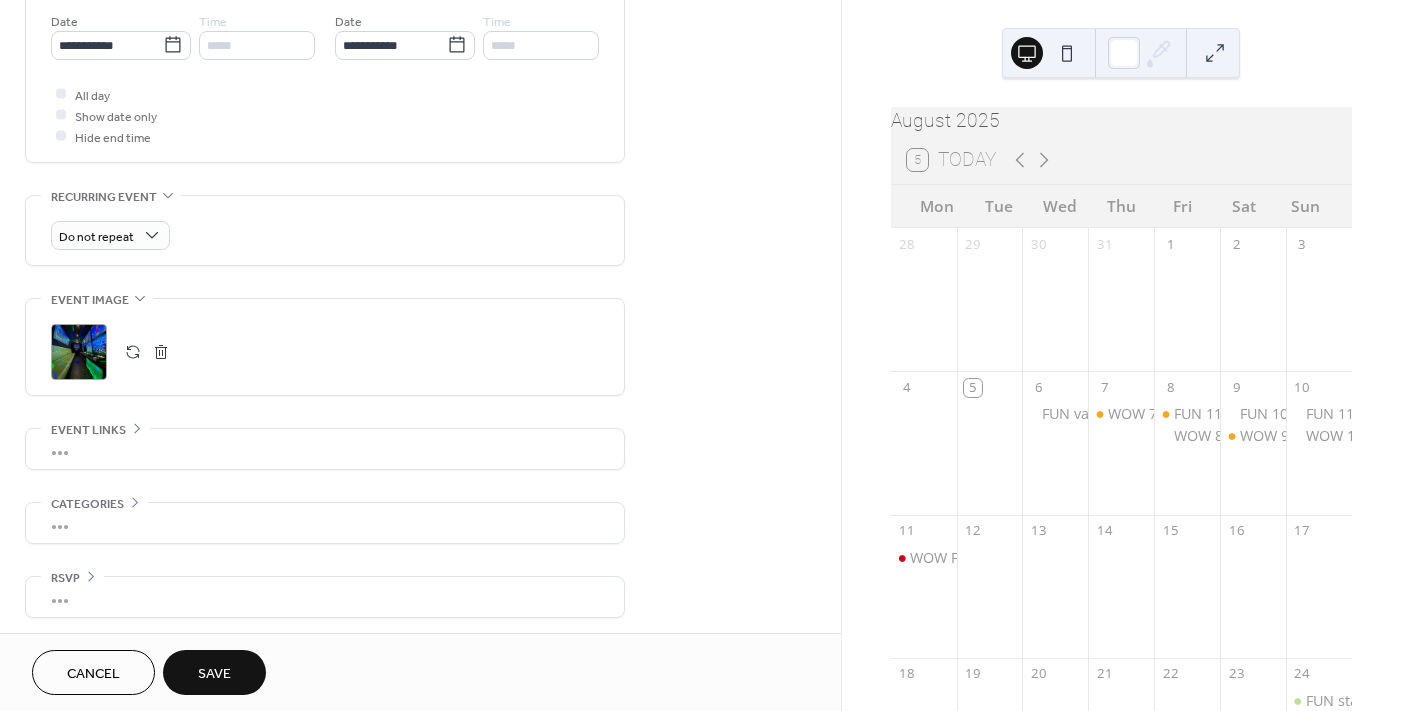 type on "**********" 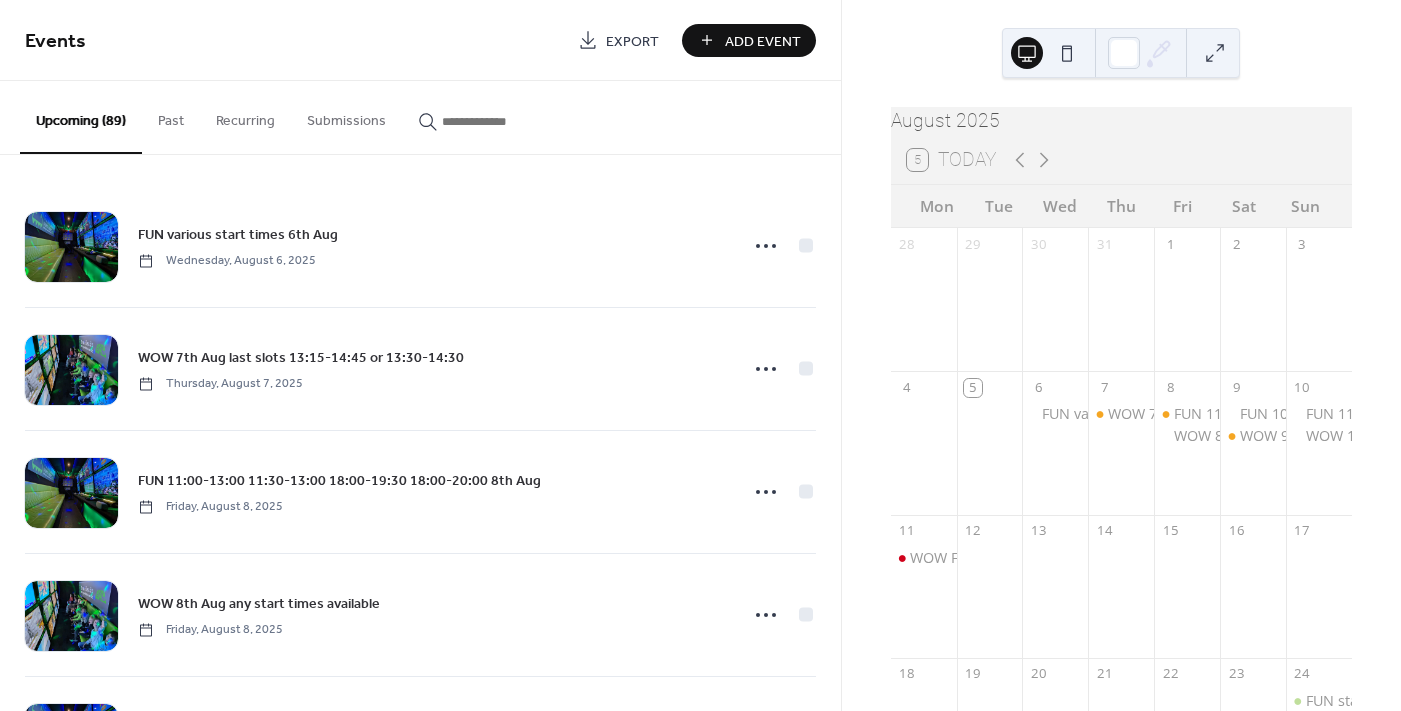 click at bounding box center (502, 121) 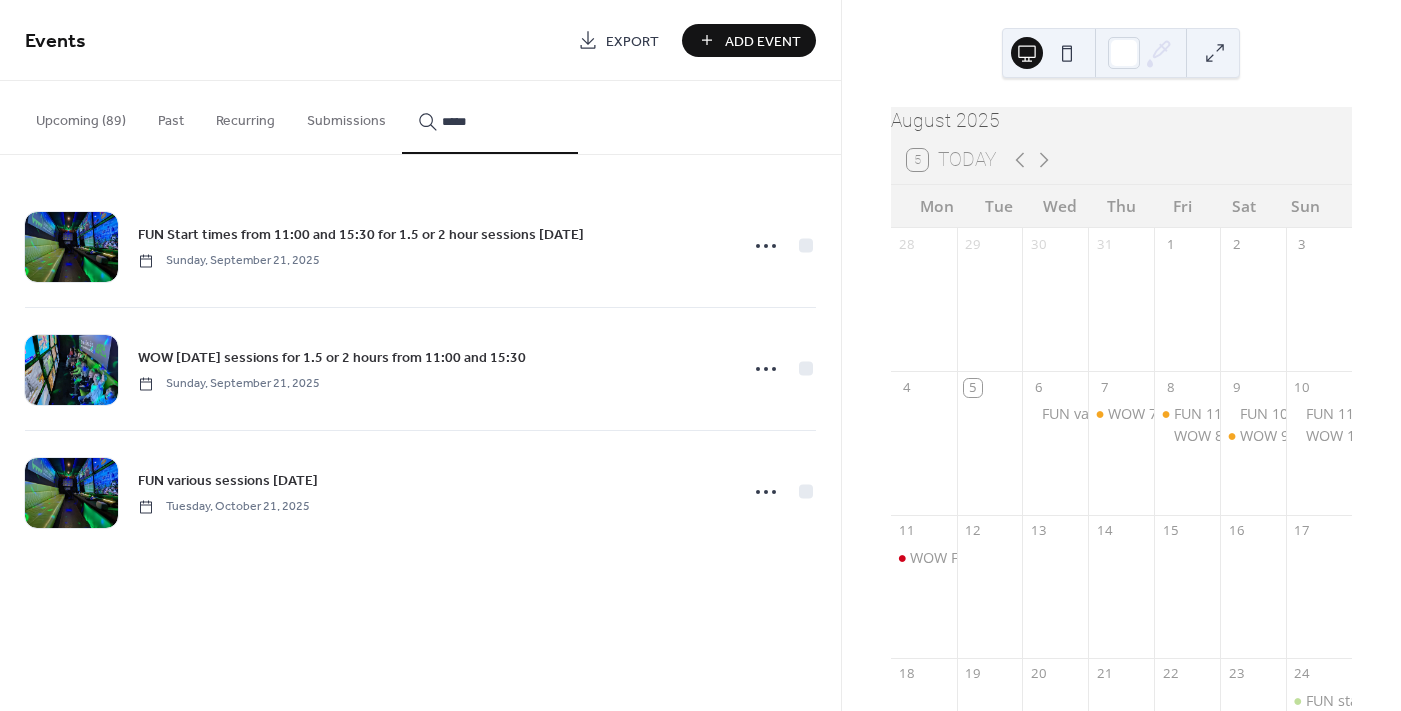 click on "****" at bounding box center [490, 117] 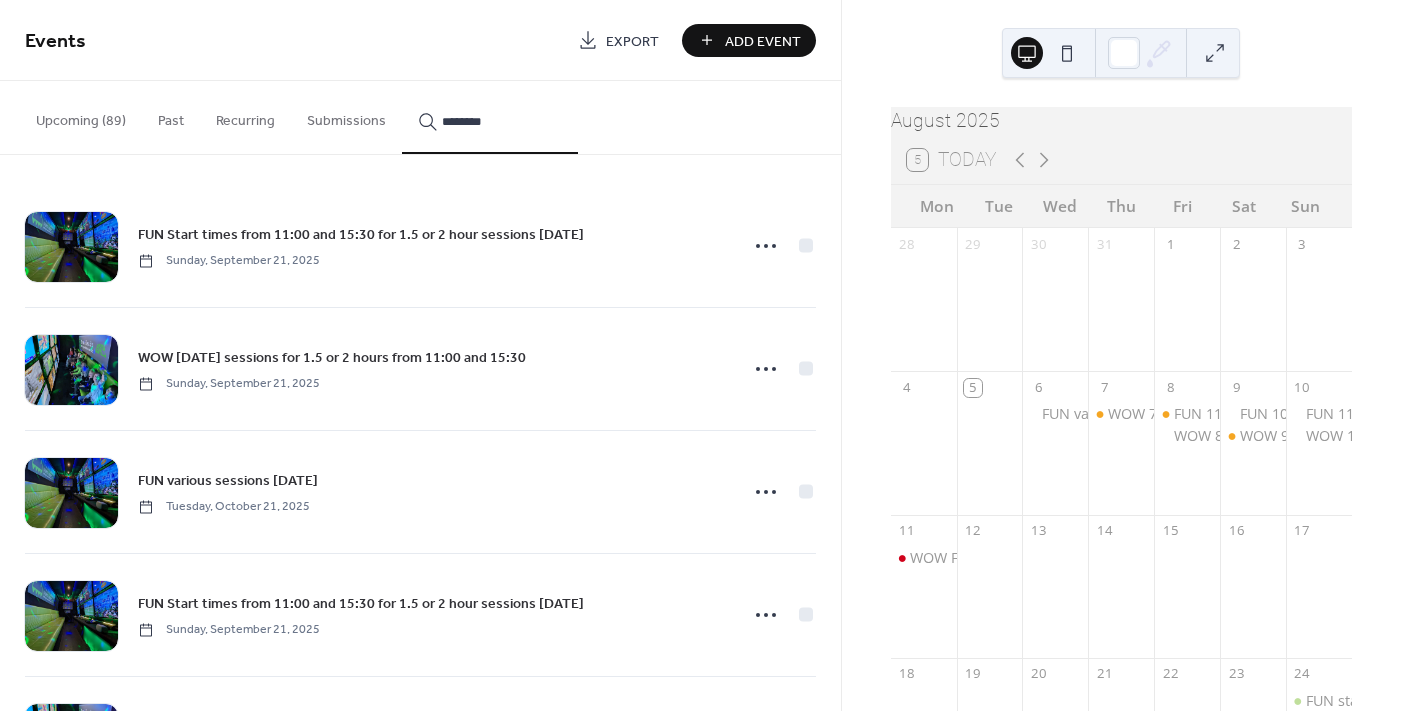 scroll, scrollTop: 483, scrollLeft: 0, axis: vertical 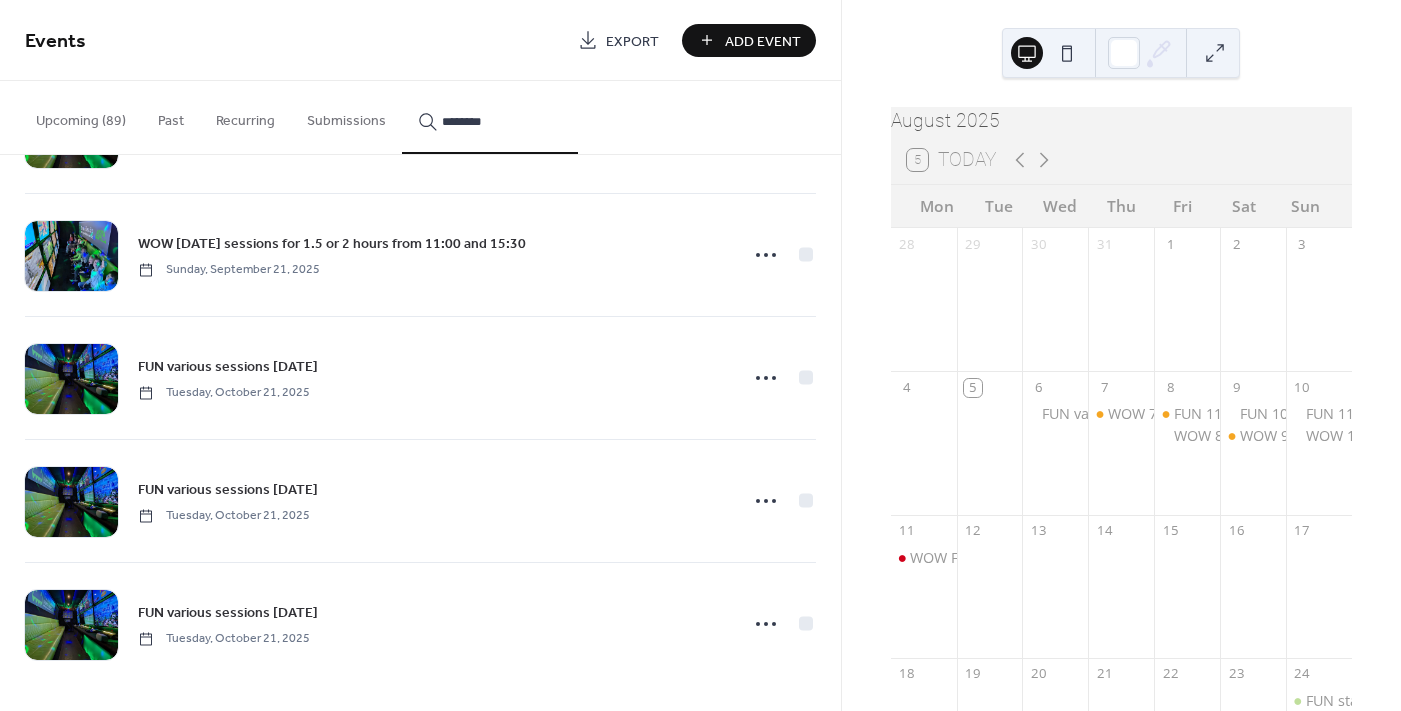 type on "********" 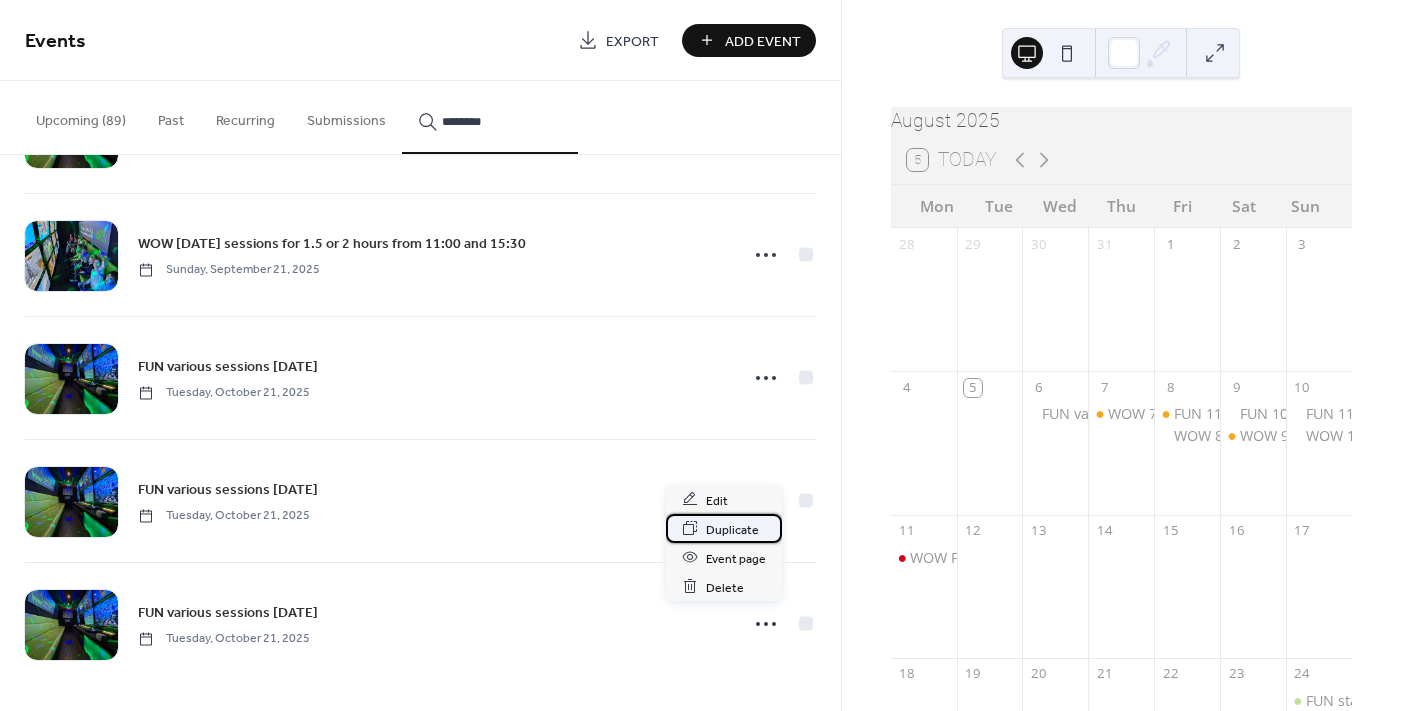click on "Duplicate" at bounding box center (732, 529) 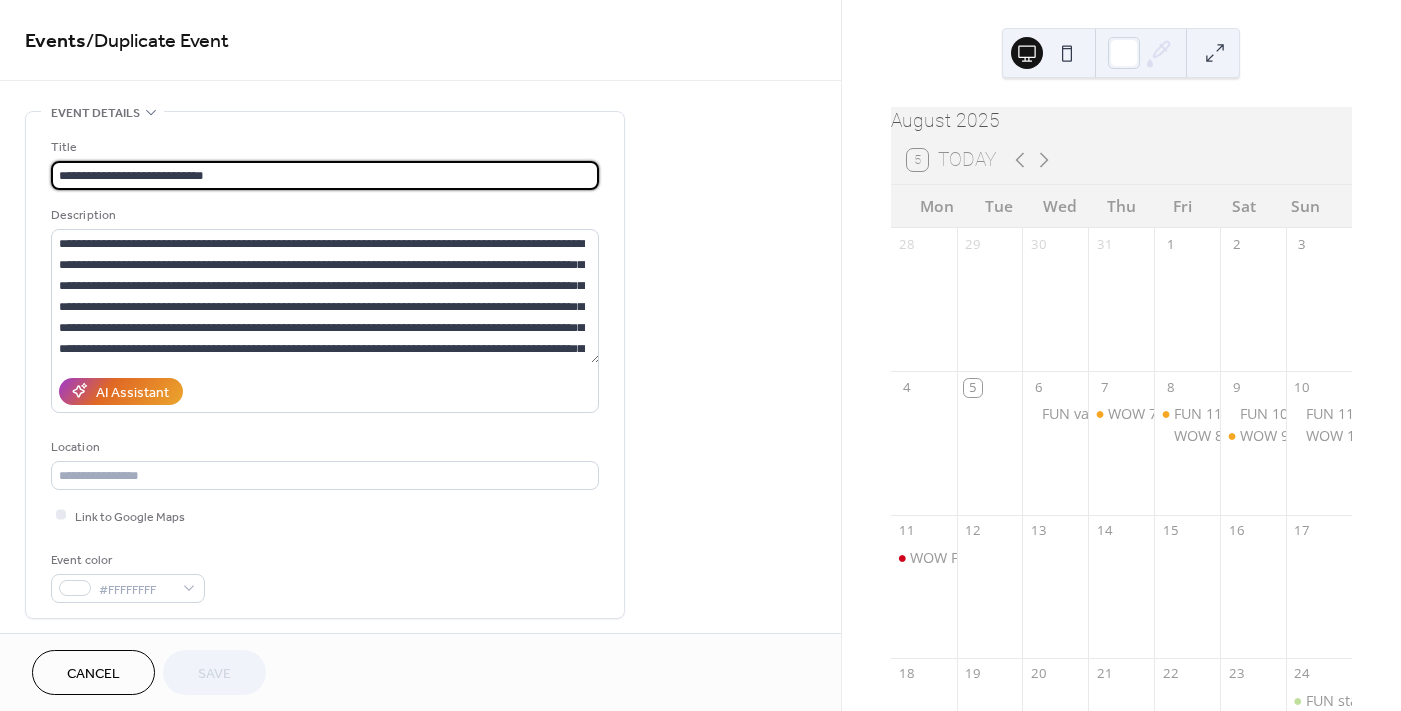 click on "**********" at bounding box center [325, 175] 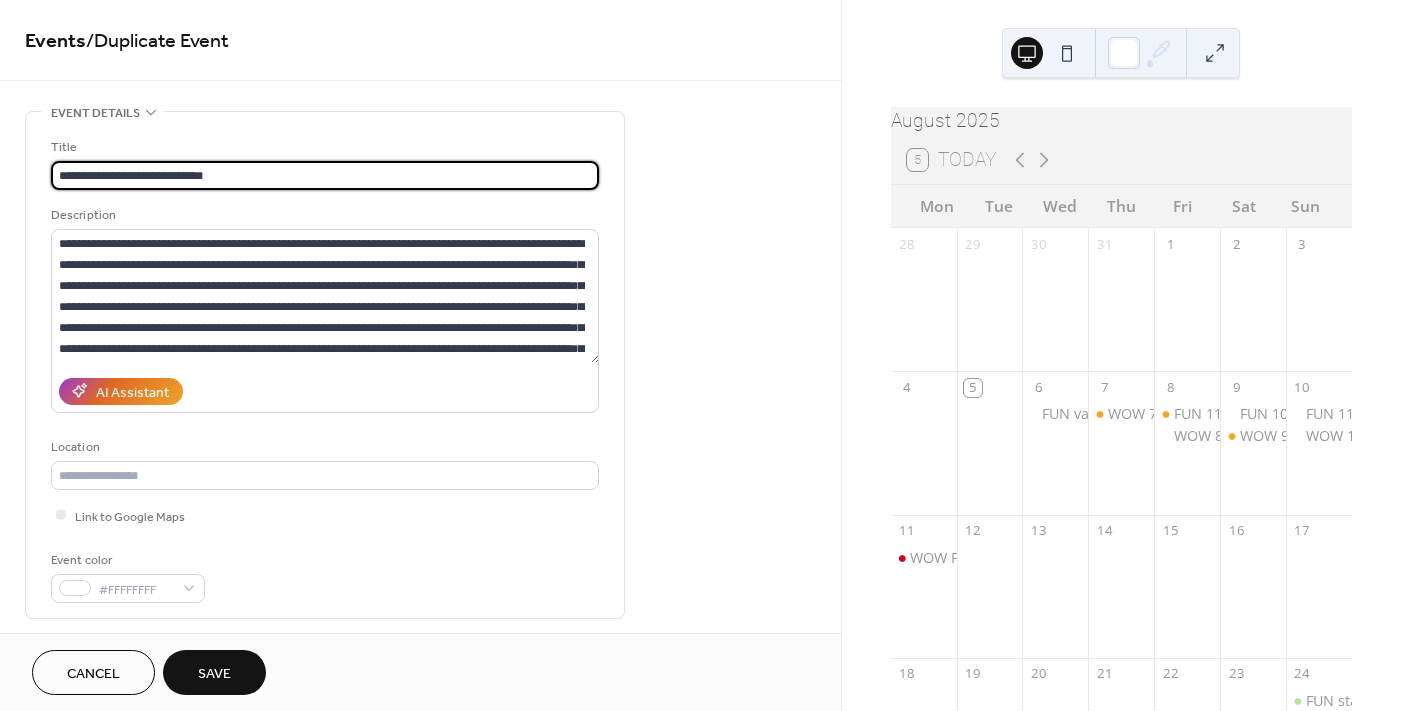 scroll, scrollTop: 300, scrollLeft: 0, axis: vertical 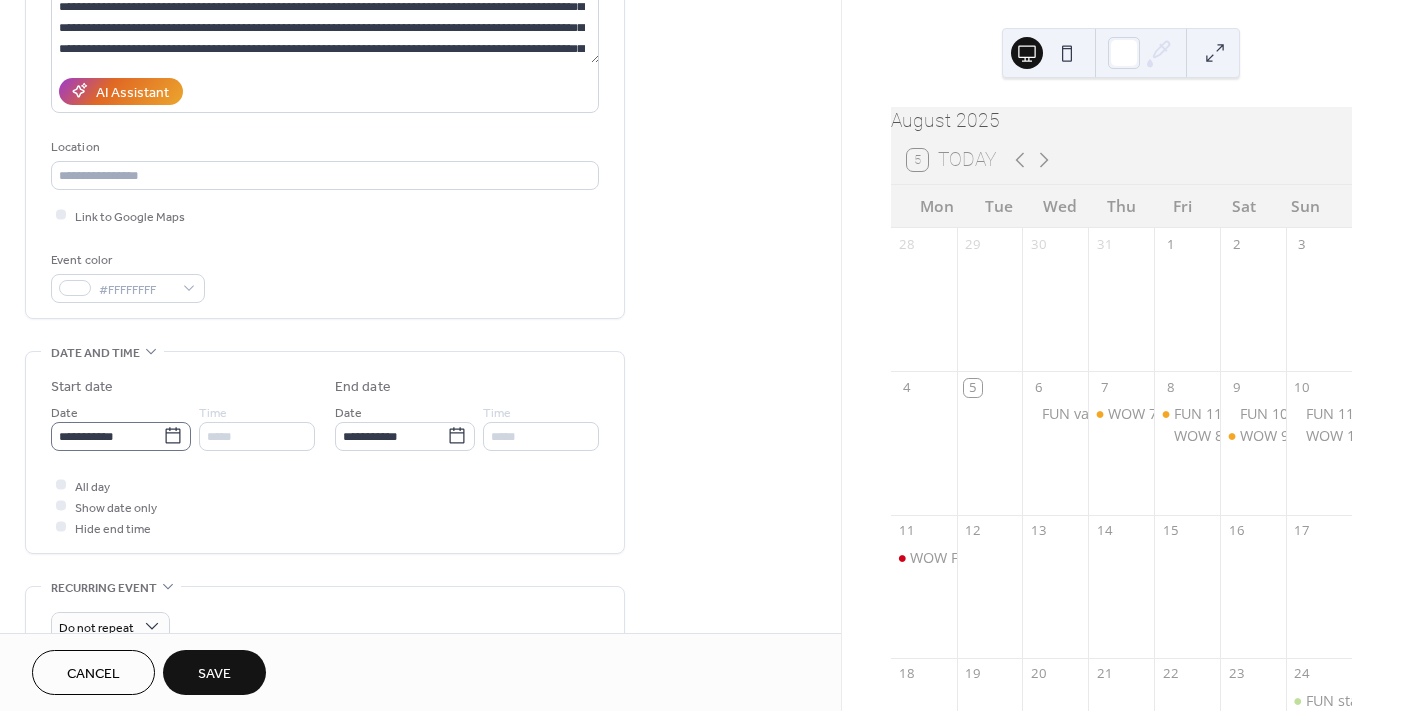 type on "**********" 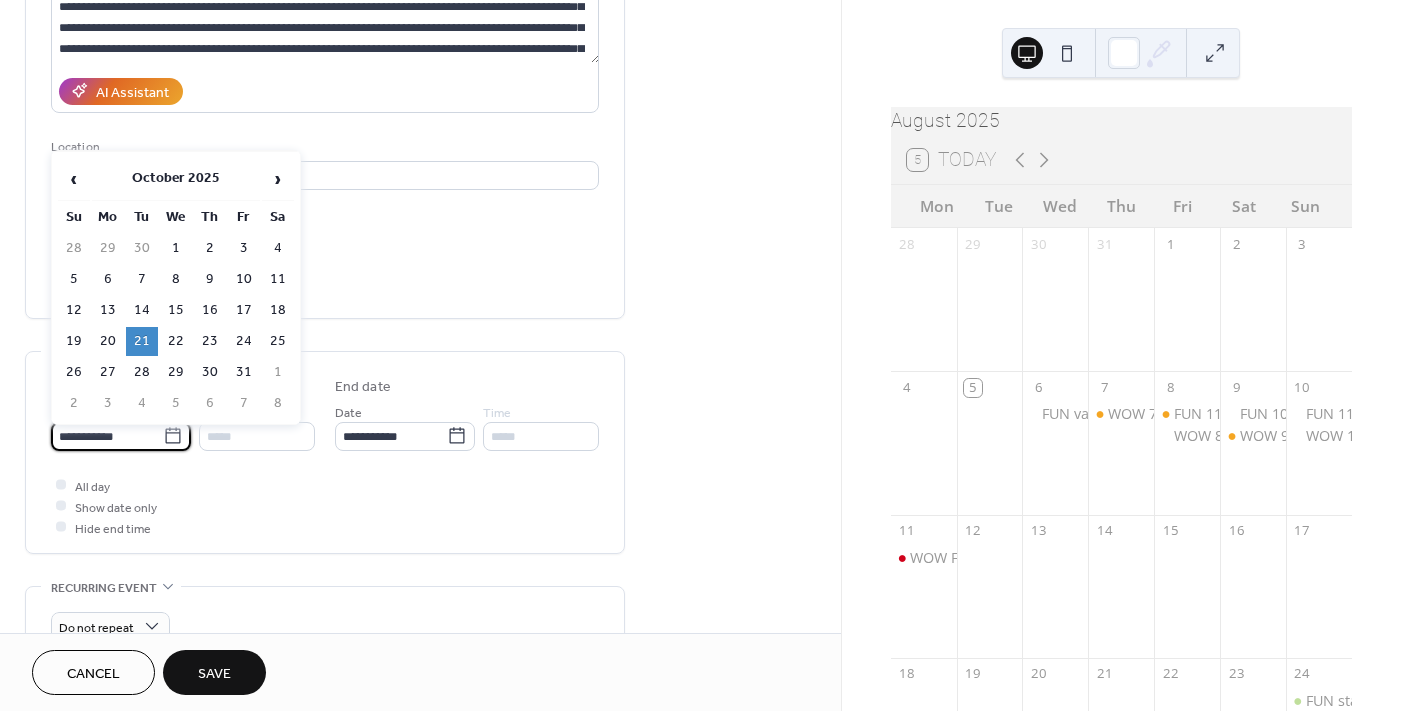 click on "**********" at bounding box center [107, 436] 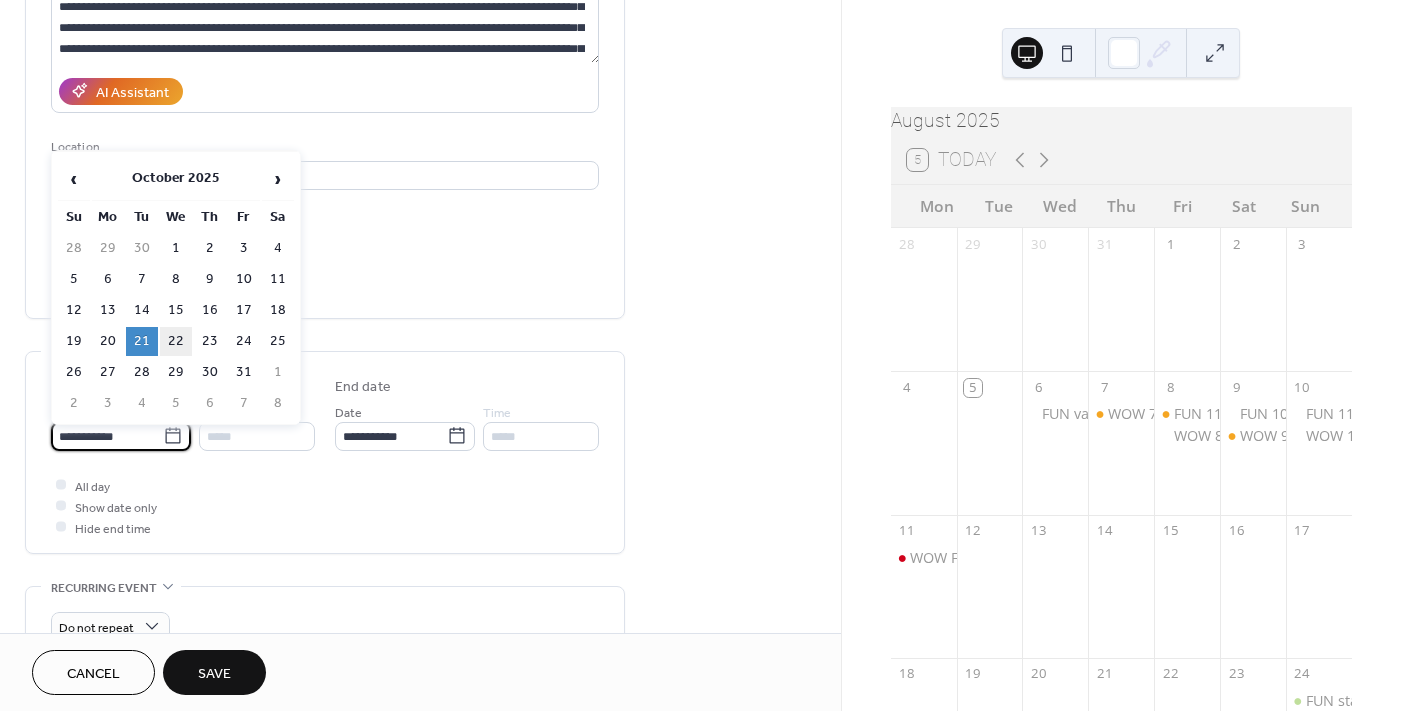 click on "22" at bounding box center [176, 341] 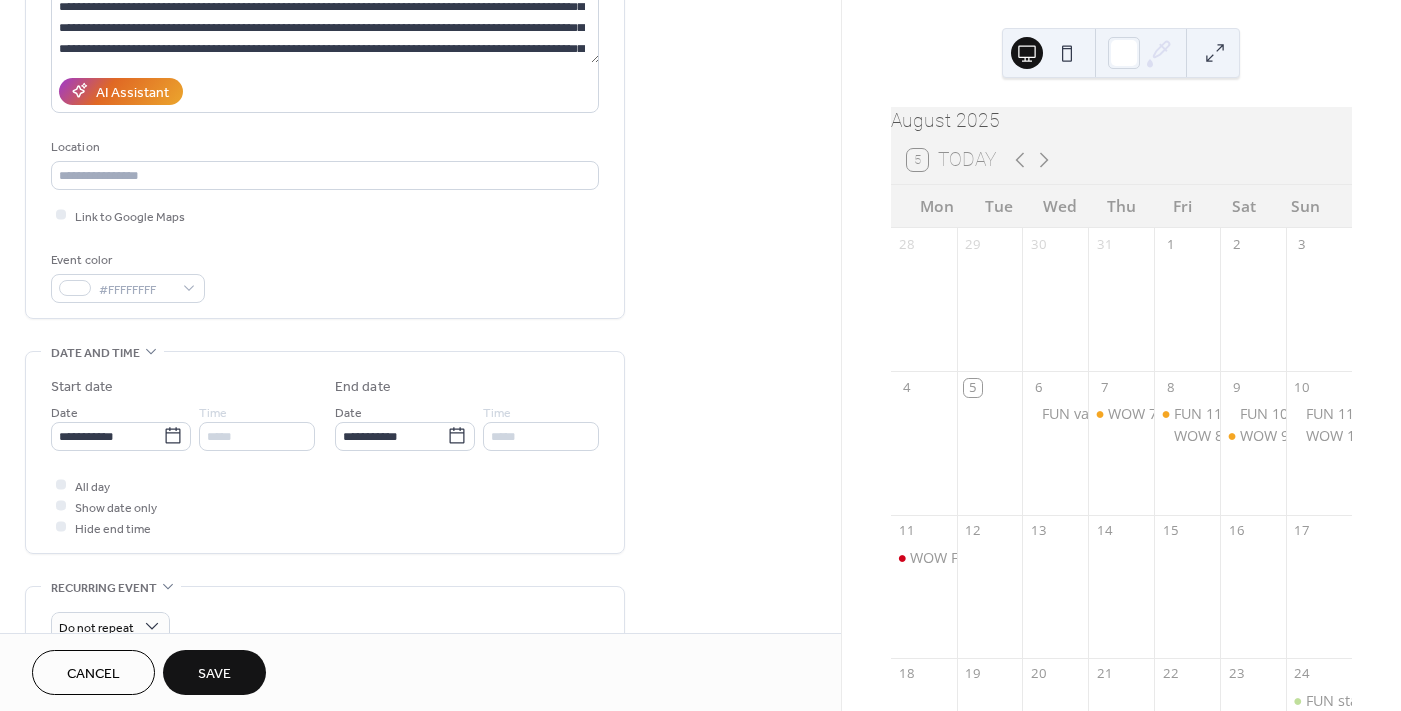 click on "Save" at bounding box center (214, 674) 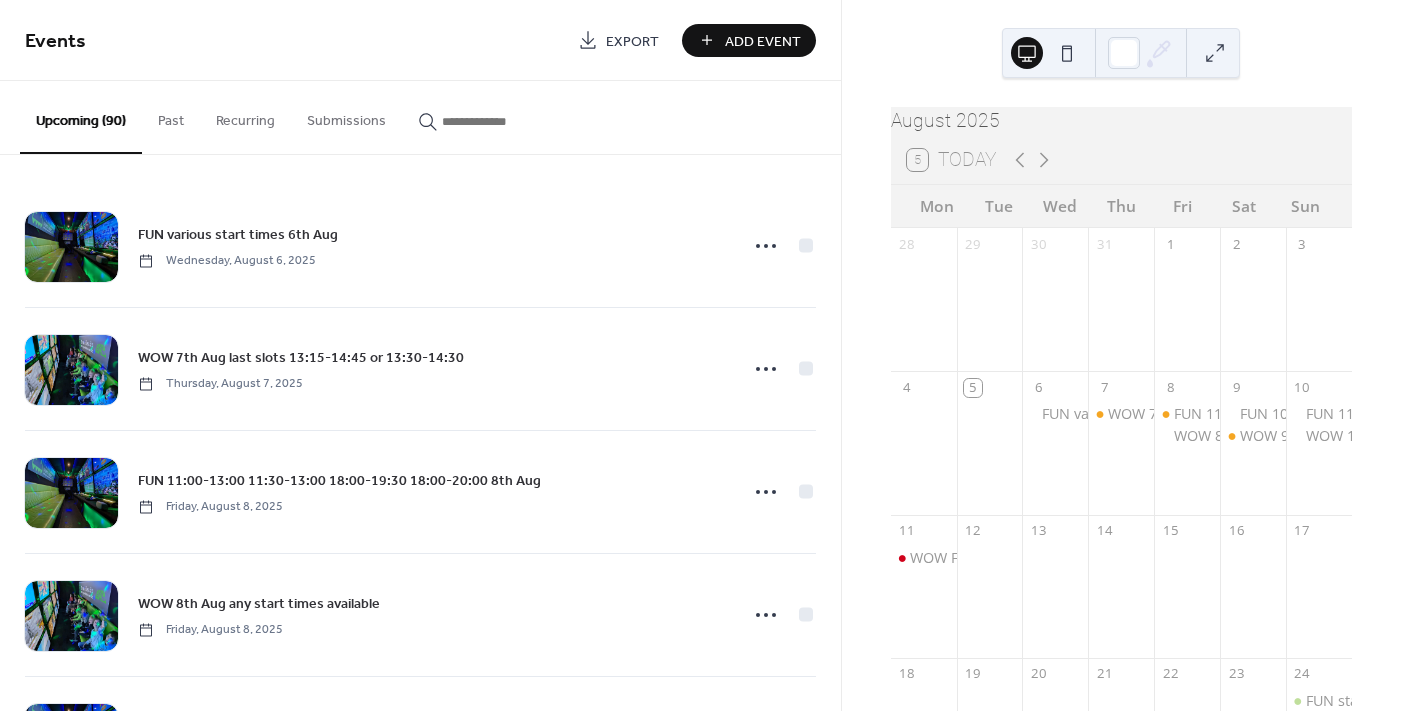 click at bounding box center (502, 121) 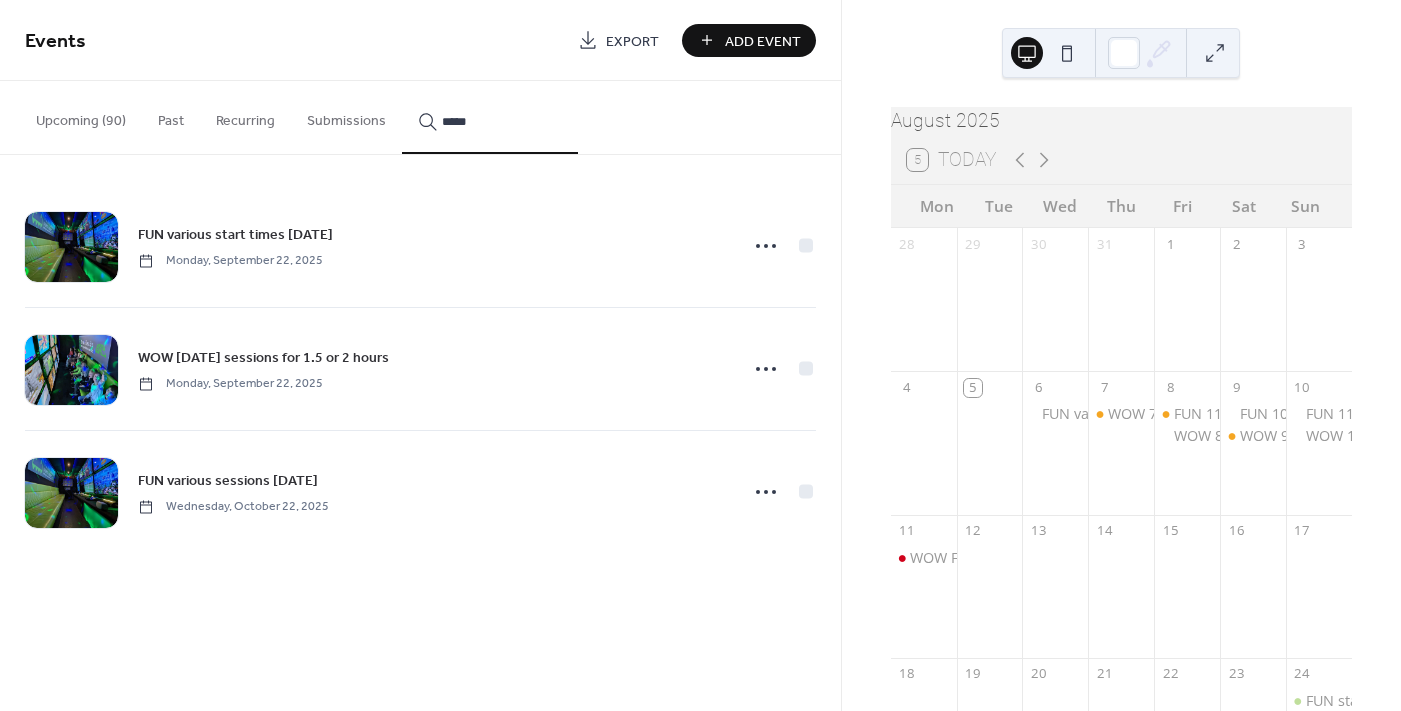 click on "****" at bounding box center (490, 117) 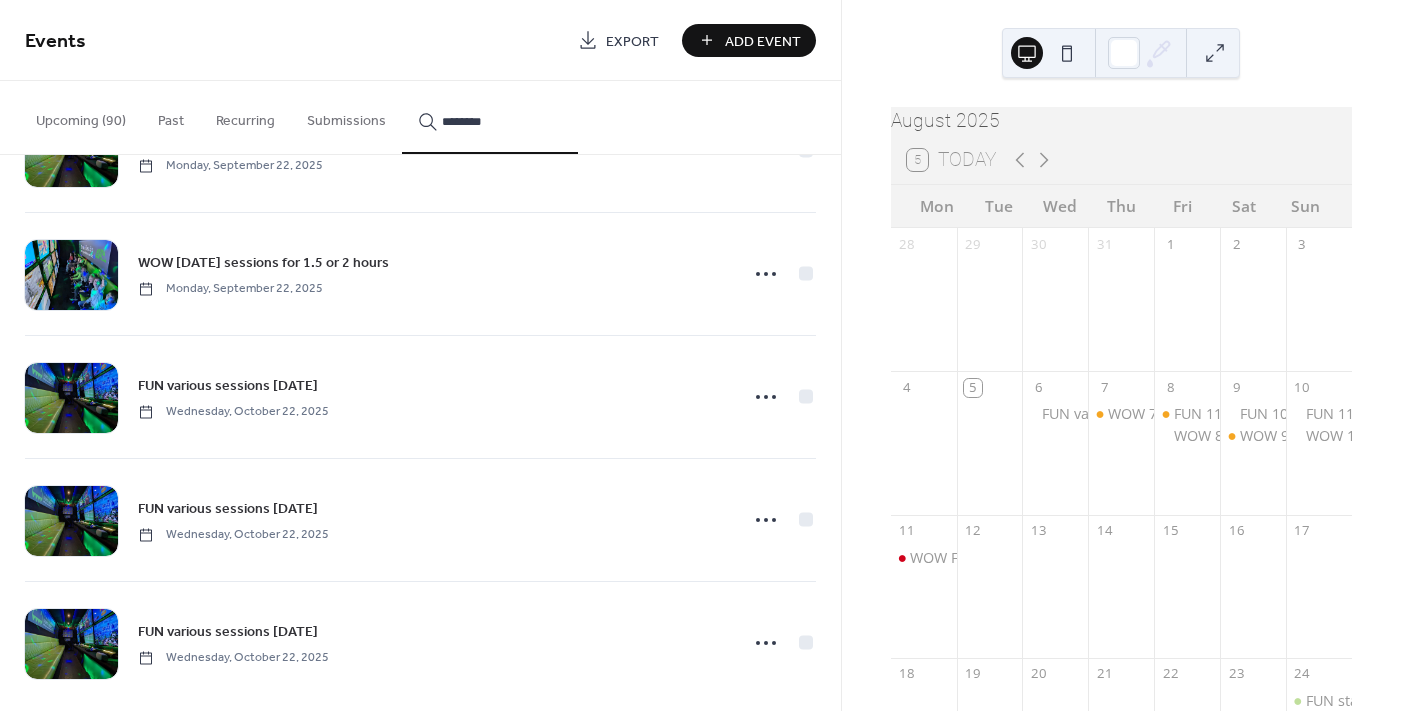 scroll, scrollTop: 115, scrollLeft: 0, axis: vertical 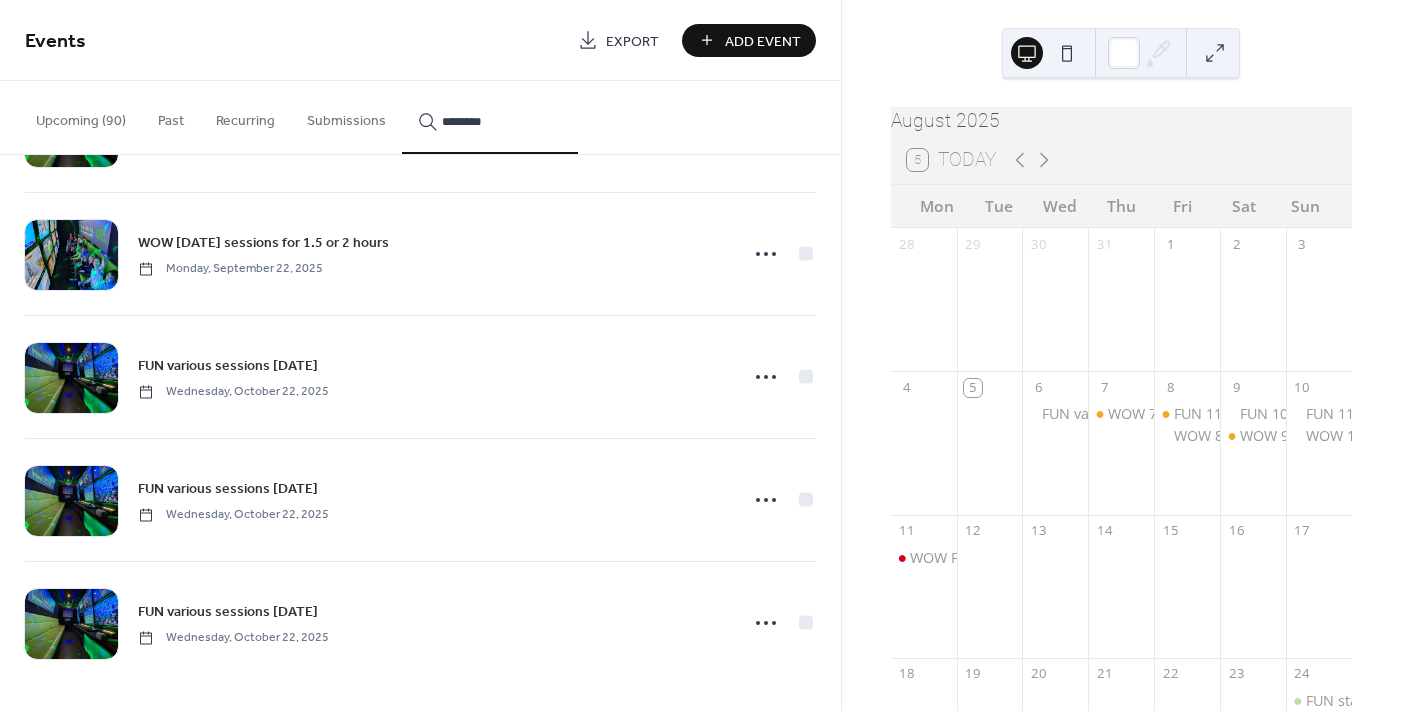 type on "********" 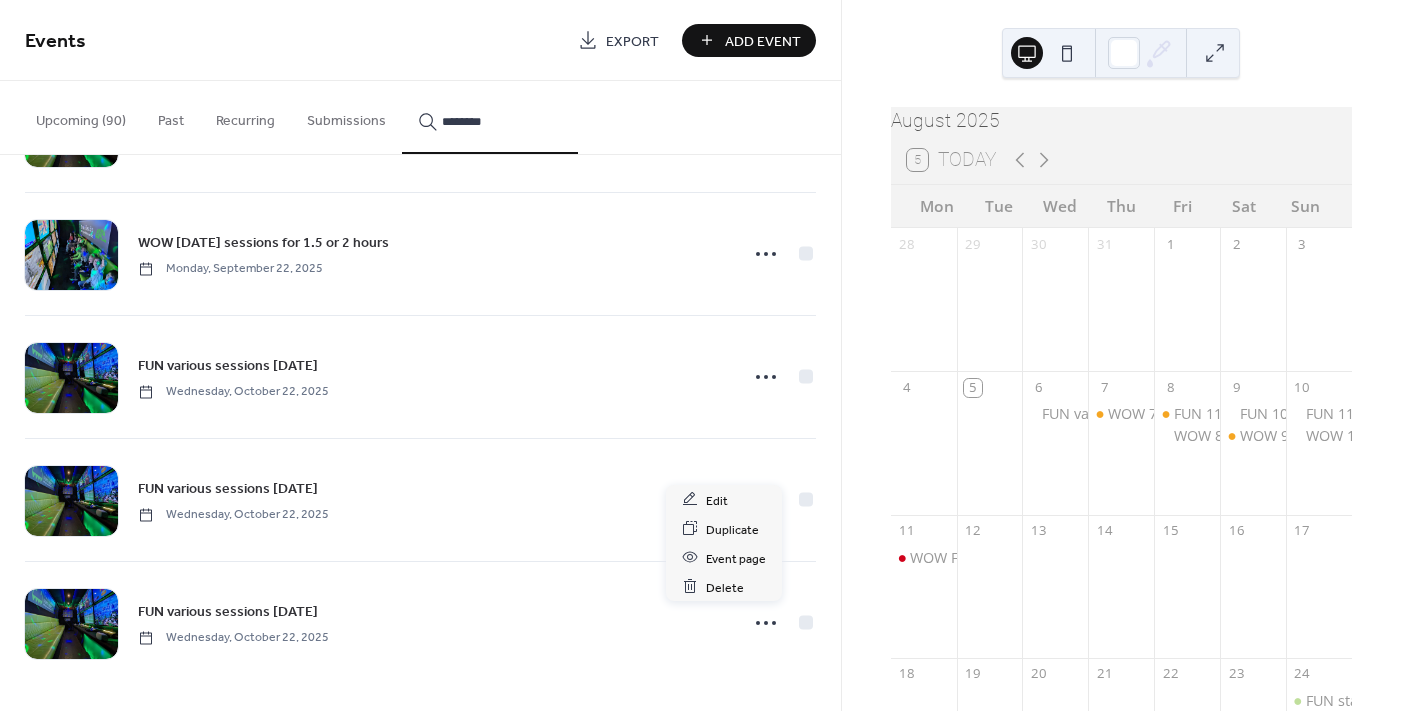 click 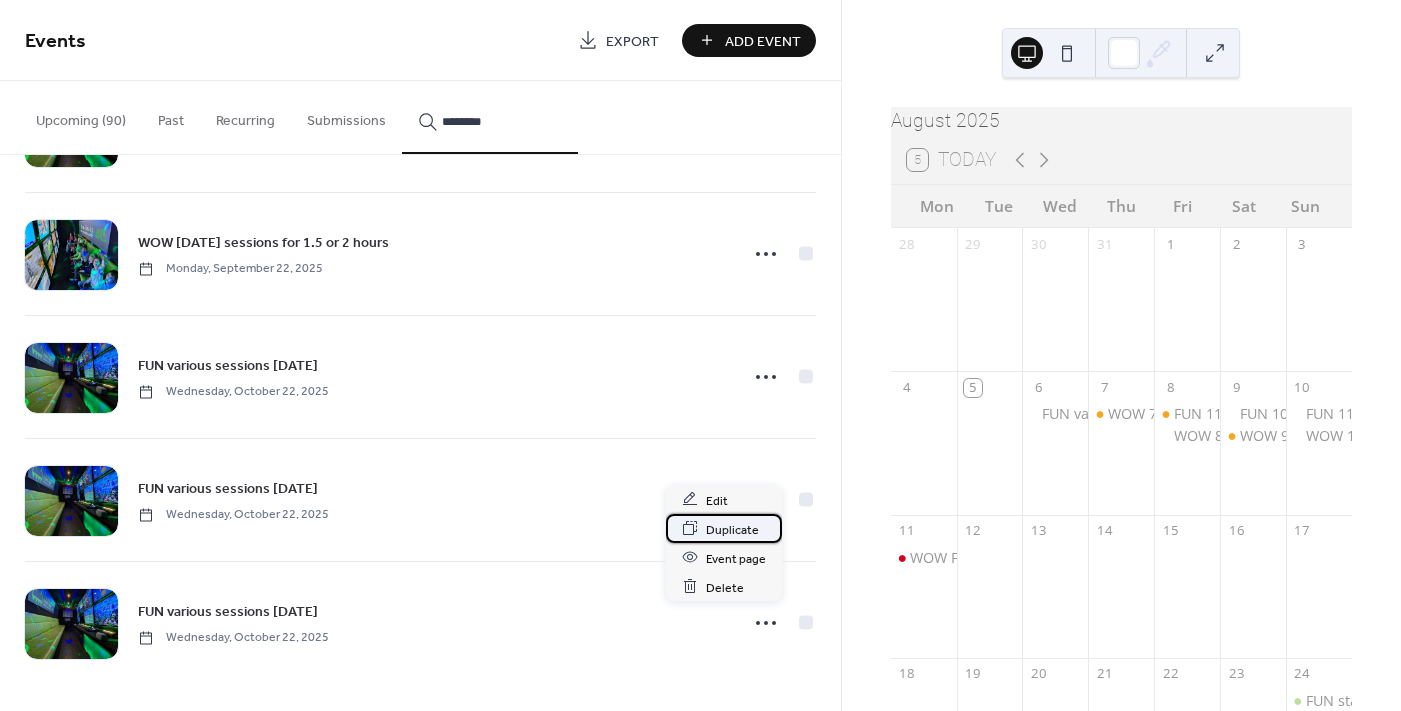 click on "Duplicate" at bounding box center [724, 528] 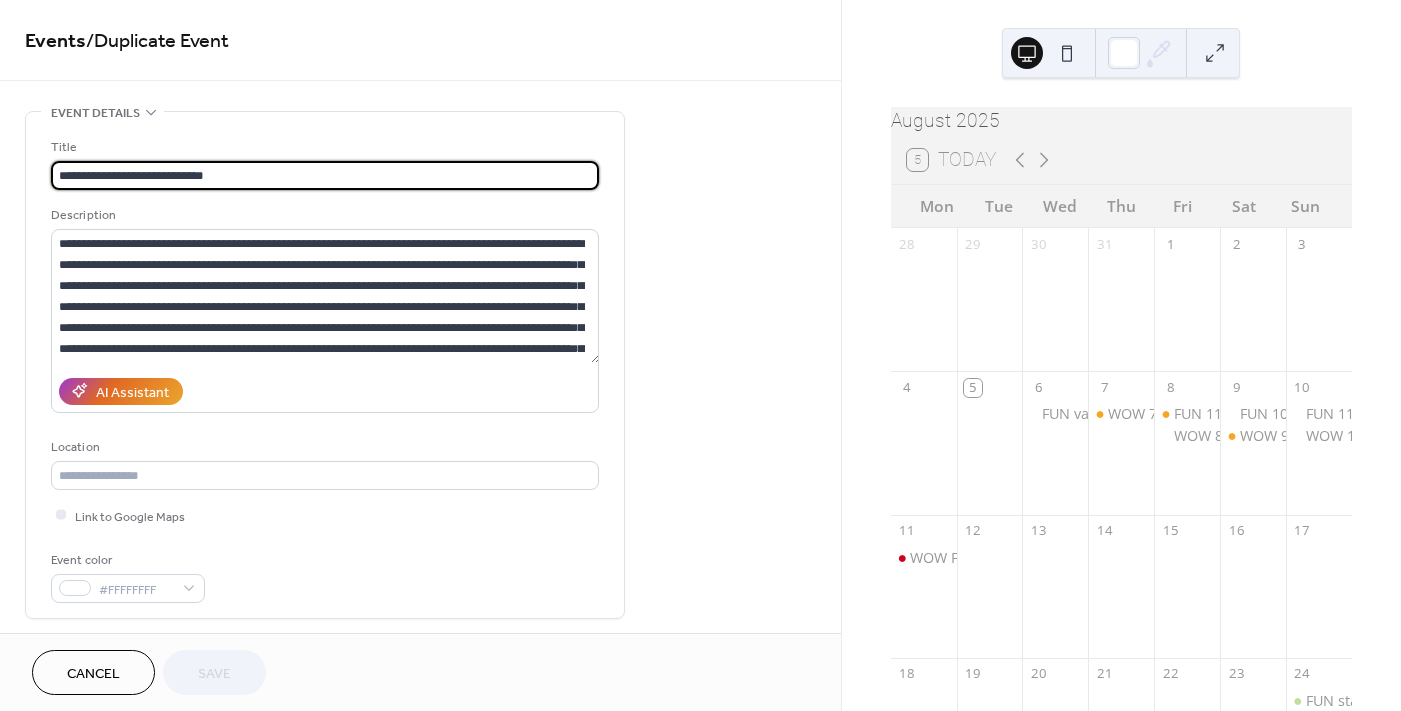 click on "**********" at bounding box center [325, 175] 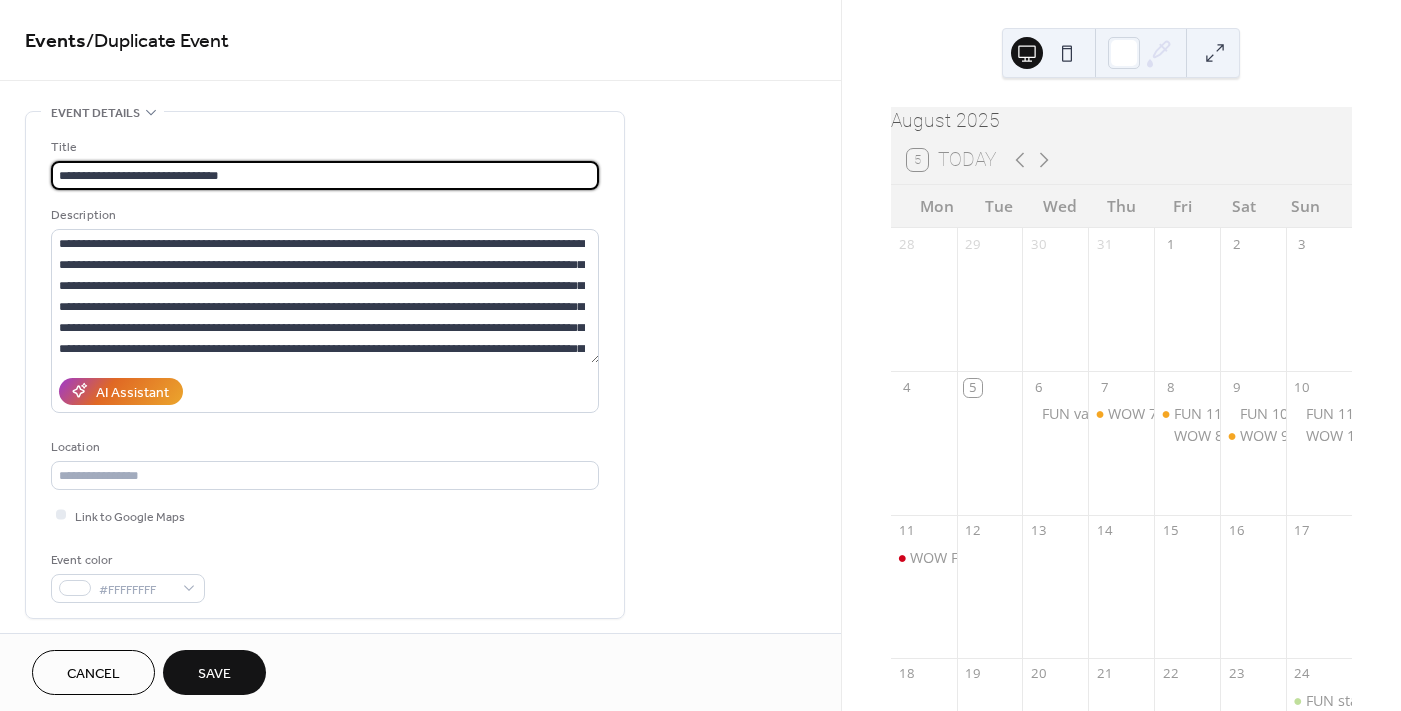 click on "**********" at bounding box center (325, 175) 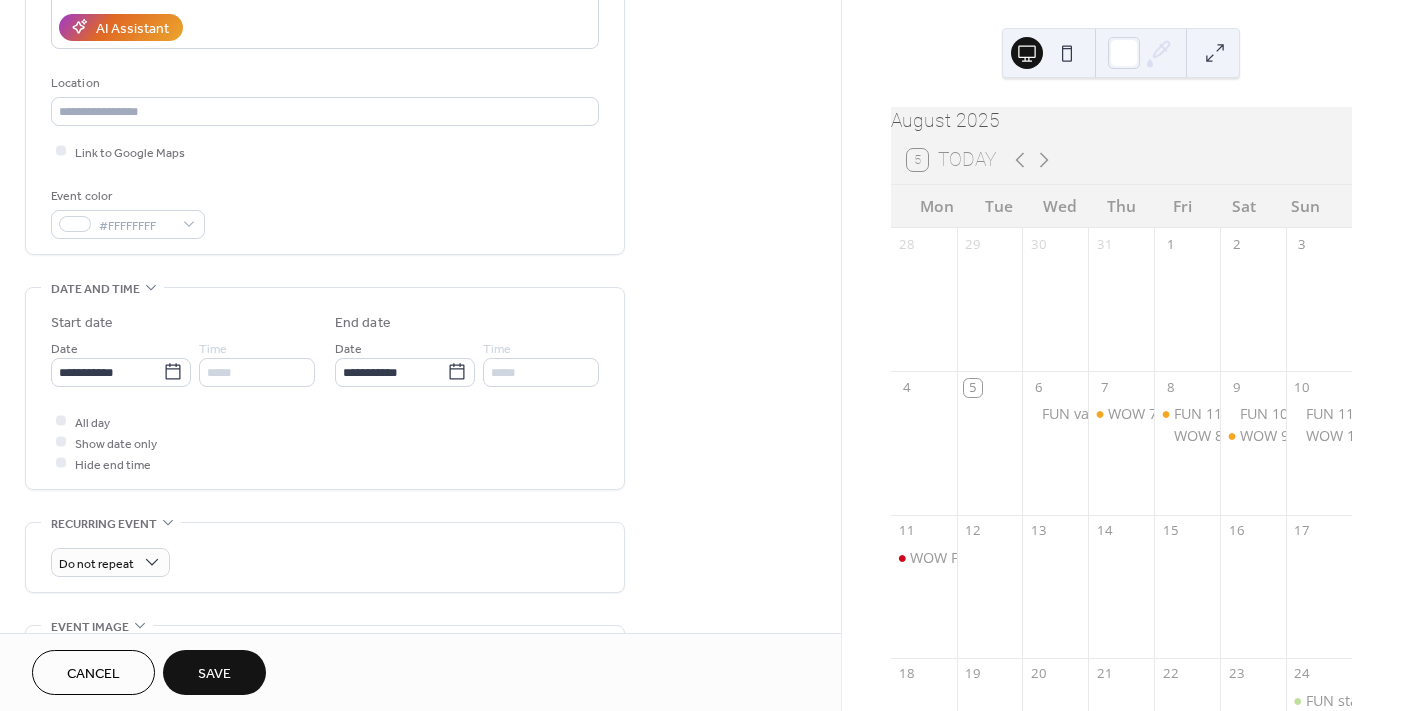 scroll, scrollTop: 399, scrollLeft: 0, axis: vertical 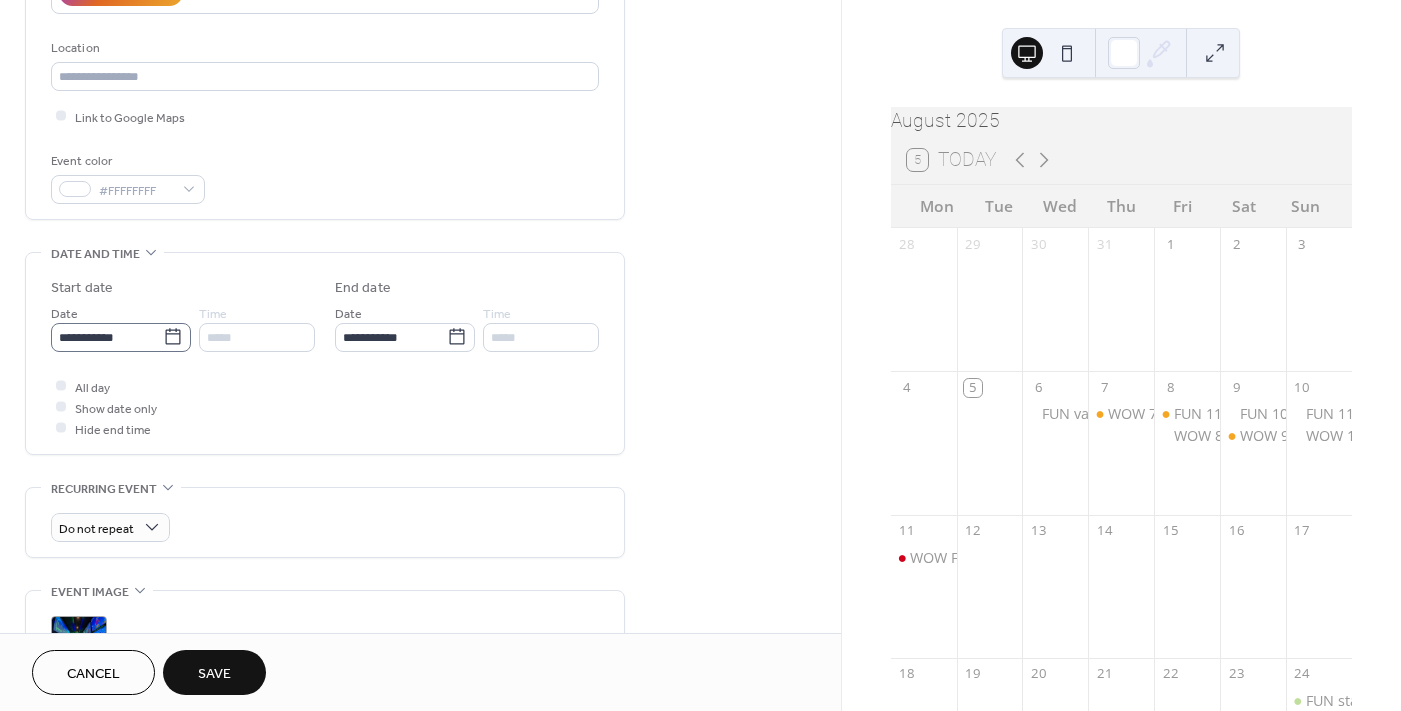 type on "**********" 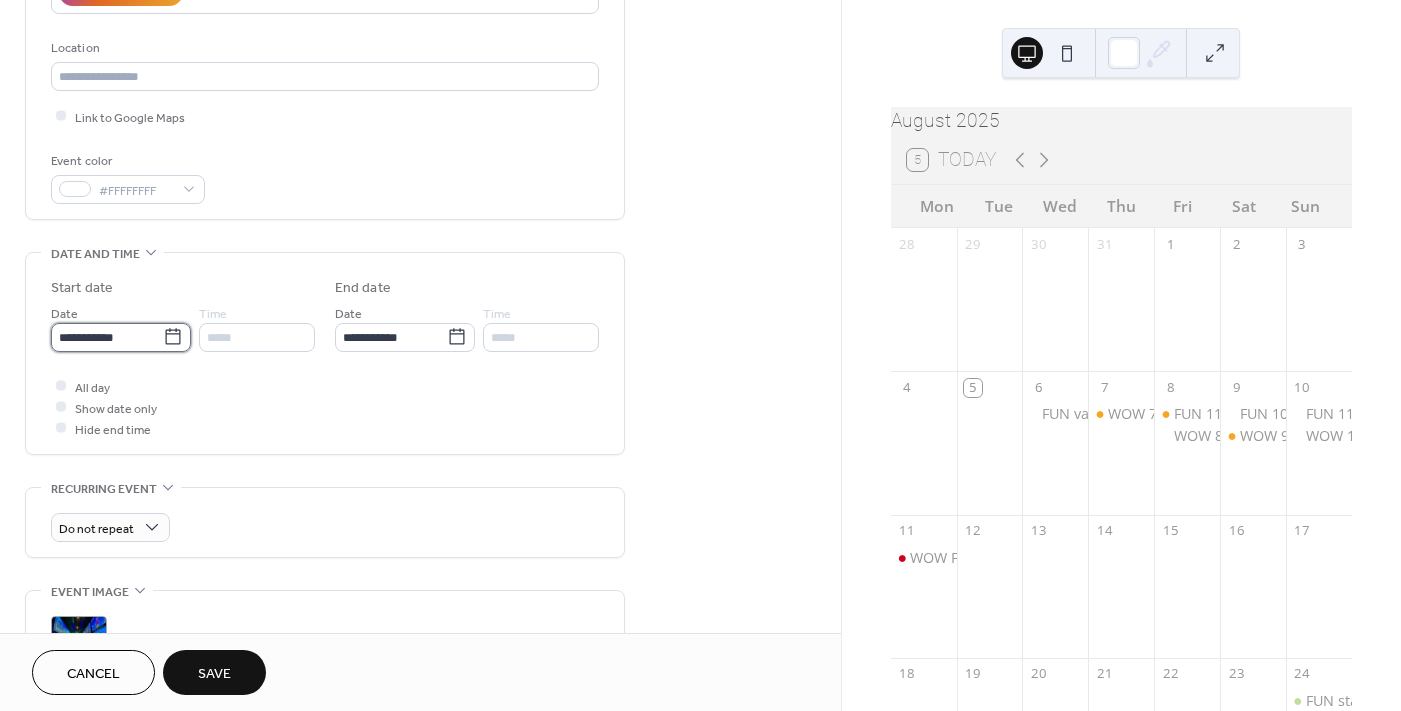click on "**********" at bounding box center [107, 337] 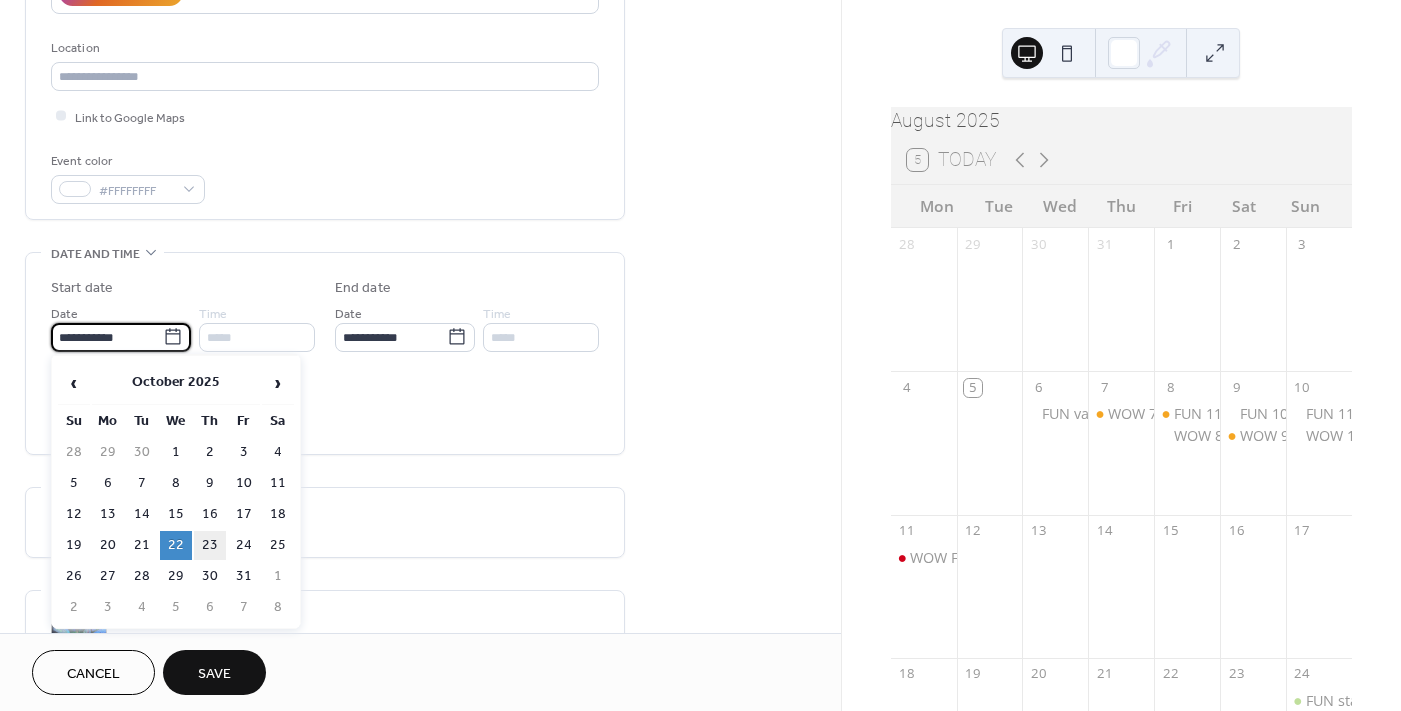 click on "23" at bounding box center (210, 545) 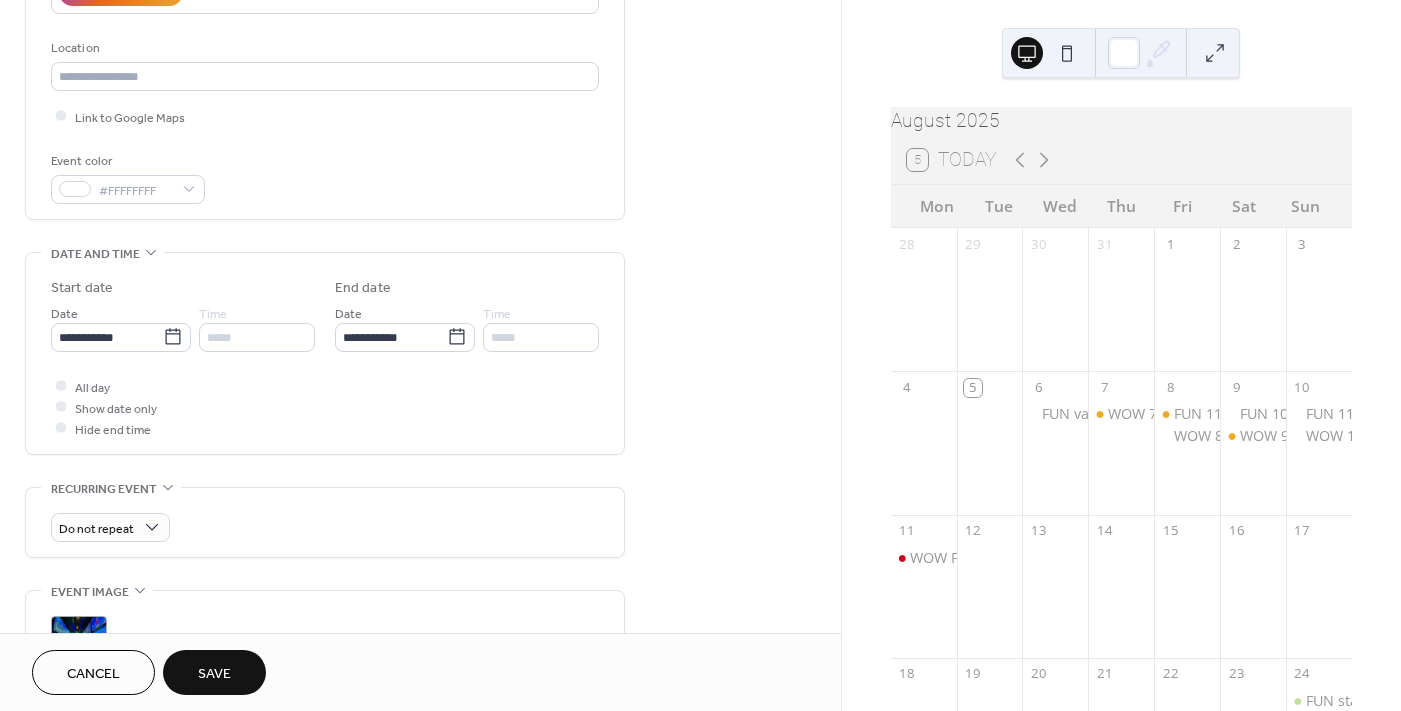 click on "Save" at bounding box center [214, 674] 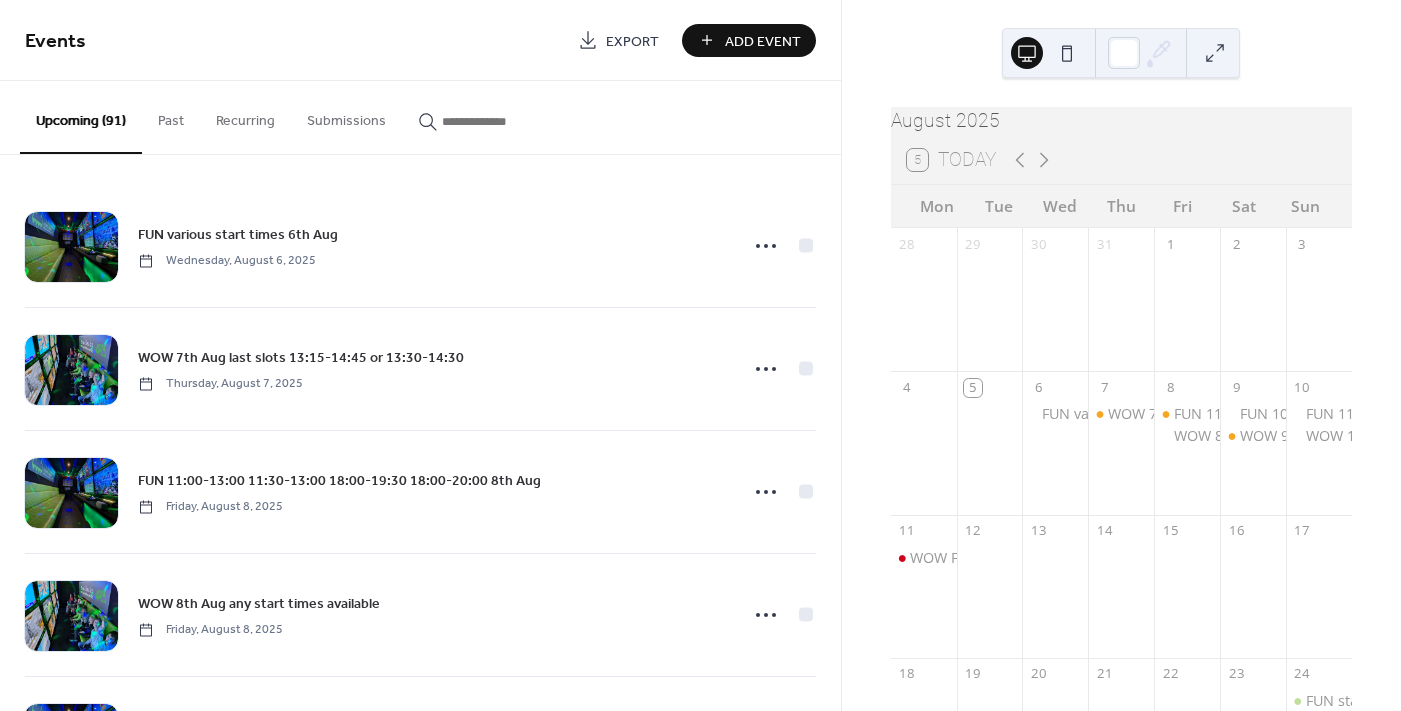 click at bounding box center [502, 121] 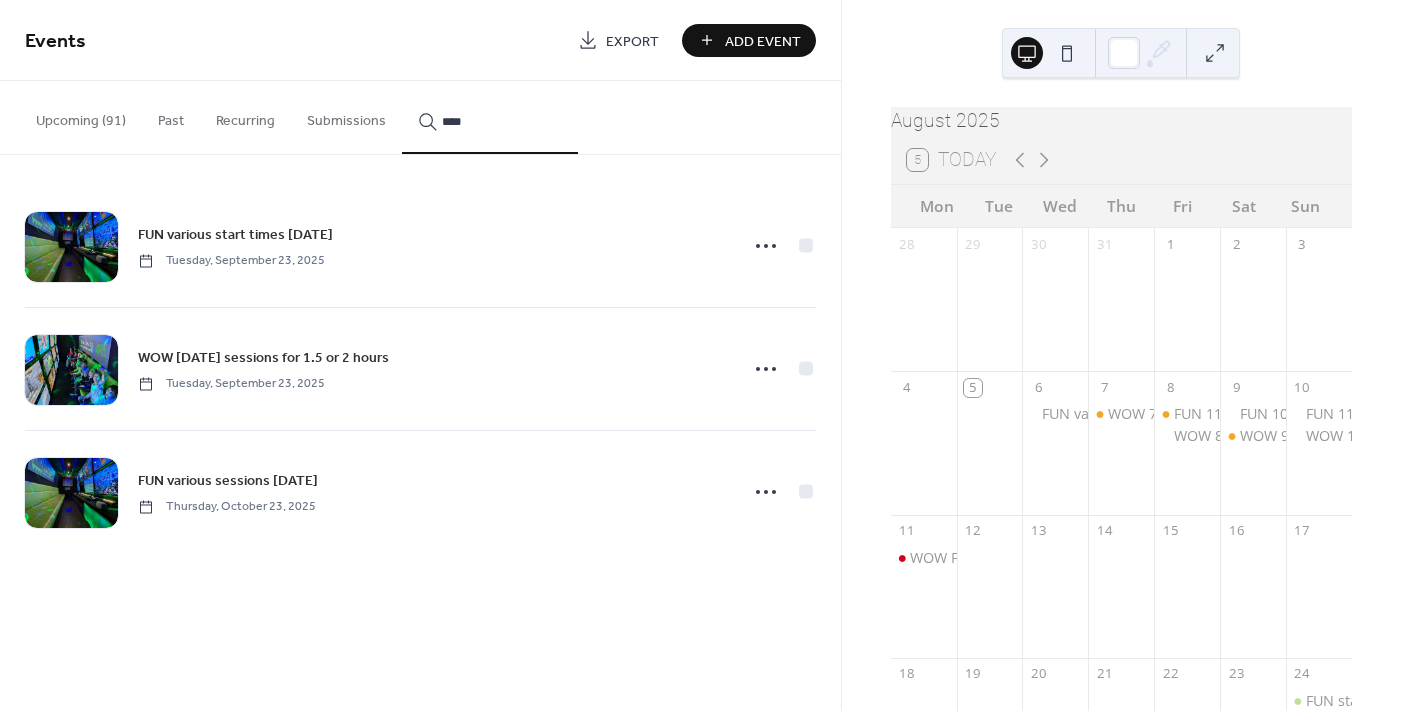 type on "****" 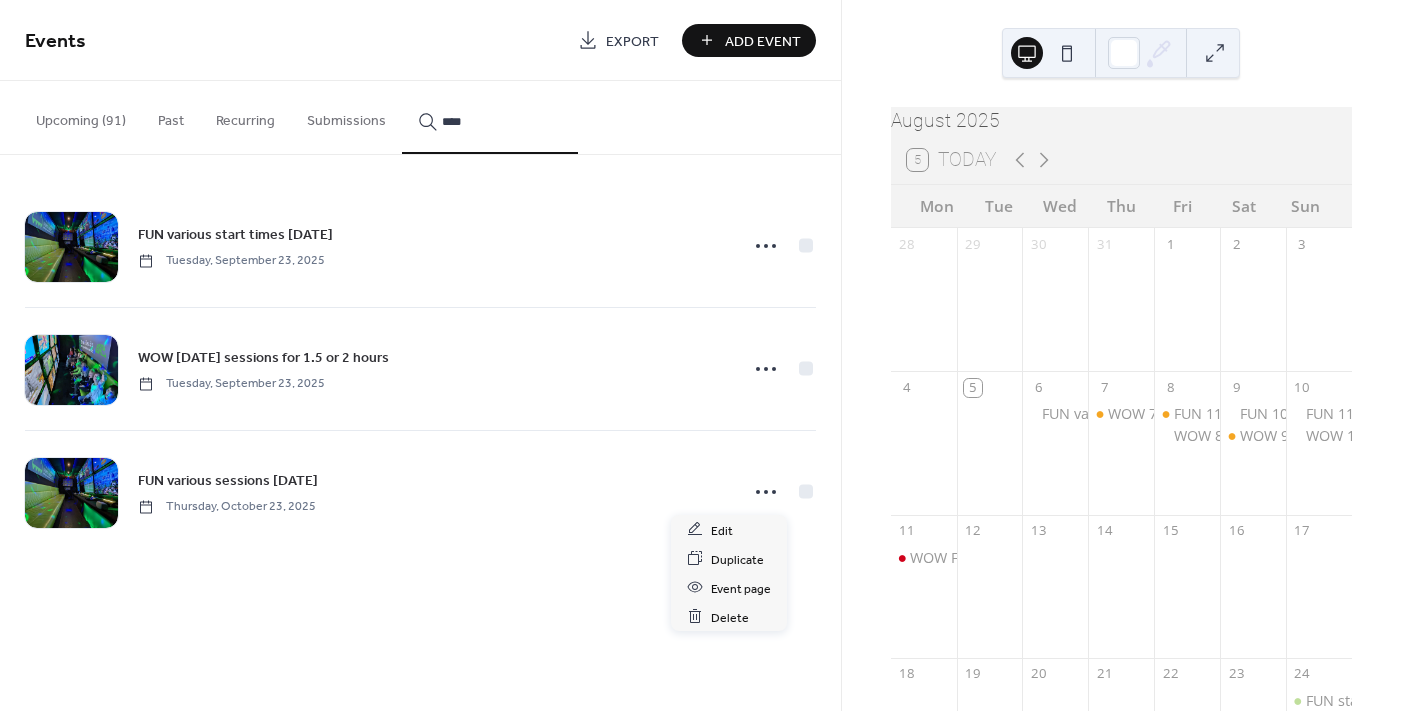 click 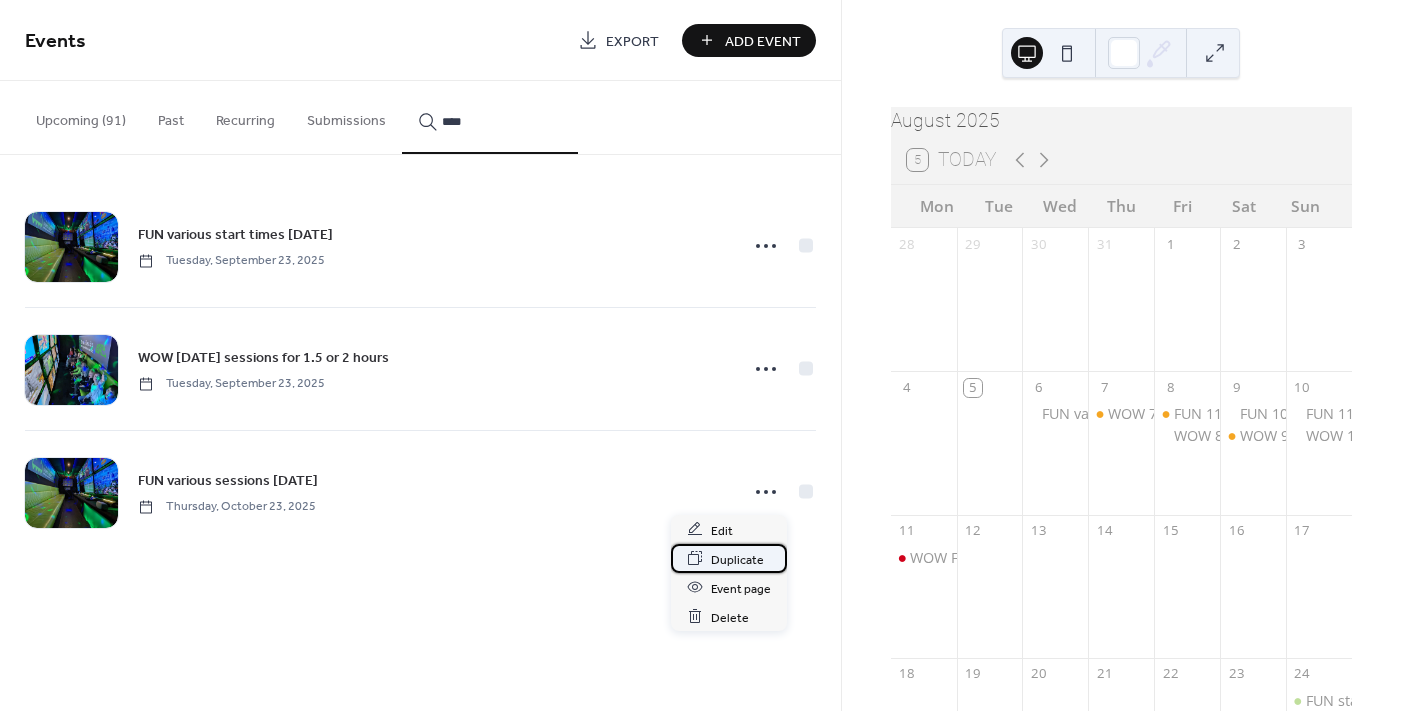 click on "Duplicate" at bounding box center [737, 559] 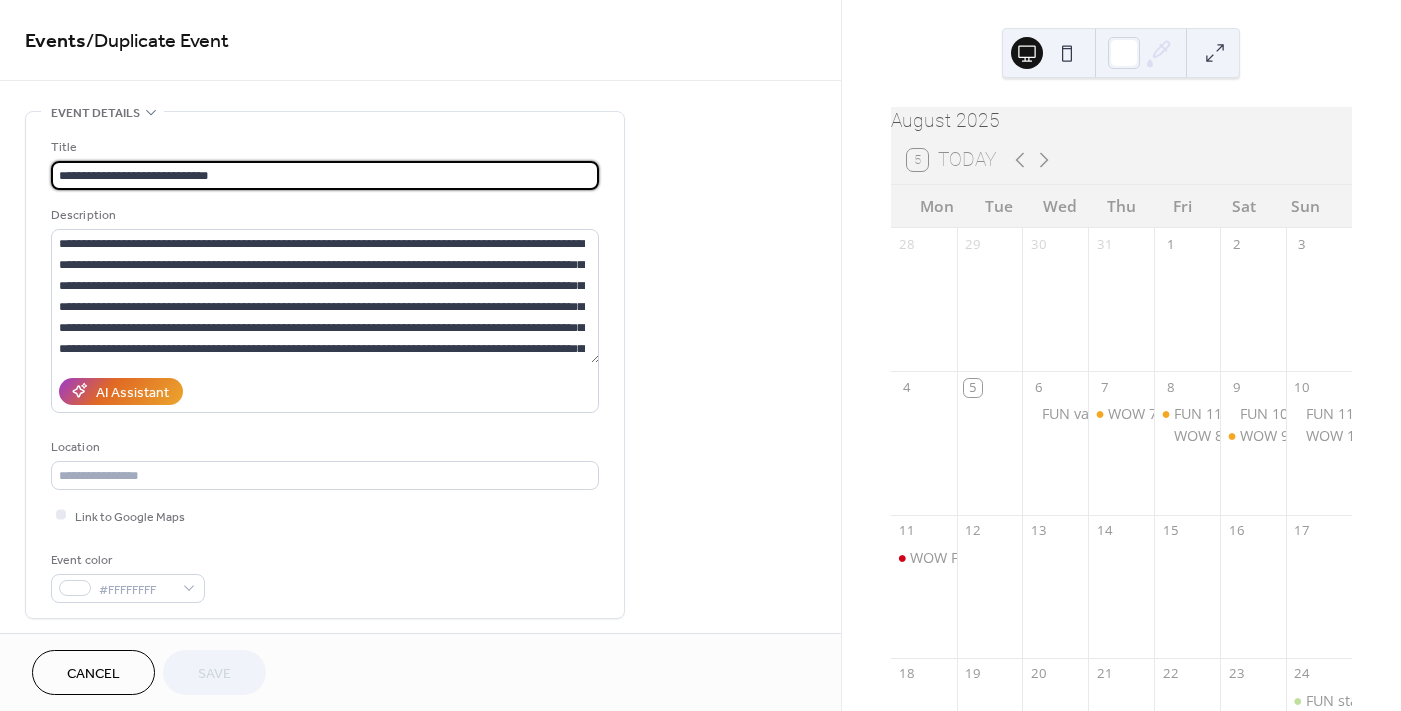 drag, startPoint x: 197, startPoint y: 173, endPoint x: 181, endPoint y: 176, distance: 16.27882 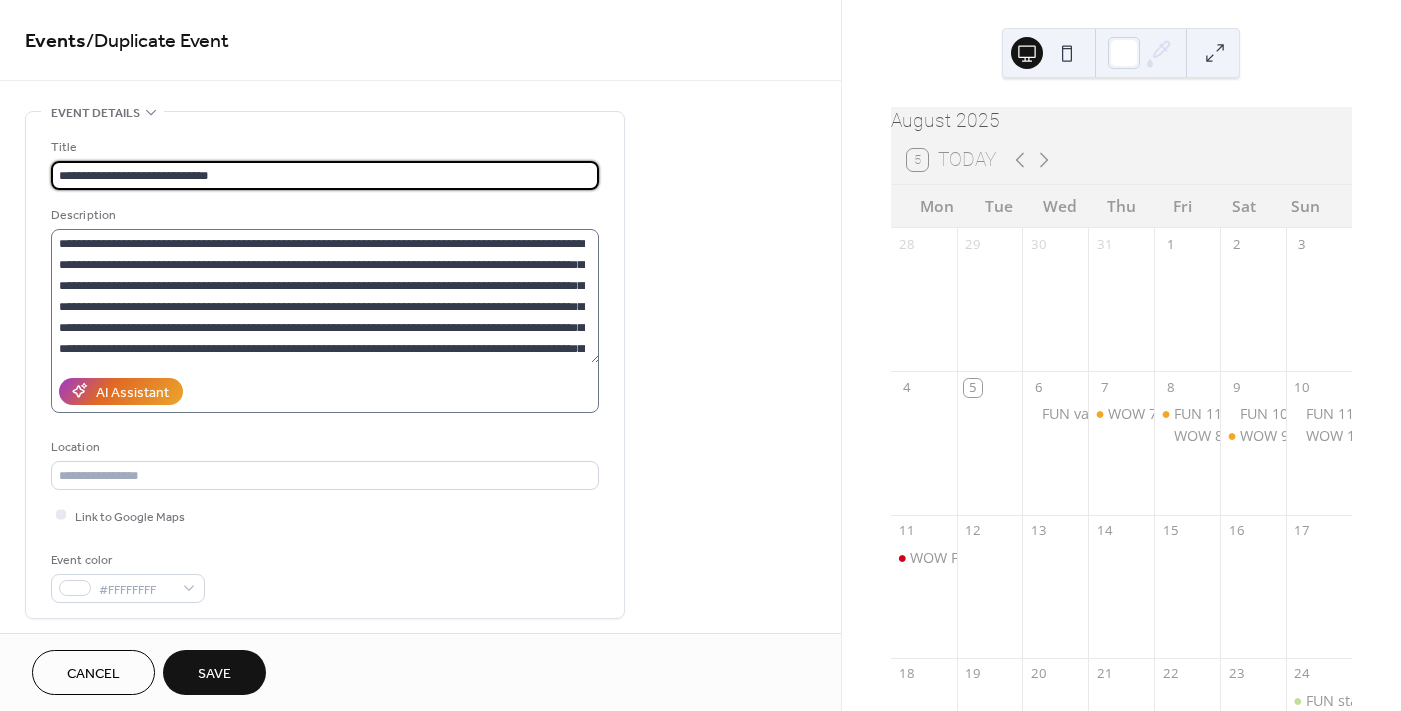 scroll, scrollTop: 41, scrollLeft: 0, axis: vertical 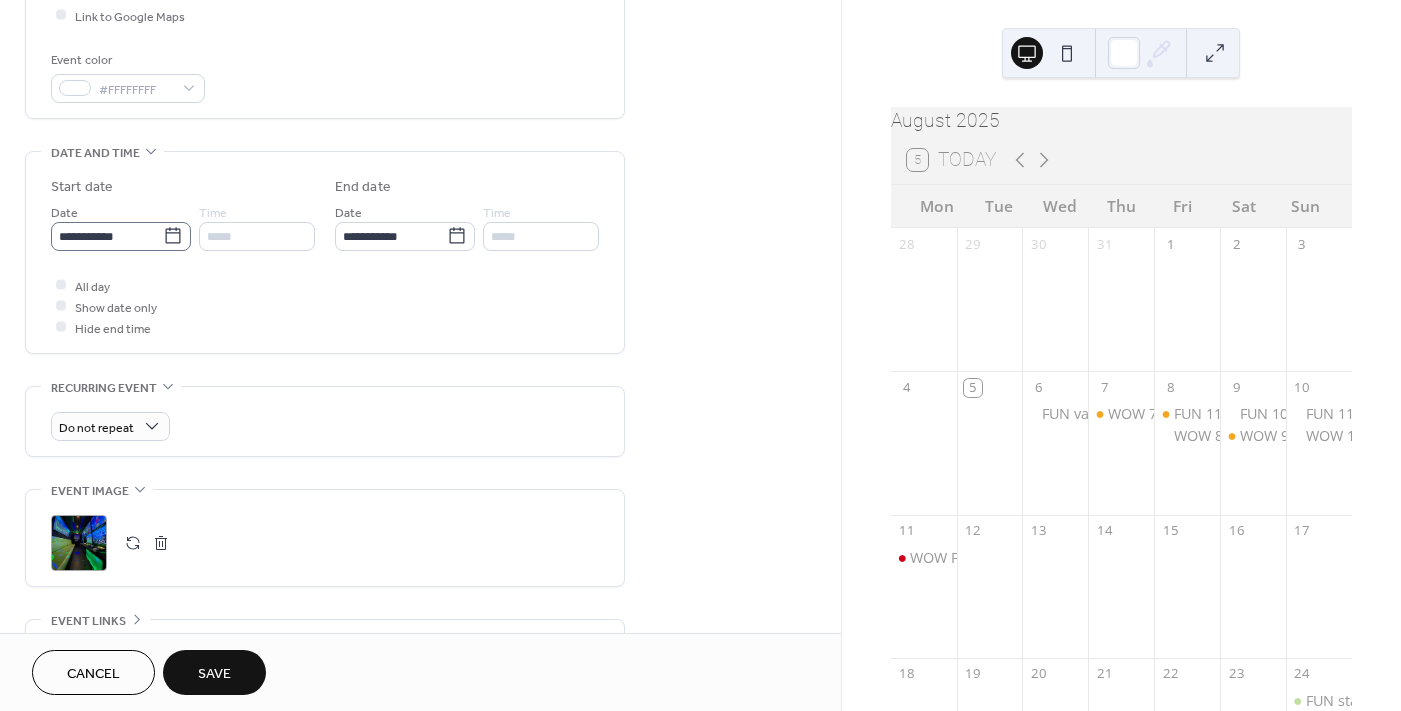 type on "**********" 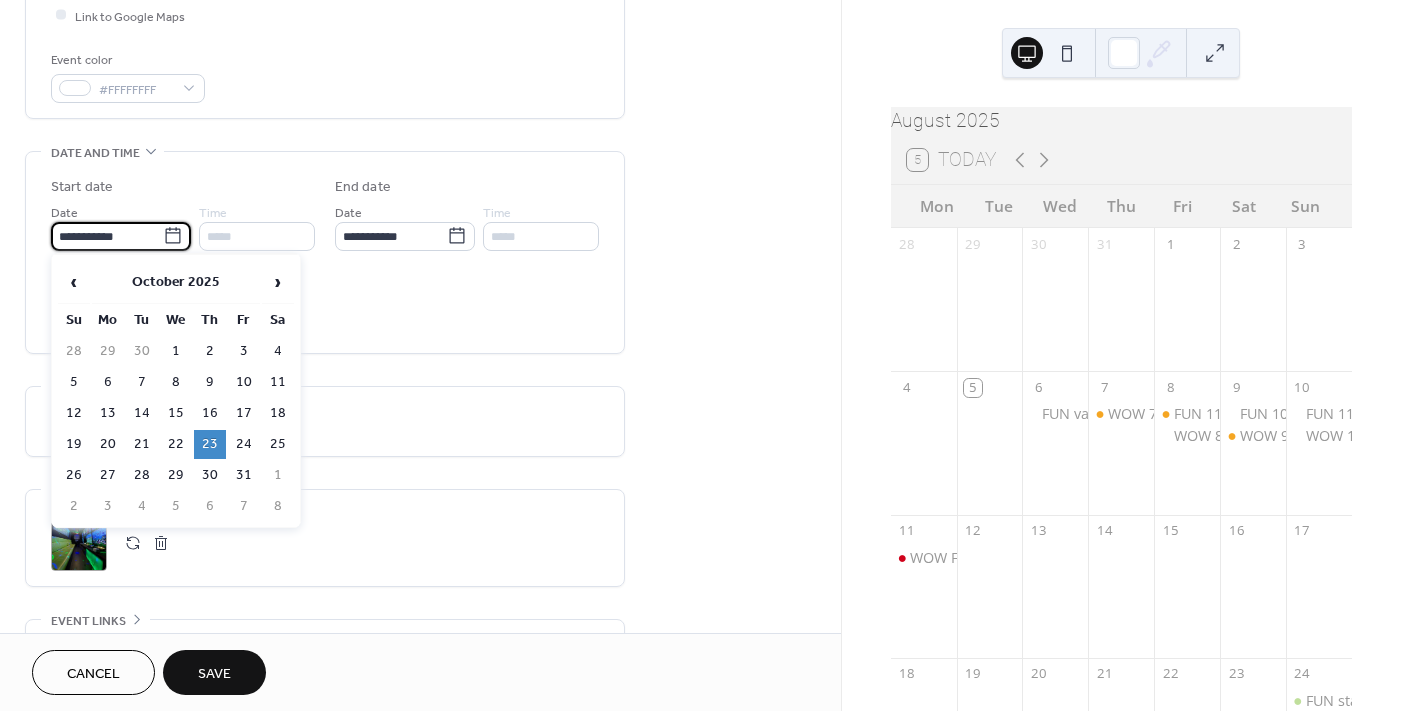 click on "**********" at bounding box center (107, 236) 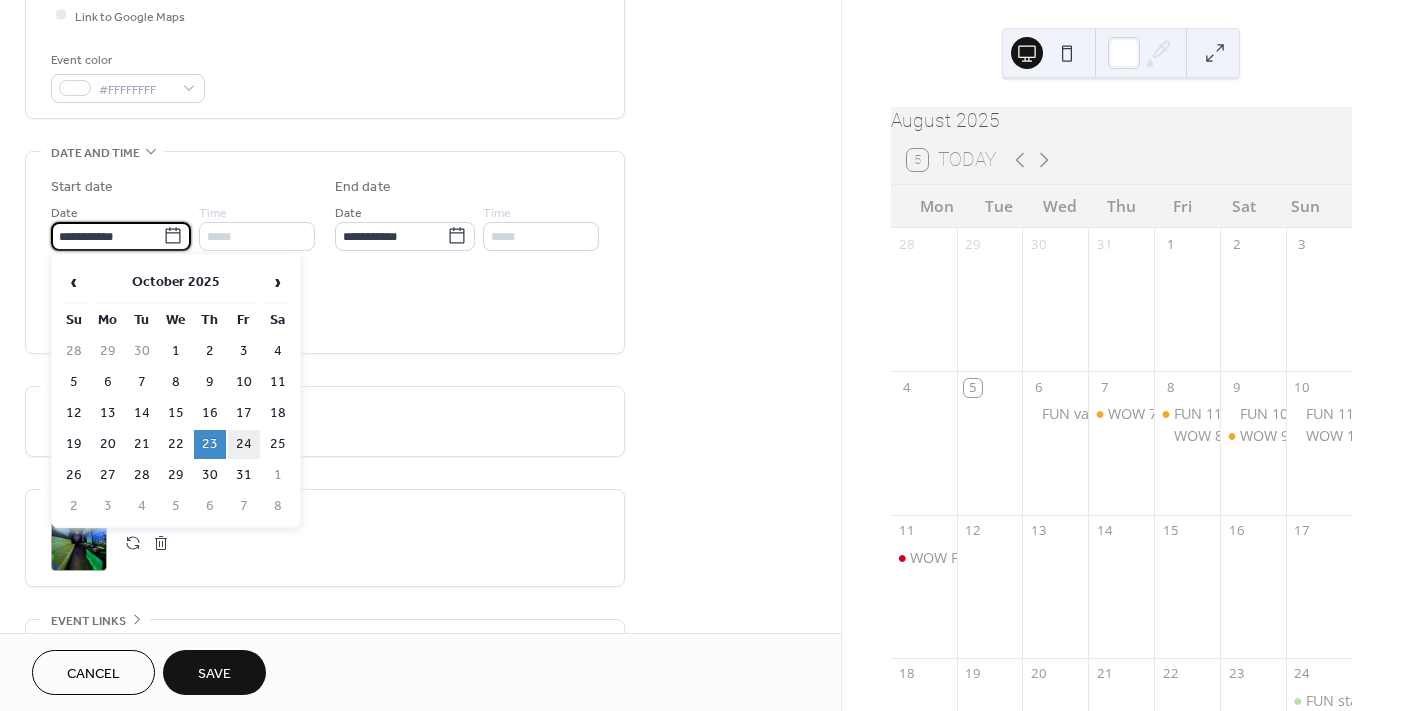 click on "24" at bounding box center (244, 444) 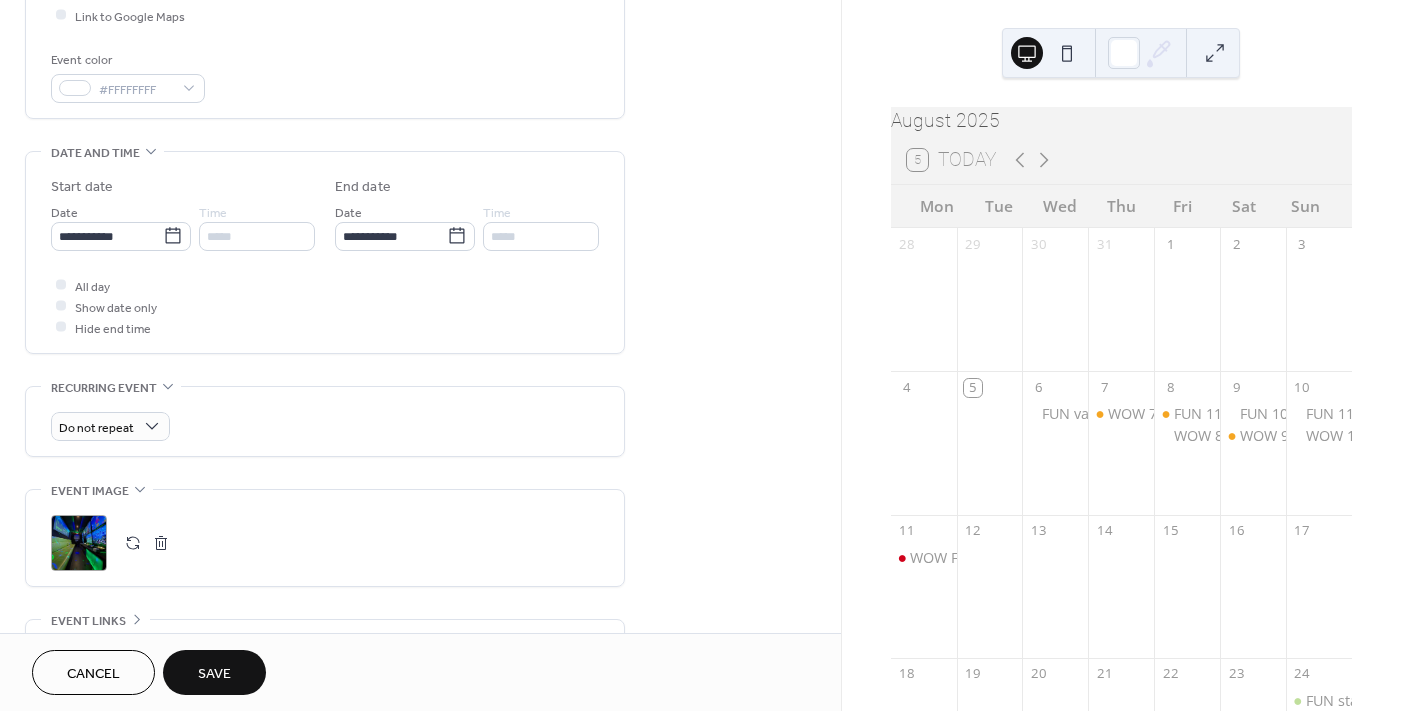 click on "Save" at bounding box center (214, 674) 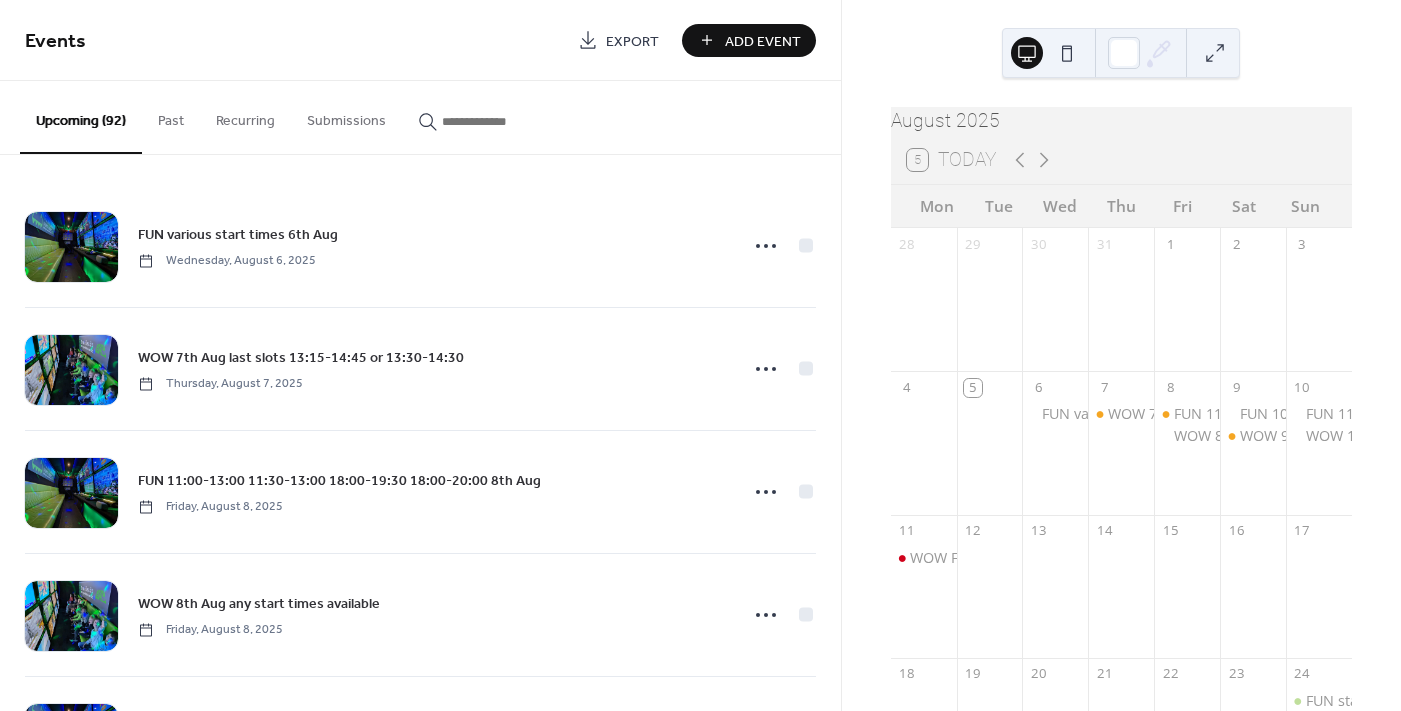 click at bounding box center (502, 121) 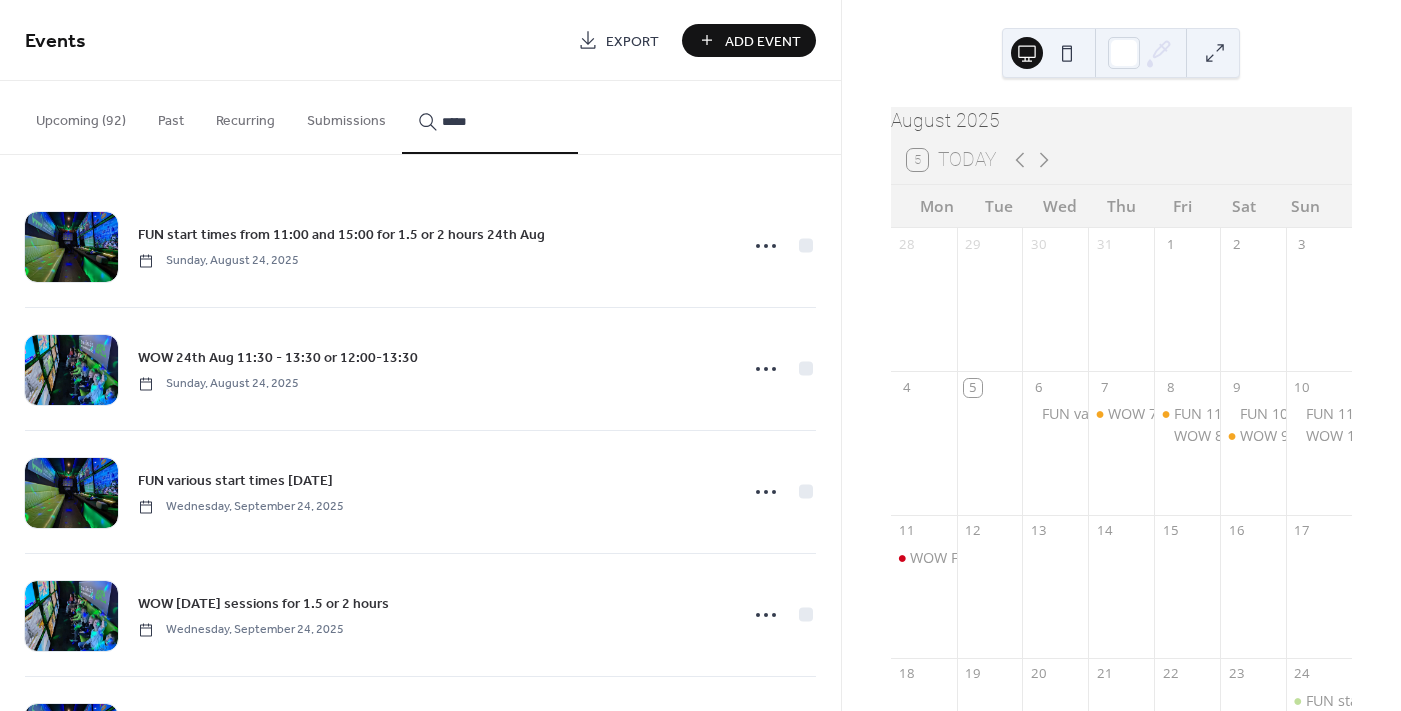 click on "****" at bounding box center [490, 117] 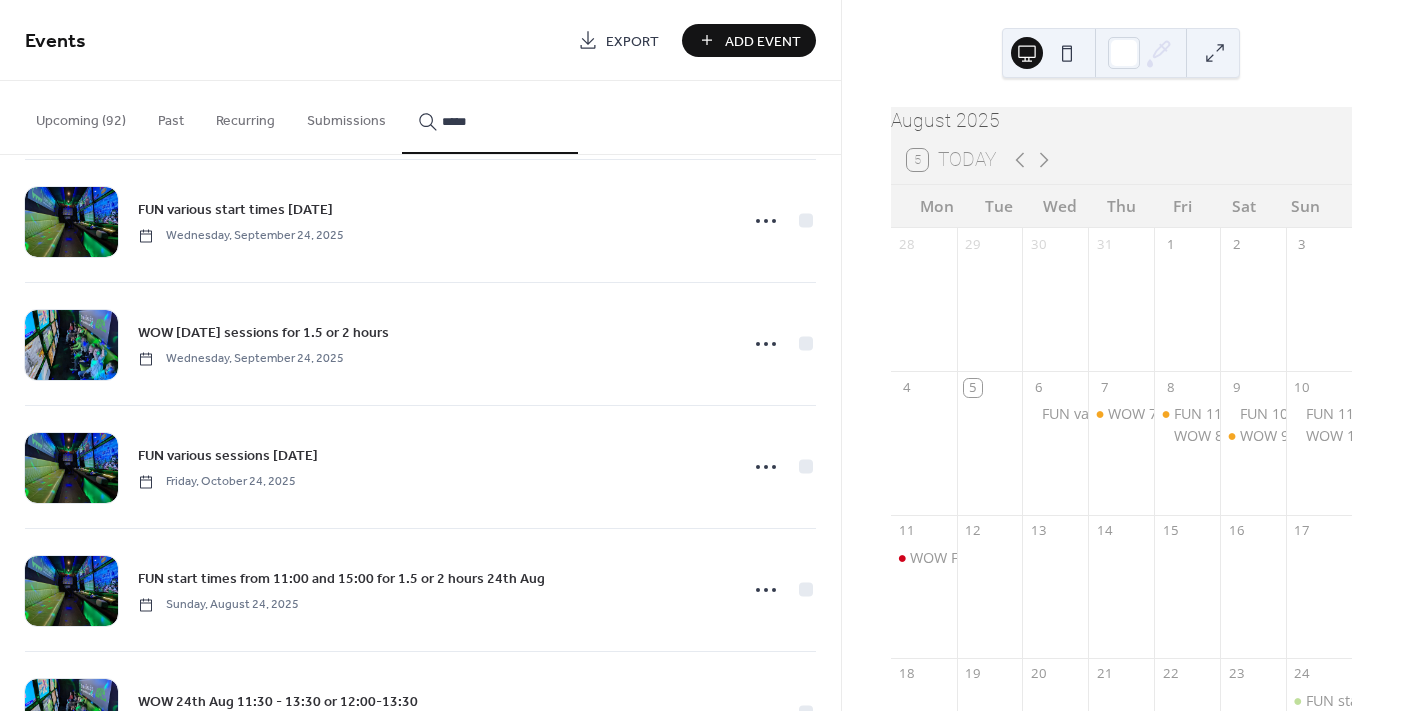 scroll, scrollTop: 727, scrollLeft: 0, axis: vertical 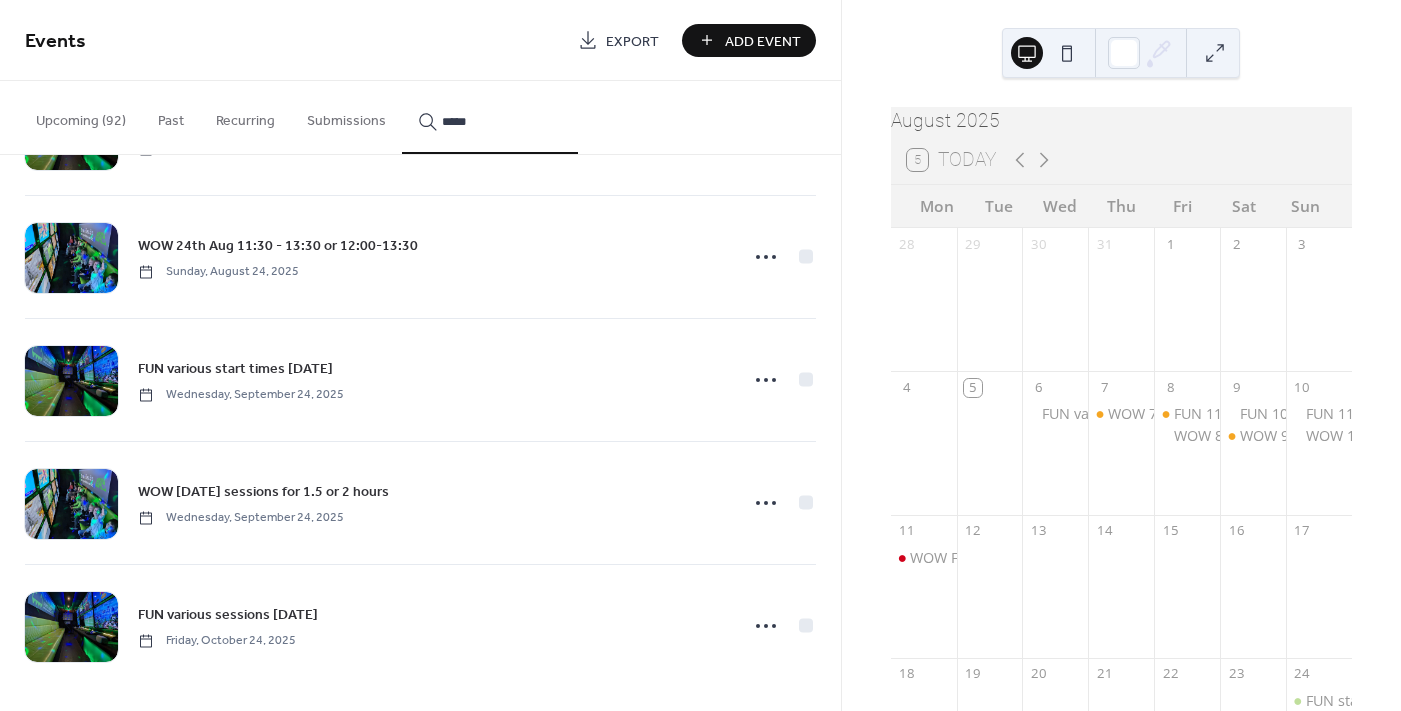 type on "****" 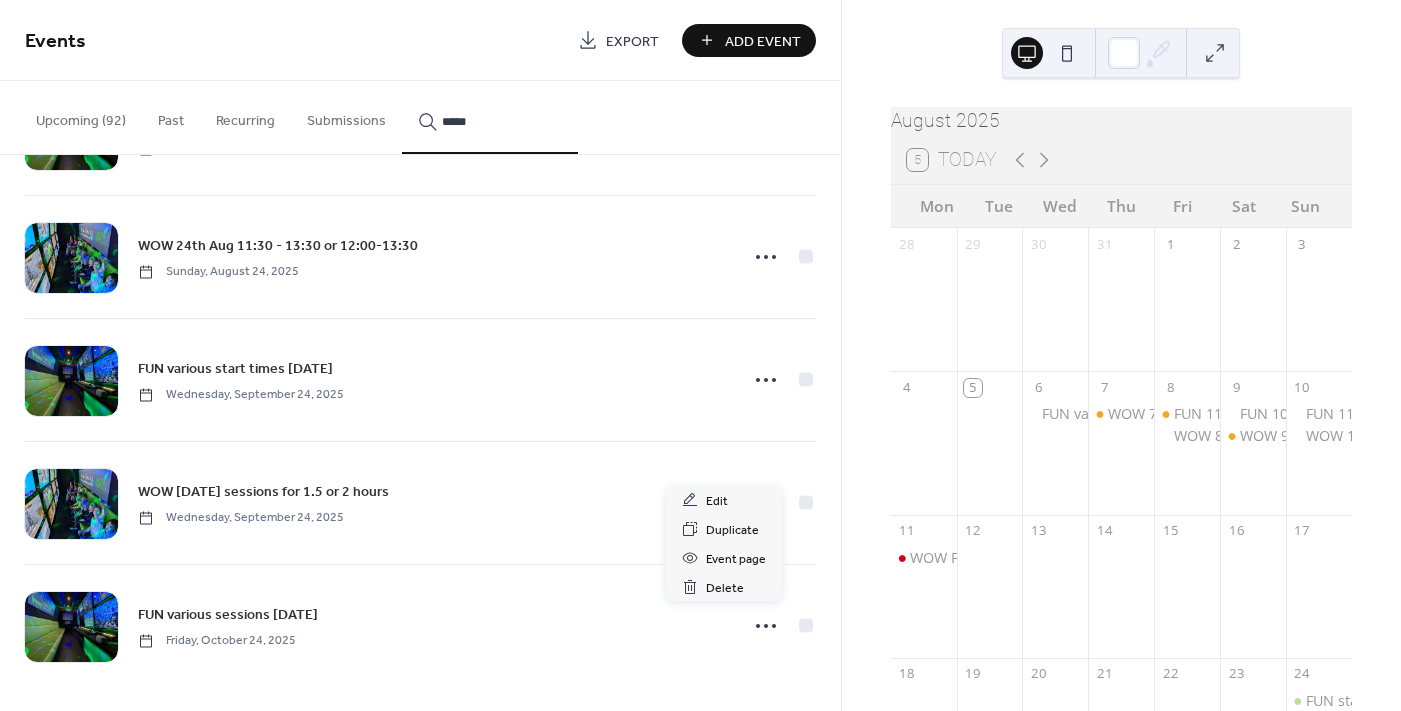 click 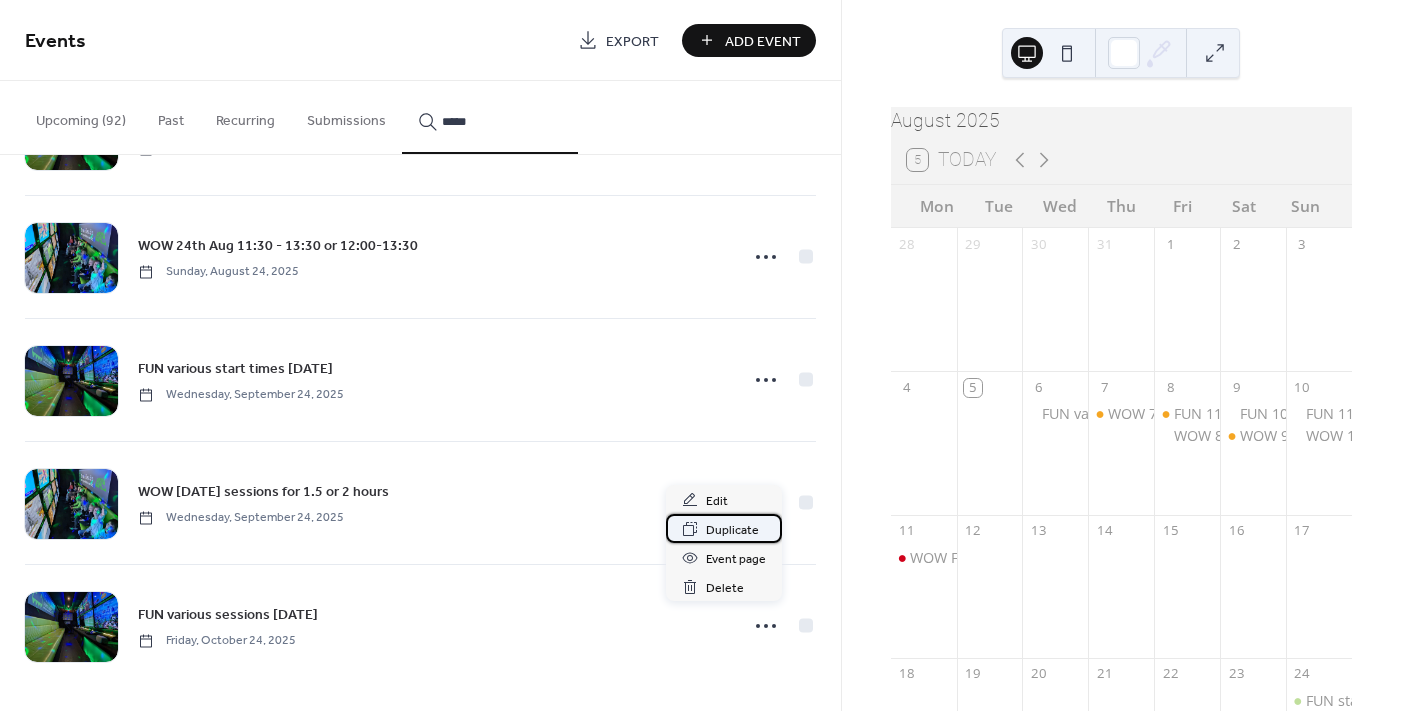 click on "Duplicate" at bounding box center (732, 530) 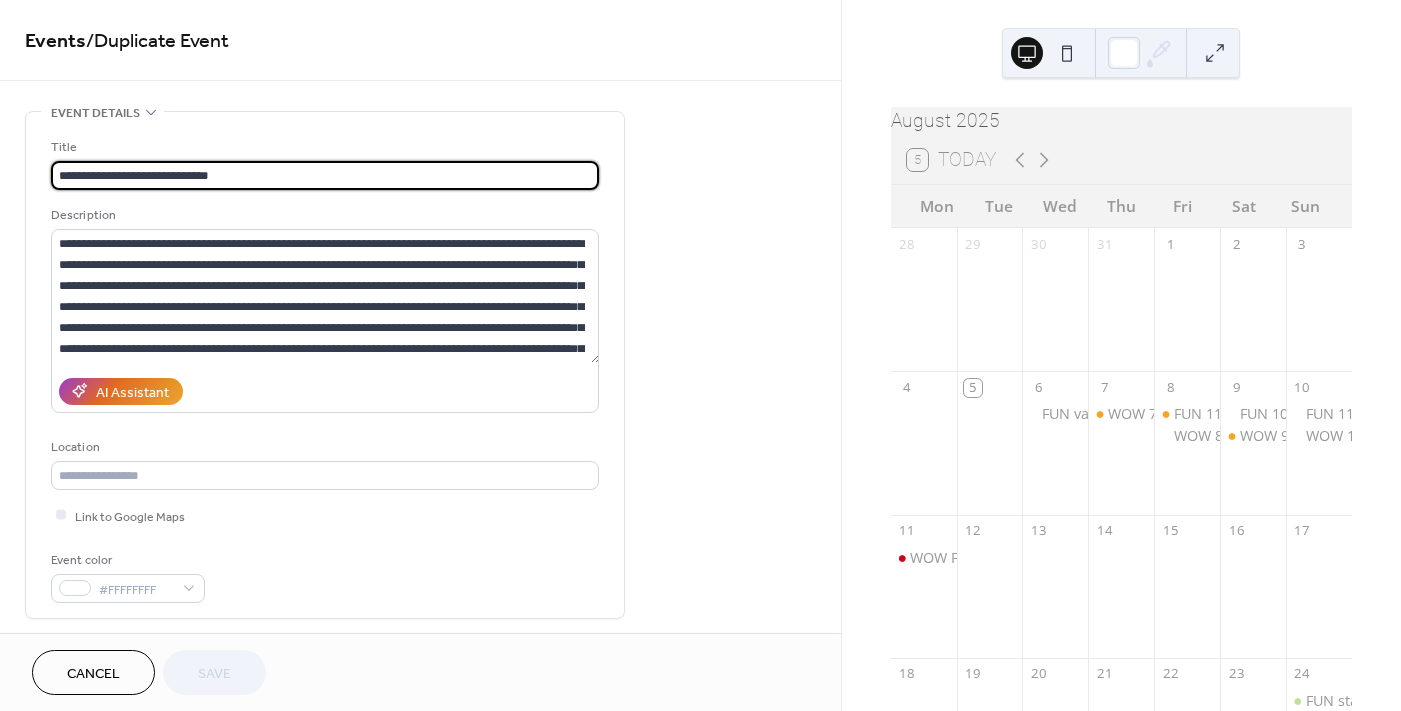 click on "**********" at bounding box center [325, 175] 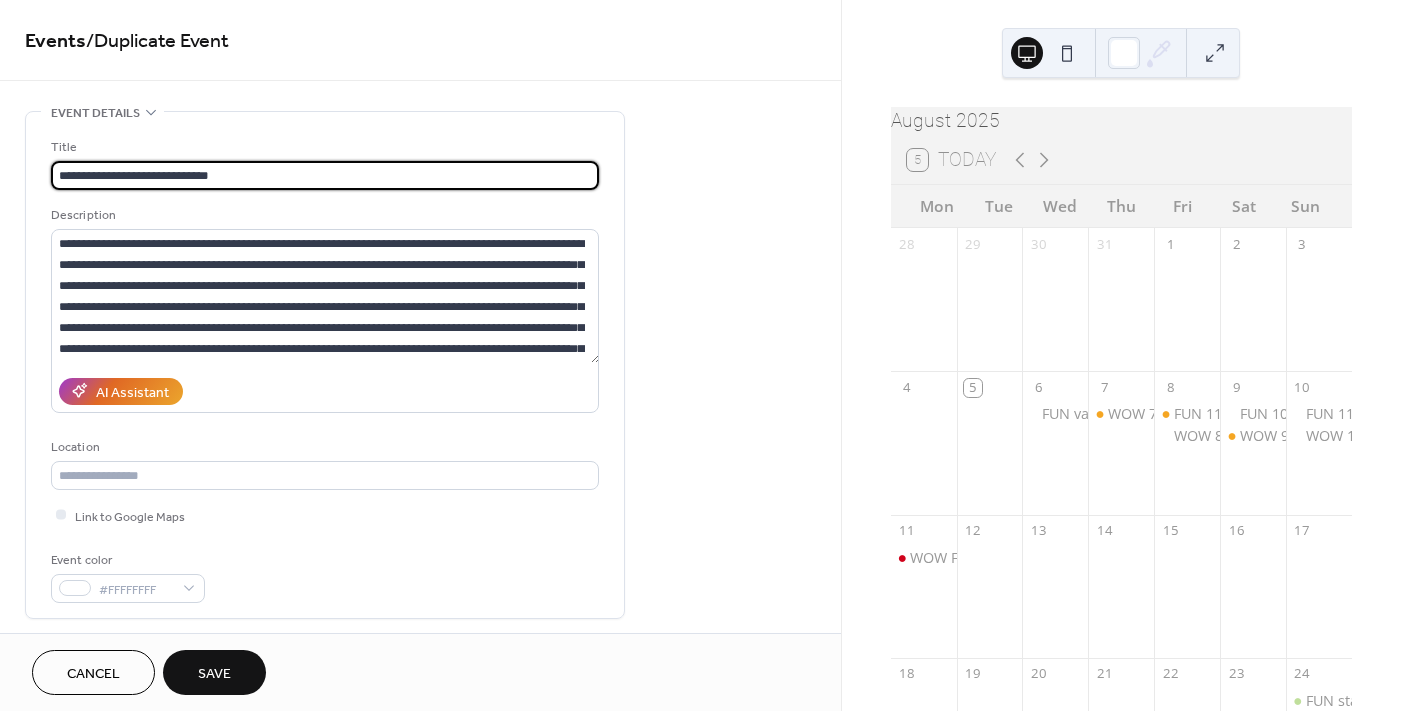 type on "**********" 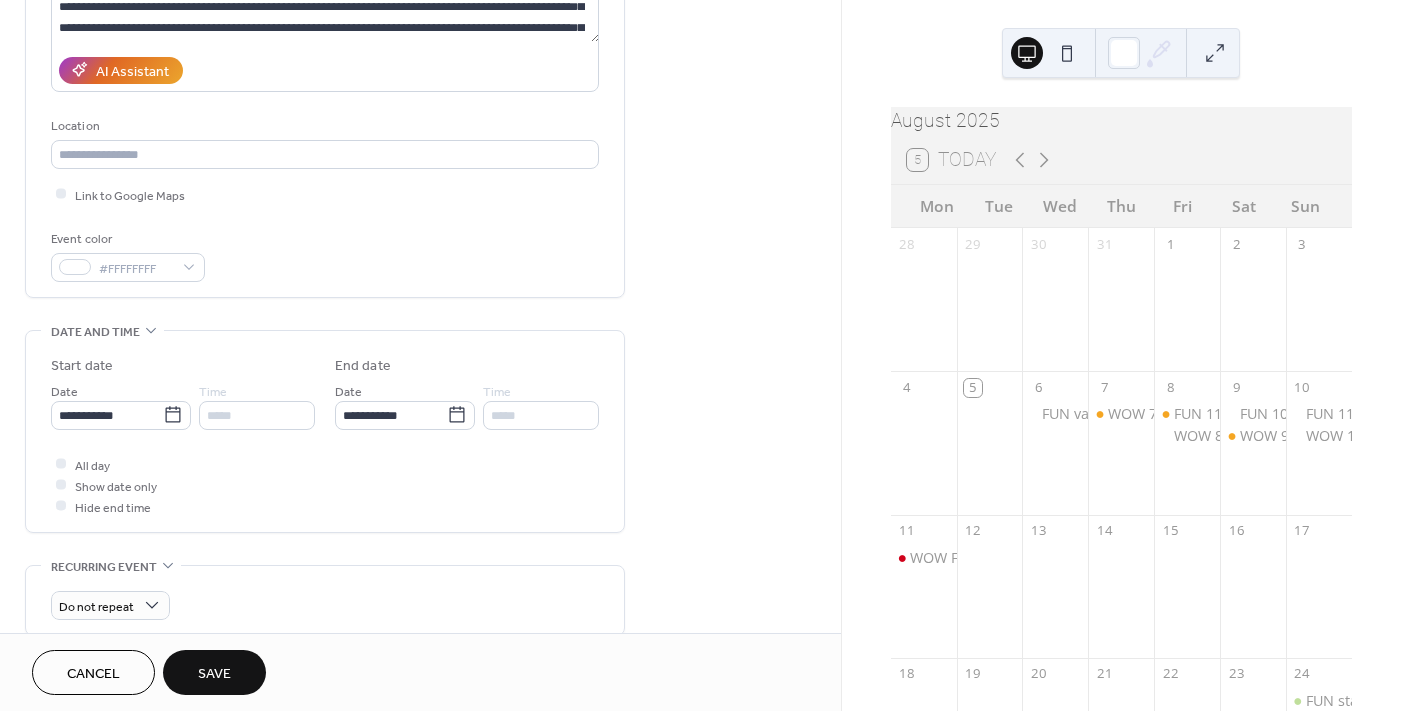 scroll, scrollTop: 399, scrollLeft: 0, axis: vertical 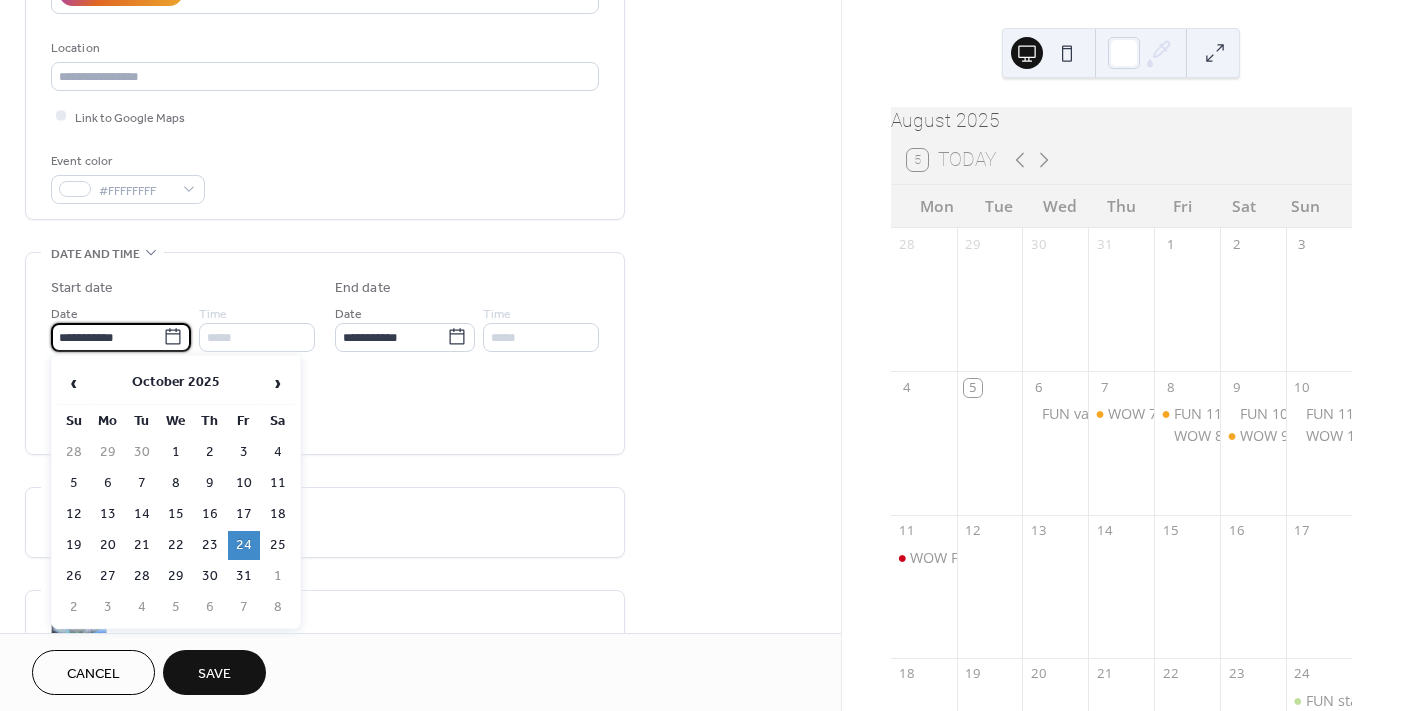 click on "**********" at bounding box center [107, 337] 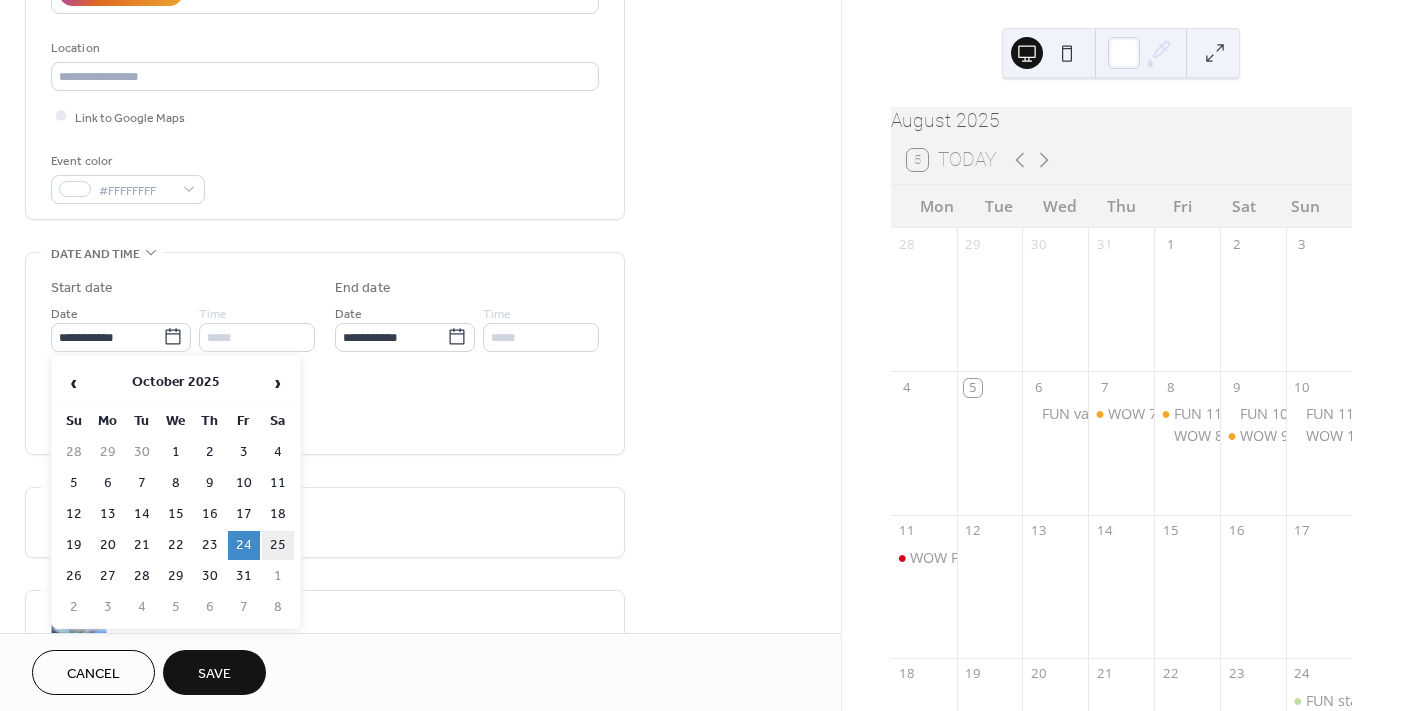 click on "25" at bounding box center [278, 545] 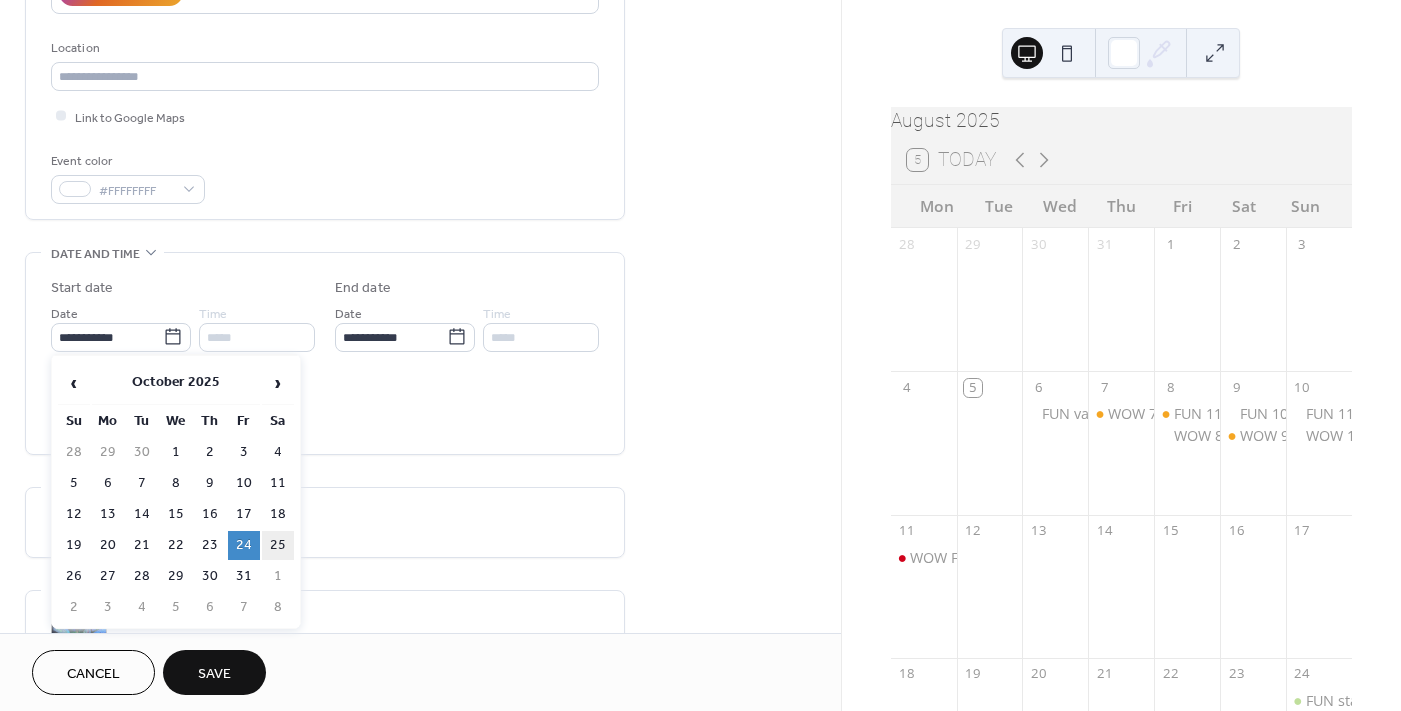 type on "**********" 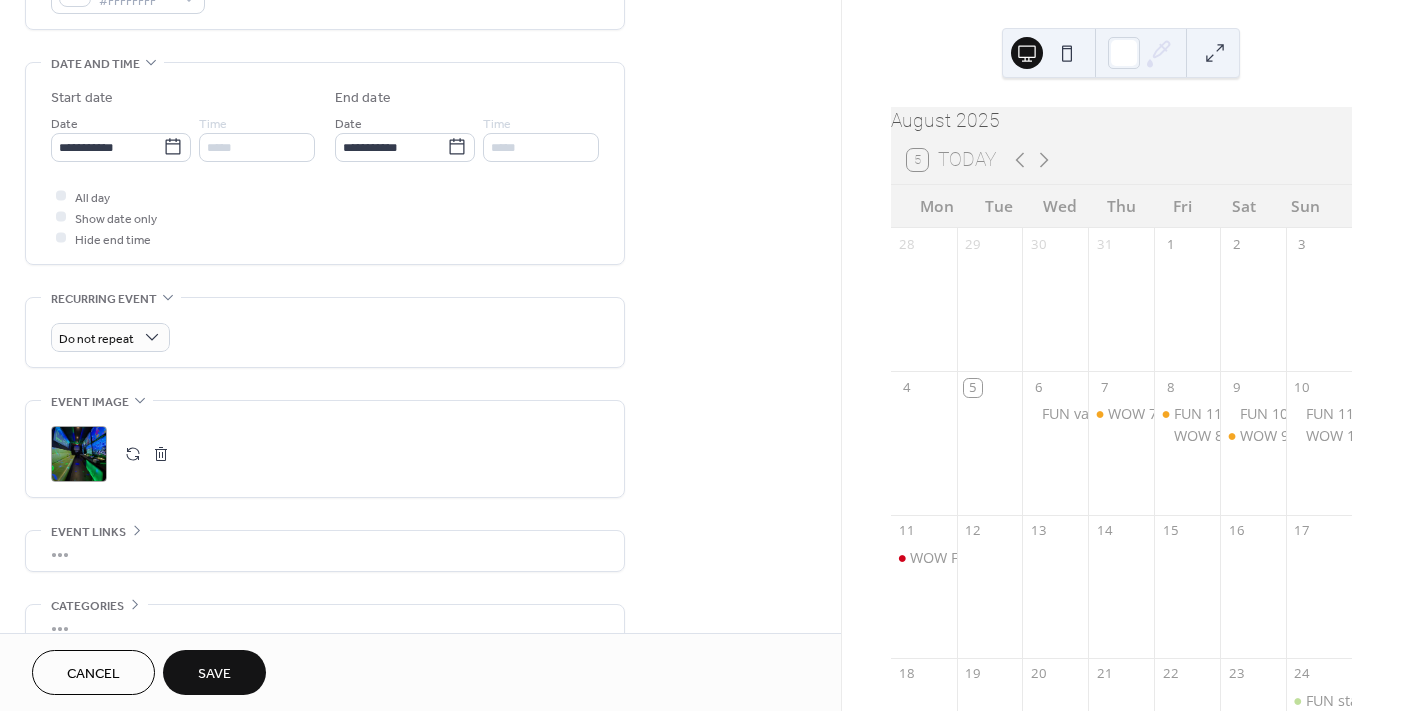 scroll, scrollTop: 0, scrollLeft: 0, axis: both 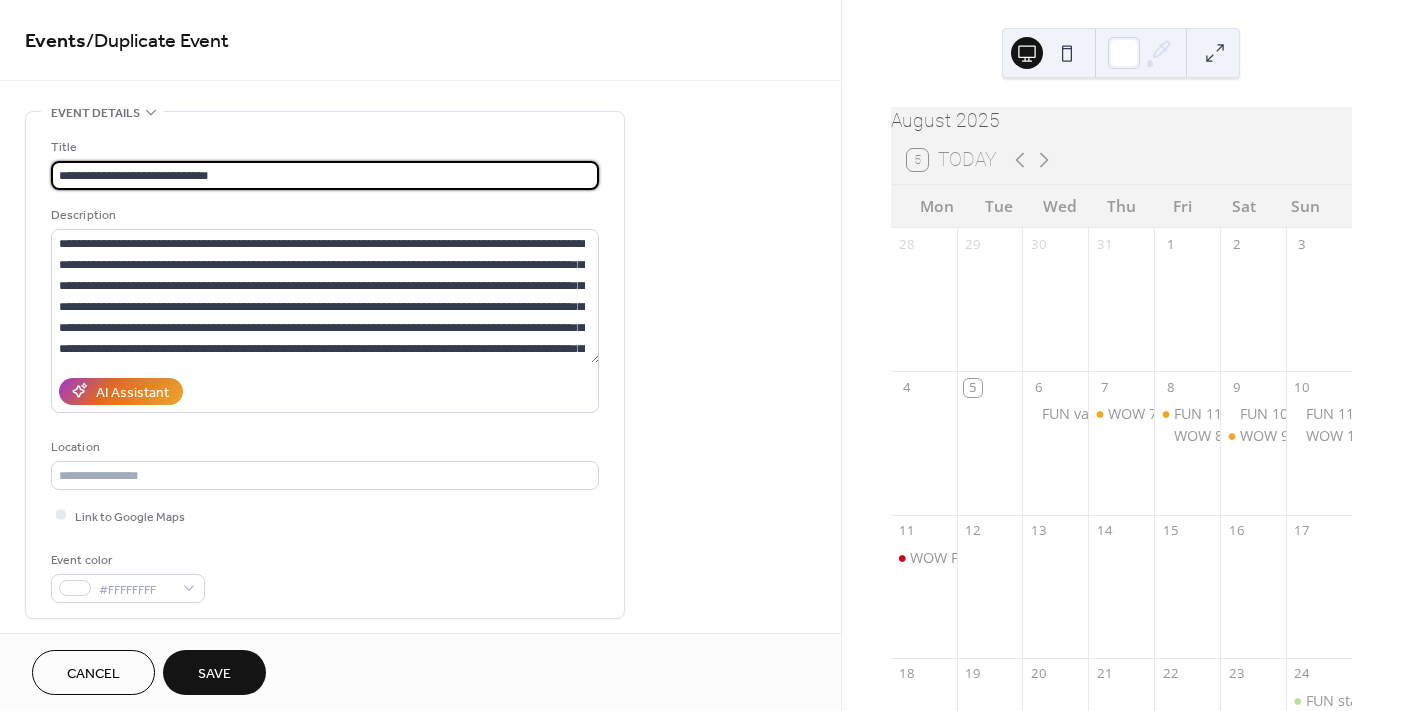 drag, startPoint x: 170, startPoint y: 173, endPoint x: 88, endPoint y: 174, distance: 82.006096 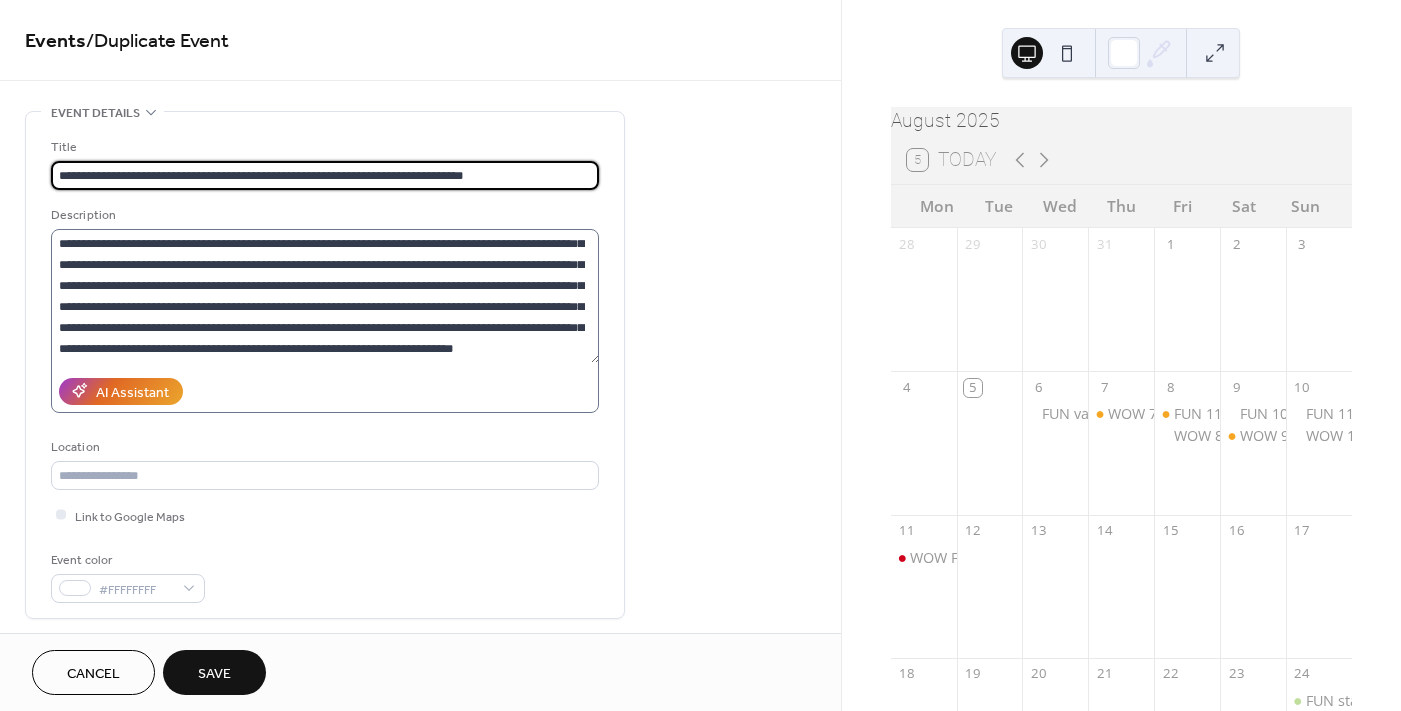 scroll, scrollTop: 41, scrollLeft: 0, axis: vertical 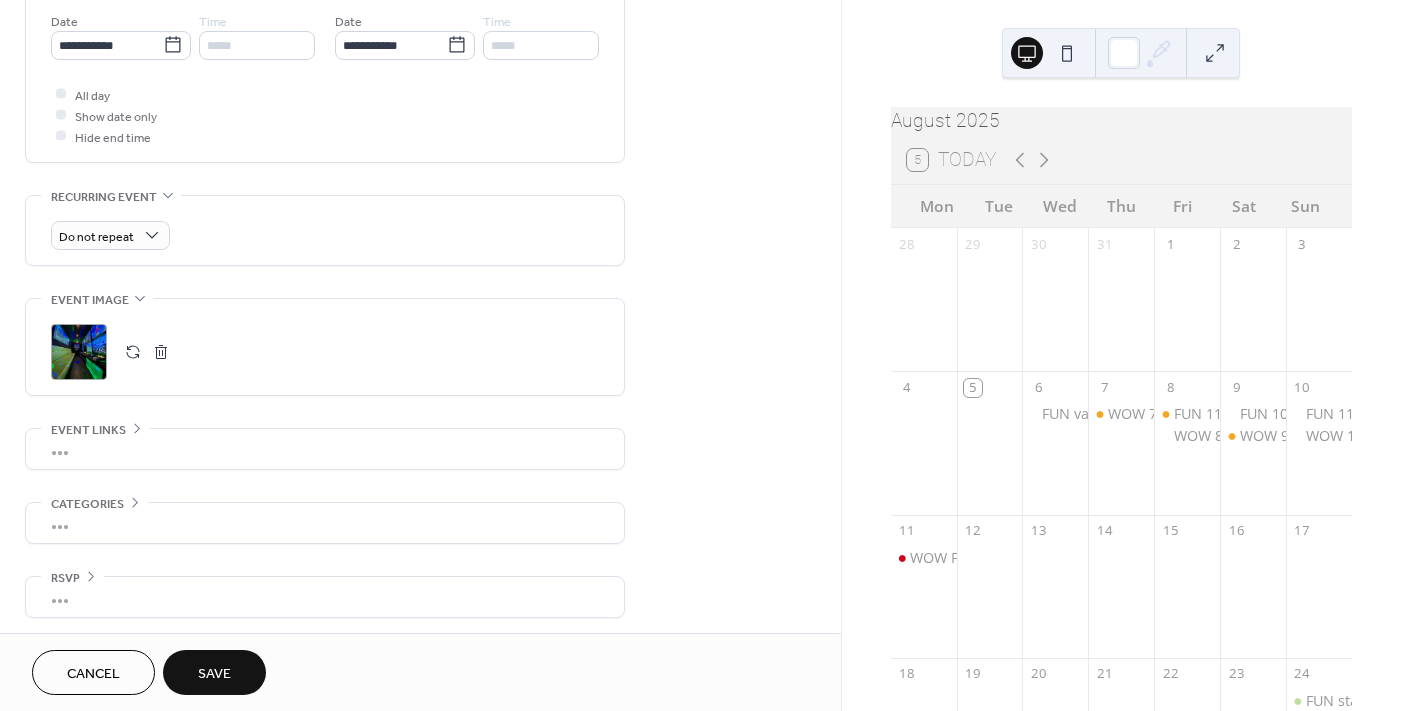 type on "**********" 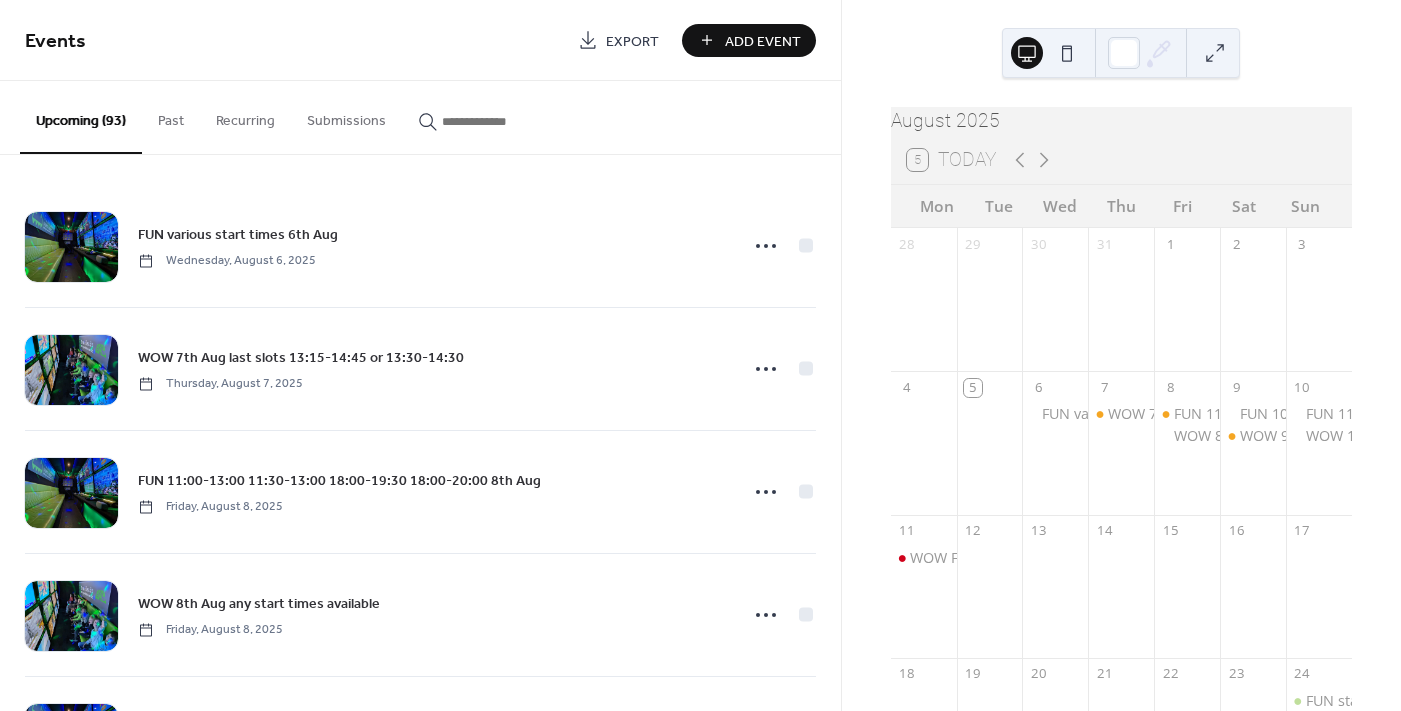 click at bounding box center [502, 121] 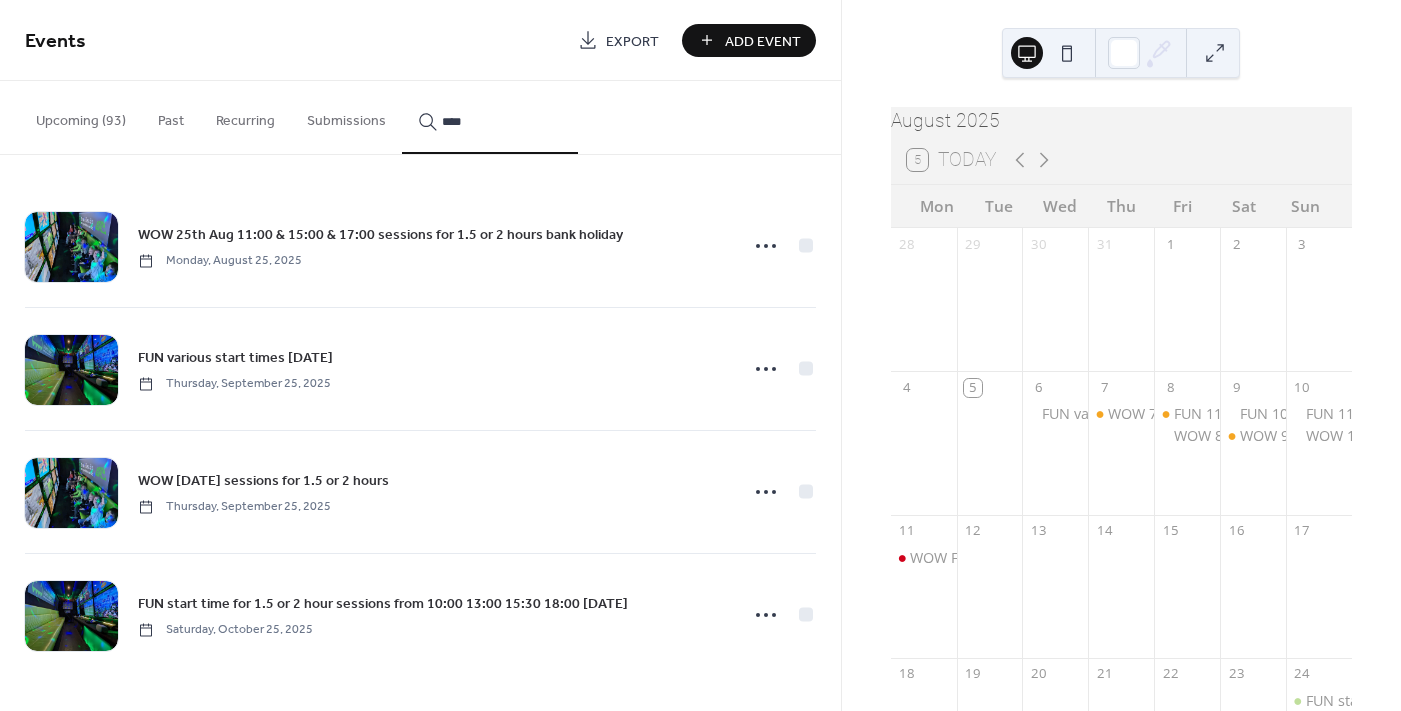 type on "****" 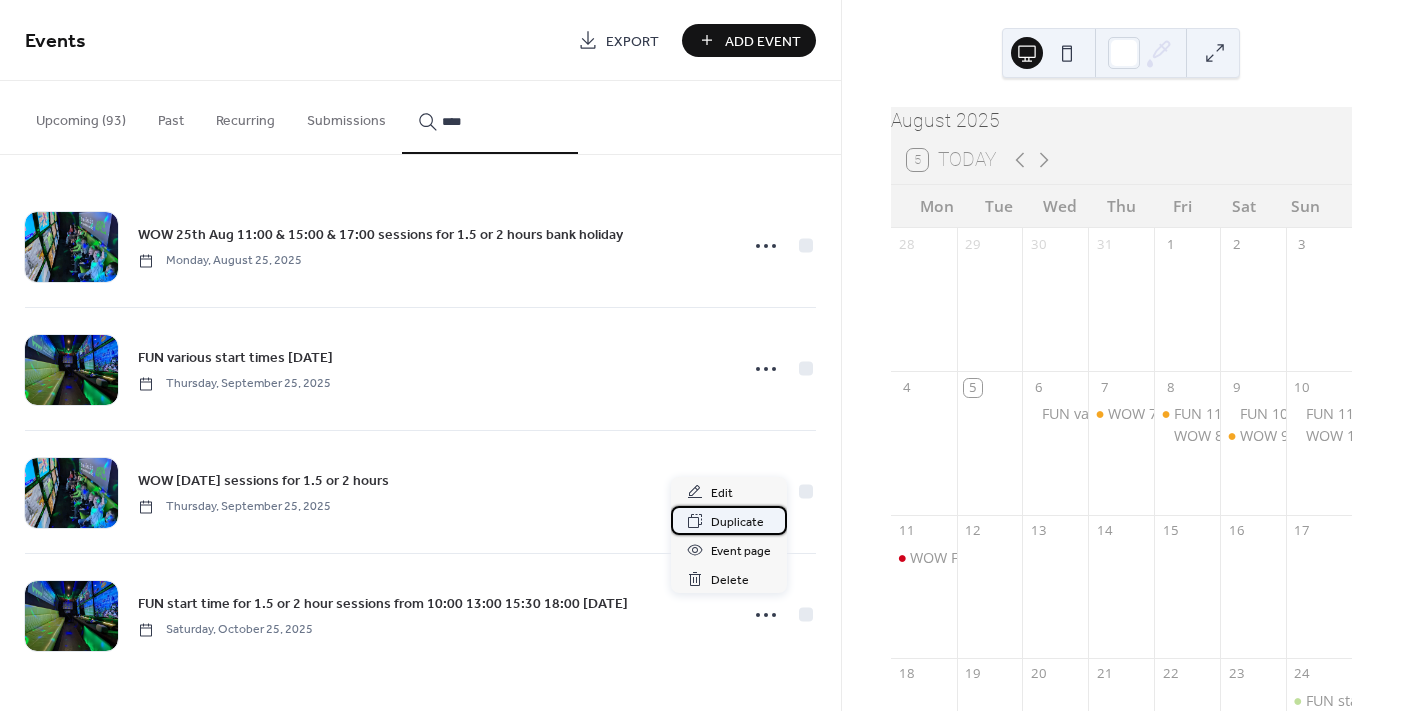 click on "Duplicate" at bounding box center (737, 522) 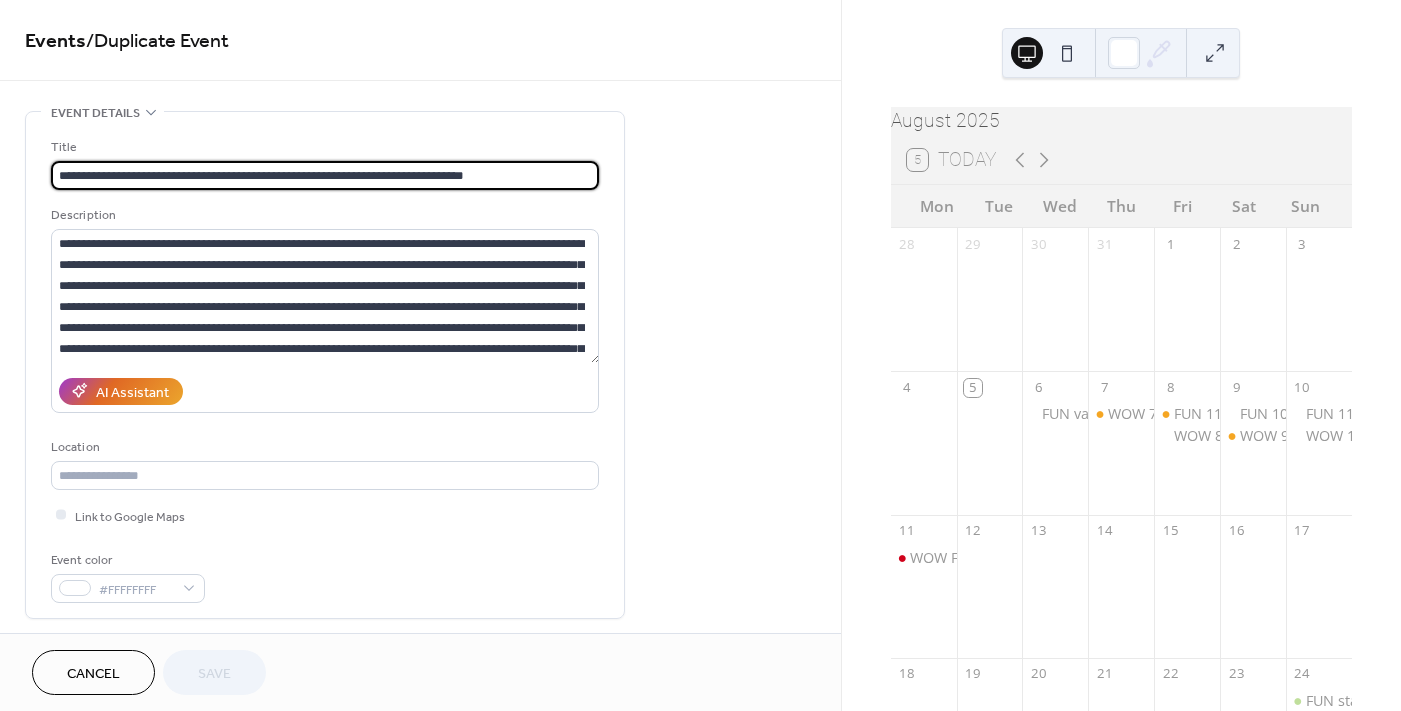 click on "**********" at bounding box center (325, 175) 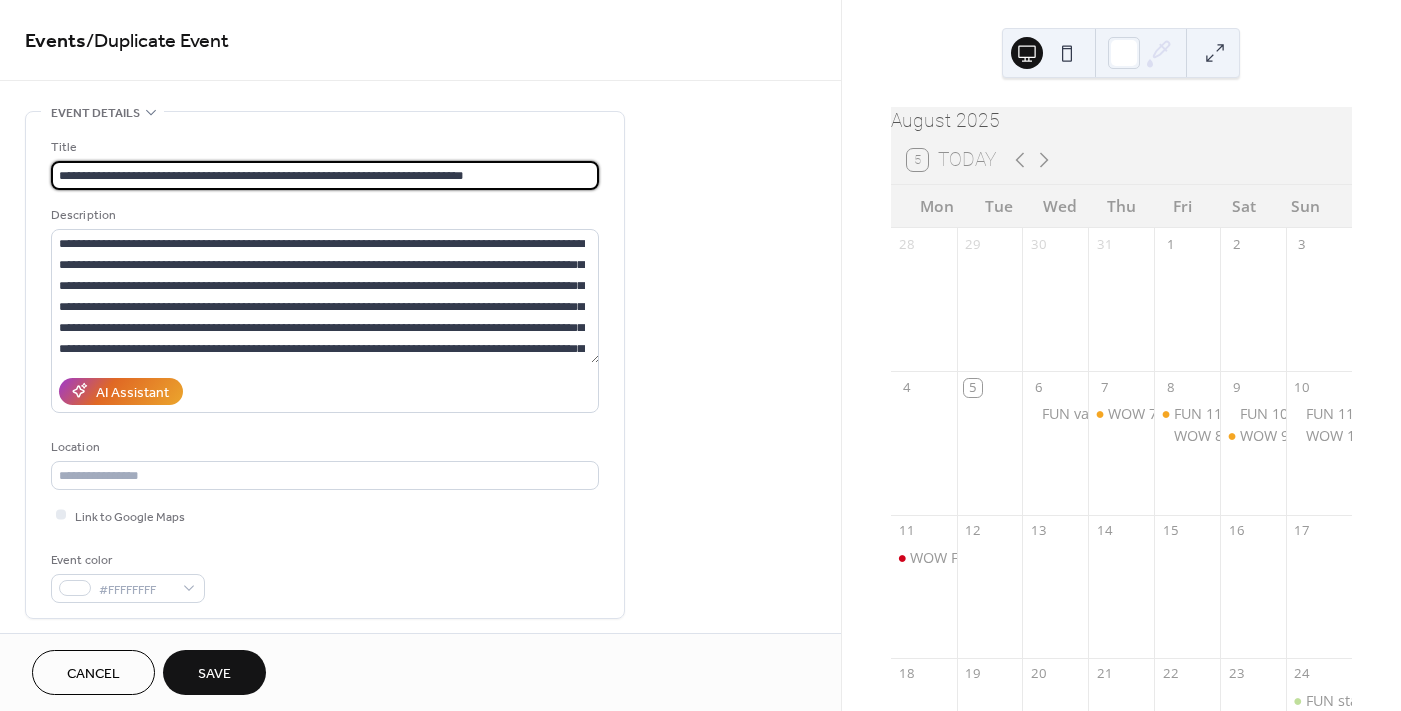 drag, startPoint x: 428, startPoint y: 174, endPoint x: 306, endPoint y: 173, distance: 122.0041 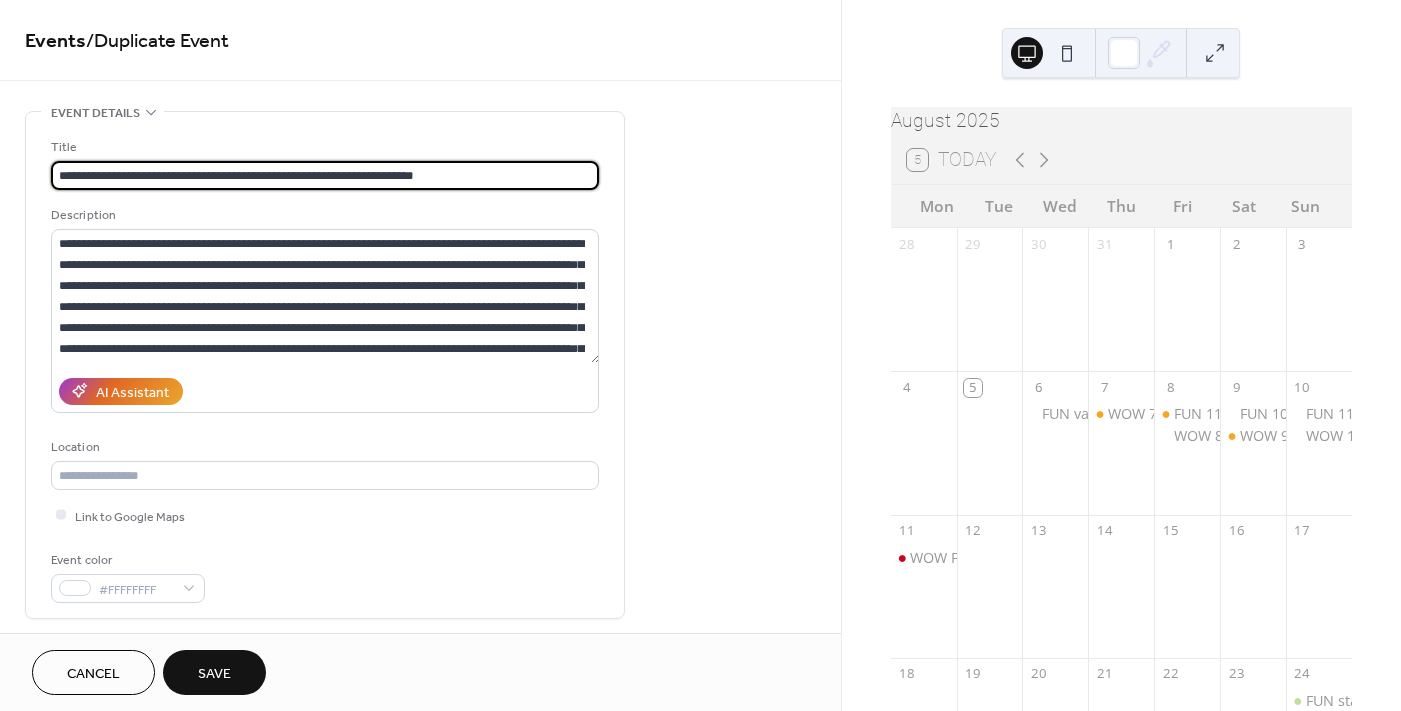 scroll, scrollTop: 399, scrollLeft: 0, axis: vertical 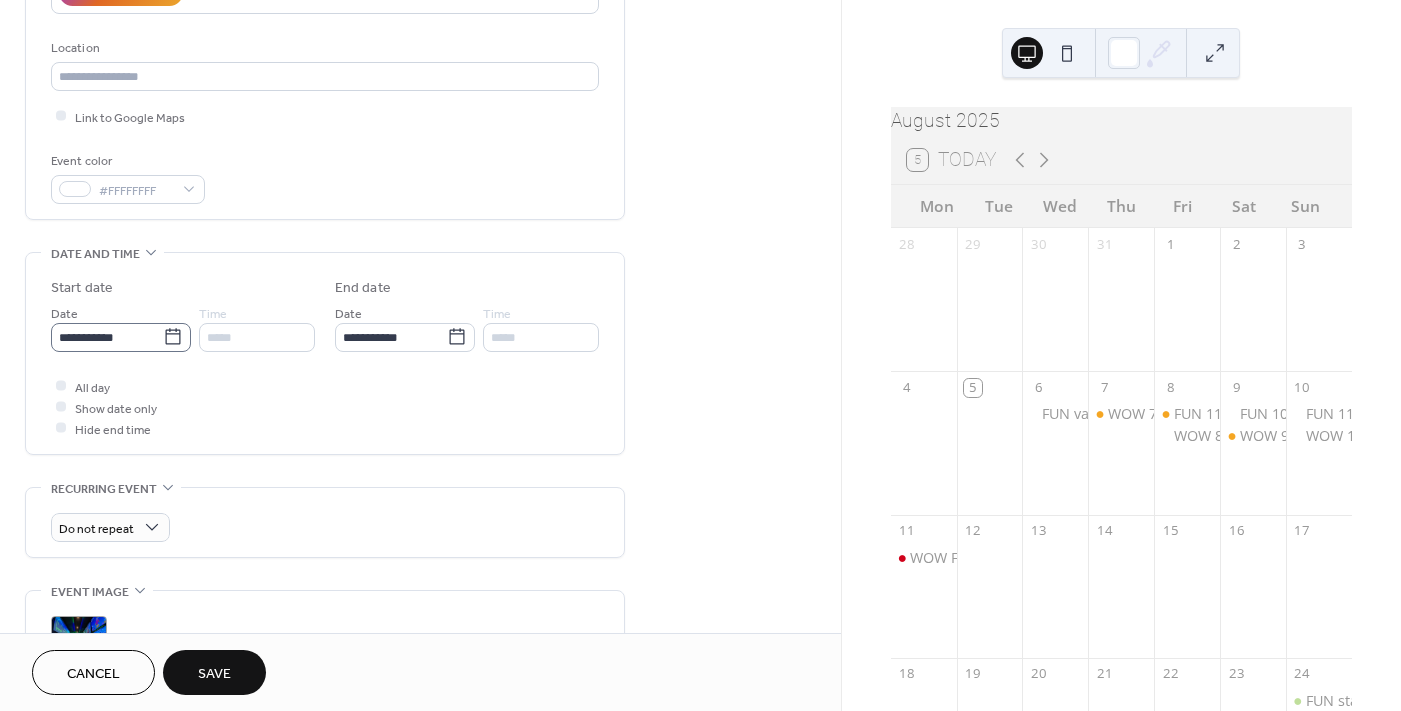 type on "**********" 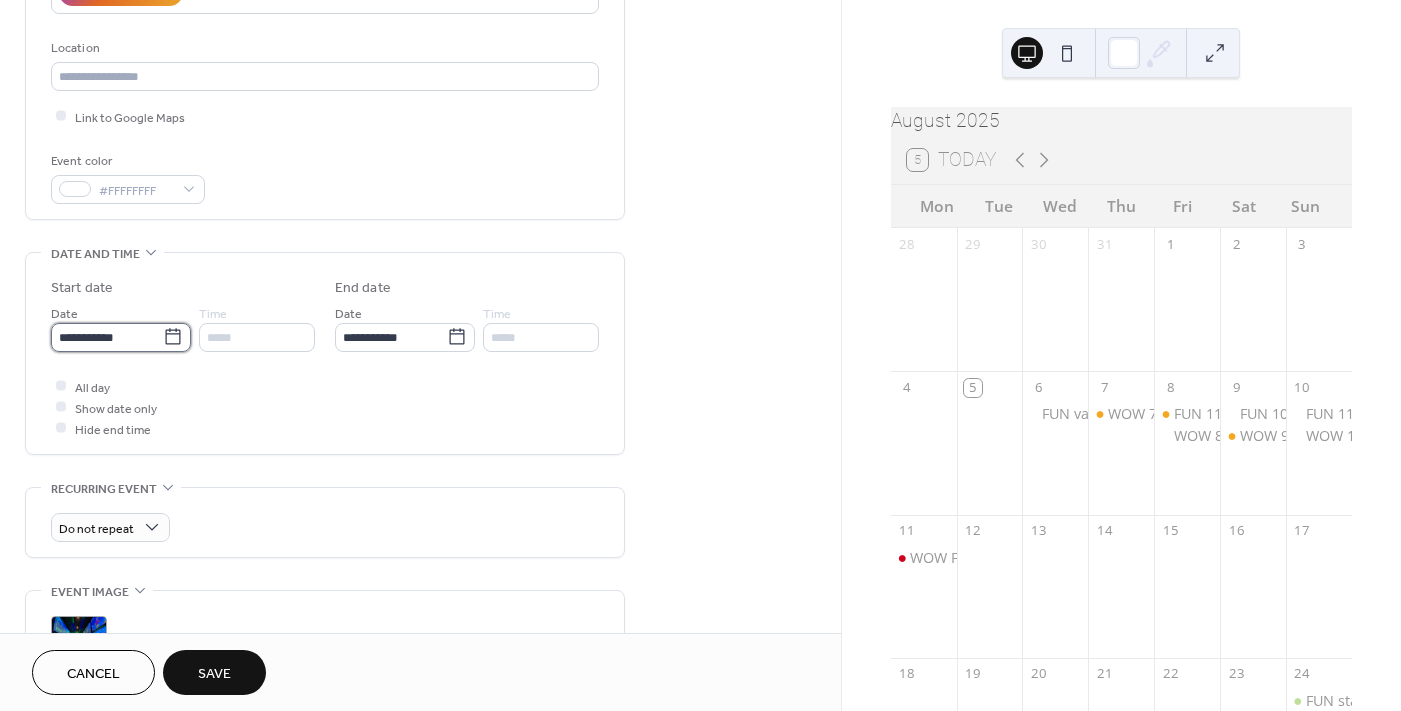 click on "**********" at bounding box center (107, 337) 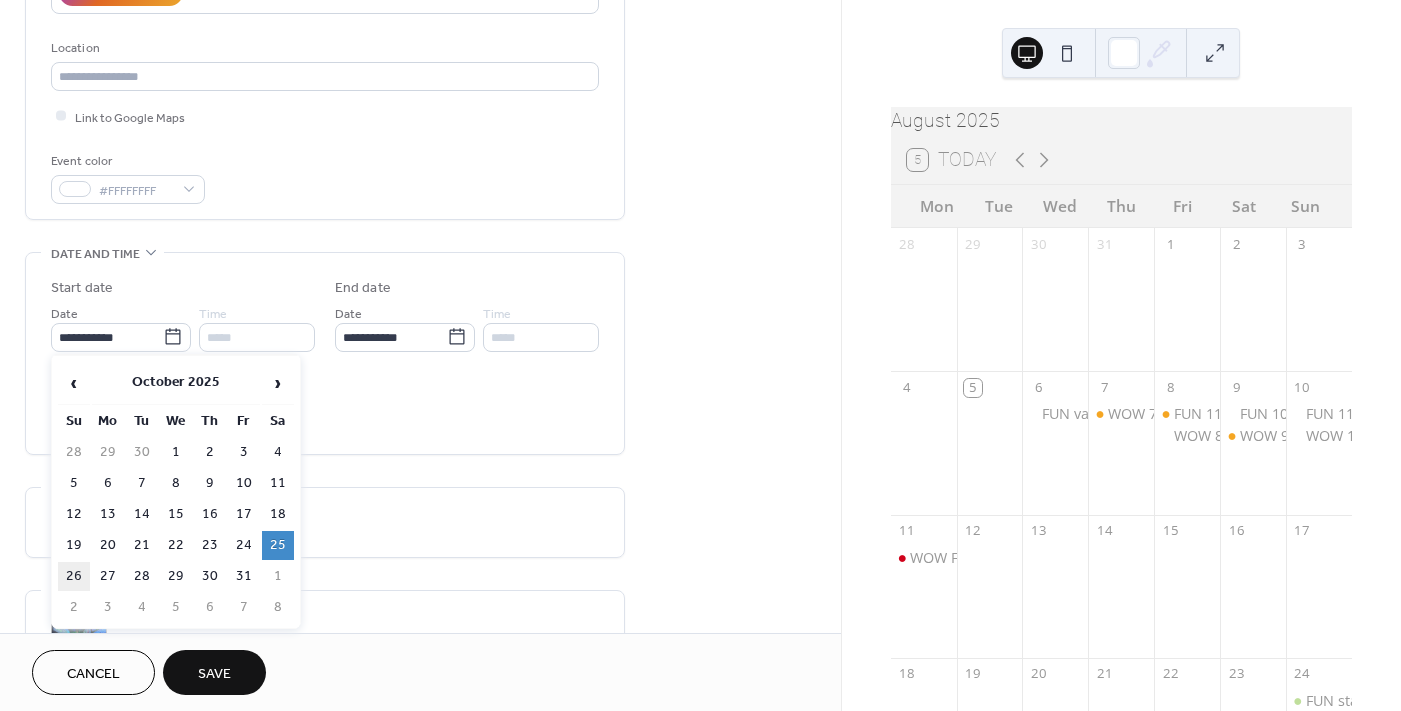 click on "26" at bounding box center (74, 576) 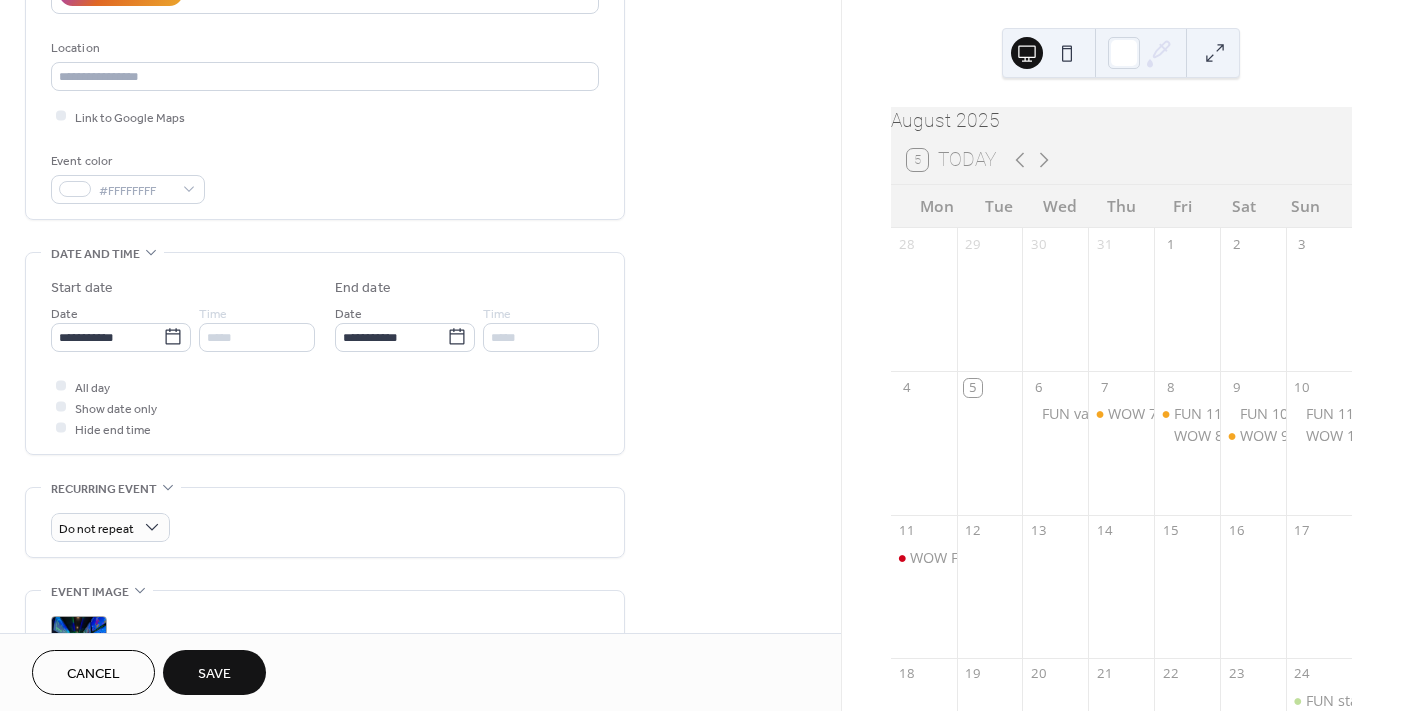 click on "Save" at bounding box center (214, 672) 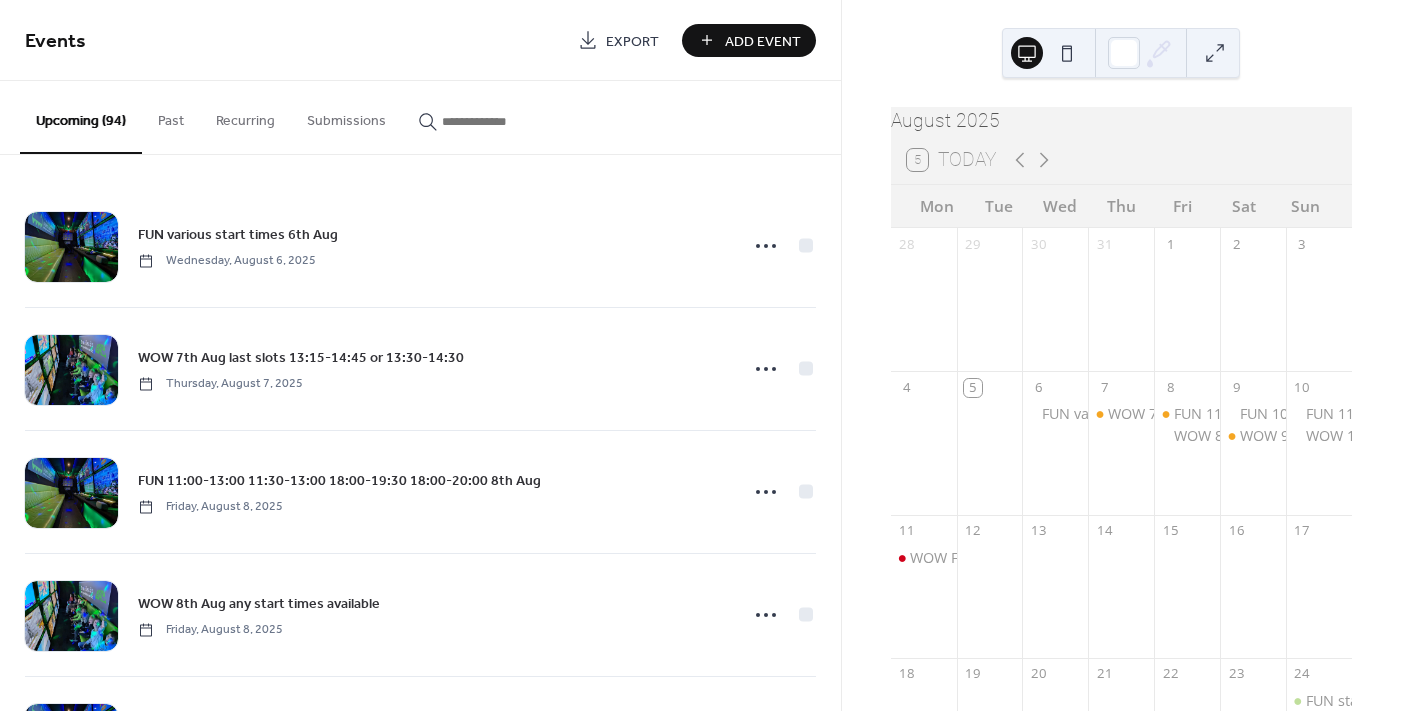 click at bounding box center [502, 121] 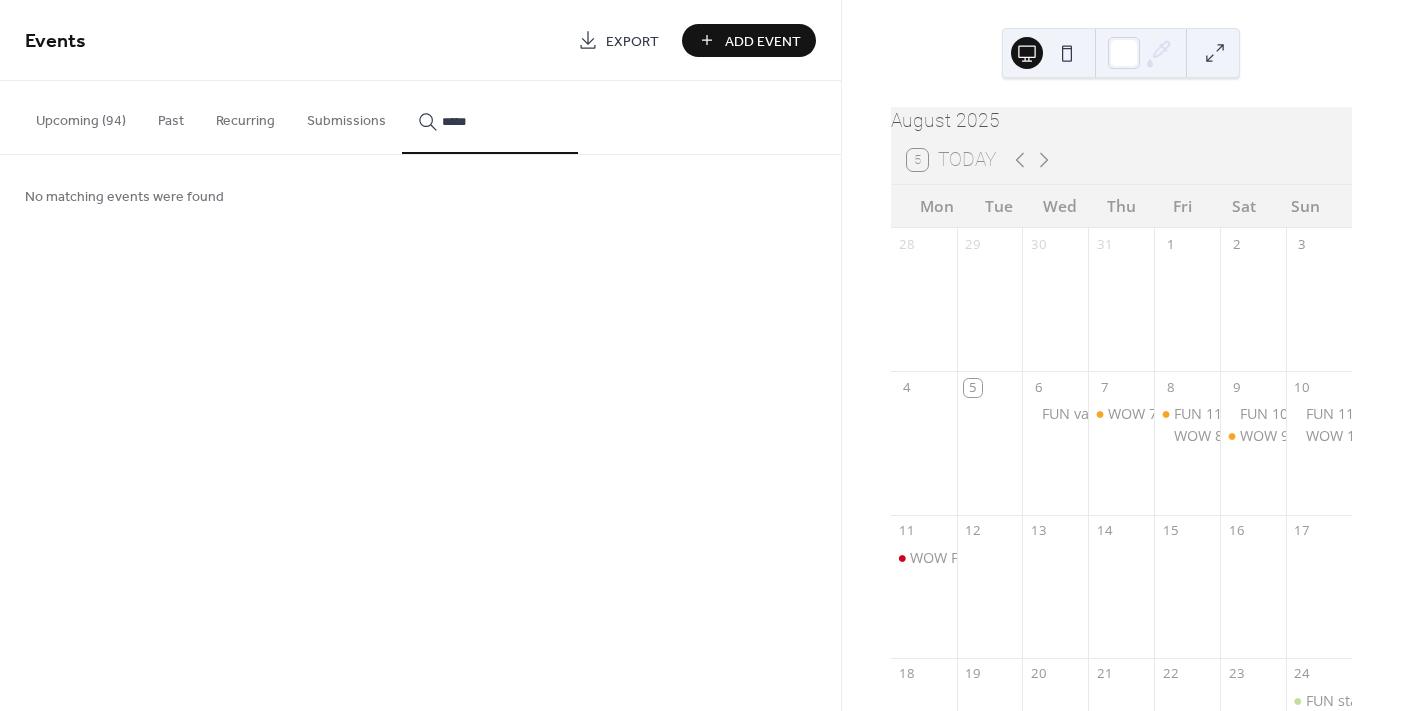click on "****" at bounding box center [490, 117] 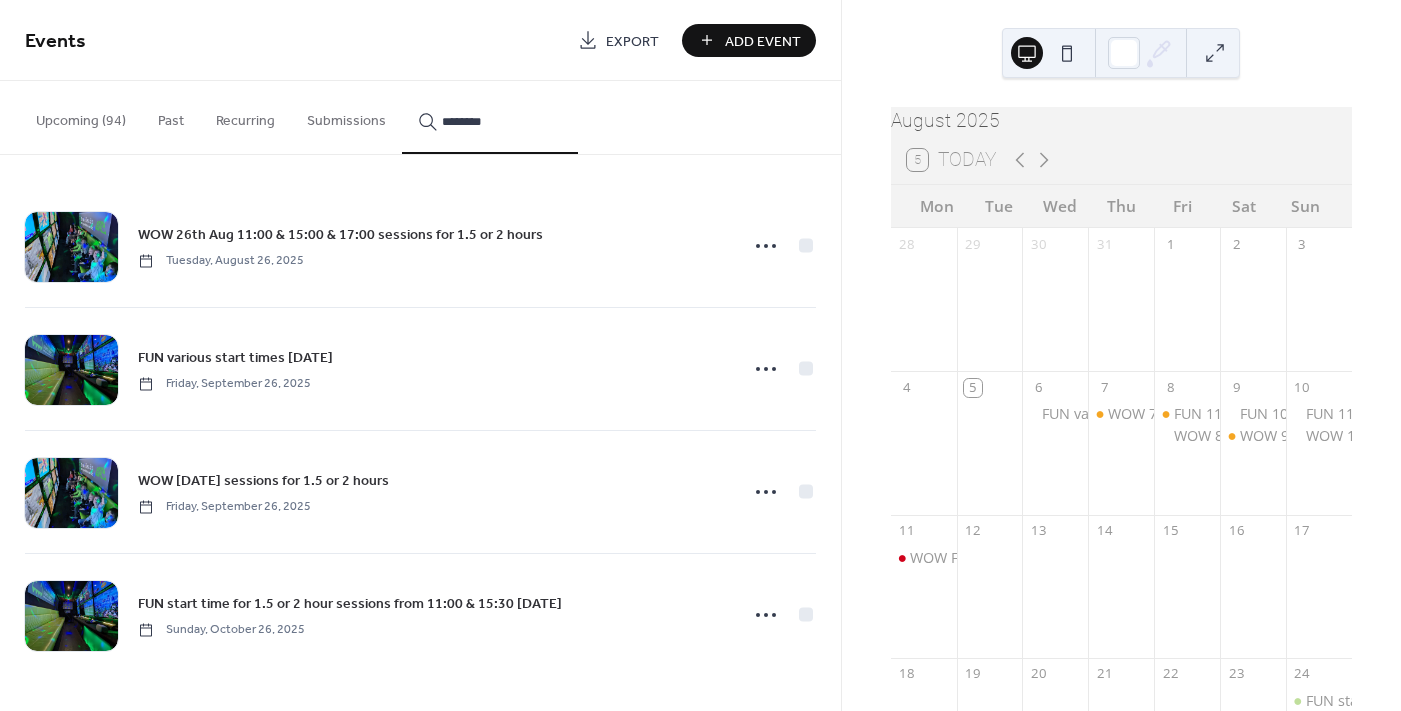 type on "********" 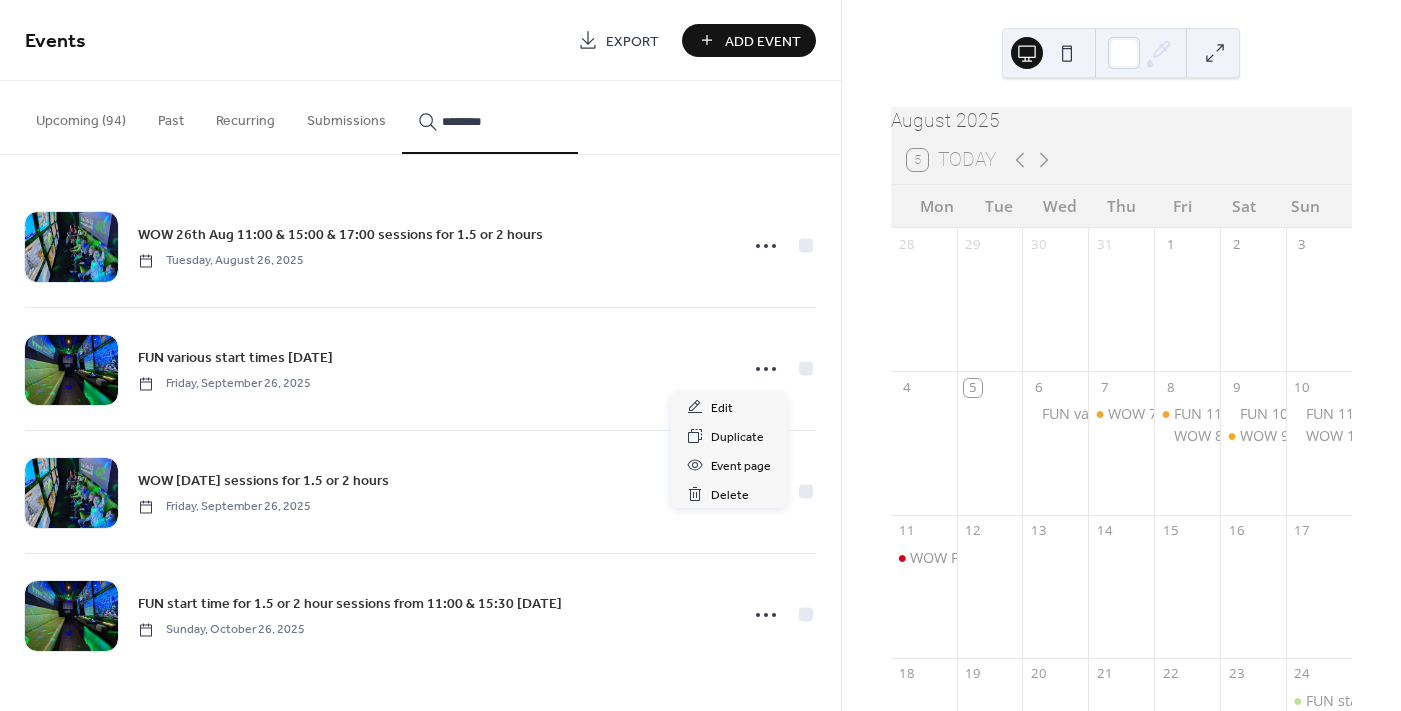 click 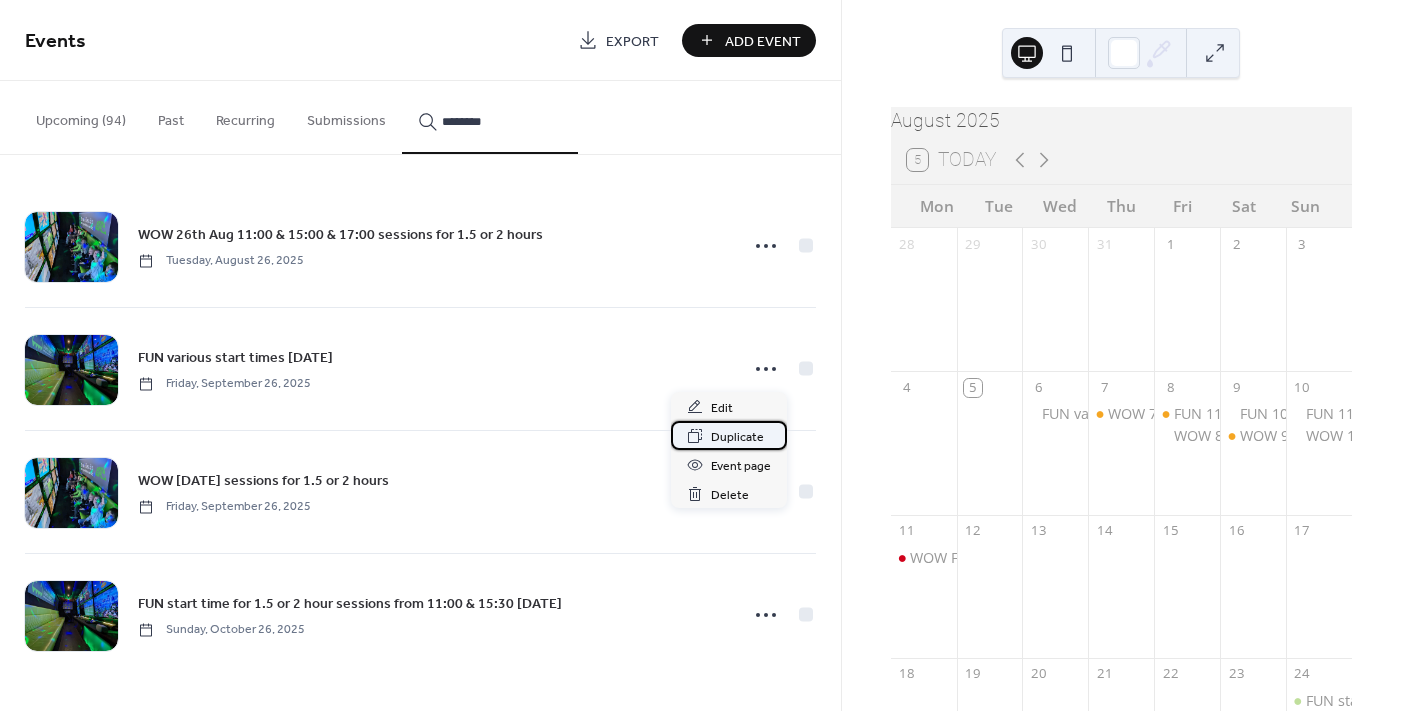click on "Duplicate" at bounding box center (737, 437) 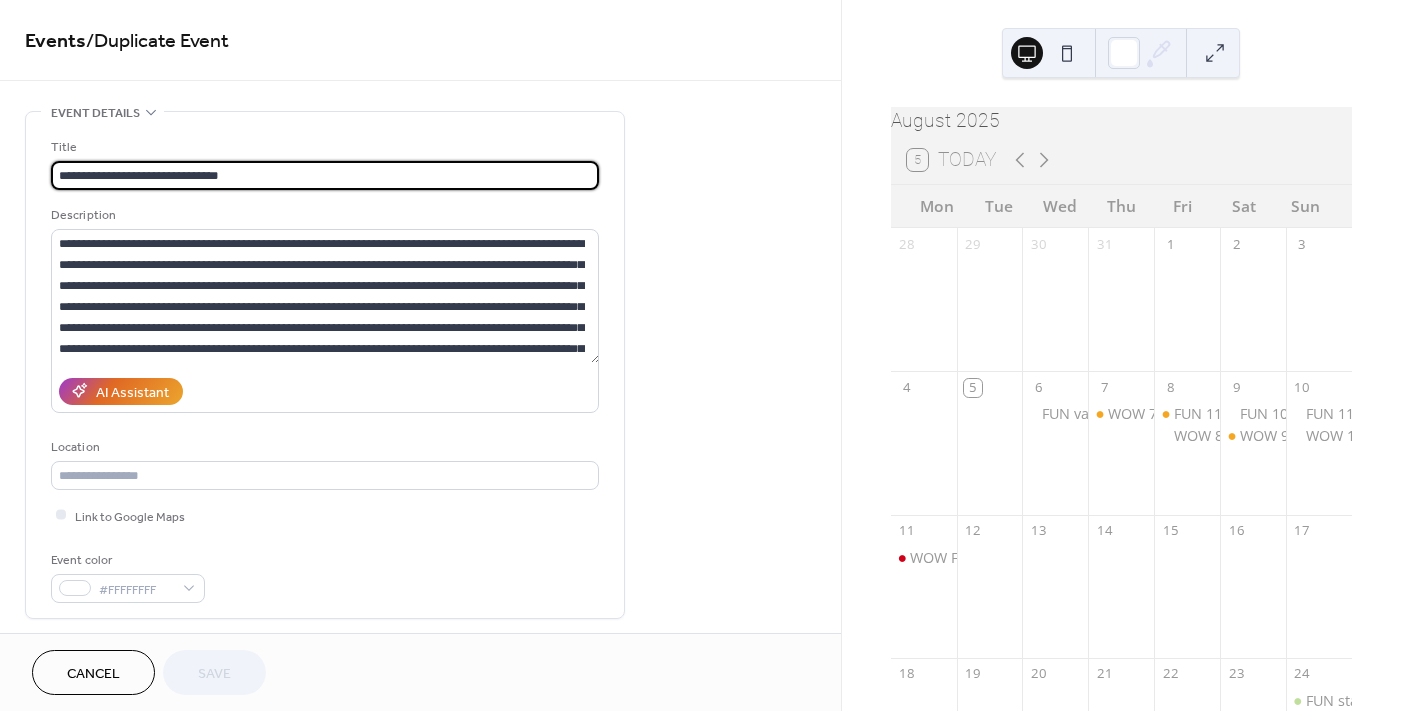 drag, startPoint x: 233, startPoint y: 175, endPoint x: 214, endPoint y: 173, distance: 19.104973 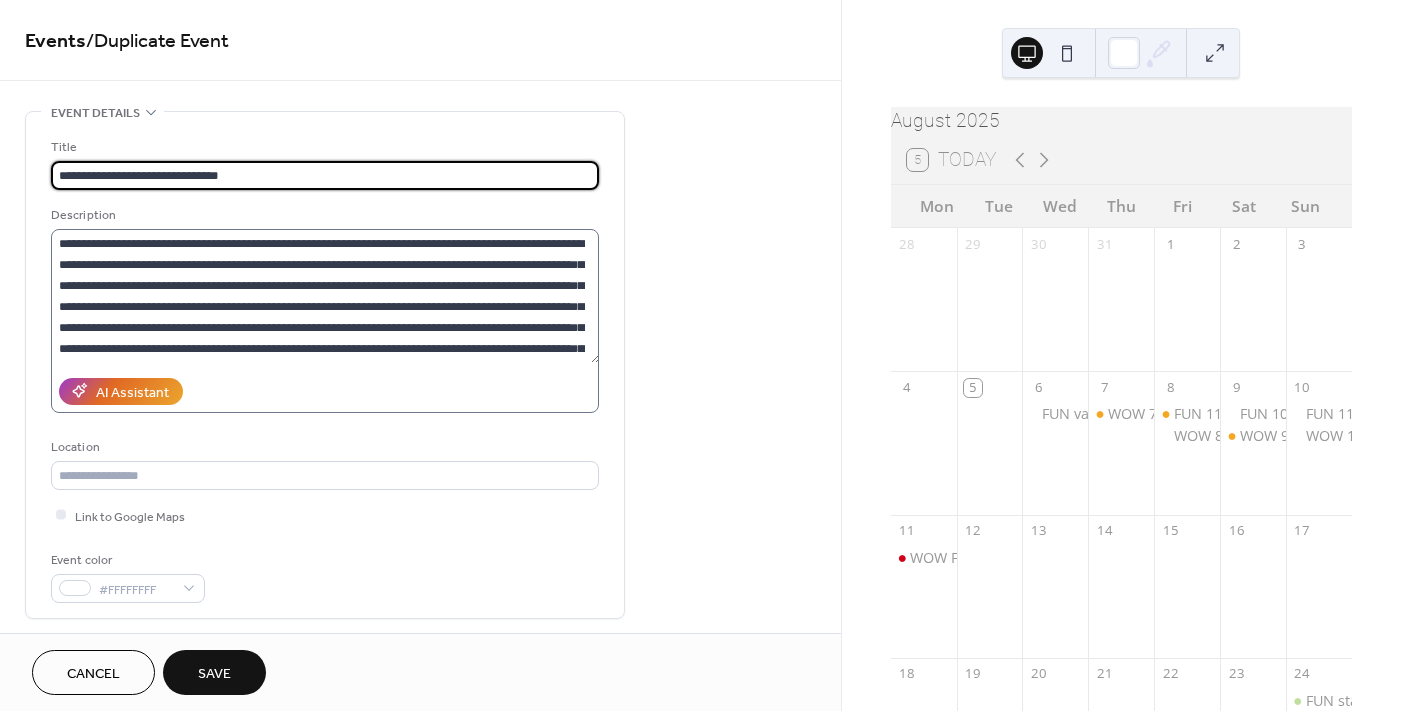 scroll, scrollTop: 41, scrollLeft: 0, axis: vertical 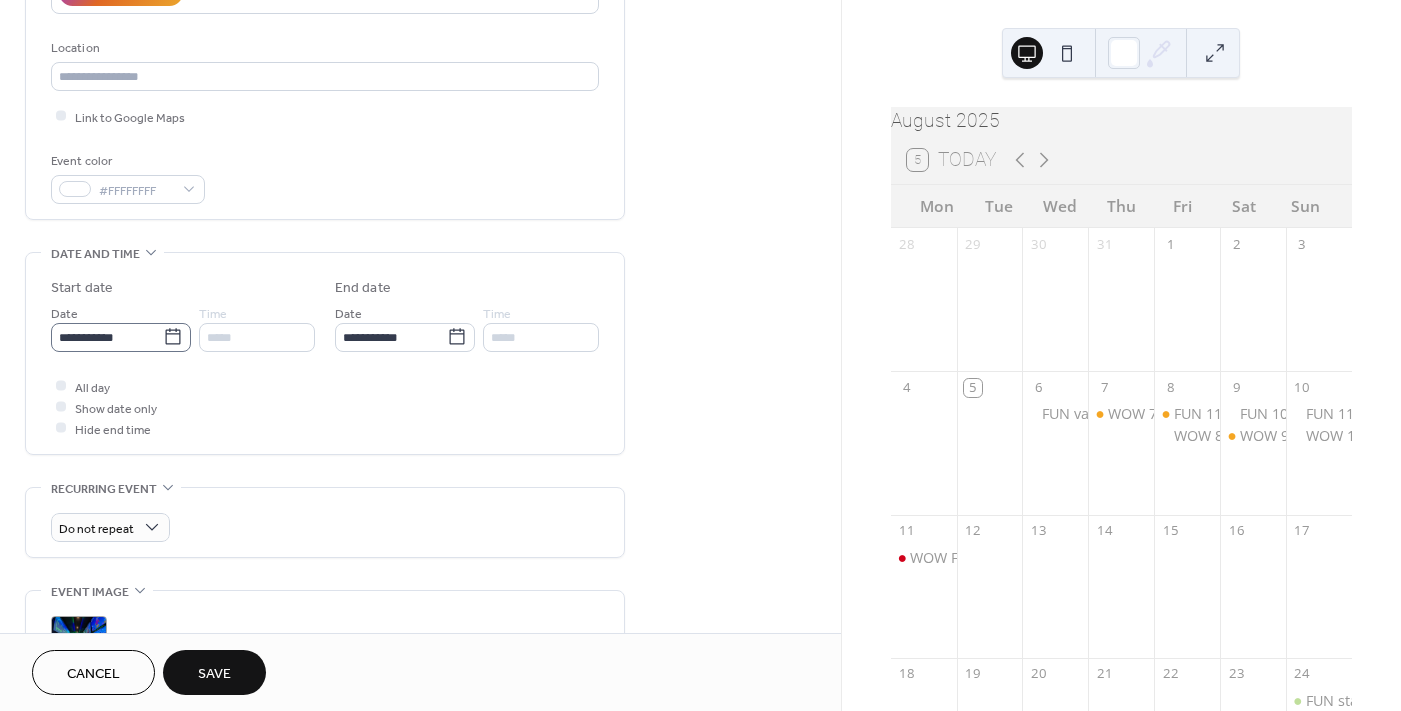 type on "**********" 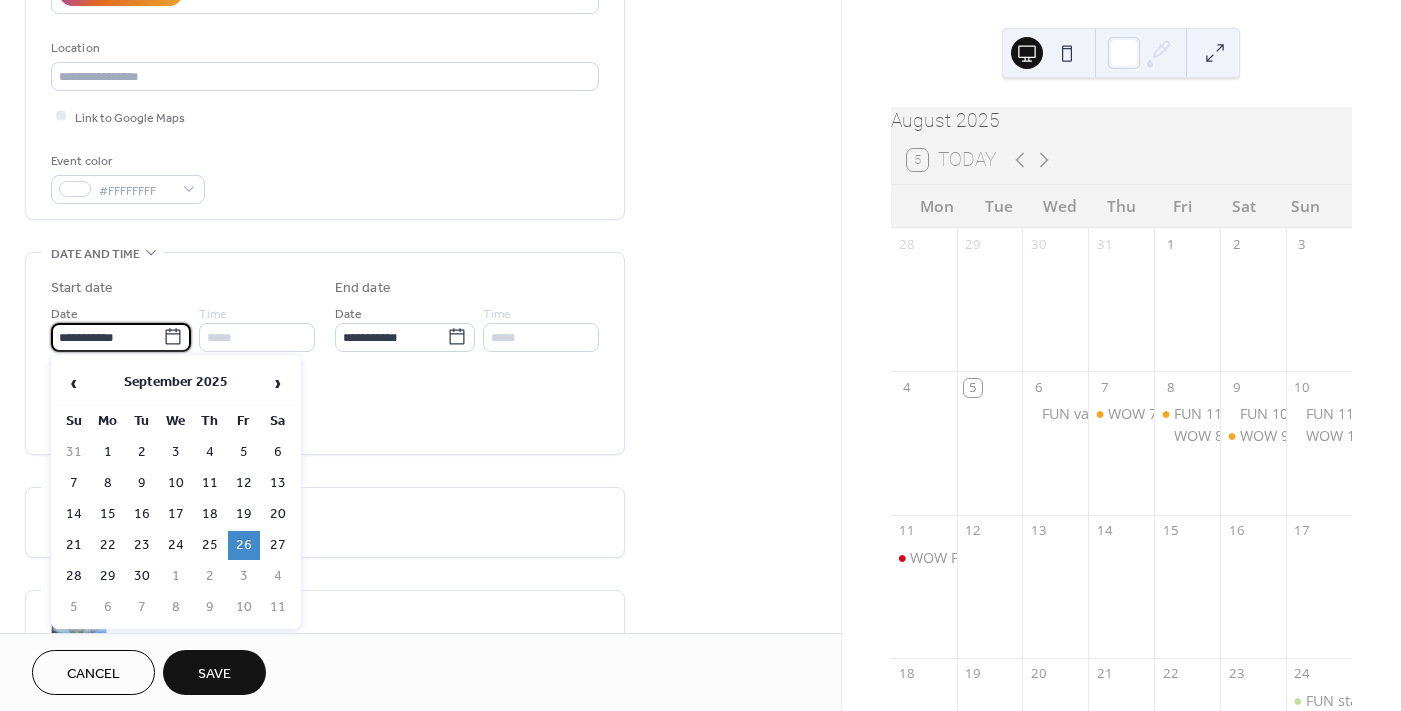 click on "**********" at bounding box center [107, 337] 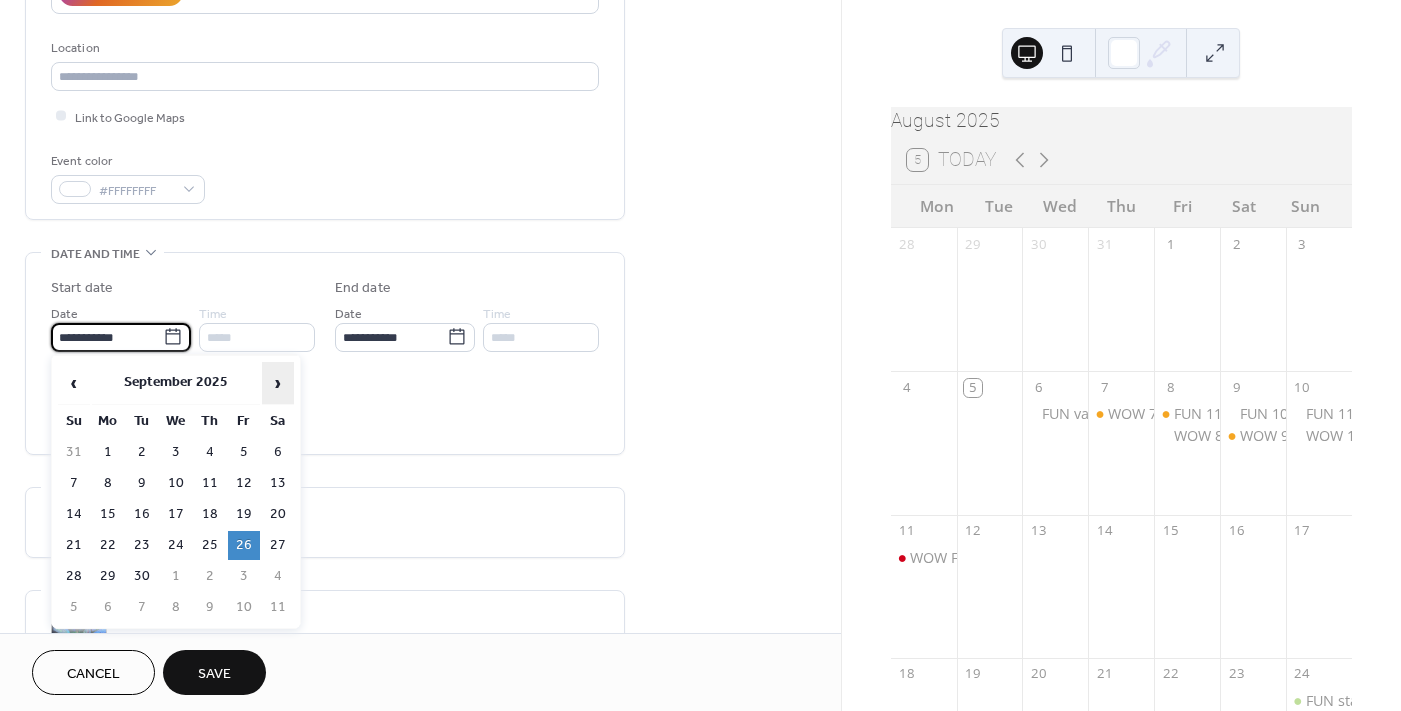 click on "›" at bounding box center (278, 383) 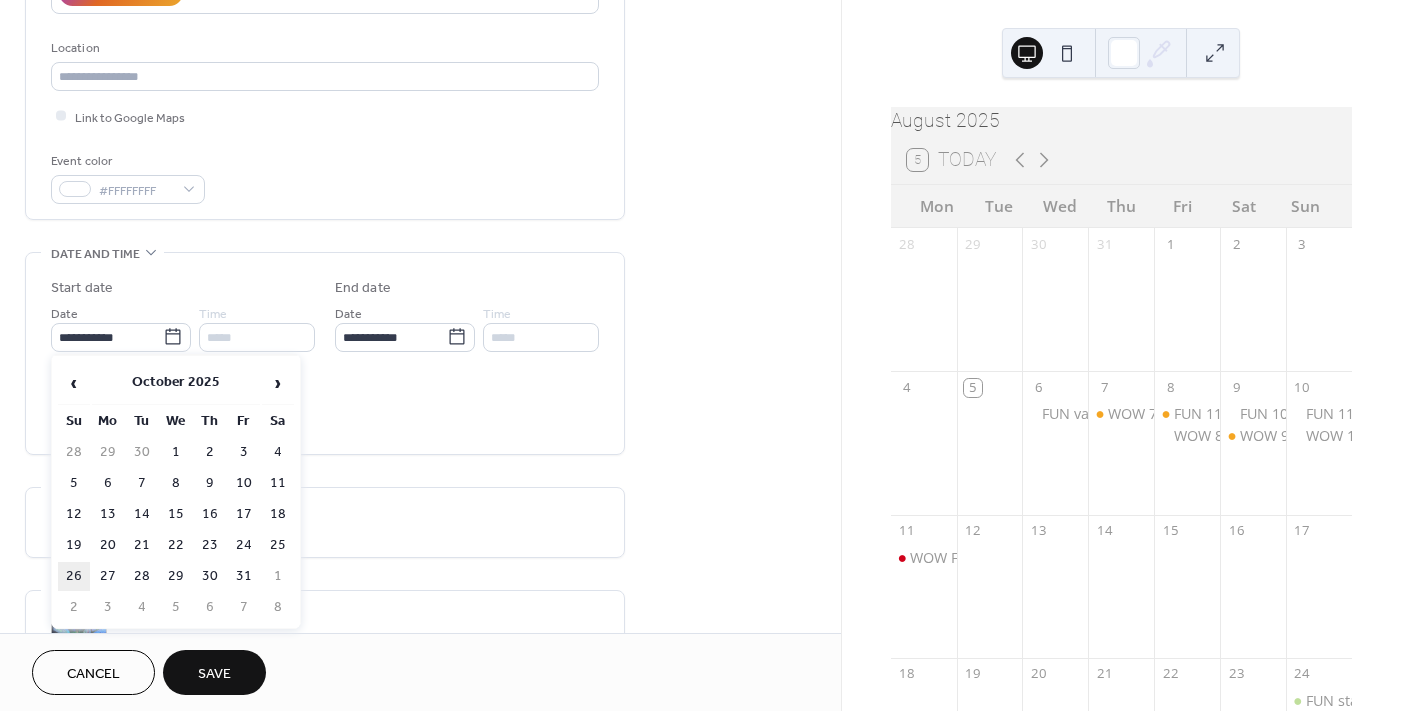 click on "26" at bounding box center [74, 576] 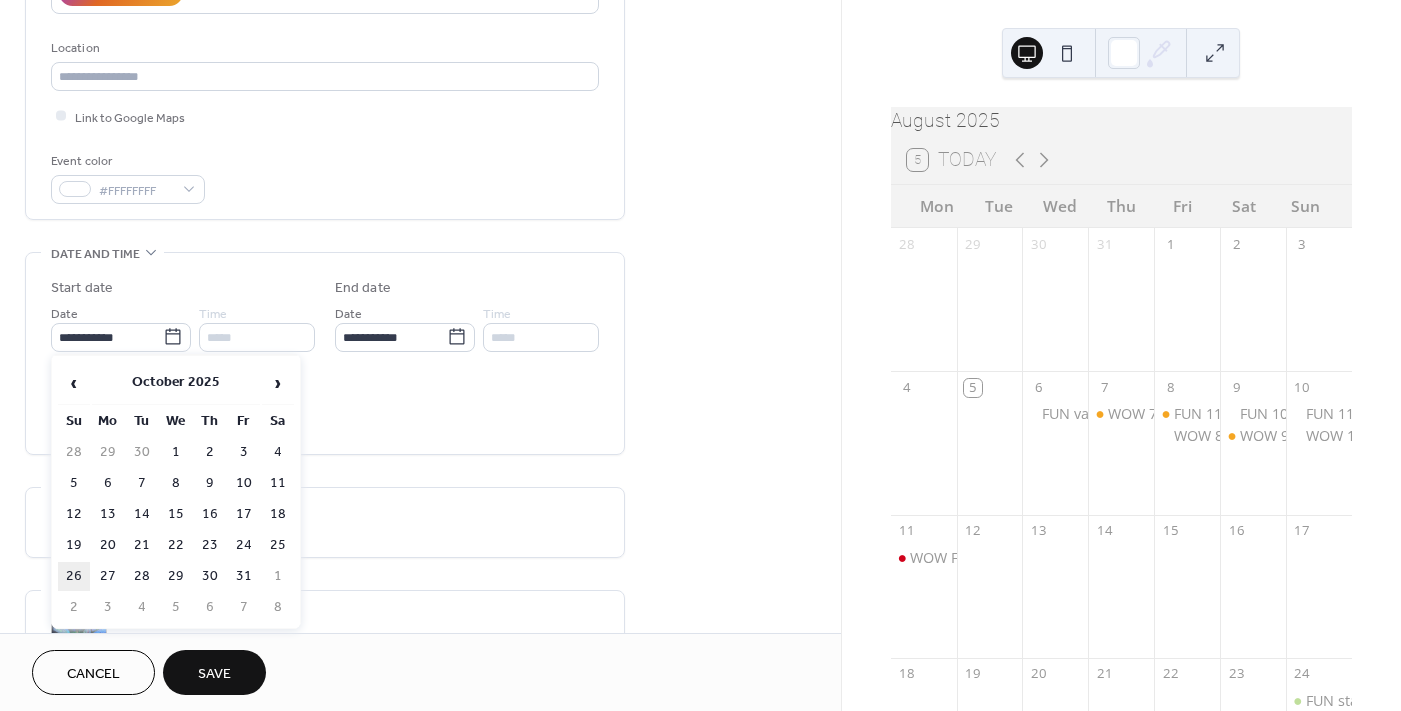 type on "**********" 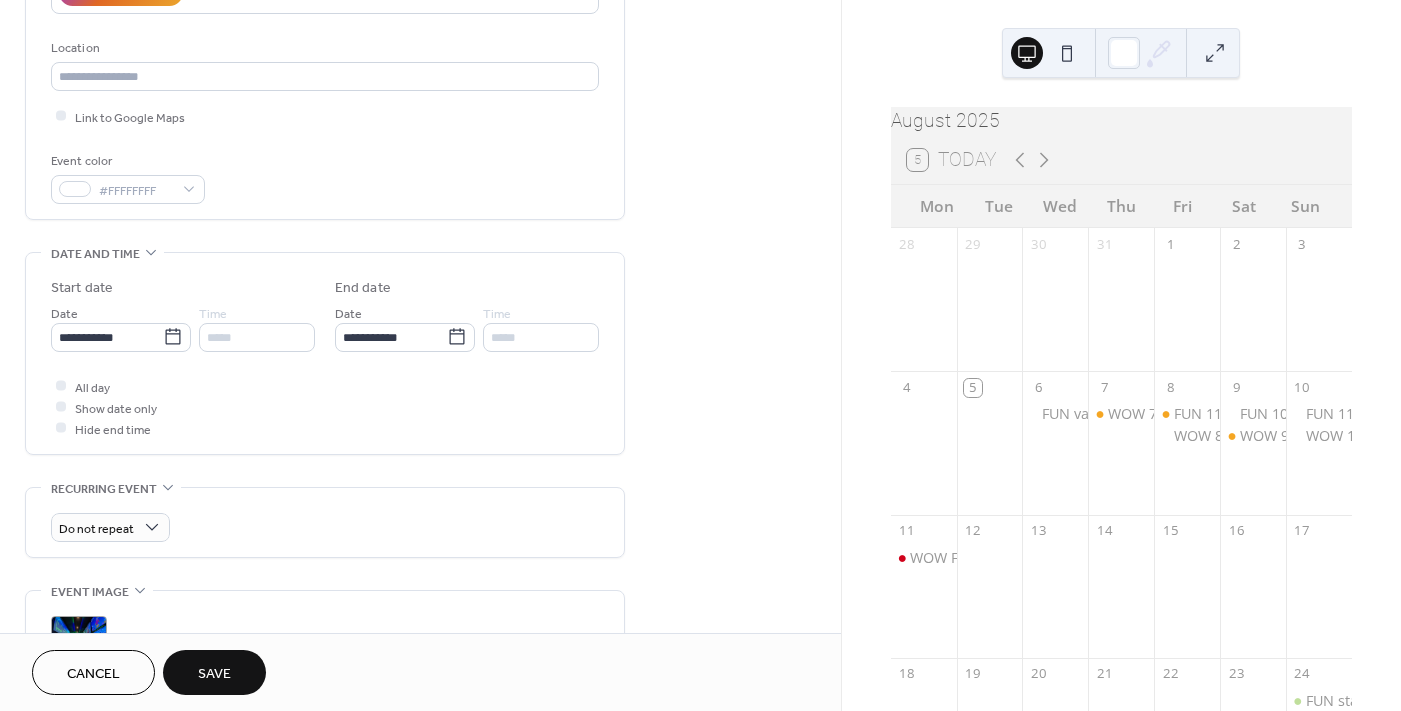 click on "Save" at bounding box center (214, 674) 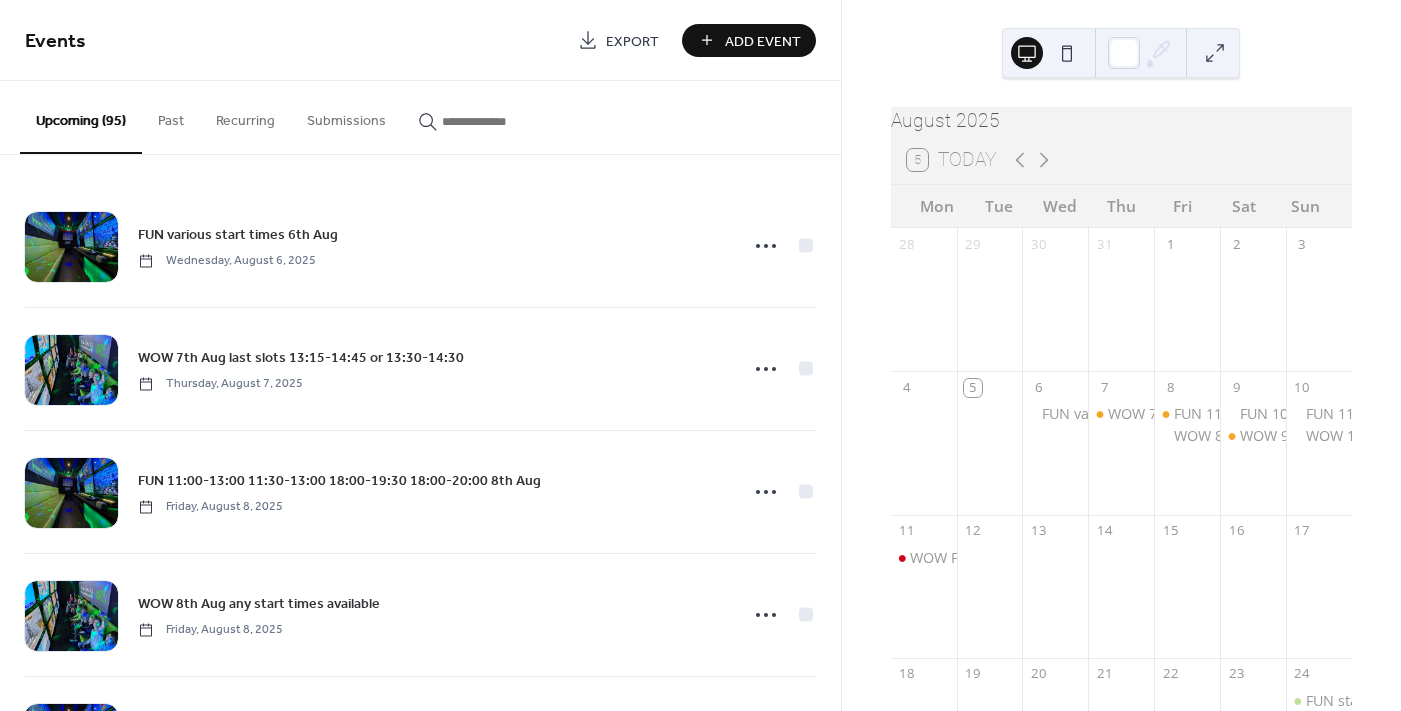click at bounding box center [502, 121] 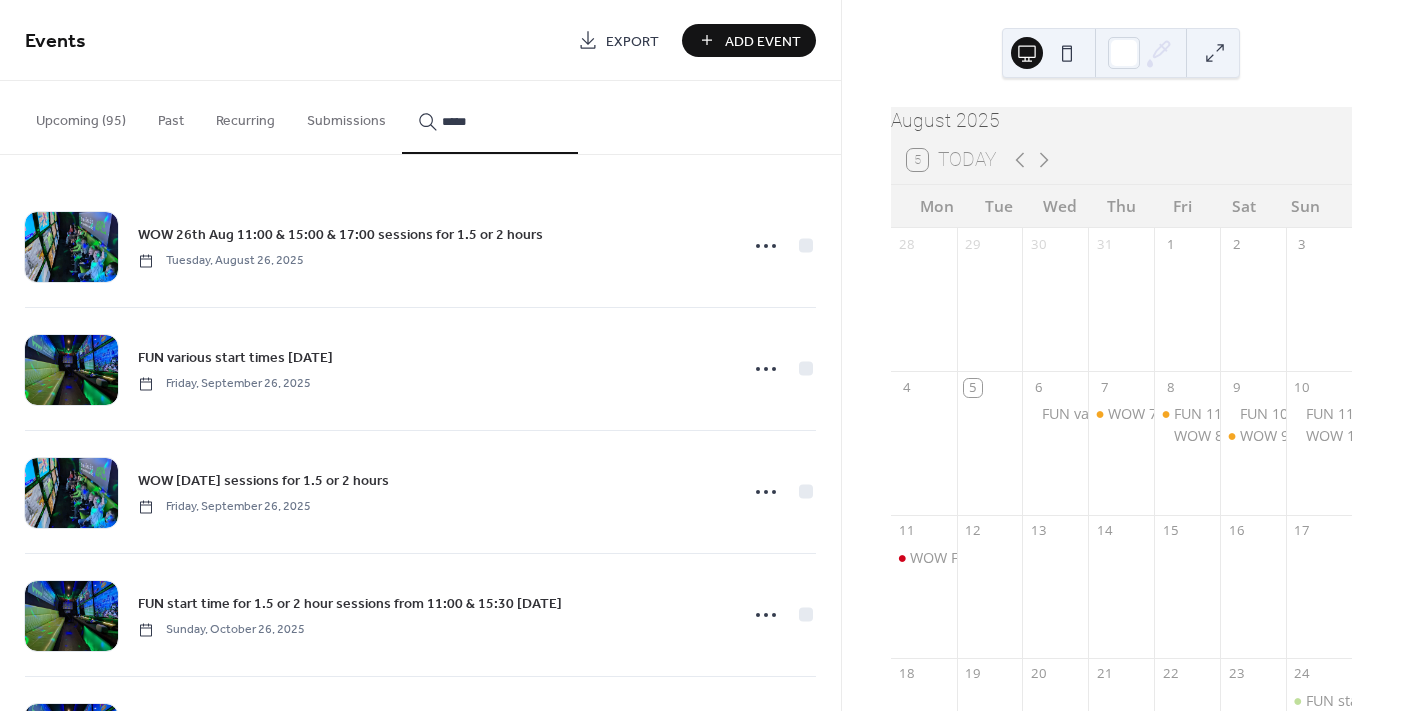 click on "****" at bounding box center (490, 117) 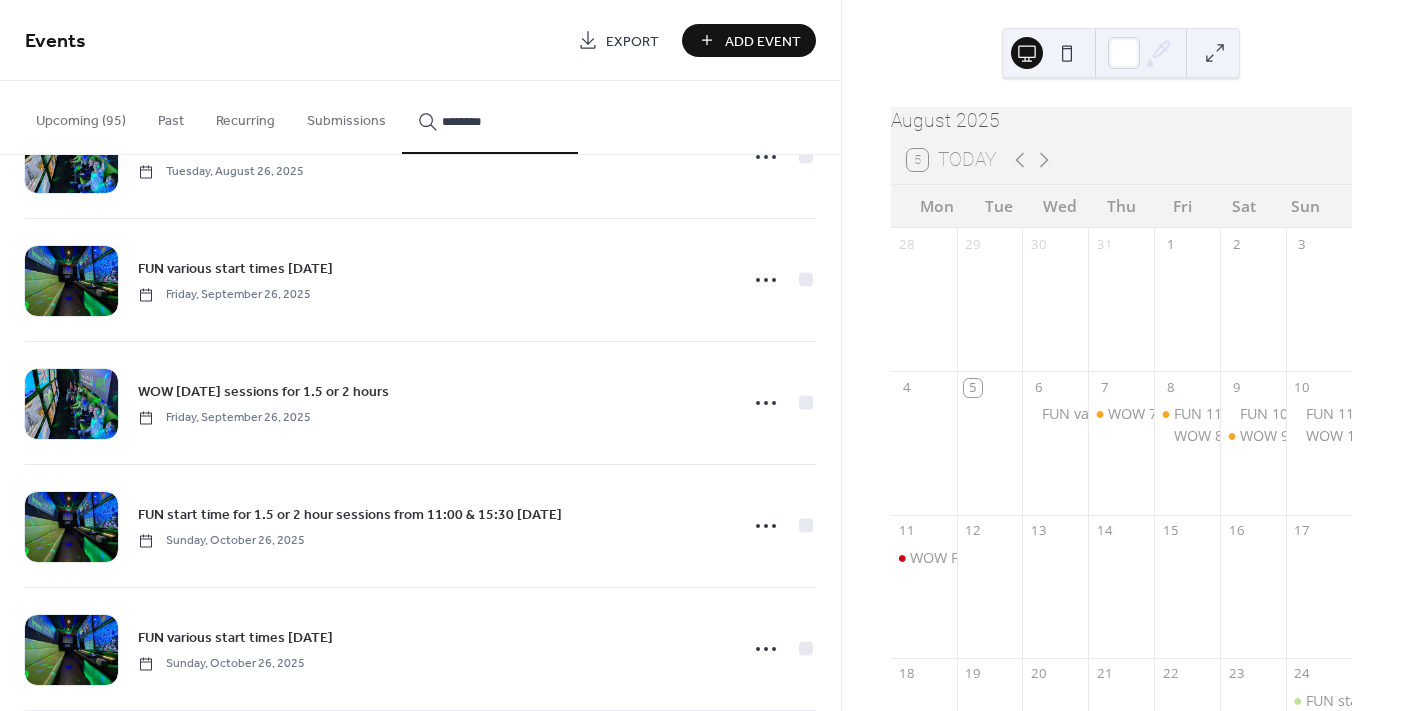 scroll, scrollTop: 360, scrollLeft: 0, axis: vertical 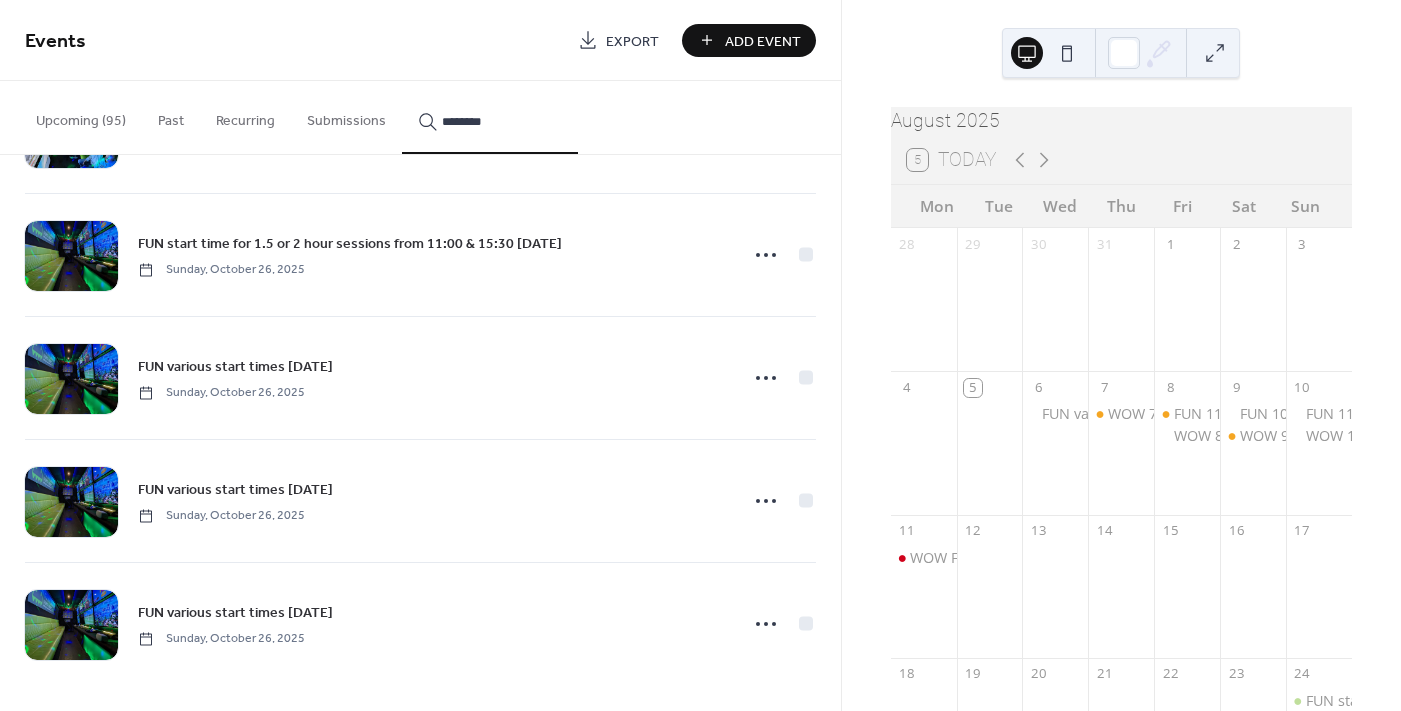 type on "********" 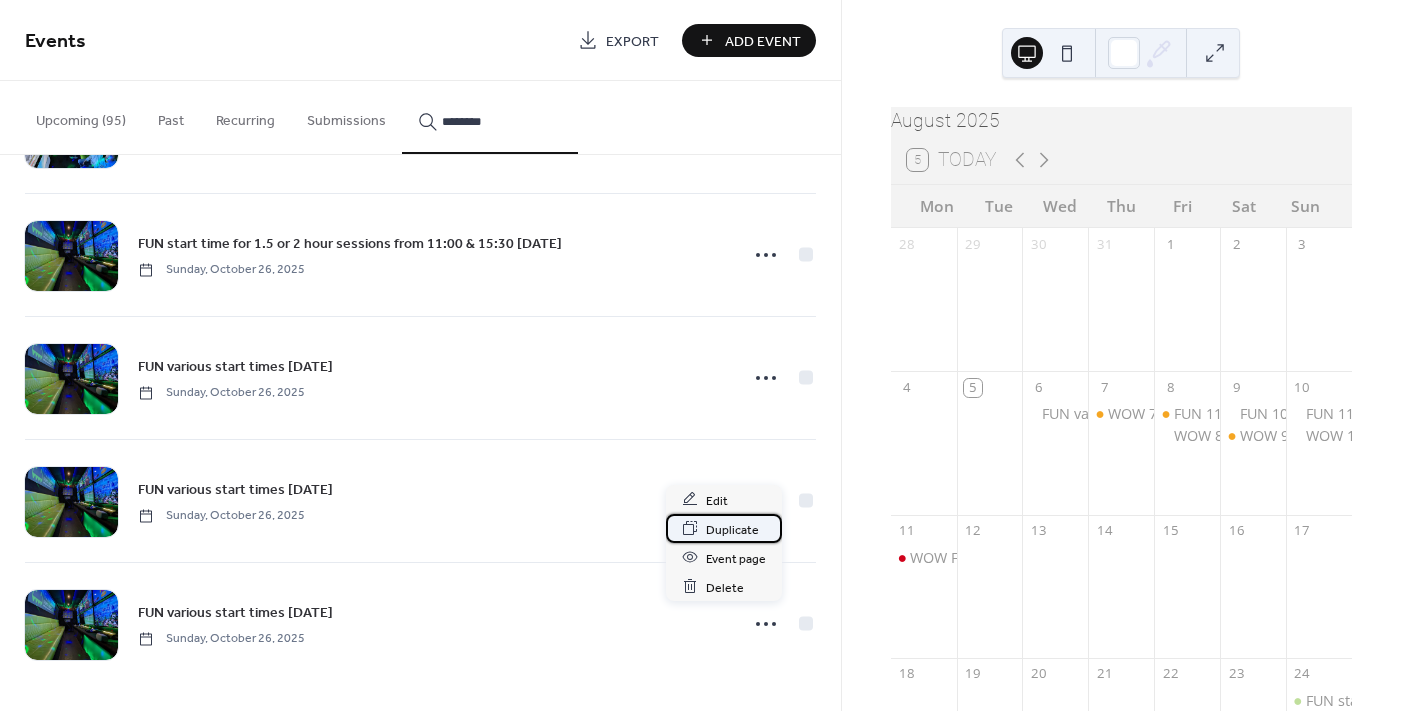 click on "Duplicate" at bounding box center (732, 529) 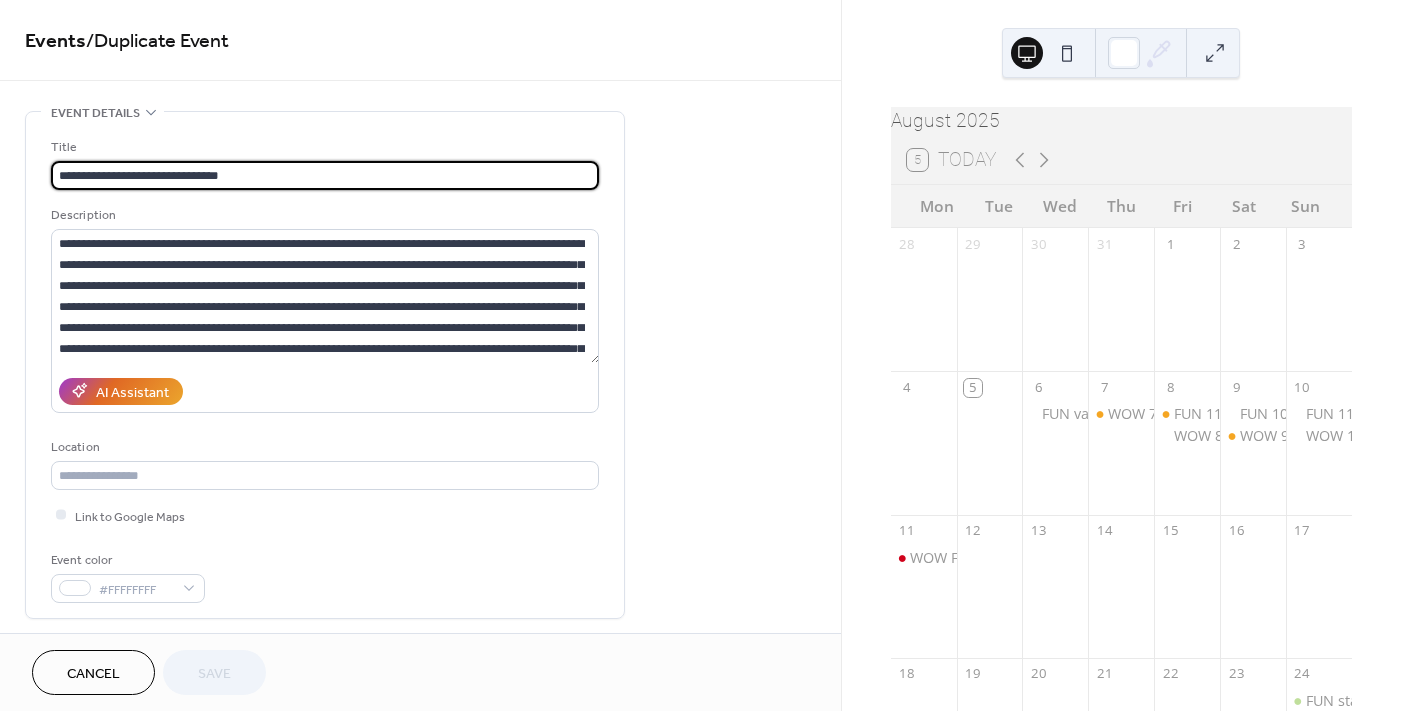 click on "**********" at bounding box center (325, 175) 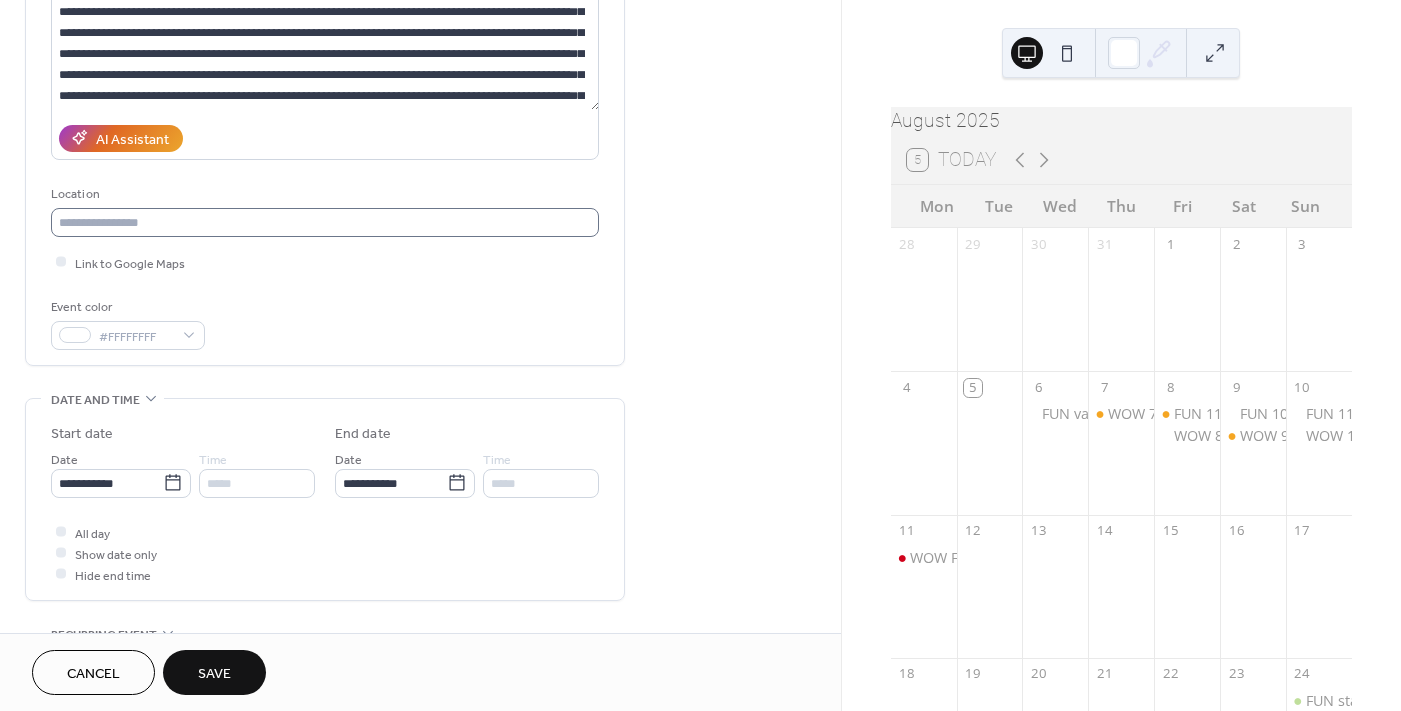 scroll, scrollTop: 399, scrollLeft: 0, axis: vertical 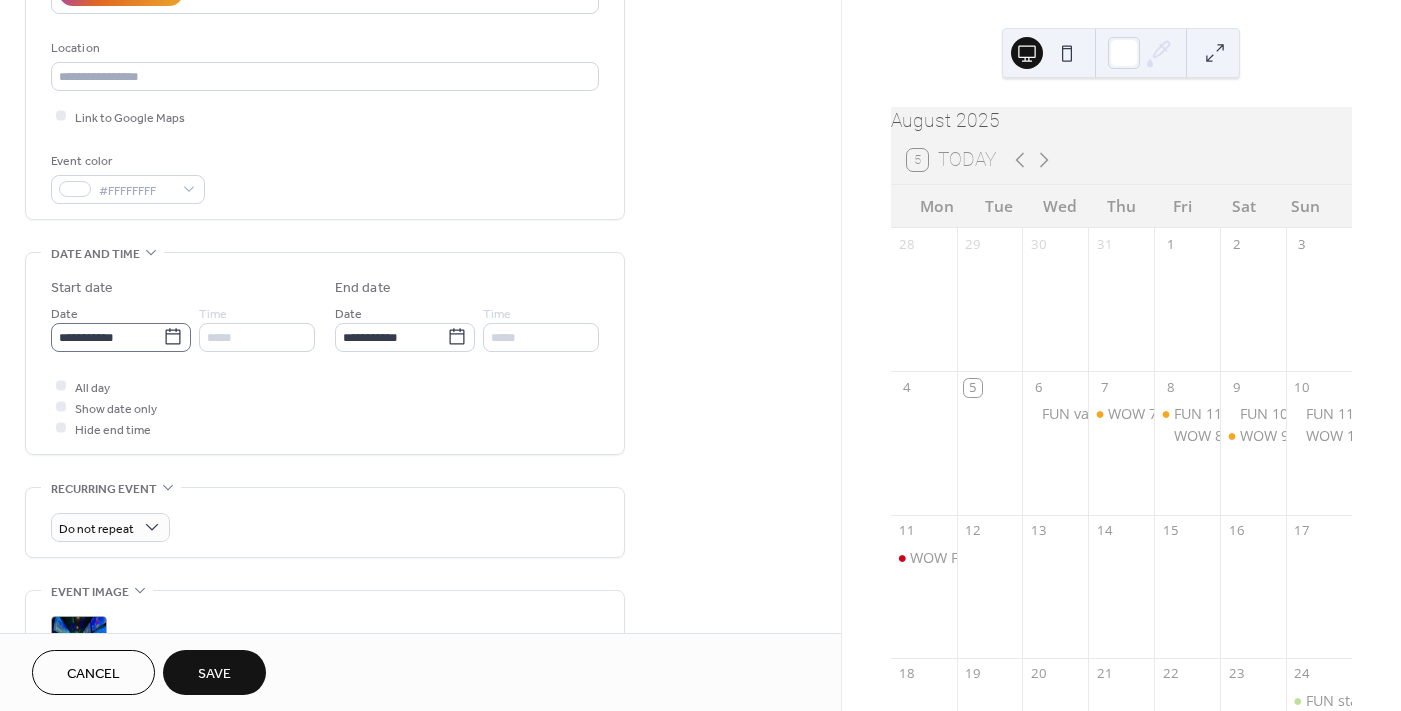 type on "**********" 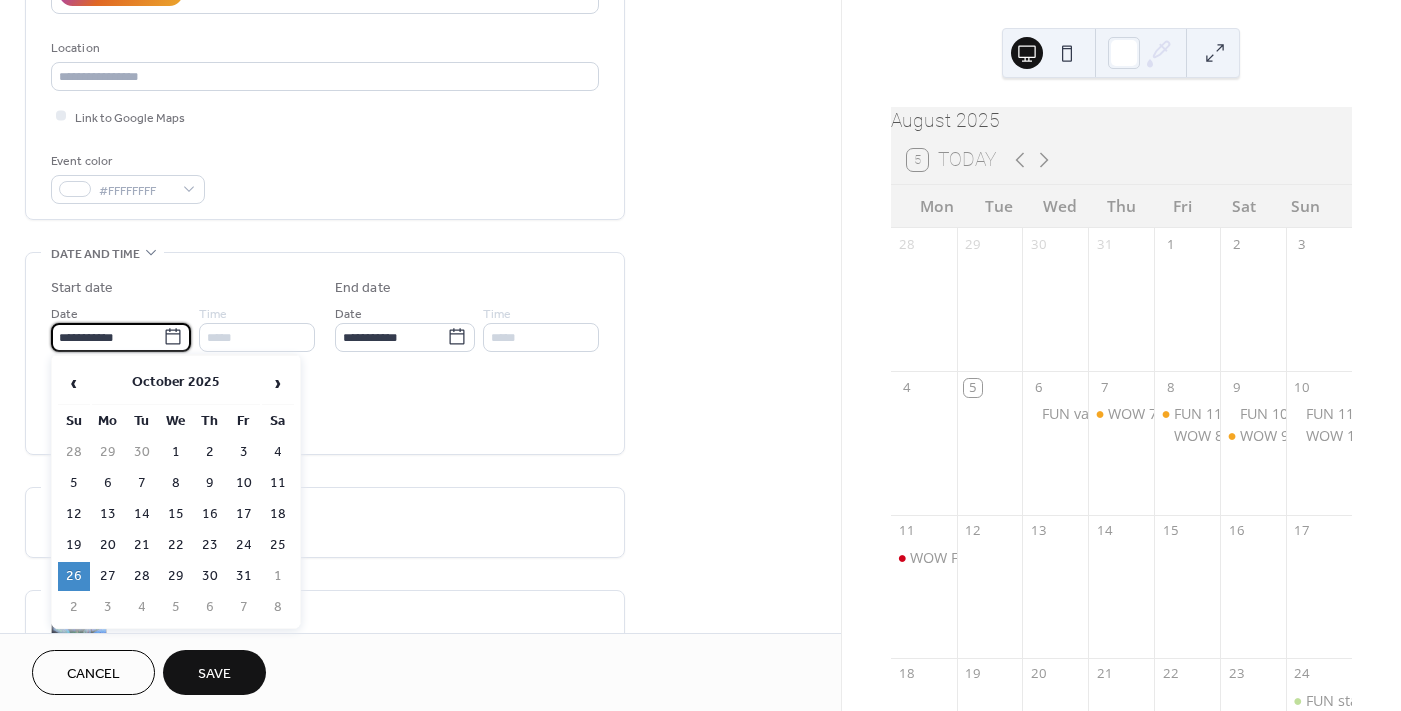 click on "**********" at bounding box center [107, 337] 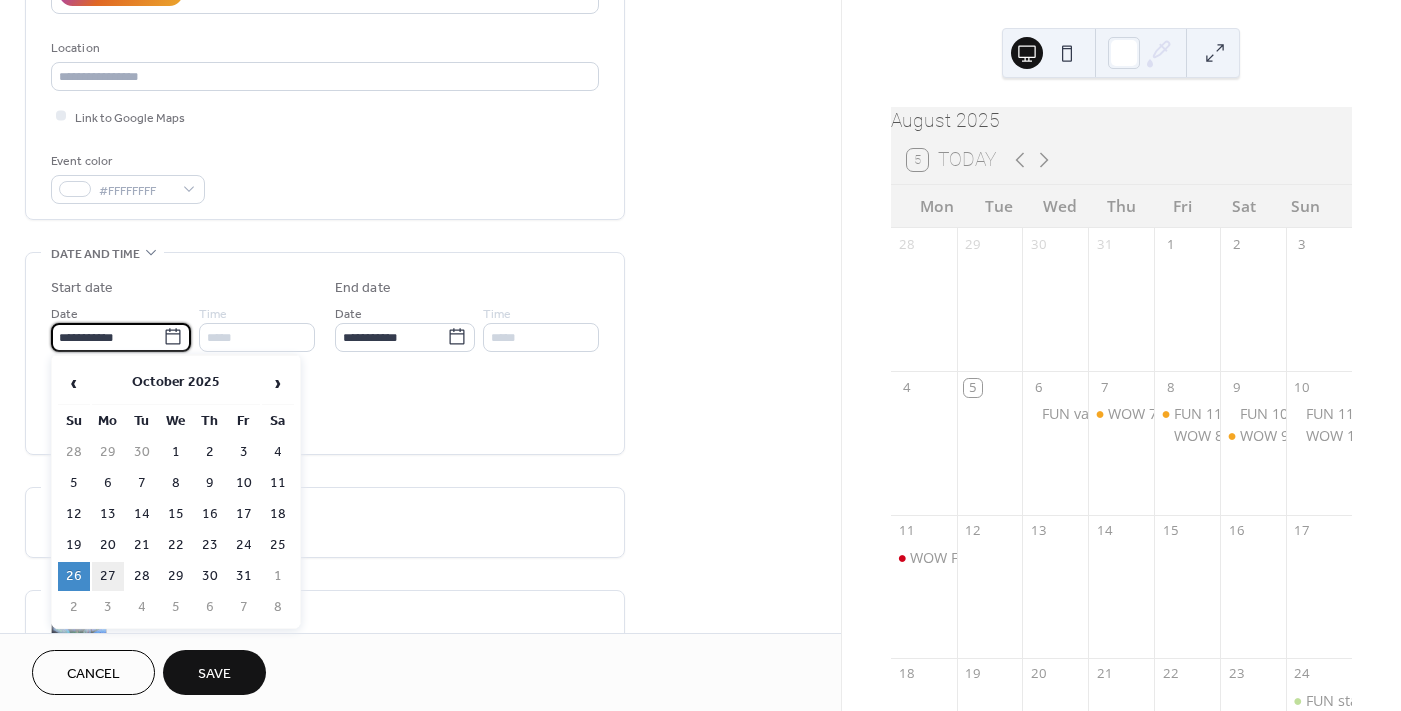 click on "27" at bounding box center (108, 576) 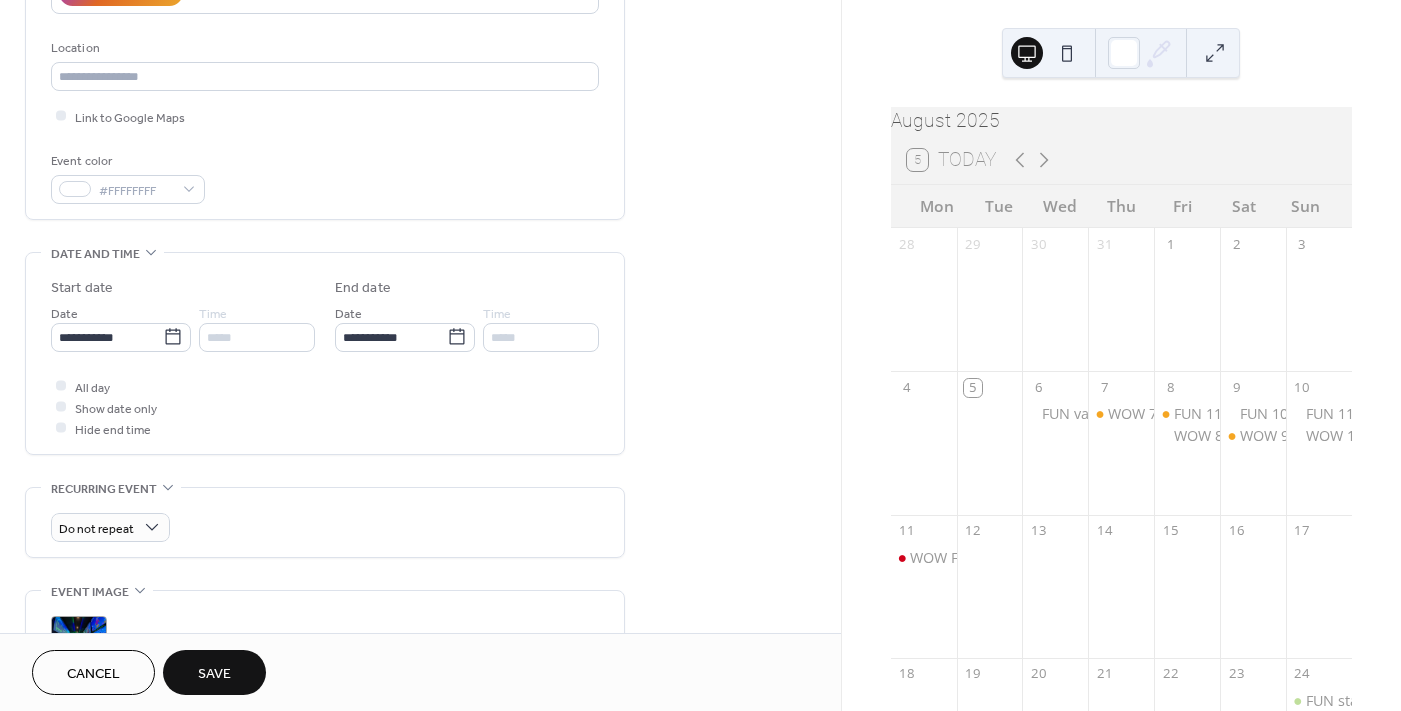 scroll, scrollTop: 691, scrollLeft: 0, axis: vertical 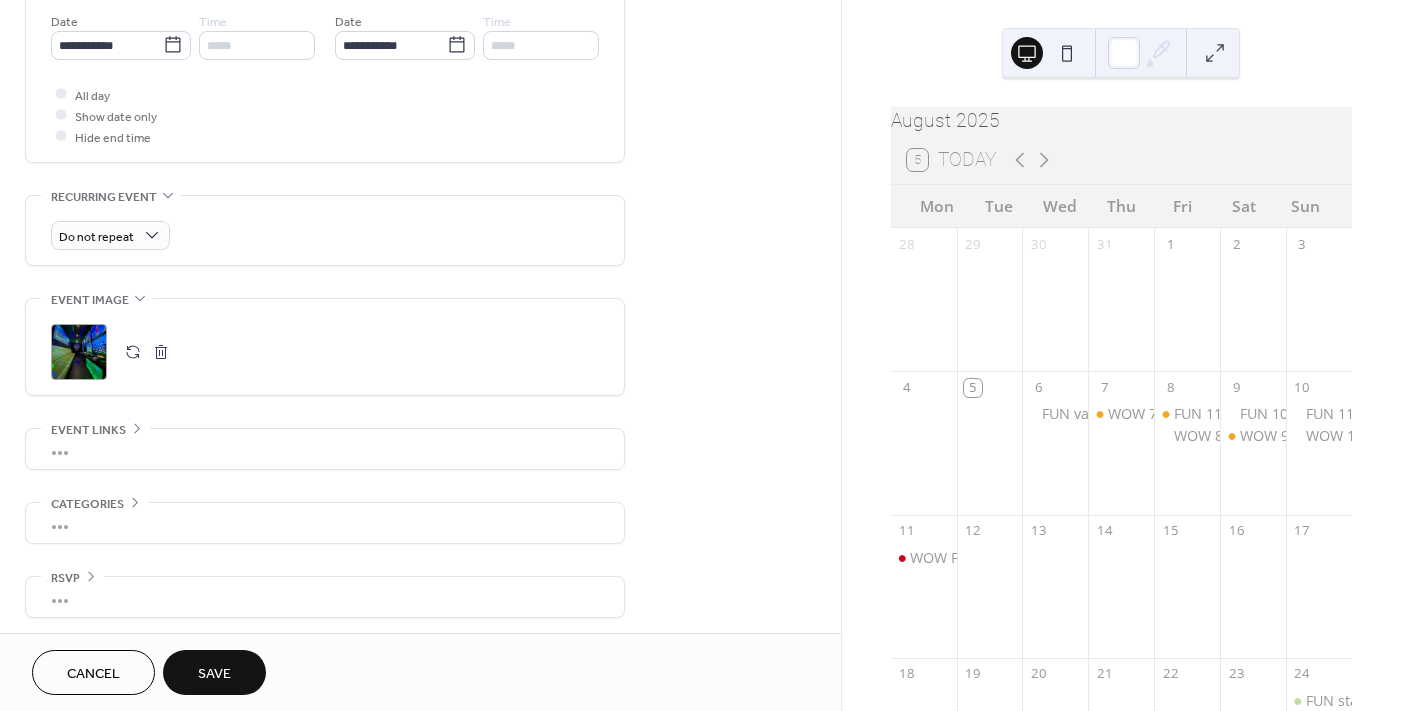 click on "Save" at bounding box center (214, 672) 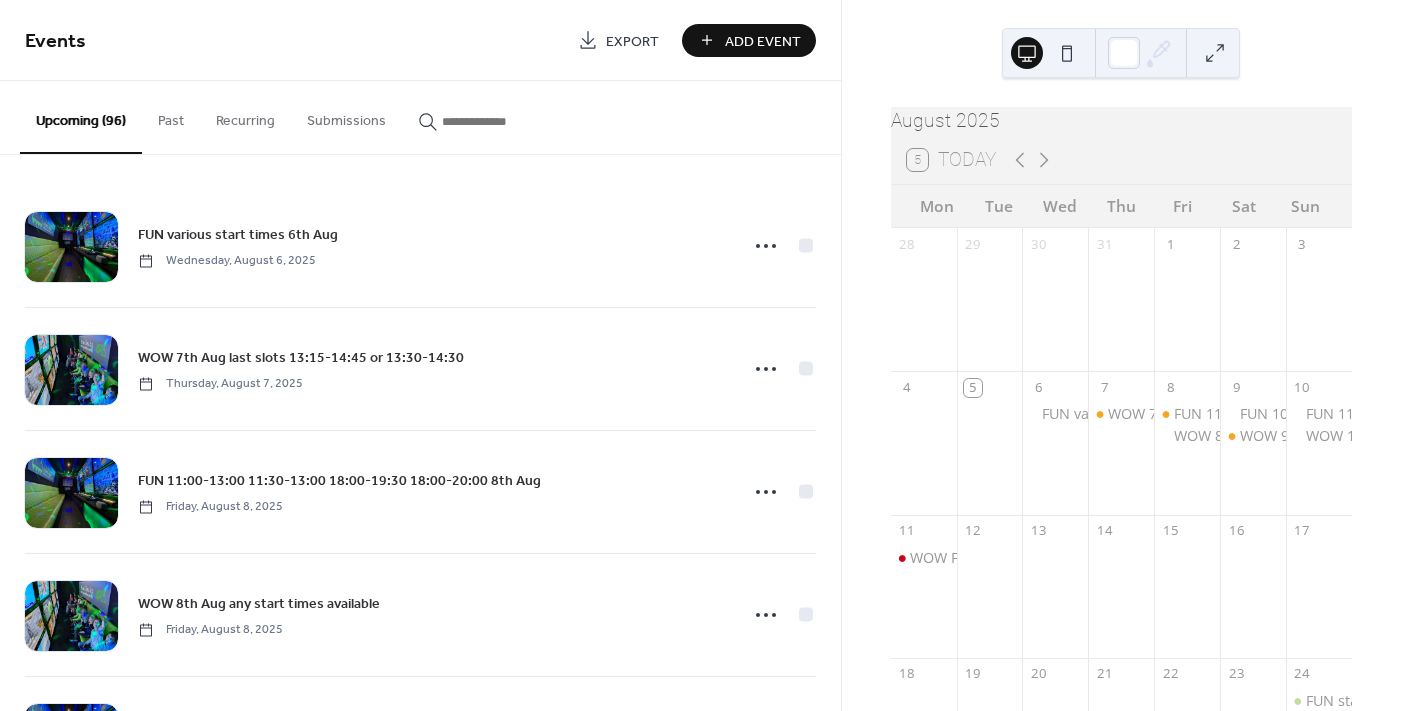 click at bounding box center (502, 121) 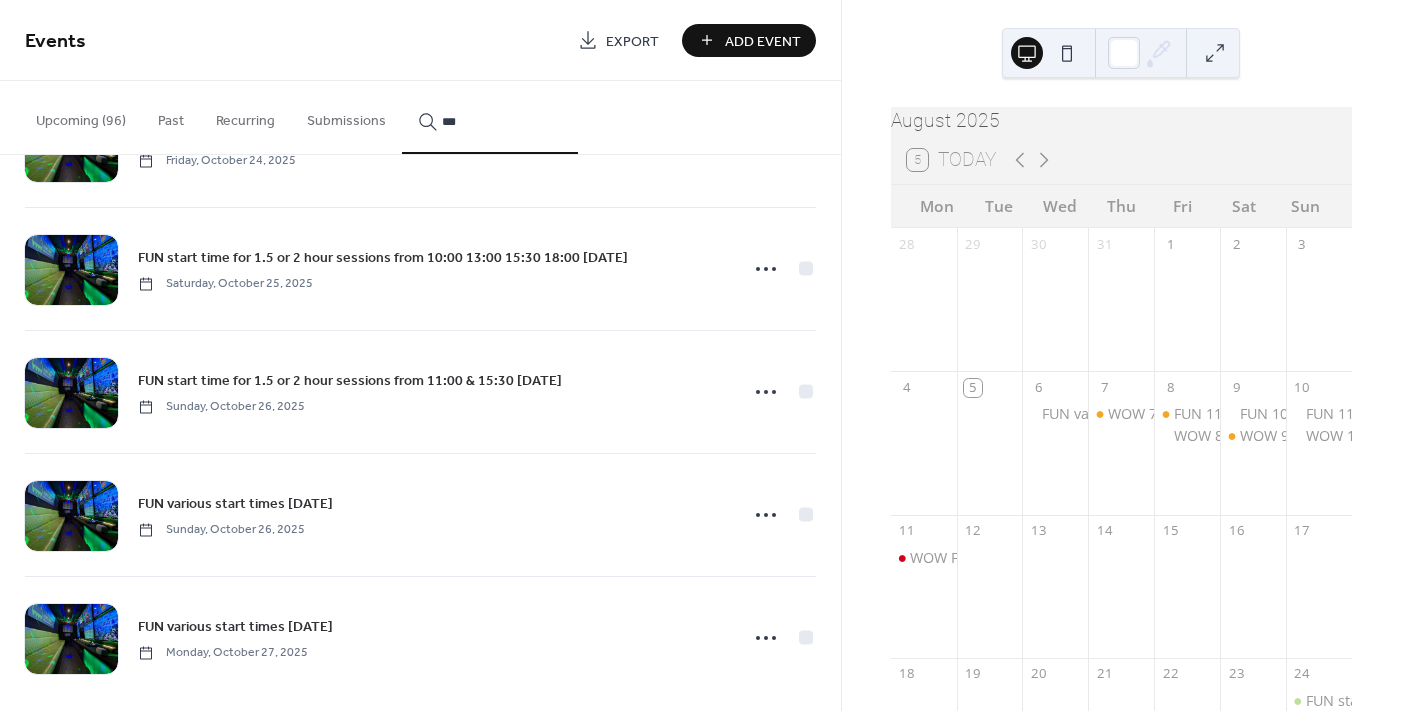 scroll, scrollTop: 2811, scrollLeft: 0, axis: vertical 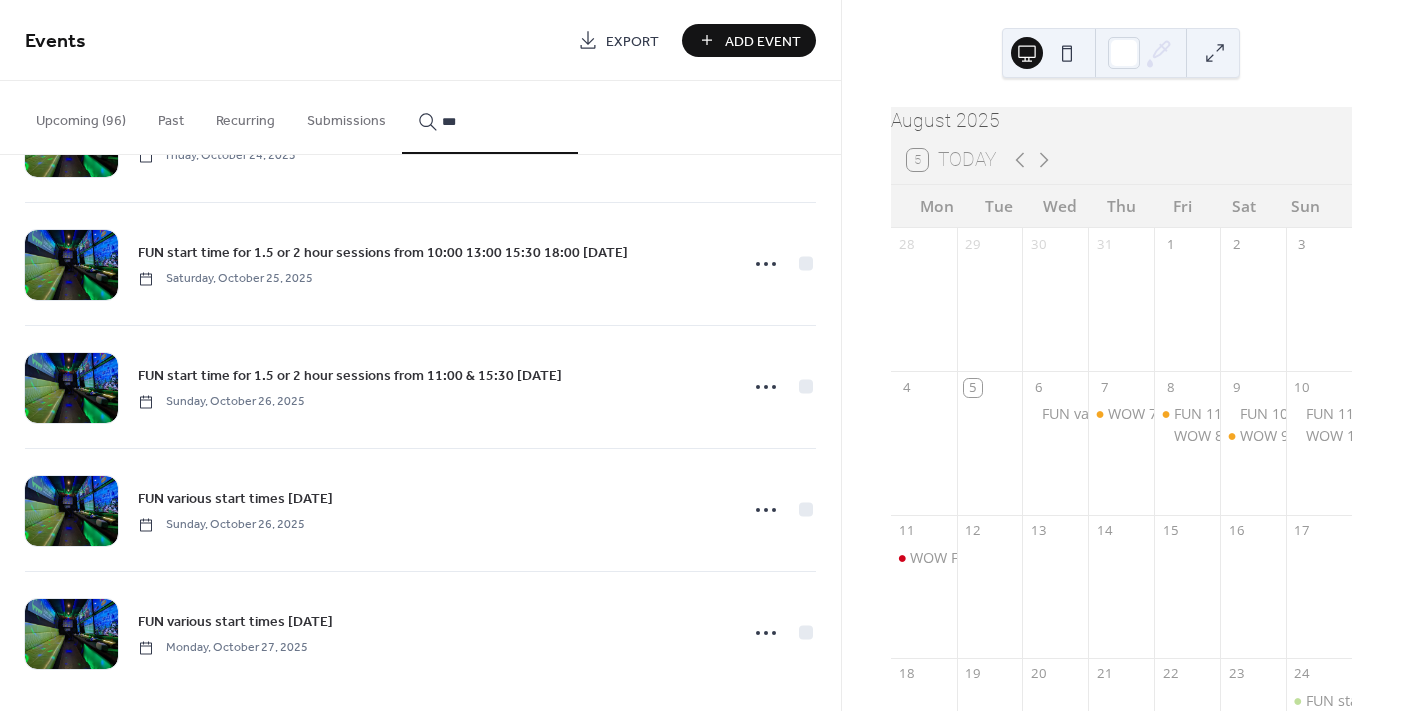 type on "***" 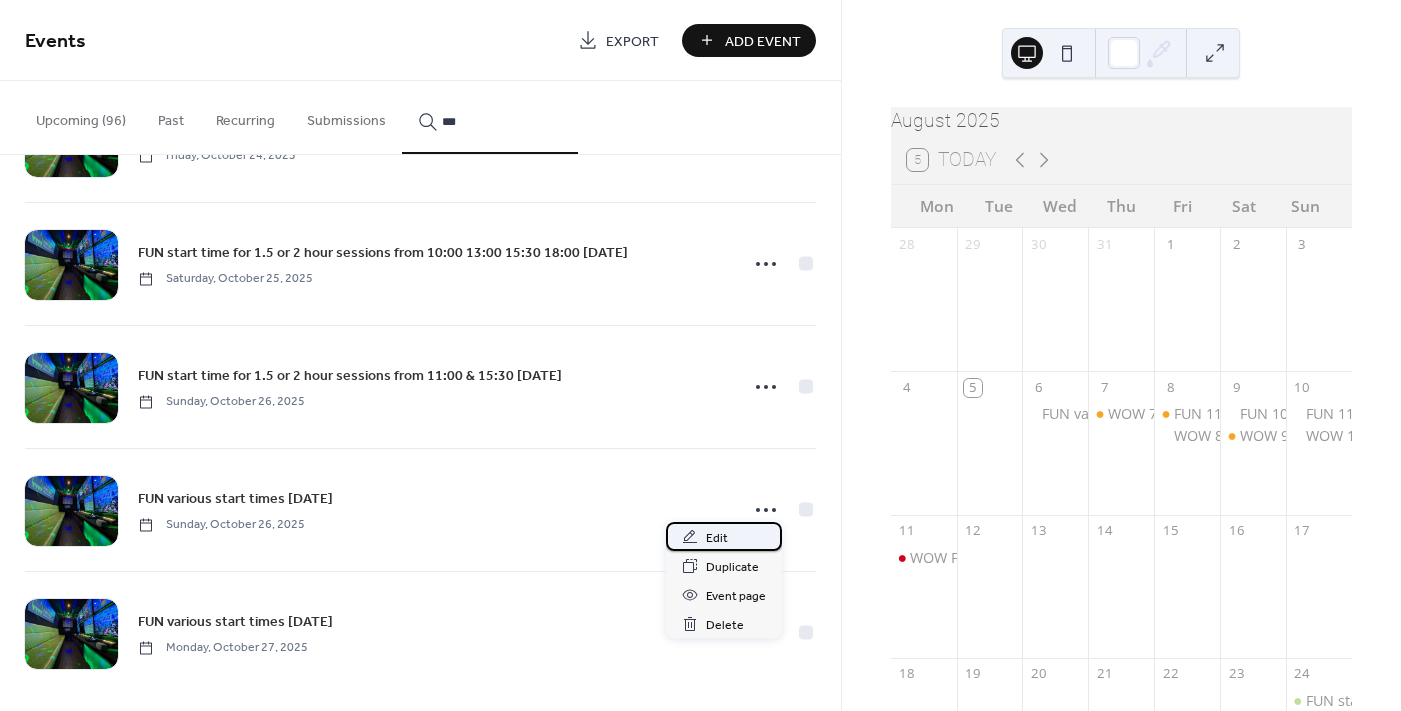 click on "Edit" at bounding box center [724, 536] 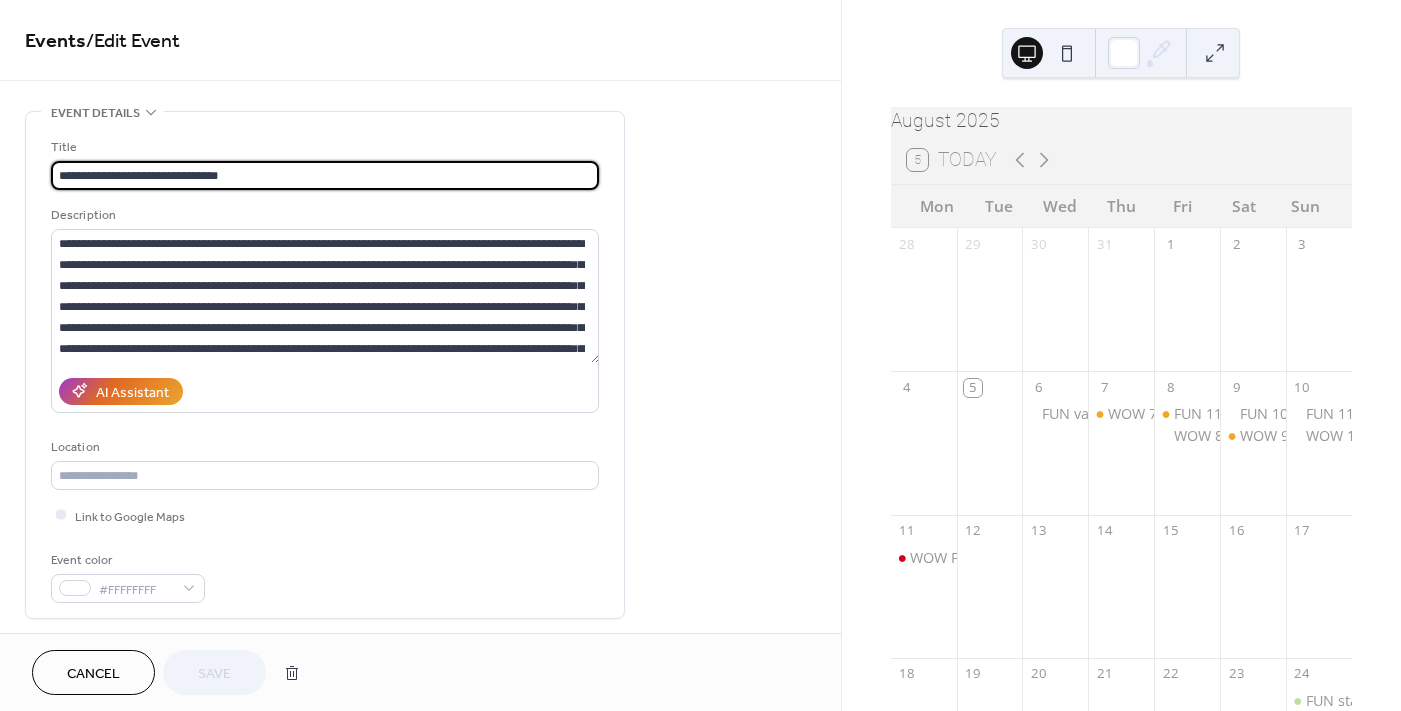click on "**********" at bounding box center (325, 175) 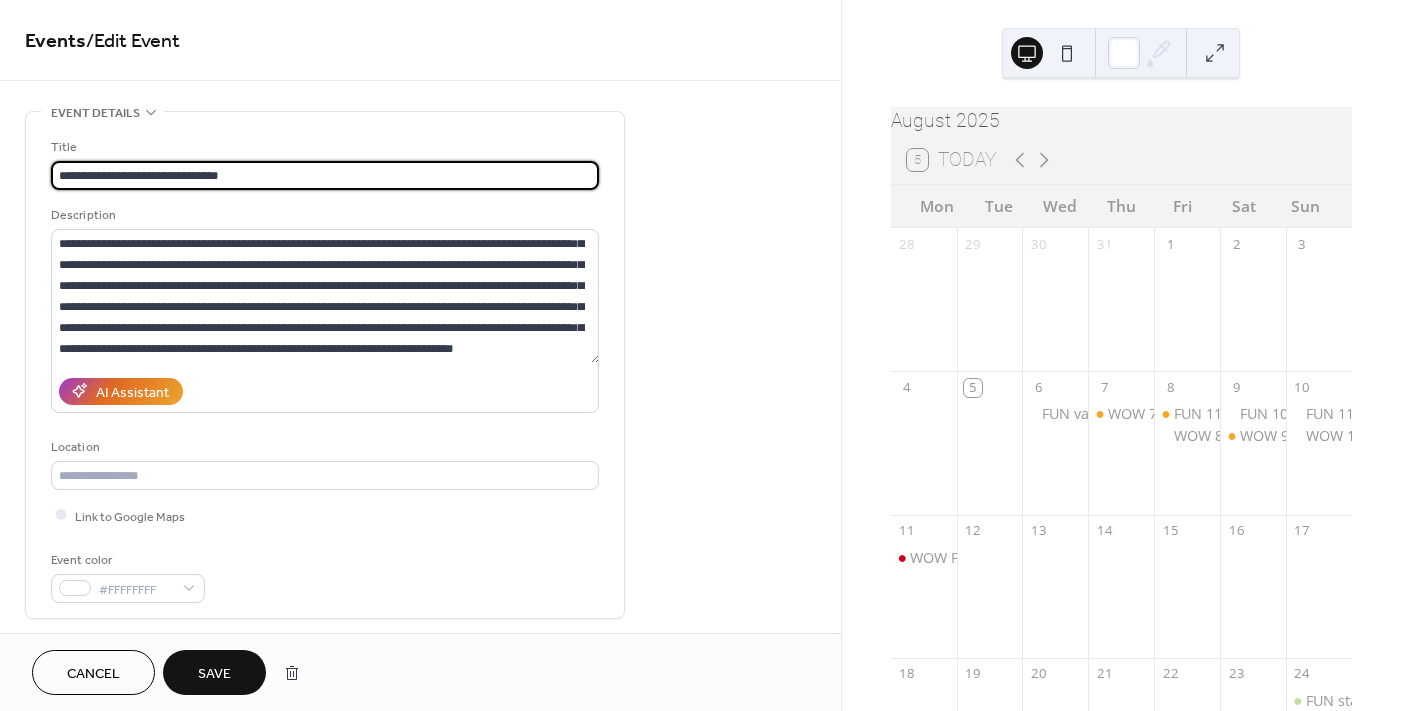 scroll, scrollTop: 41, scrollLeft: 0, axis: vertical 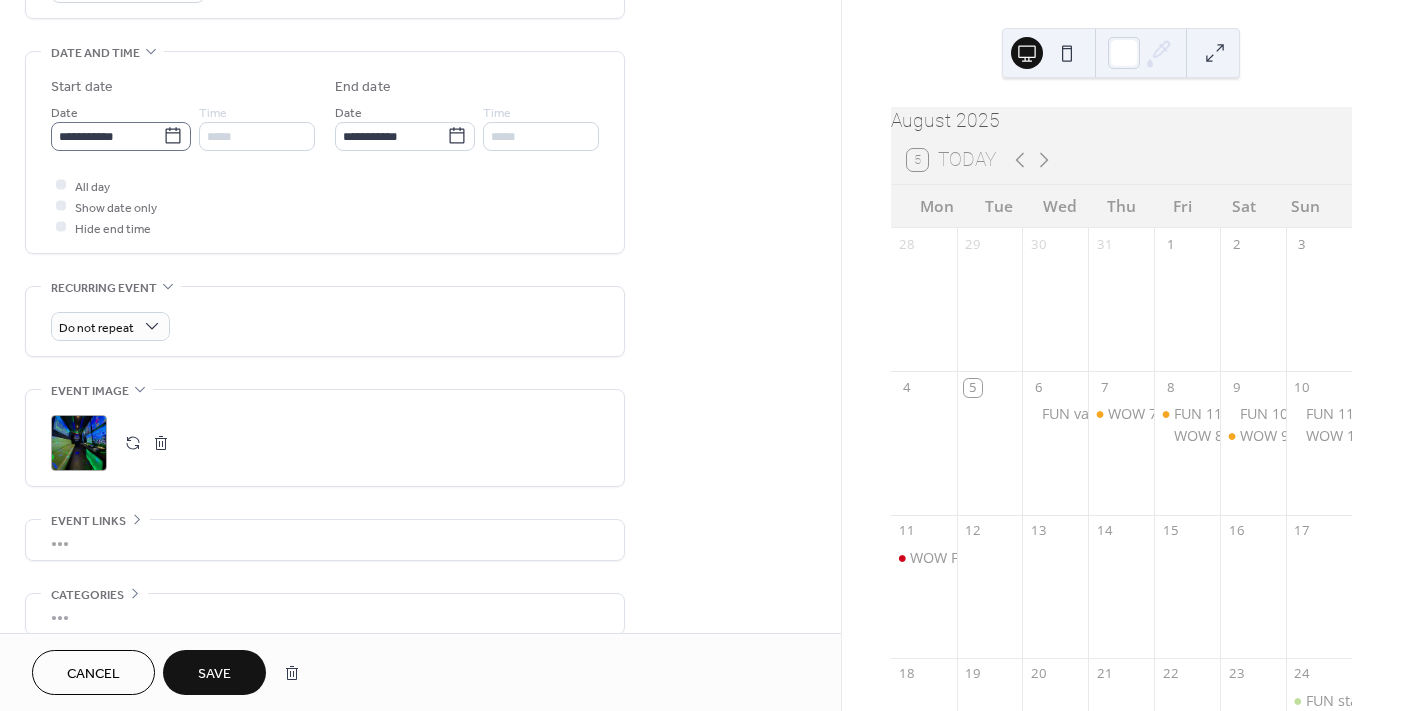 type on "**********" 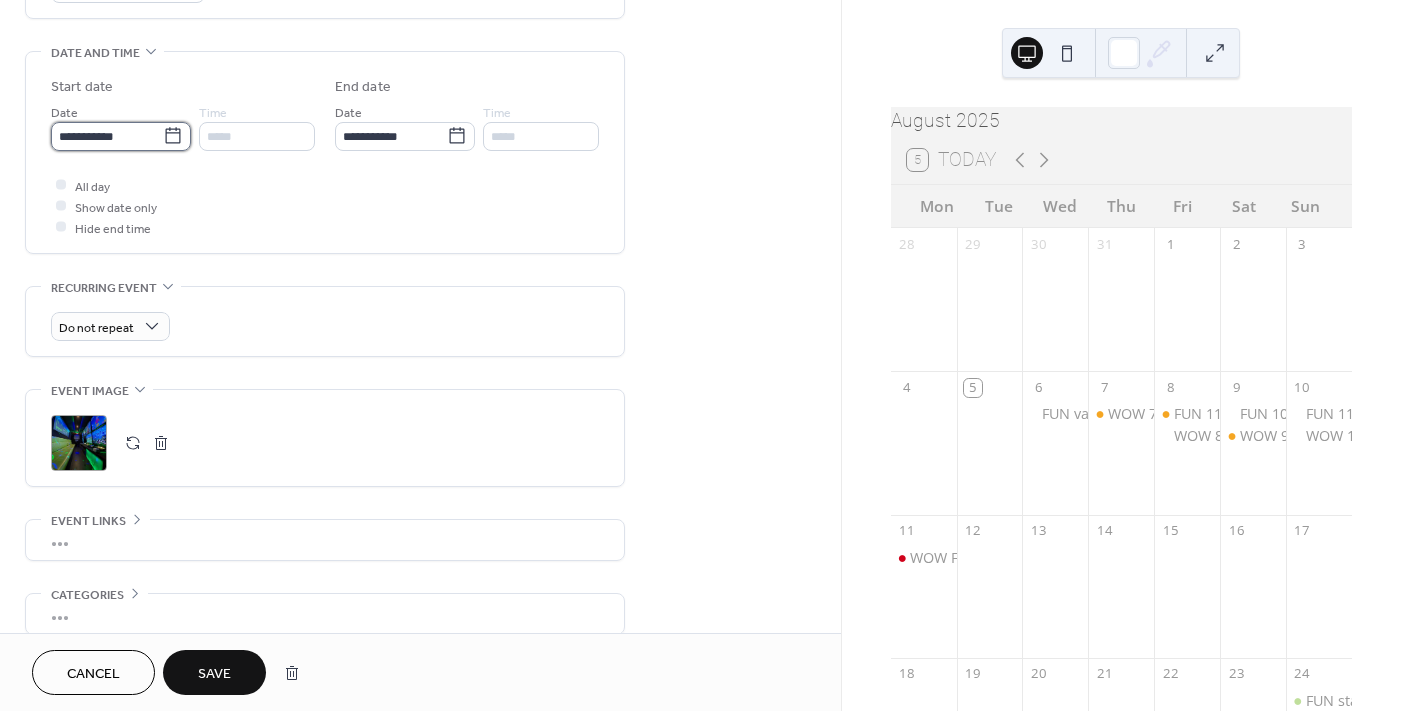 click on "**********" at bounding box center (107, 136) 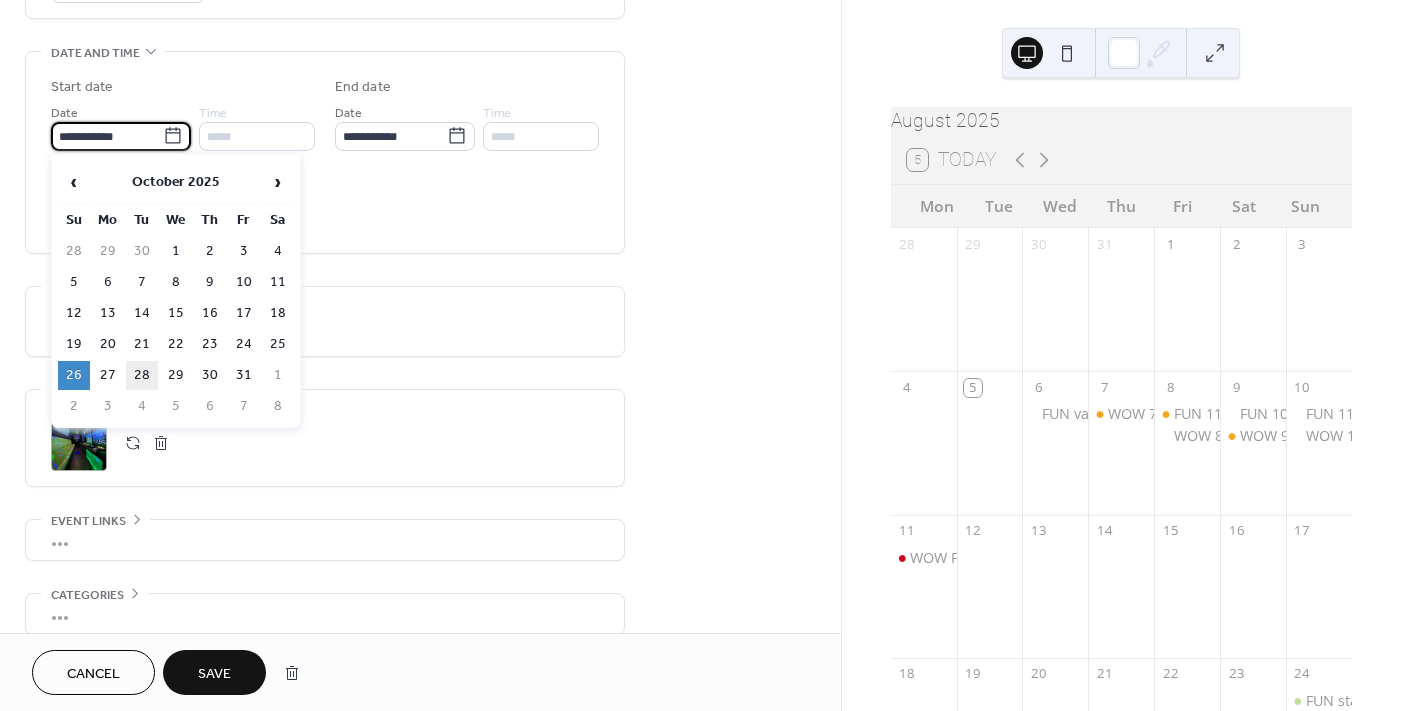 click on "28" at bounding box center (142, 375) 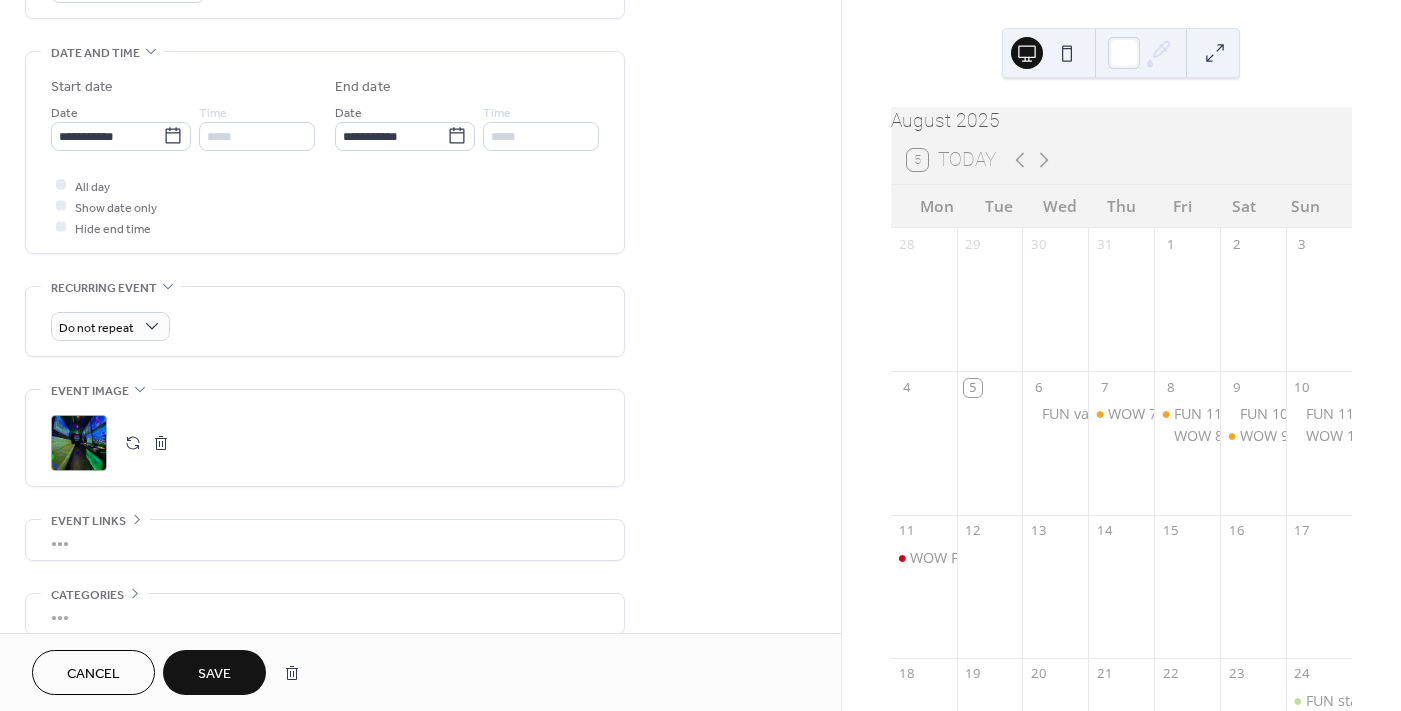 click on "Save" at bounding box center [214, 674] 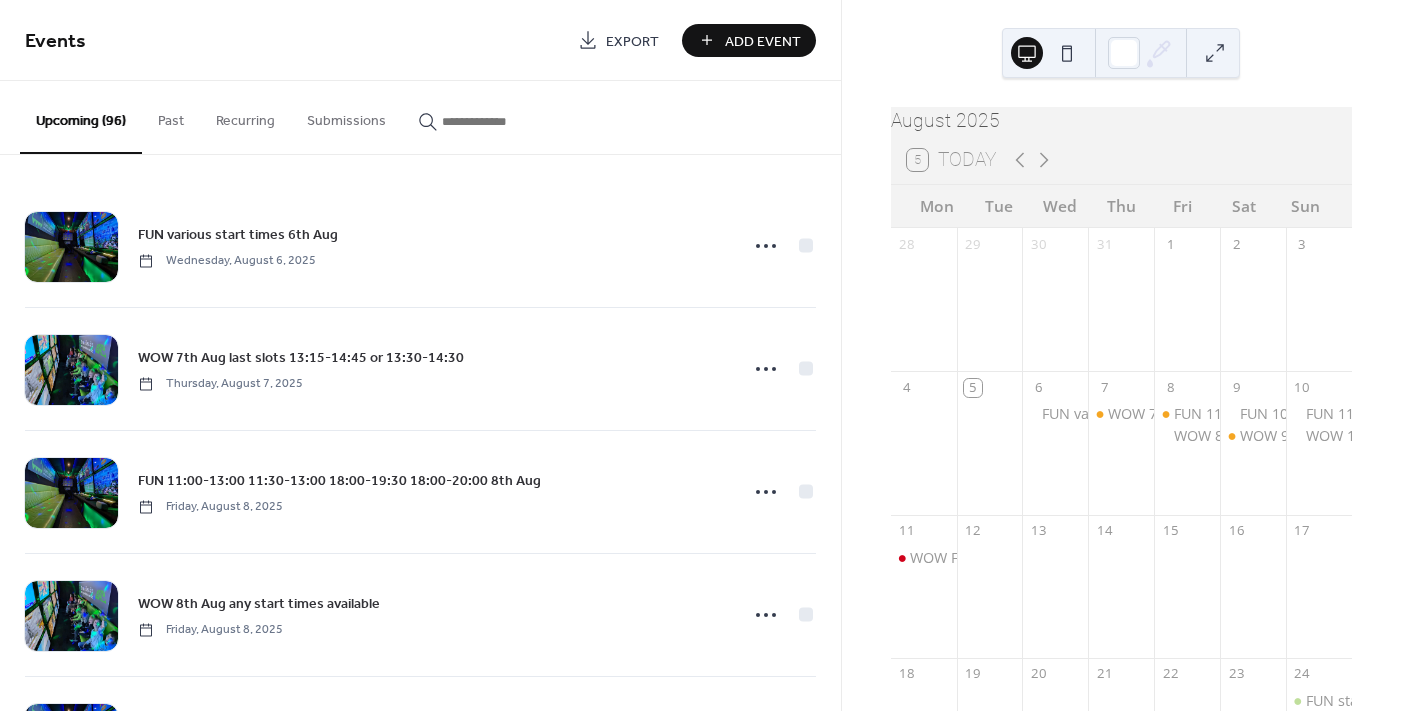 click at bounding box center (502, 121) 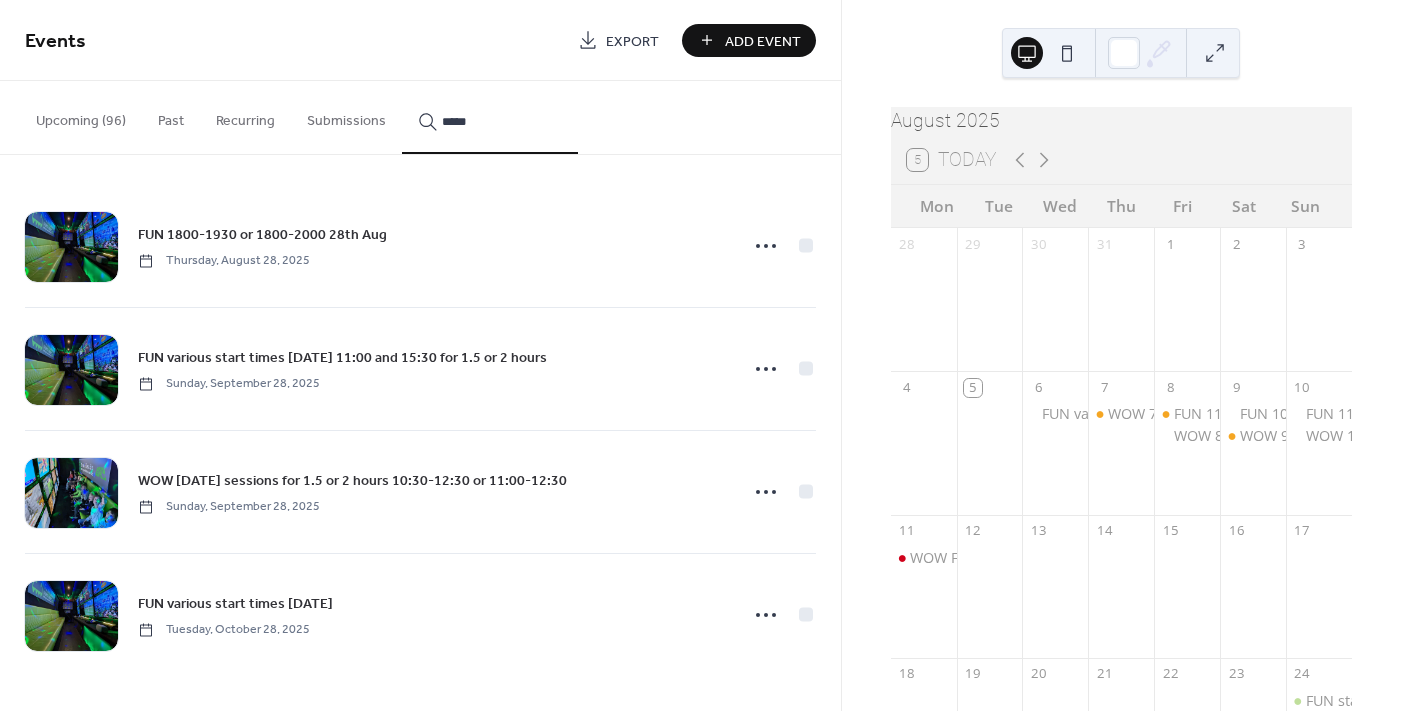 click on "****" at bounding box center (490, 117) 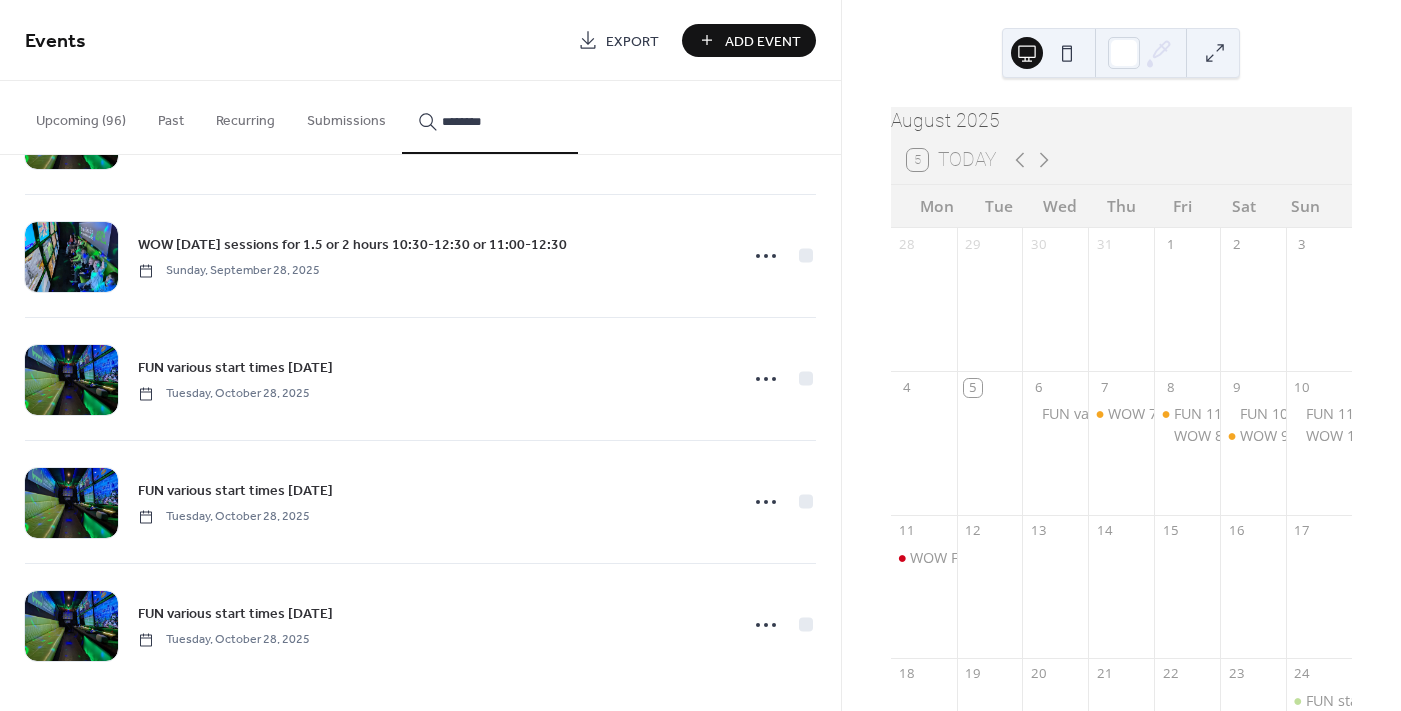 scroll, scrollTop: 237, scrollLeft: 0, axis: vertical 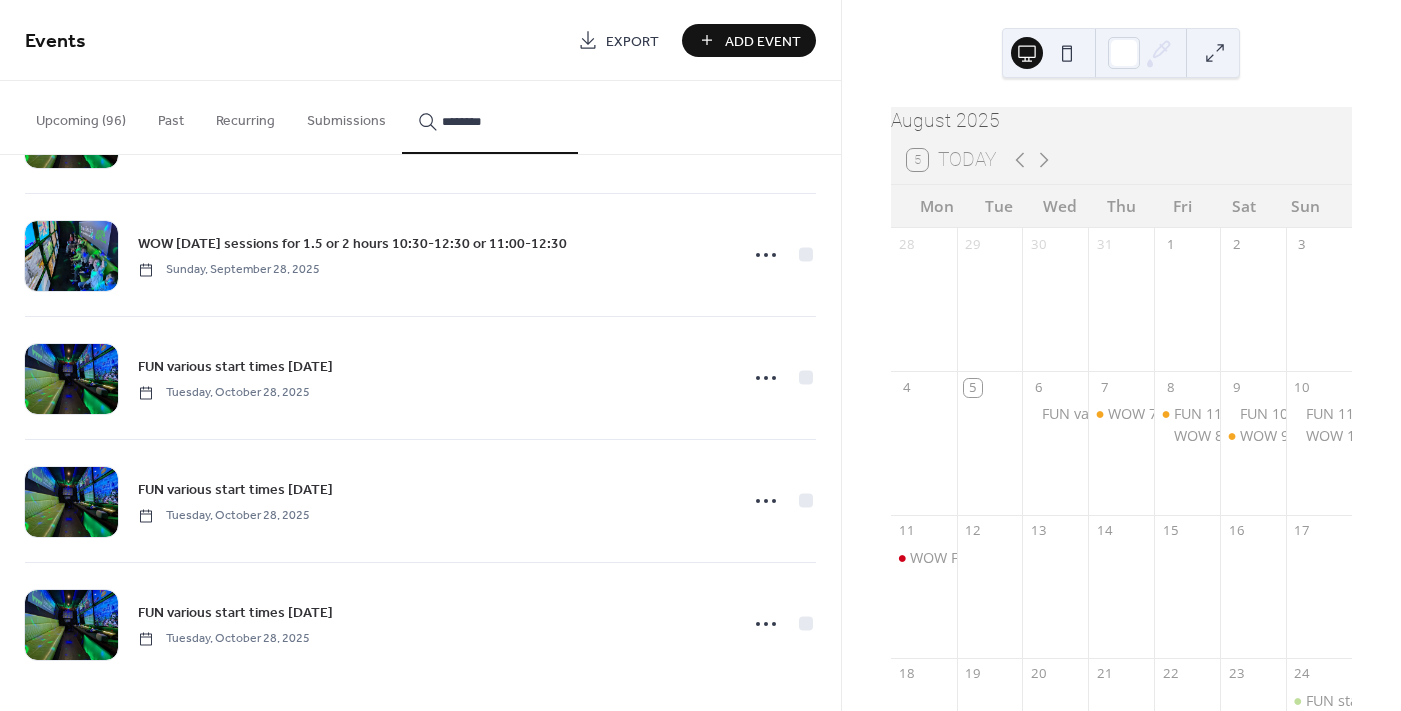 type on "********" 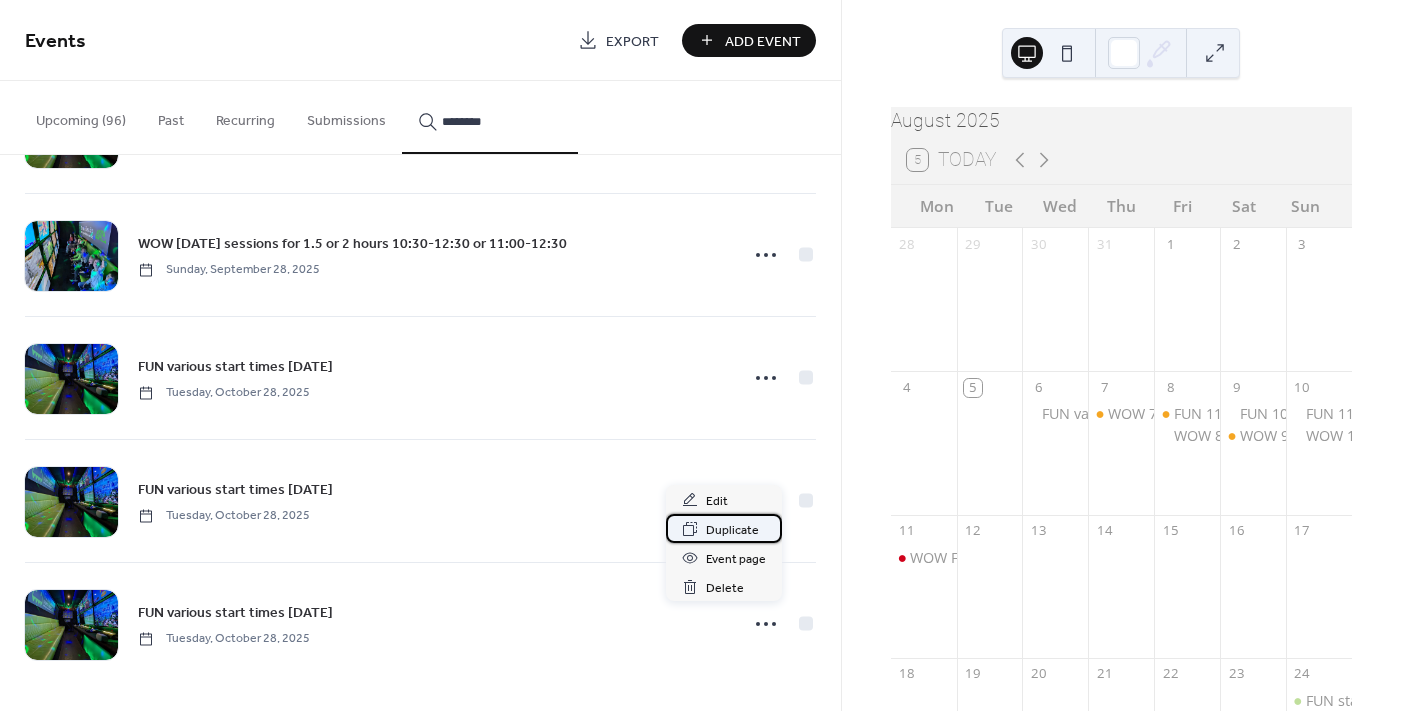 click on "Duplicate" at bounding box center (732, 530) 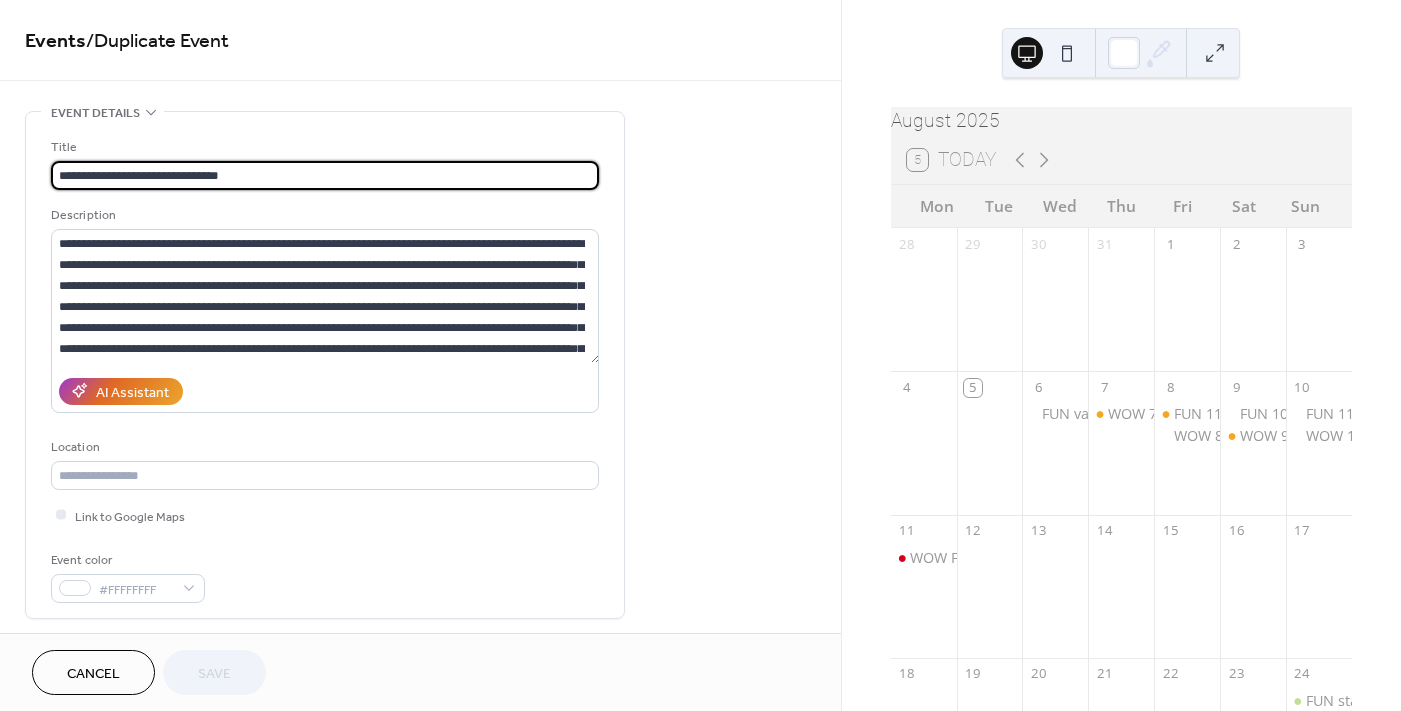 click on "**********" at bounding box center (325, 175) 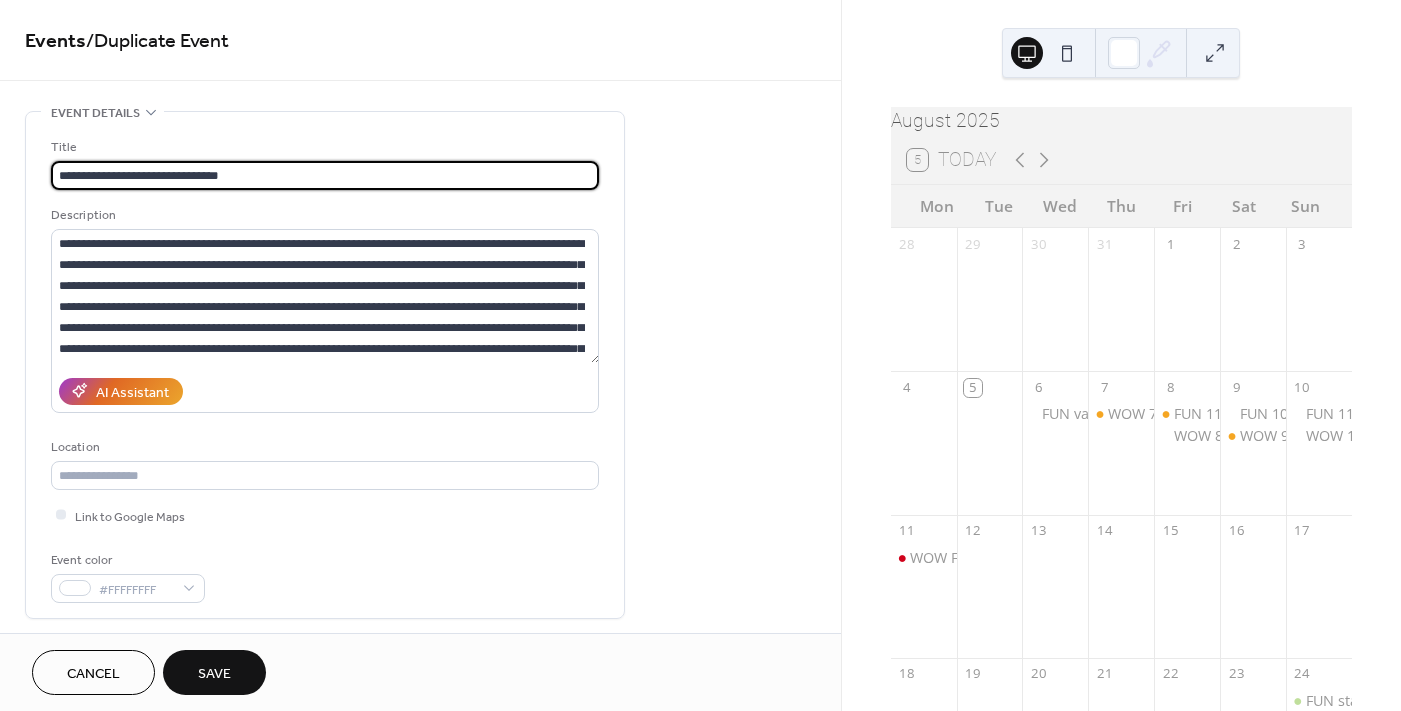 scroll, scrollTop: 0, scrollLeft: 0, axis: both 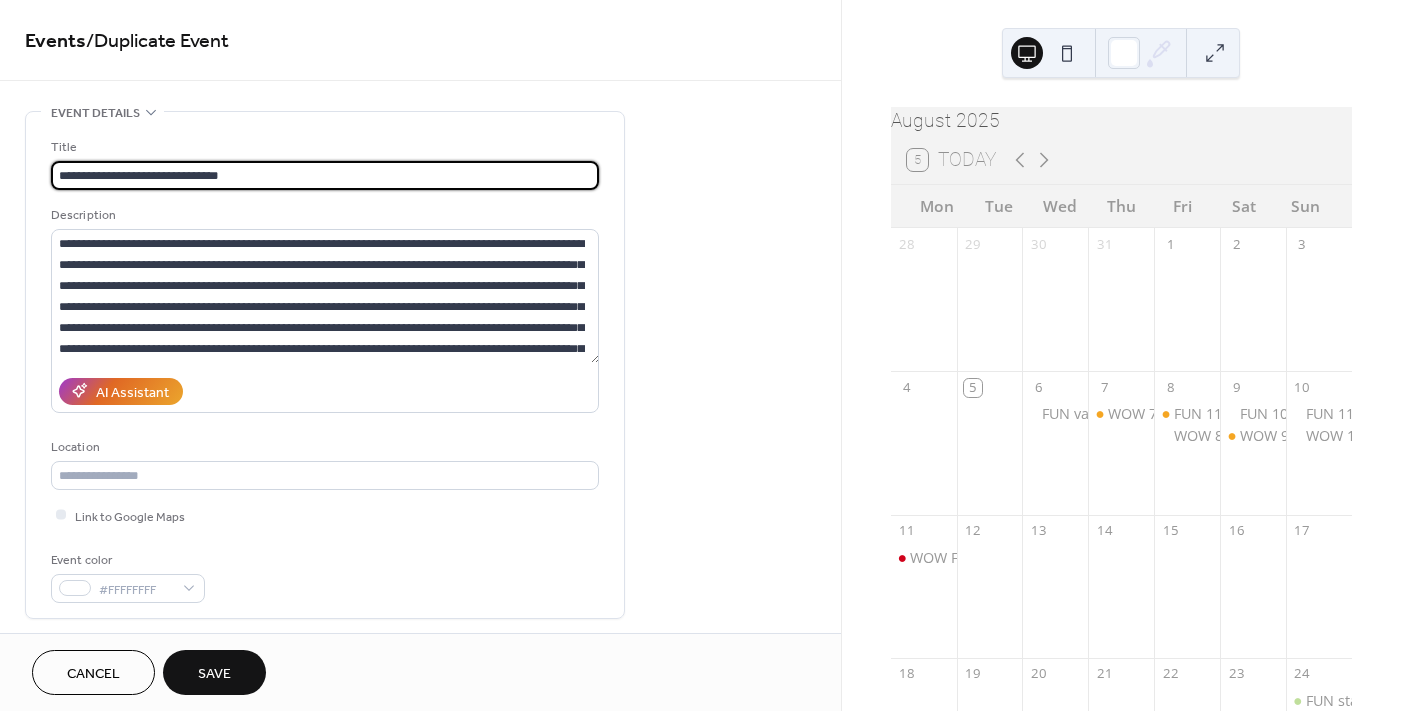drag, startPoint x: 182, startPoint y: 176, endPoint x: 84, endPoint y: 187, distance: 98.61542 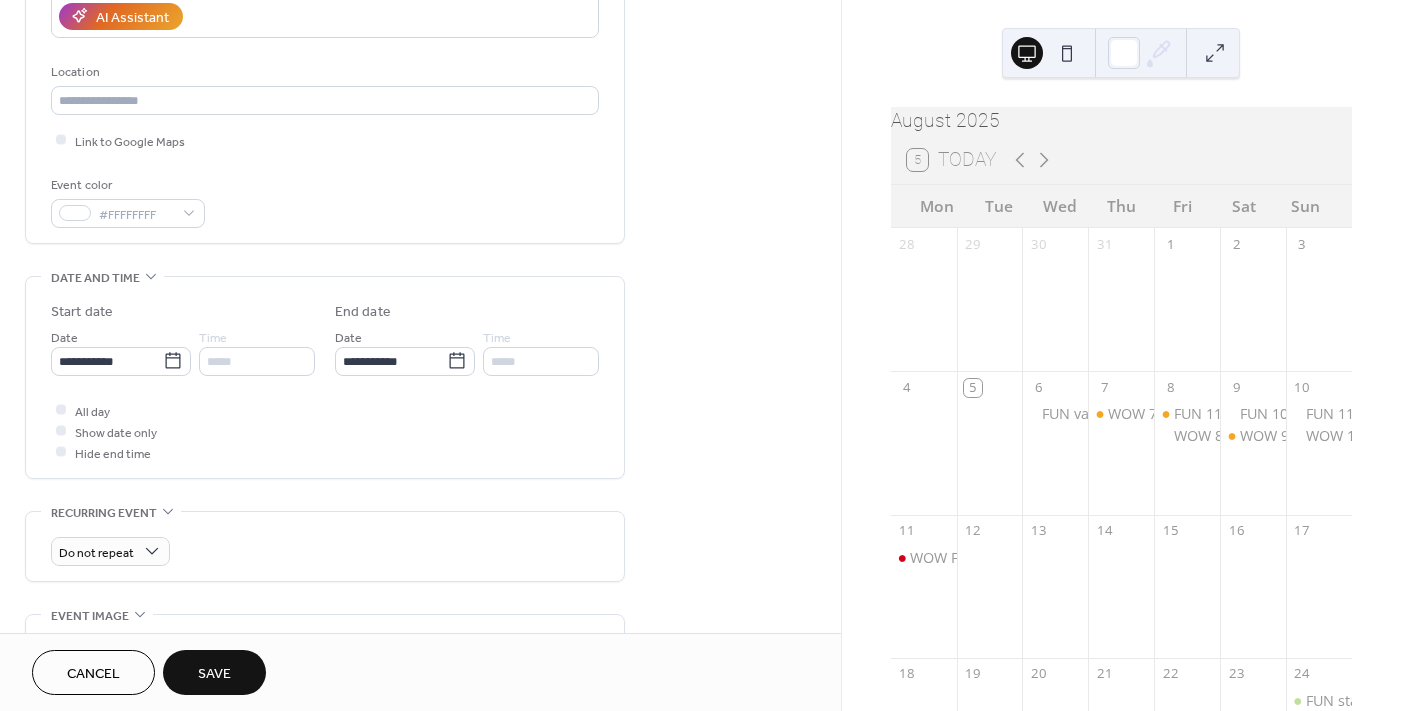 scroll, scrollTop: 500, scrollLeft: 0, axis: vertical 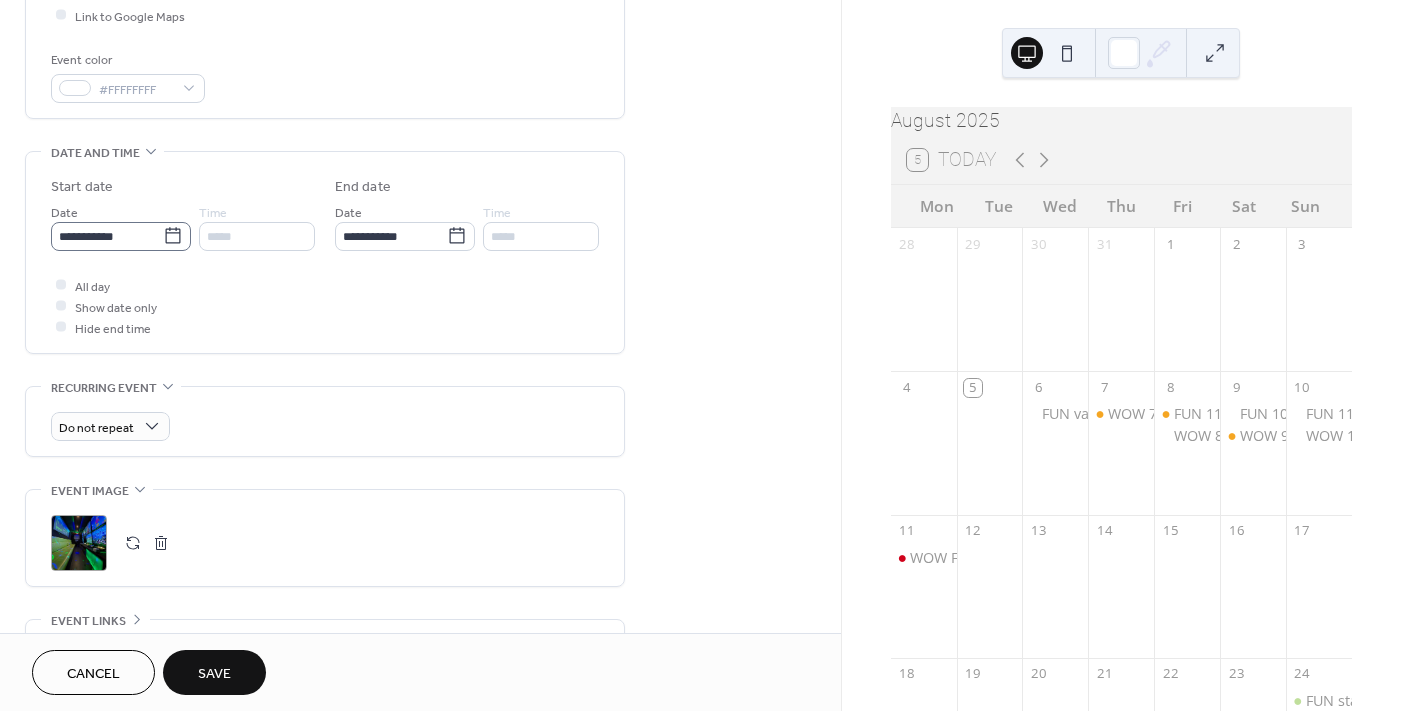 type on "**********" 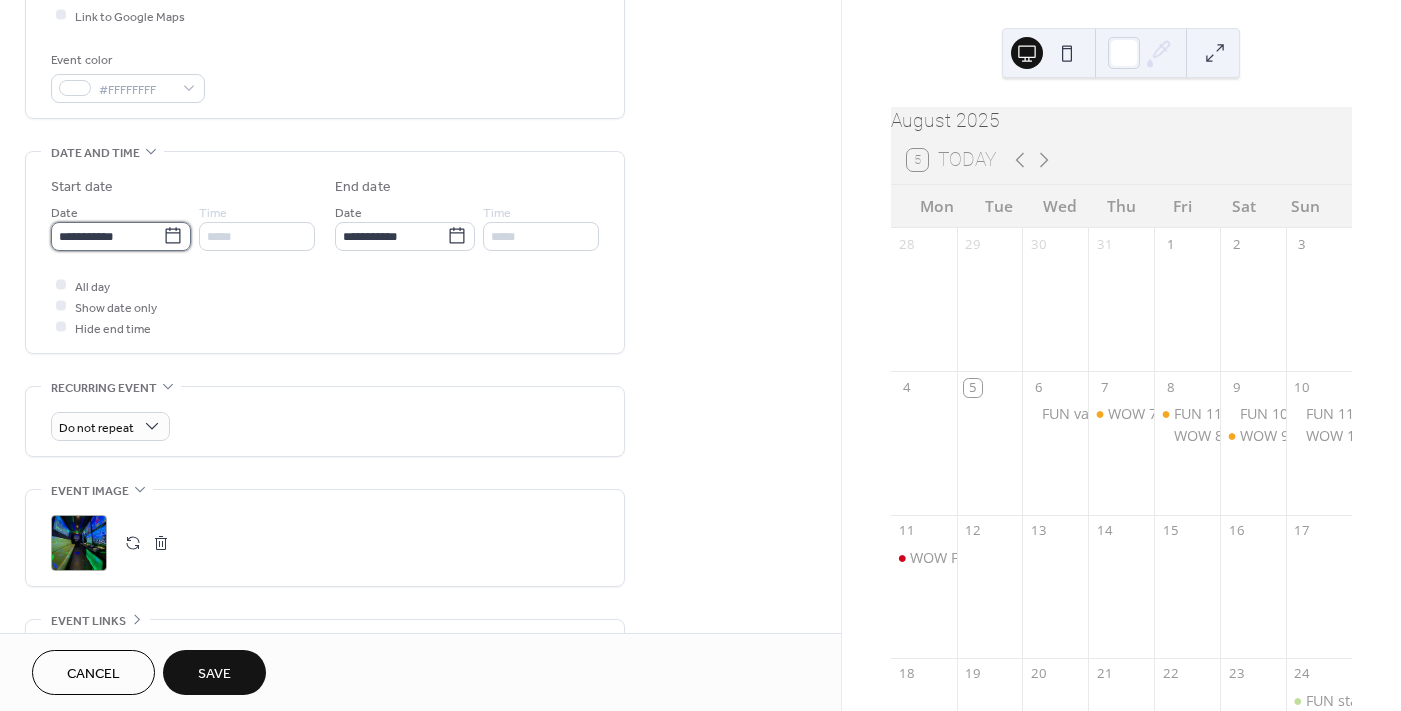 click on "**********" at bounding box center (107, 236) 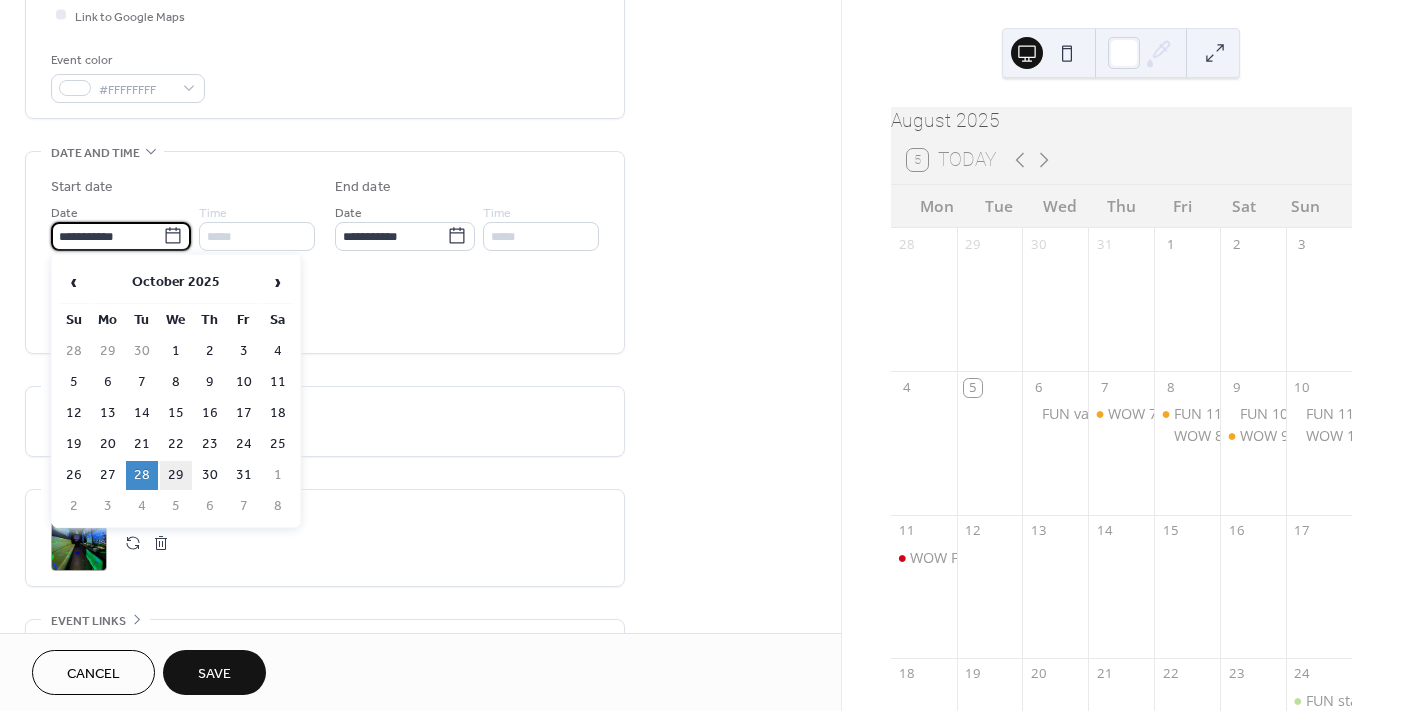 click on "29" at bounding box center (176, 475) 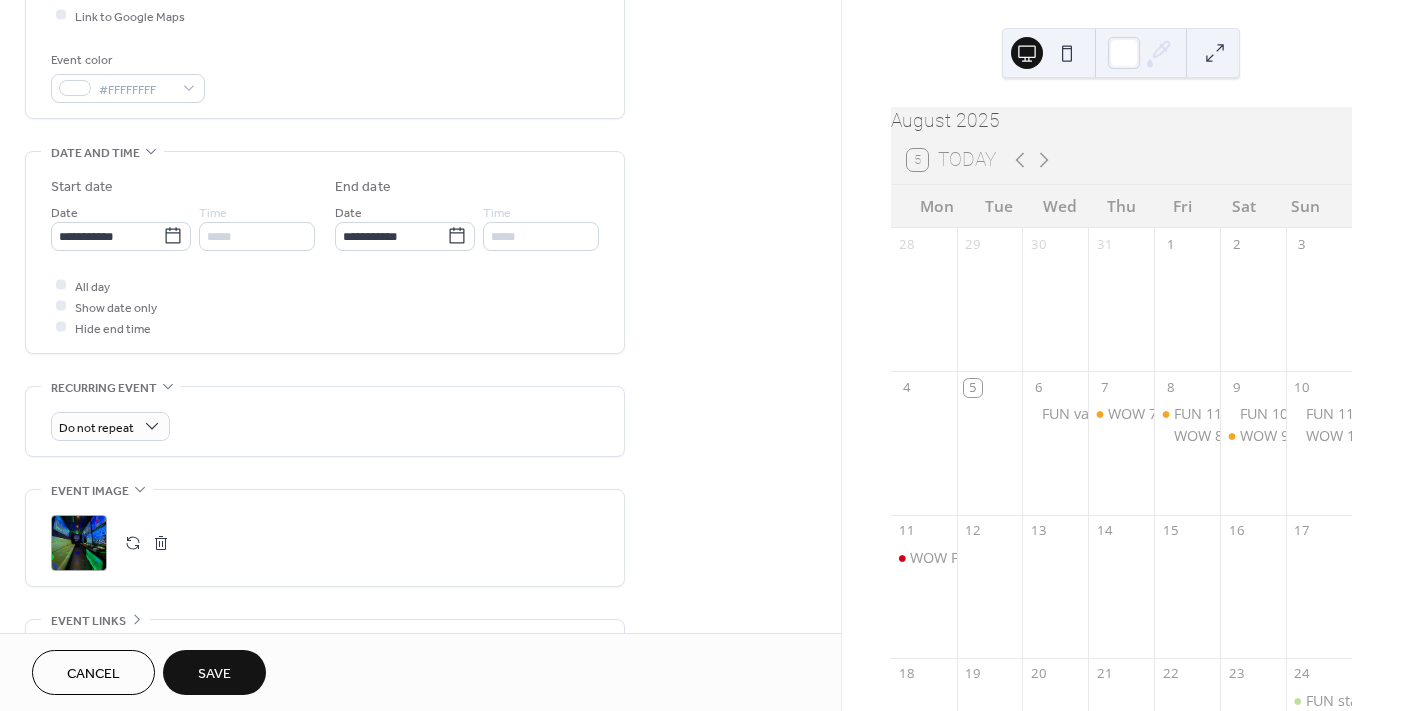 click on "Save" at bounding box center (214, 674) 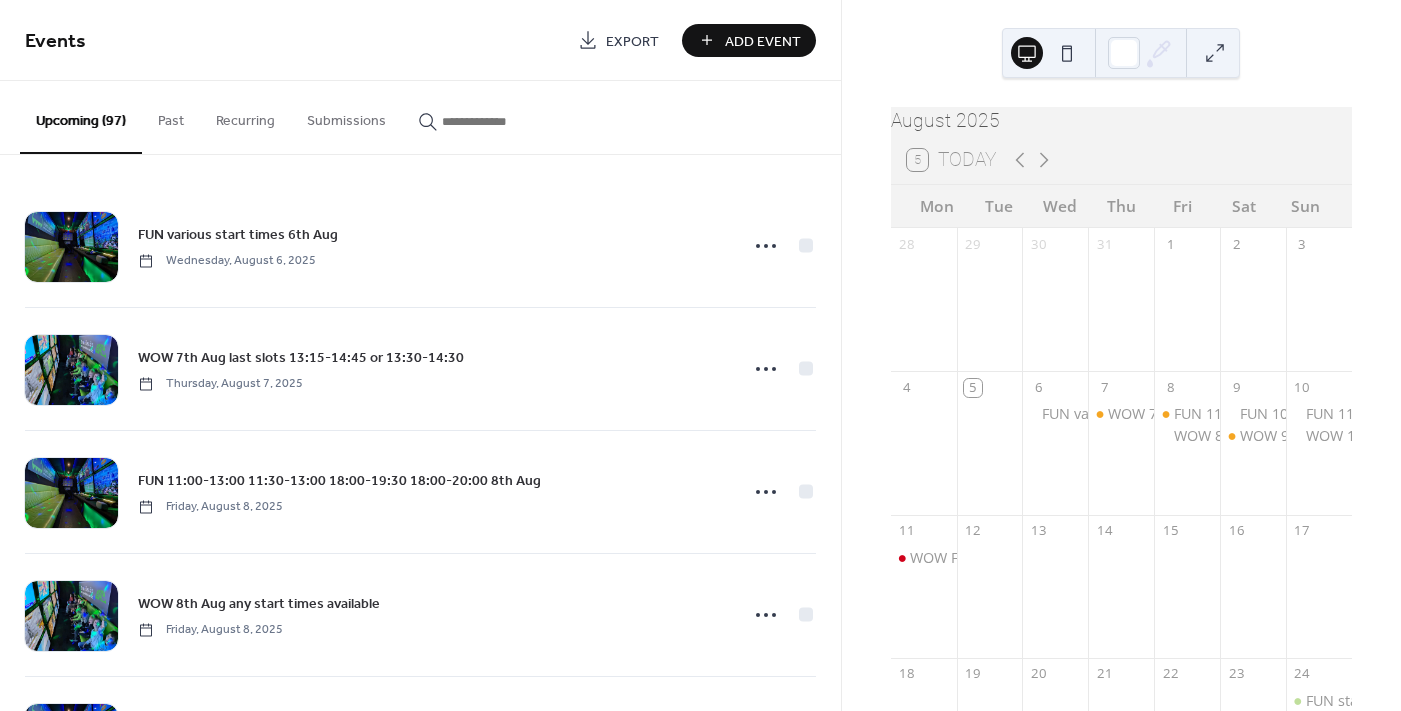 click at bounding box center (502, 121) 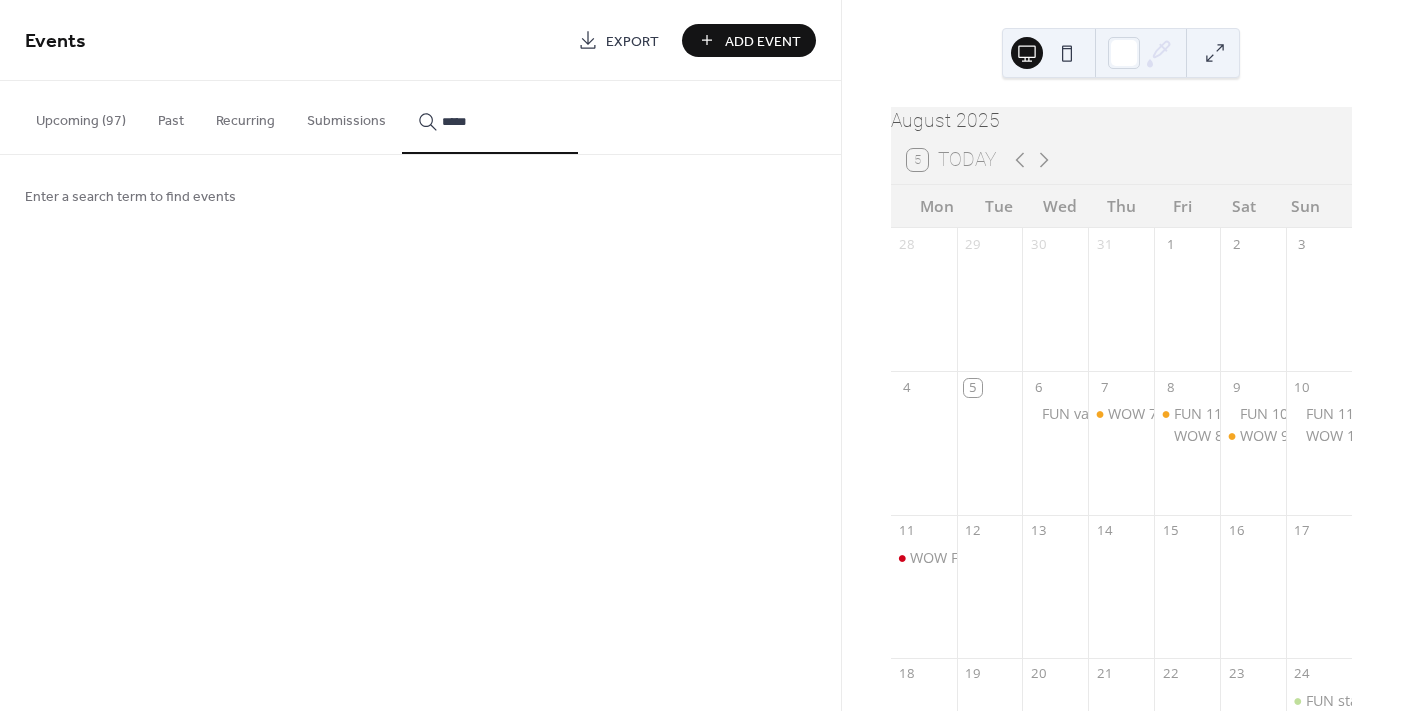 click on "****" at bounding box center [490, 117] 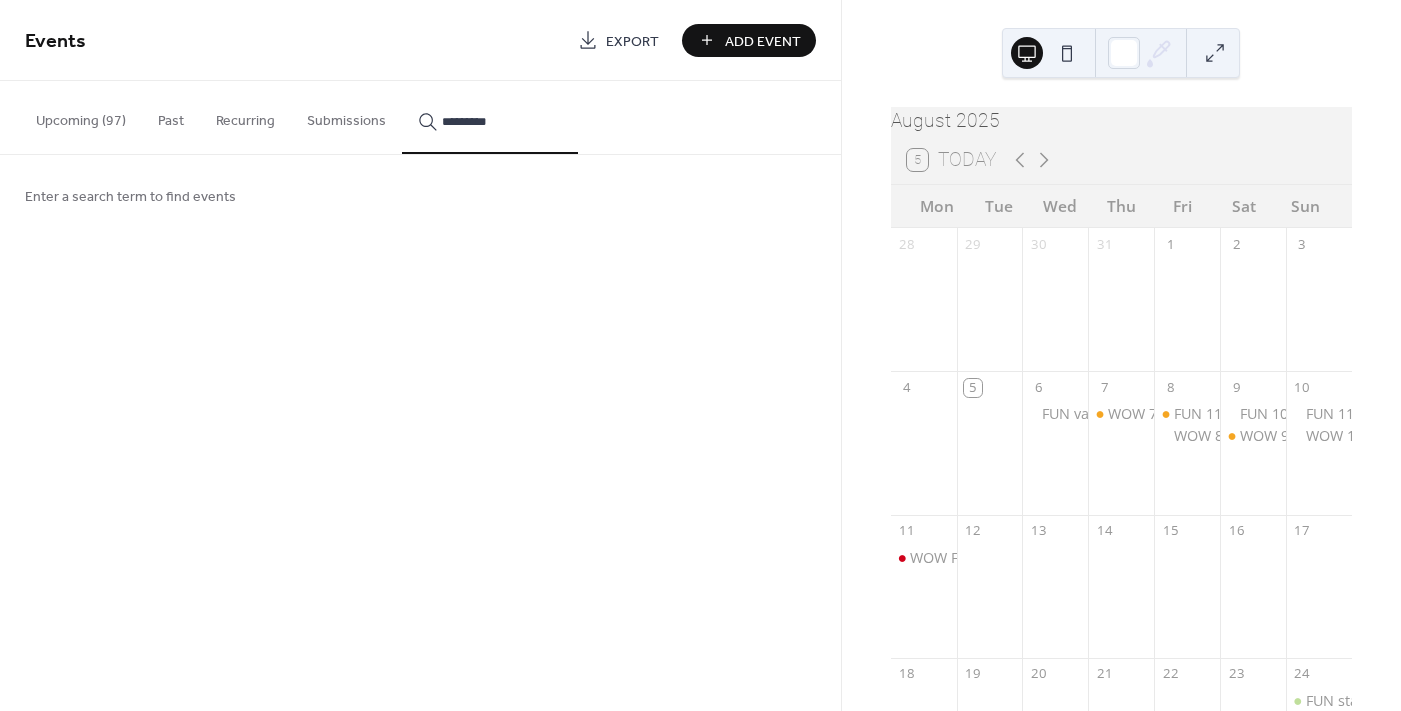 click on "********" at bounding box center [490, 117] 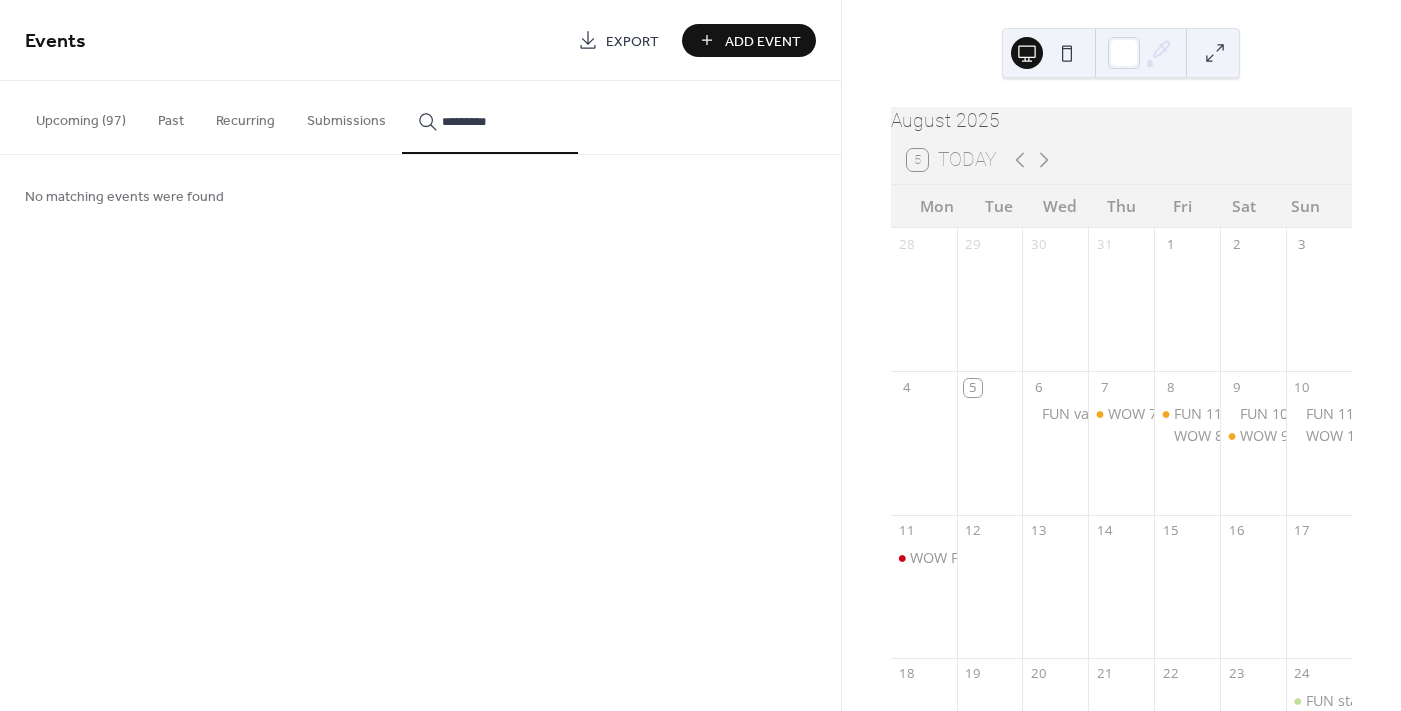 click on "********" at bounding box center (502, 121) 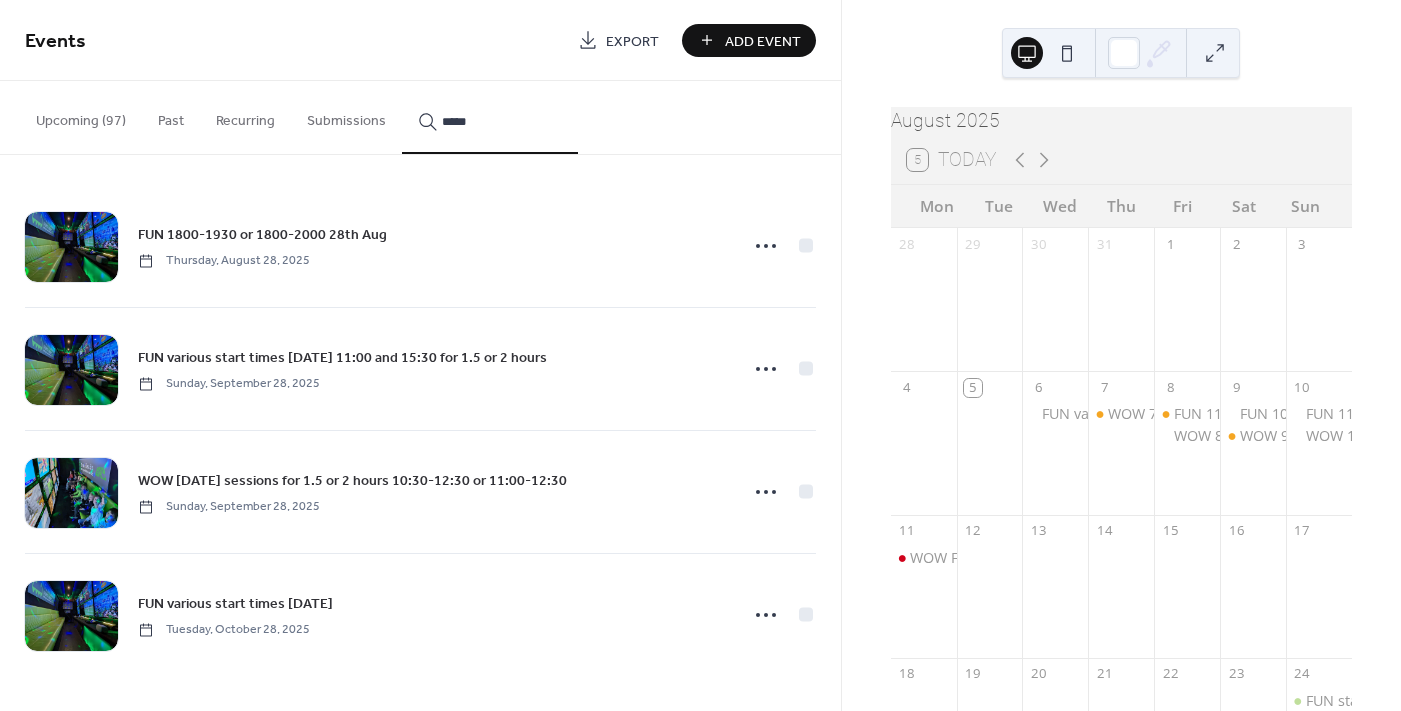click on "****" at bounding box center (490, 117) 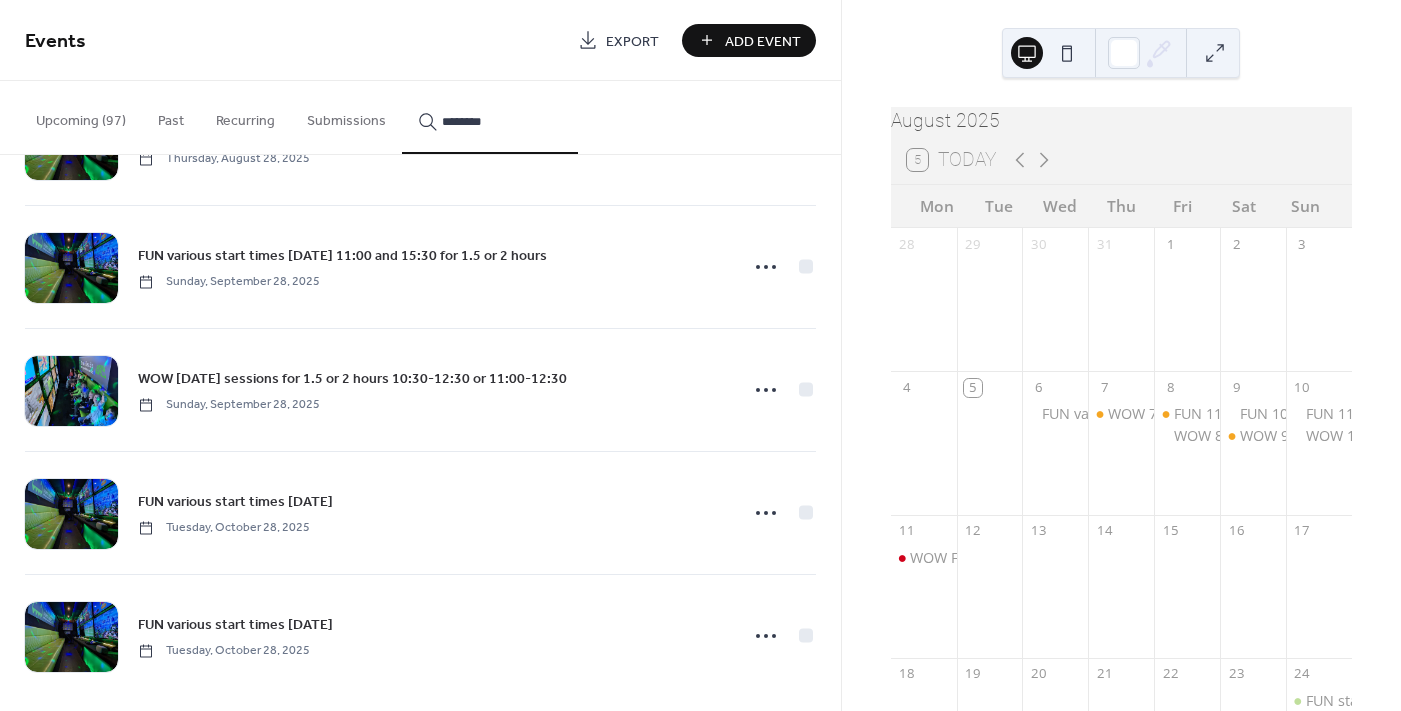 scroll, scrollTop: 115, scrollLeft: 0, axis: vertical 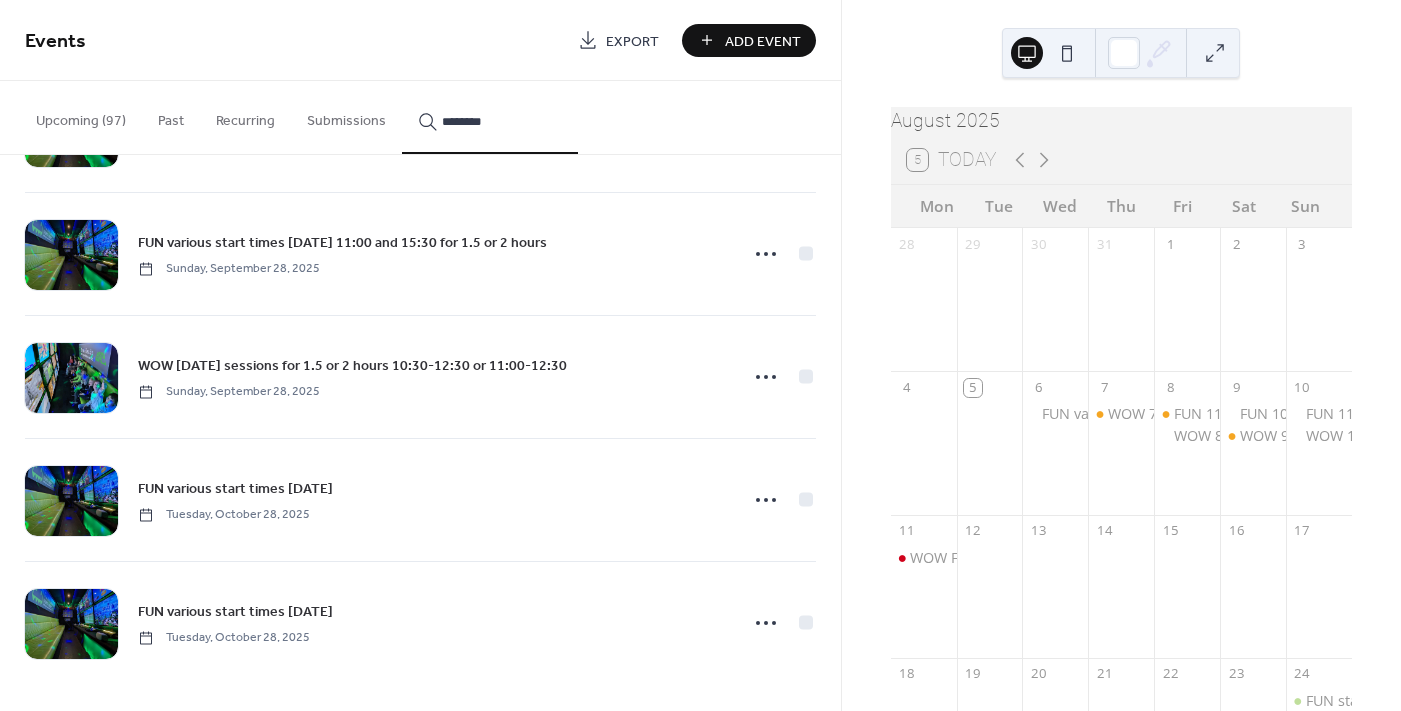 type on "********" 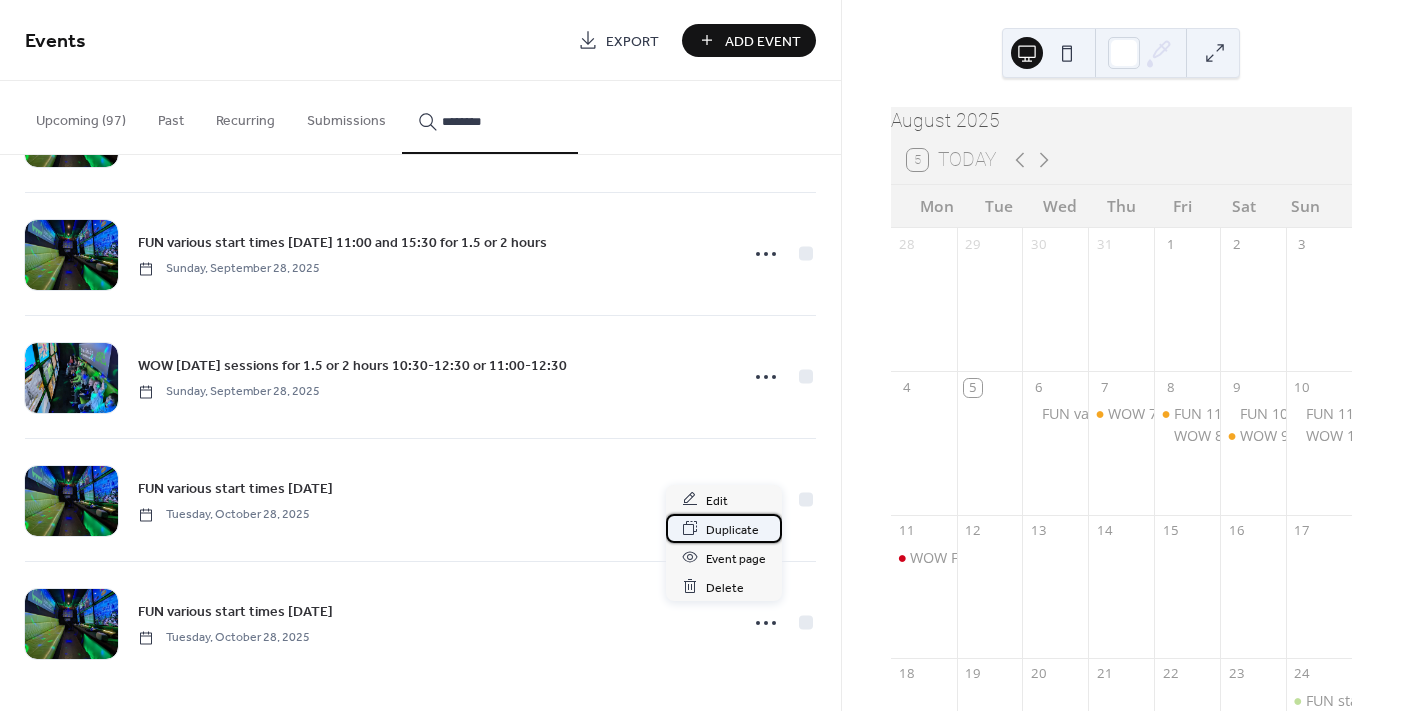 click on "Duplicate" at bounding box center [732, 529] 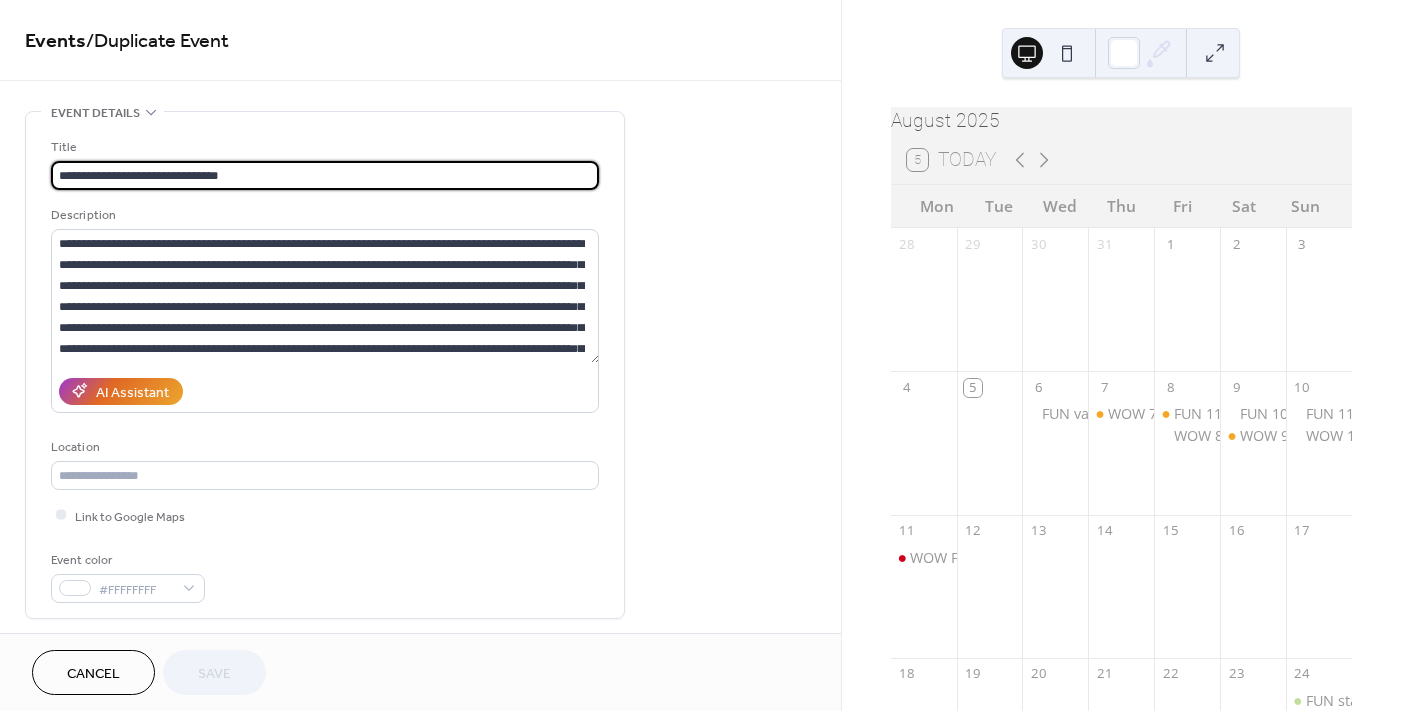 click on "**********" at bounding box center (325, 175) 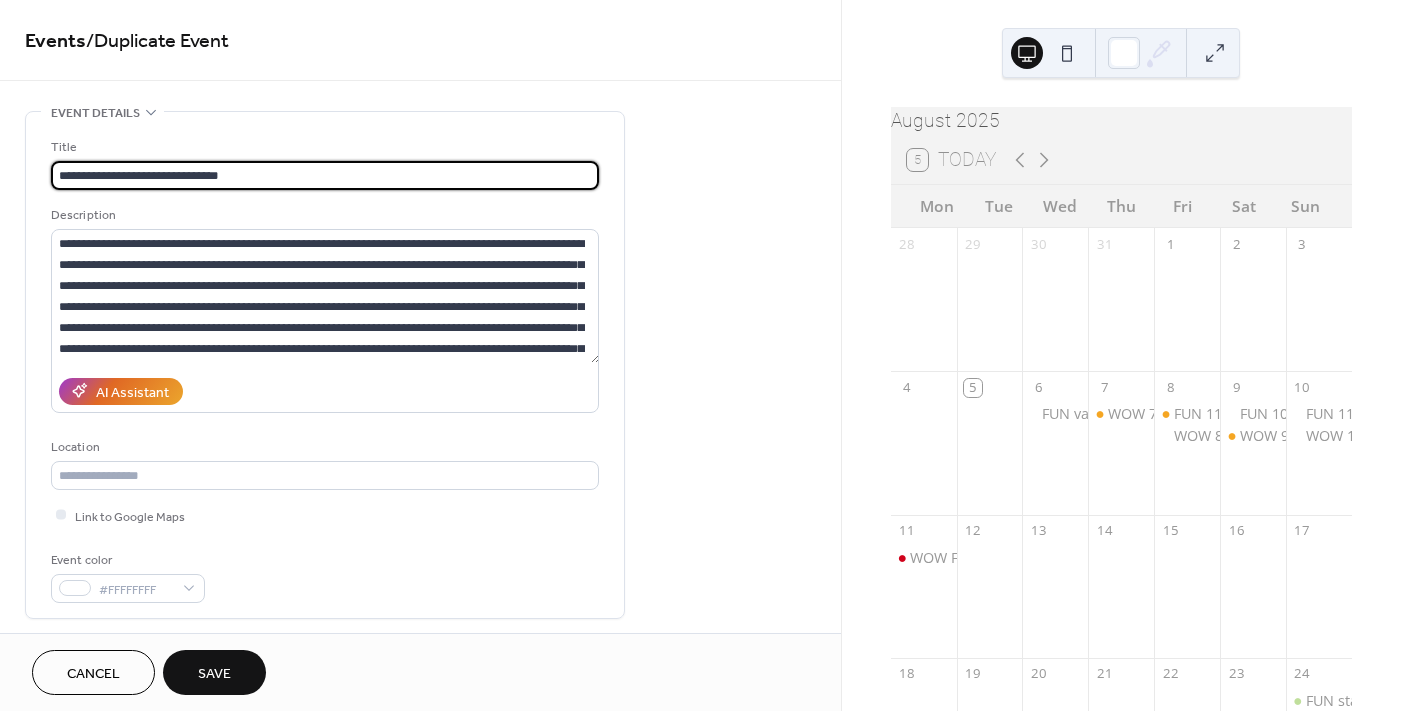 type on "**********" 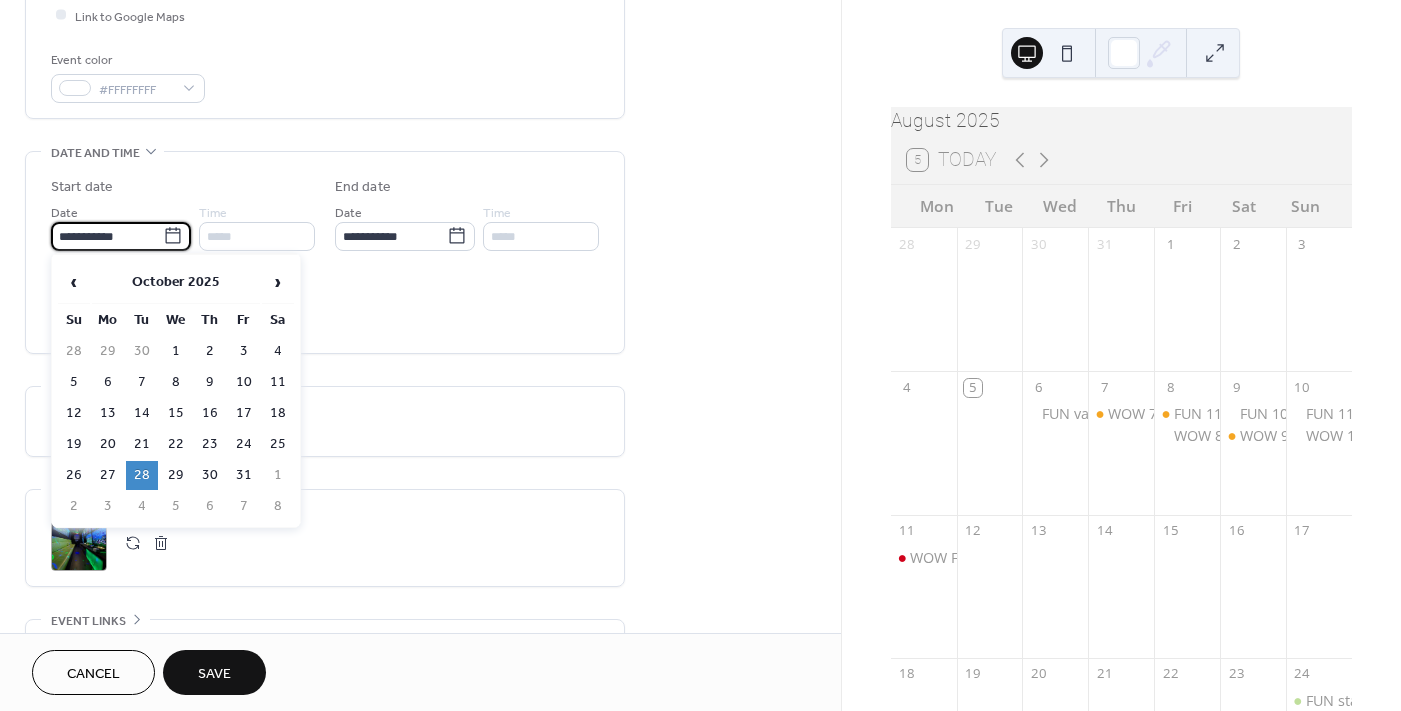click on "**********" at bounding box center (107, 236) 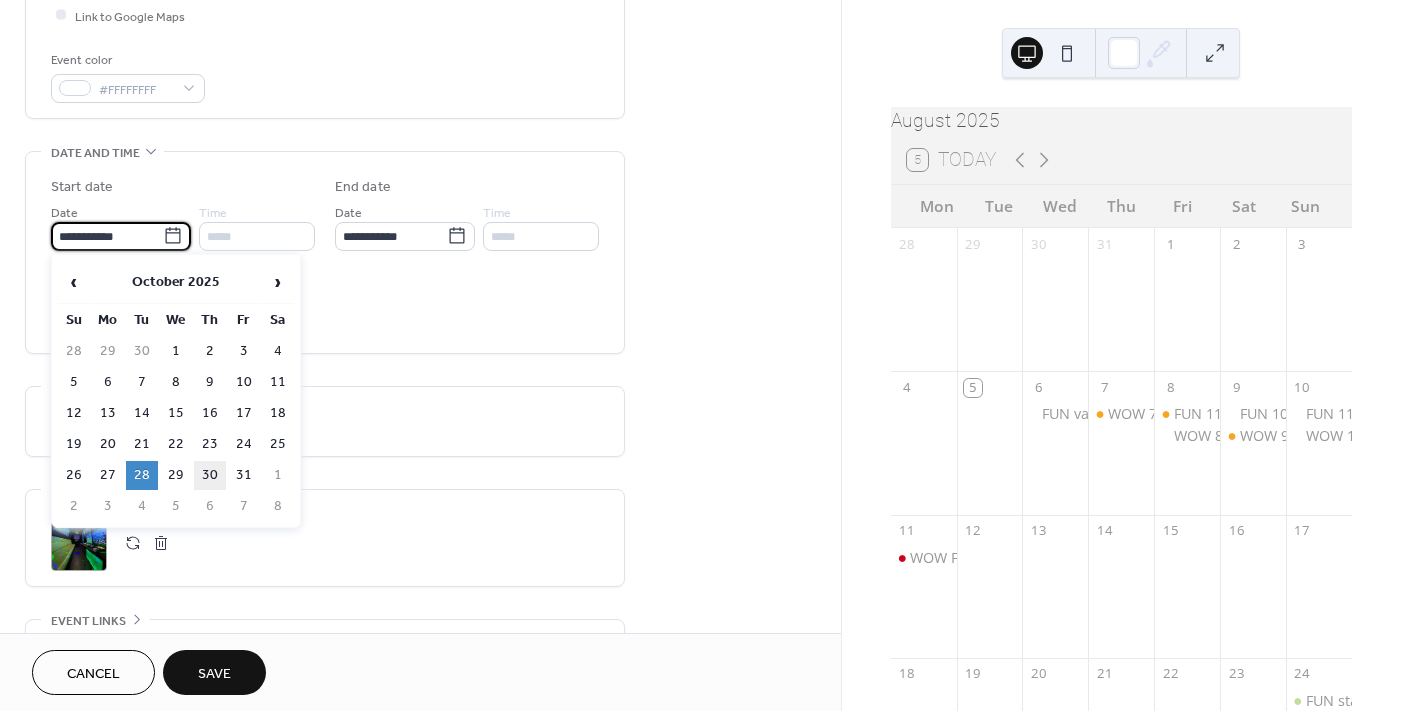 click on "30" at bounding box center [210, 475] 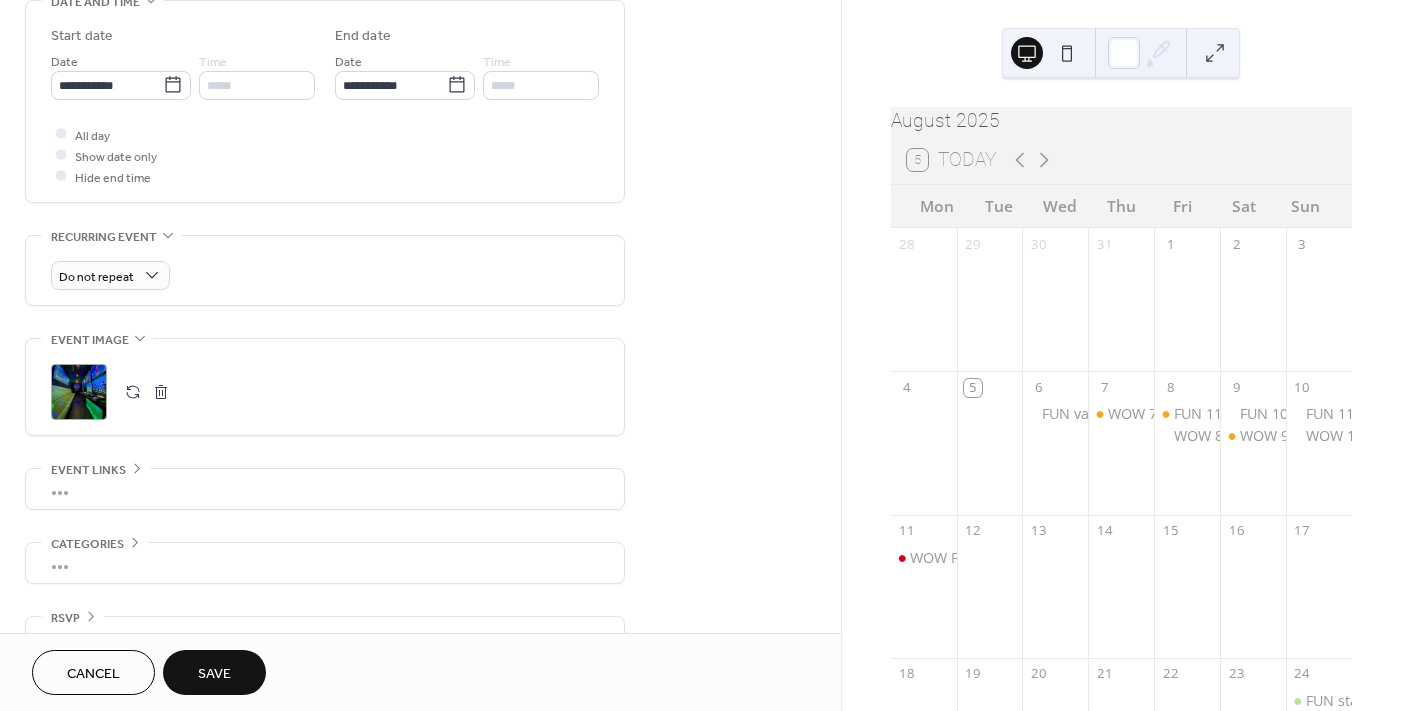 scroll, scrollTop: 691, scrollLeft: 0, axis: vertical 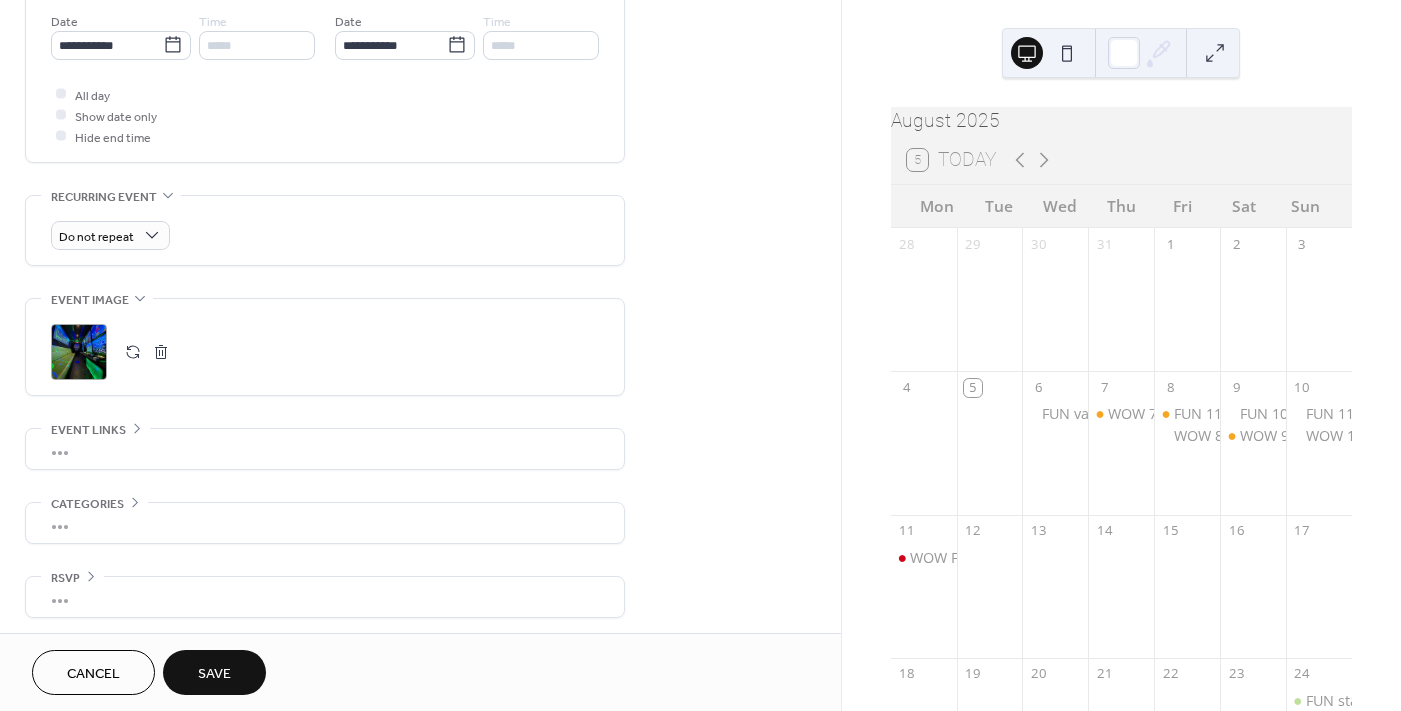 click on "Save" at bounding box center [214, 674] 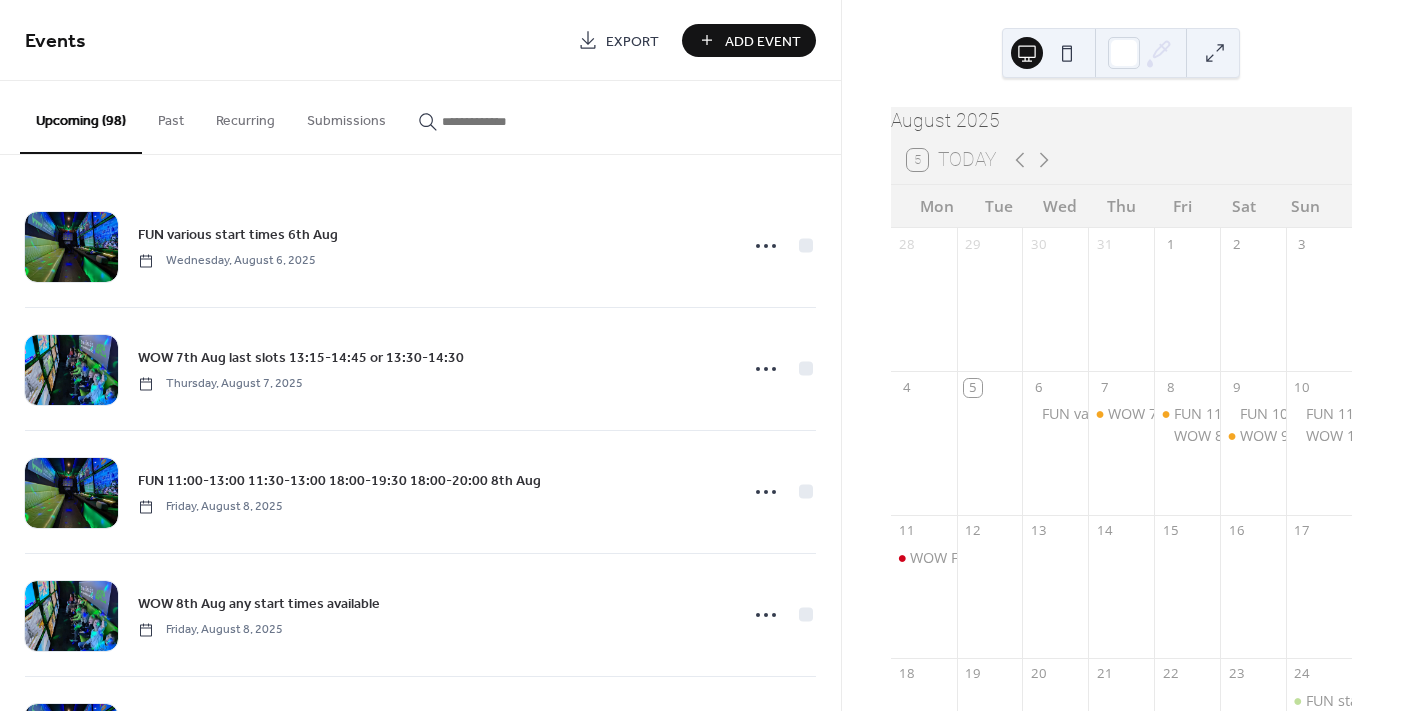 click at bounding box center [502, 121] 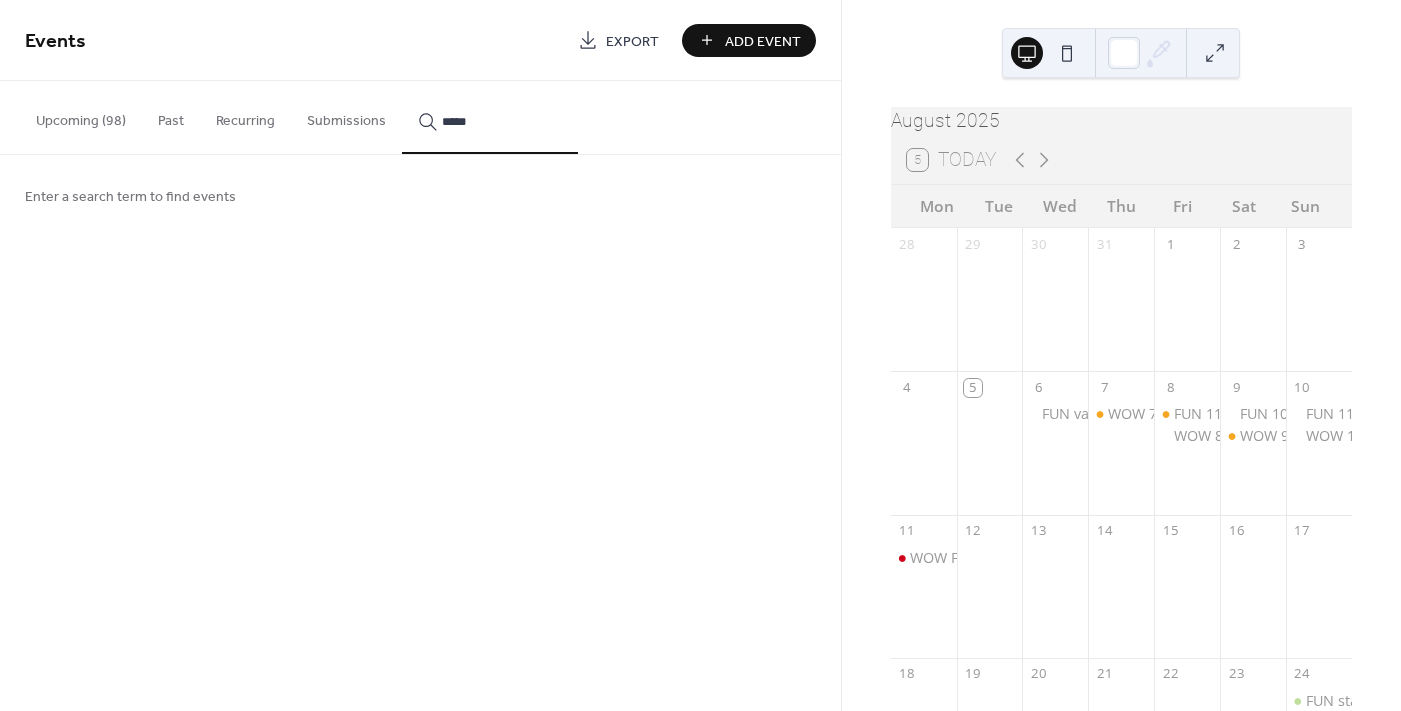 click on "****" at bounding box center (490, 117) 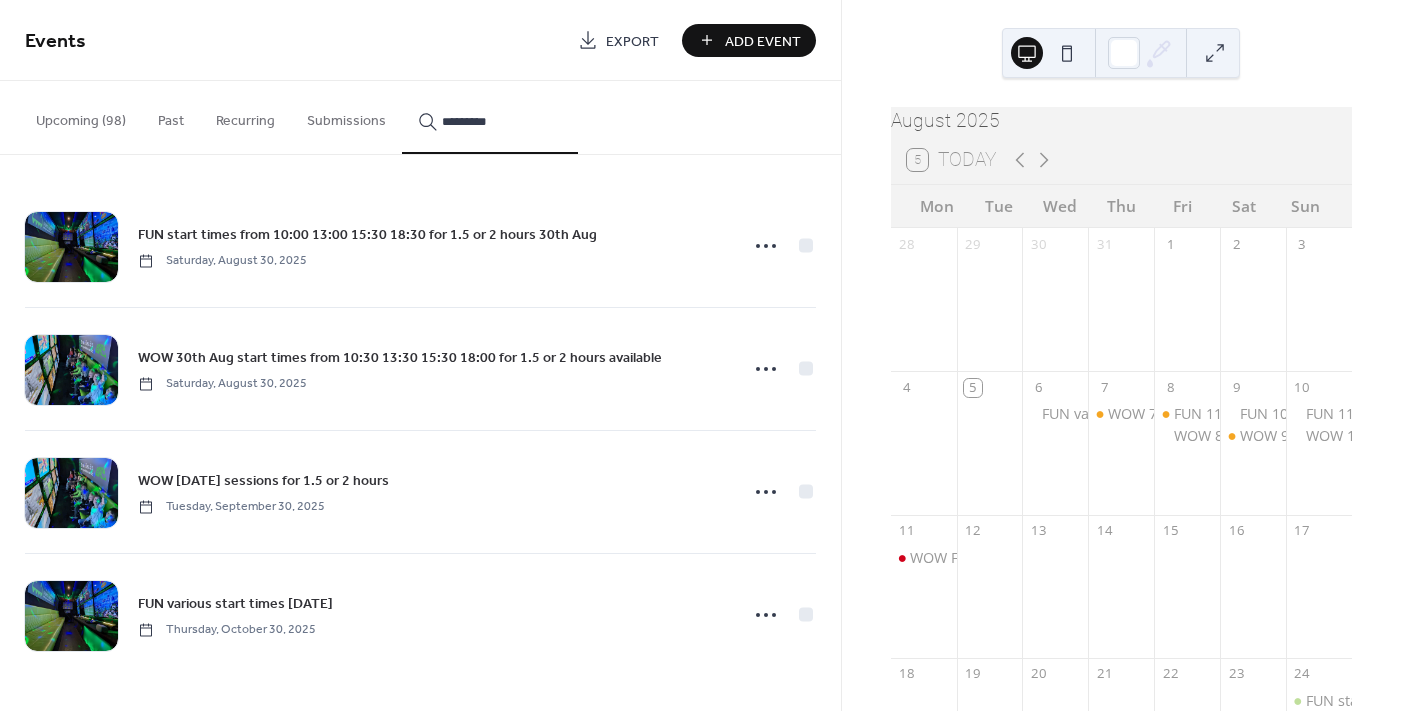 click on "********" at bounding box center (490, 117) 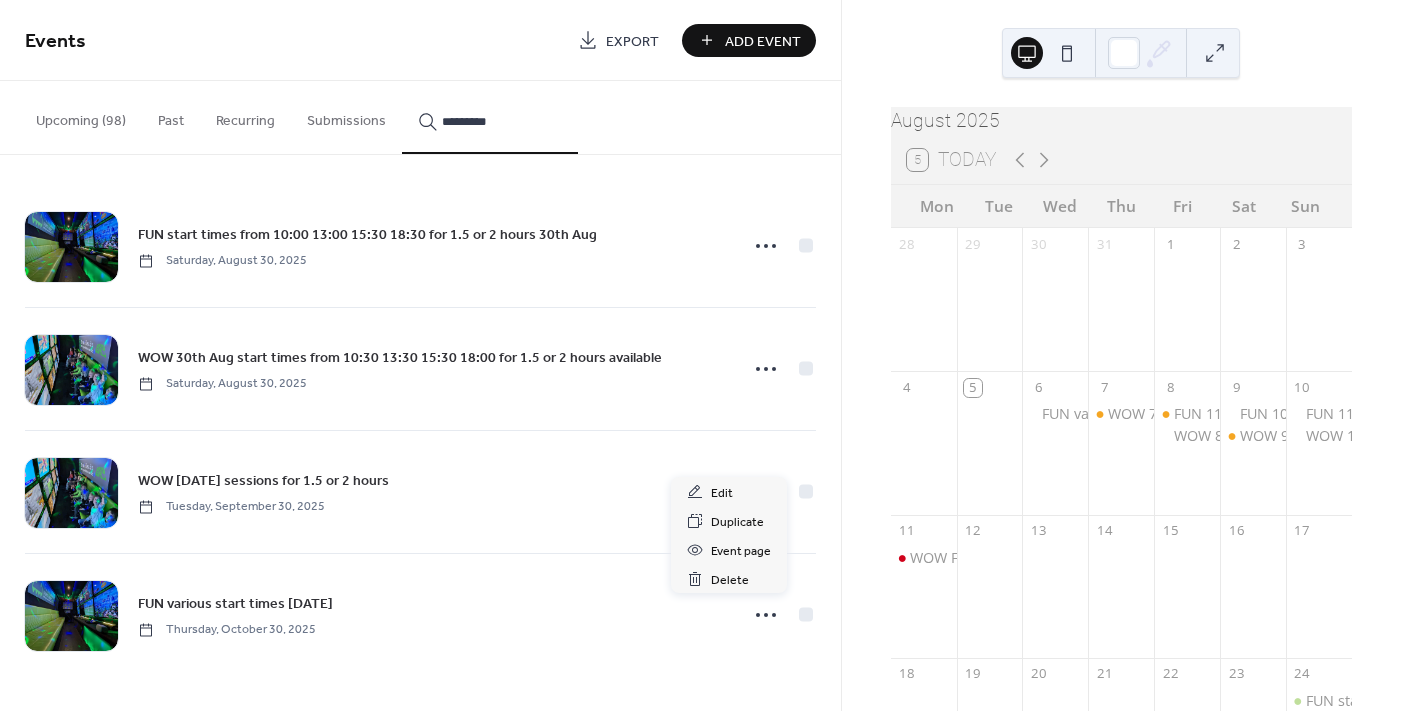click 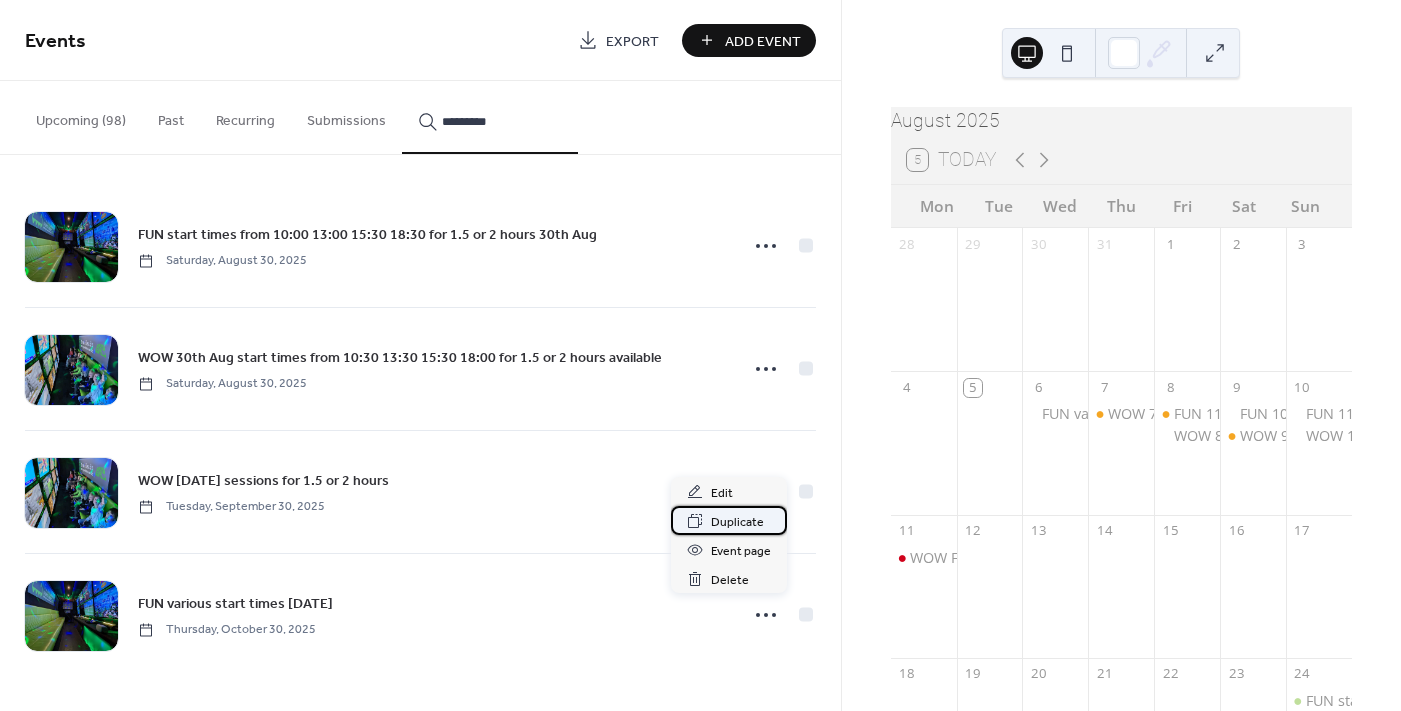 click on "Duplicate" at bounding box center [737, 522] 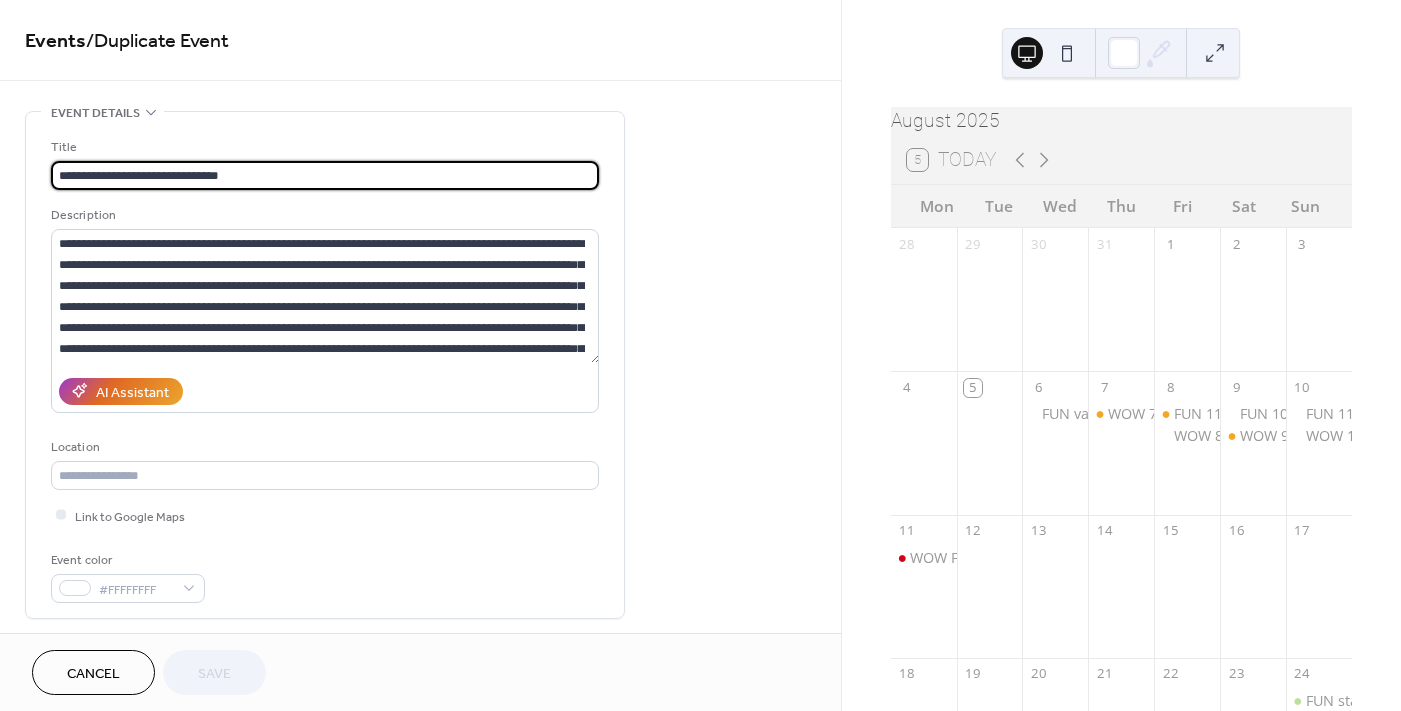 click on "**********" at bounding box center [325, 175] 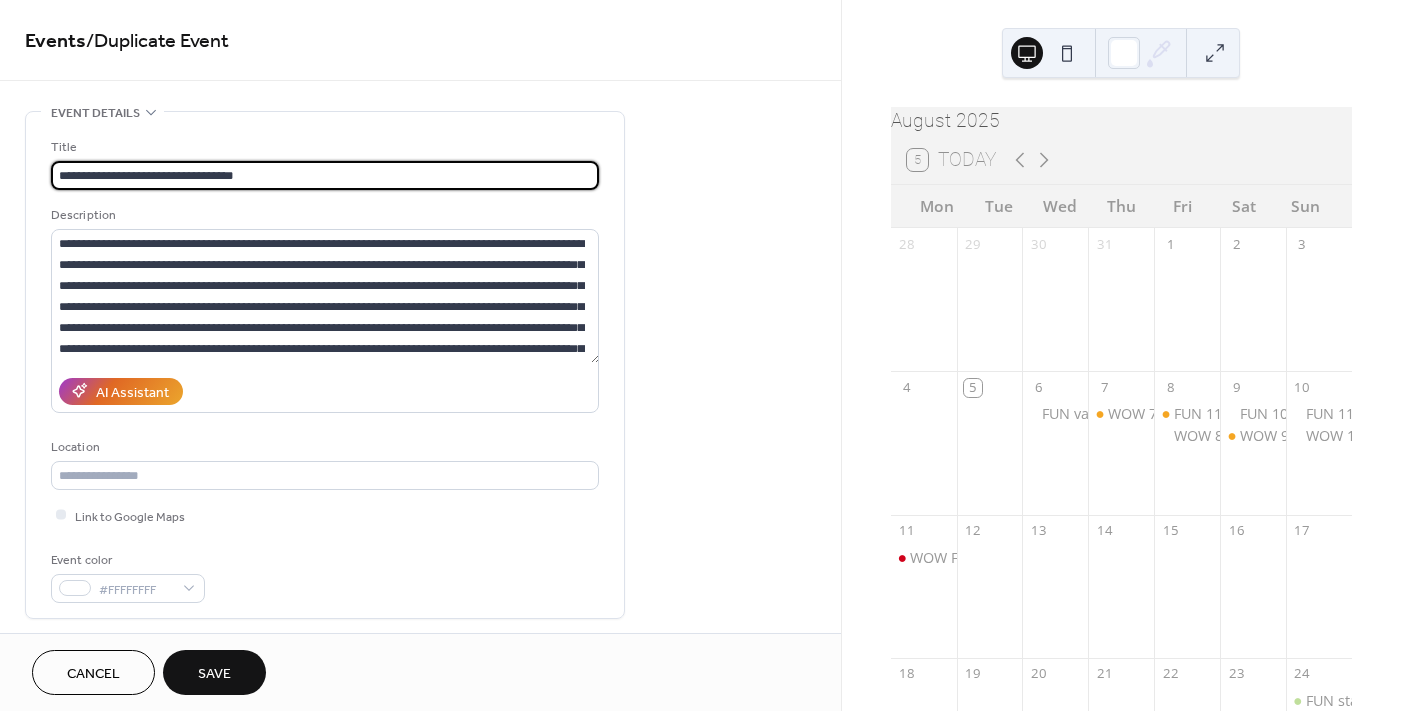 click on "**********" at bounding box center (325, 175) 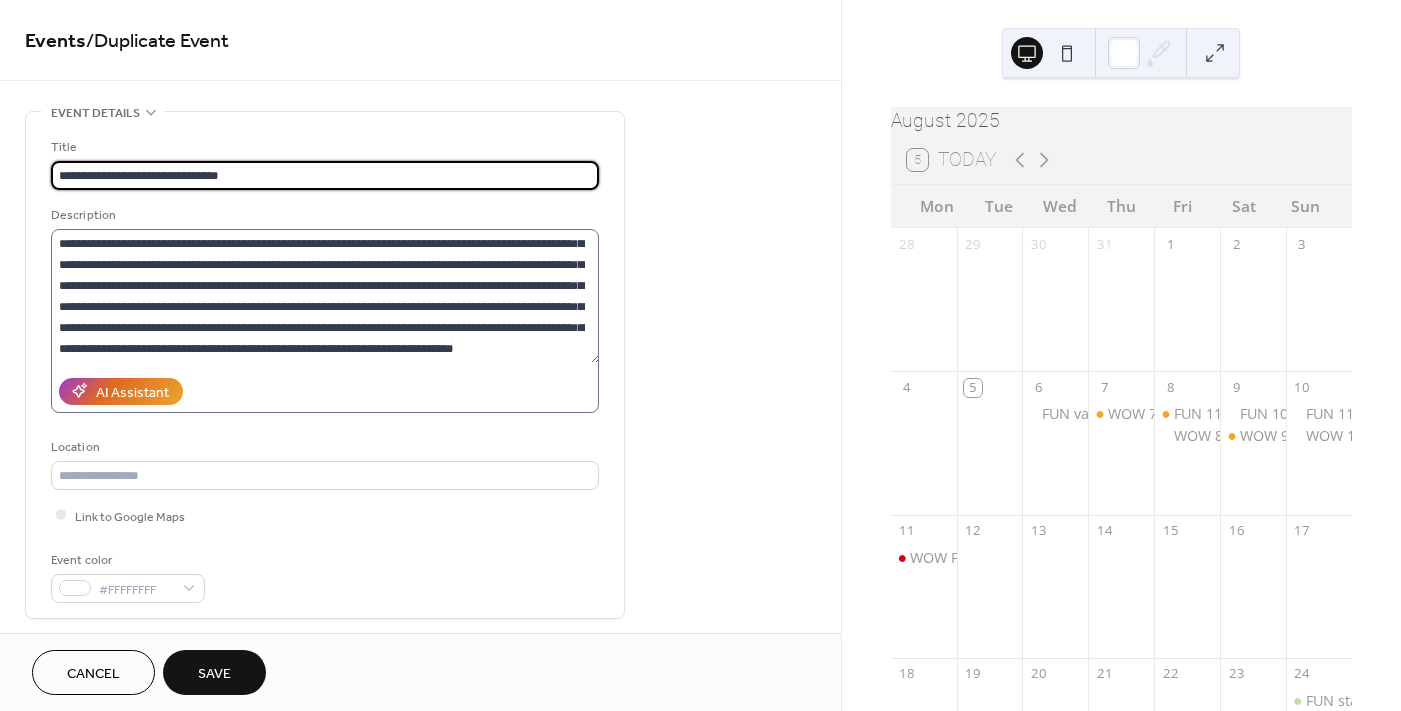 scroll, scrollTop: 41, scrollLeft: 0, axis: vertical 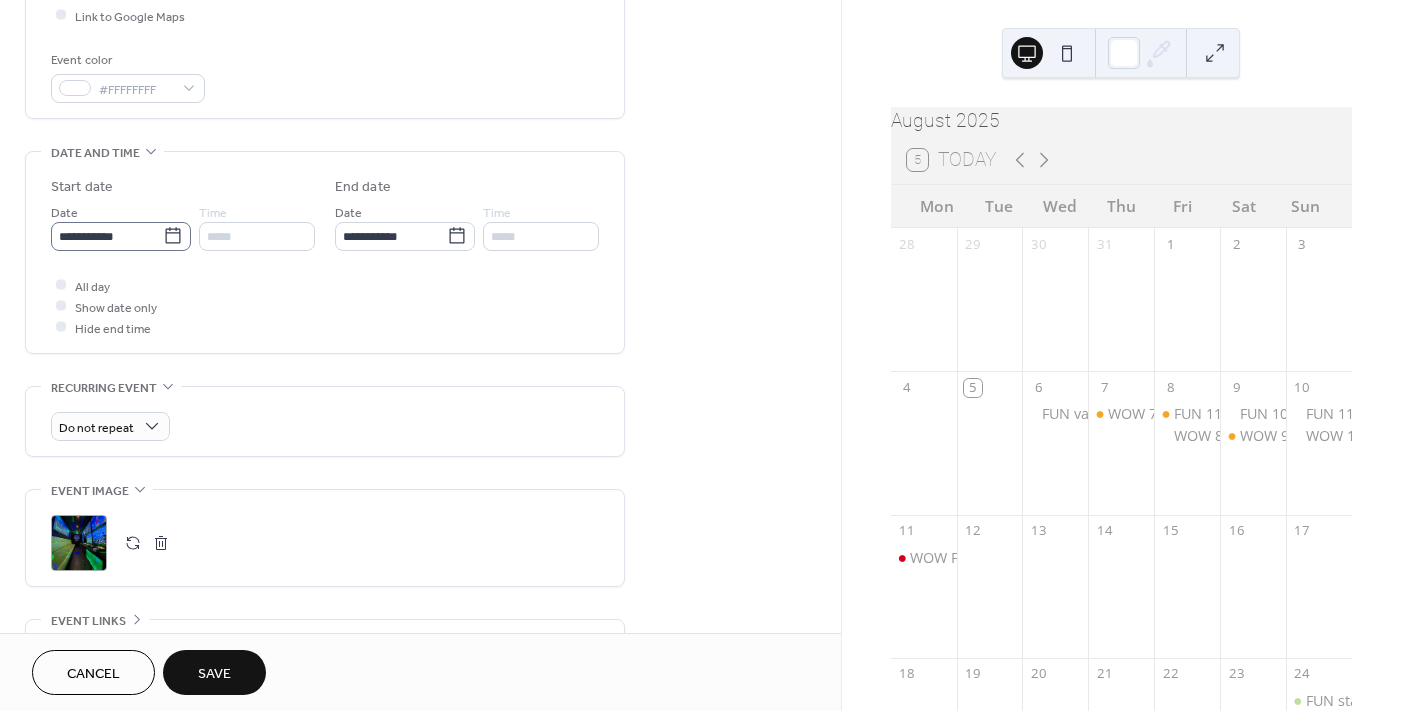 type on "**********" 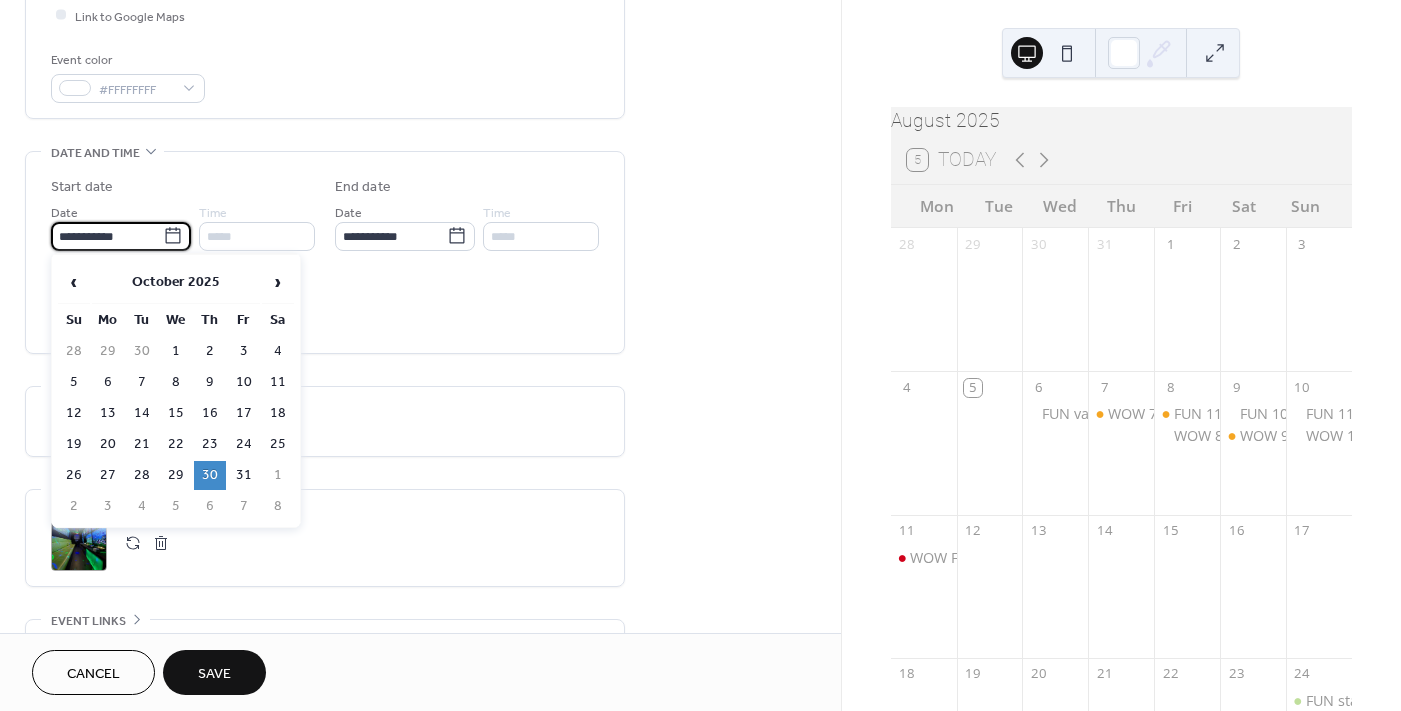 click on "**********" at bounding box center (107, 236) 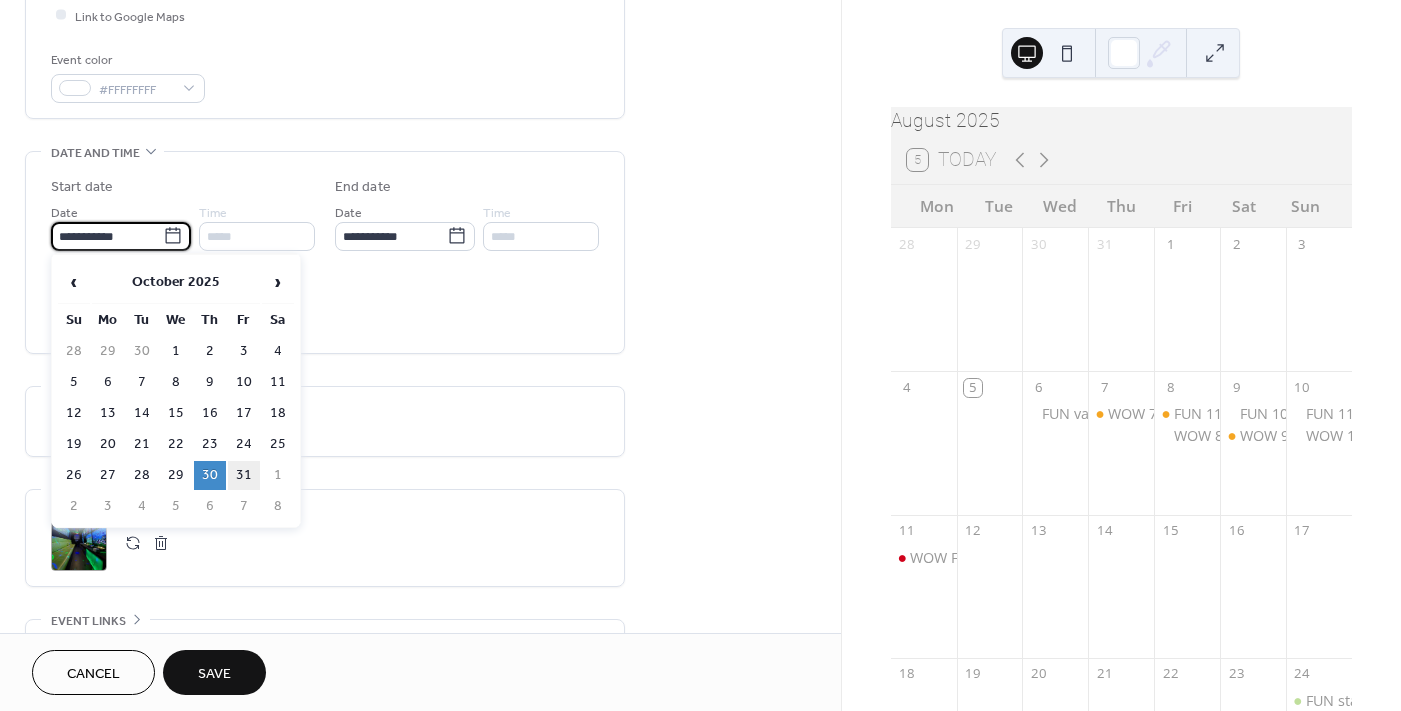 click on "31" at bounding box center (244, 475) 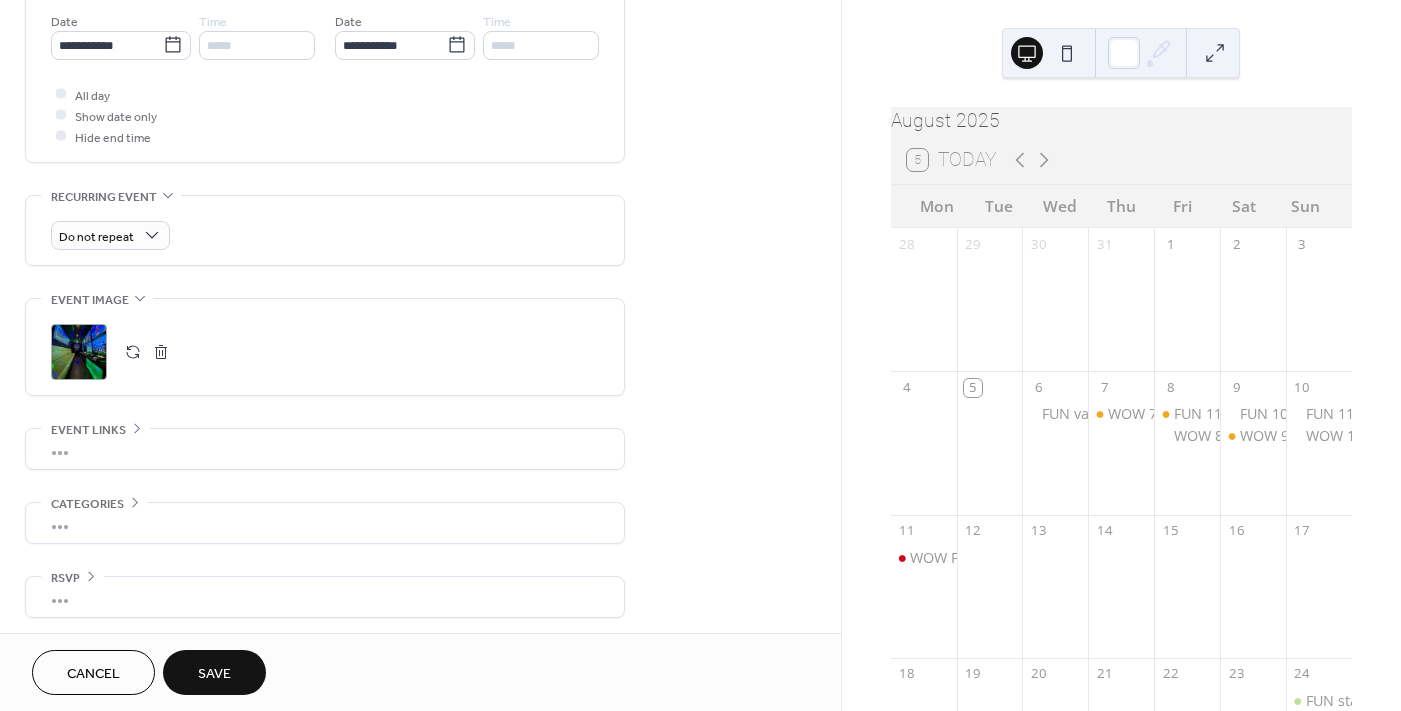 scroll, scrollTop: 0, scrollLeft: 0, axis: both 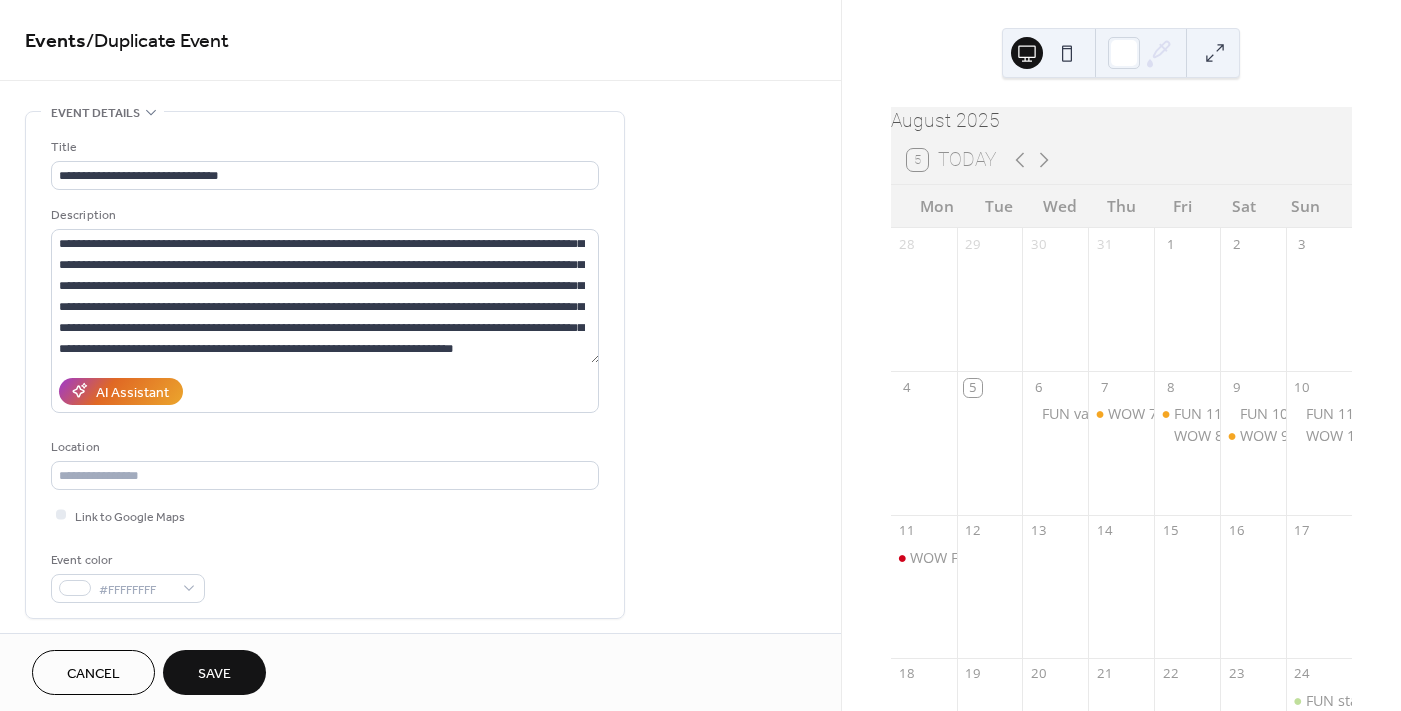 click on "Save" at bounding box center [214, 674] 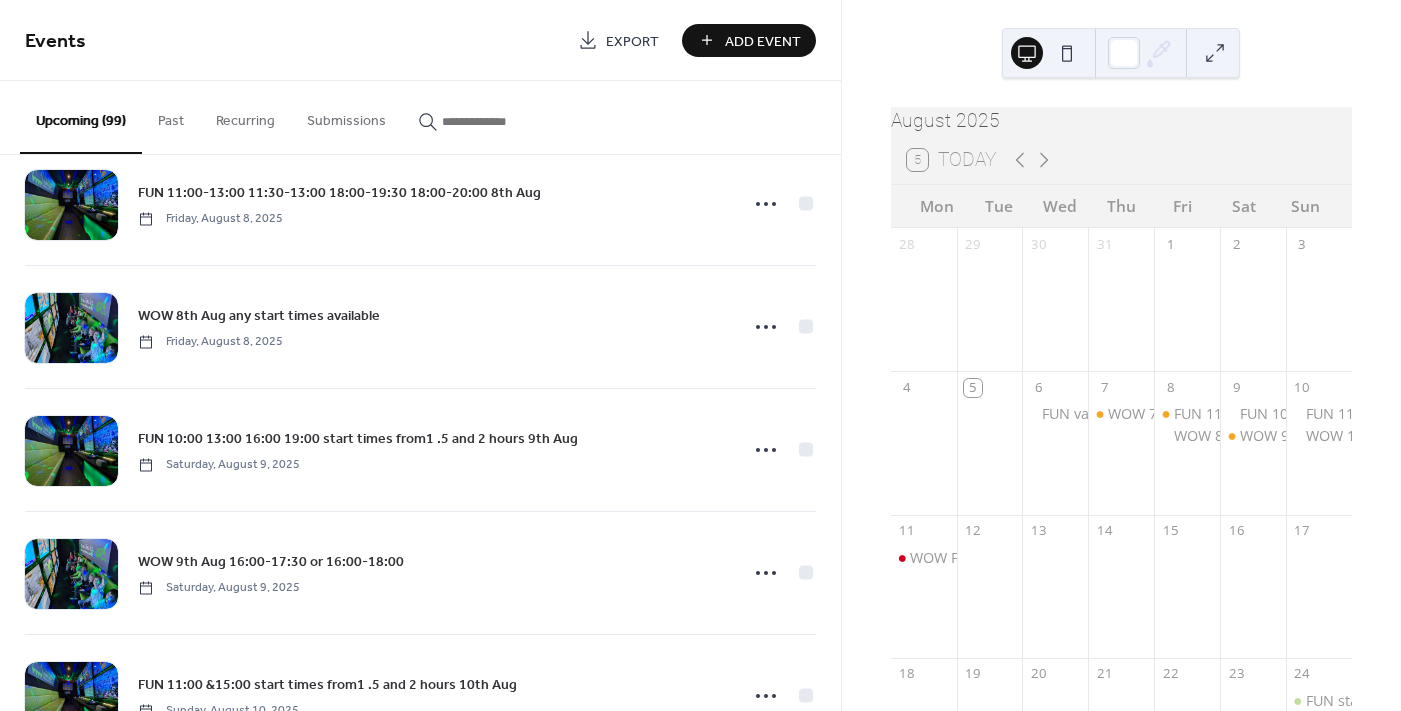 scroll, scrollTop: 300, scrollLeft: 0, axis: vertical 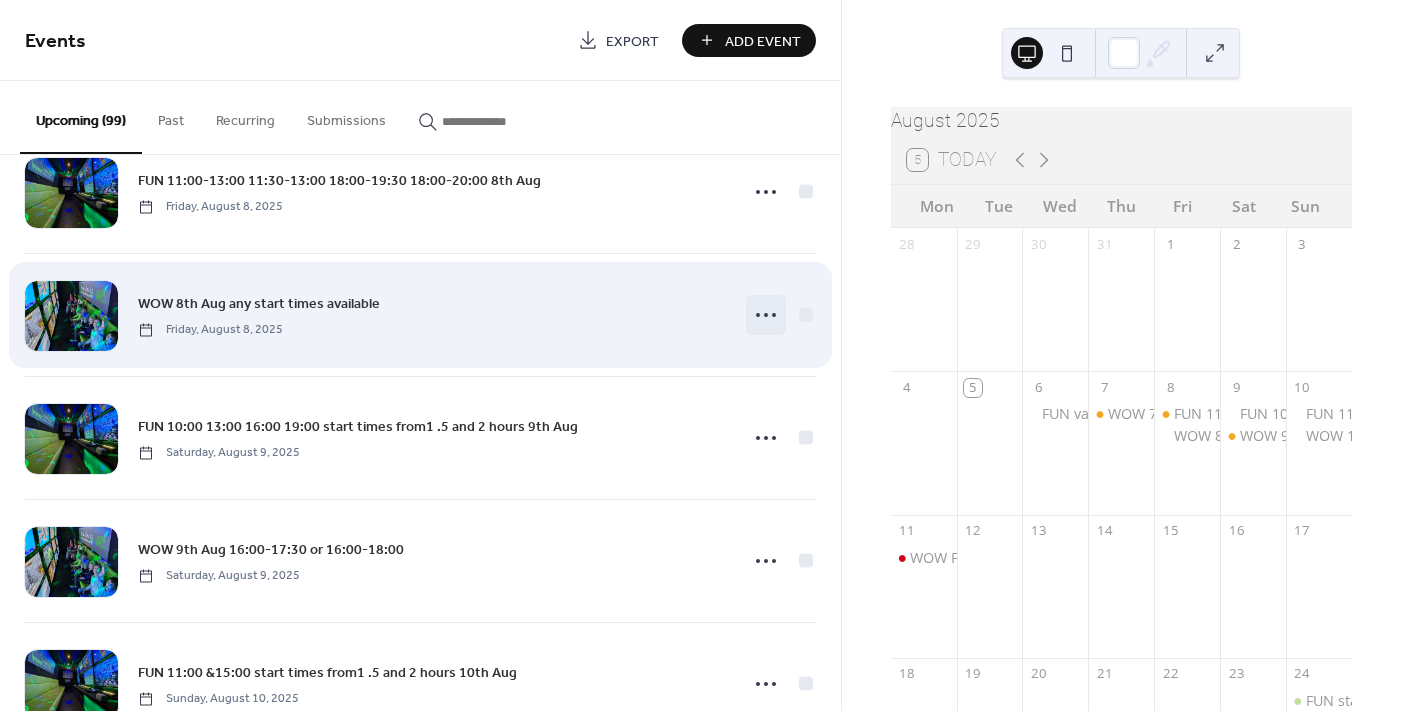 click 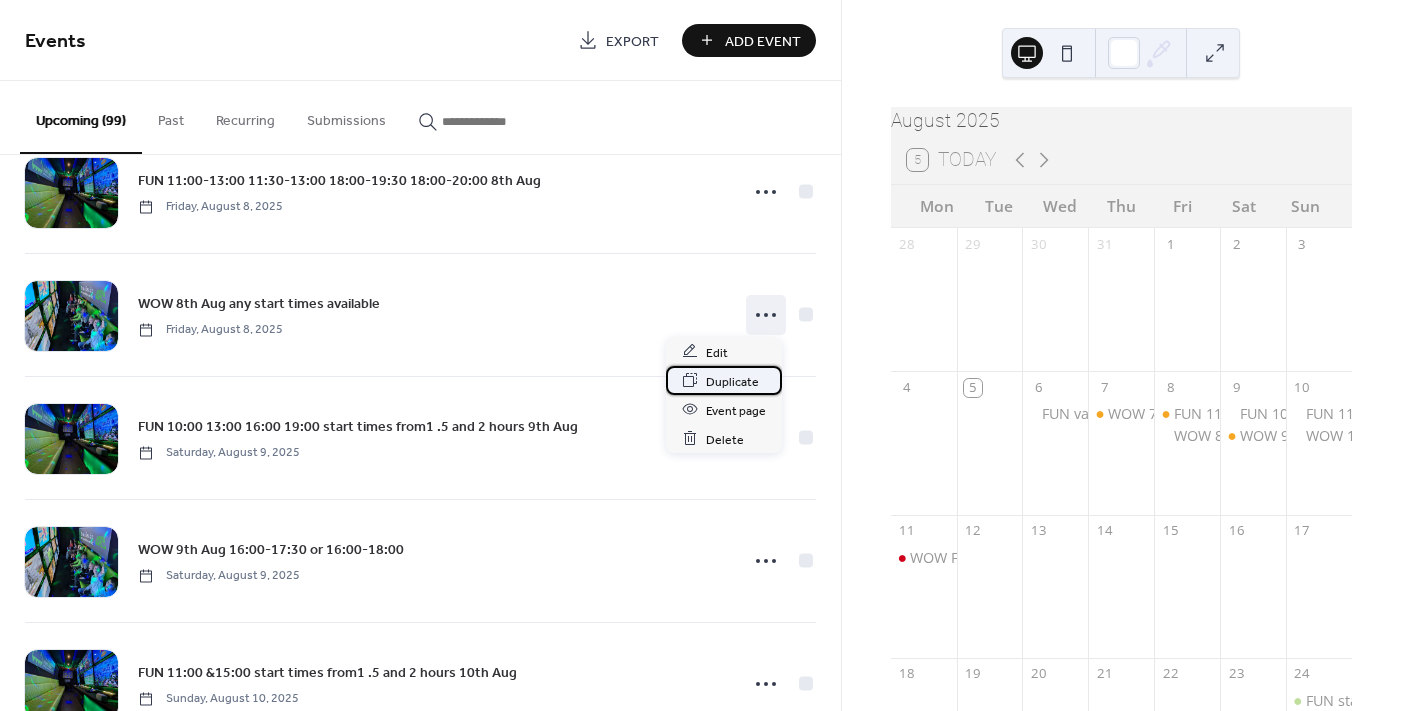 click on "Duplicate" at bounding box center (732, 381) 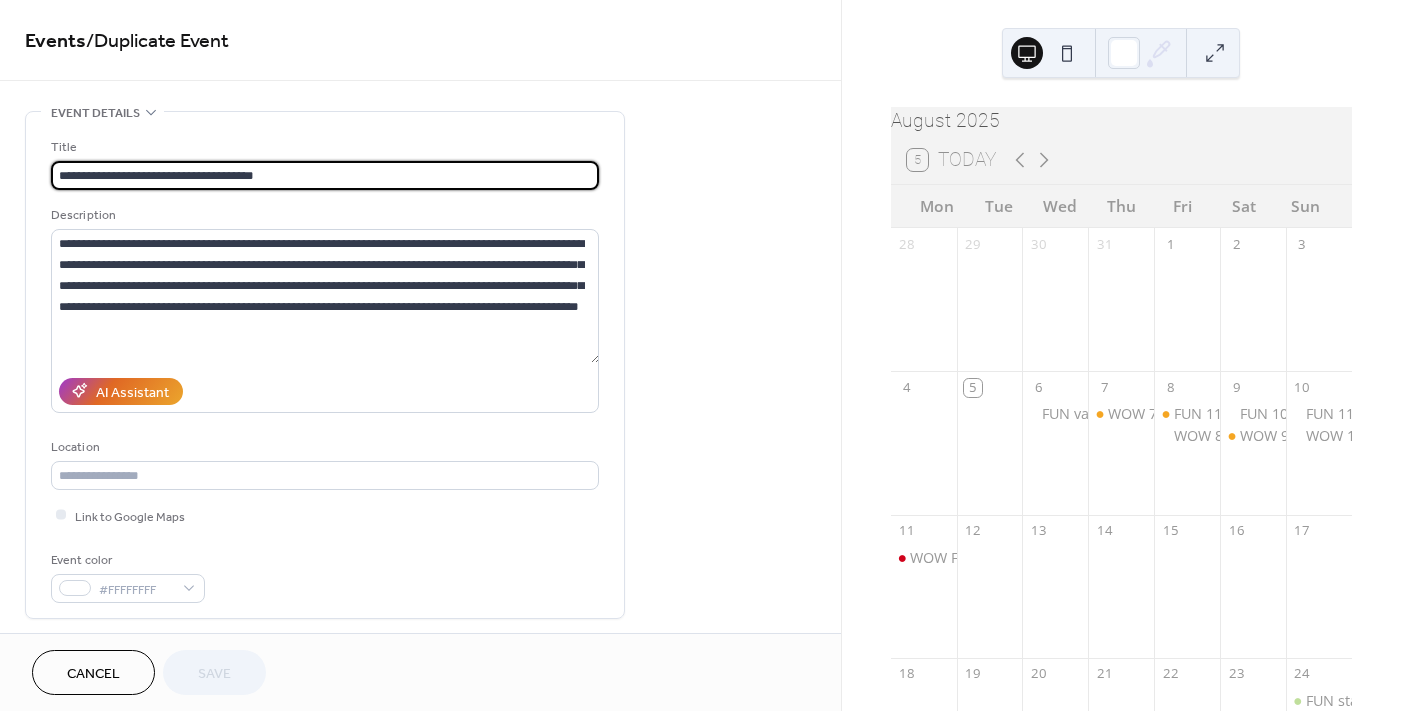 drag, startPoint x: 107, startPoint y: 173, endPoint x: 94, endPoint y: 176, distance: 13.341664 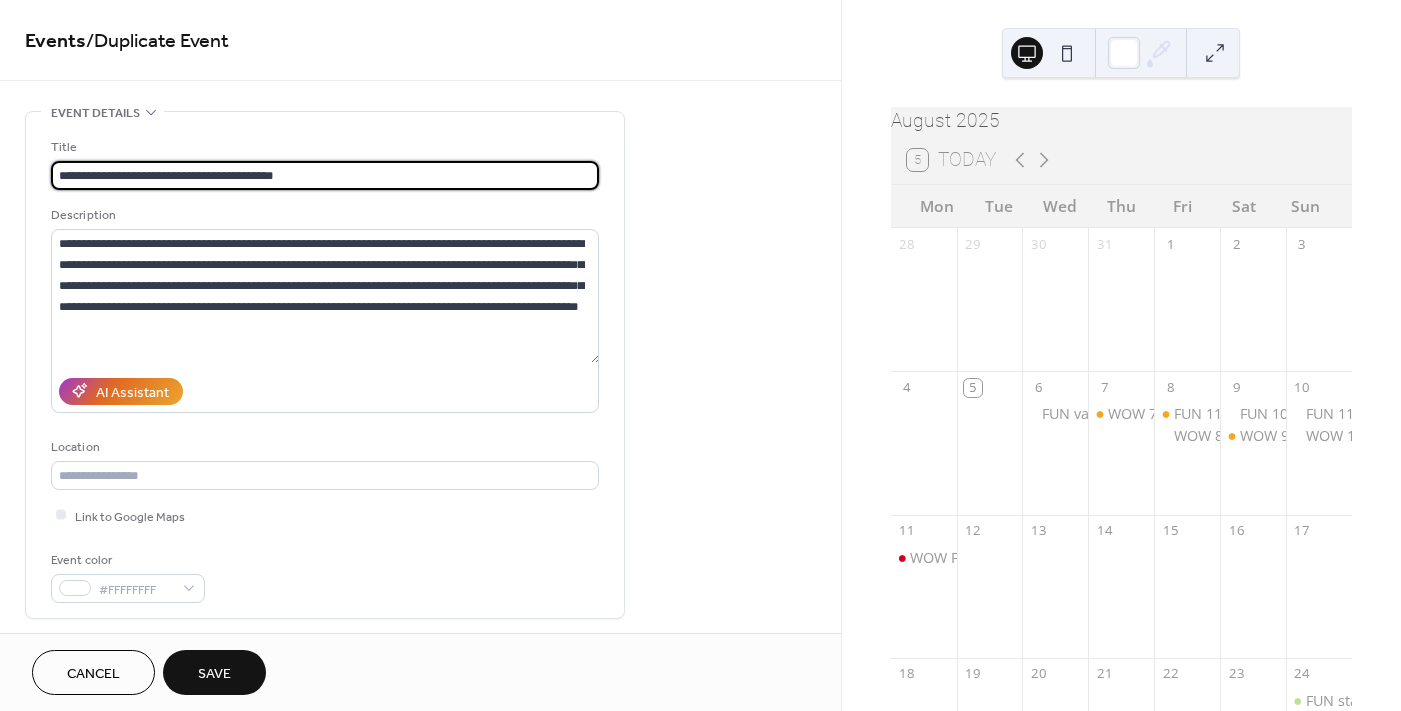 click on "**********" at bounding box center (325, 175) 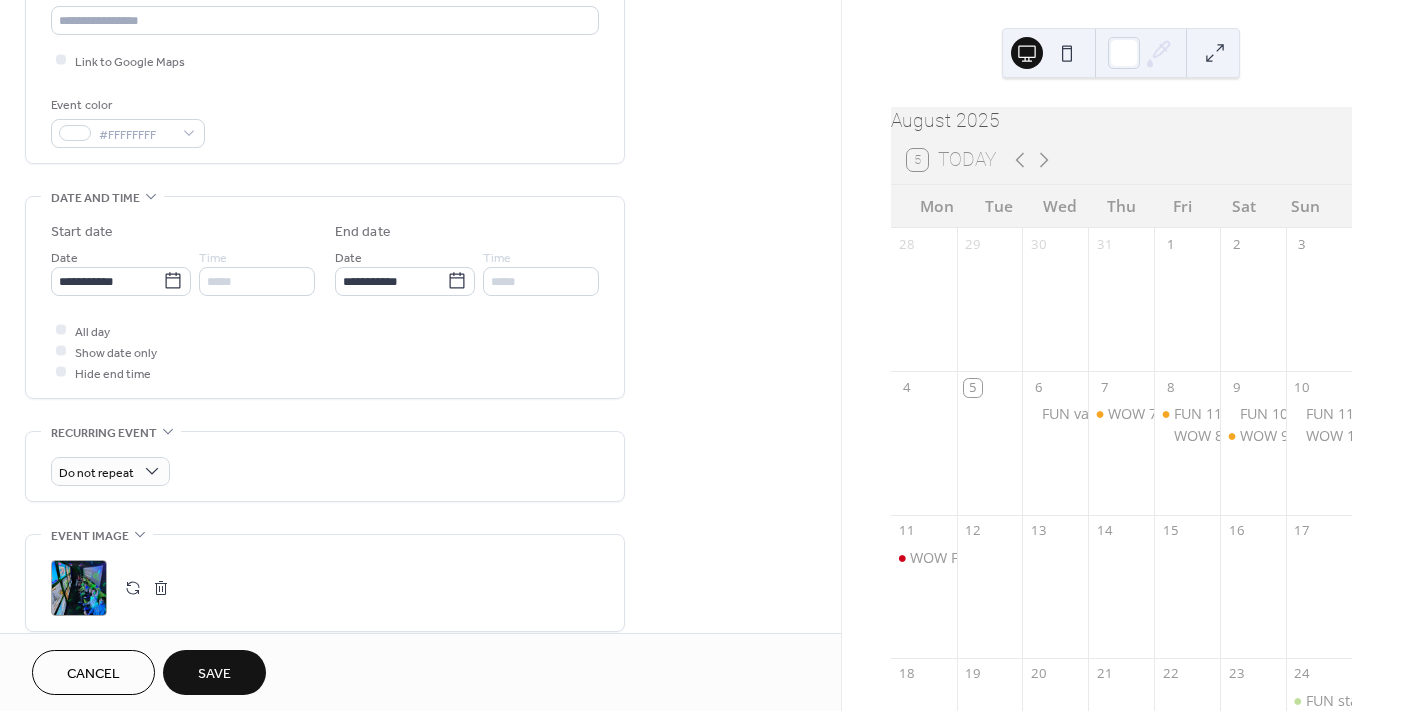 scroll, scrollTop: 500, scrollLeft: 0, axis: vertical 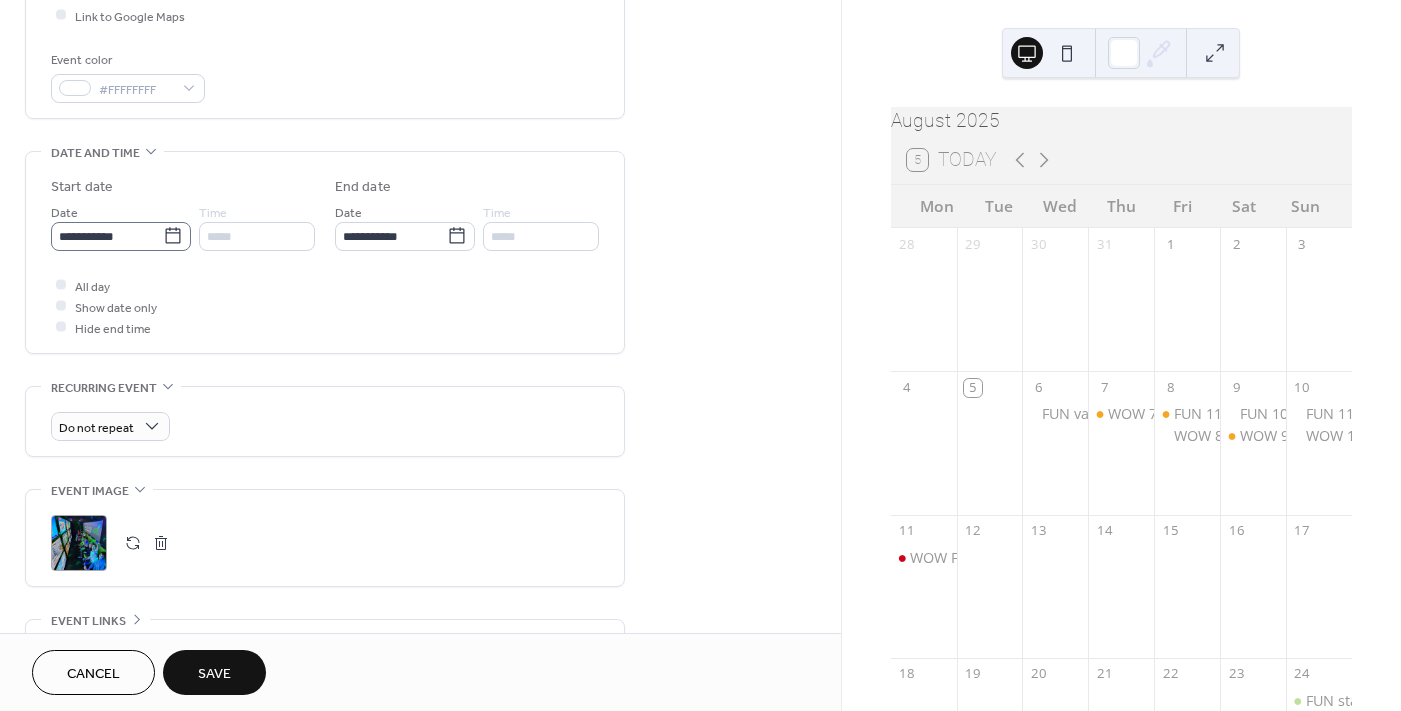 type on "**********" 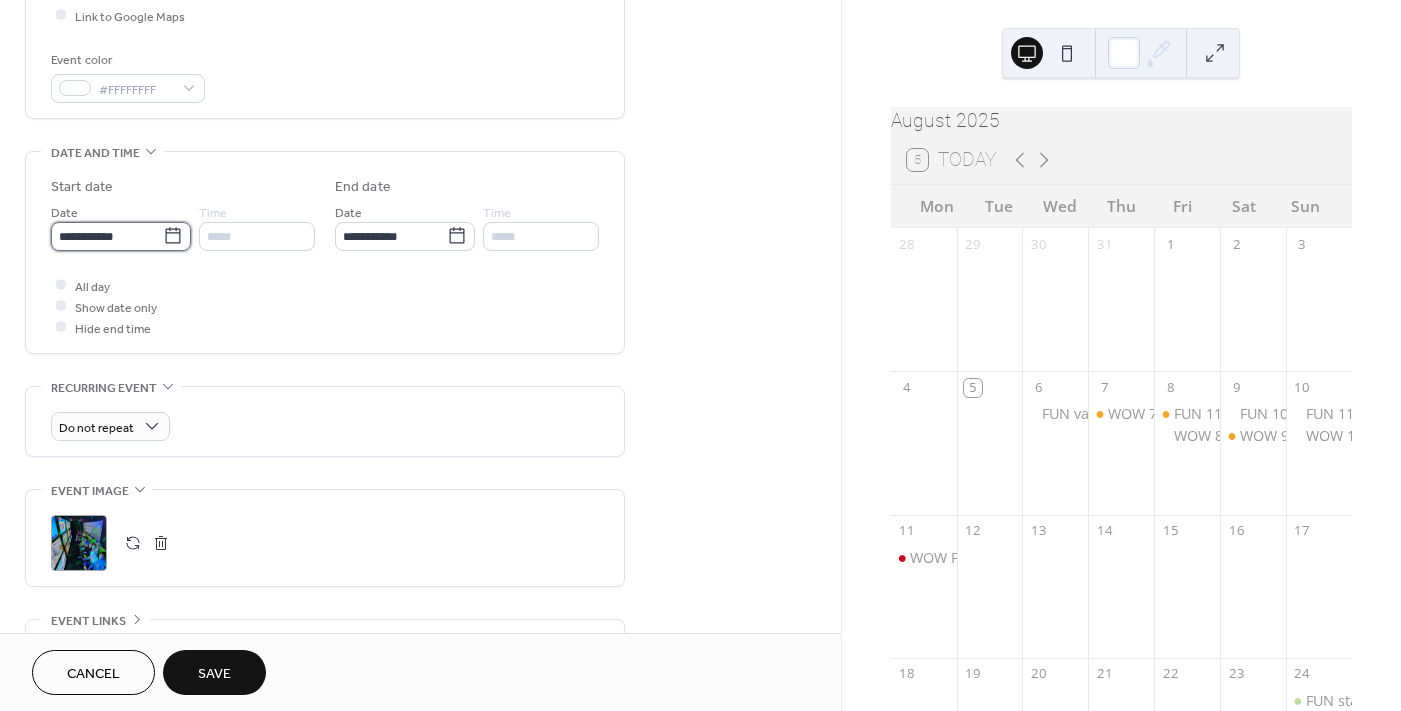 click on "**********" at bounding box center [107, 236] 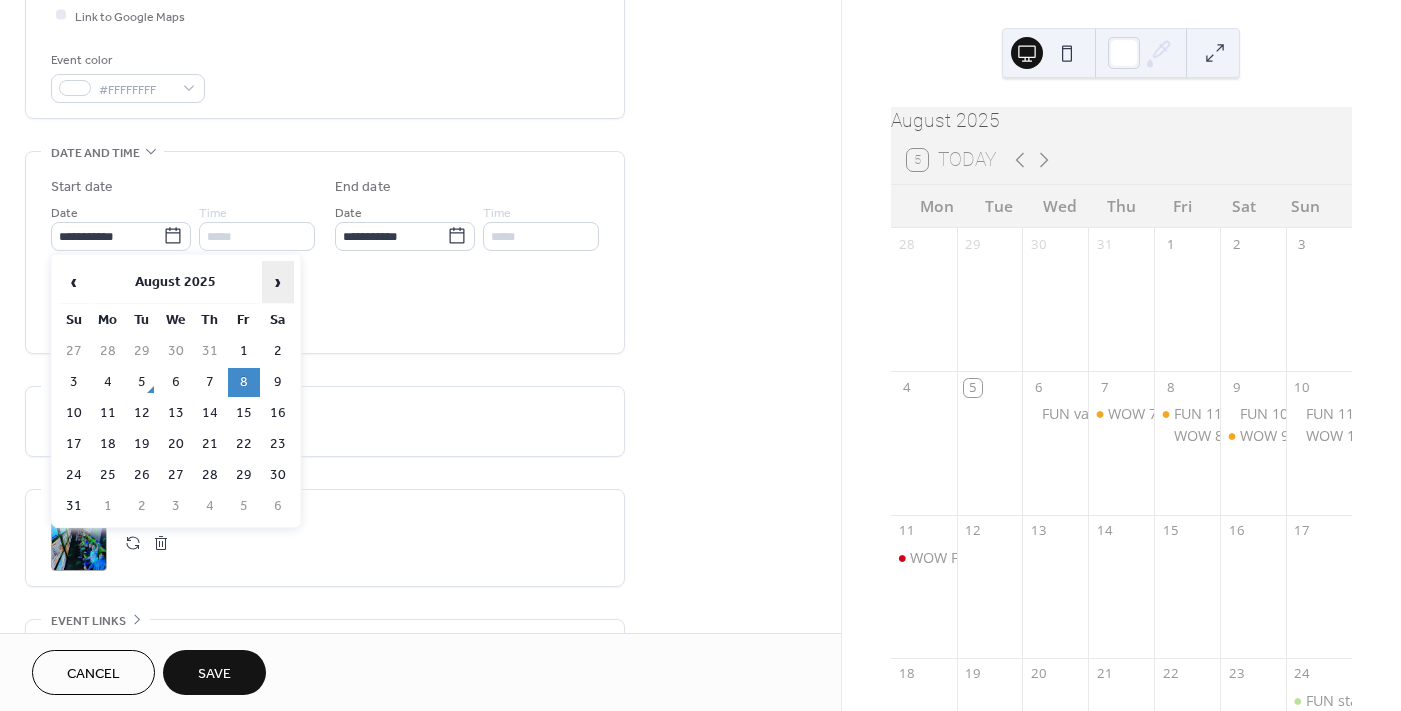 click on "›" at bounding box center (278, 282) 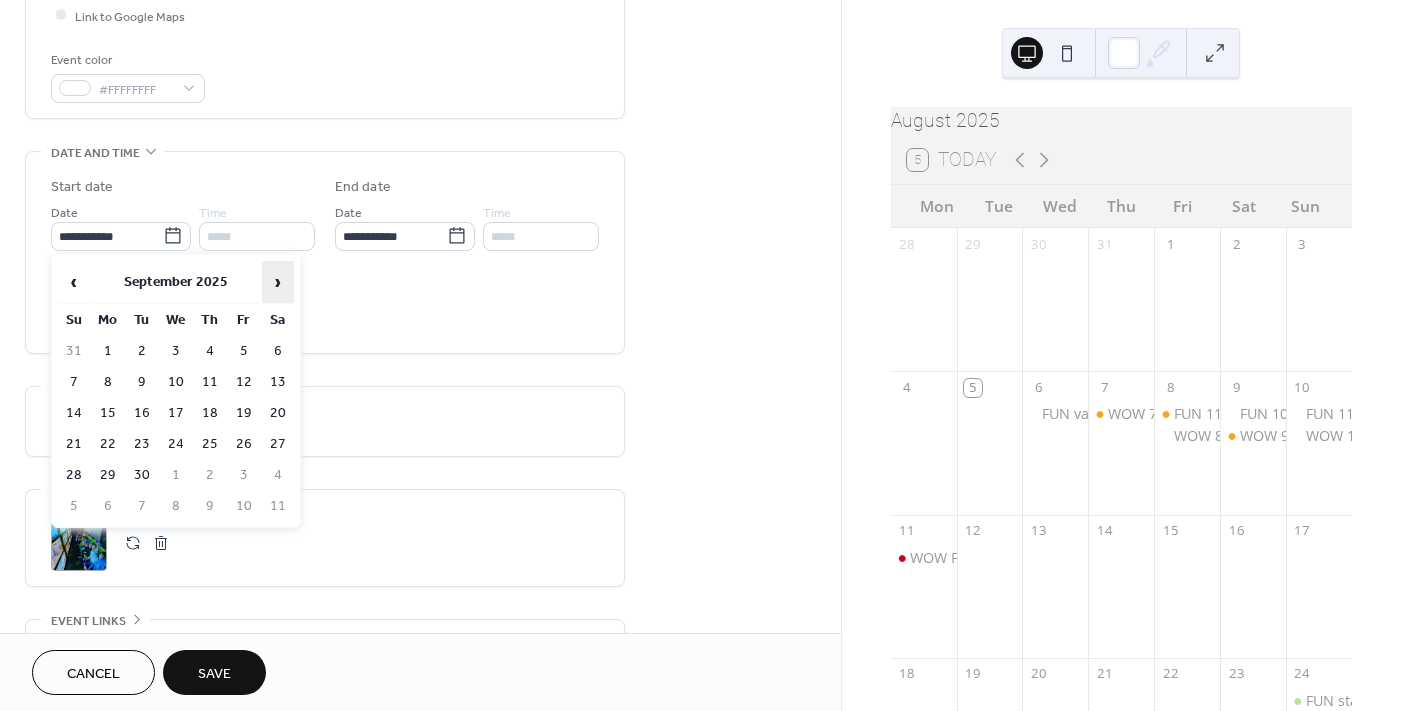 click on "›" at bounding box center [278, 282] 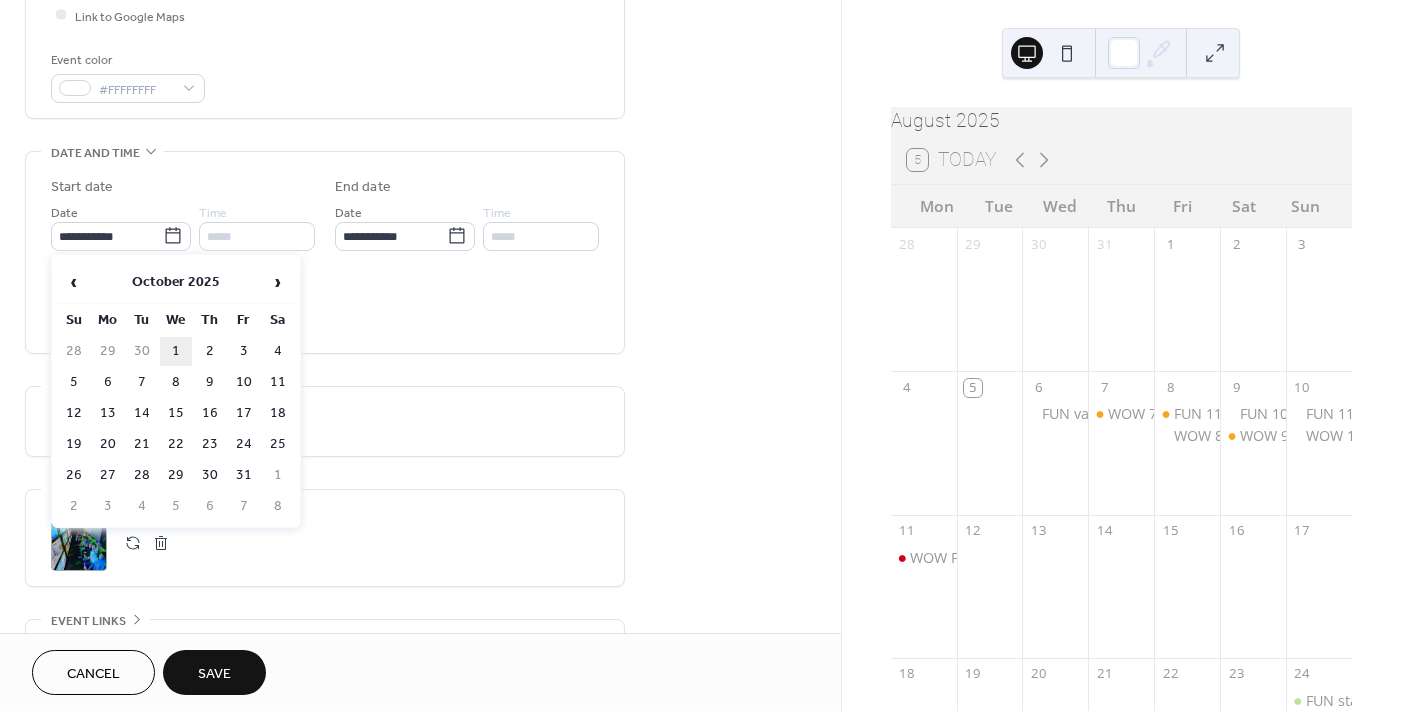 click on "1" at bounding box center [176, 351] 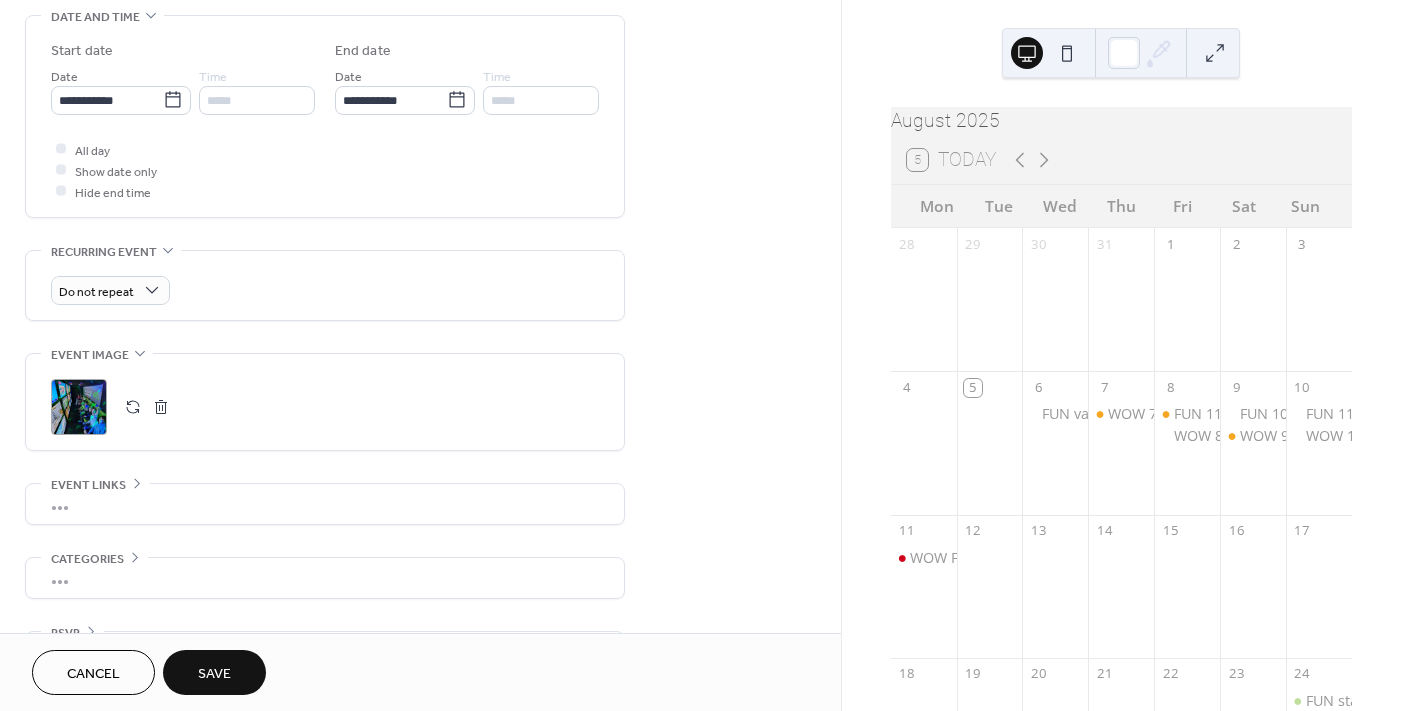 scroll, scrollTop: 691, scrollLeft: 0, axis: vertical 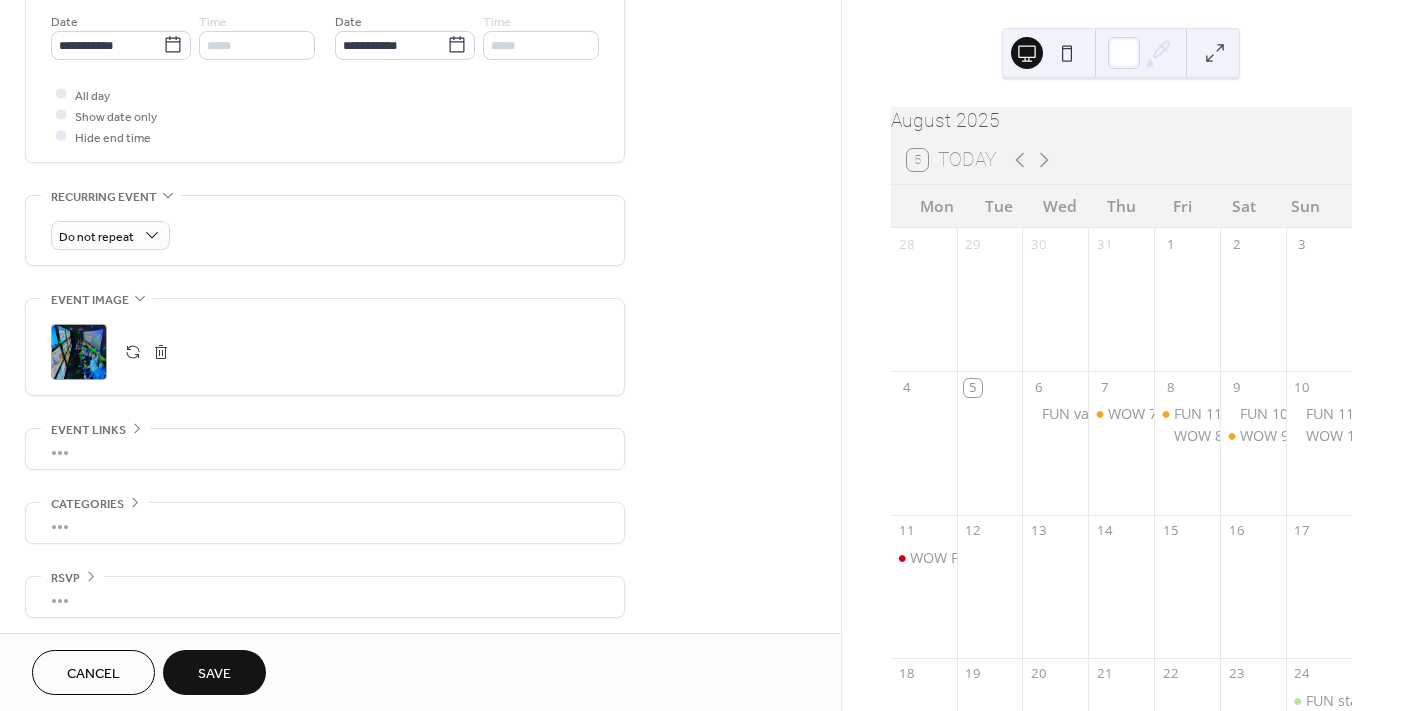 click on "Save" at bounding box center (214, 672) 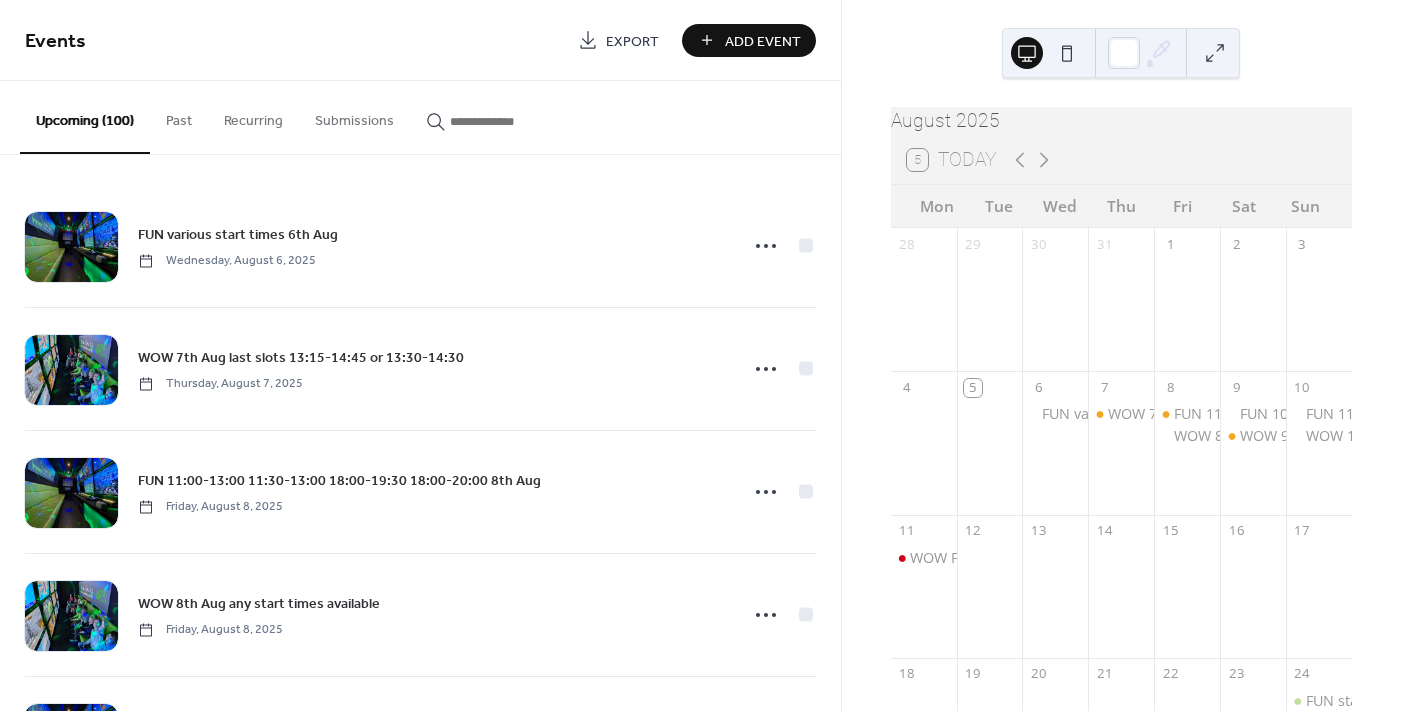 click at bounding box center [510, 121] 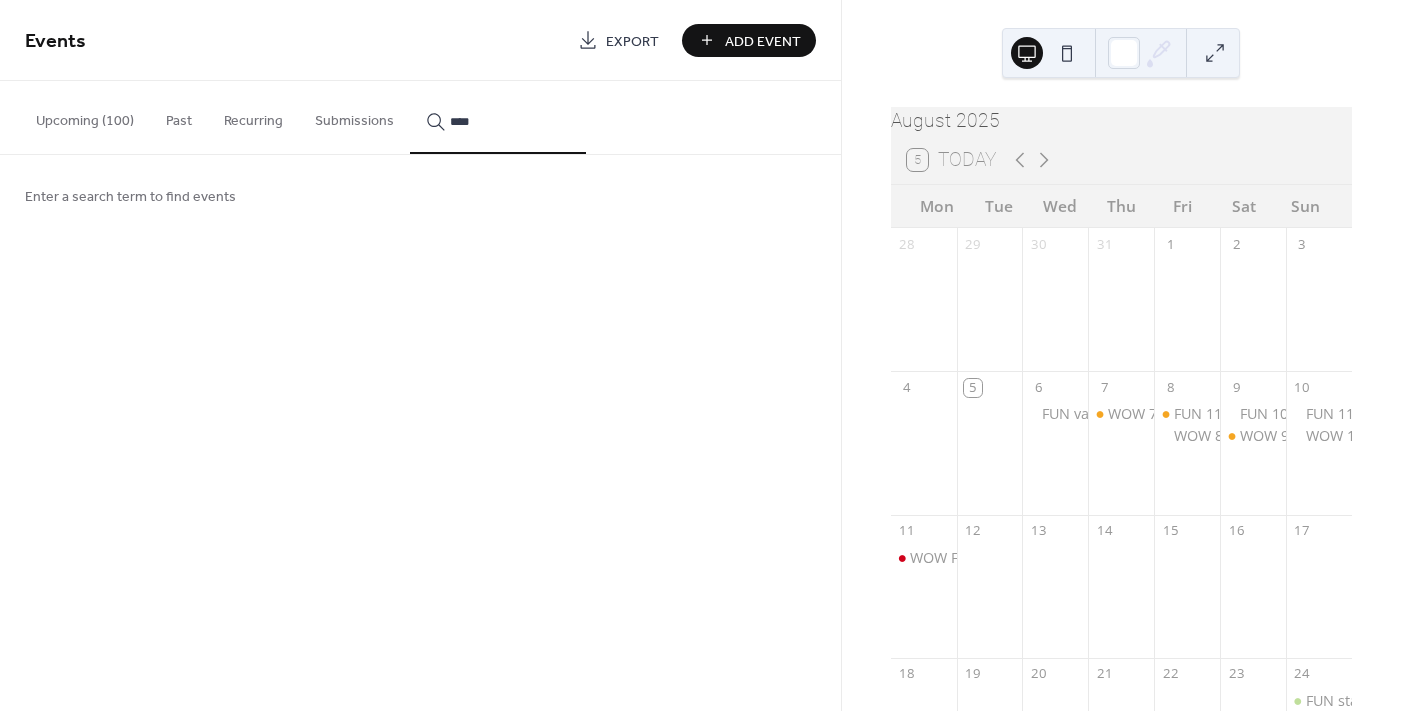 click on "***" at bounding box center (498, 117) 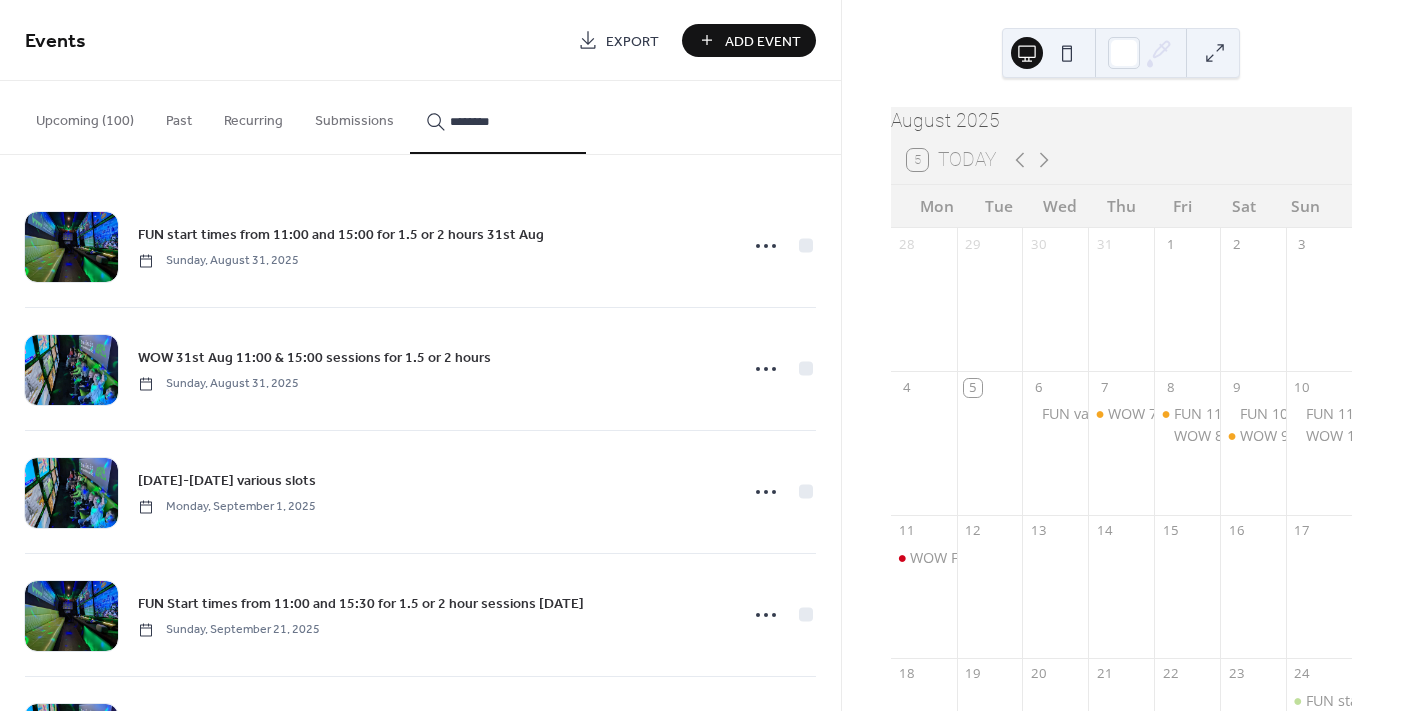 click on "*******" at bounding box center (498, 117) 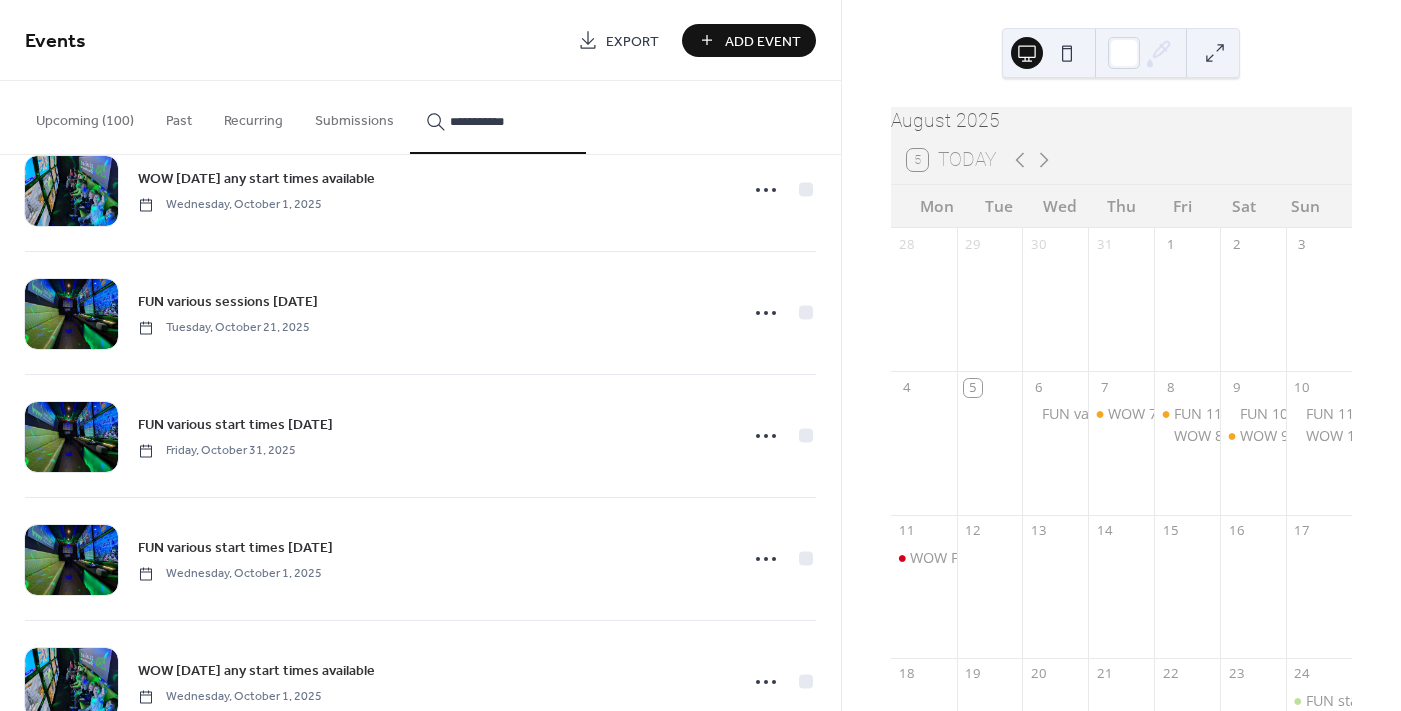 scroll, scrollTop: 1899, scrollLeft: 0, axis: vertical 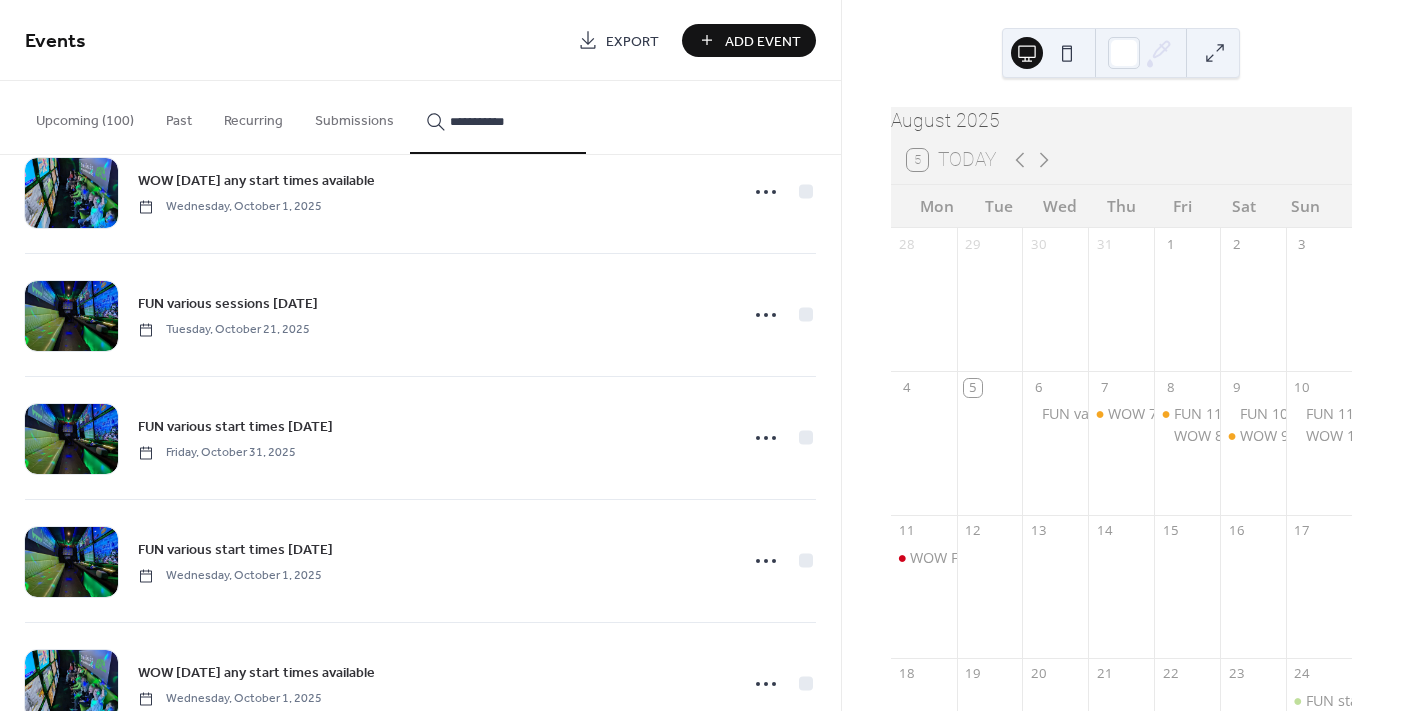 type on "**********" 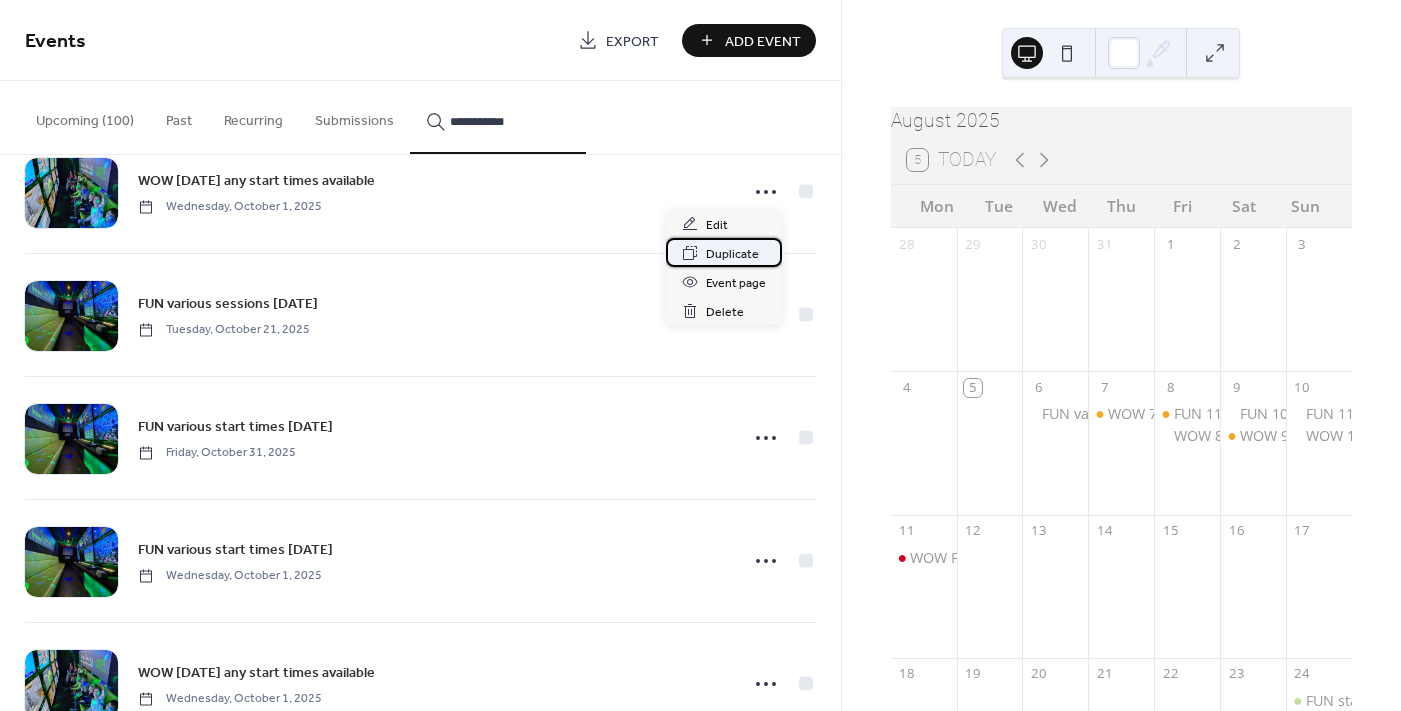 click on "Duplicate" at bounding box center (732, 254) 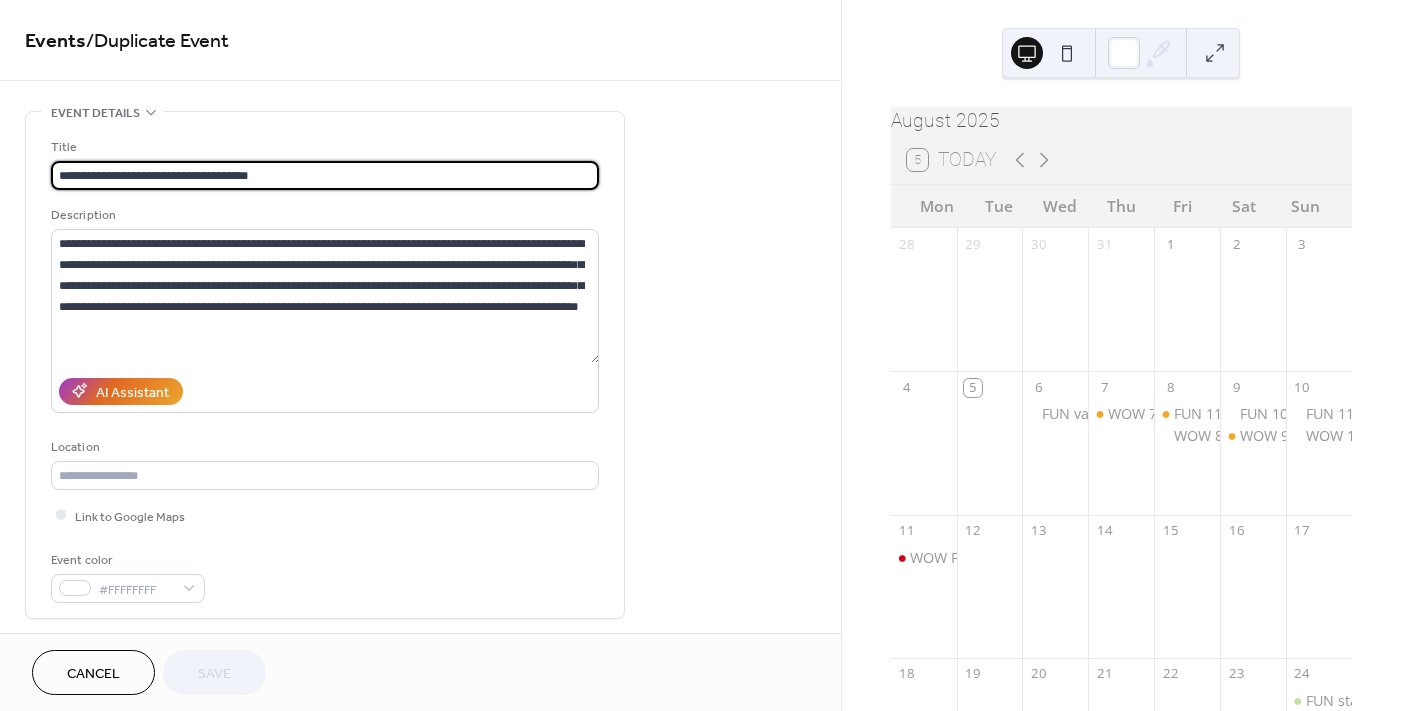 drag, startPoint x: 107, startPoint y: 169, endPoint x: 94, endPoint y: 173, distance: 13.601471 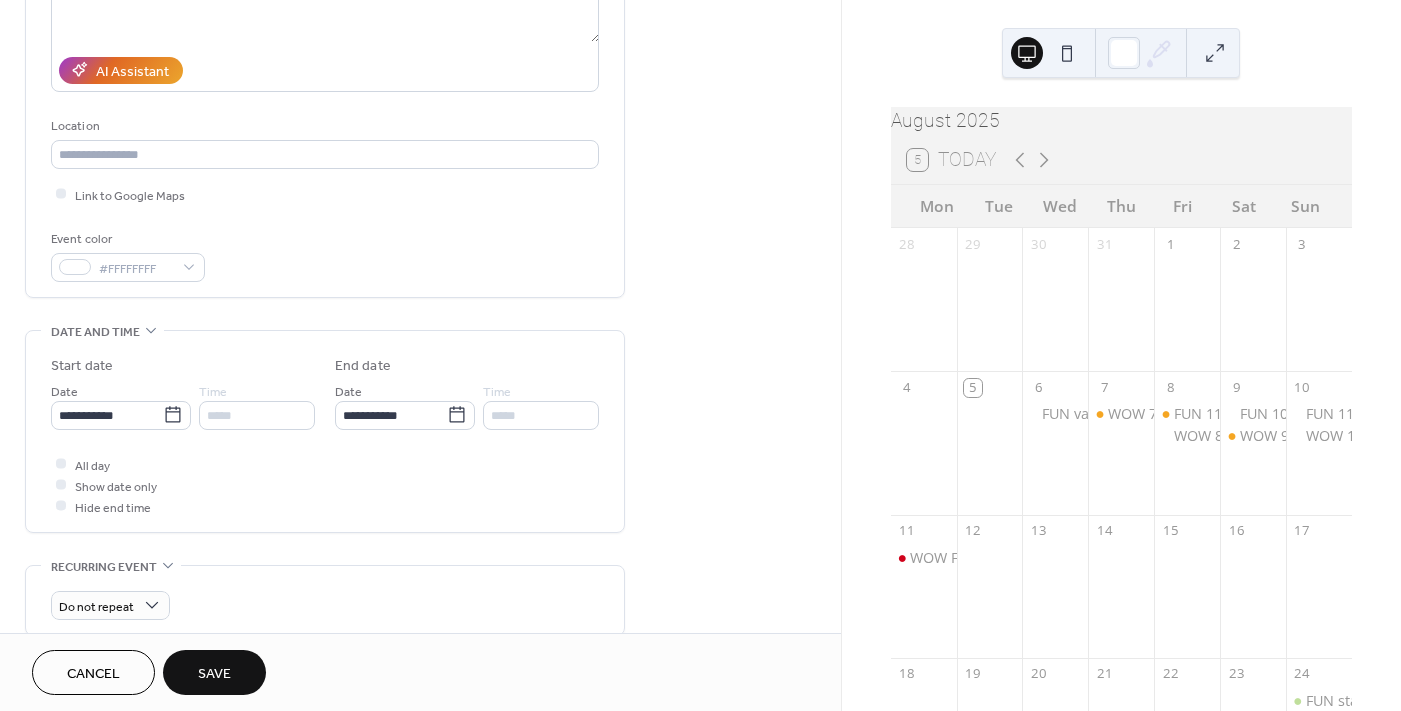 scroll, scrollTop: 500, scrollLeft: 0, axis: vertical 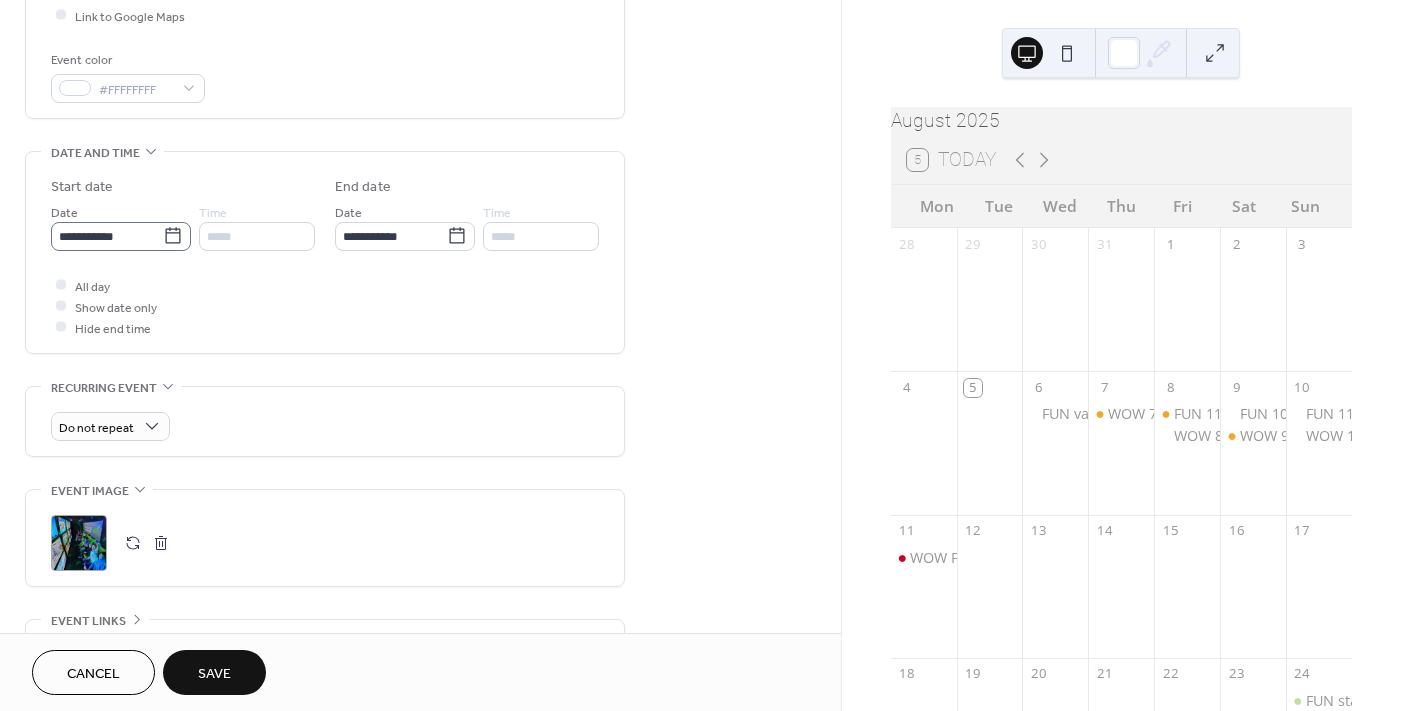 type on "**********" 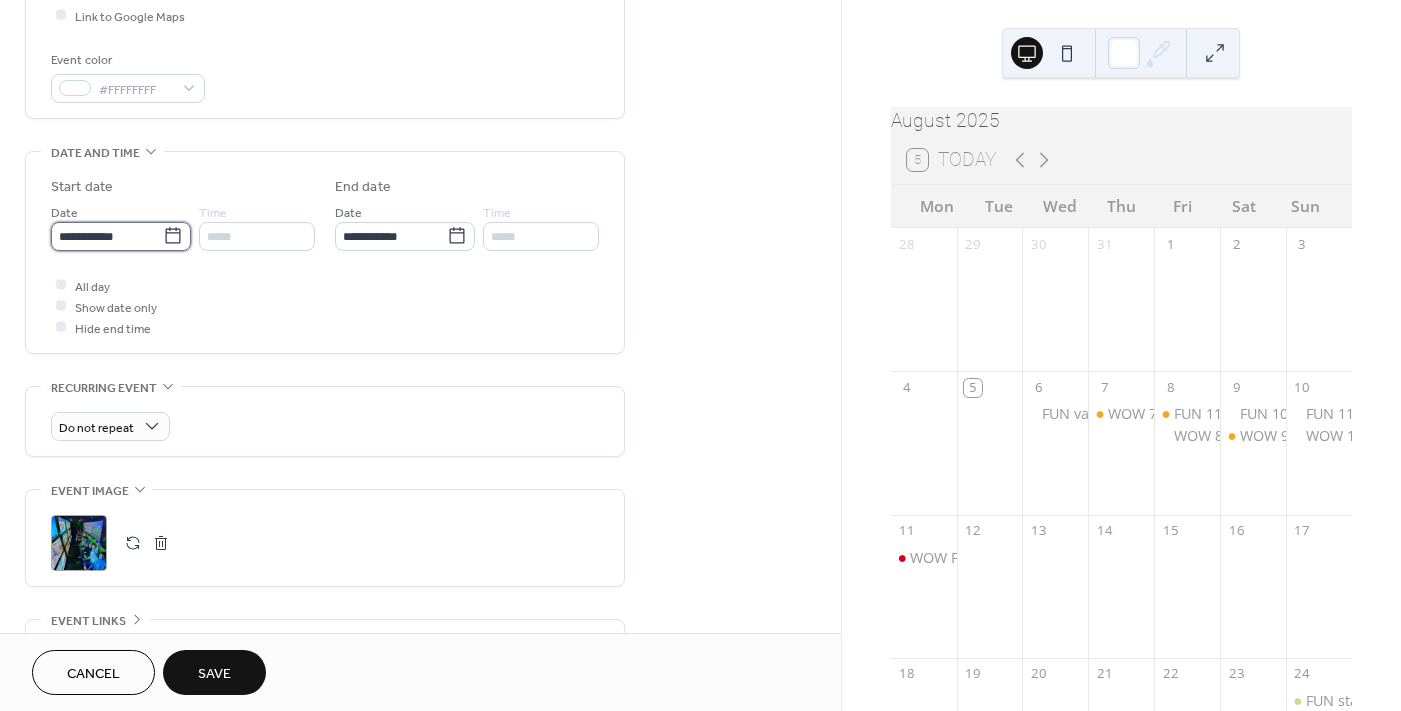 click on "**********" at bounding box center (107, 236) 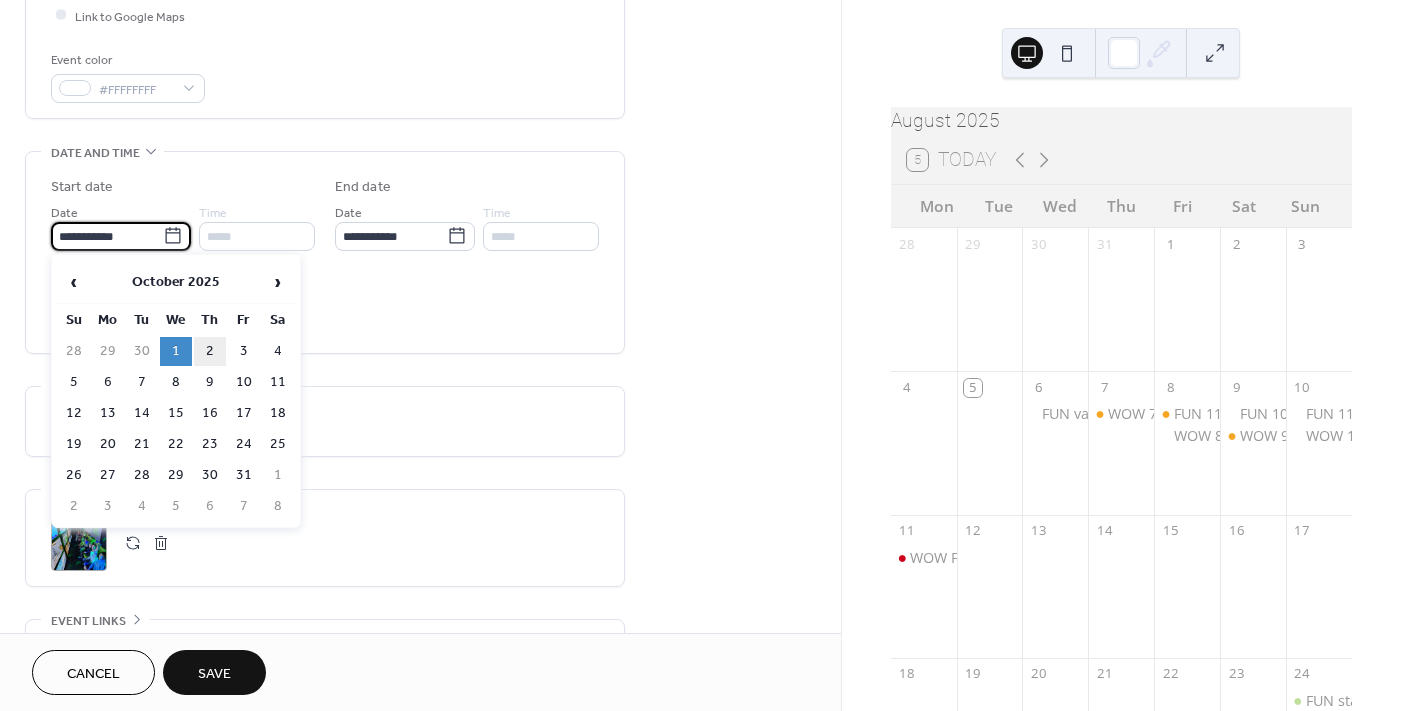 click on "2" at bounding box center [210, 351] 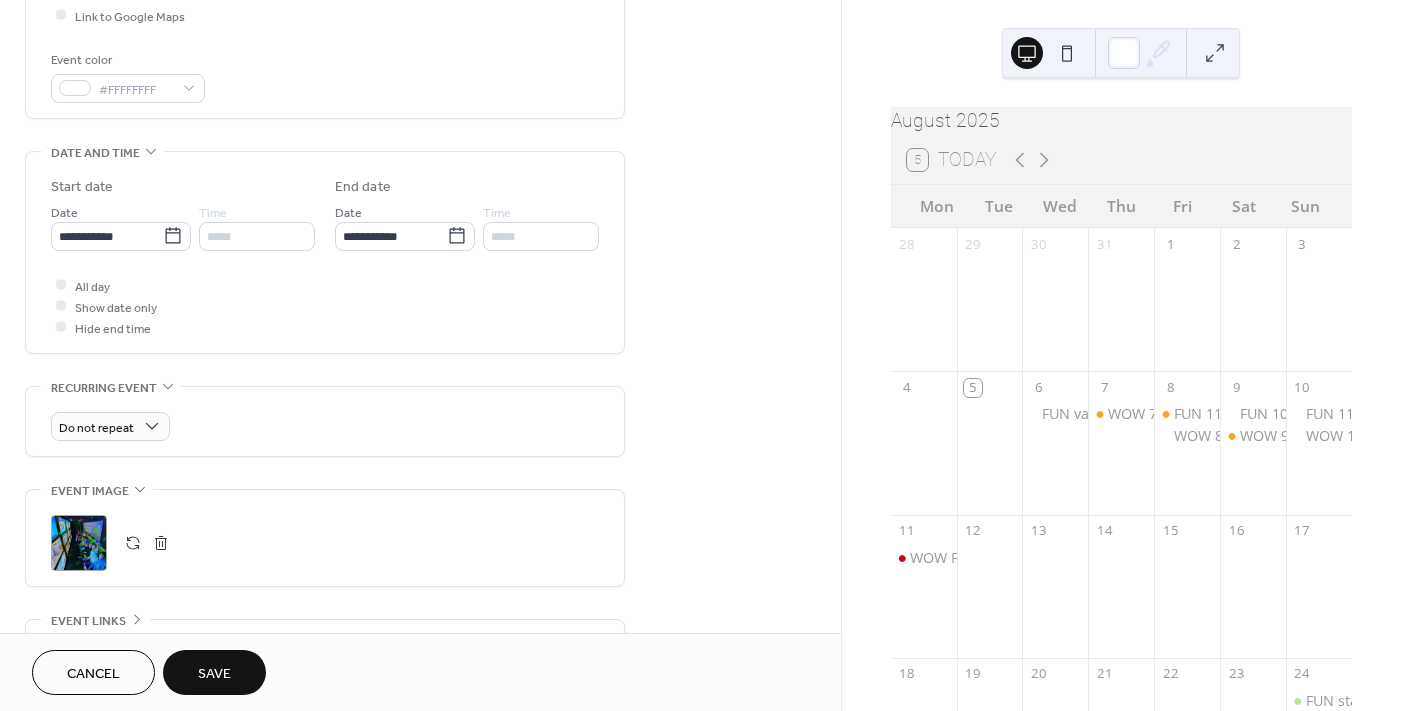 click on "Save" at bounding box center [214, 674] 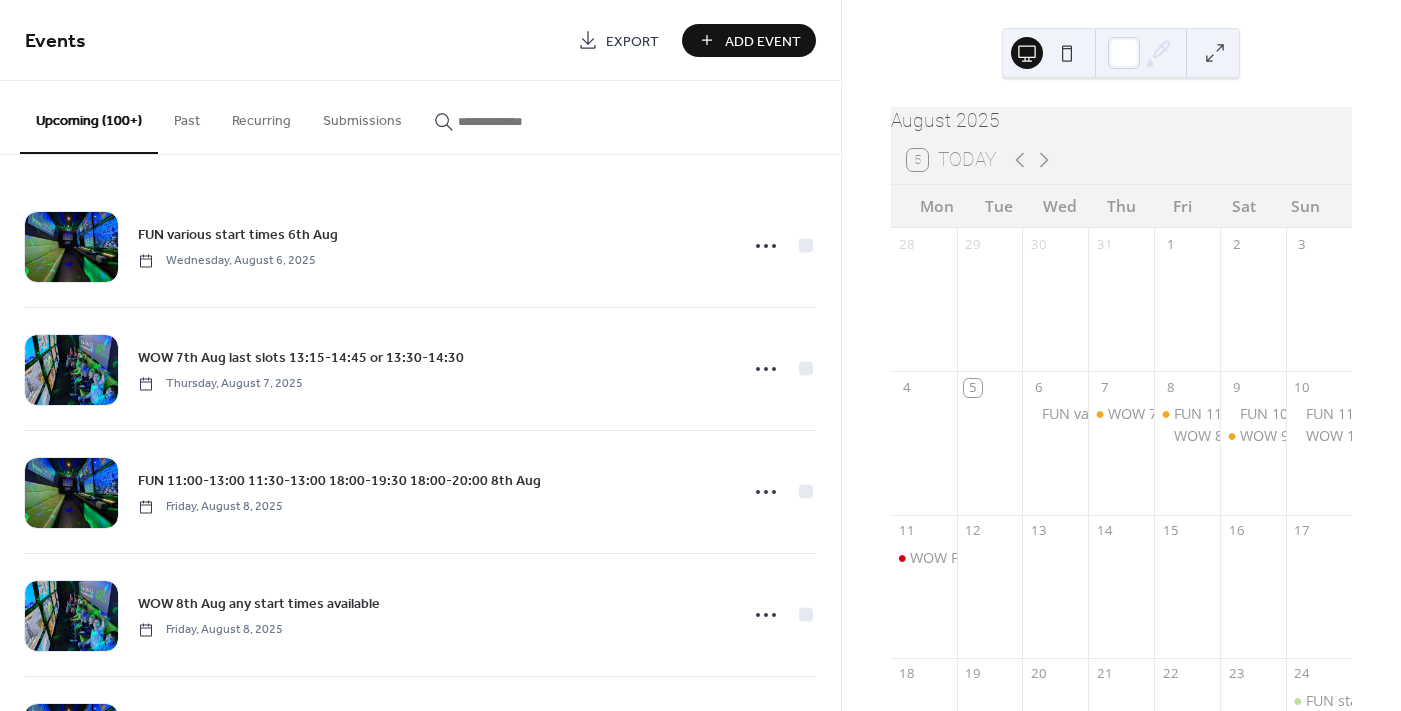 click at bounding box center [518, 121] 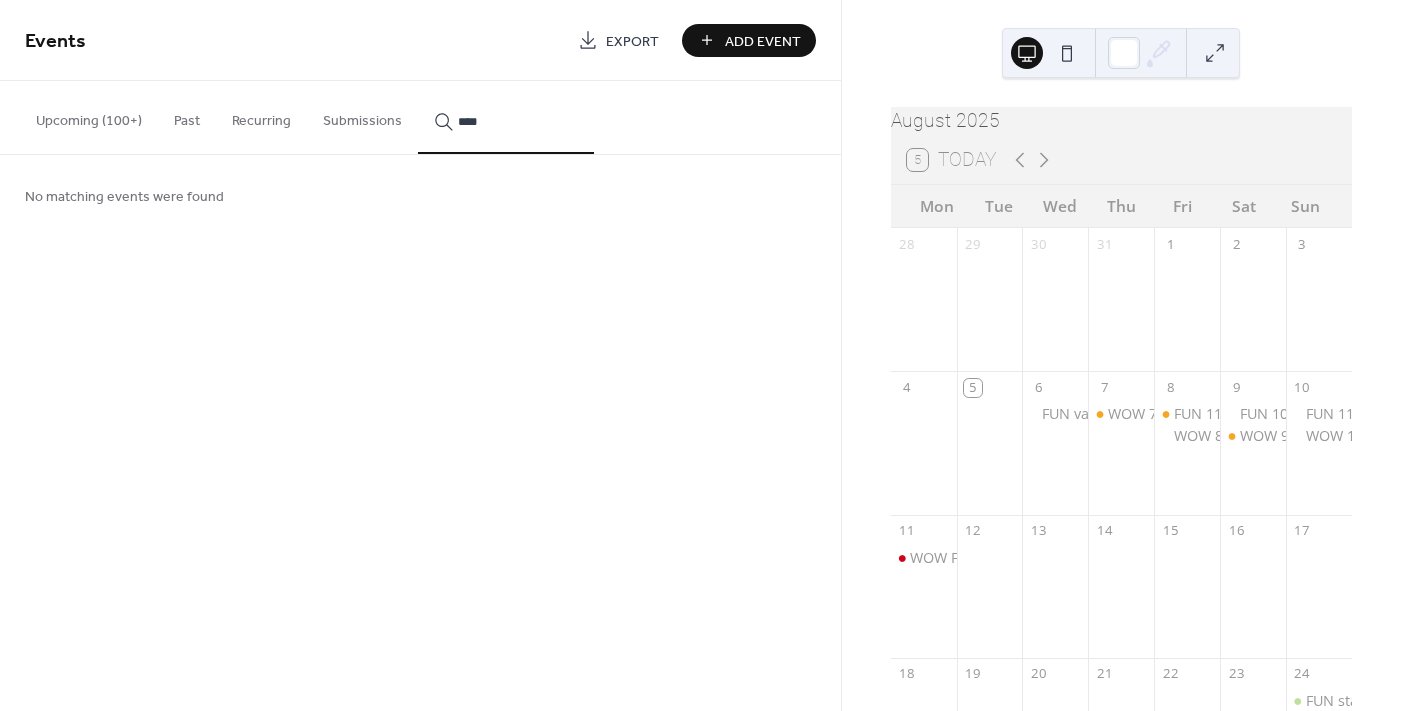 click on "***" at bounding box center (506, 117) 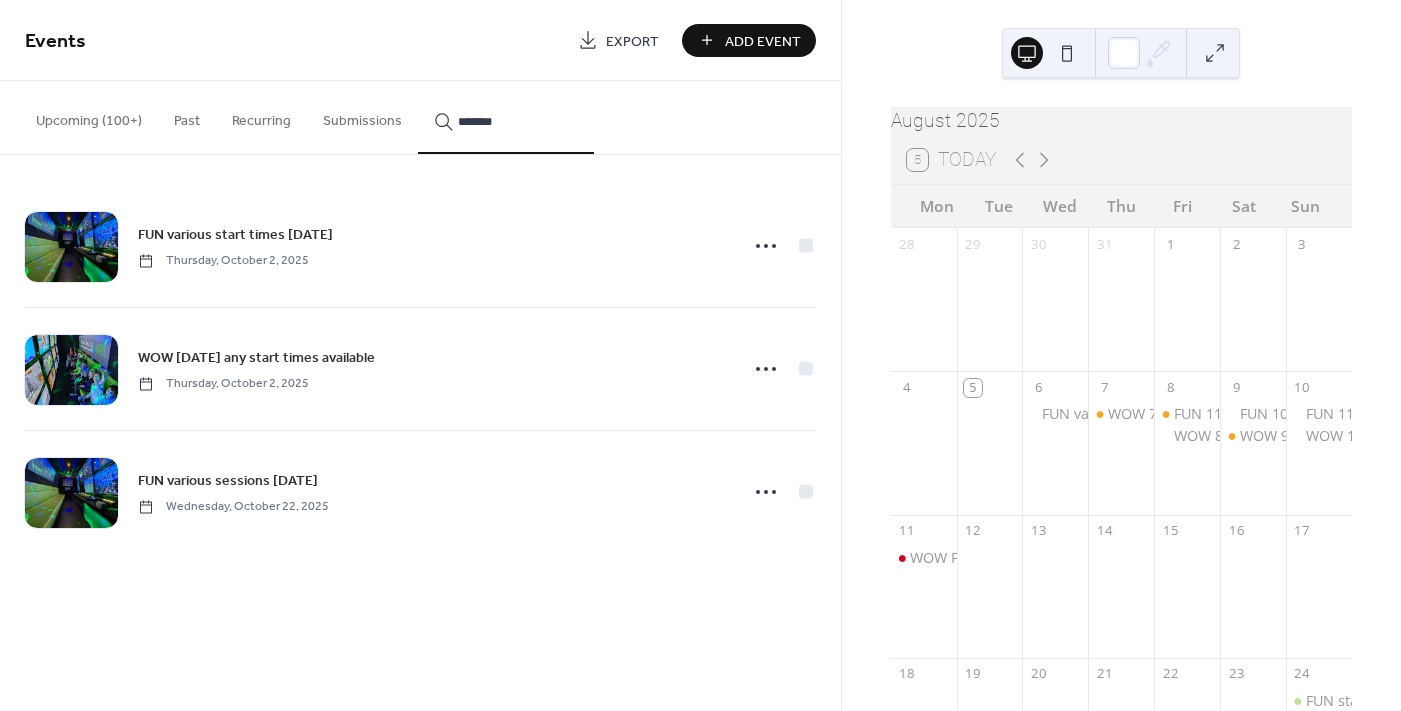 type on "*******" 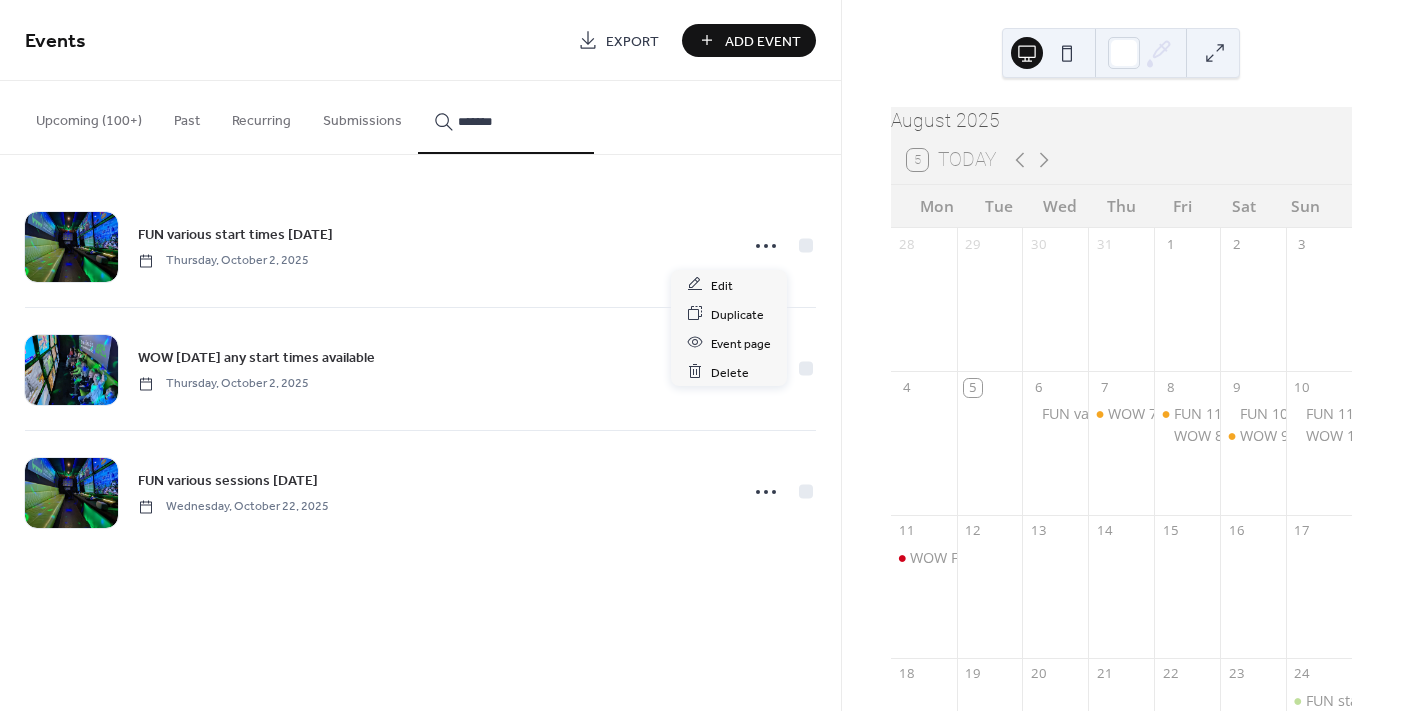 click 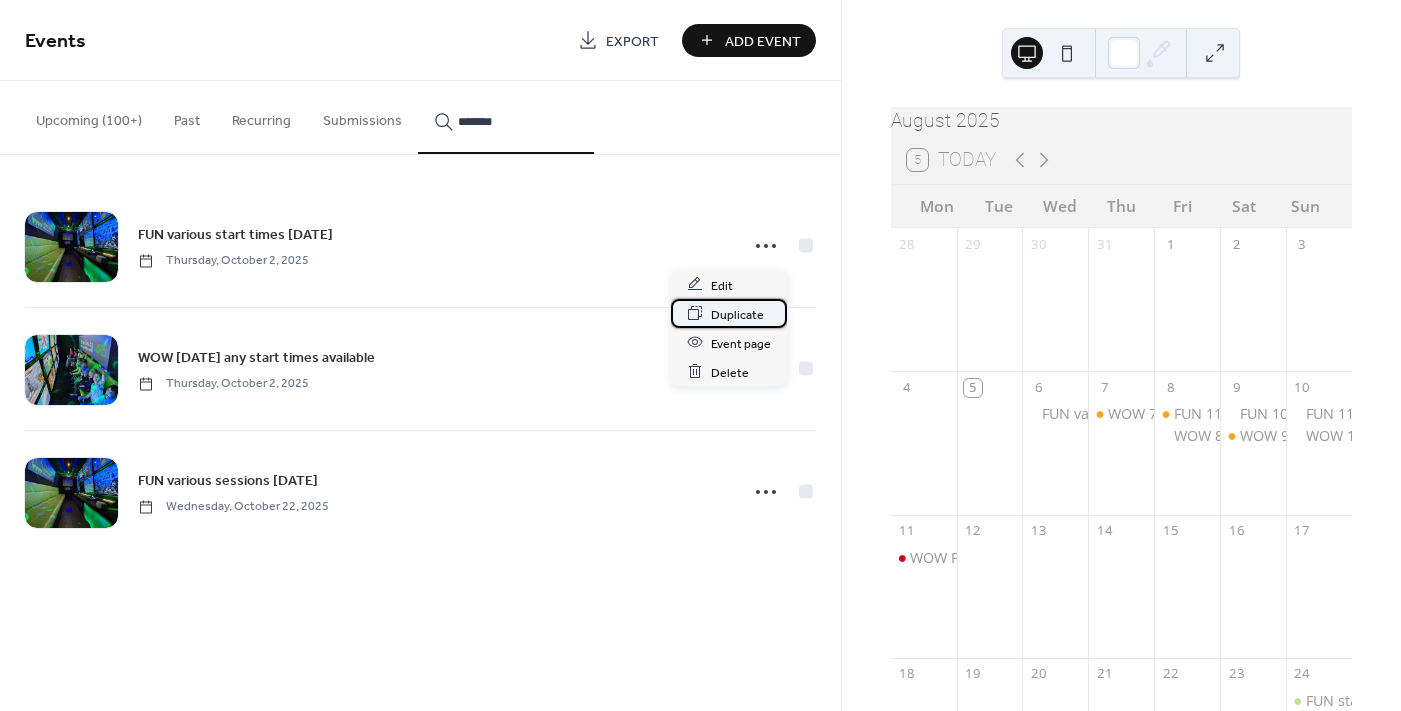 click on "Duplicate" at bounding box center (737, 314) 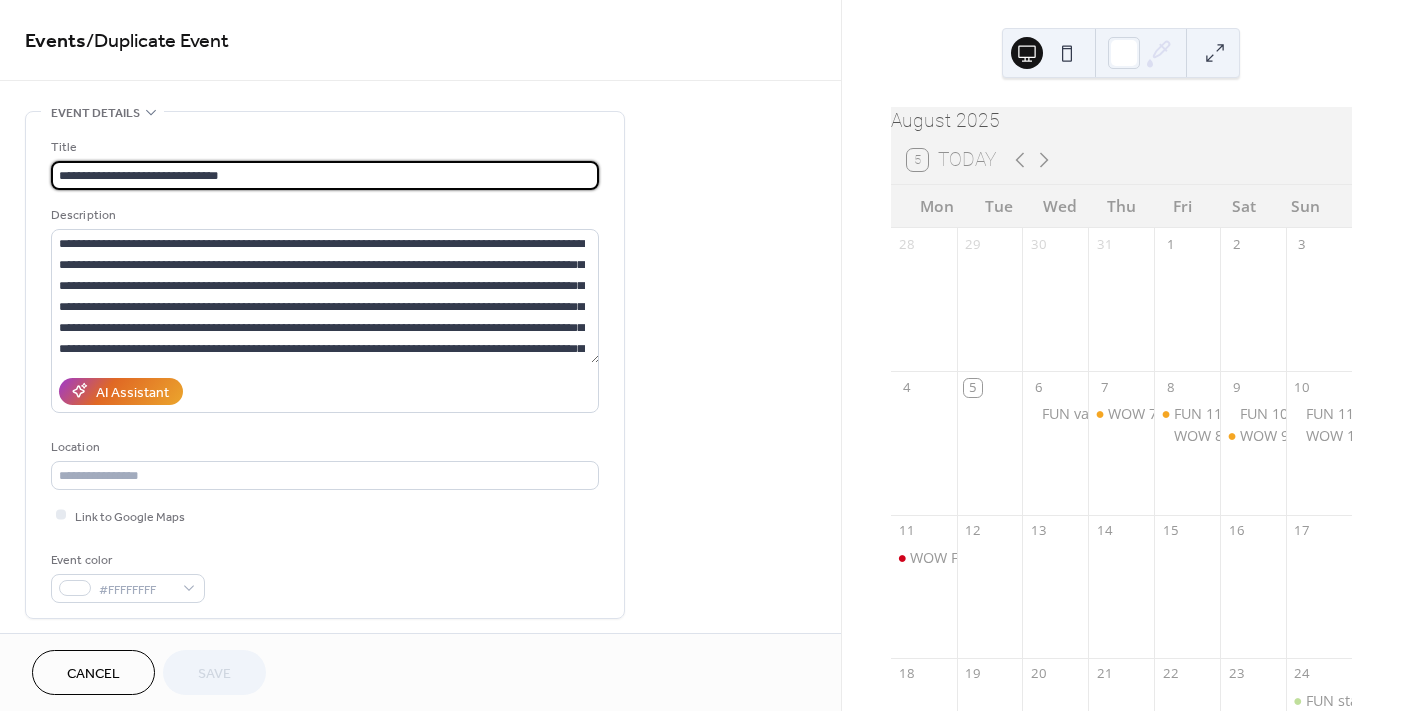 scroll, scrollTop: 0, scrollLeft: 0, axis: both 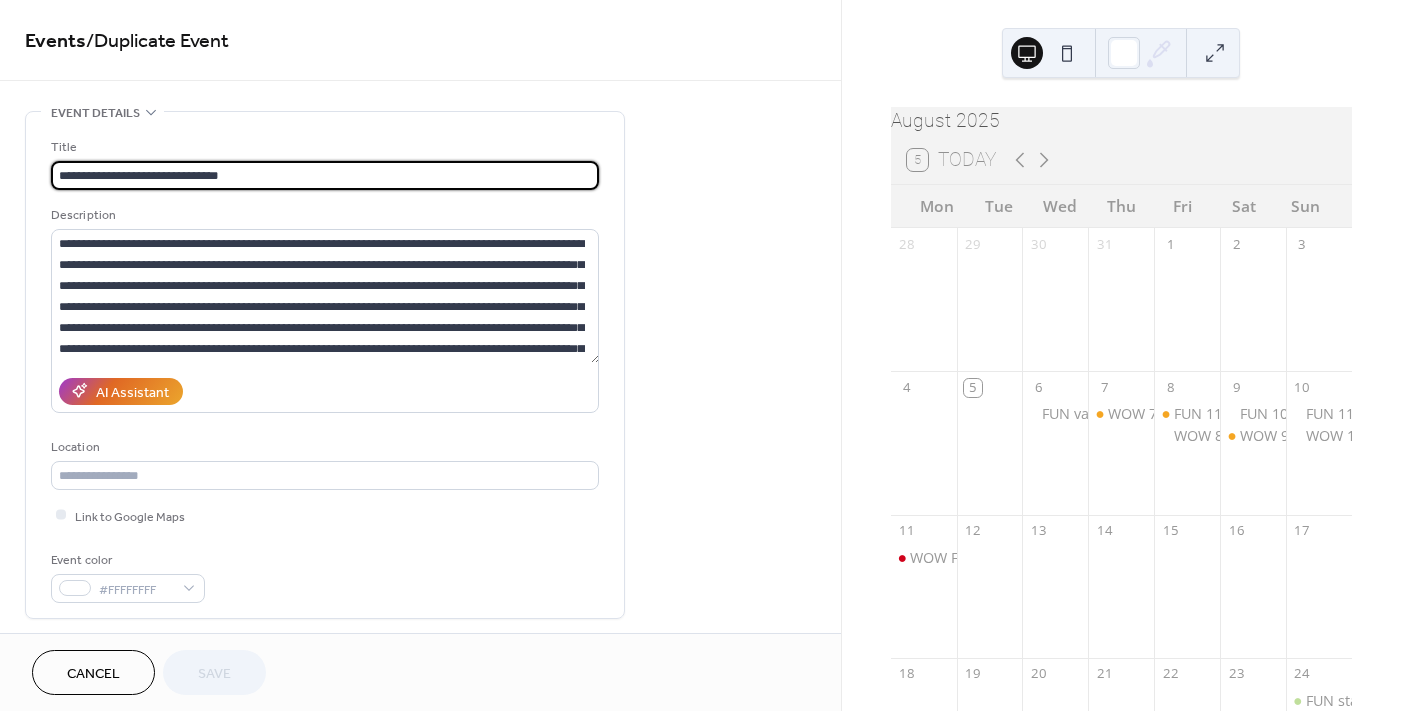 drag, startPoint x: 205, startPoint y: 175, endPoint x: 188, endPoint y: 176, distance: 17.029387 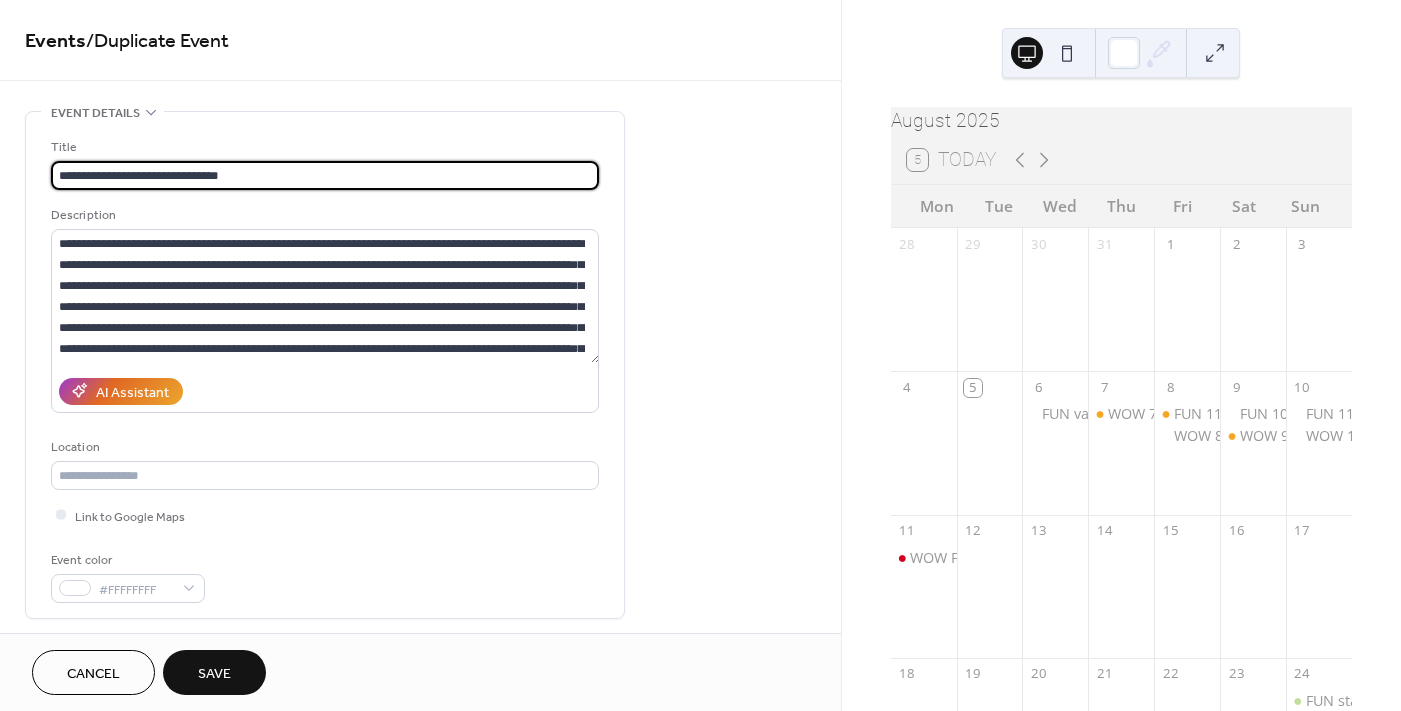 scroll, scrollTop: 300, scrollLeft: 0, axis: vertical 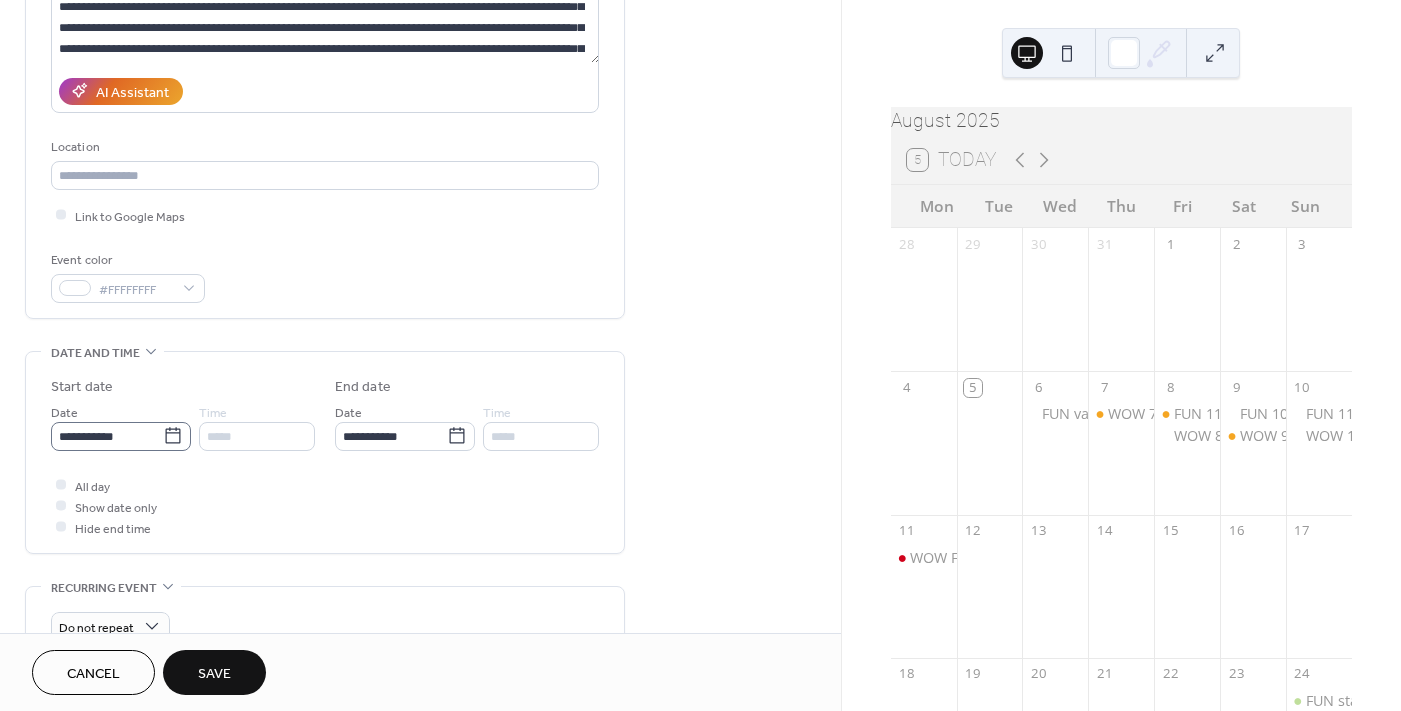 type on "**********" 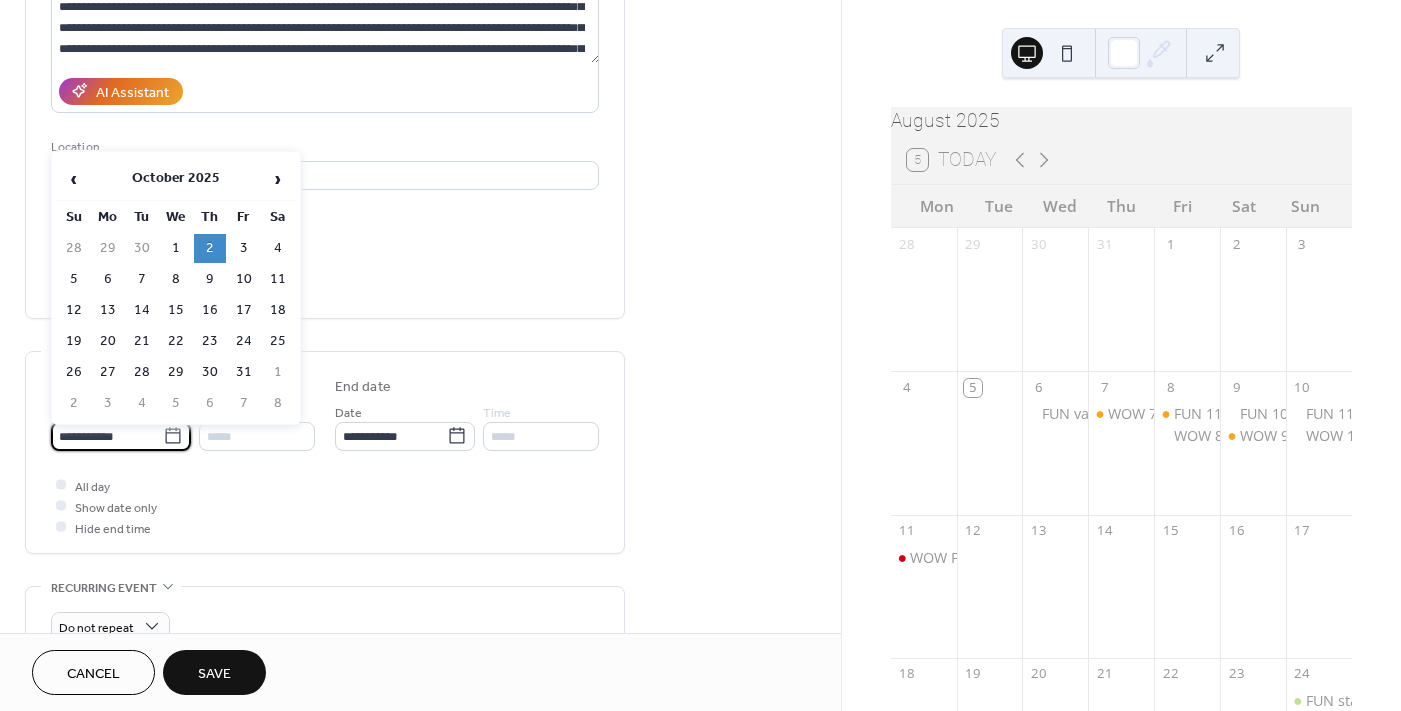 scroll, scrollTop: 0, scrollLeft: 0, axis: both 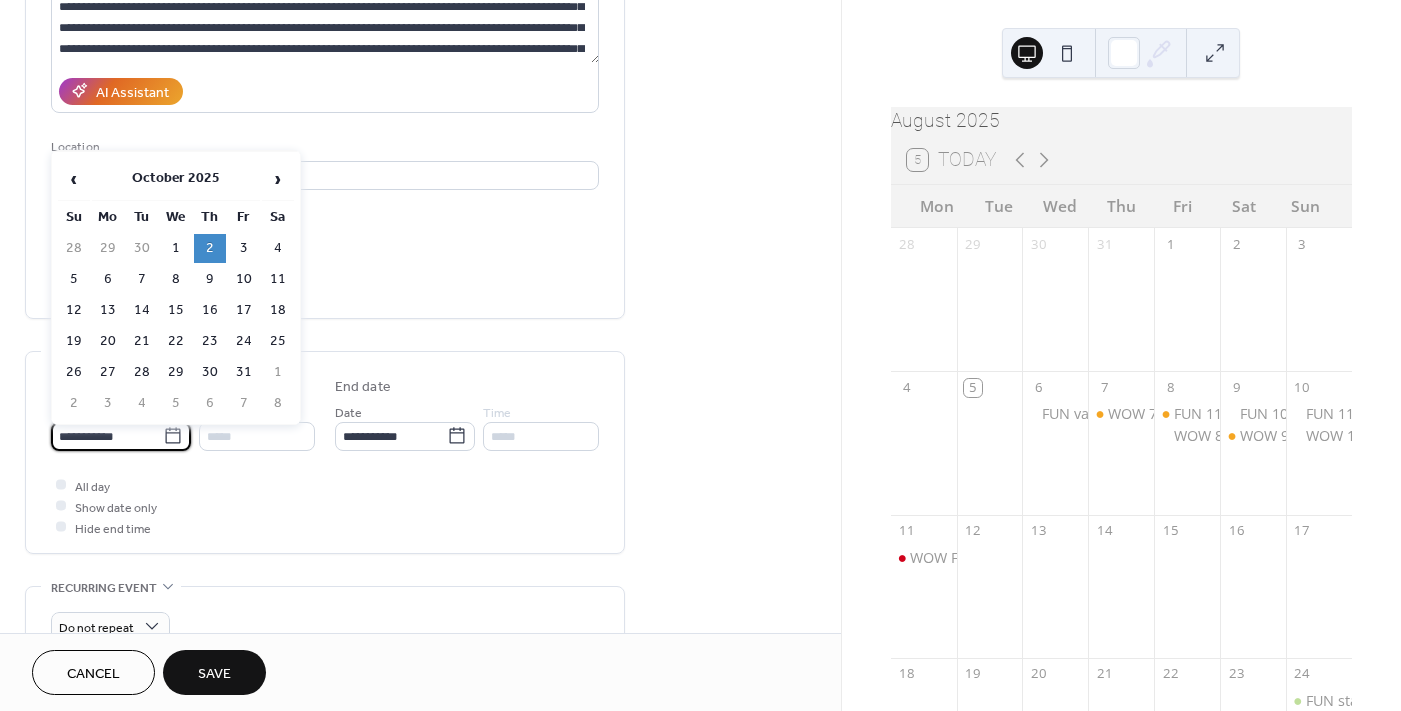 click on "**********" at bounding box center [107, 436] 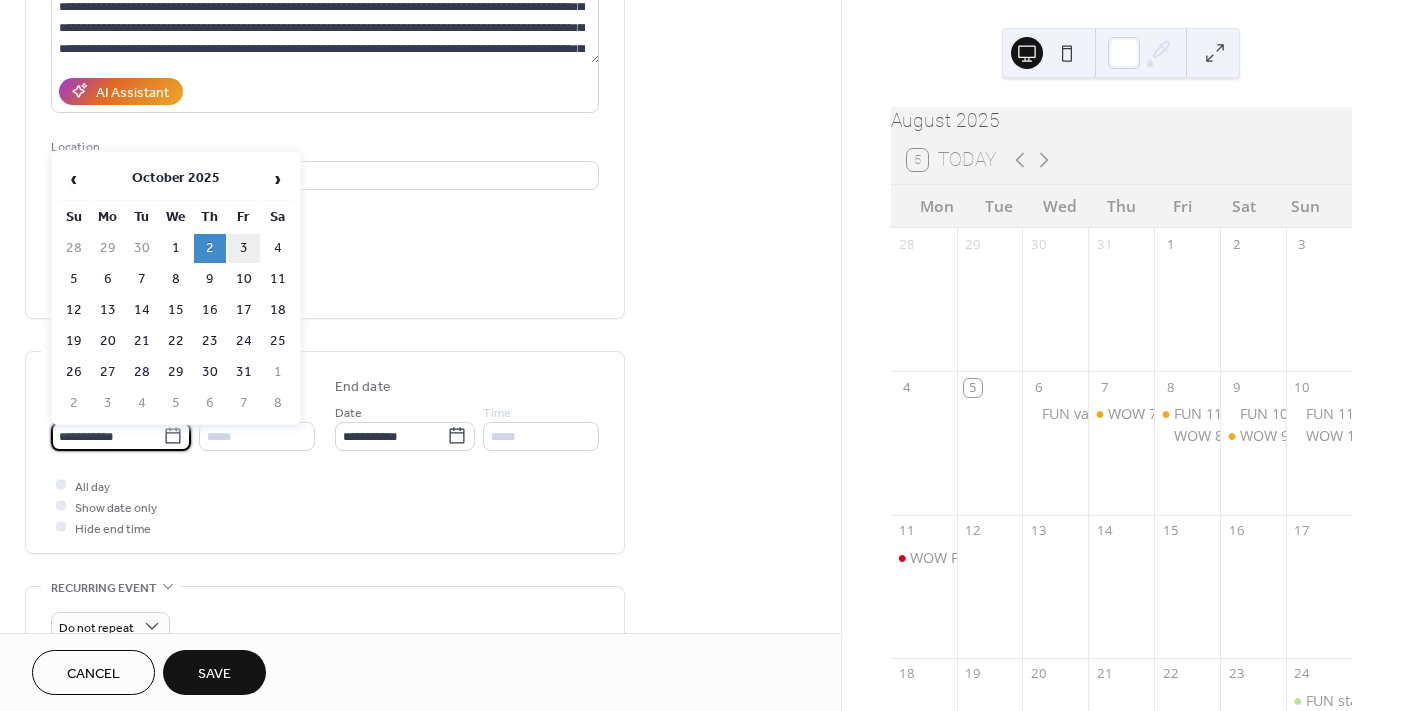 click on "3" at bounding box center [244, 248] 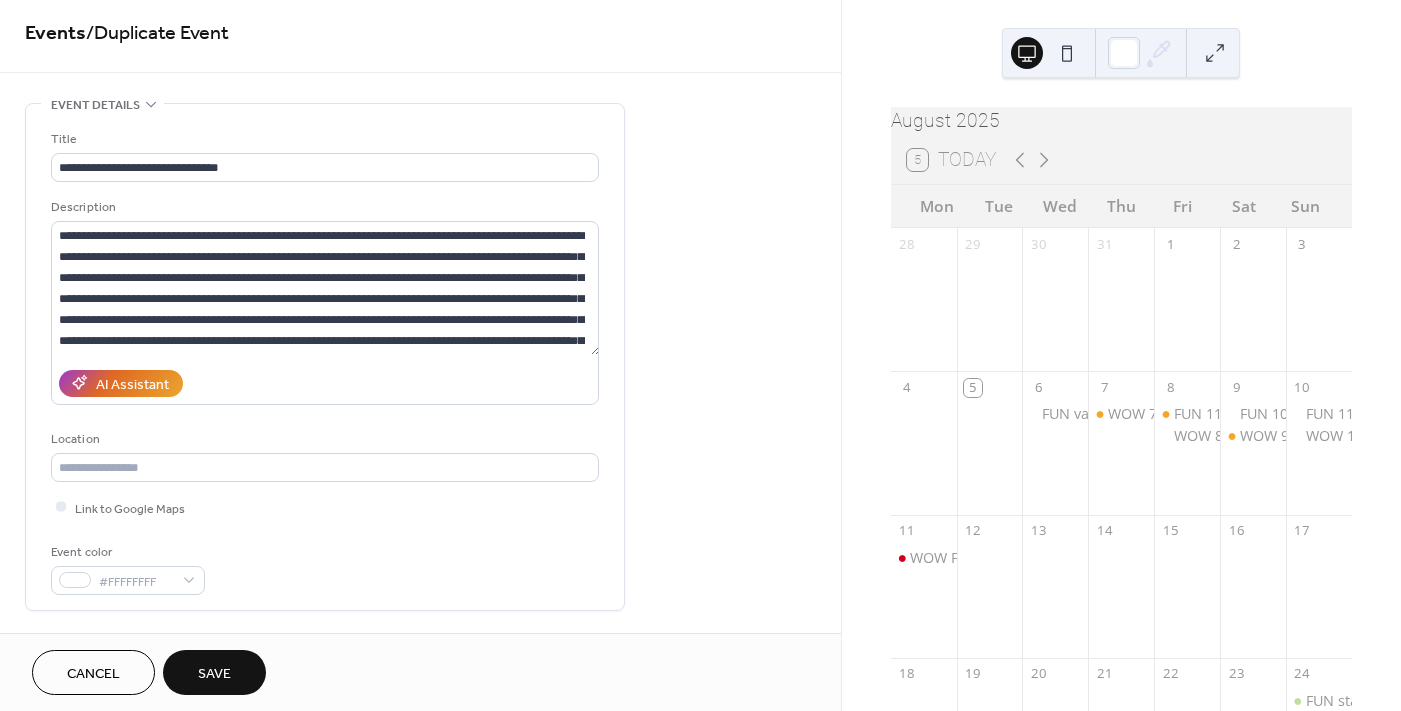 scroll, scrollTop: 0, scrollLeft: 0, axis: both 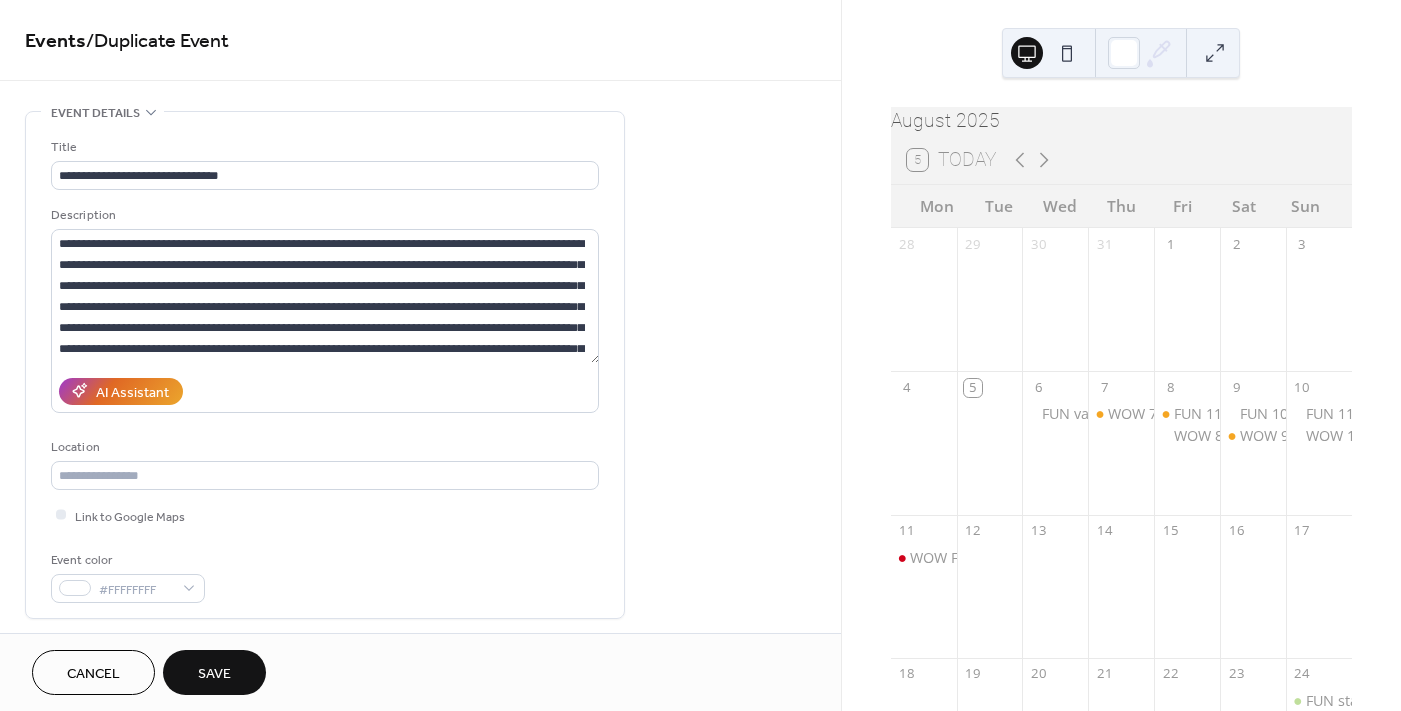 click on "Cancel" at bounding box center (93, 672) 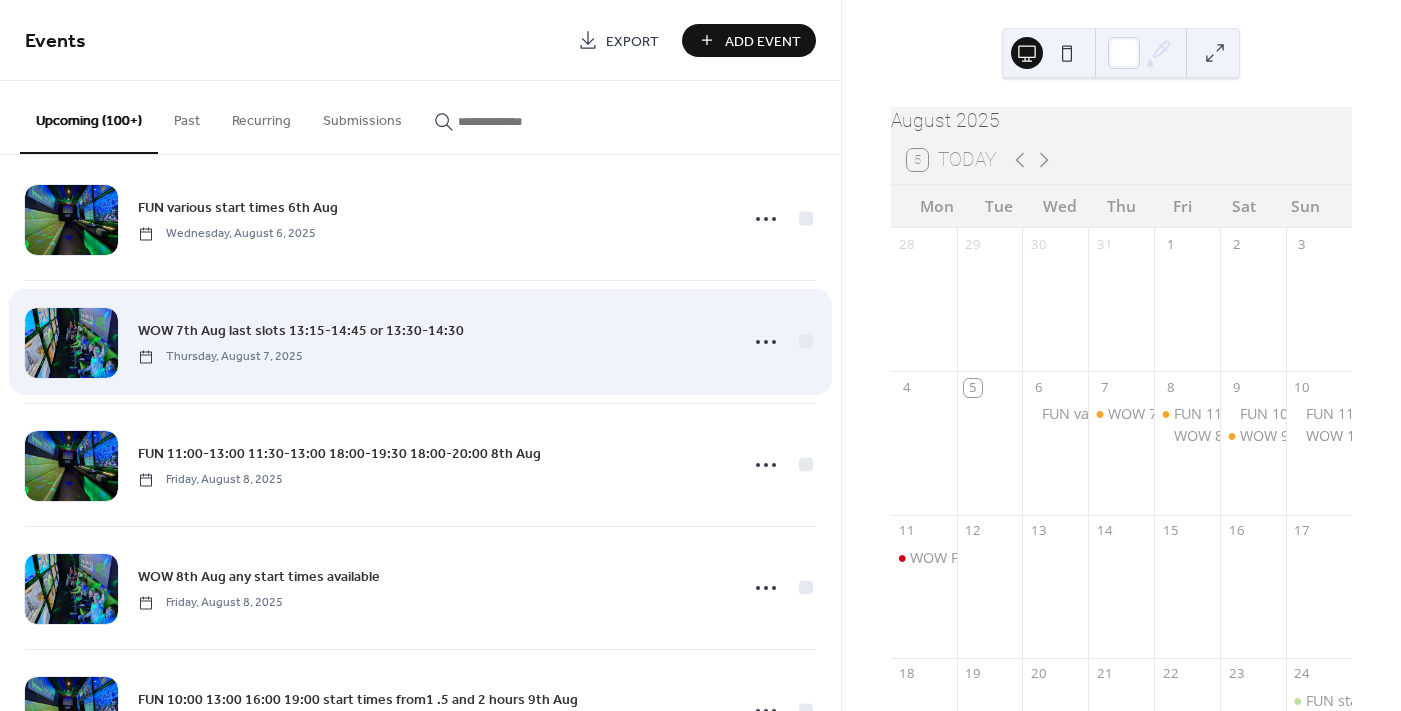 scroll, scrollTop: 100, scrollLeft: 0, axis: vertical 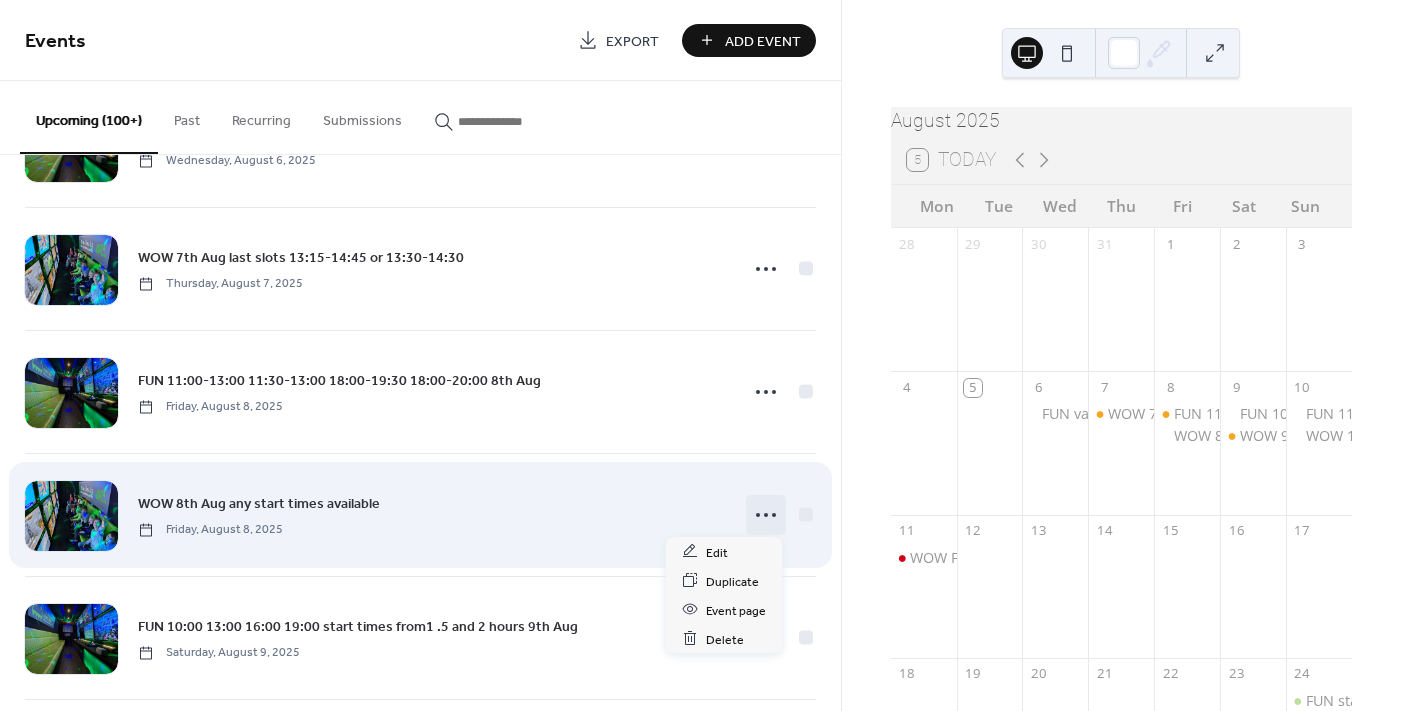 click 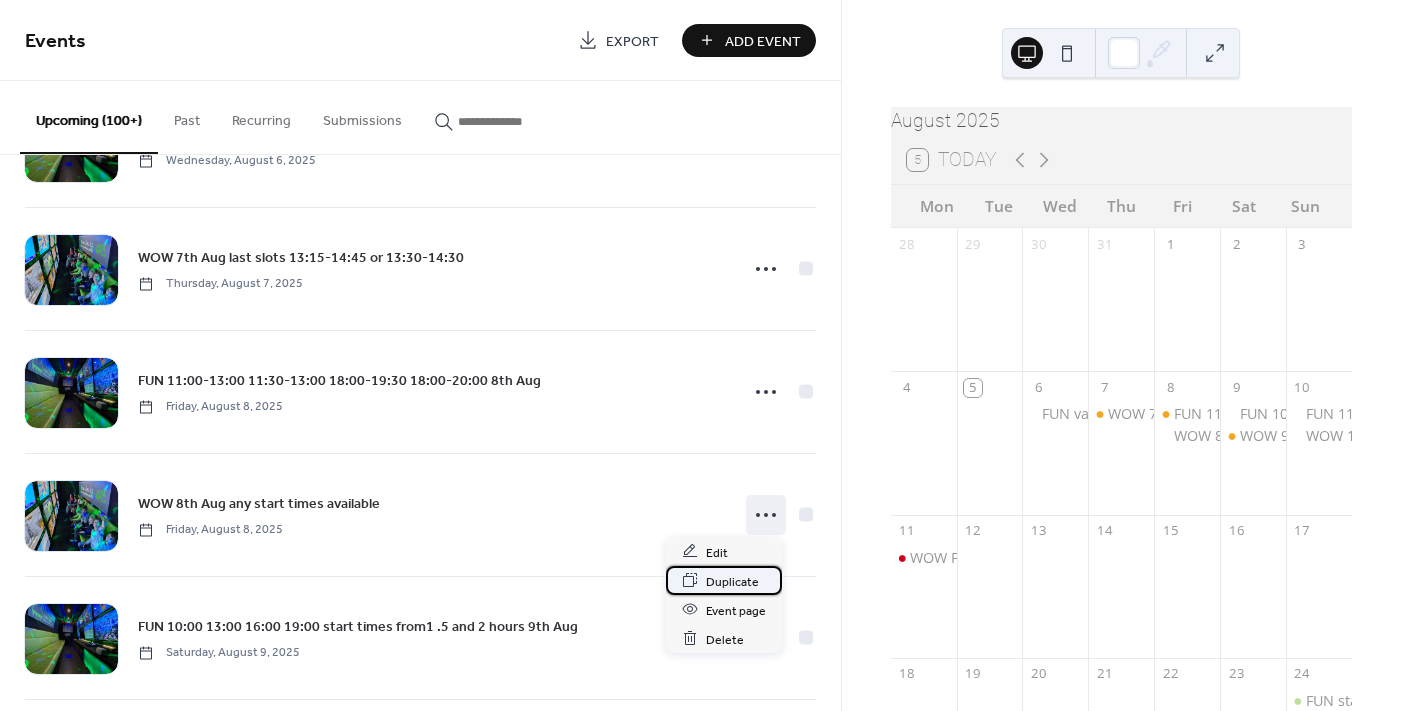 click on "Duplicate" at bounding box center [732, 581] 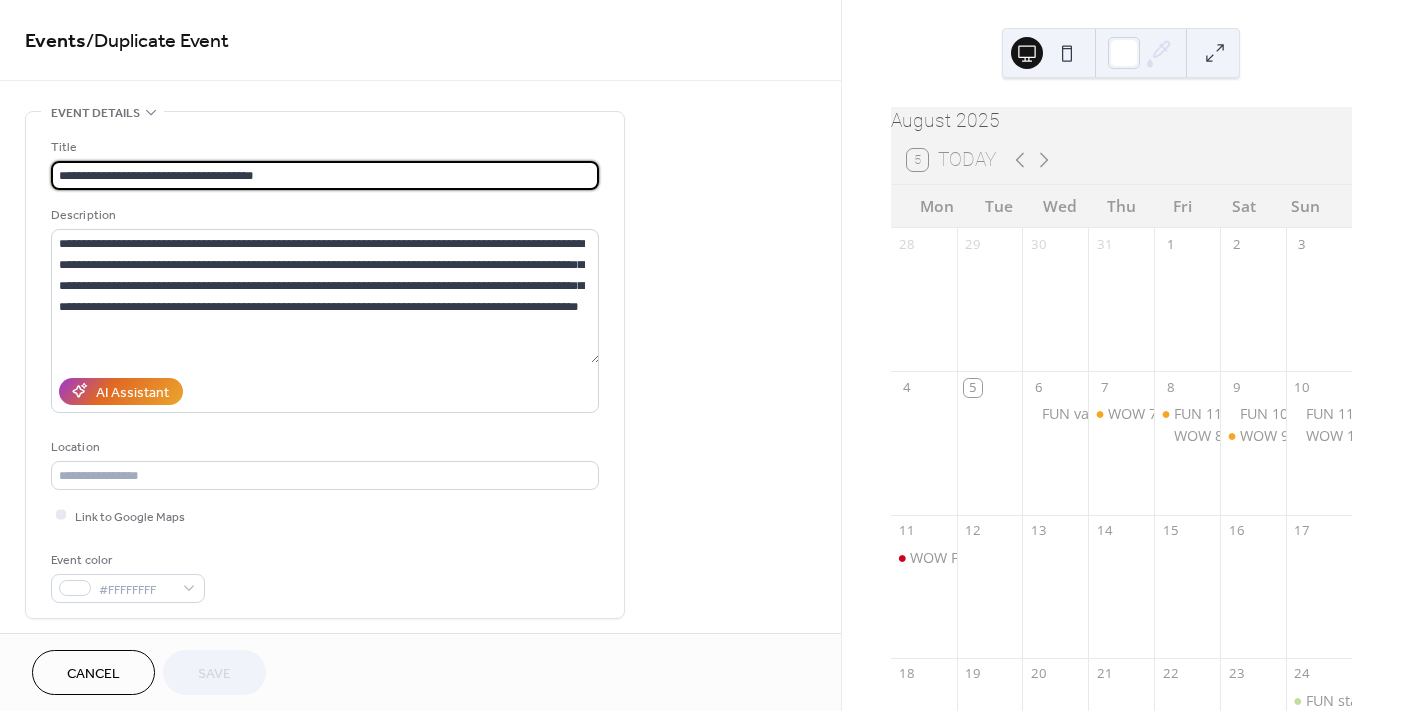 scroll, scrollTop: 0, scrollLeft: 0, axis: both 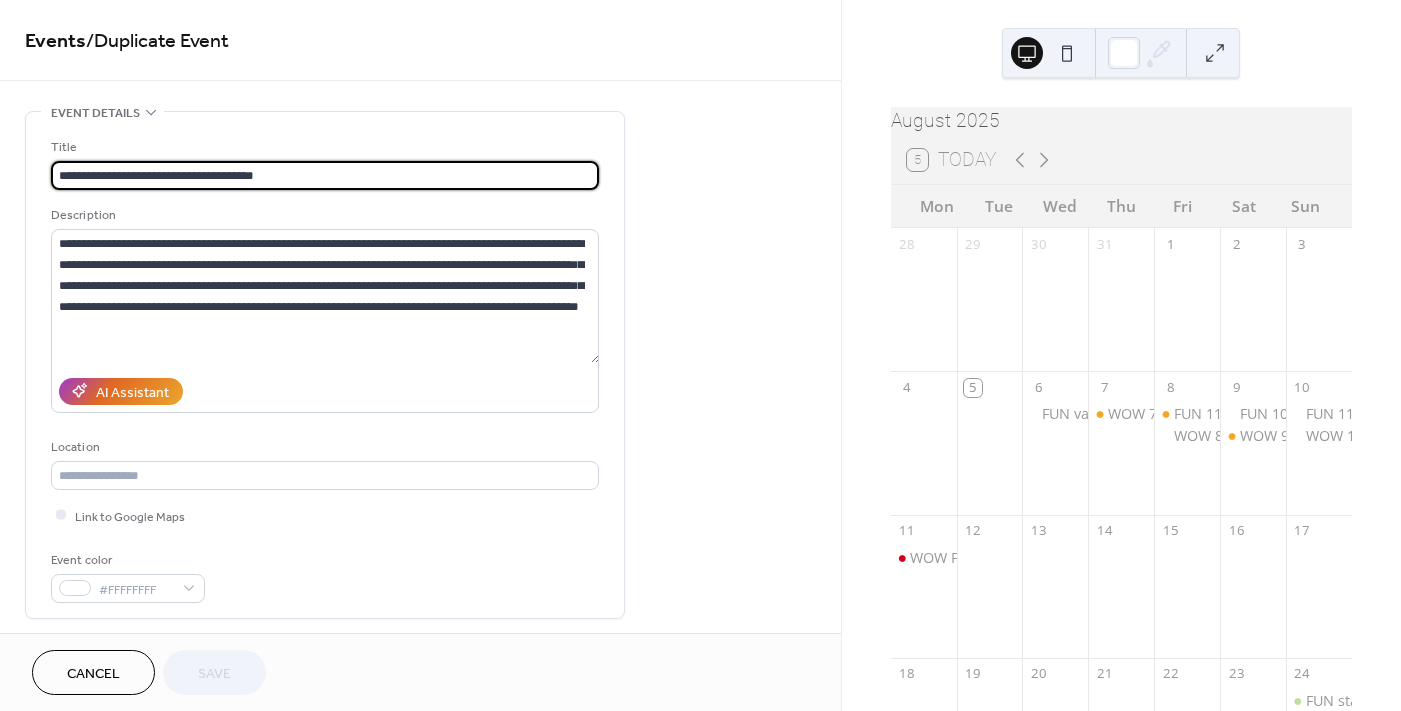 click on "**********" at bounding box center [325, 175] 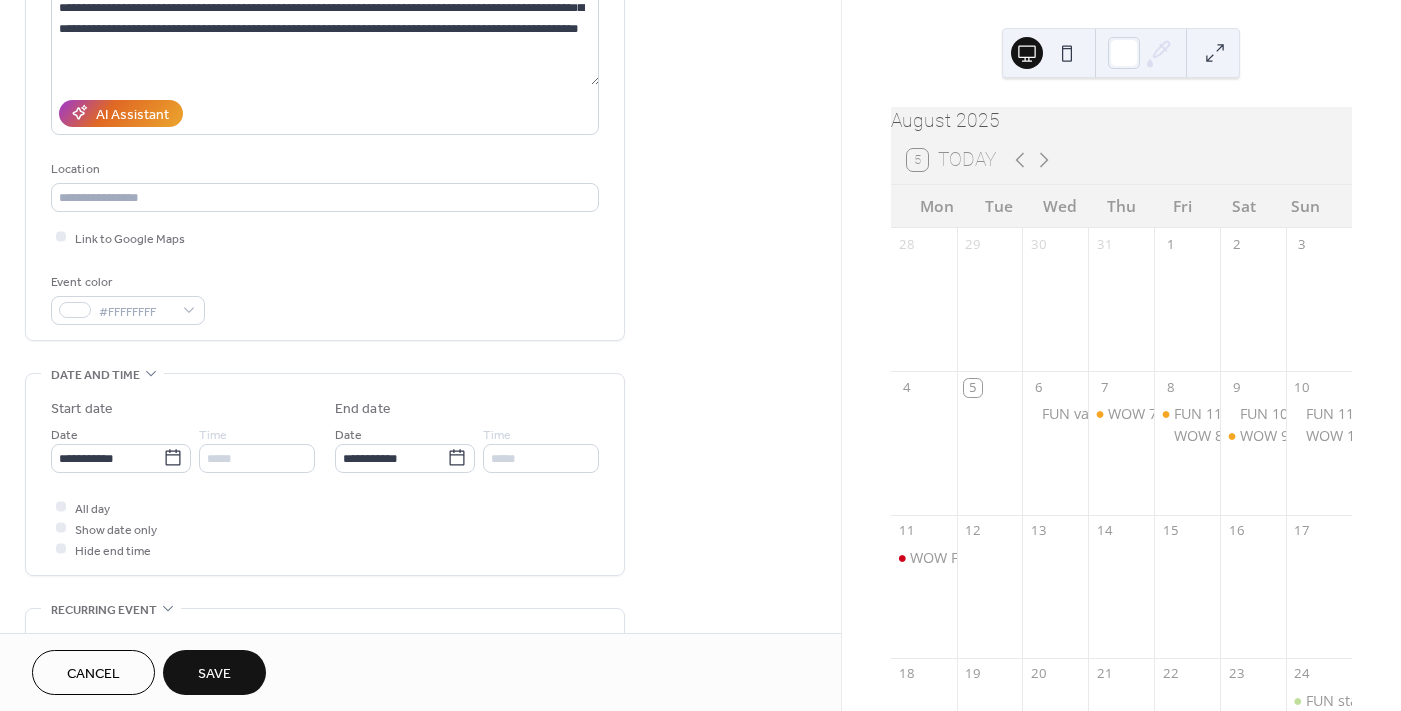 scroll, scrollTop: 300, scrollLeft: 0, axis: vertical 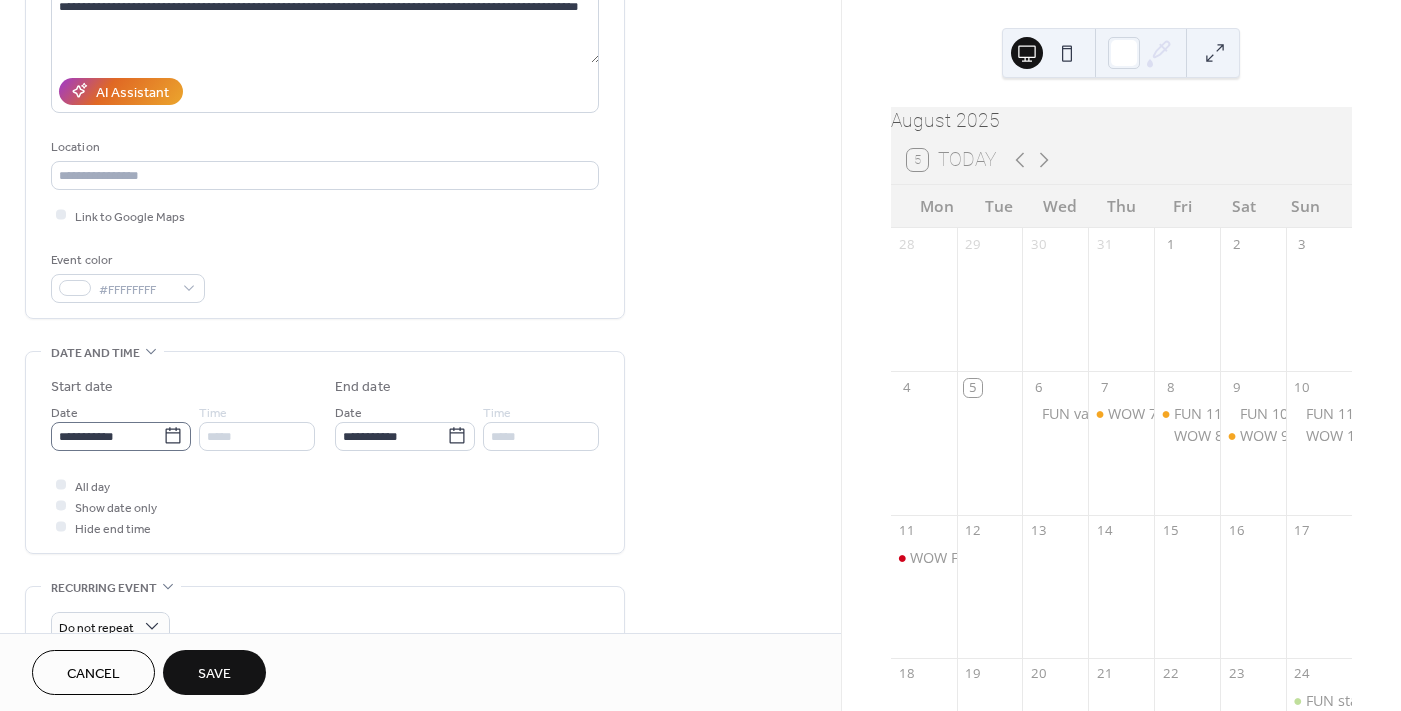 type on "**********" 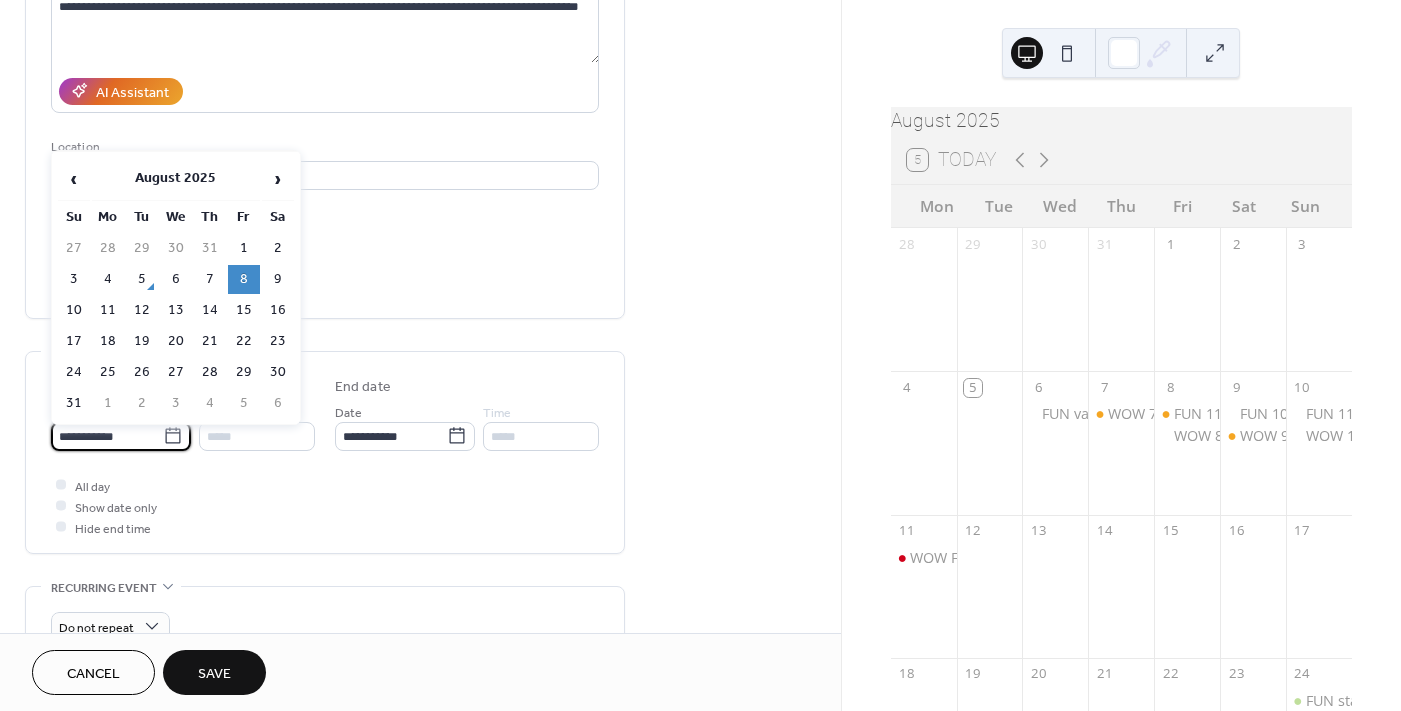 scroll, scrollTop: 0, scrollLeft: 0, axis: both 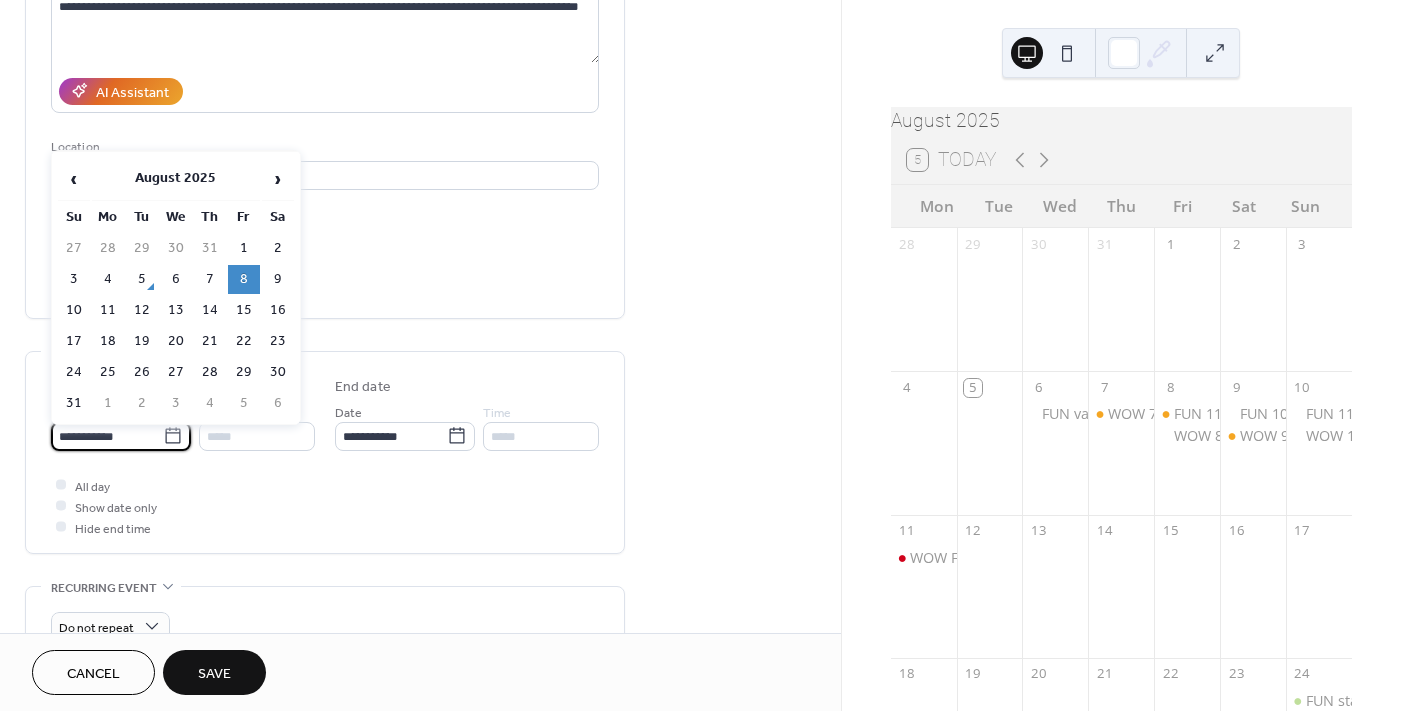 click on "**********" at bounding box center (107, 436) 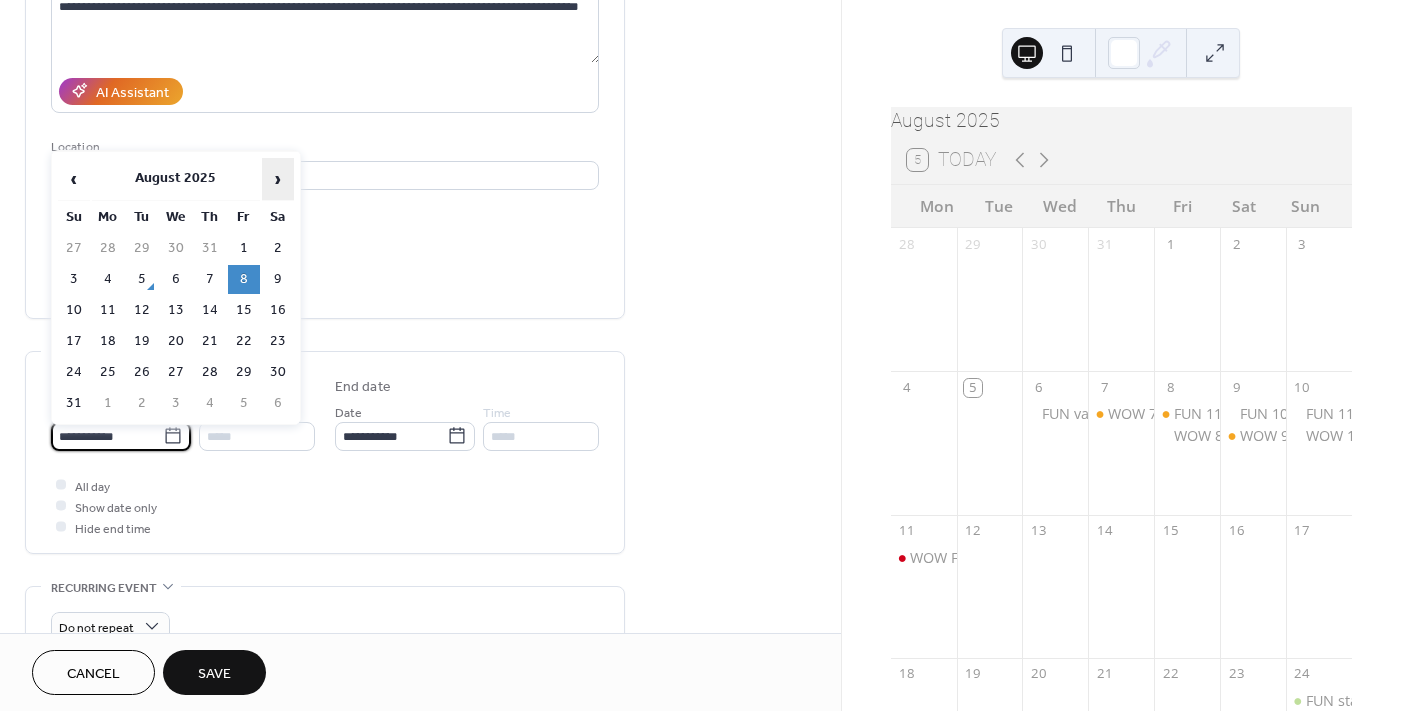 click on "›" at bounding box center (278, 179) 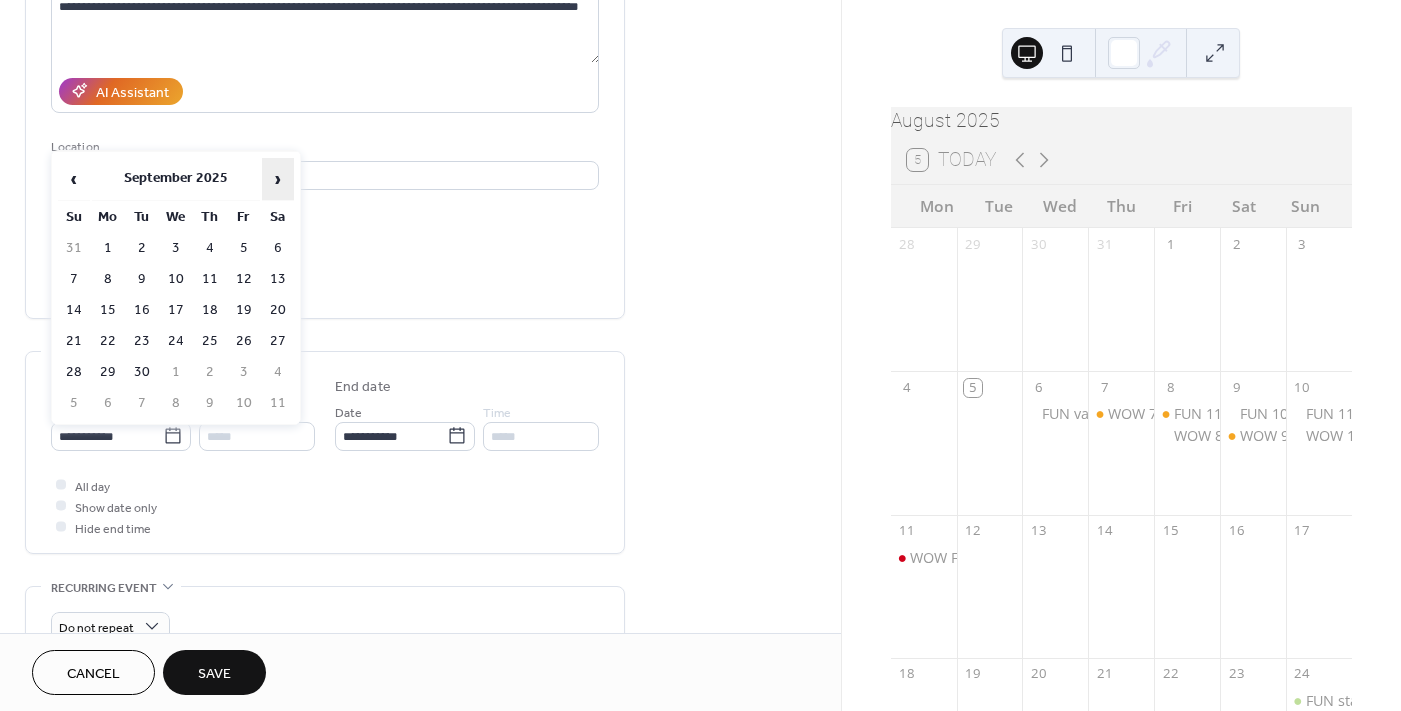 click on "›" at bounding box center (278, 179) 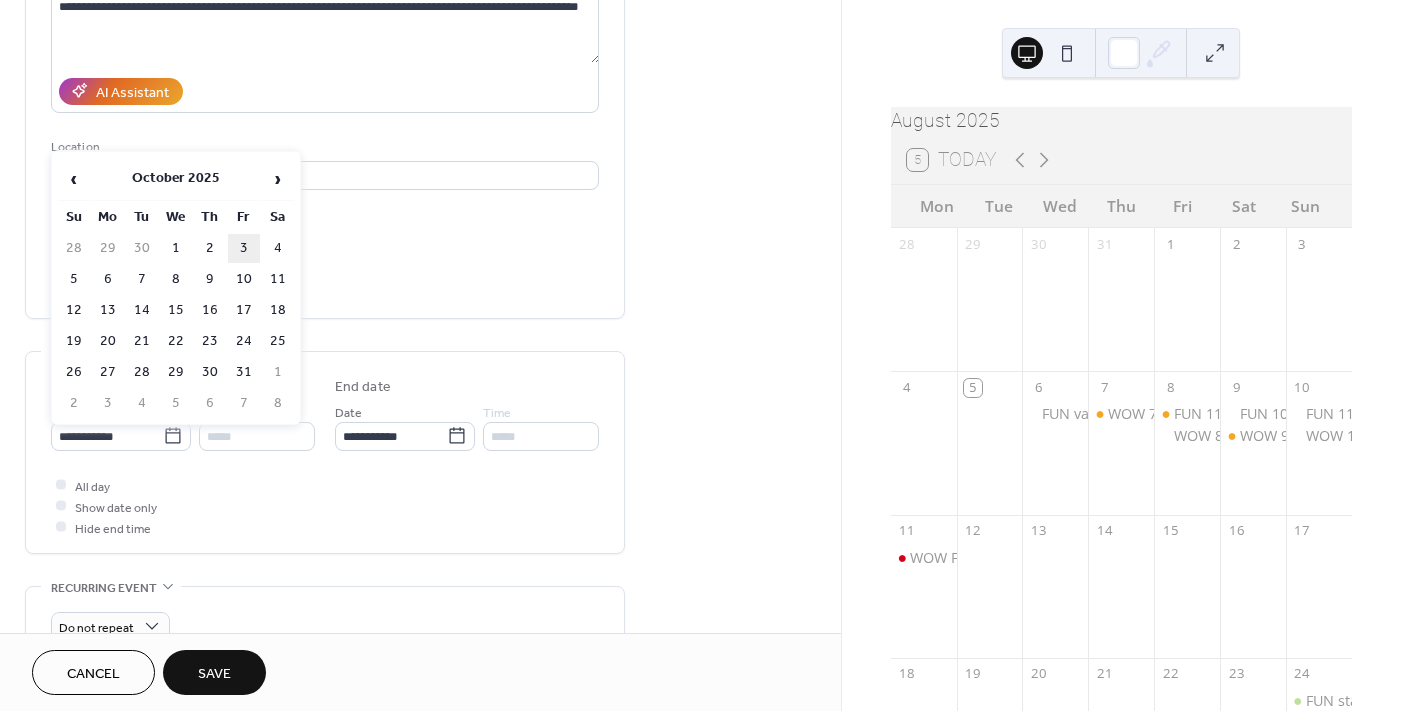 click on "3" at bounding box center [244, 248] 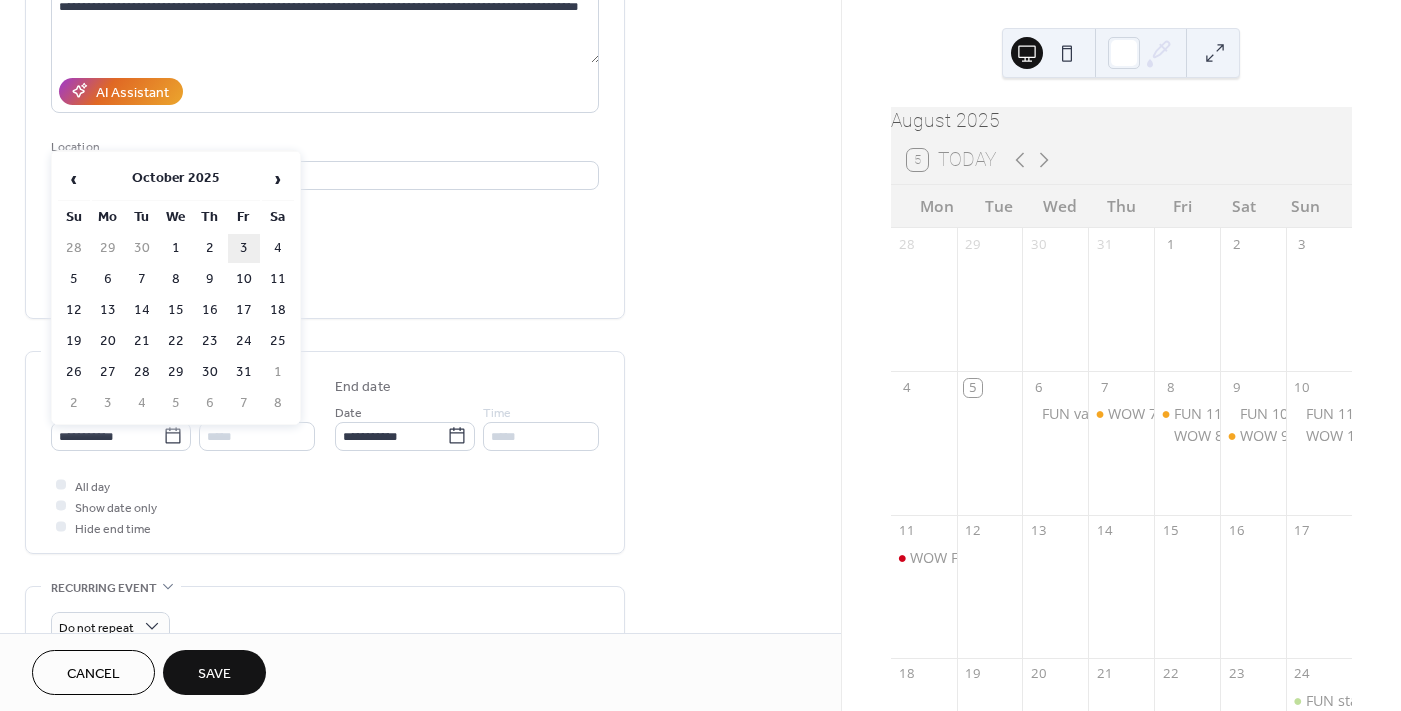 type on "**********" 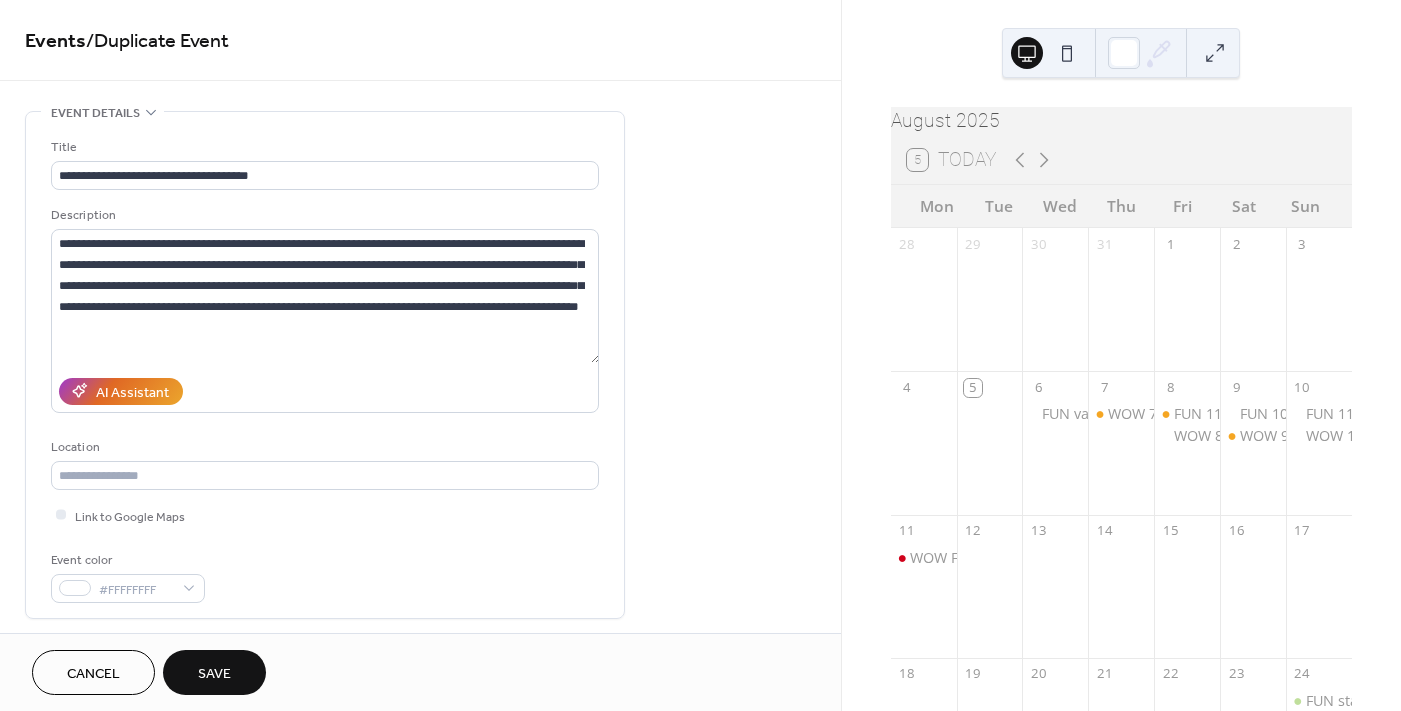 scroll, scrollTop: 691, scrollLeft: 0, axis: vertical 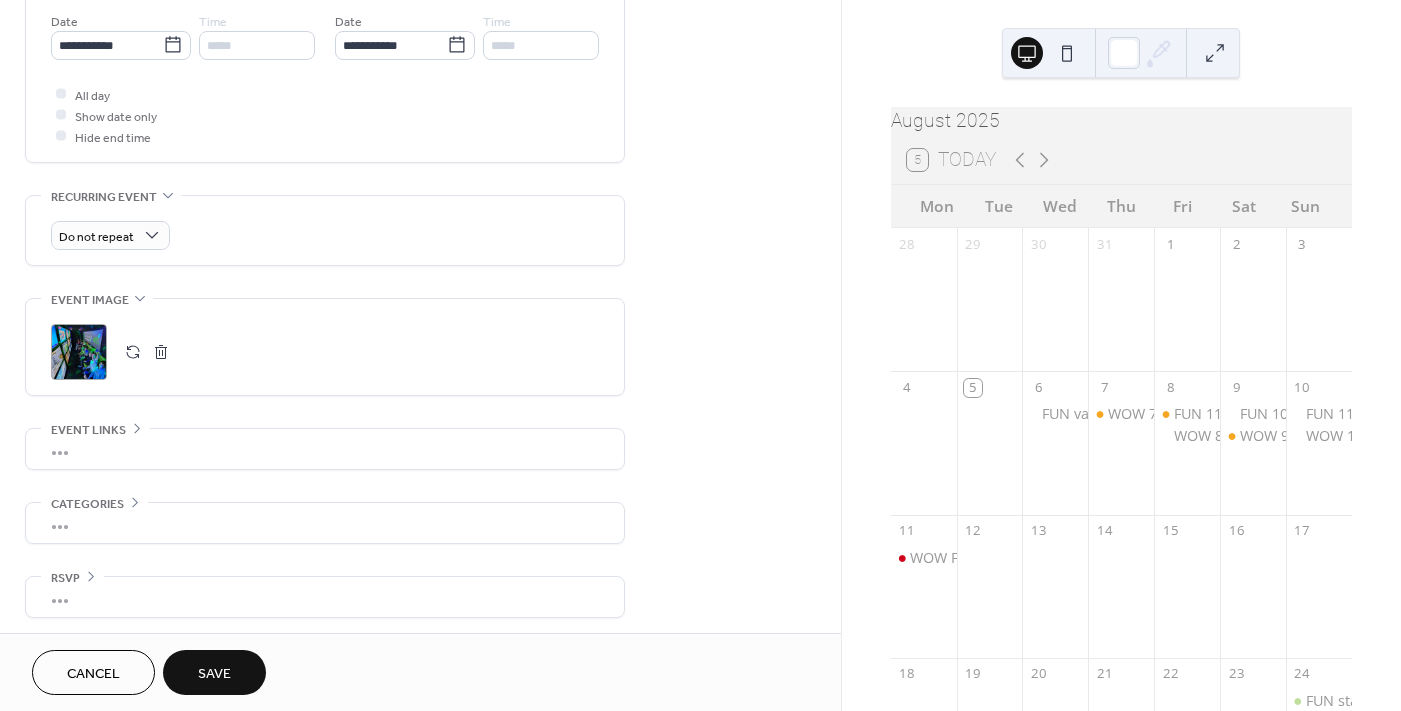 click on "Save" at bounding box center (214, 674) 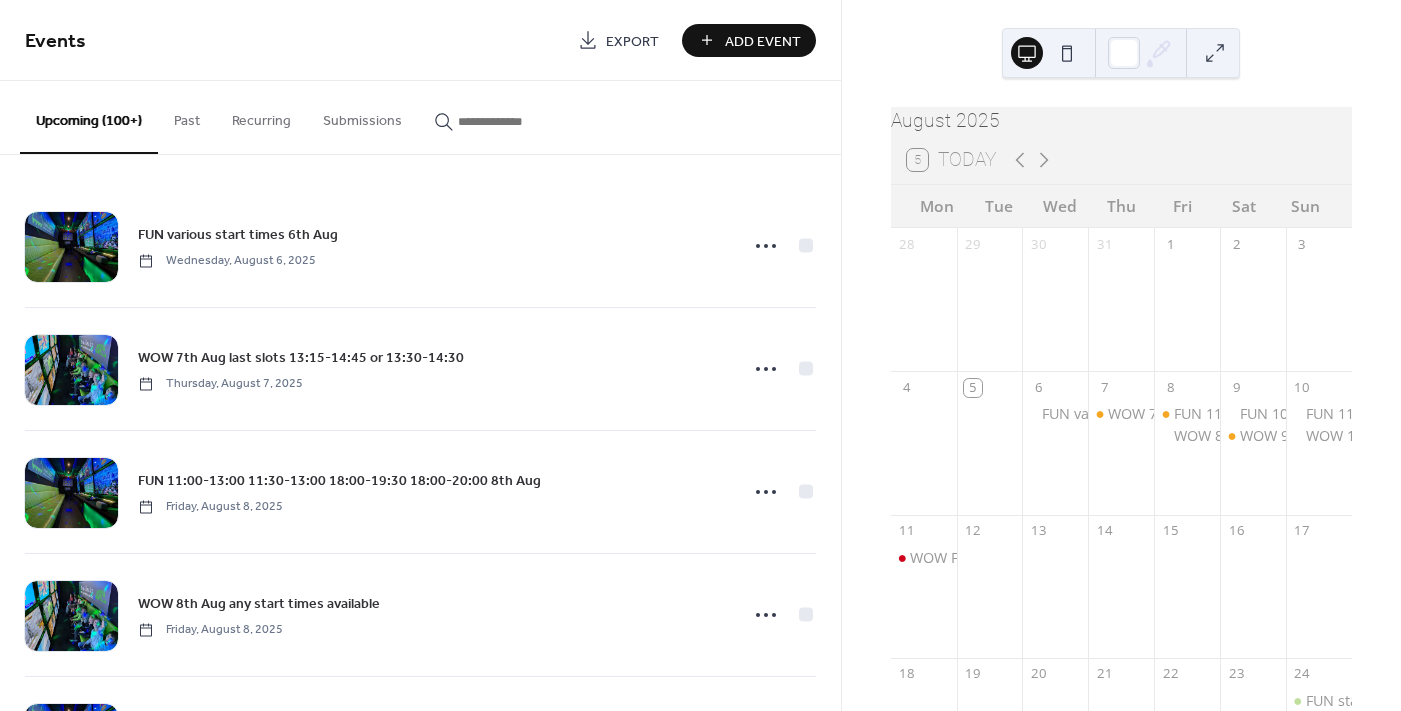 click at bounding box center (518, 121) 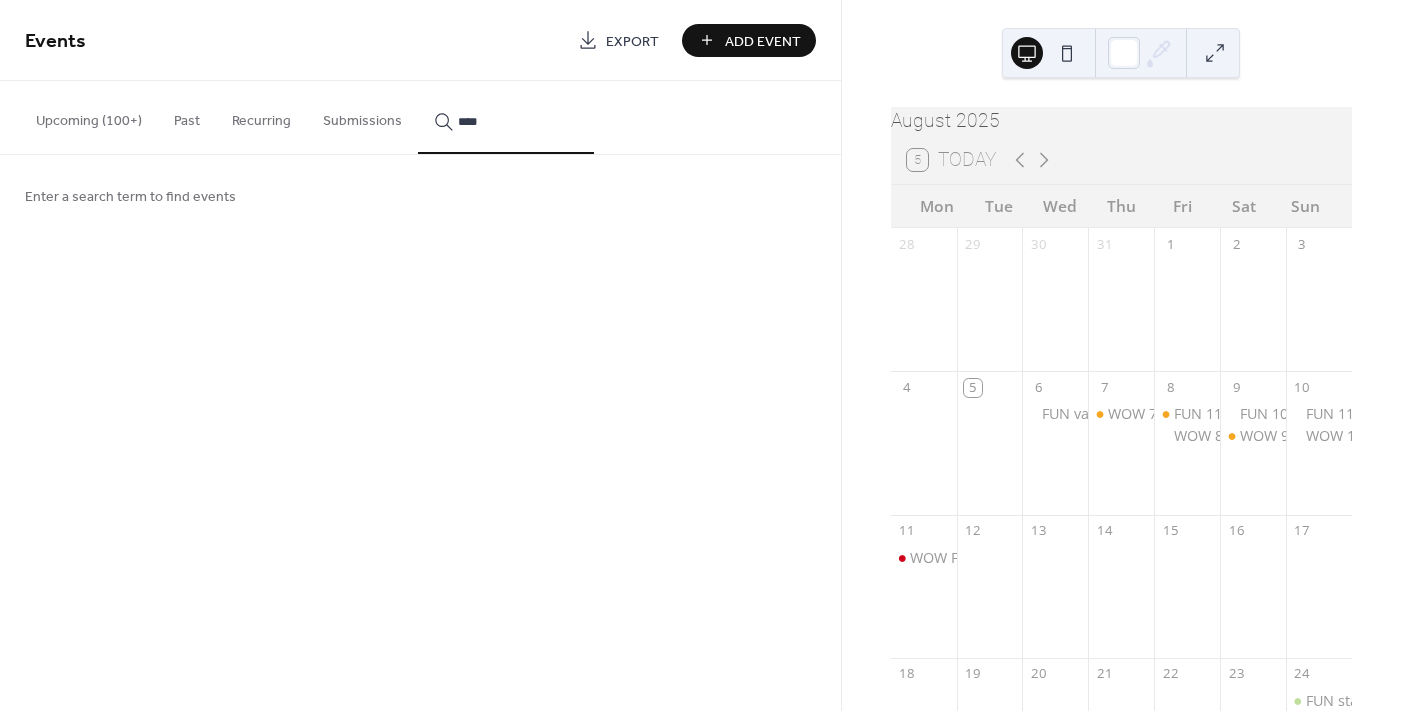 click on "***" at bounding box center (506, 117) 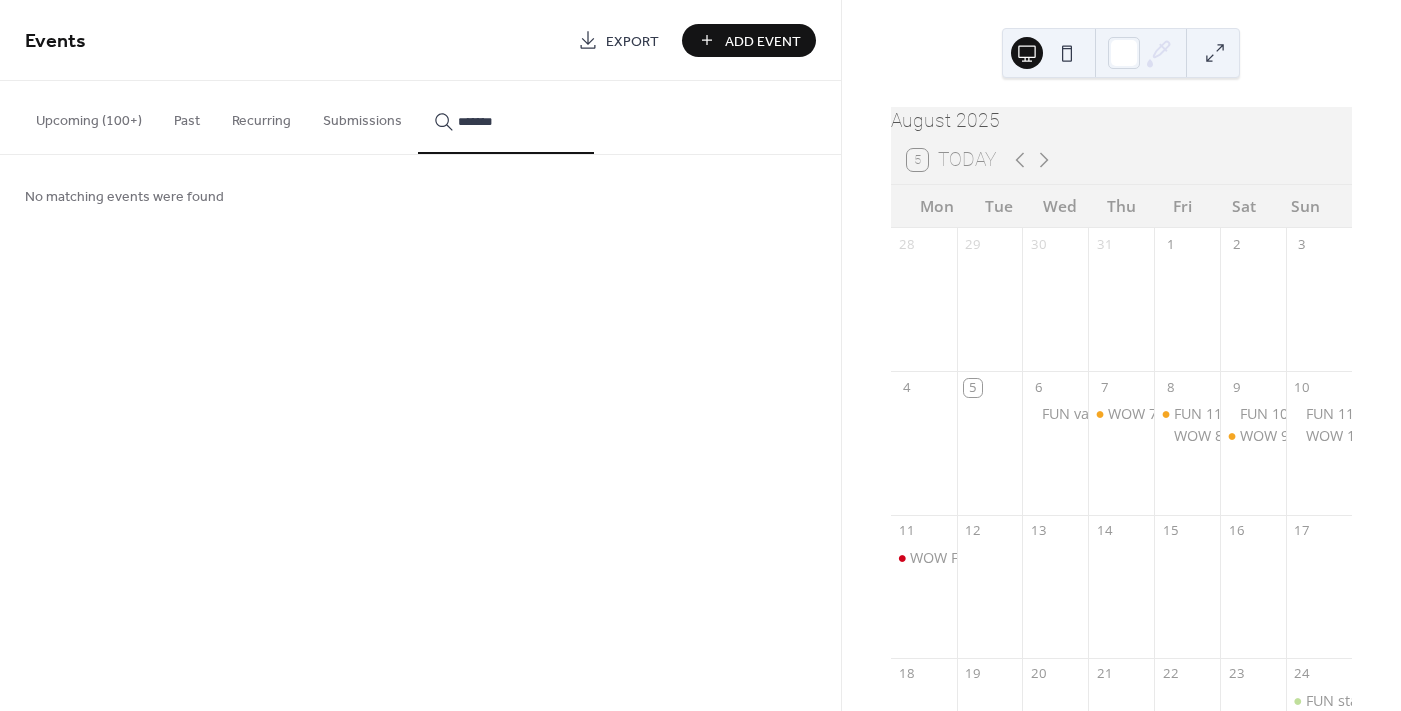 click on "*******" at bounding box center (518, 121) 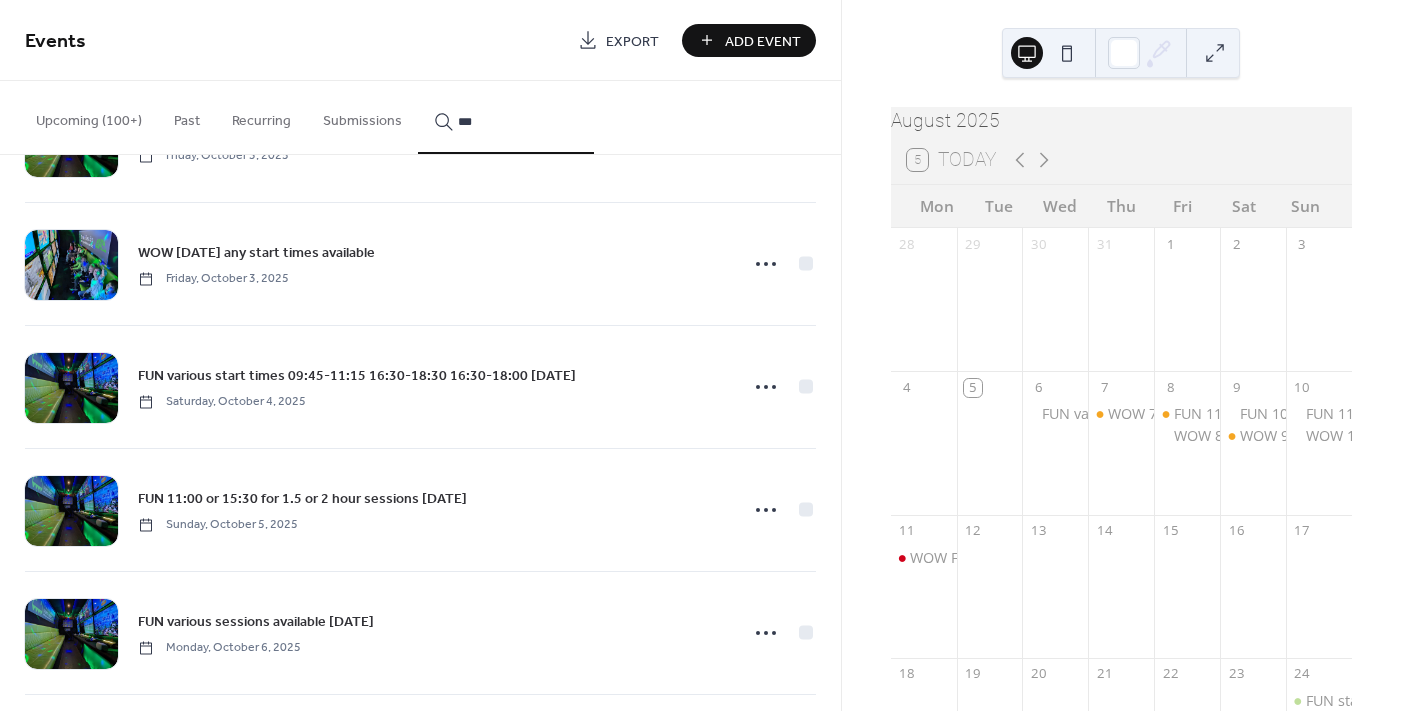 scroll, scrollTop: 600, scrollLeft: 0, axis: vertical 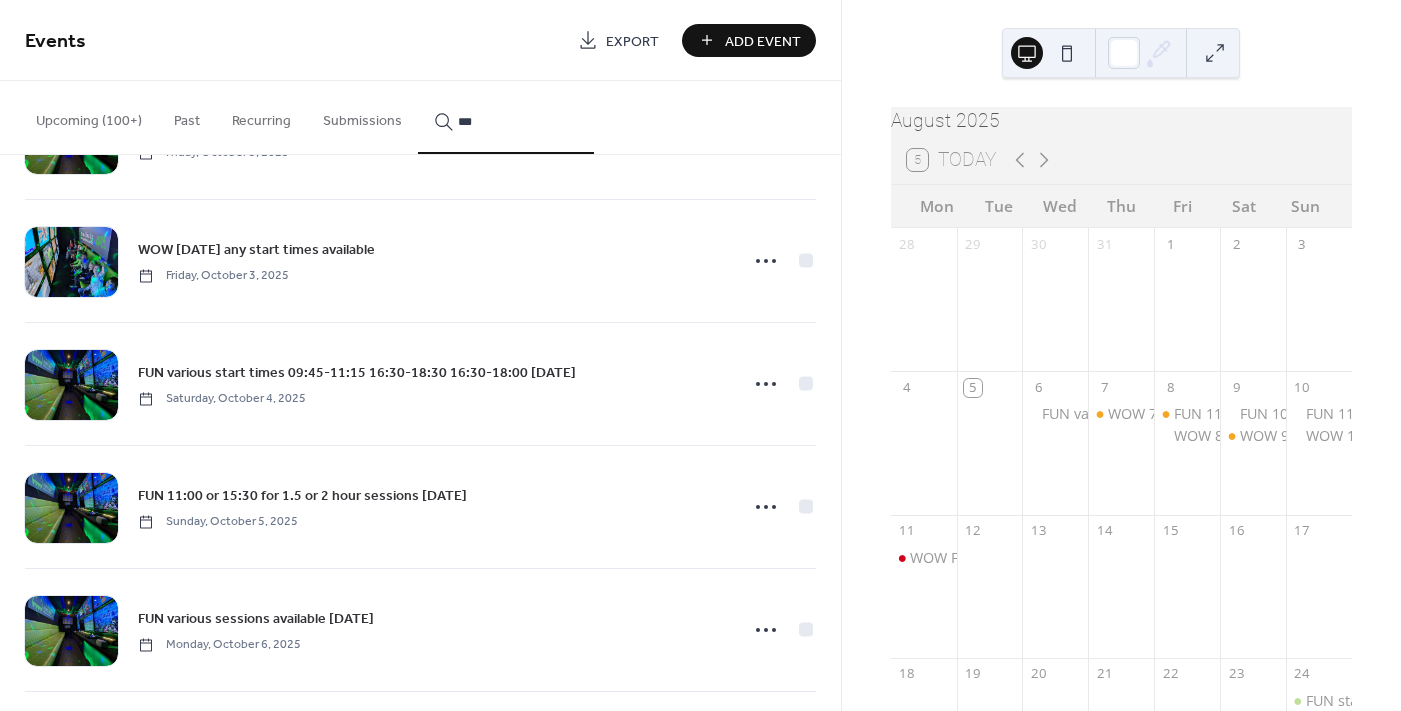 type on "***" 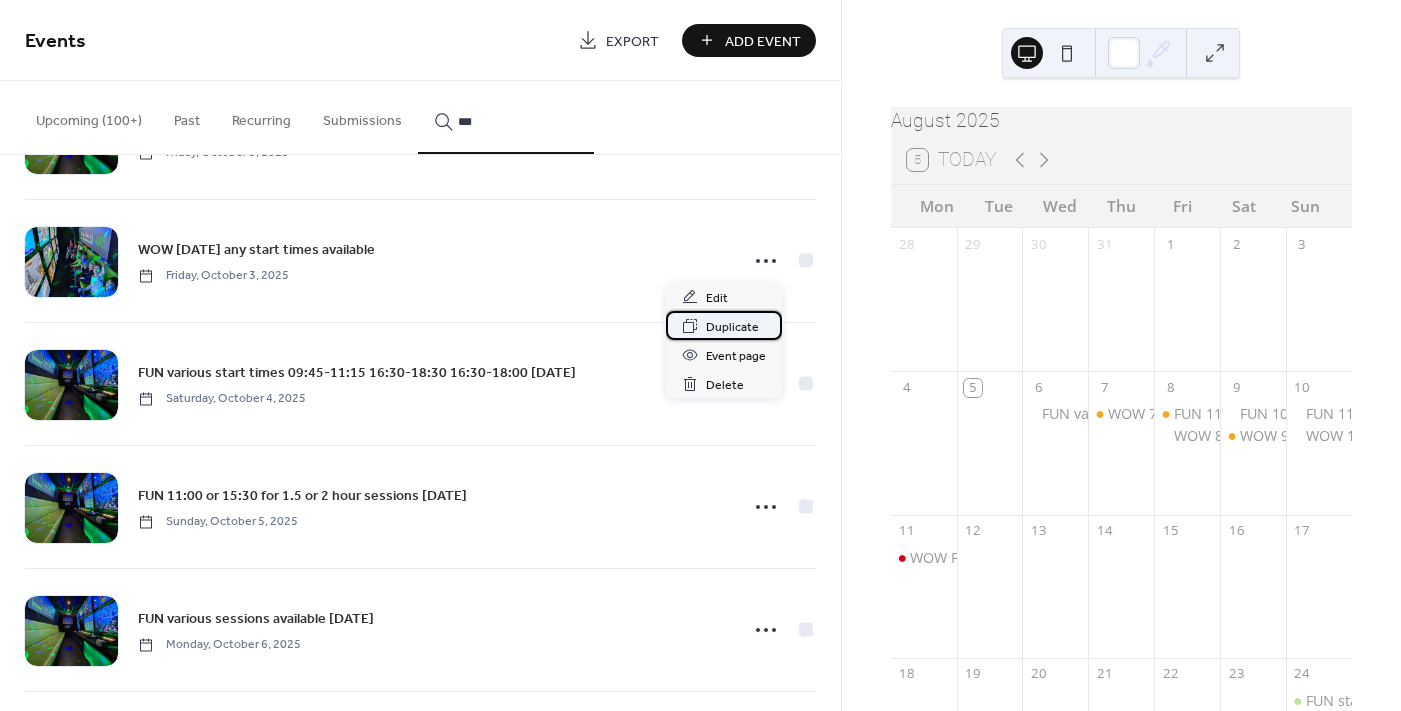 click on "Duplicate" at bounding box center [732, 327] 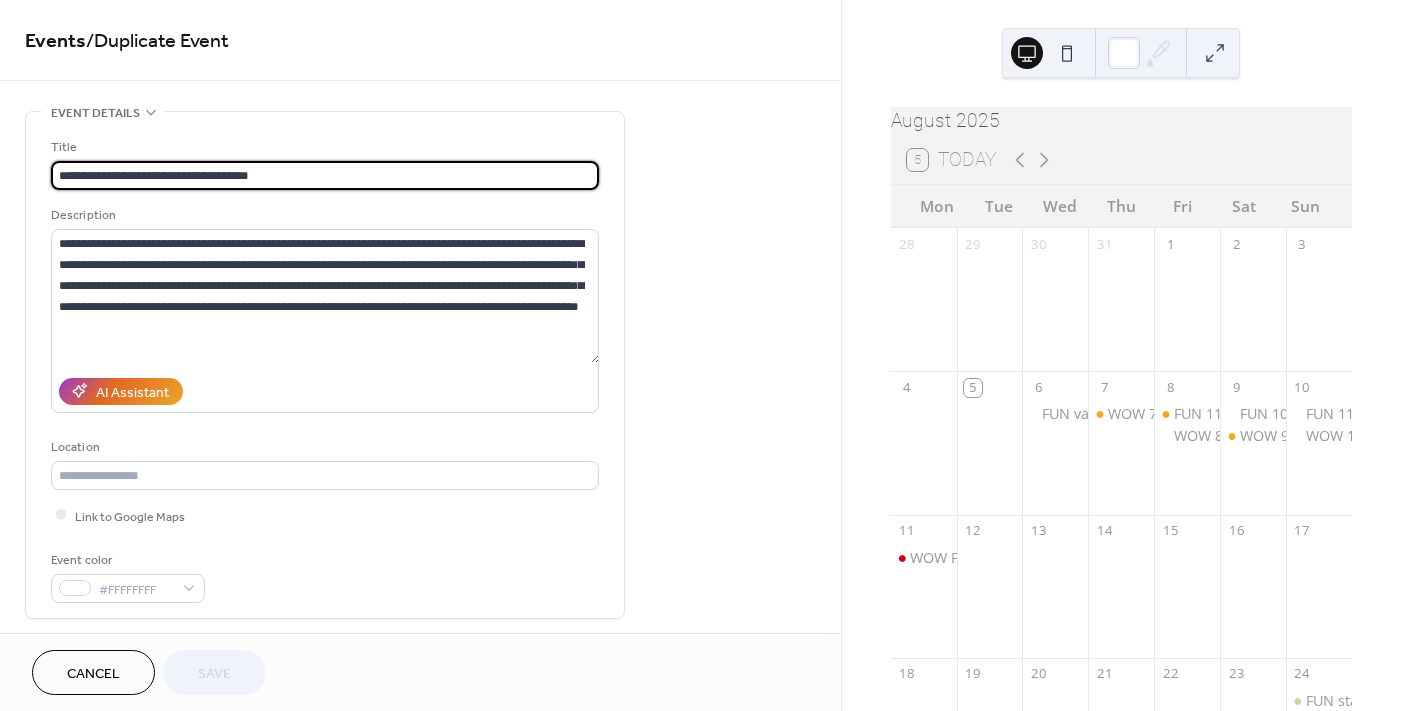 drag, startPoint x: 108, startPoint y: 172, endPoint x: 92, endPoint y: 173, distance: 16.03122 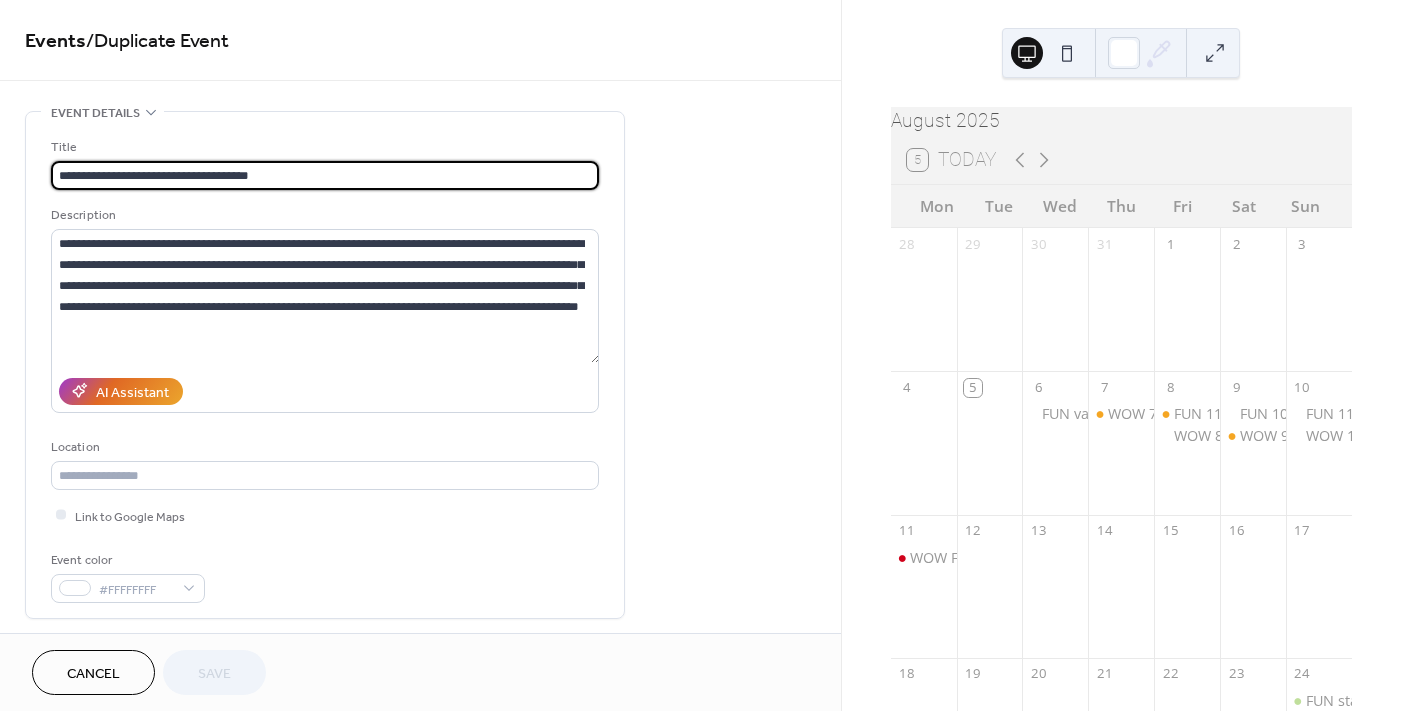 click on "**********" at bounding box center [325, 175] 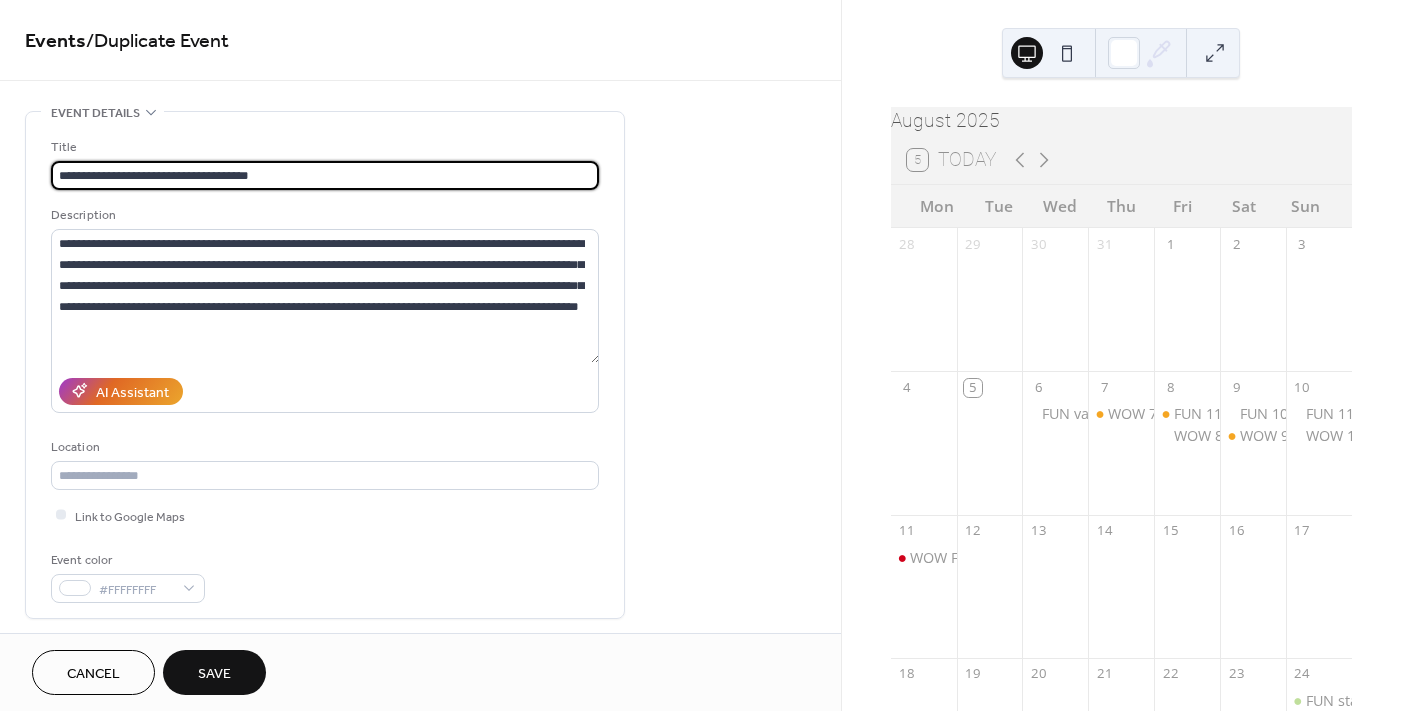 scroll, scrollTop: 0, scrollLeft: 0, axis: both 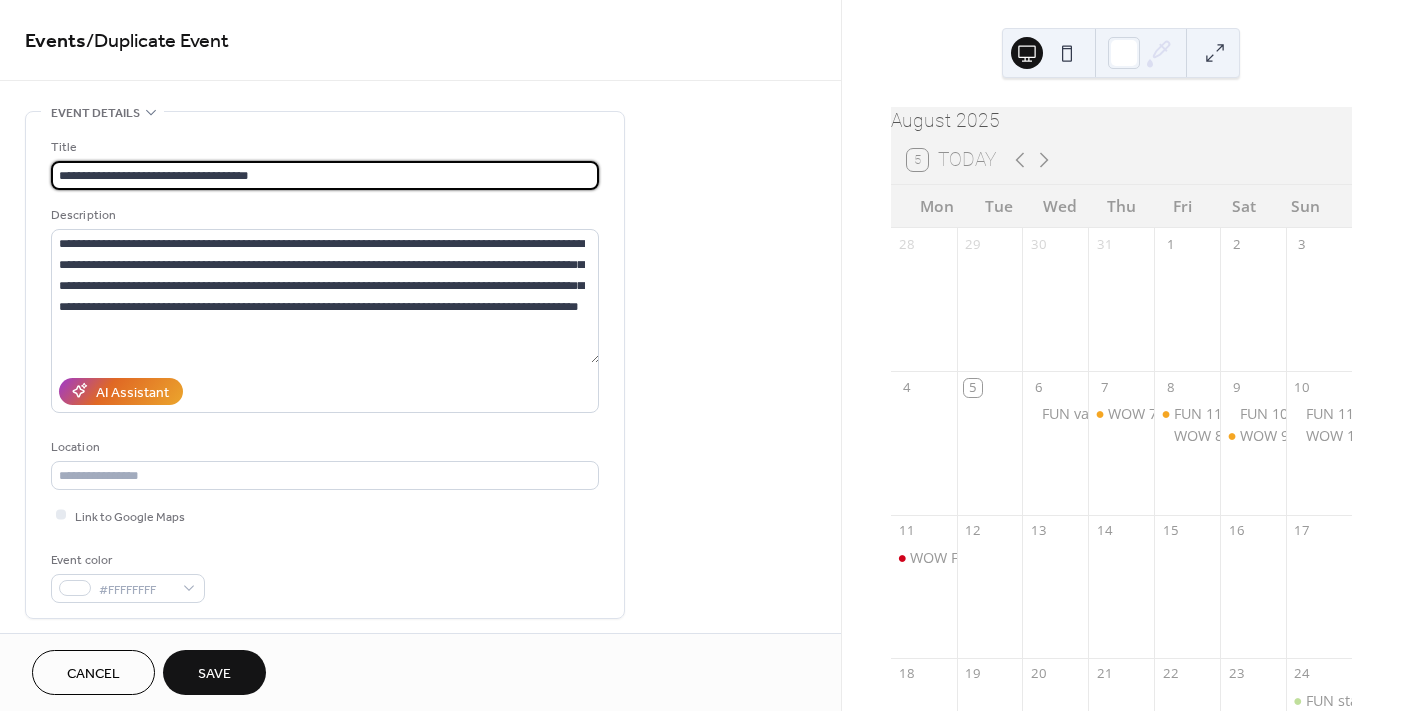 click on "**********" at bounding box center (325, 175) 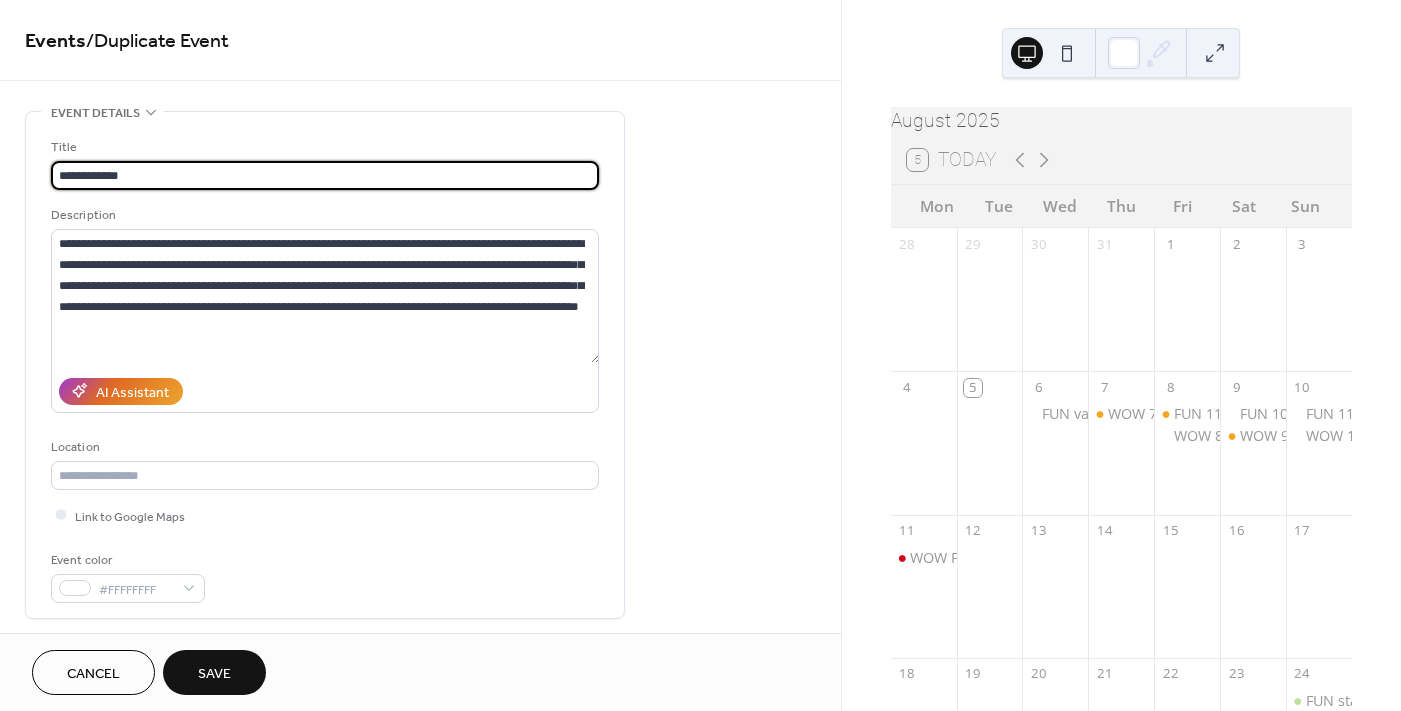 scroll, scrollTop: 0, scrollLeft: 0, axis: both 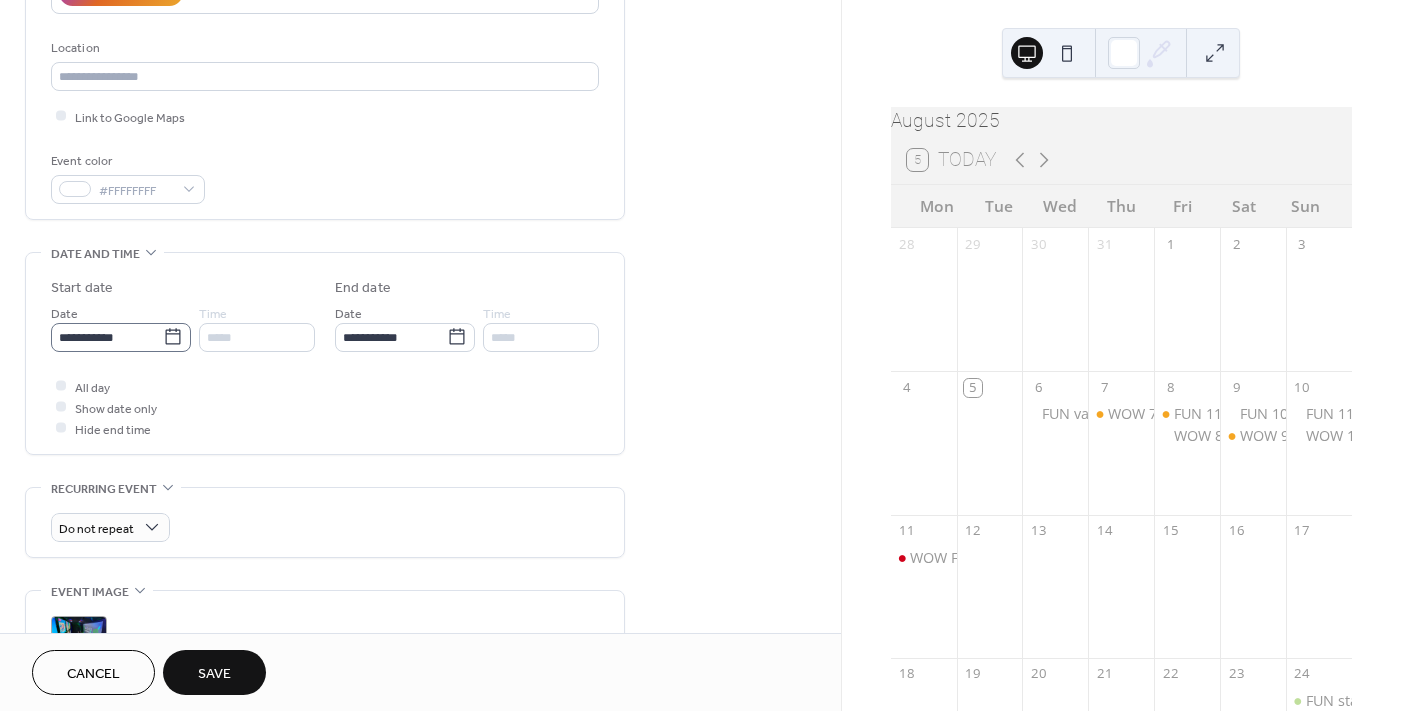 type on "**********" 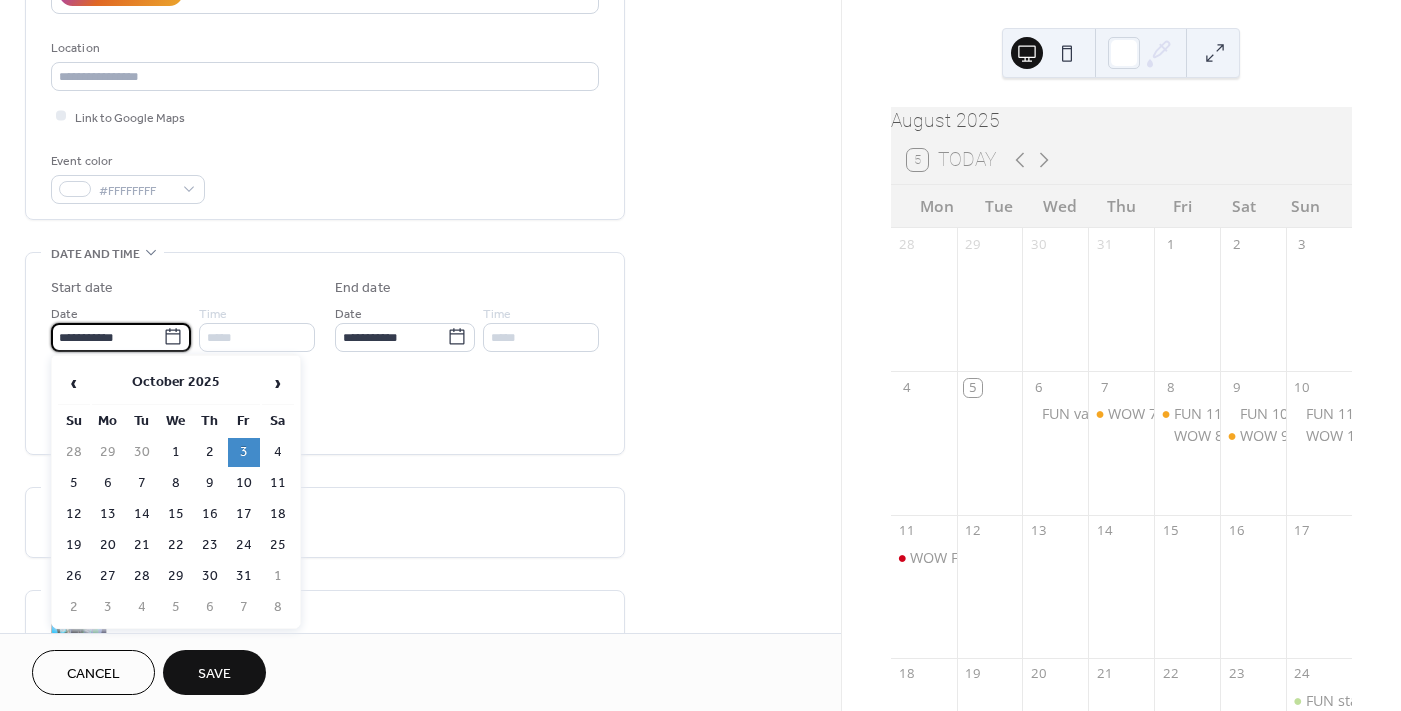 click on "**********" at bounding box center [107, 337] 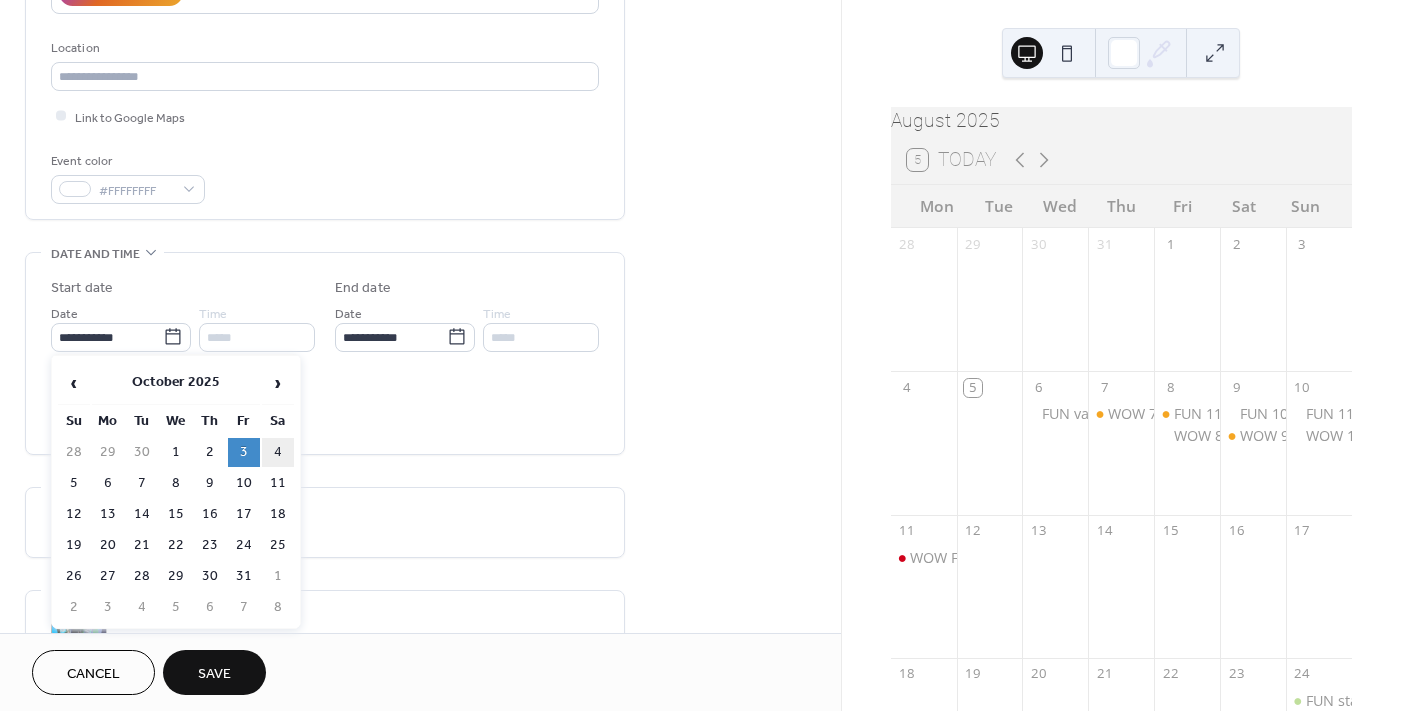 click on "4" at bounding box center [278, 452] 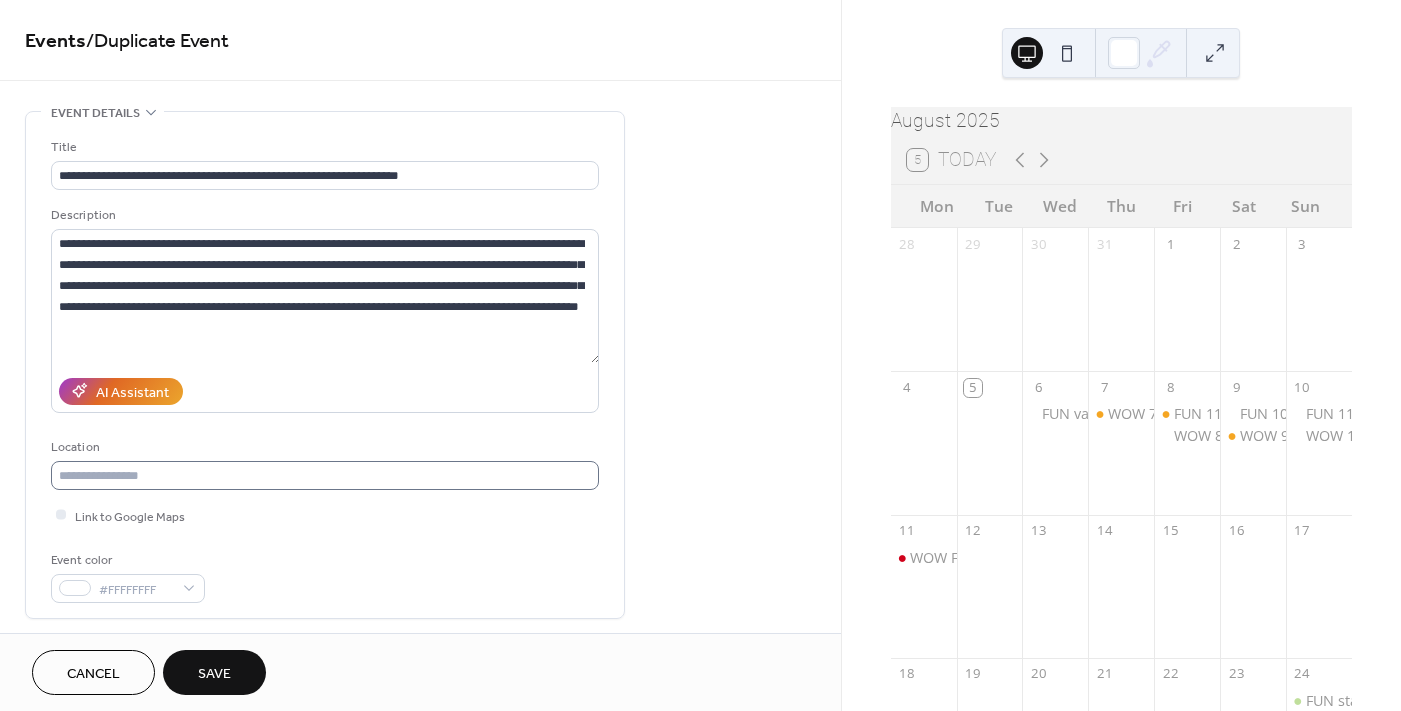 scroll, scrollTop: 300, scrollLeft: 0, axis: vertical 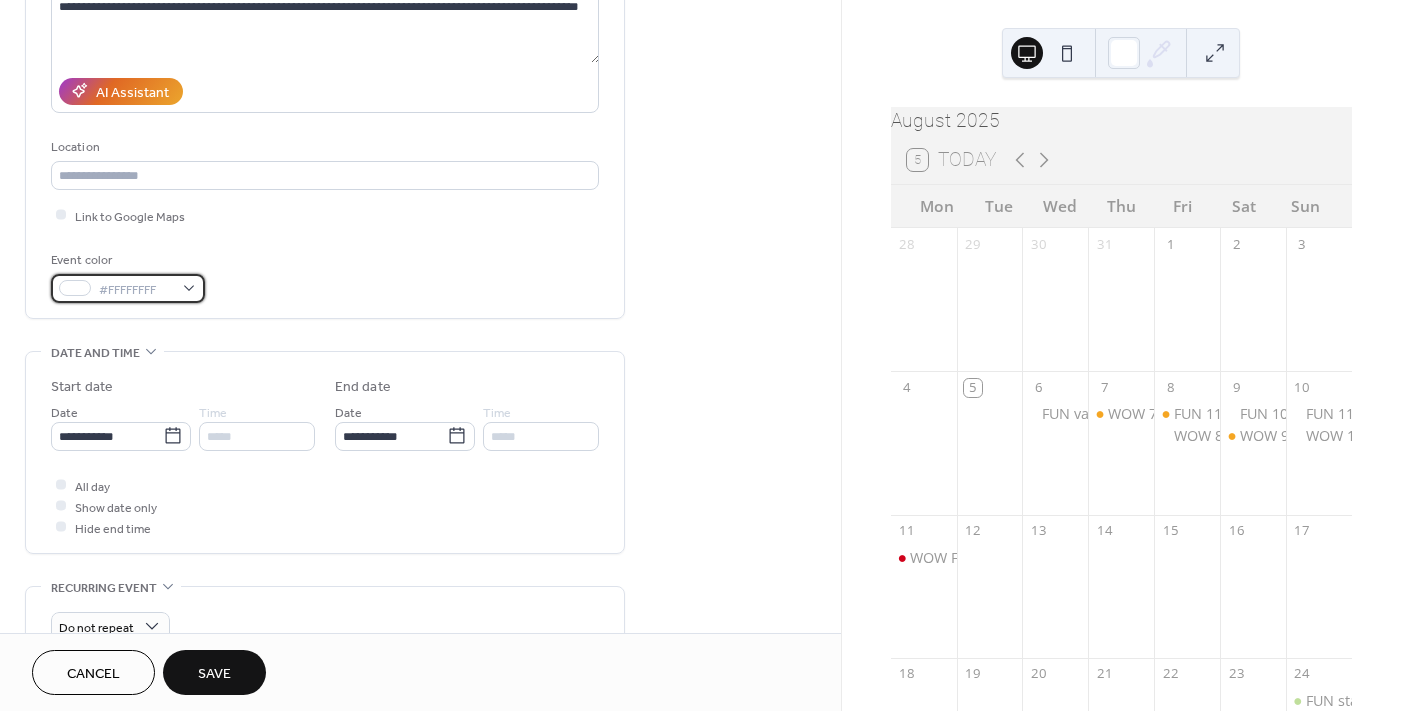 click on "#FFFFFFFF" at bounding box center [136, 289] 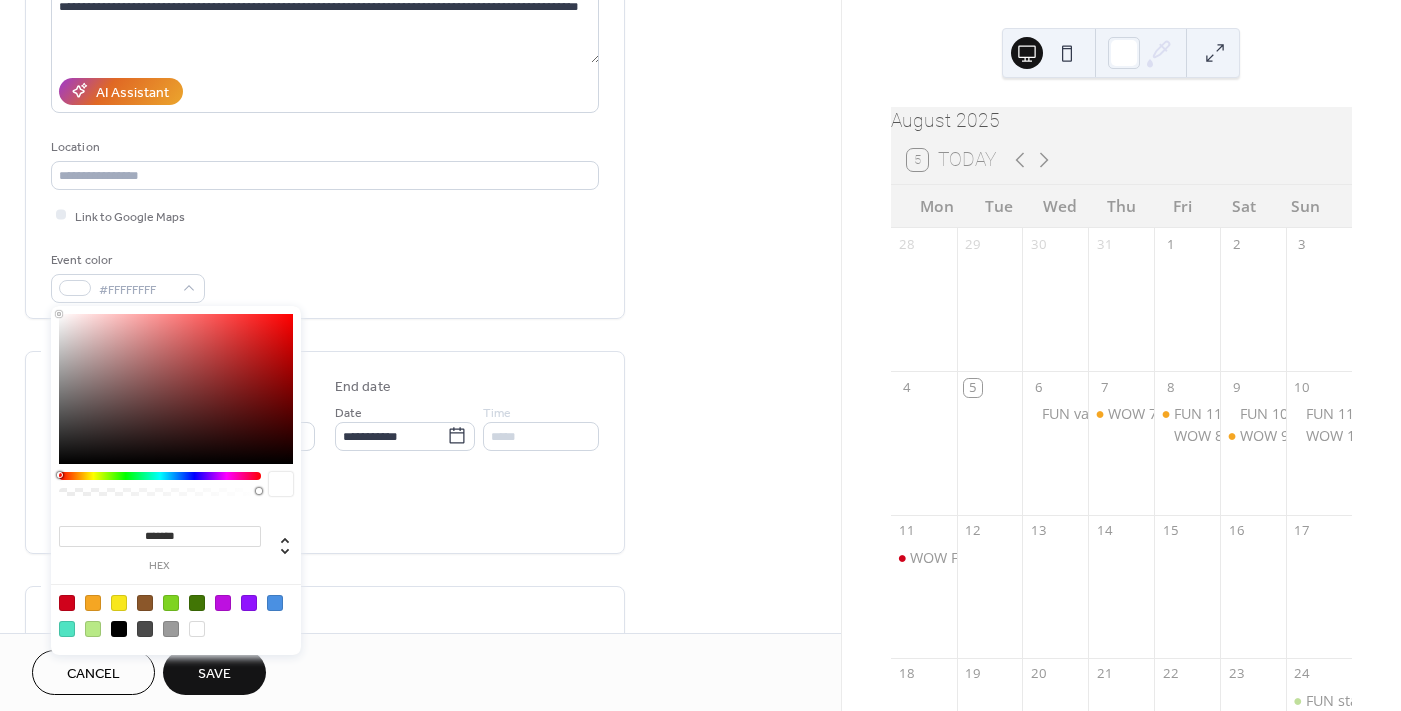 click at bounding box center (93, 603) 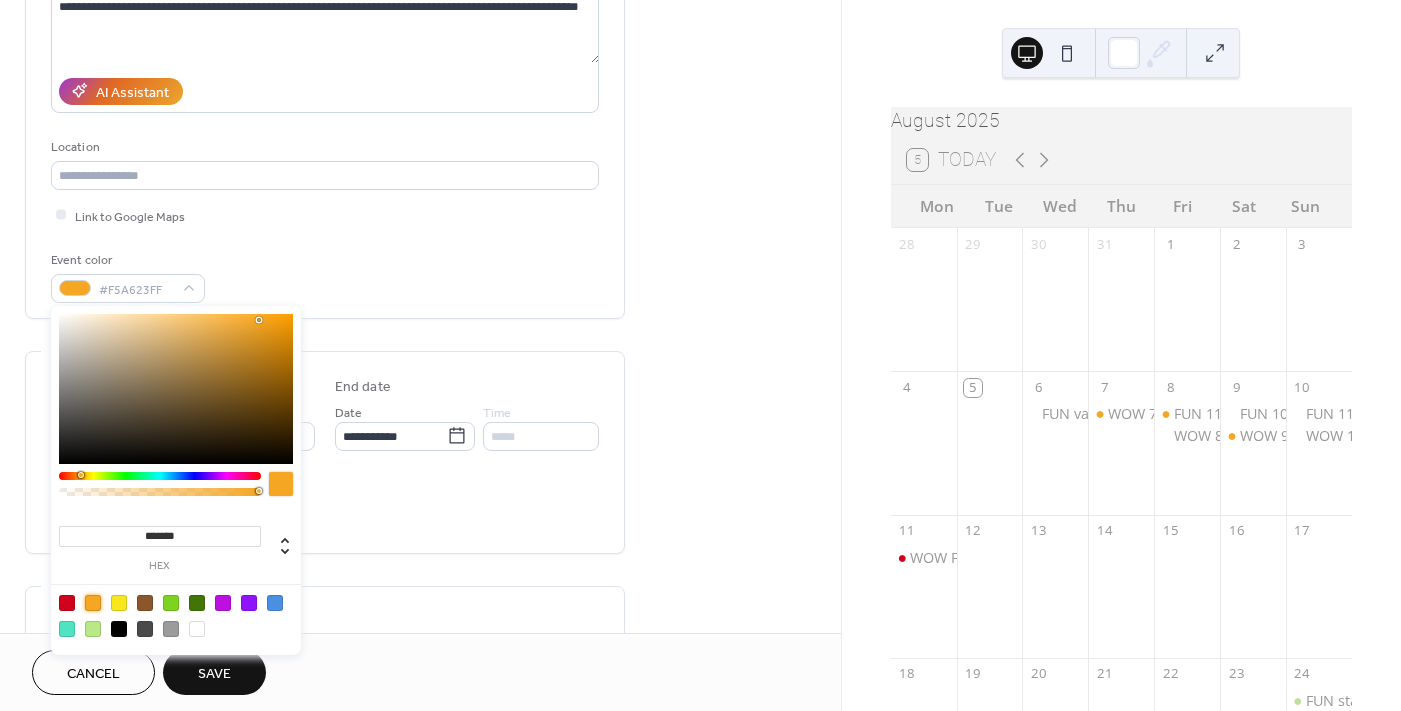 click on "**********" at bounding box center (325, 70) 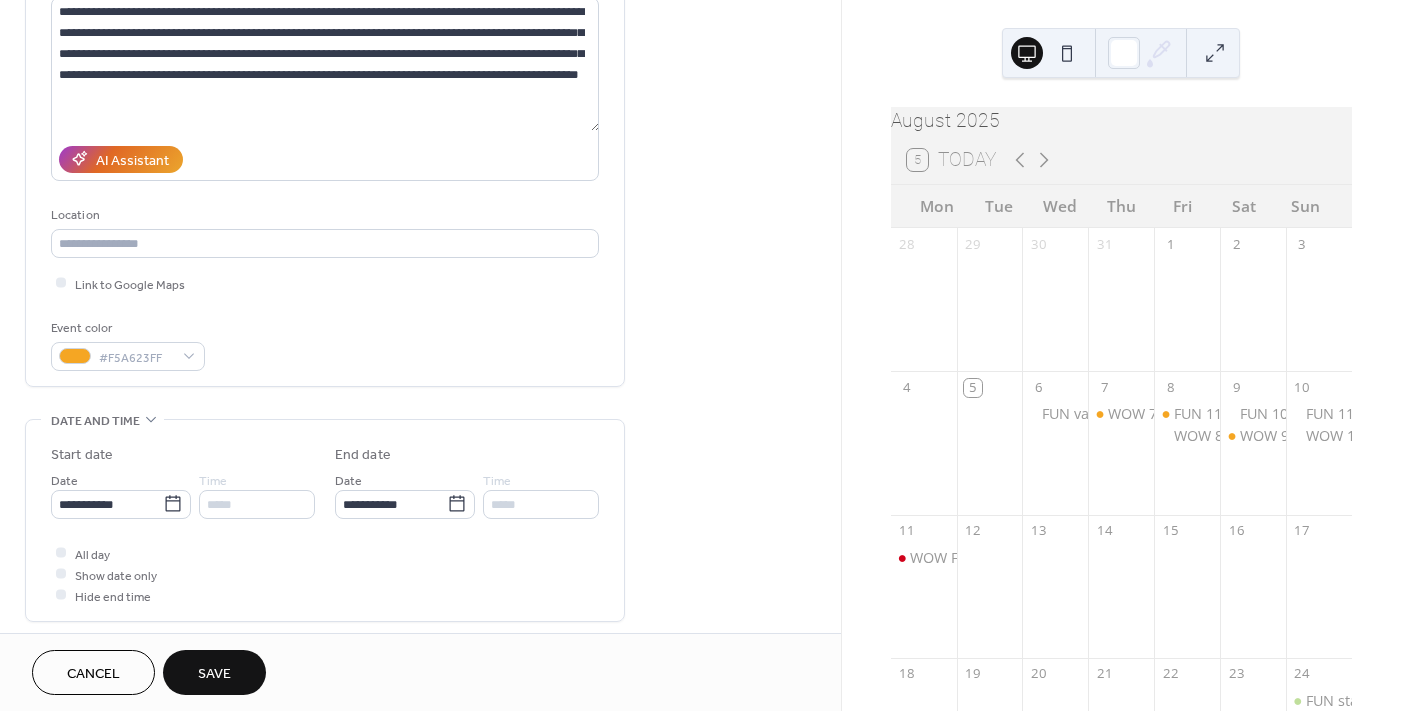 scroll, scrollTop: 0, scrollLeft: 0, axis: both 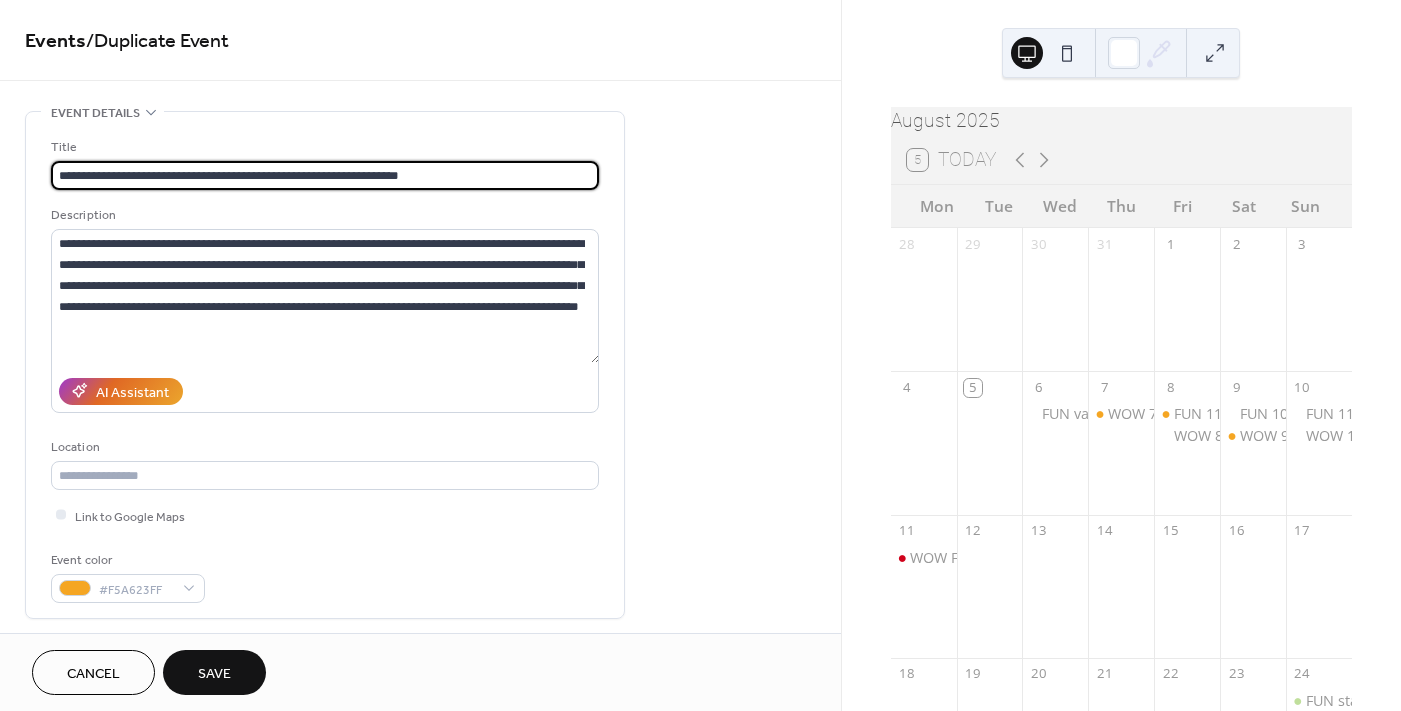 click on "**********" at bounding box center (325, 175) 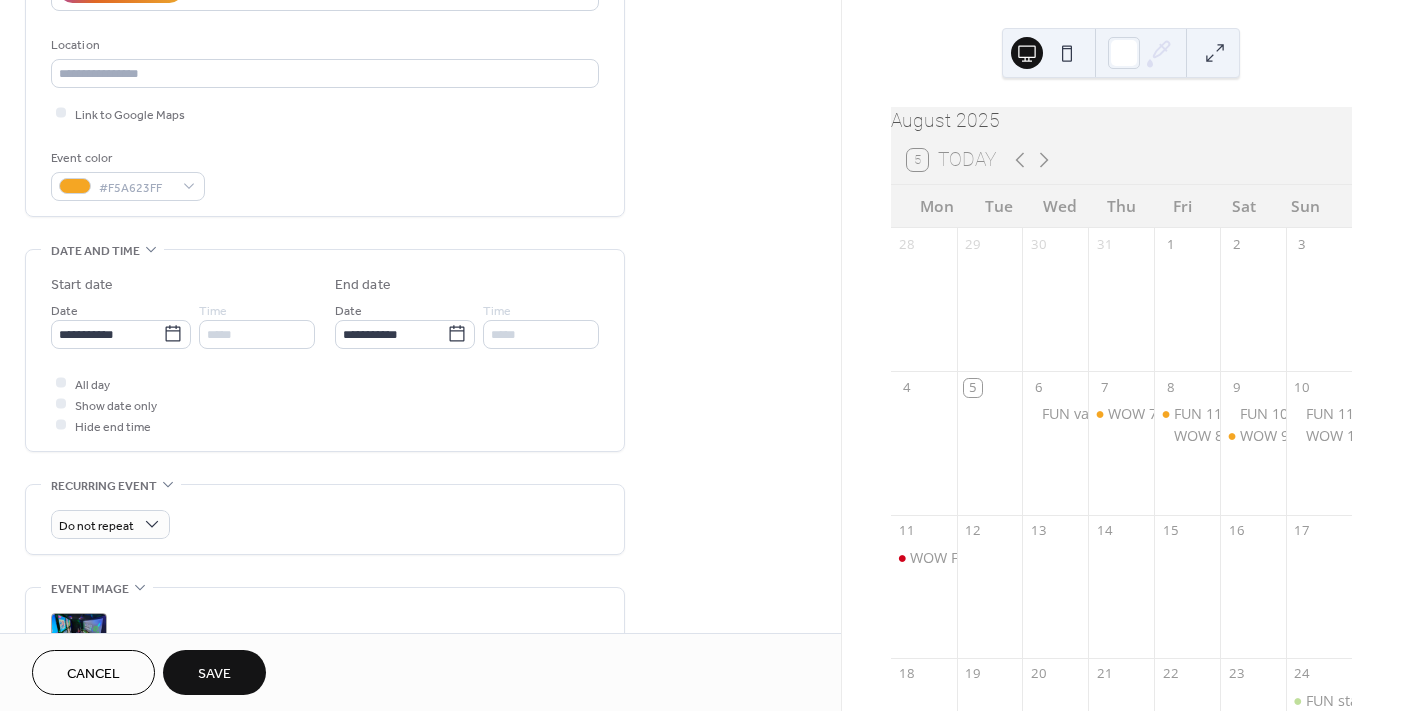 scroll, scrollTop: 500, scrollLeft: 0, axis: vertical 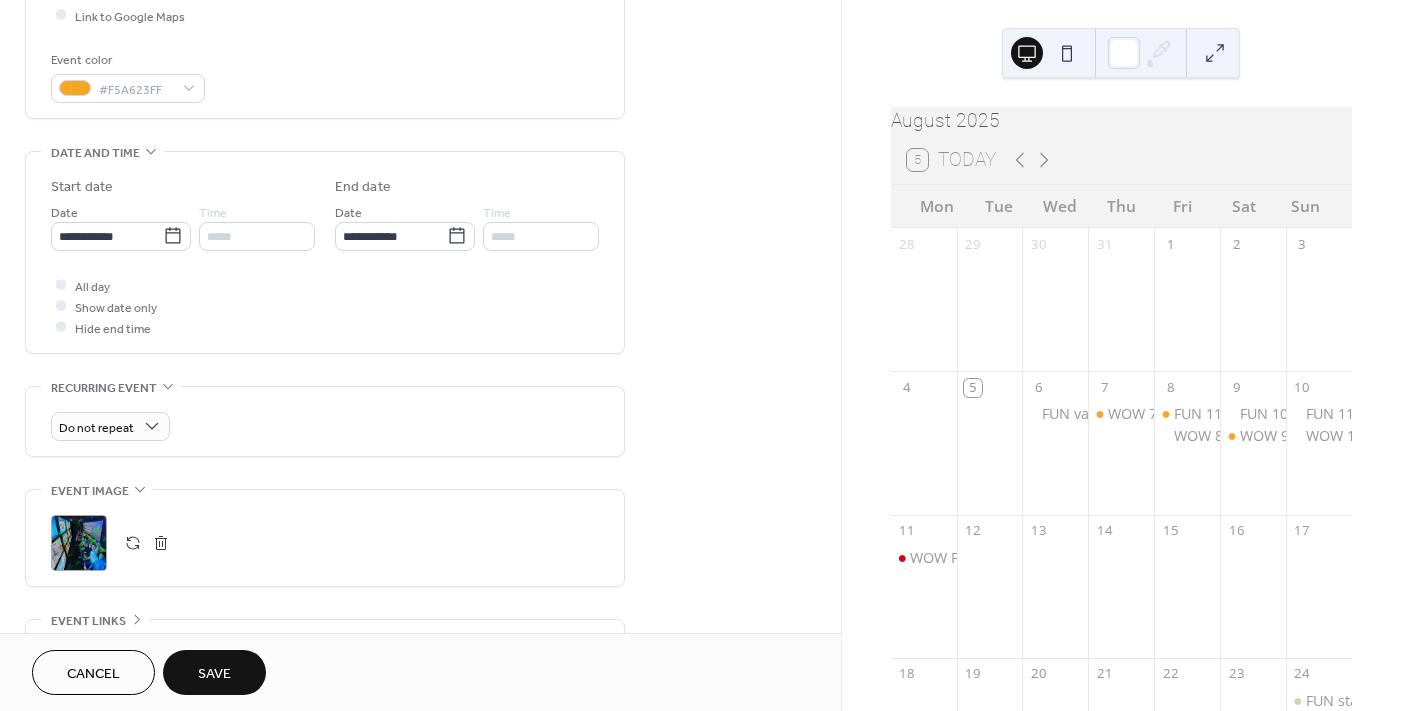 type on "**********" 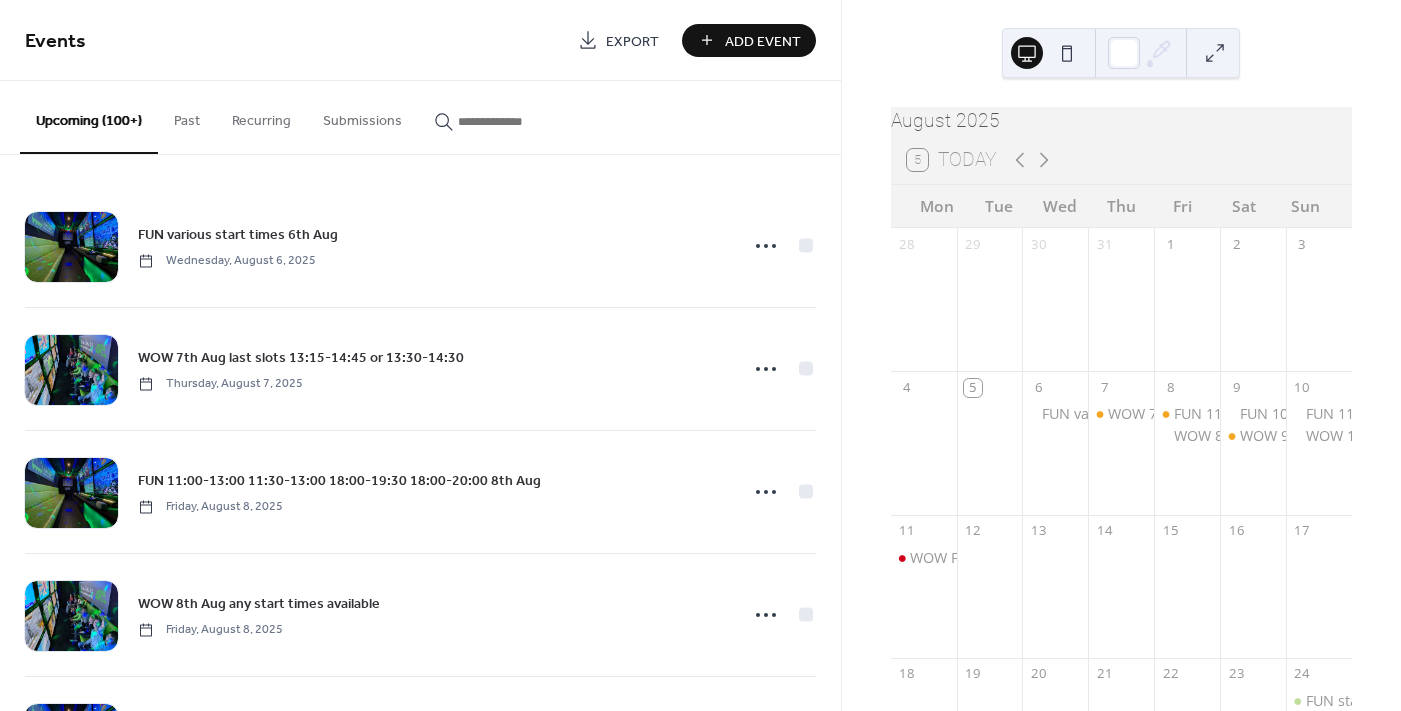 click at bounding box center (518, 121) 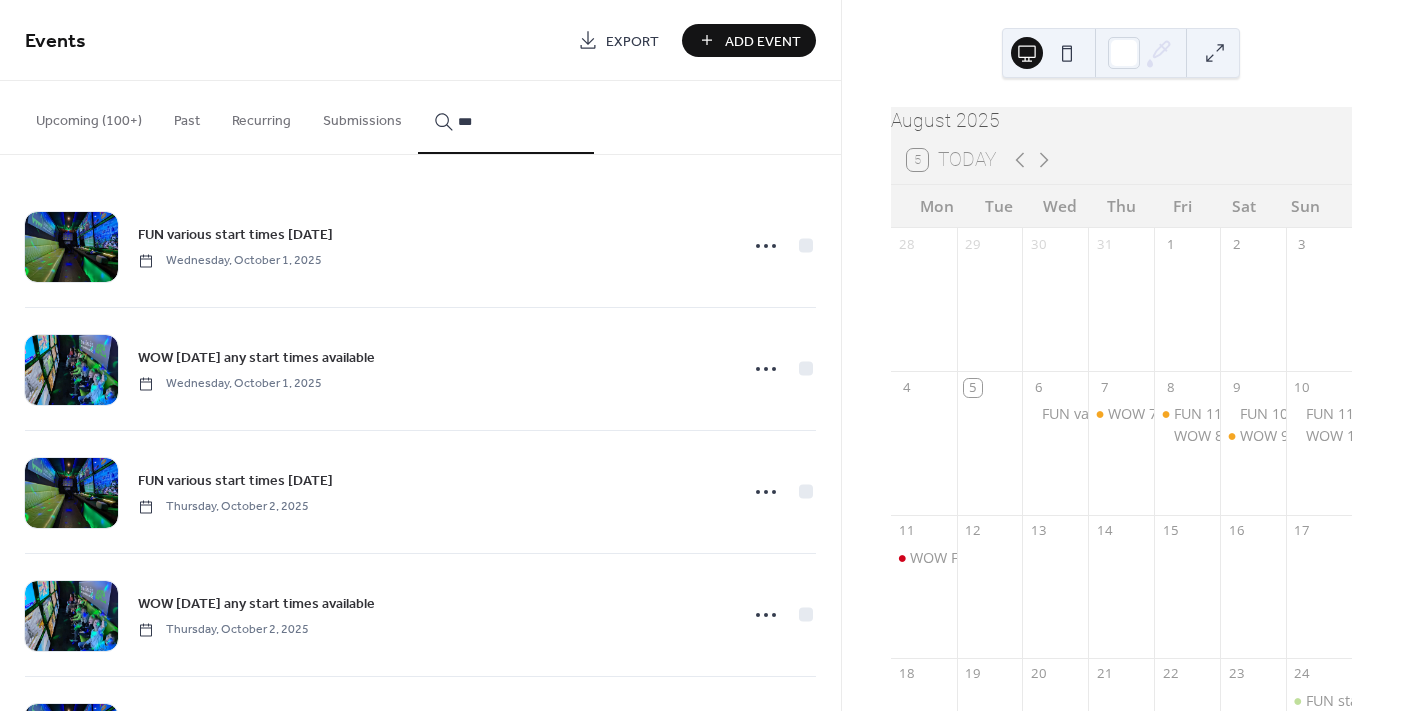 type on "***" 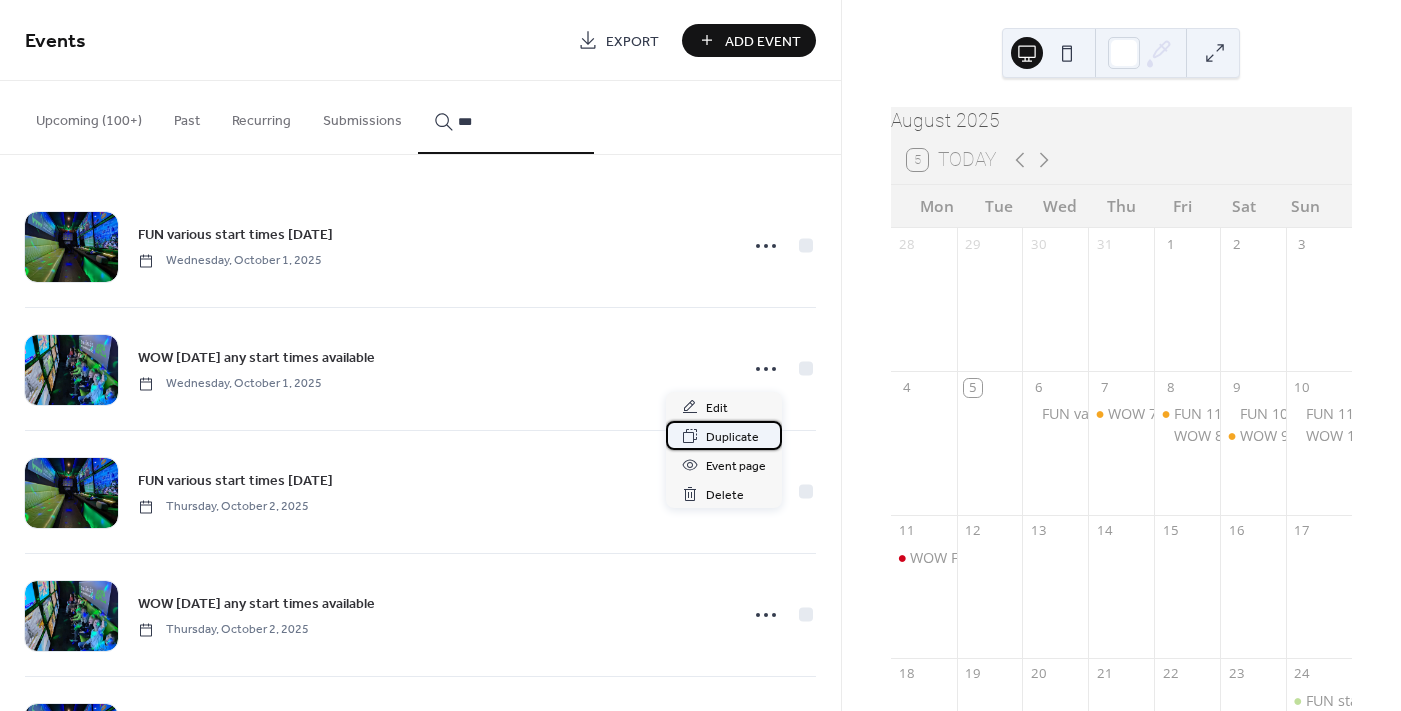 click on "Duplicate" at bounding box center [732, 437] 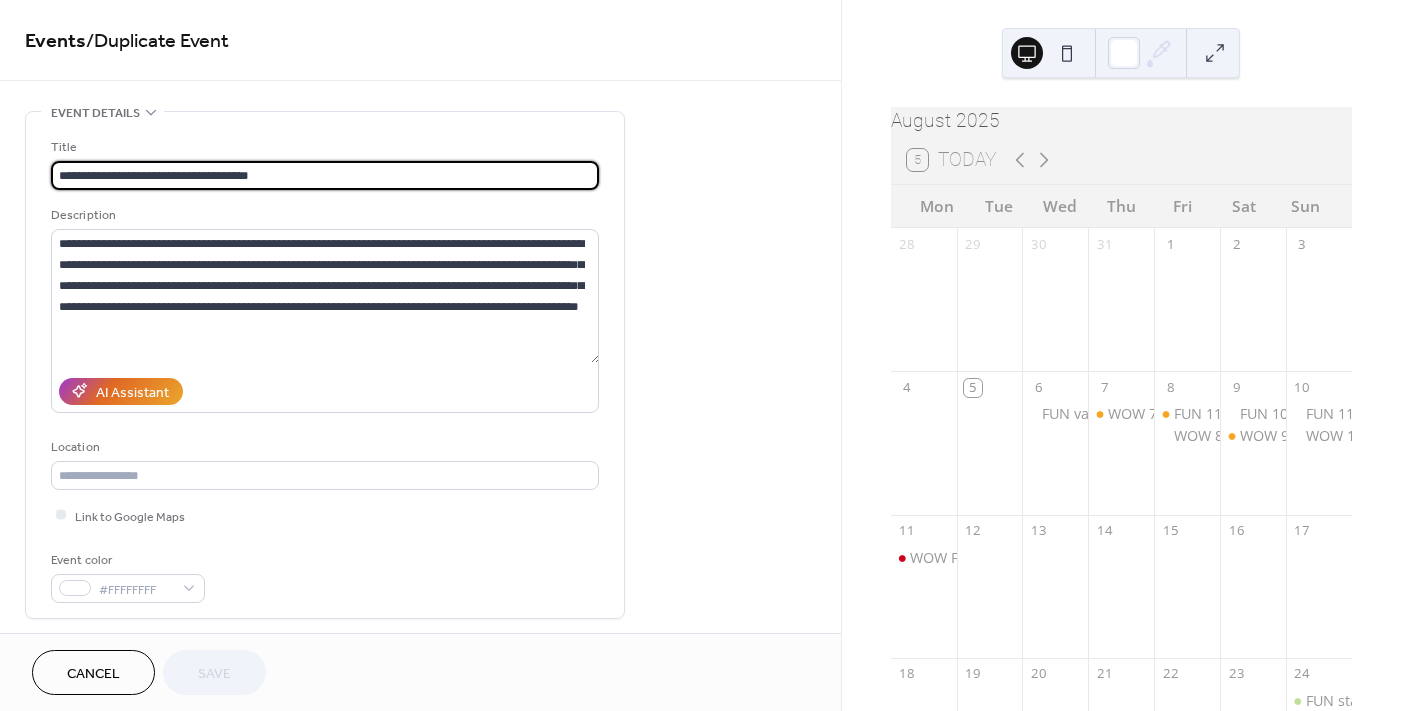 drag, startPoint x: 106, startPoint y: 175, endPoint x: 92, endPoint y: 175, distance: 14 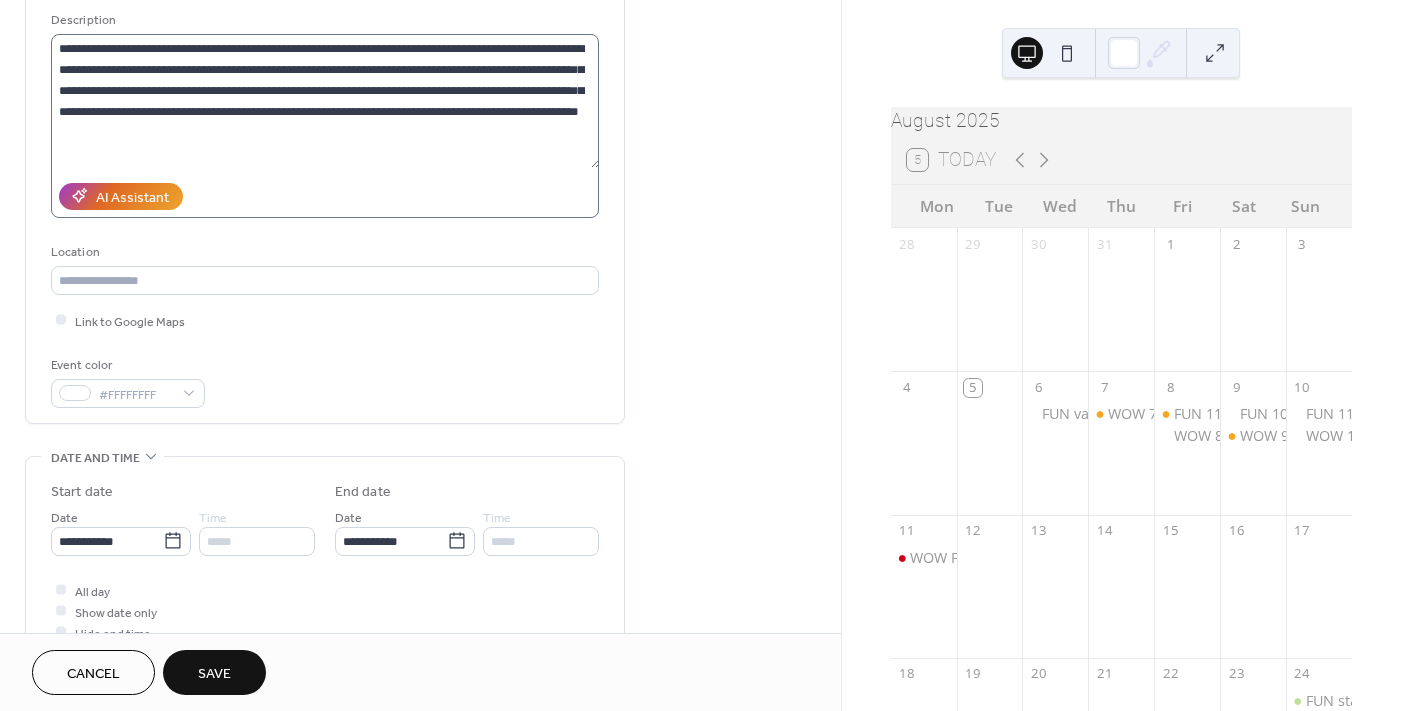 scroll, scrollTop: 199, scrollLeft: 0, axis: vertical 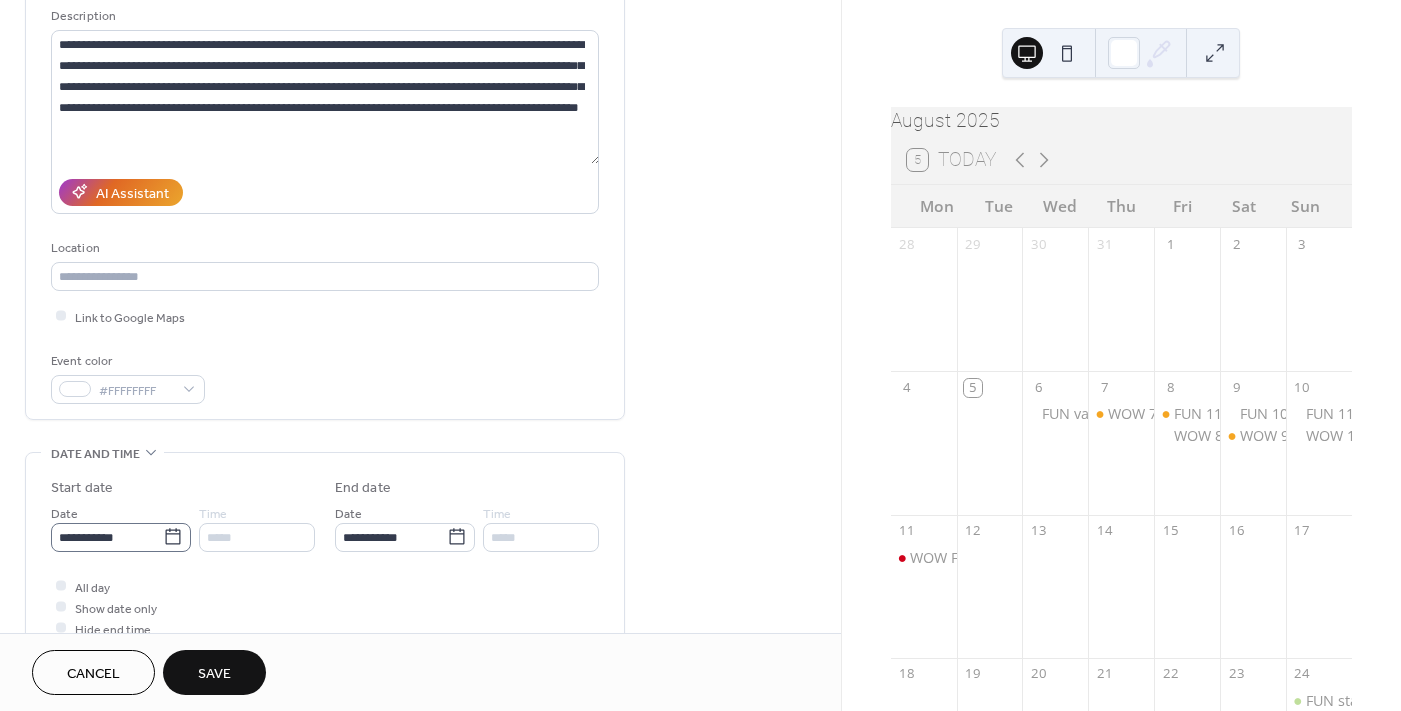 type on "**********" 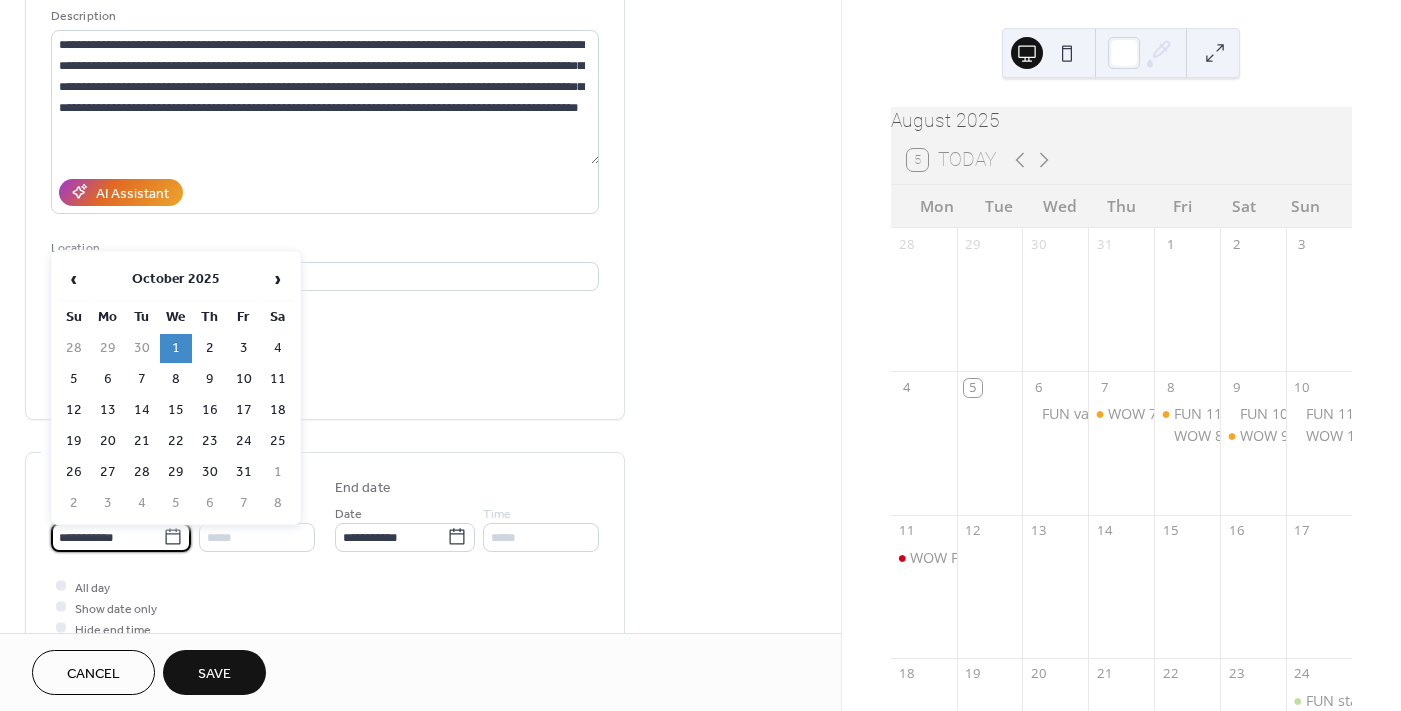 click on "**********" at bounding box center [107, 537] 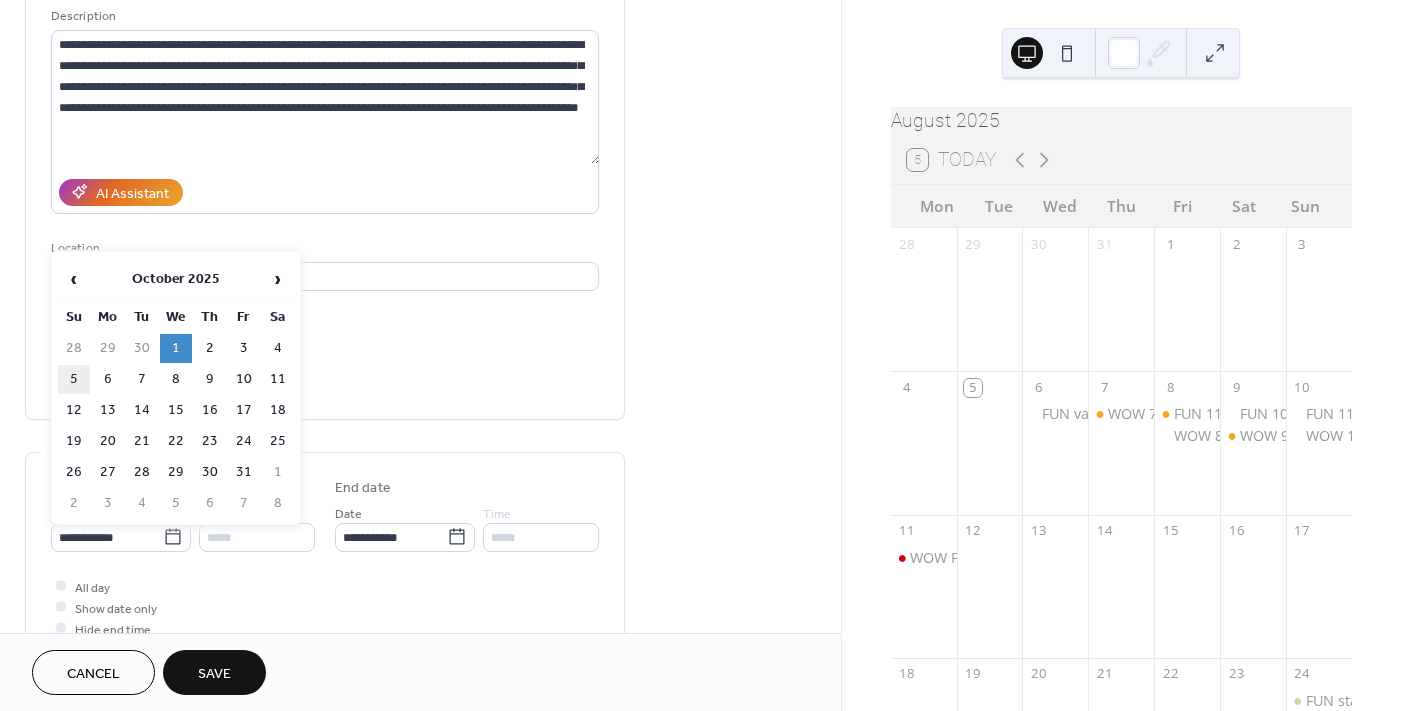 click on "5" at bounding box center (74, 379) 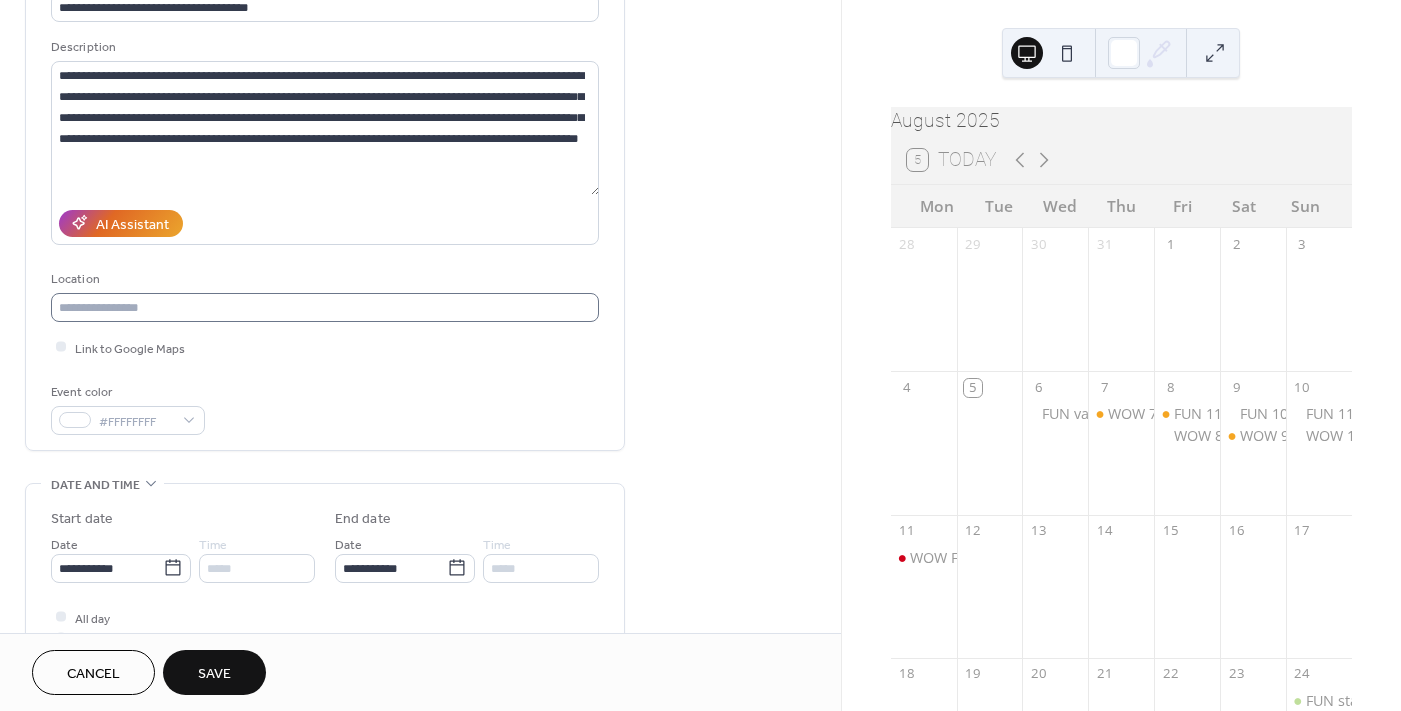 scroll, scrollTop: 0, scrollLeft: 0, axis: both 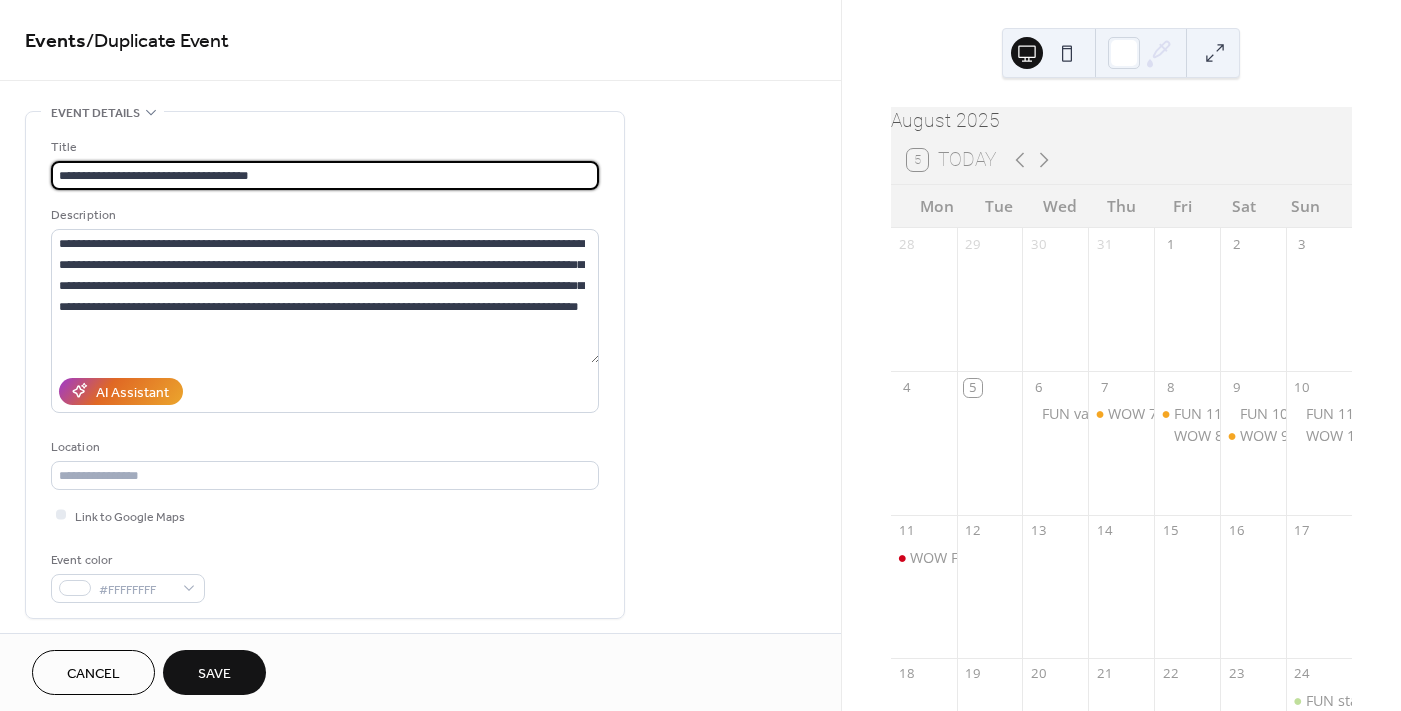drag, startPoint x: 294, startPoint y: 175, endPoint x: 134, endPoint y: 178, distance: 160.02812 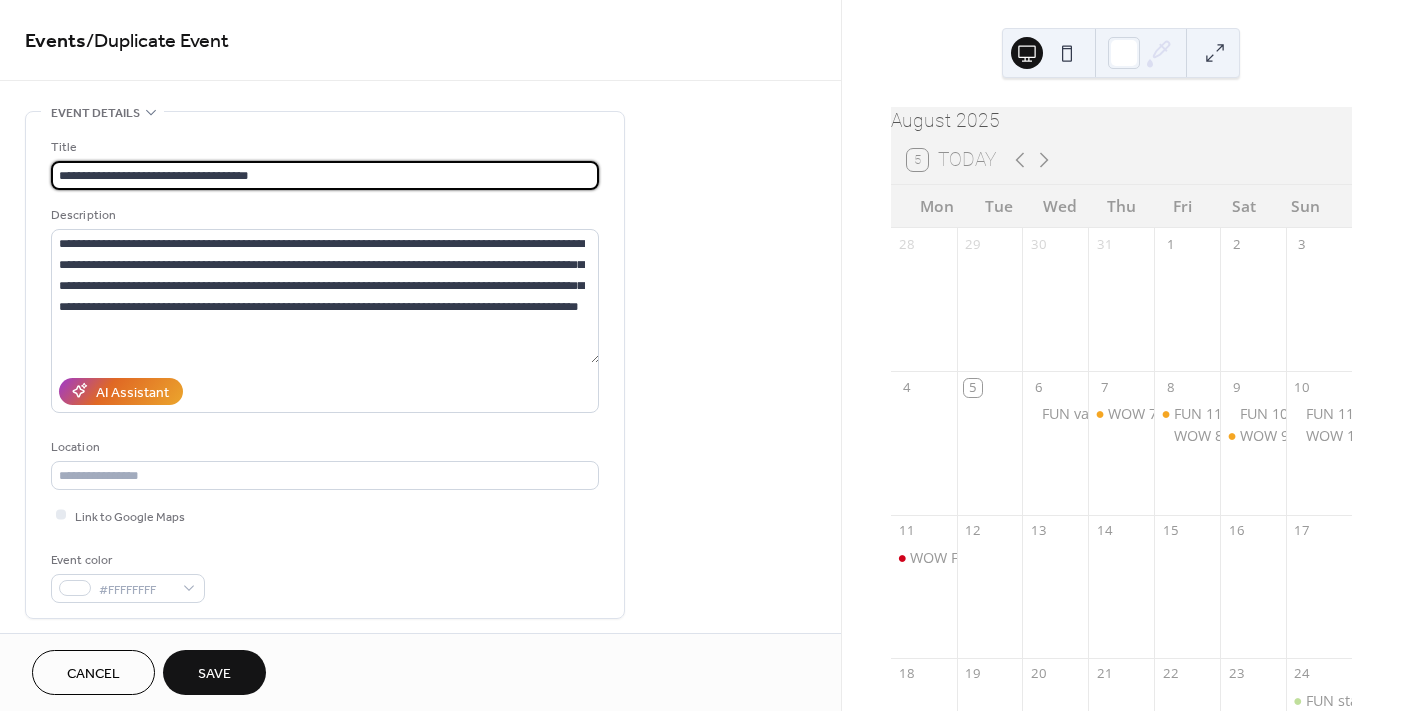 click on "**********" at bounding box center (325, 175) 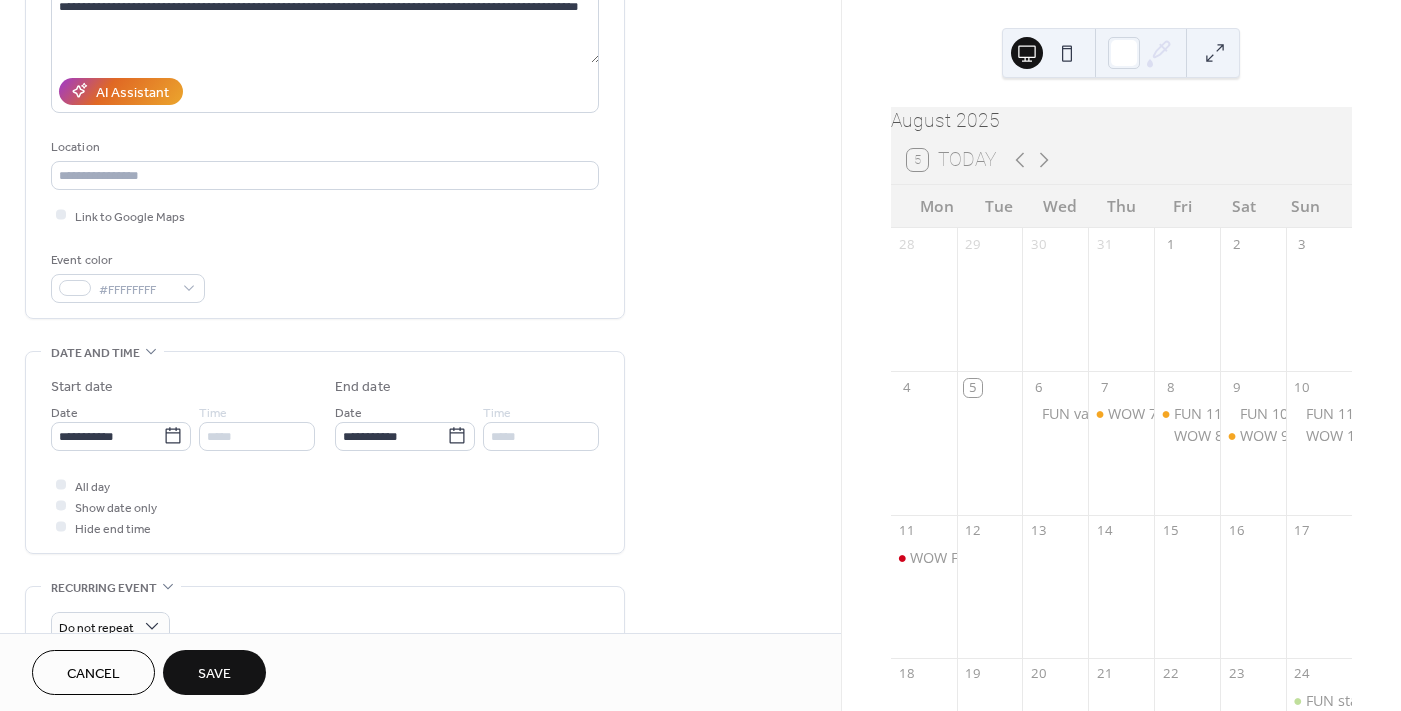 scroll, scrollTop: 691, scrollLeft: 0, axis: vertical 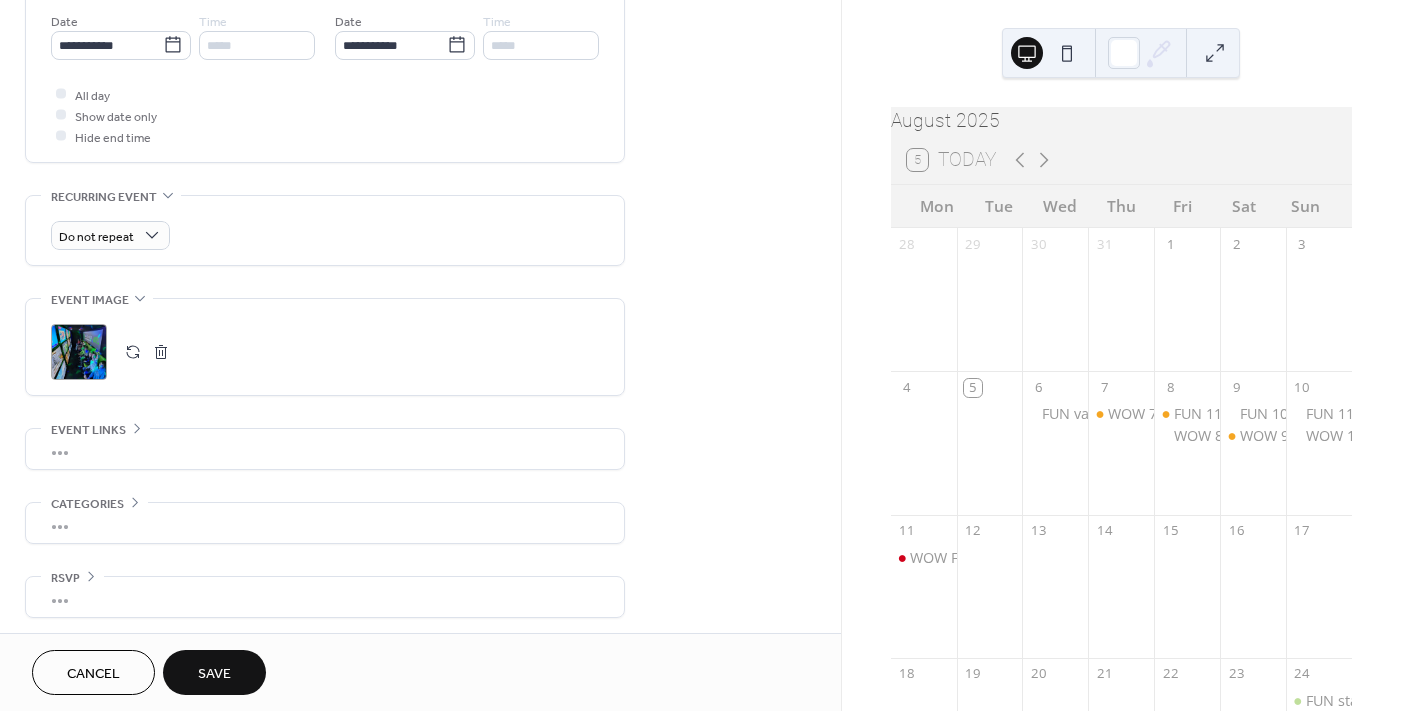 type on "**********" 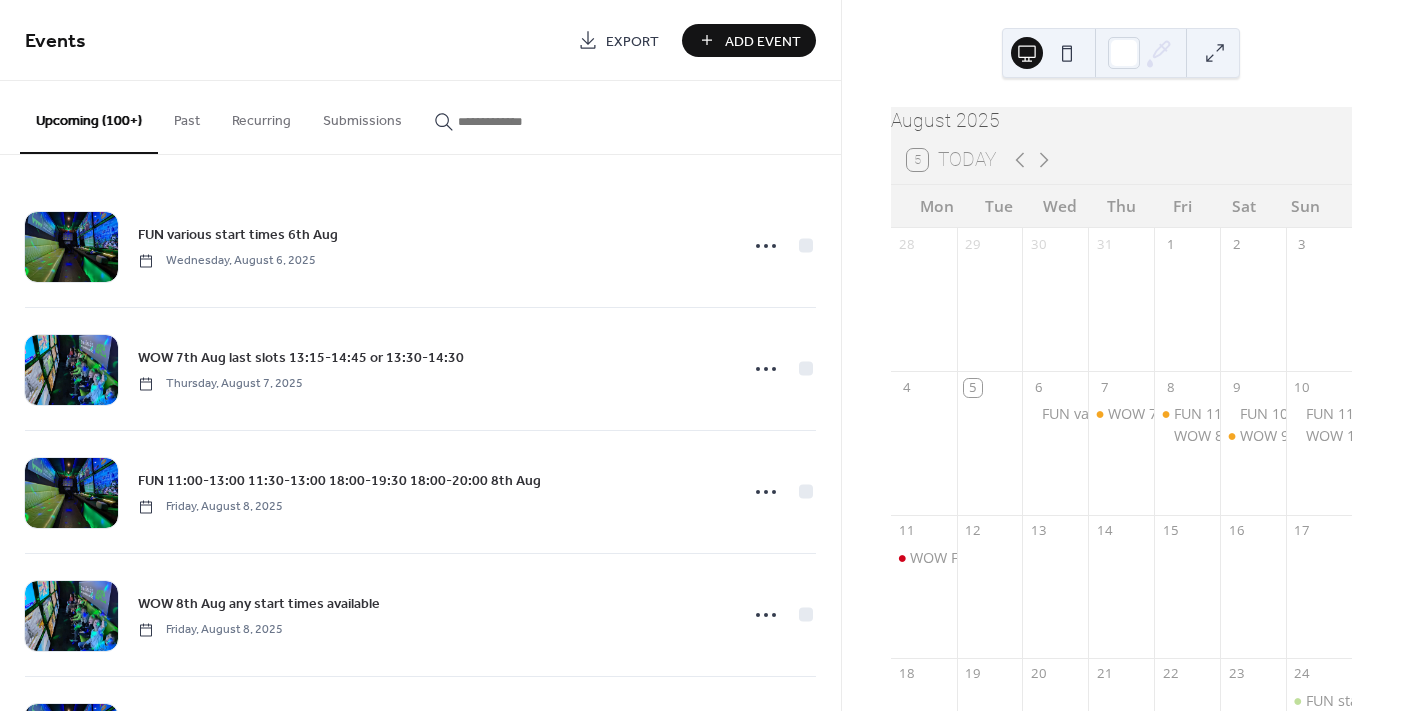 click at bounding box center [518, 121] 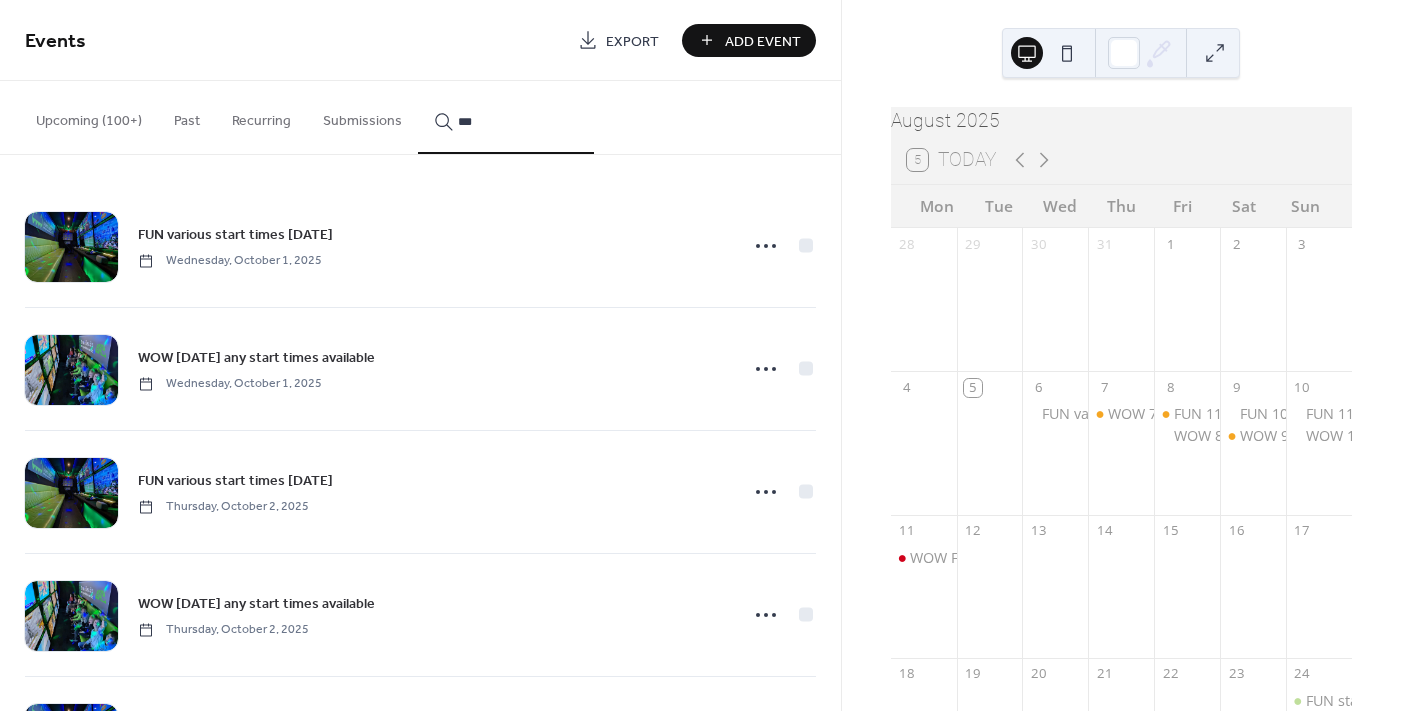 type on "***" 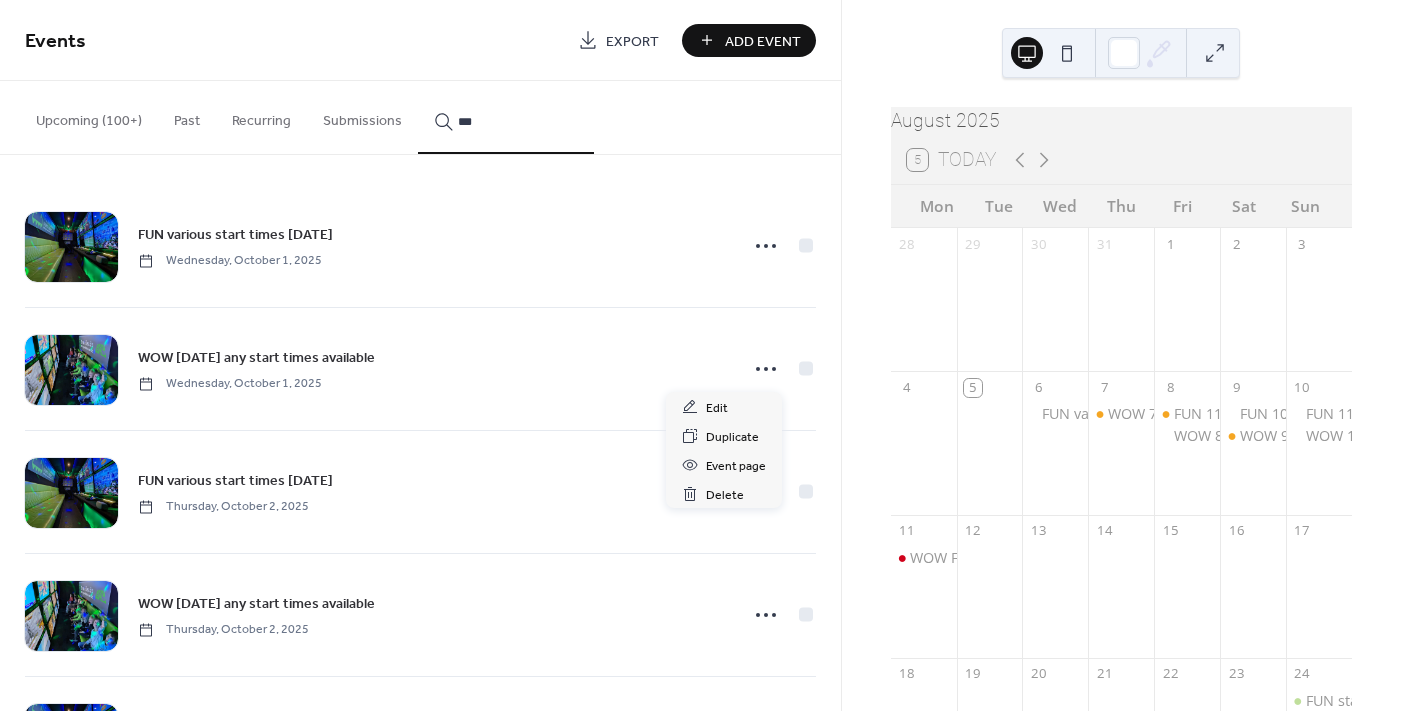 click 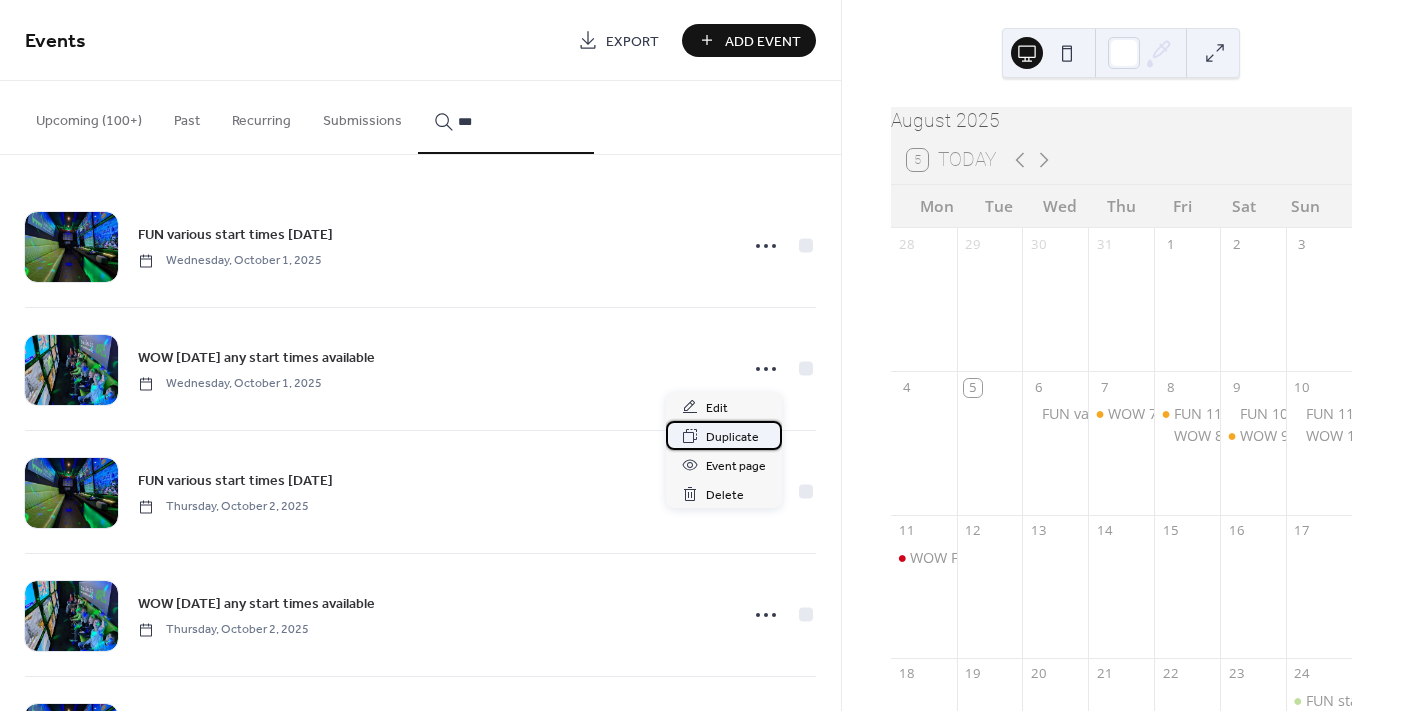 click on "Duplicate" at bounding box center (732, 437) 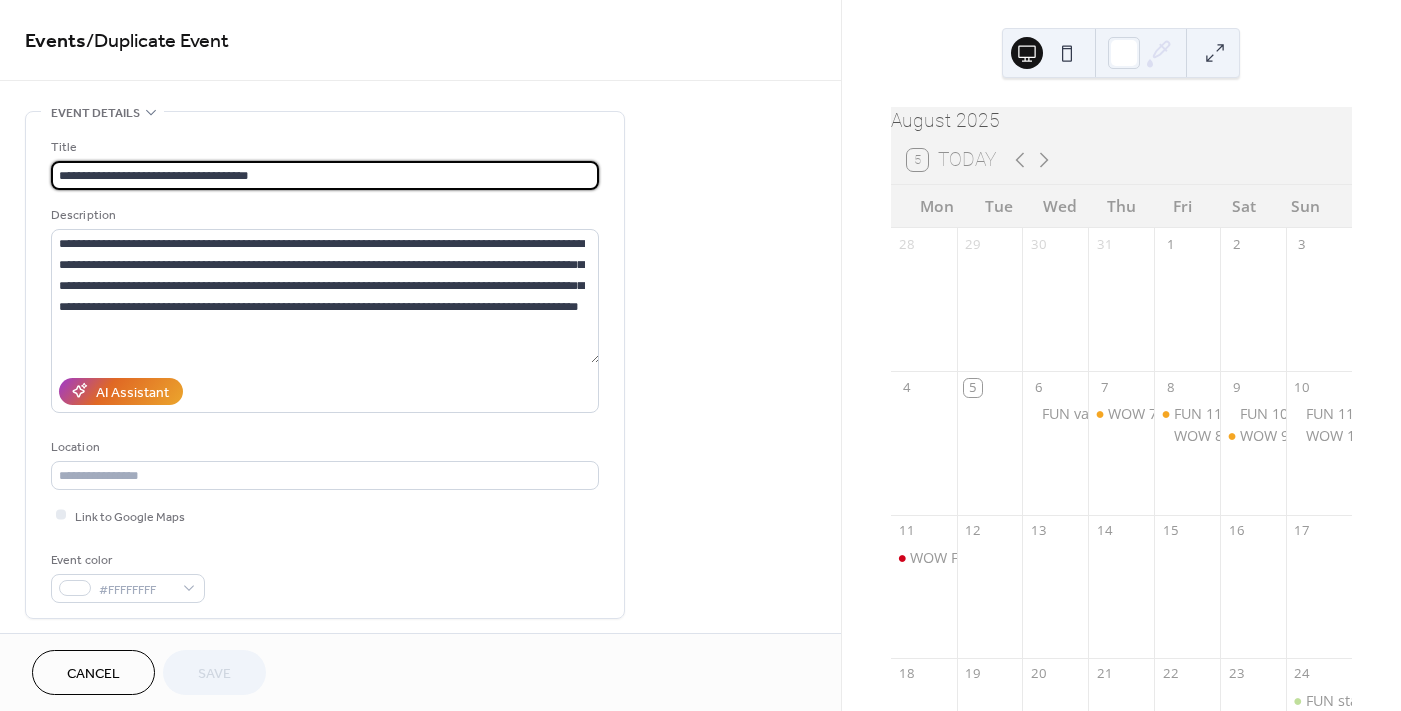 click on "**********" at bounding box center (325, 175) 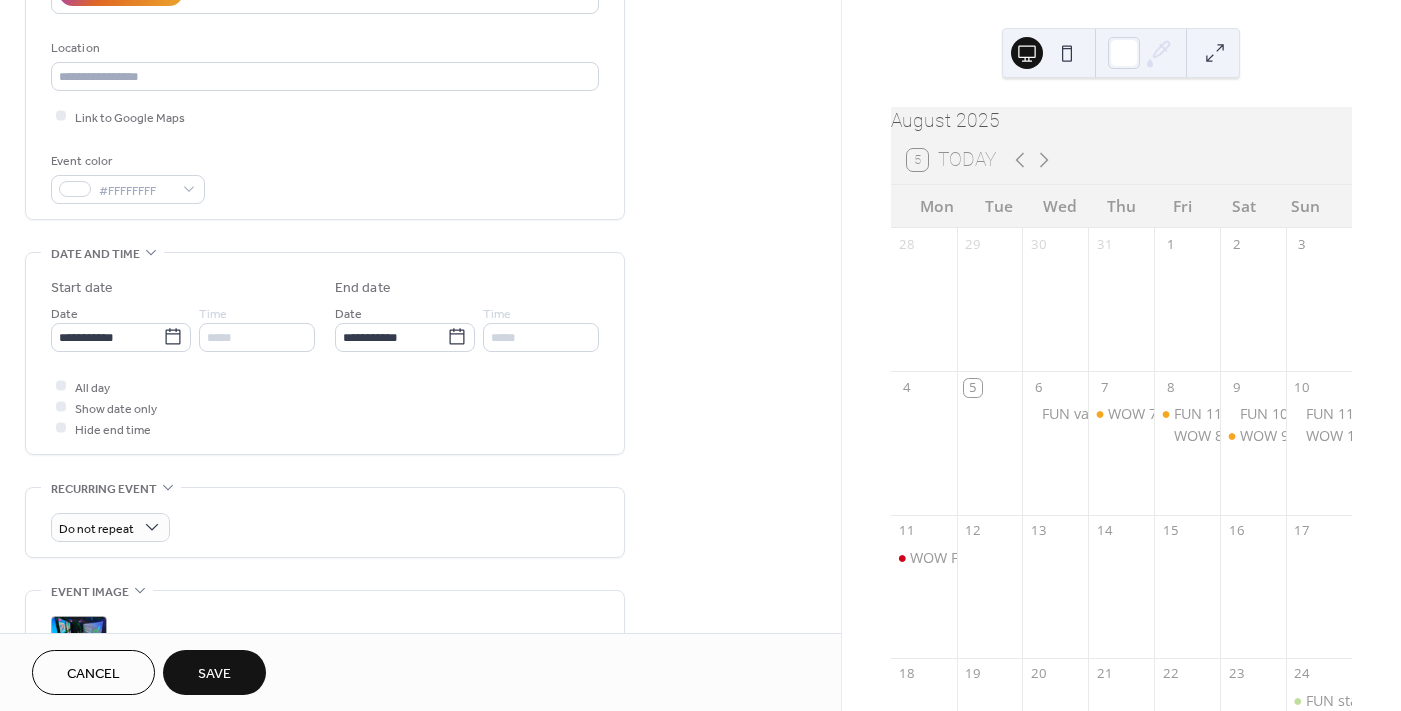scroll, scrollTop: 399, scrollLeft: 0, axis: vertical 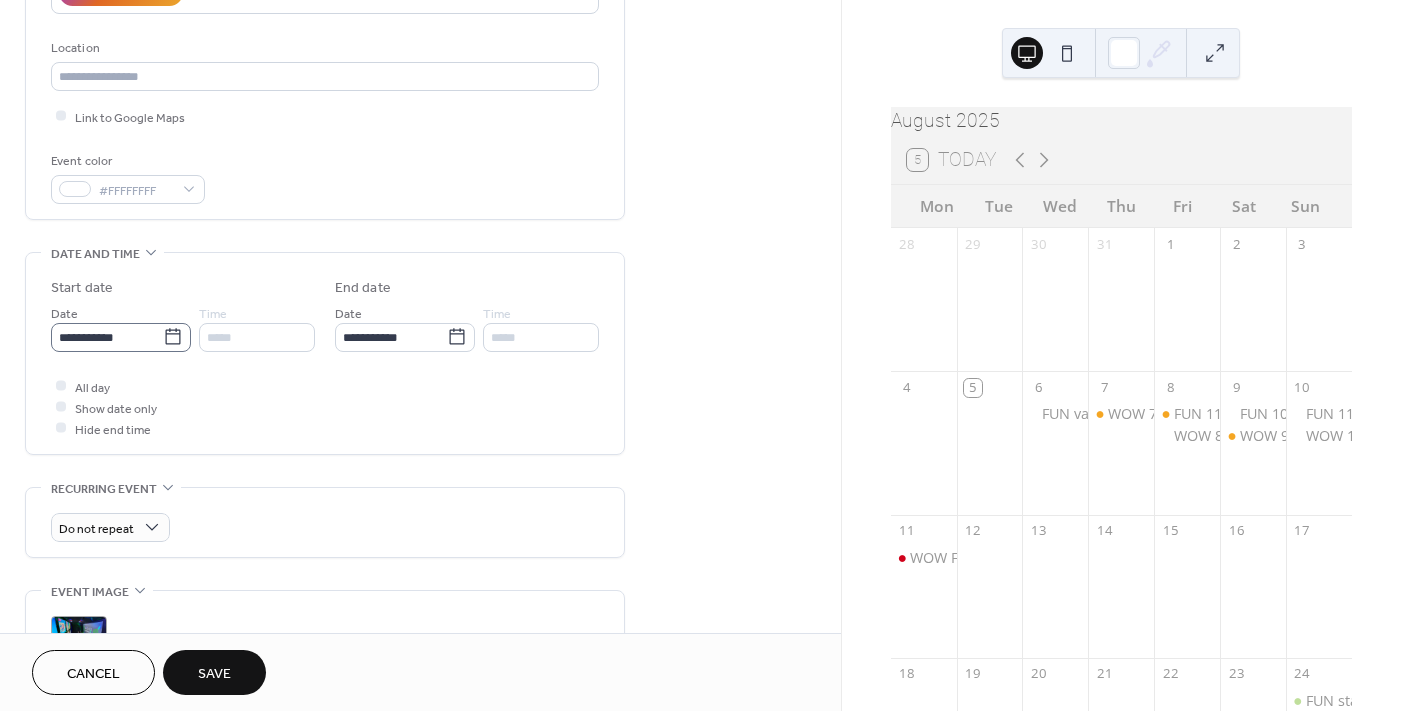 type on "**********" 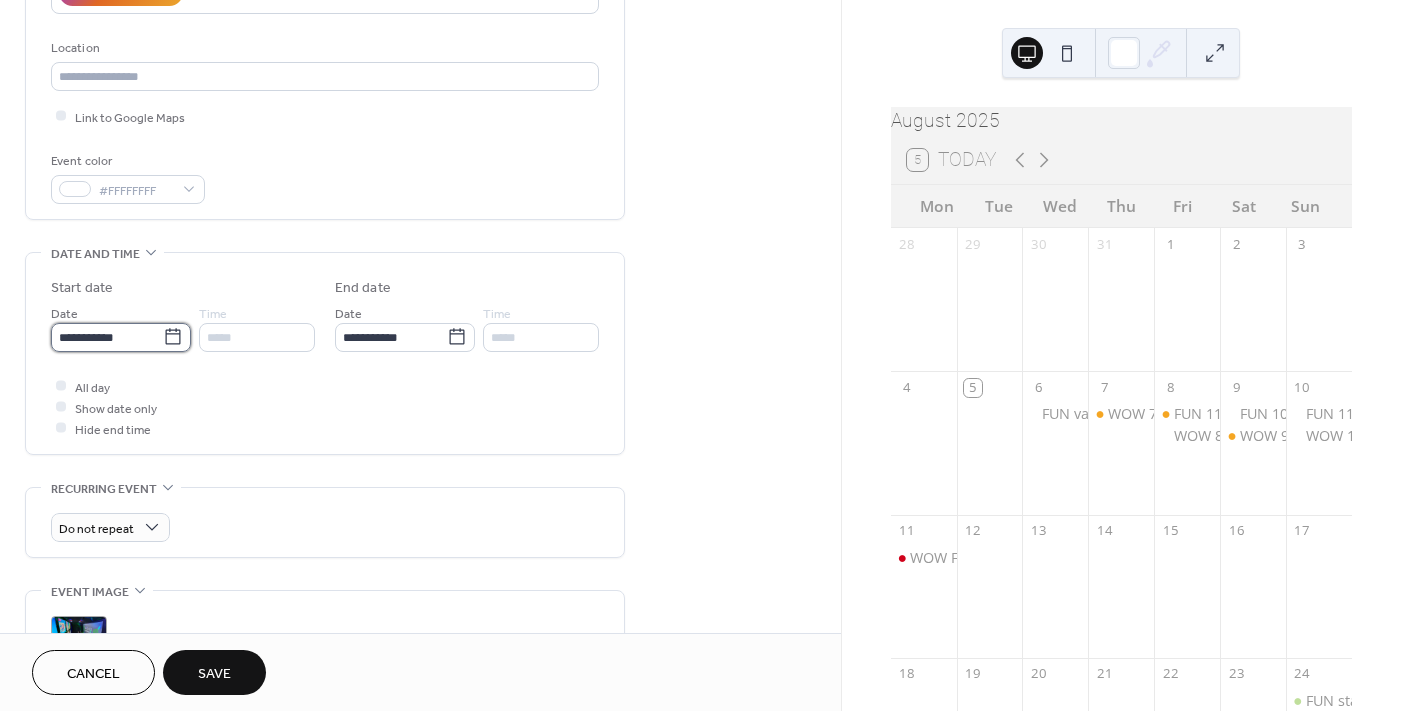 click on "**********" at bounding box center (107, 337) 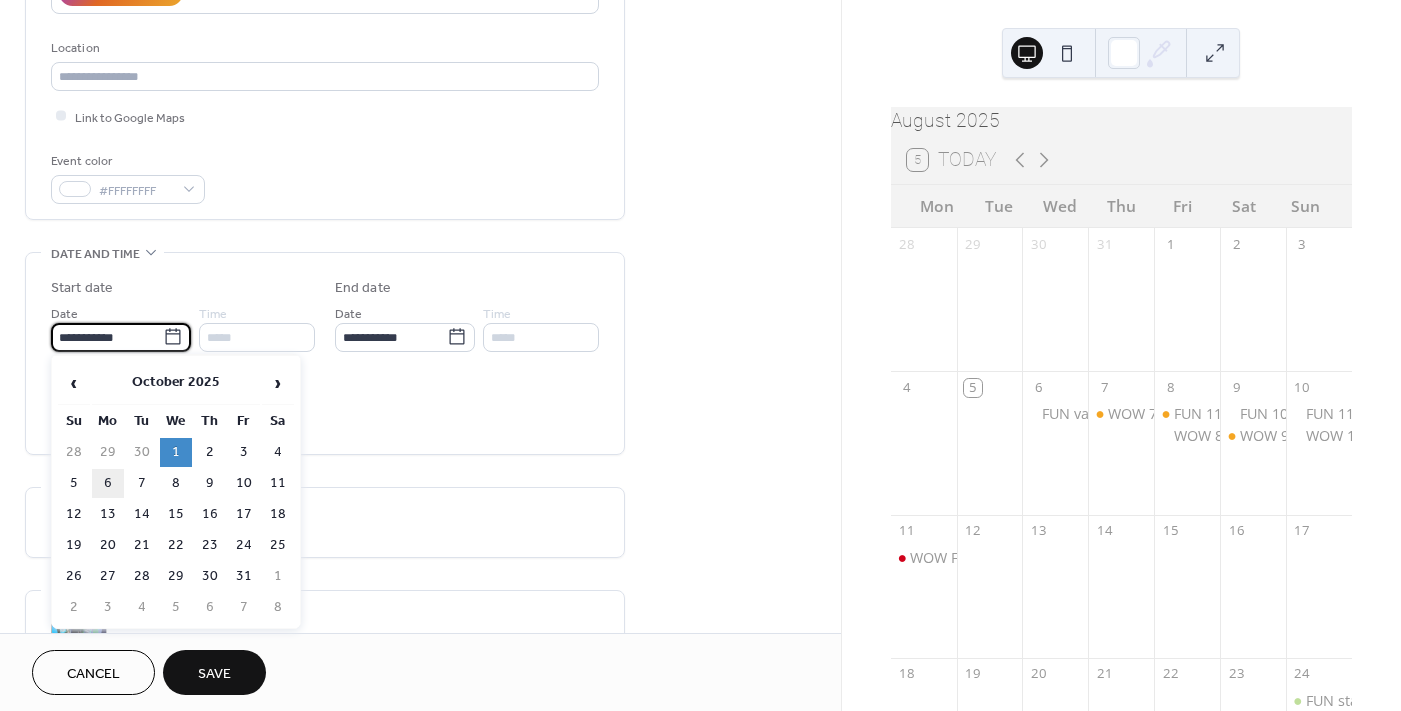 click on "6" at bounding box center (108, 483) 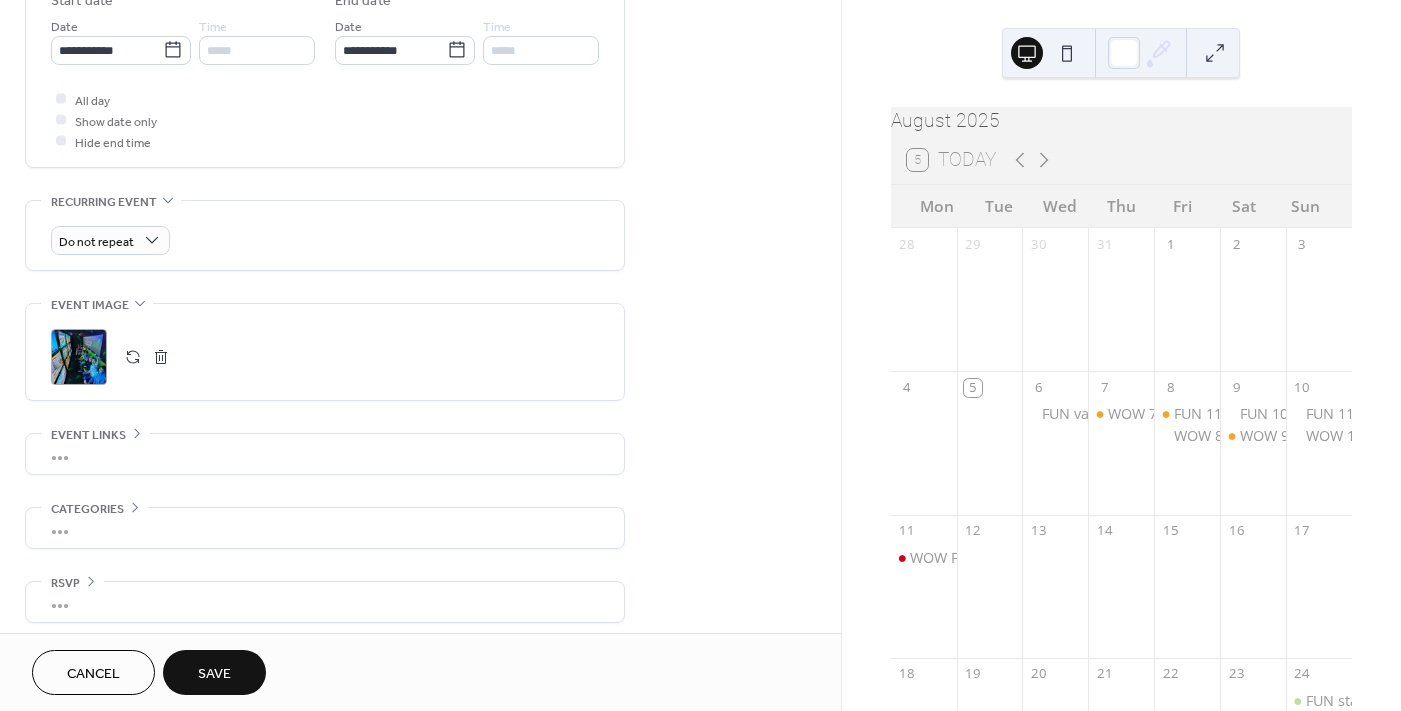scroll, scrollTop: 691, scrollLeft: 0, axis: vertical 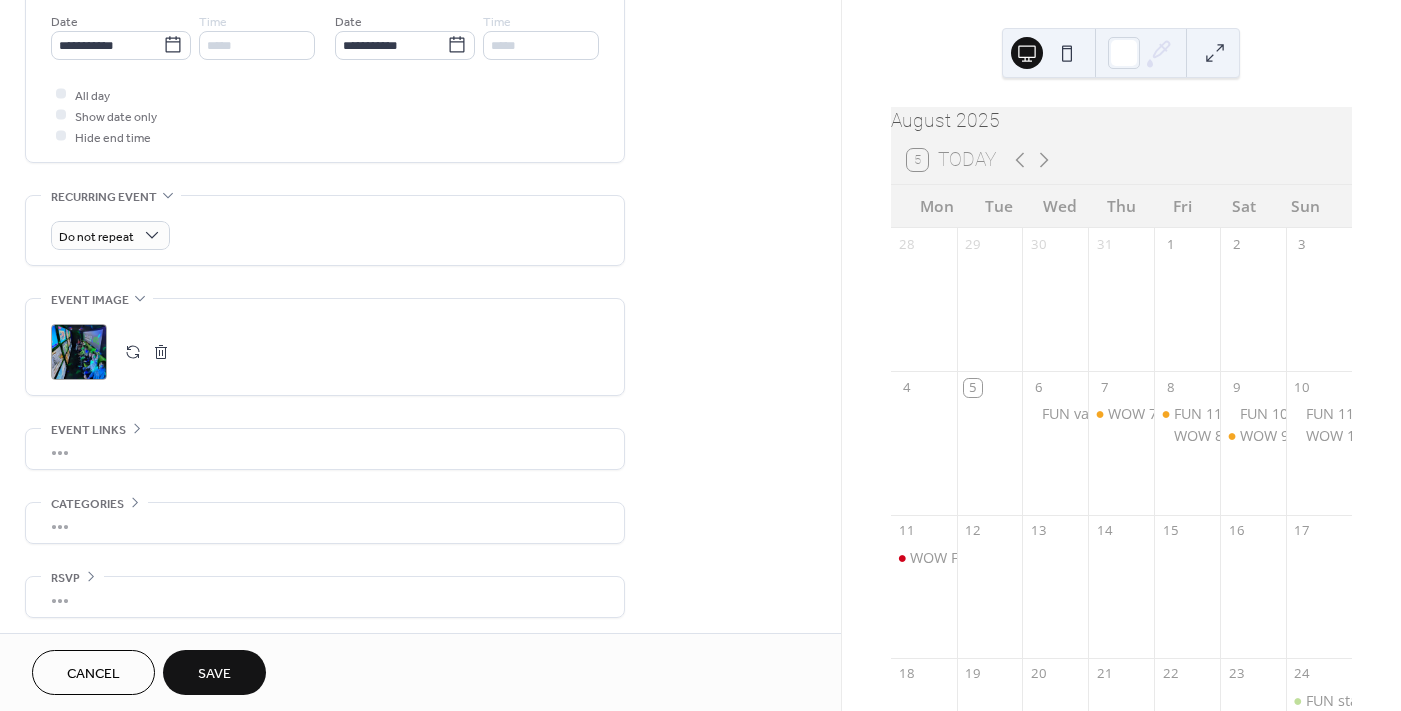 click on "Save" at bounding box center [214, 672] 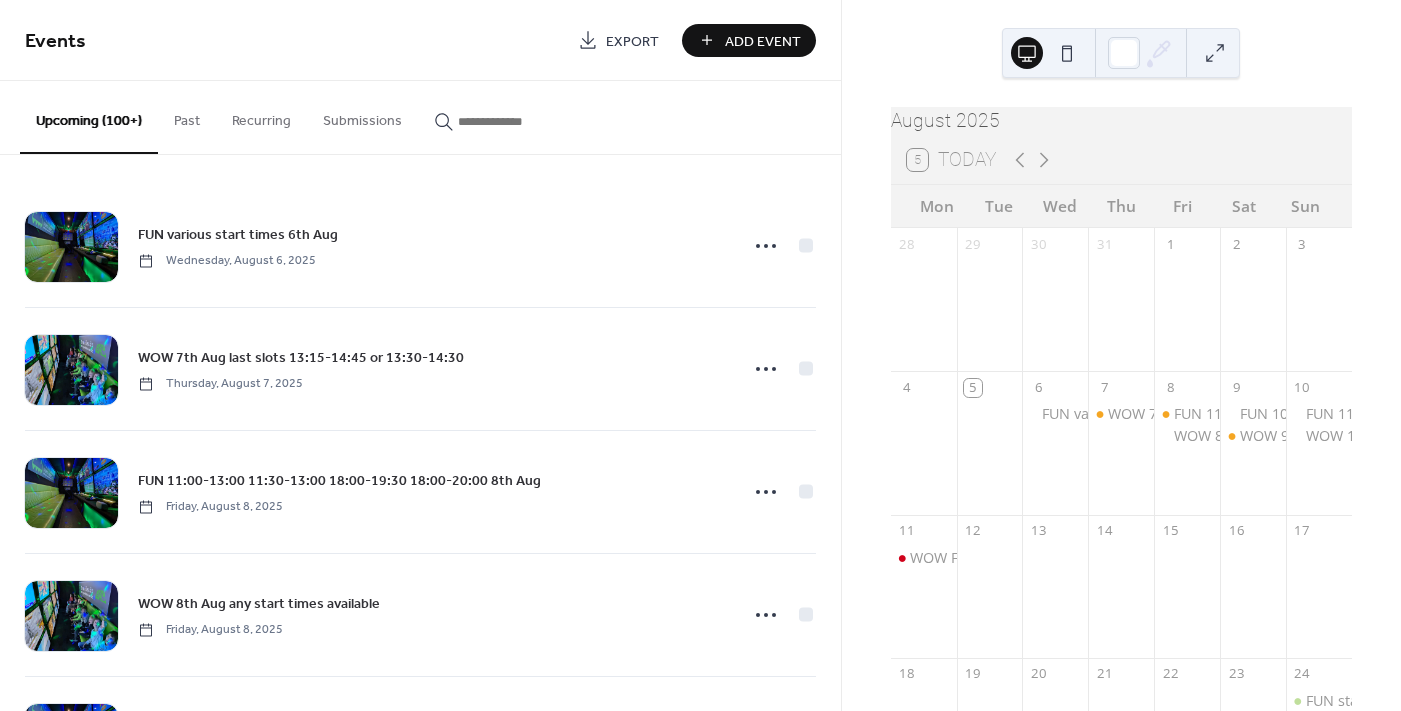 click at bounding box center (518, 121) 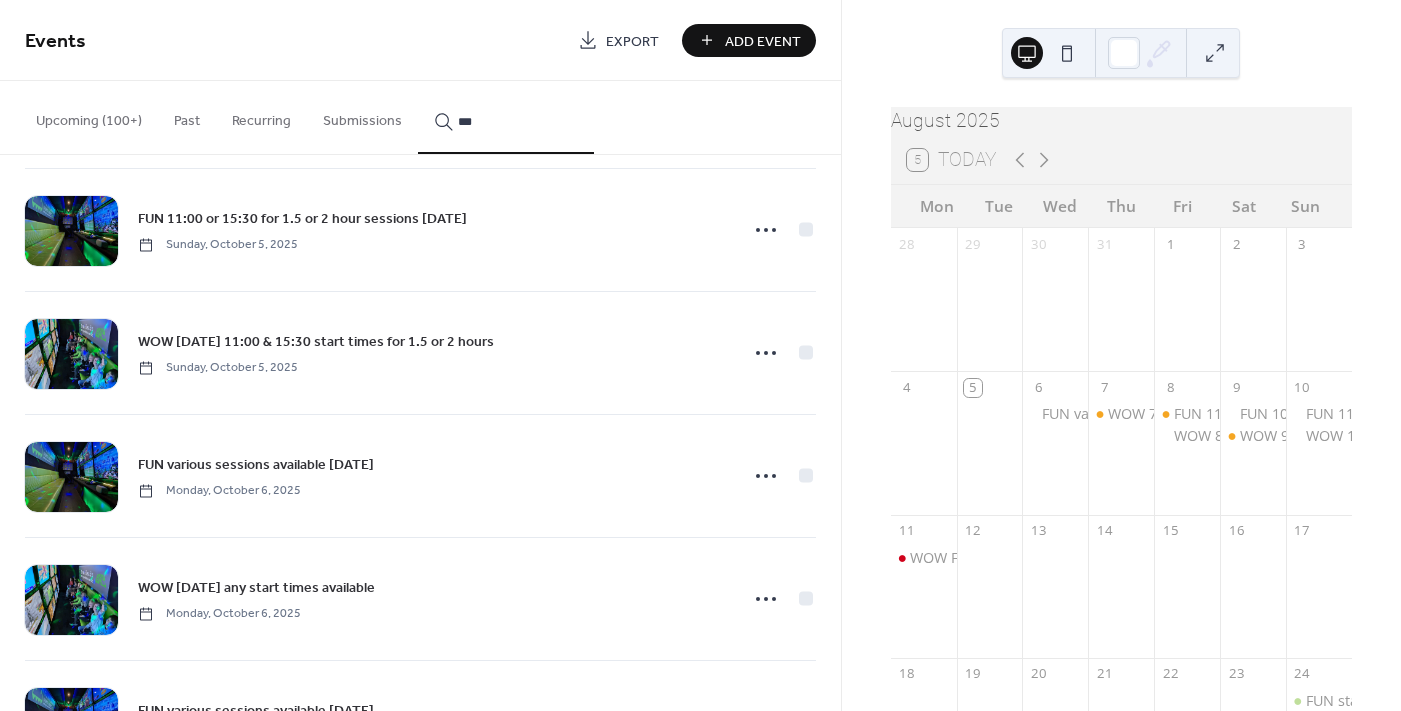 scroll, scrollTop: 1099, scrollLeft: 0, axis: vertical 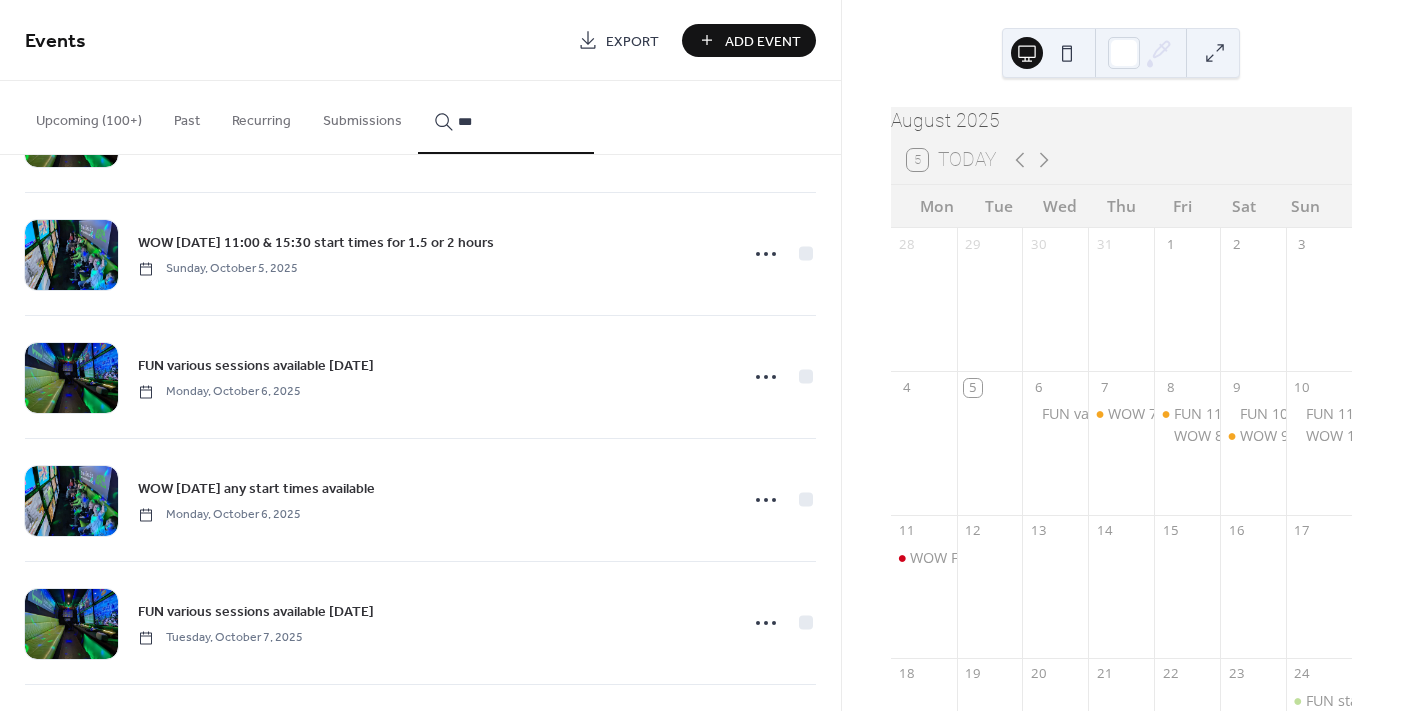 type on "***" 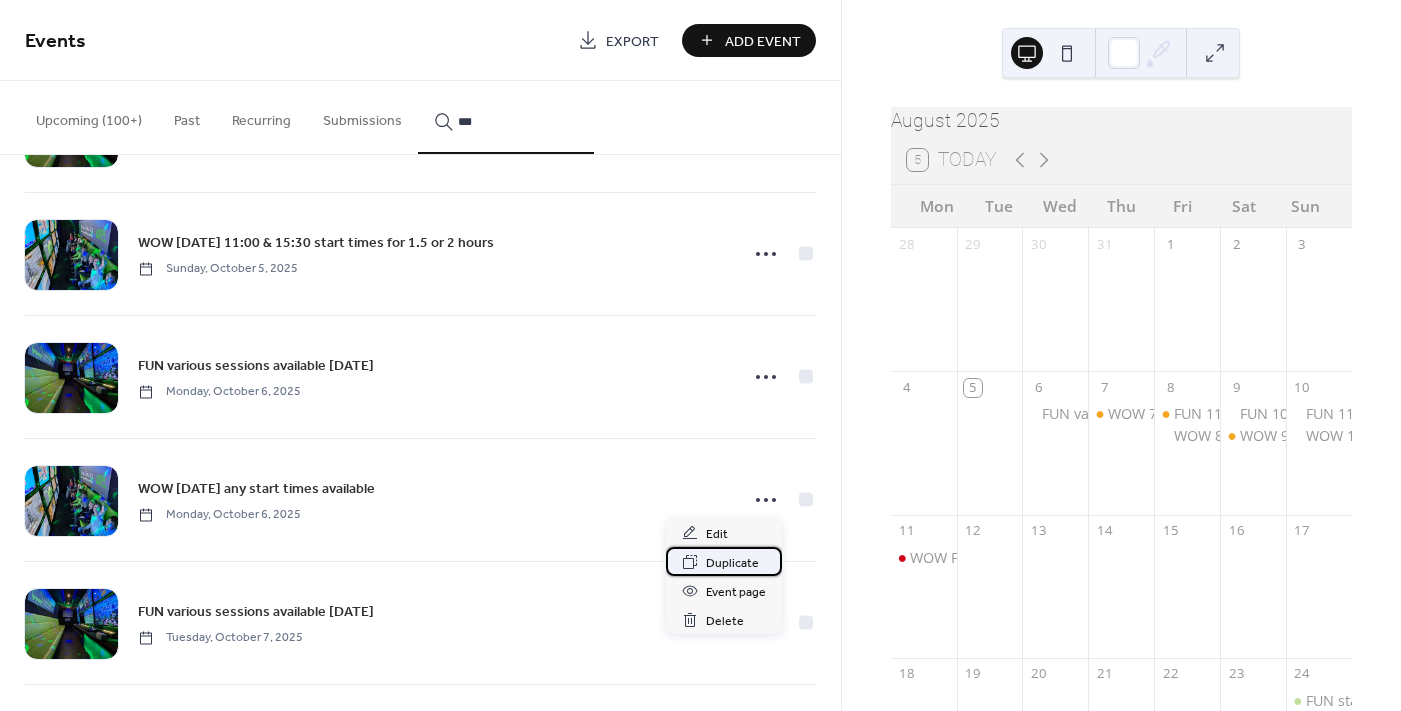 click on "Duplicate" at bounding box center (732, 563) 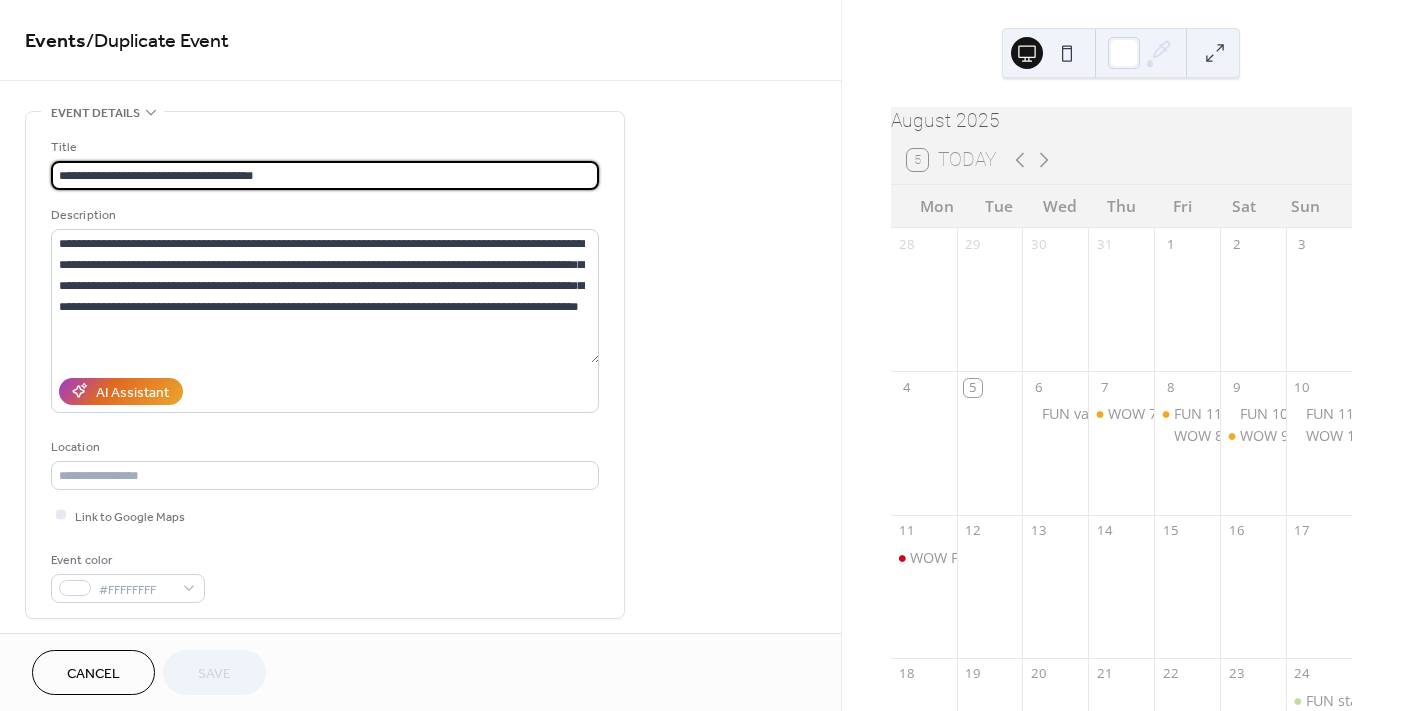 click on "**********" at bounding box center [325, 175] 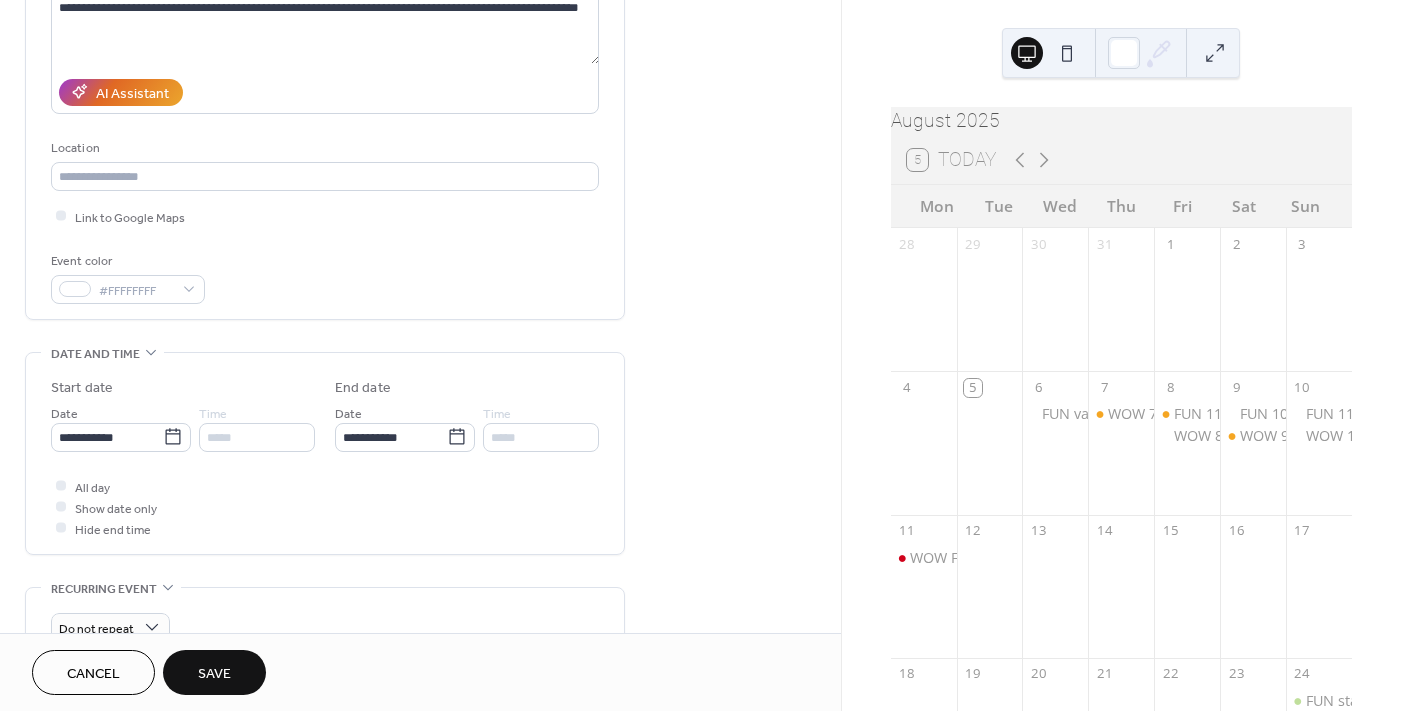 scroll, scrollTop: 300, scrollLeft: 0, axis: vertical 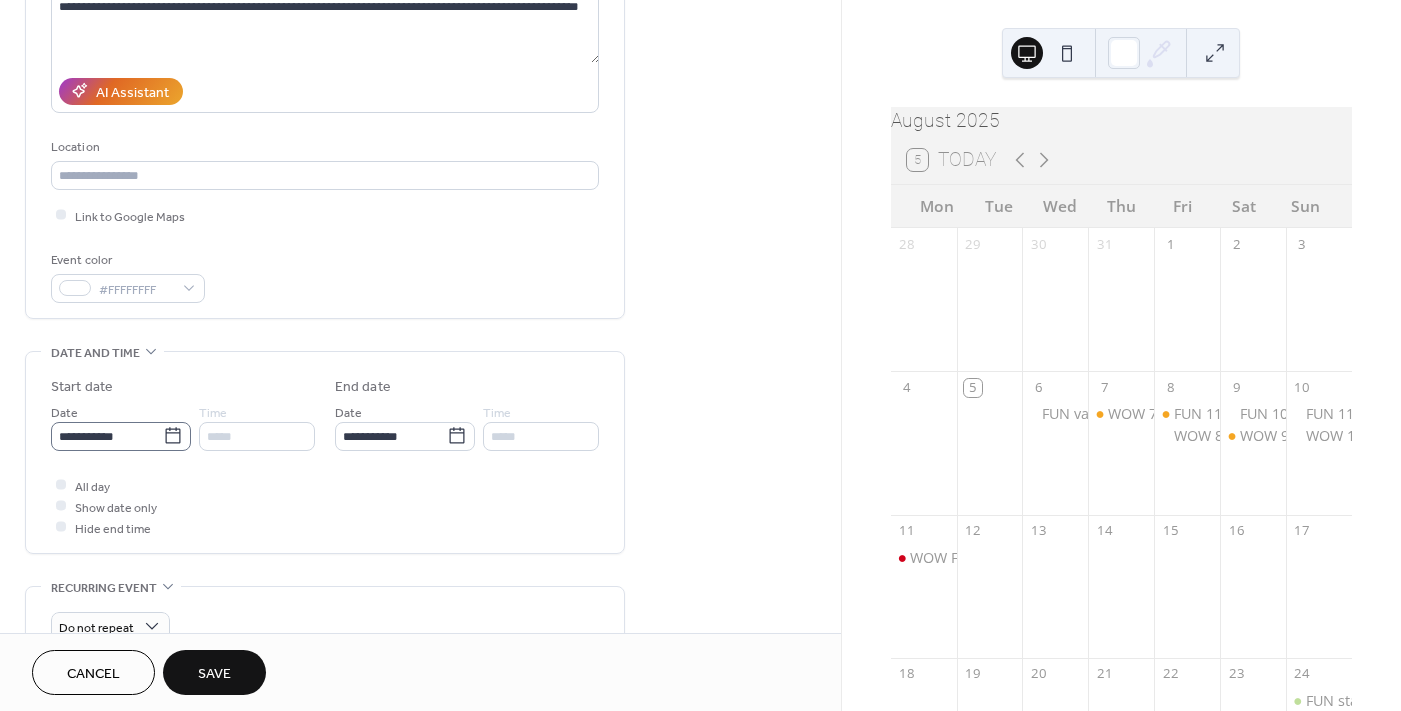 type on "**********" 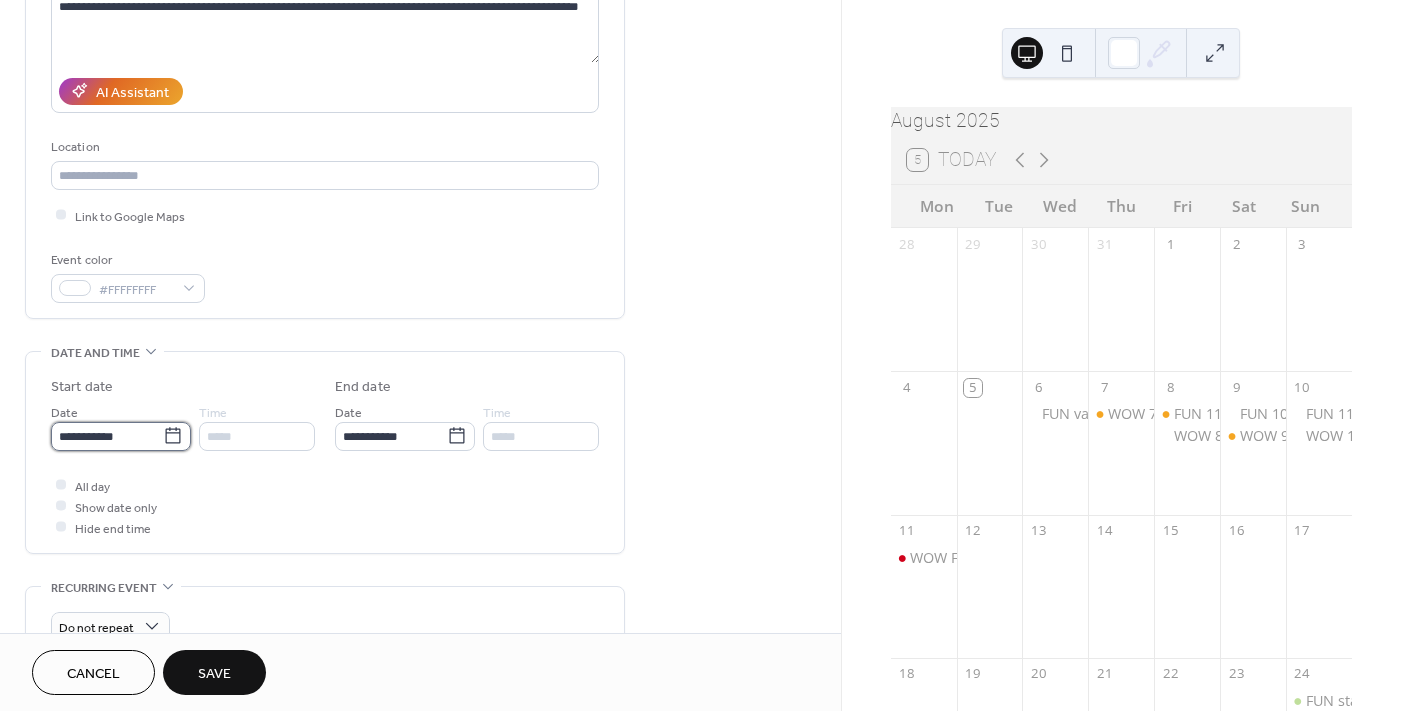 click on "**********" at bounding box center (107, 436) 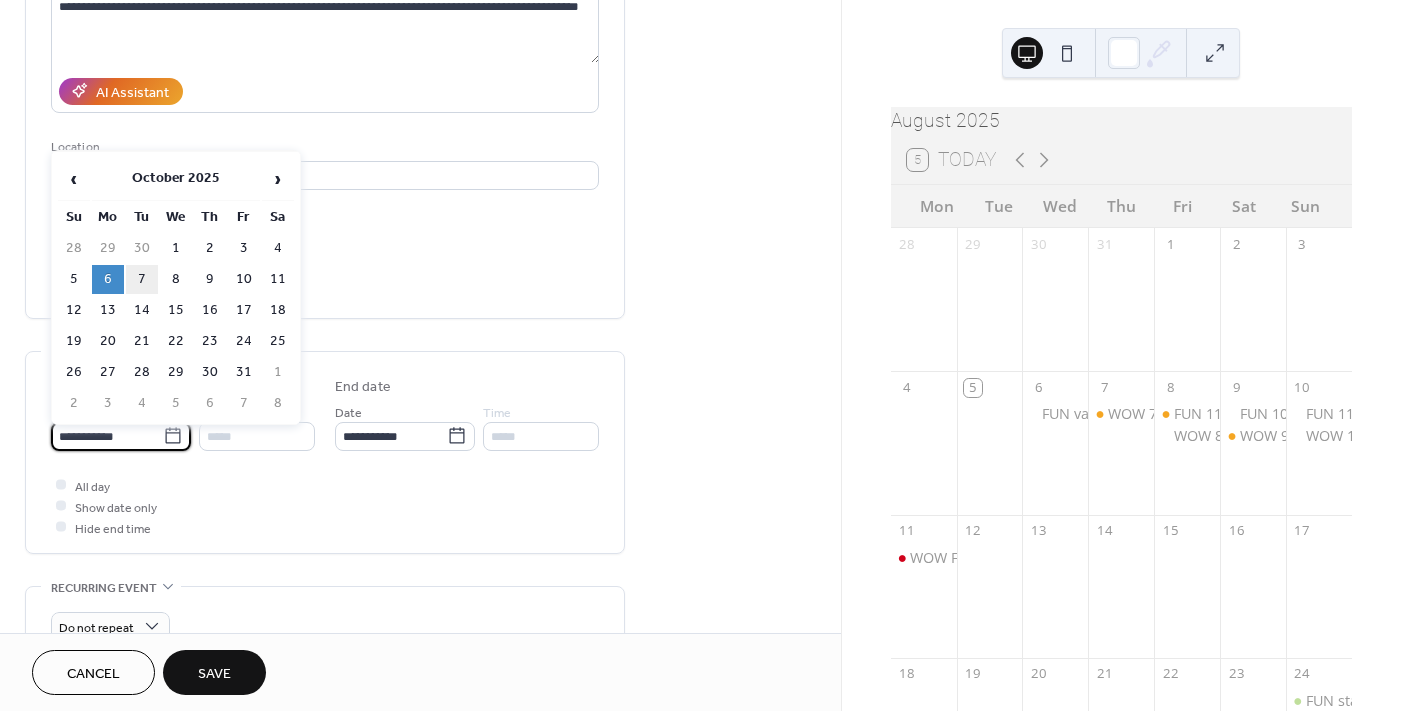click on "7" at bounding box center [142, 279] 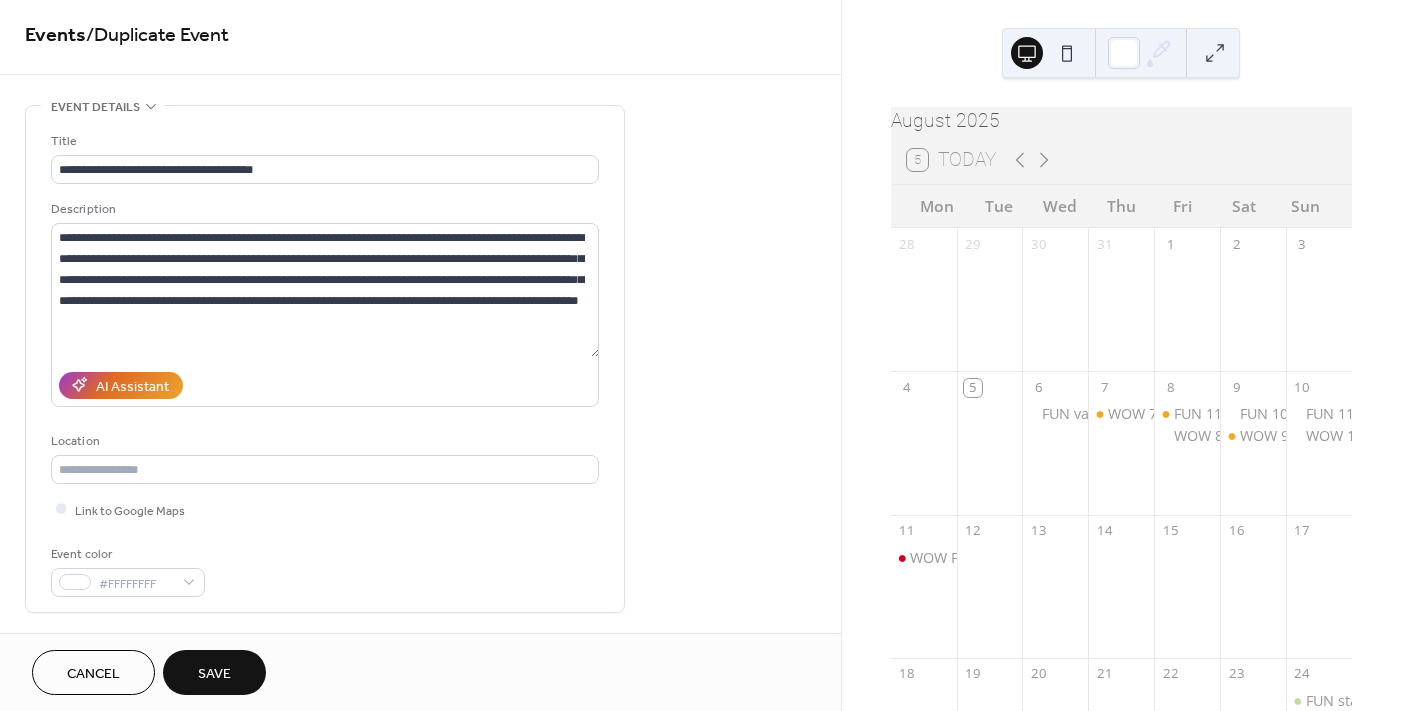 scroll, scrollTop: 0, scrollLeft: 0, axis: both 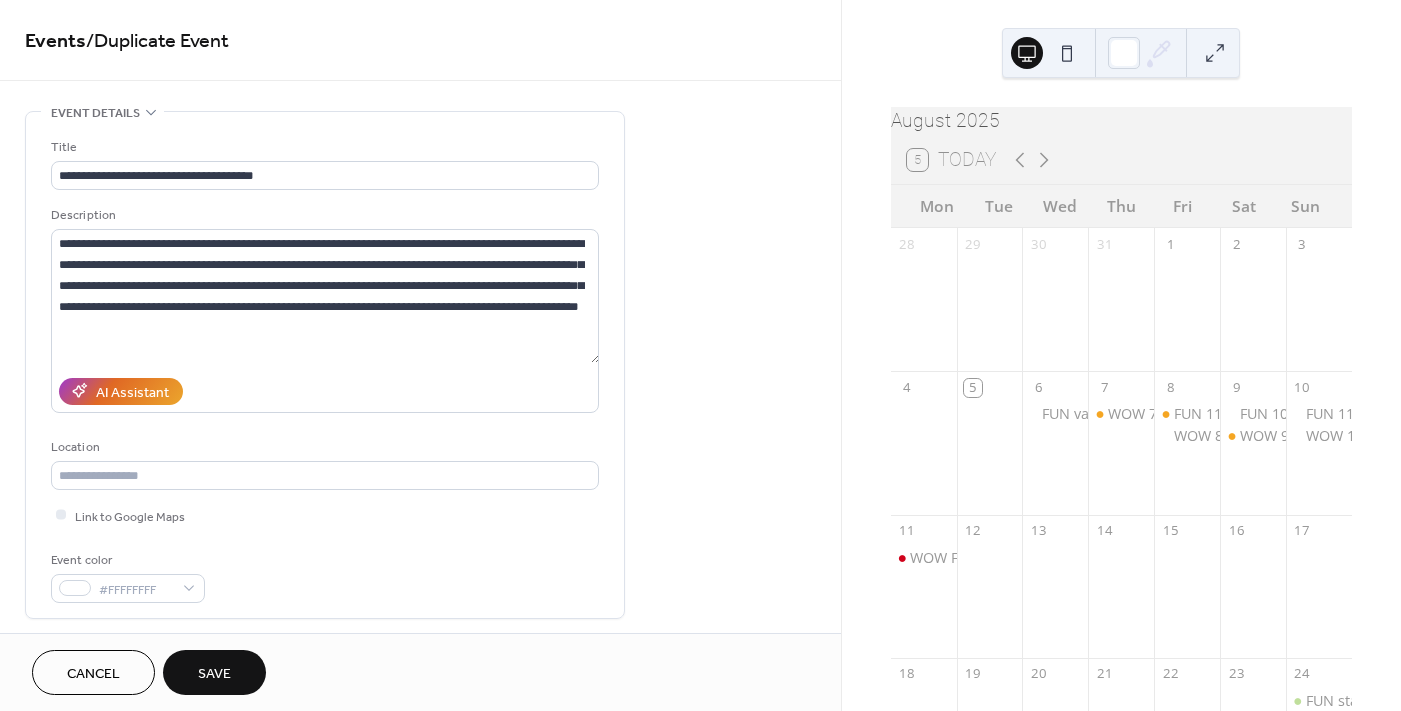 click on "Save" at bounding box center [214, 674] 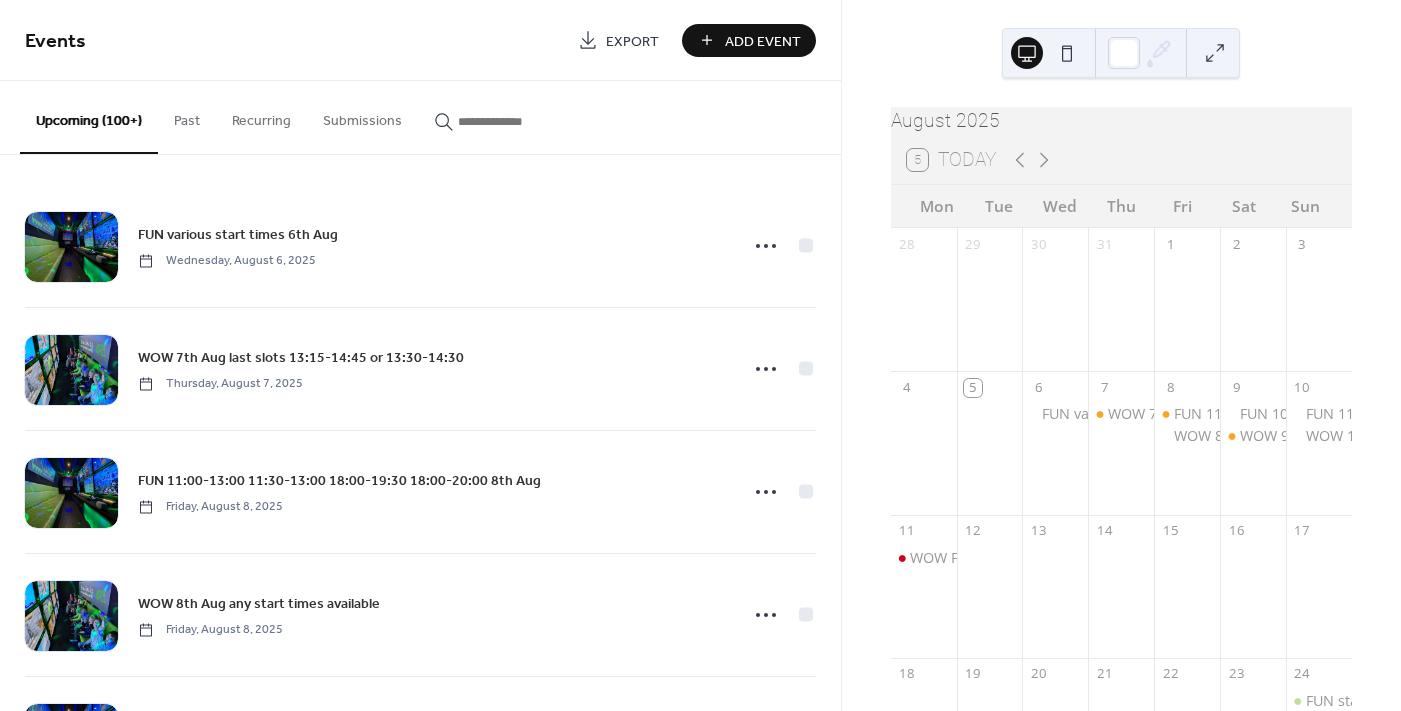 click at bounding box center (518, 121) 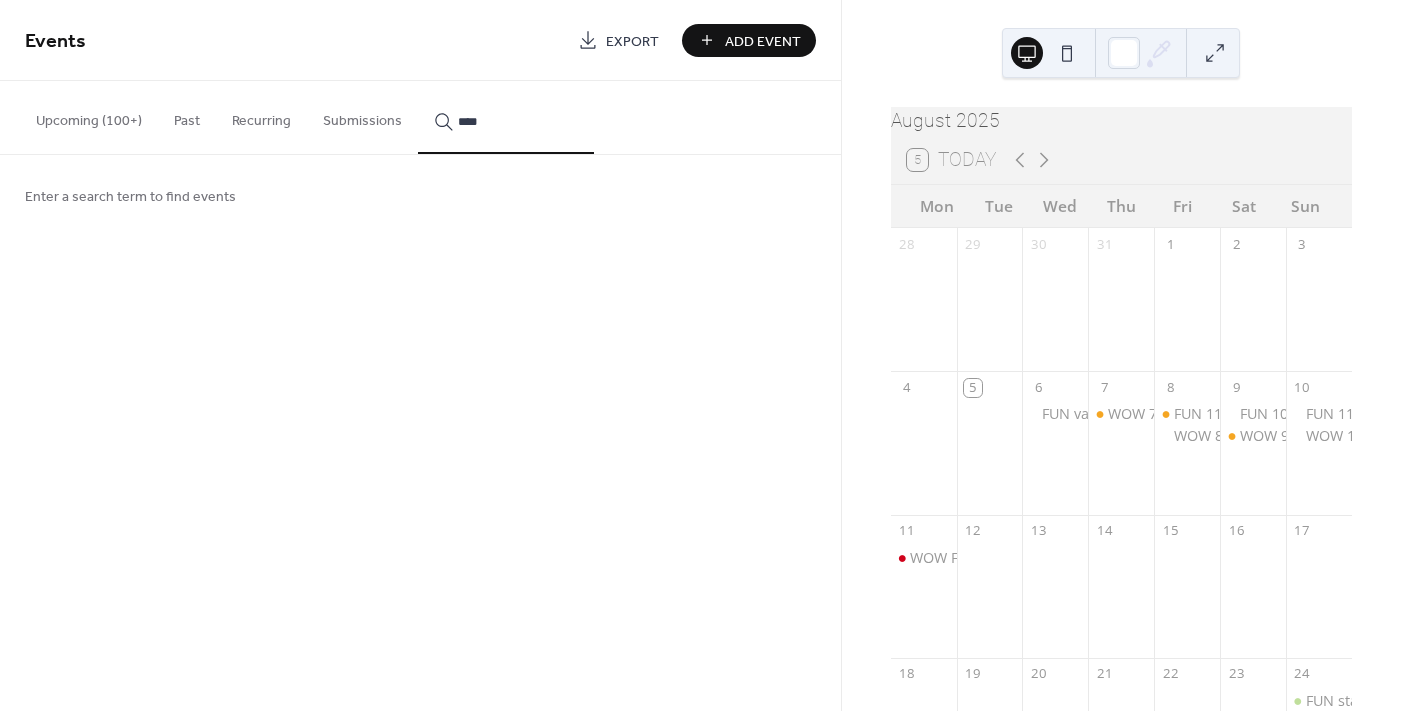 click on "***" at bounding box center [506, 117] 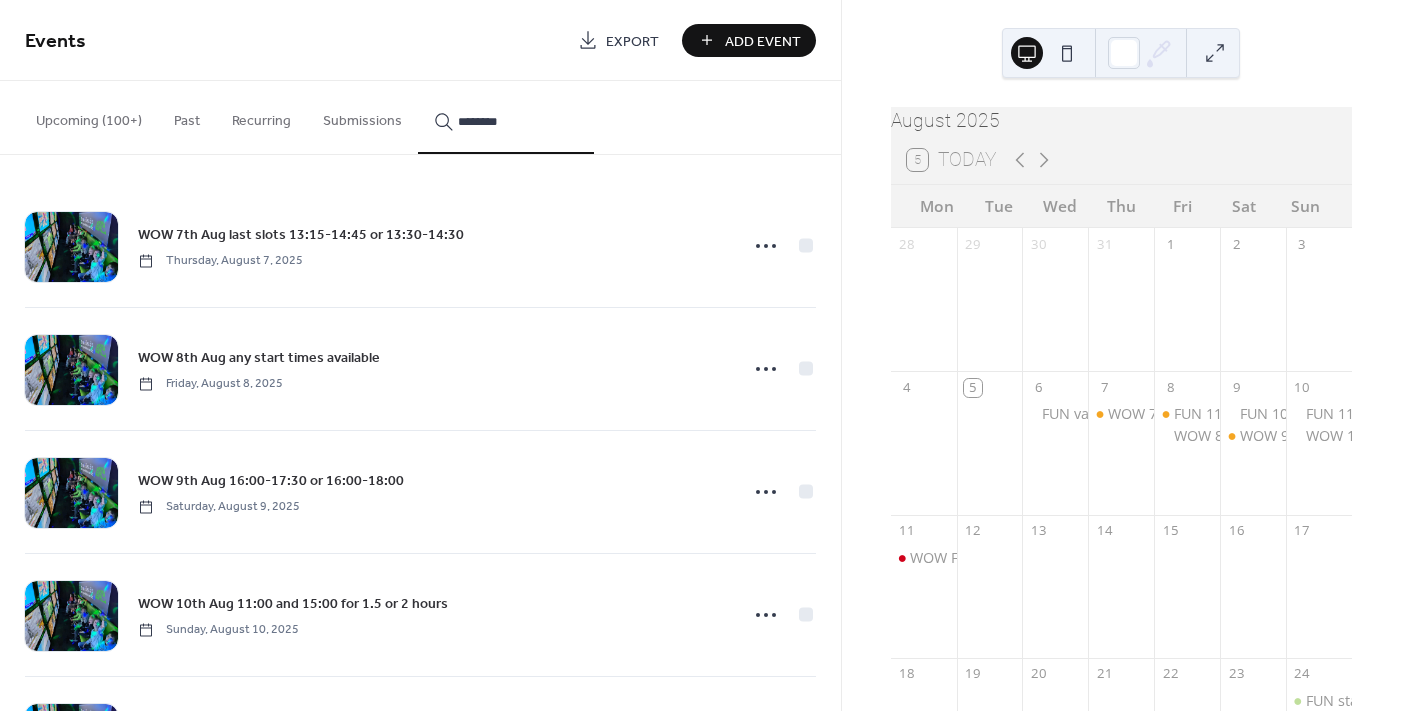 click on "*******" at bounding box center [506, 117] 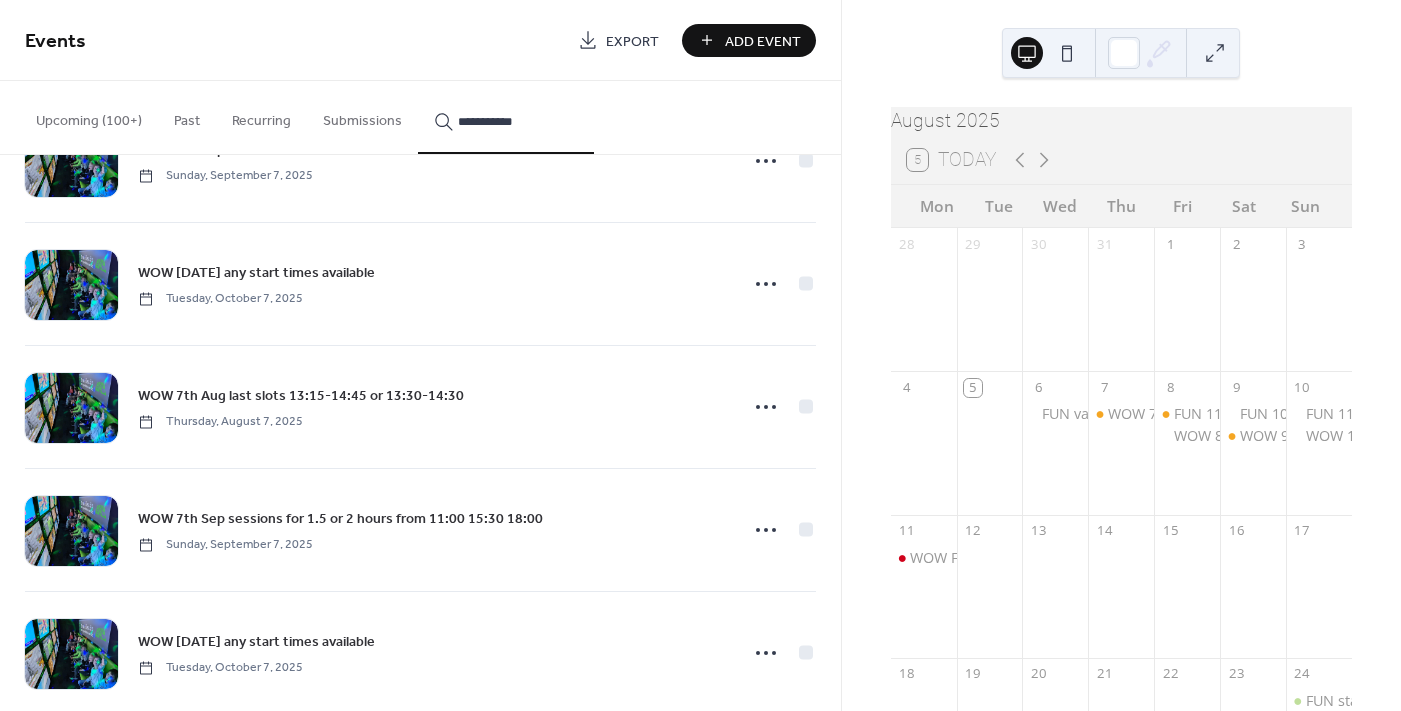 scroll, scrollTop: 3915, scrollLeft: 0, axis: vertical 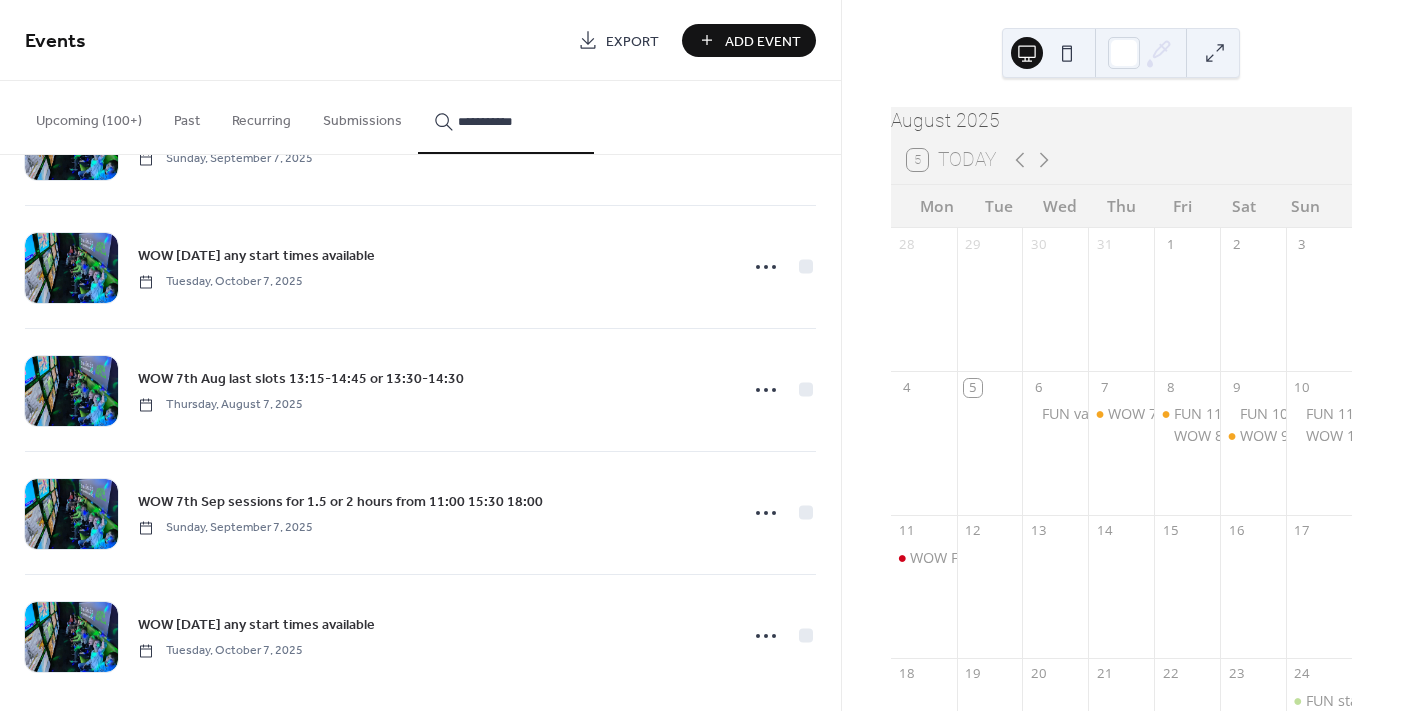 type on "**********" 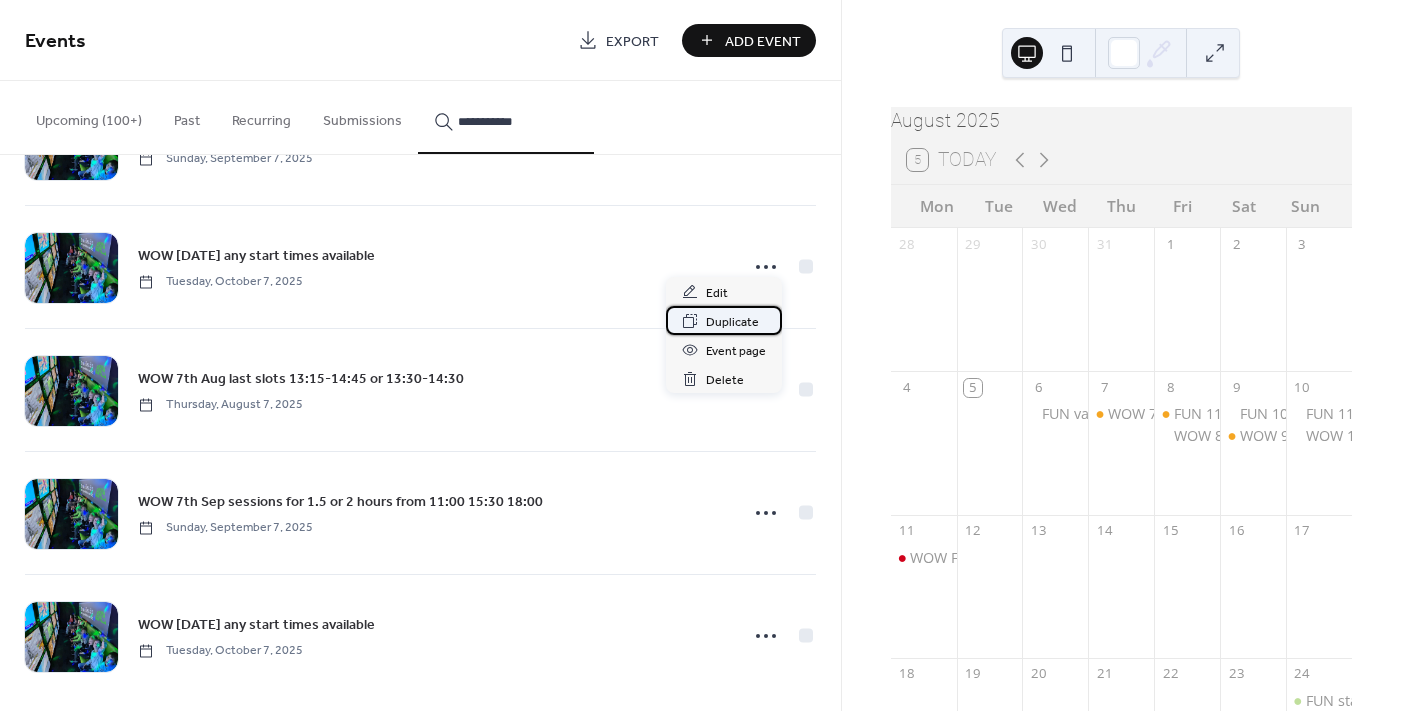 click on "Duplicate" at bounding box center (732, 322) 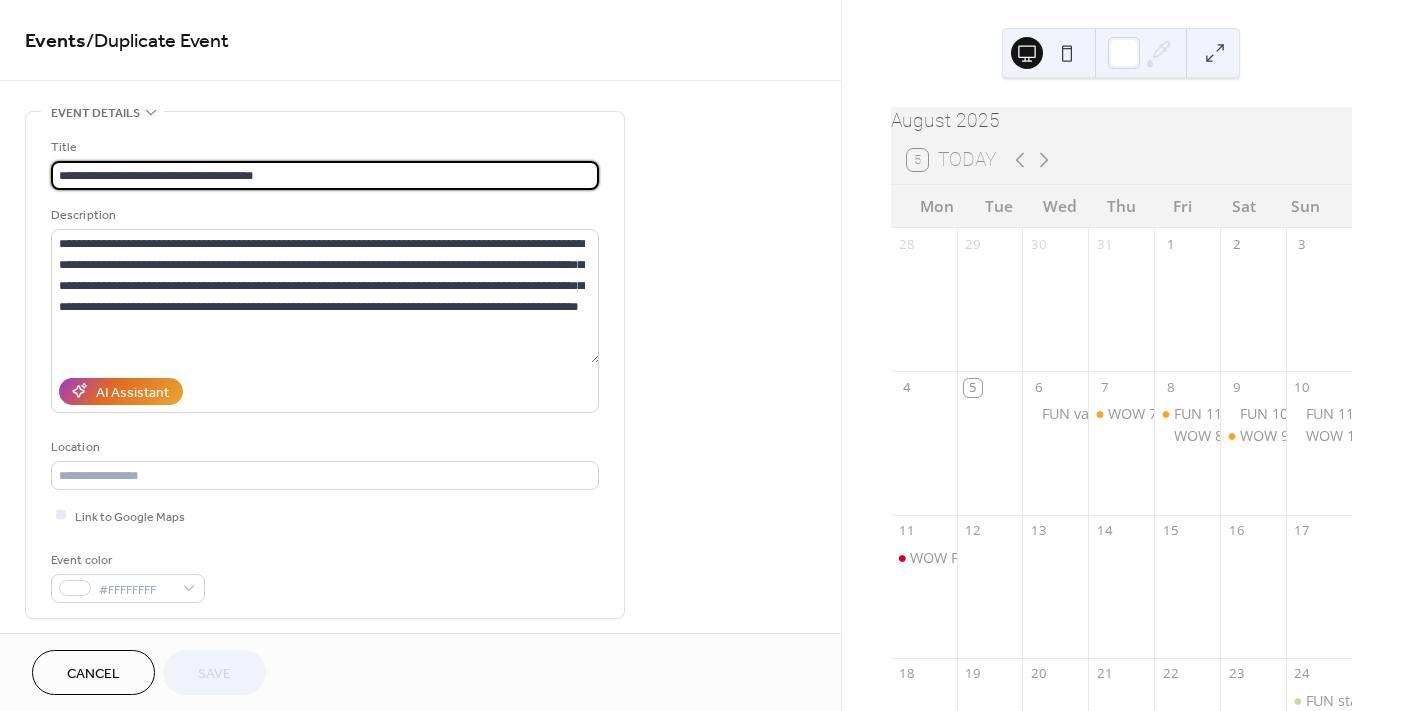 click on "**********" at bounding box center (325, 175) 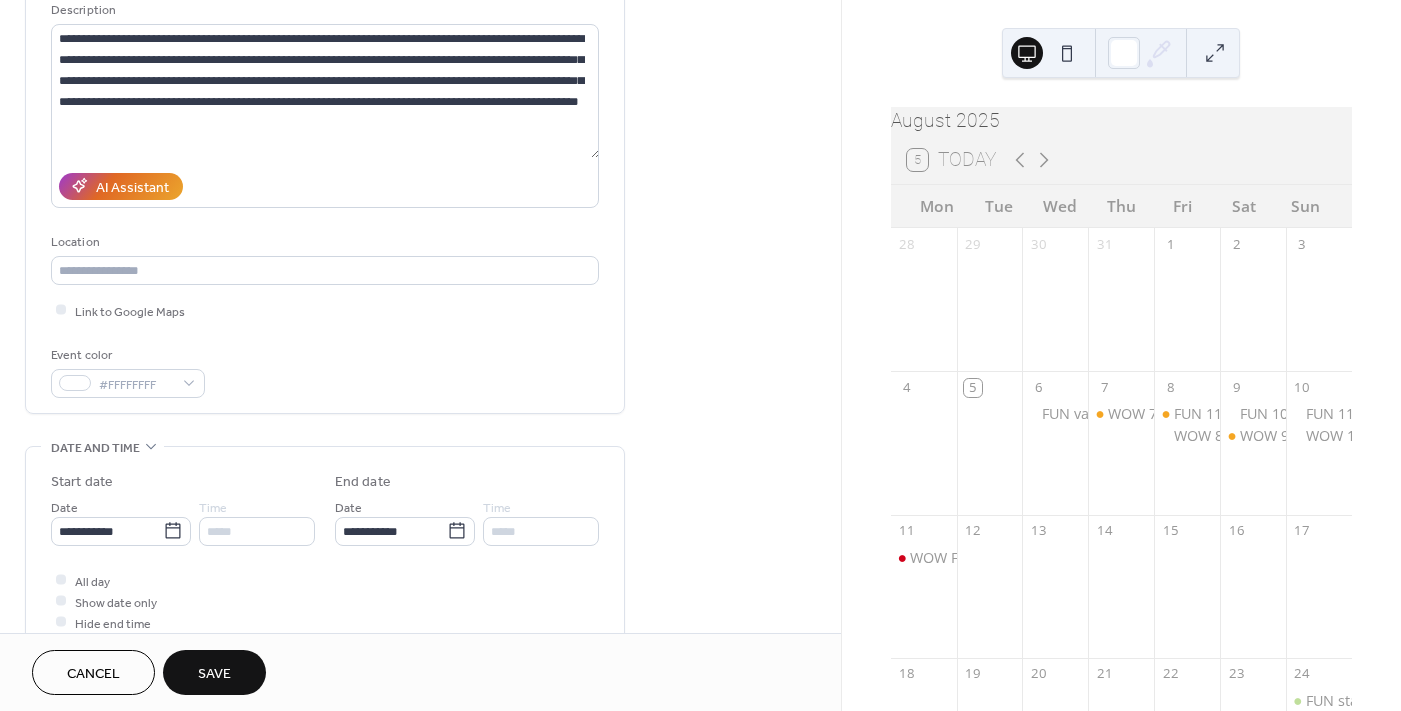 scroll, scrollTop: 300, scrollLeft: 0, axis: vertical 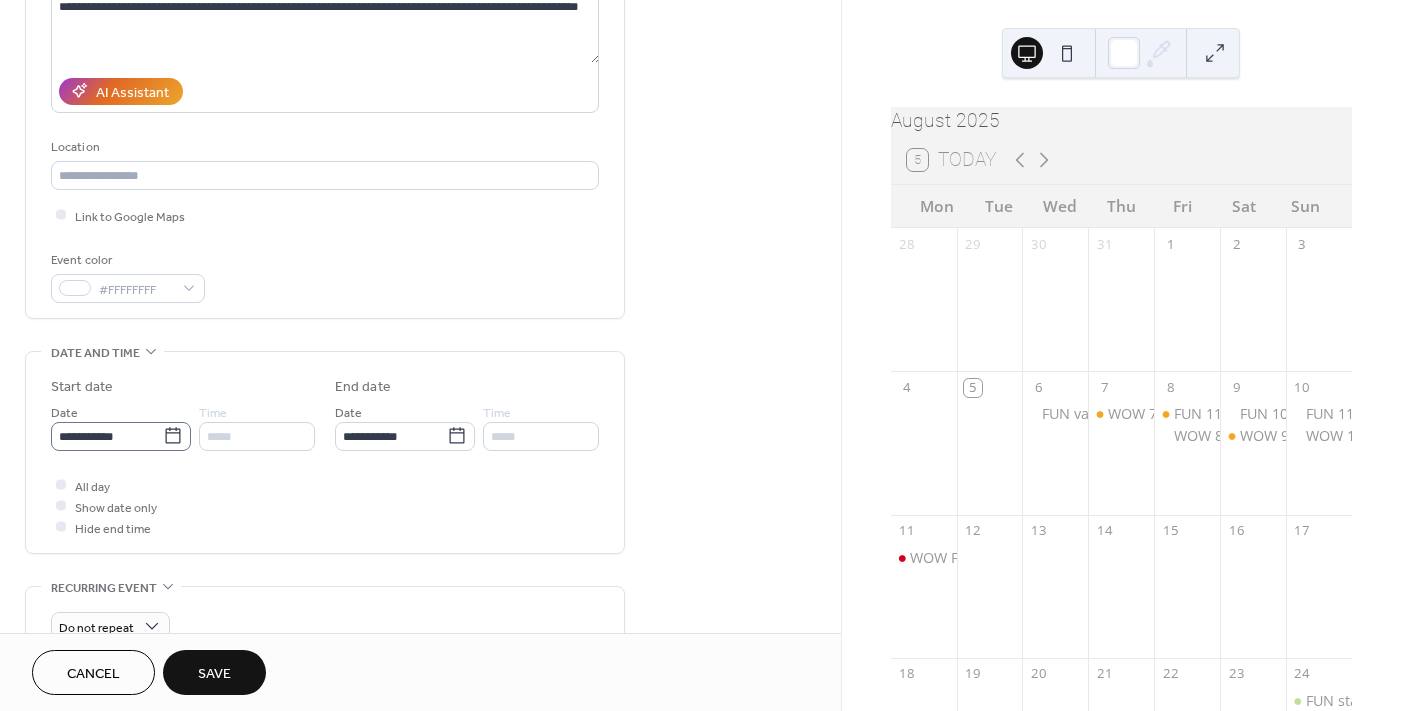 type on "**********" 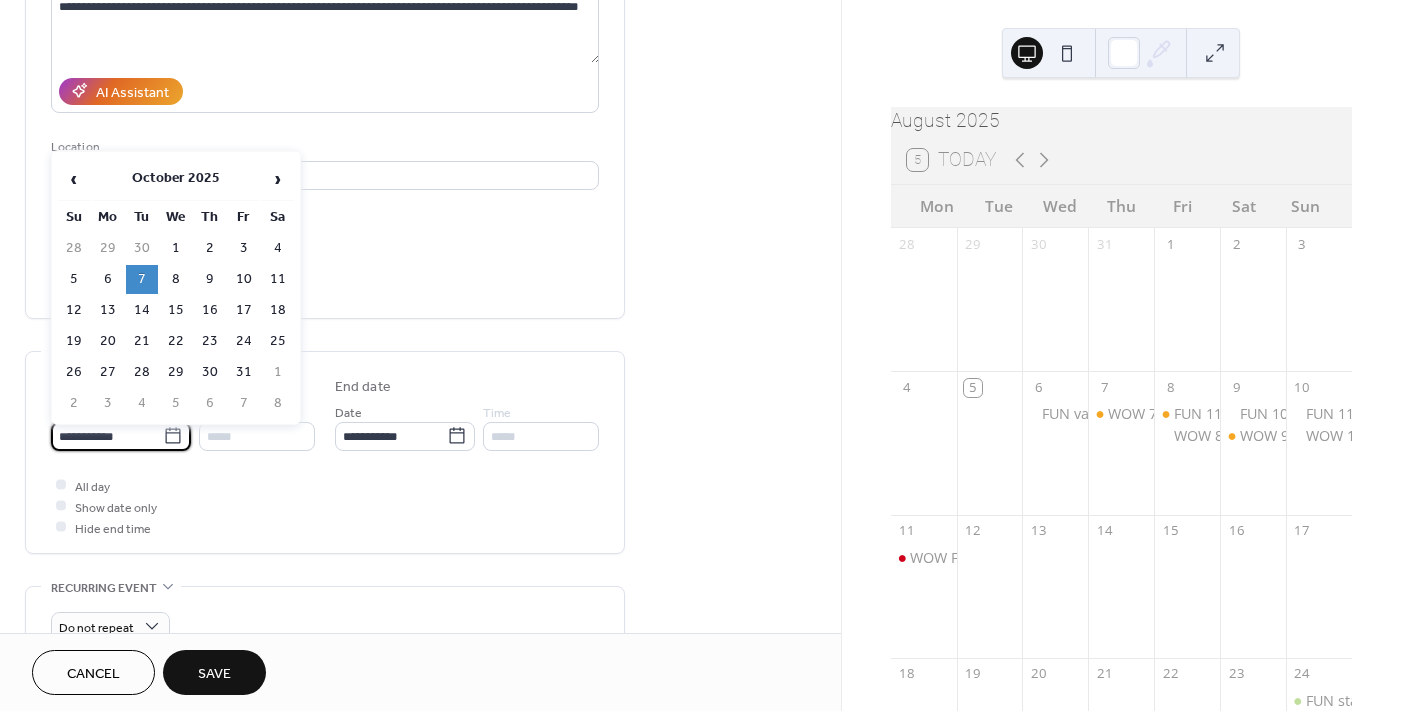 click on "**********" at bounding box center (107, 436) 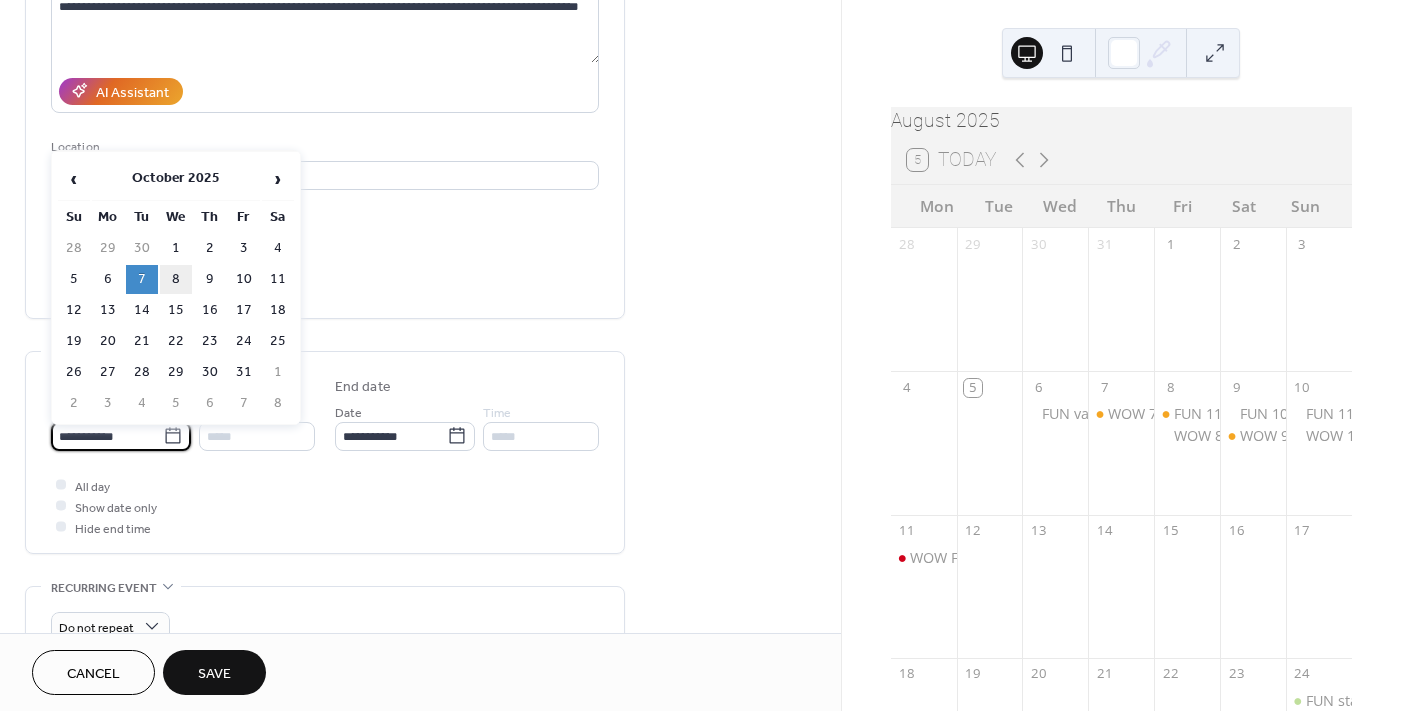 click on "8" at bounding box center (176, 279) 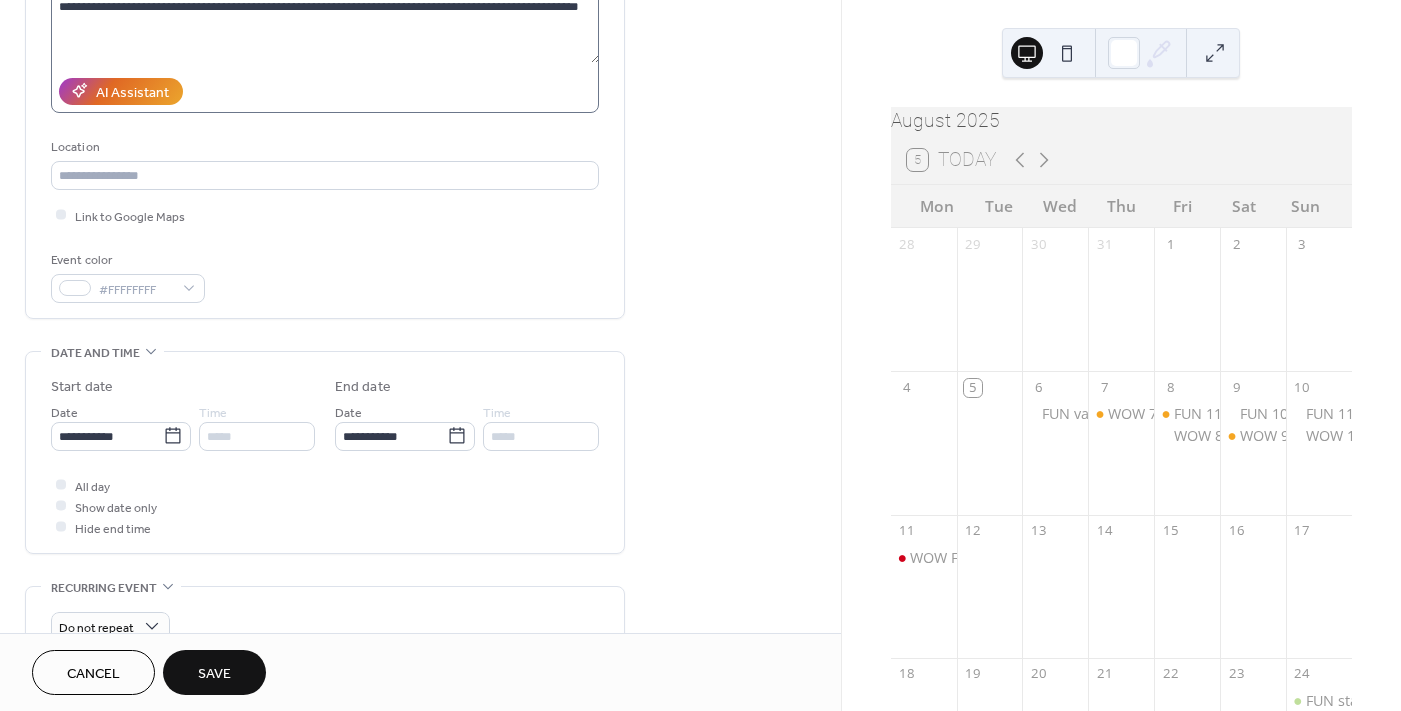 scroll, scrollTop: 0, scrollLeft: 0, axis: both 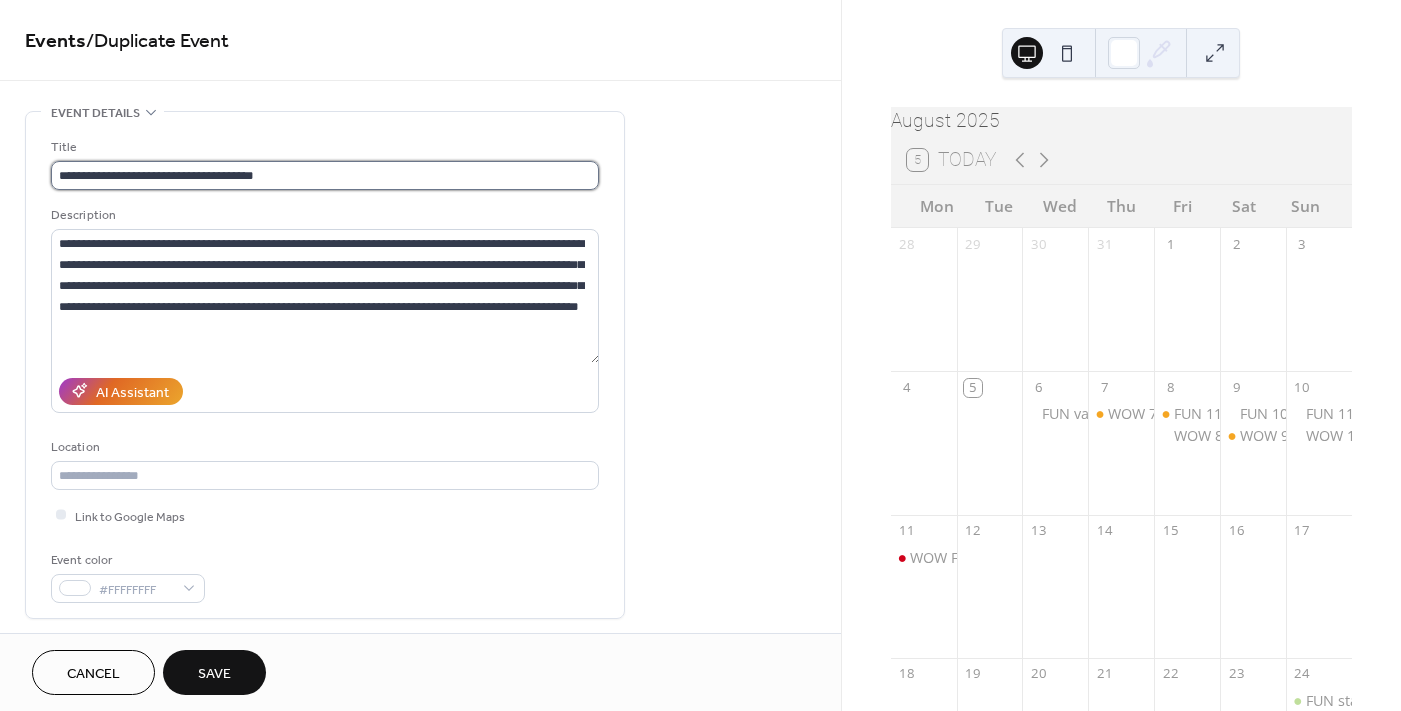 click on "**********" at bounding box center [325, 175] 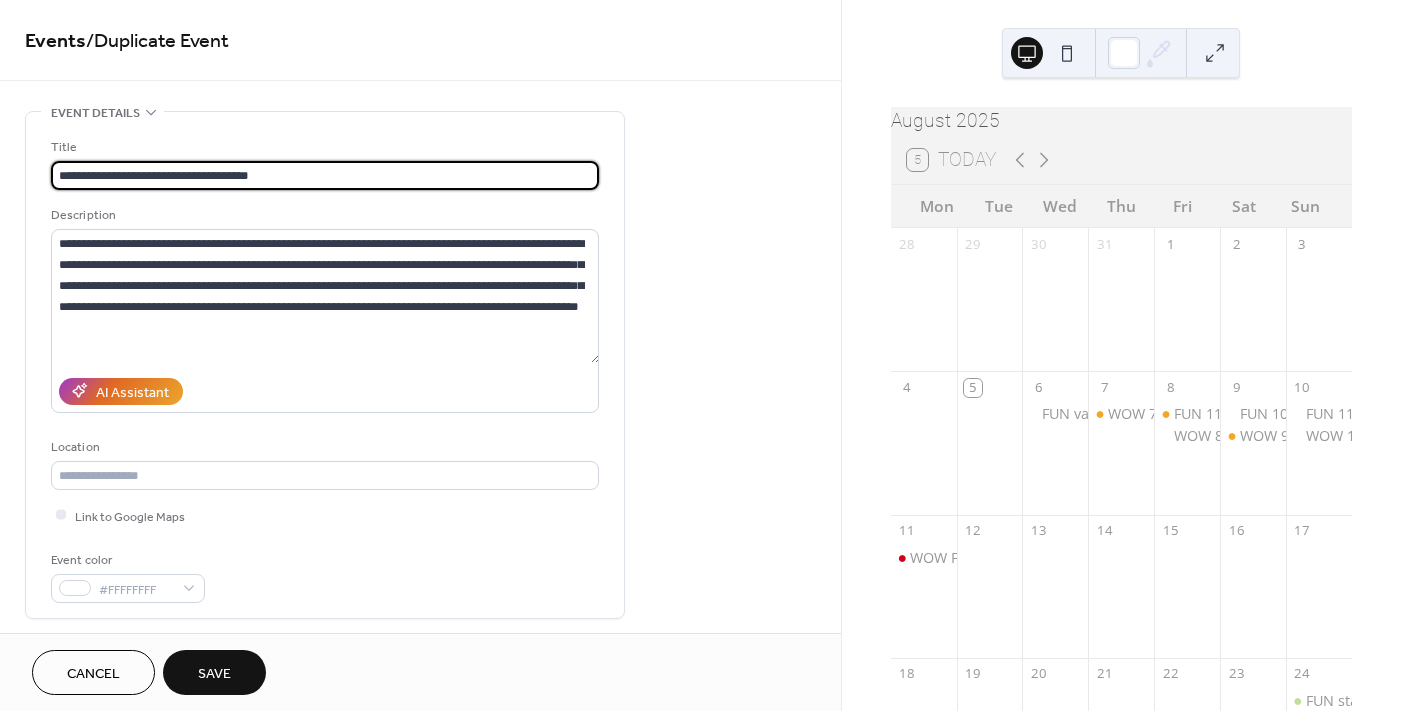 type on "**********" 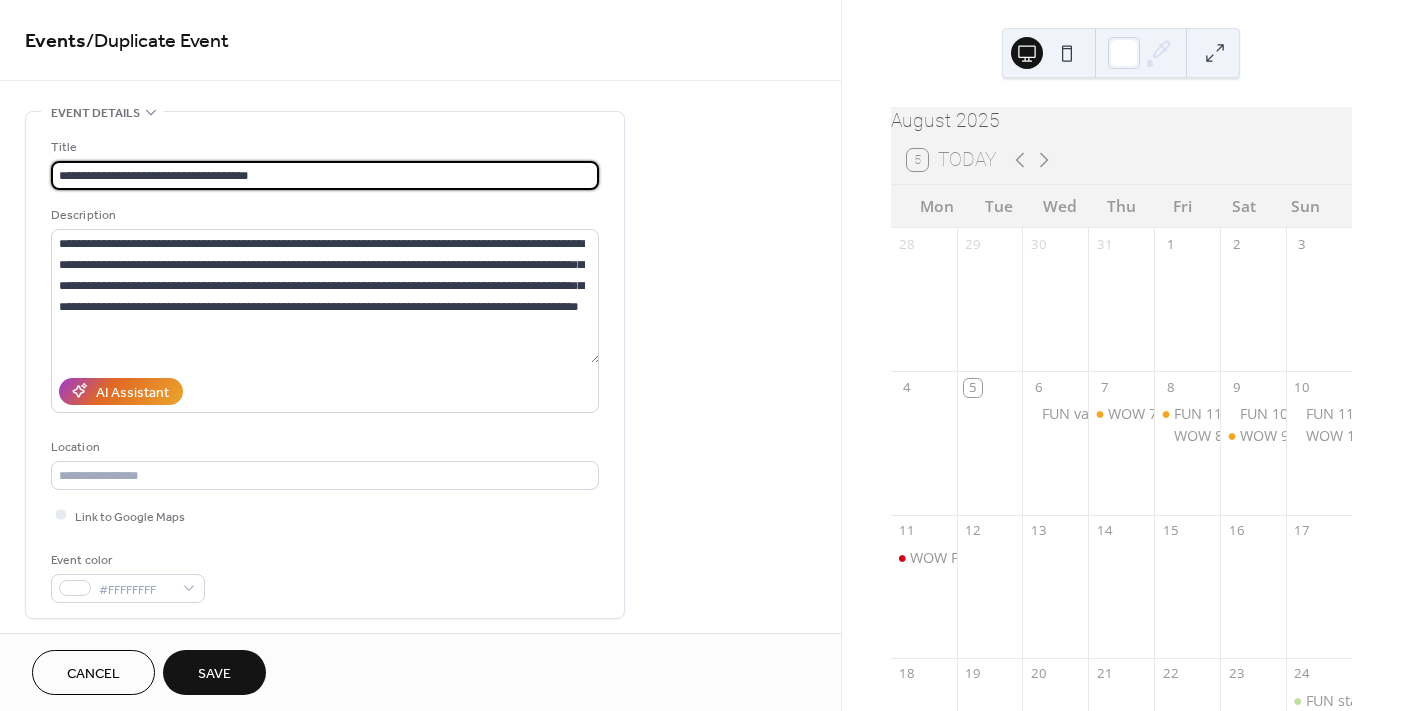 click on "Save" at bounding box center (214, 674) 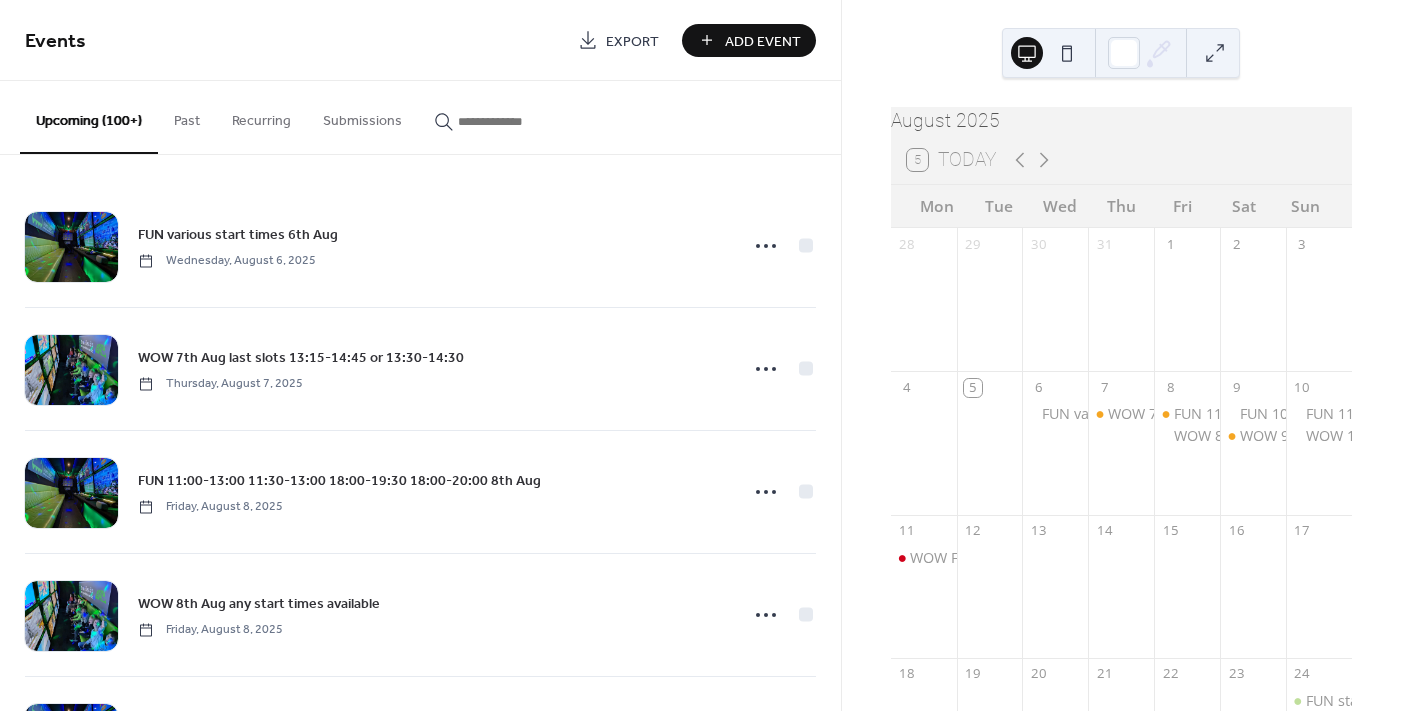click at bounding box center [518, 121] 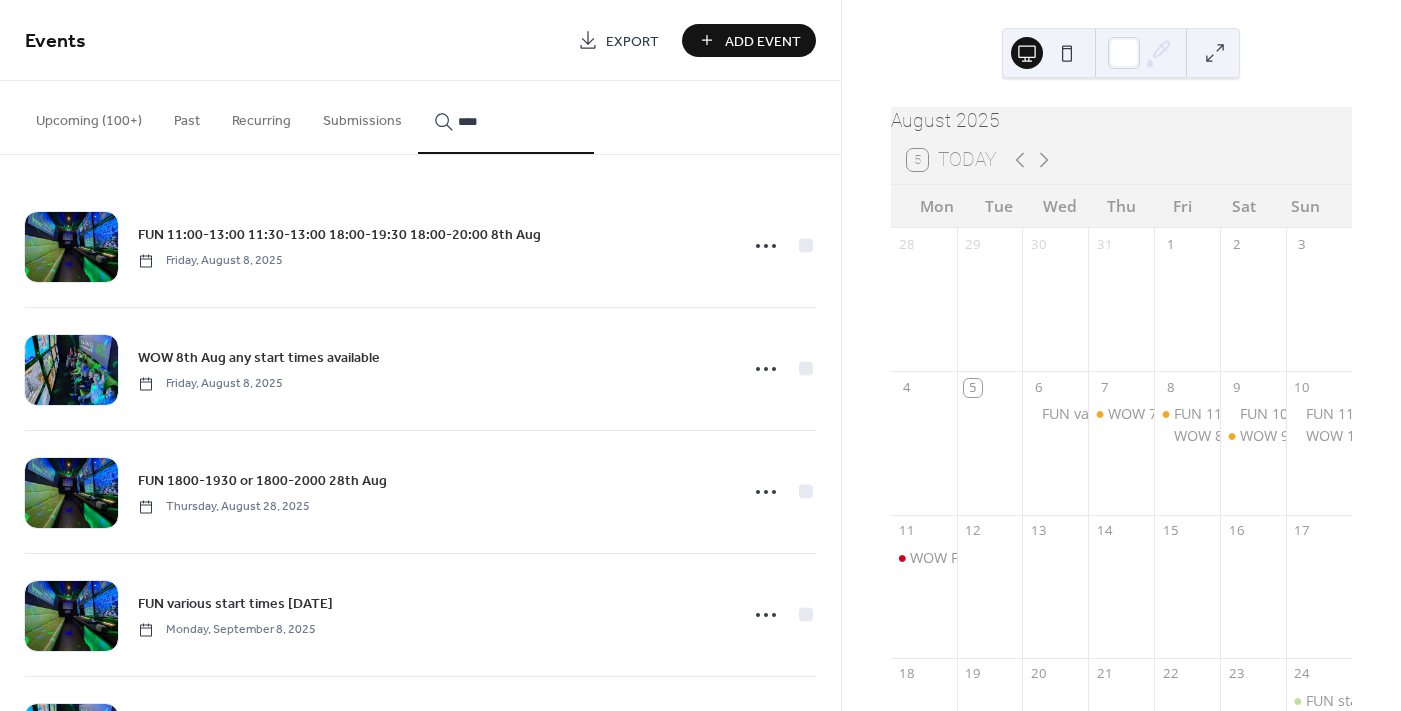 click on "***" at bounding box center [506, 117] 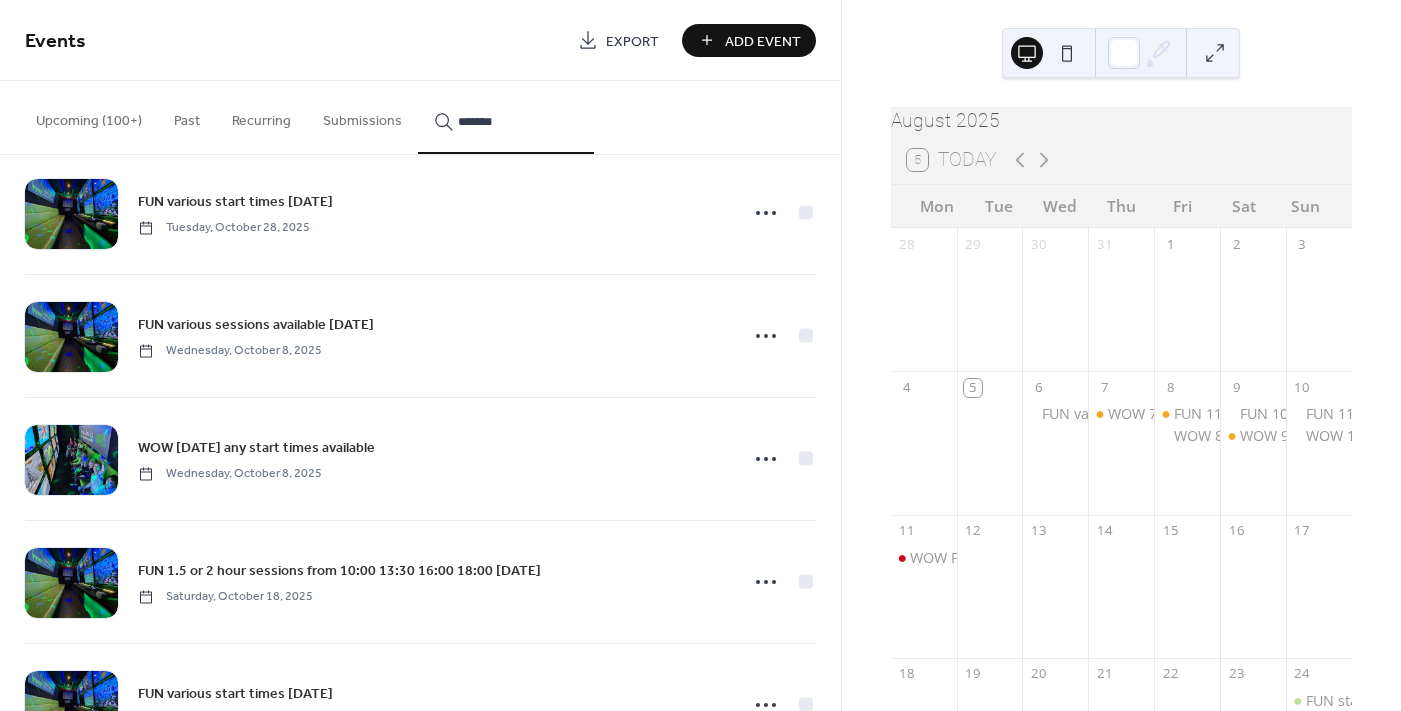 scroll, scrollTop: 3670, scrollLeft: 0, axis: vertical 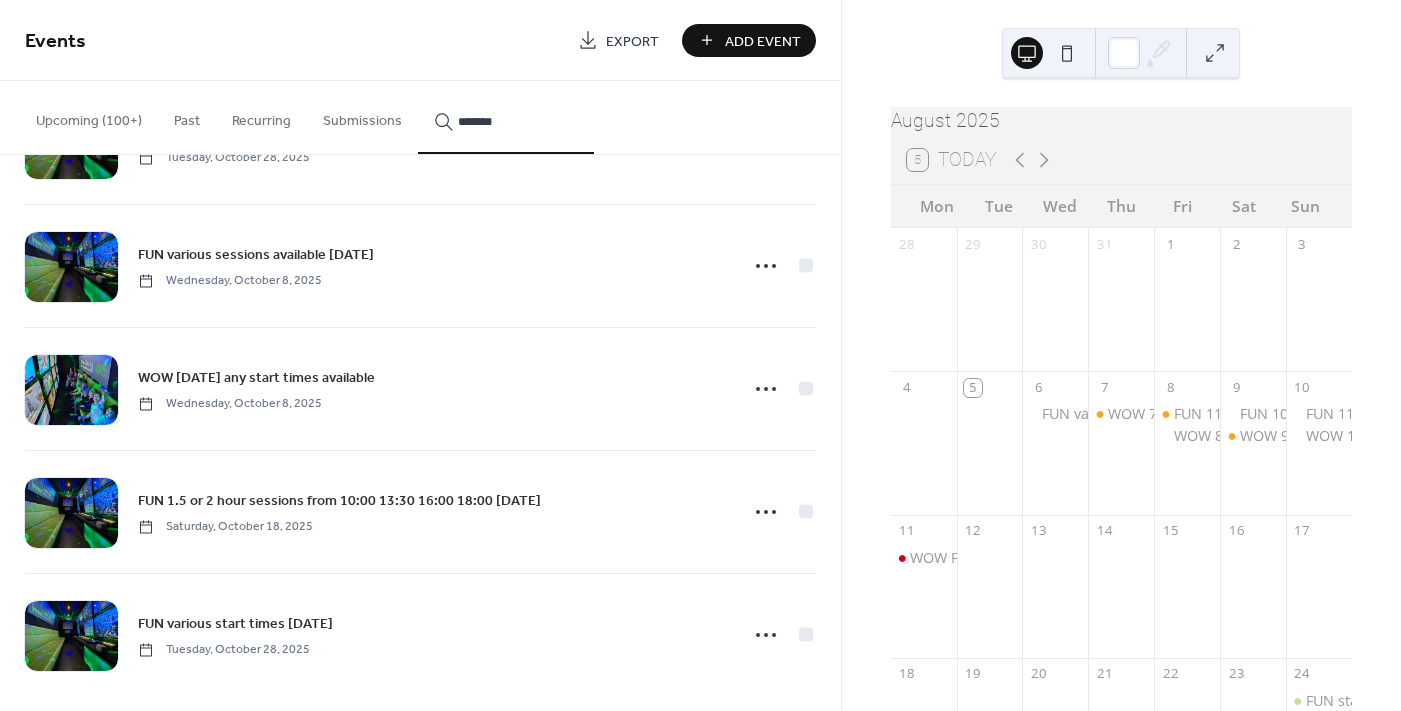 type on "*******" 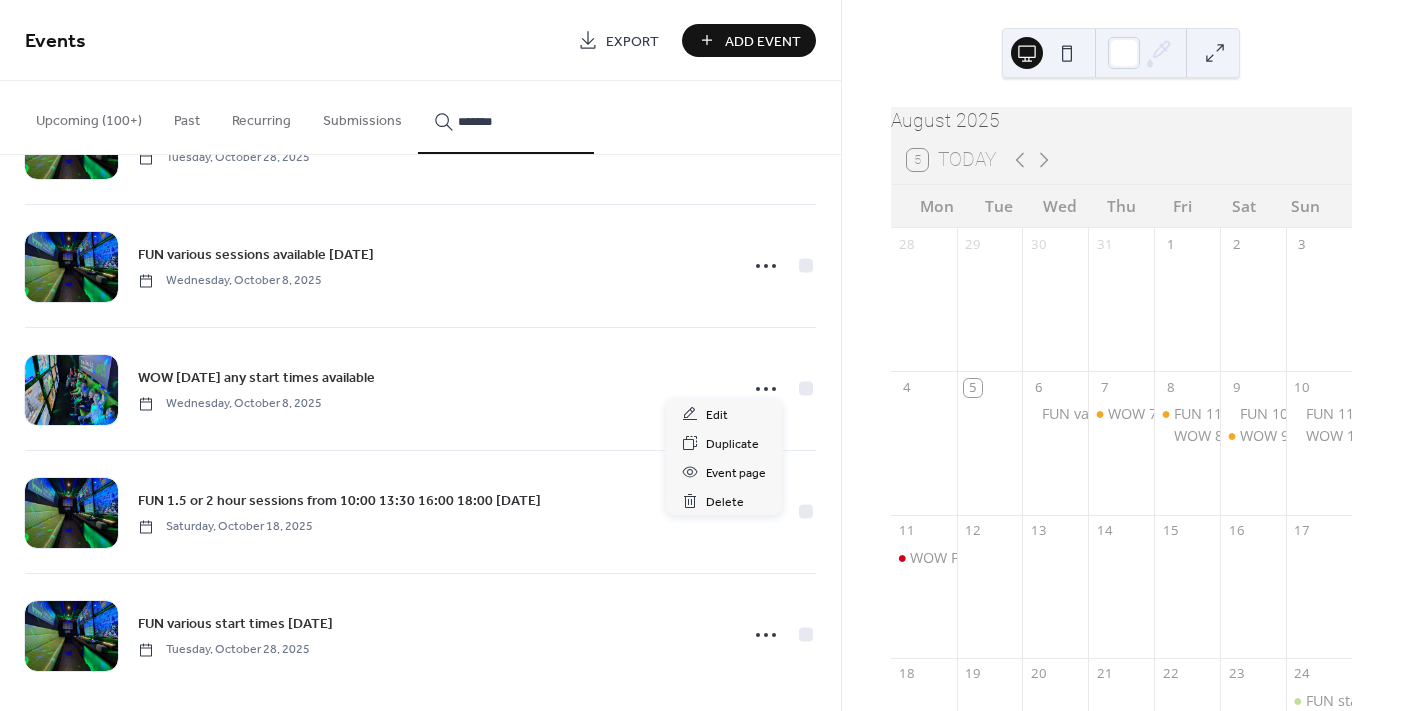 click at bounding box center (766, 389) 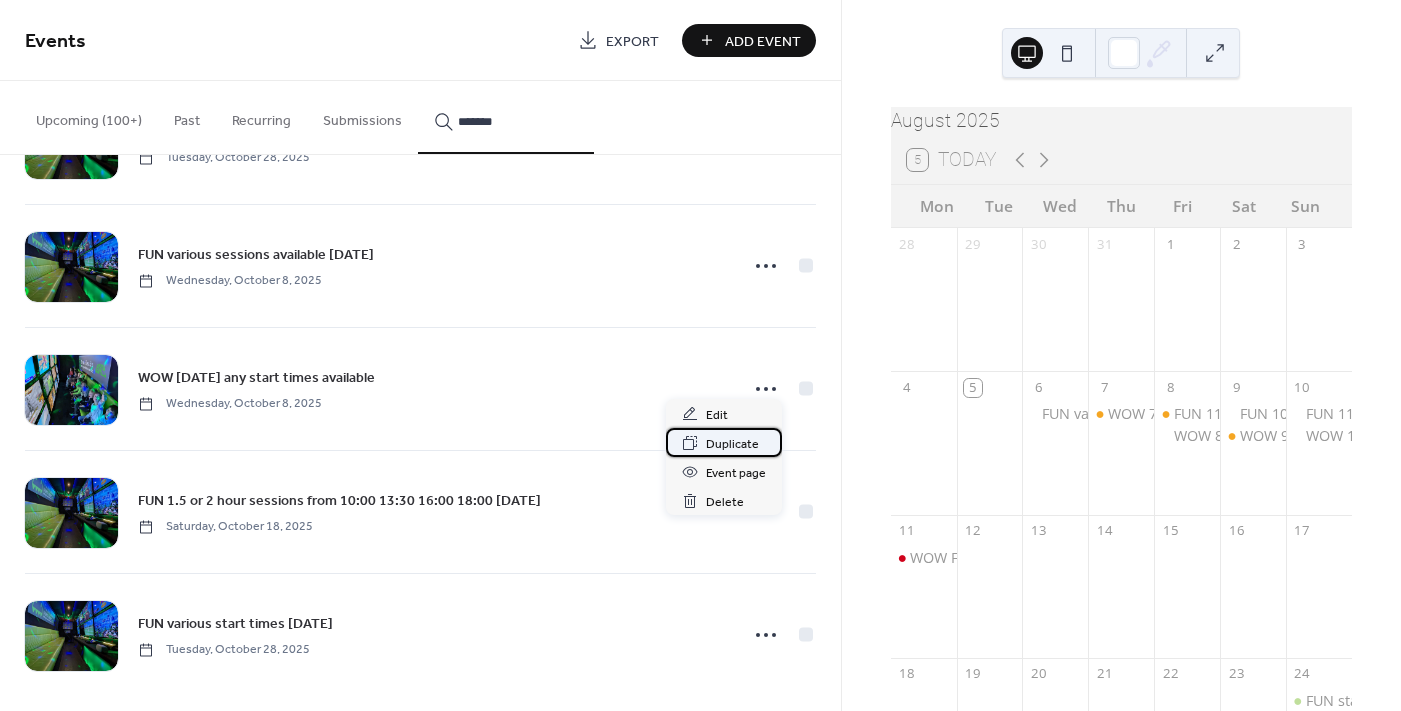 click on "Duplicate" at bounding box center (732, 444) 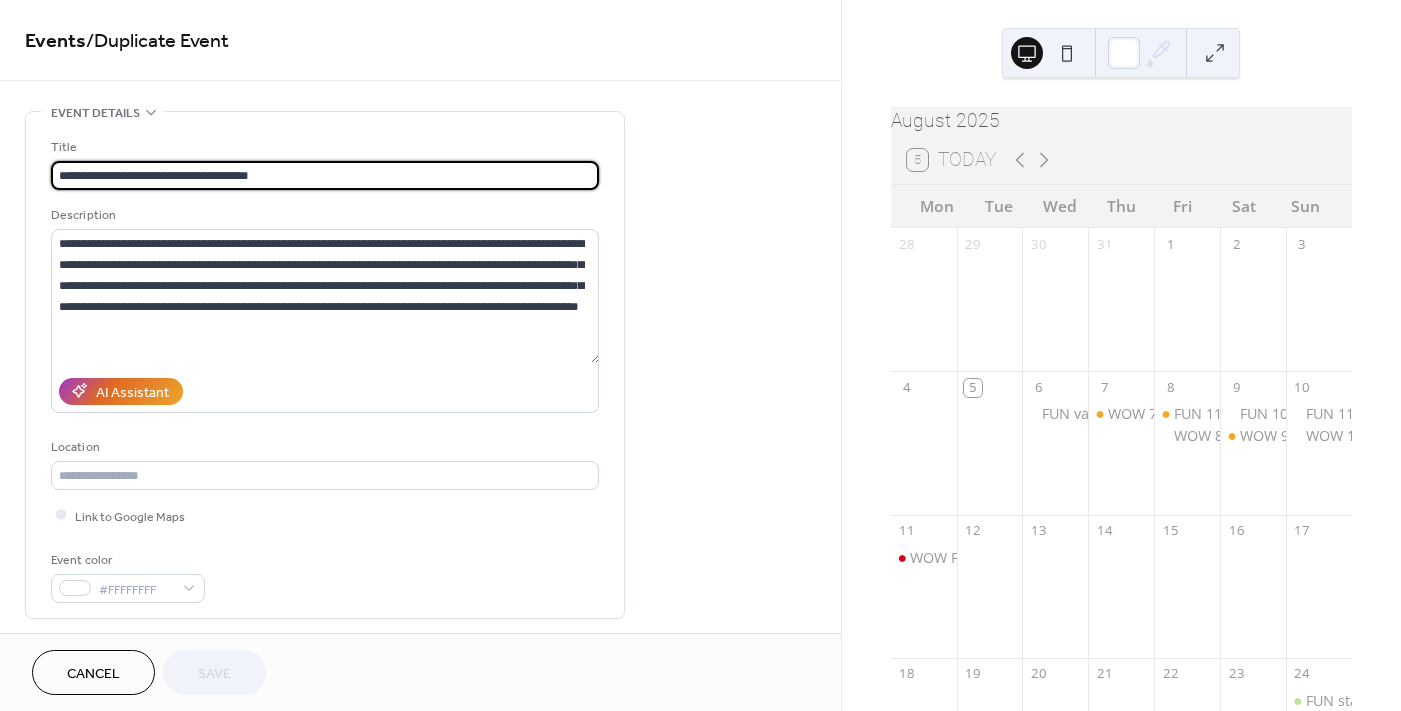 click on "**********" at bounding box center (325, 175) 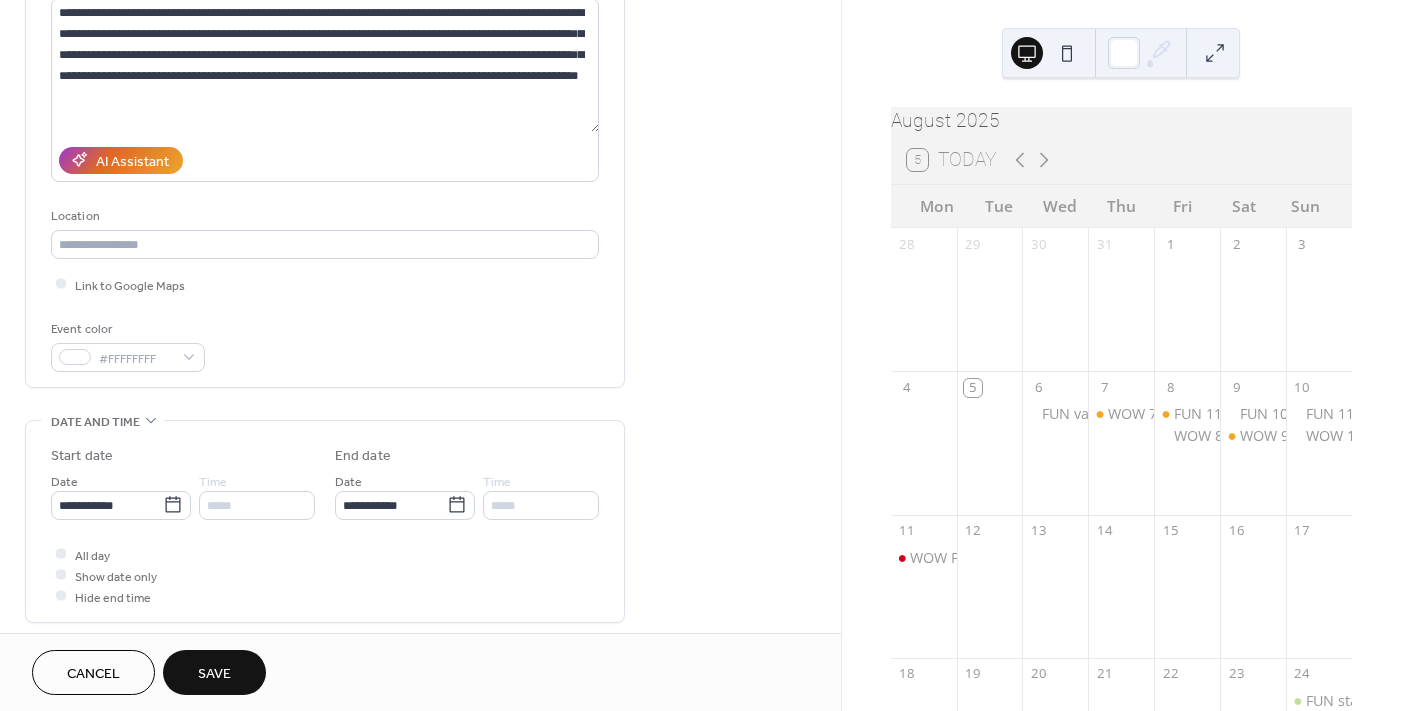 scroll, scrollTop: 399, scrollLeft: 0, axis: vertical 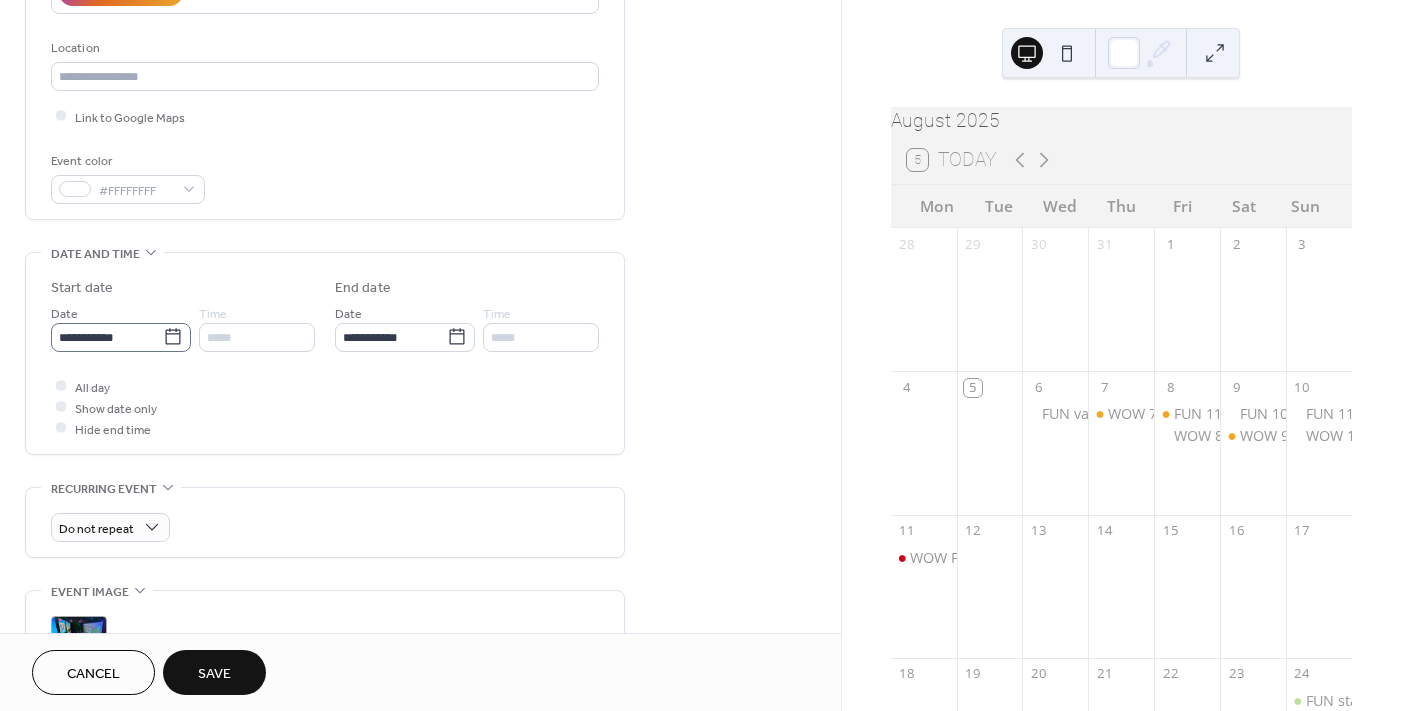 type on "**********" 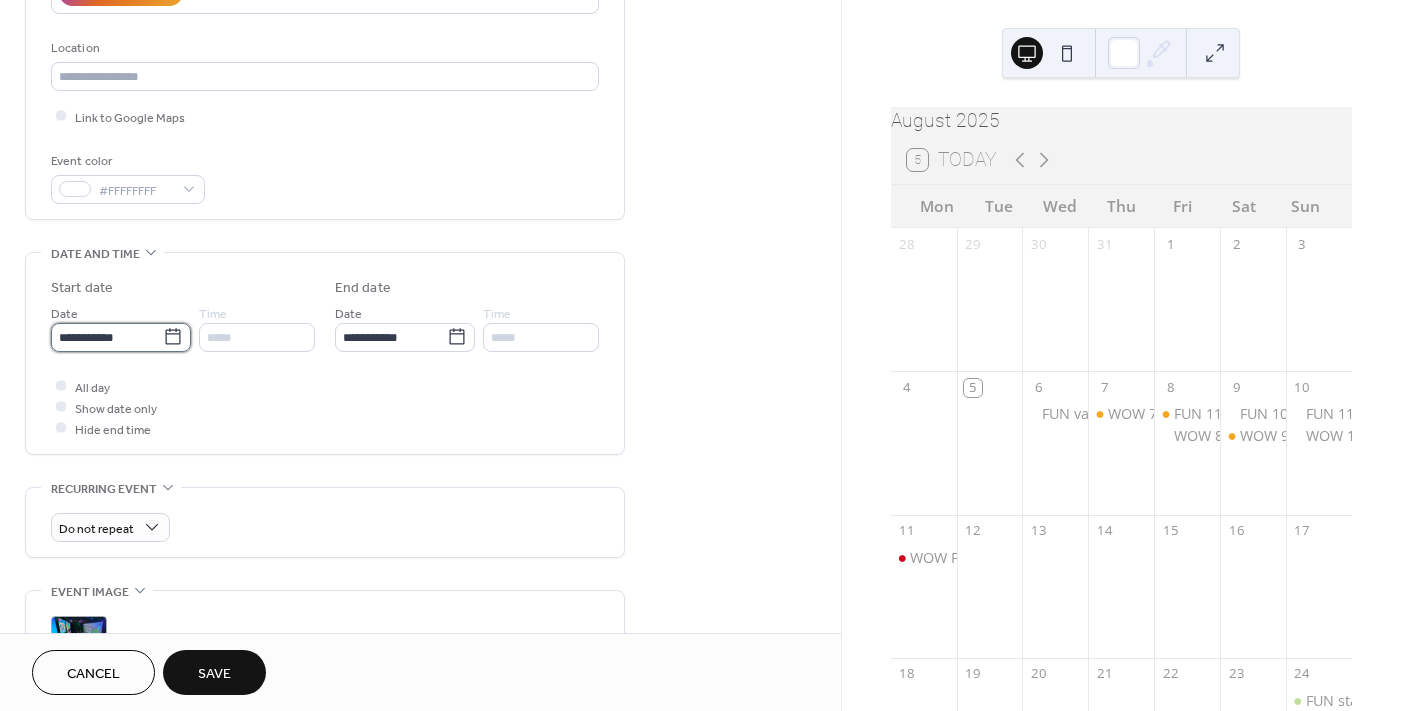 click on "**********" at bounding box center (107, 337) 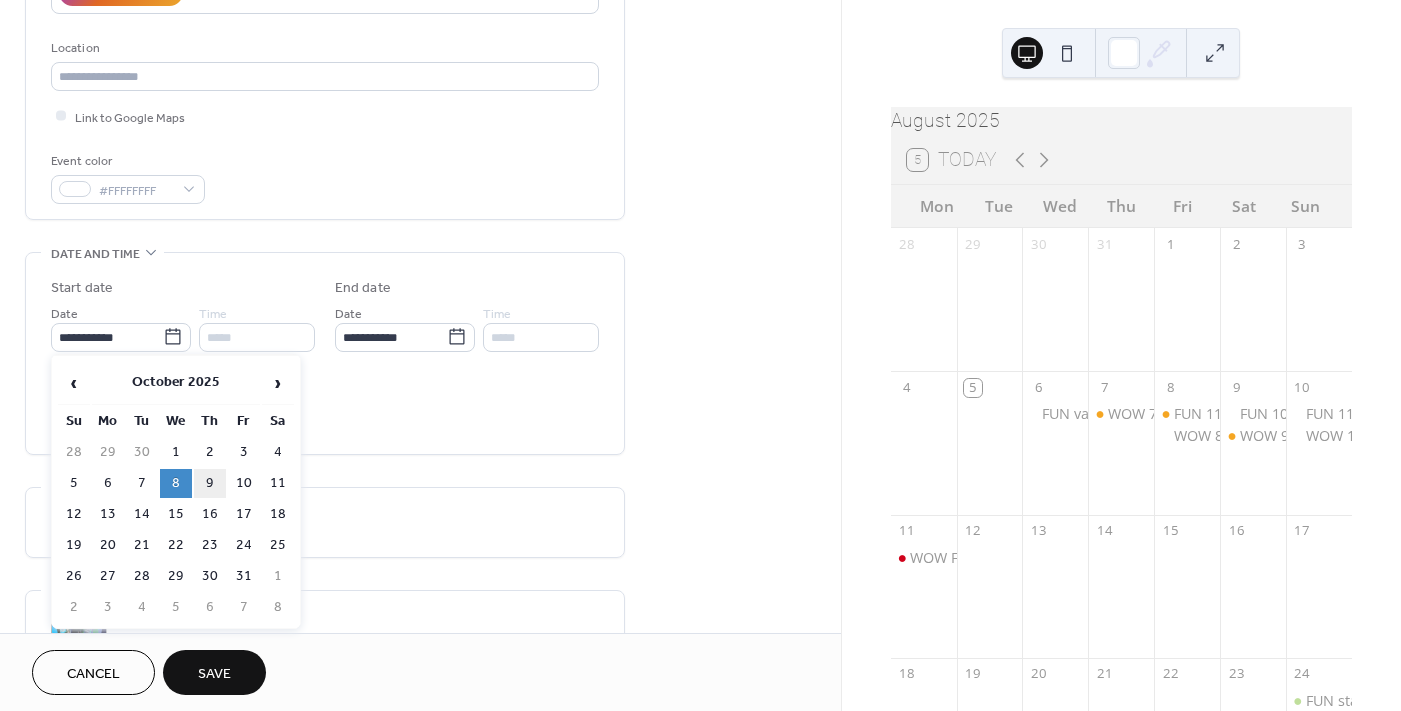 click on "9" at bounding box center [210, 483] 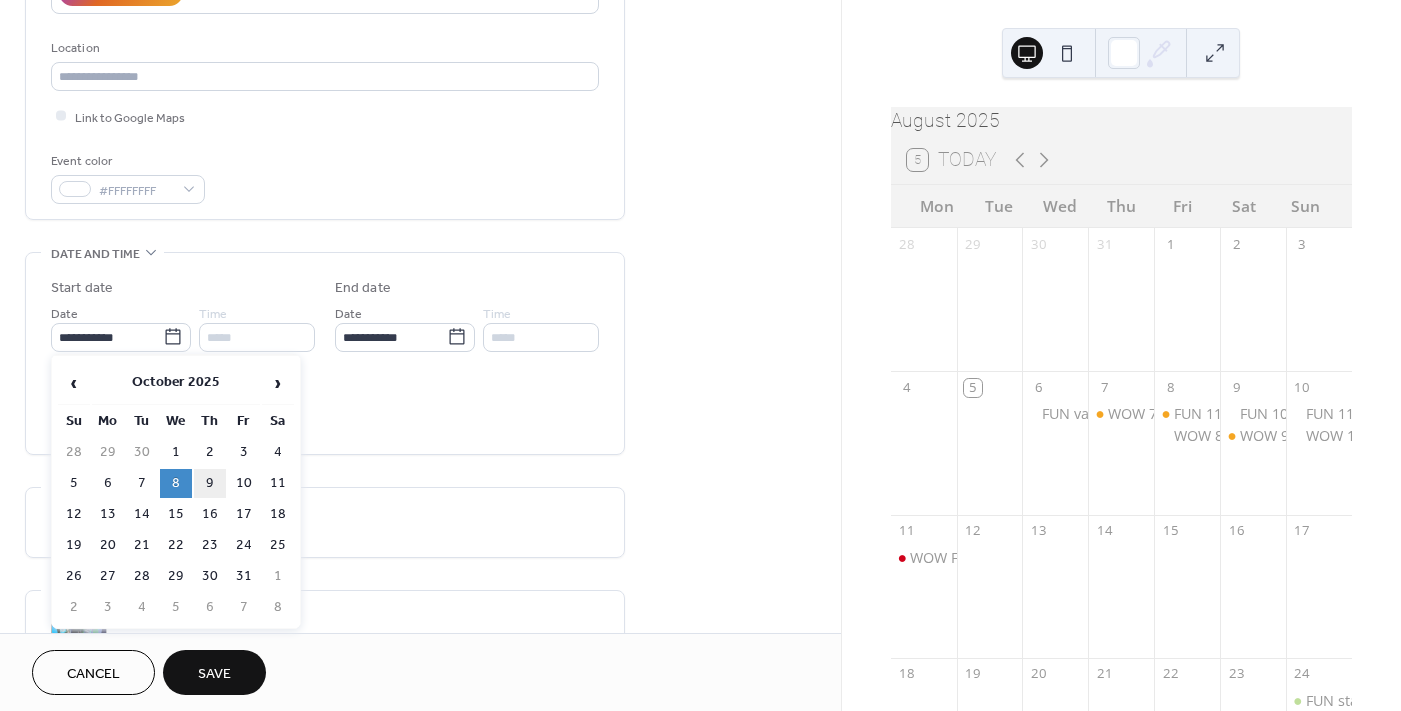 type on "**********" 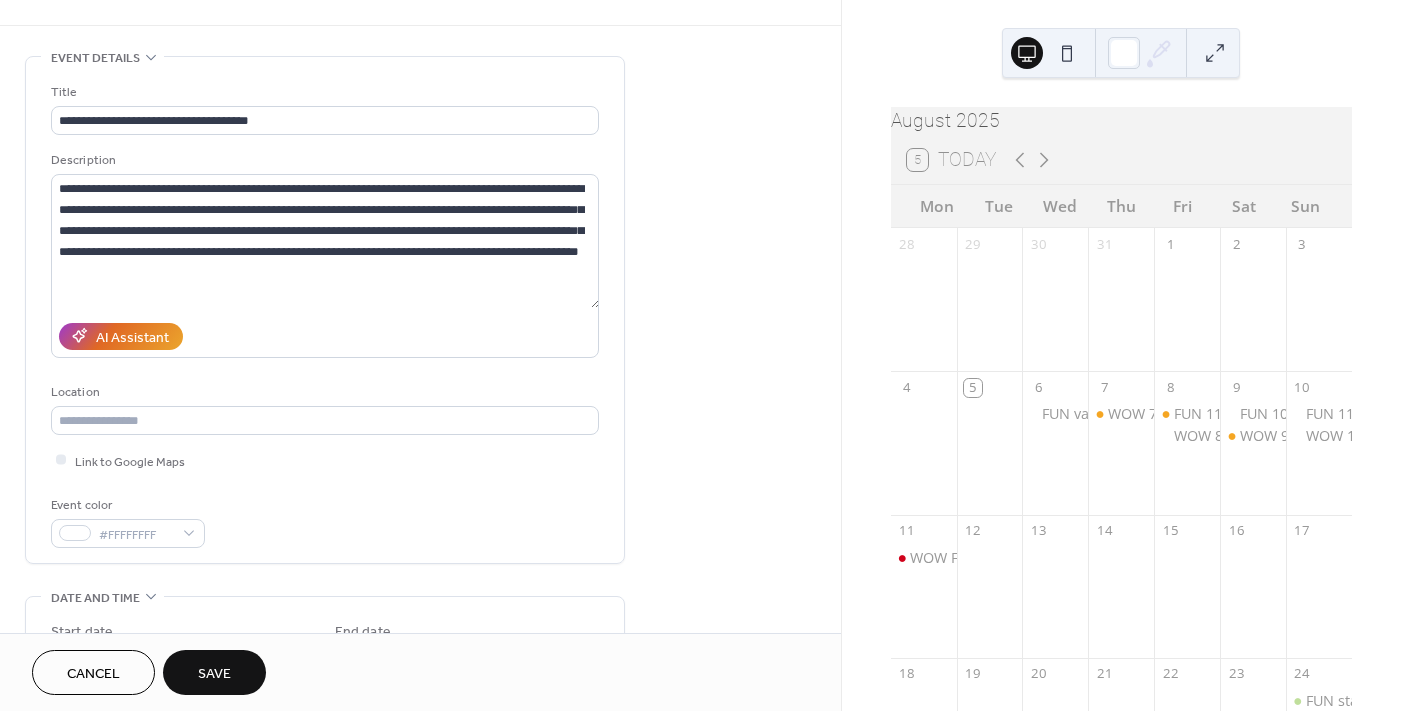 scroll, scrollTop: 0, scrollLeft: 0, axis: both 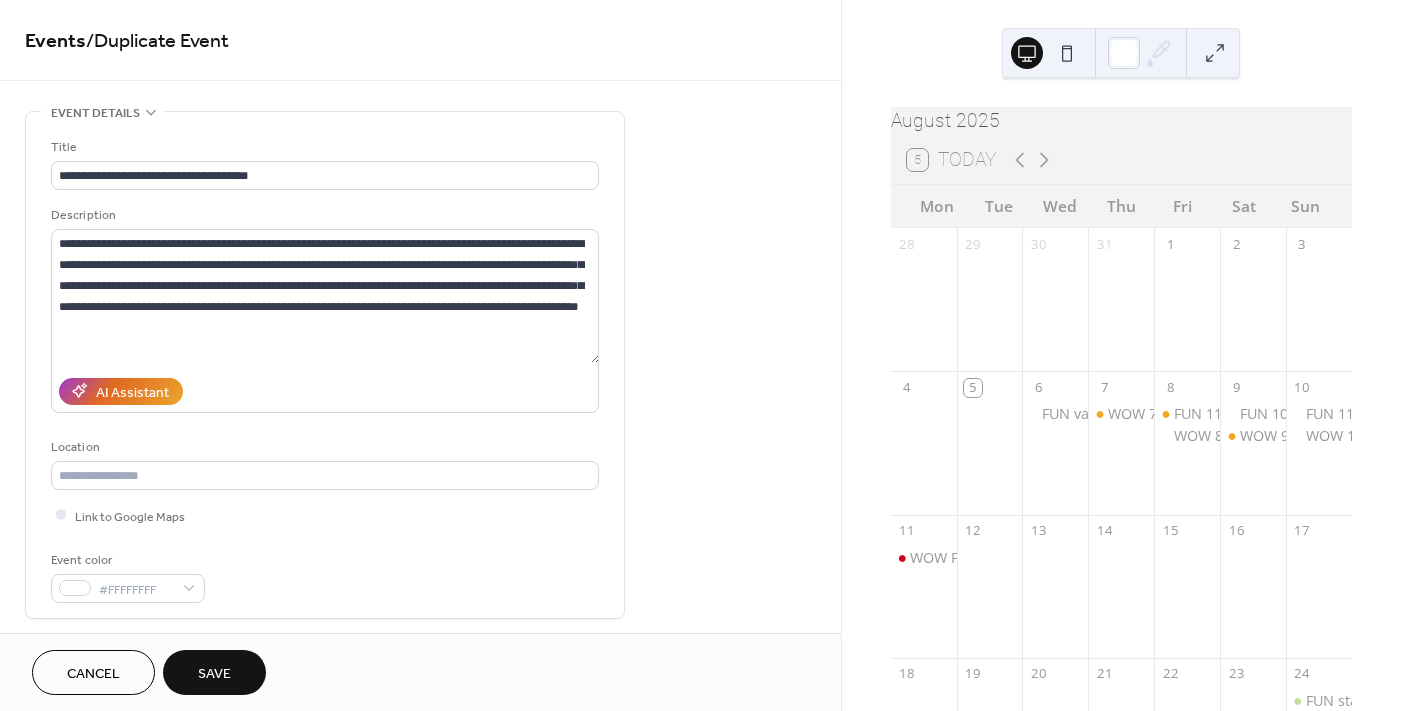 click on "Save" at bounding box center [214, 674] 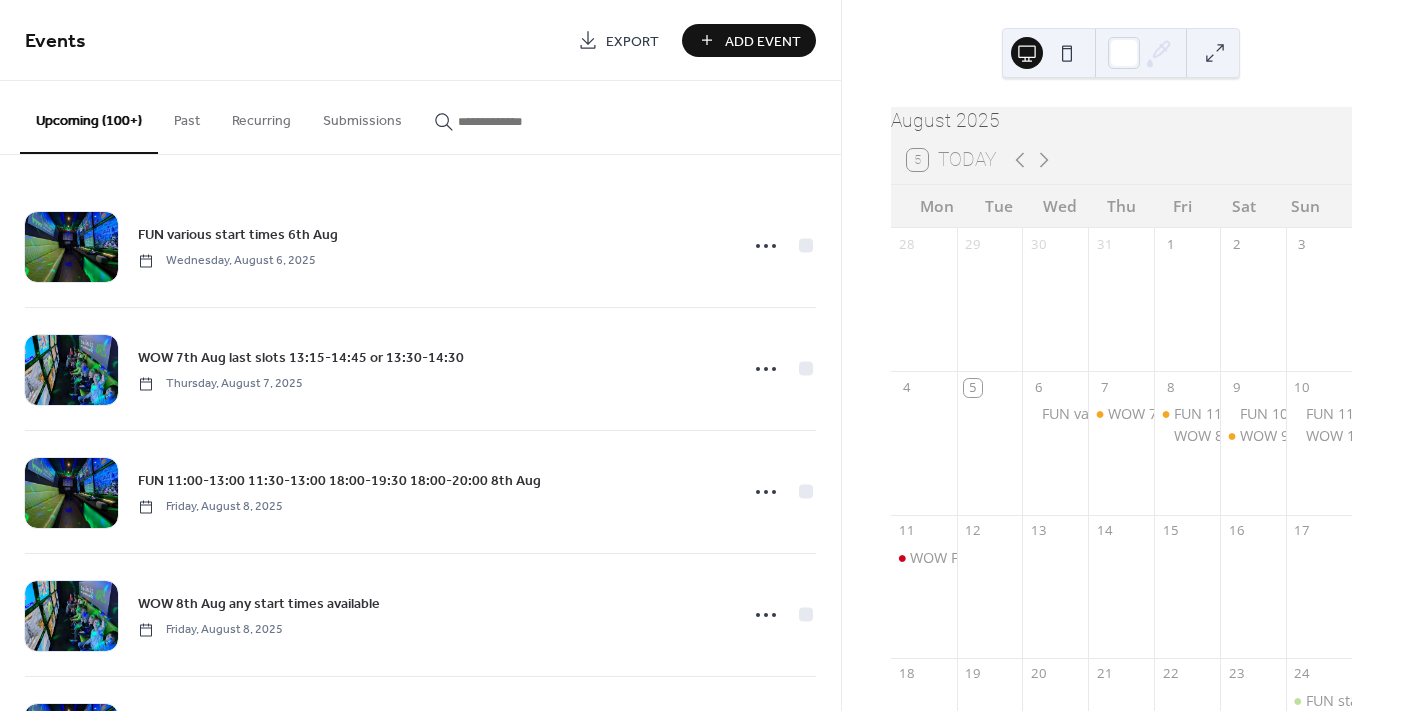 click at bounding box center (518, 121) 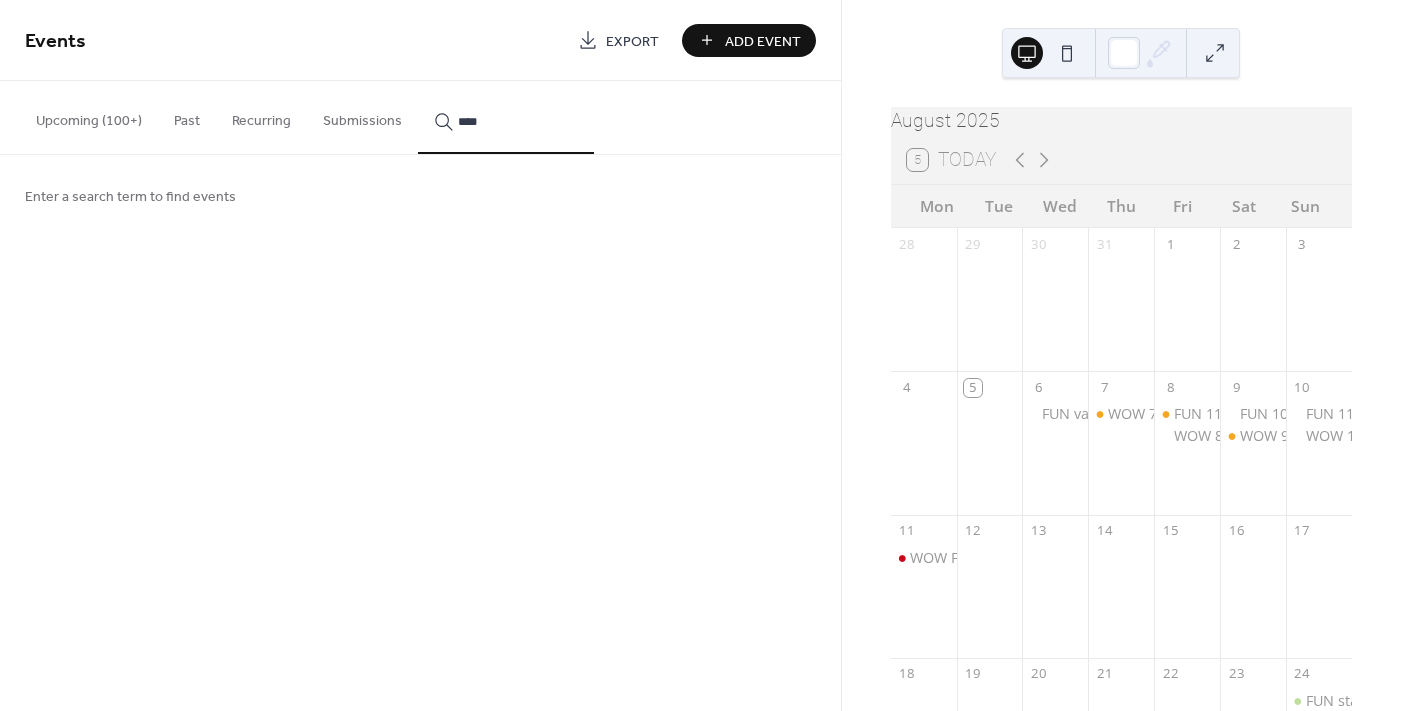 click on "***" at bounding box center [506, 117] 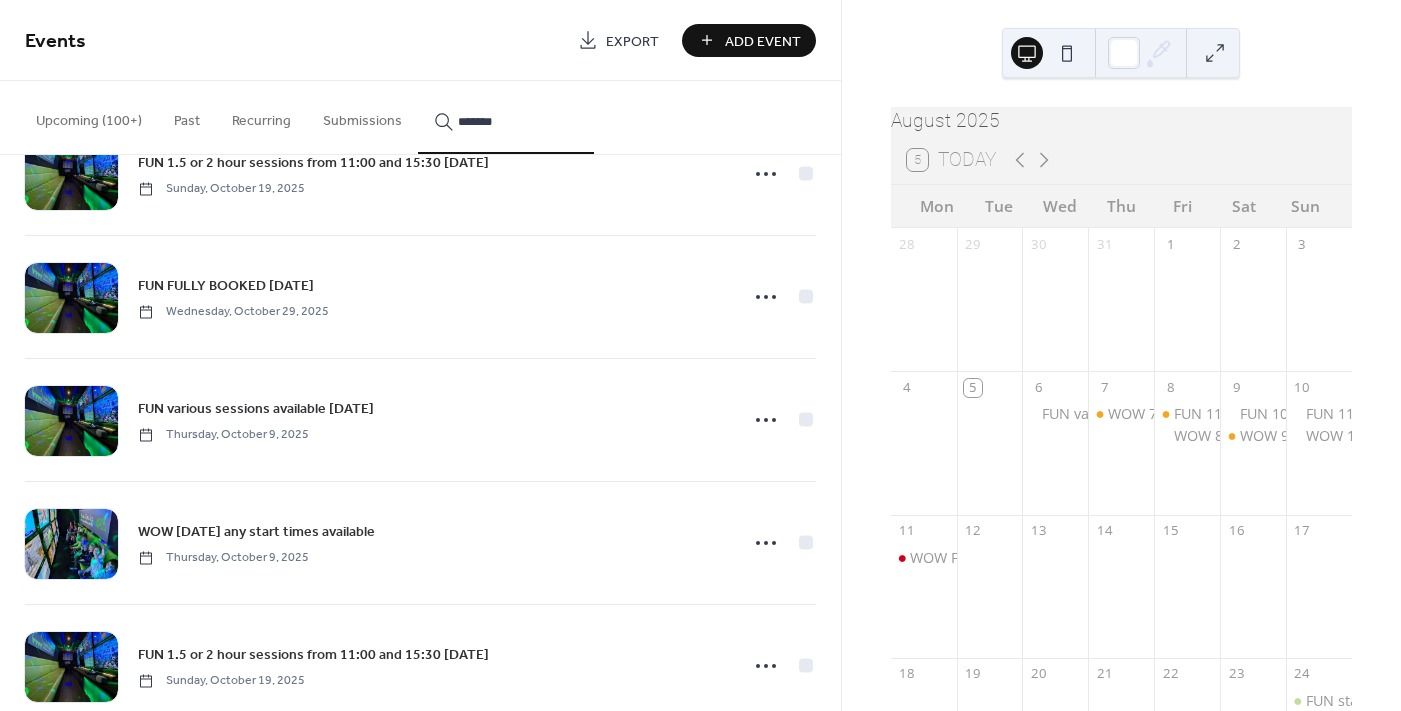 scroll, scrollTop: 2180, scrollLeft: 0, axis: vertical 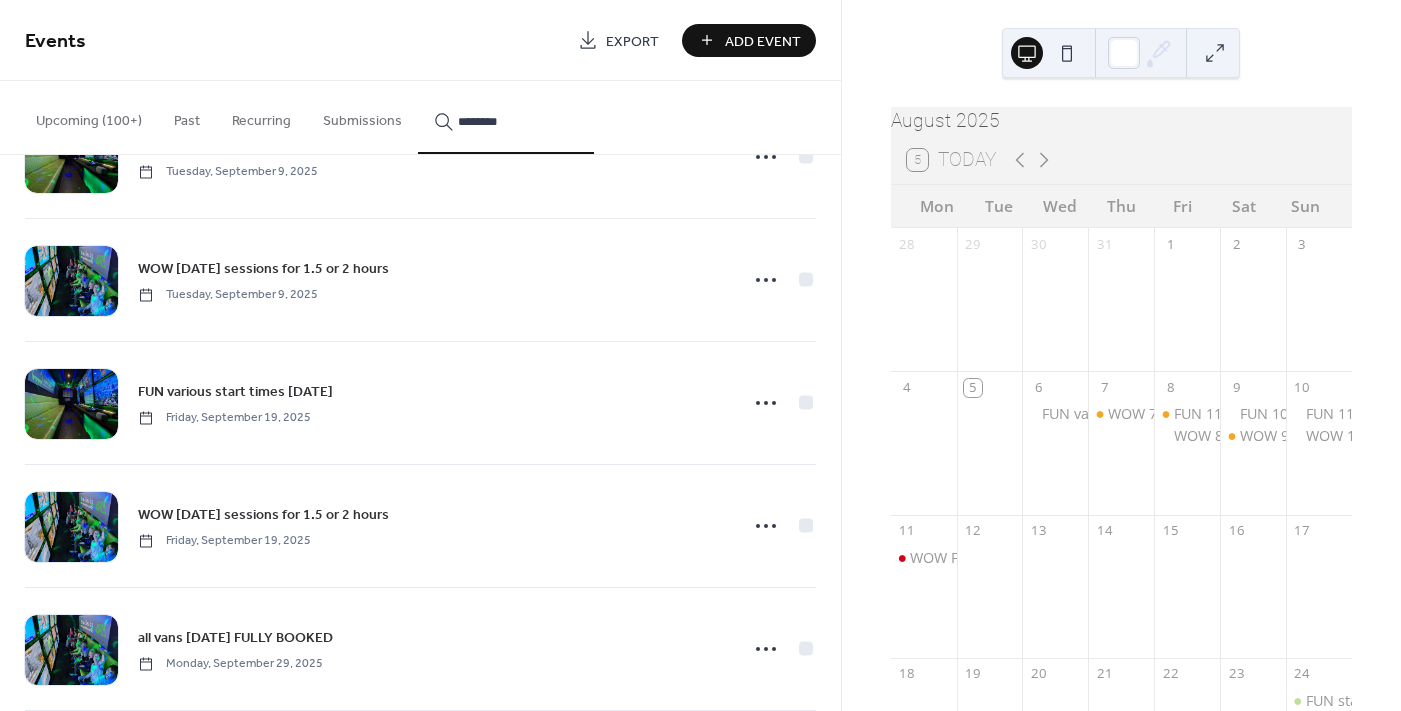 click on "*******" at bounding box center (506, 117) 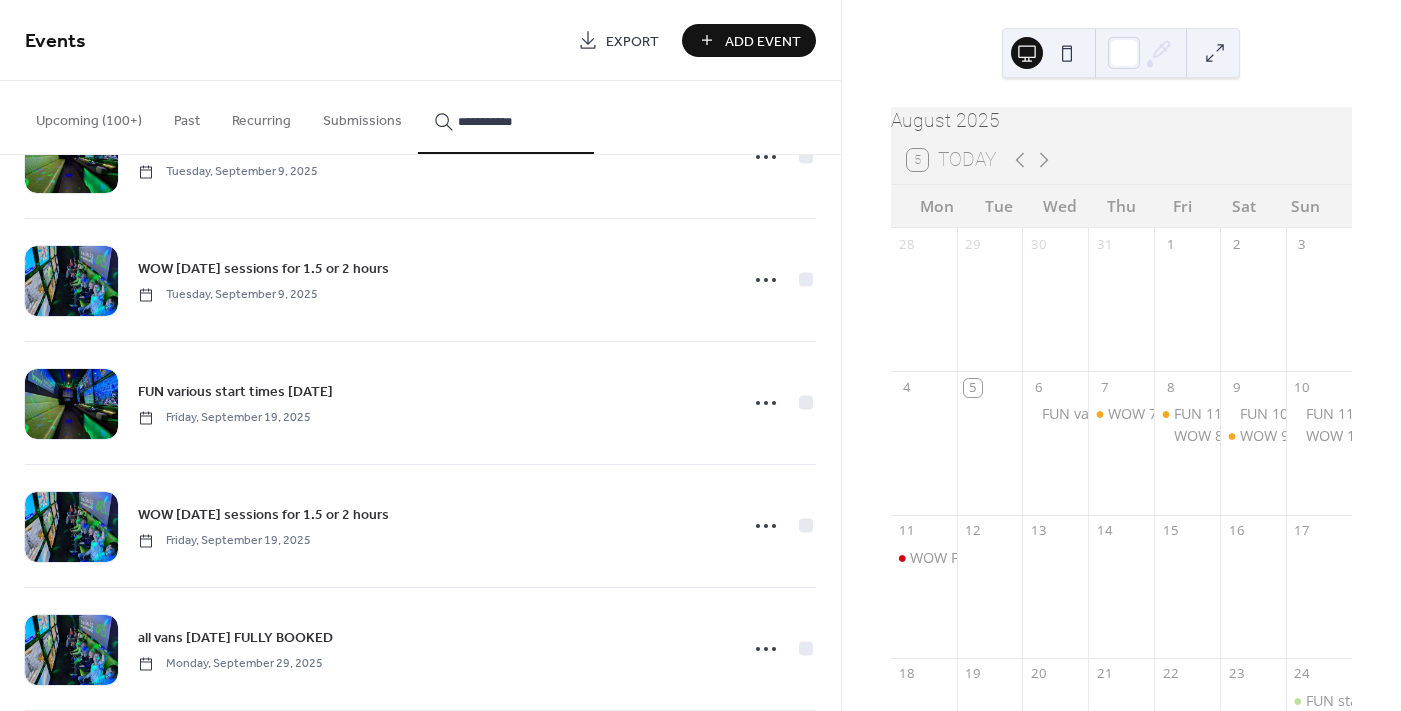 scroll, scrollTop: 0, scrollLeft: 0, axis: both 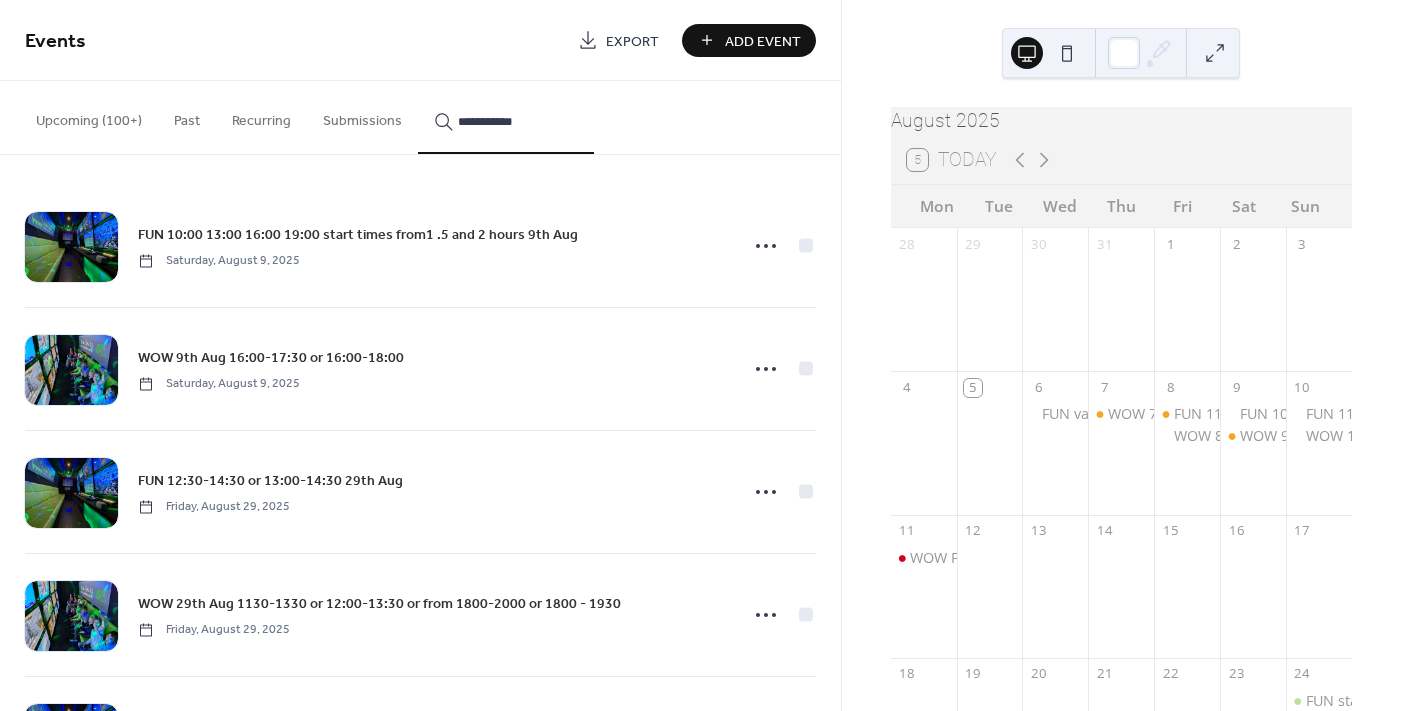 type on "**********" 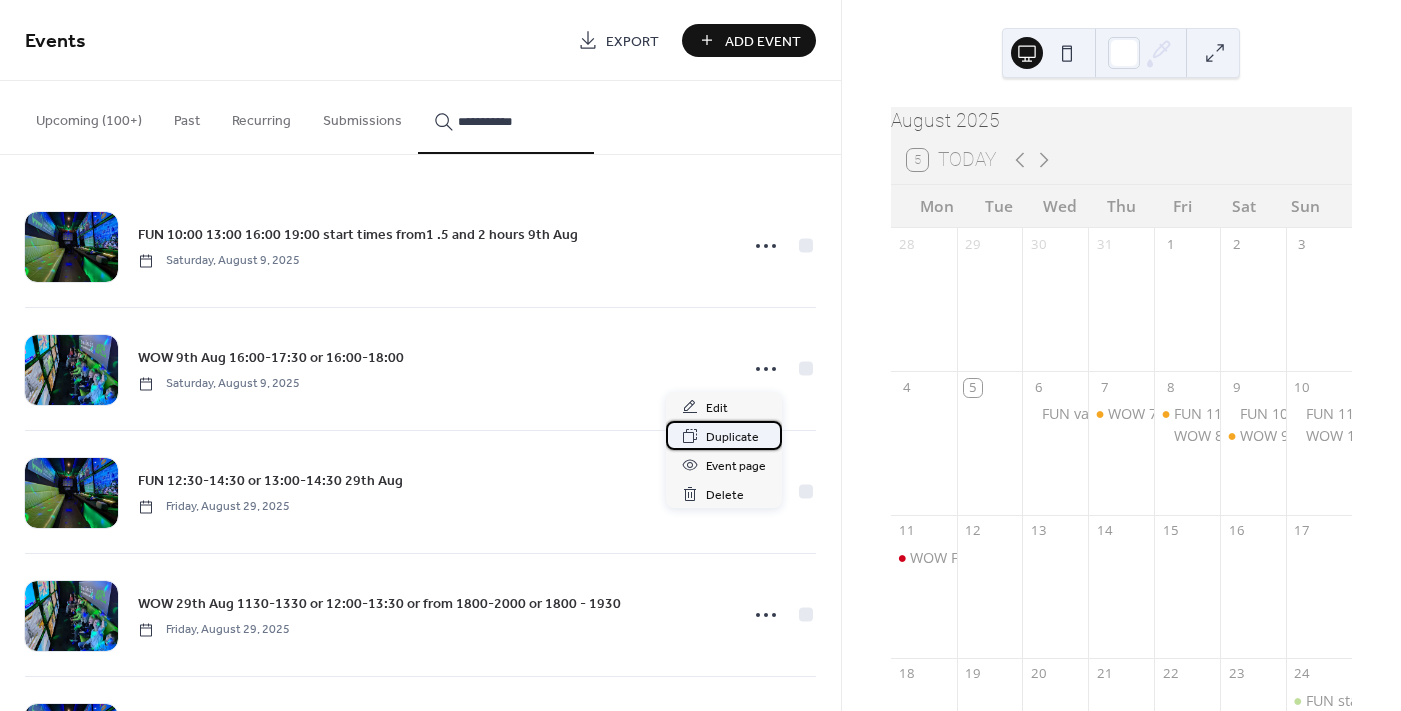 click on "Duplicate" at bounding box center [732, 437] 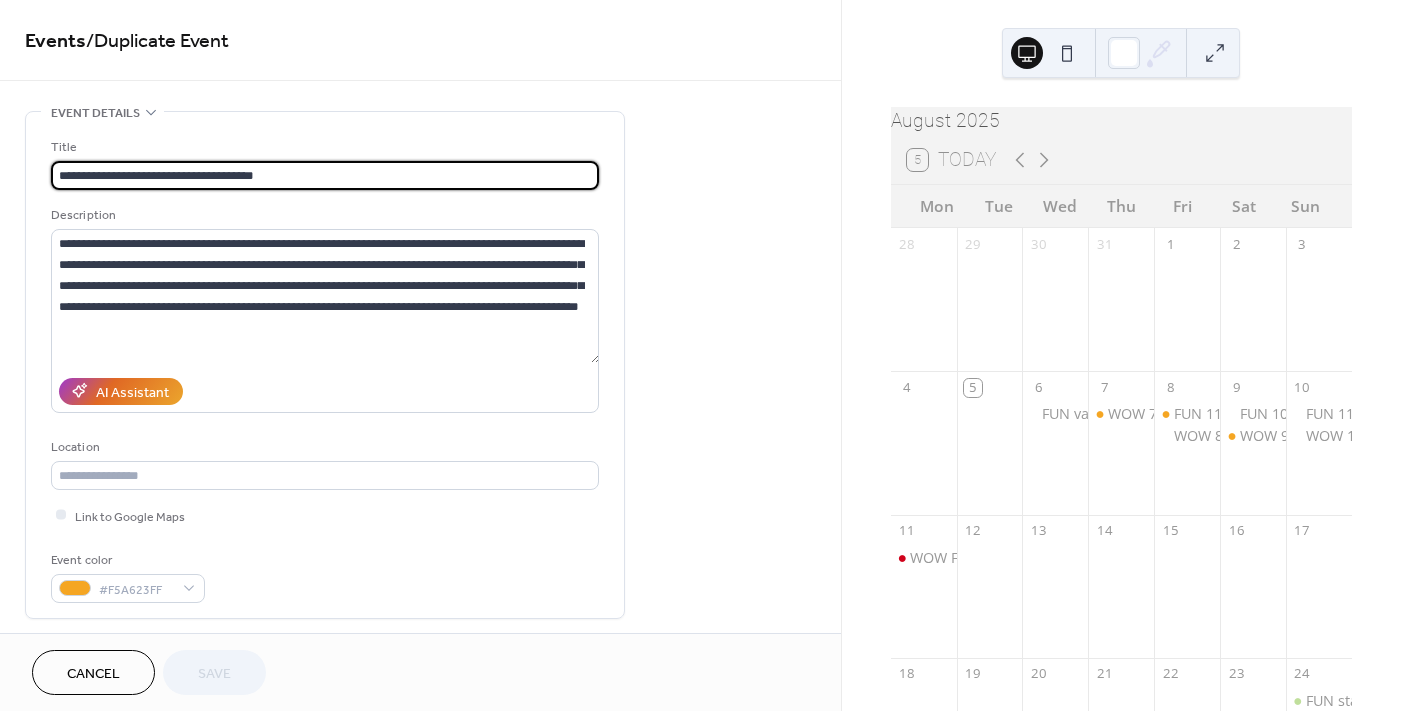 scroll, scrollTop: 0, scrollLeft: 0, axis: both 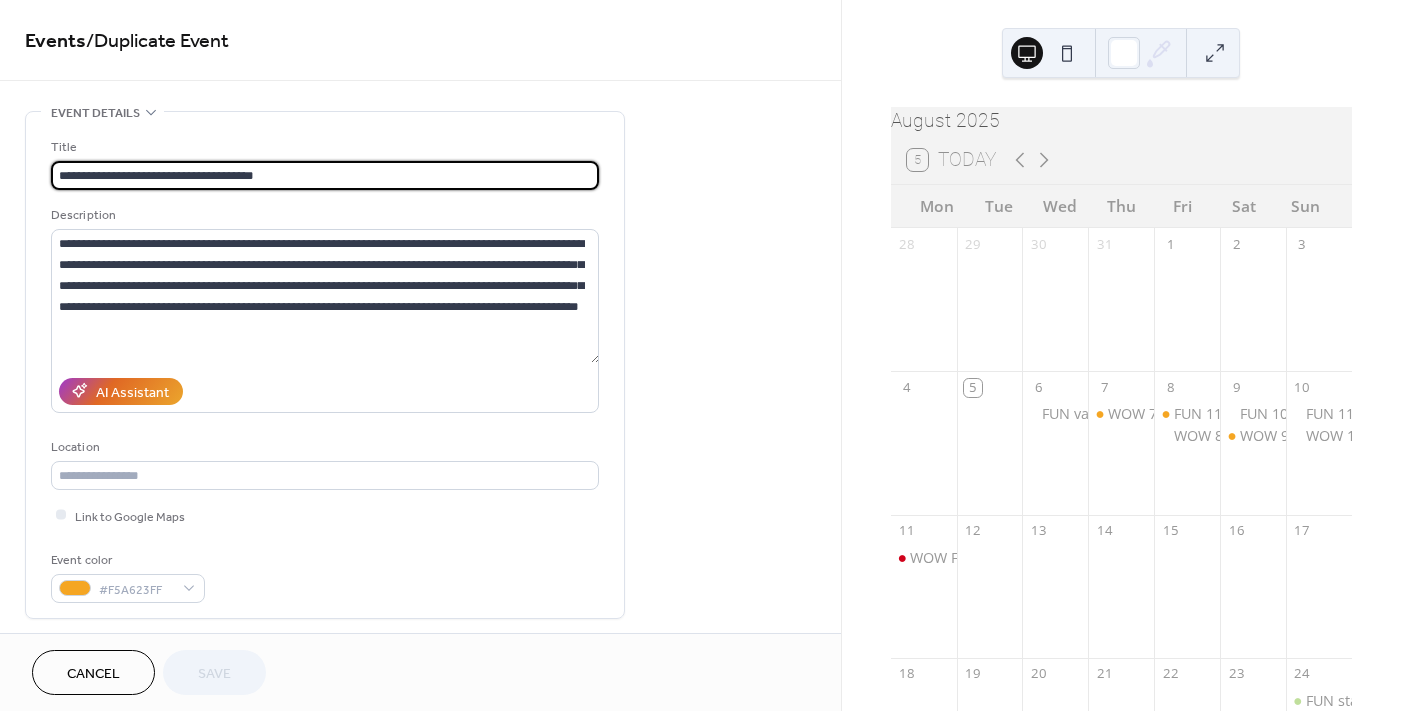 click on "**********" at bounding box center (325, 175) 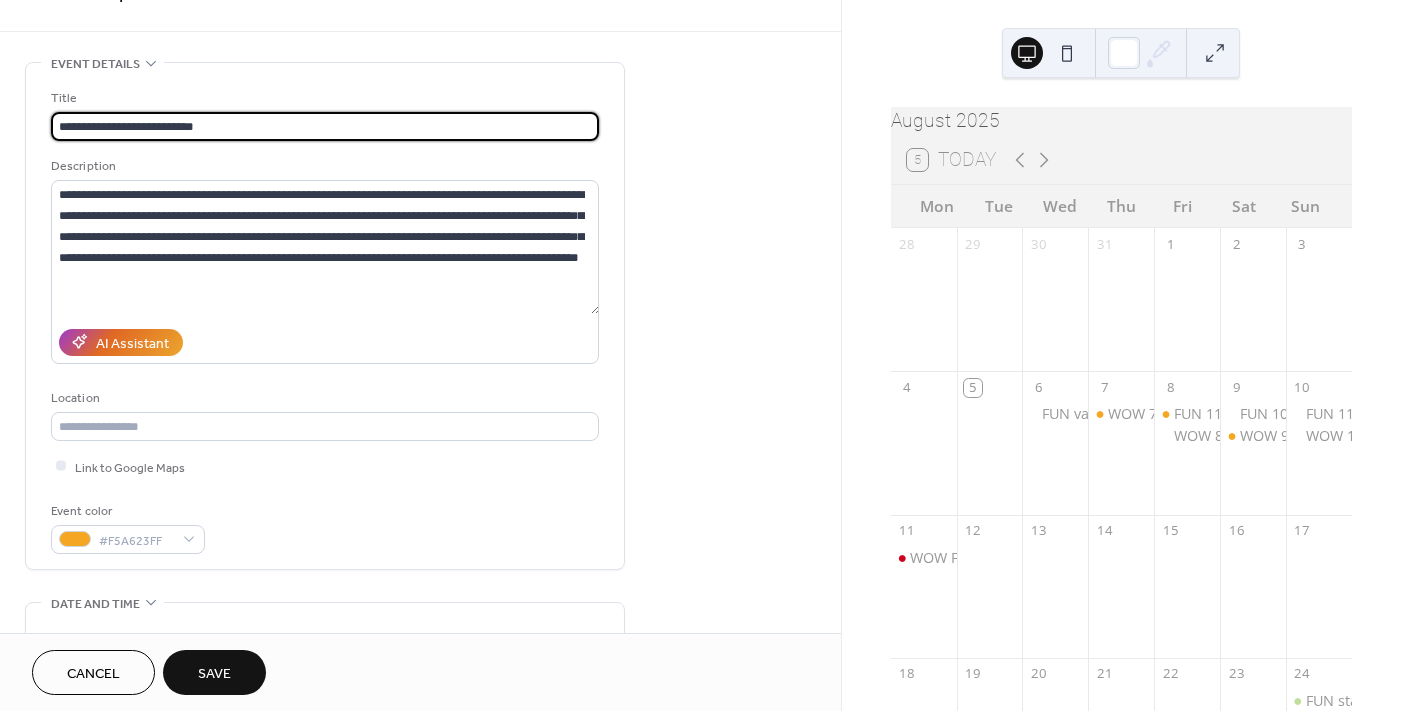 scroll, scrollTop: 399, scrollLeft: 0, axis: vertical 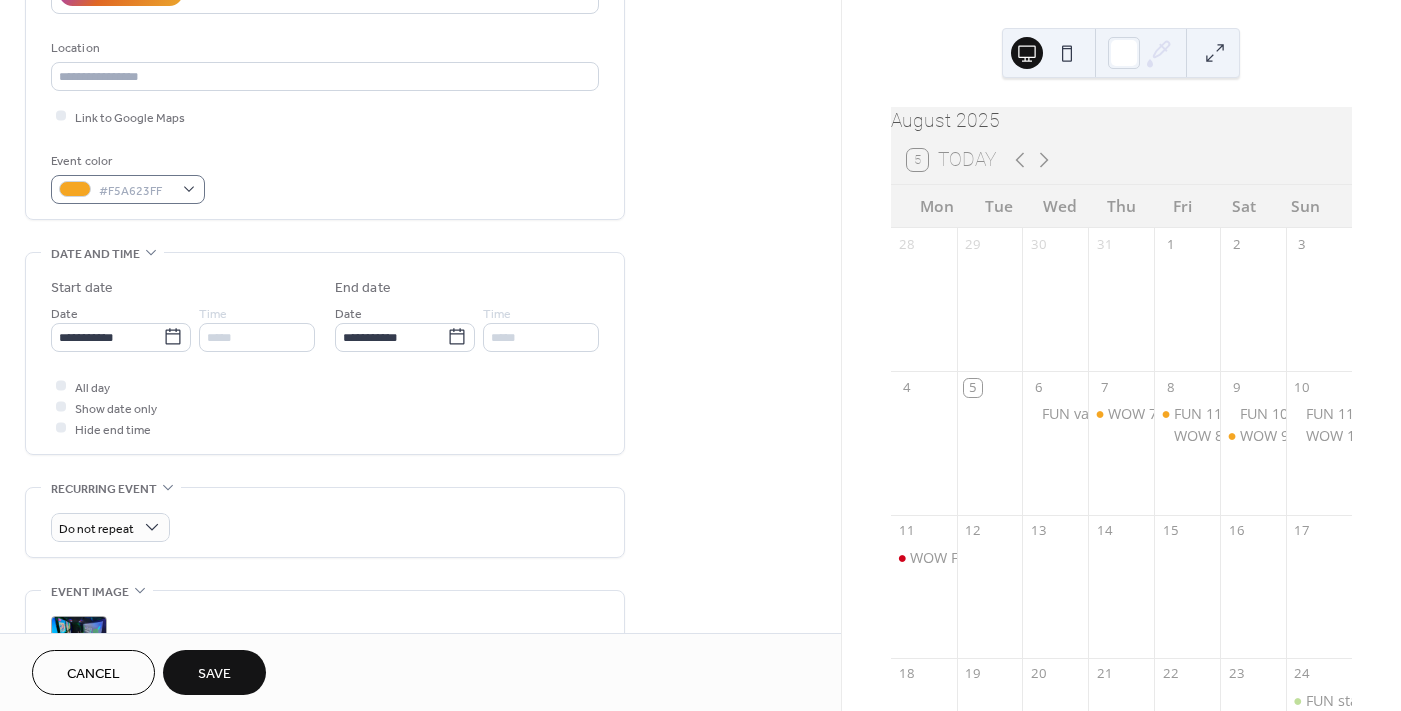 type on "**********" 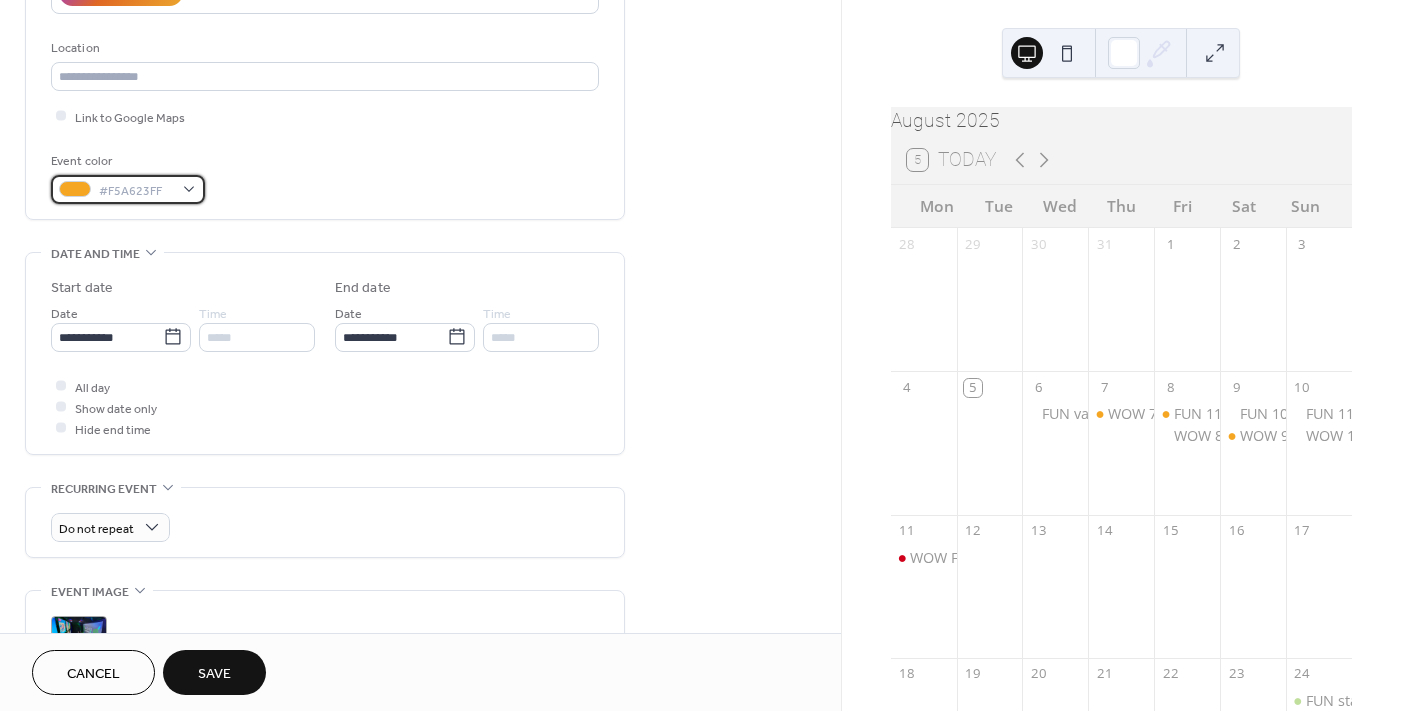 scroll, scrollTop: 0, scrollLeft: 0, axis: both 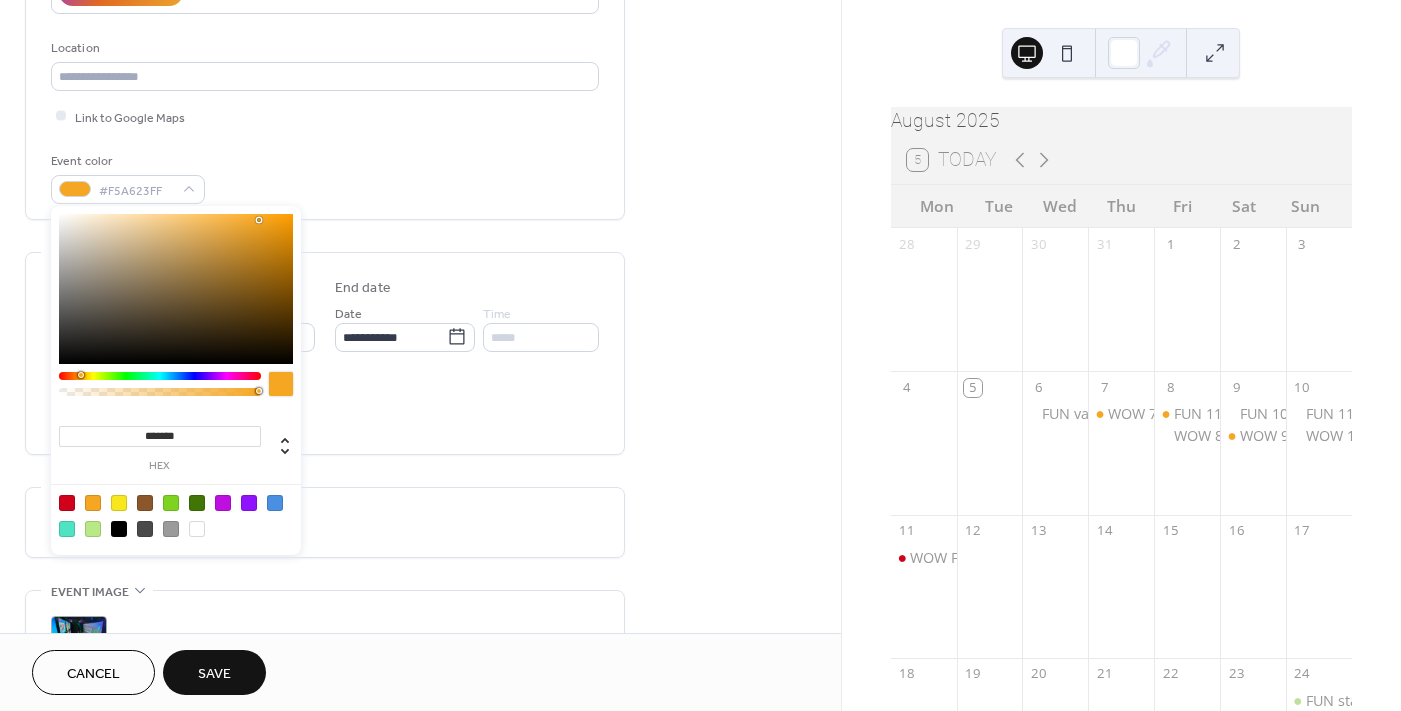 click at bounding box center (197, 529) 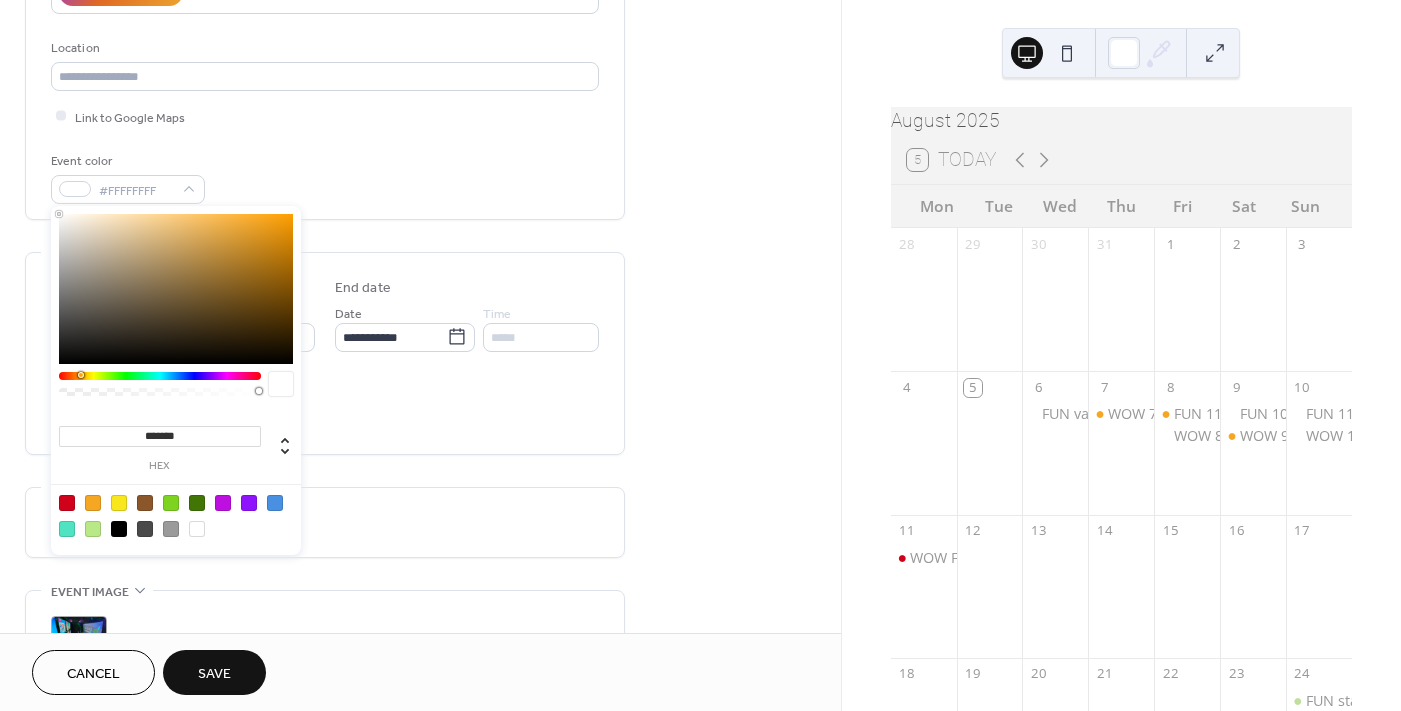 click on "**********" at bounding box center (325, -34) 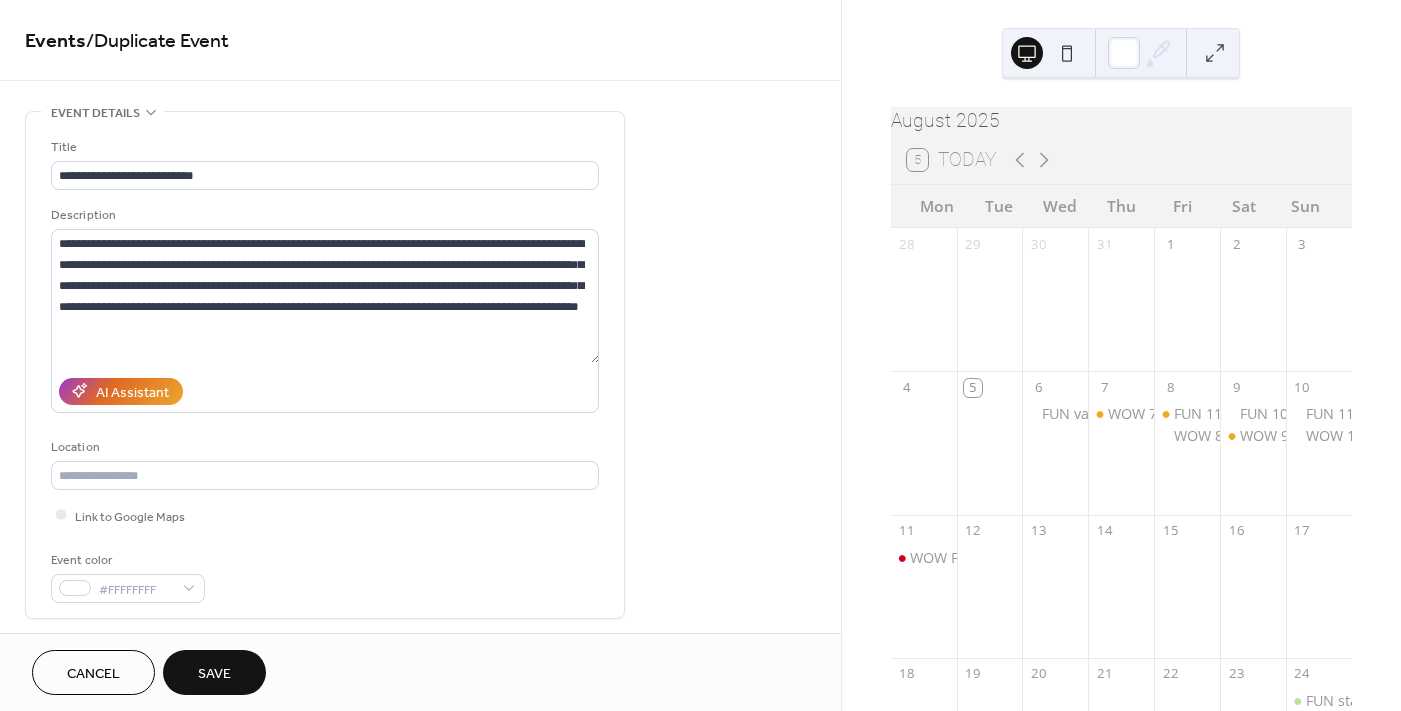 scroll, scrollTop: 500, scrollLeft: 0, axis: vertical 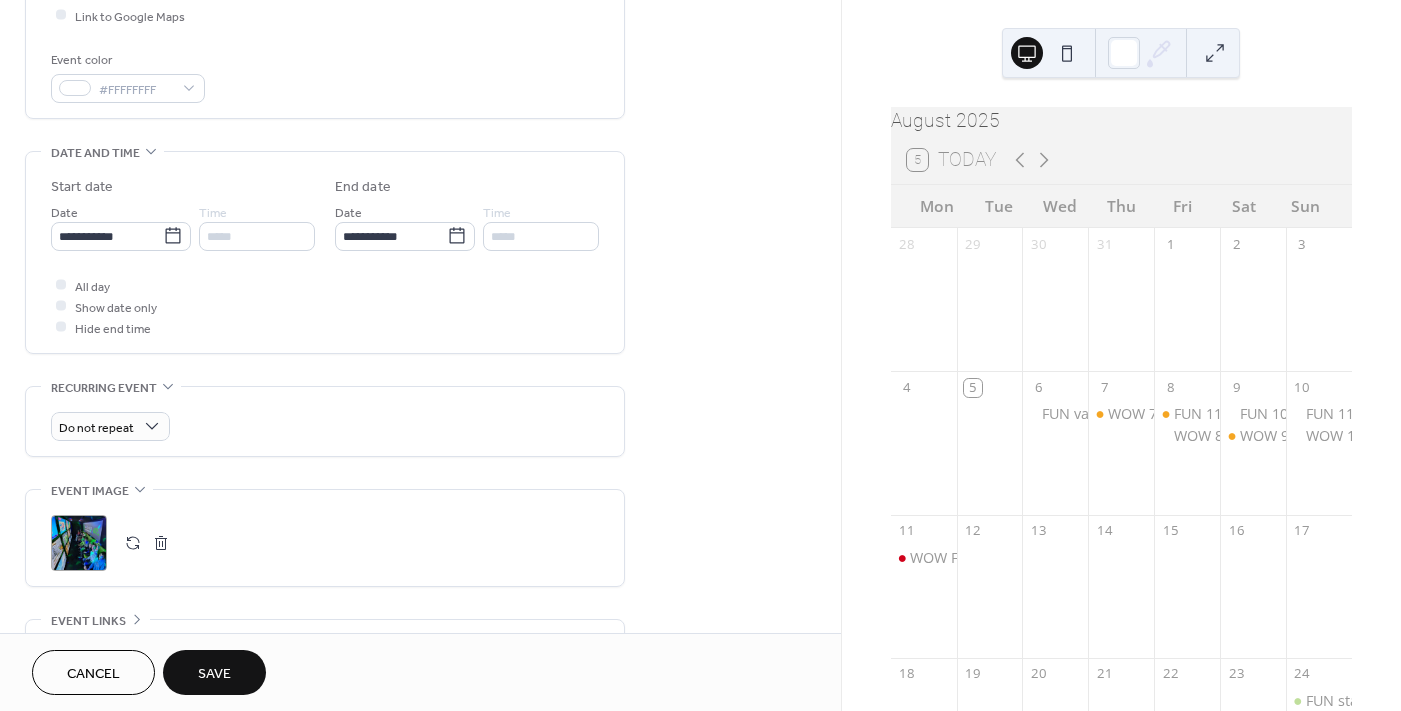 click on "**********" at bounding box center (121, 226) 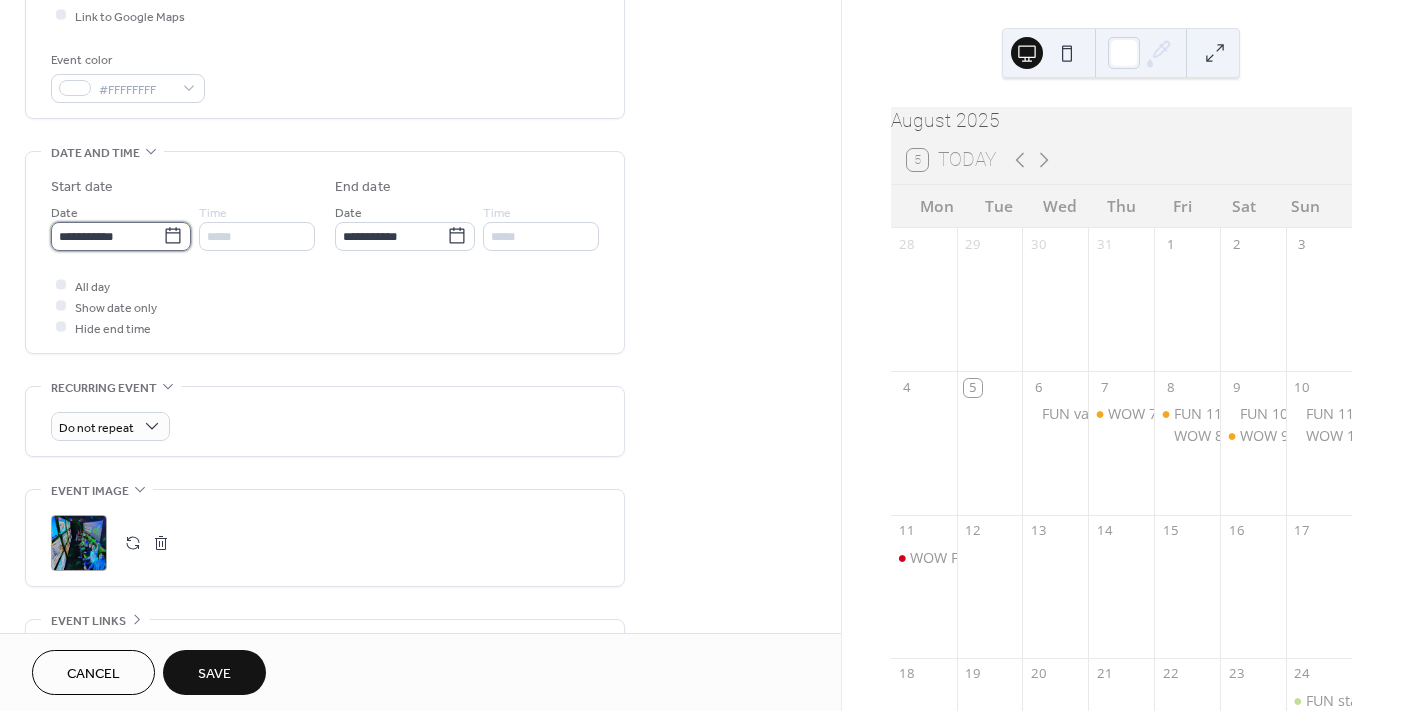 click on "**********" at bounding box center (107, 236) 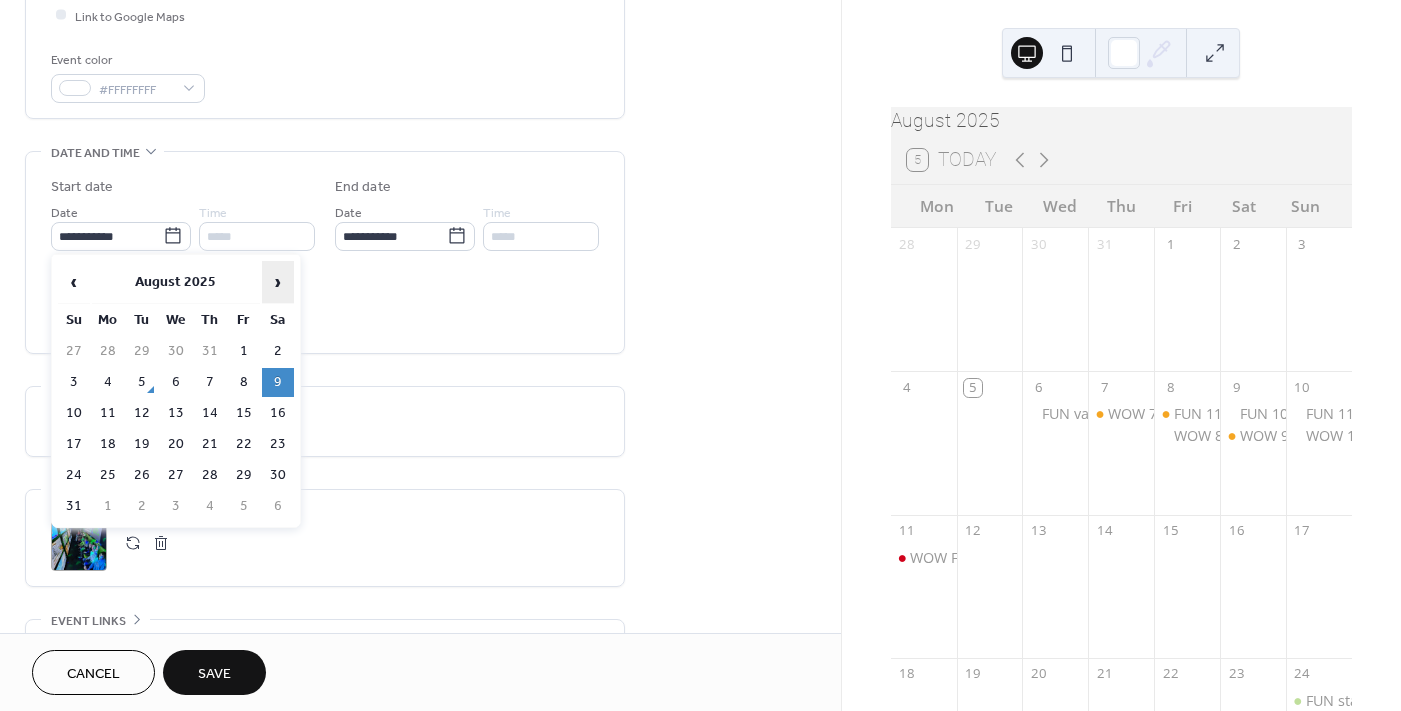 click on "›" at bounding box center [278, 282] 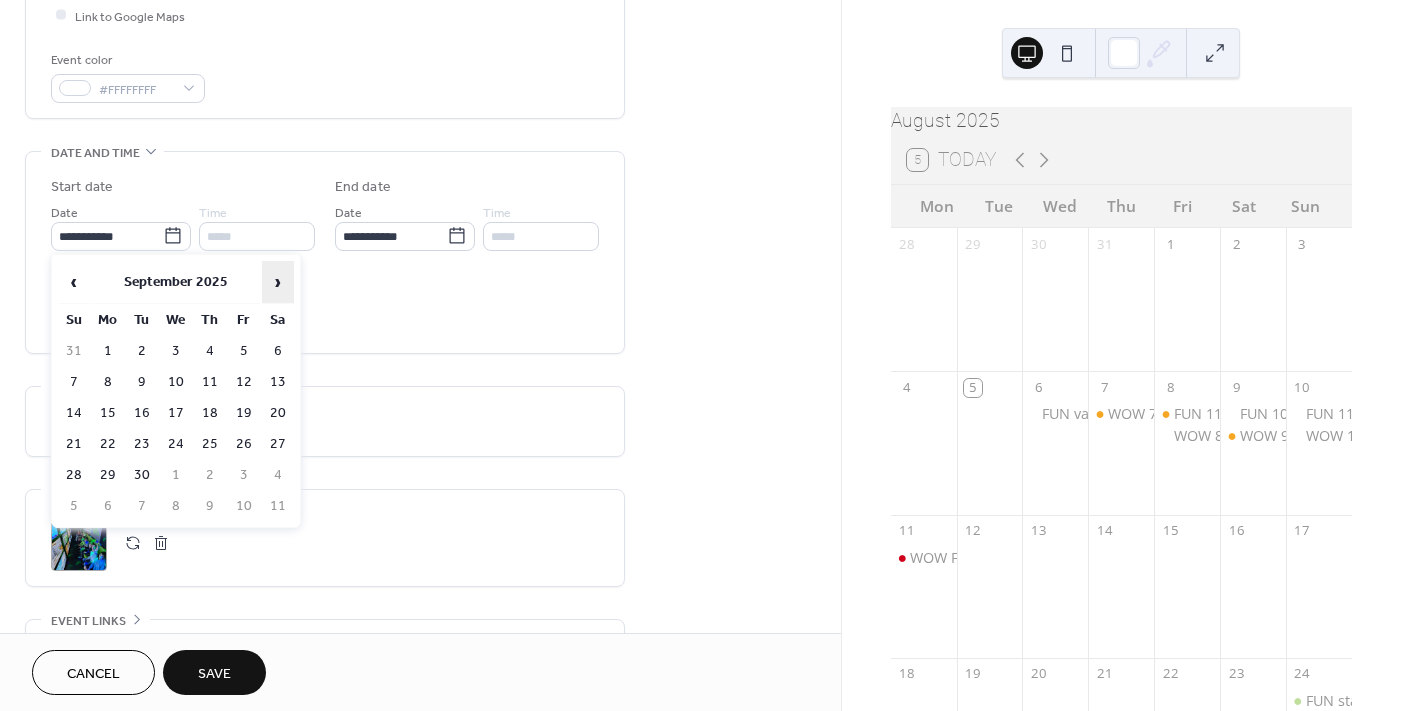 click on "›" at bounding box center (278, 282) 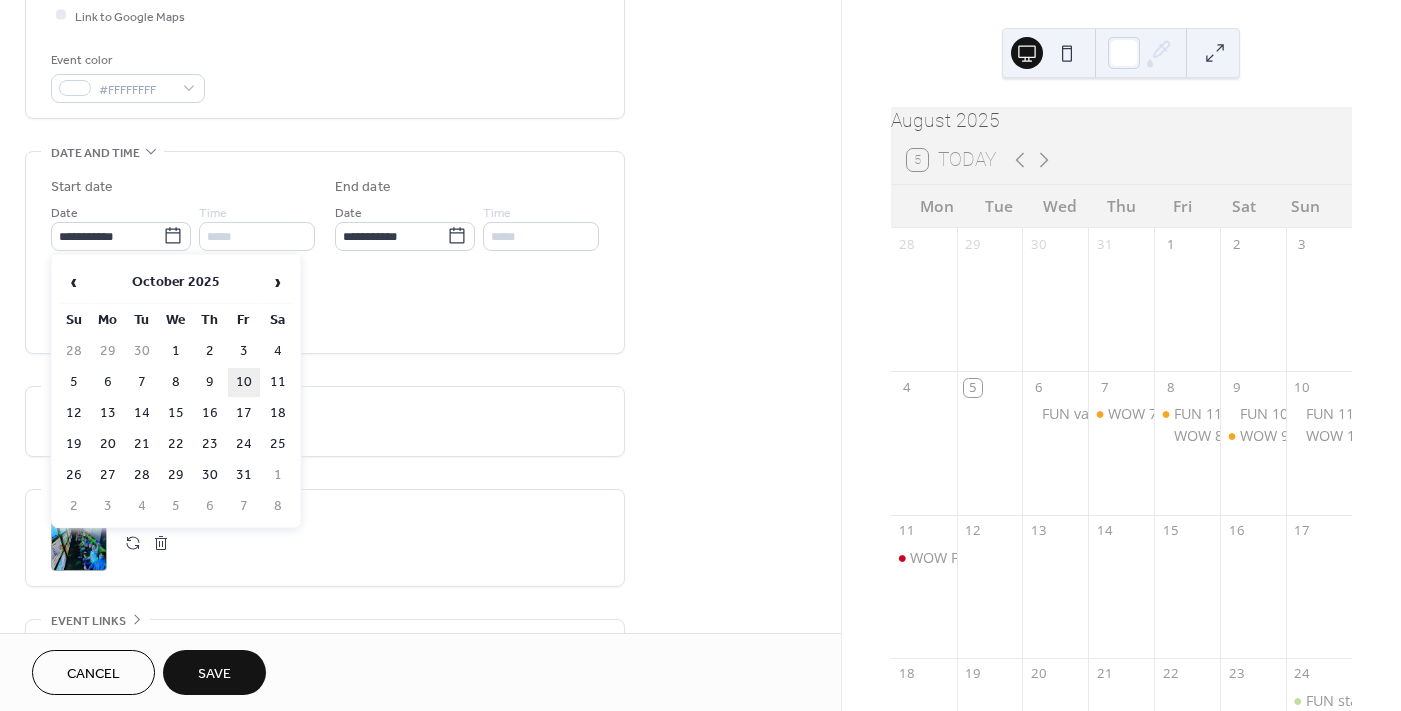 click on "10" at bounding box center [244, 382] 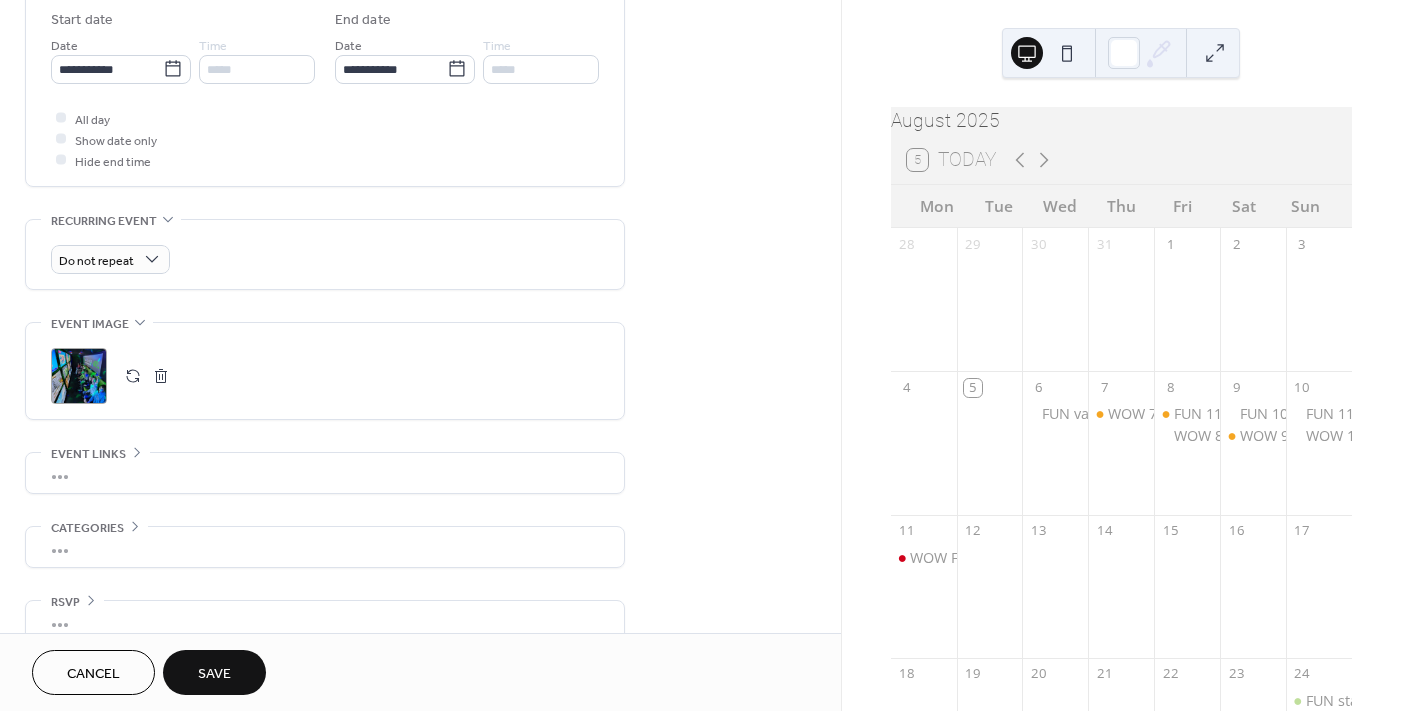 scroll, scrollTop: 691, scrollLeft: 0, axis: vertical 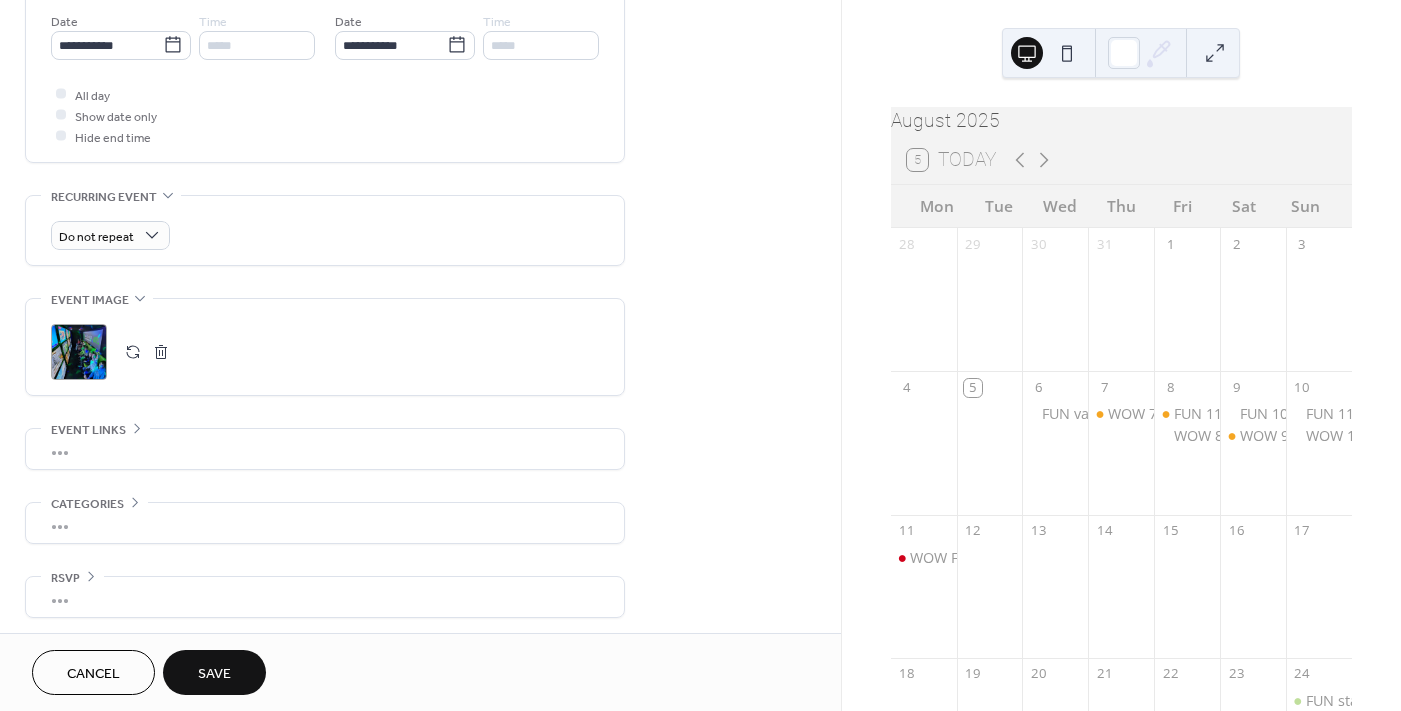 click on "Save" at bounding box center (214, 672) 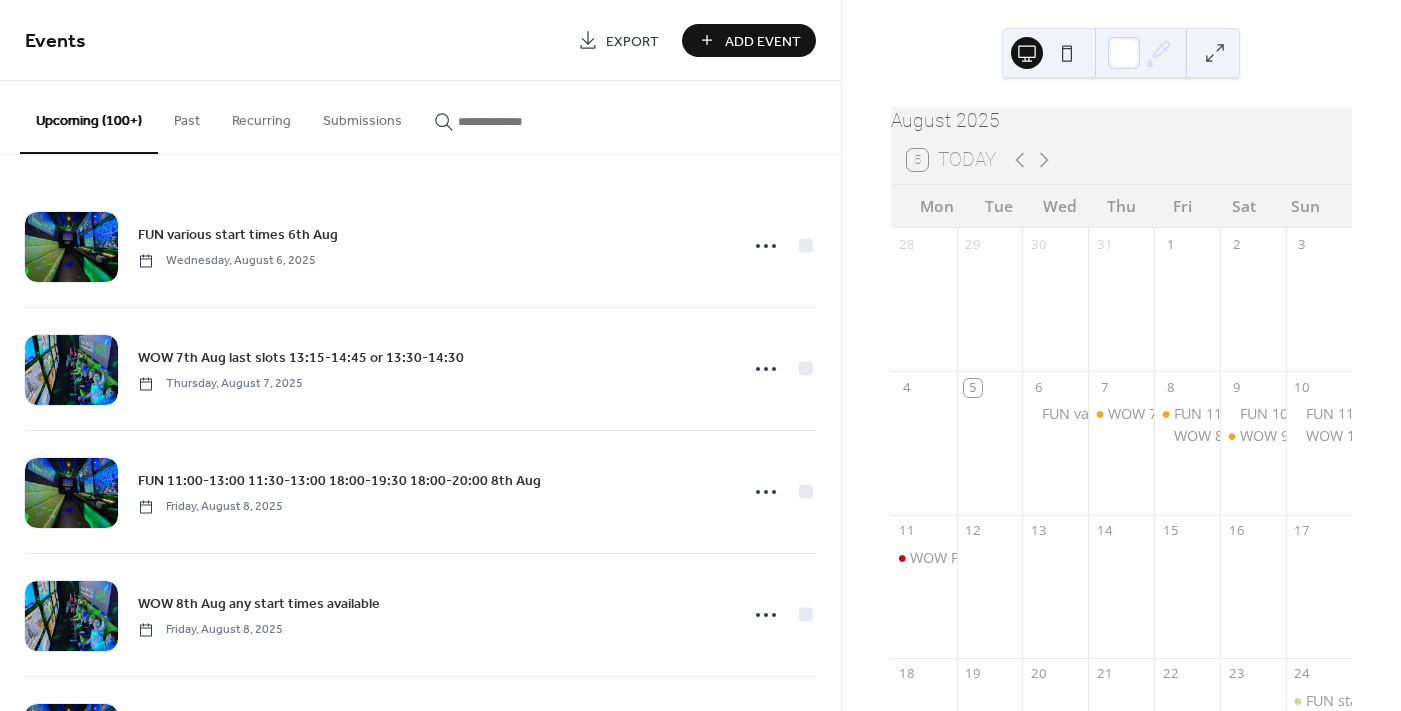 click at bounding box center [518, 121] 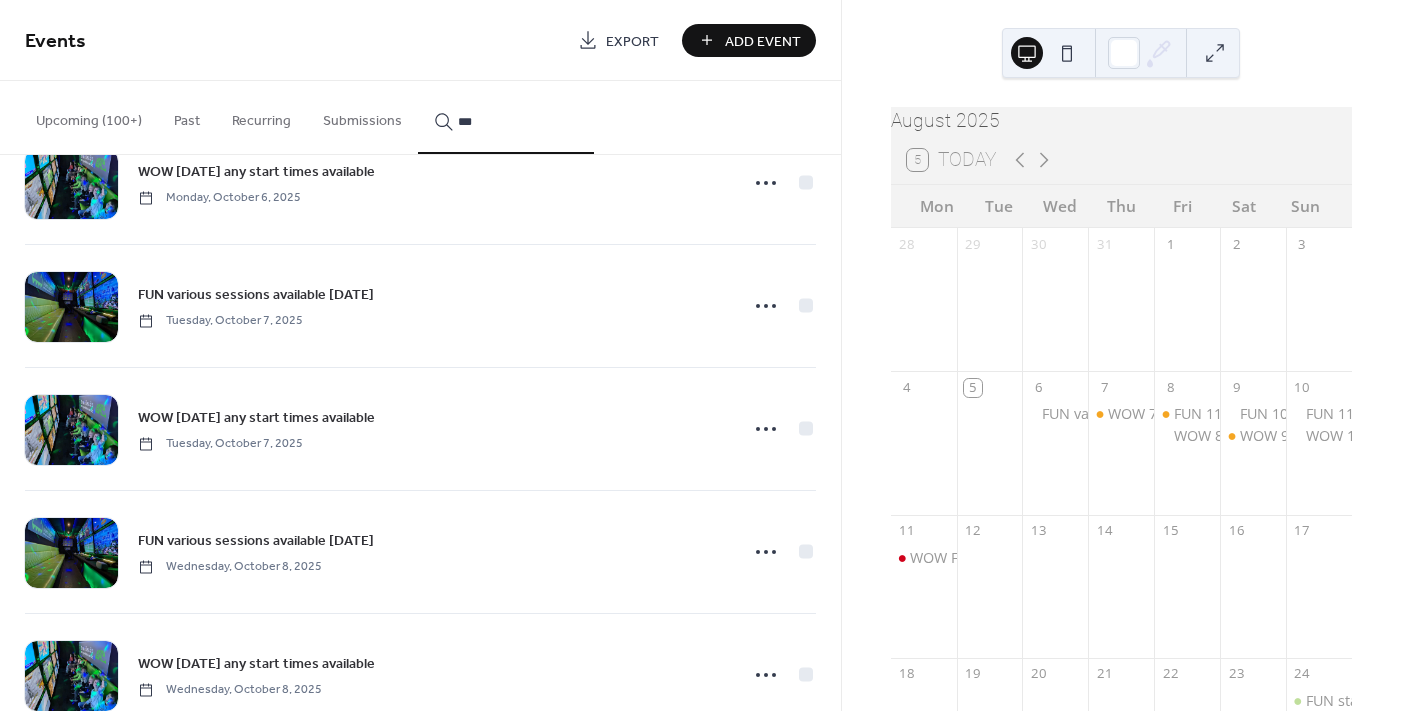 scroll, scrollTop: 1399, scrollLeft: 0, axis: vertical 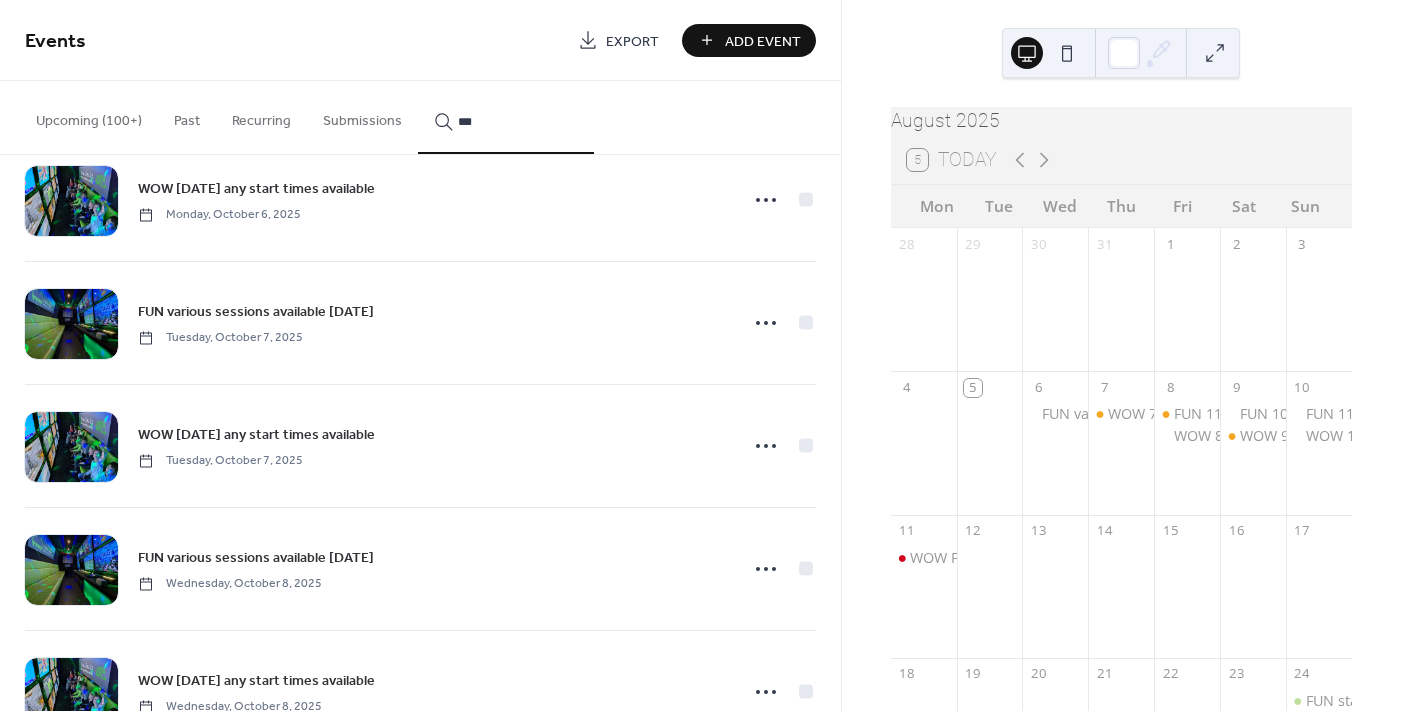 type on "***" 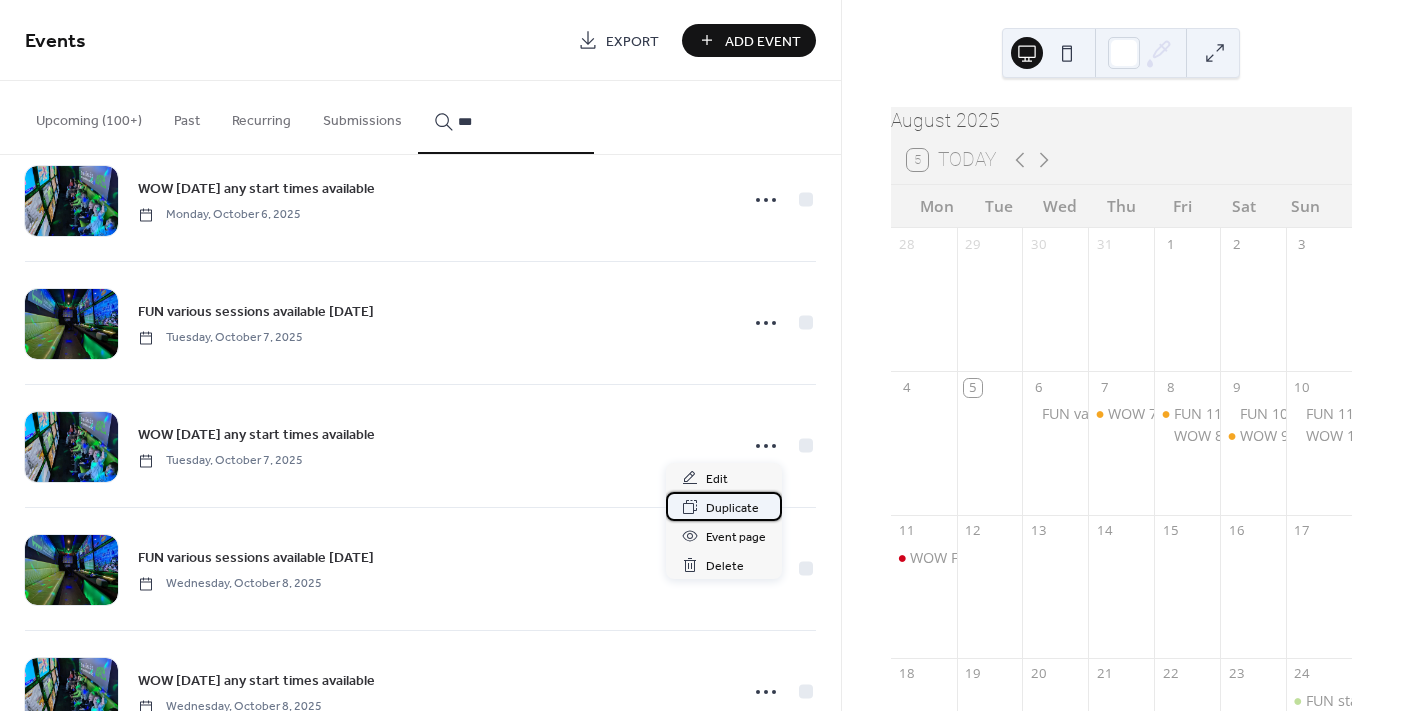 click on "Duplicate" at bounding box center (732, 508) 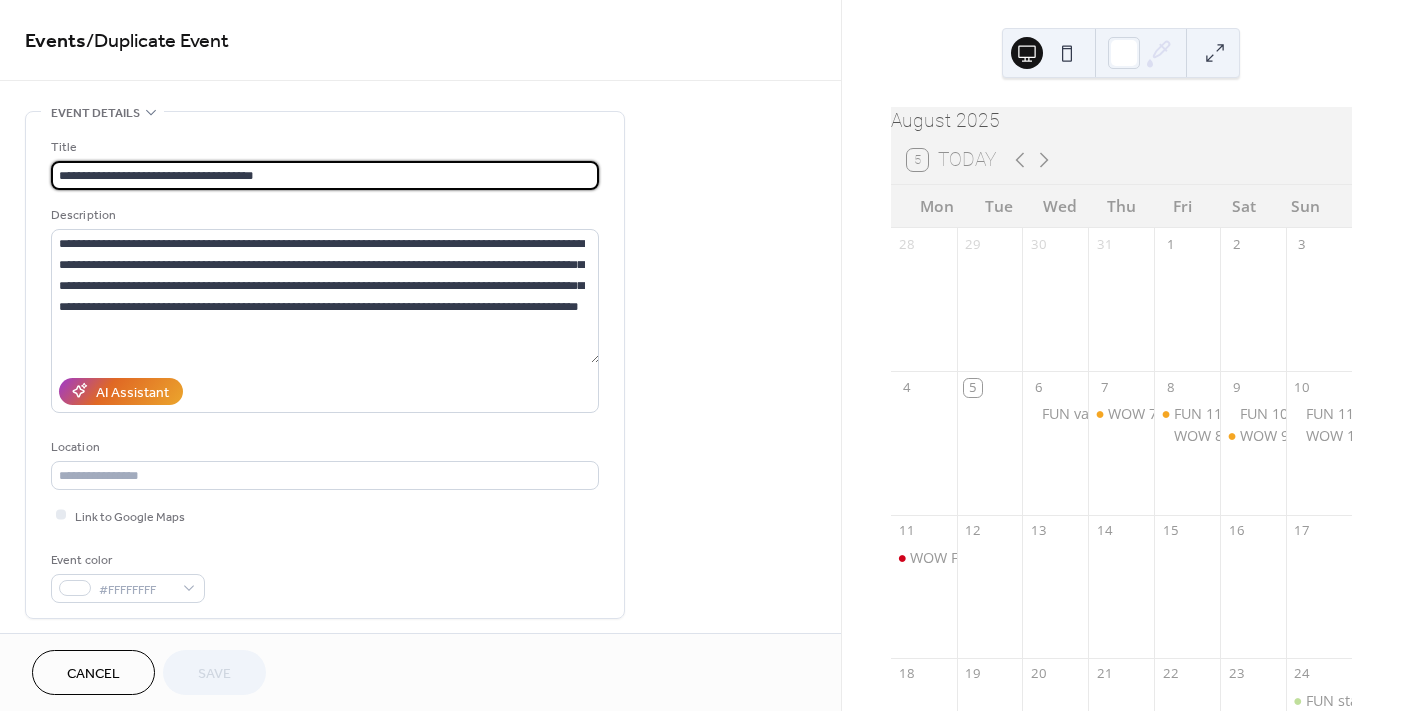 click on "**********" at bounding box center [325, 175] 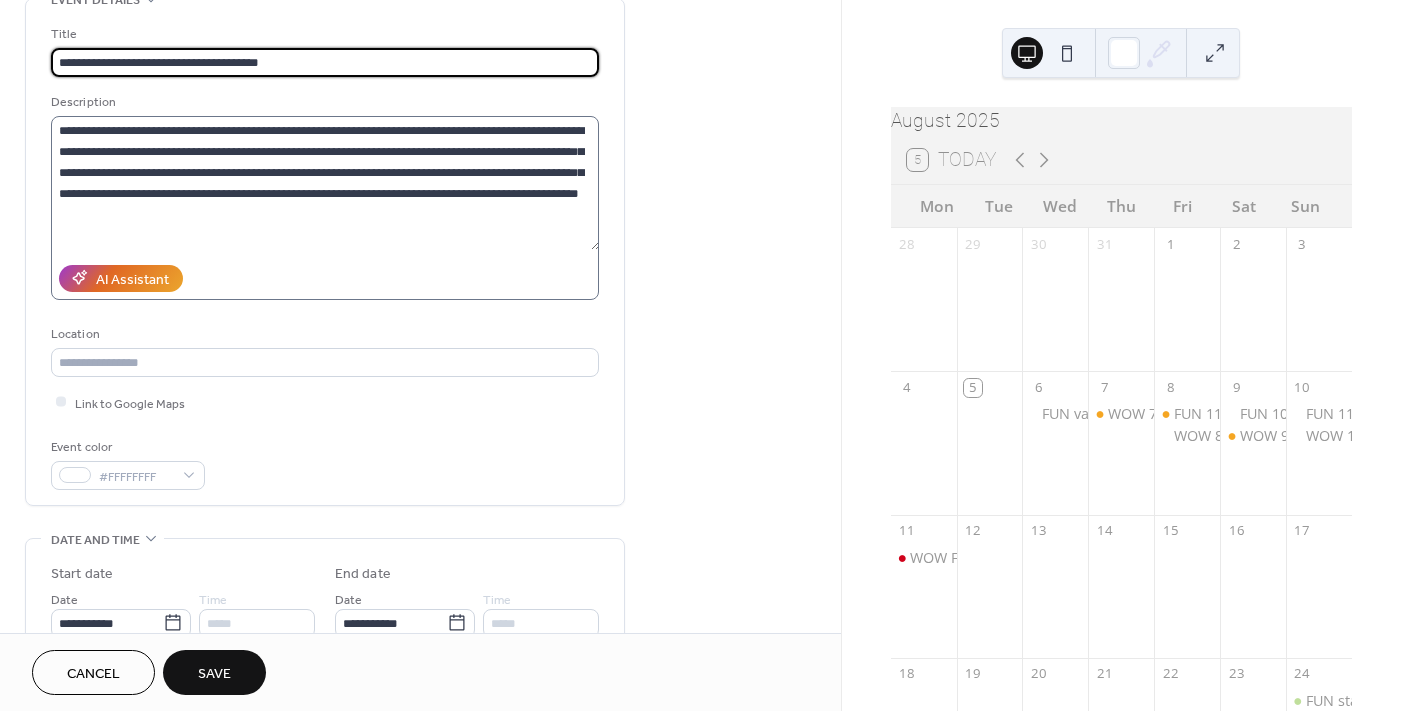 scroll, scrollTop: 100, scrollLeft: 0, axis: vertical 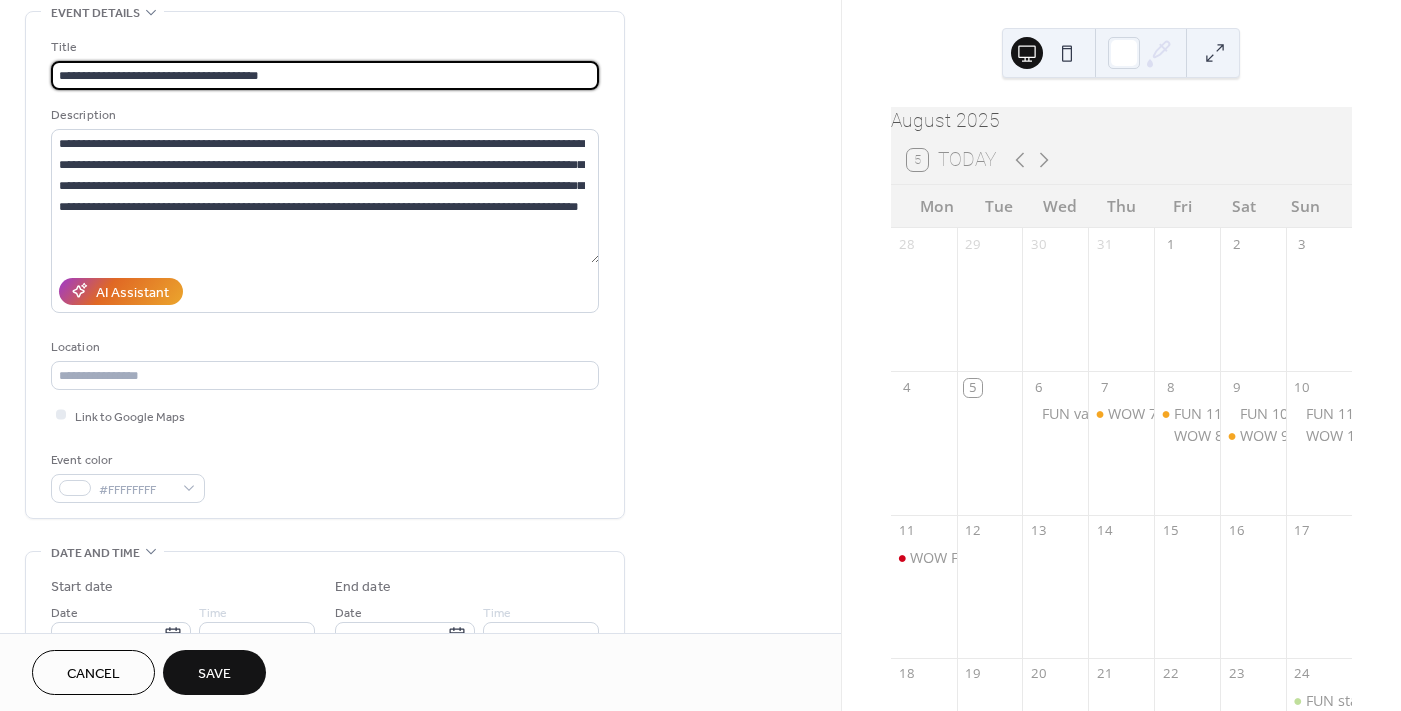 drag, startPoint x: 298, startPoint y: 69, endPoint x: 144, endPoint y: 70, distance: 154.00325 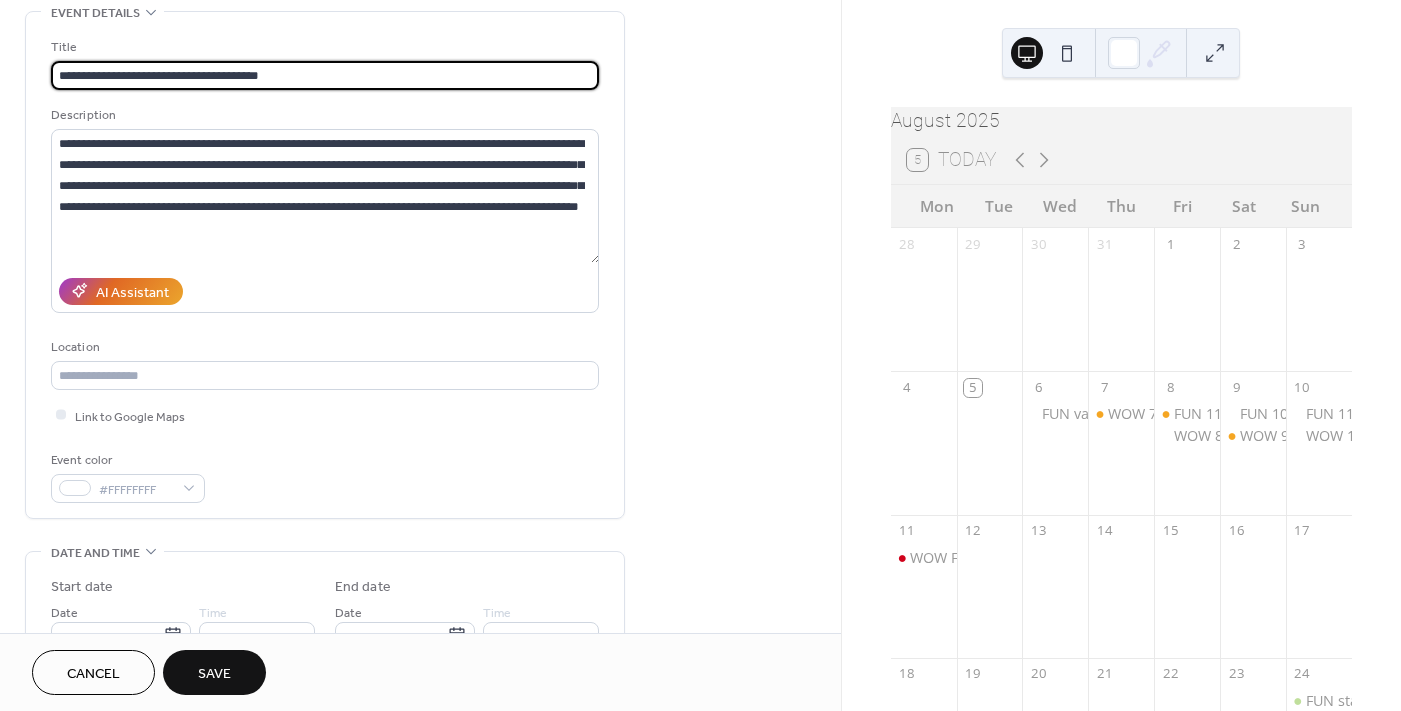 click on "**********" at bounding box center [325, 75] 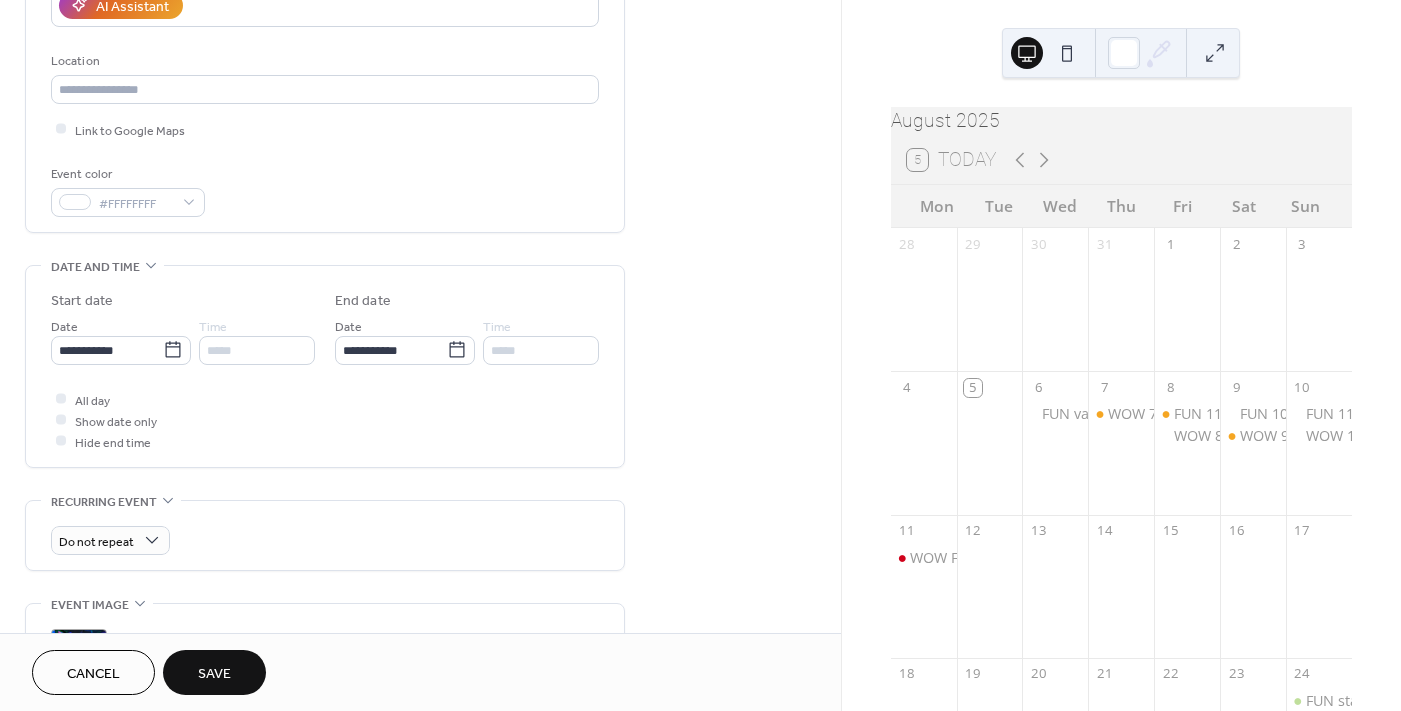 scroll, scrollTop: 399, scrollLeft: 0, axis: vertical 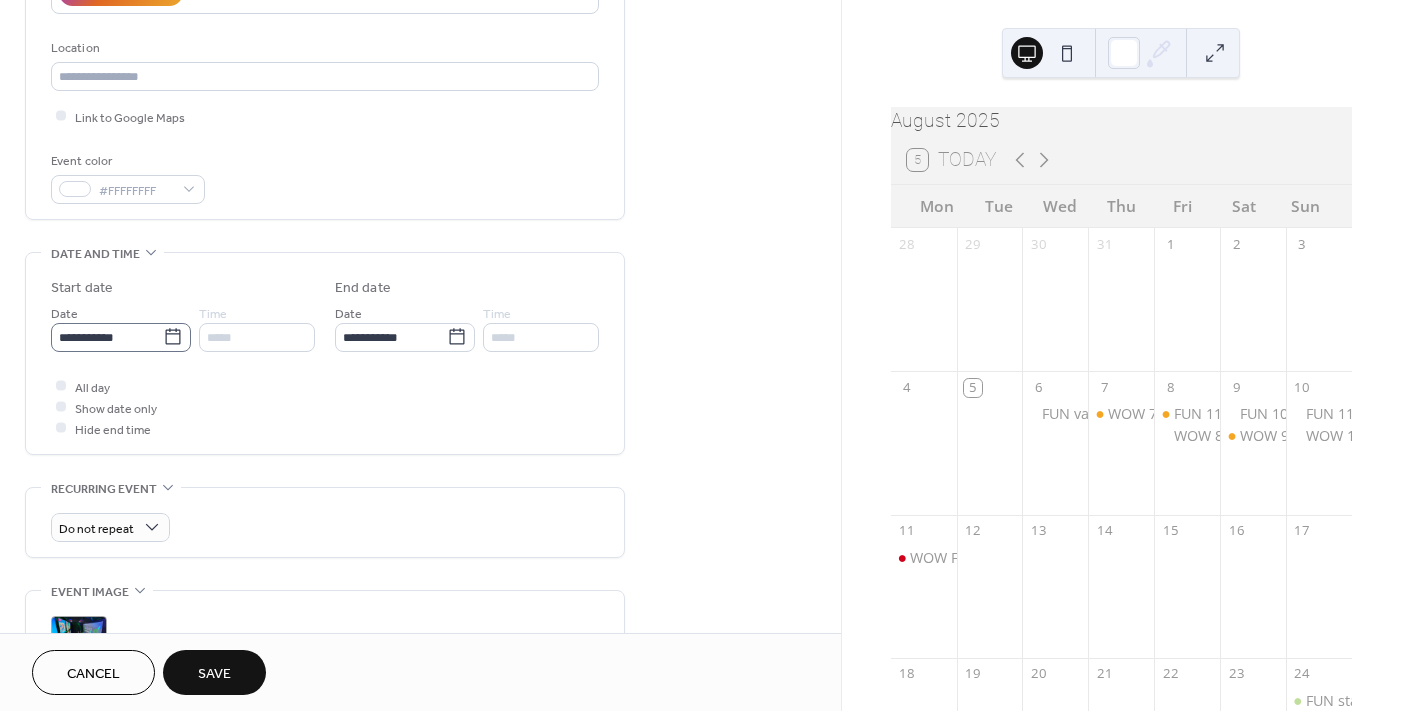 type on "**********" 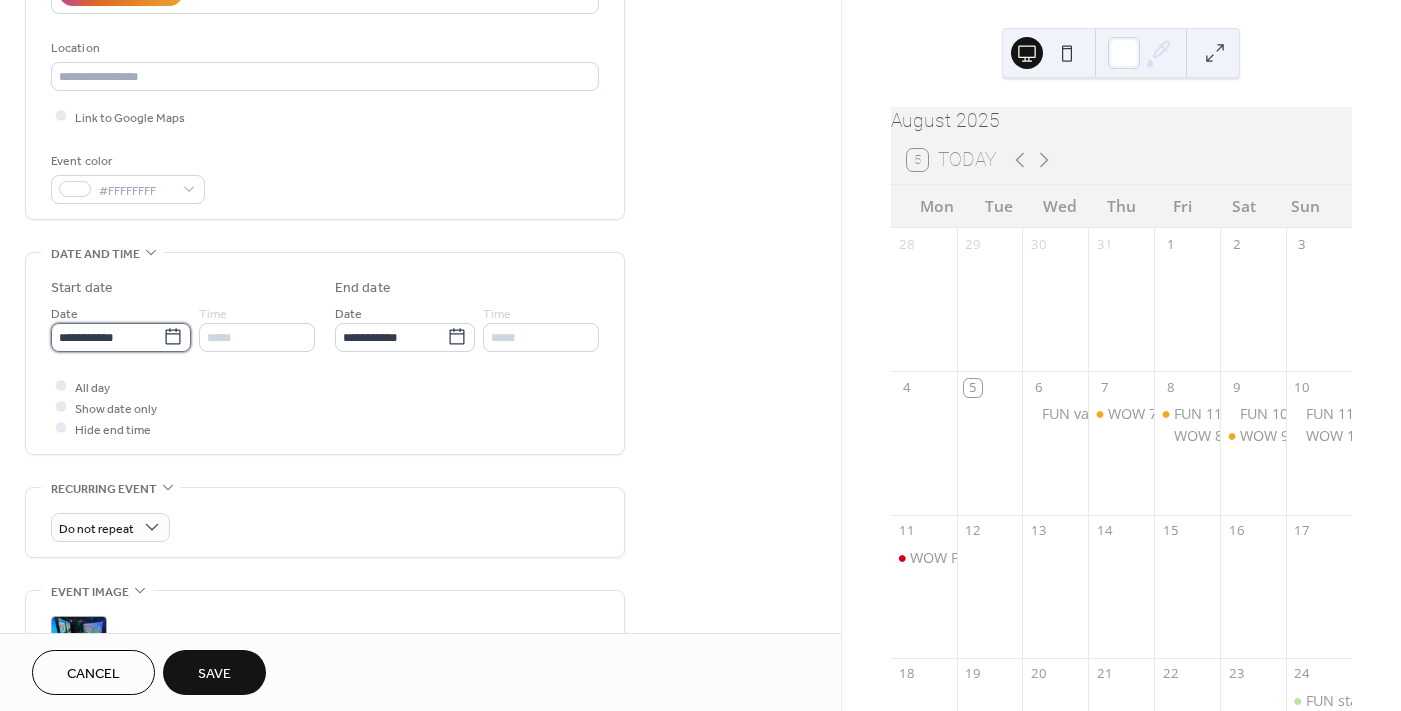 click on "**********" at bounding box center [107, 337] 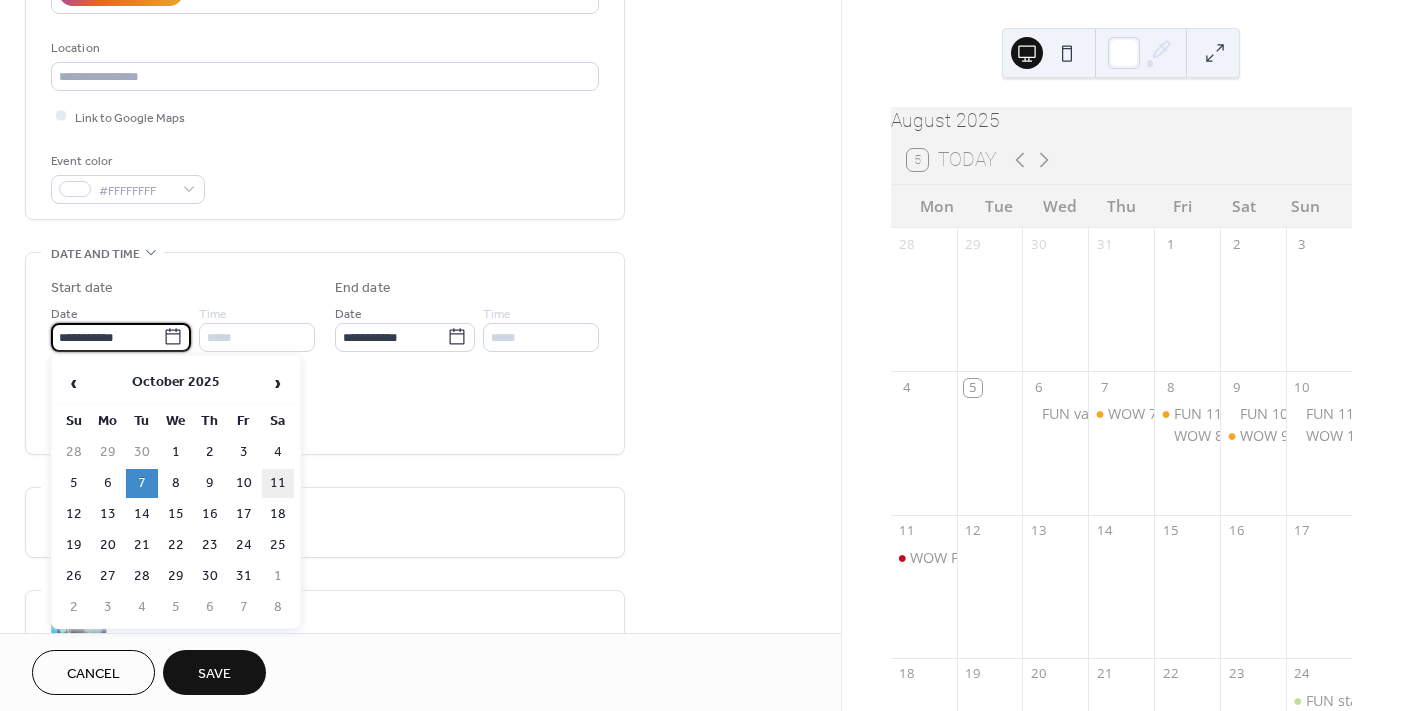 click on "11" at bounding box center (278, 483) 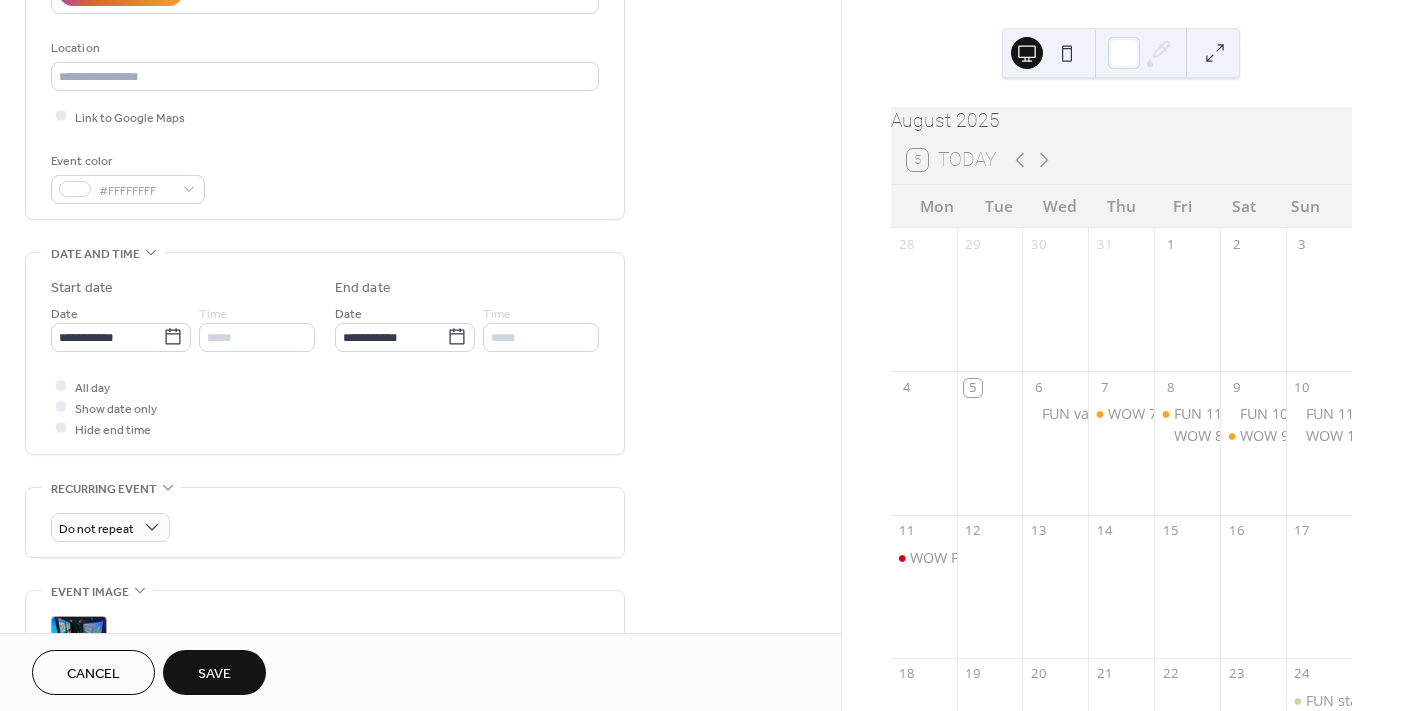 click on "Save" at bounding box center (214, 674) 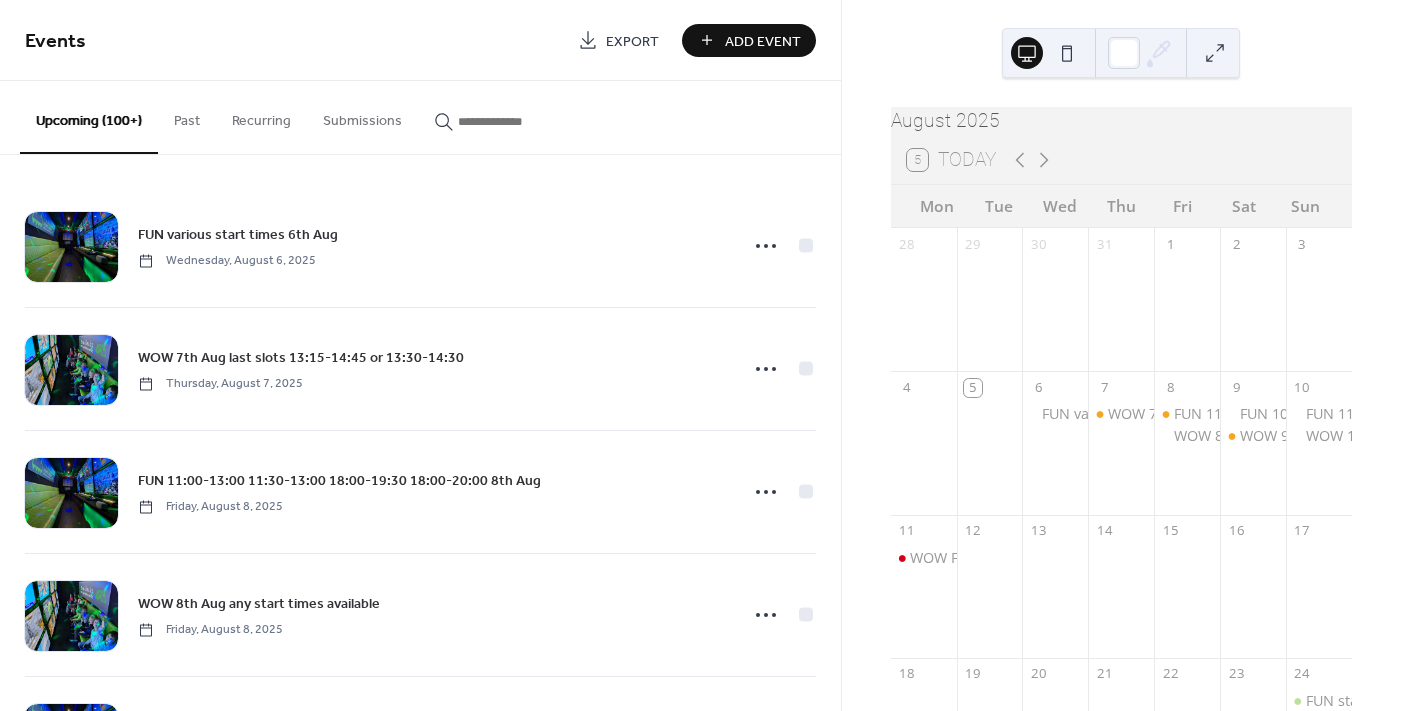 click at bounding box center (518, 121) 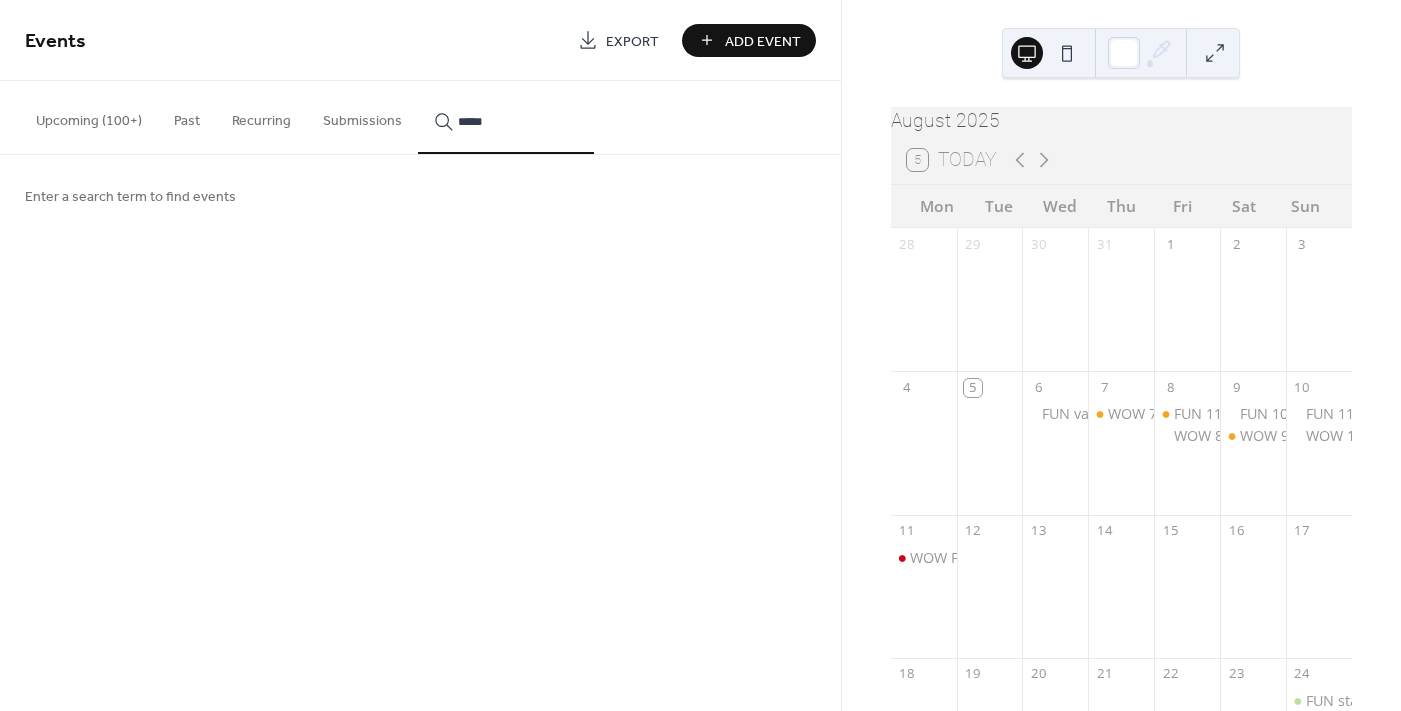 click on "****" at bounding box center [506, 117] 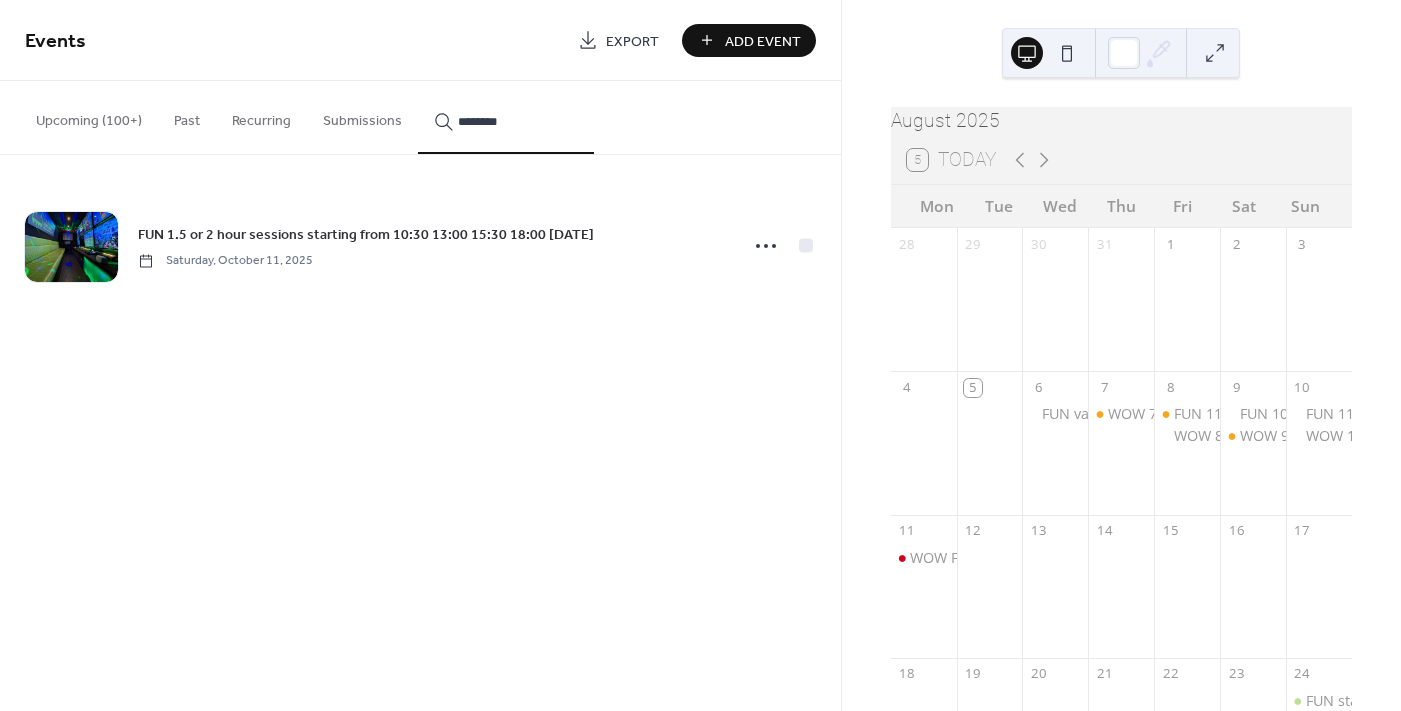 type on "********" 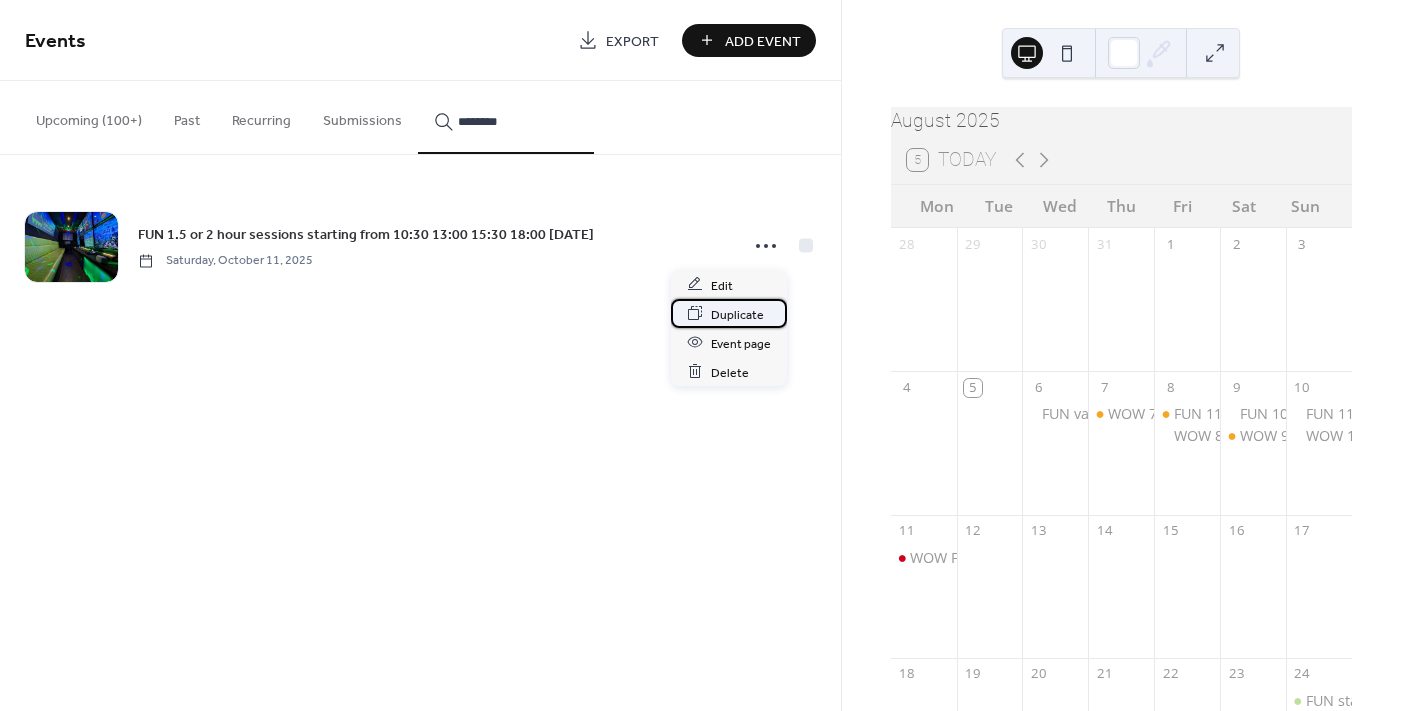 click on "Duplicate" at bounding box center (737, 314) 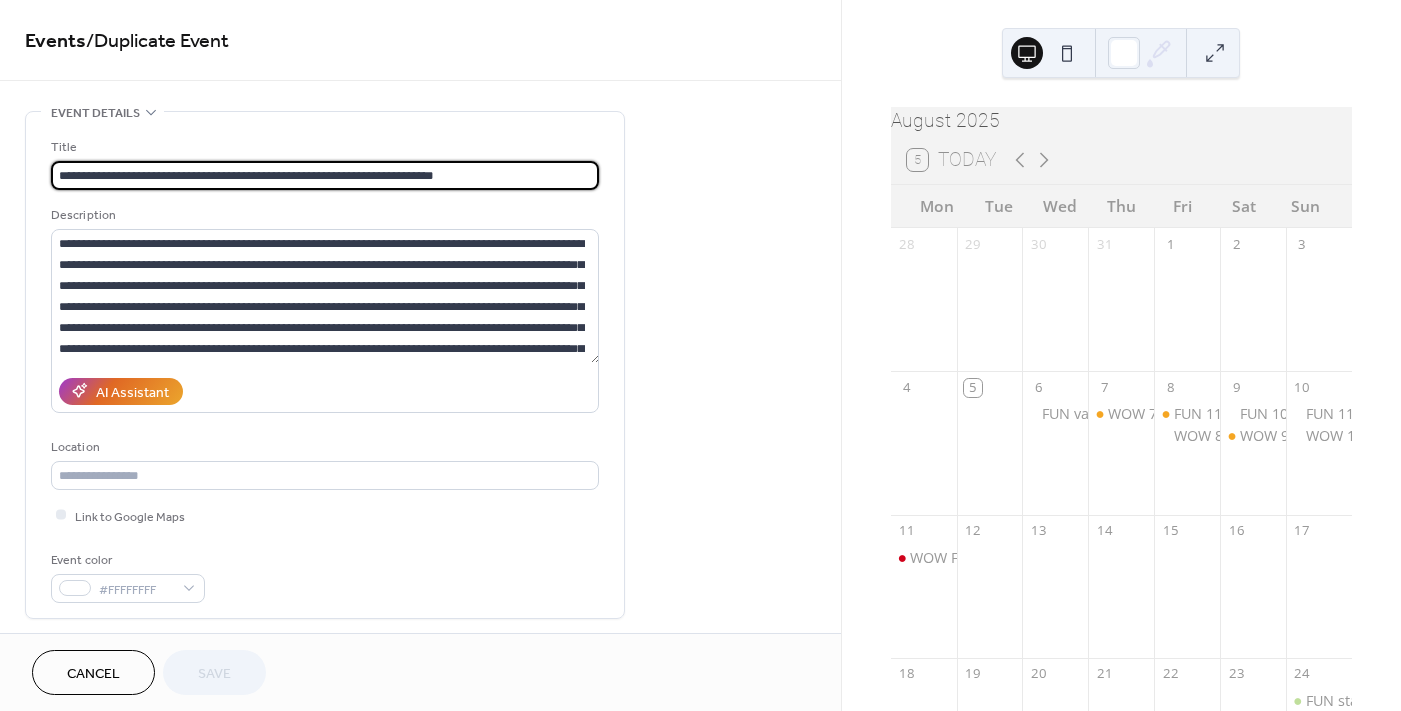 click on "**********" at bounding box center (325, 175) 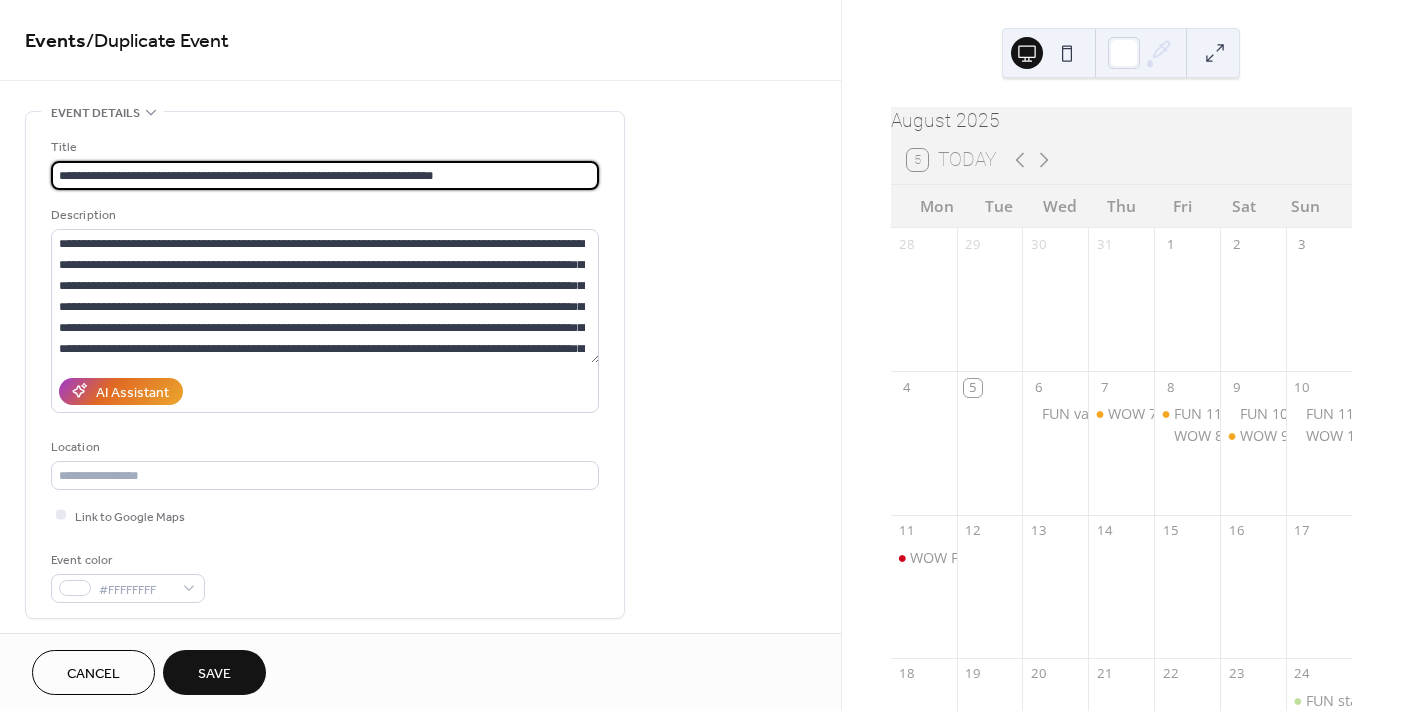scroll, scrollTop: 0, scrollLeft: 0, axis: both 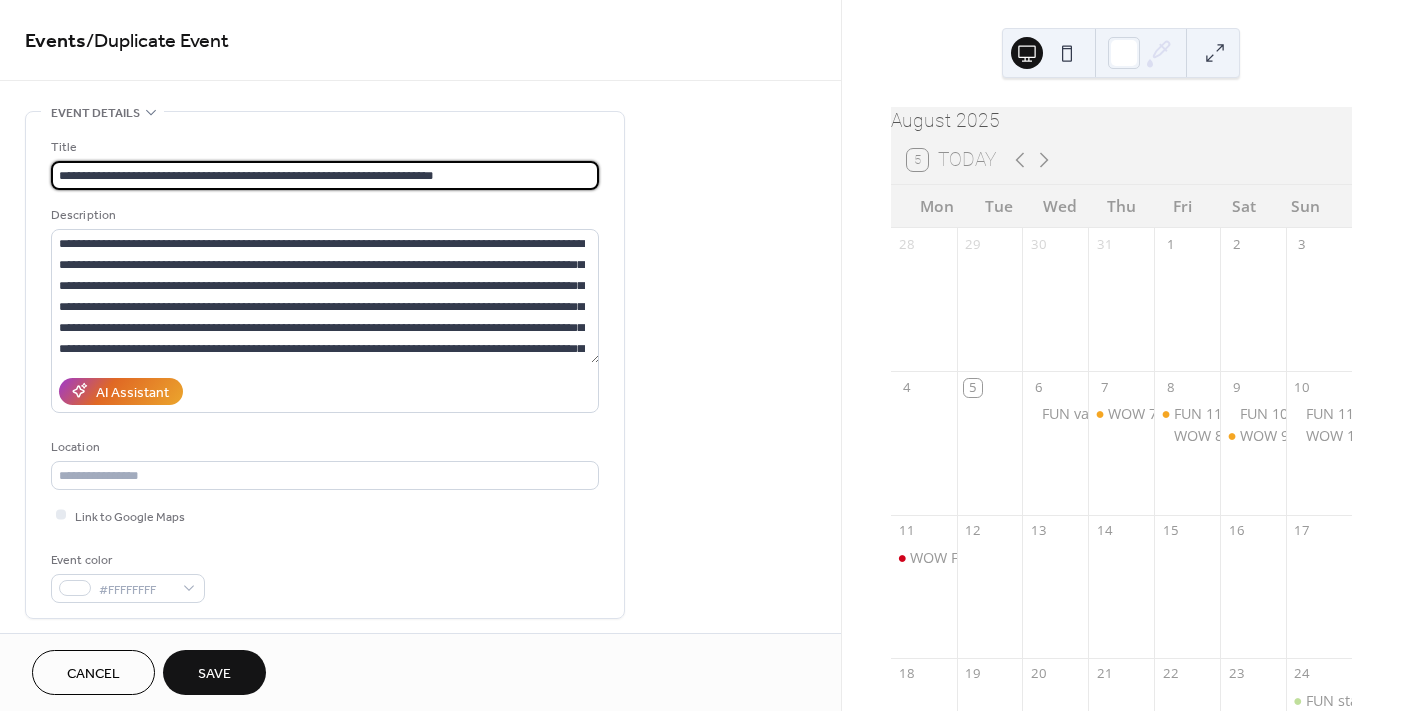 drag, startPoint x: 397, startPoint y: 172, endPoint x: 278, endPoint y: 185, distance: 119.70798 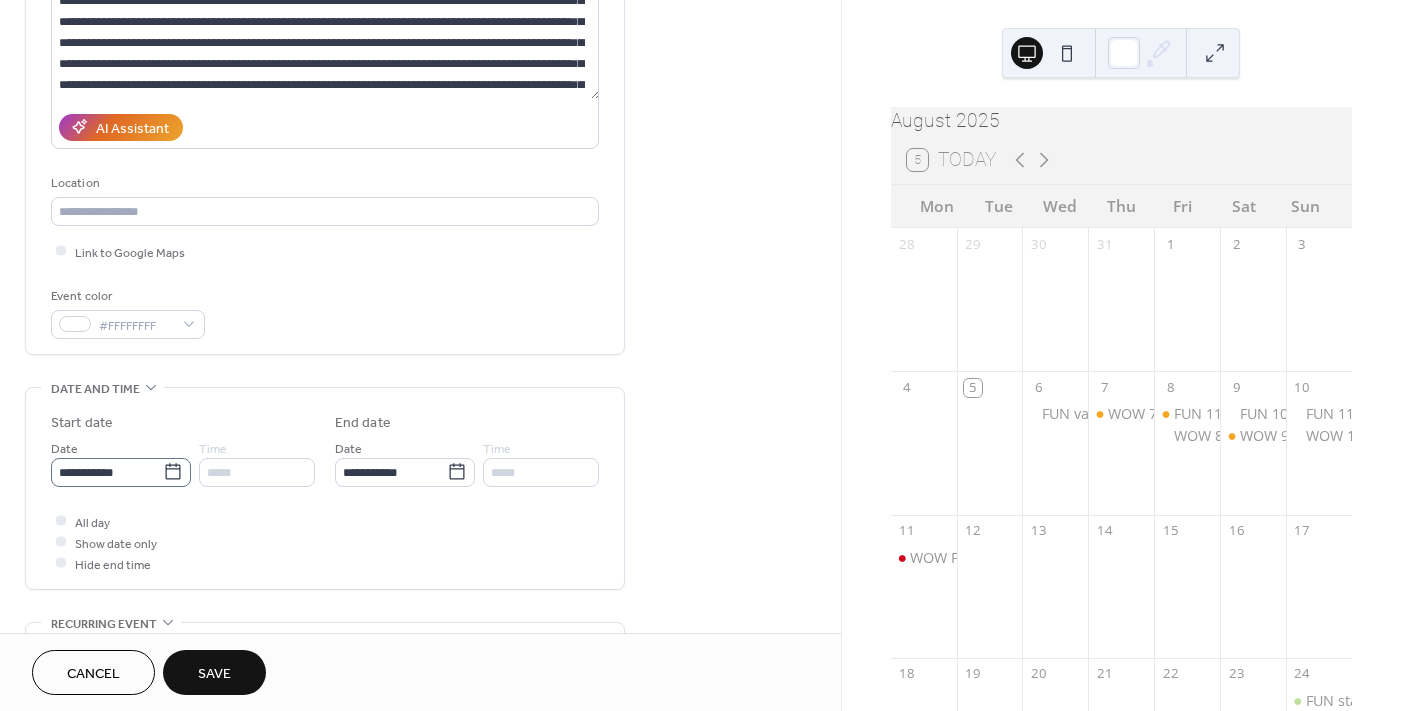 scroll, scrollTop: 300, scrollLeft: 0, axis: vertical 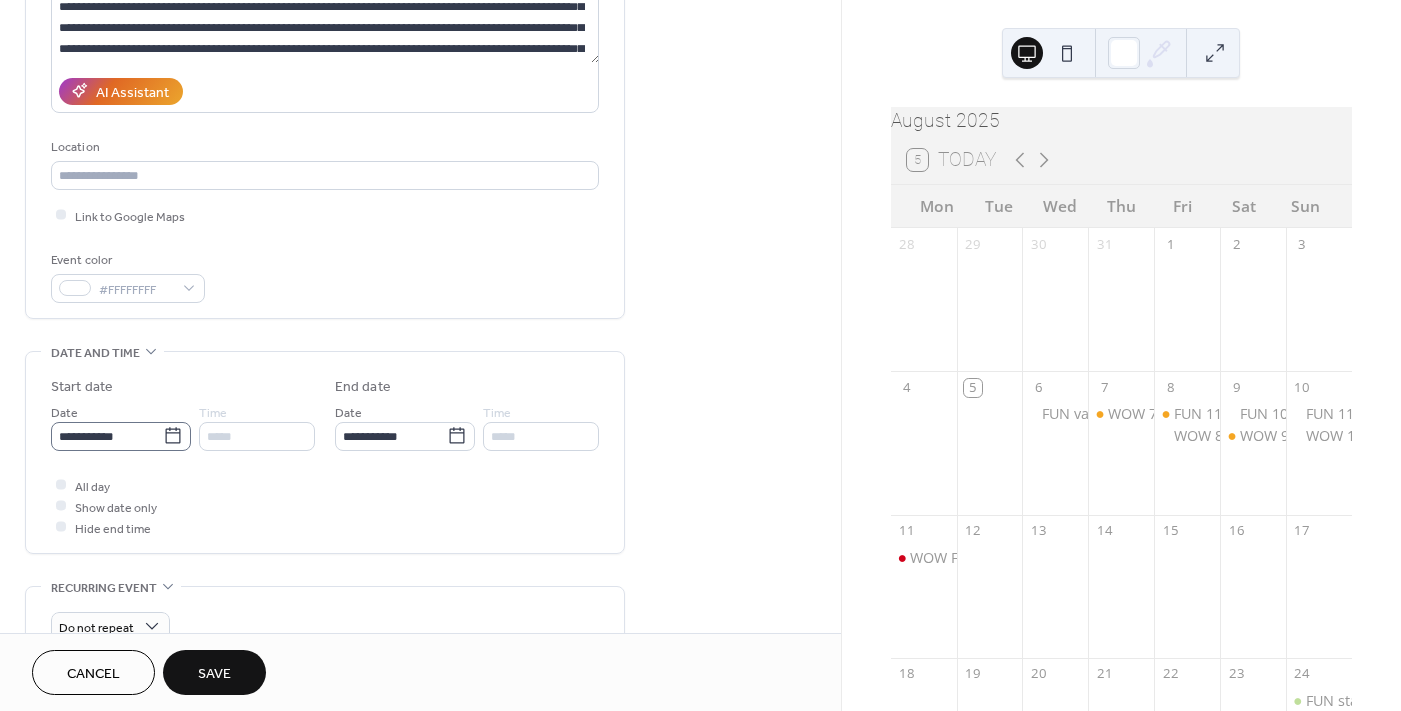 type on "**********" 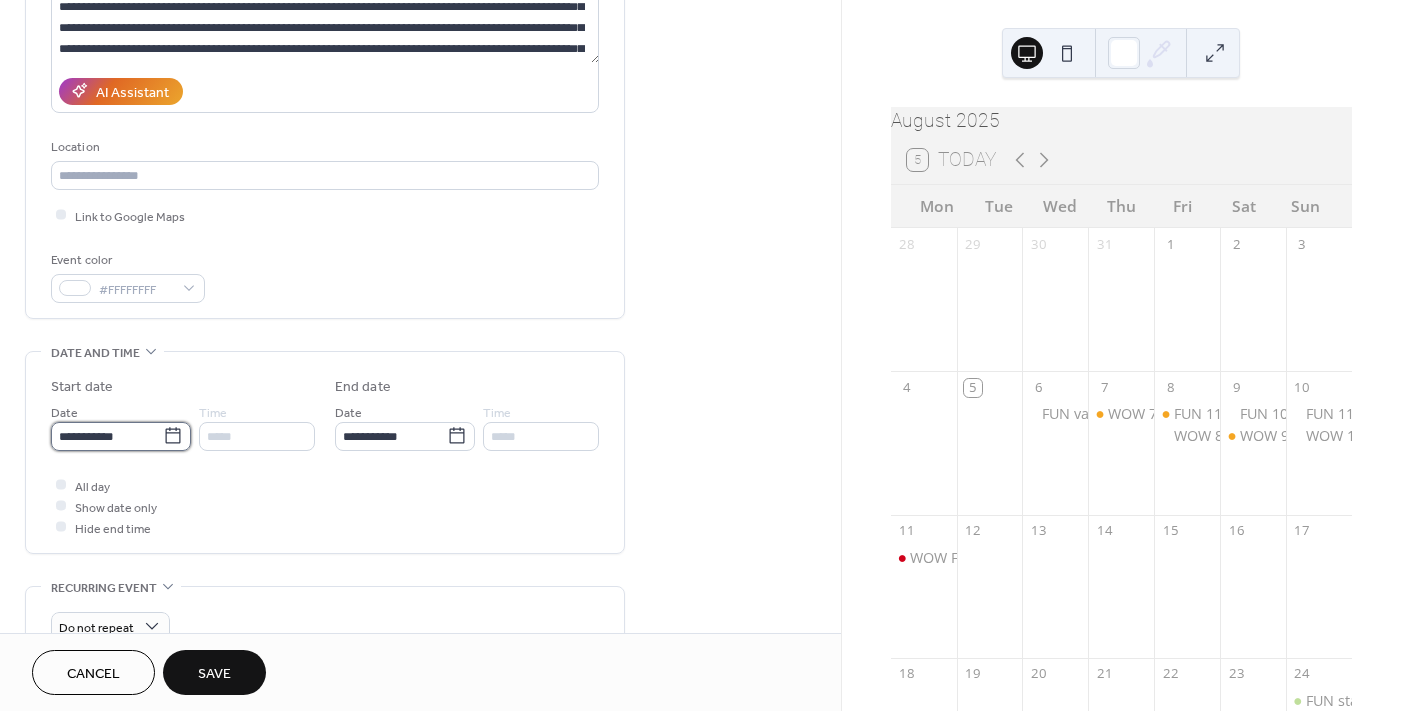 scroll, scrollTop: 0, scrollLeft: 0, axis: both 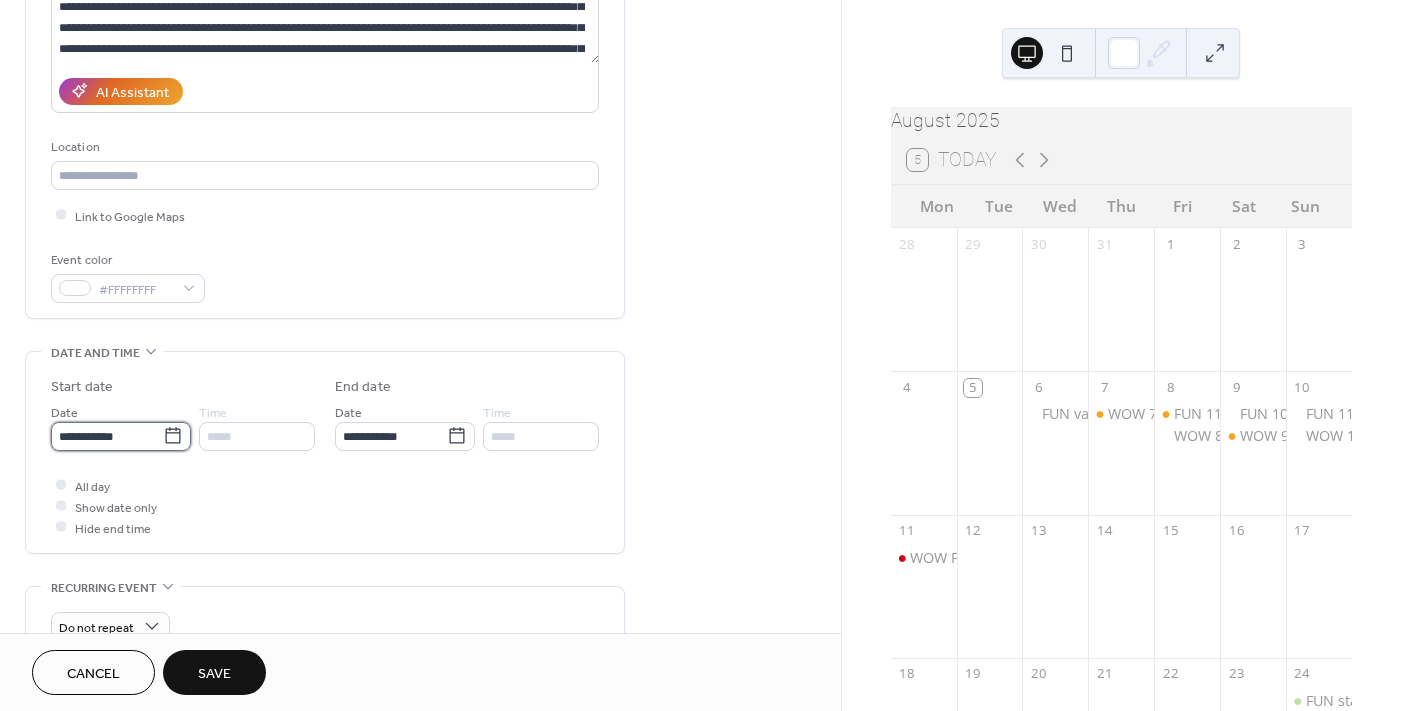 click on "**********" at bounding box center [107, 436] 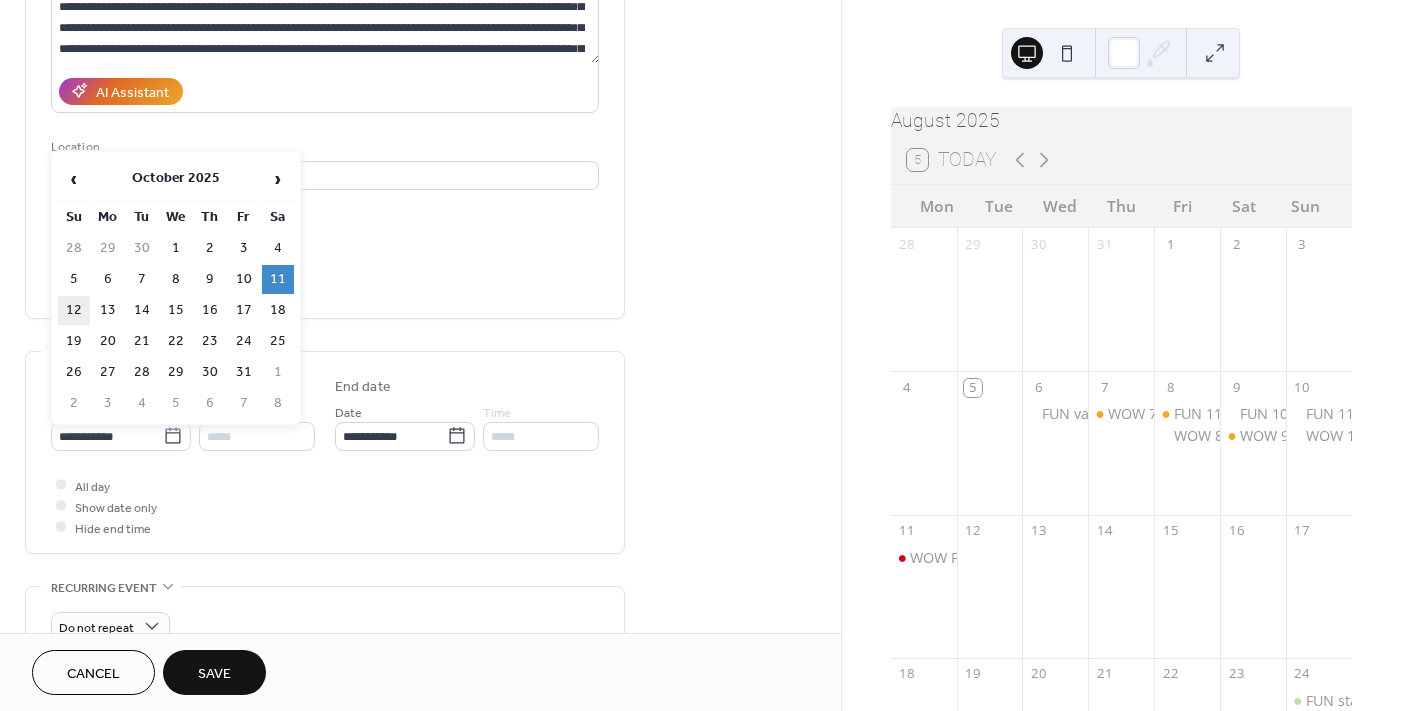 click on "12" at bounding box center [74, 310] 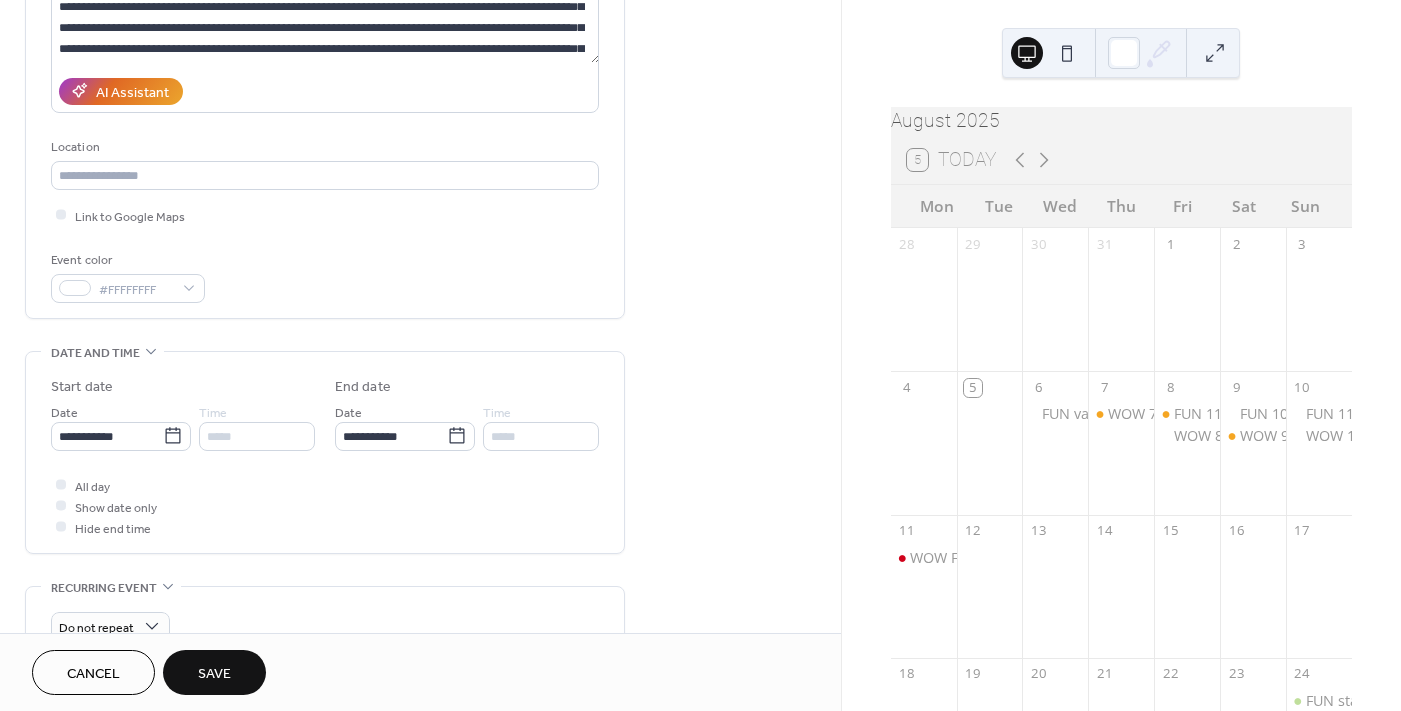 scroll, scrollTop: 0, scrollLeft: 0, axis: both 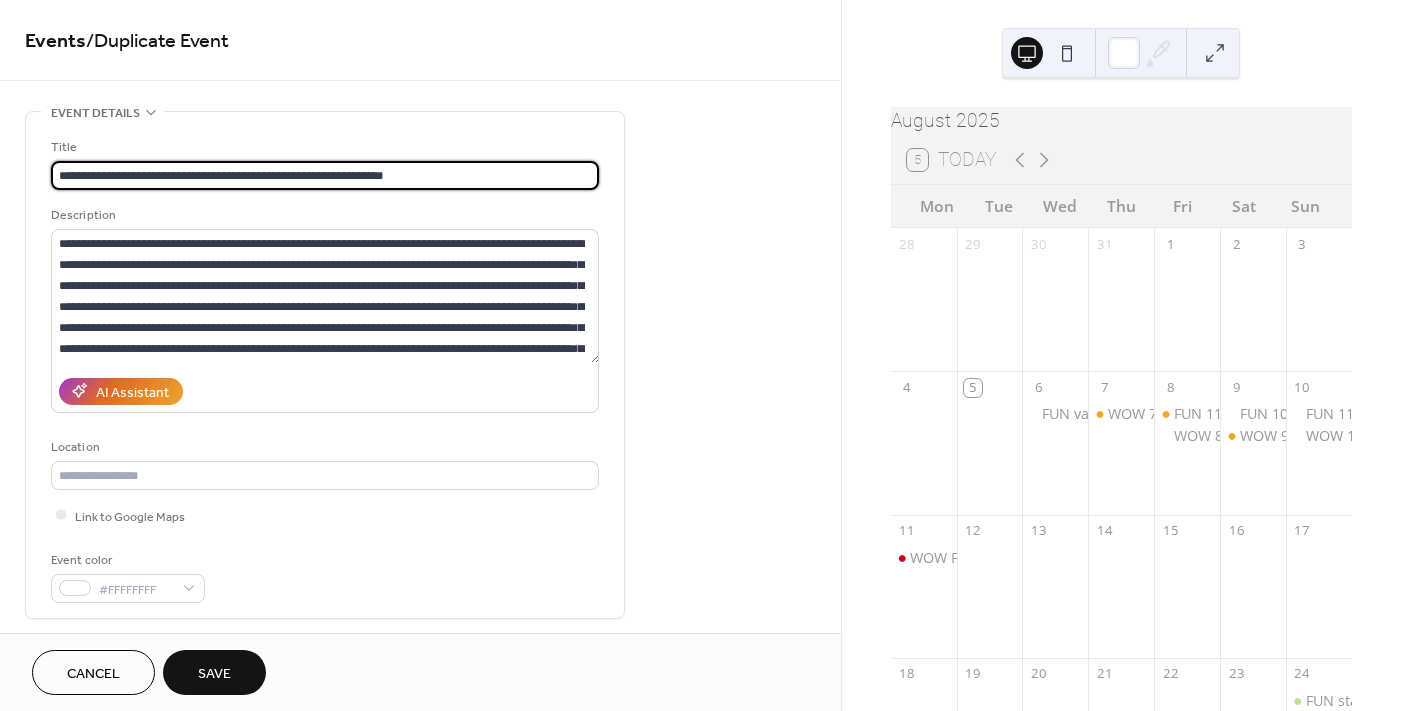 click on "**********" at bounding box center (325, 175) 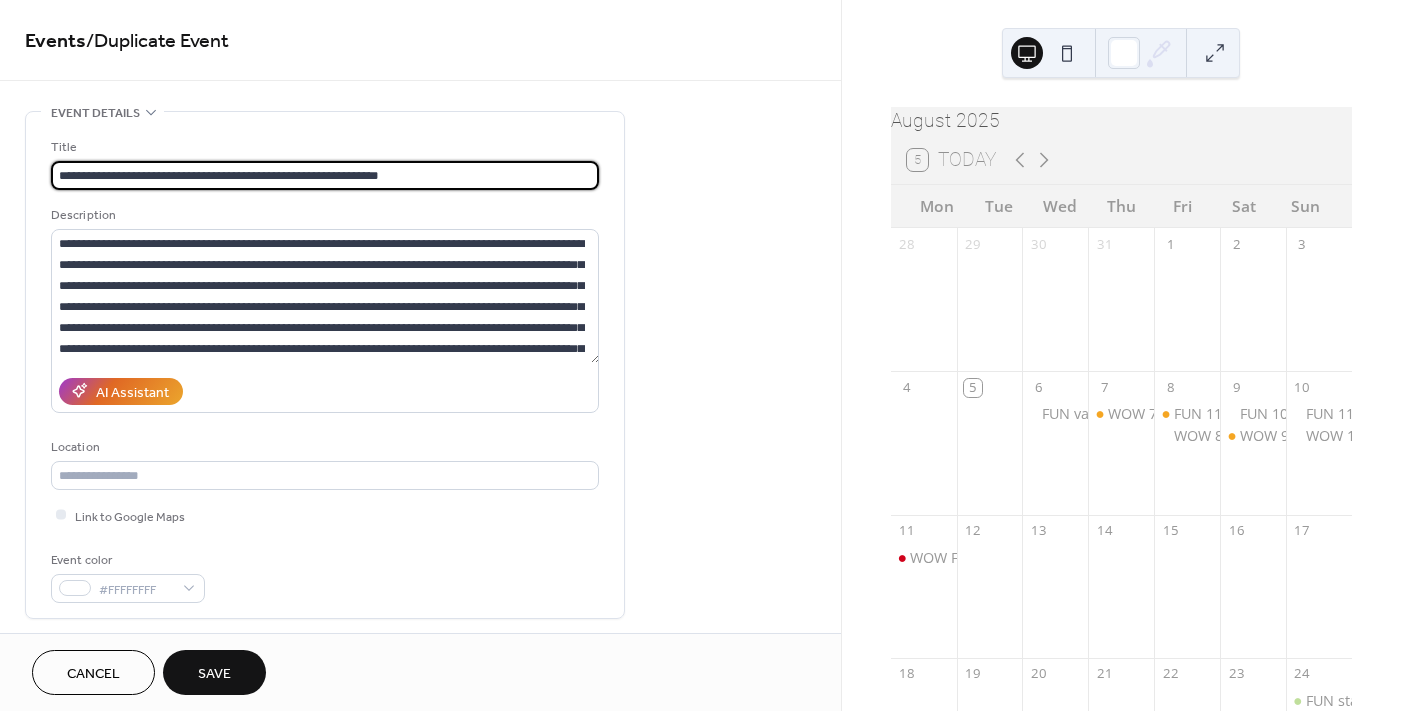 type on "**********" 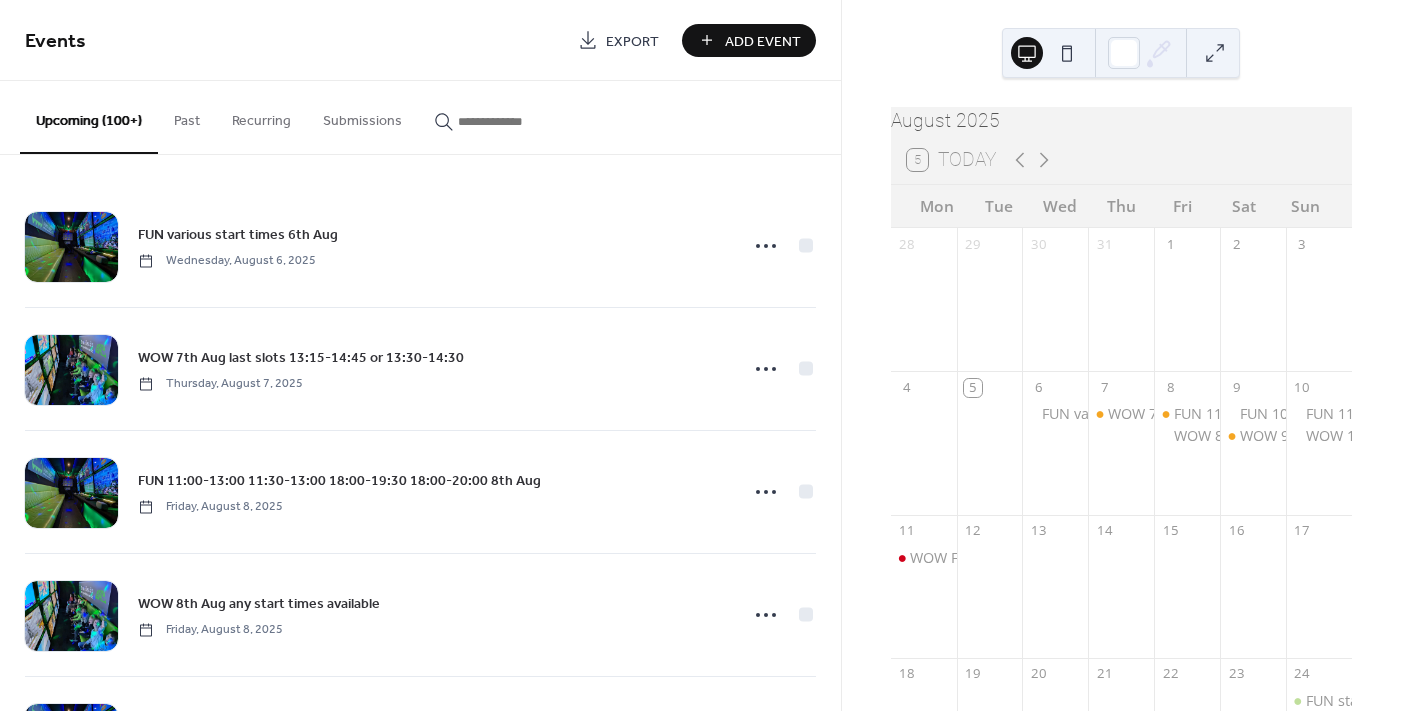 click at bounding box center (518, 121) 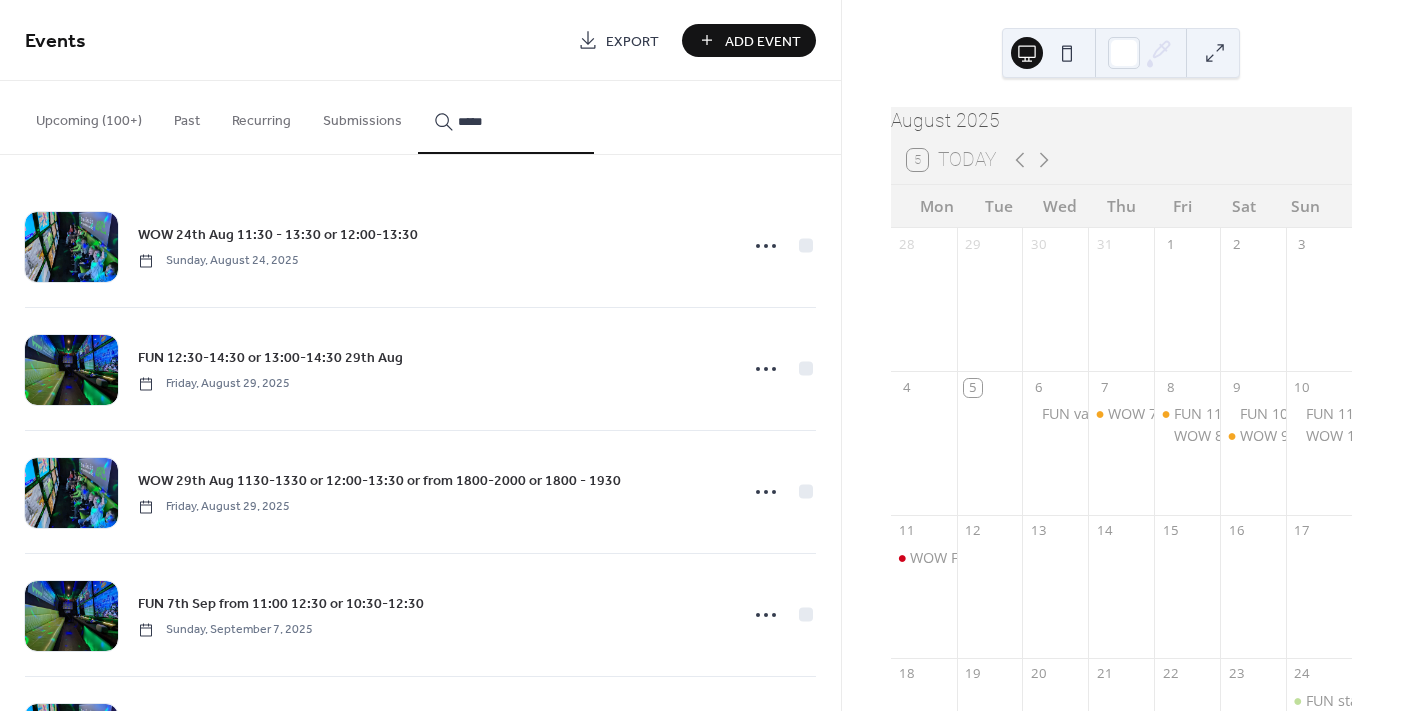 click on "****" at bounding box center (506, 117) 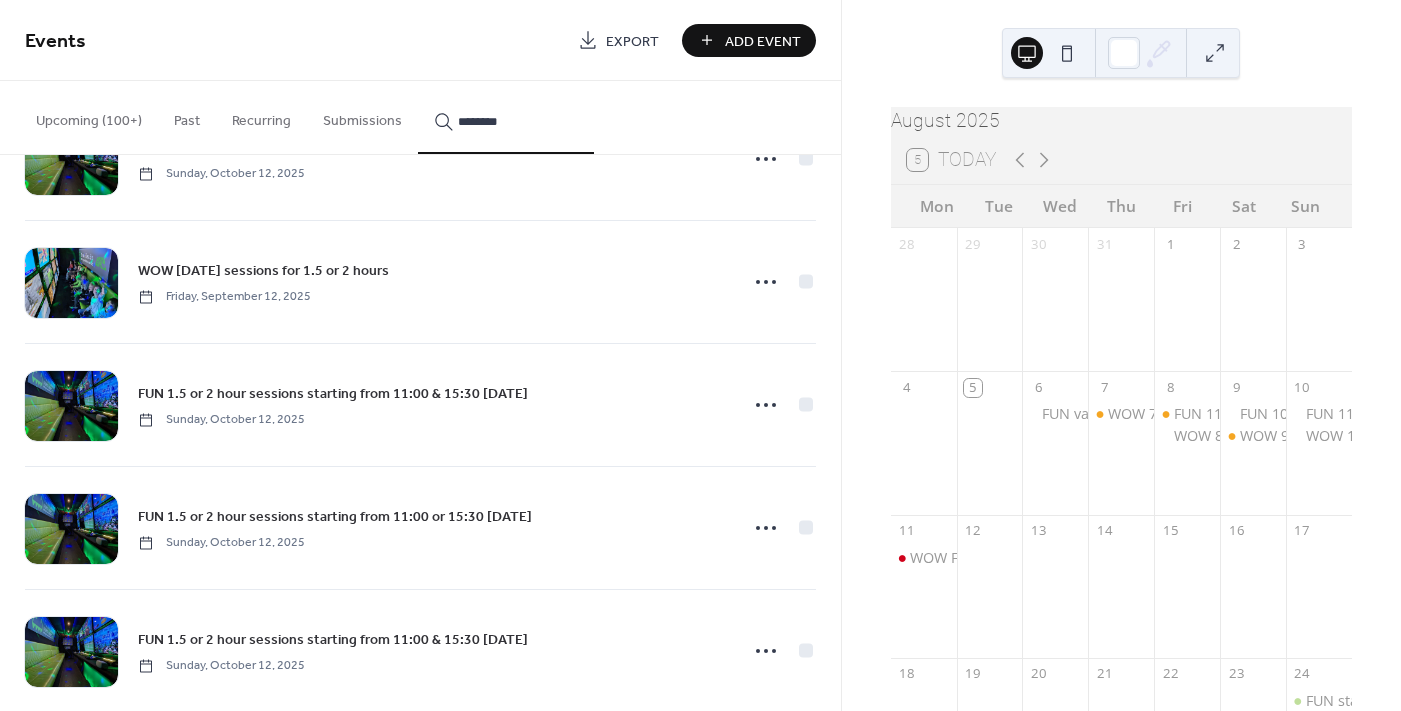 scroll, scrollTop: 1554, scrollLeft: 0, axis: vertical 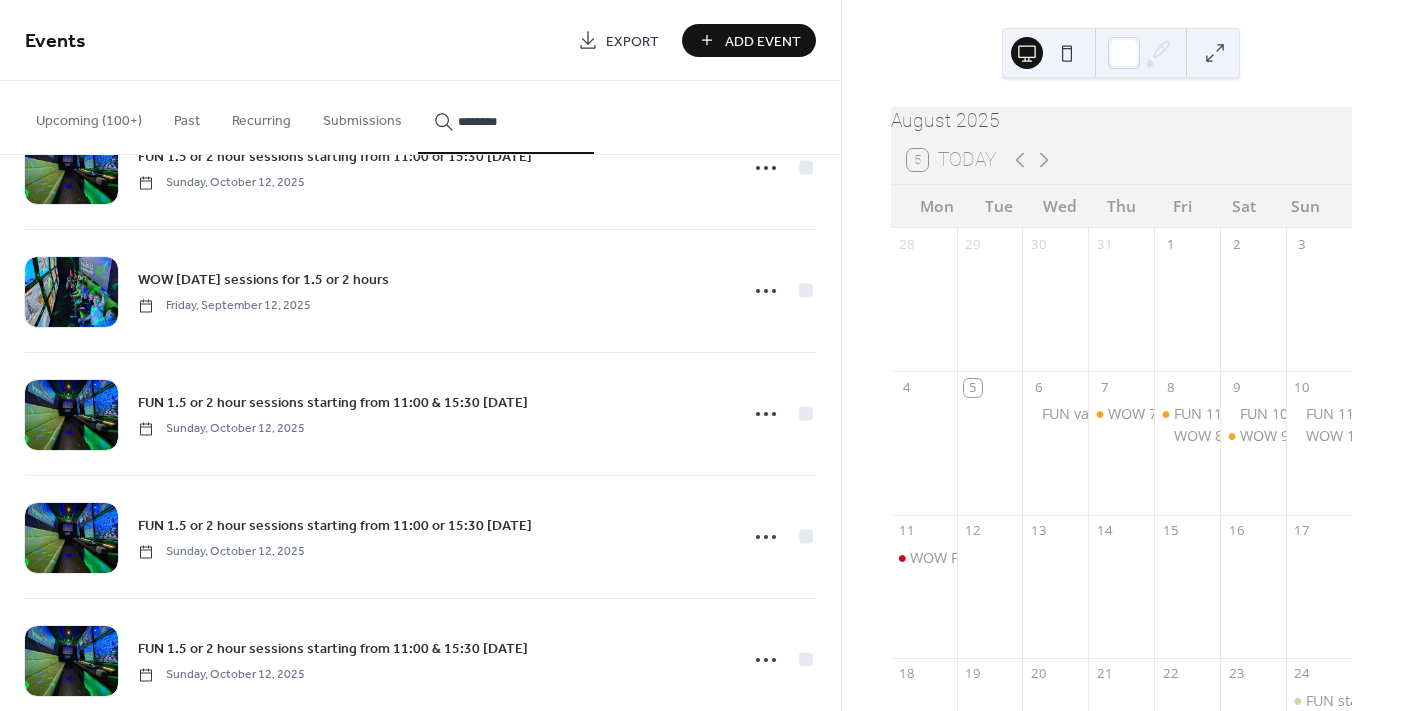 type on "********" 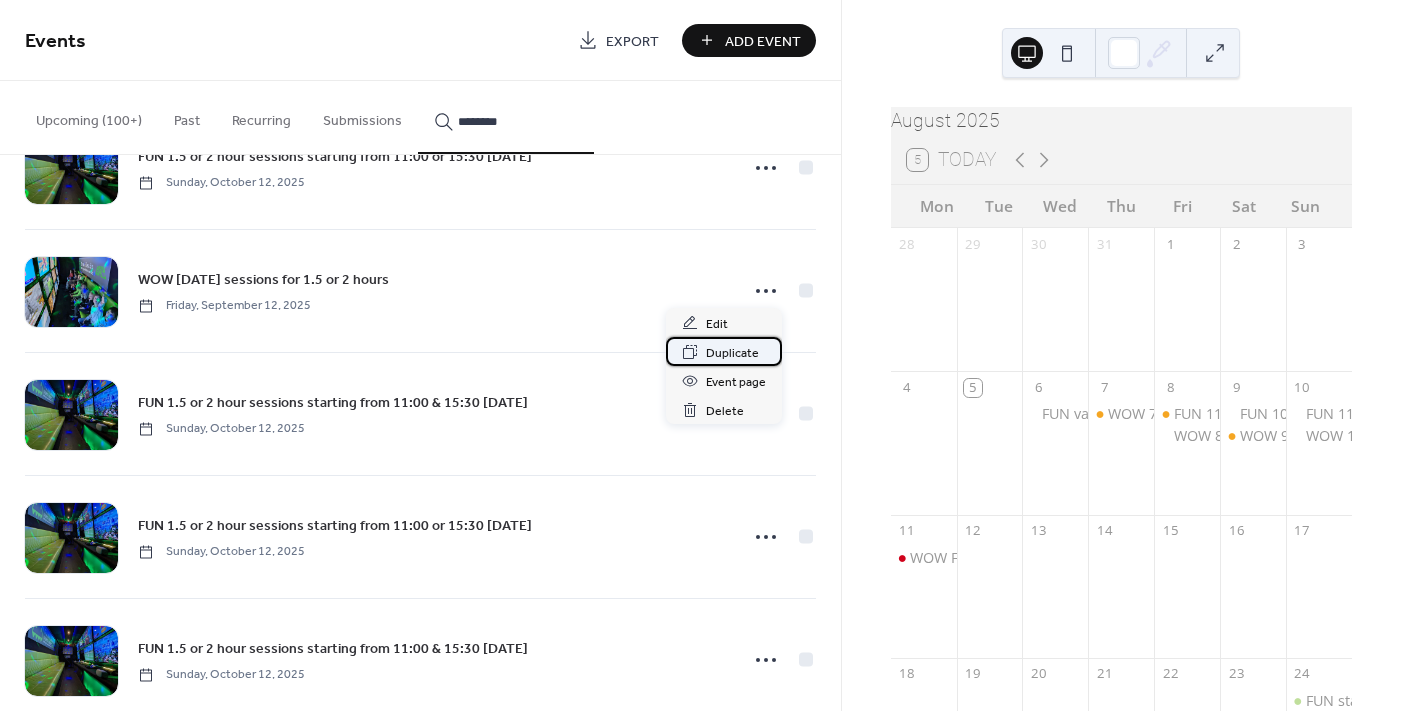 click on "Duplicate" at bounding box center [732, 353] 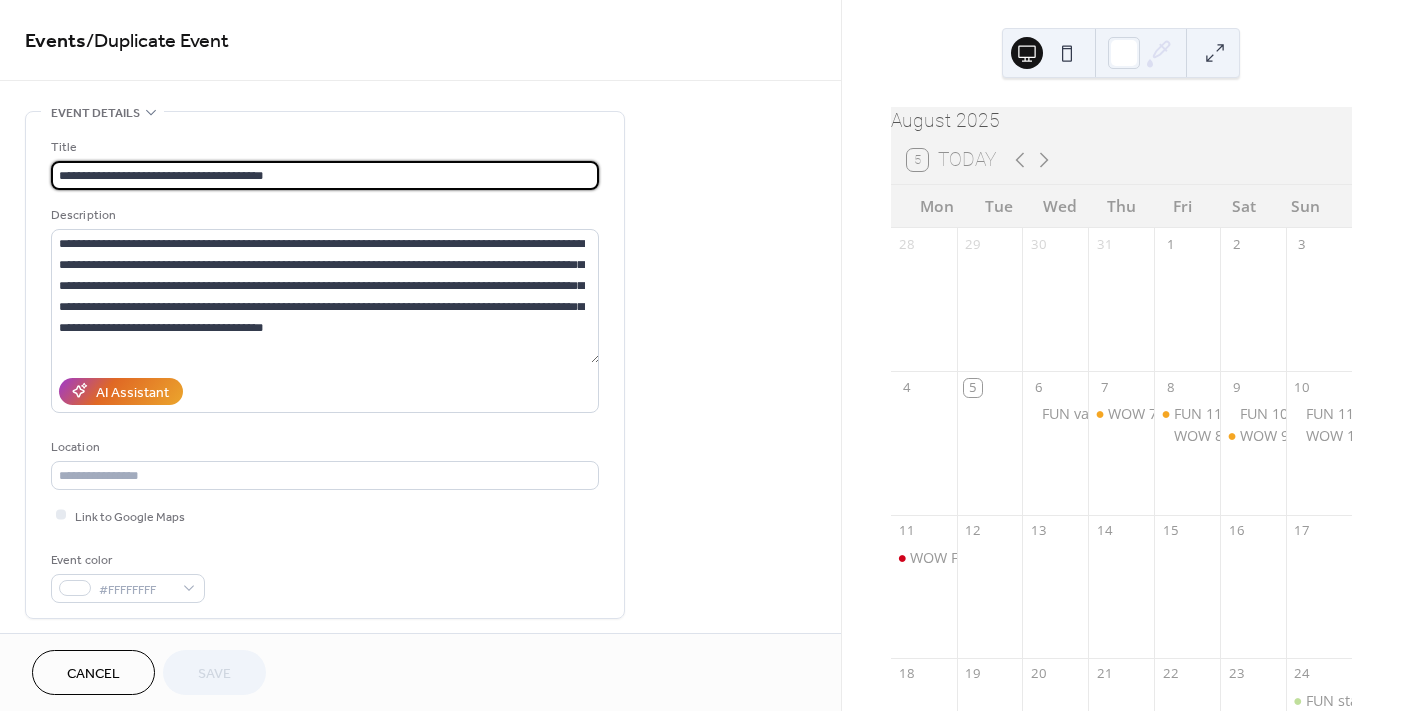 click on "**********" at bounding box center (325, 175) 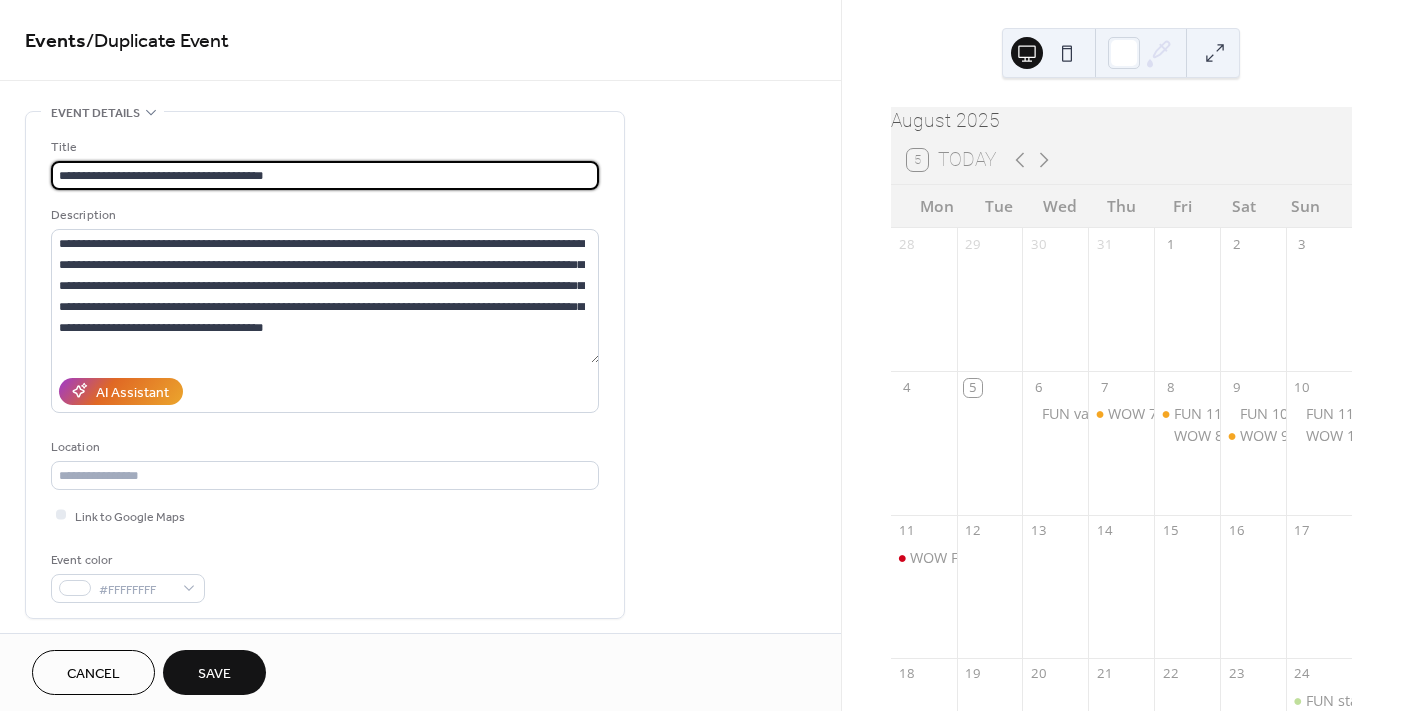 click on "**********" at bounding box center (325, 175) 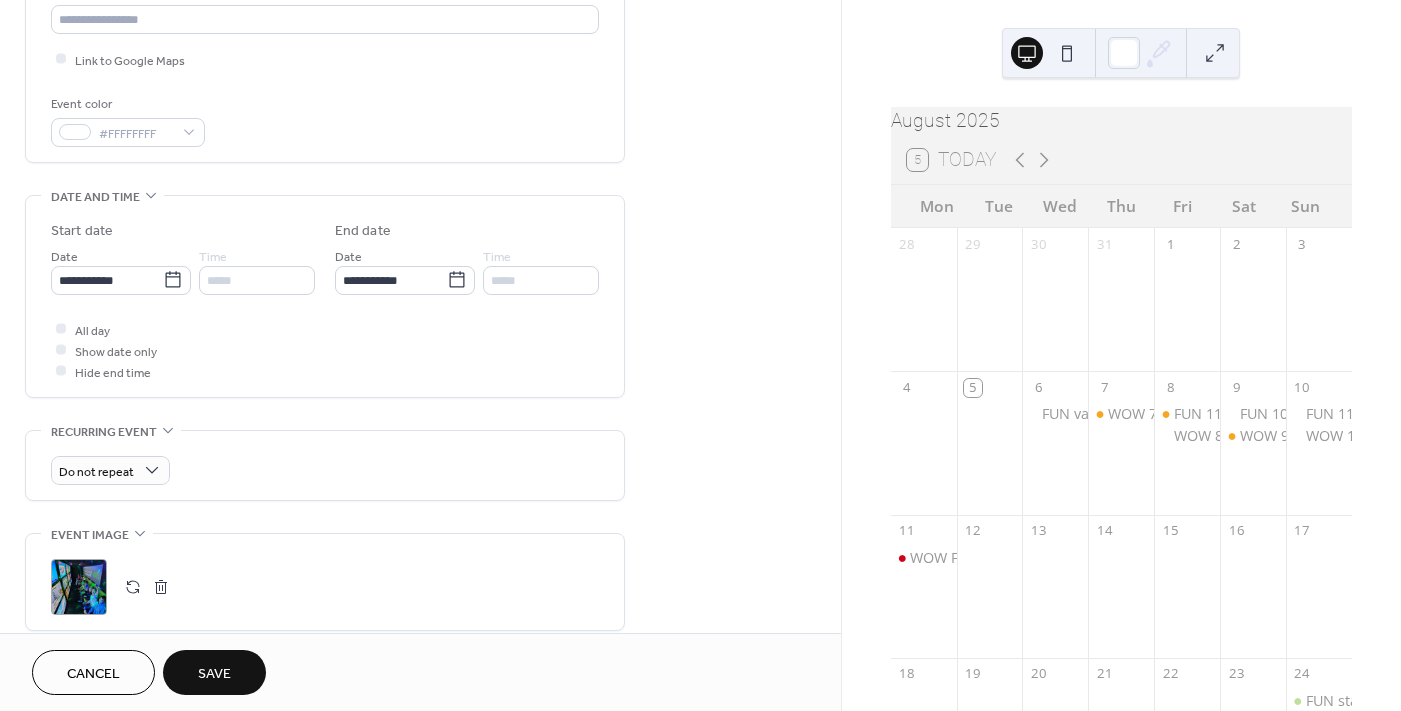 scroll, scrollTop: 600, scrollLeft: 0, axis: vertical 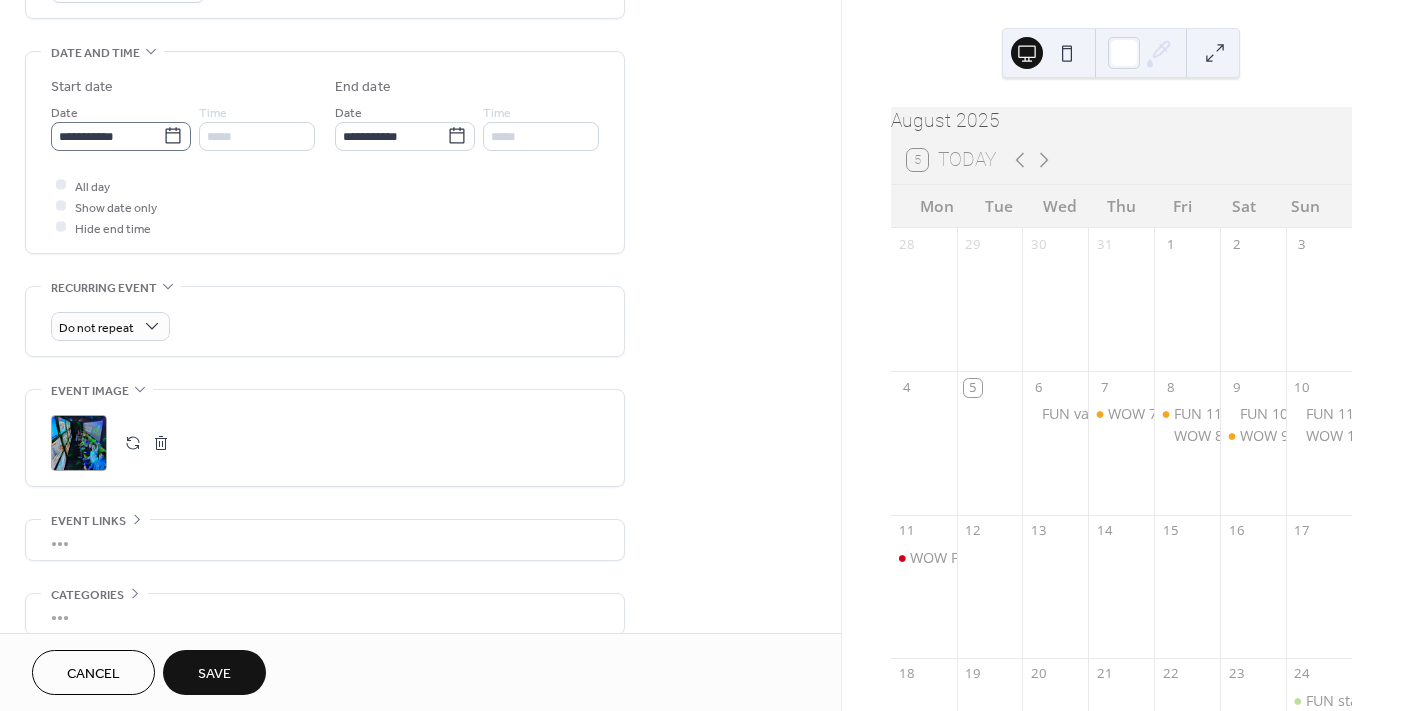 type on "**********" 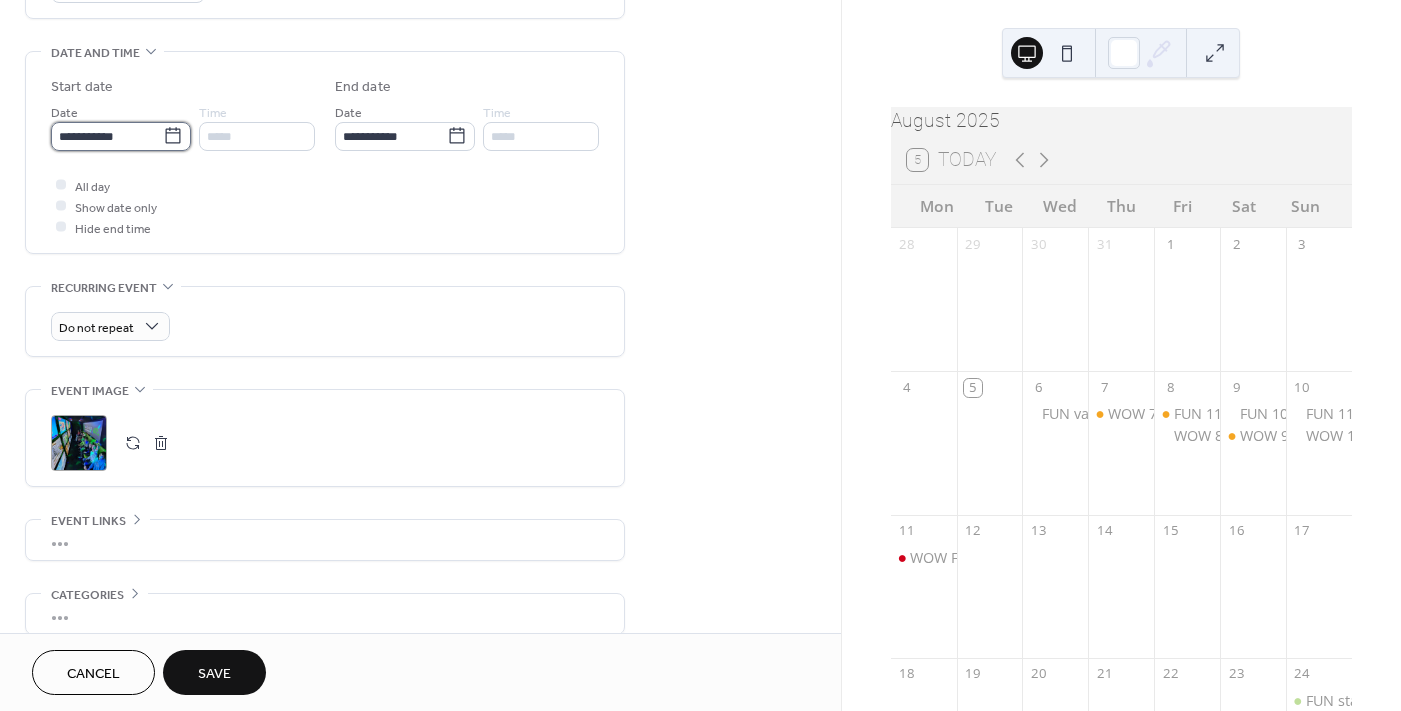 click on "**********" at bounding box center (107, 136) 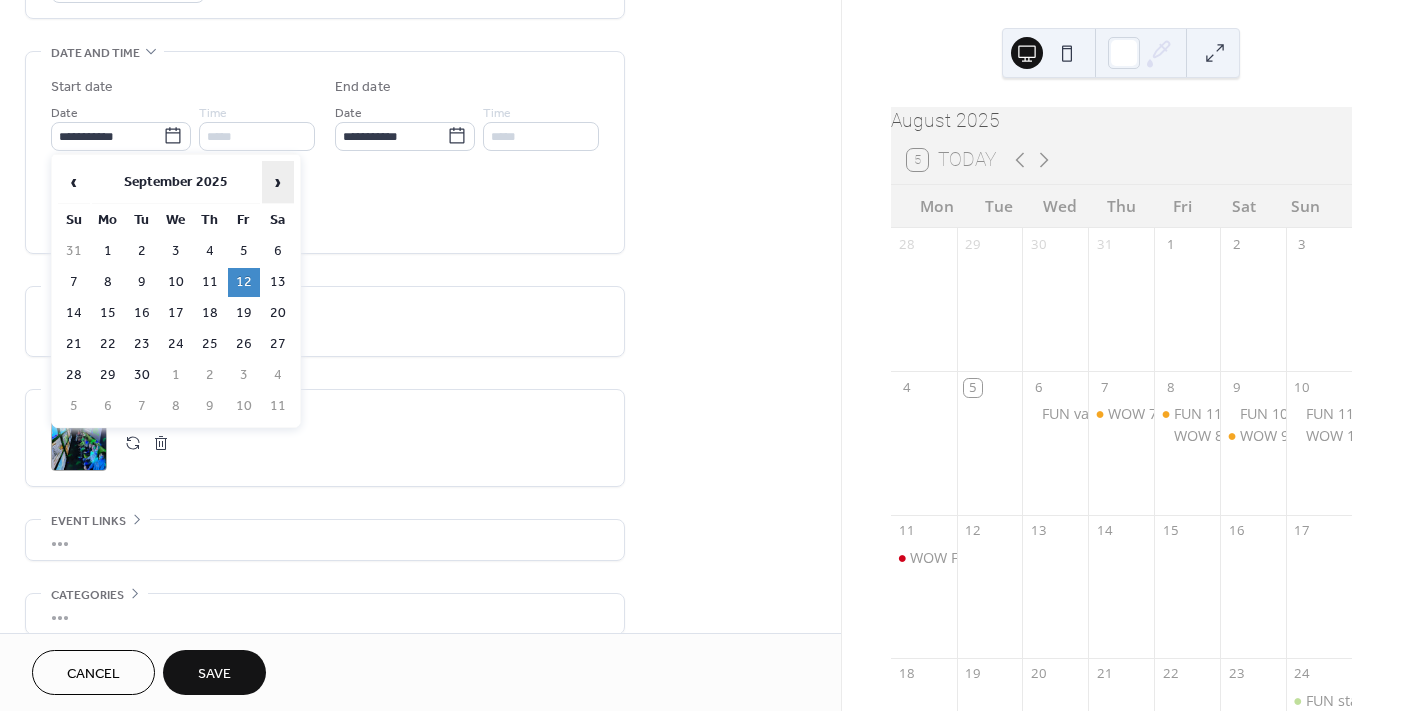 click on "›" at bounding box center [278, 182] 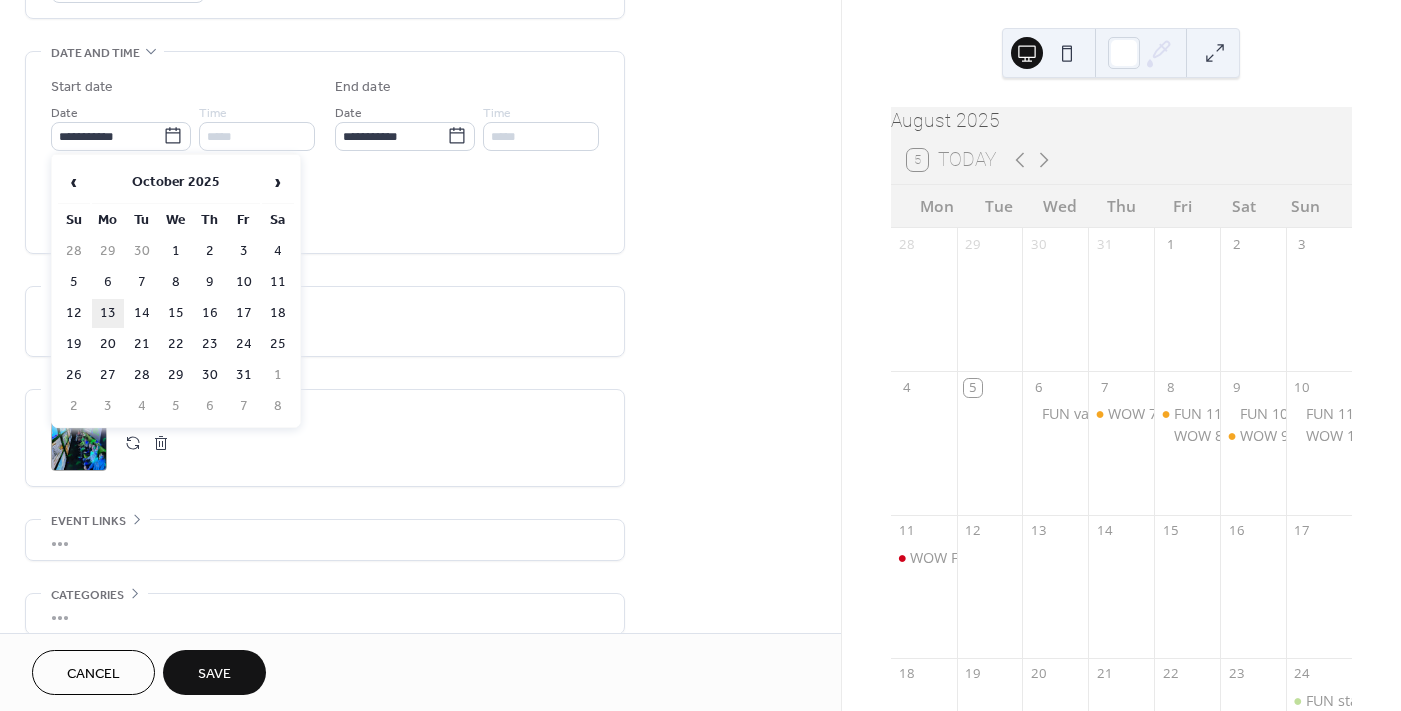 click on "13" at bounding box center [108, 313] 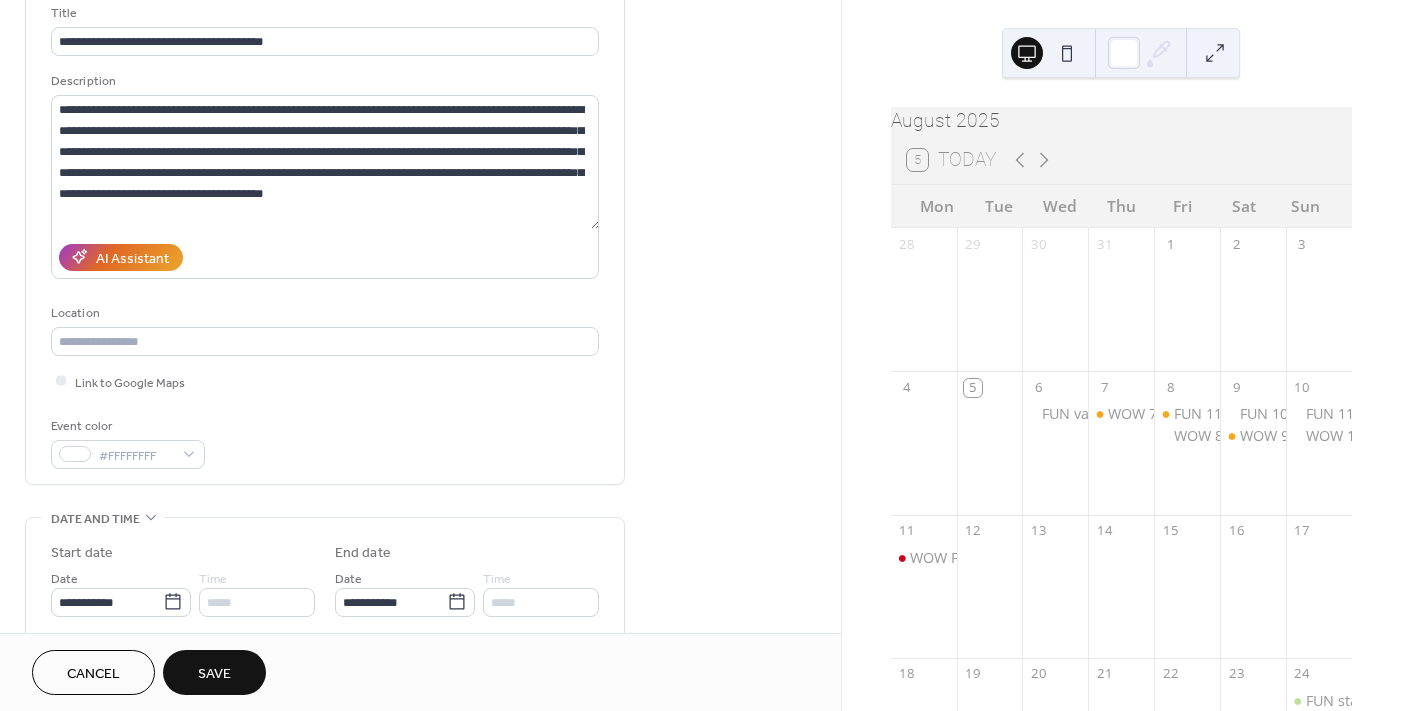 scroll, scrollTop: 0, scrollLeft: 0, axis: both 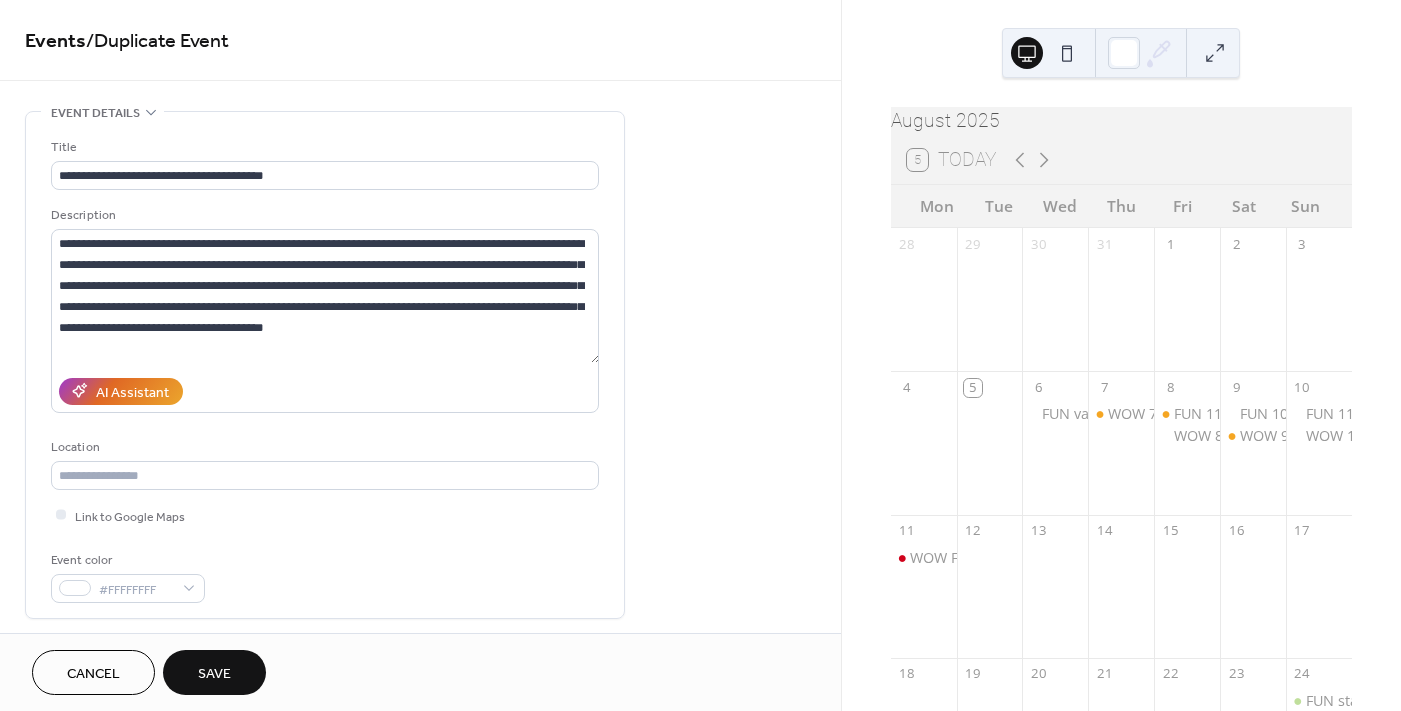 click on "Save" at bounding box center [214, 674] 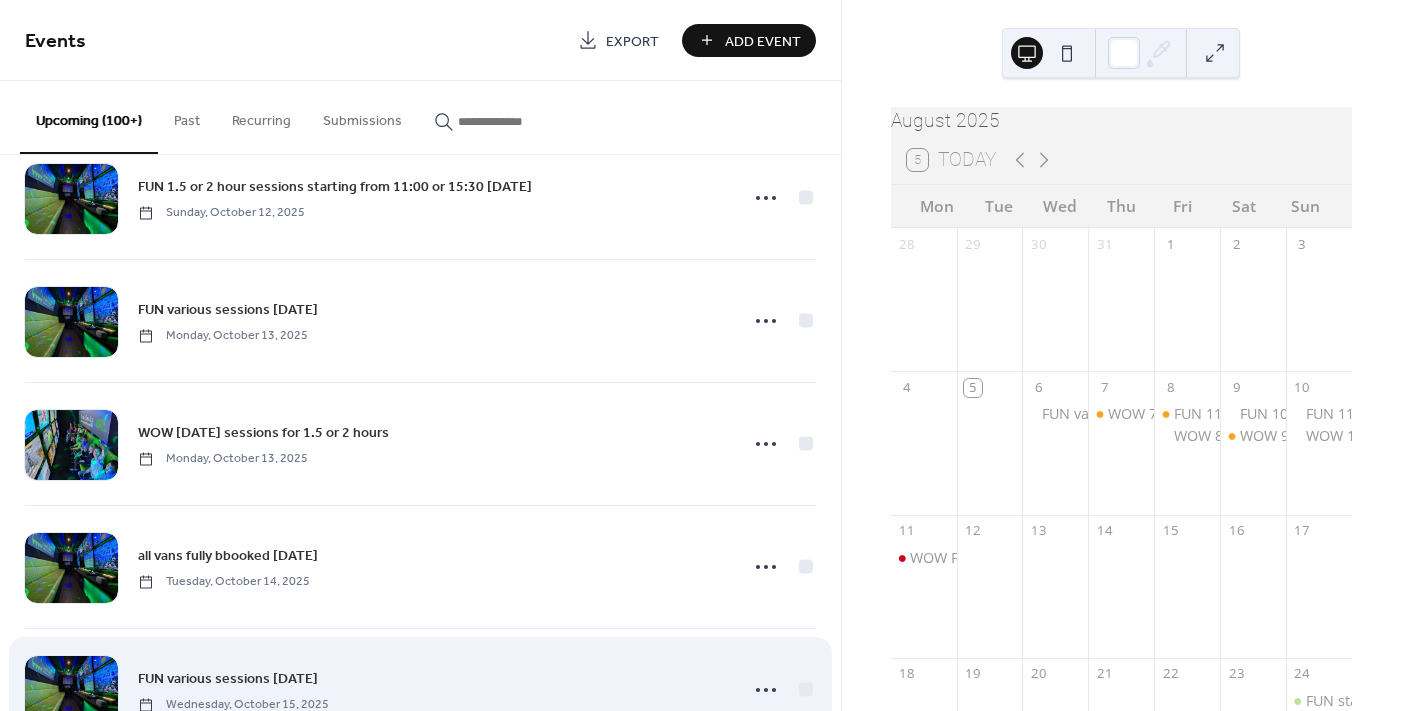 scroll, scrollTop: 8883, scrollLeft: 0, axis: vertical 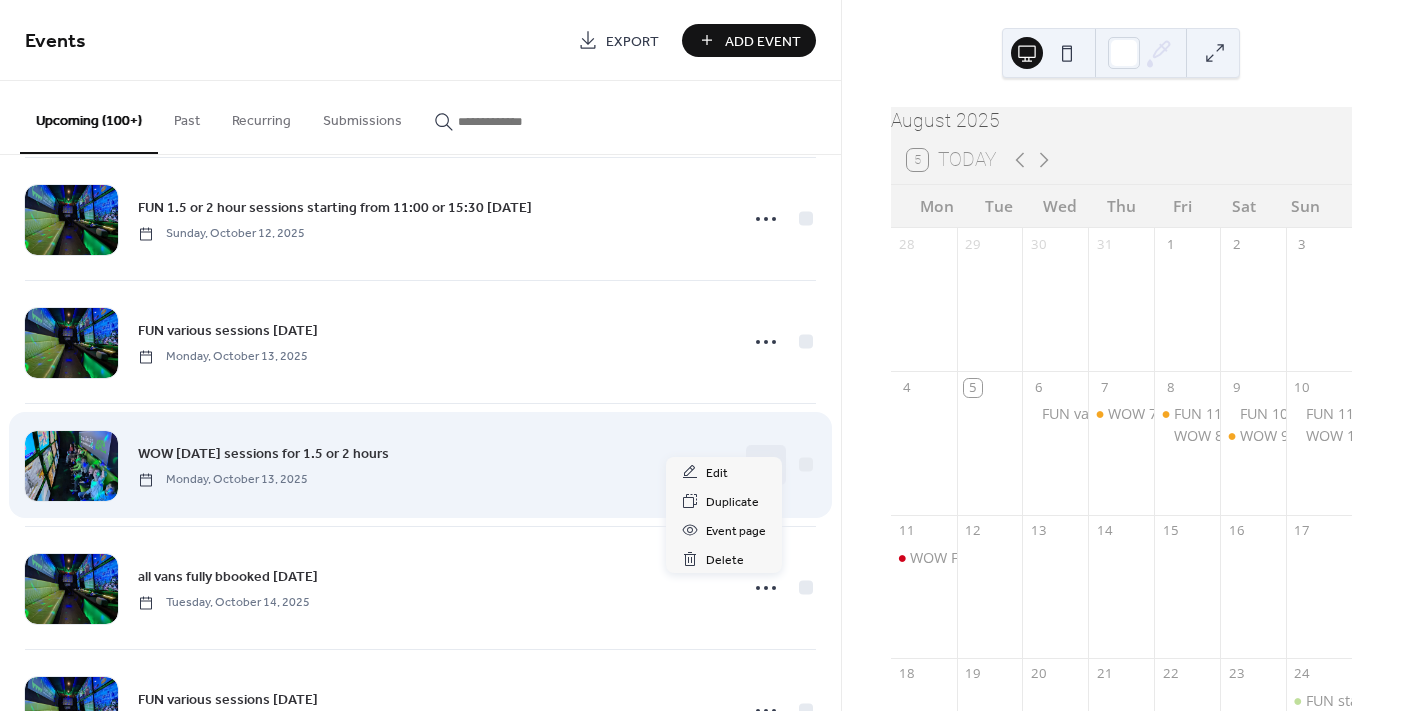 click 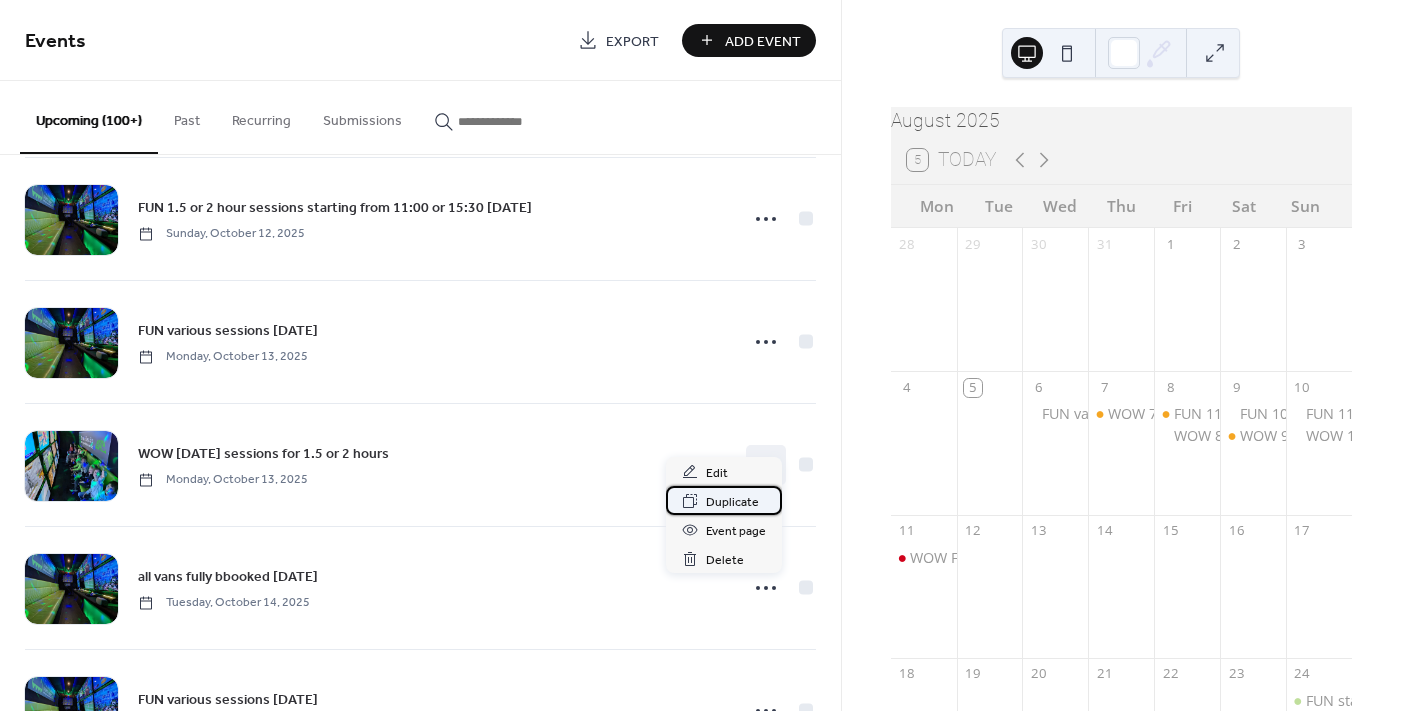 click on "Duplicate" at bounding box center [732, 502] 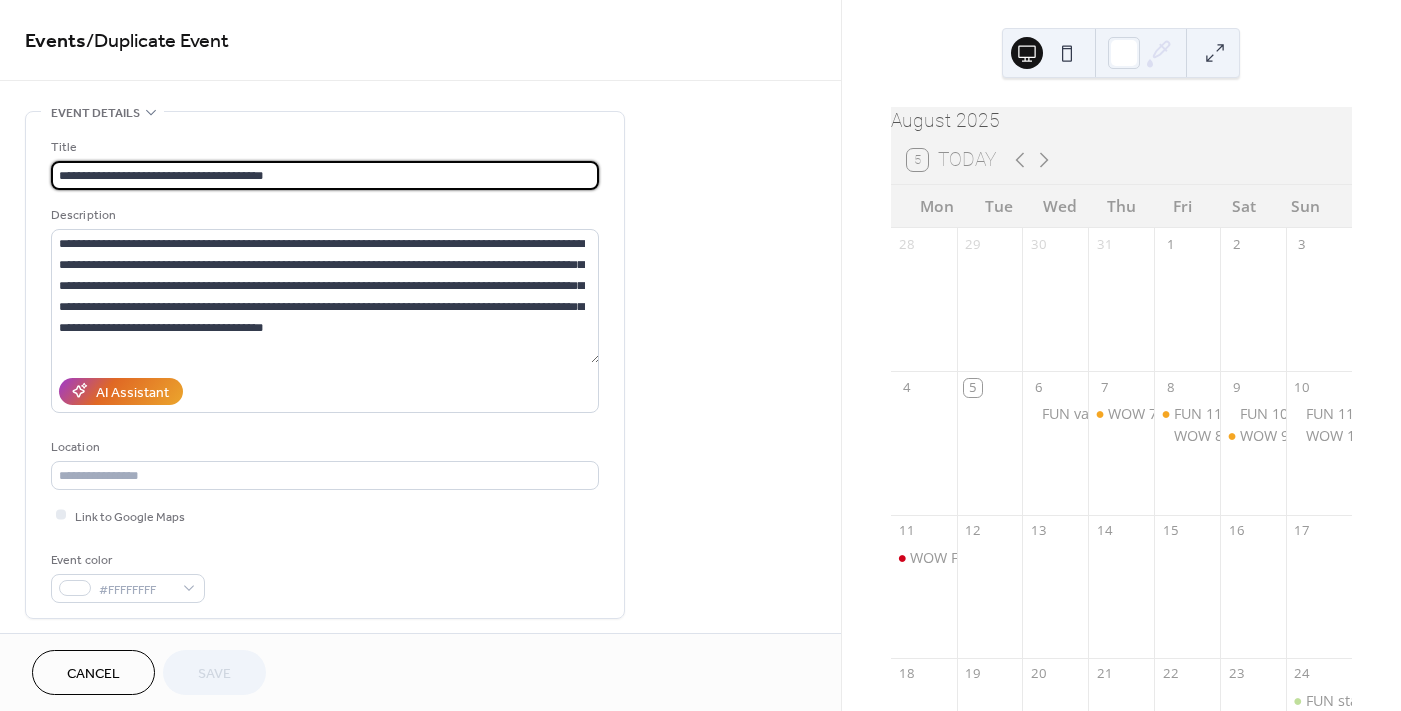 click on "**********" at bounding box center (325, 175) 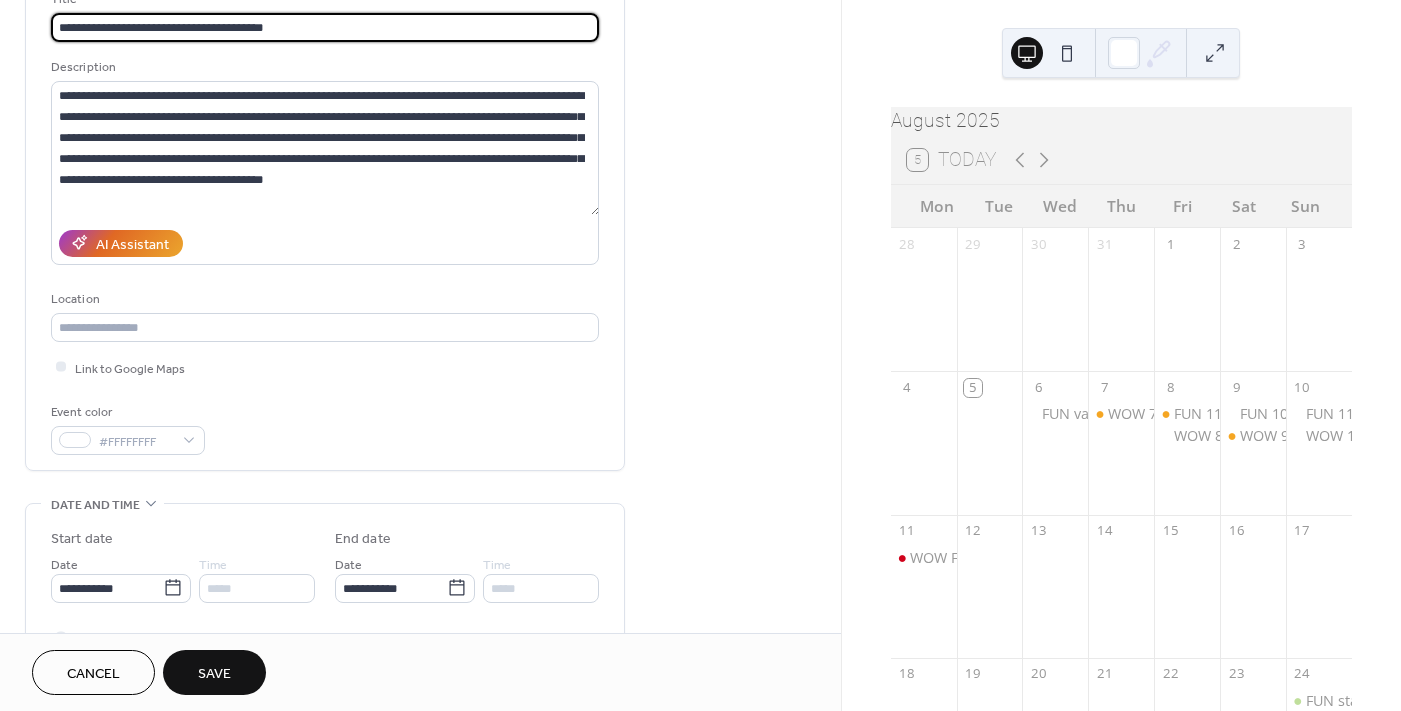 scroll, scrollTop: 199, scrollLeft: 0, axis: vertical 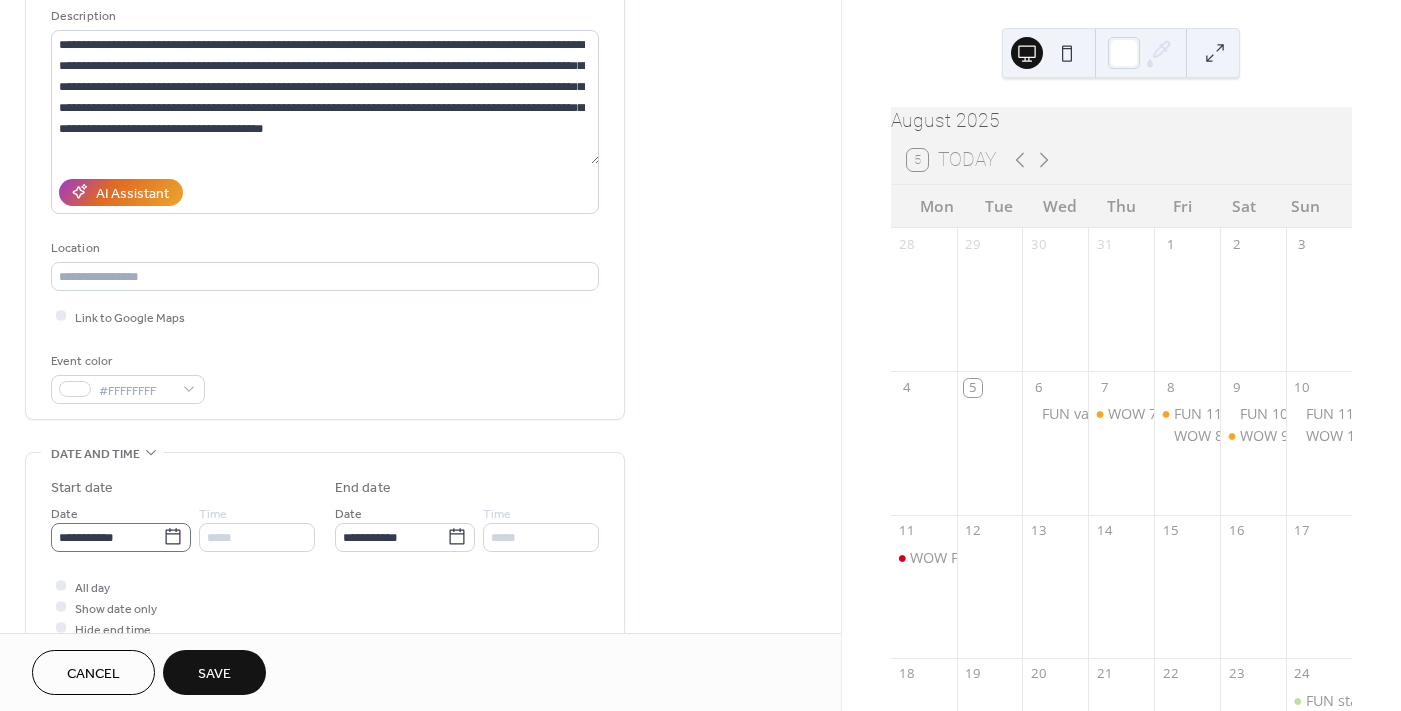 type on "**********" 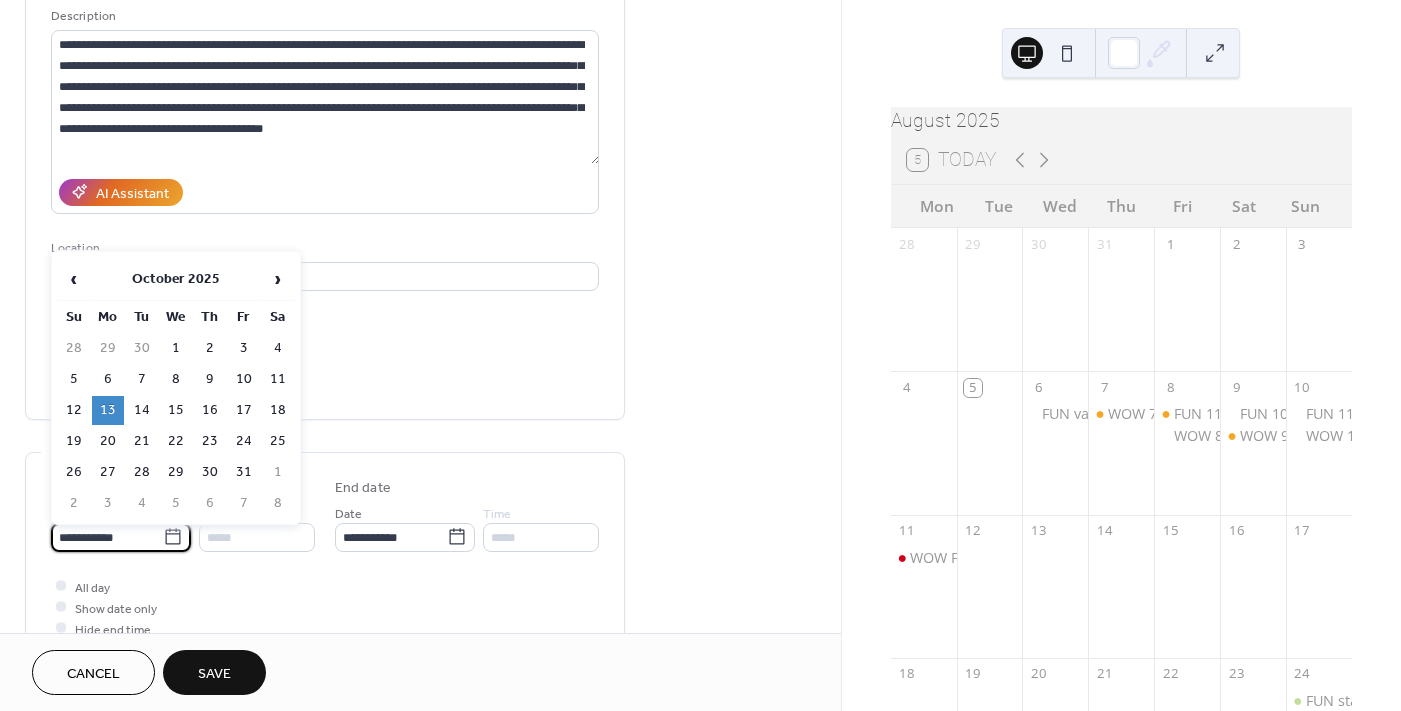 click on "**********" at bounding box center (107, 537) 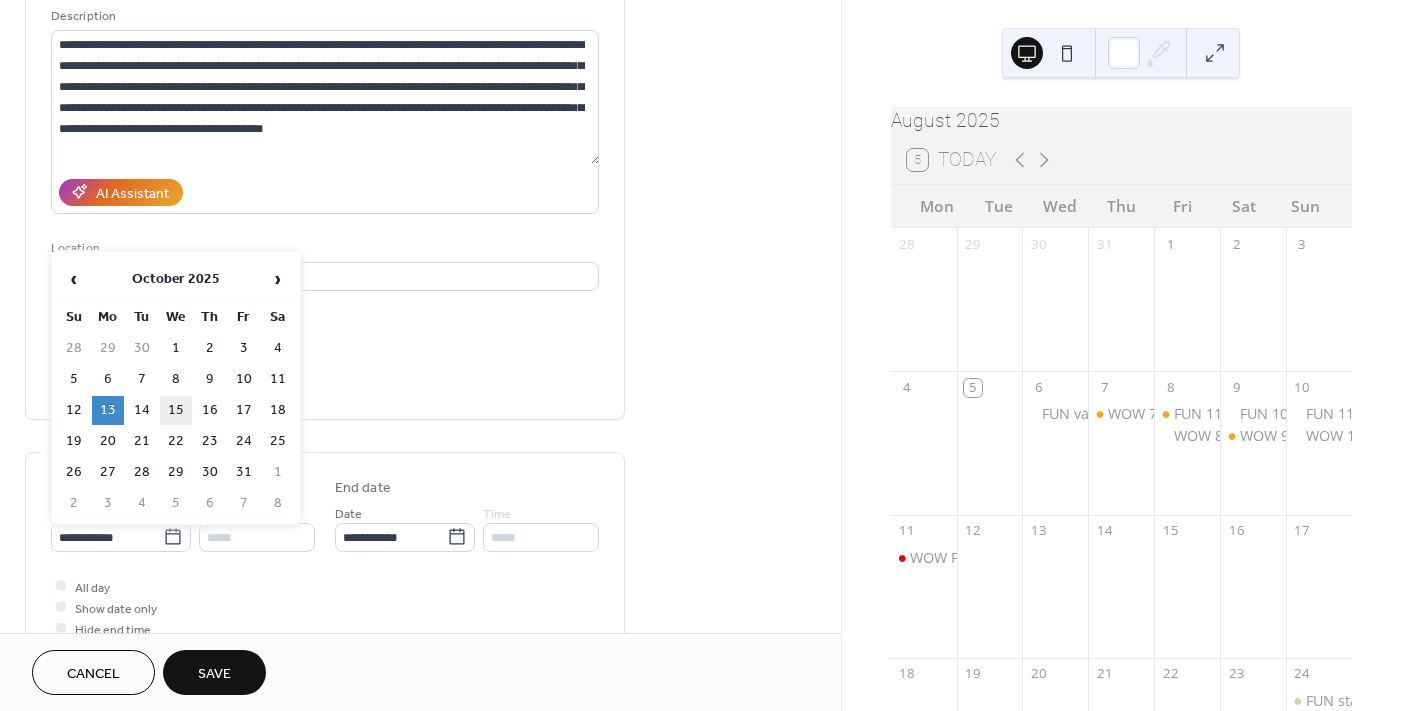 click on "15" at bounding box center (176, 410) 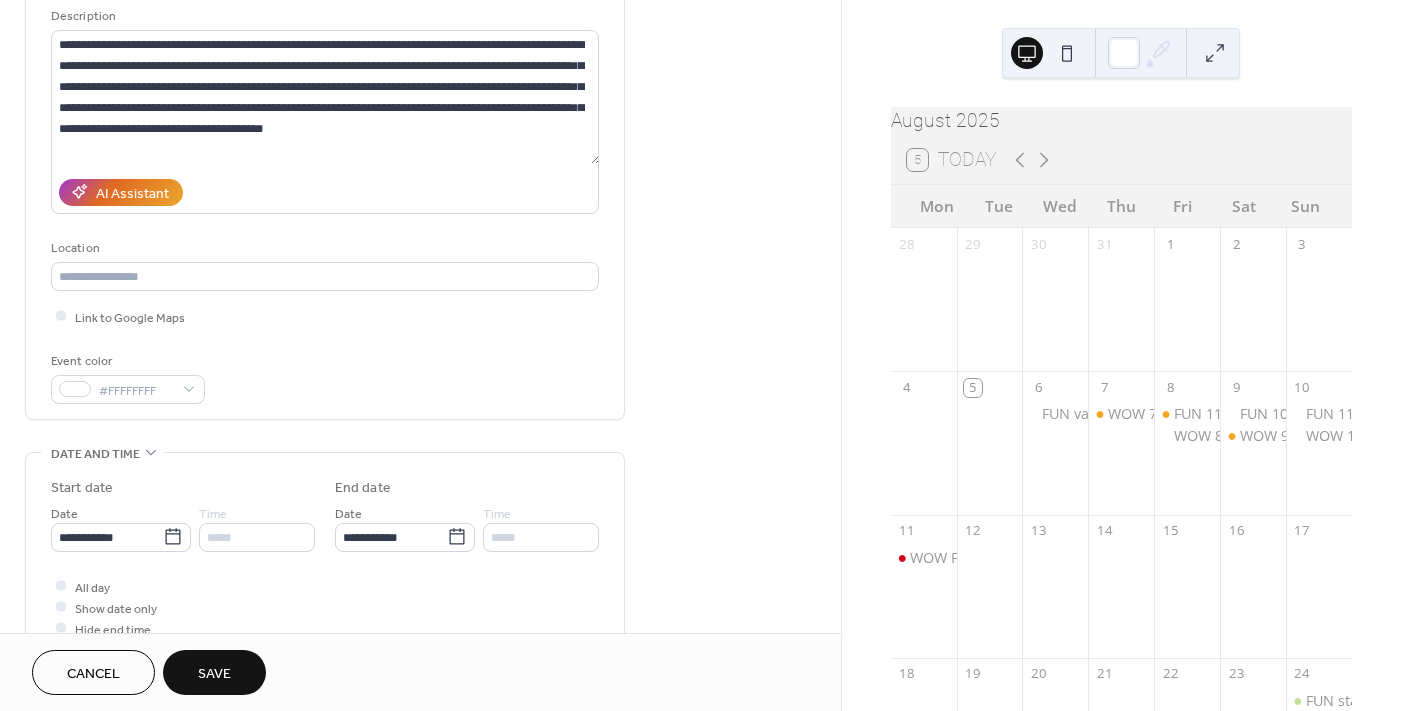 click on "Save" at bounding box center [214, 674] 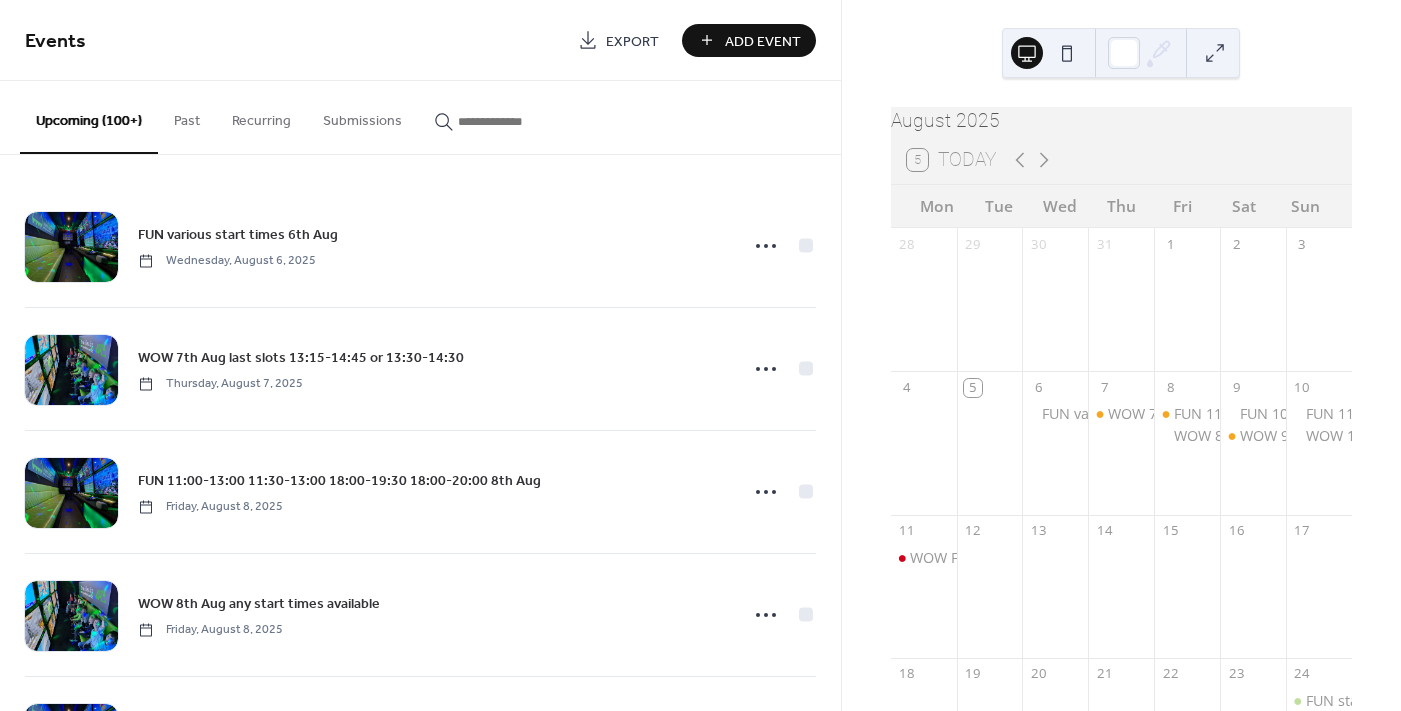 click at bounding box center [518, 121] 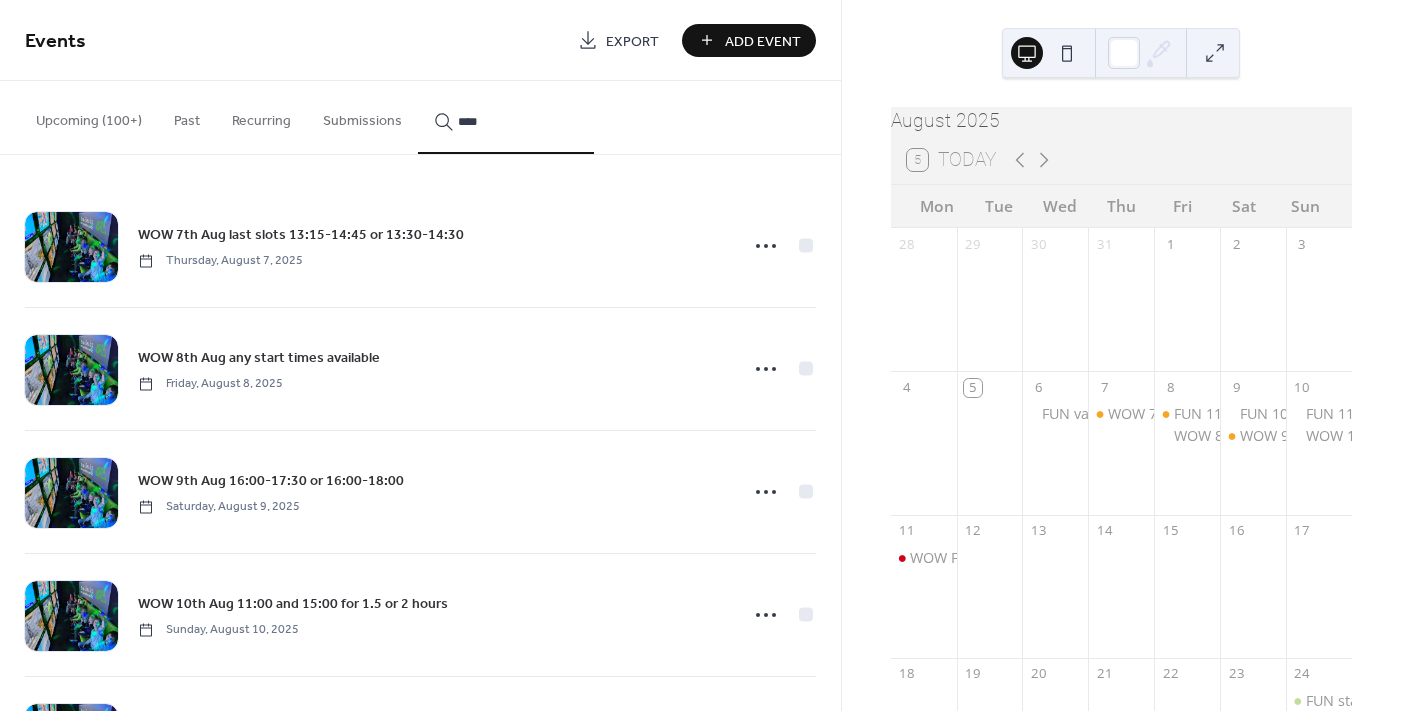 click on "***" at bounding box center [506, 117] 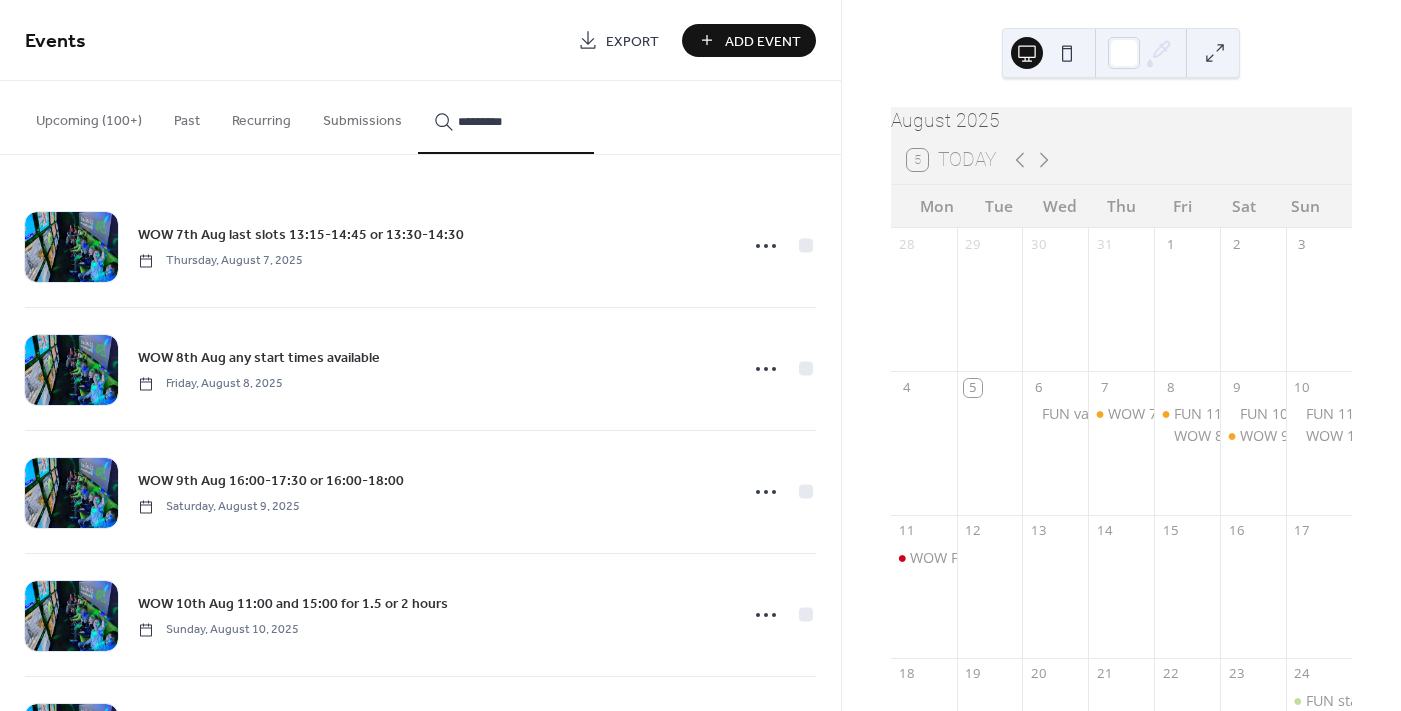 click on "********" at bounding box center (506, 117) 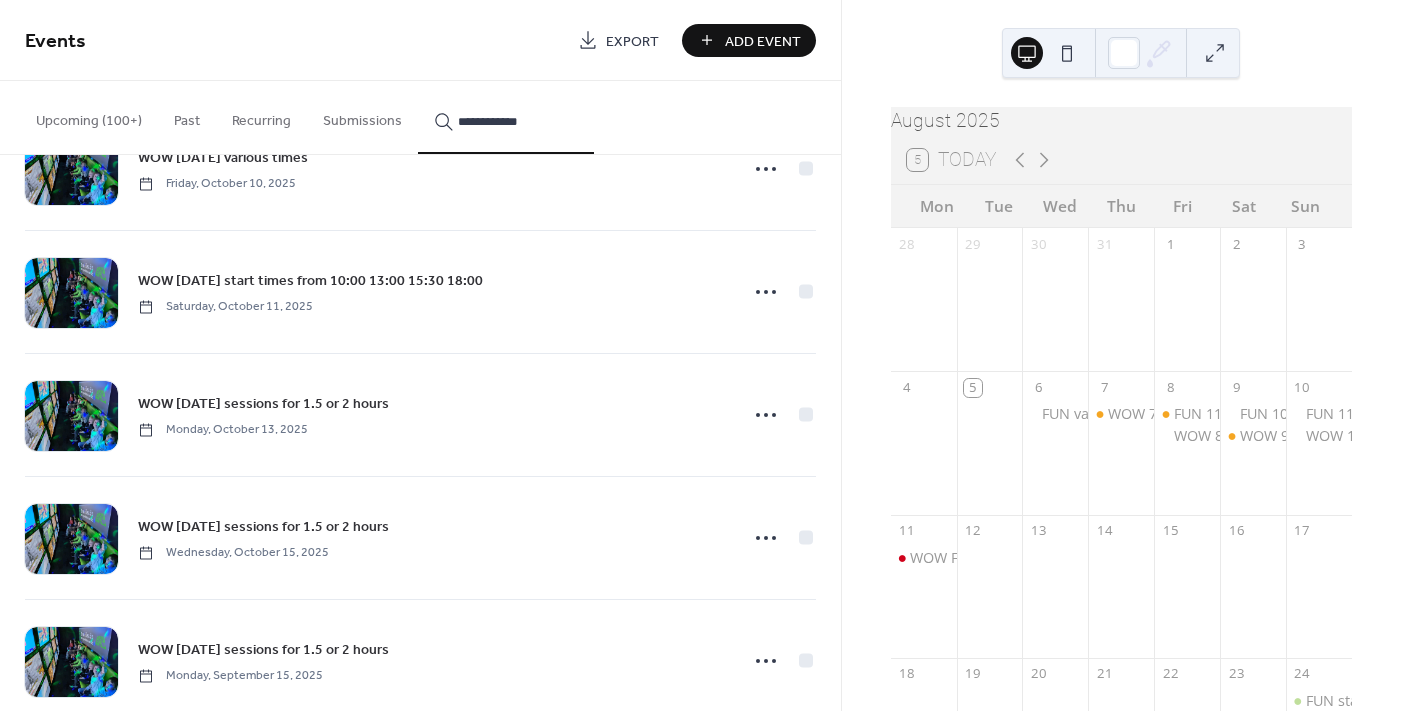 scroll, scrollTop: 11026, scrollLeft: 0, axis: vertical 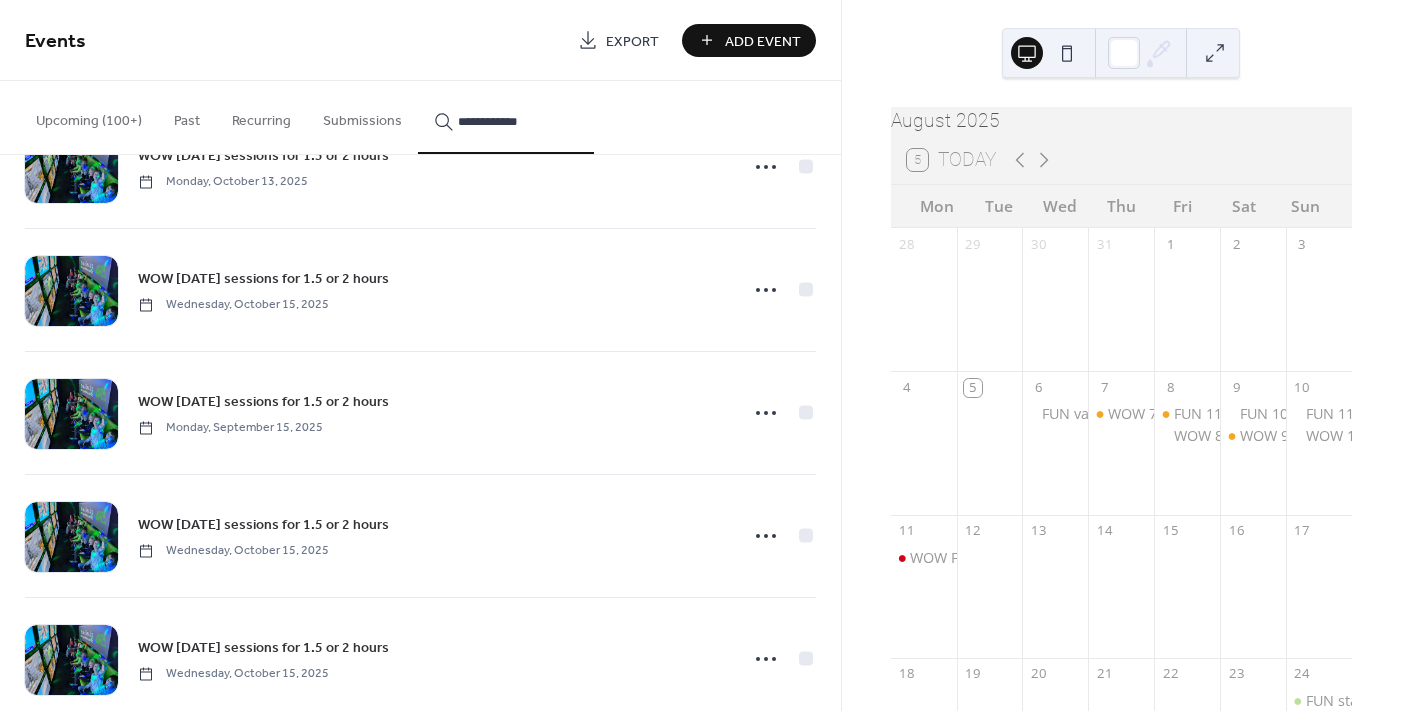 type on "**********" 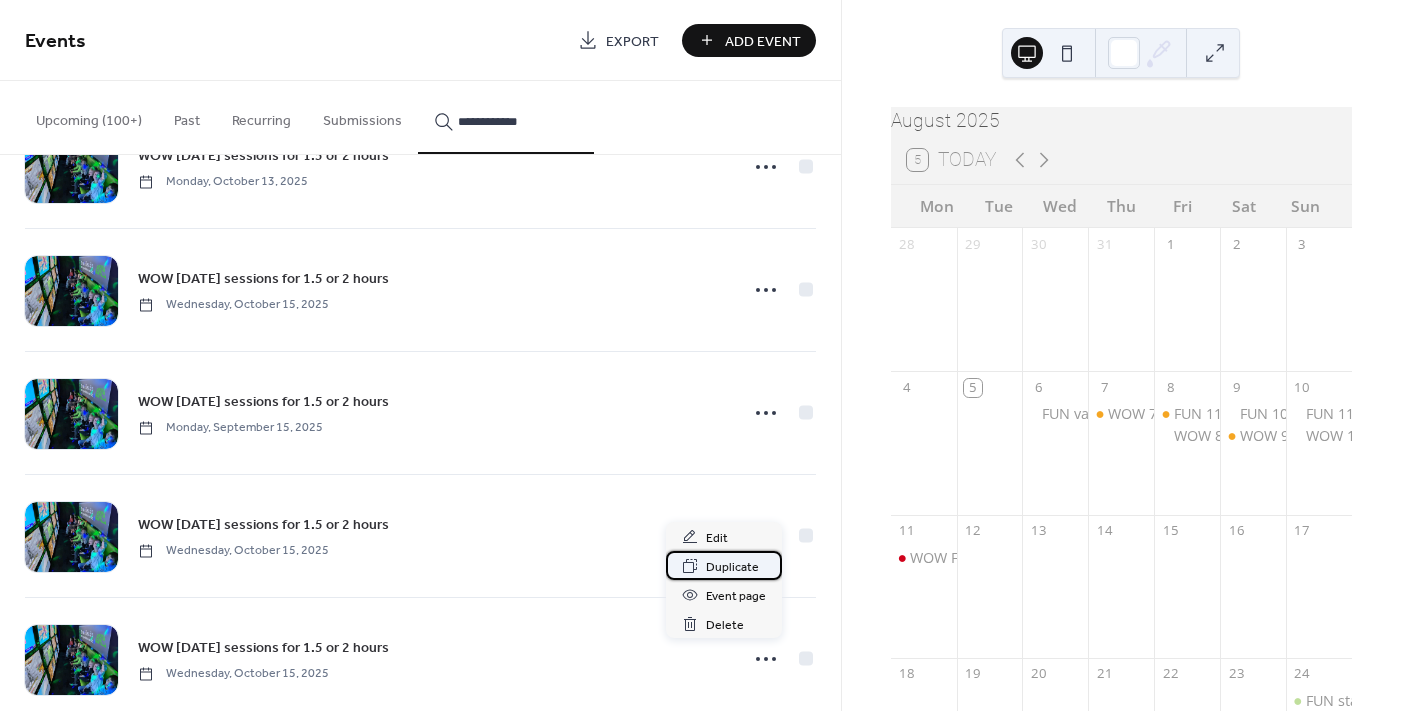 click on "Duplicate" at bounding box center (732, 567) 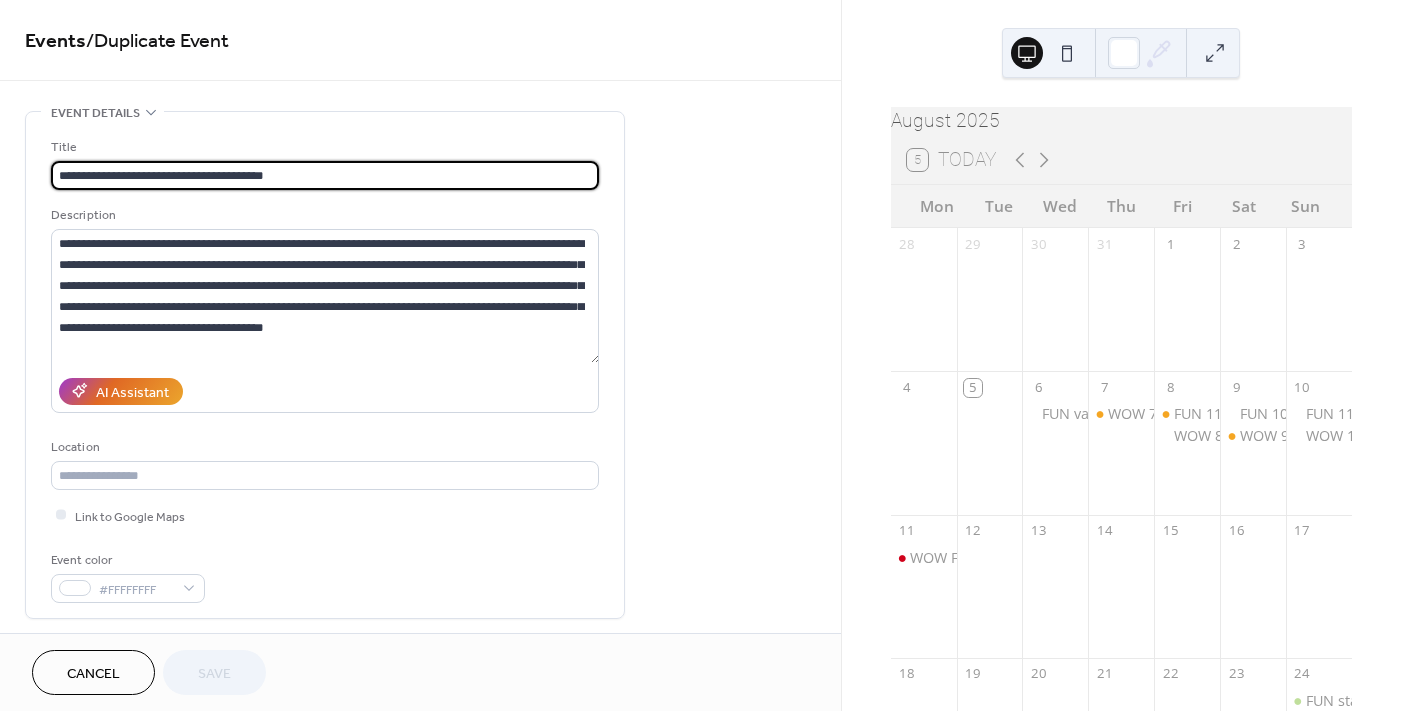 click on "**********" at bounding box center [325, 175] 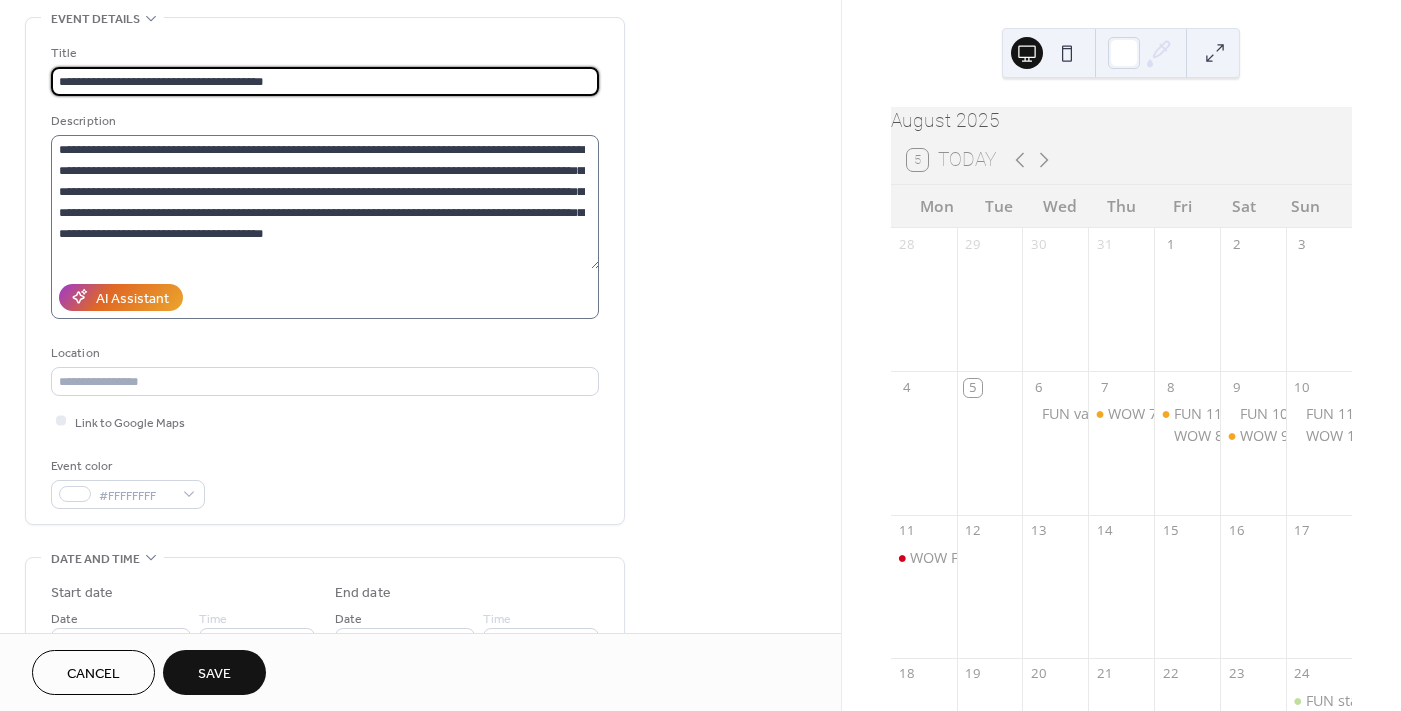 scroll, scrollTop: 399, scrollLeft: 0, axis: vertical 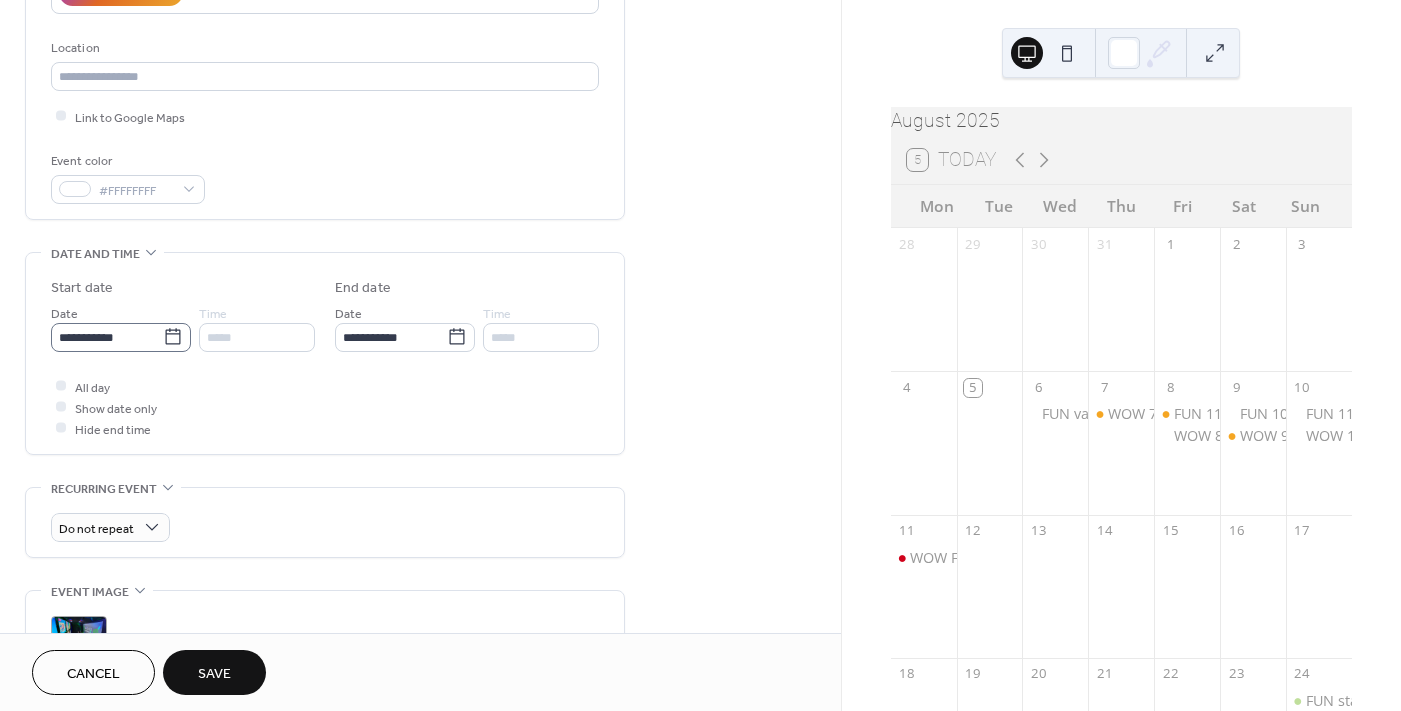 type on "**********" 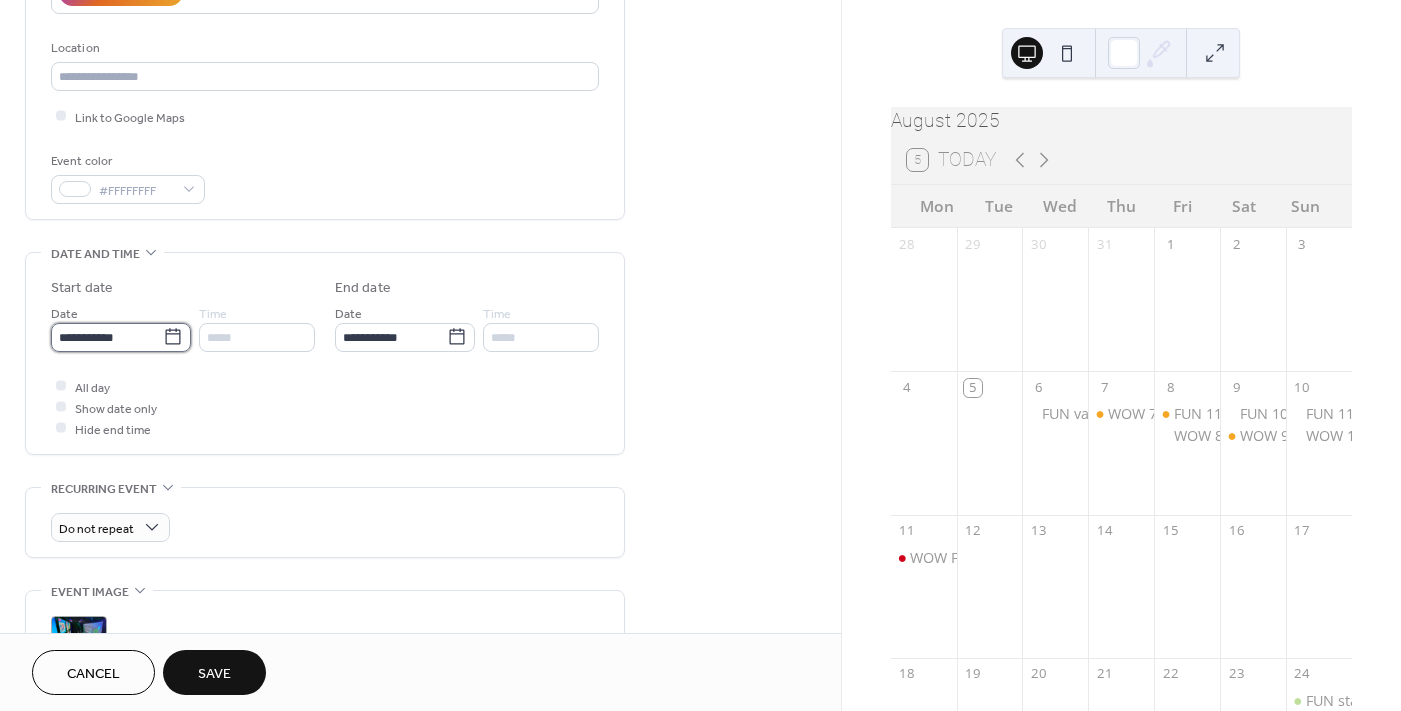click on "**********" at bounding box center (107, 337) 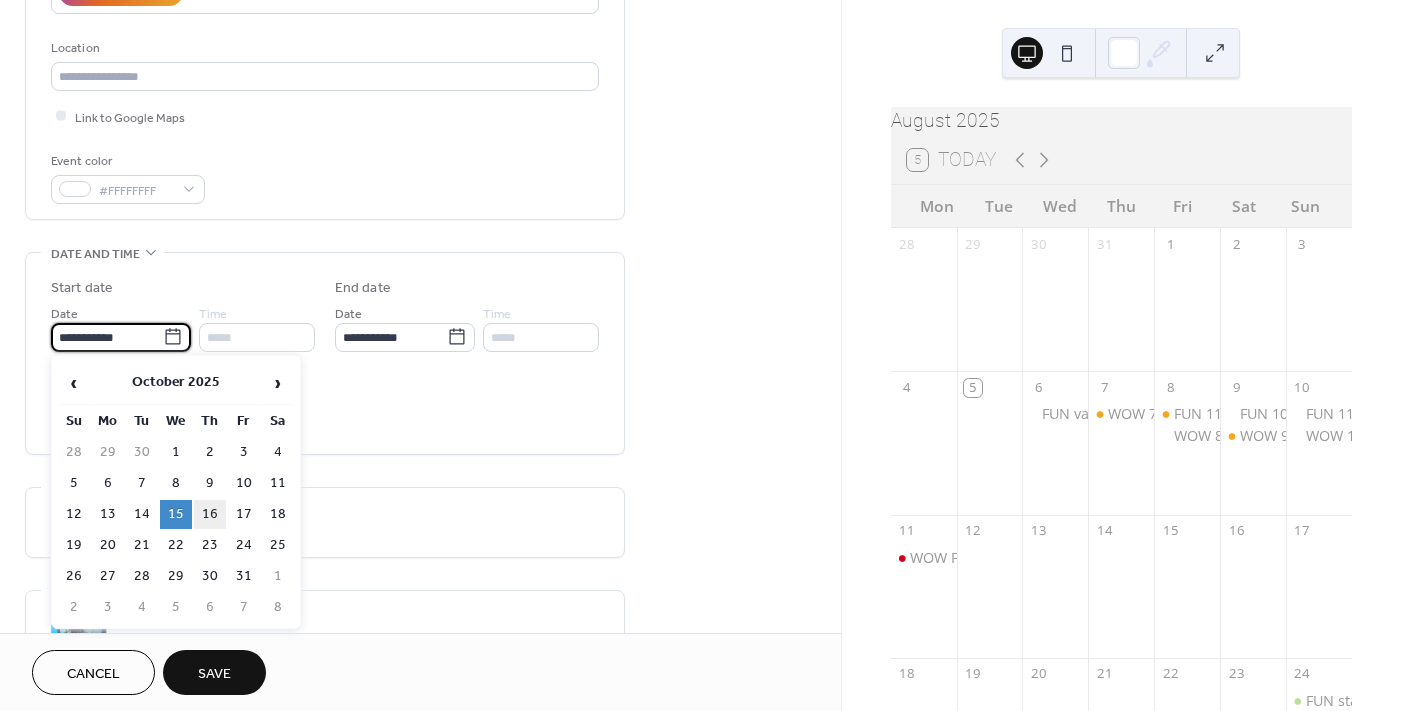 click on "16" at bounding box center (210, 514) 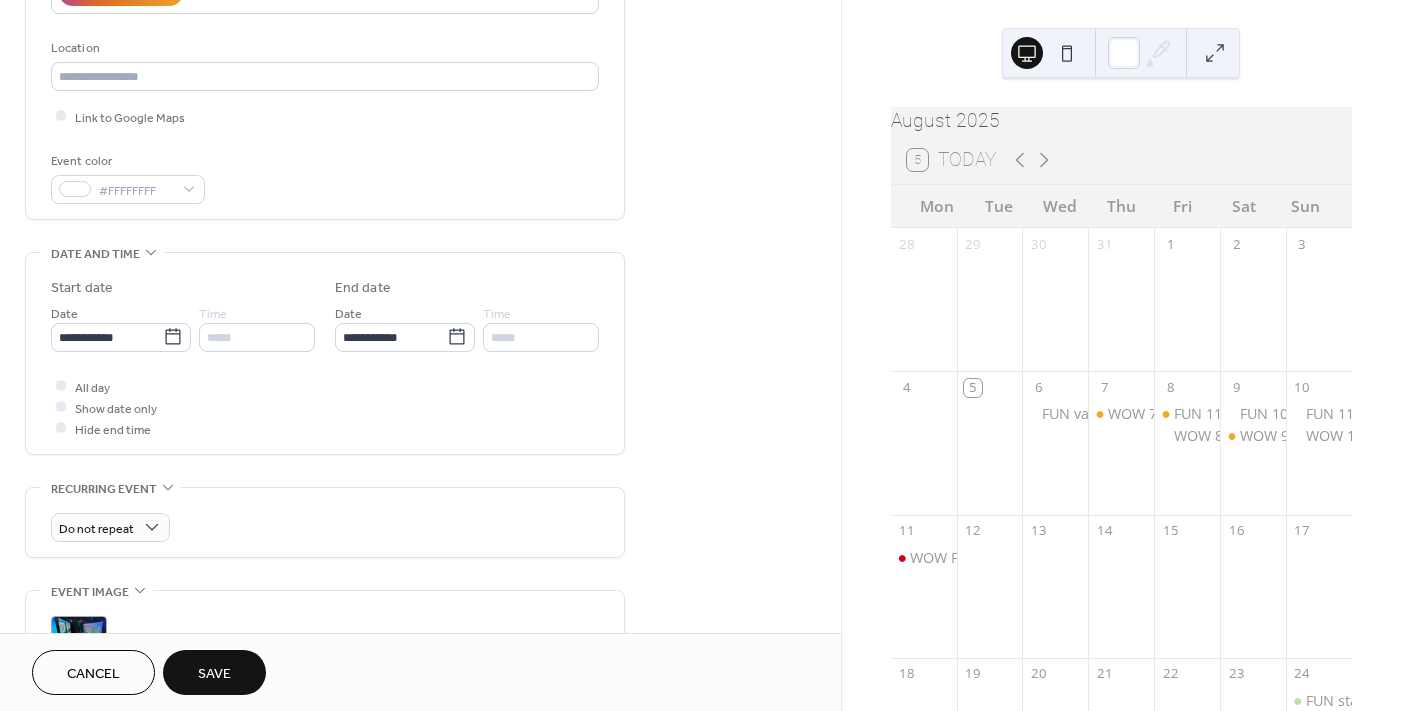 scroll, scrollTop: 0, scrollLeft: 0, axis: both 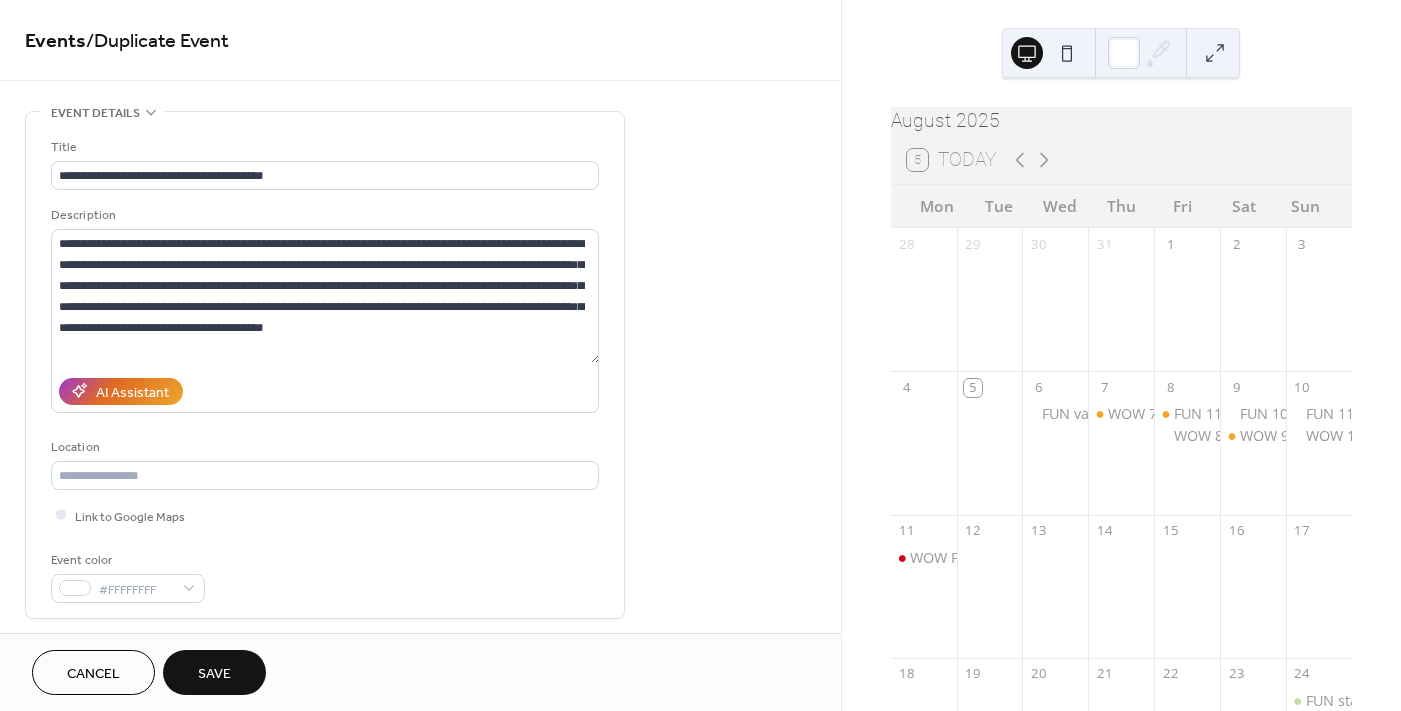 click on "Save" at bounding box center (214, 674) 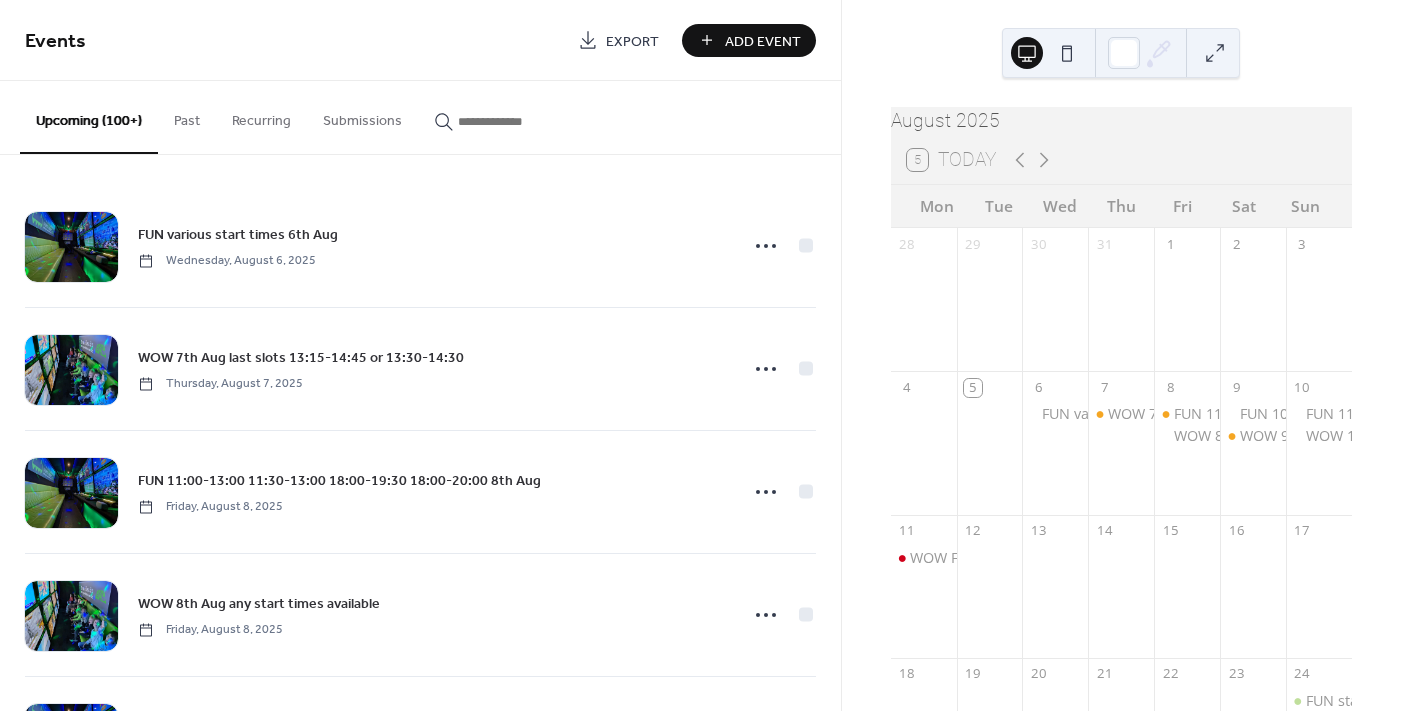 click at bounding box center [518, 121] 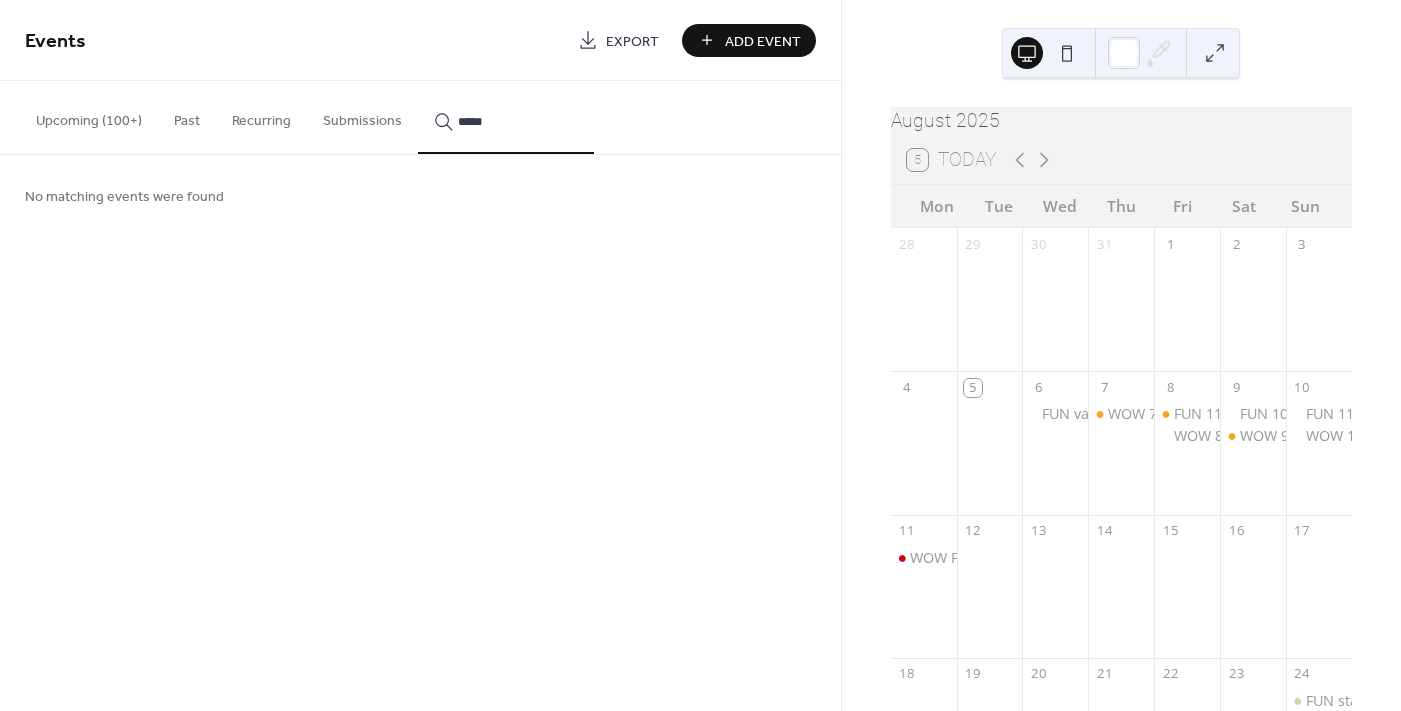 click on "****" at bounding box center [506, 117] 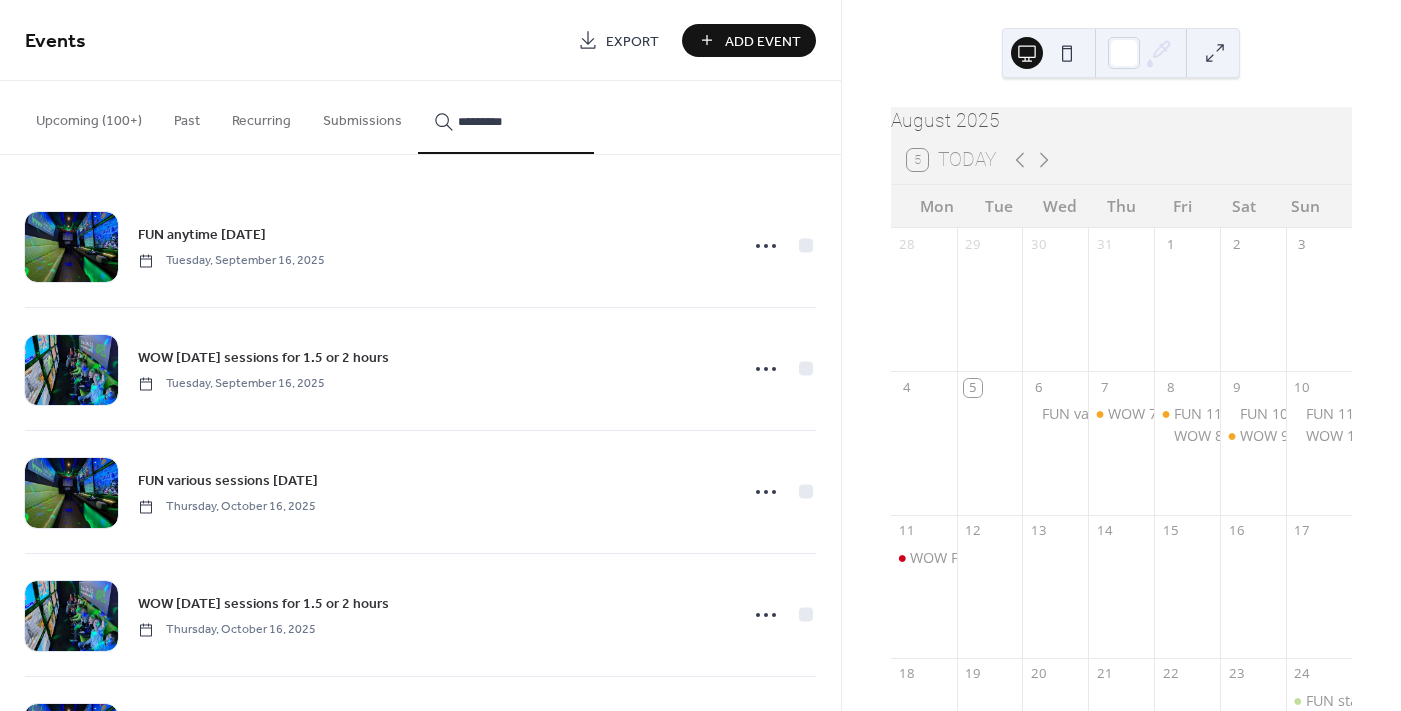 click on "********" at bounding box center [506, 117] 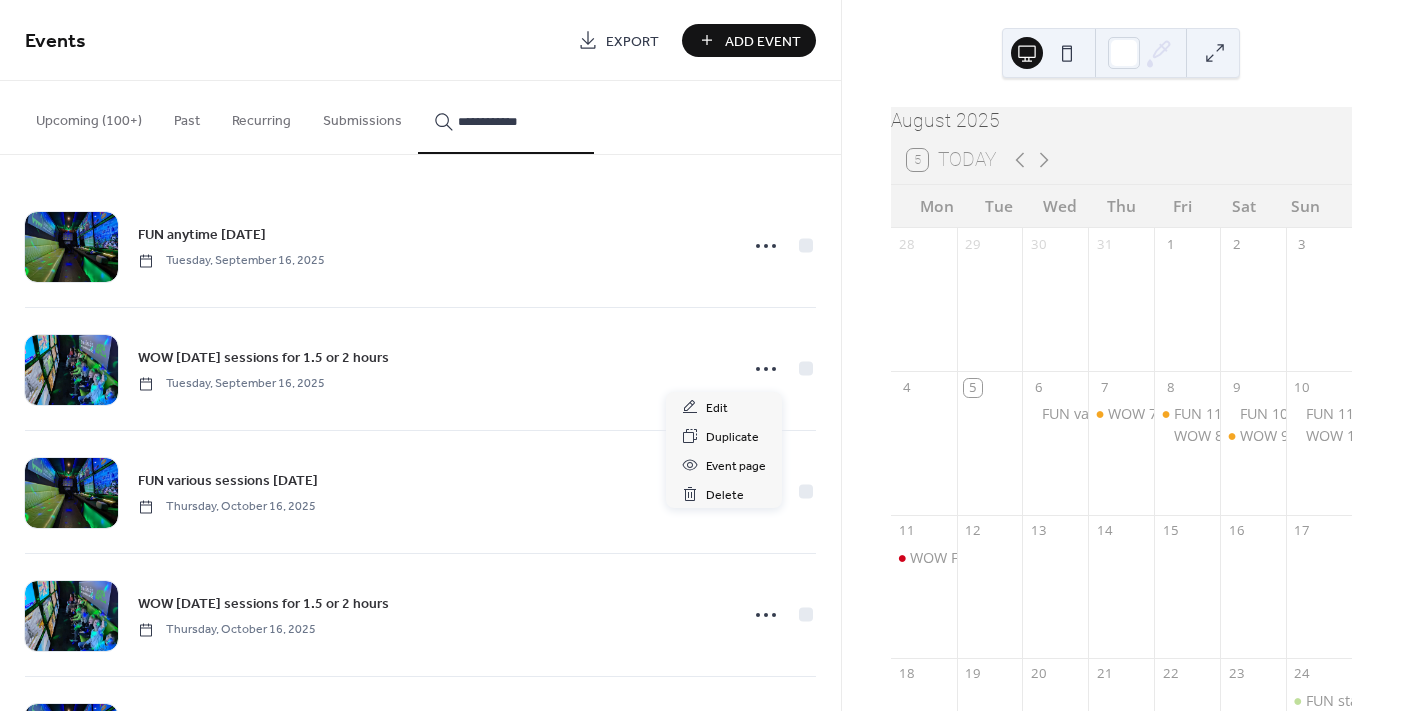 click 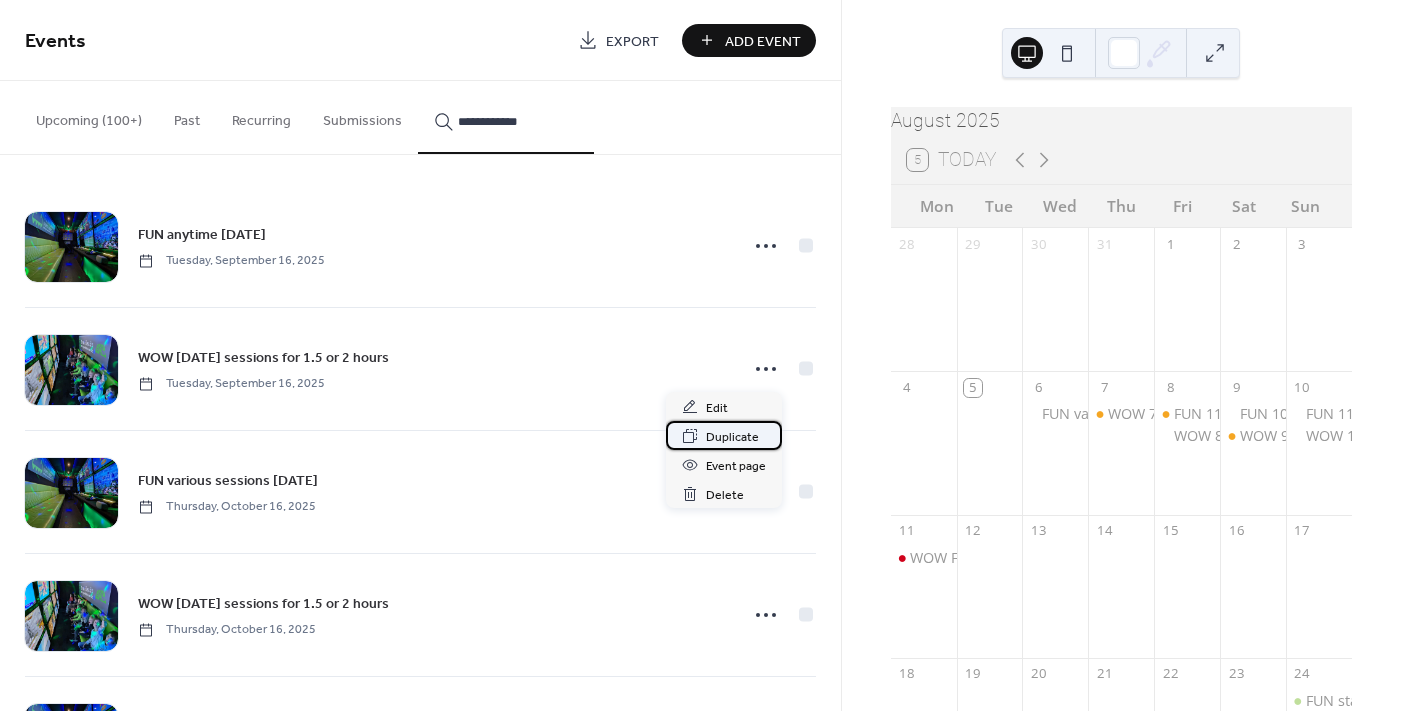 click on "Duplicate" at bounding box center [732, 437] 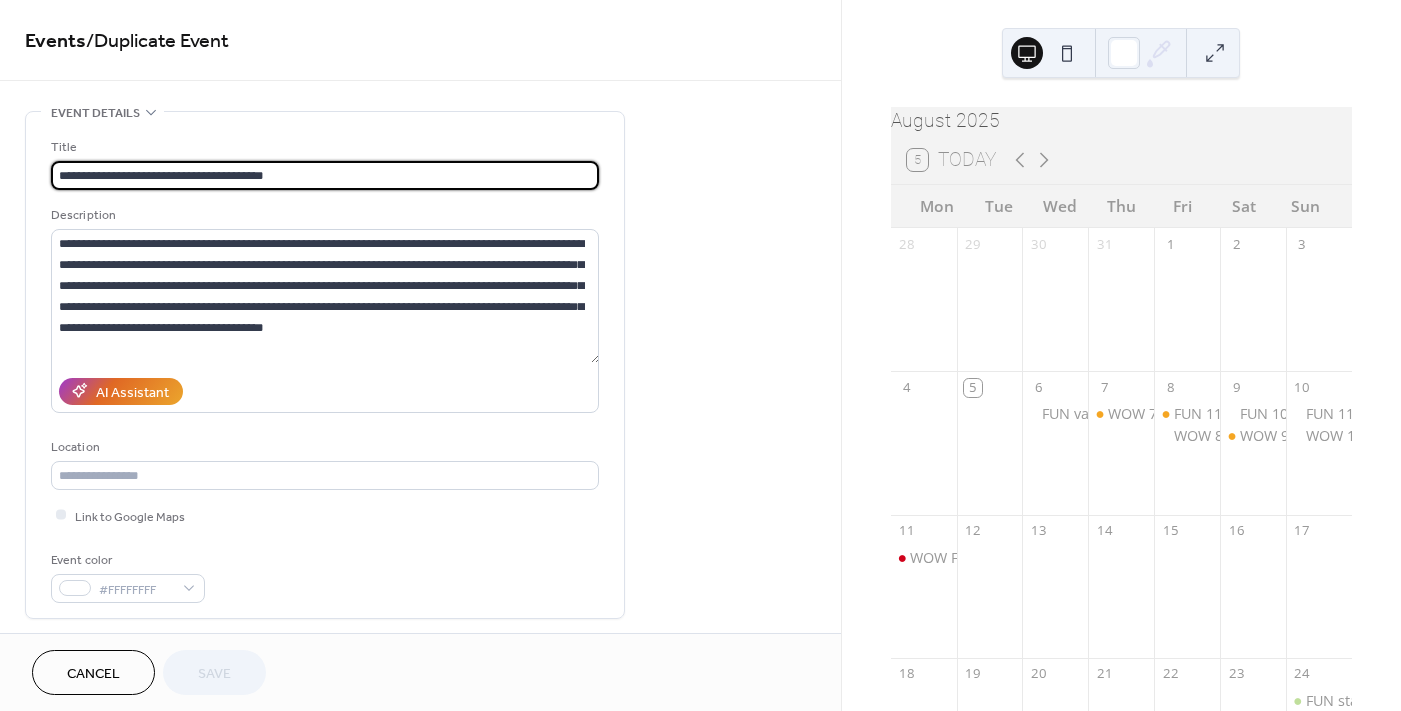 click on "**********" at bounding box center (325, 175) 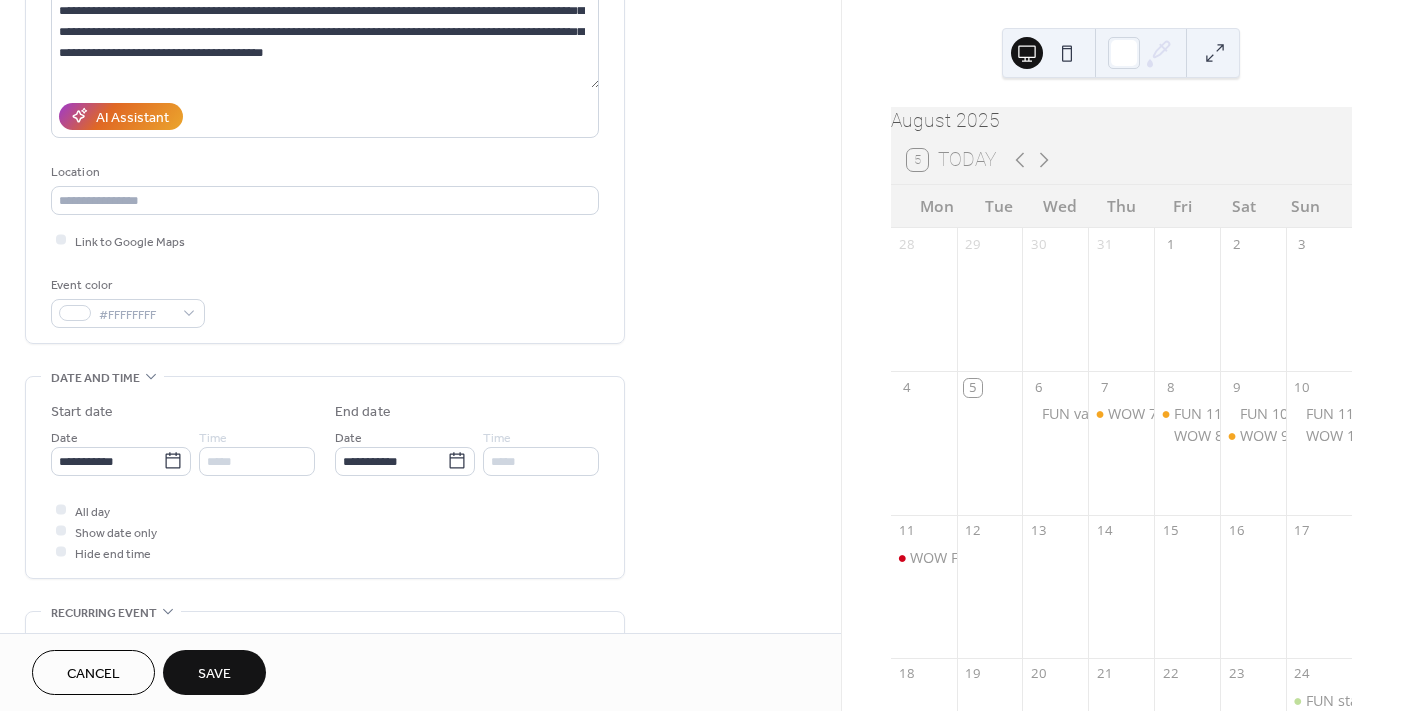 scroll, scrollTop: 300, scrollLeft: 0, axis: vertical 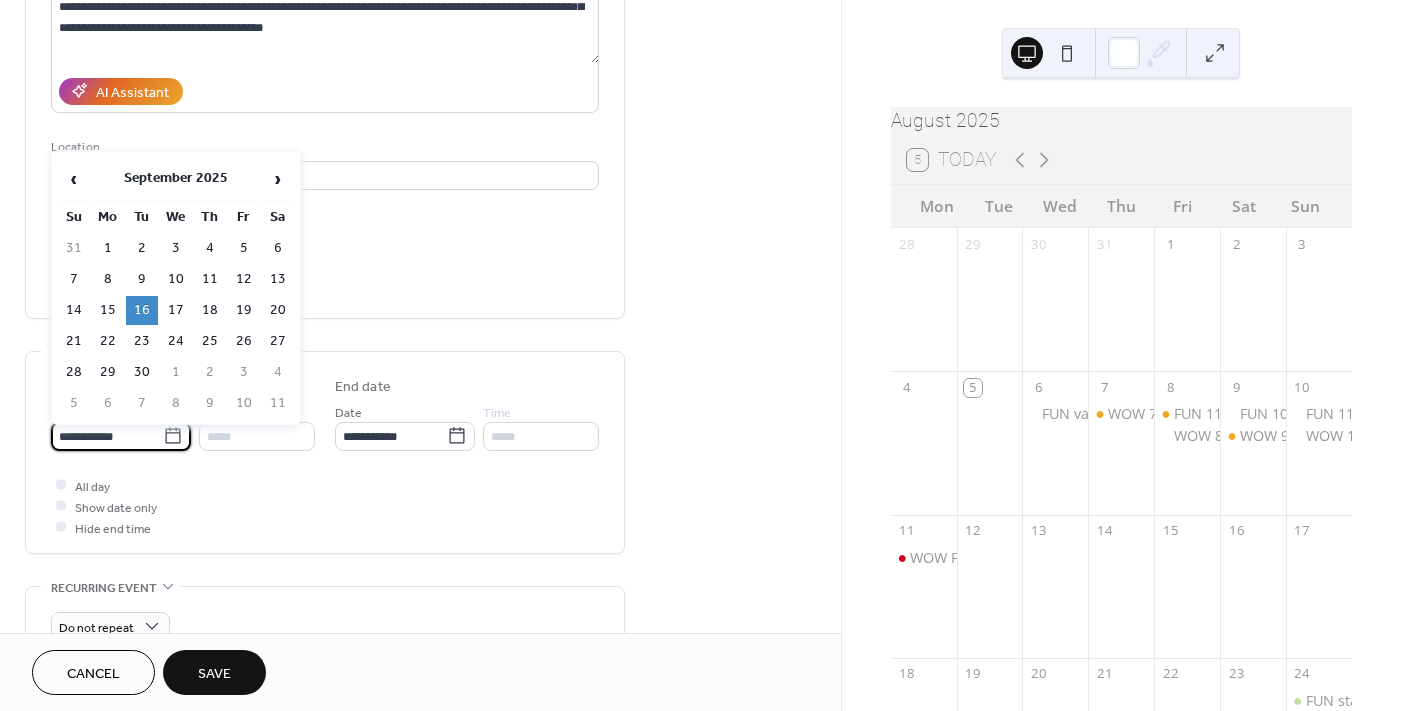 click on "**********" at bounding box center [107, 436] 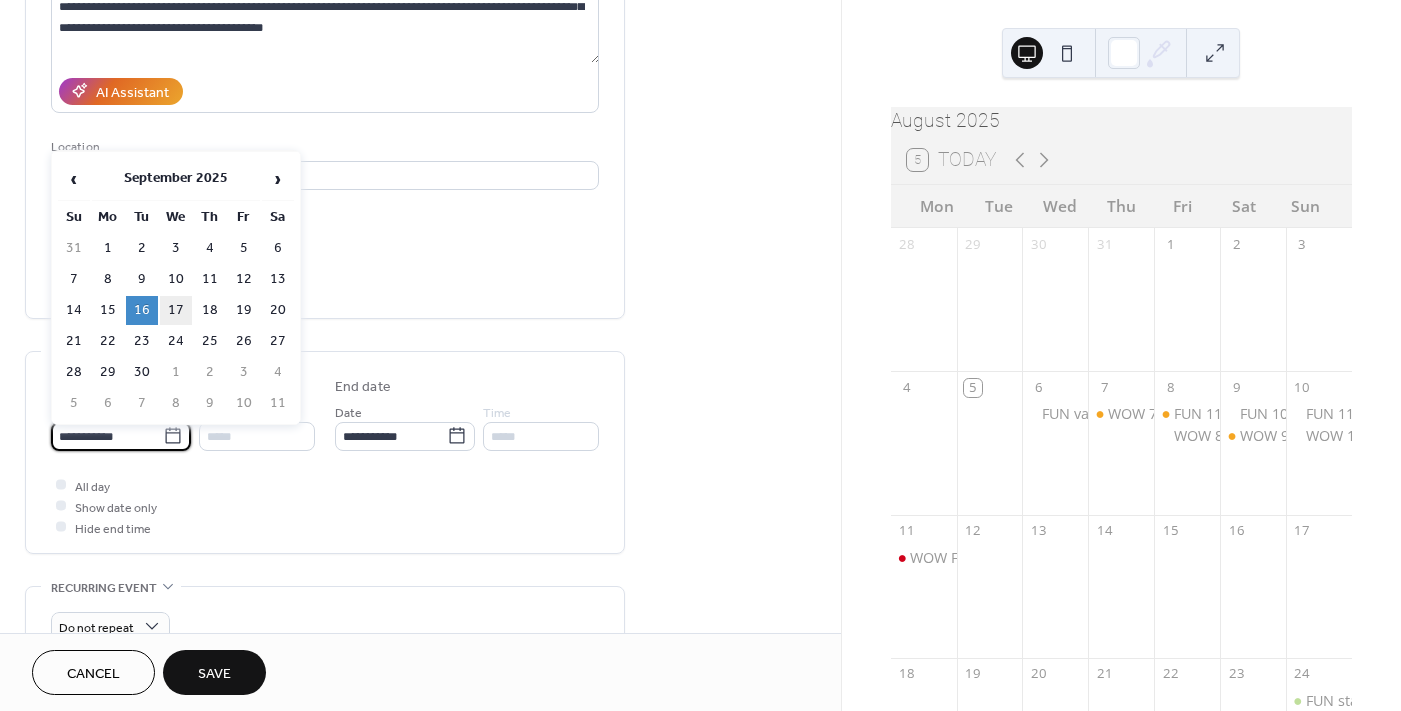 click on "17" at bounding box center [176, 310] 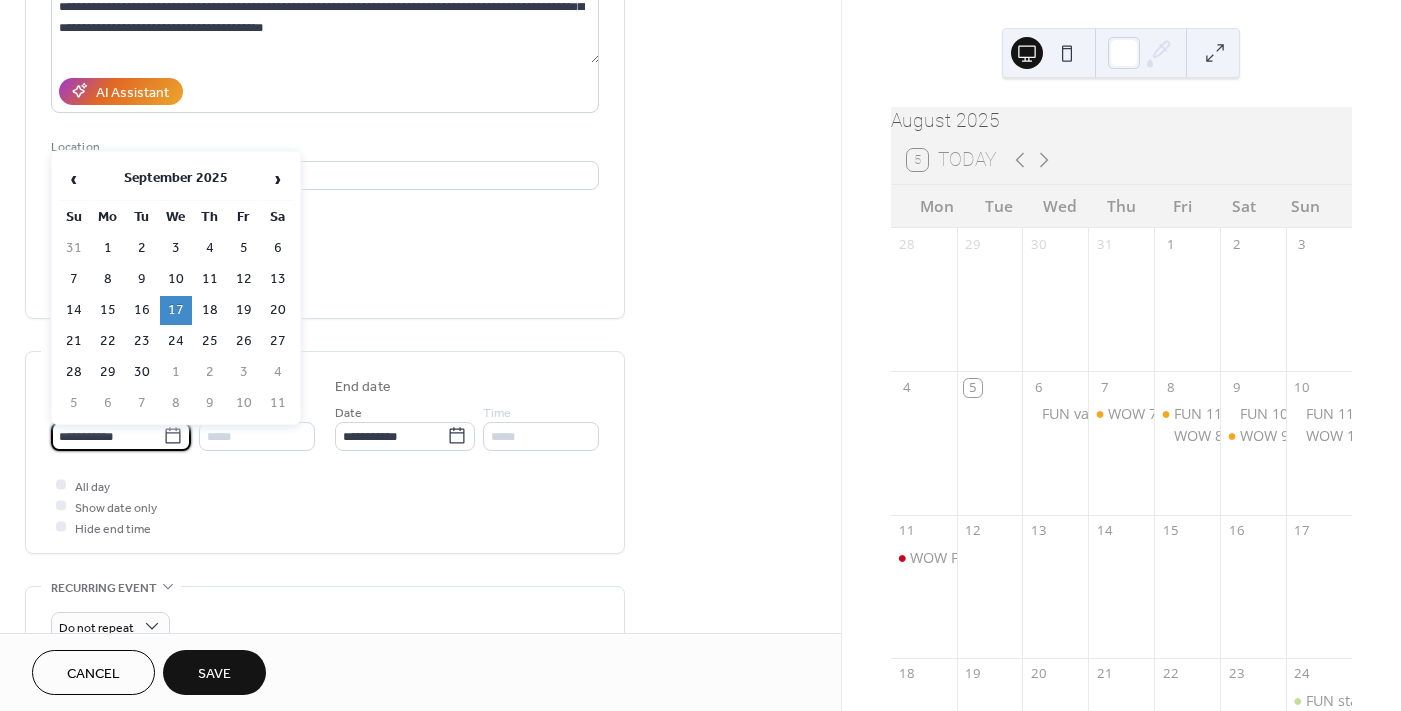 click on "**********" at bounding box center [107, 436] 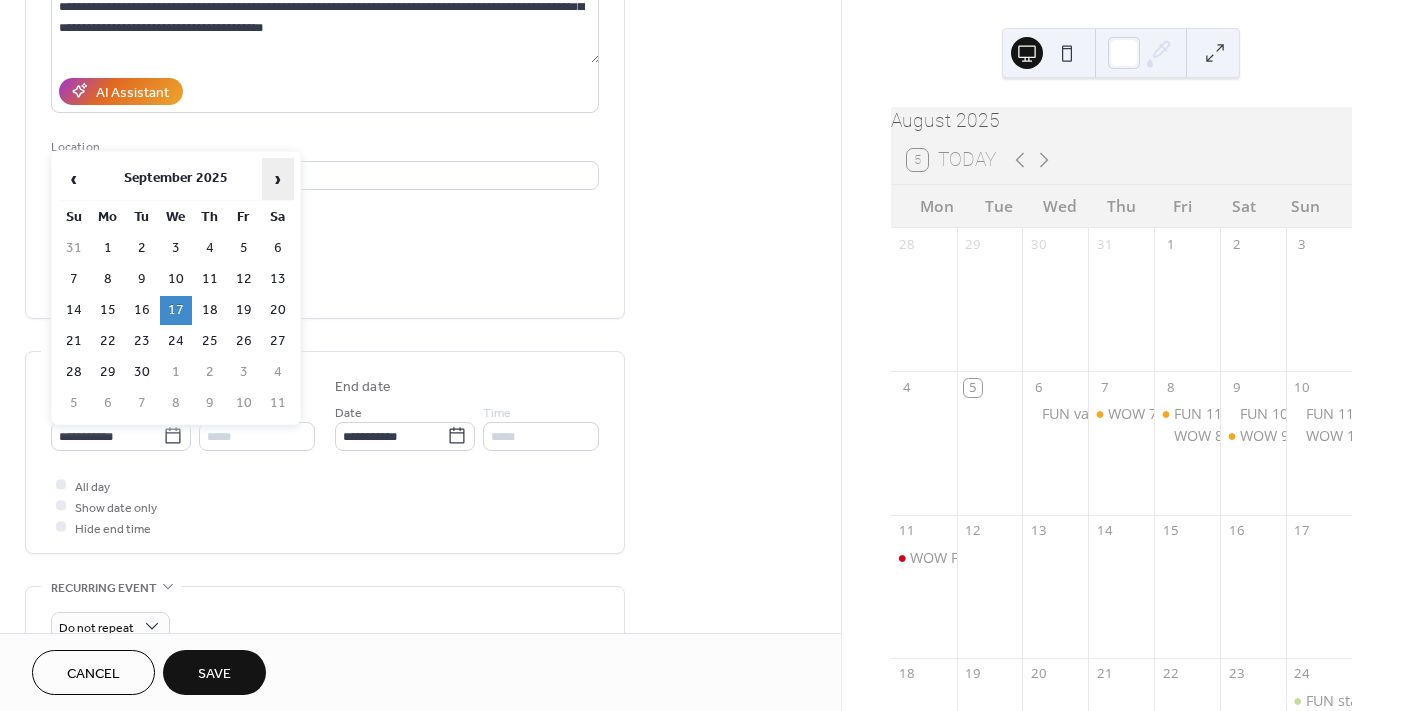 click on "›" at bounding box center (278, 179) 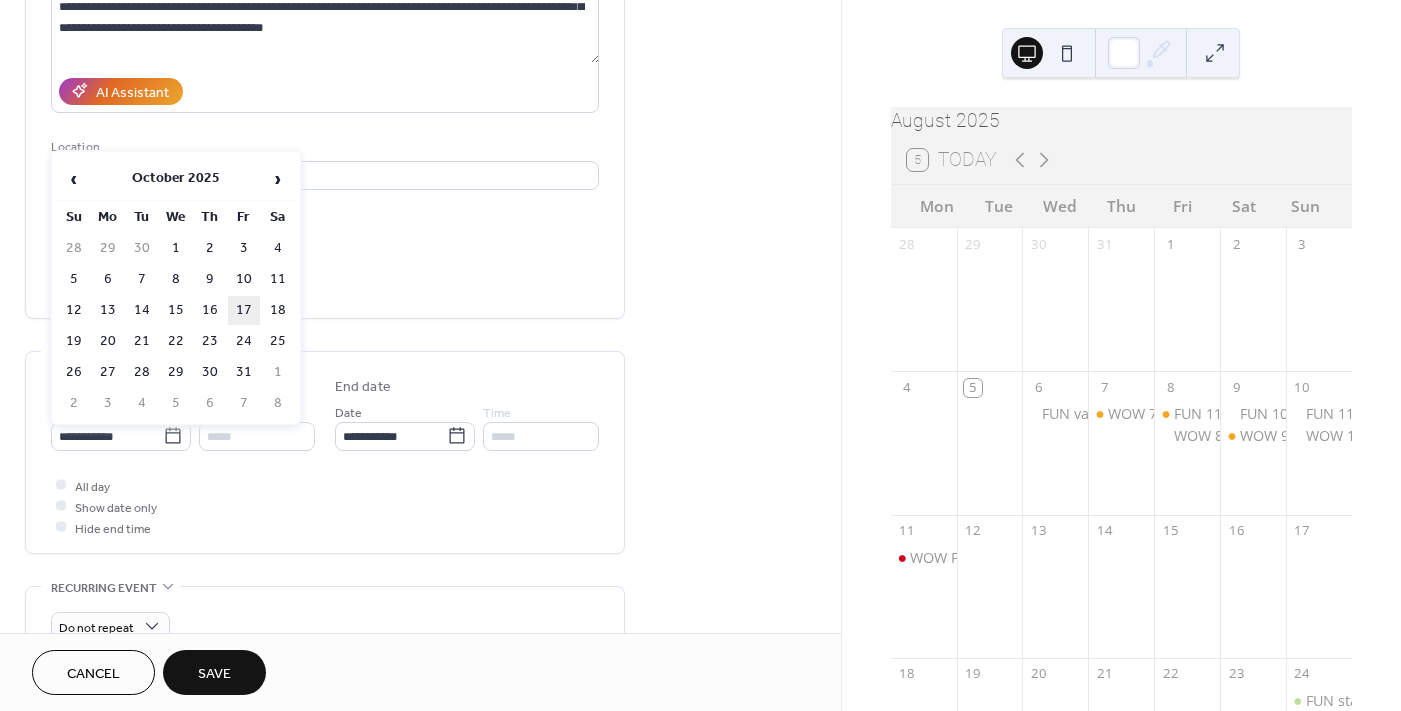 click on "17" at bounding box center [244, 310] 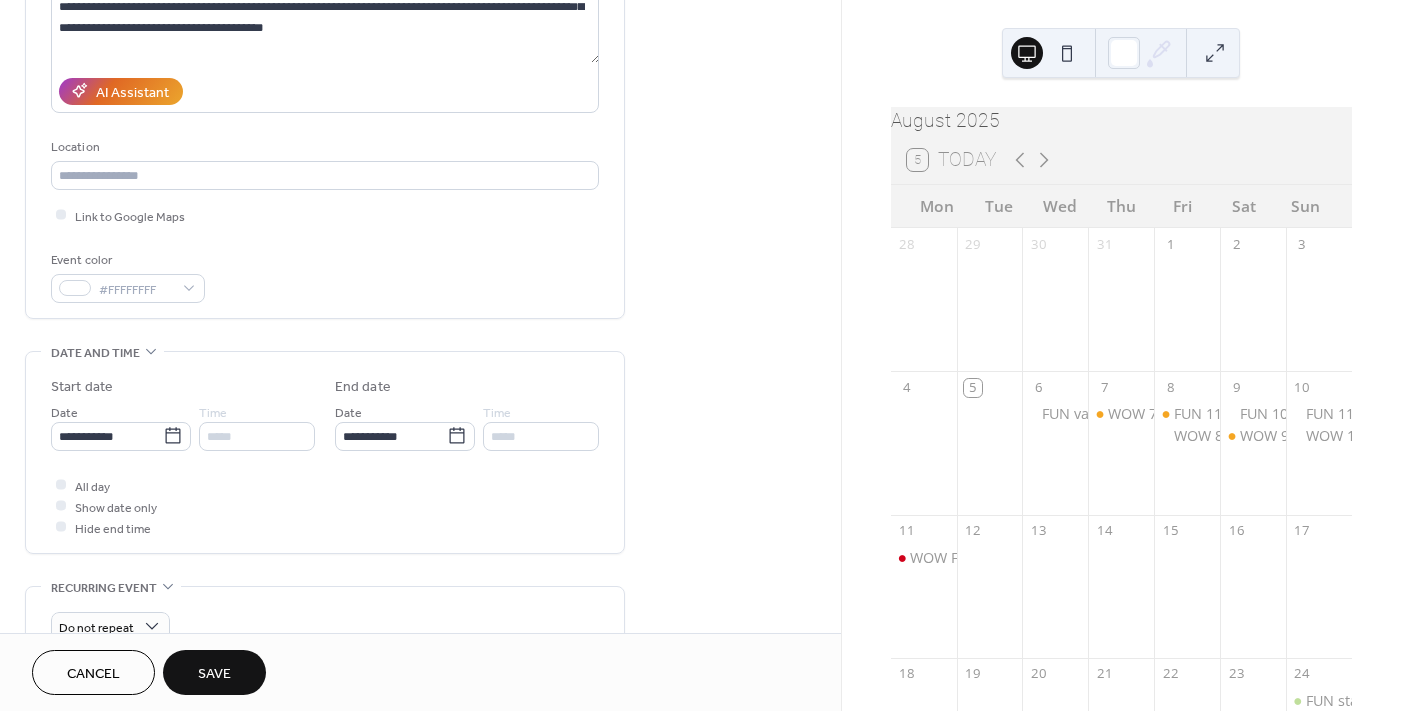 click on "Save" at bounding box center [214, 674] 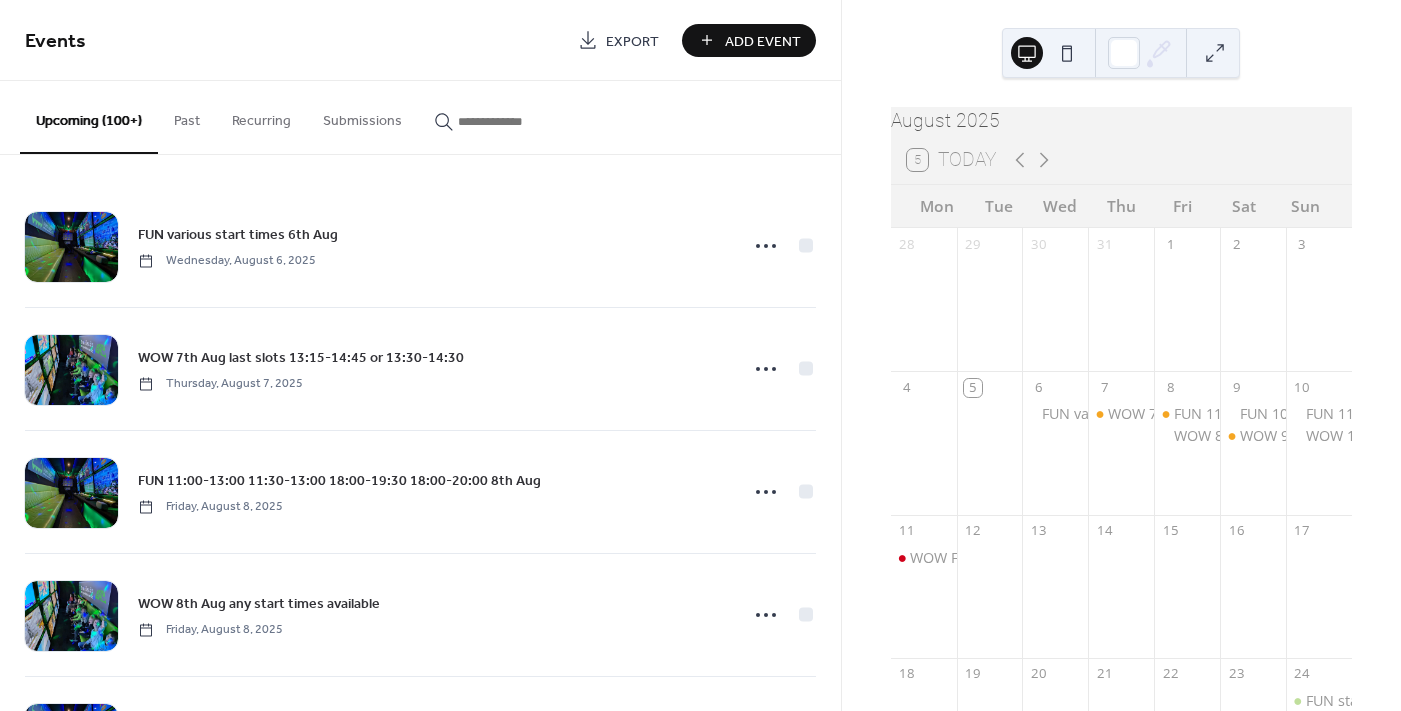 click at bounding box center (518, 121) 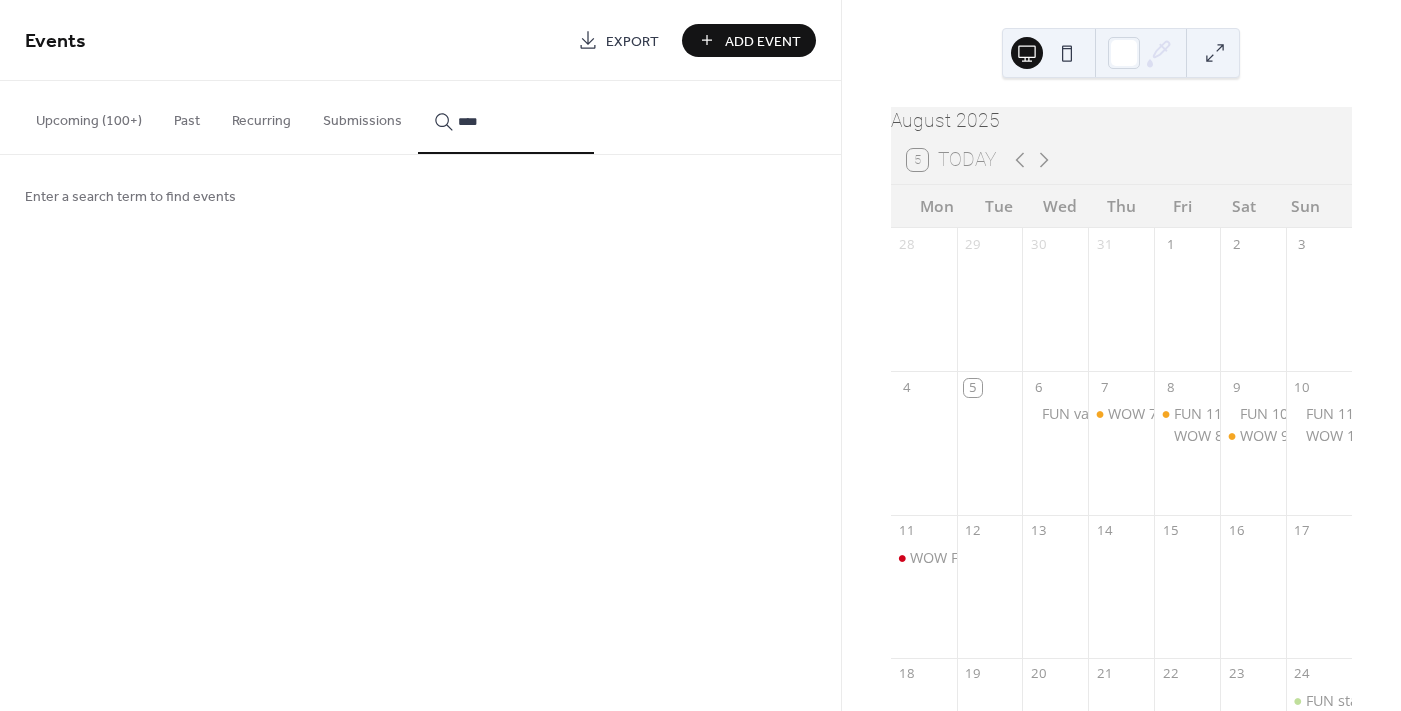 click on "***" at bounding box center [506, 117] 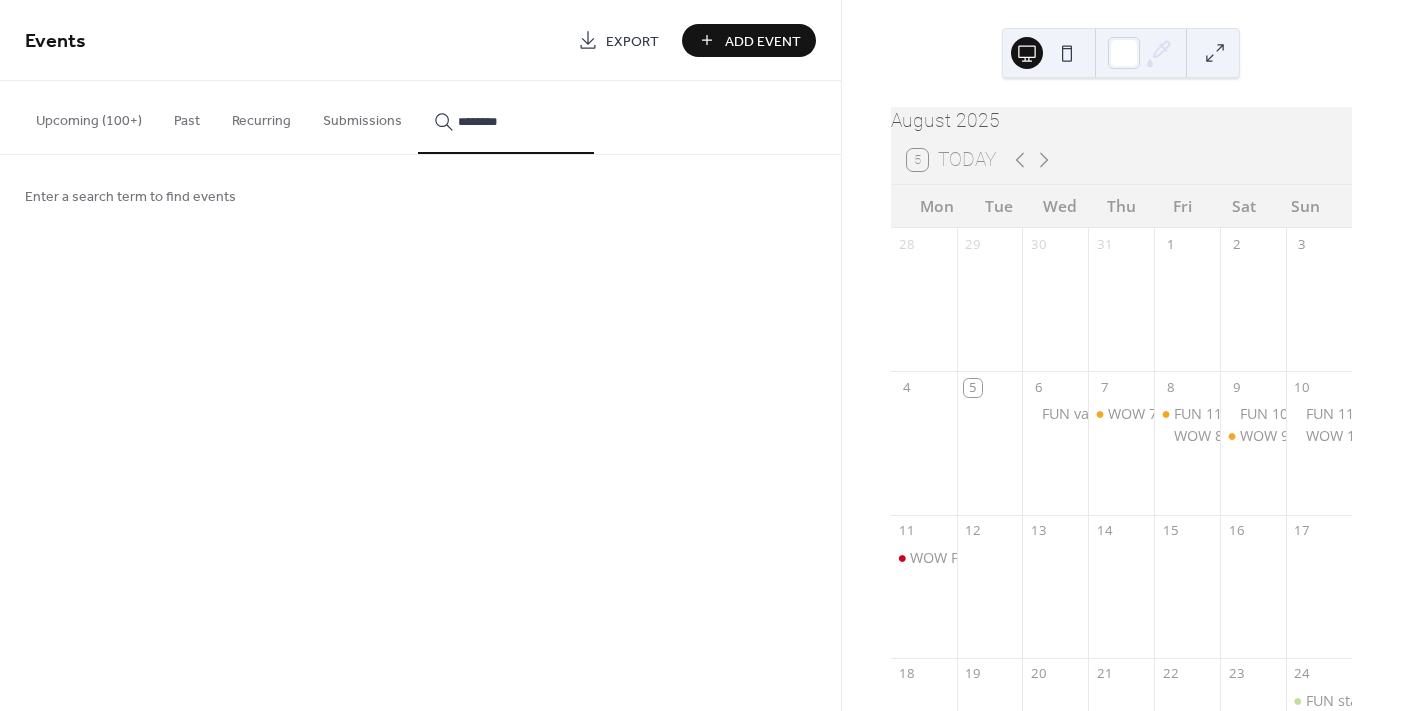 click on "*******" at bounding box center (506, 117) 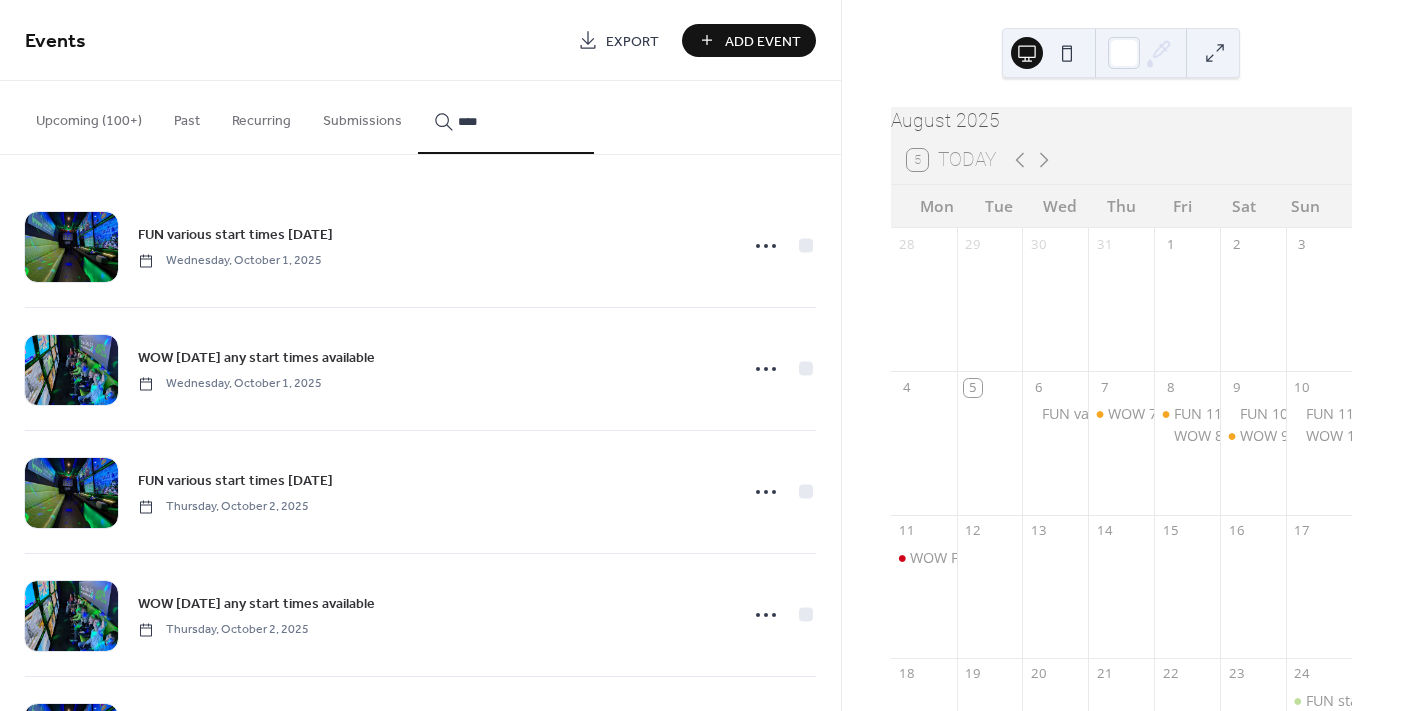 click on "***" at bounding box center (506, 117) 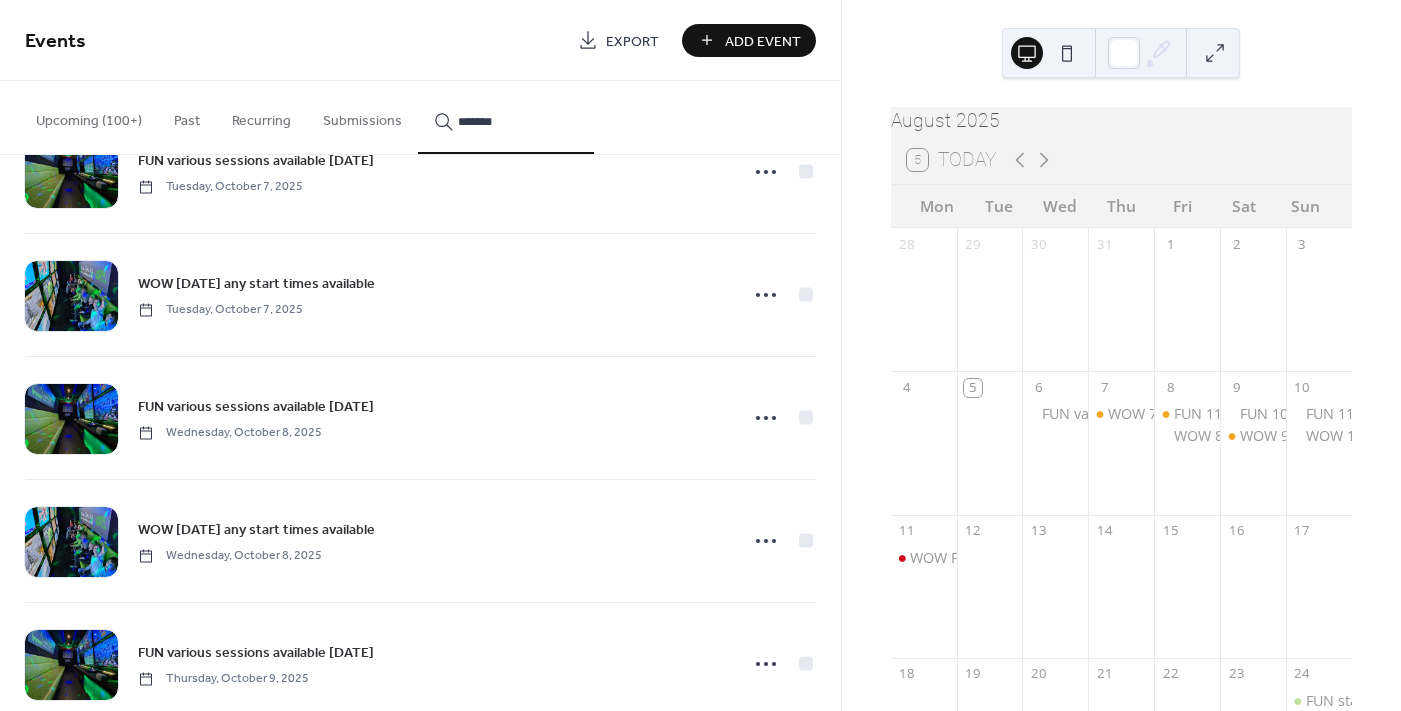 scroll, scrollTop: 1599, scrollLeft: 0, axis: vertical 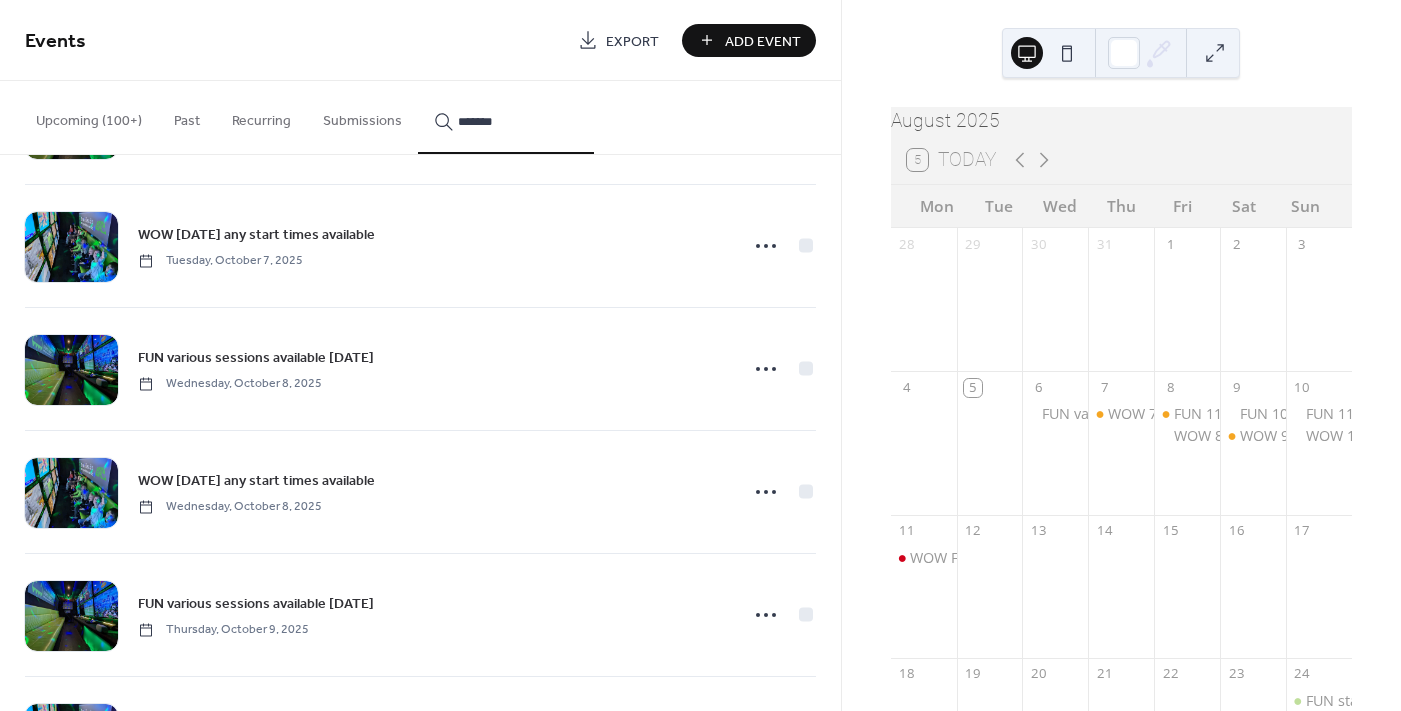 click 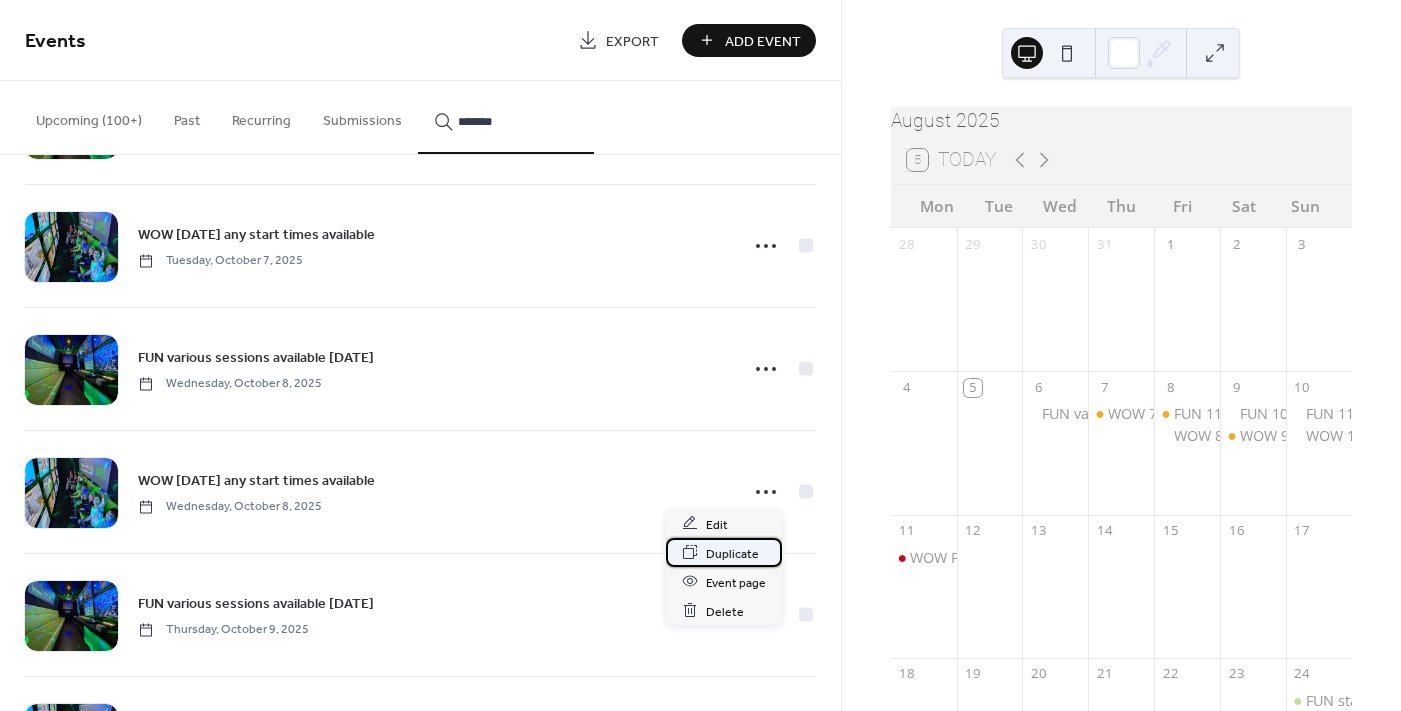 click on "Duplicate" at bounding box center (732, 553) 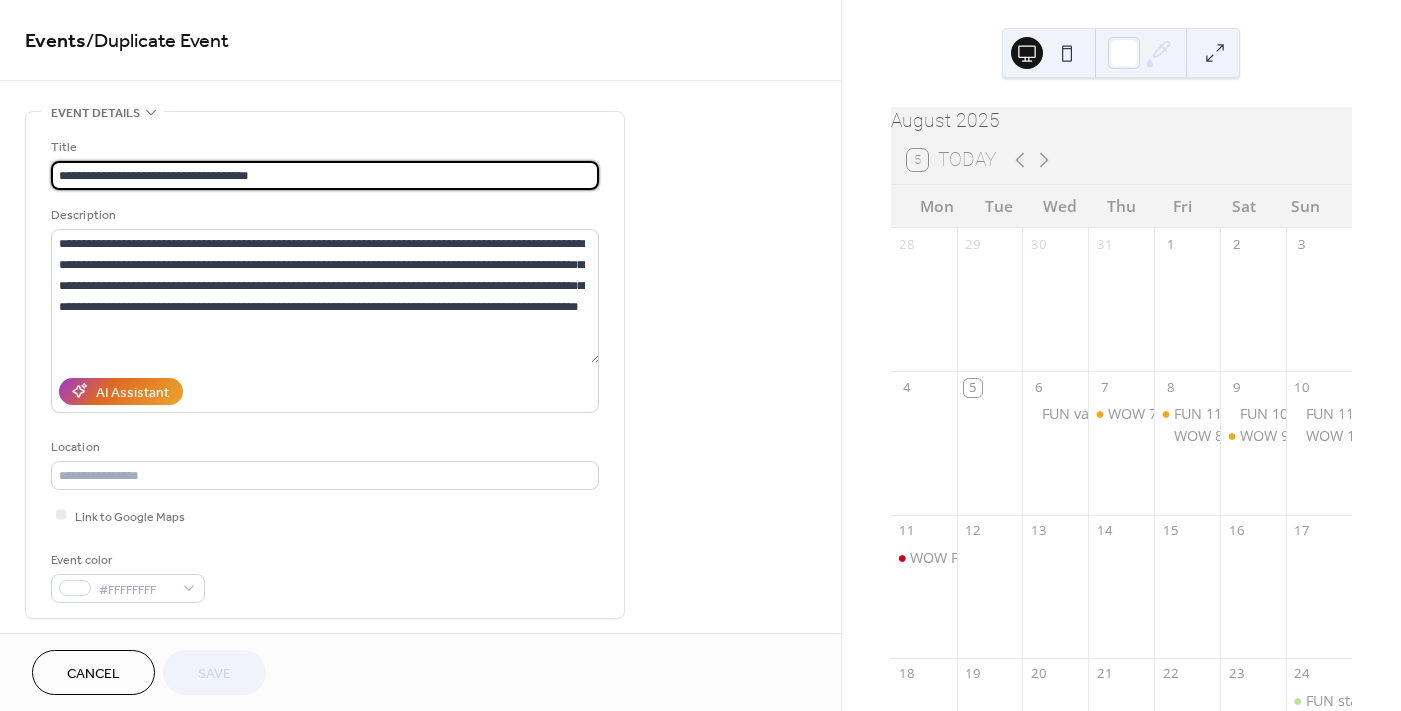click on "**********" at bounding box center (325, 175) 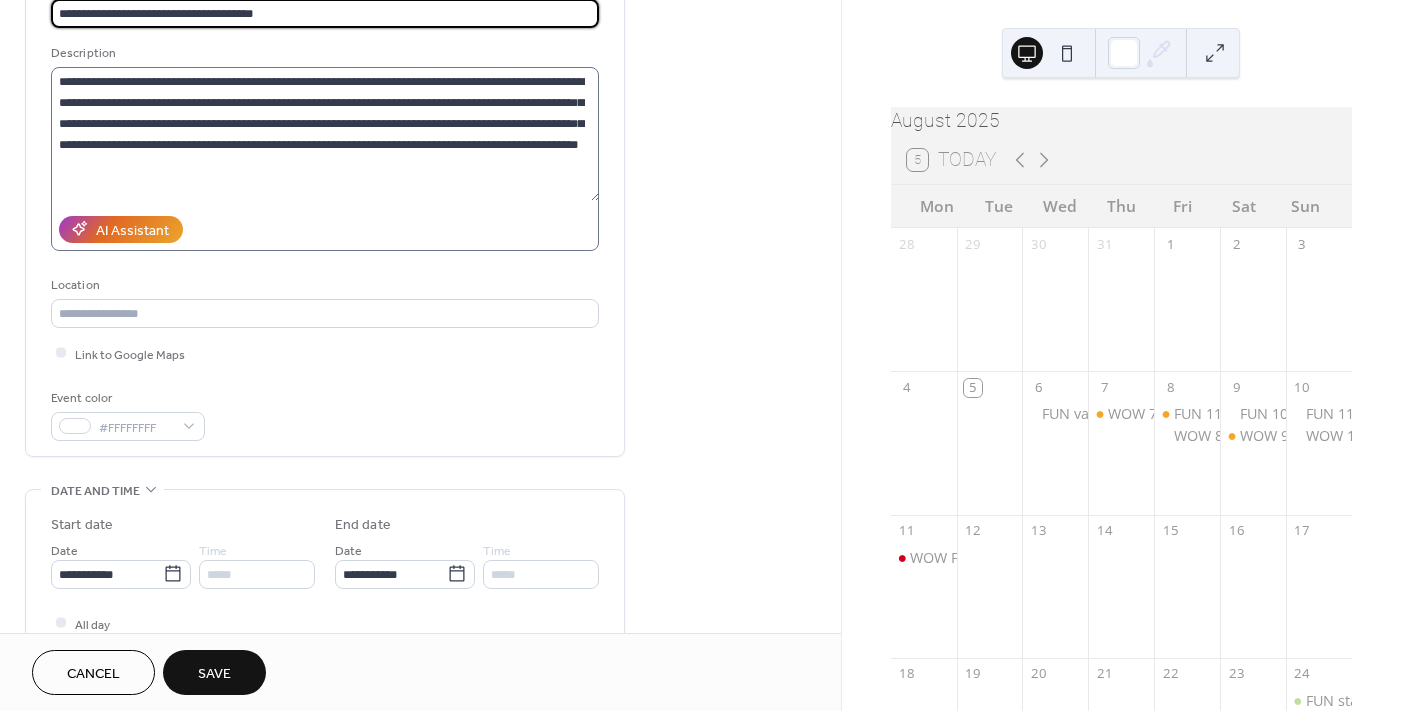 scroll, scrollTop: 199, scrollLeft: 0, axis: vertical 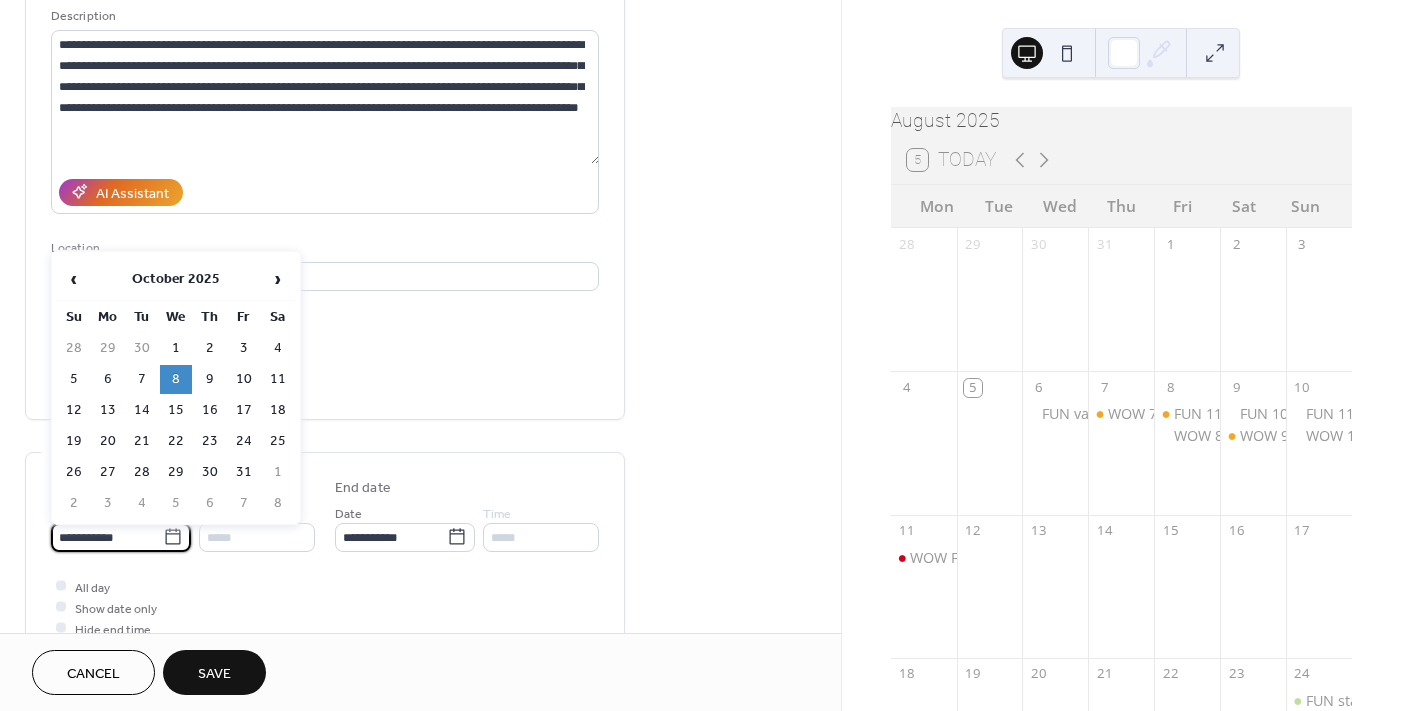 click on "**********" at bounding box center (107, 537) 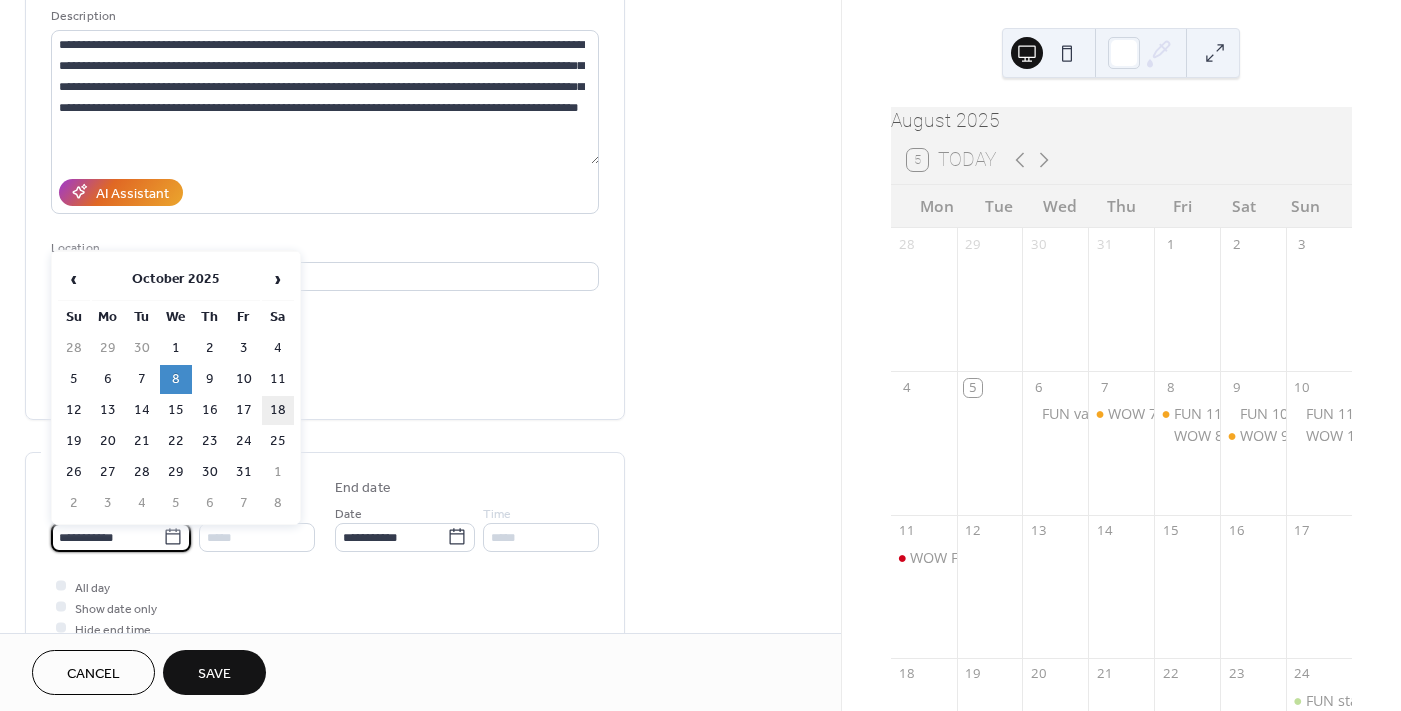 click on "18" at bounding box center (278, 410) 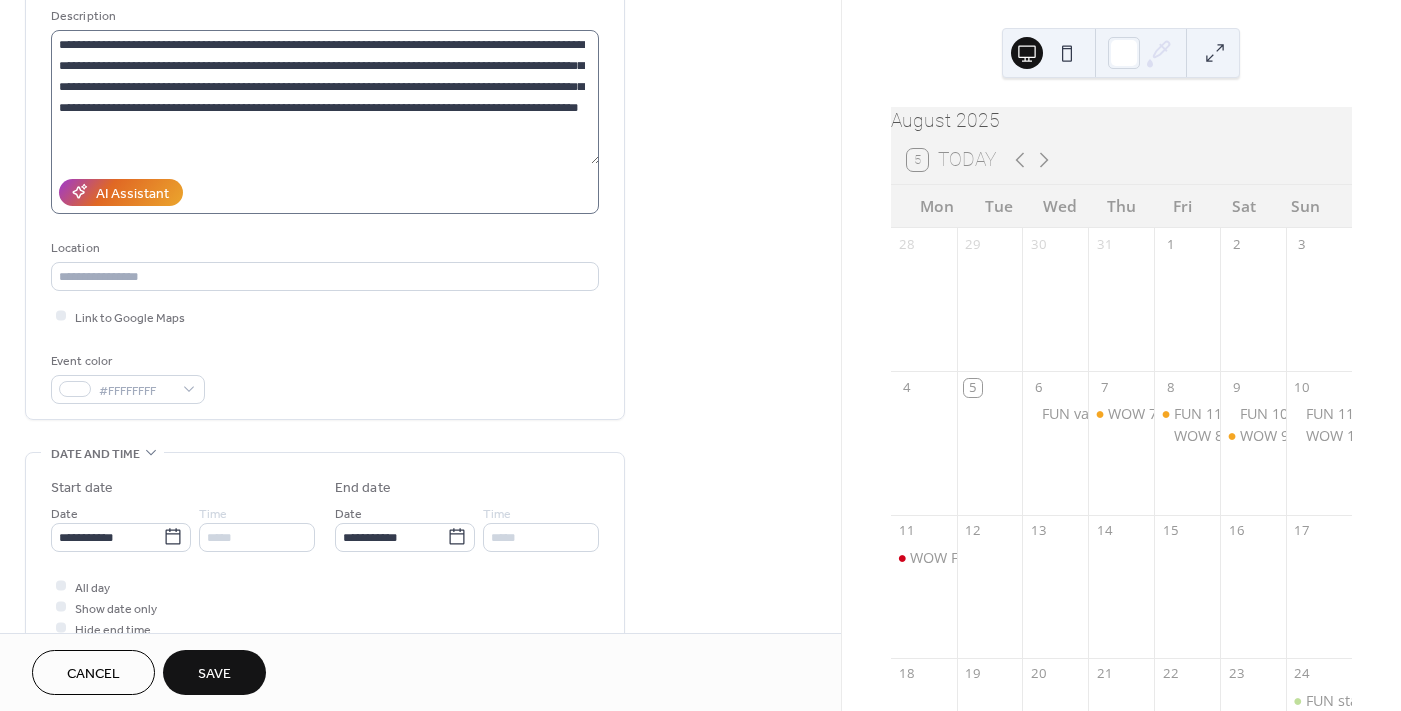 scroll, scrollTop: 0, scrollLeft: 0, axis: both 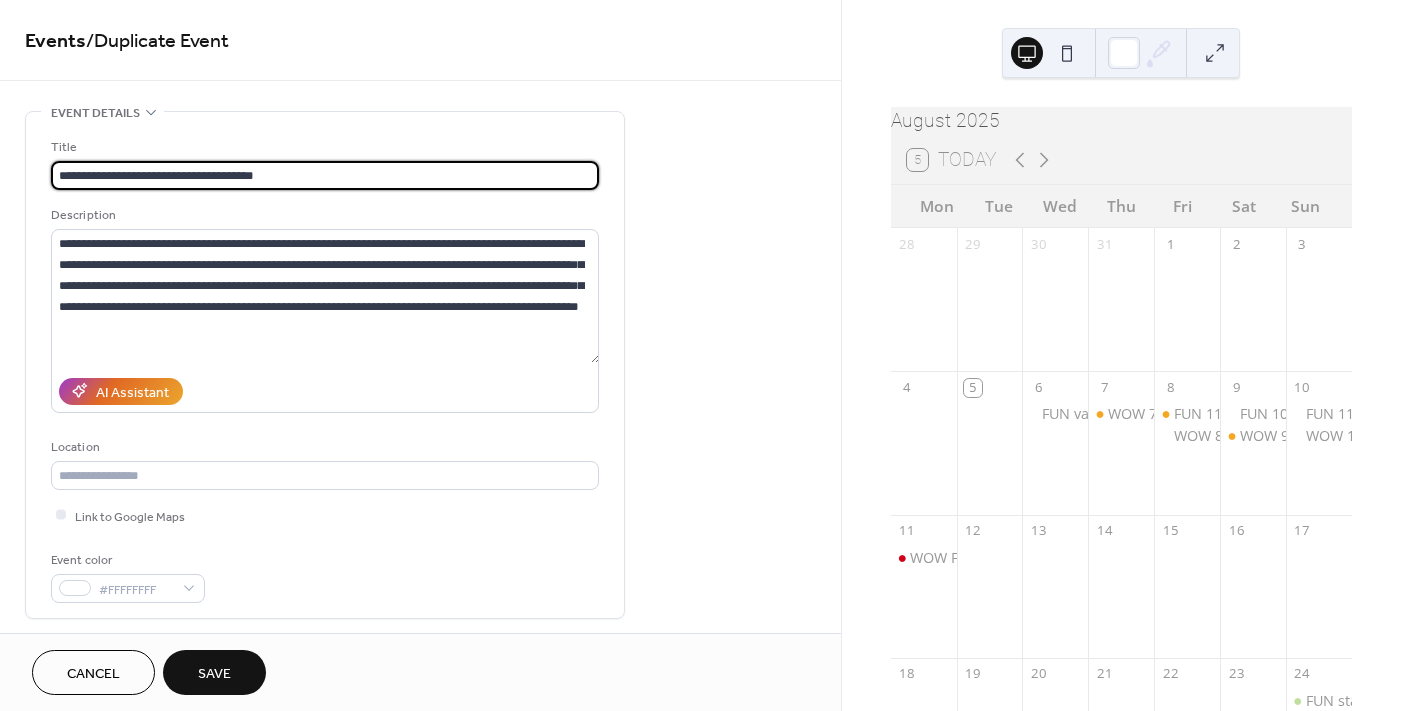 drag, startPoint x: 295, startPoint y: 174, endPoint x: 144, endPoint y: 173, distance: 151.00331 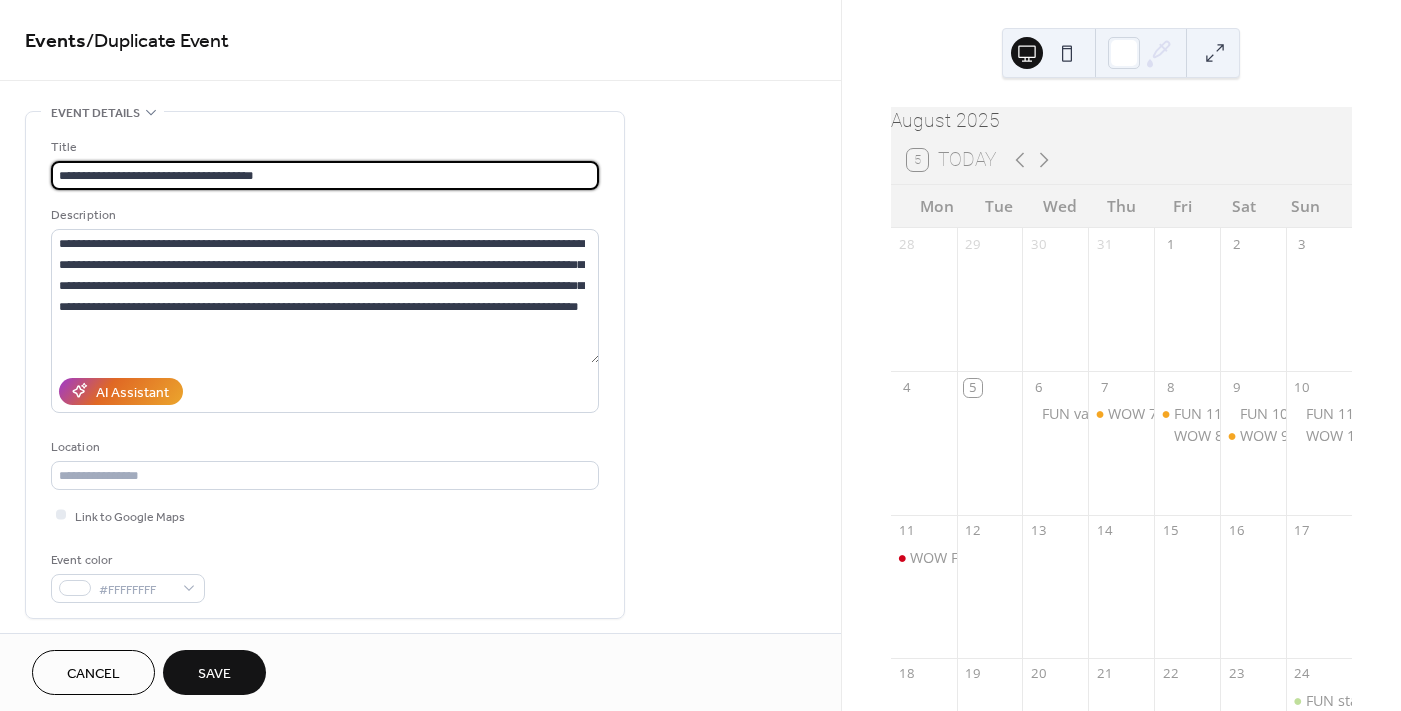 click on "**********" at bounding box center (325, 175) 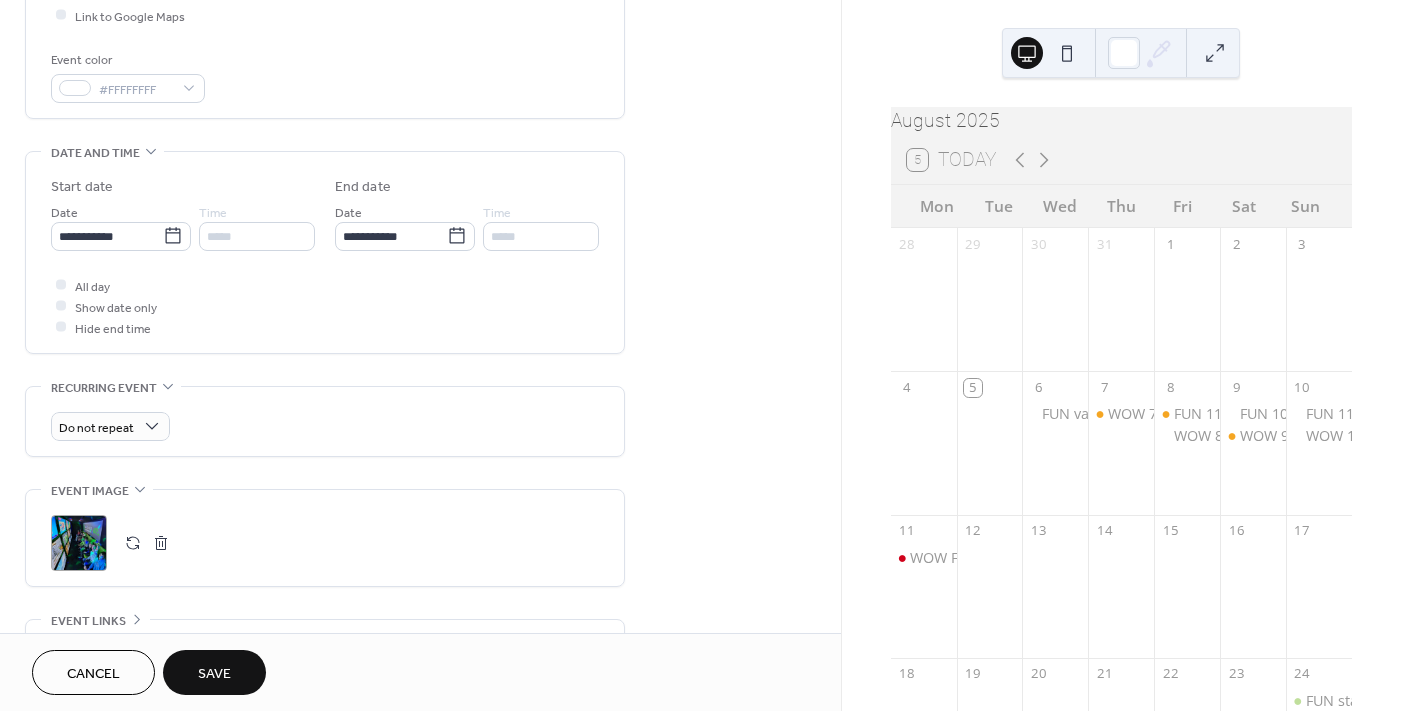 scroll, scrollTop: 691, scrollLeft: 0, axis: vertical 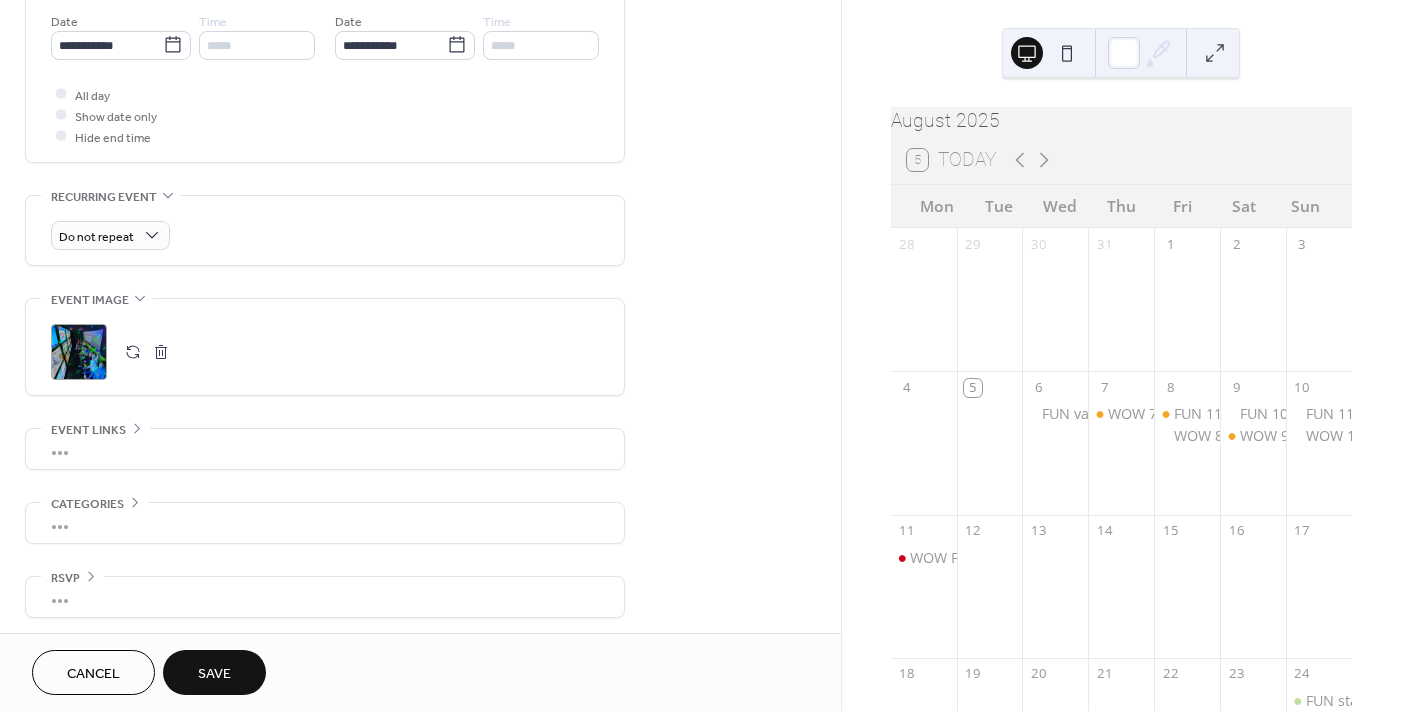 click on "Save" at bounding box center (214, 672) 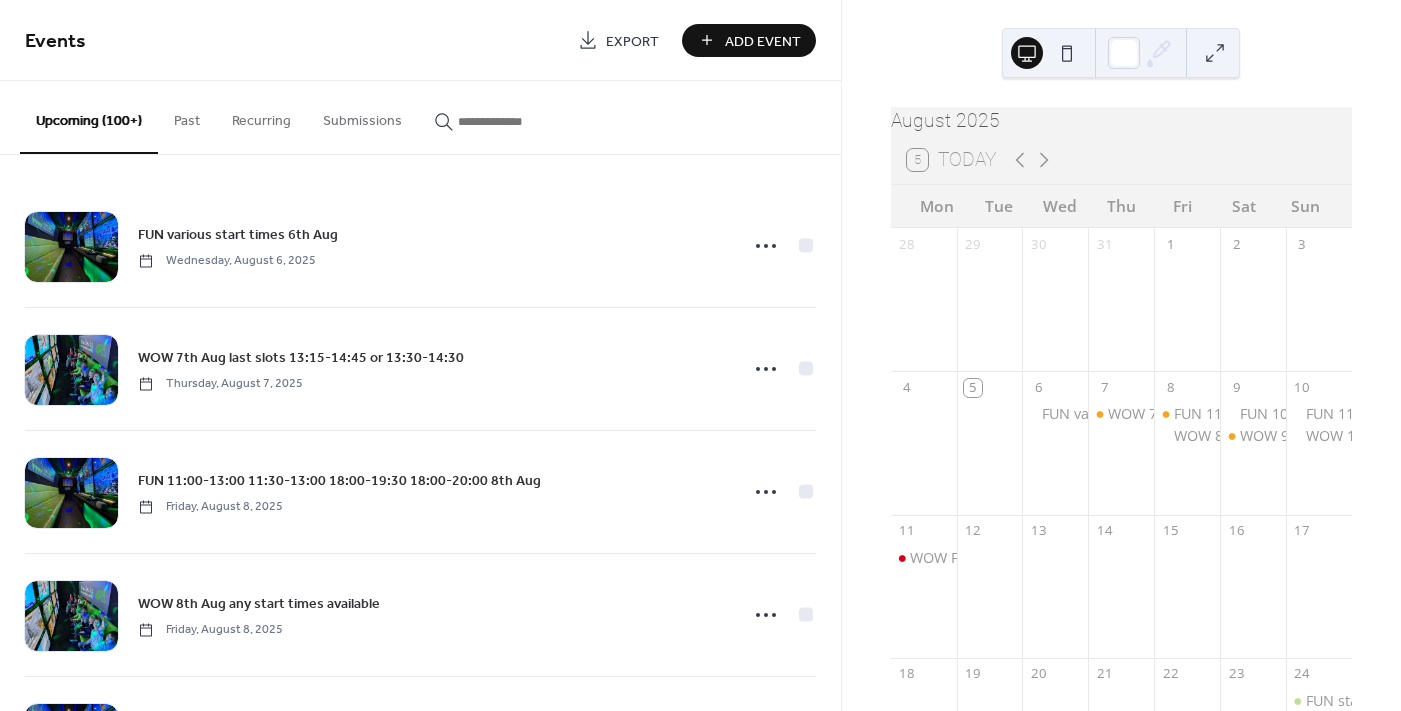 click at bounding box center (518, 121) 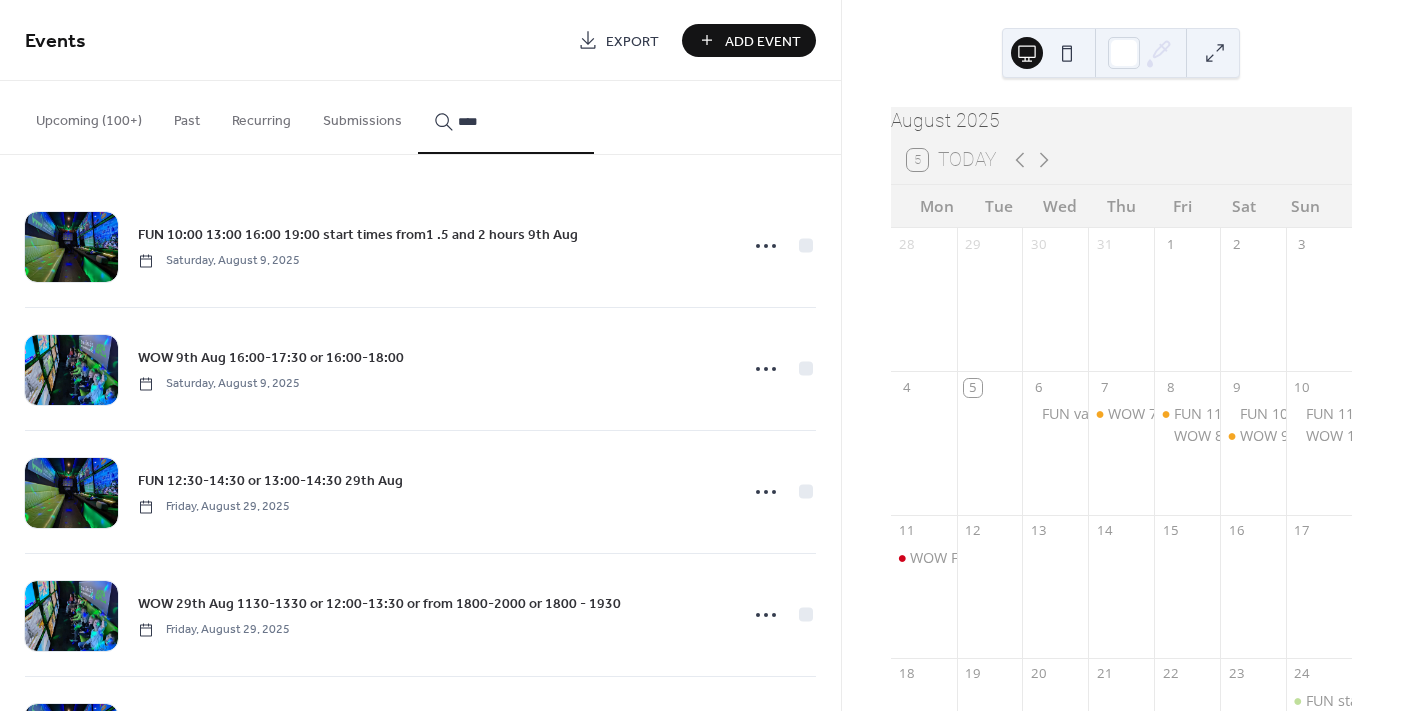 click on "***" at bounding box center [506, 117] 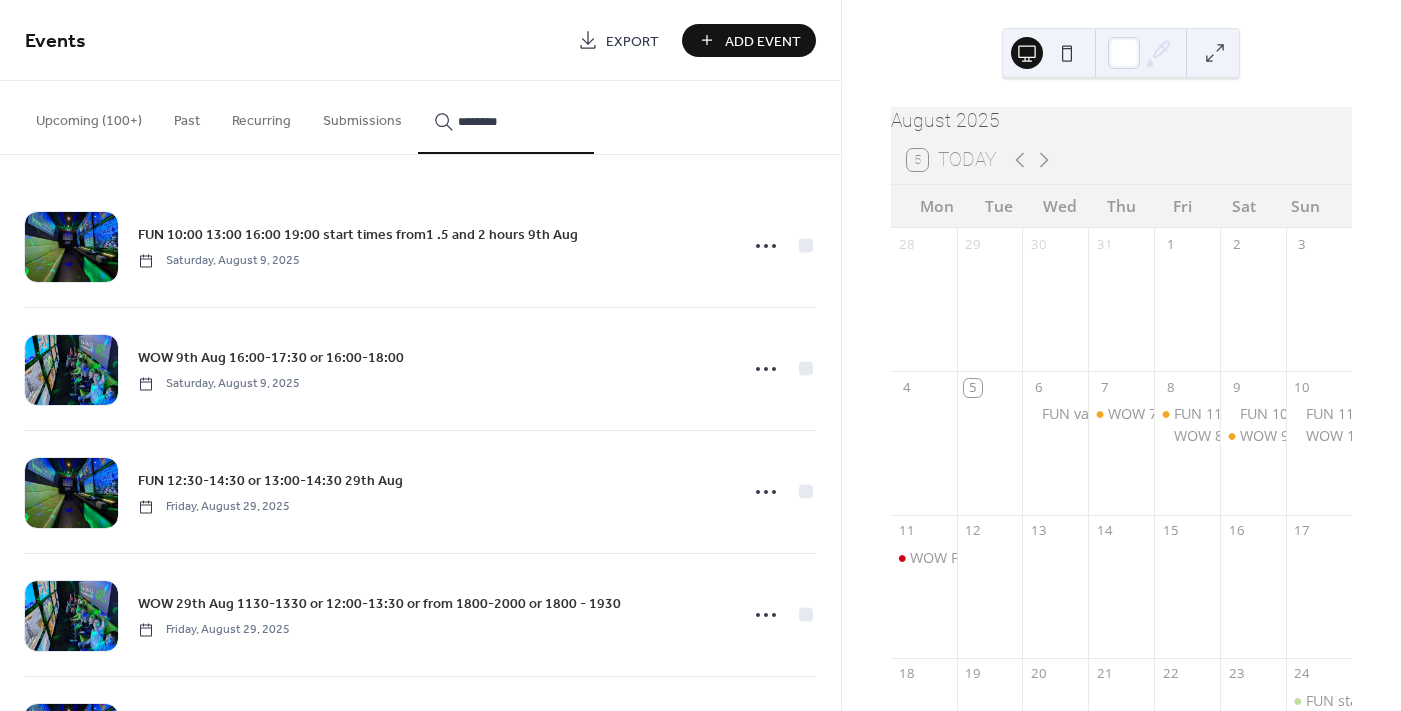click on "*******" at bounding box center [506, 117] 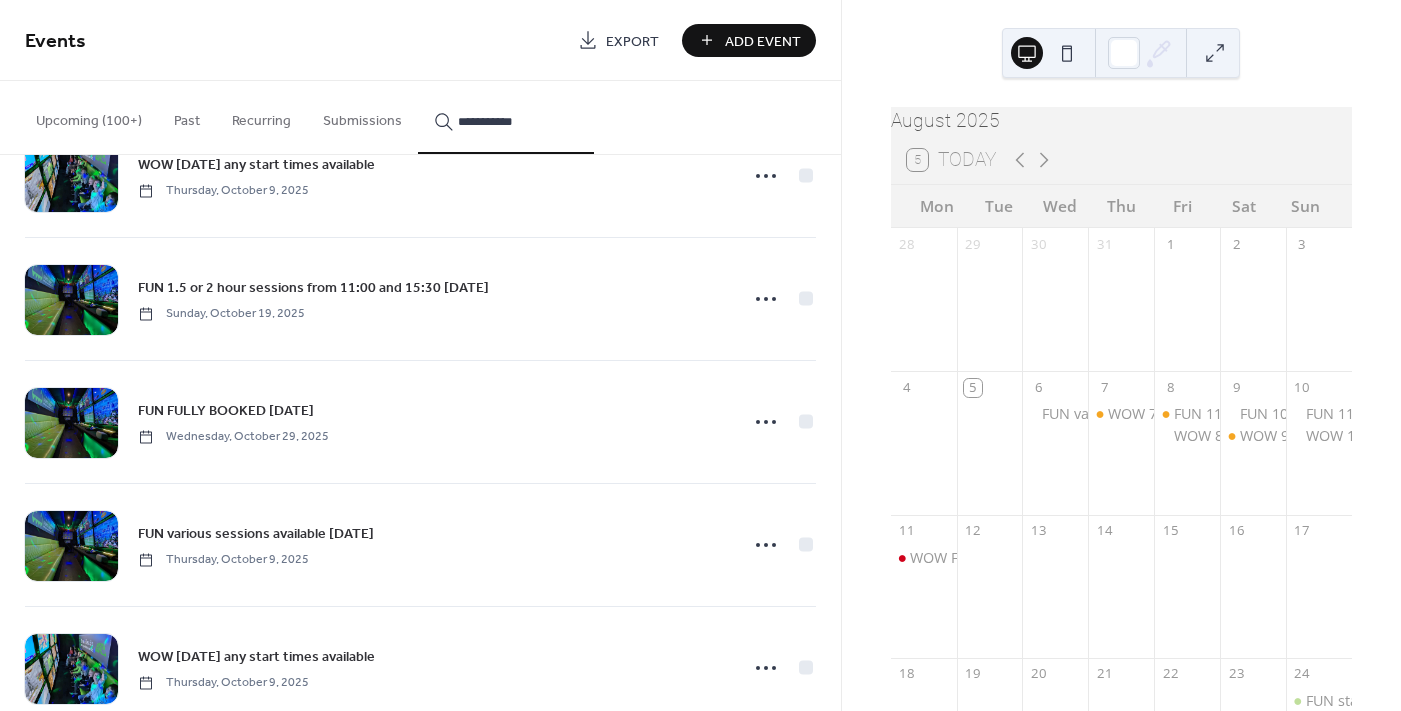 scroll, scrollTop: 1586, scrollLeft: 0, axis: vertical 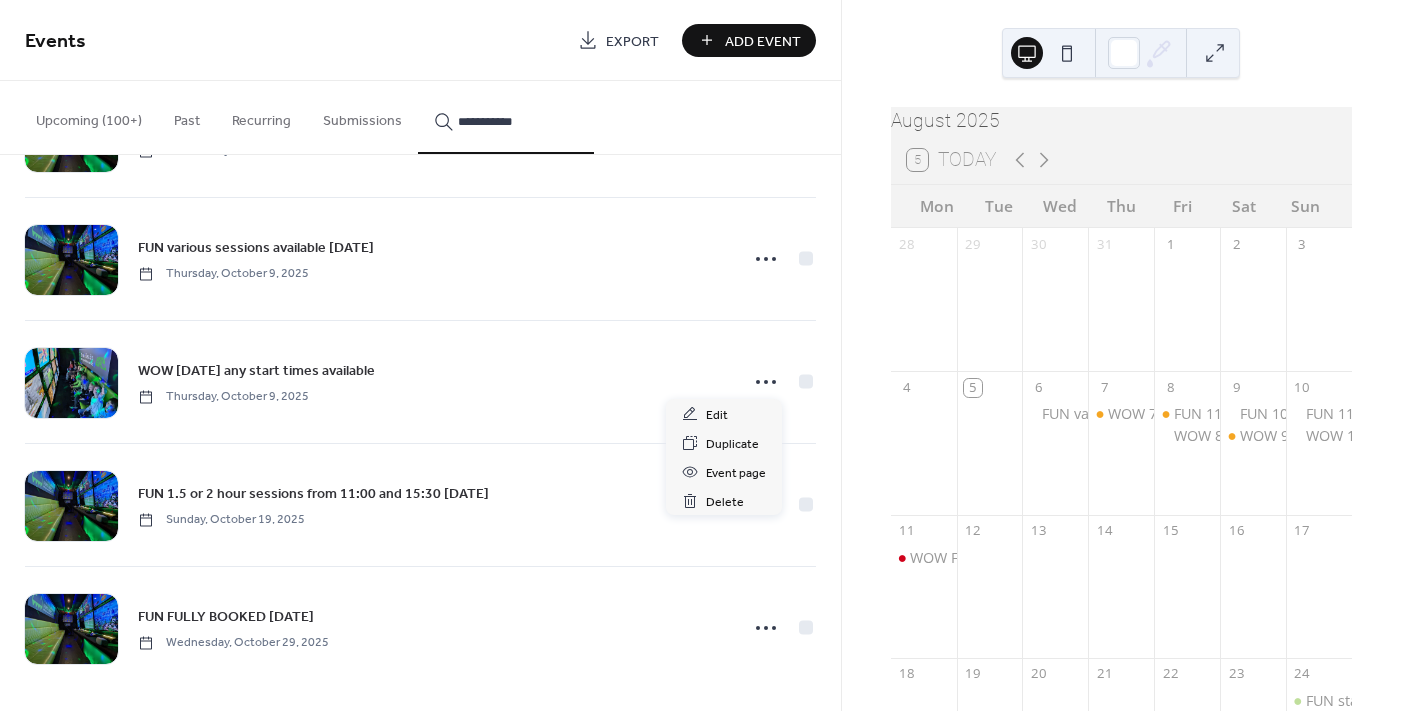 click 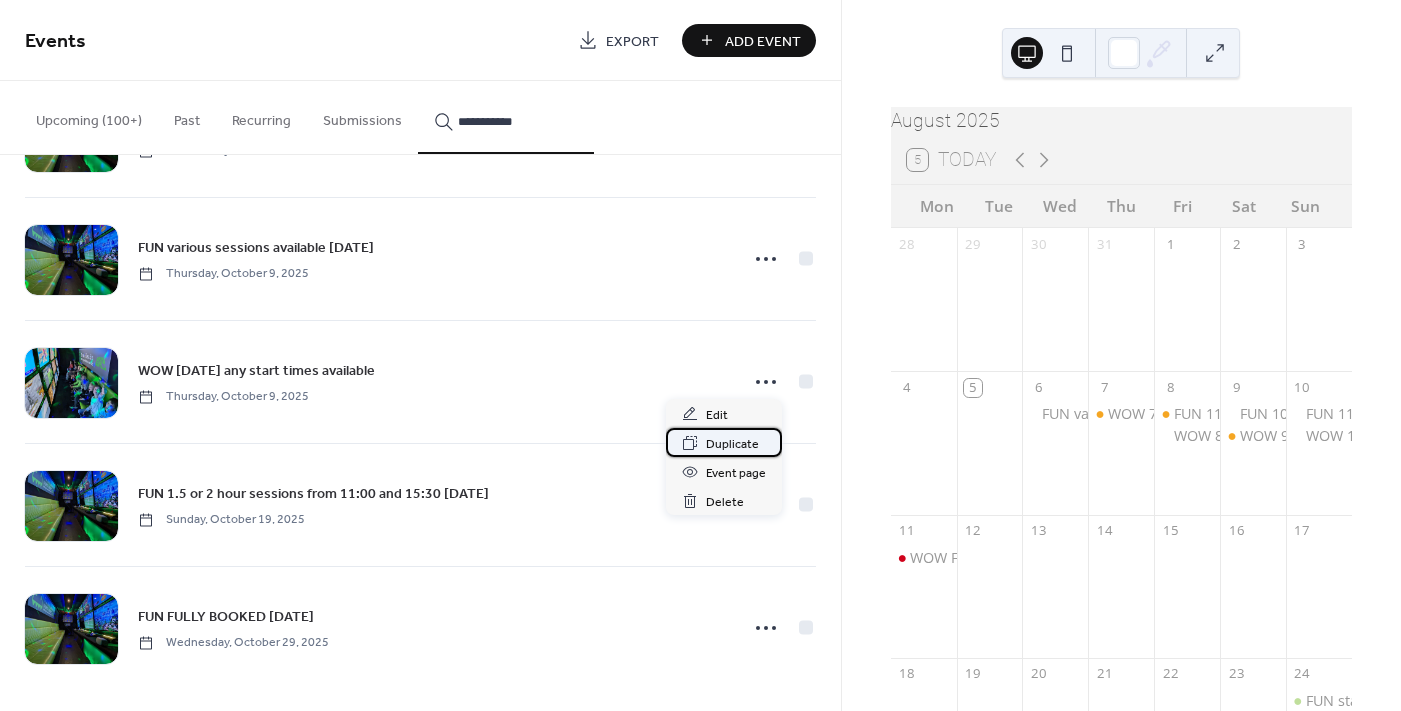 click on "Duplicate" at bounding box center (732, 444) 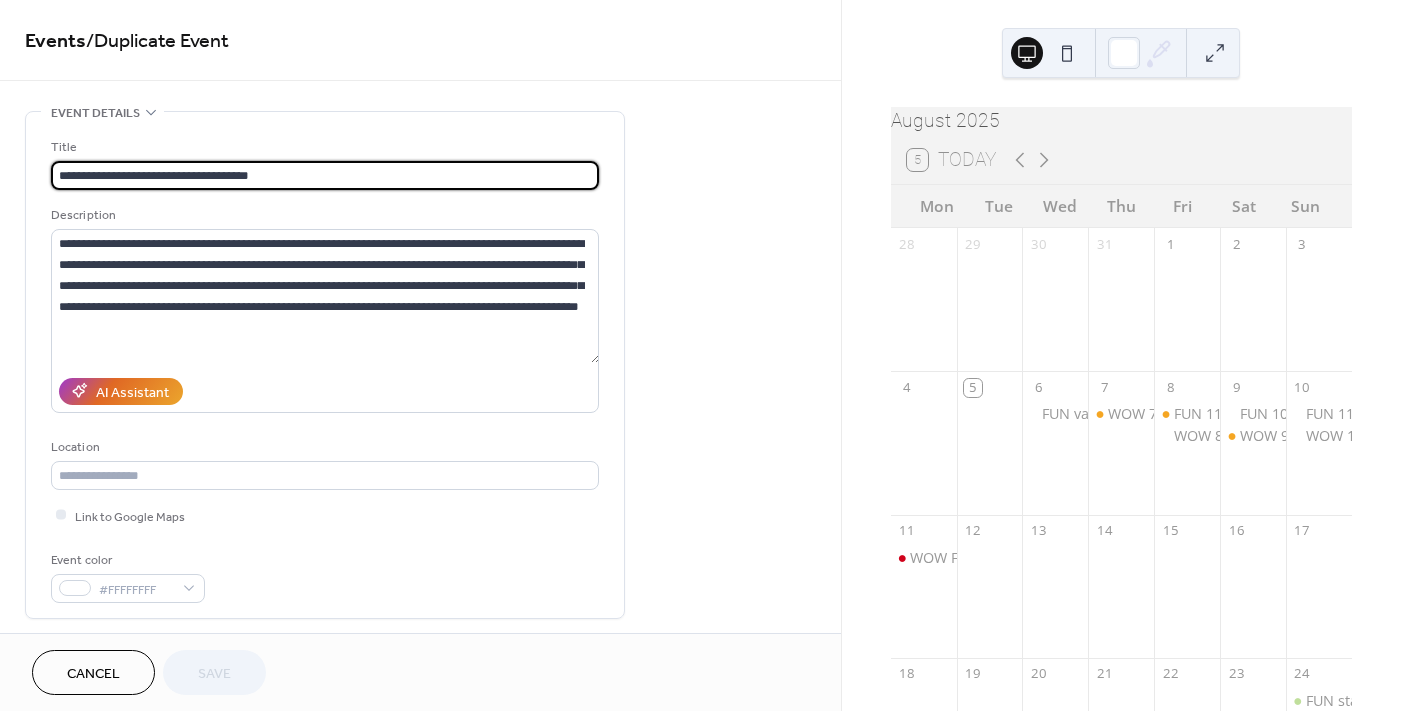 click on "**********" at bounding box center (325, 175) 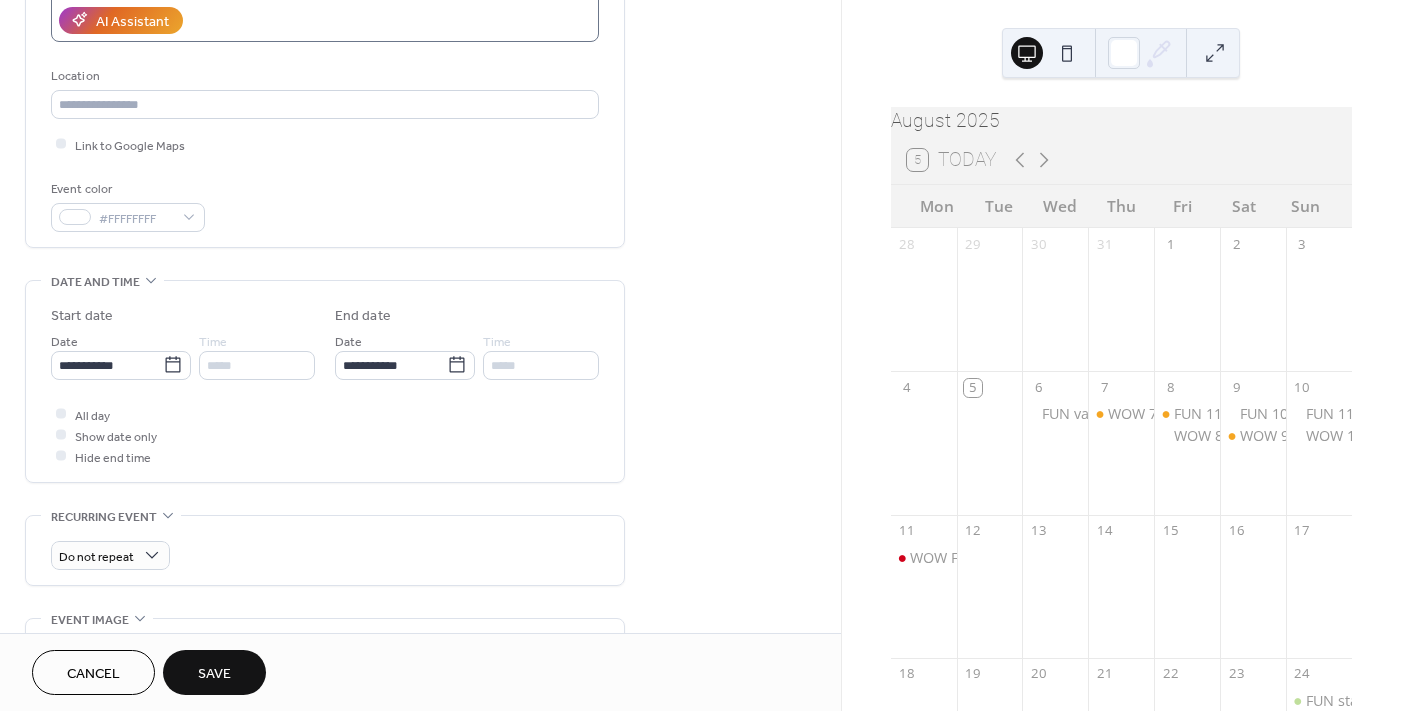 scroll, scrollTop: 399, scrollLeft: 0, axis: vertical 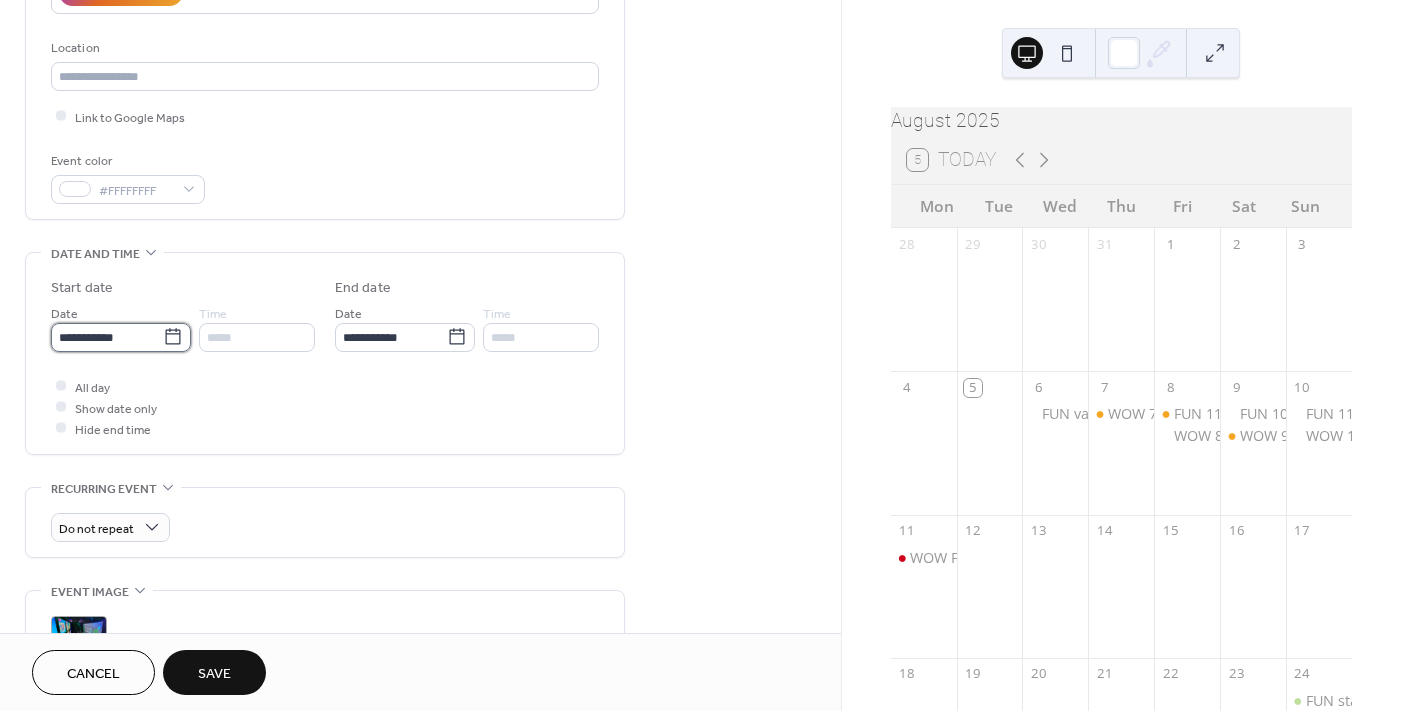 click on "**********" at bounding box center (107, 337) 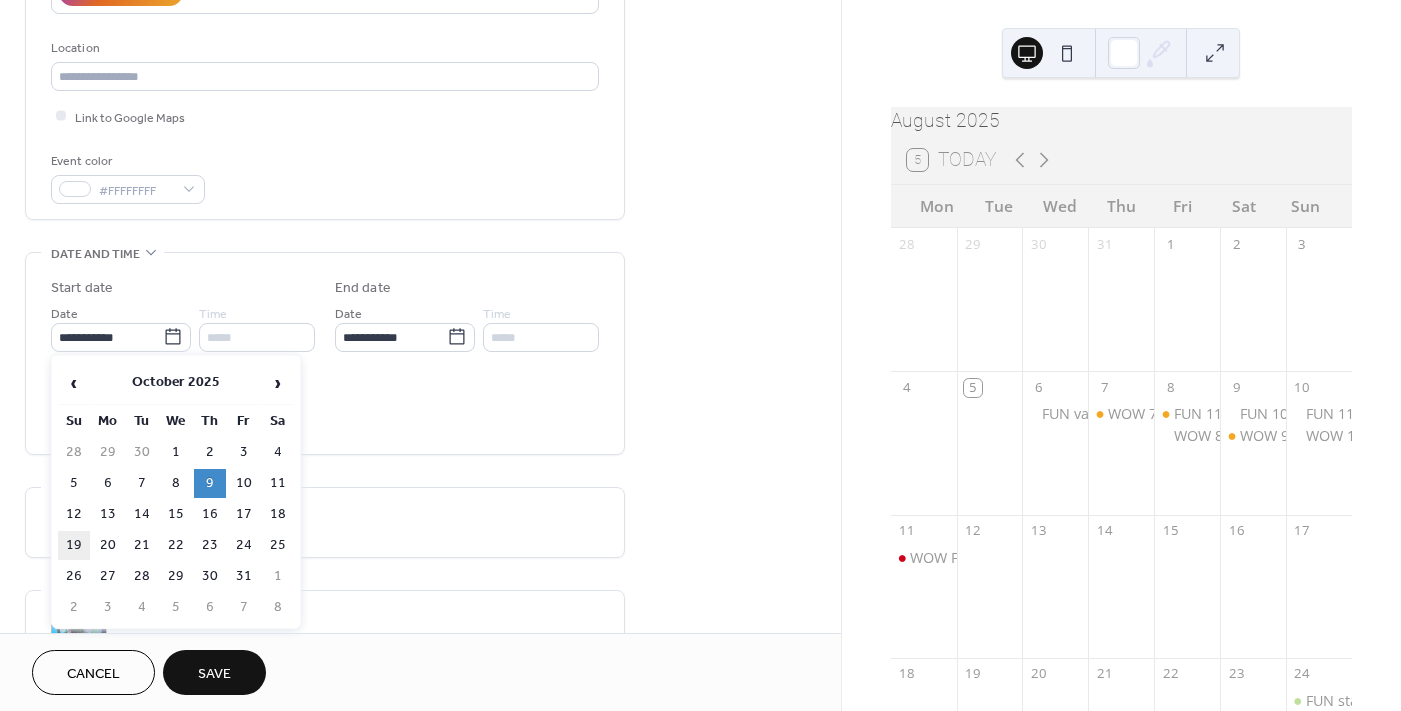 click on "19" at bounding box center (74, 545) 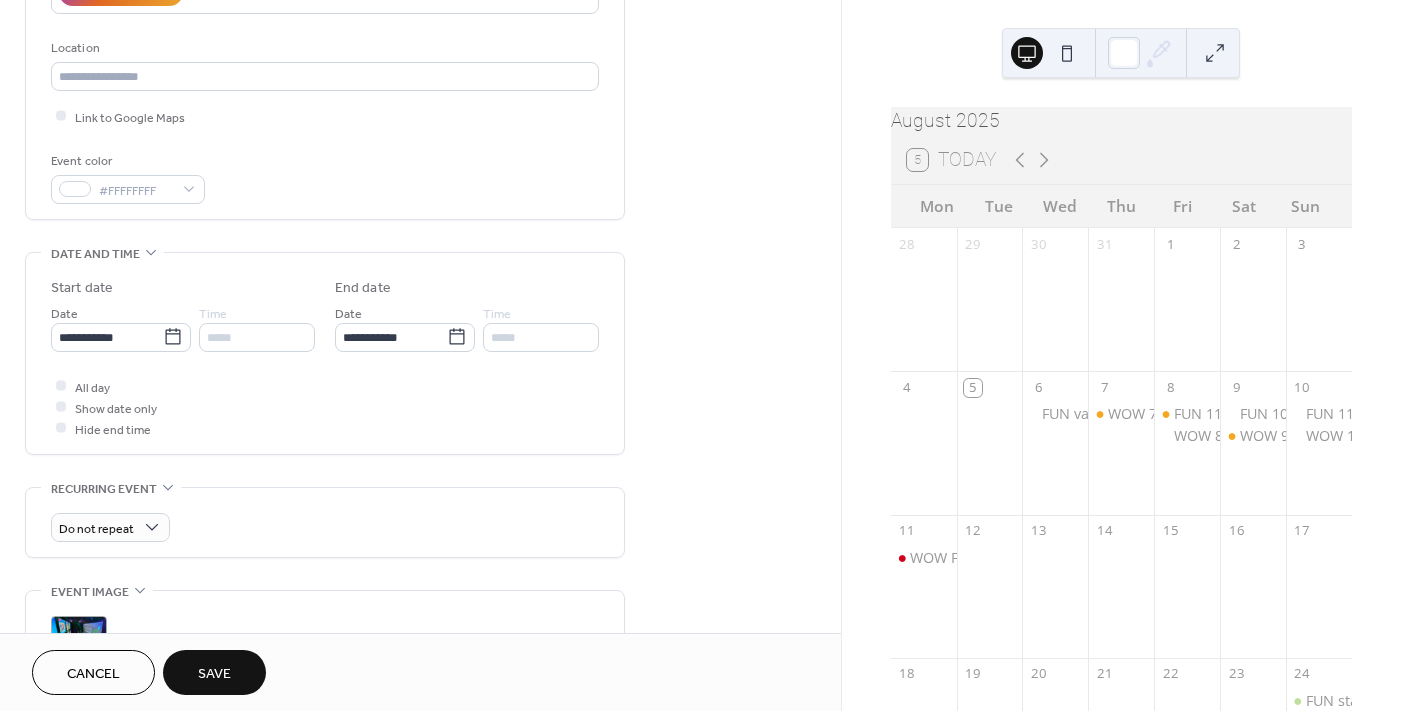 scroll, scrollTop: 0, scrollLeft: 0, axis: both 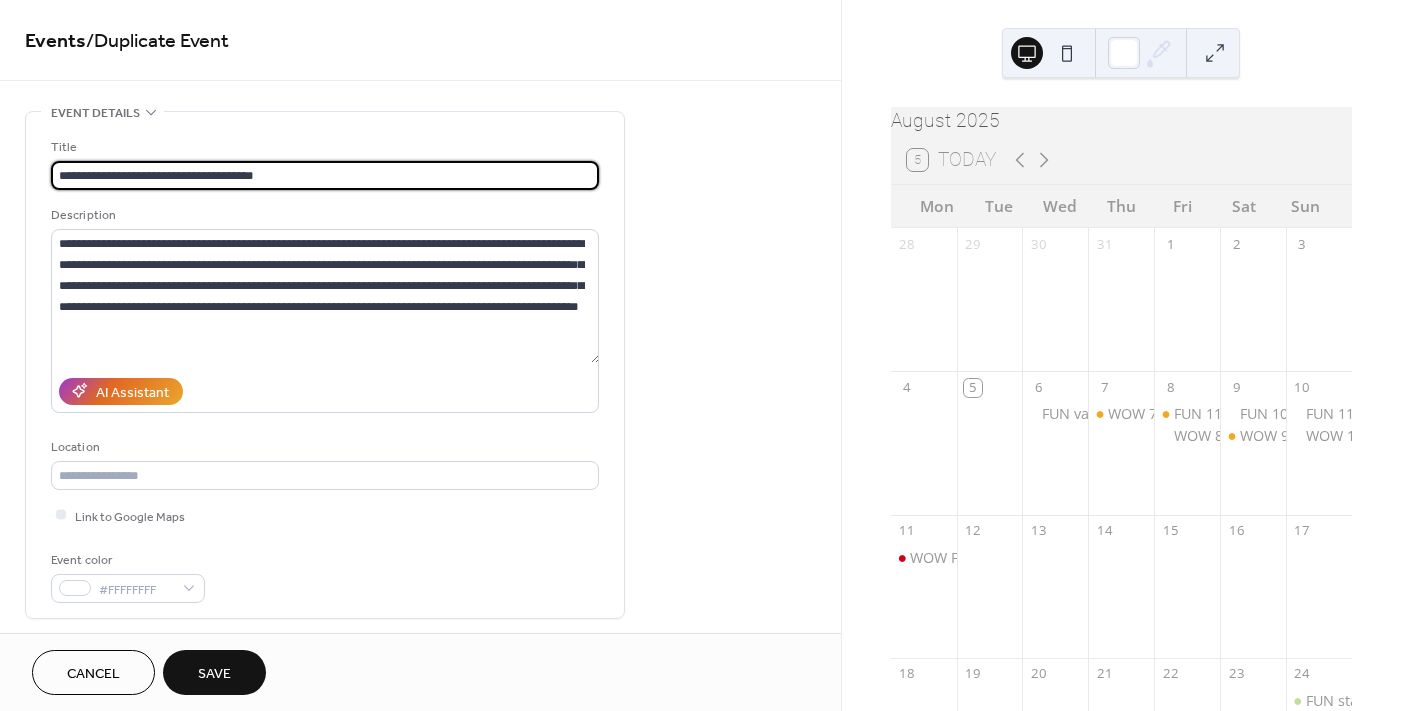 drag, startPoint x: 303, startPoint y: 179, endPoint x: 143, endPoint y: 175, distance: 160.04999 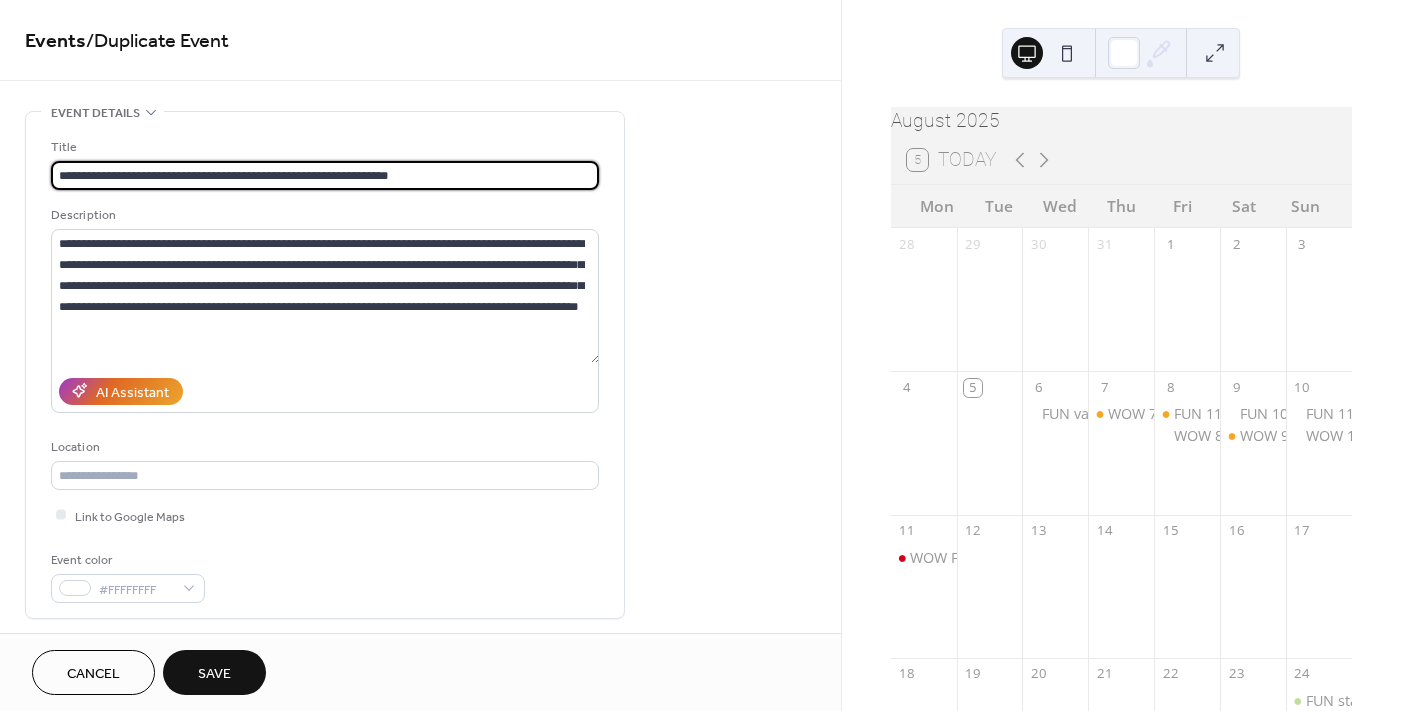 click on "**********" at bounding box center (325, 175) 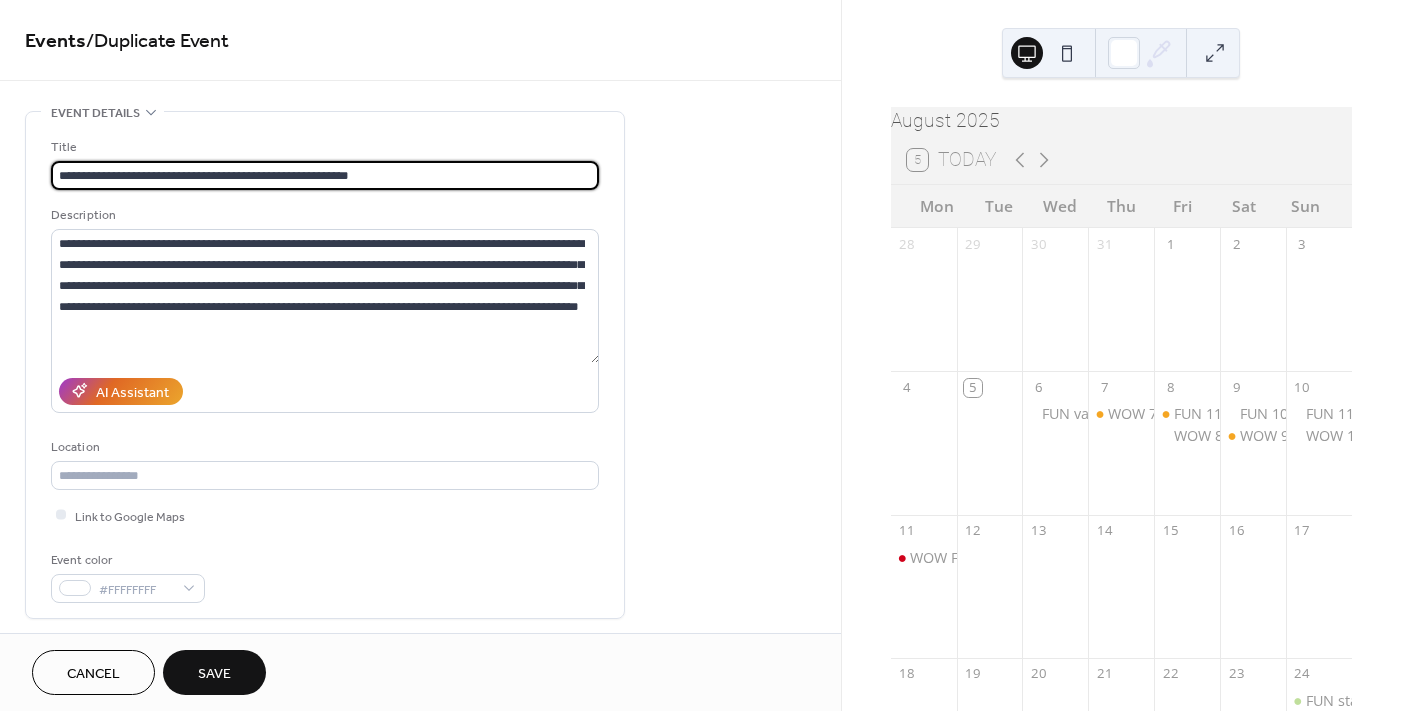 scroll, scrollTop: 399, scrollLeft: 0, axis: vertical 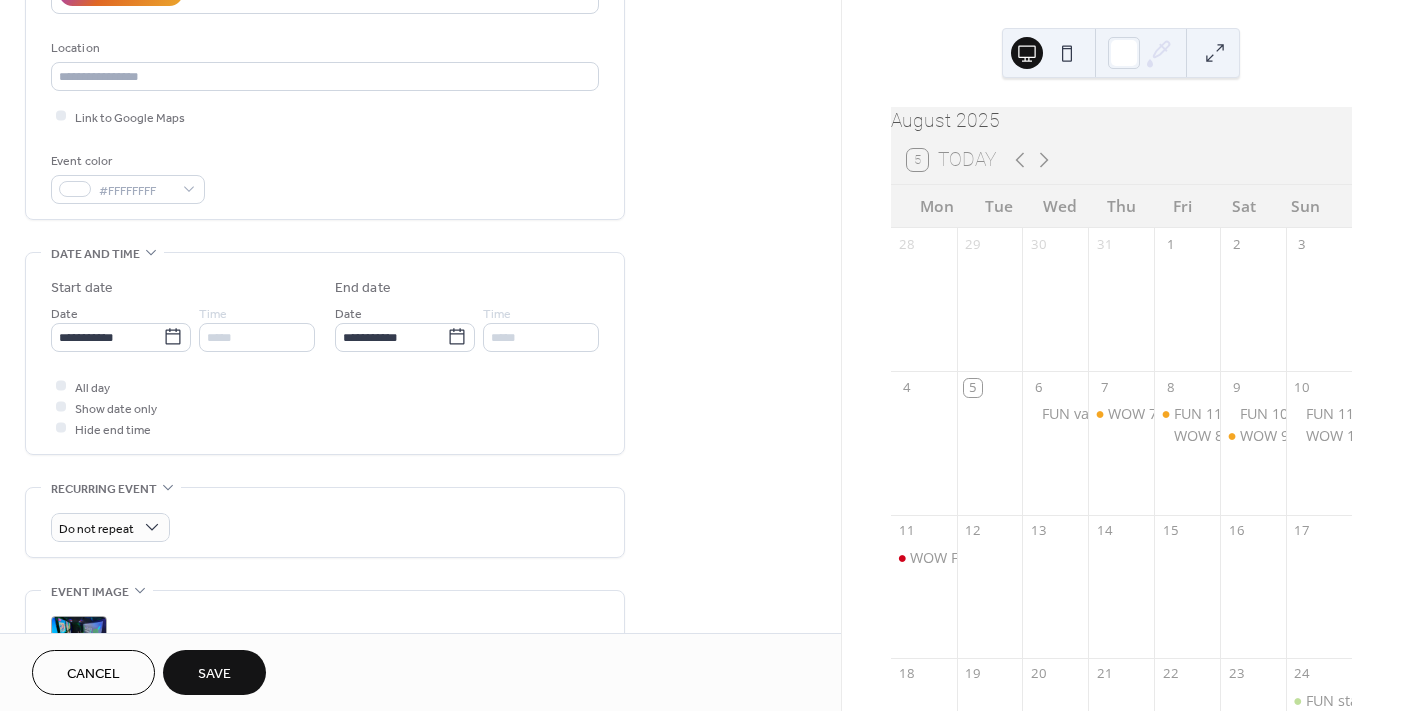 click on "Save" at bounding box center [214, 674] 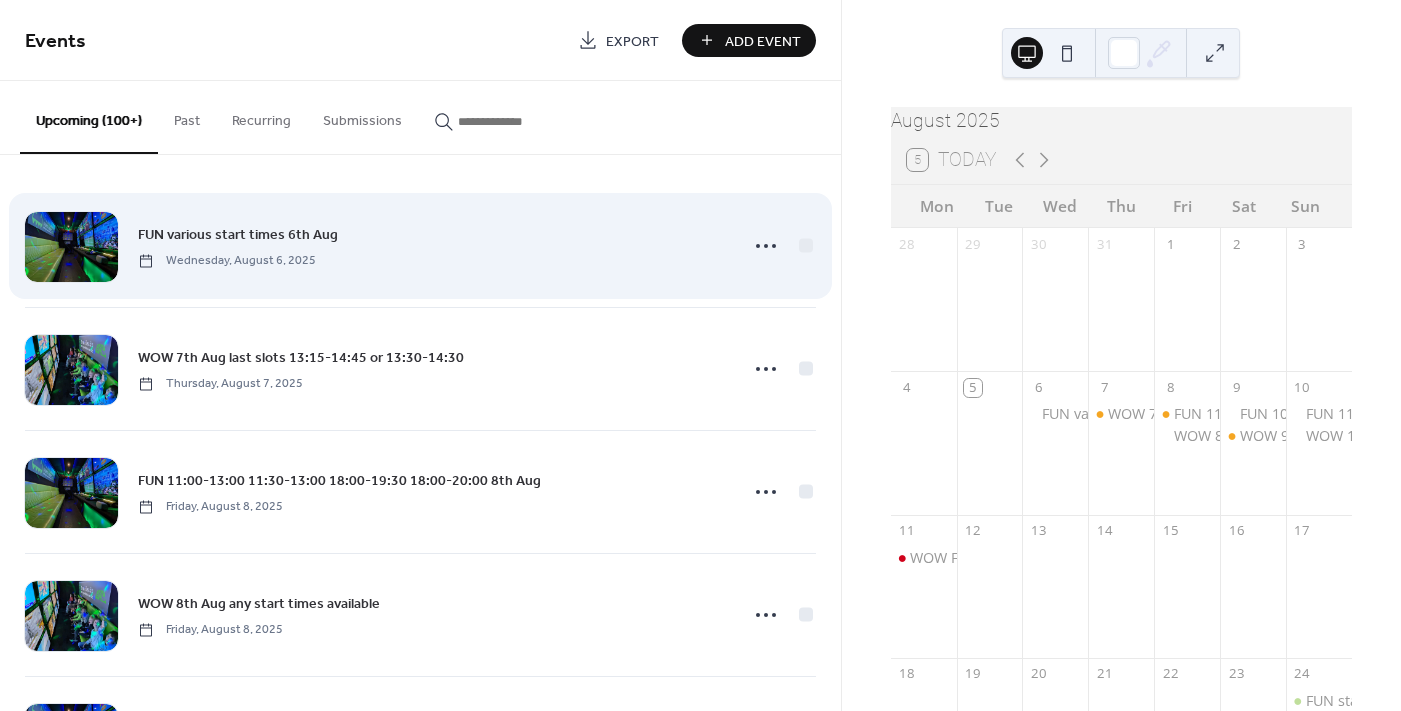 scroll, scrollTop: 100, scrollLeft: 0, axis: vertical 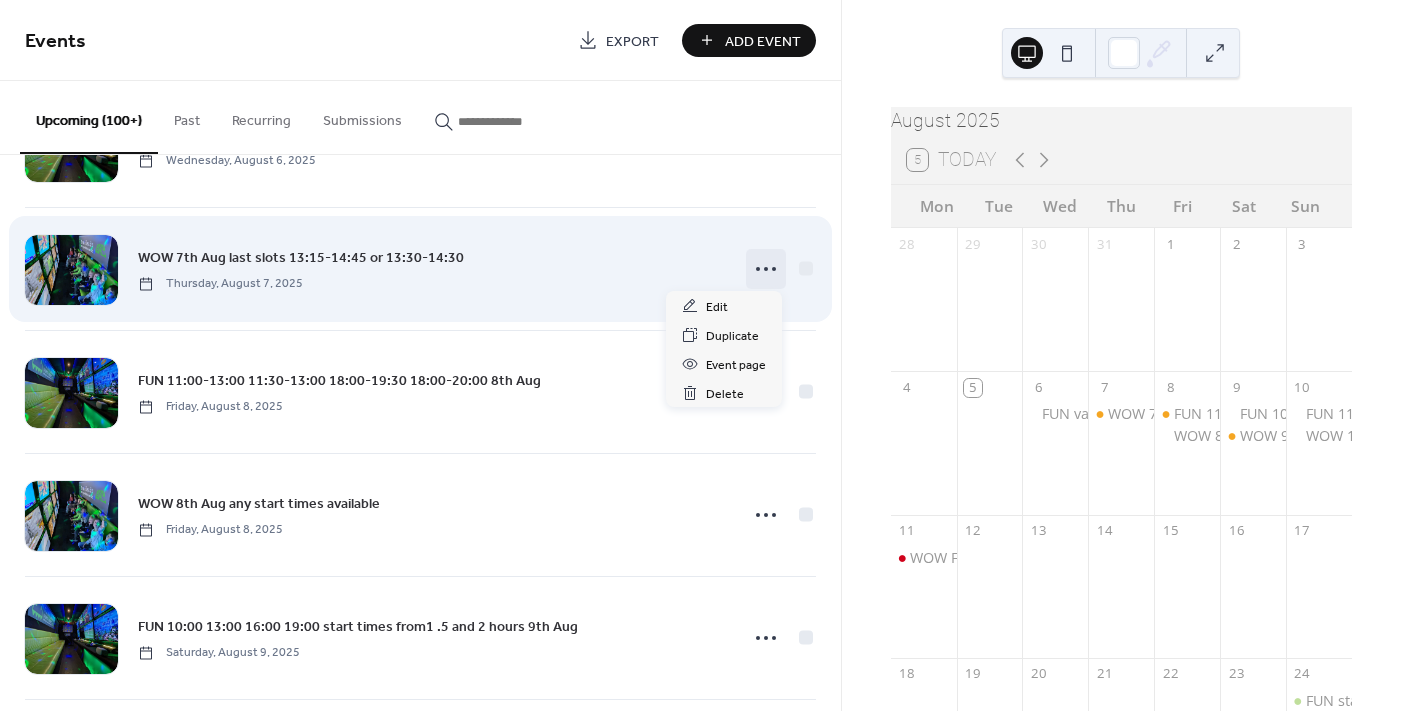 click 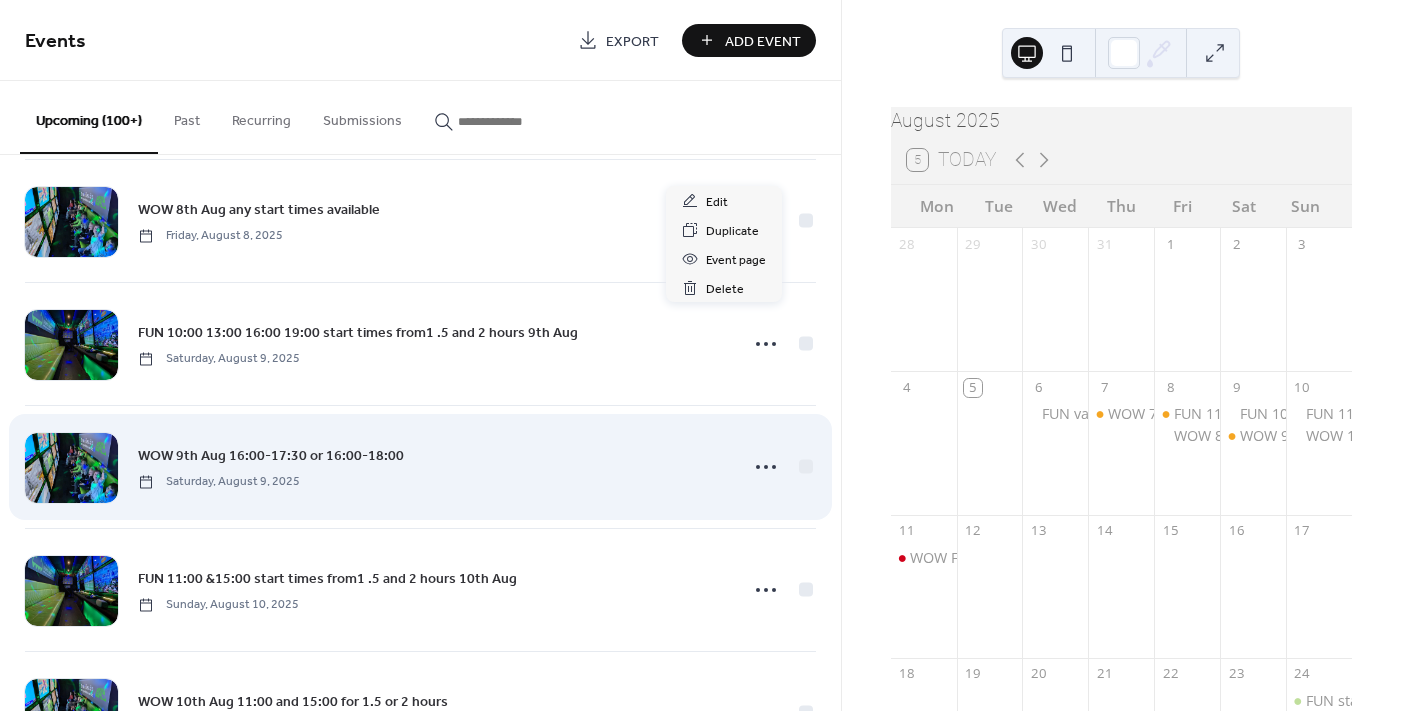 scroll, scrollTop: 399, scrollLeft: 0, axis: vertical 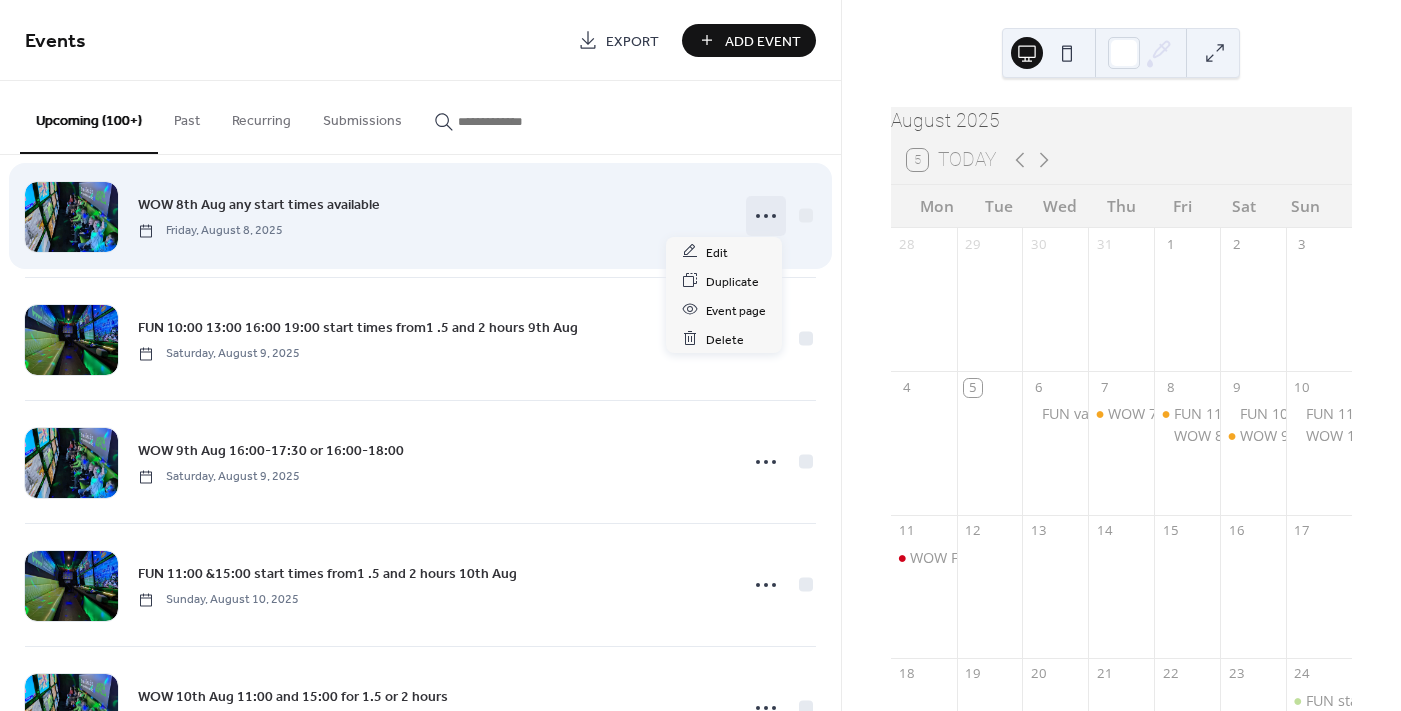 click 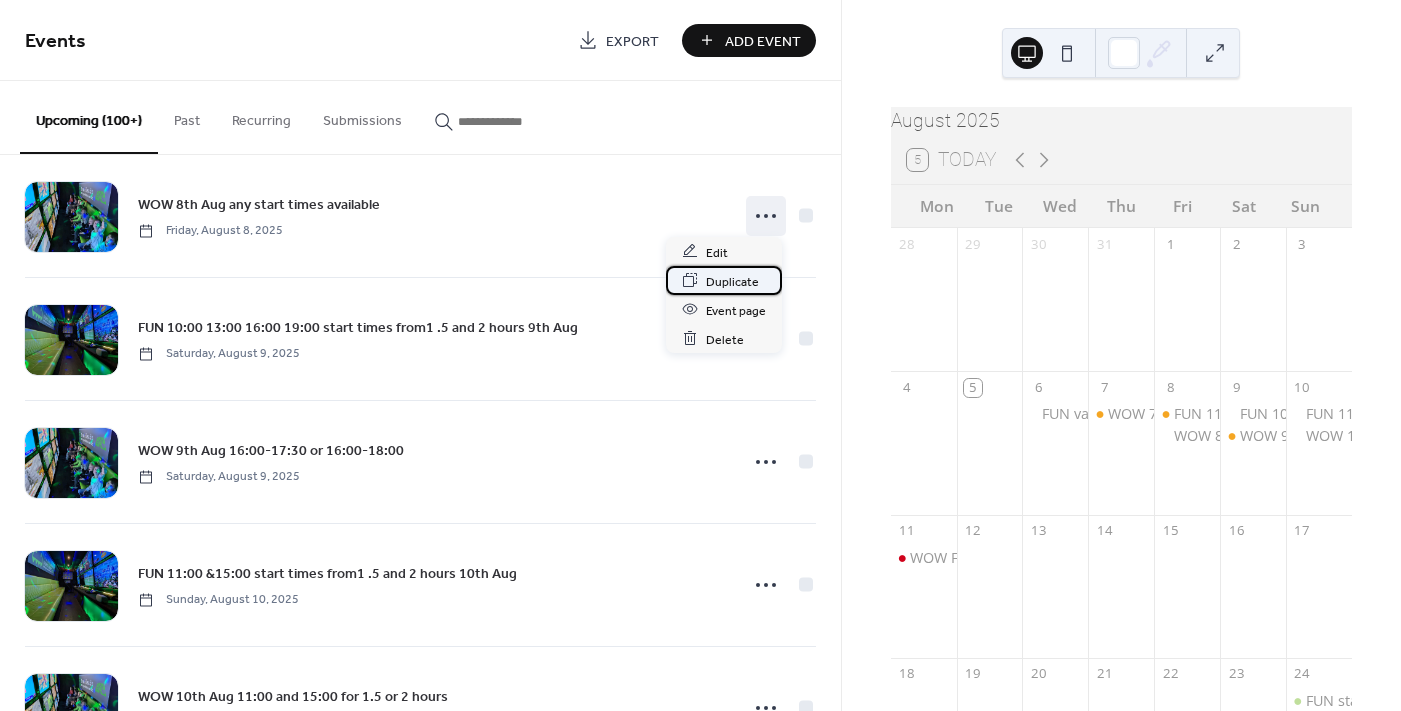 click on "Duplicate" at bounding box center [732, 281] 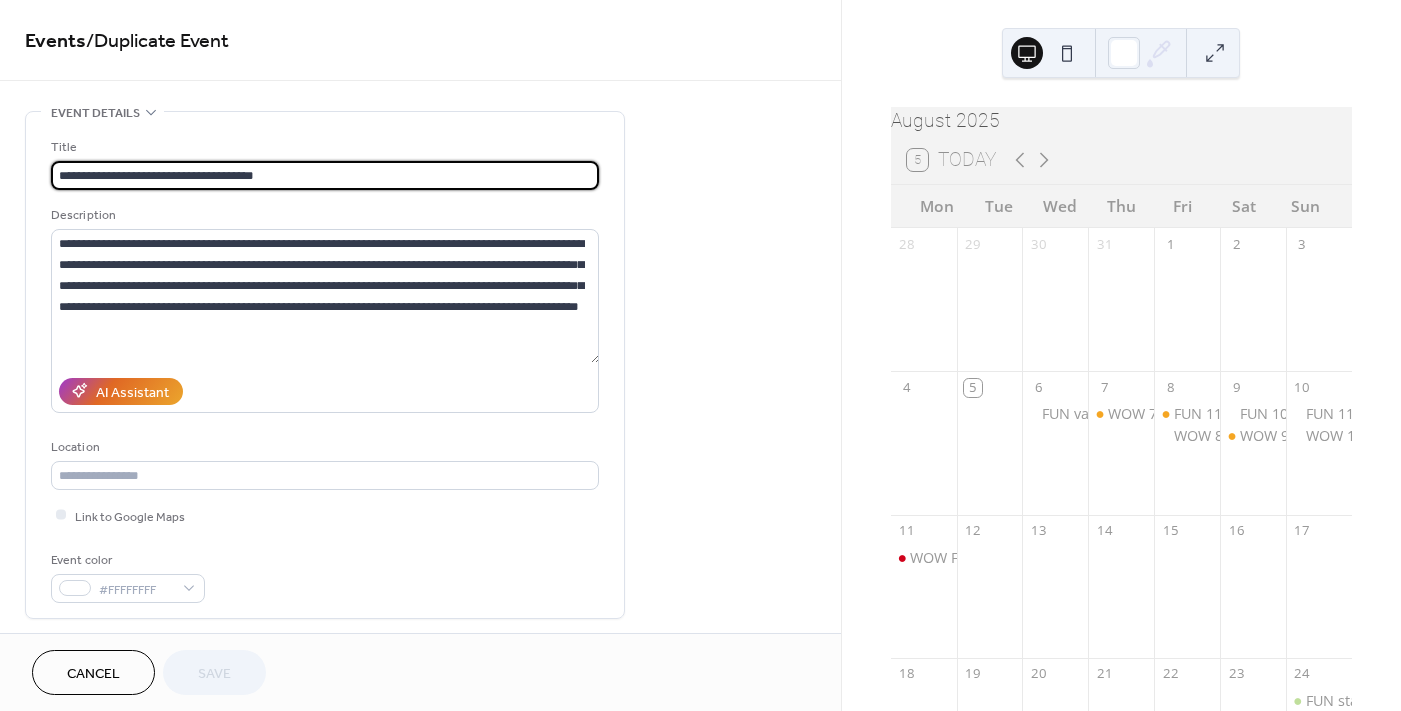 drag, startPoint x: 131, startPoint y: 169, endPoint x: 114, endPoint y: 171, distance: 17.117243 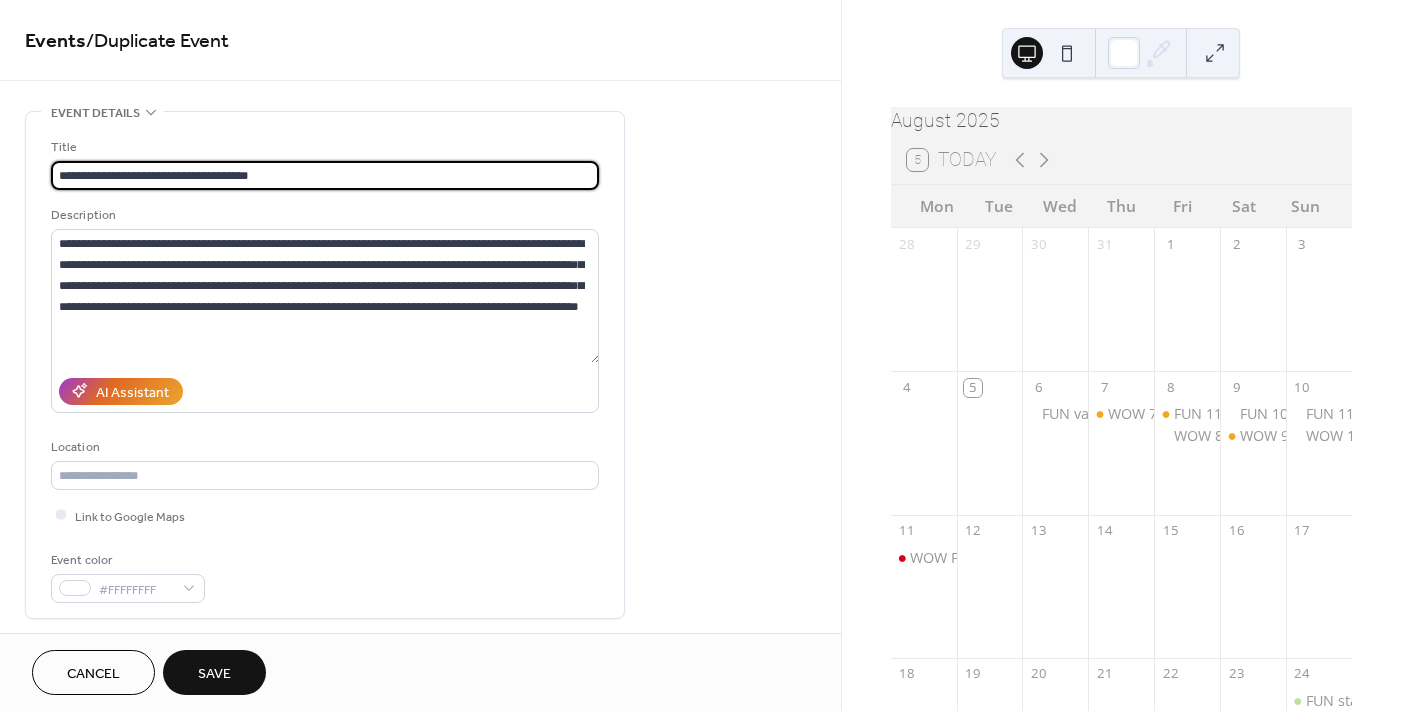 click on "**********" at bounding box center [325, 175] 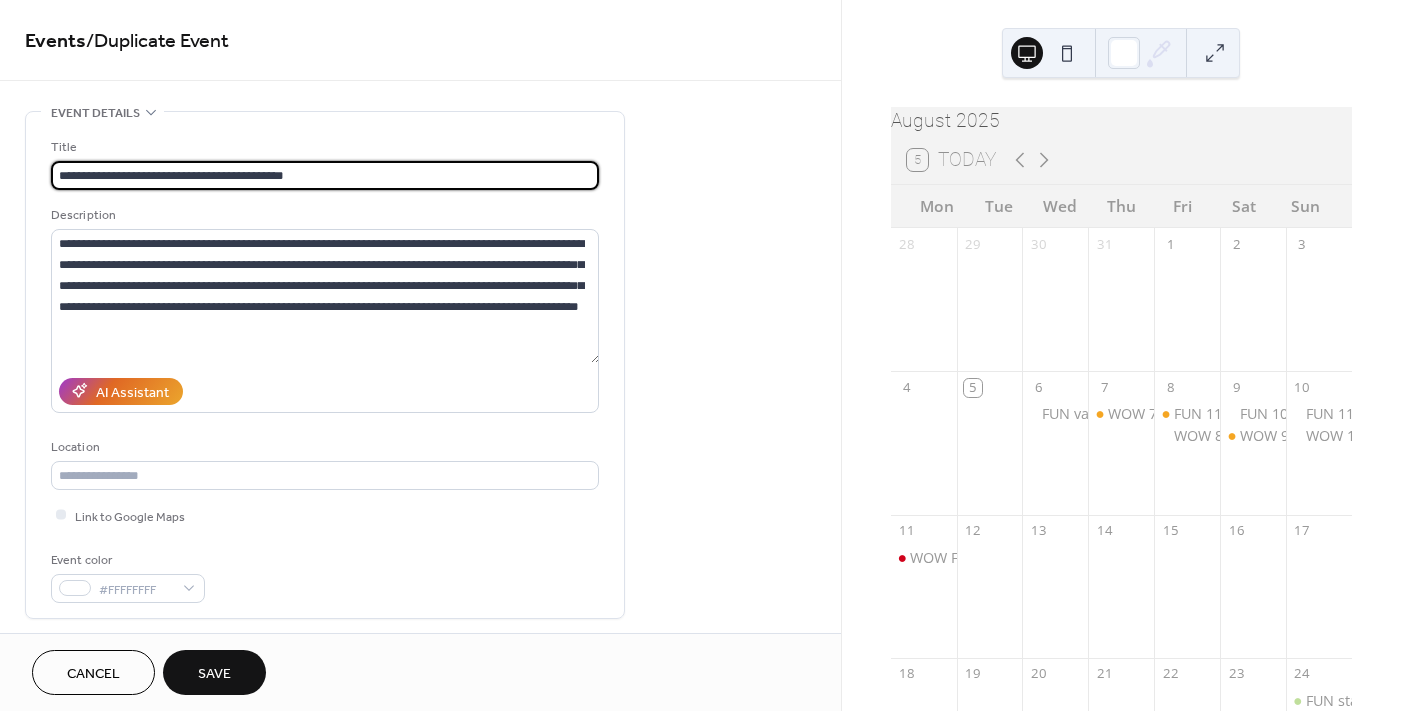 click on "**********" at bounding box center [325, 175] 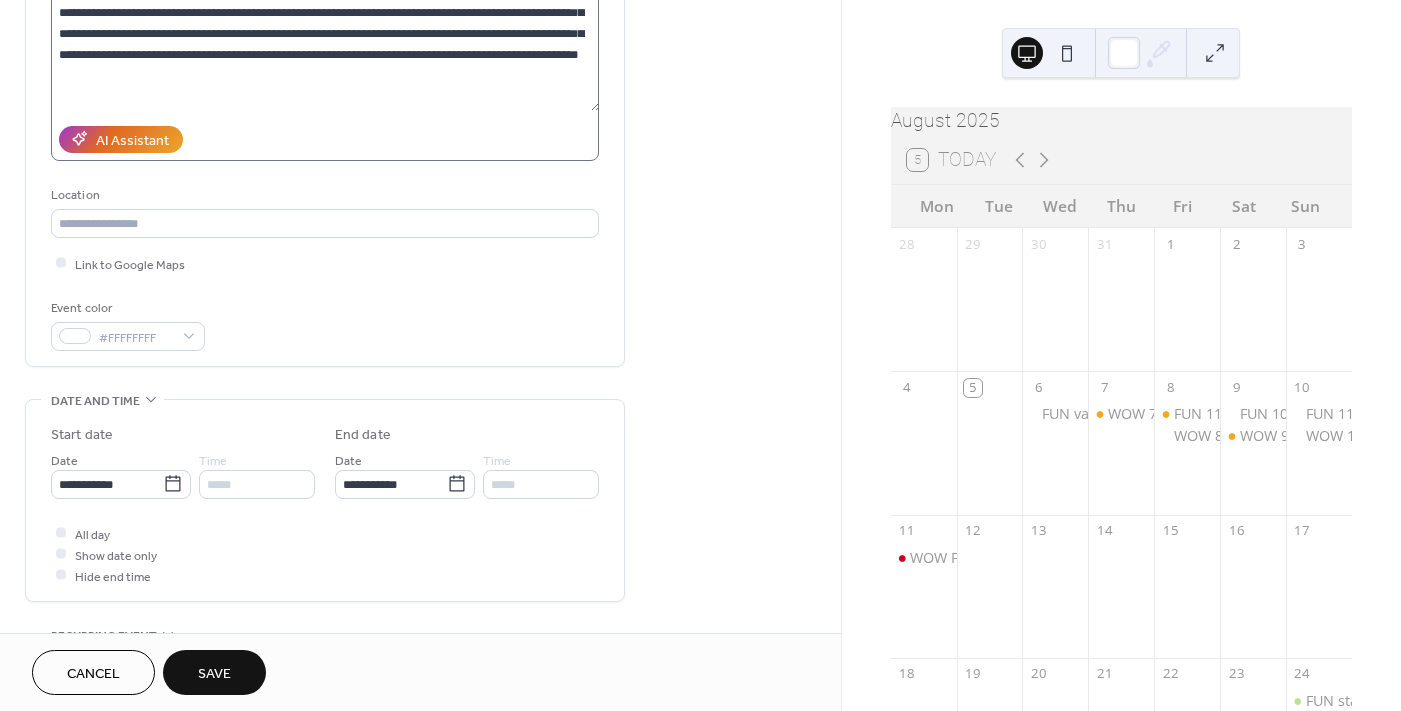 scroll, scrollTop: 300, scrollLeft: 0, axis: vertical 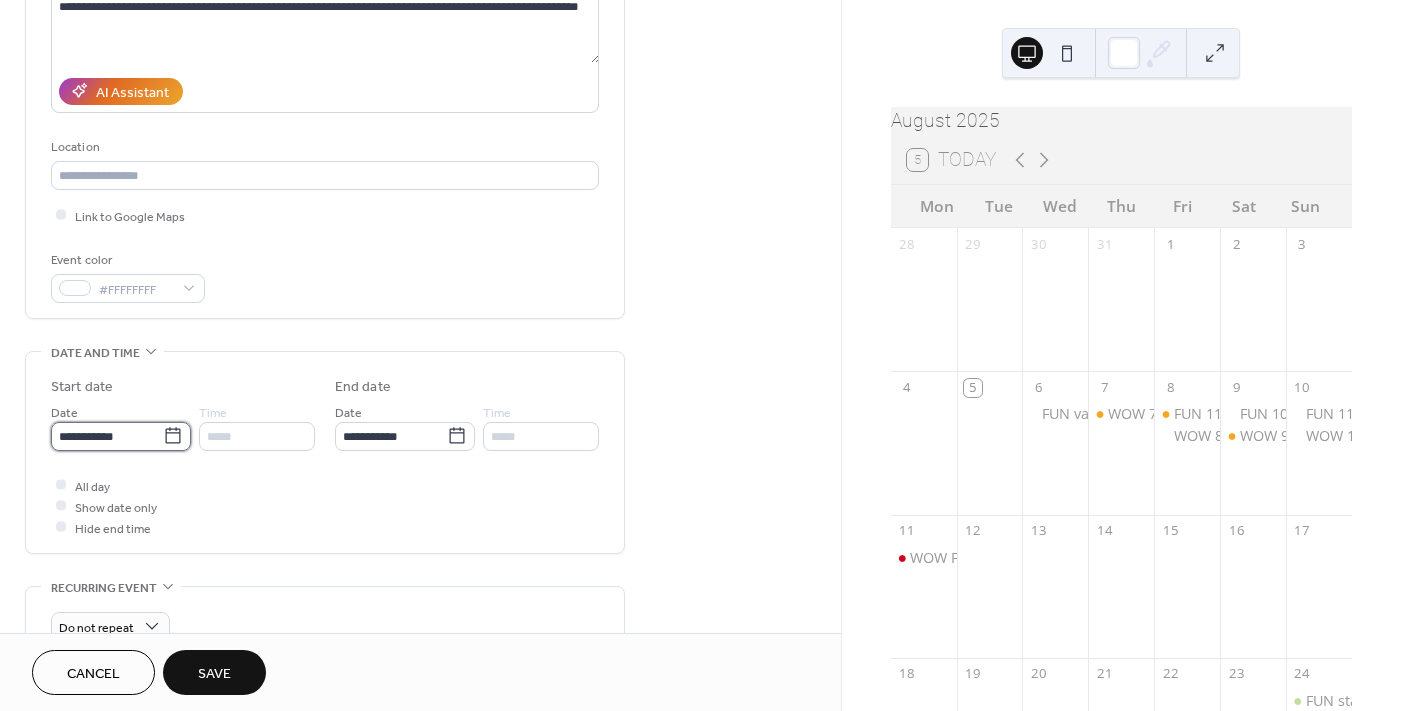 click on "**********" at bounding box center (107, 436) 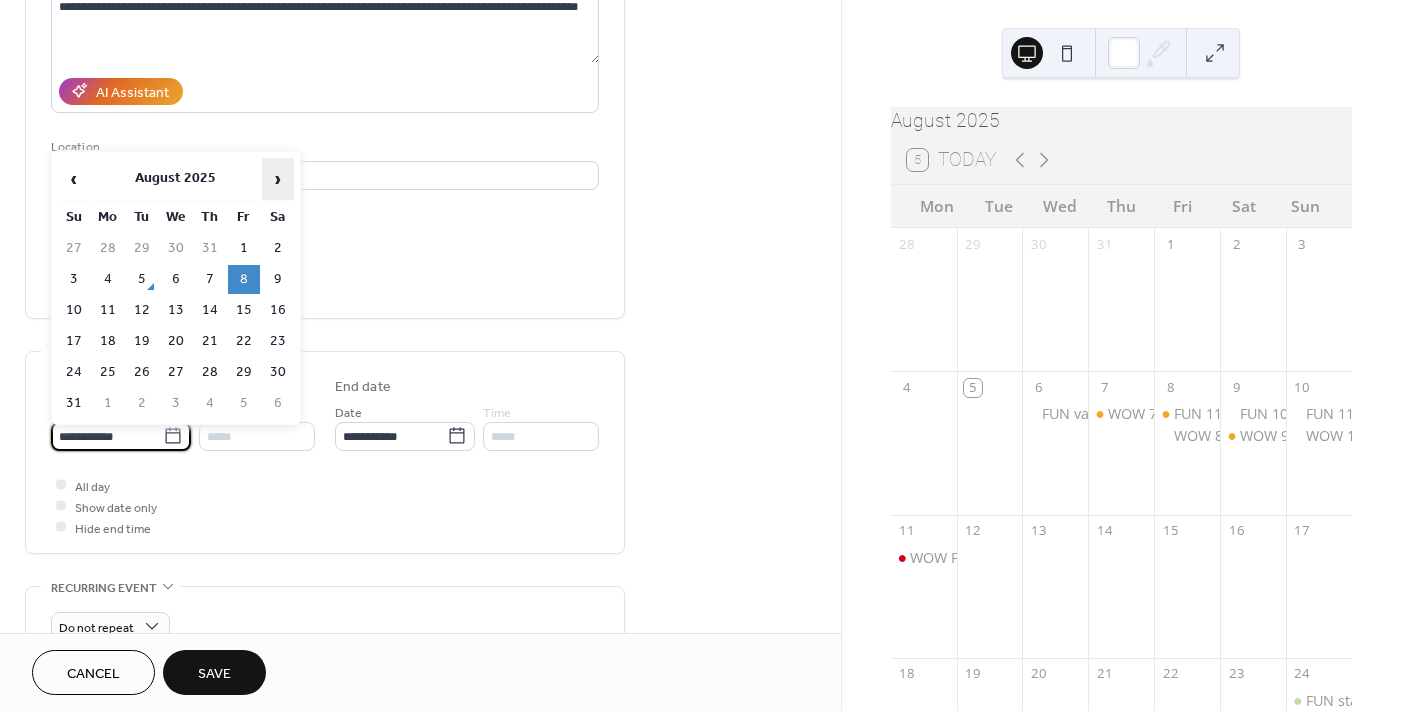 click on "›" at bounding box center [278, 179] 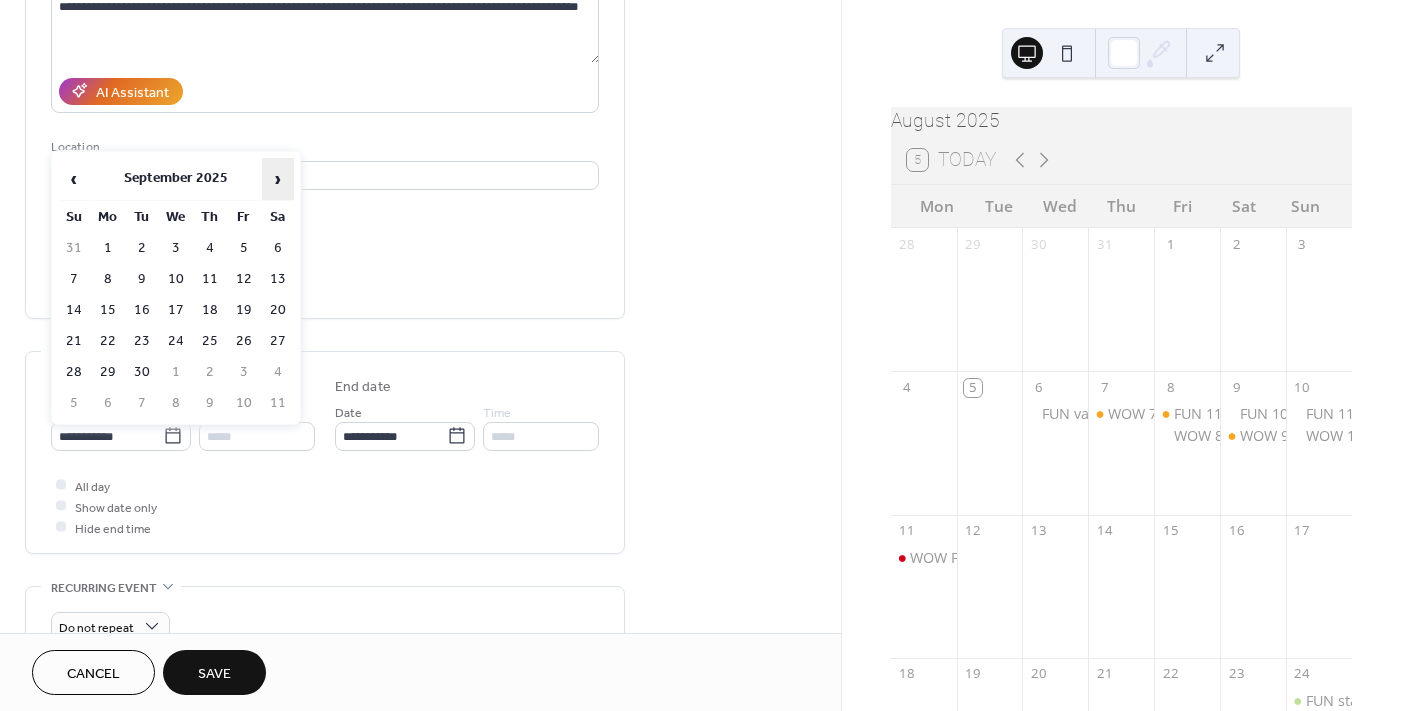 click on "›" at bounding box center [278, 179] 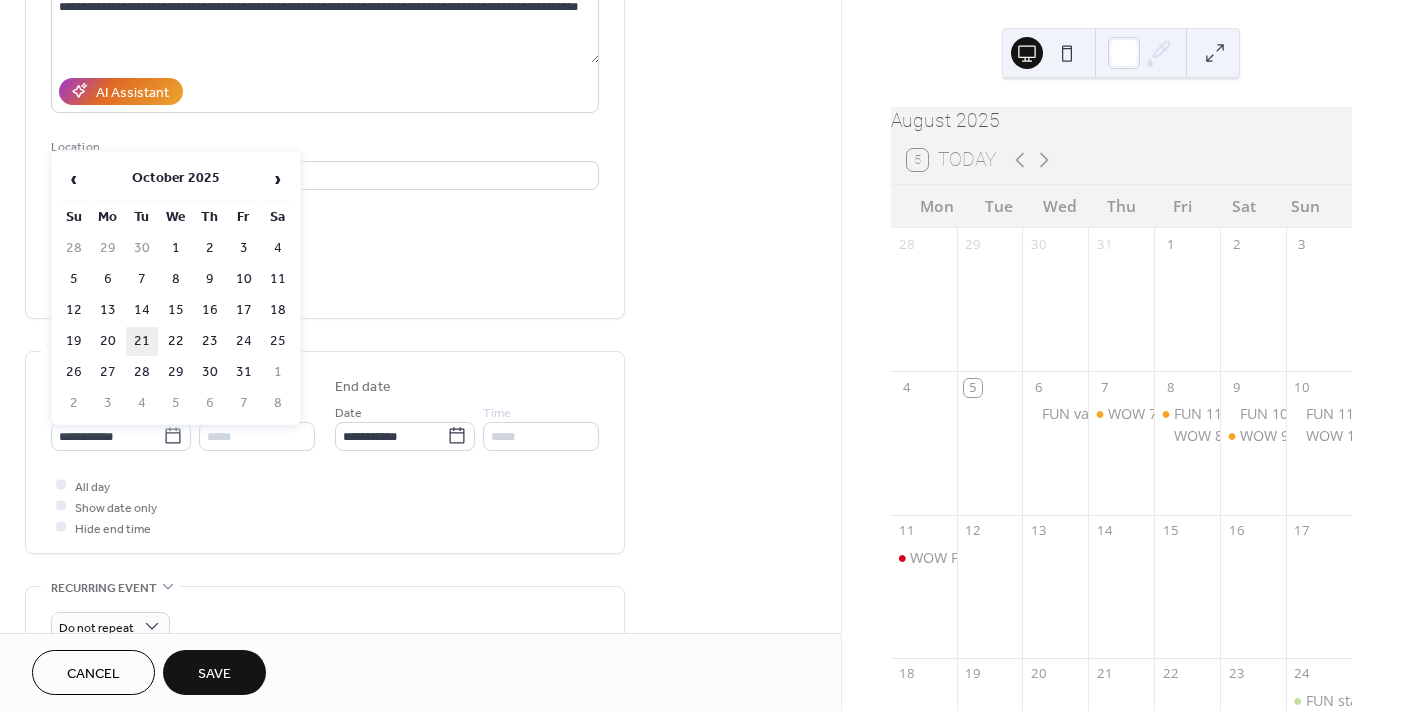 click on "21" at bounding box center (142, 341) 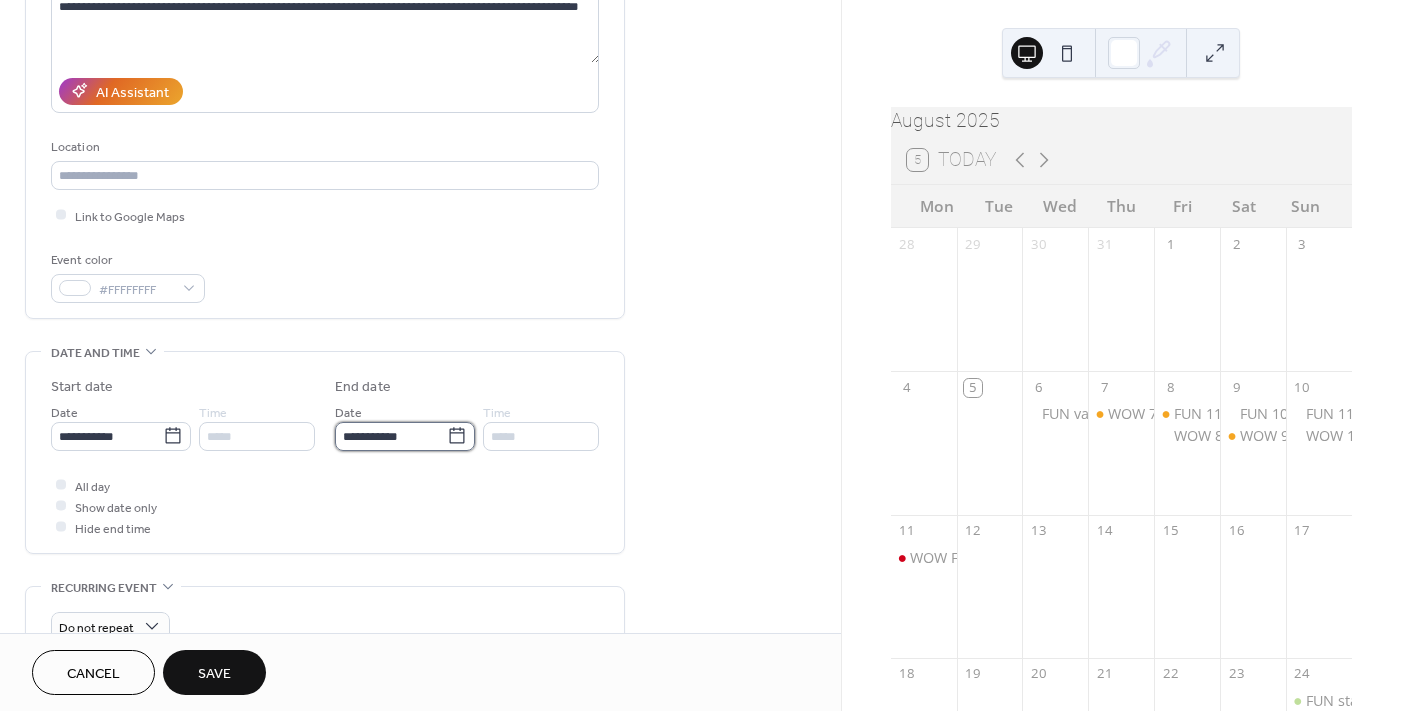 click on "**********" at bounding box center [391, 436] 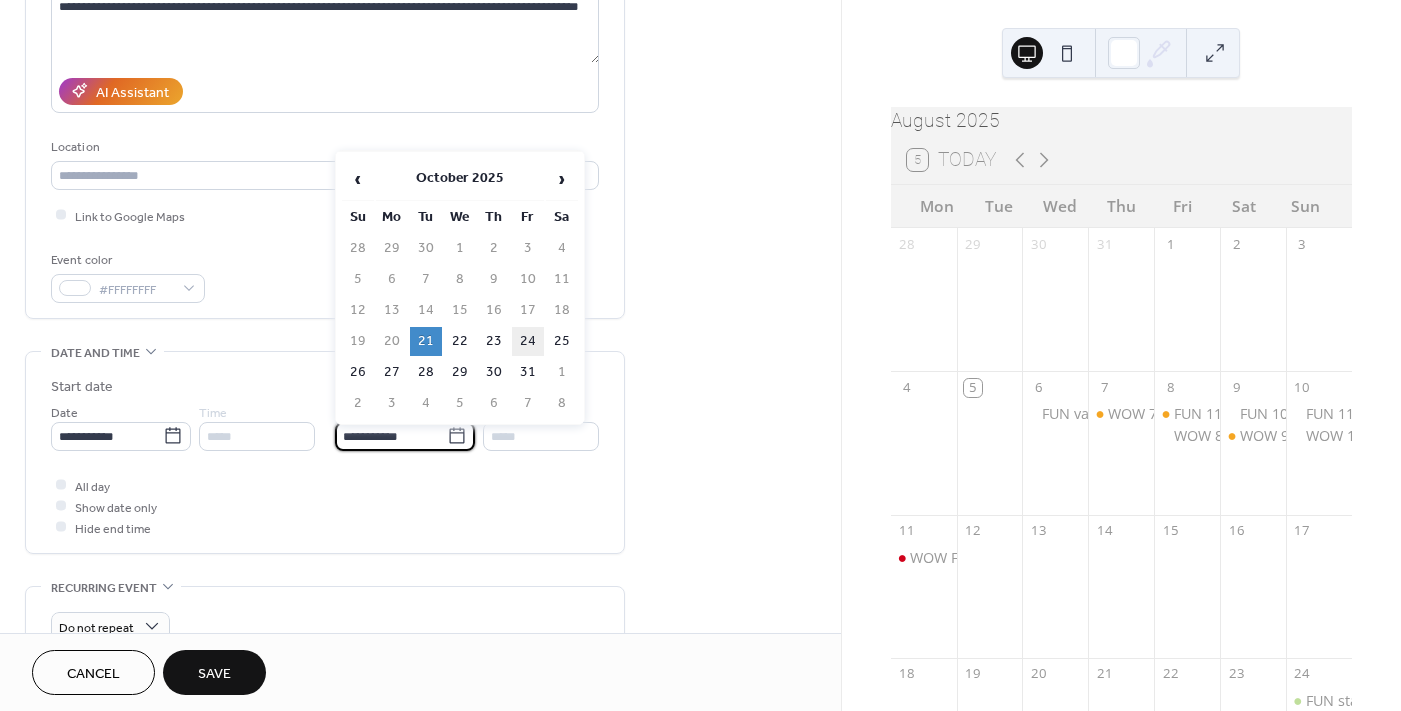click on "24" at bounding box center (528, 341) 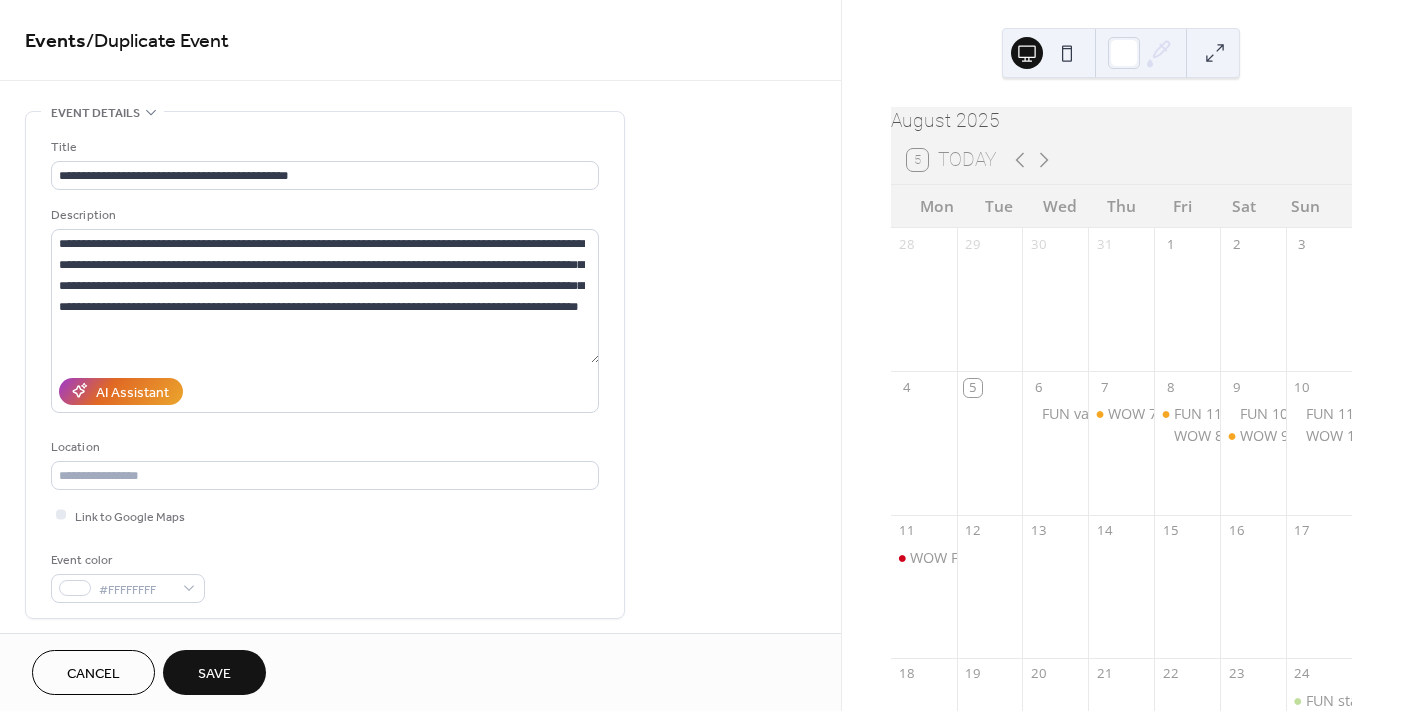 scroll, scrollTop: 500, scrollLeft: 0, axis: vertical 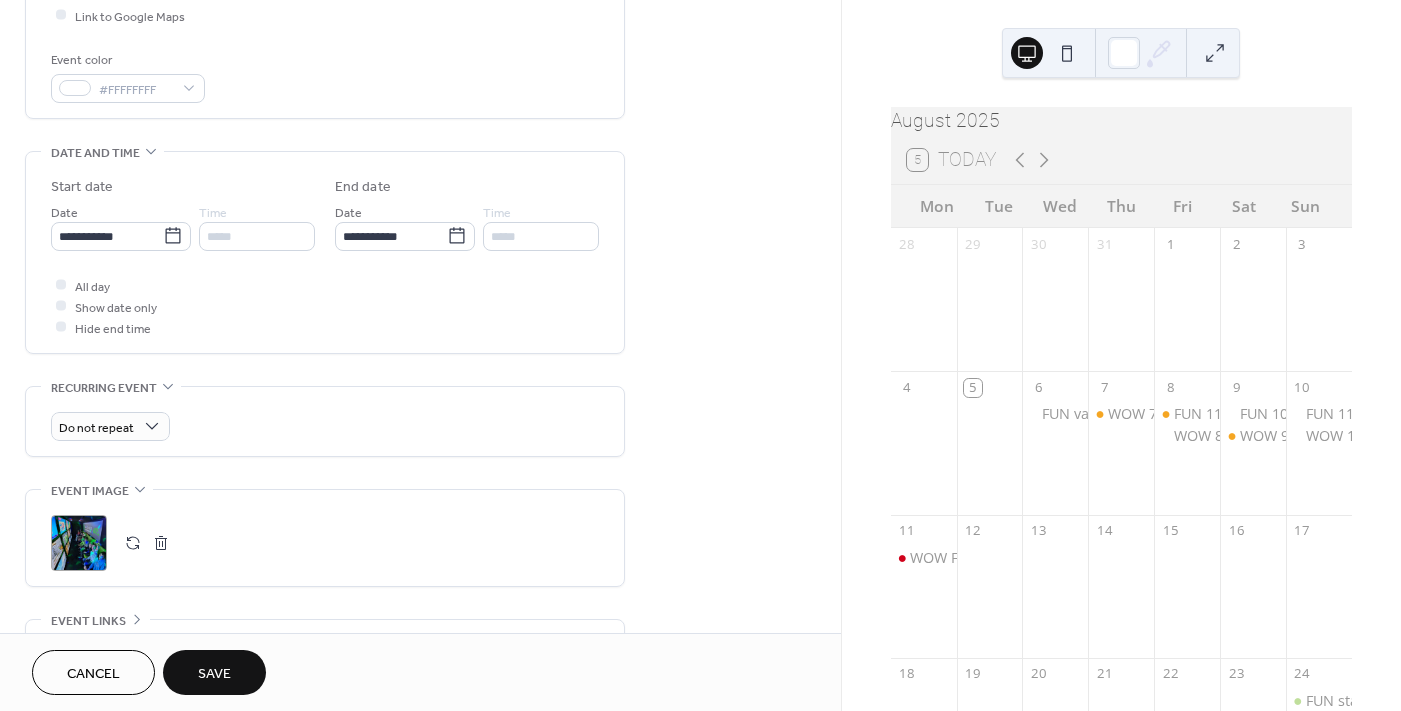 click on "Save" at bounding box center [214, 674] 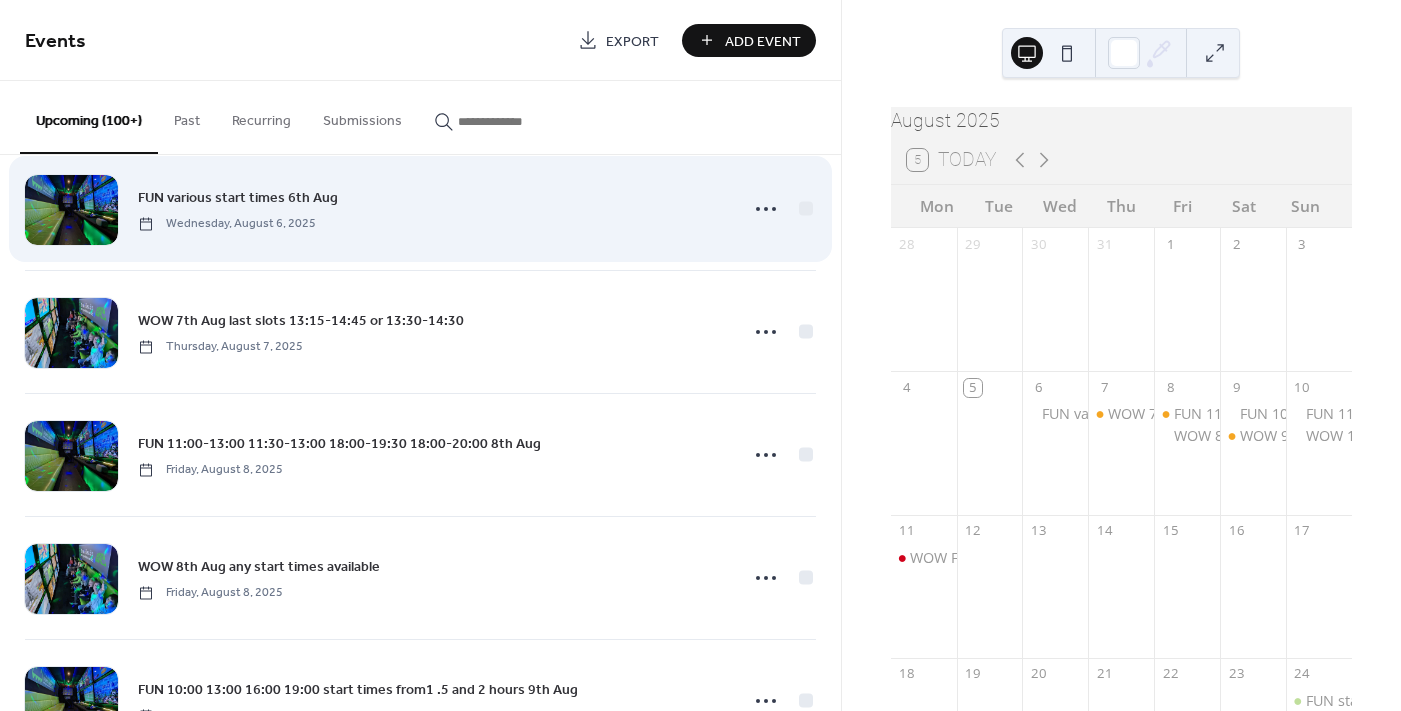scroll, scrollTop: 0, scrollLeft: 0, axis: both 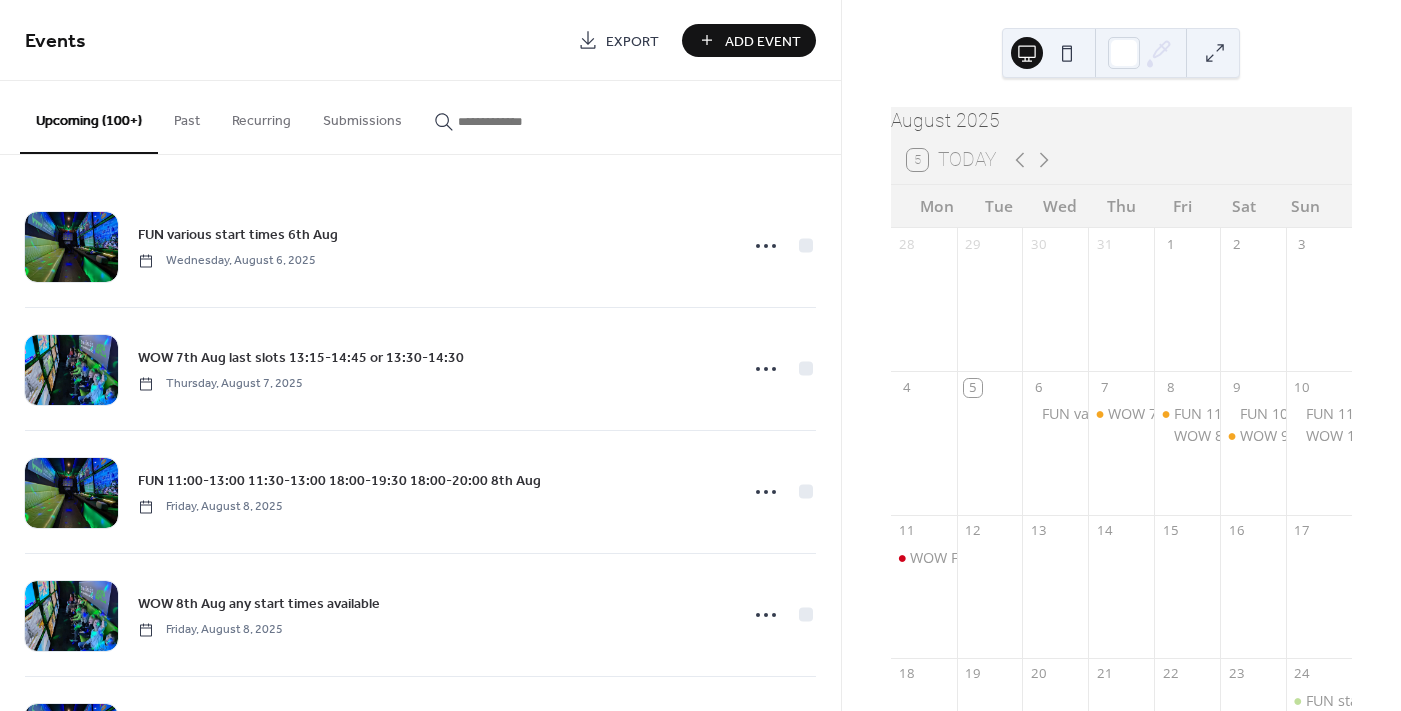 click at bounding box center [518, 121] 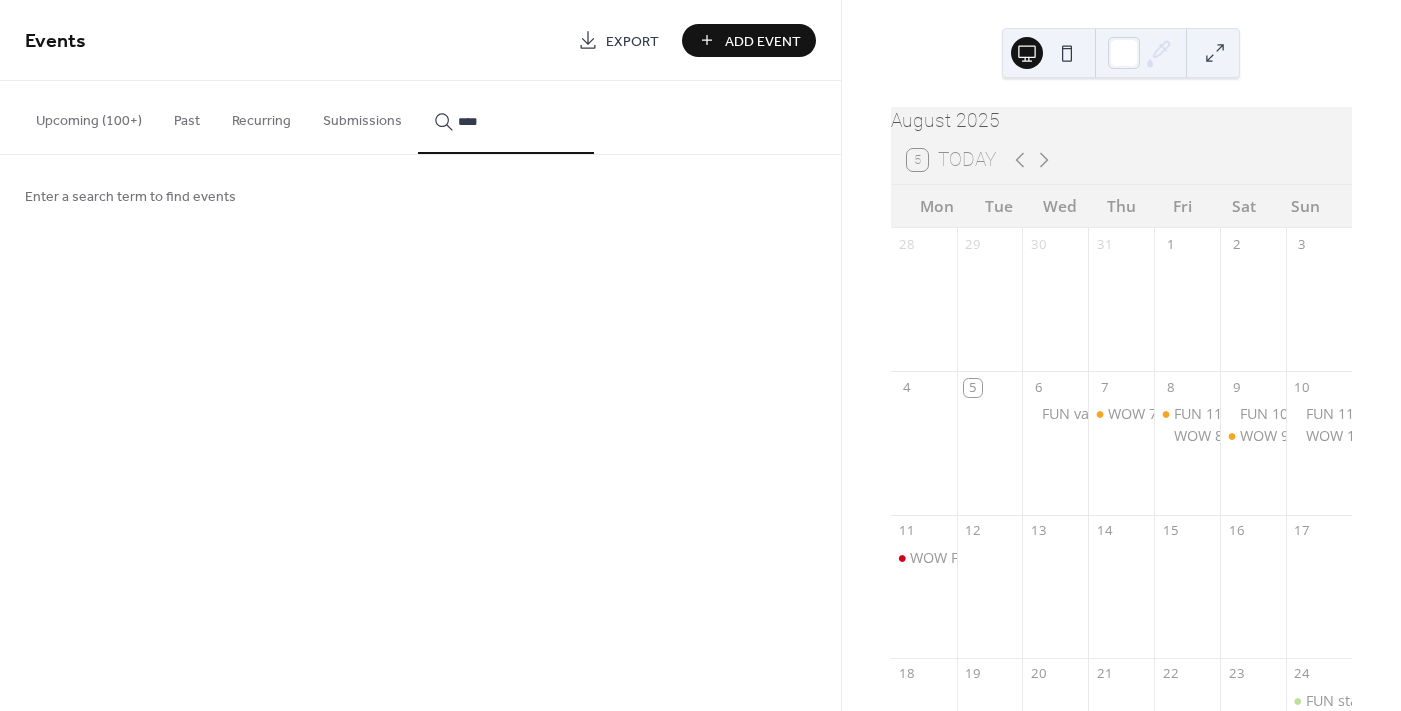 click on "***" at bounding box center (506, 117) 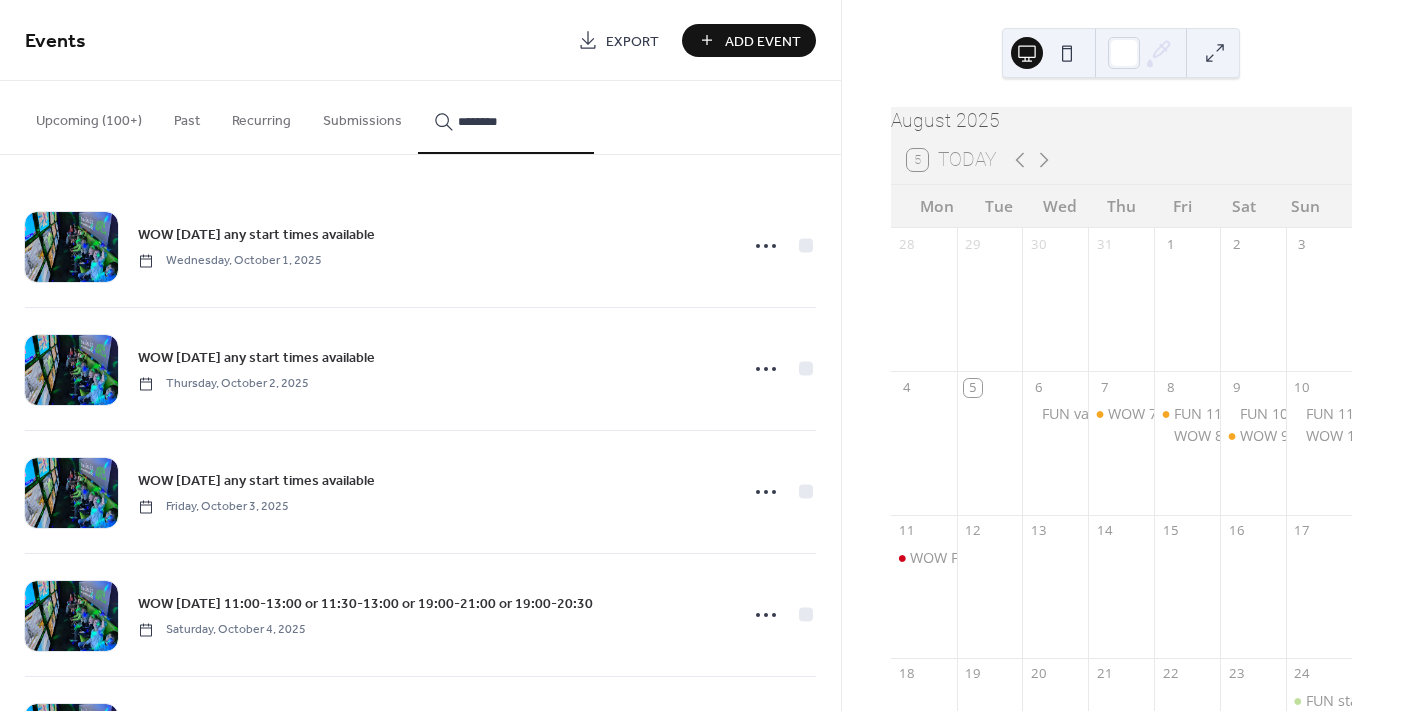 click on "*******" at bounding box center (506, 117) 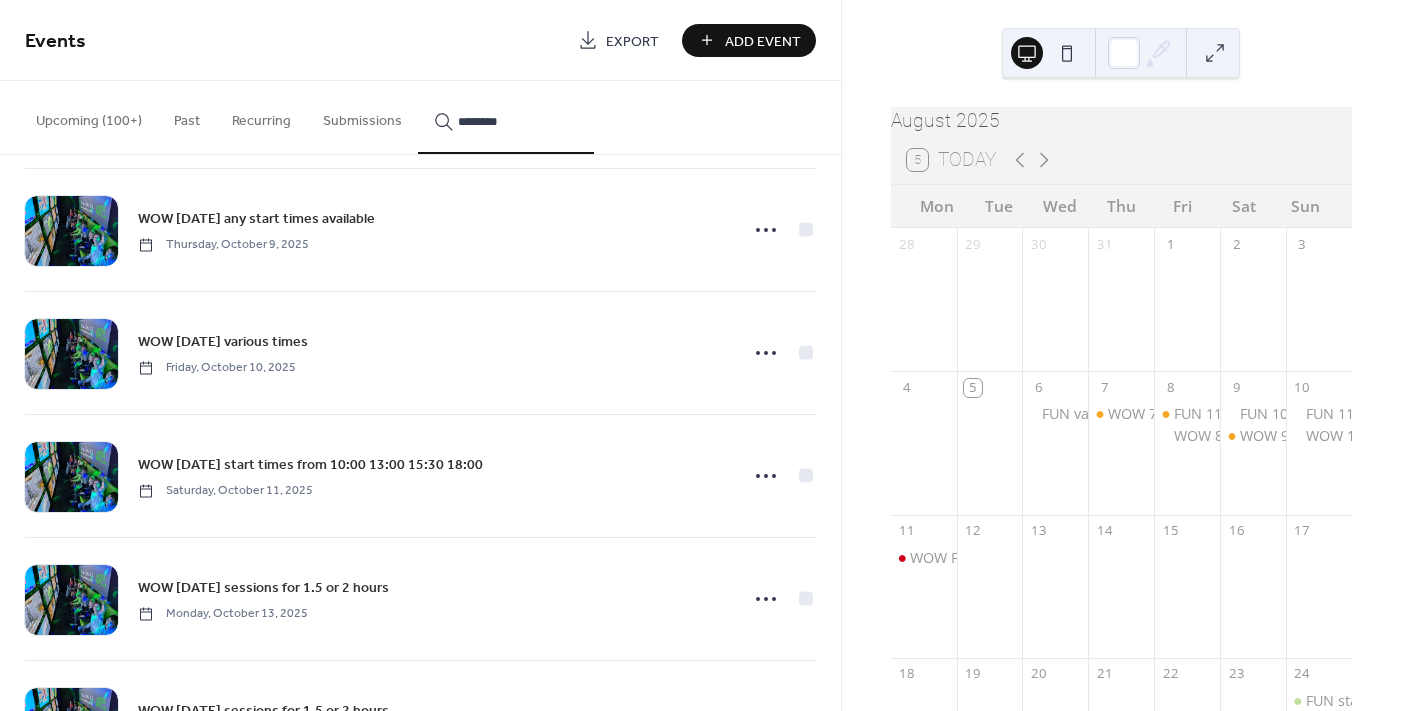 scroll, scrollTop: 1099, scrollLeft: 0, axis: vertical 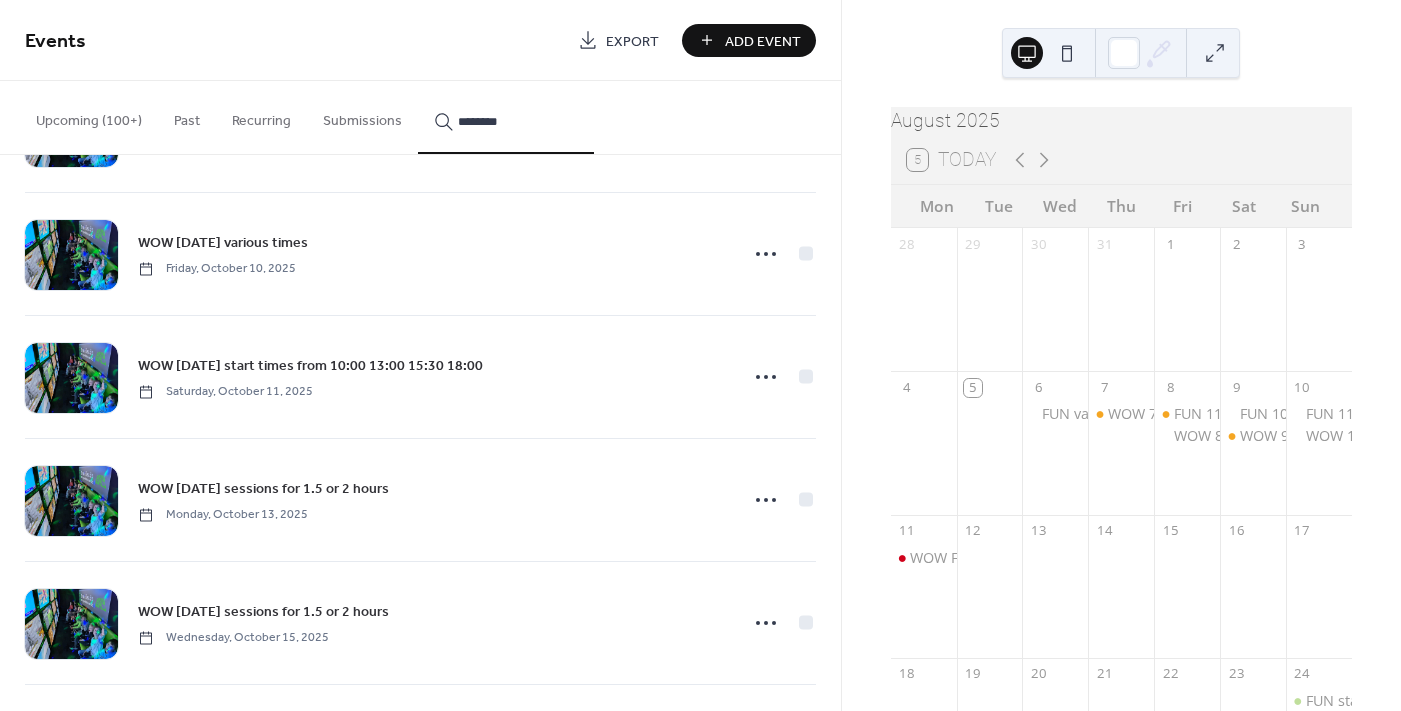 click 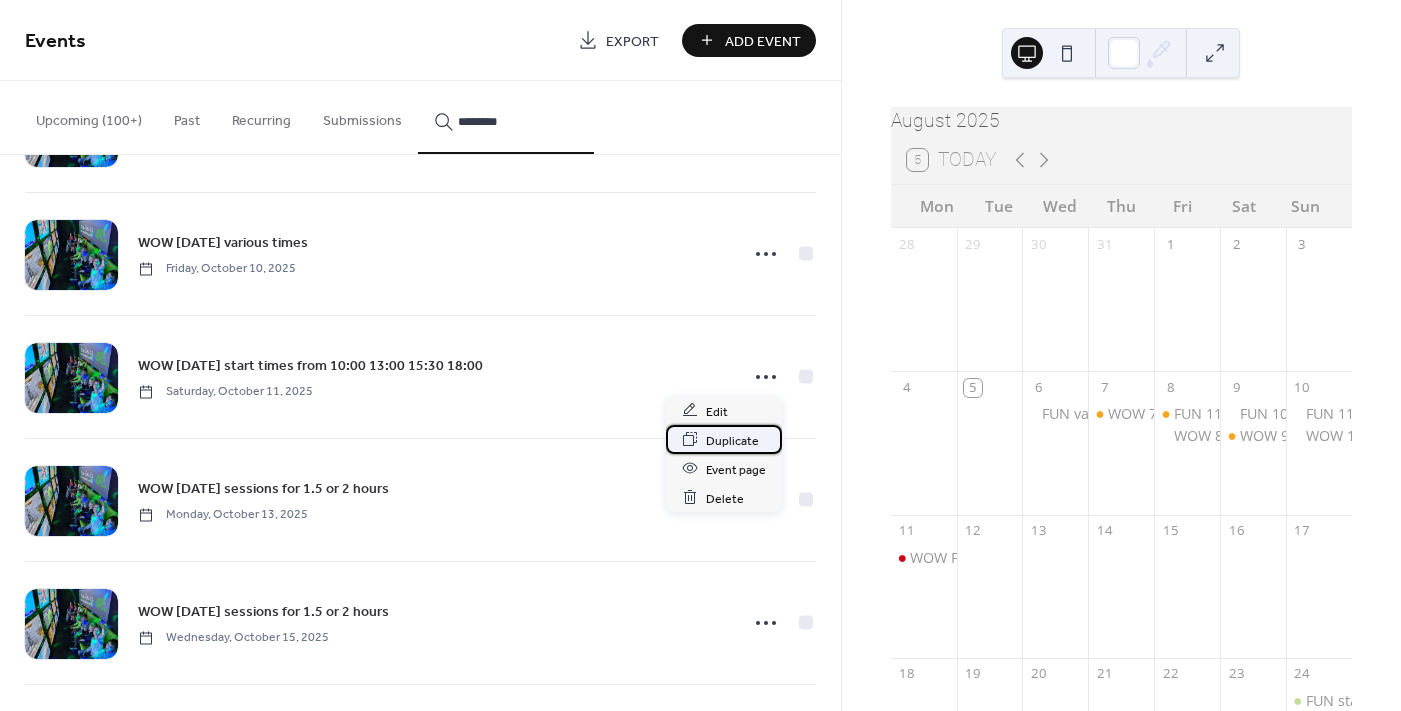 click on "Duplicate" at bounding box center [732, 440] 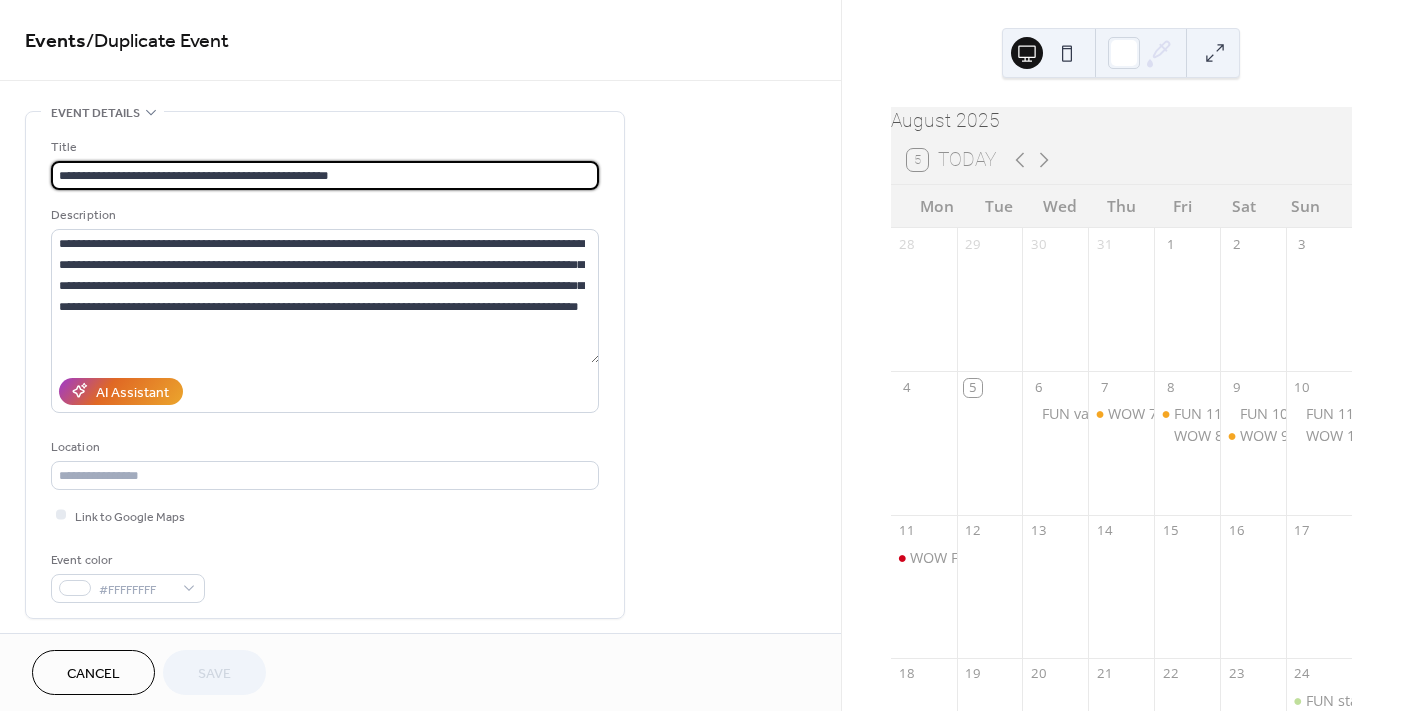 click on "**********" at bounding box center [325, 175] 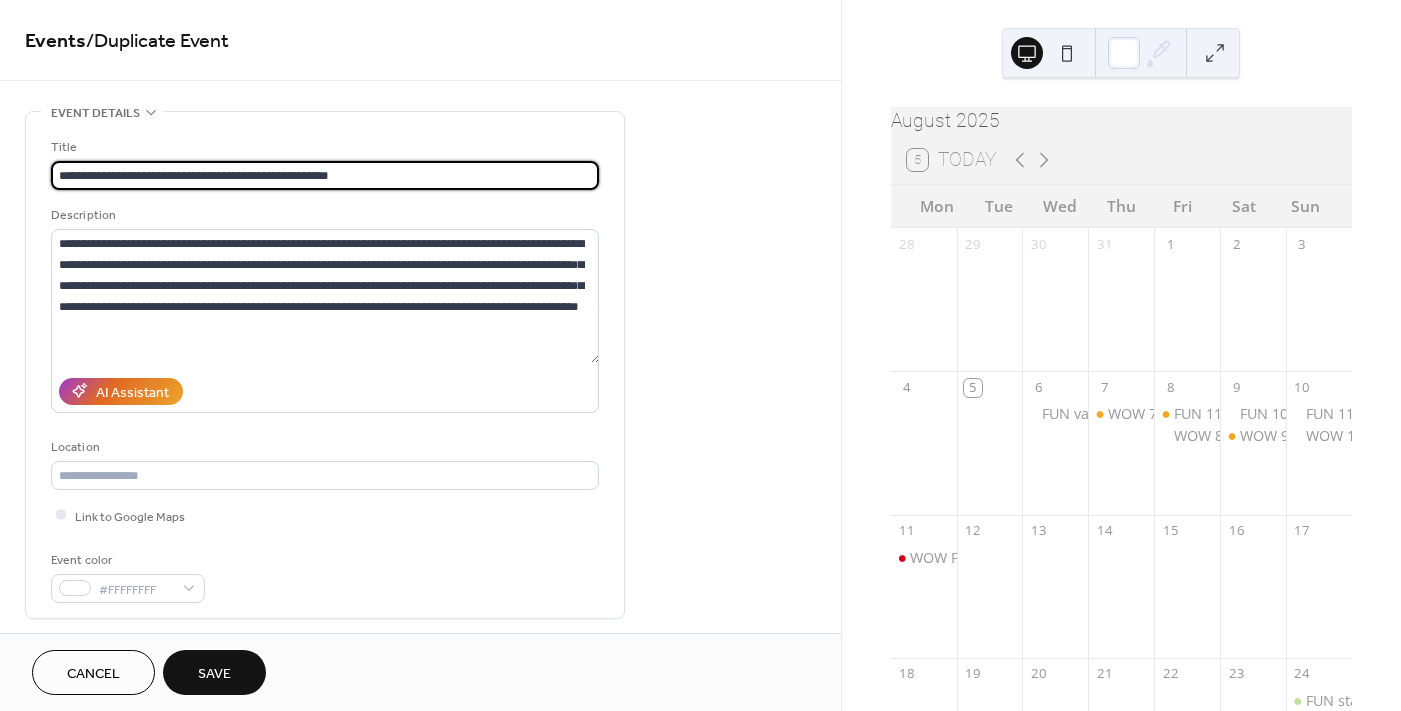 click on "**********" at bounding box center (325, 175) 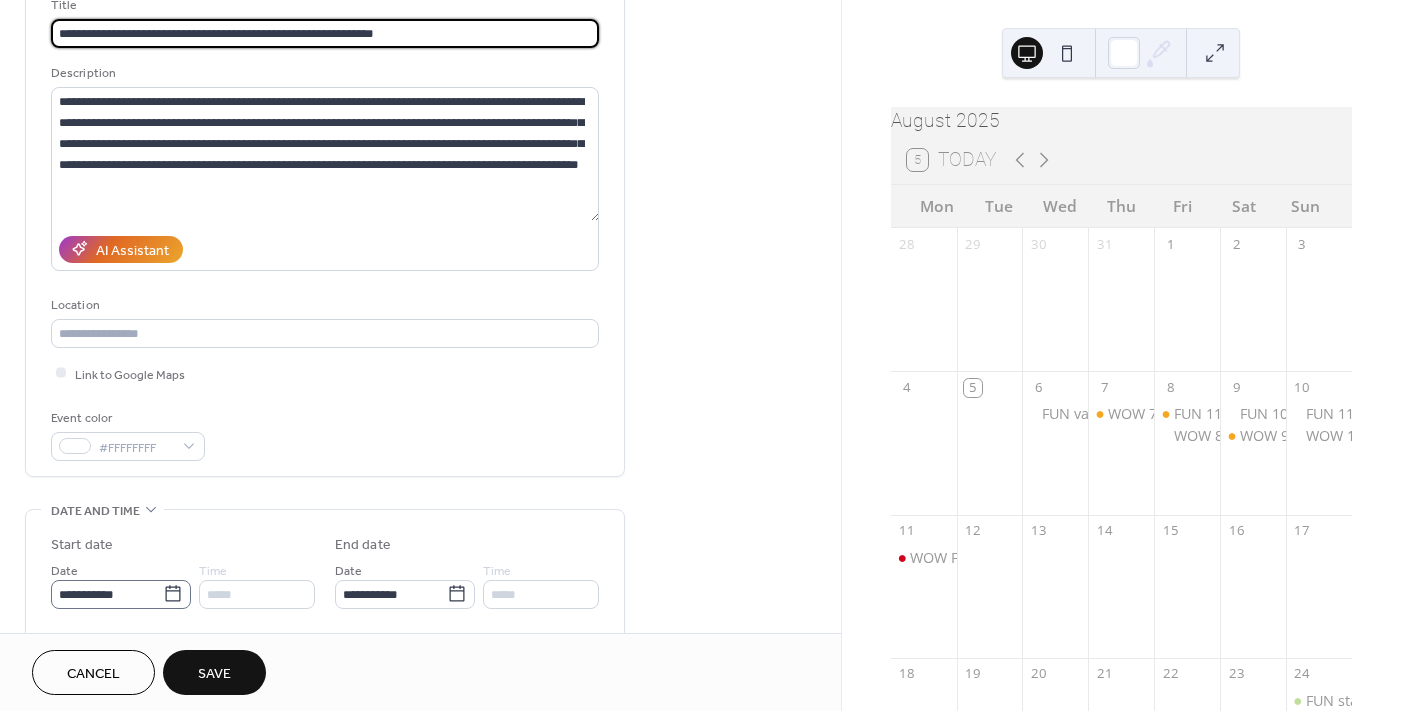 scroll, scrollTop: 199, scrollLeft: 0, axis: vertical 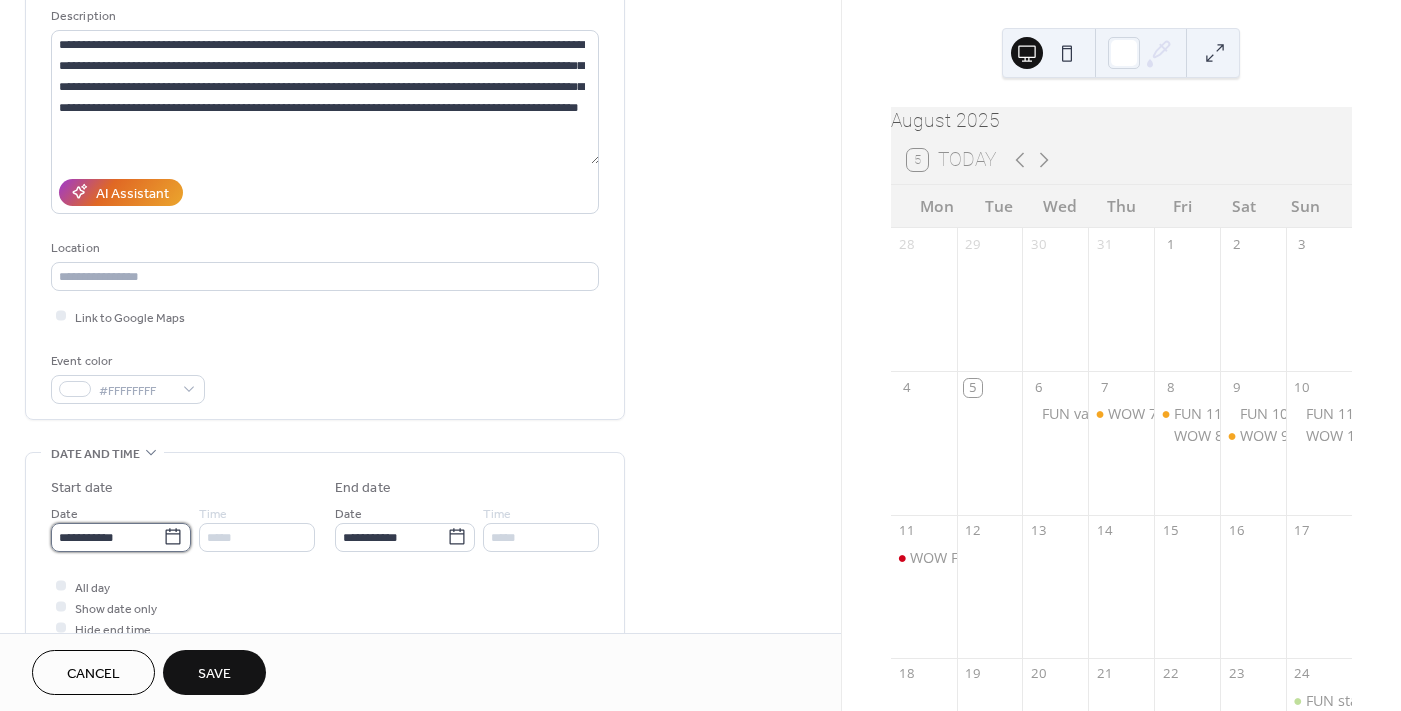click on "**********" at bounding box center [107, 537] 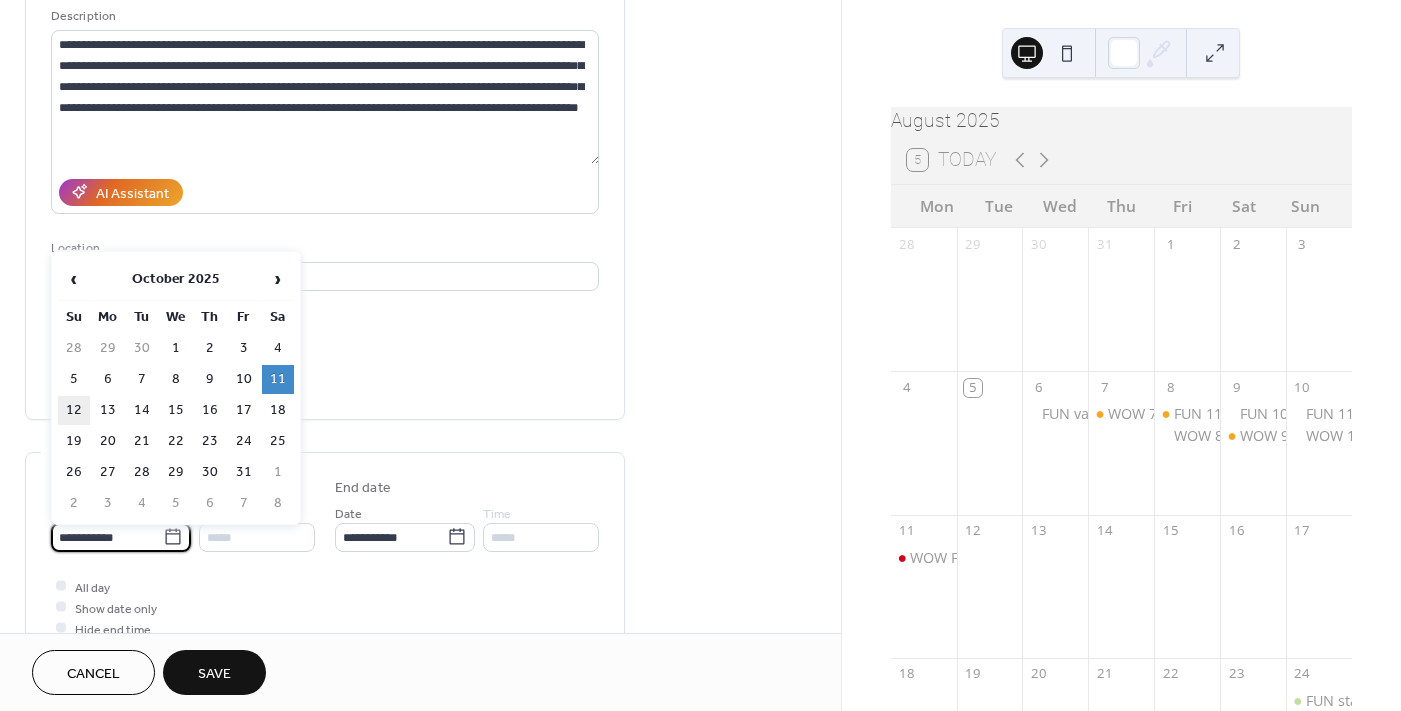 click on "12" at bounding box center [74, 410] 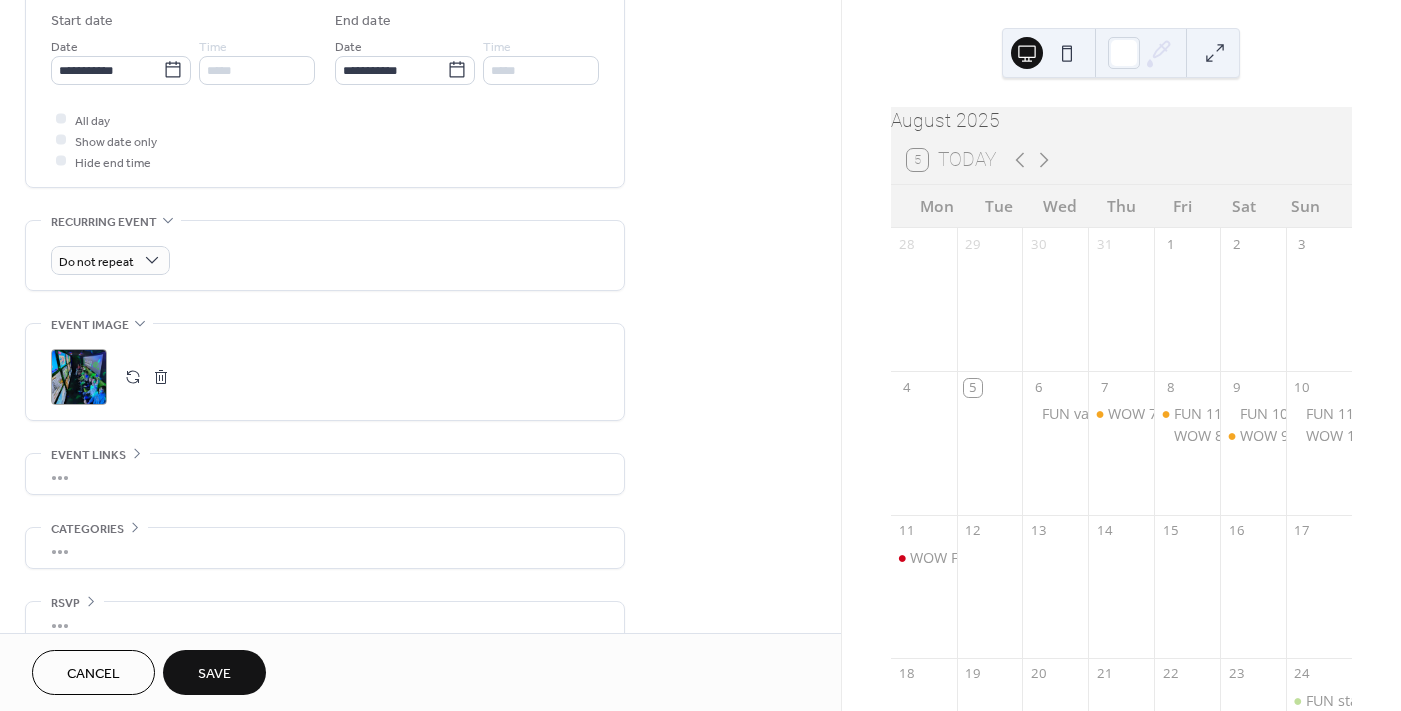 scroll, scrollTop: 691, scrollLeft: 0, axis: vertical 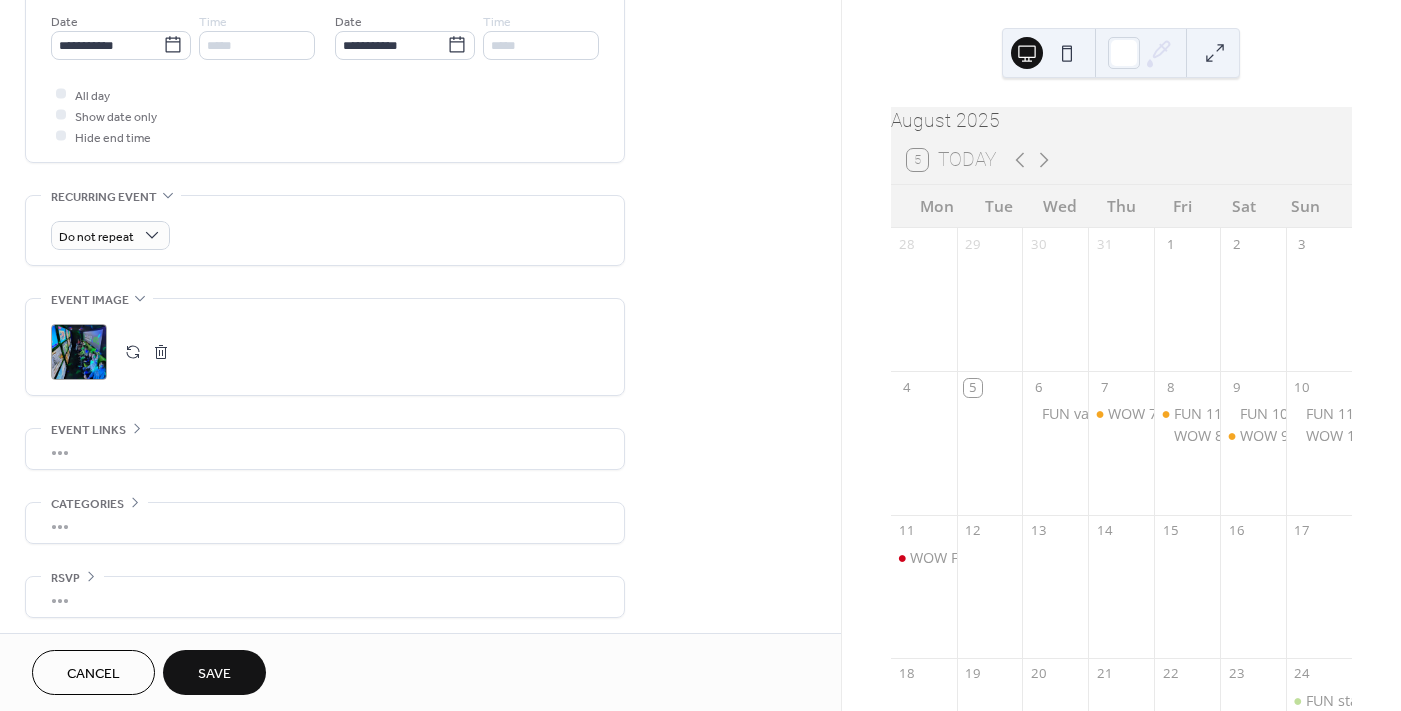 click on "Save" at bounding box center [214, 674] 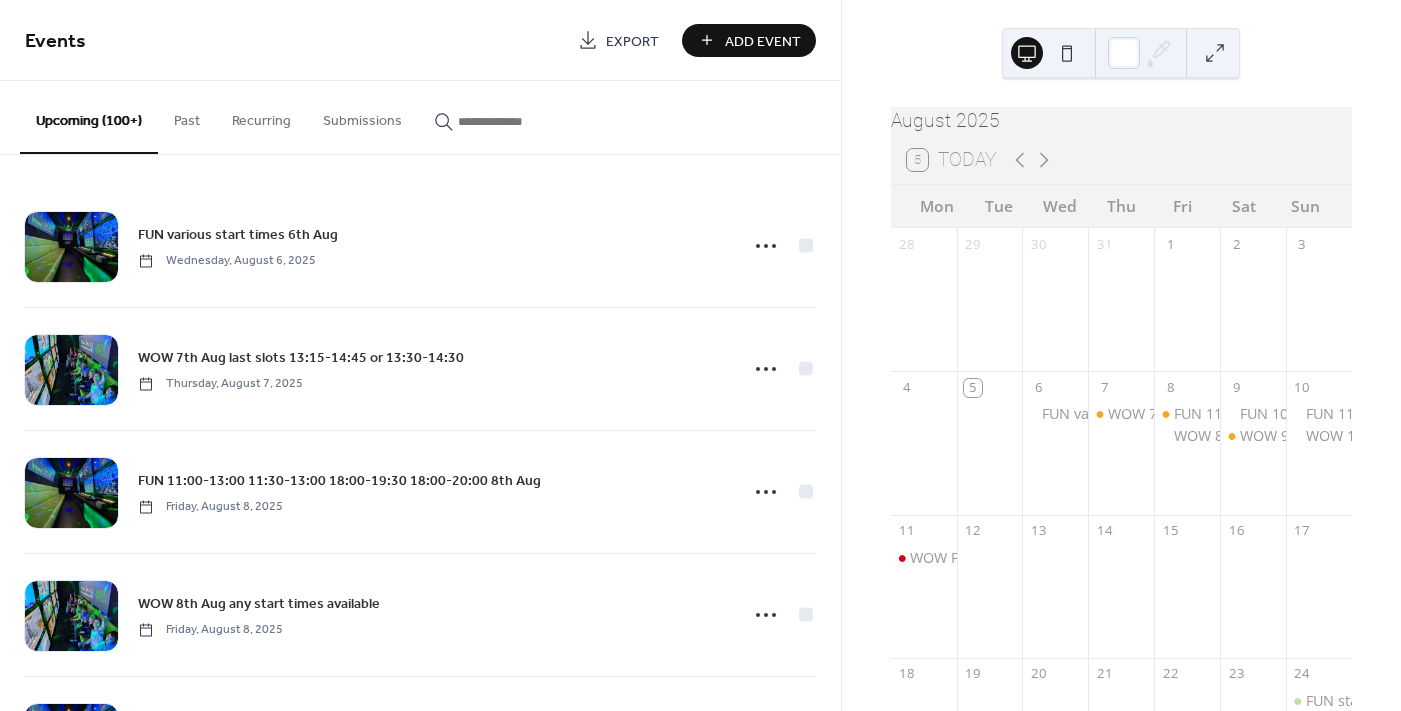 click at bounding box center (518, 121) 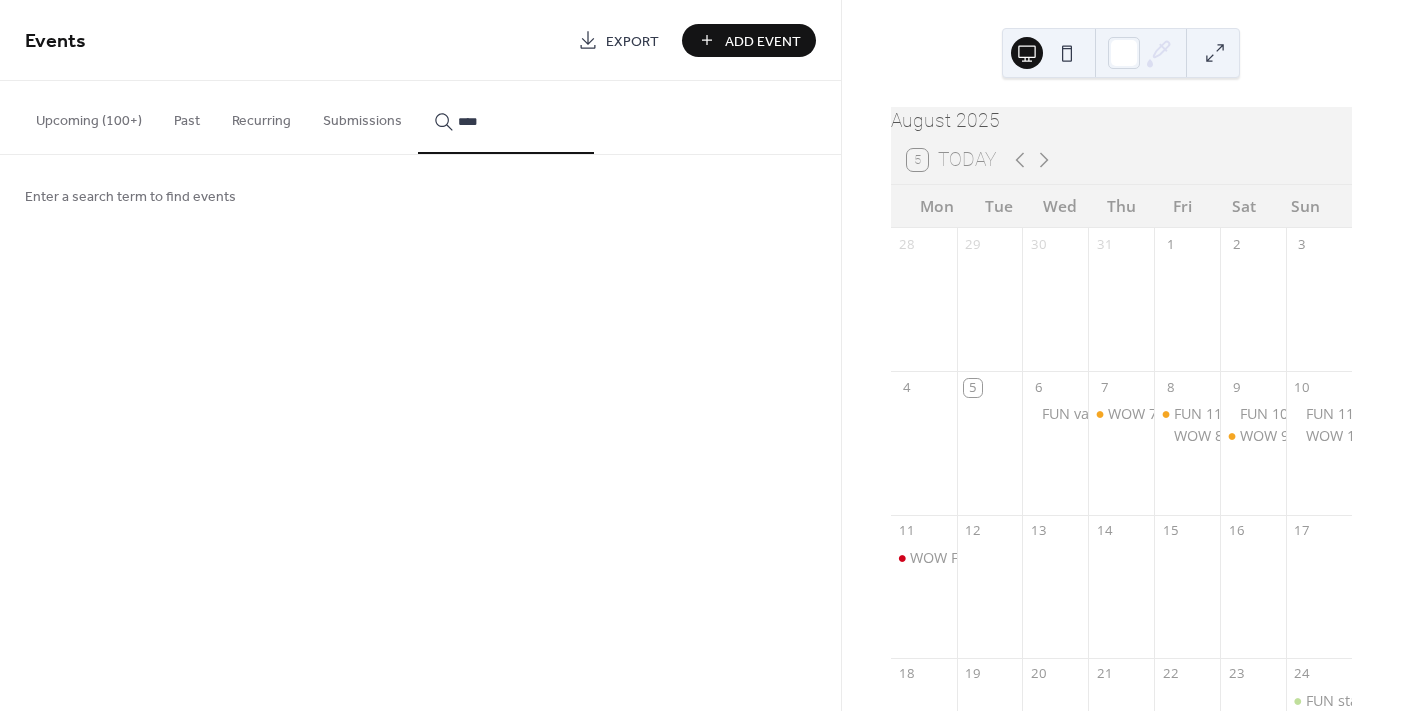 click on "***" at bounding box center (506, 117) 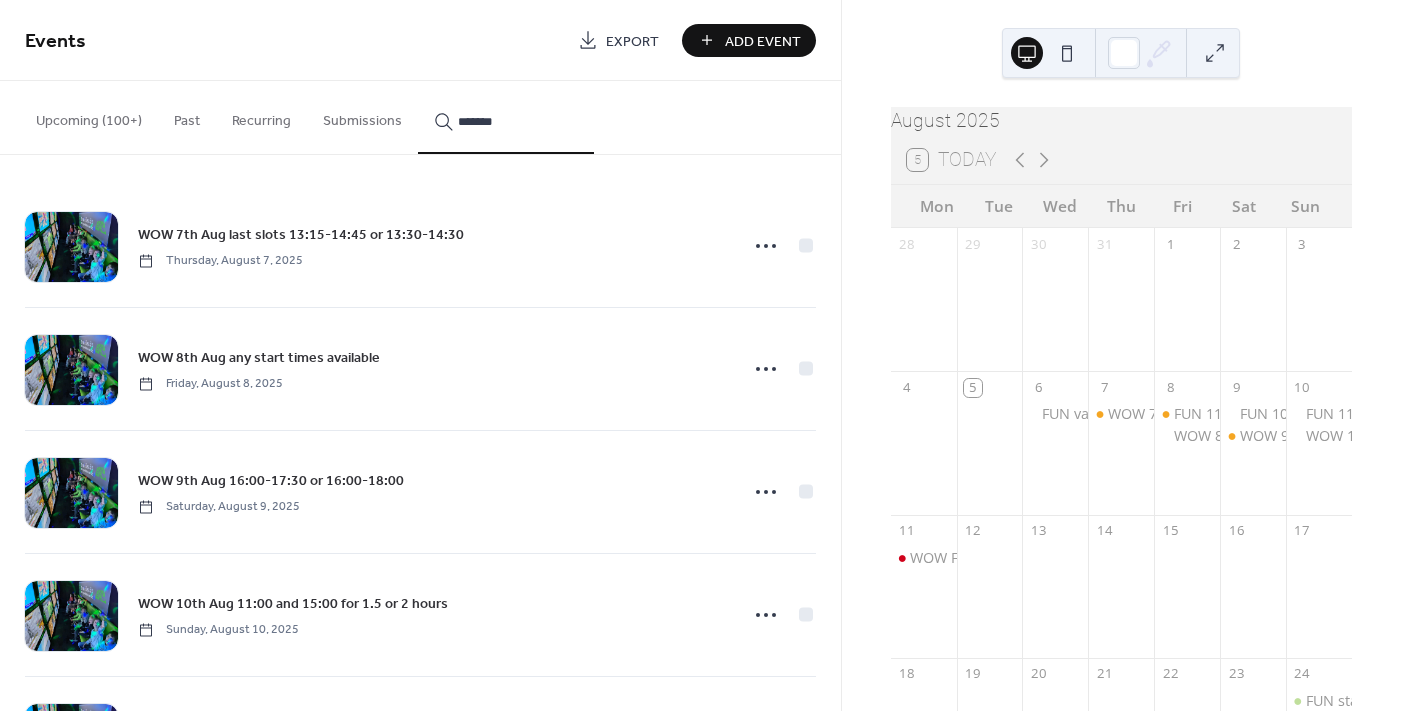 click on "*******" at bounding box center [518, 121] 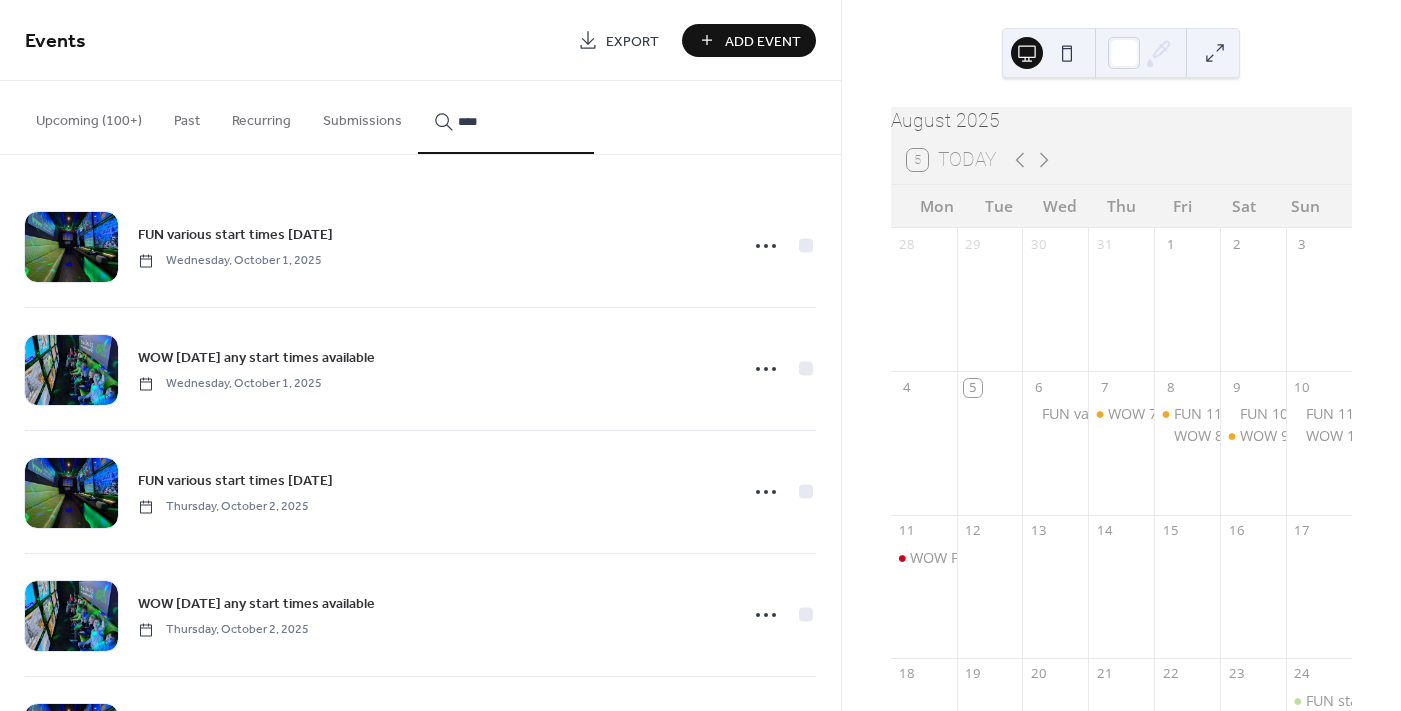 click on "***" at bounding box center [506, 117] 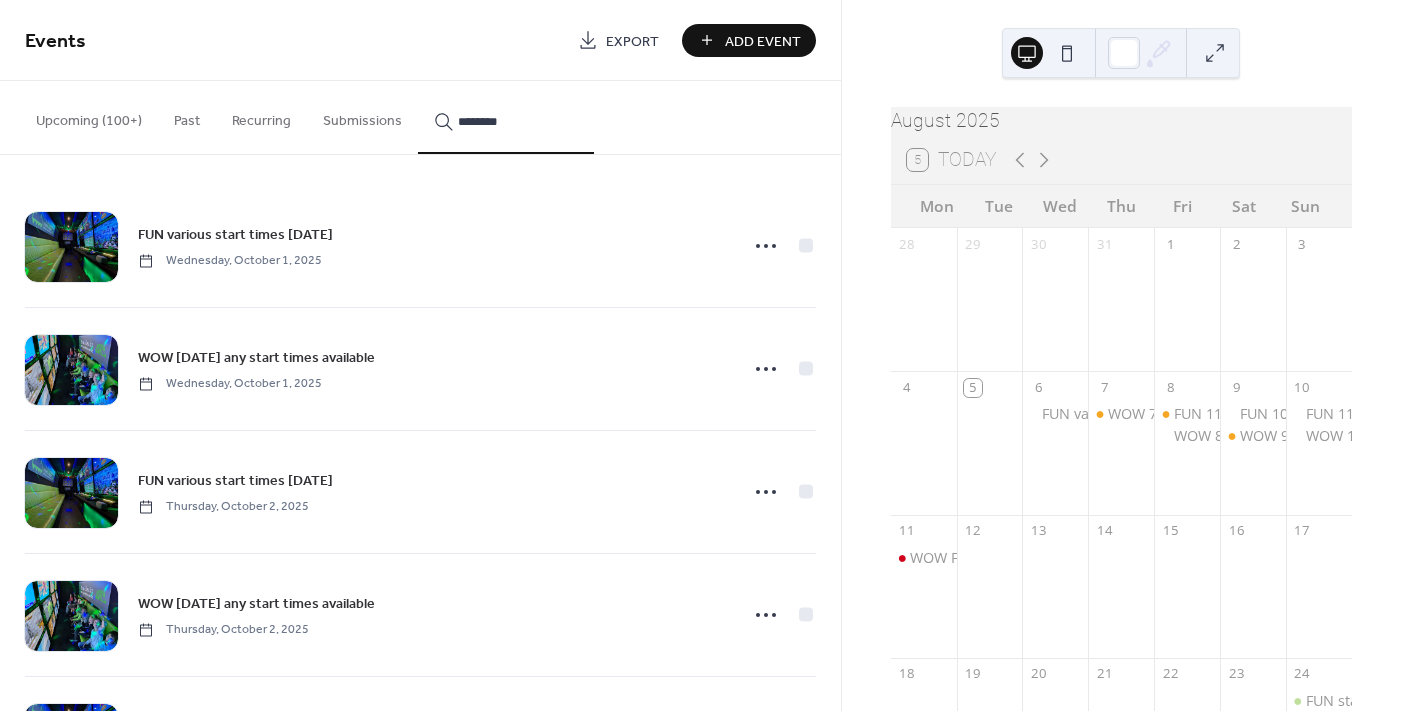click on "*******" at bounding box center [506, 117] 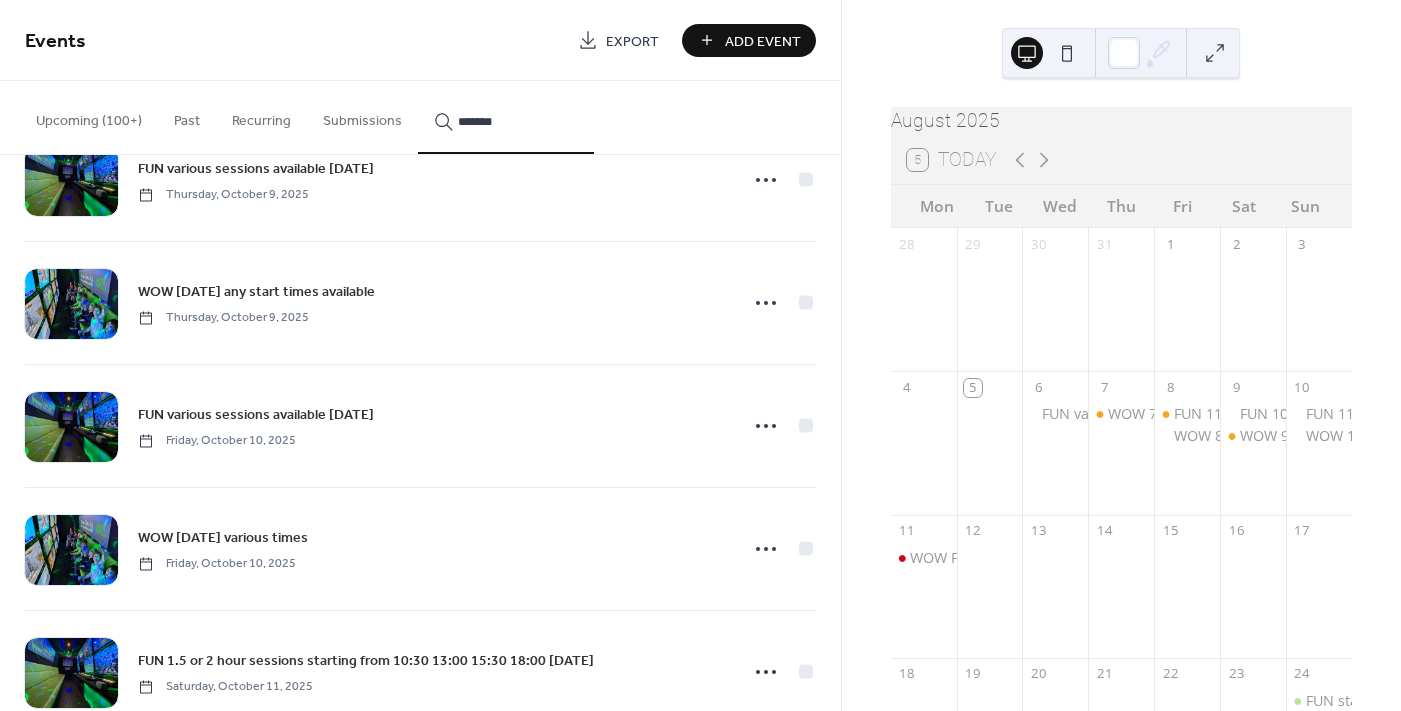 scroll, scrollTop: 2099, scrollLeft: 0, axis: vertical 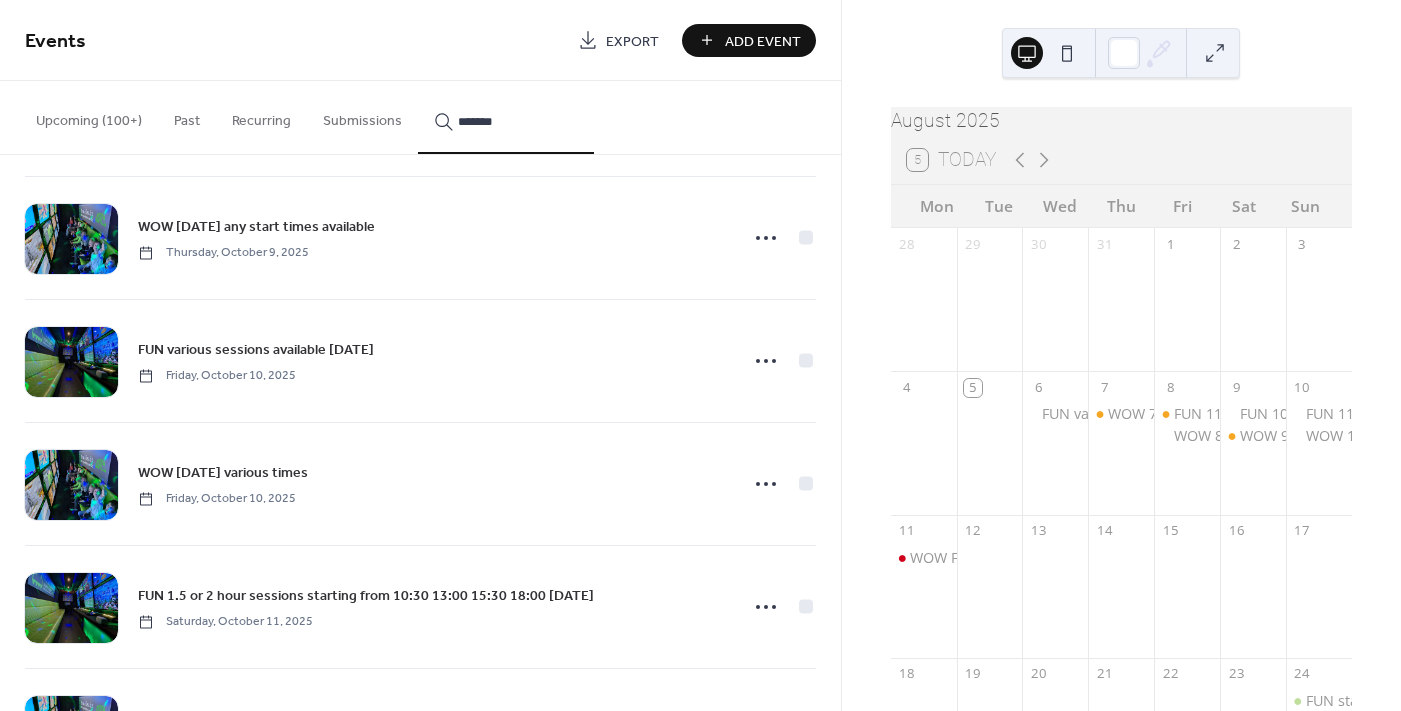 drag, startPoint x: 513, startPoint y: 117, endPoint x: 449, endPoint y: 119, distance: 64.03124 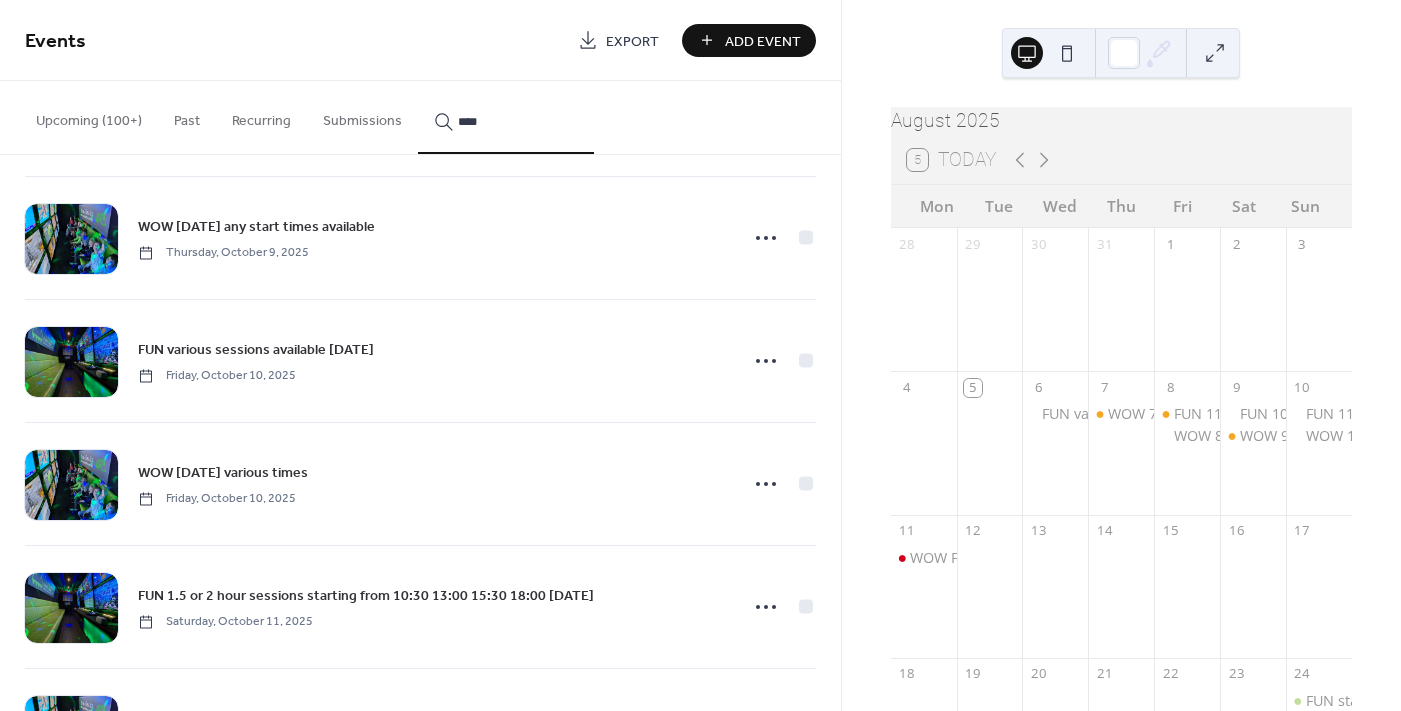 click on "***" at bounding box center (506, 117) 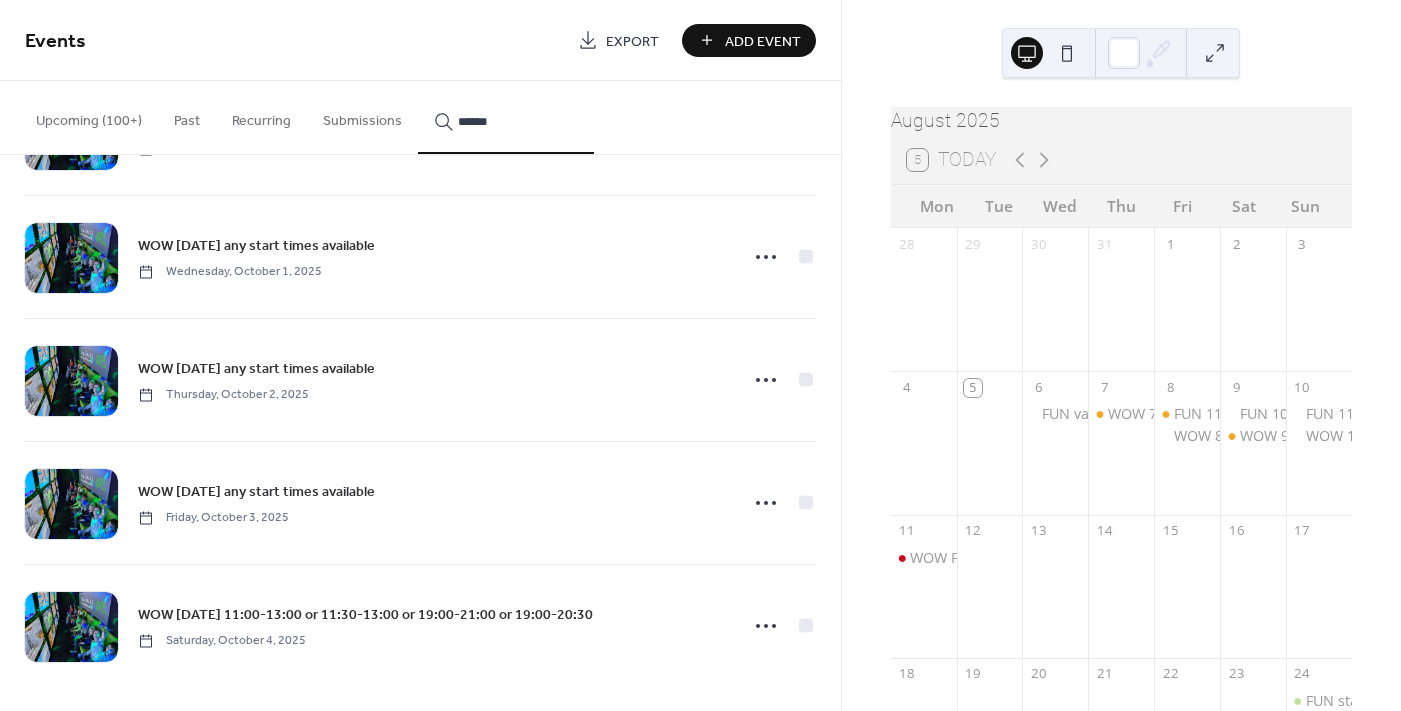 scroll, scrollTop: 0, scrollLeft: 0, axis: both 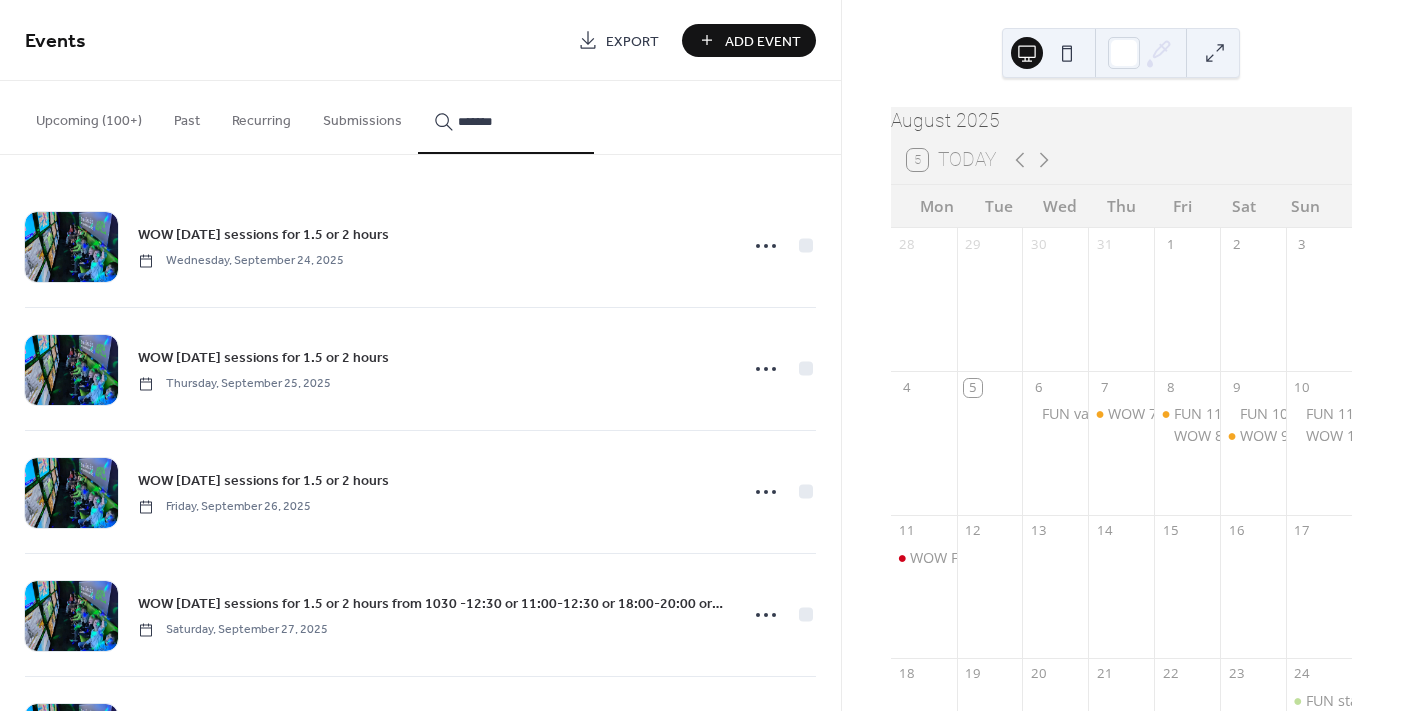 drag, startPoint x: 516, startPoint y: 121, endPoint x: 420, endPoint y: 123, distance: 96.02083 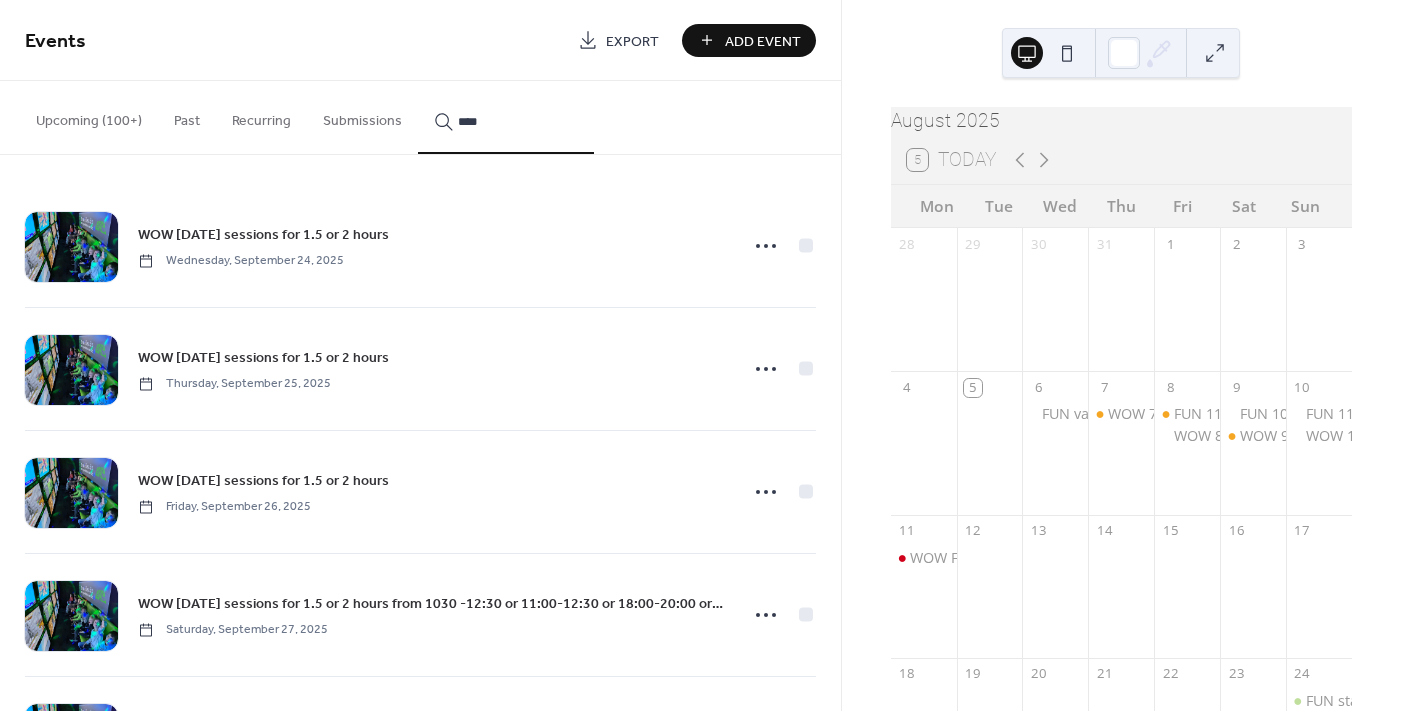 click on "***" at bounding box center (506, 117) 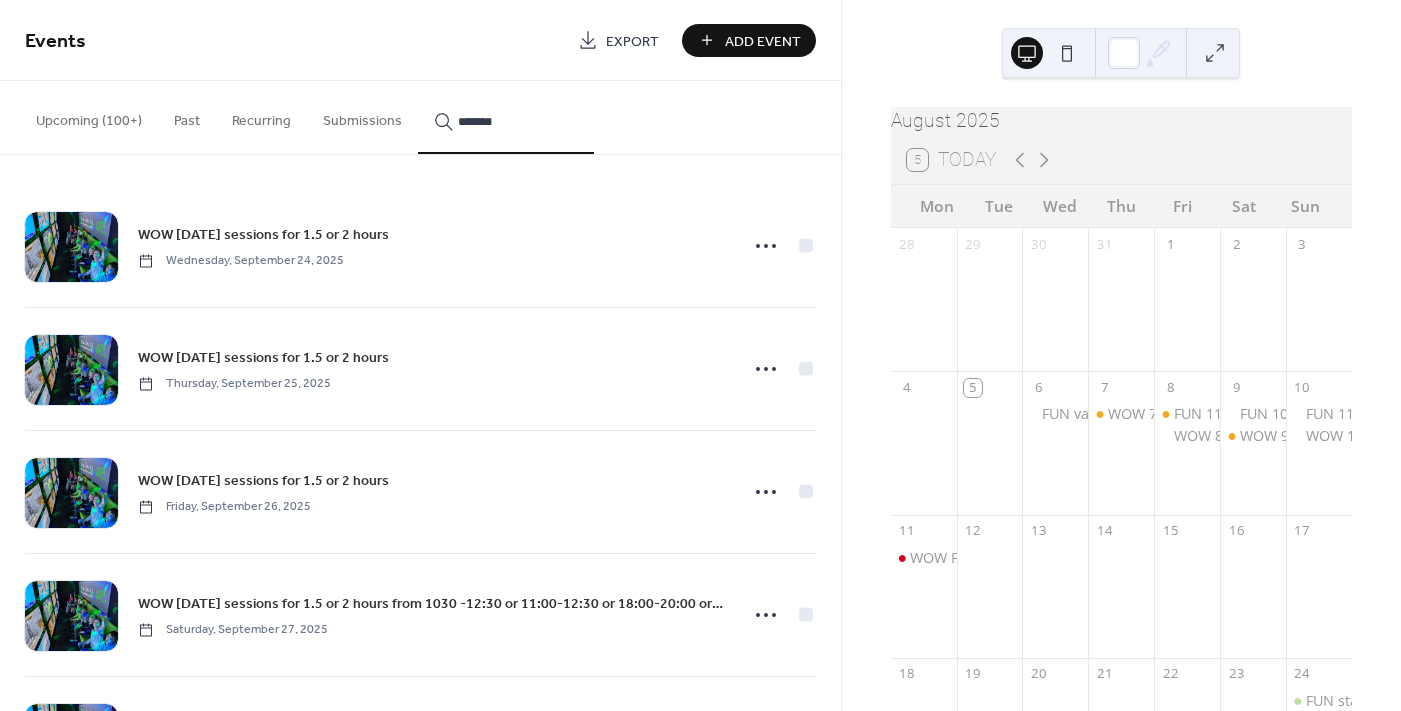 click on "*******" at bounding box center [518, 121] 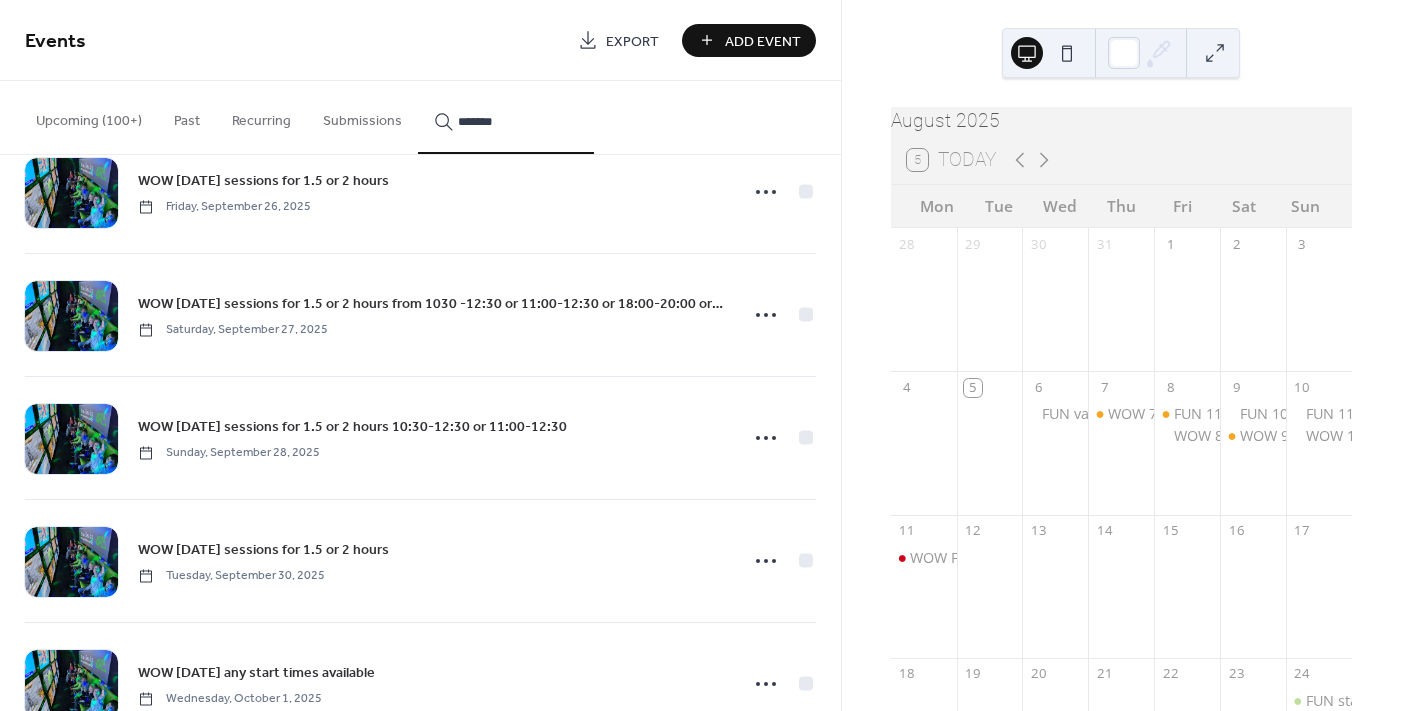 scroll, scrollTop: 727, scrollLeft: 0, axis: vertical 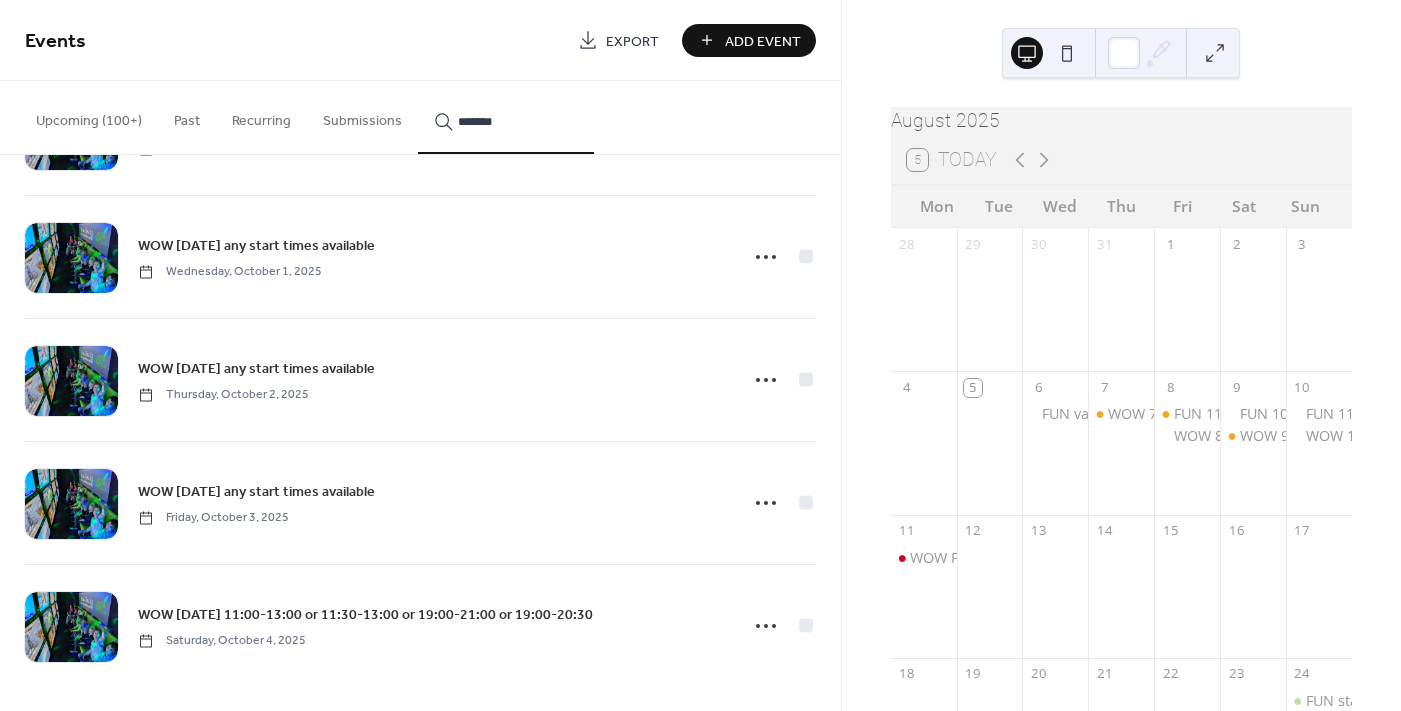 click on "*******" at bounding box center (518, 121) 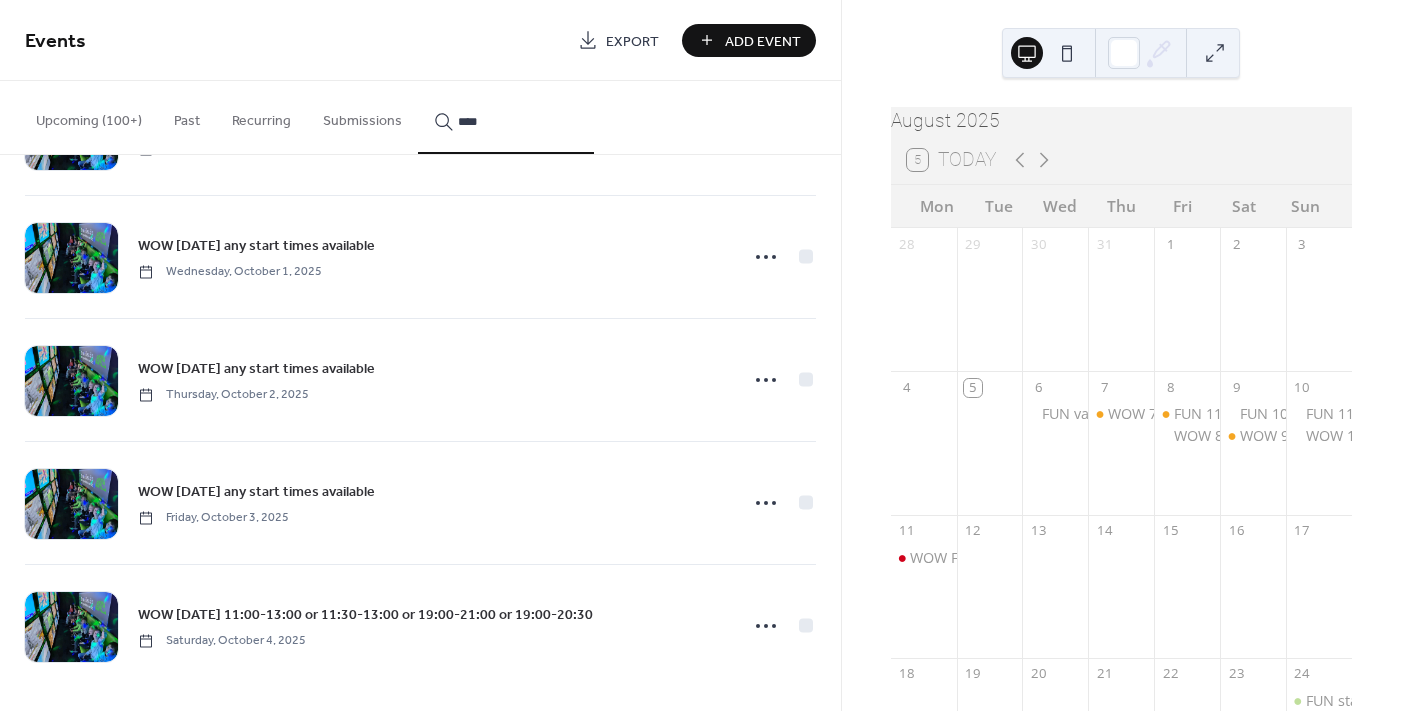click on "***" at bounding box center [506, 117] 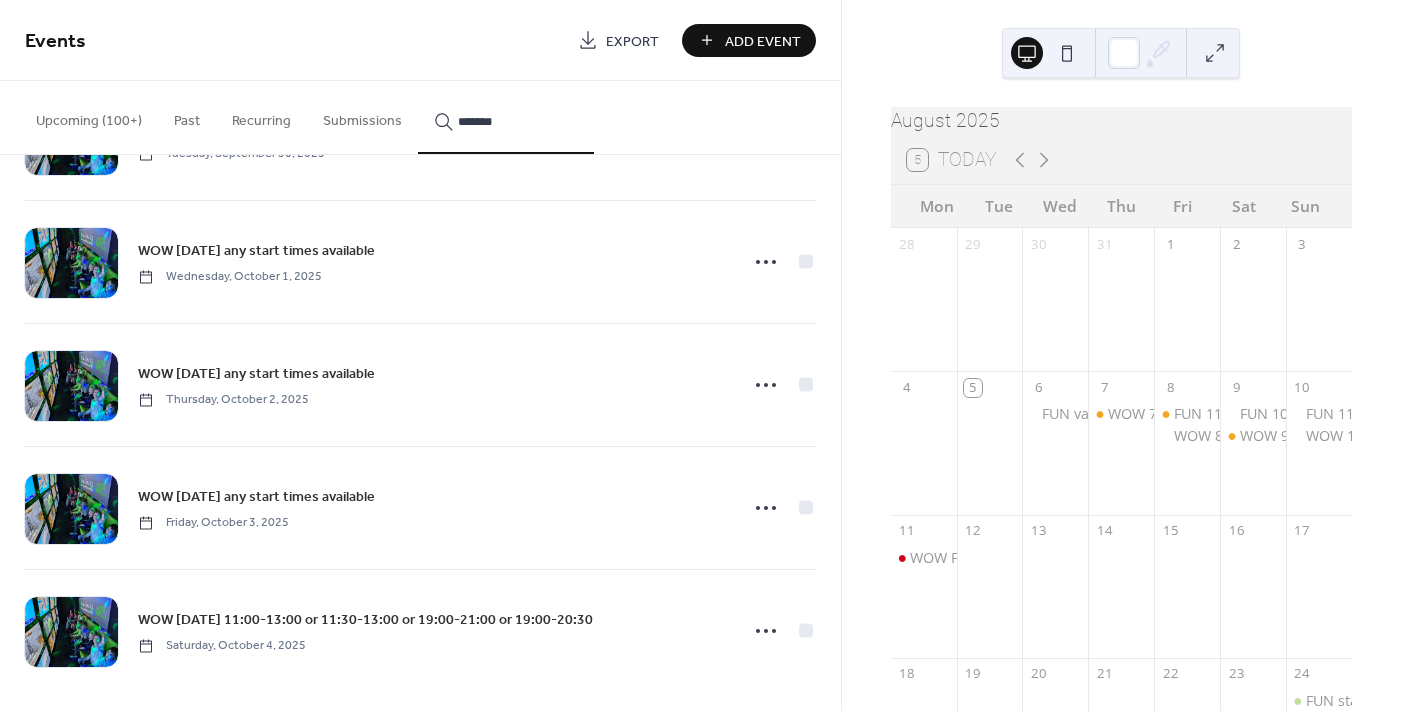 scroll, scrollTop: 727, scrollLeft: 0, axis: vertical 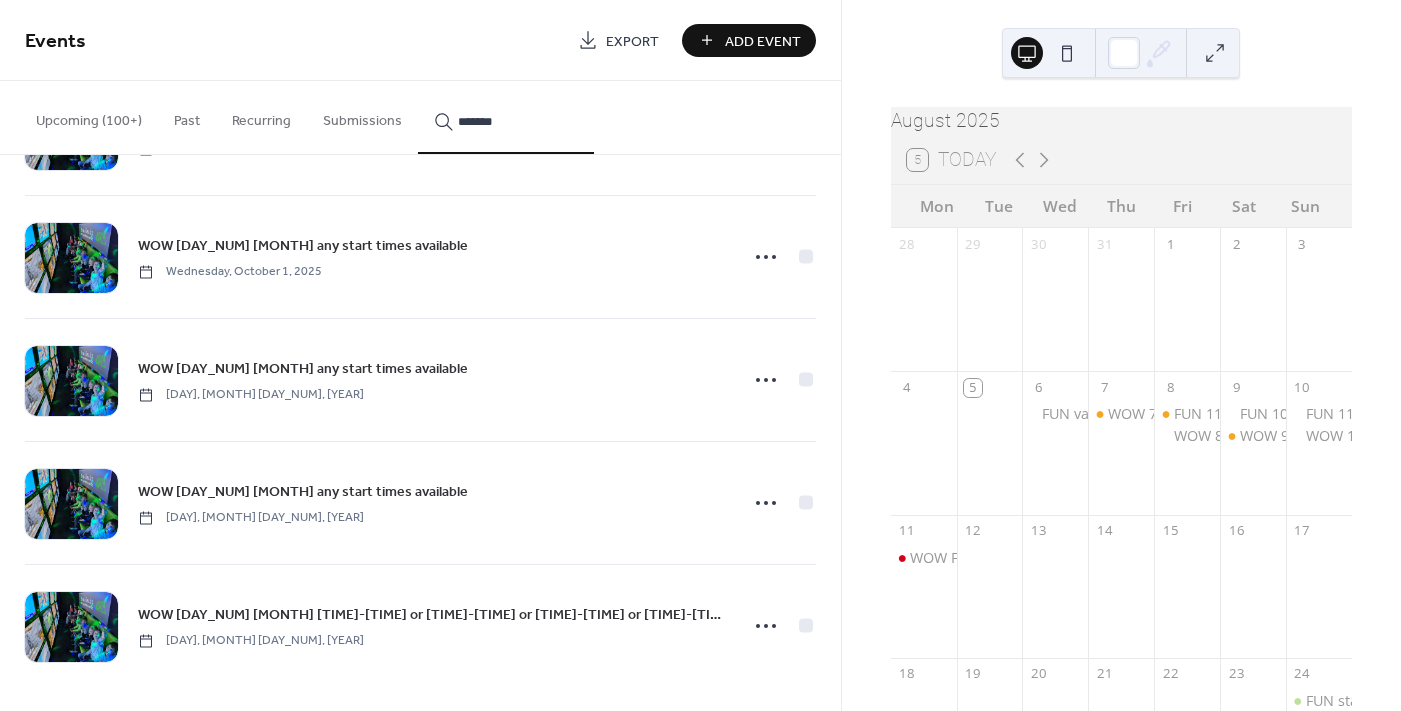 click on "*******" at bounding box center (518, 121) 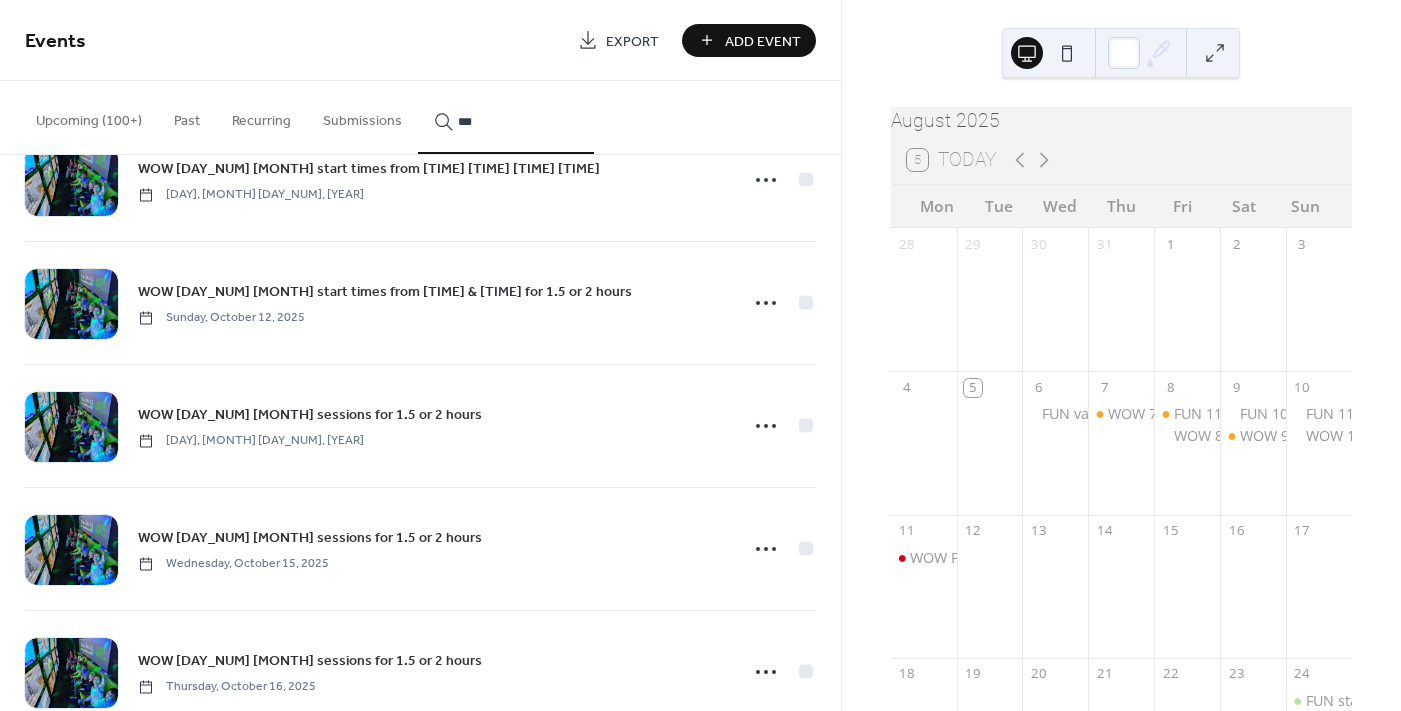 scroll, scrollTop: 5732, scrollLeft: 0, axis: vertical 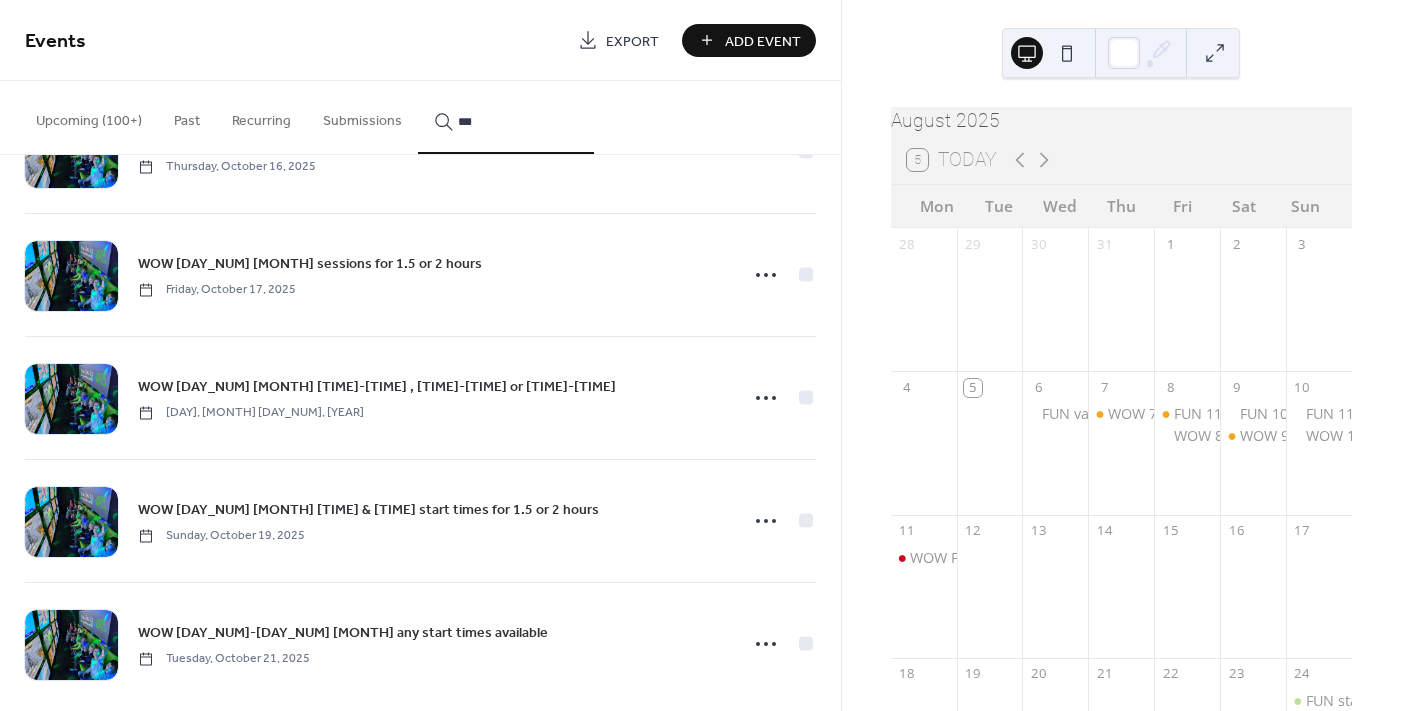 click 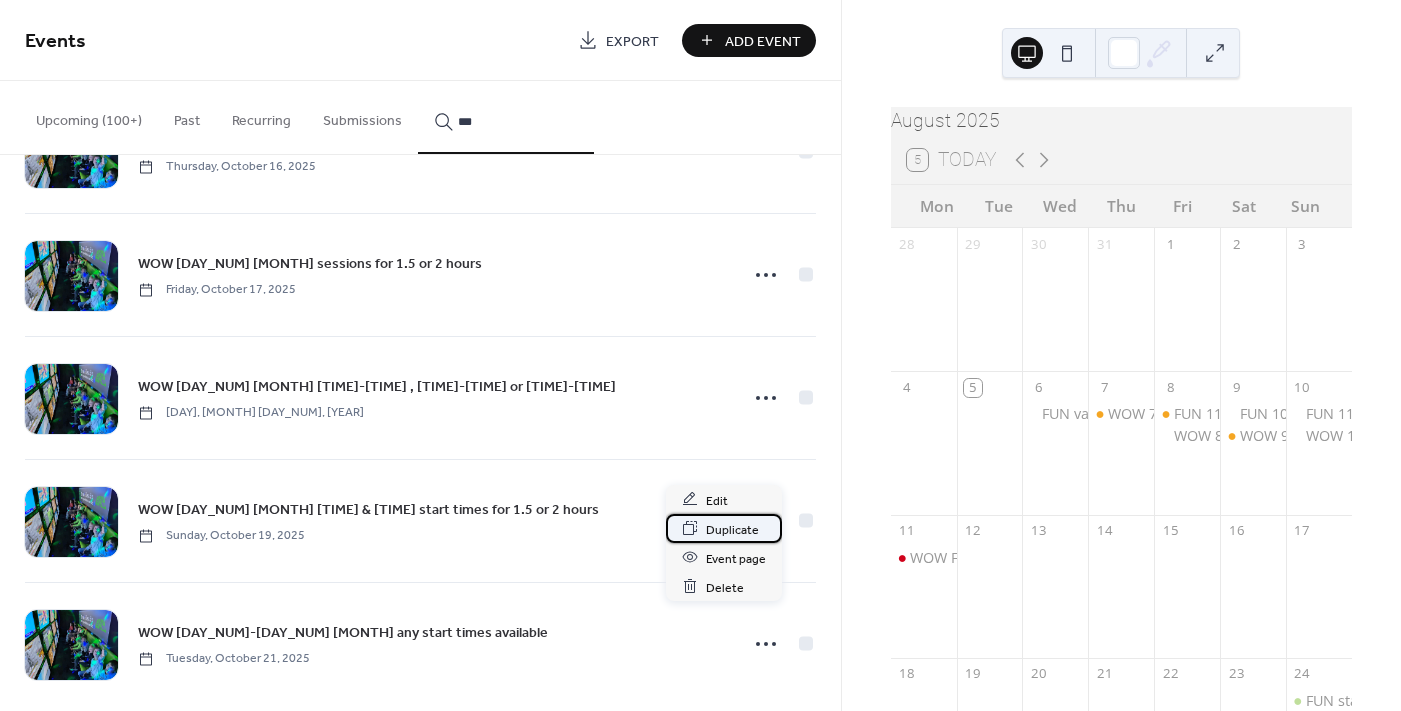 click on "Duplicate" at bounding box center (732, 529) 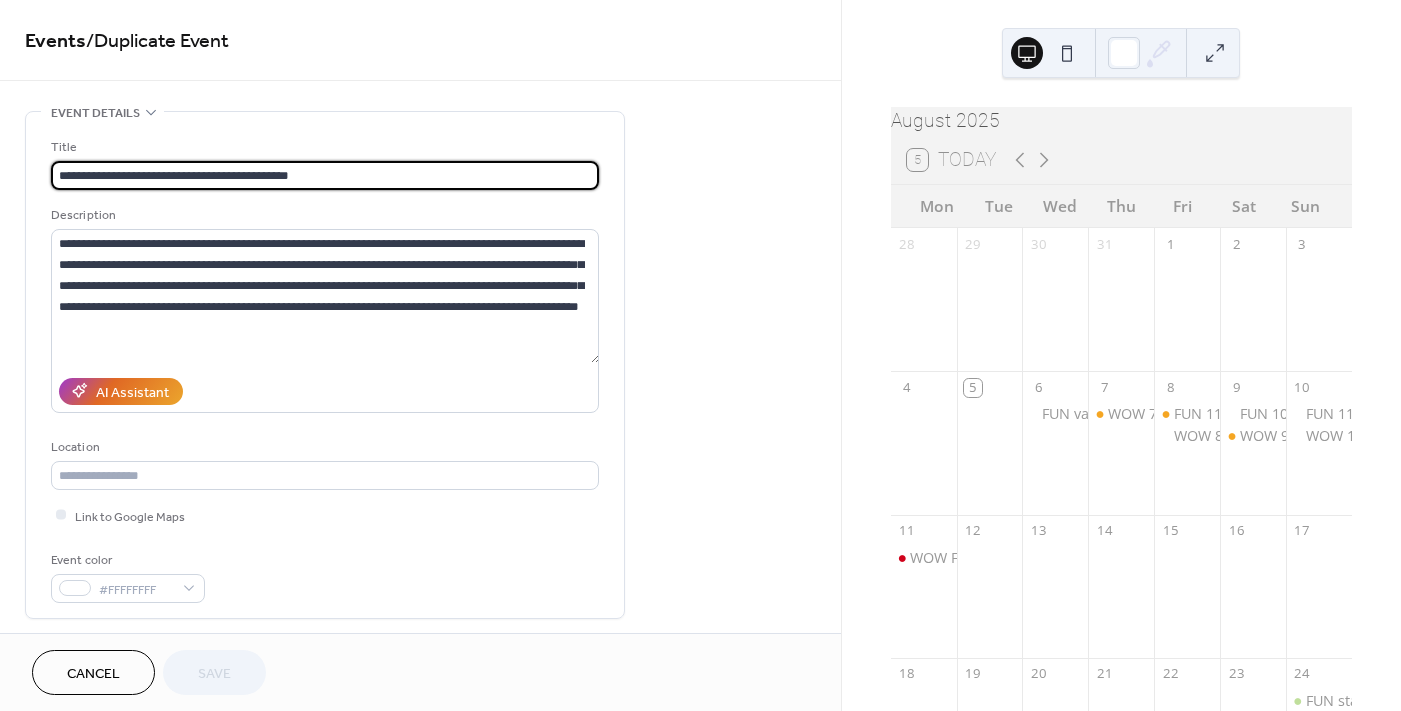 scroll, scrollTop: 0, scrollLeft: 0, axis: both 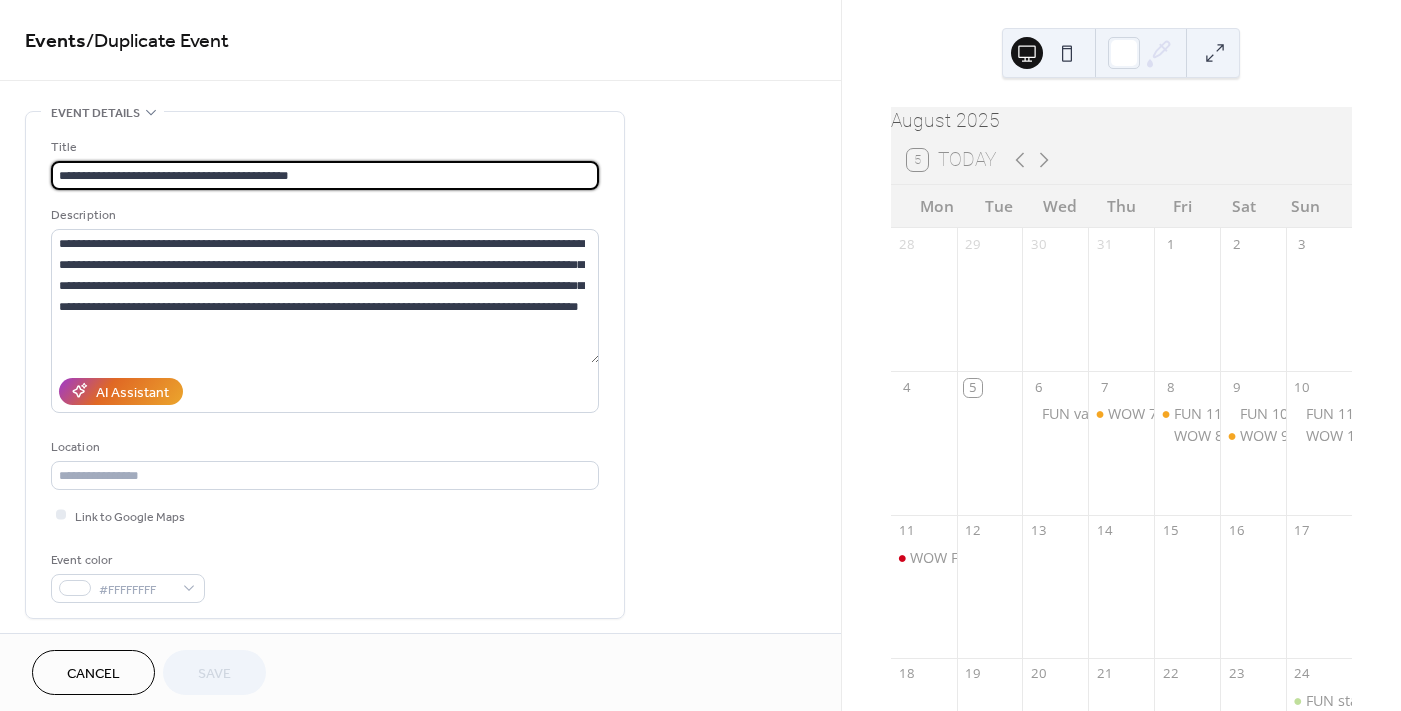 click on "**********" at bounding box center [325, 175] 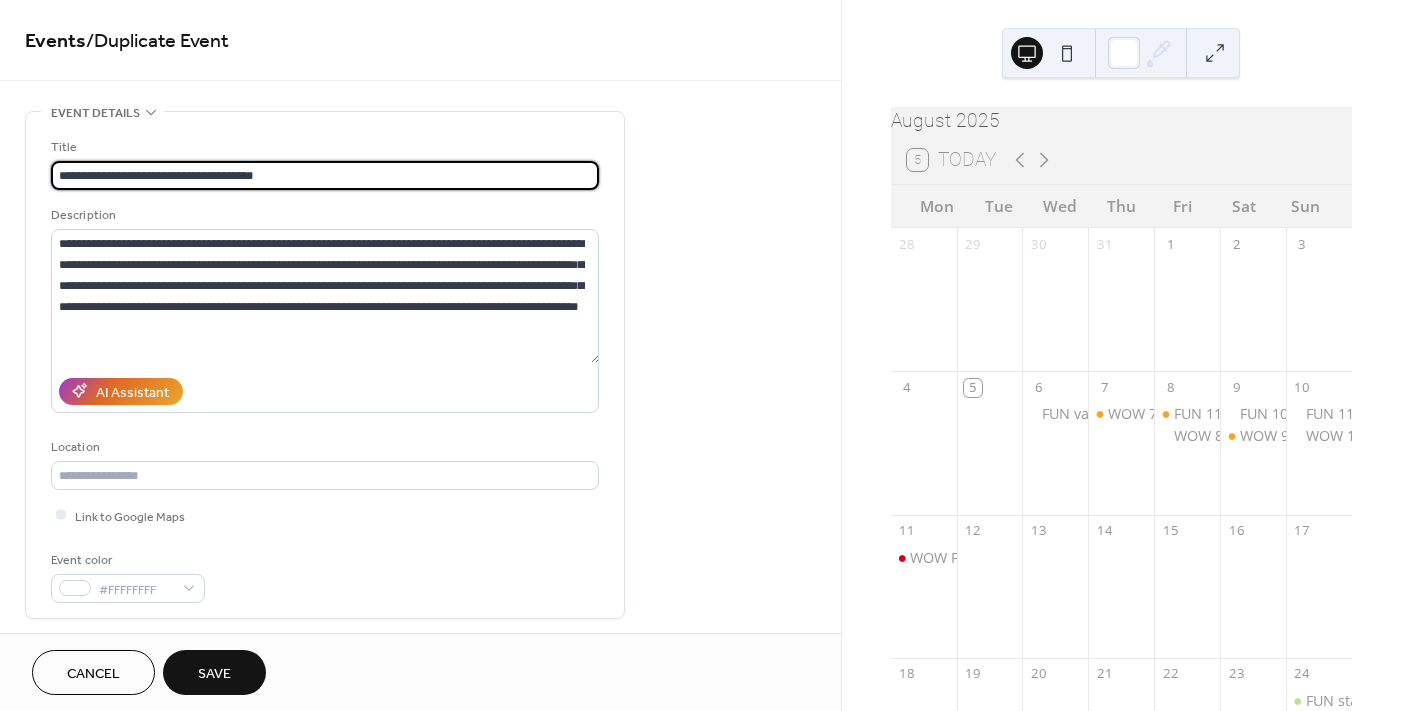 scroll, scrollTop: 0, scrollLeft: 0, axis: both 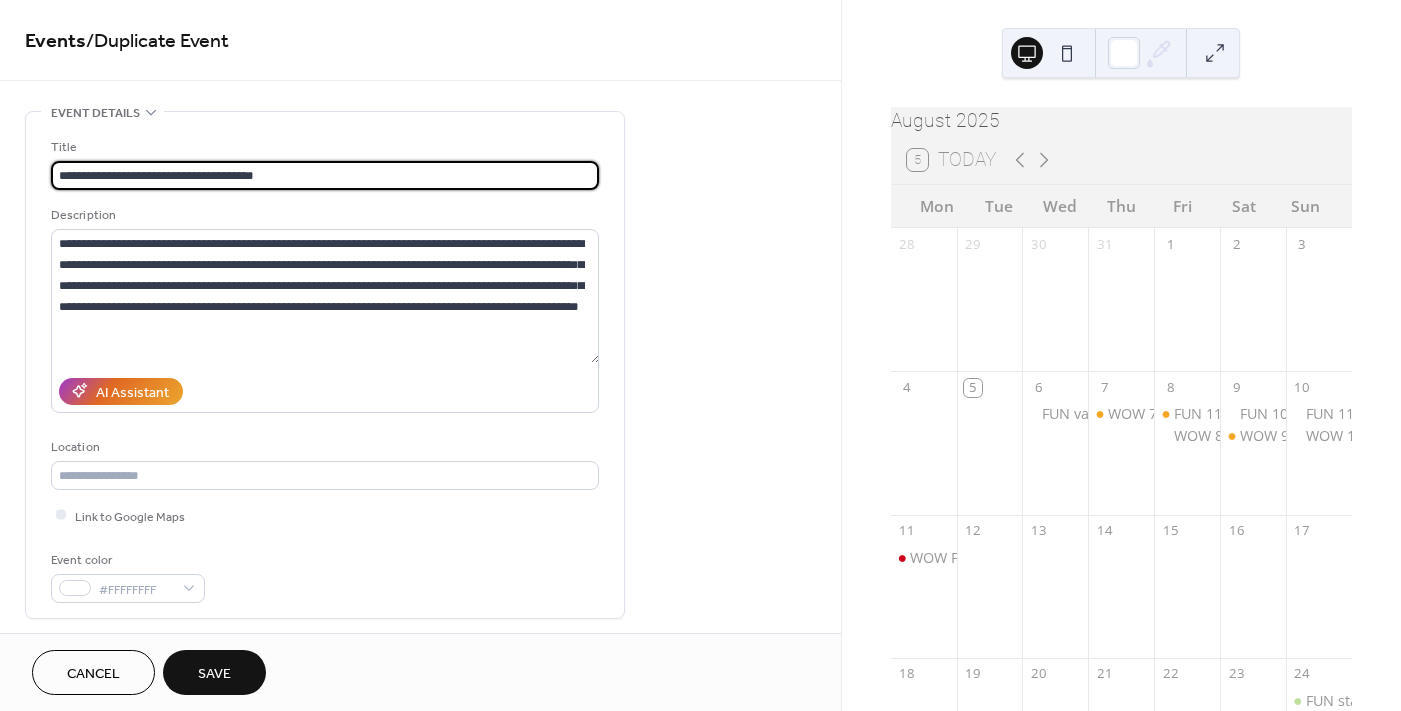 drag, startPoint x: 280, startPoint y: 169, endPoint x: 138, endPoint y: 178, distance: 142.28493 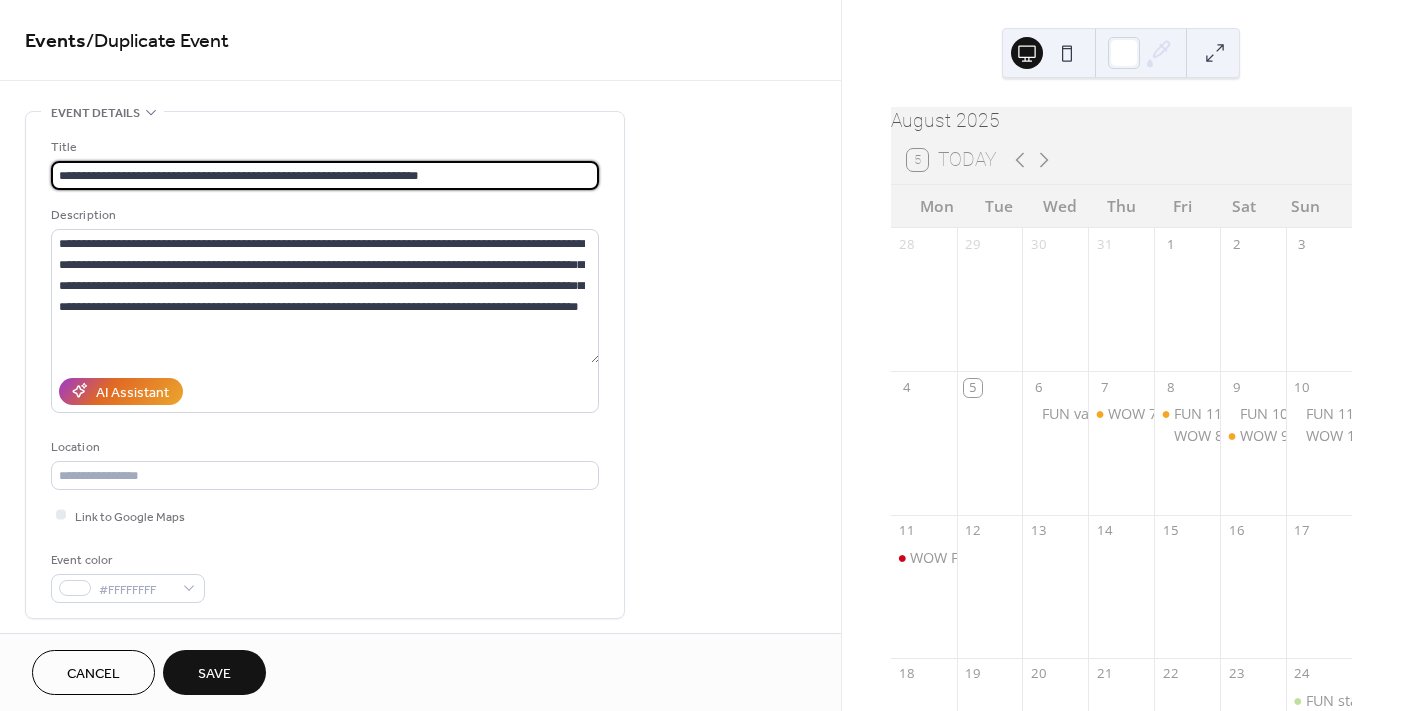 scroll, scrollTop: 300, scrollLeft: 0, axis: vertical 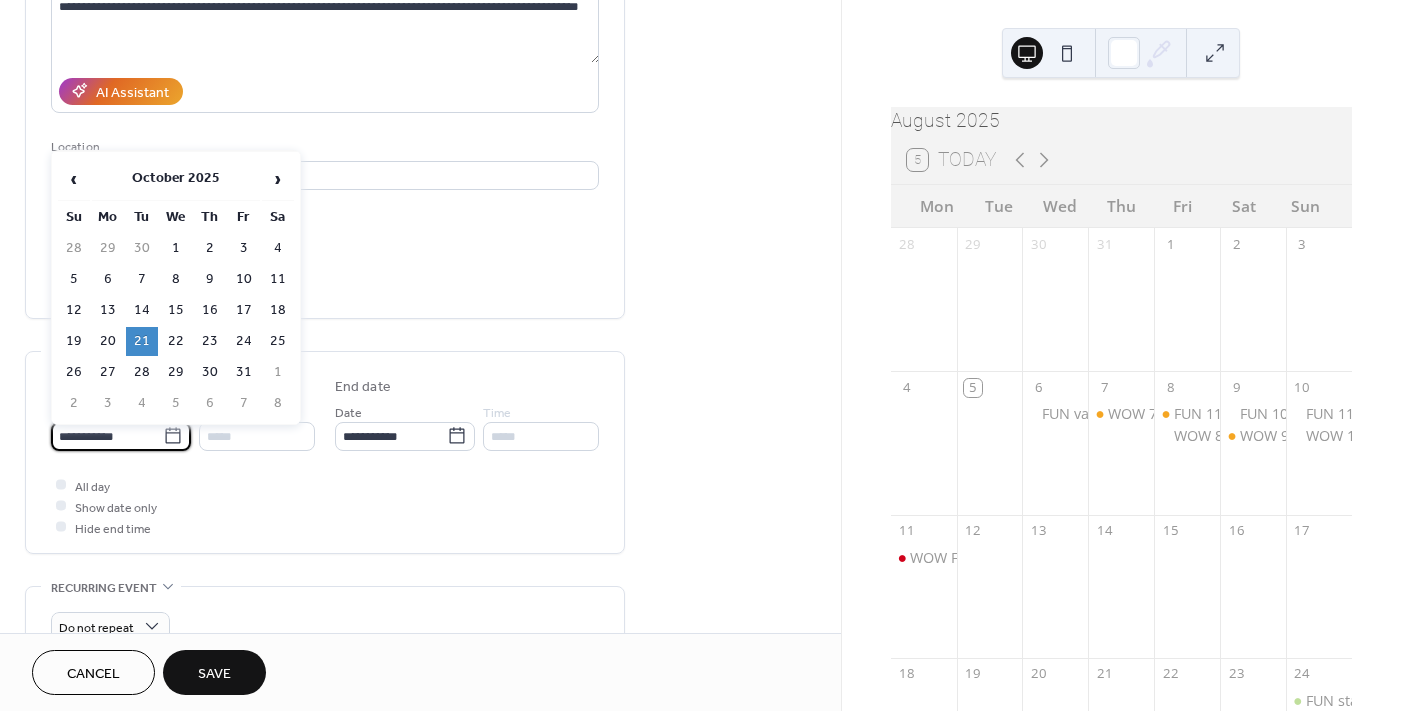 click on "**********" at bounding box center (107, 436) 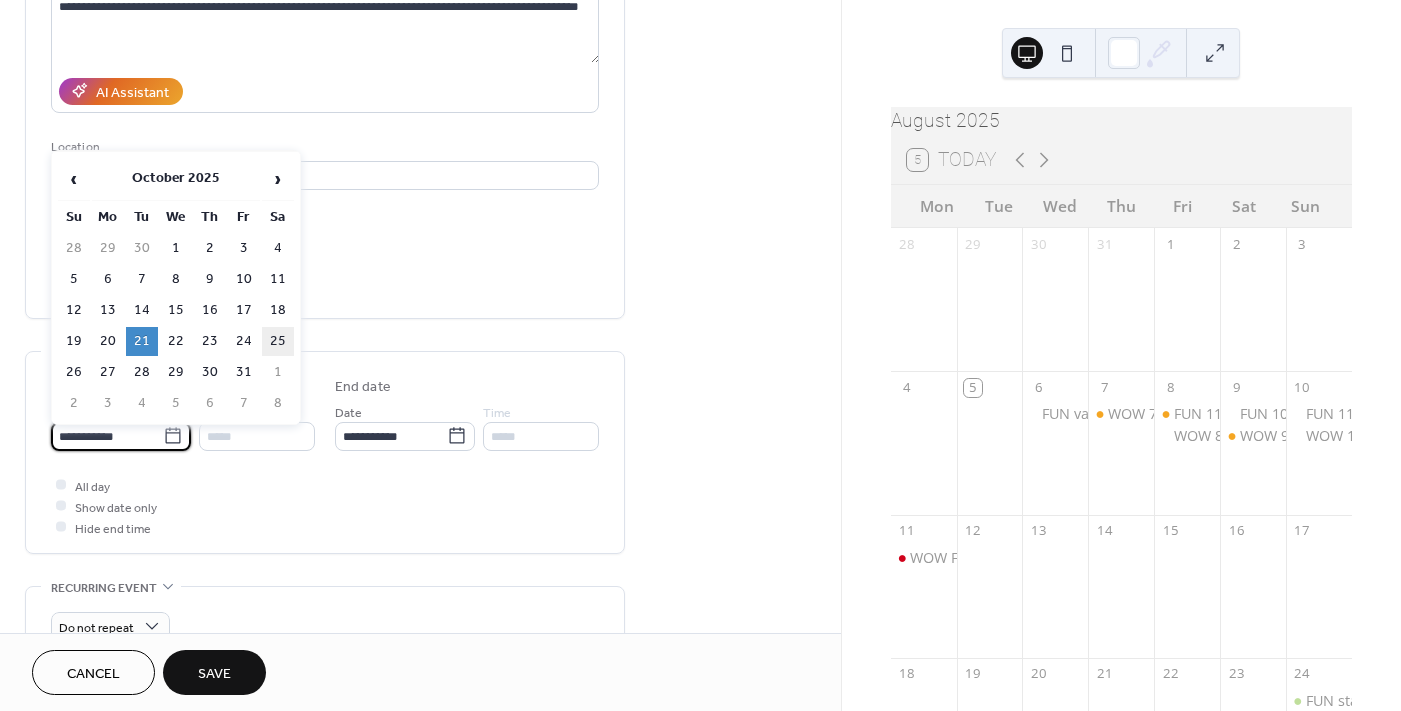 click on "25" at bounding box center [278, 341] 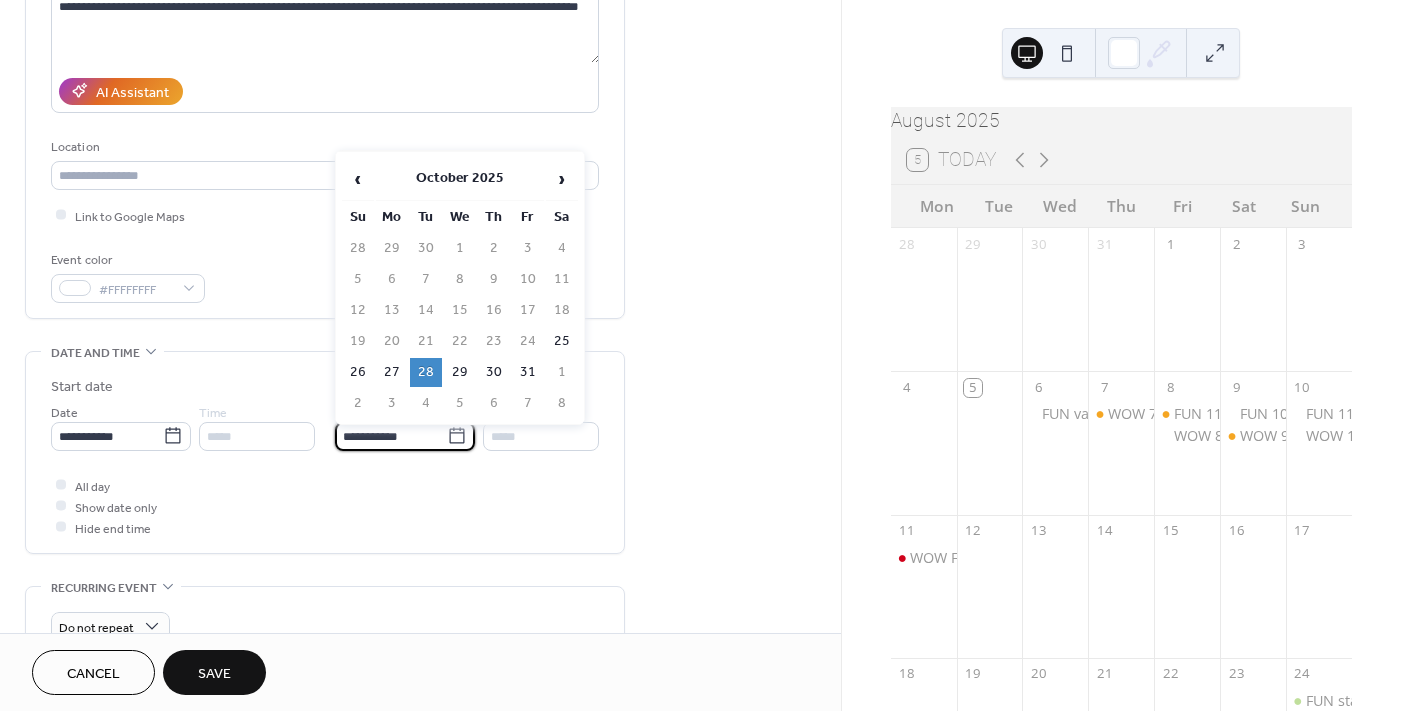 click on "**********" at bounding box center (391, 436) 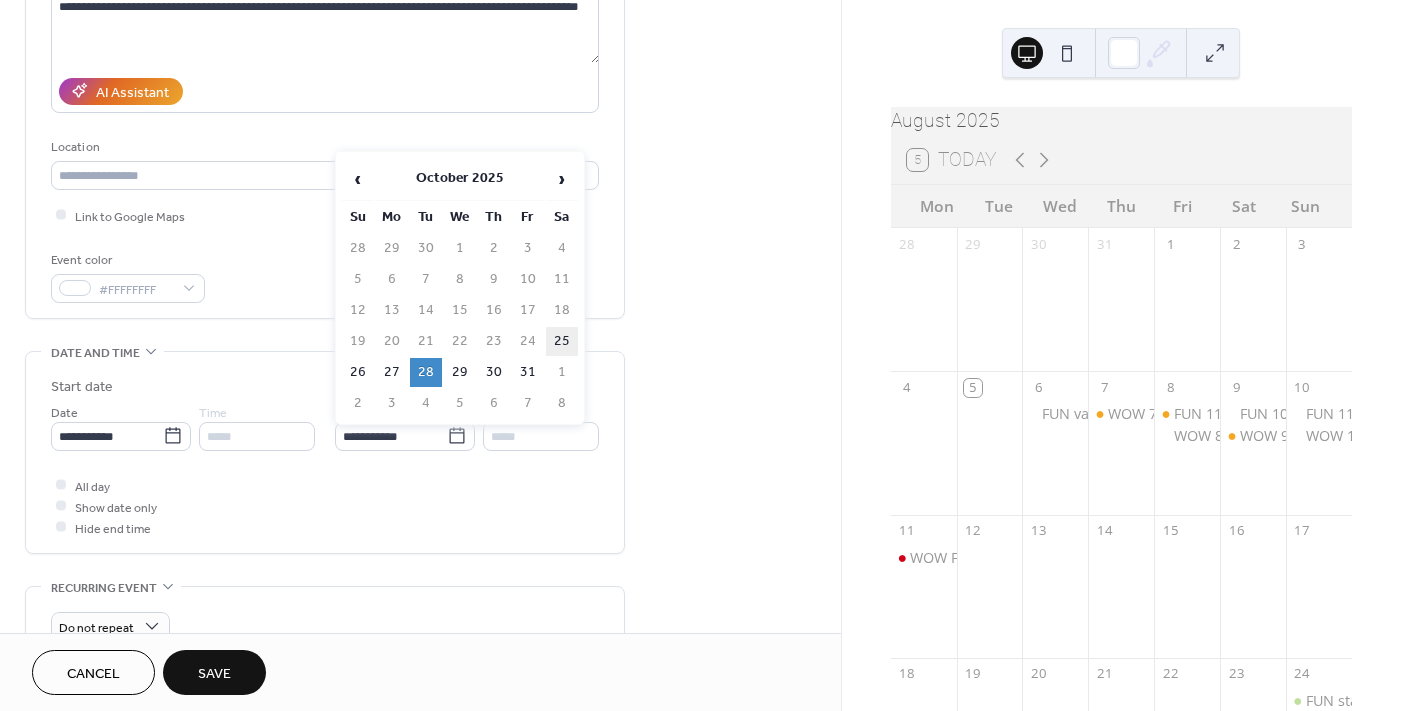 click on "25" at bounding box center (562, 341) 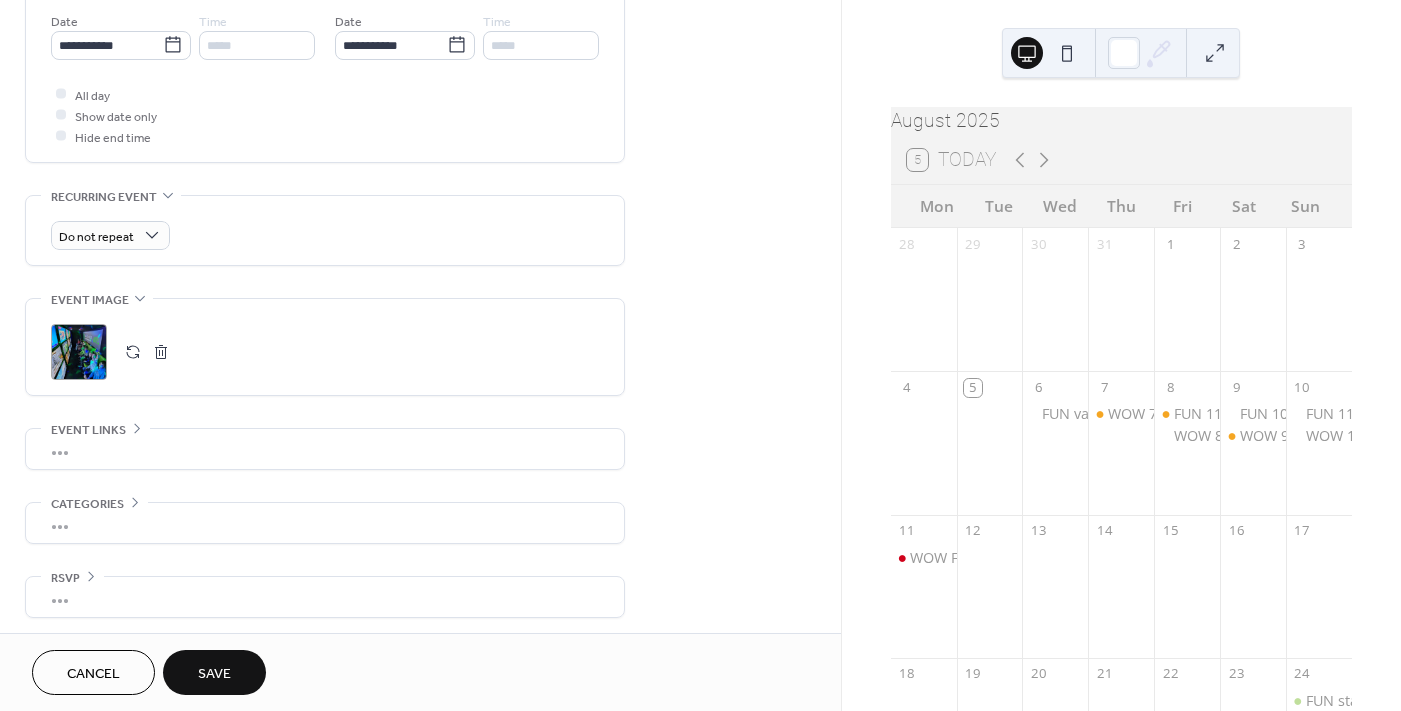 scroll, scrollTop: 0, scrollLeft: 0, axis: both 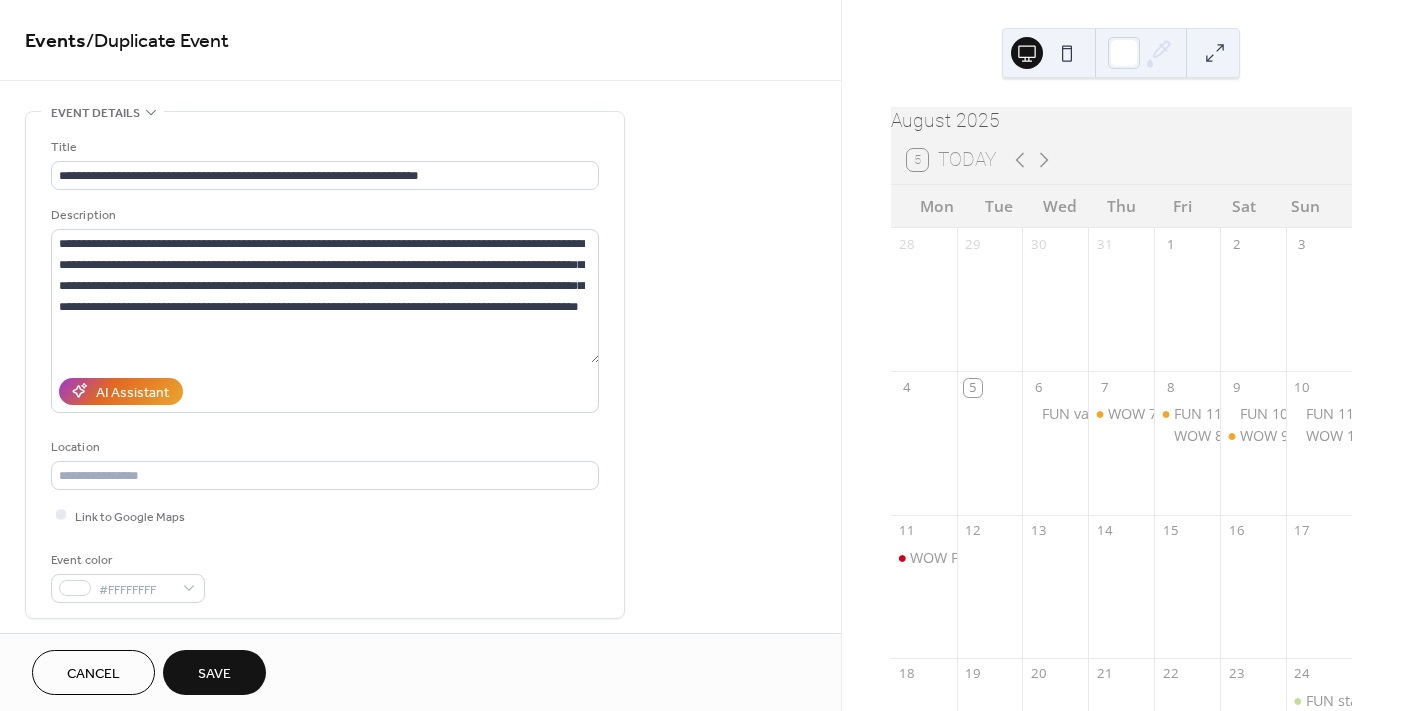 click on "Save" at bounding box center [214, 672] 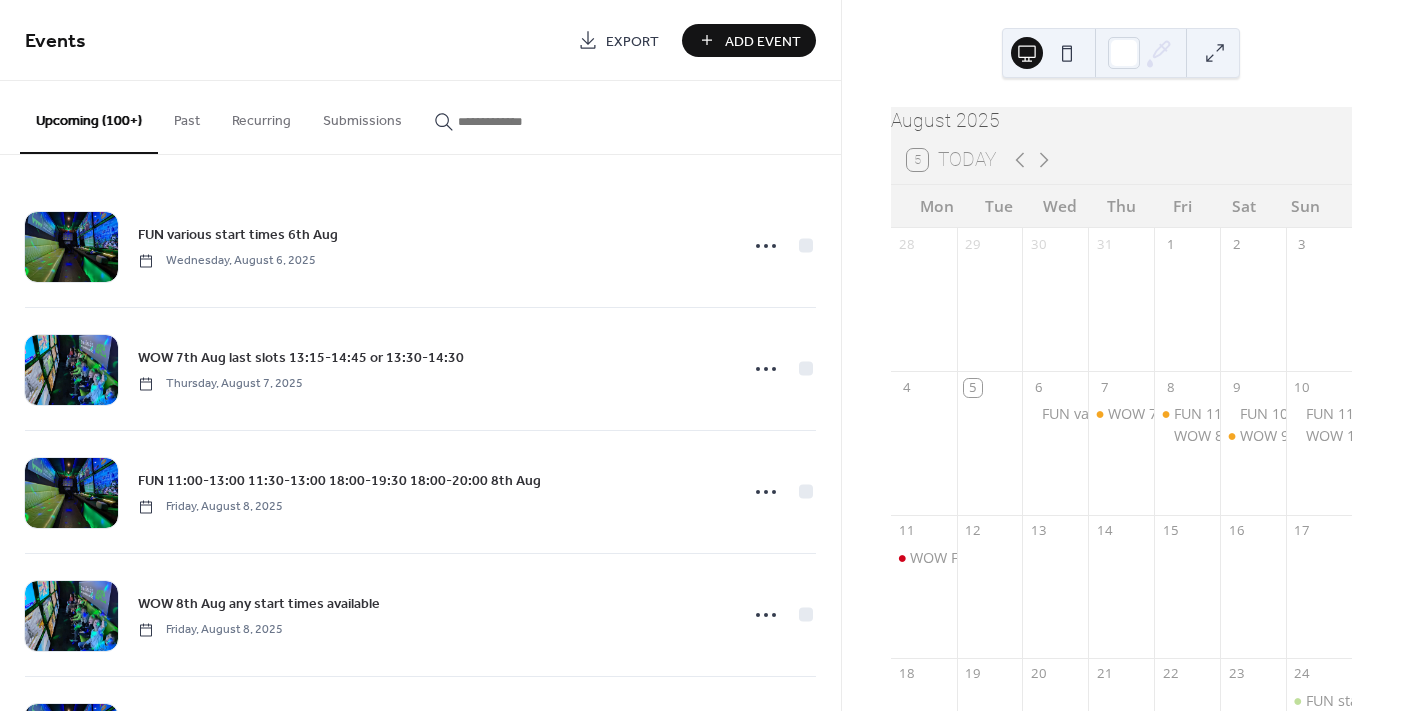 click at bounding box center (518, 121) 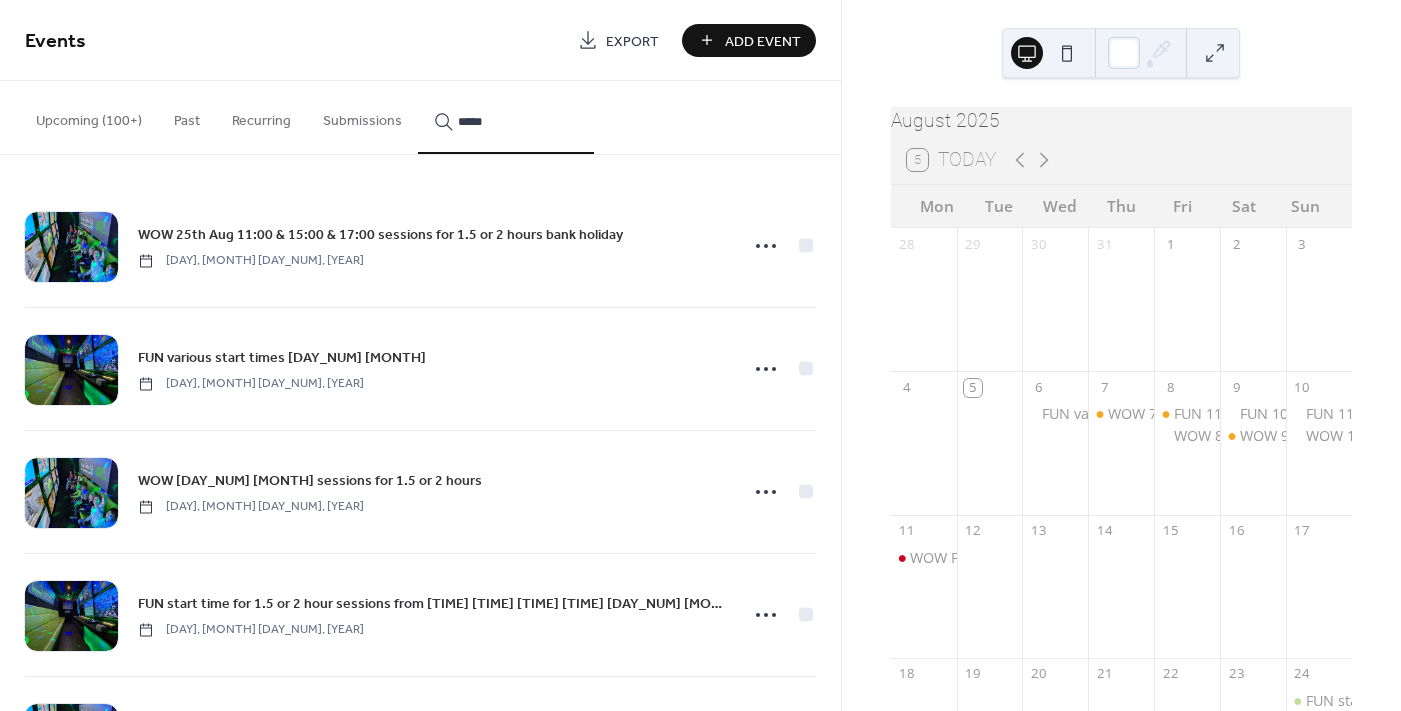 click on "****" at bounding box center (506, 117) 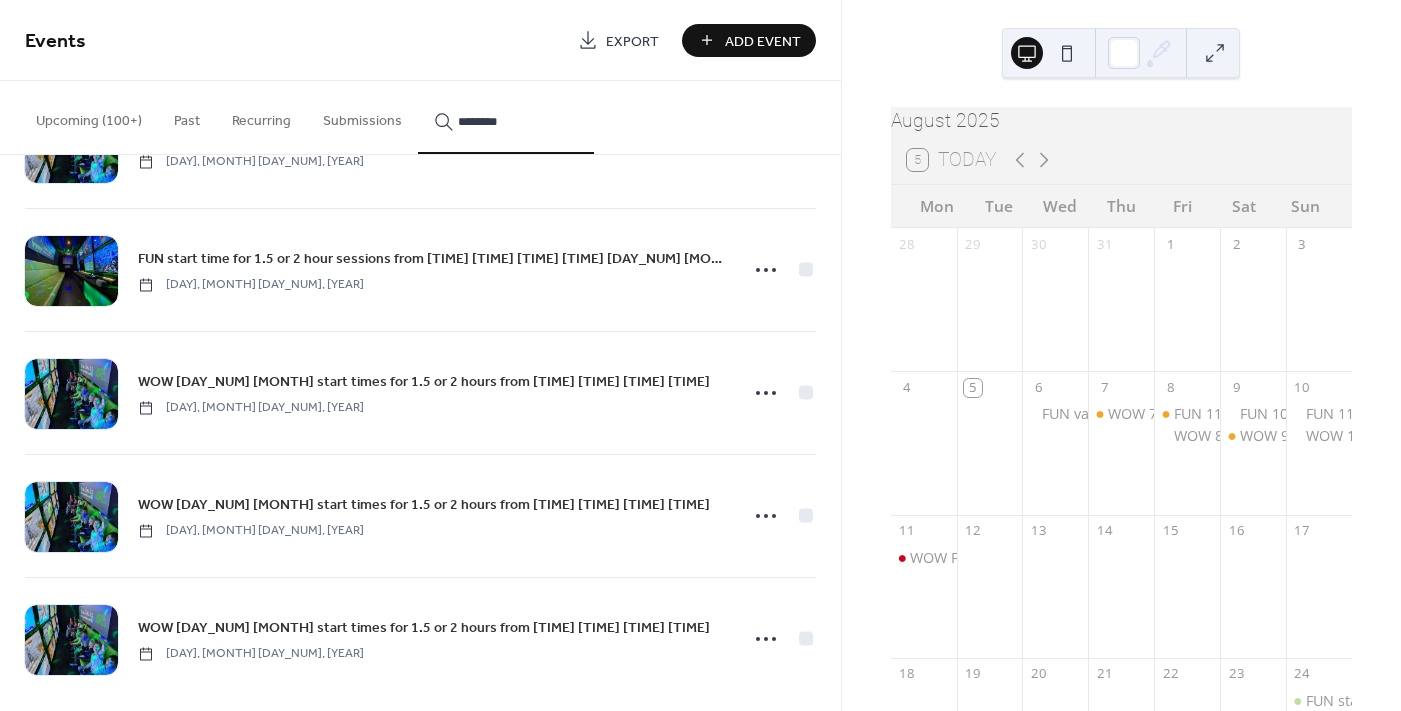 scroll, scrollTop: 973, scrollLeft: 0, axis: vertical 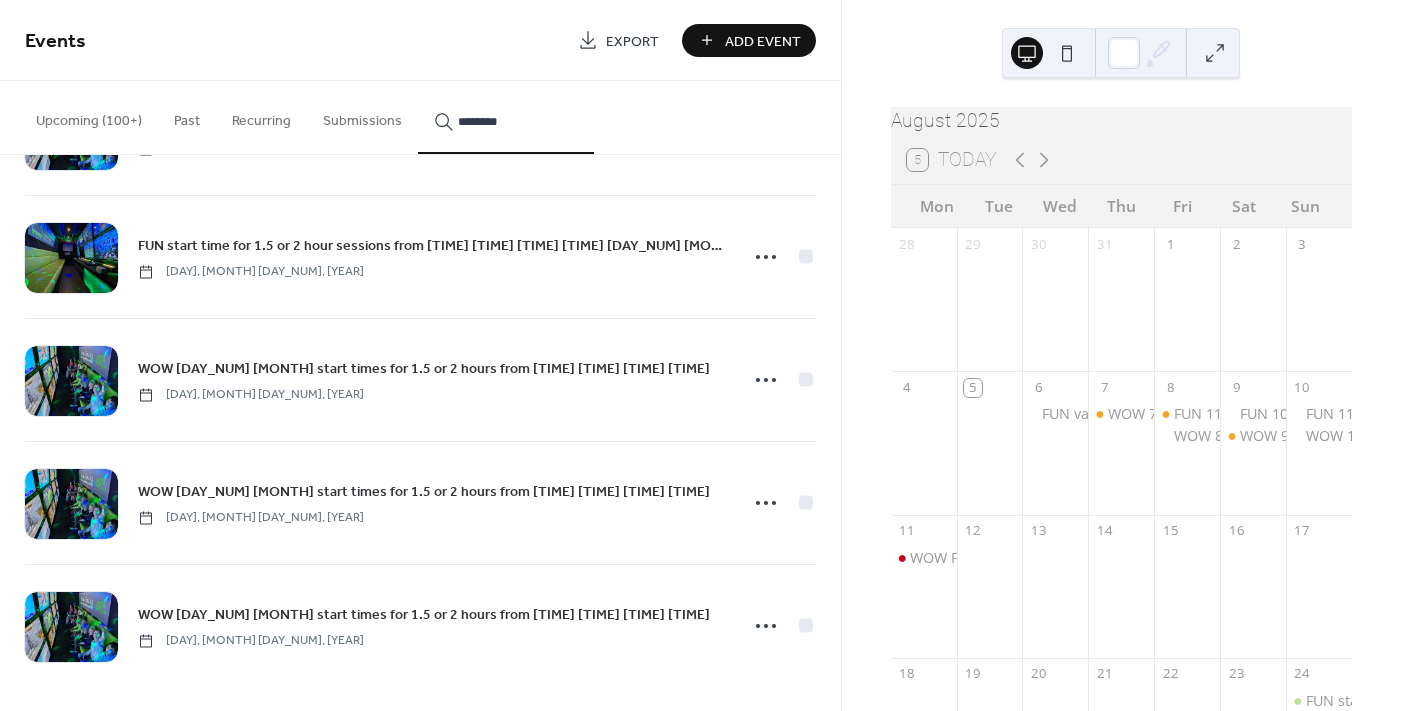 click 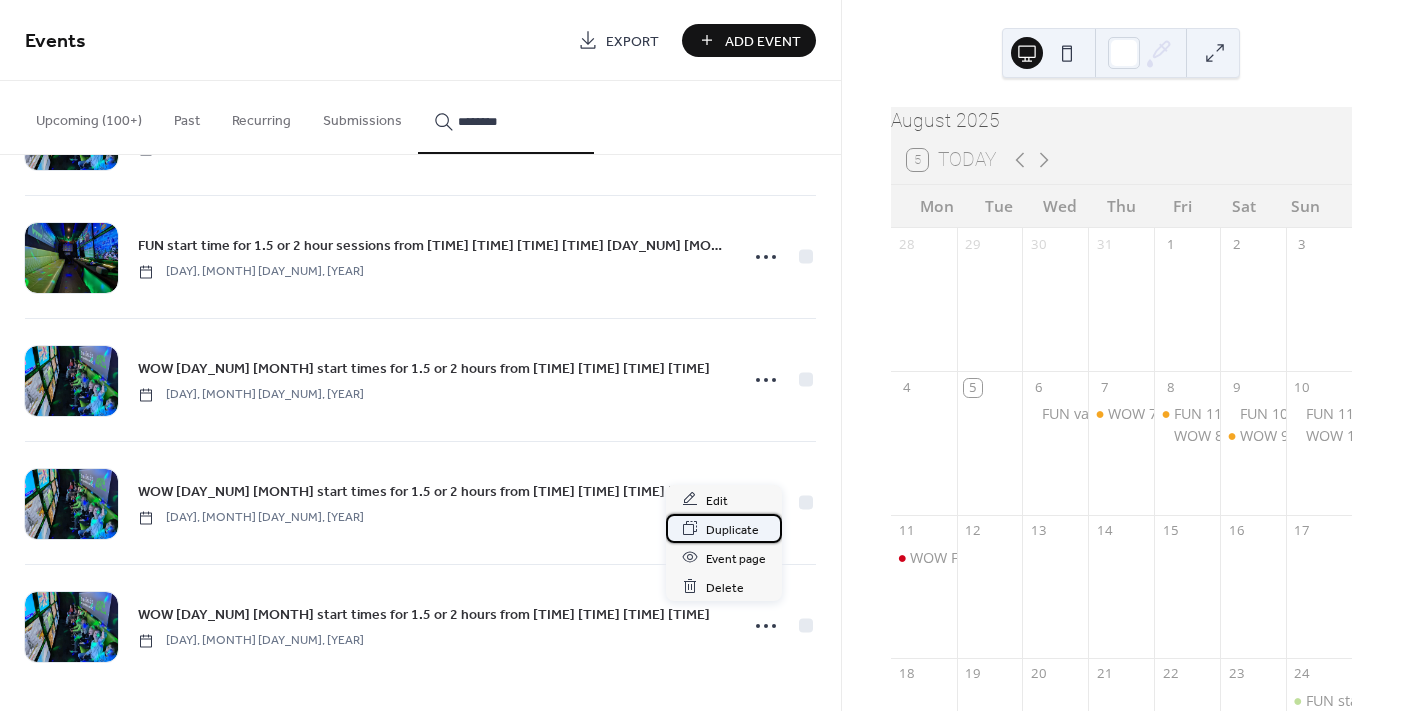click on "Duplicate" at bounding box center [732, 529] 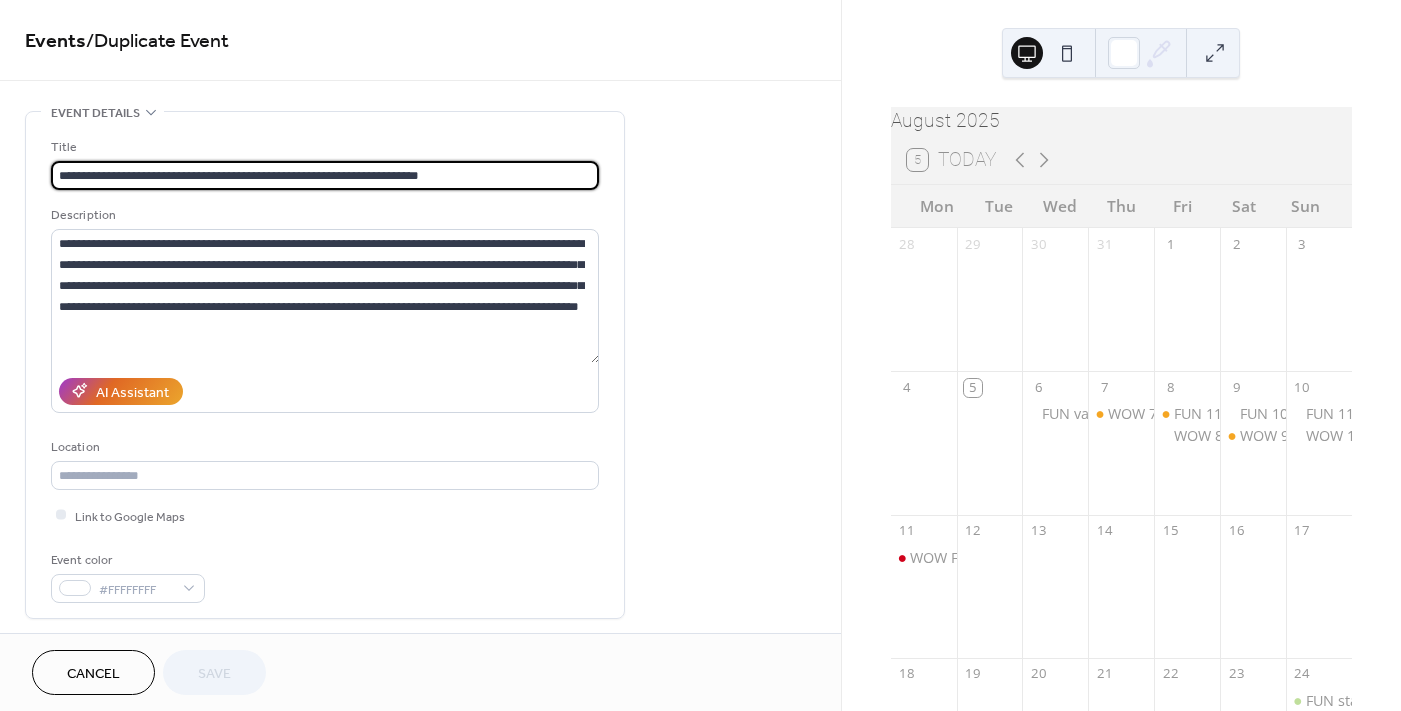 click on "**********" at bounding box center (325, 175) 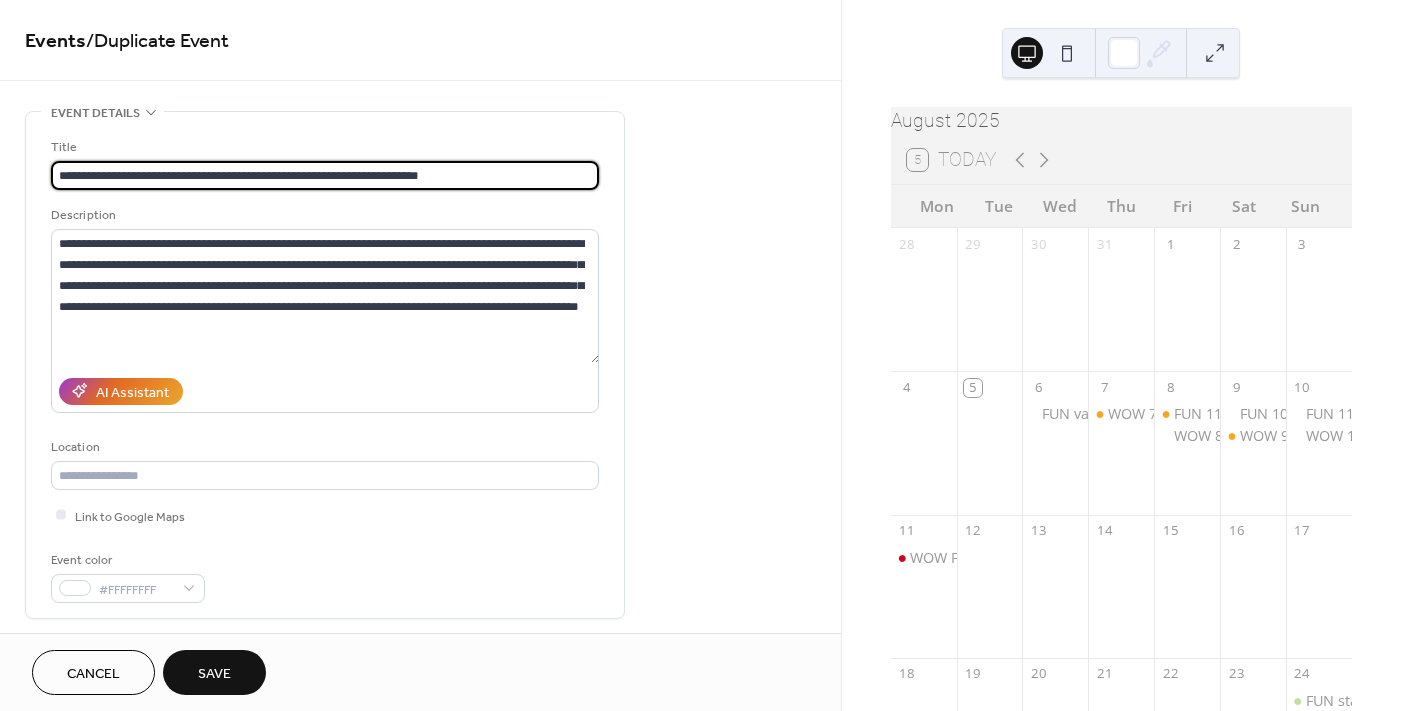 drag, startPoint x: 464, startPoint y: 173, endPoint x: 320, endPoint y: 166, distance: 144.17004 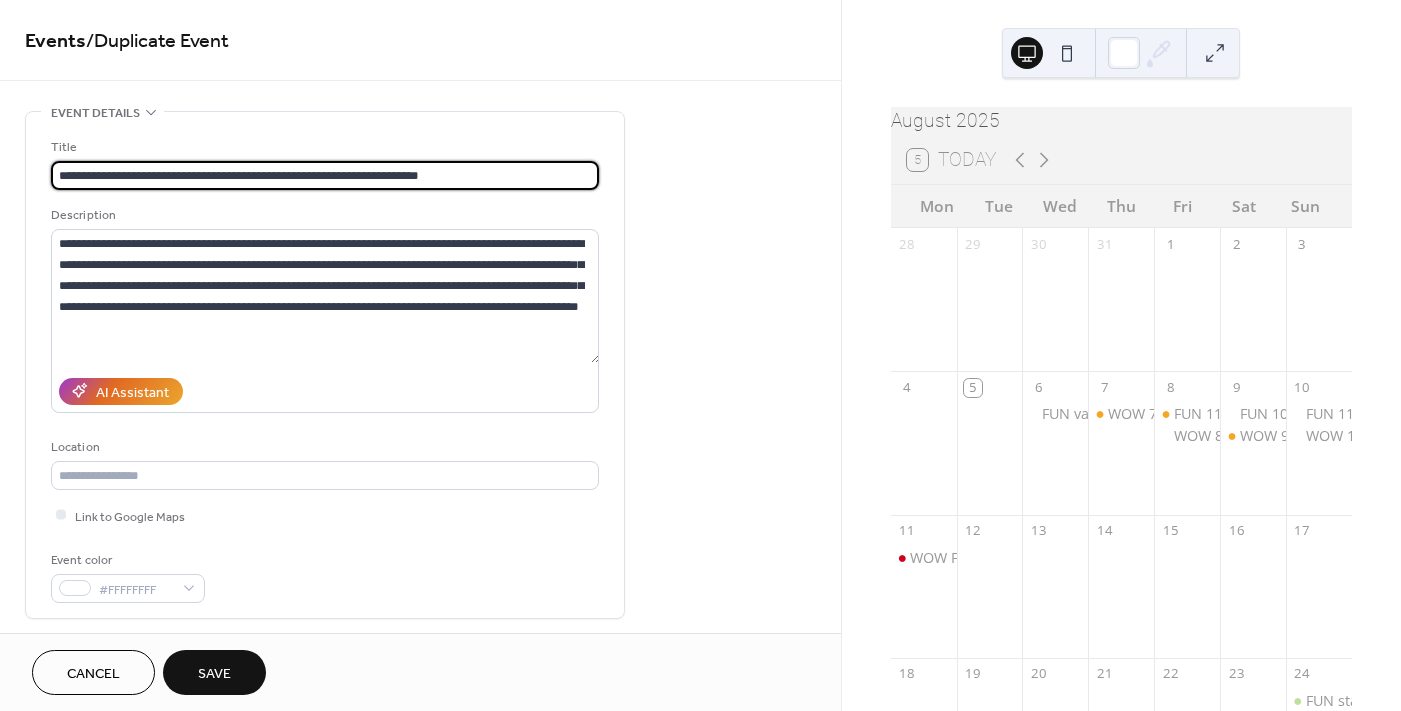 click on "**********" at bounding box center [325, 175] 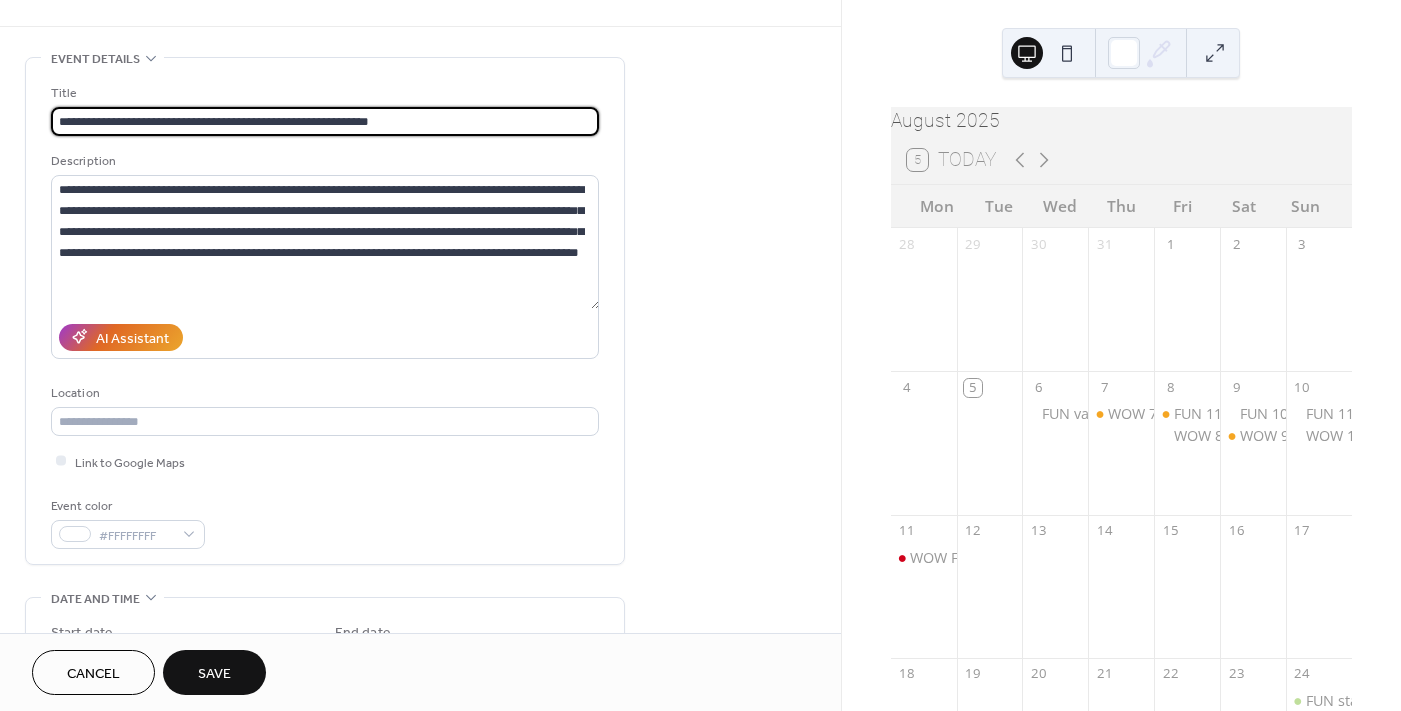 scroll, scrollTop: 300, scrollLeft: 0, axis: vertical 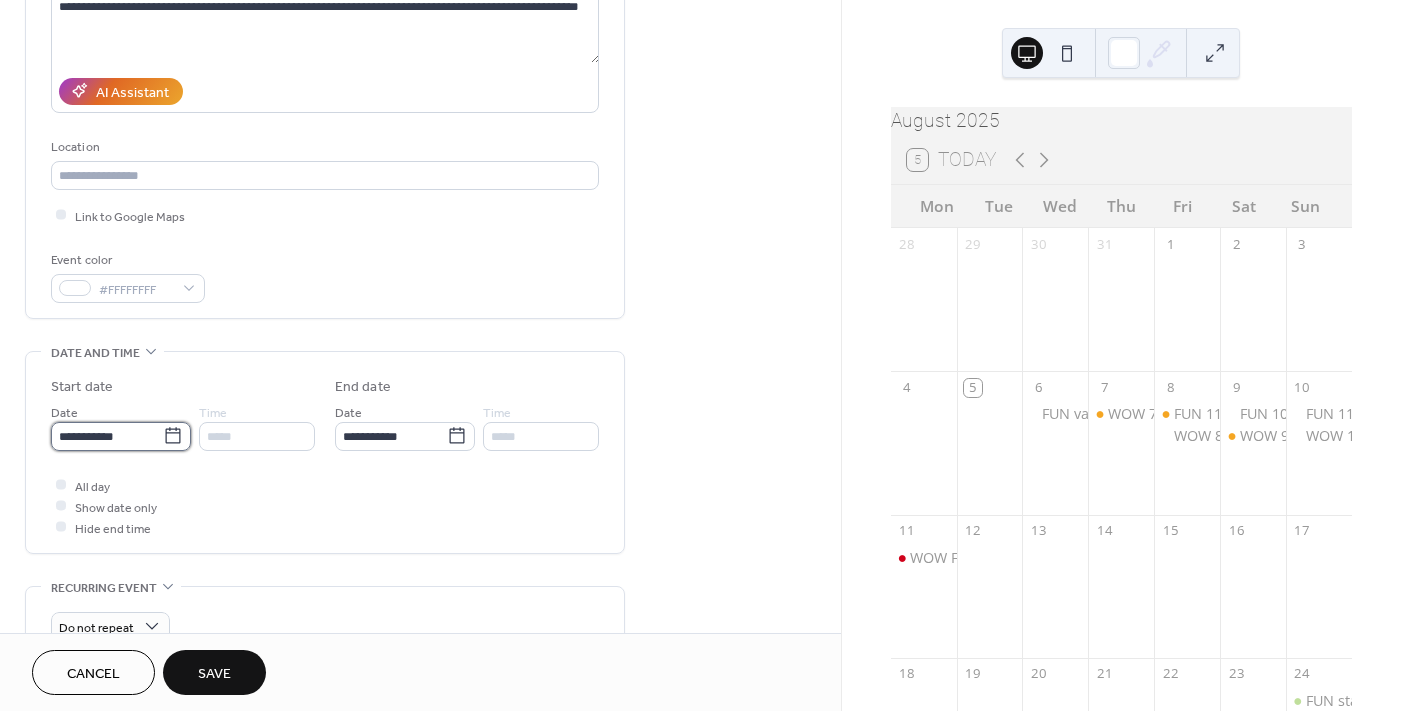 click on "**********" at bounding box center [107, 436] 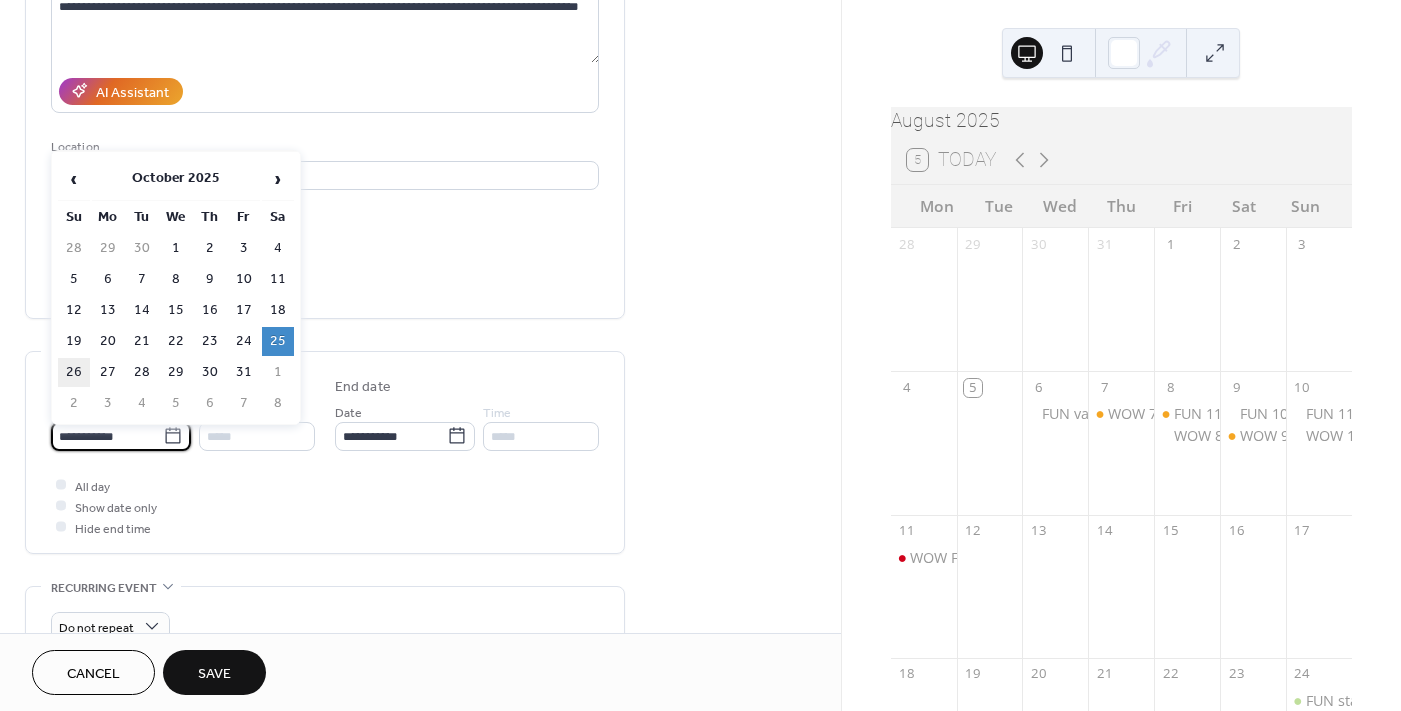 click on "26" at bounding box center [74, 372] 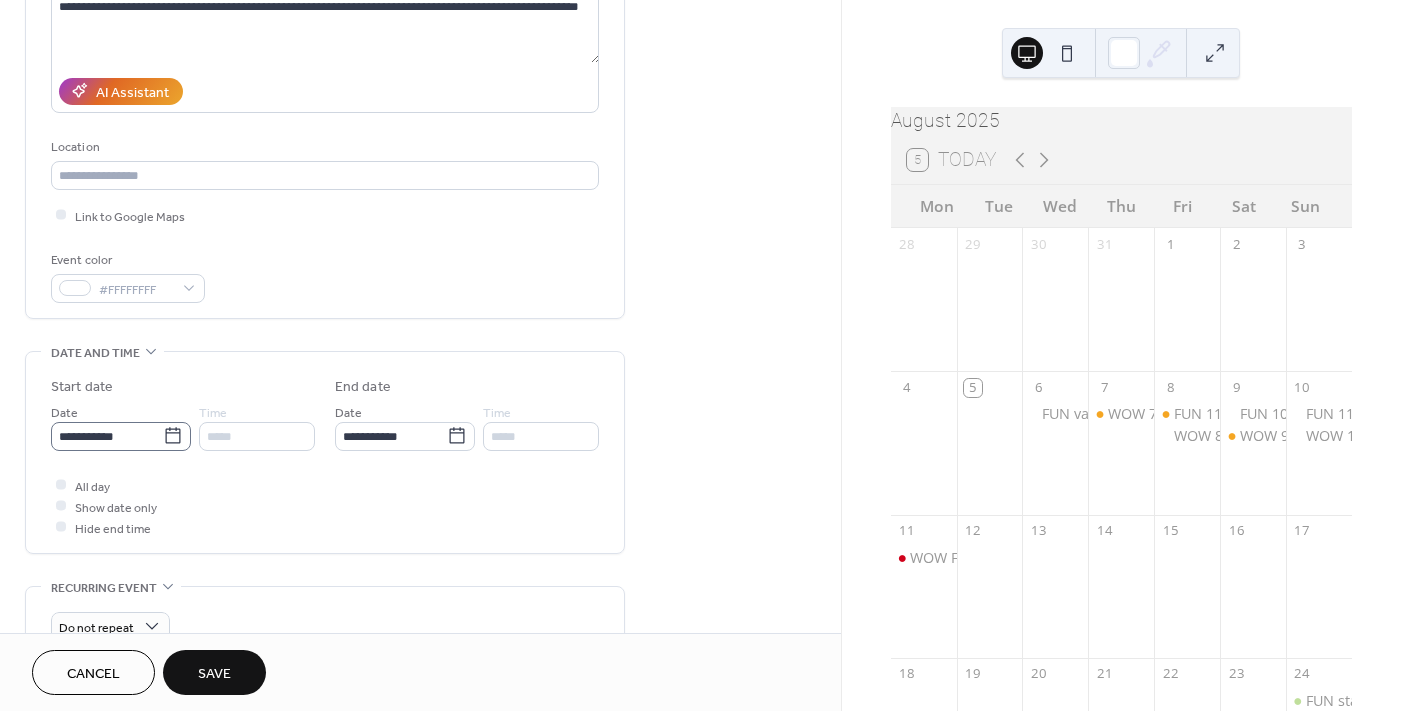 scroll, scrollTop: 691, scrollLeft: 0, axis: vertical 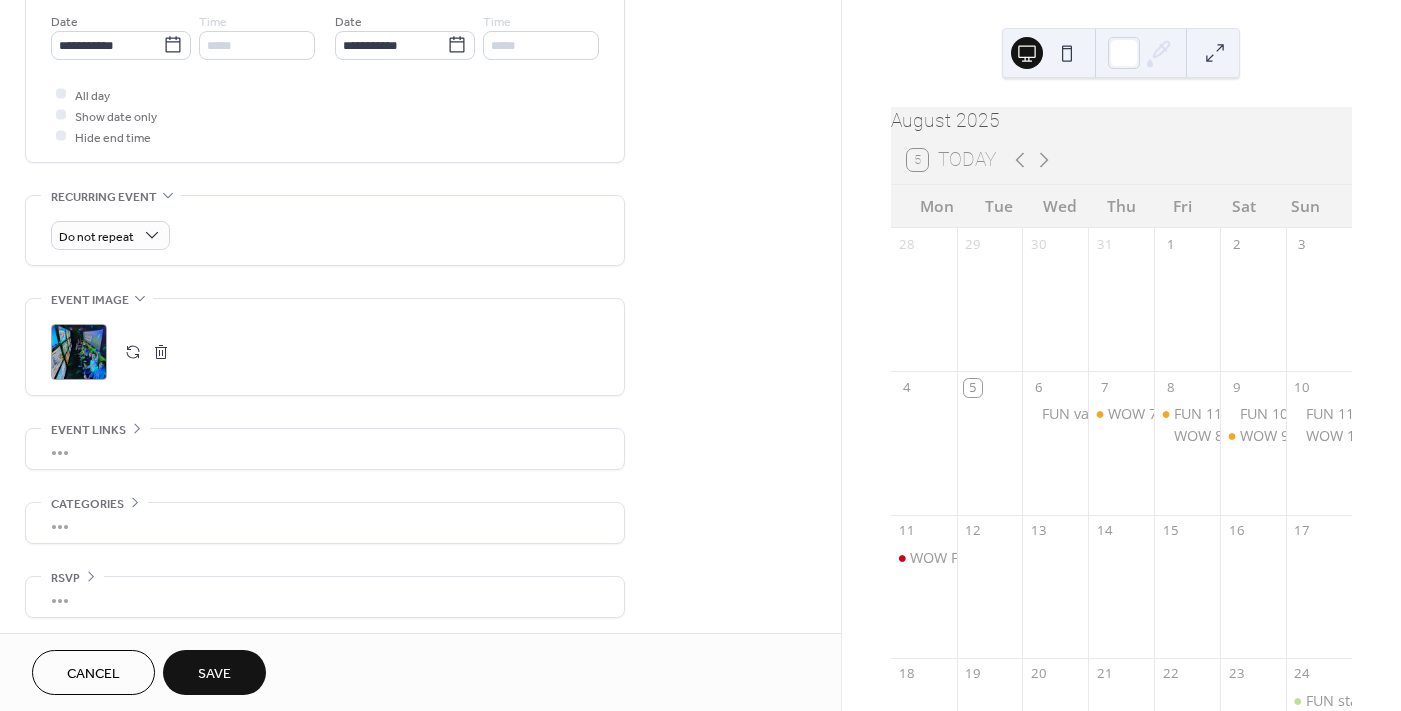 click on "Save" at bounding box center [214, 674] 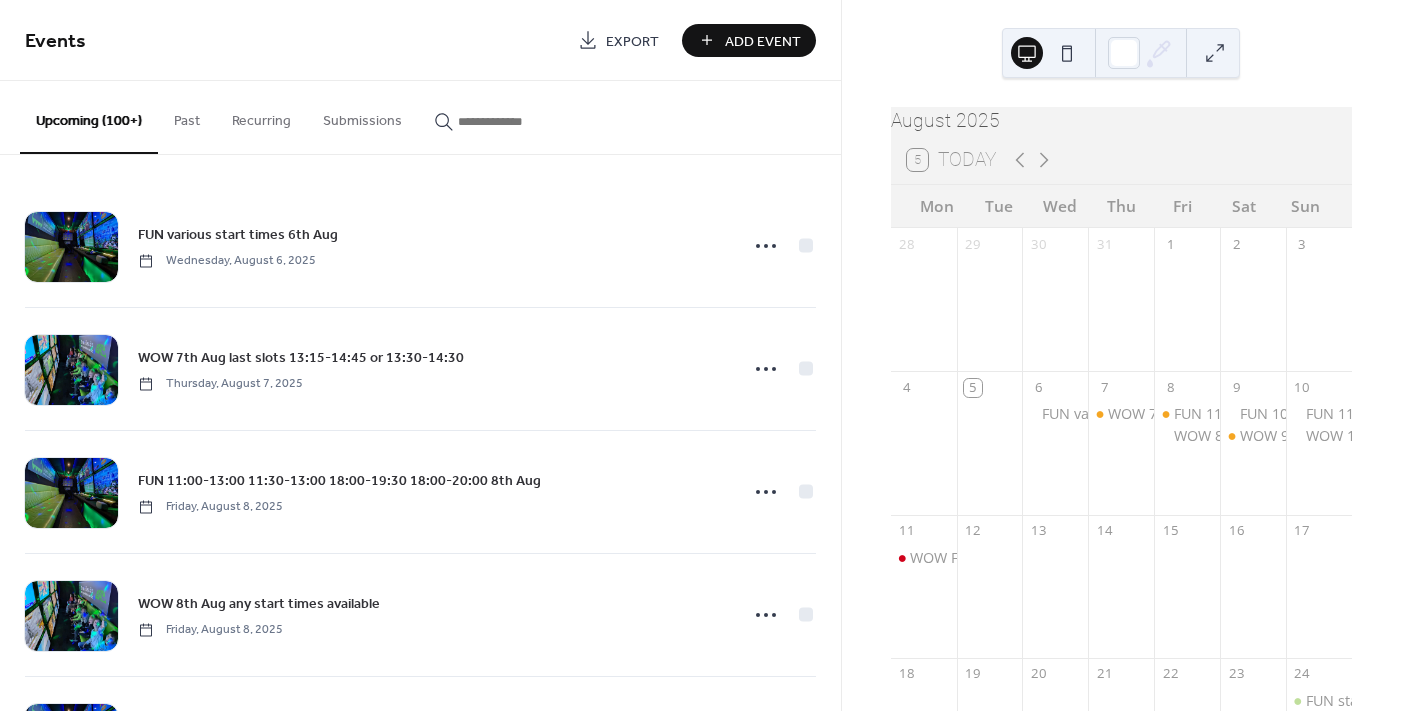 click at bounding box center (518, 121) 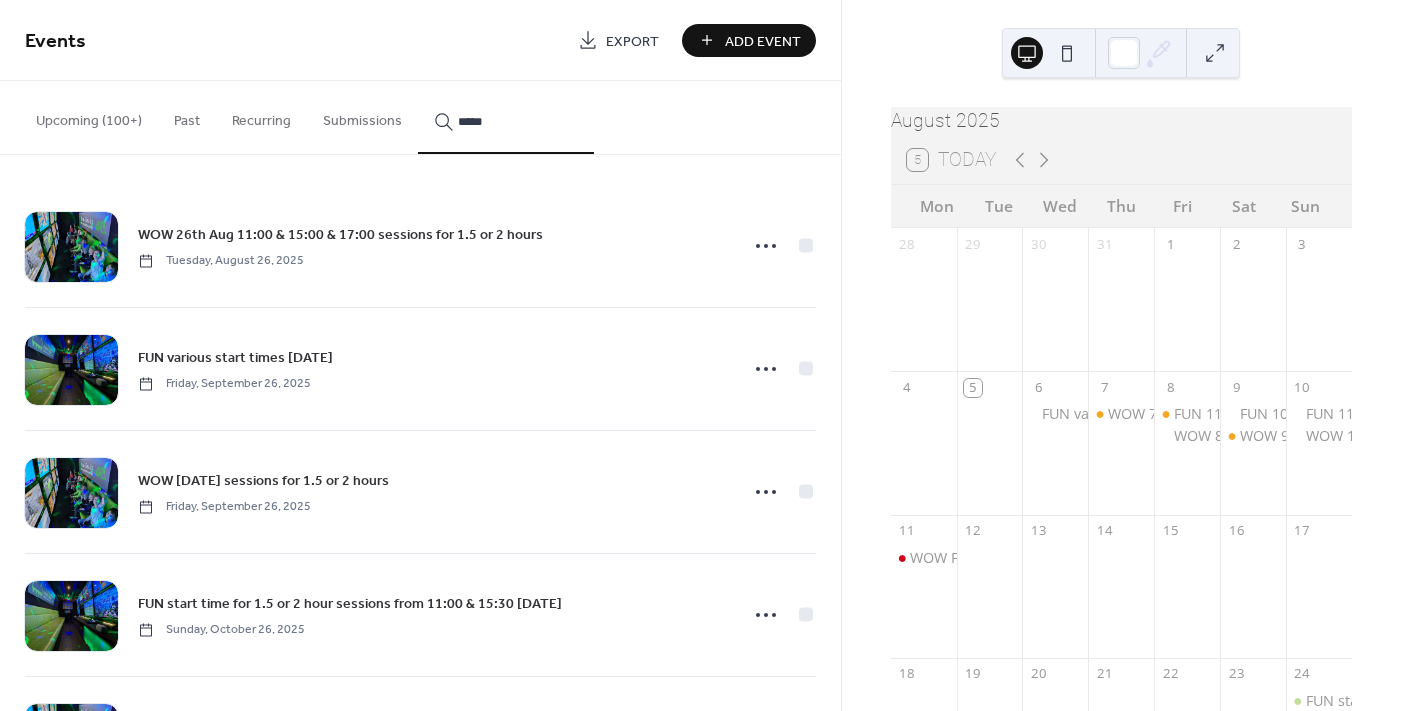 click on "****" at bounding box center [506, 117] 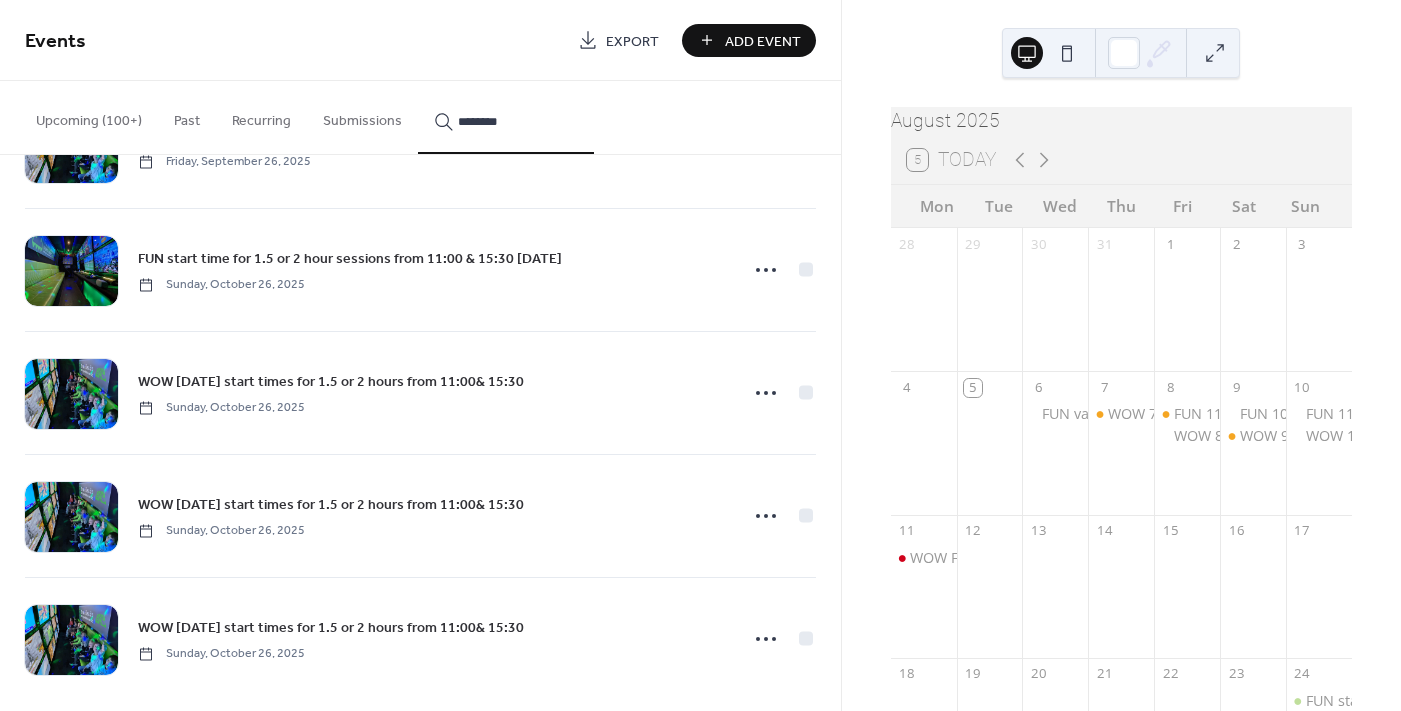 scroll, scrollTop: 973, scrollLeft: 0, axis: vertical 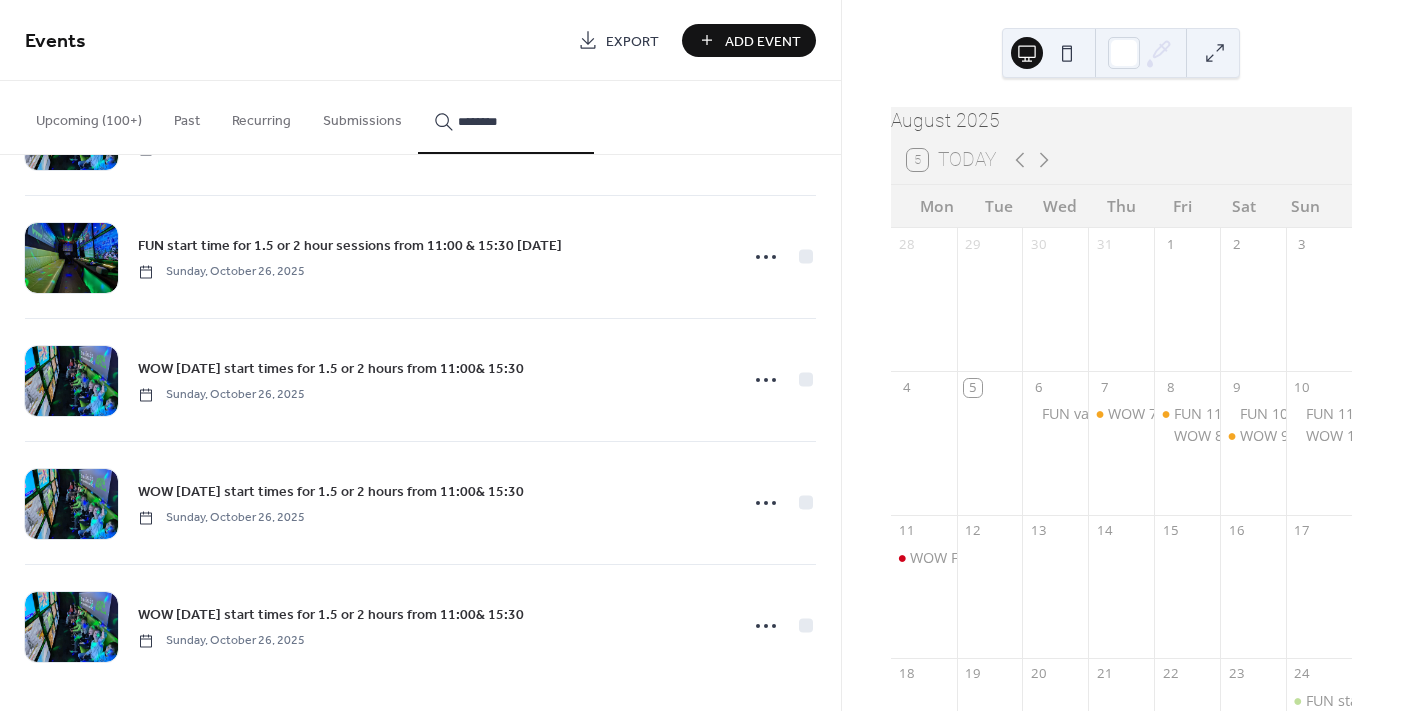 click 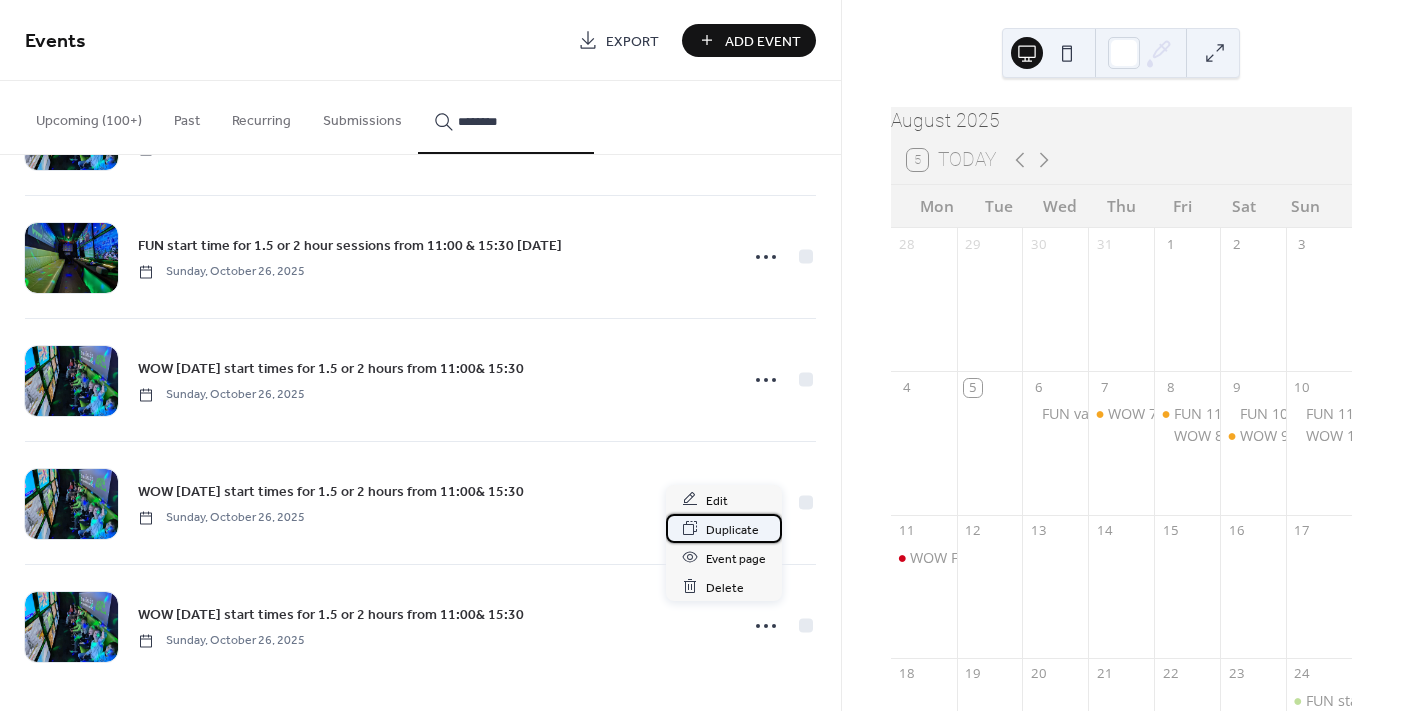 click on "Duplicate" at bounding box center [732, 529] 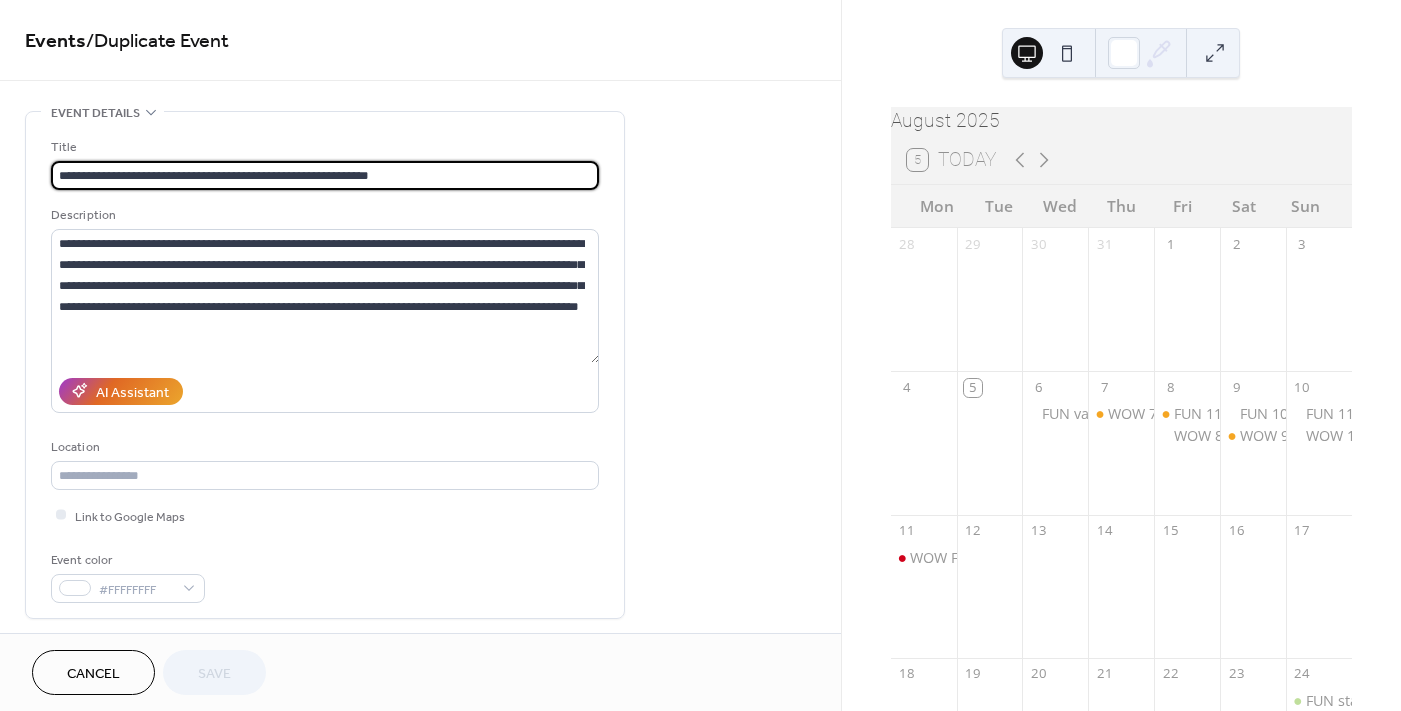click on "**********" at bounding box center [325, 175] 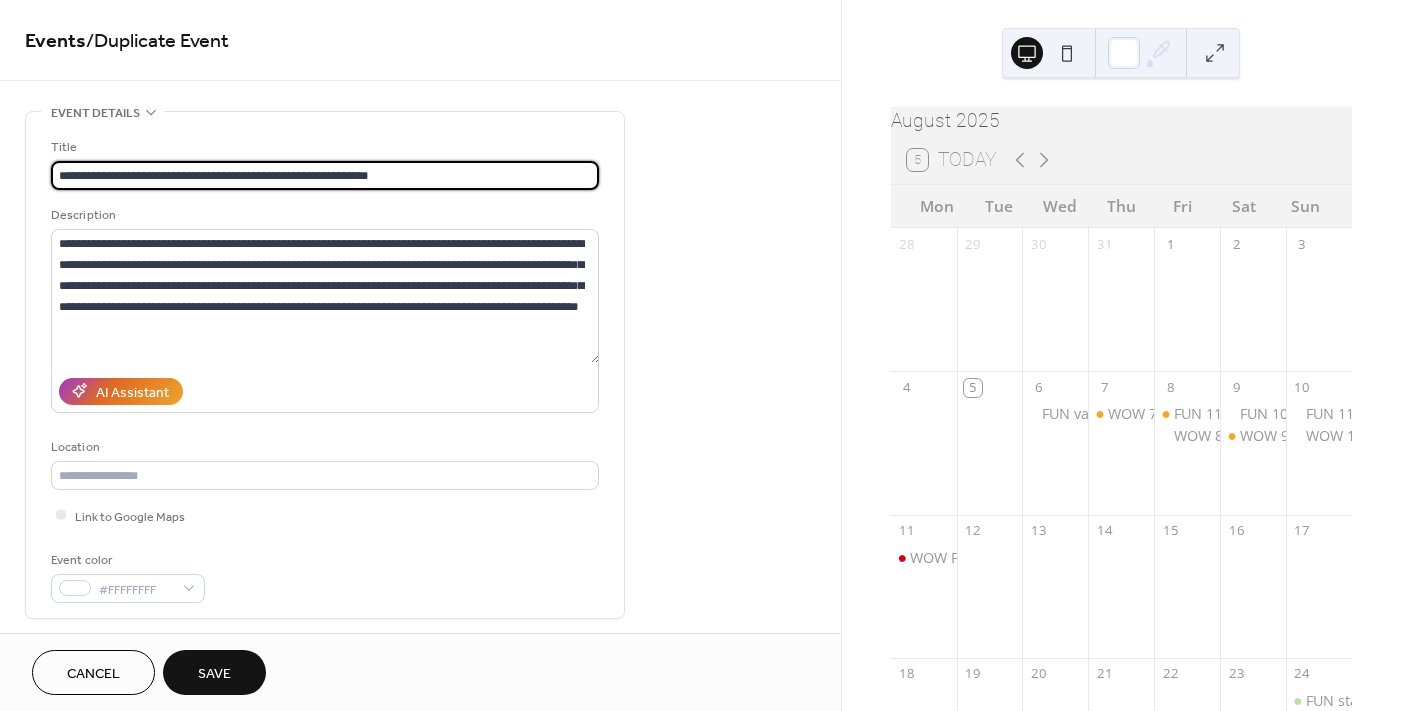 click on "**********" at bounding box center [325, 175] 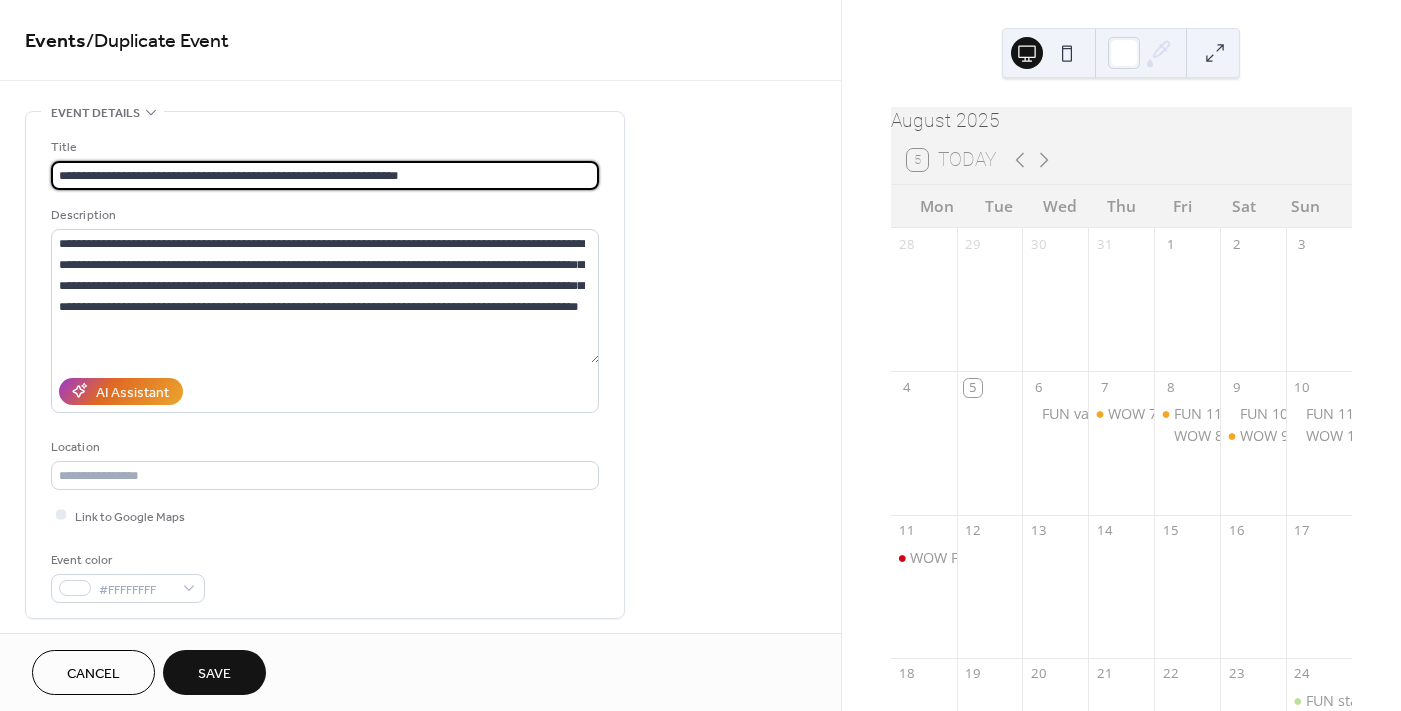 scroll, scrollTop: 0, scrollLeft: 0, axis: both 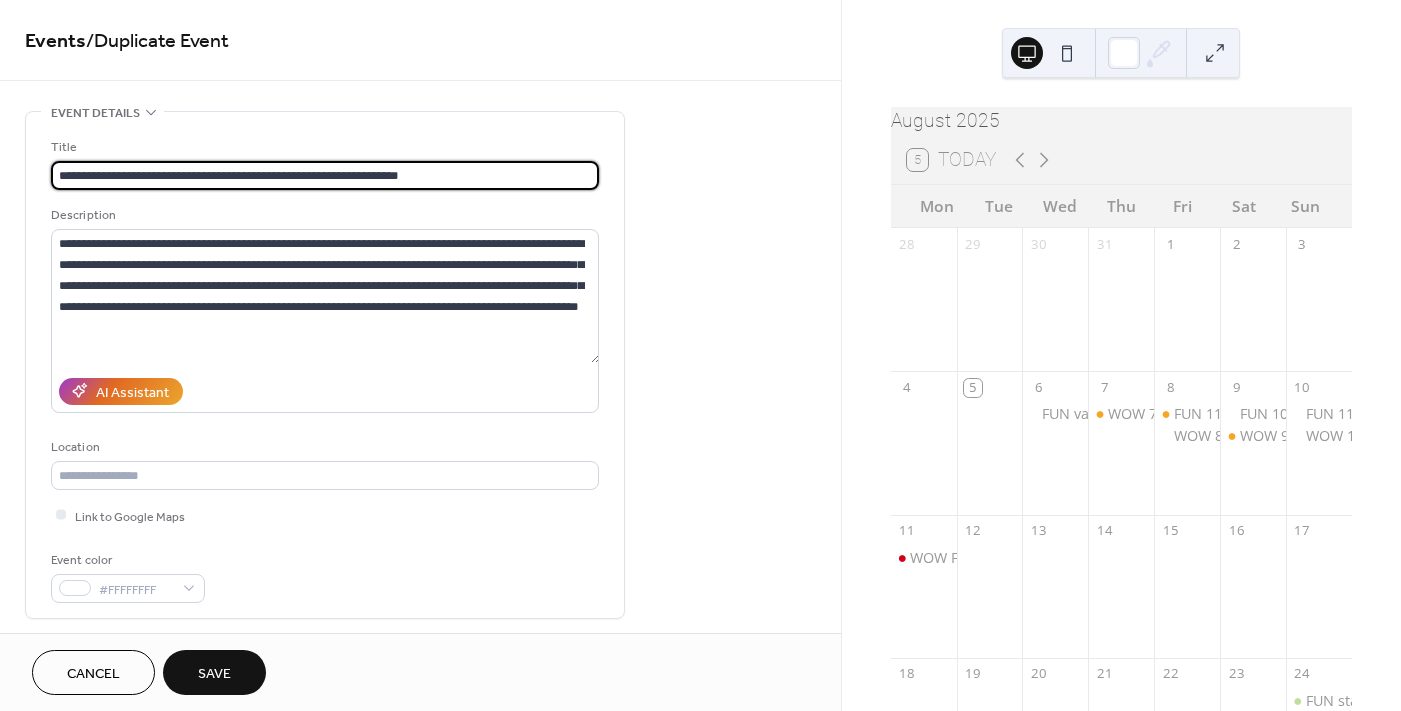 drag, startPoint x: 456, startPoint y: 176, endPoint x: 326, endPoint y: 180, distance: 130.06152 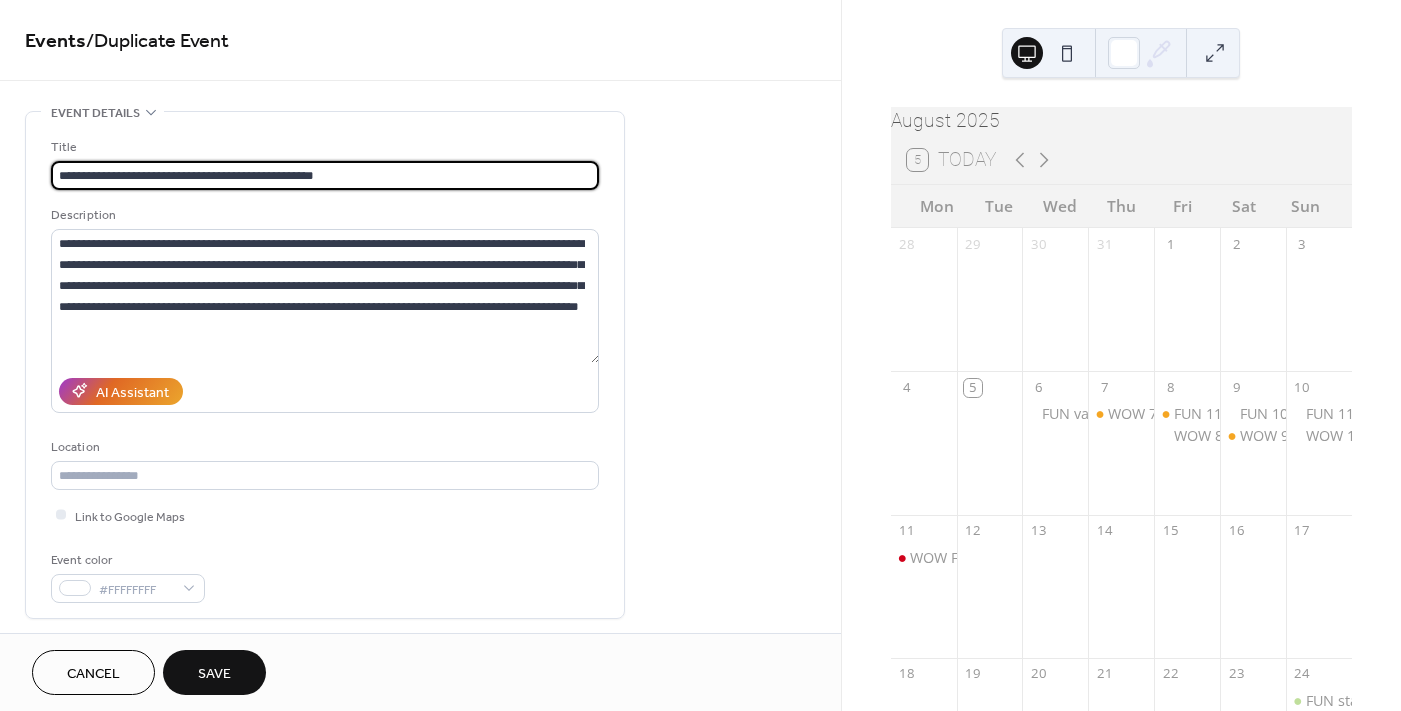 click on "**********" at bounding box center (325, 175) 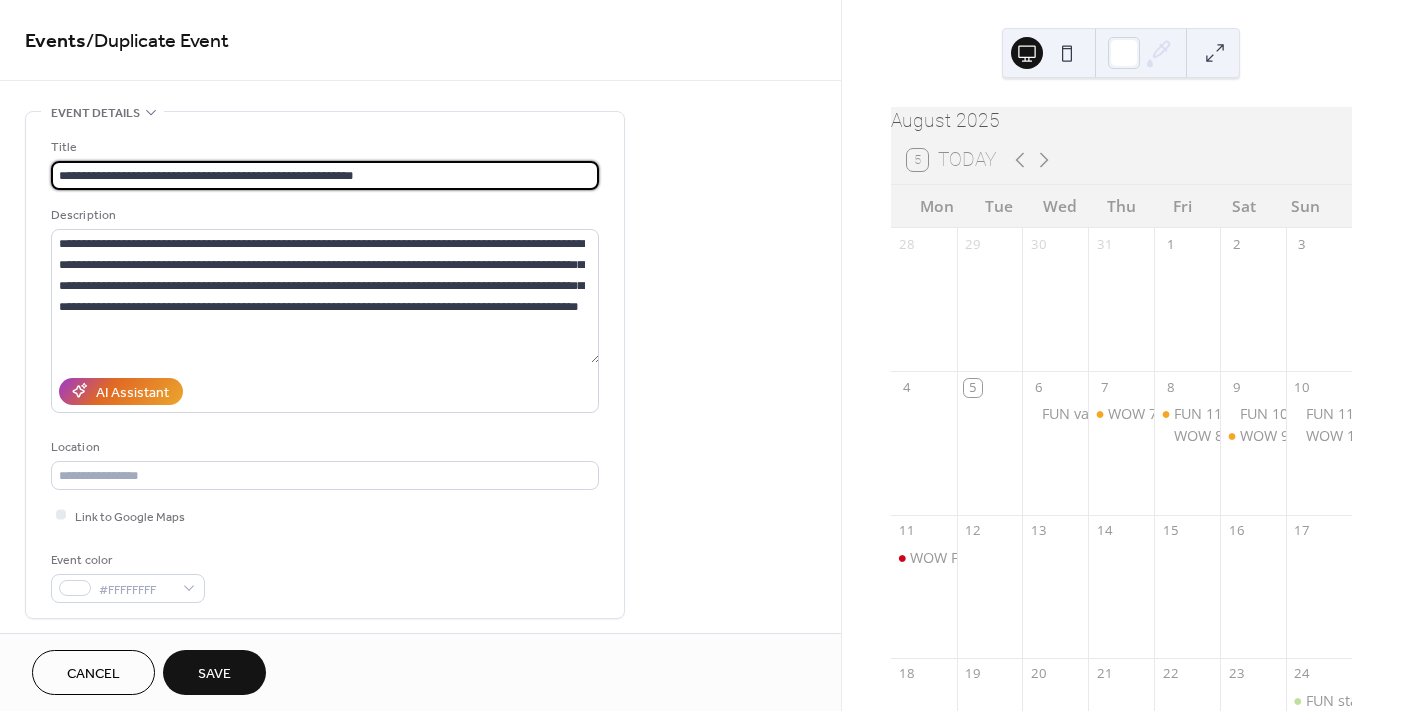 scroll, scrollTop: 0, scrollLeft: 0, axis: both 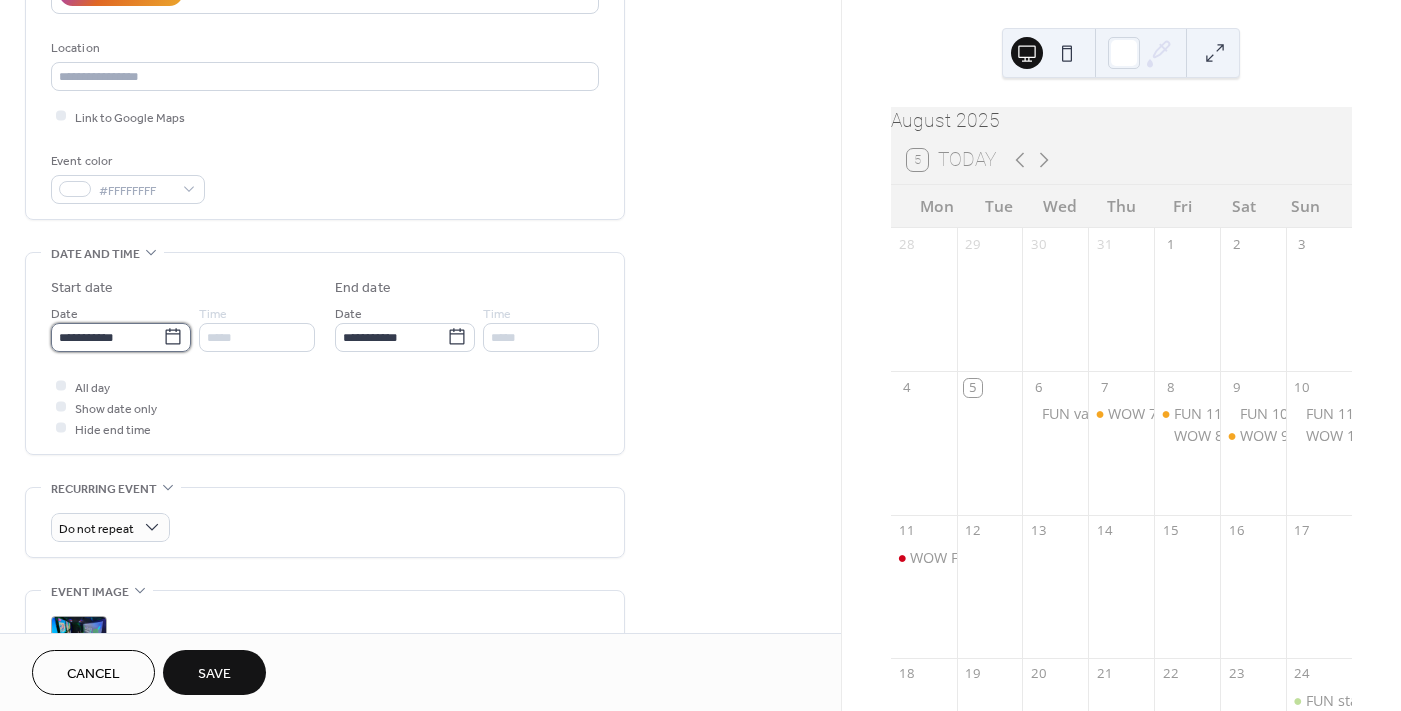 click on "**********" at bounding box center [107, 337] 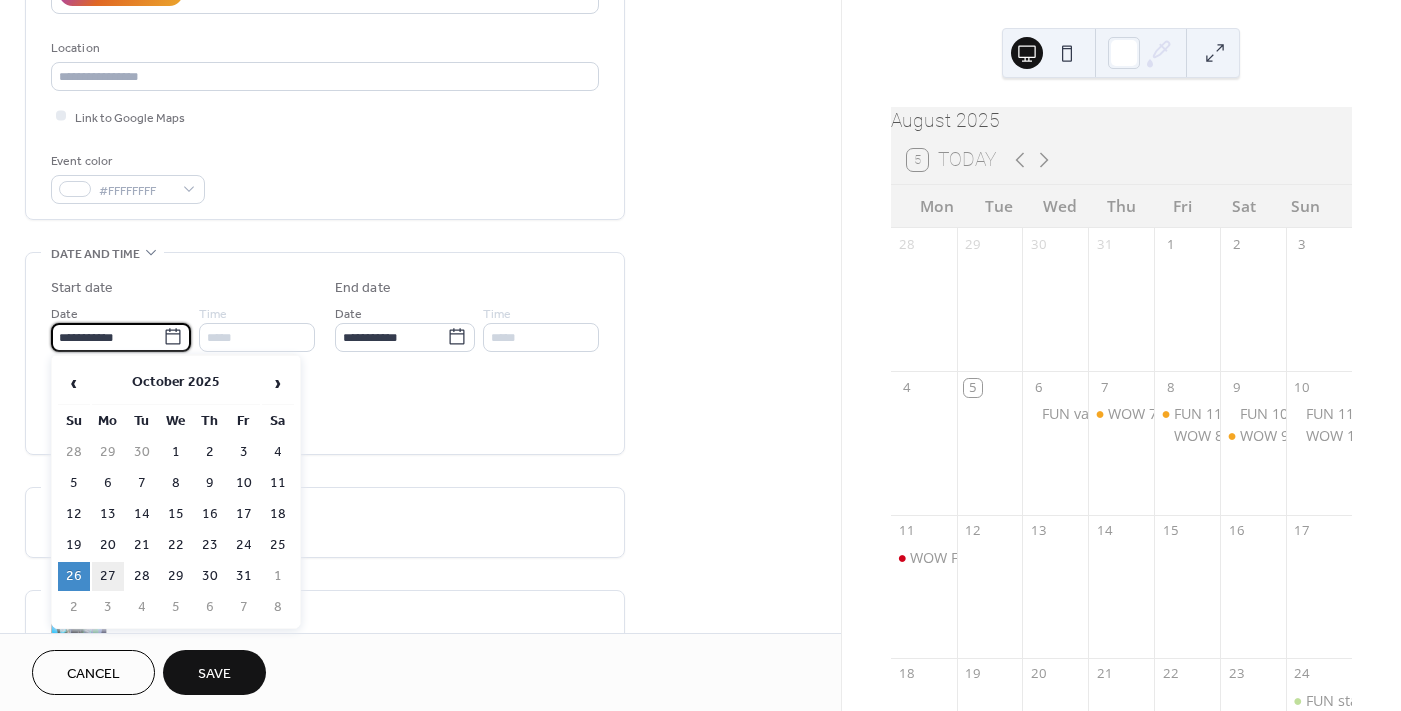 click on "27" at bounding box center (108, 576) 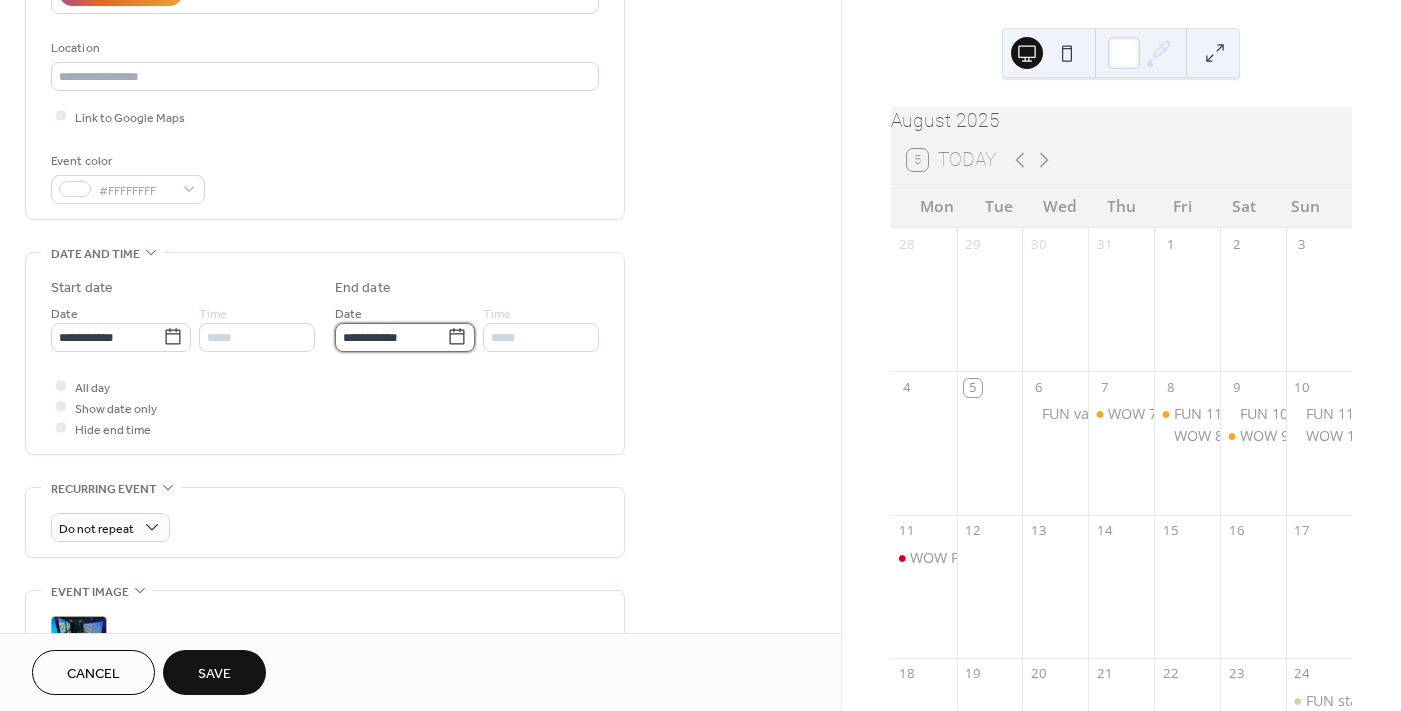 click on "**********" at bounding box center (391, 337) 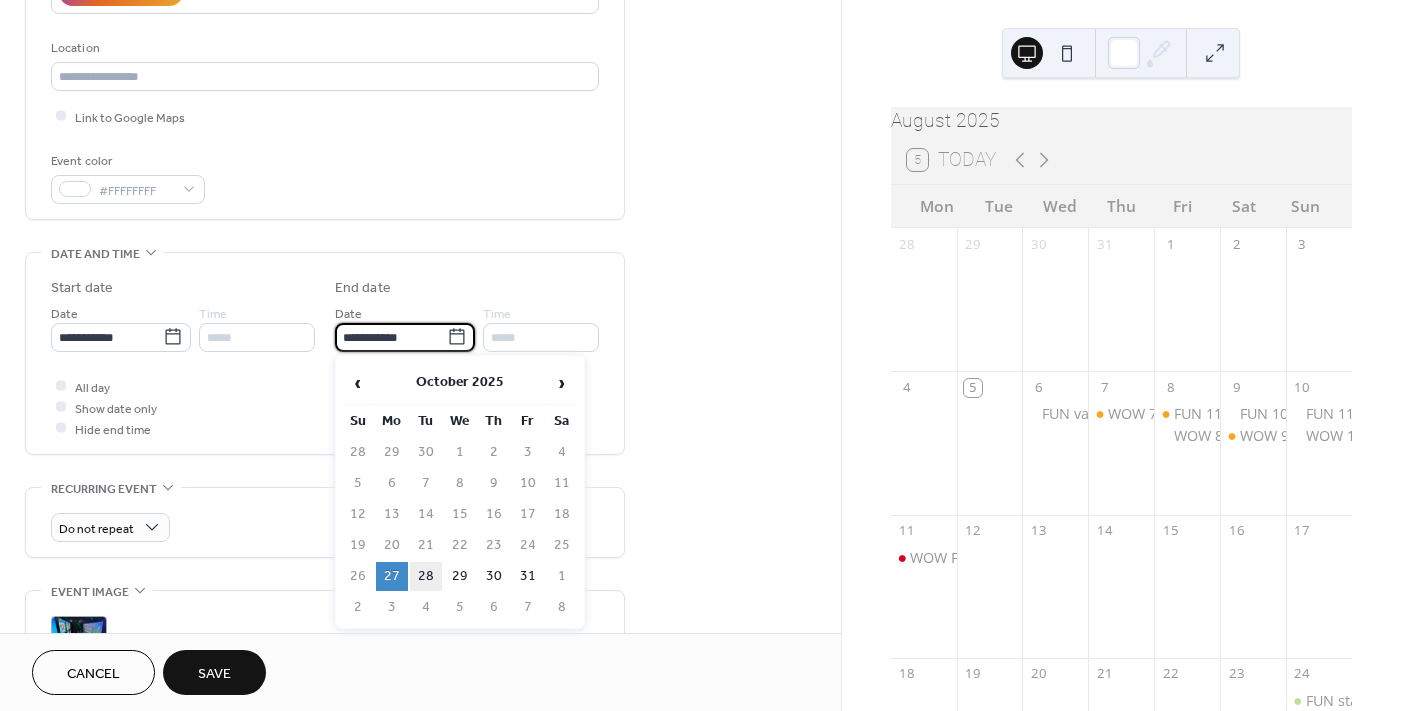 click on "28" at bounding box center (426, 576) 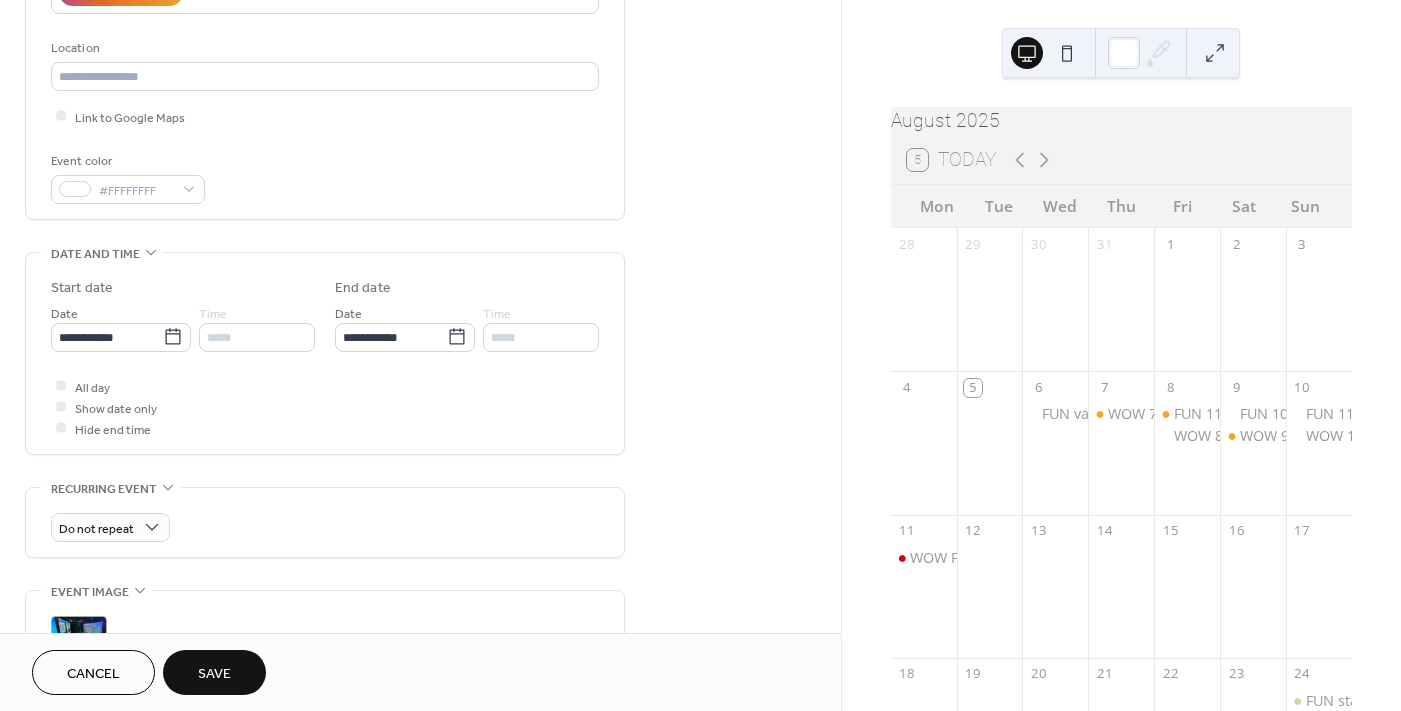 click on "Save" at bounding box center [214, 674] 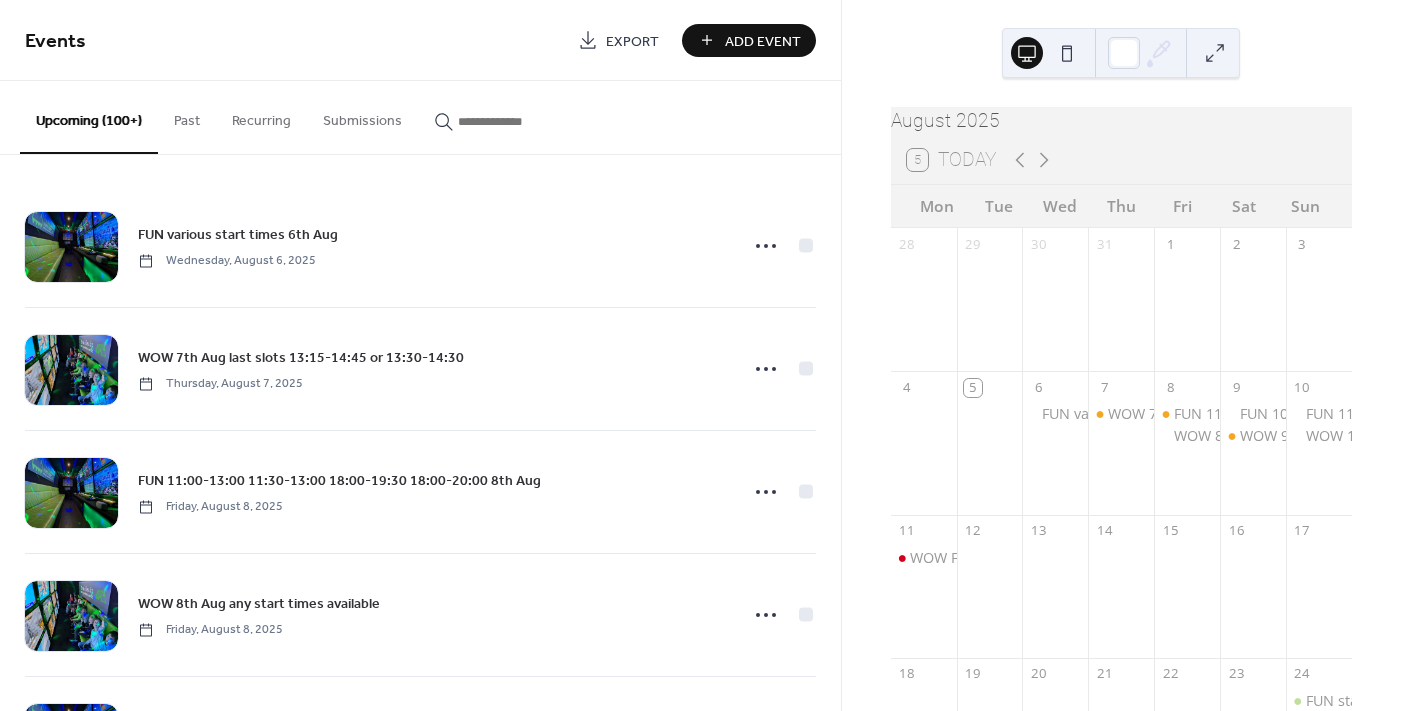 click at bounding box center (518, 121) 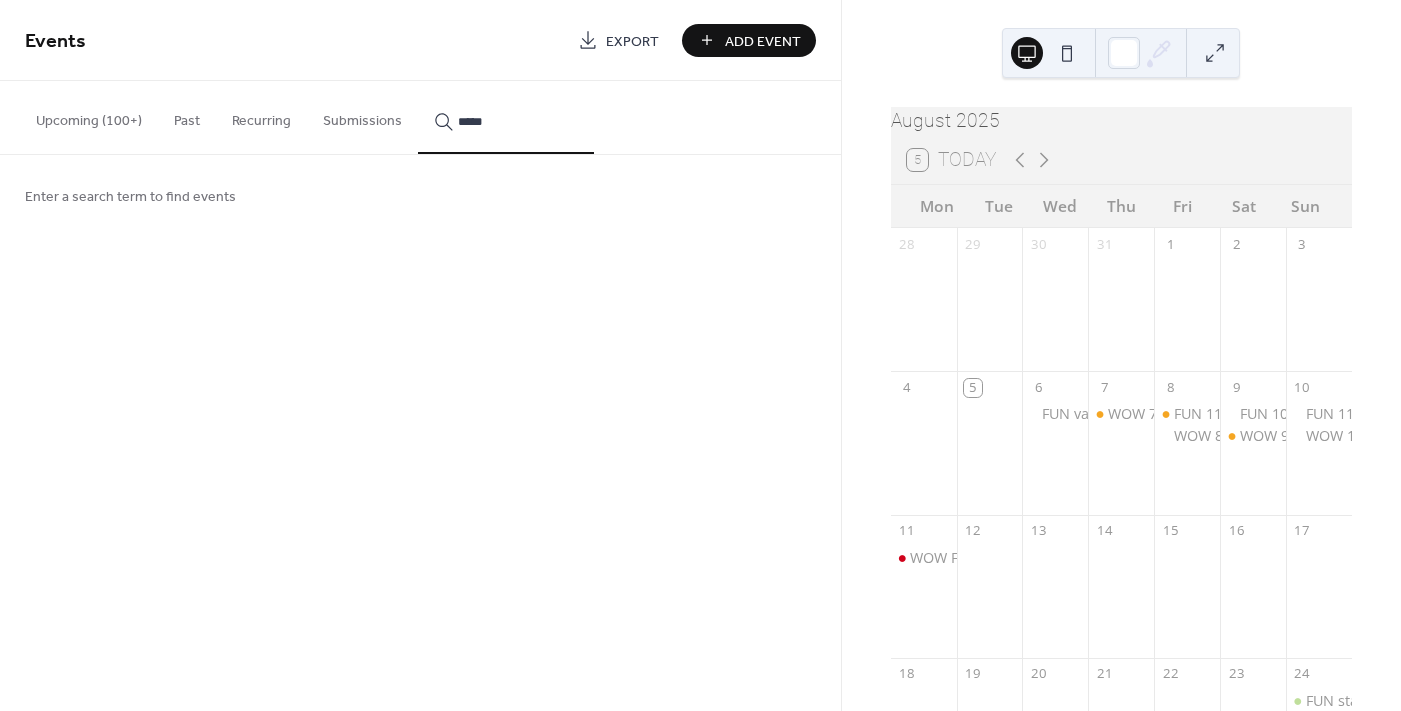 click on "****" at bounding box center (506, 117) 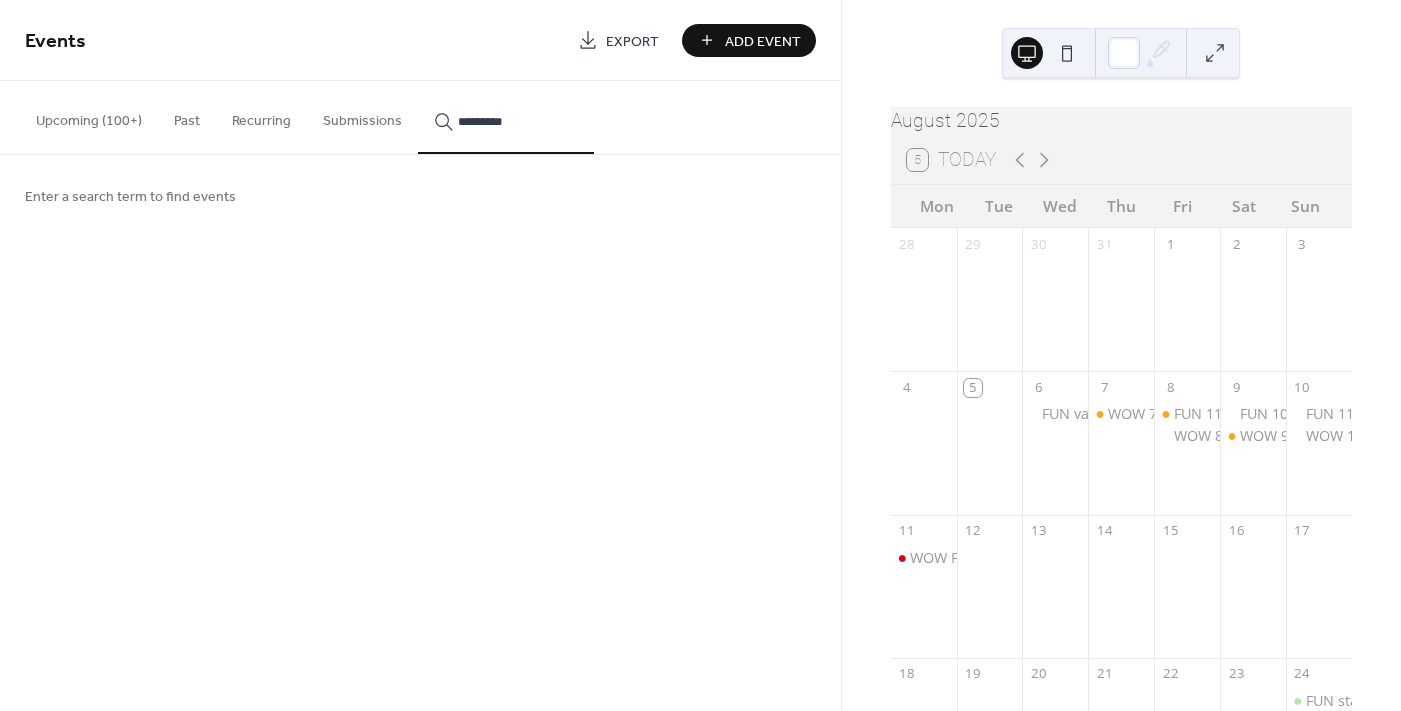 click on "********" at bounding box center [506, 117] 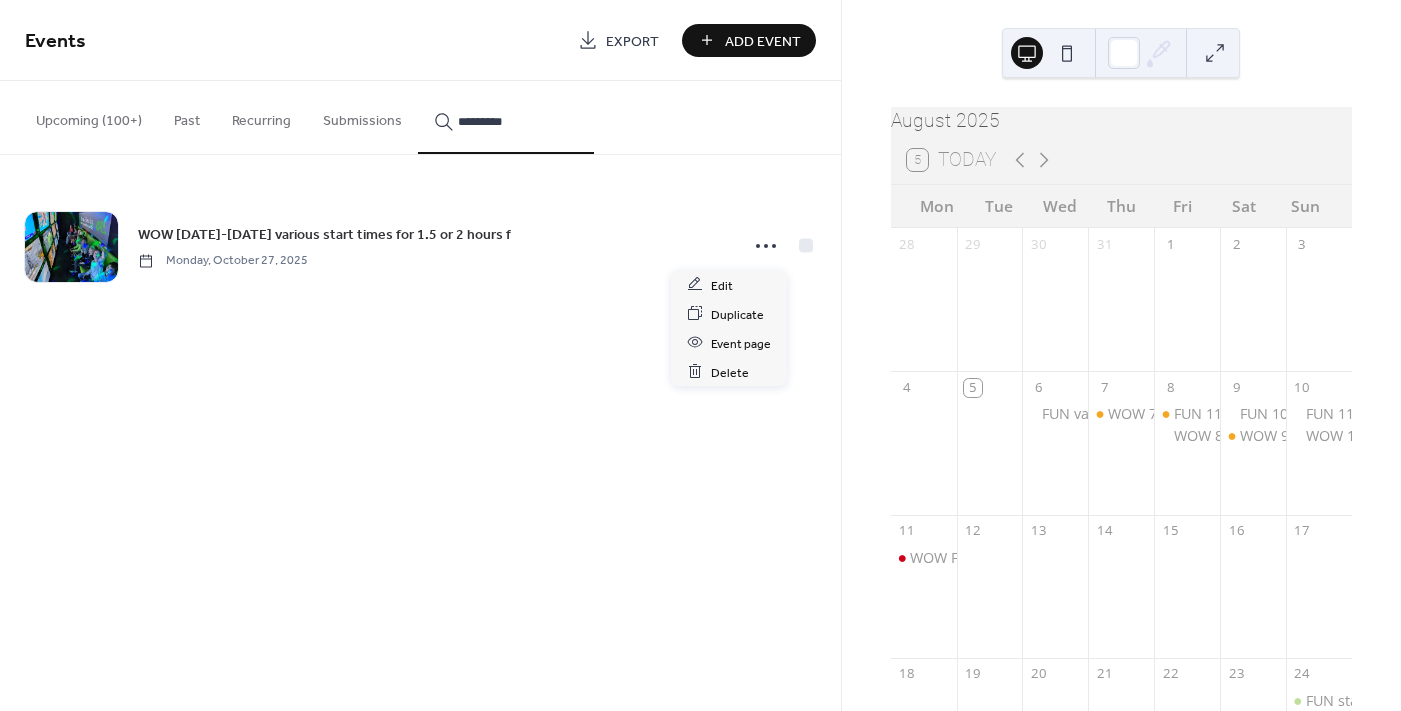 click 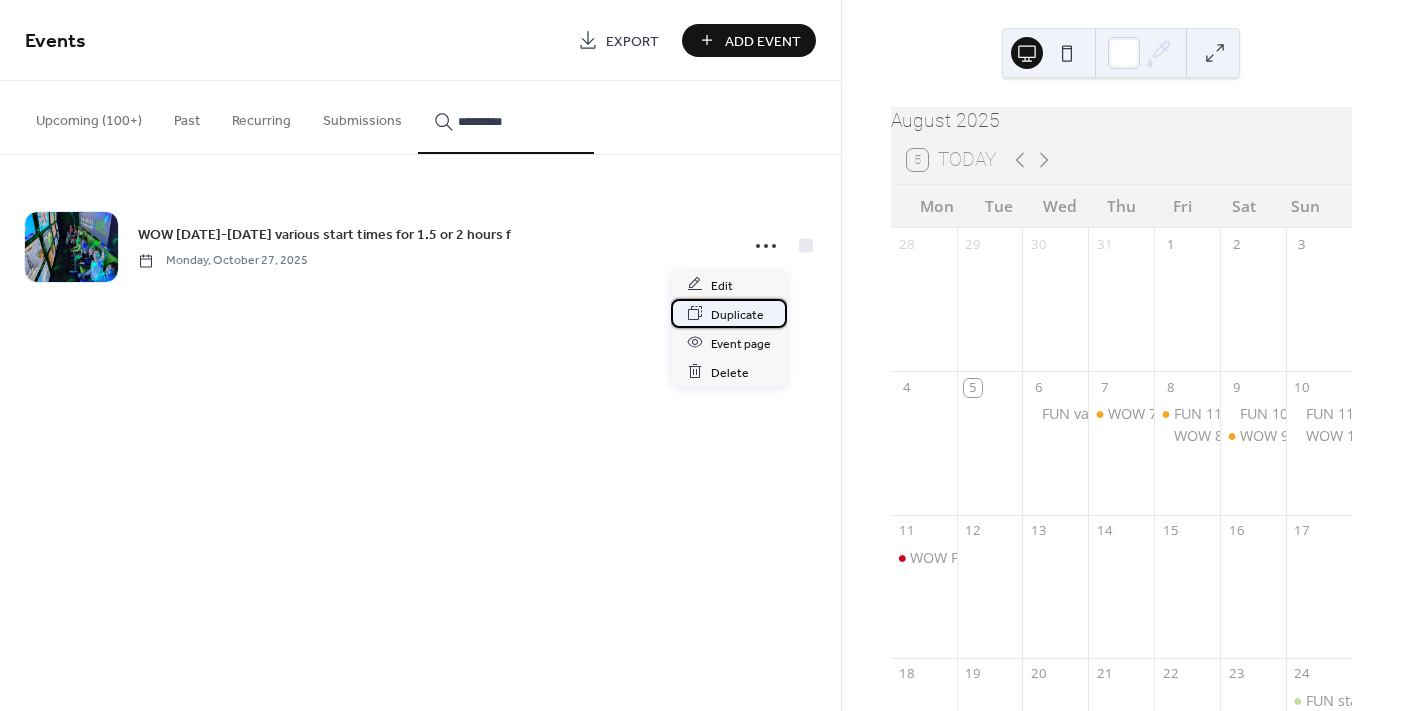 click on "Duplicate" at bounding box center [737, 314] 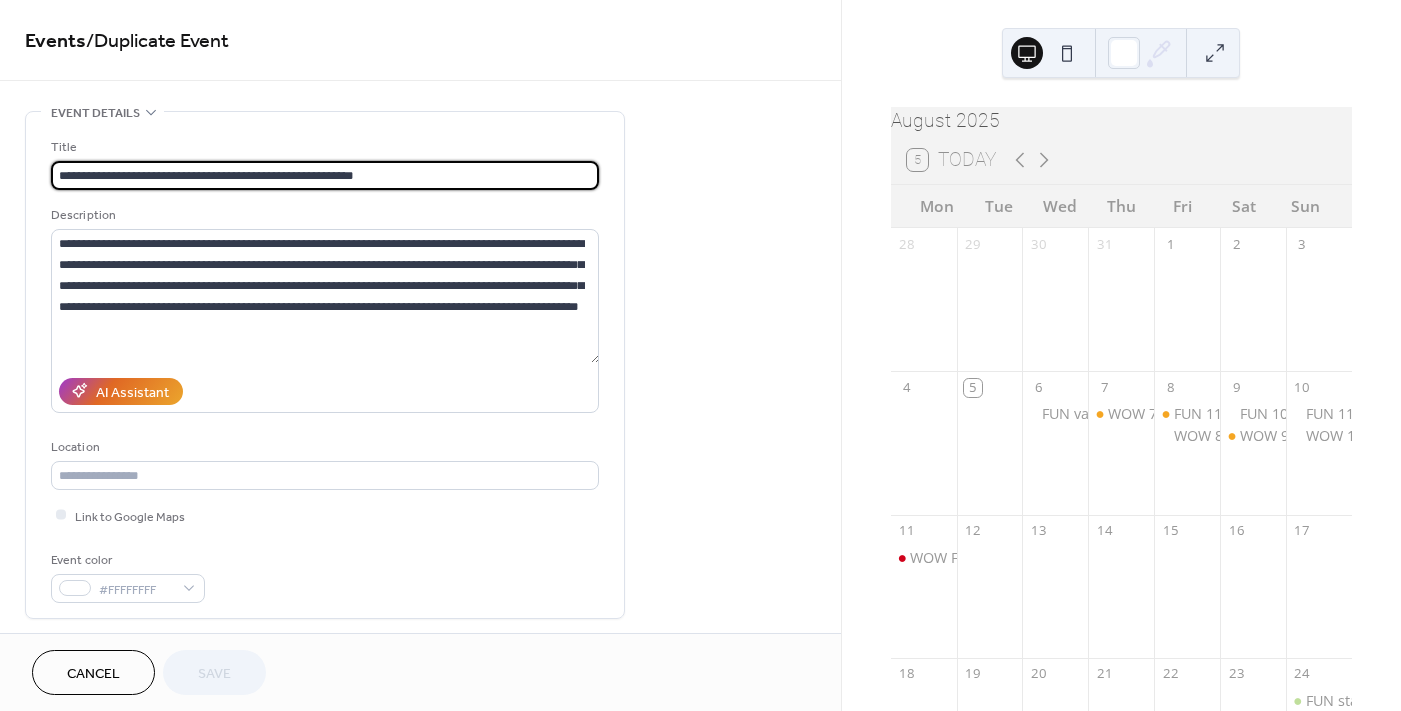 drag, startPoint x: 382, startPoint y: 173, endPoint x: 92, endPoint y: 174, distance: 290.0017 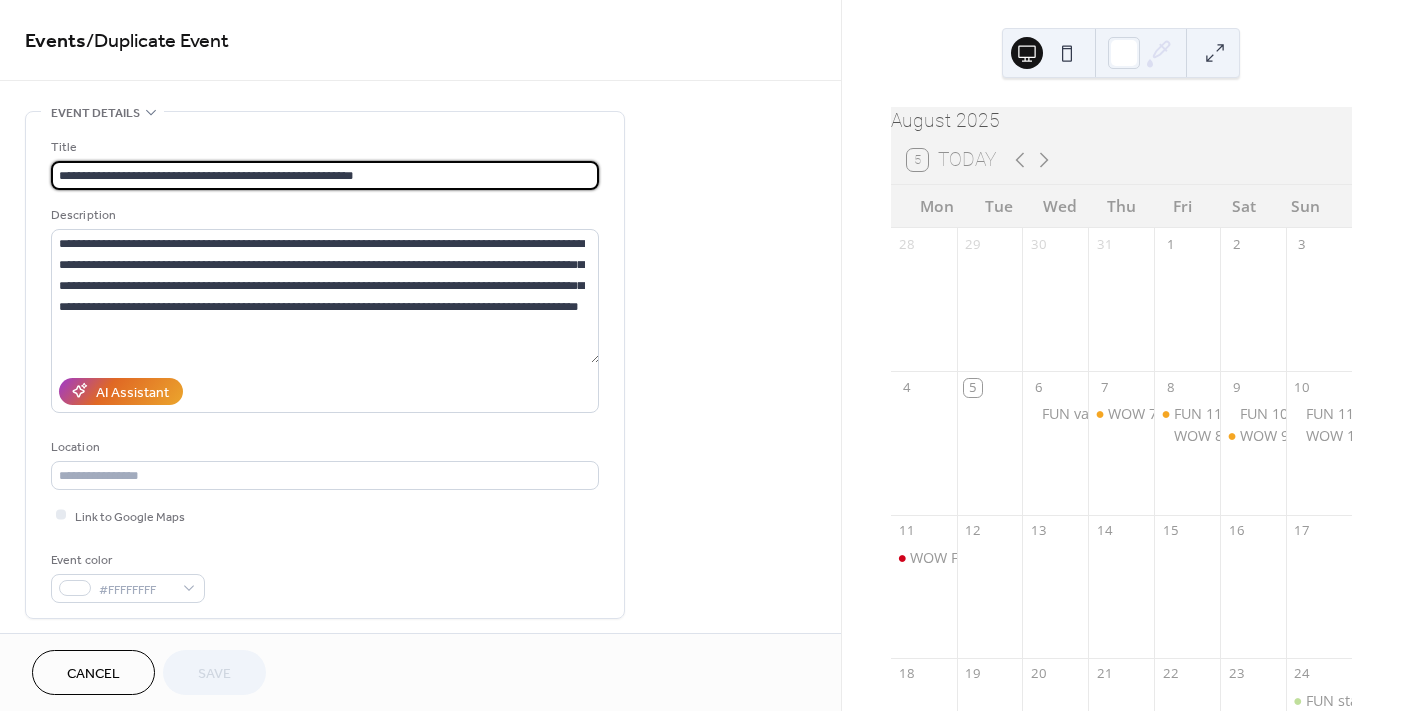 click on "**********" at bounding box center (325, 175) 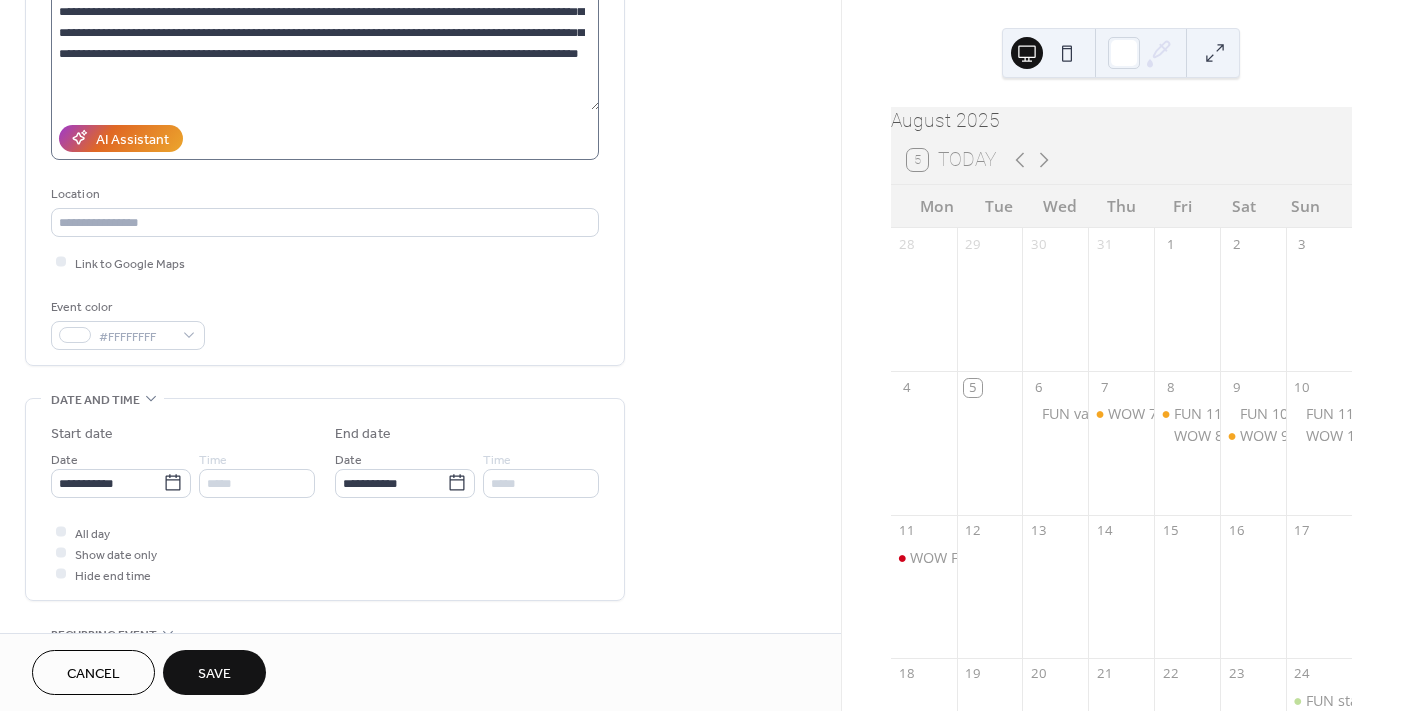scroll, scrollTop: 300, scrollLeft: 0, axis: vertical 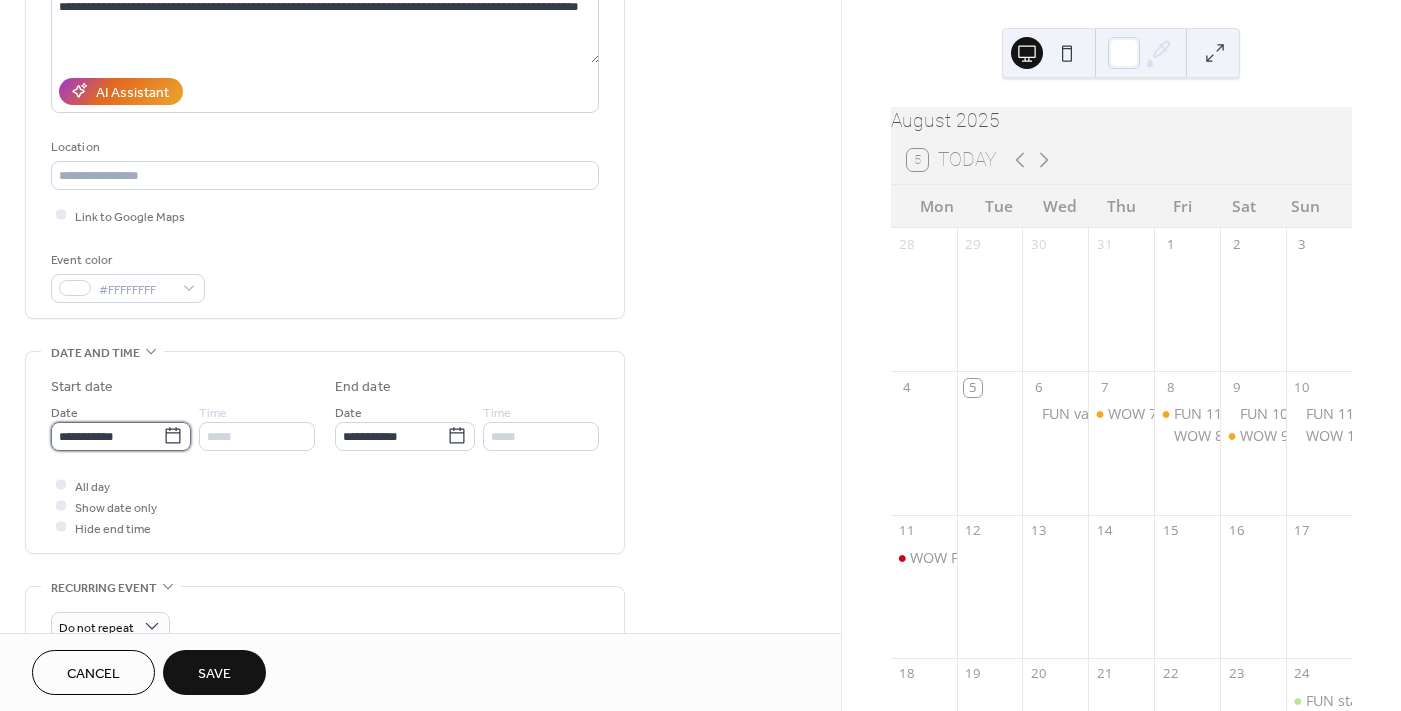 click on "**********" at bounding box center [107, 436] 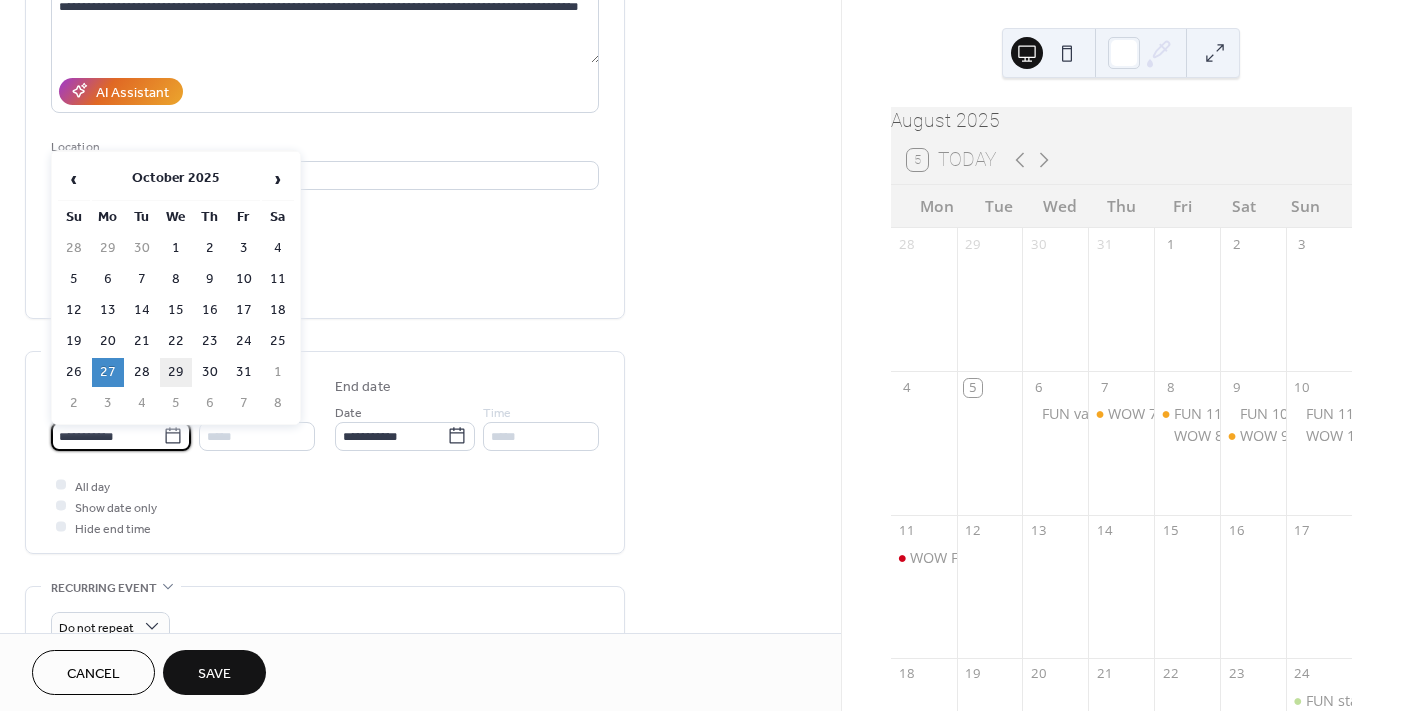 click on "29" at bounding box center (176, 372) 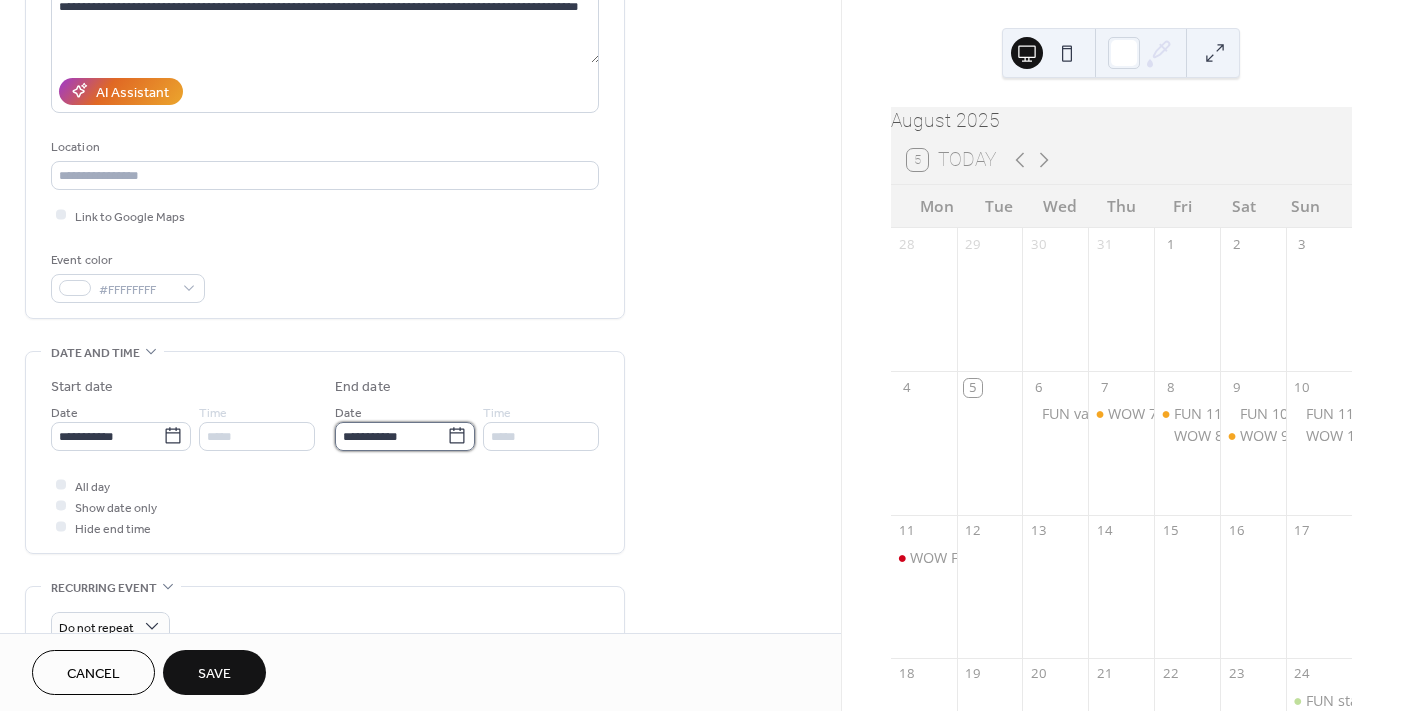 click on "**********" at bounding box center [391, 436] 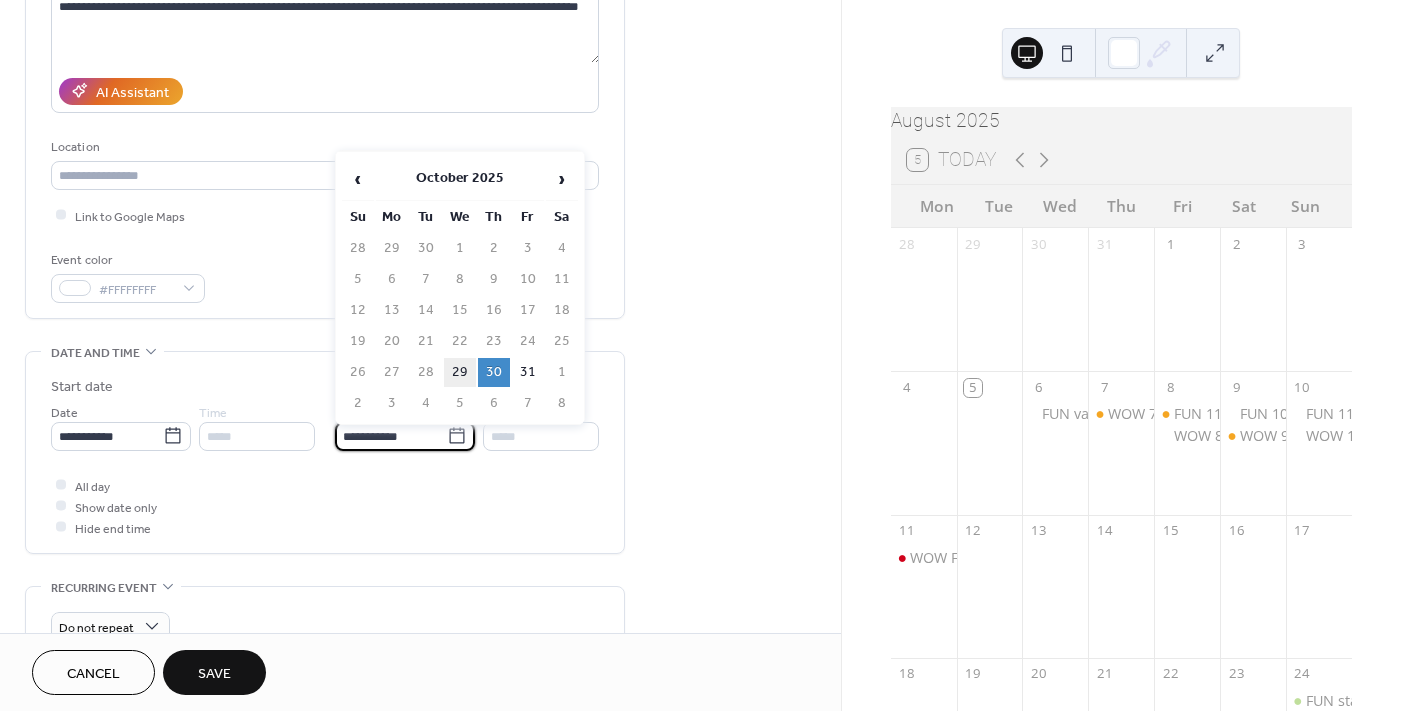 click on "29" at bounding box center [460, 372] 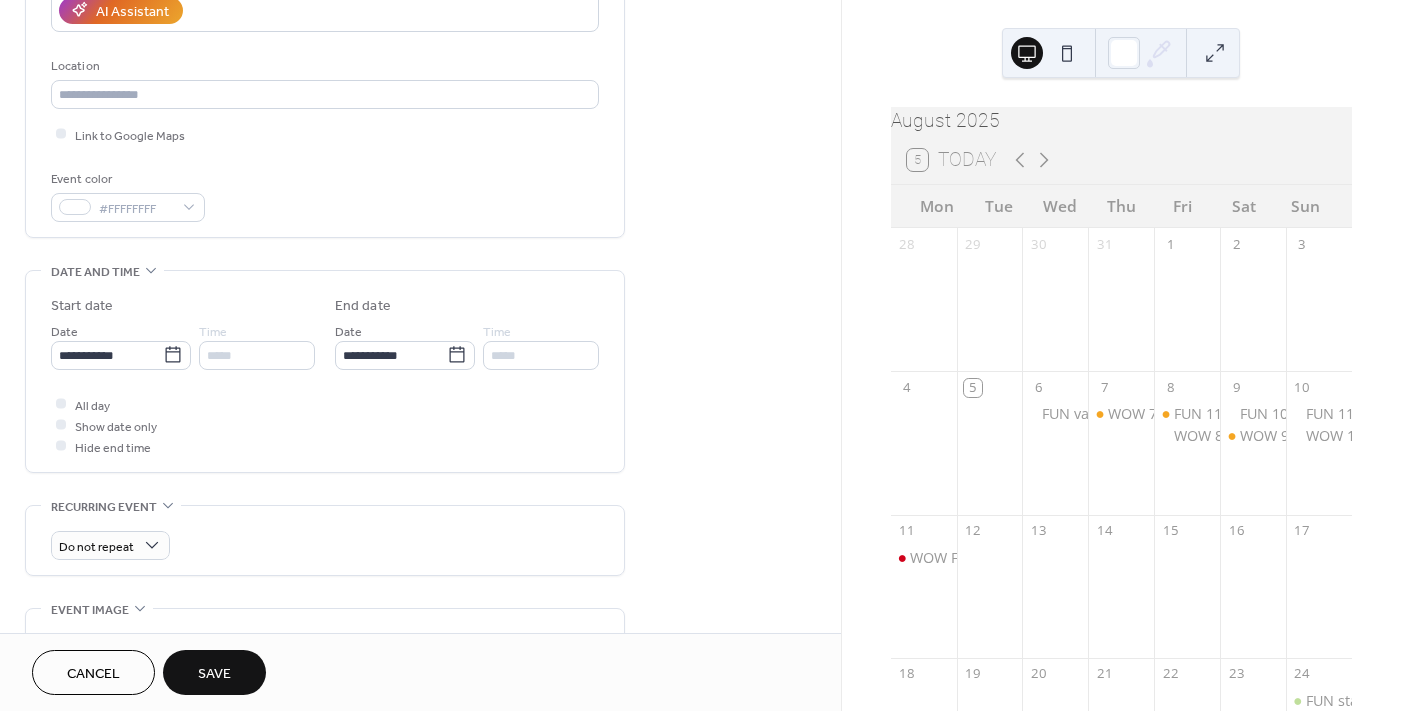 scroll, scrollTop: 691, scrollLeft: 0, axis: vertical 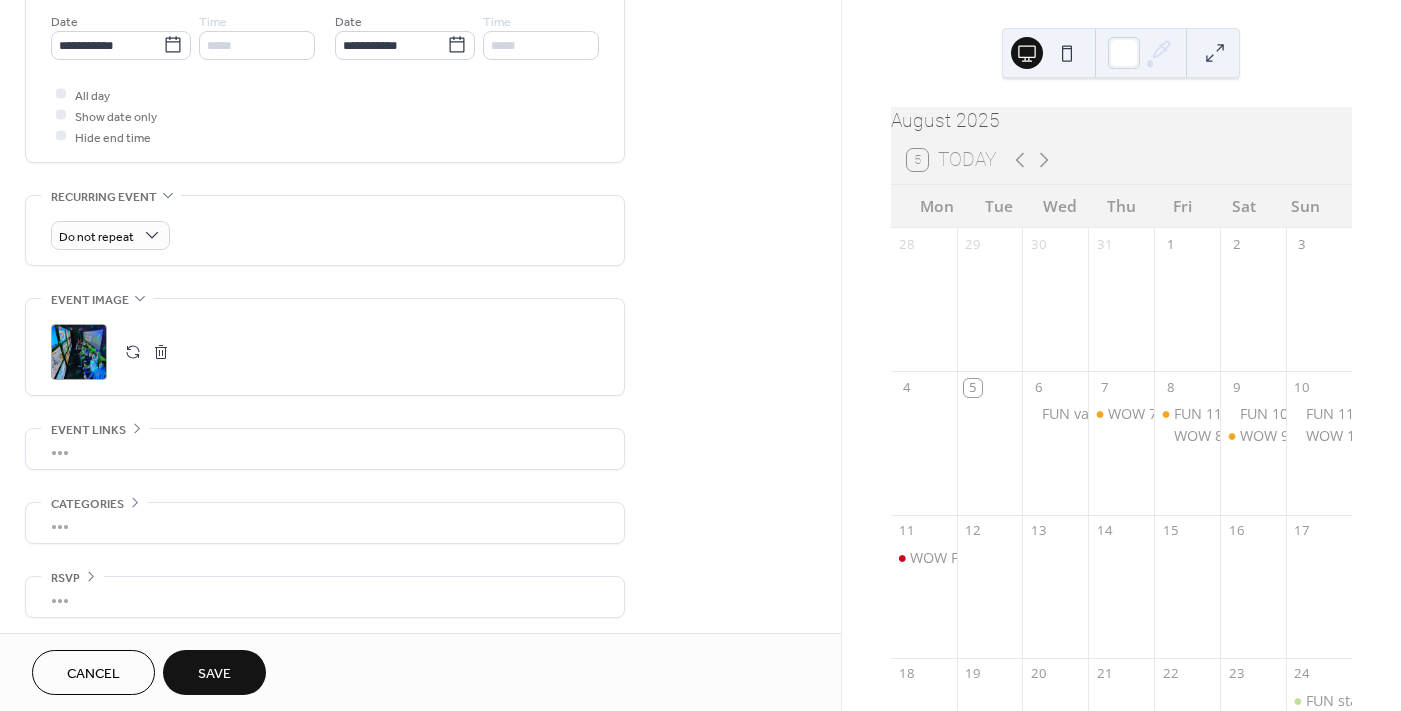 click on "Save" at bounding box center (214, 672) 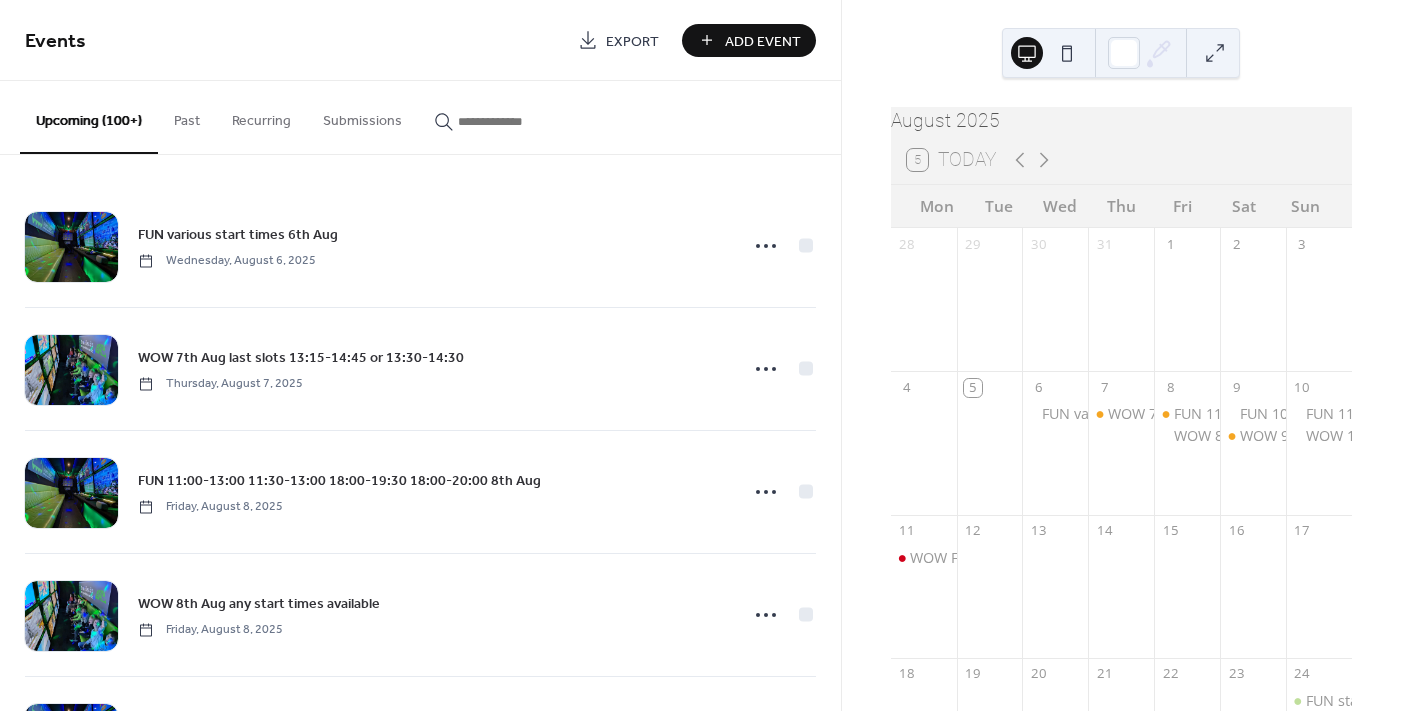 click at bounding box center (518, 121) 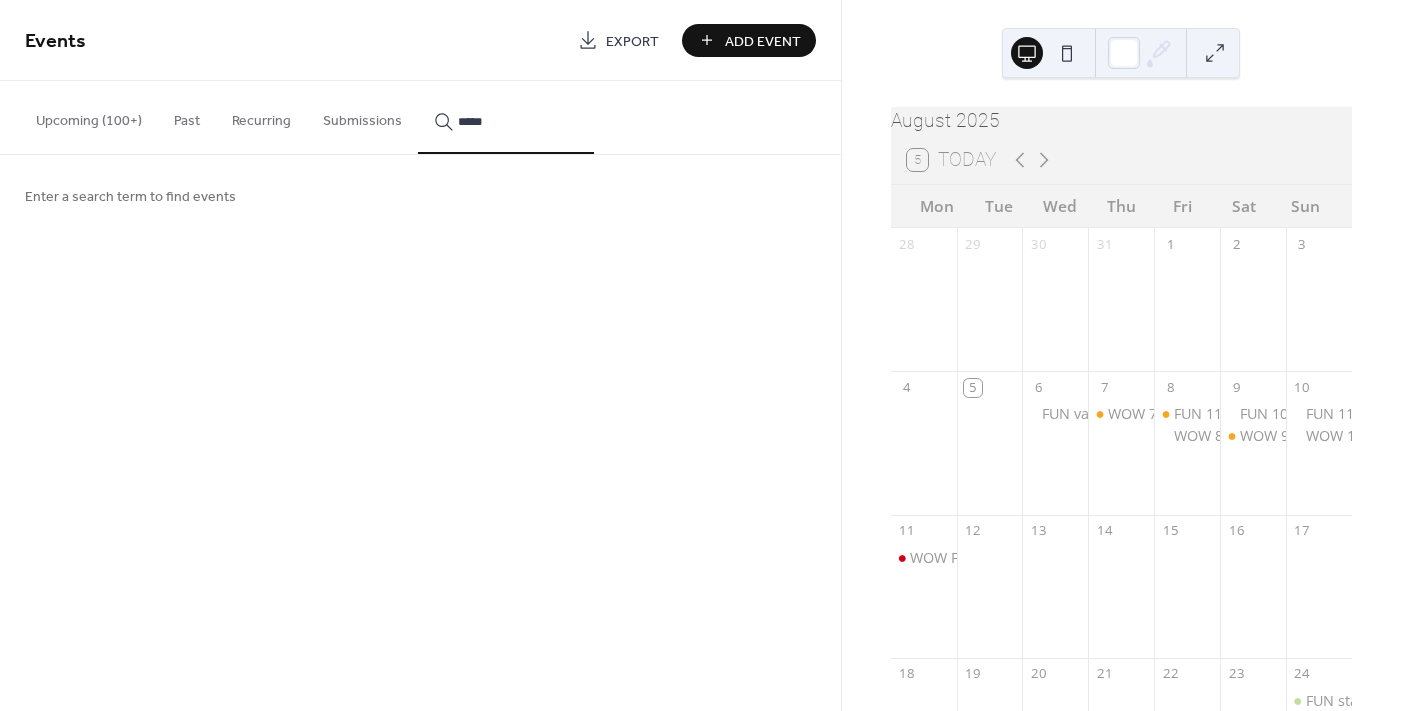 click on "****" at bounding box center (506, 117) 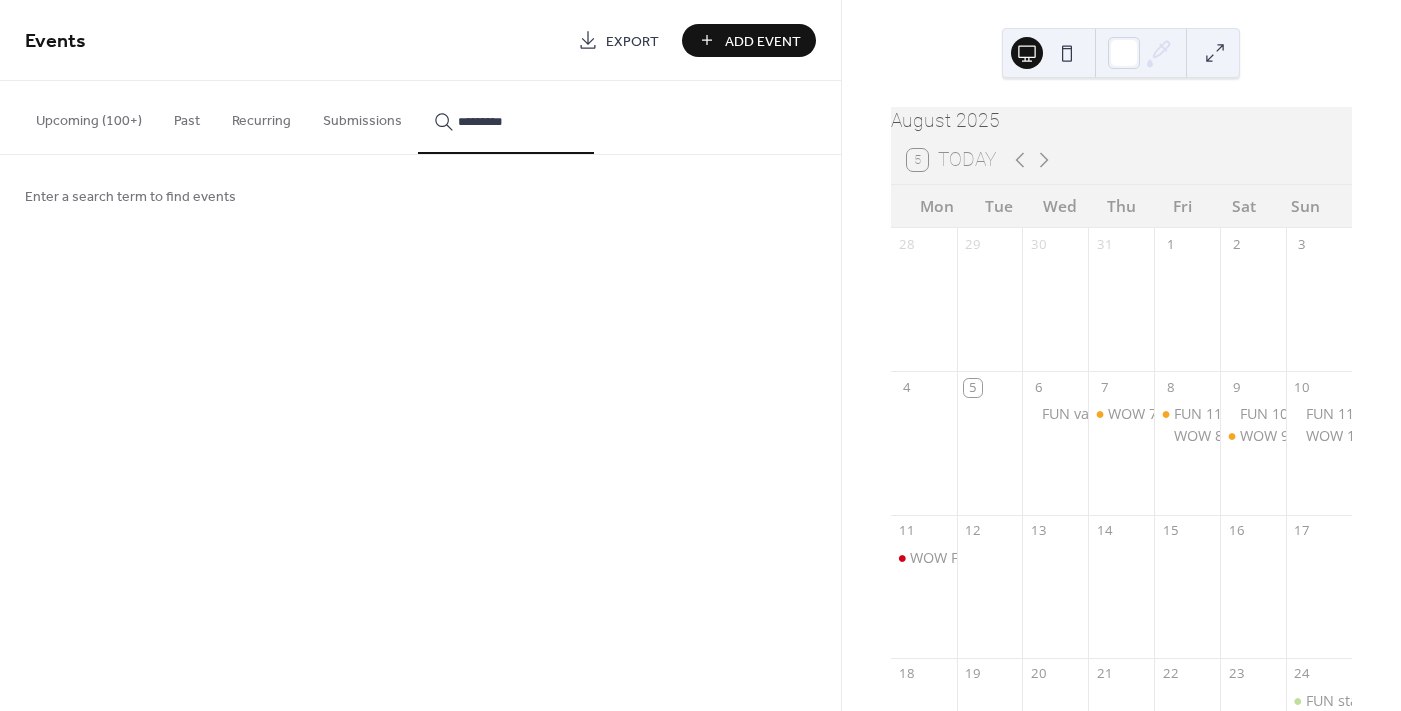 click on "********" at bounding box center [506, 117] 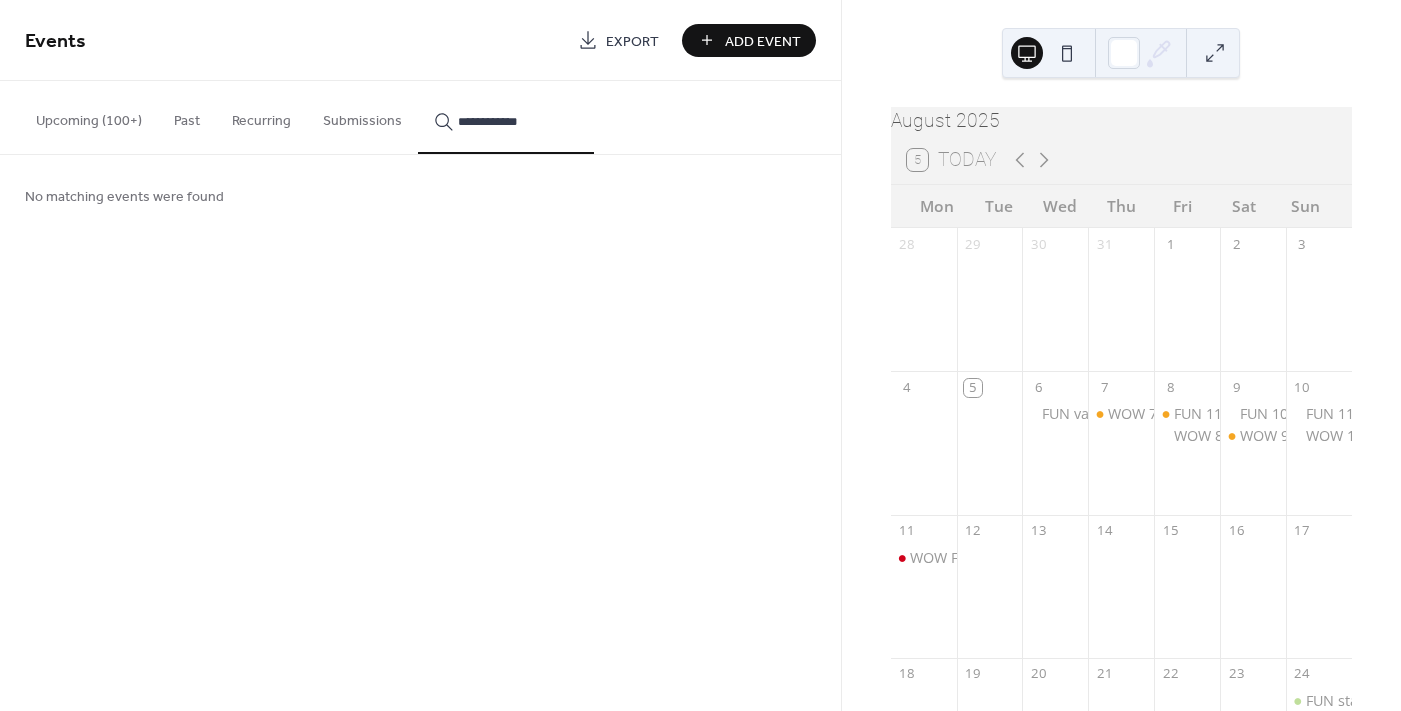 click on "**********" at bounding box center (518, 121) 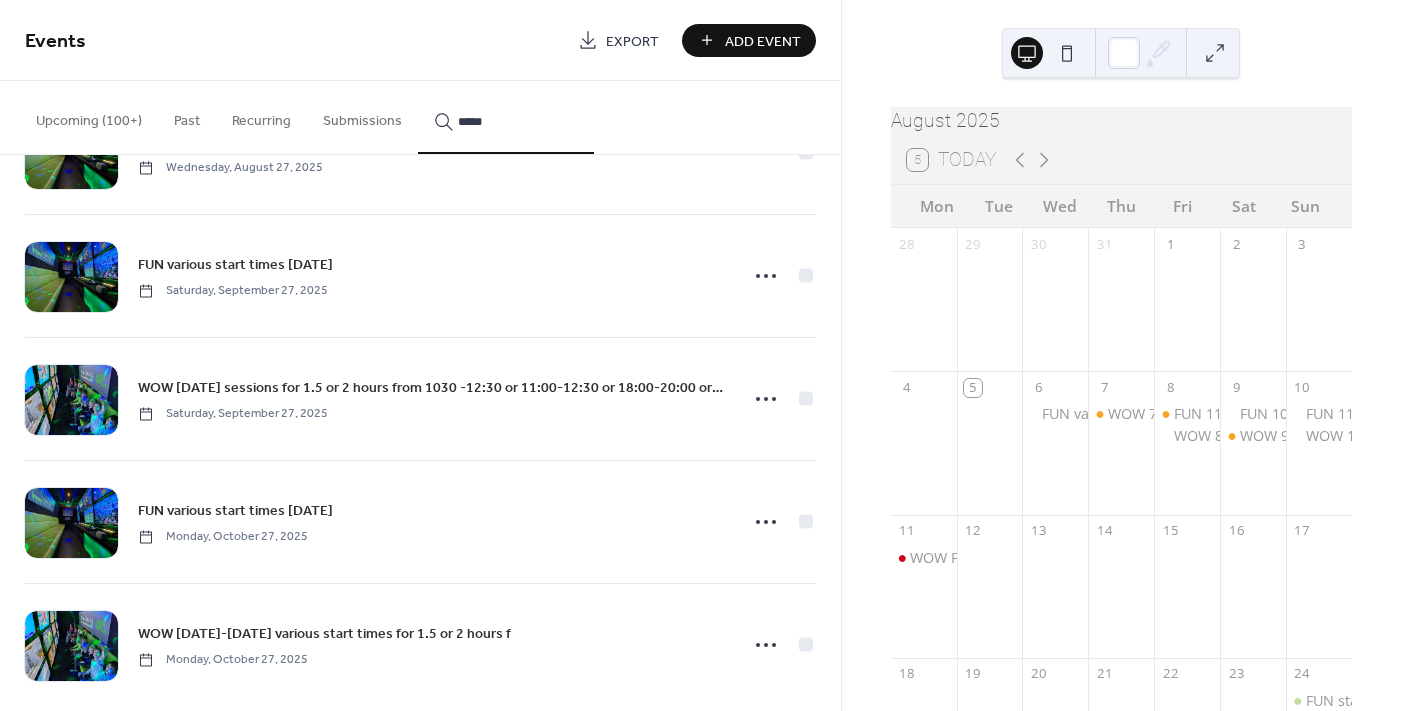 scroll, scrollTop: 115, scrollLeft: 0, axis: vertical 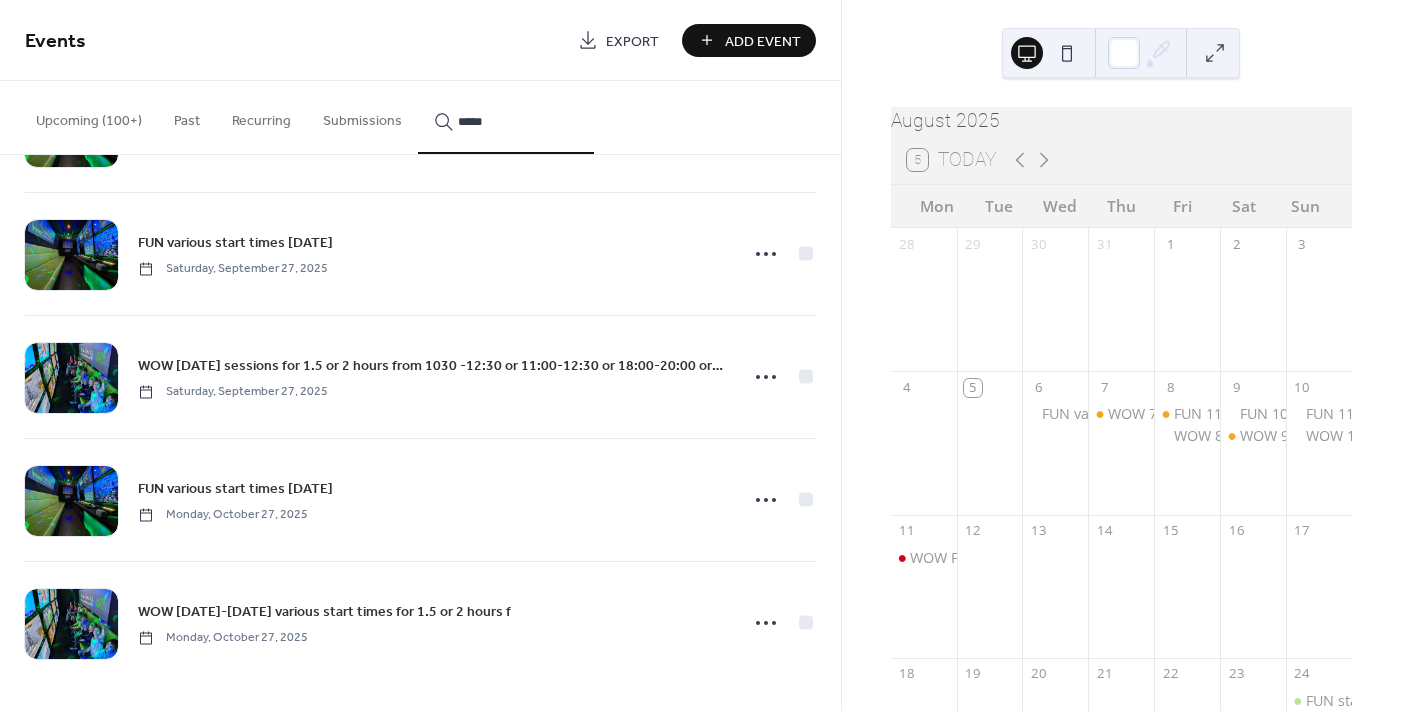 click 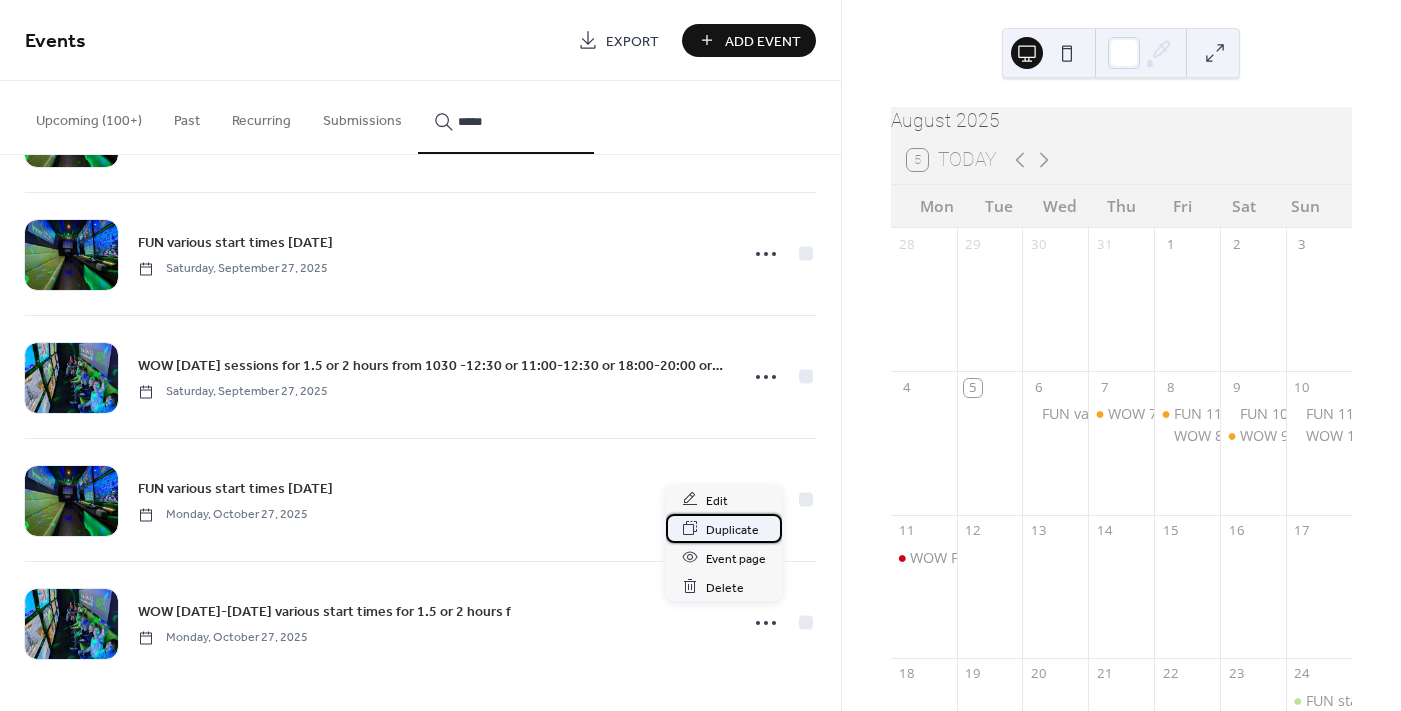 click on "Duplicate" at bounding box center [732, 529] 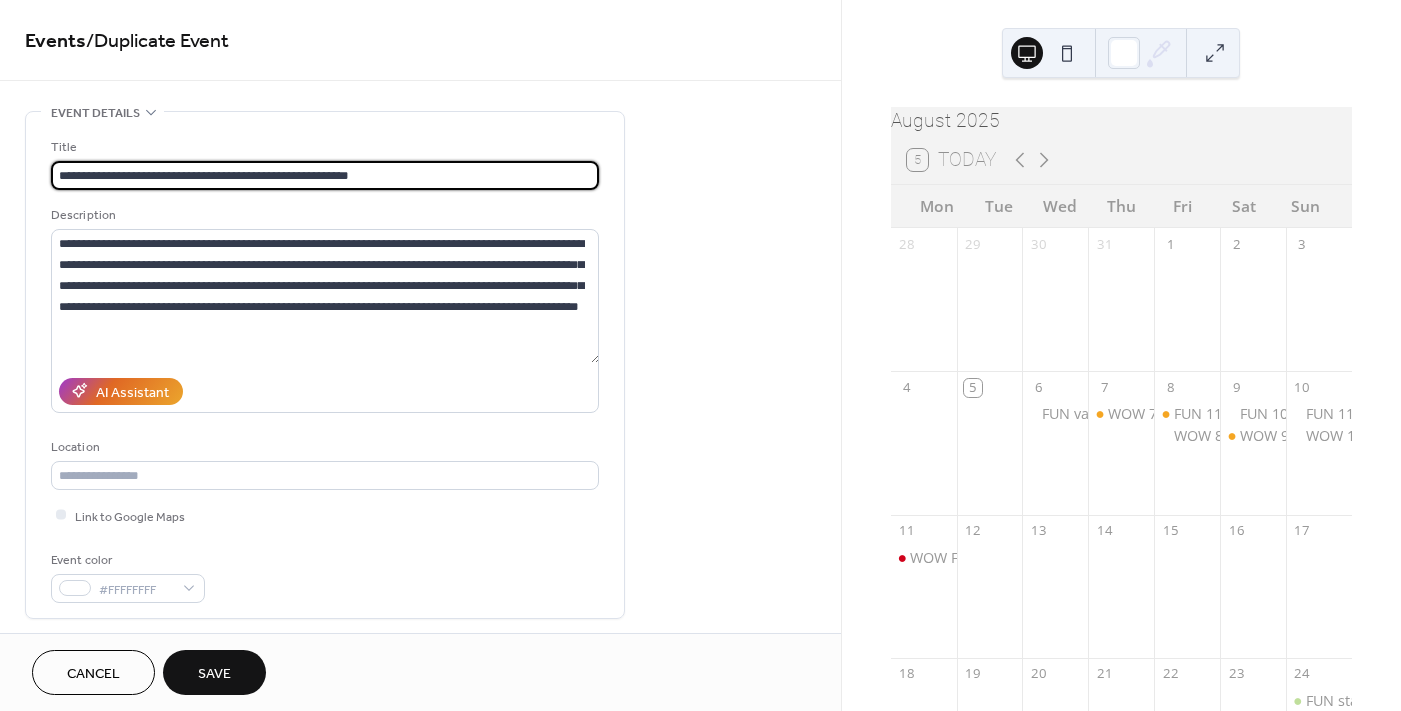 drag, startPoint x: 135, startPoint y: 172, endPoint x: 92, endPoint y: 174, distance: 43.046486 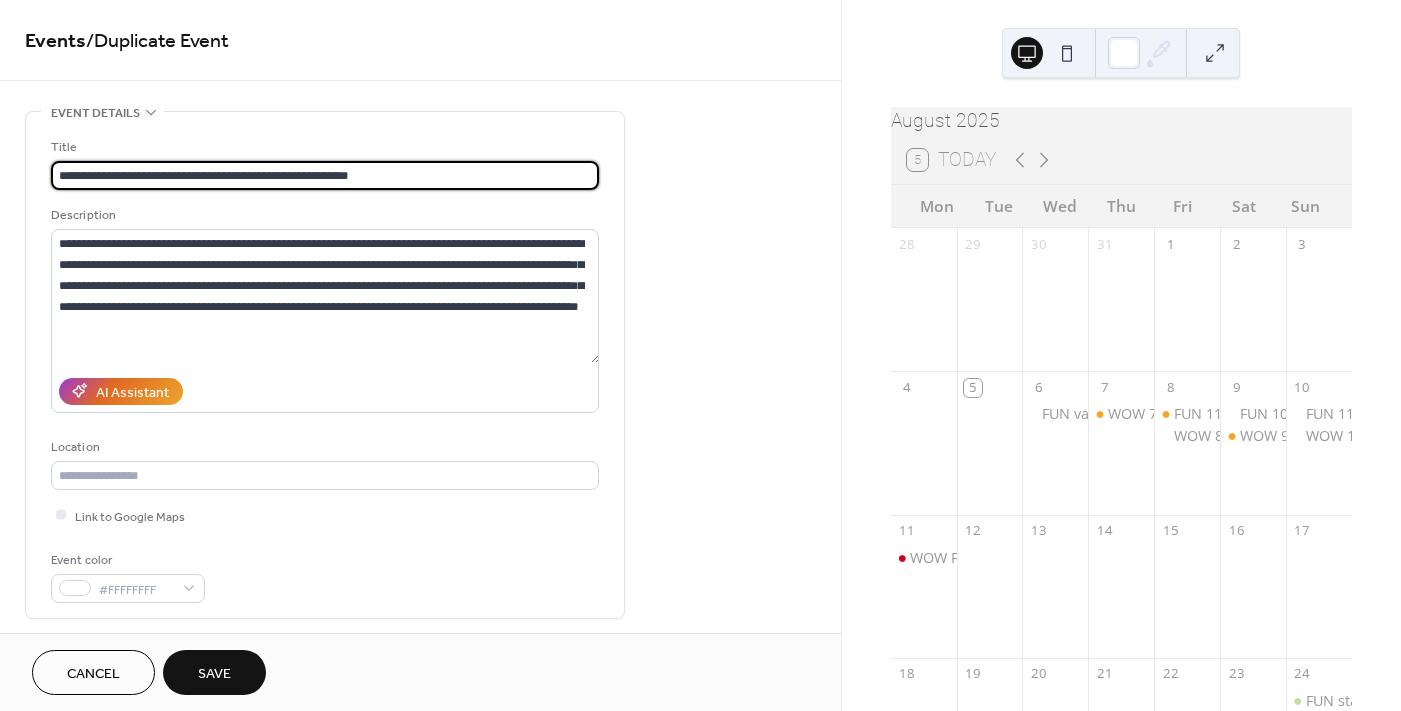 click on "**********" at bounding box center [325, 175] 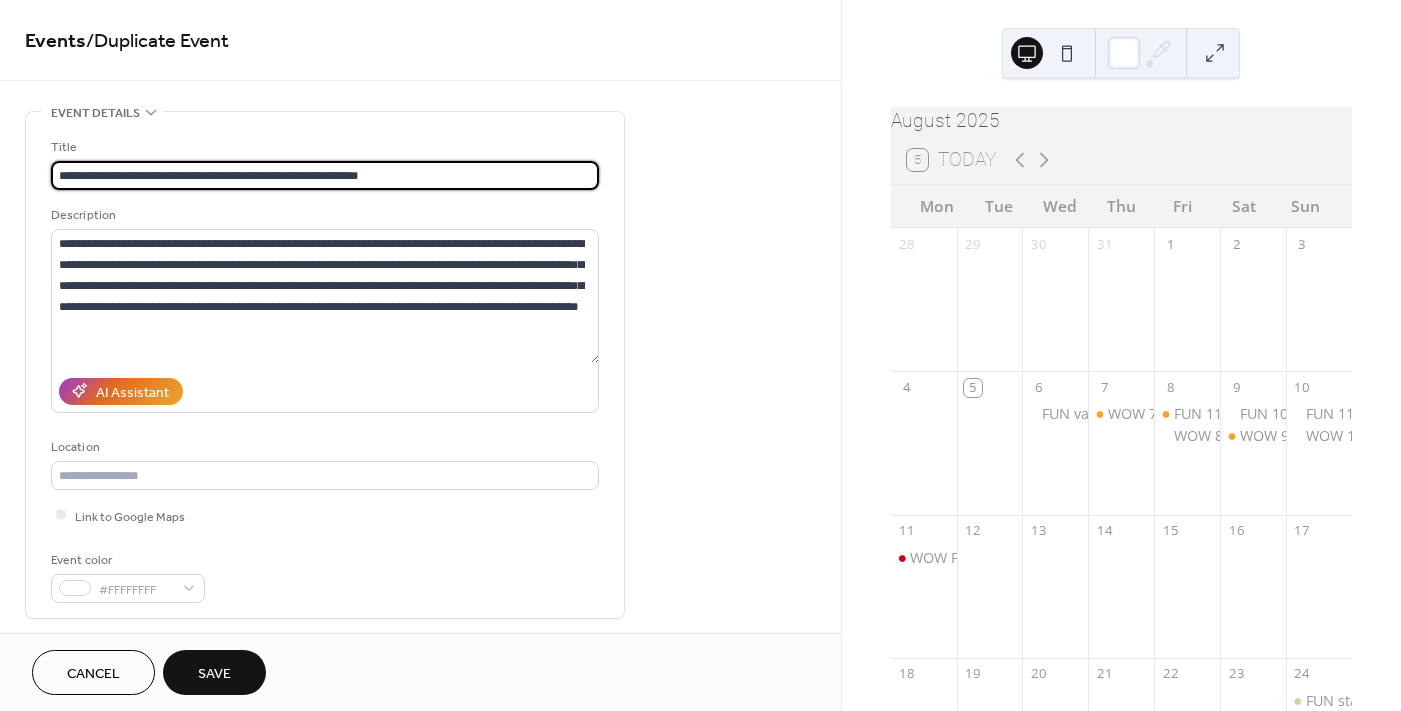 drag, startPoint x: 156, startPoint y: 170, endPoint x: 167, endPoint y: 168, distance: 11.18034 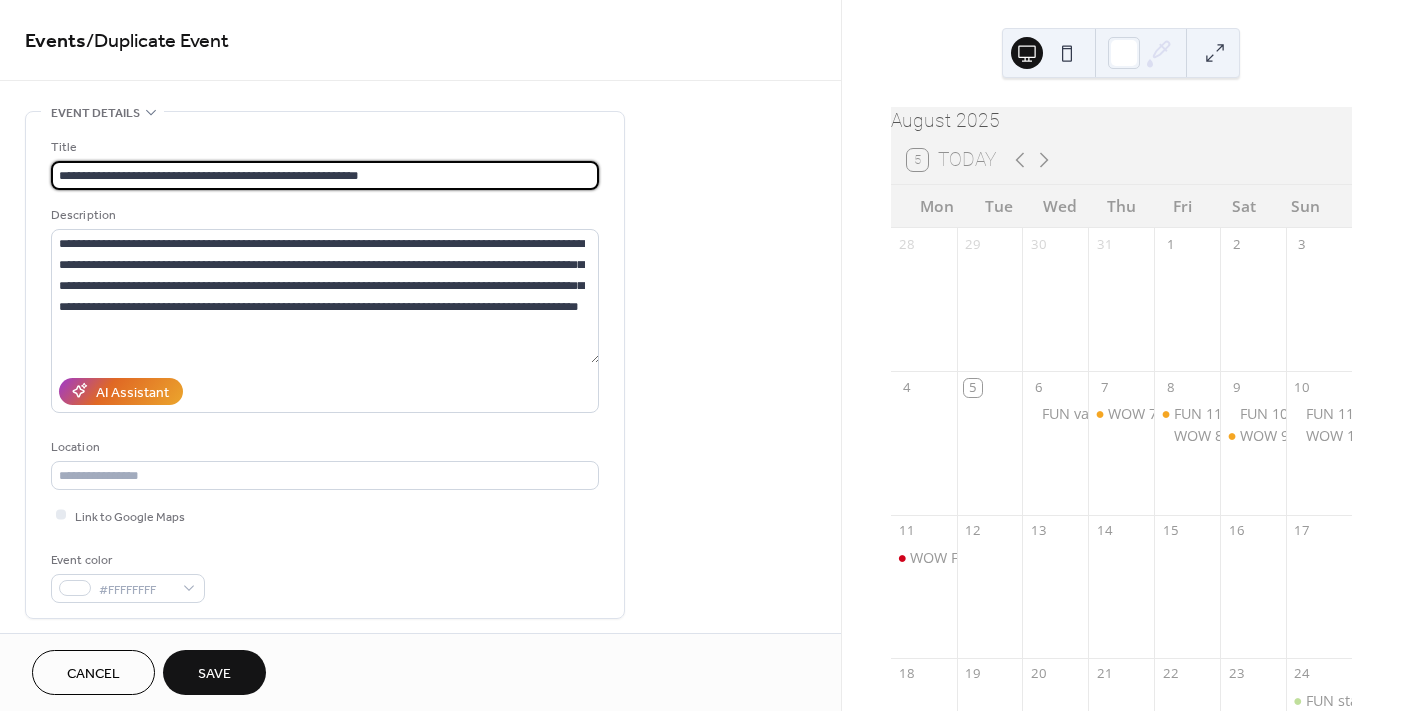 click on "**********" at bounding box center (325, 175) 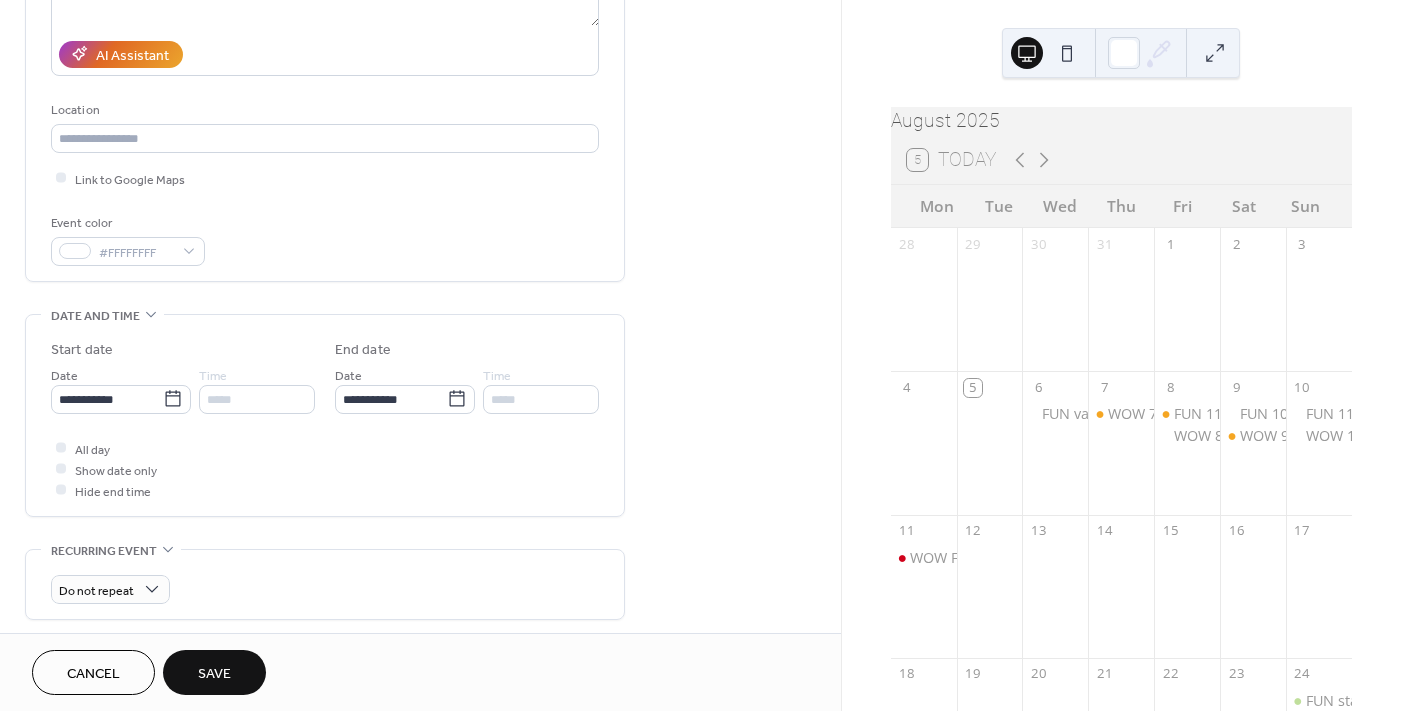 scroll, scrollTop: 399, scrollLeft: 0, axis: vertical 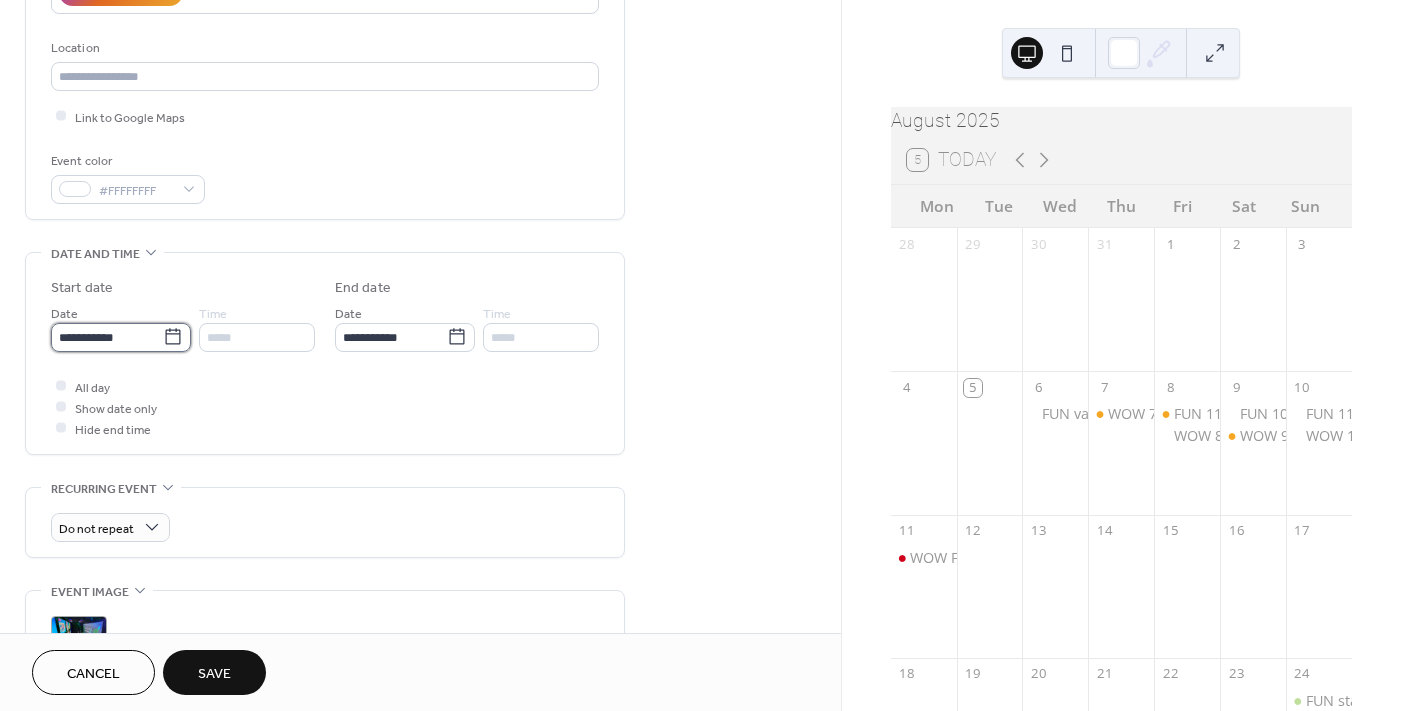click on "**********" at bounding box center [107, 337] 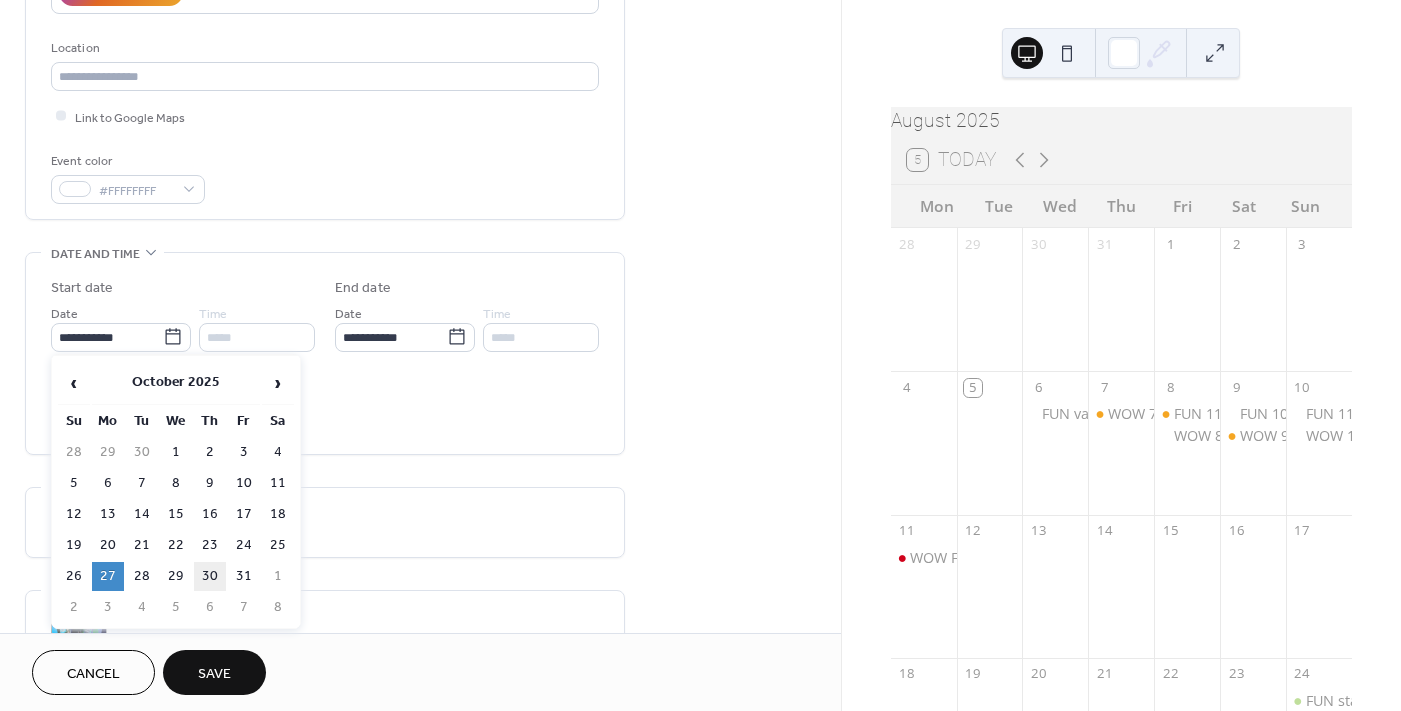 click on "30" at bounding box center (210, 576) 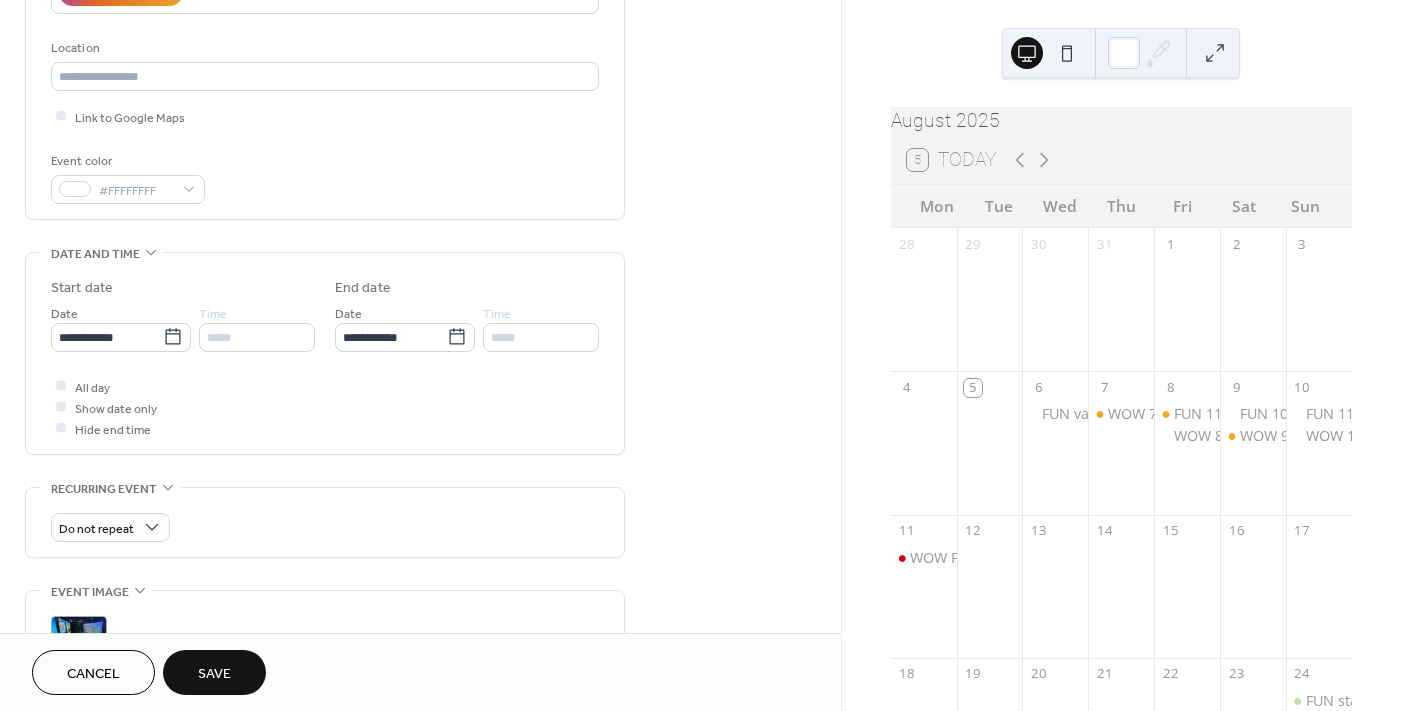 click on "Save" at bounding box center (214, 672) 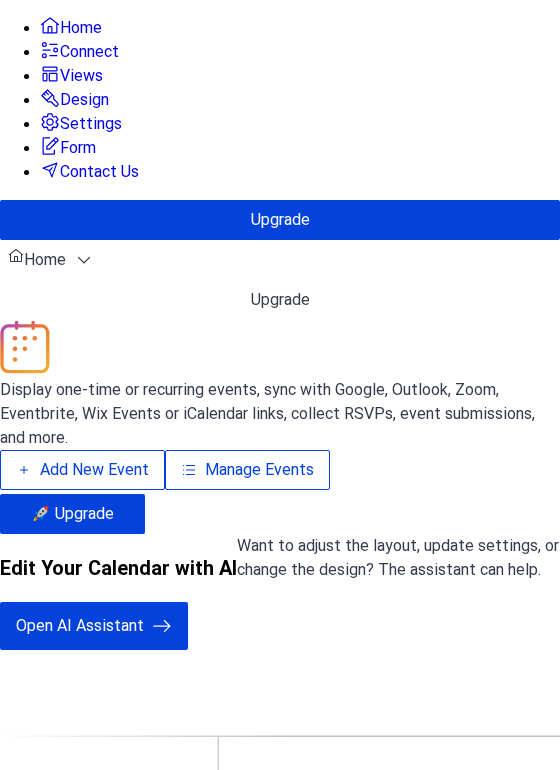 scroll, scrollTop: 0, scrollLeft: 0, axis: both 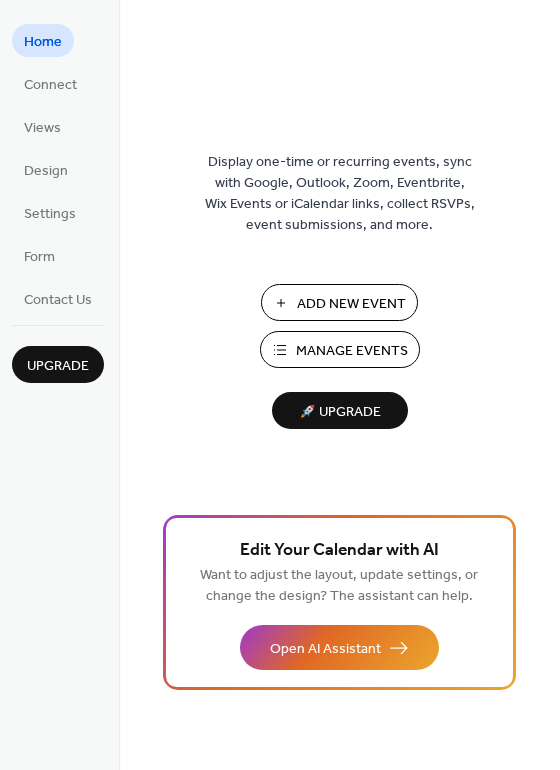 click on "Manage Events" at bounding box center (352, 351) 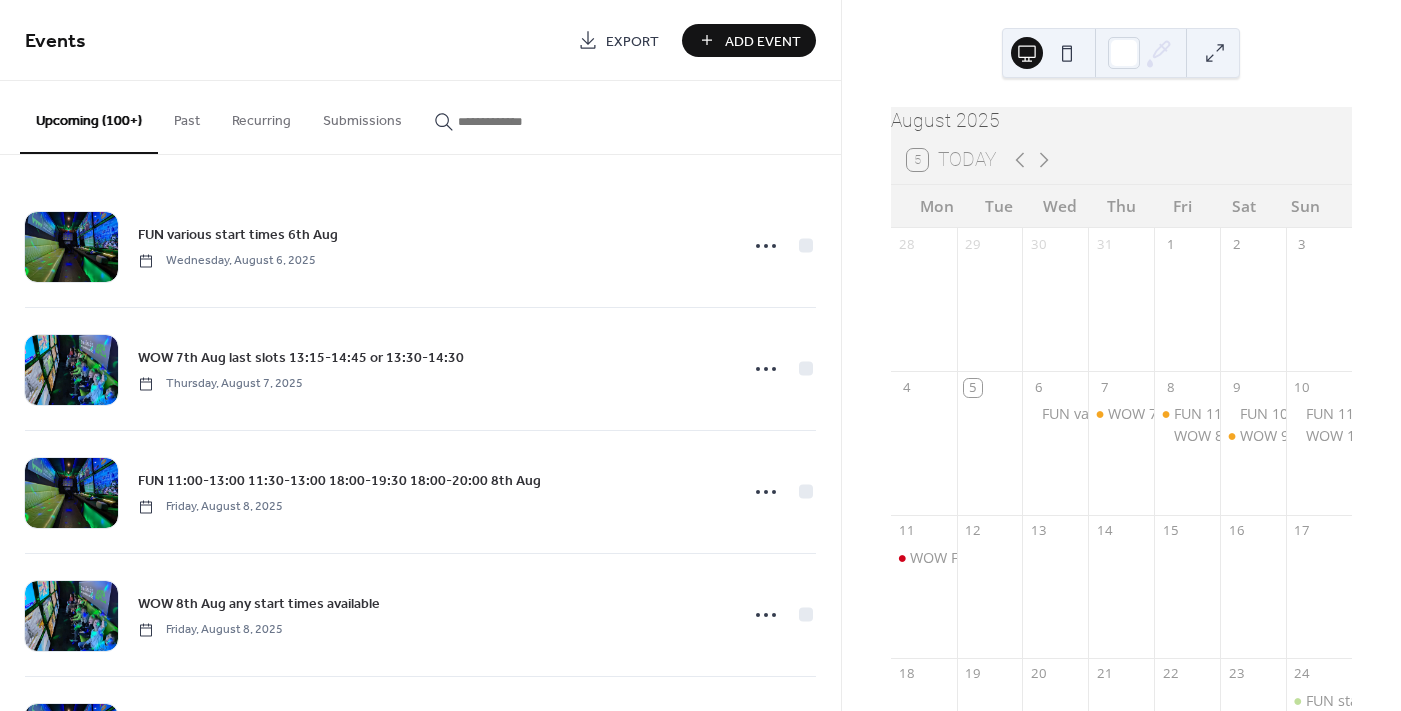 scroll, scrollTop: 0, scrollLeft: 0, axis: both 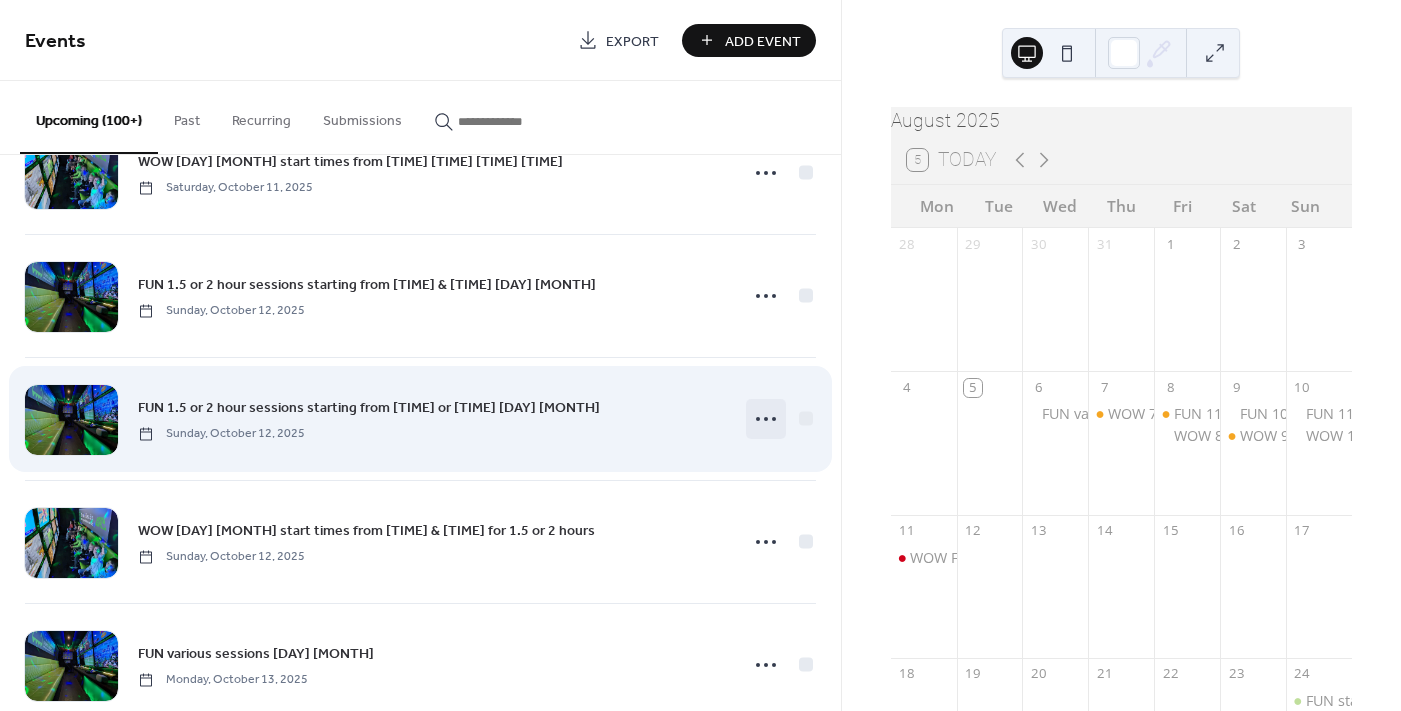 click 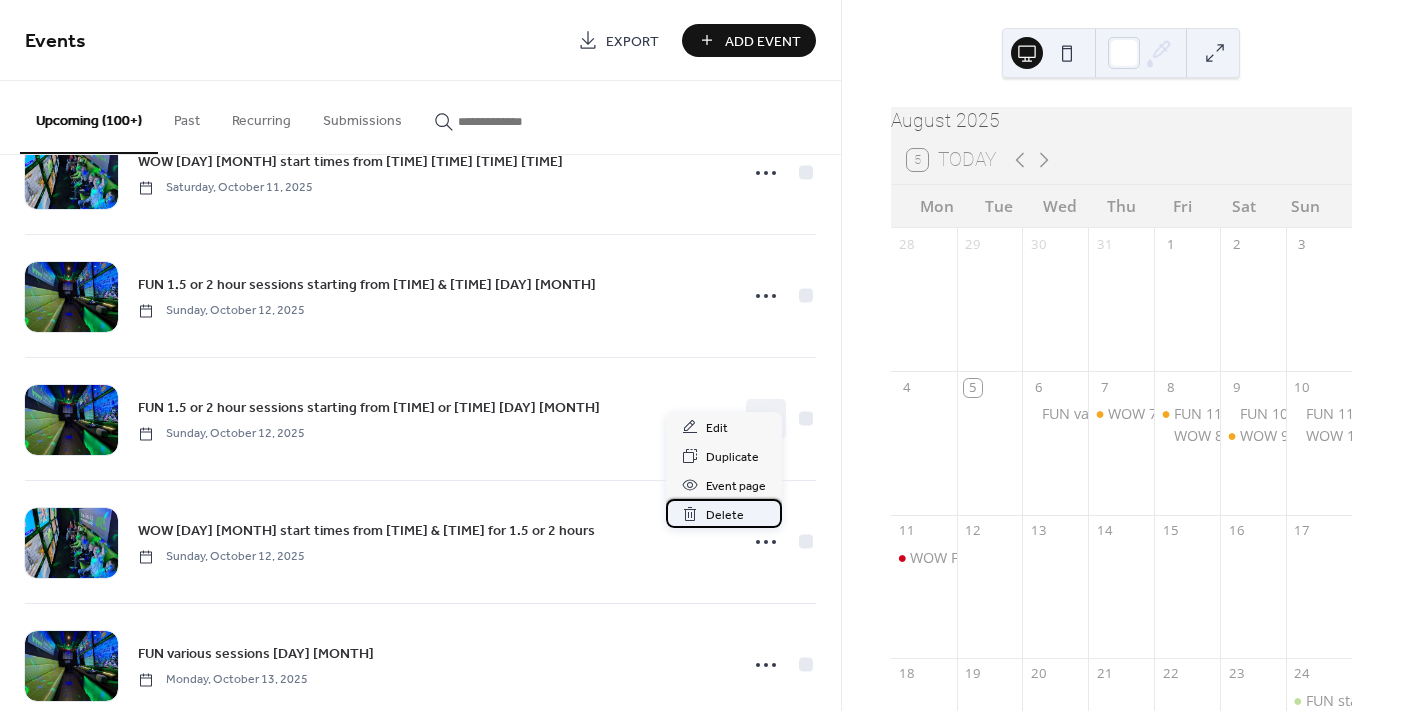 click on "Delete" at bounding box center [725, 515] 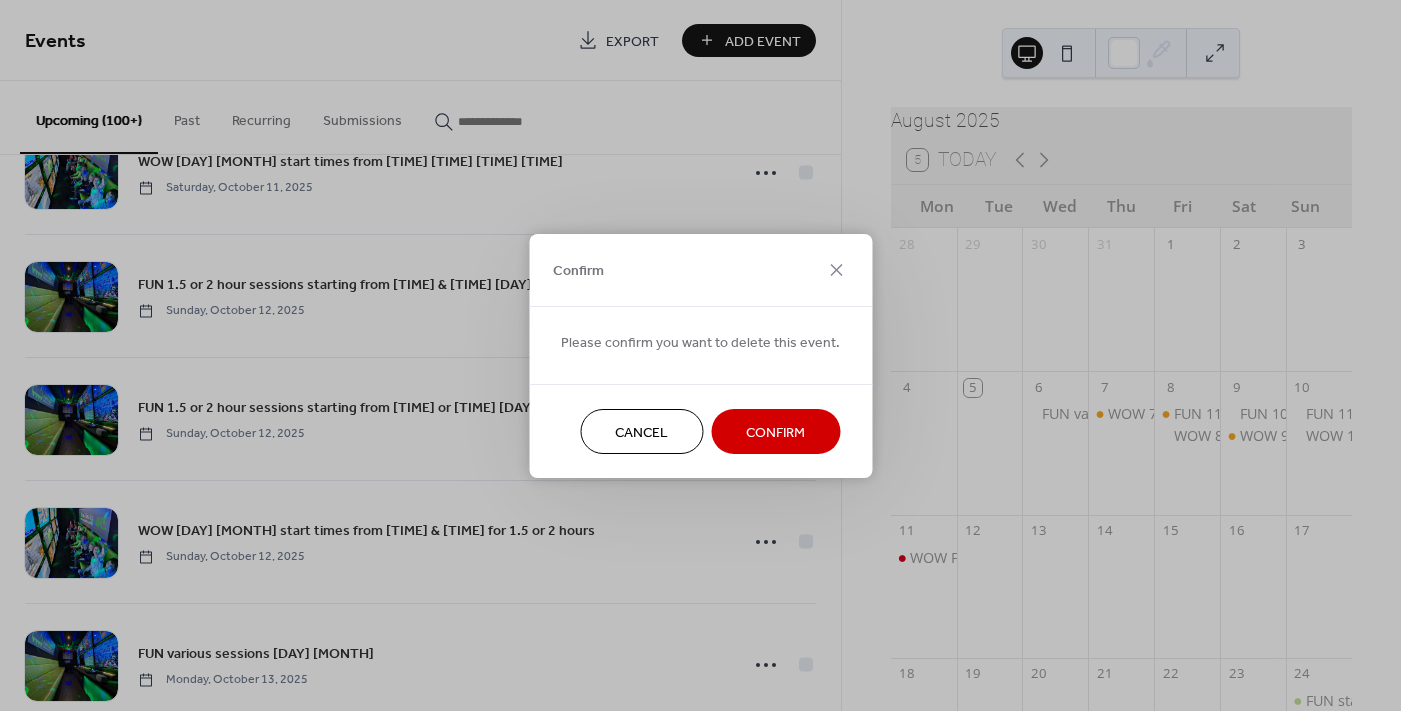 click on "Confirm" at bounding box center [775, 432] 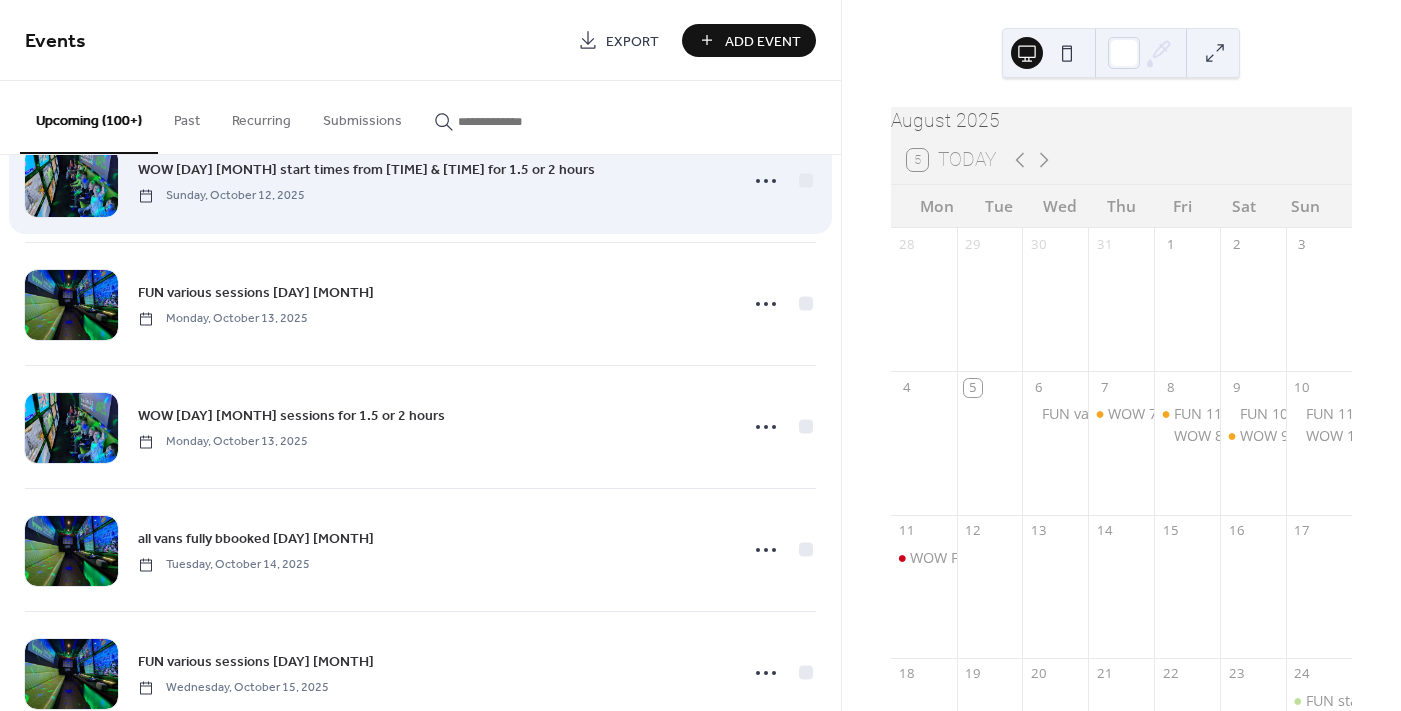 scroll, scrollTop: 8983, scrollLeft: 0, axis: vertical 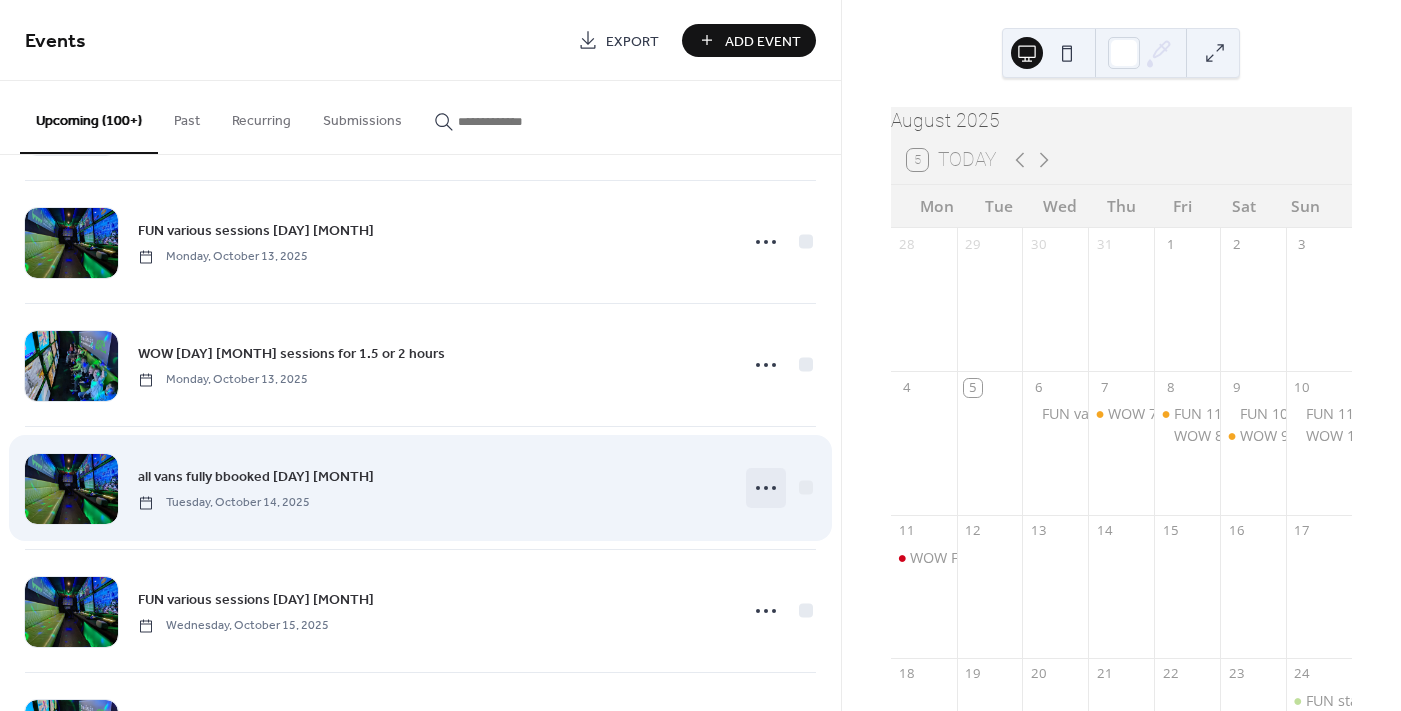 click 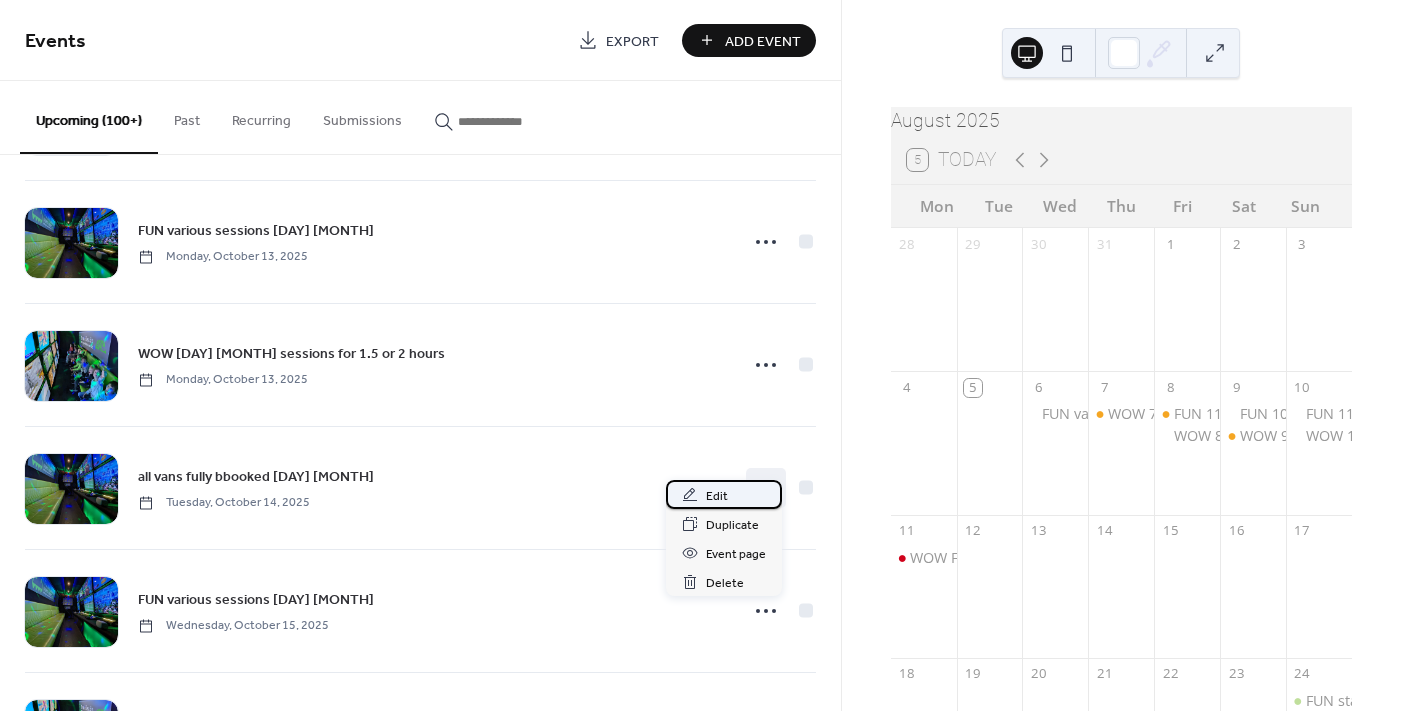 click on "Edit" at bounding box center (717, 496) 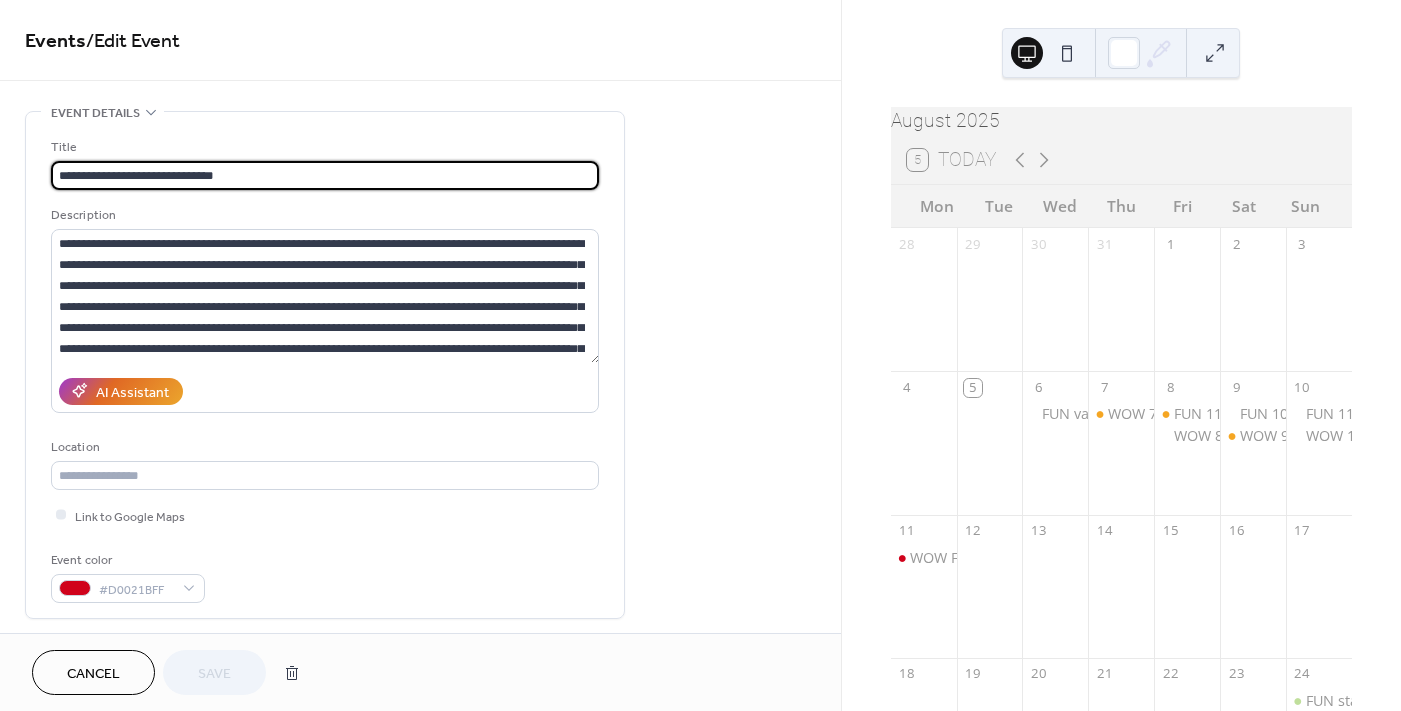 click on "**********" at bounding box center (325, 175) 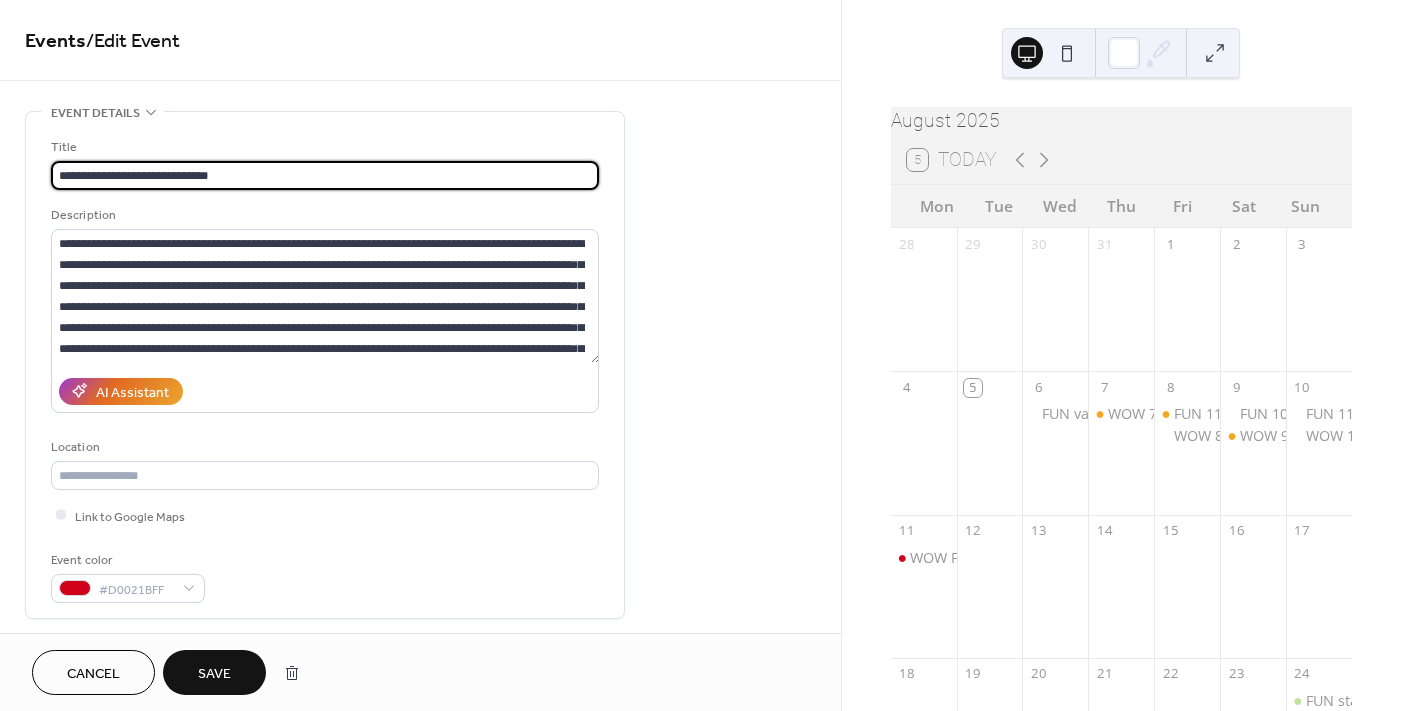 type on "**********" 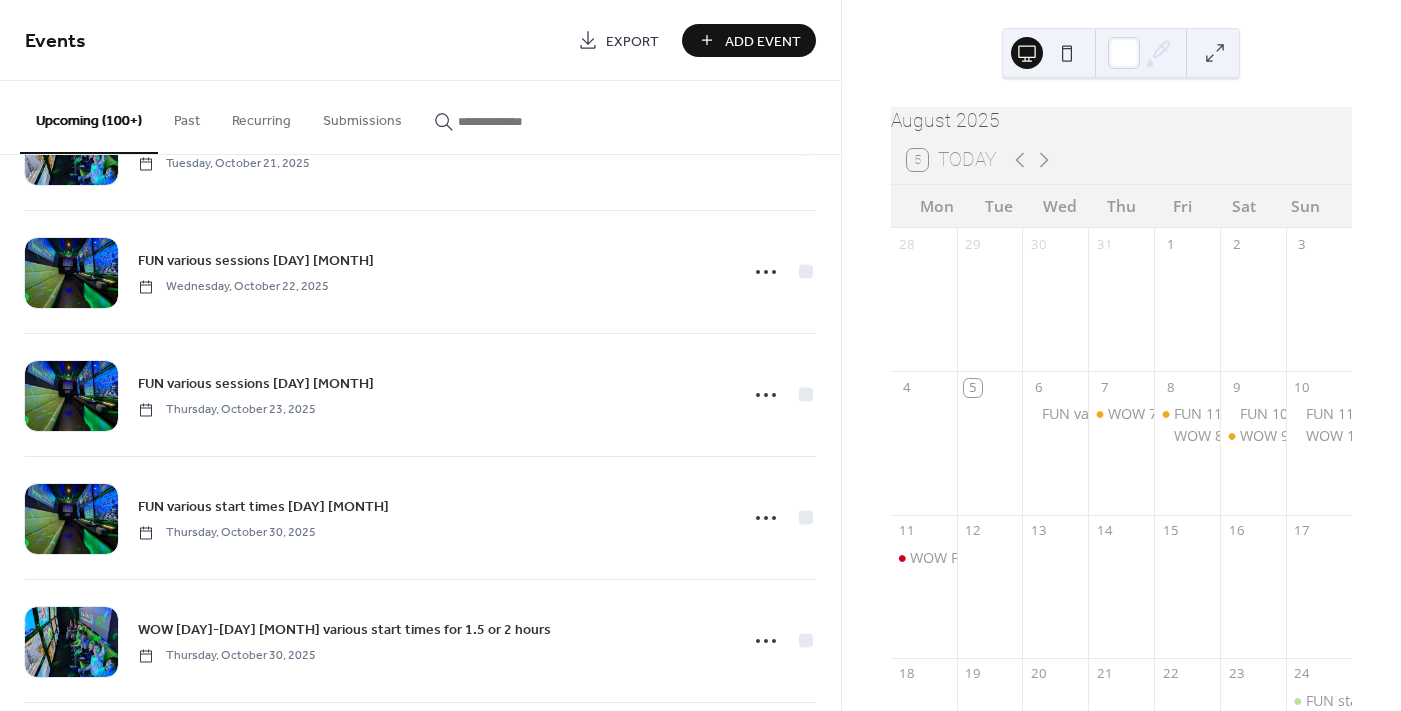 scroll, scrollTop: 12128, scrollLeft: 0, axis: vertical 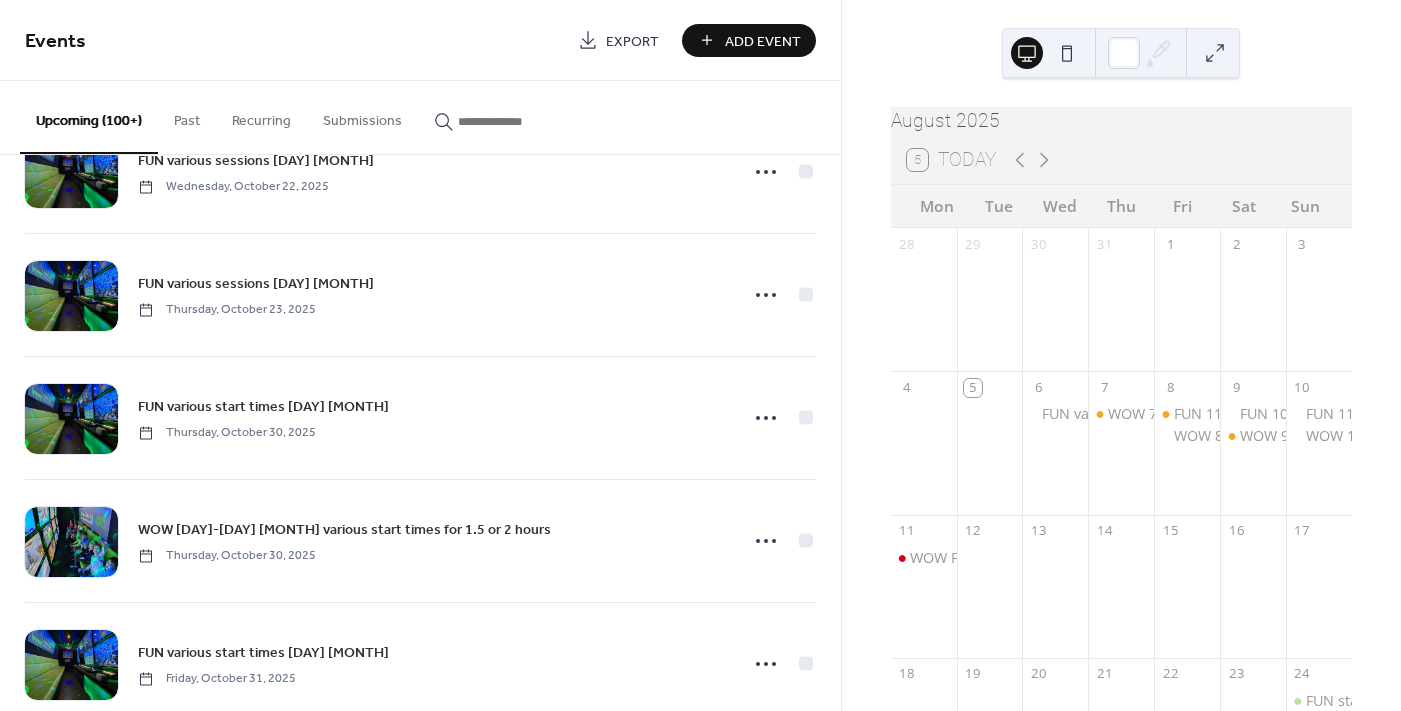 click at bounding box center (518, 121) 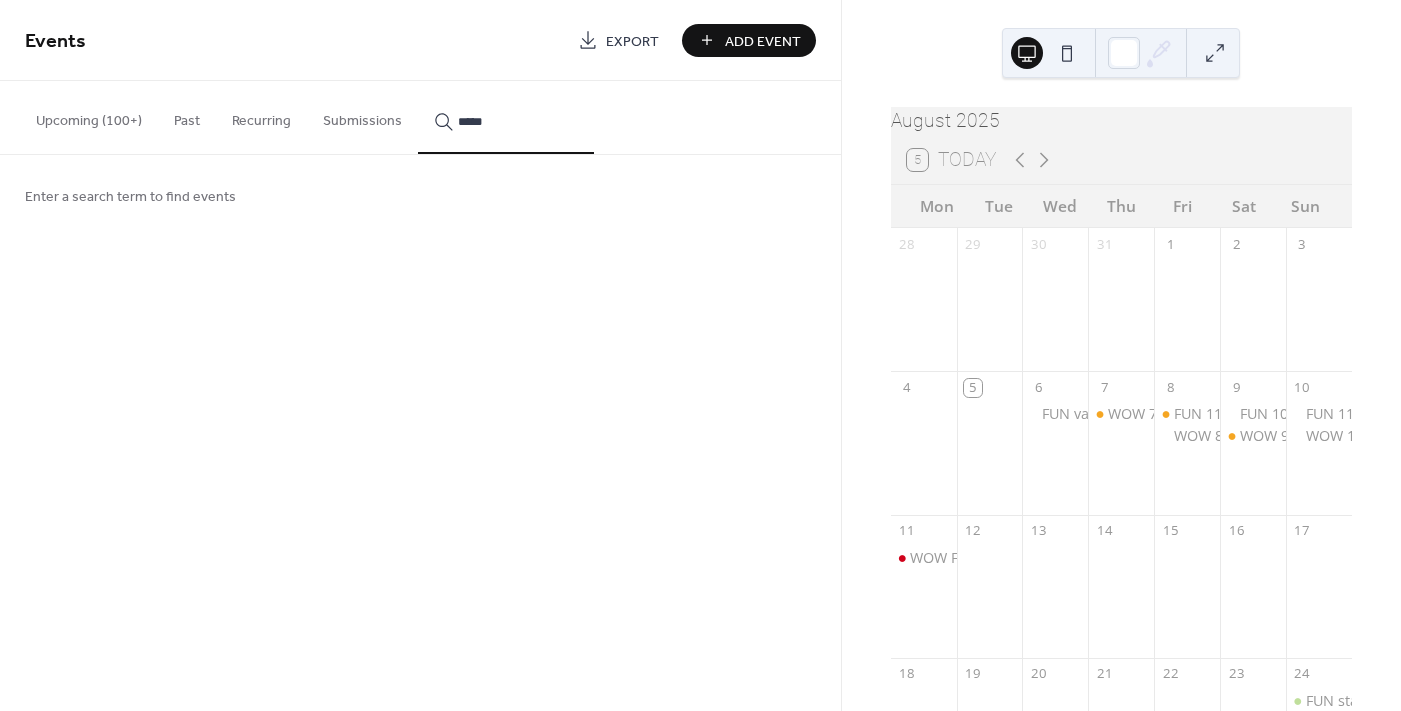 click on "****" at bounding box center (506, 117) 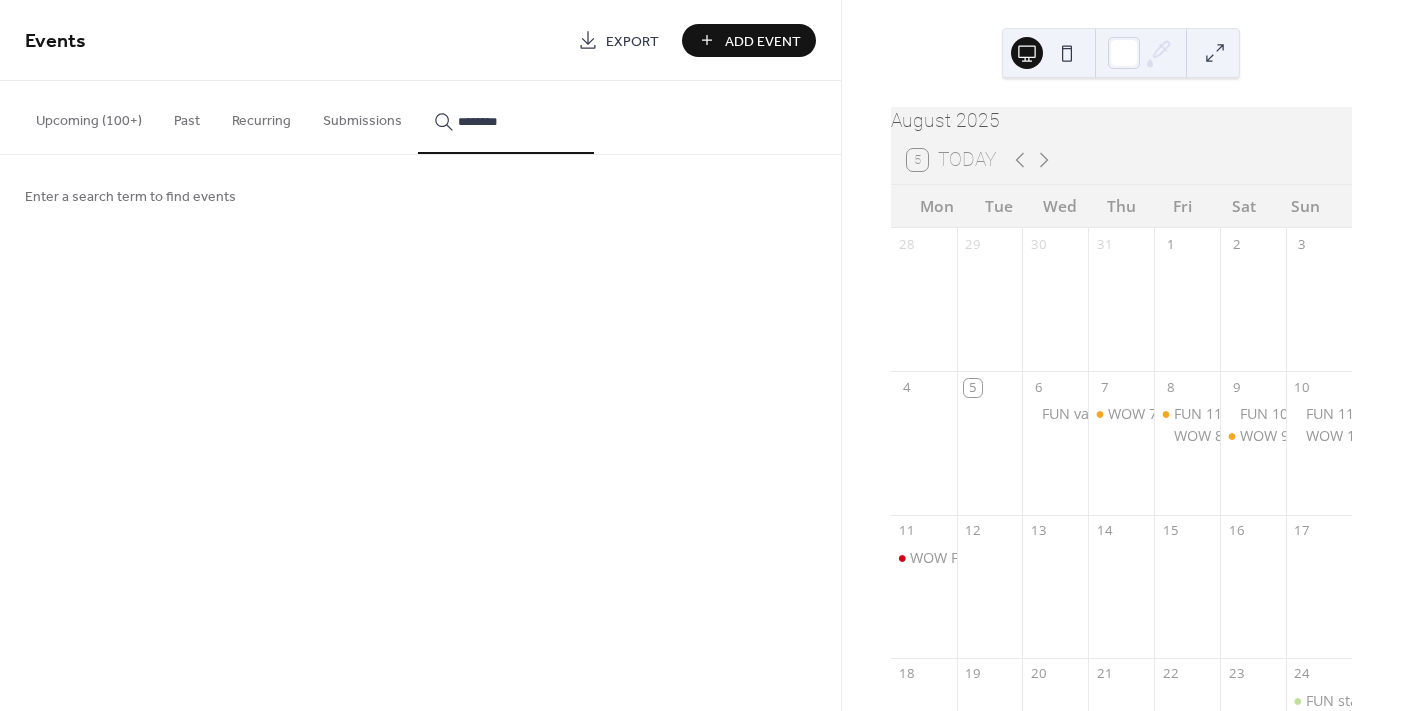 type on "********" 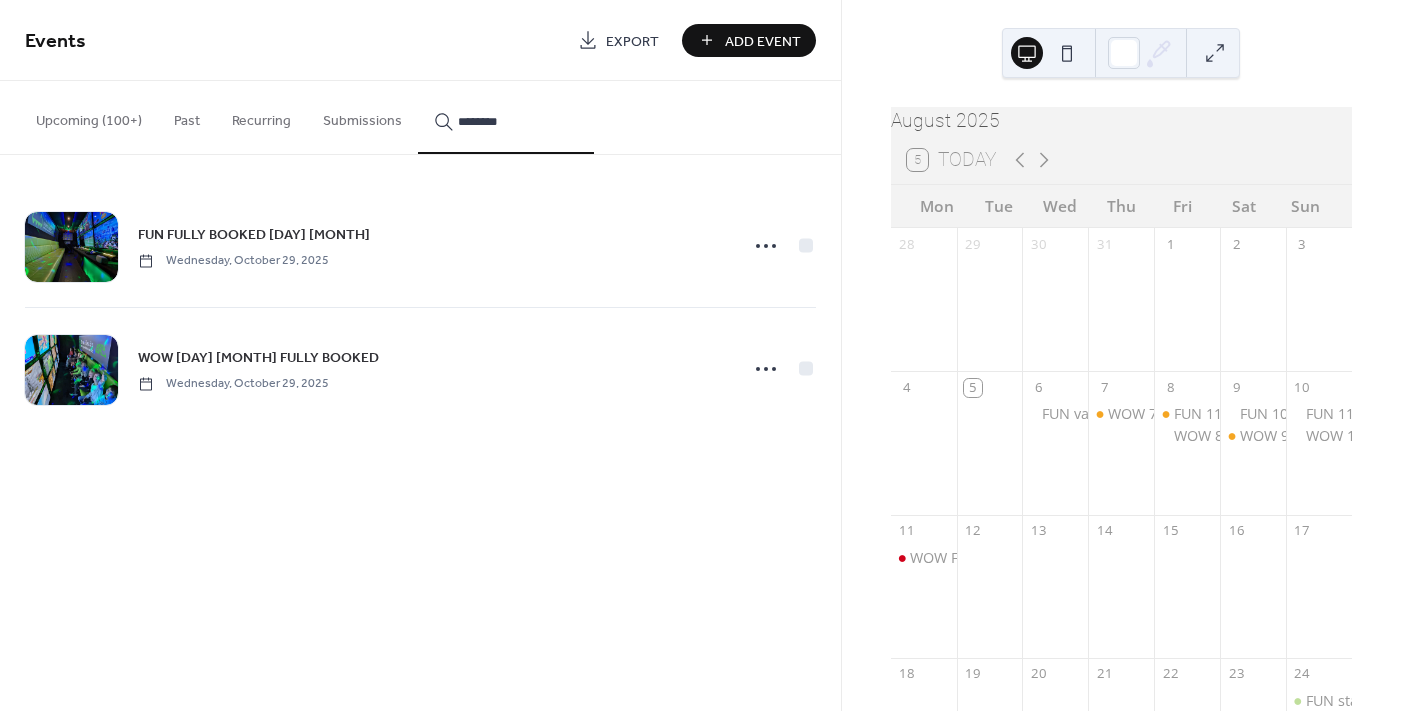 click 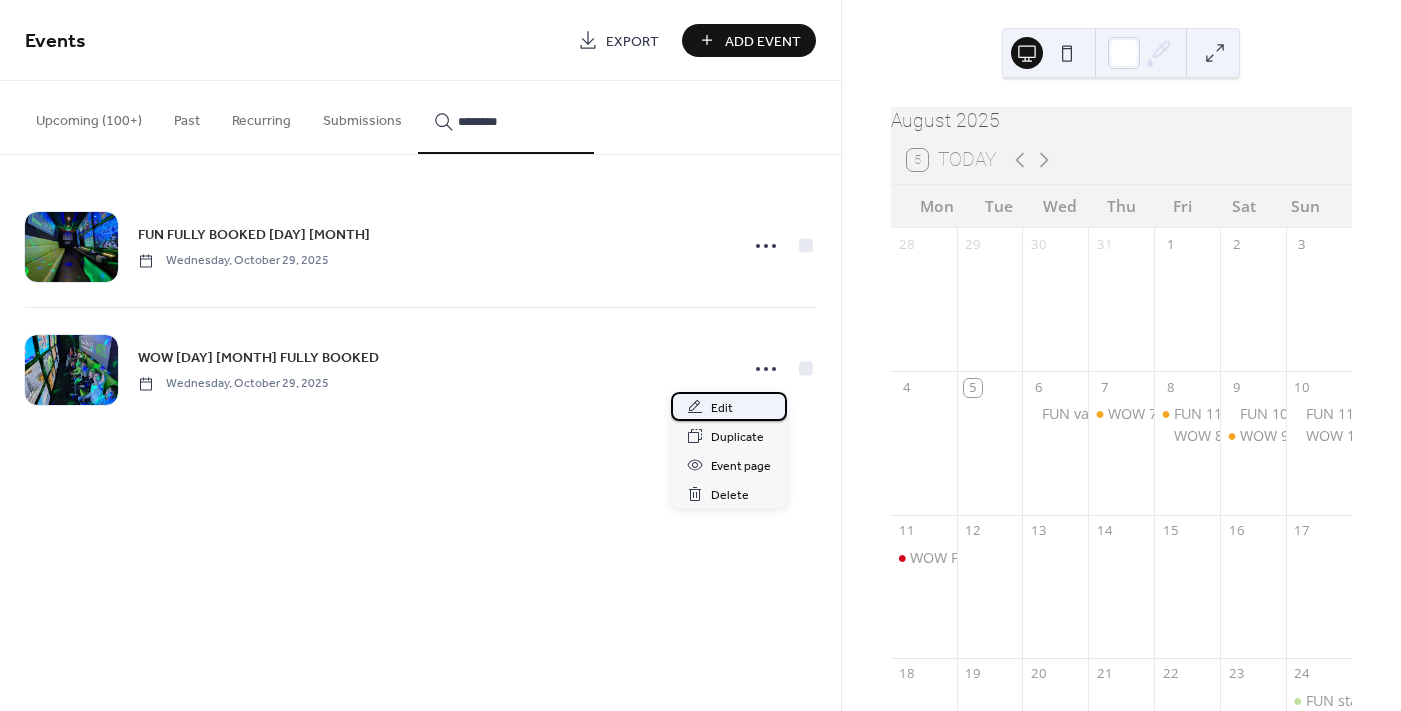 click on "Edit" at bounding box center (722, 408) 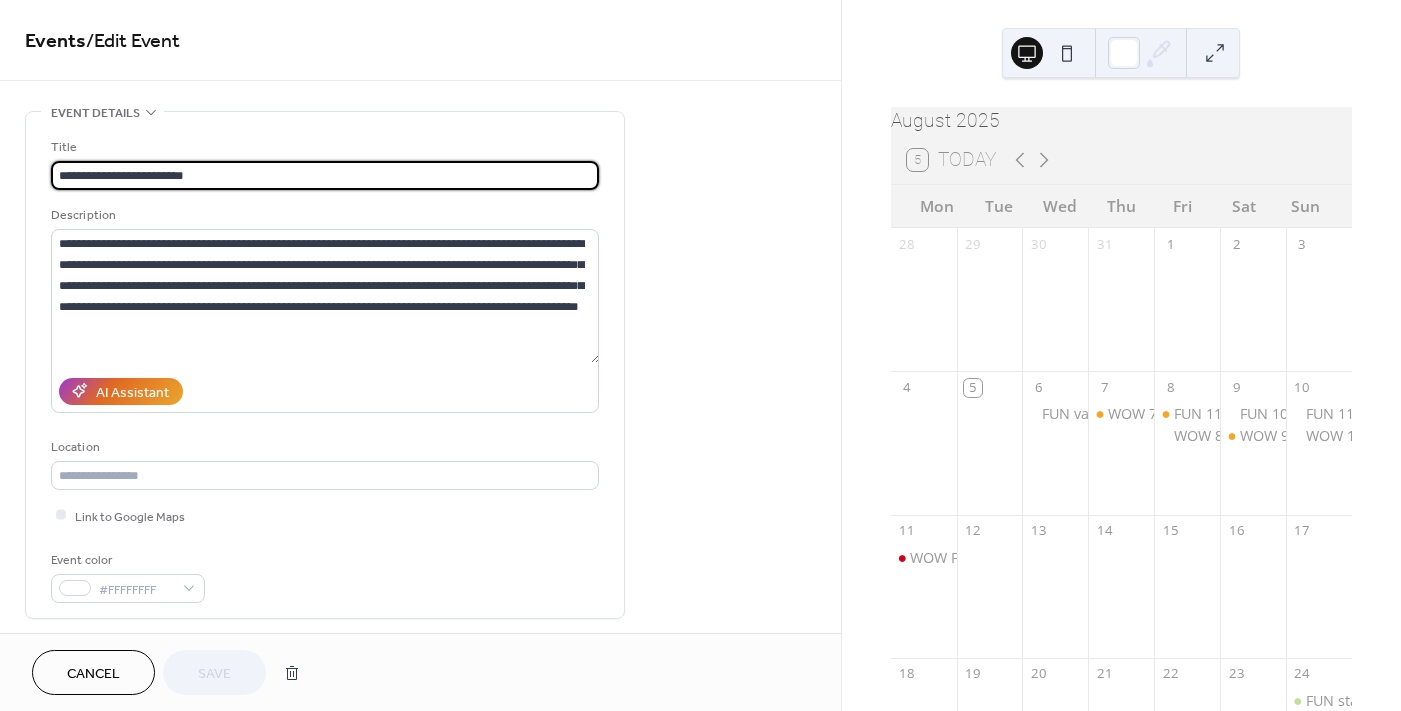 click on "**********" at bounding box center (325, 175) 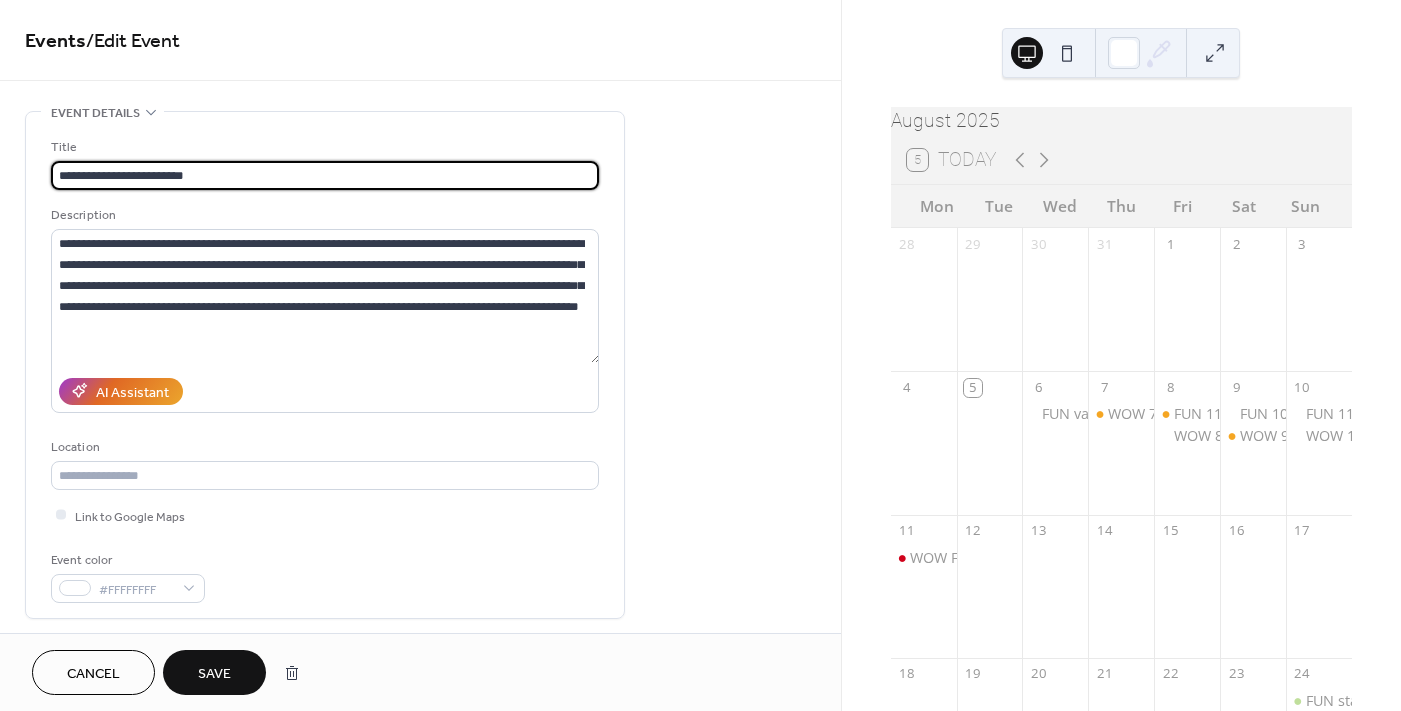 drag, startPoint x: 140, startPoint y: 175, endPoint x: 94, endPoint y: 167, distance: 46.69047 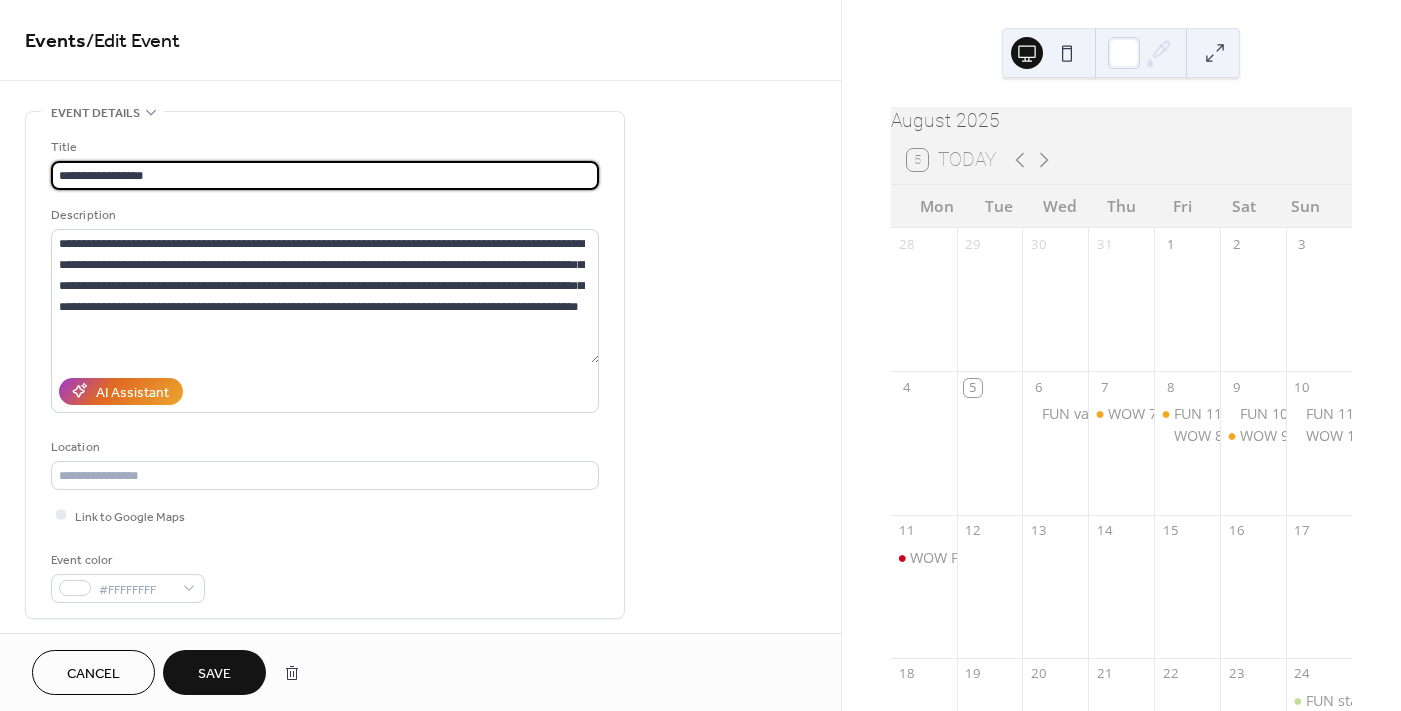 click on "**********" at bounding box center [325, 175] 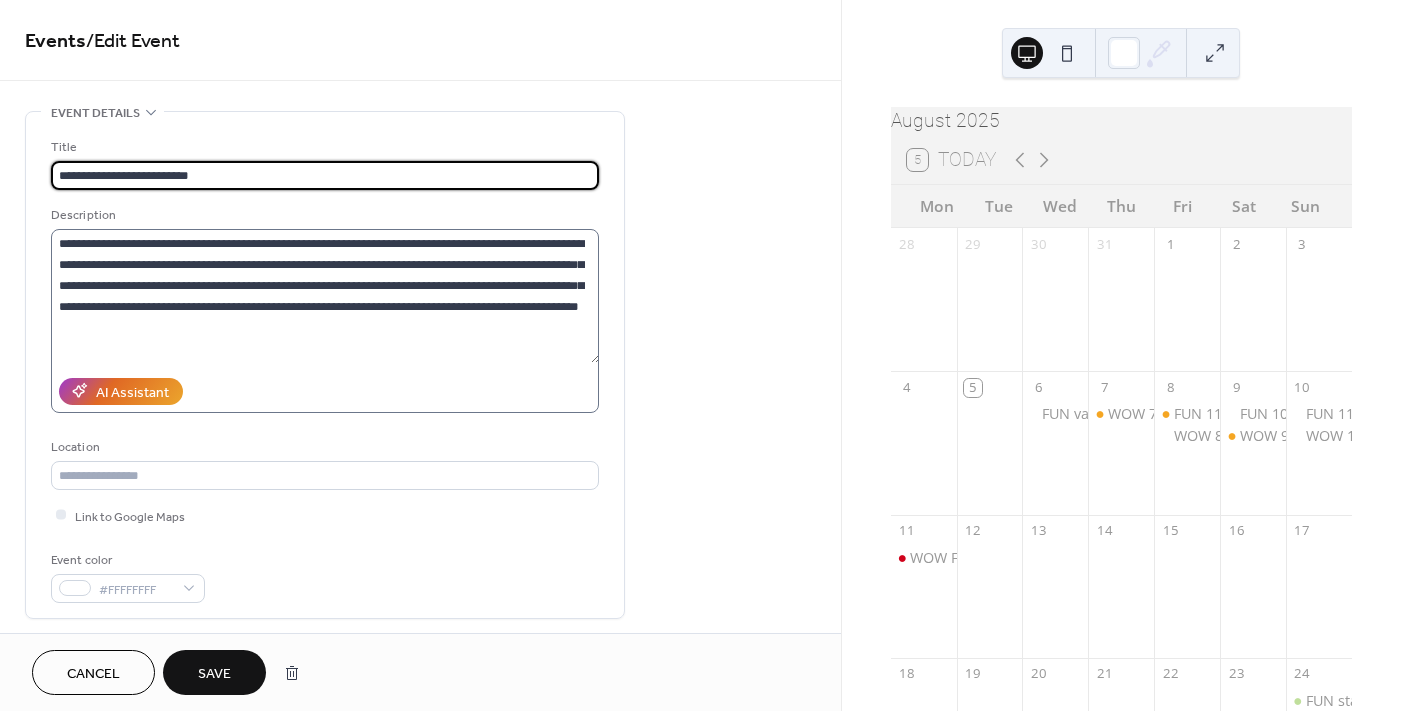scroll, scrollTop: 399, scrollLeft: 0, axis: vertical 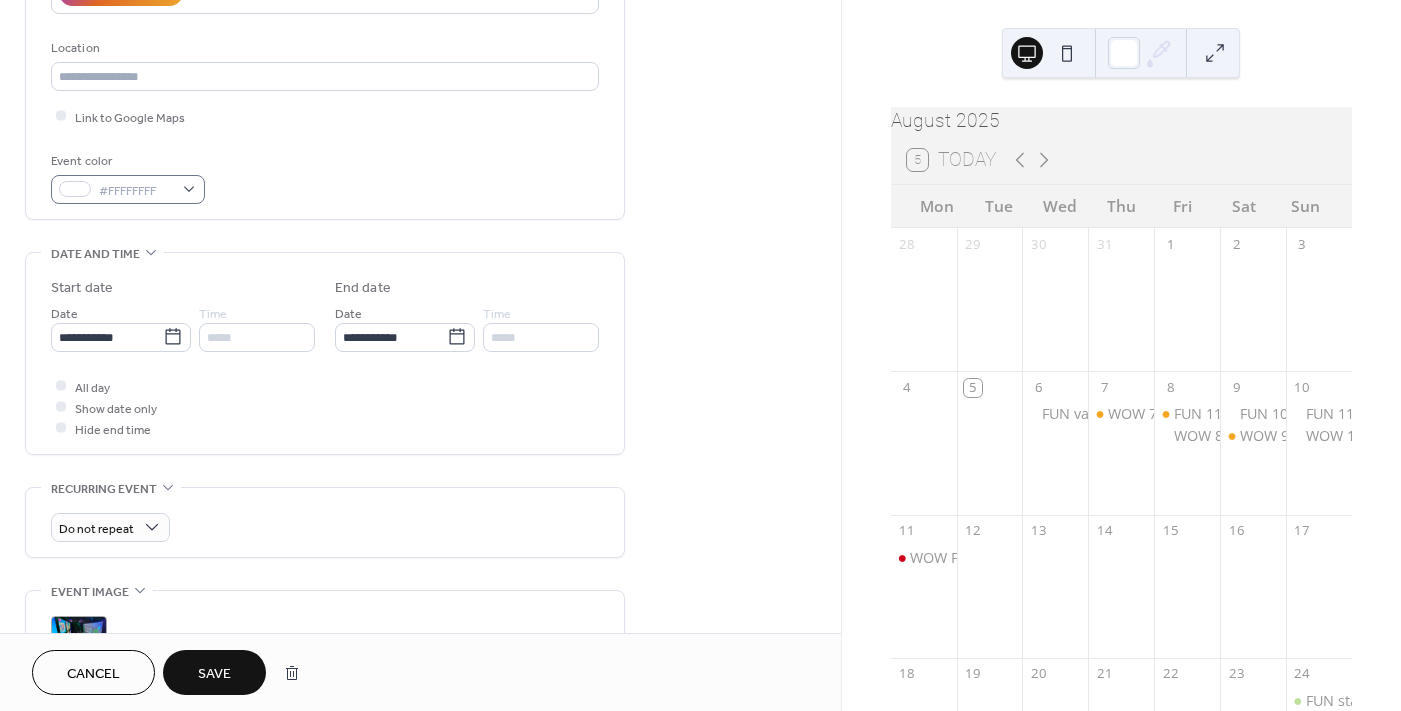 type on "**********" 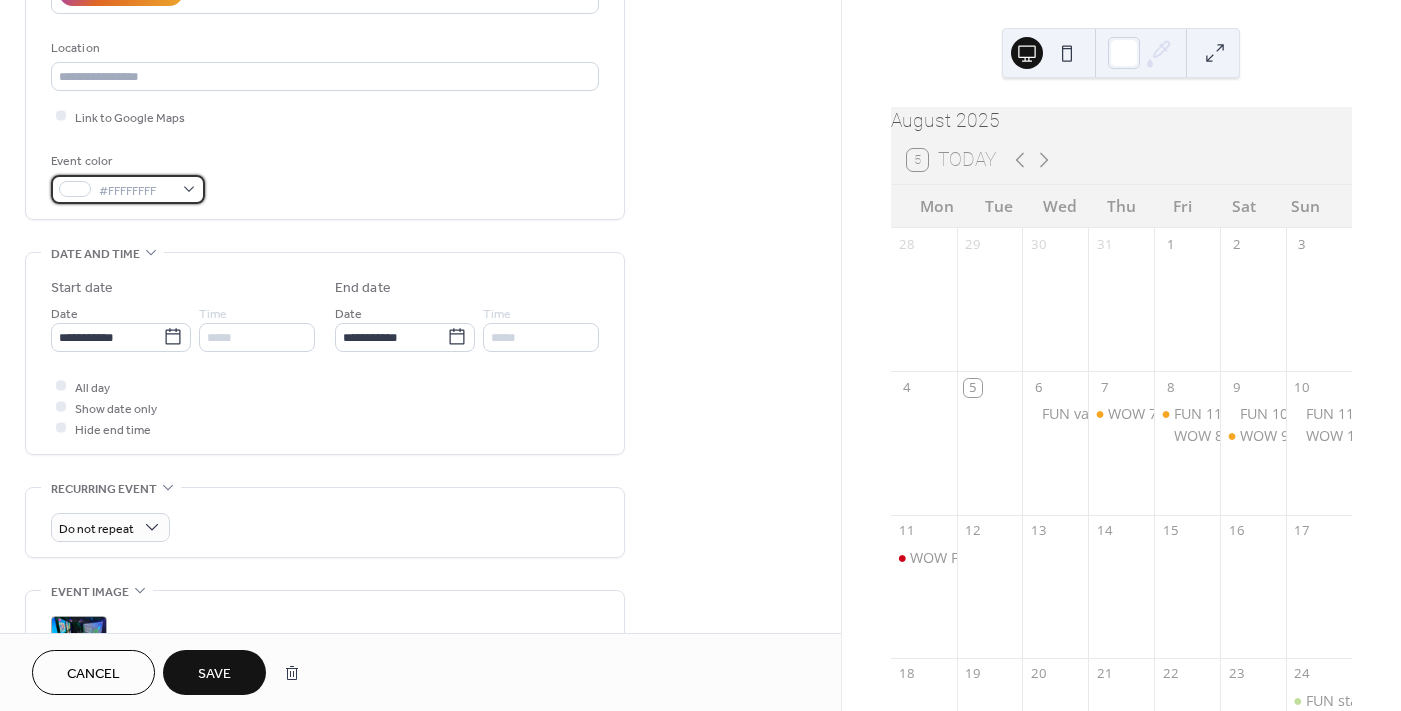 click on "#FFFFFFFF" at bounding box center [128, 189] 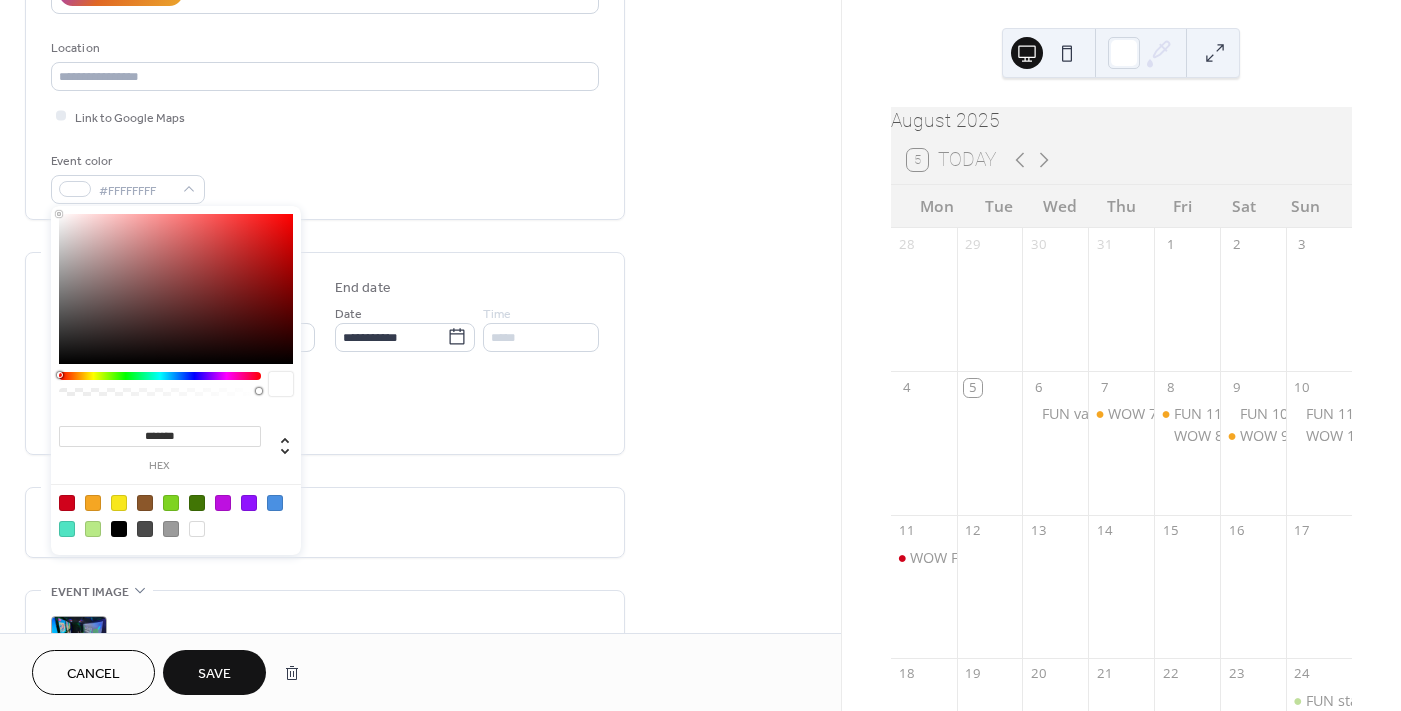 click at bounding box center (67, 503) 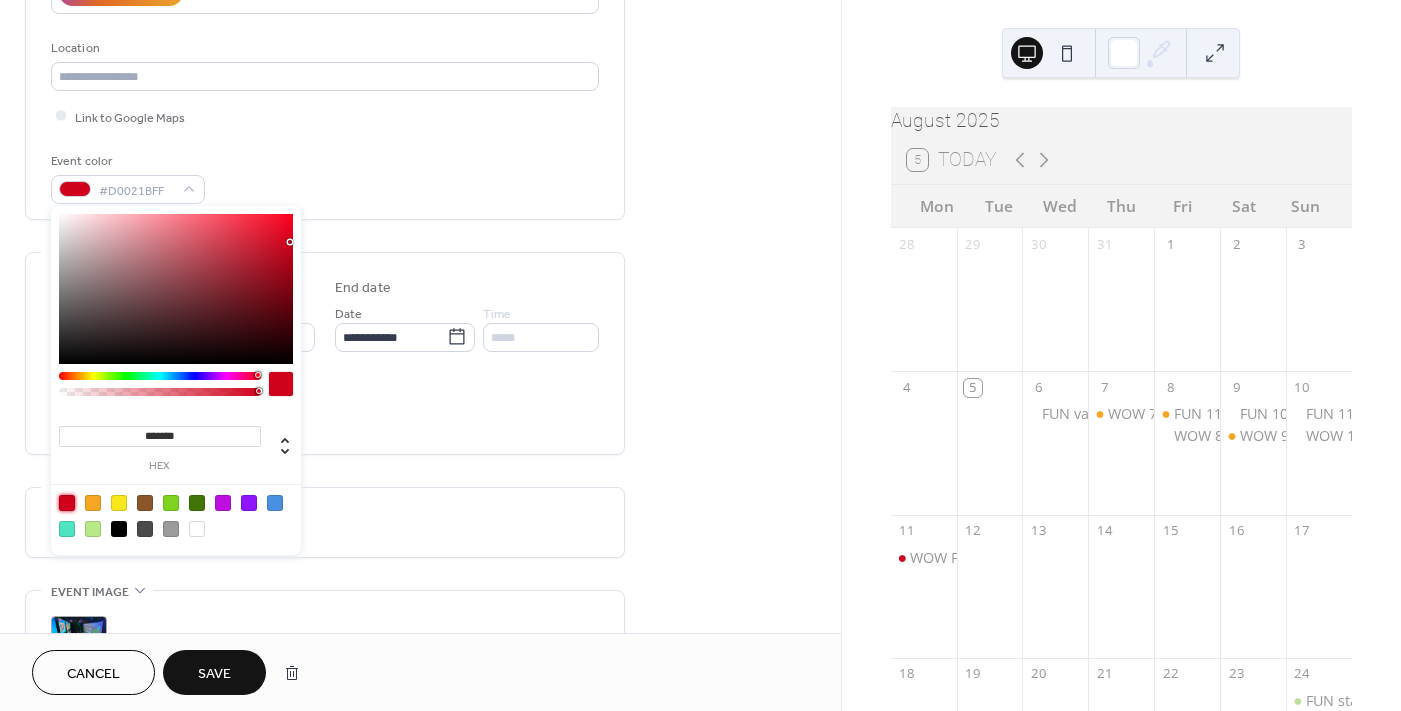 click on "Save" at bounding box center (214, 674) 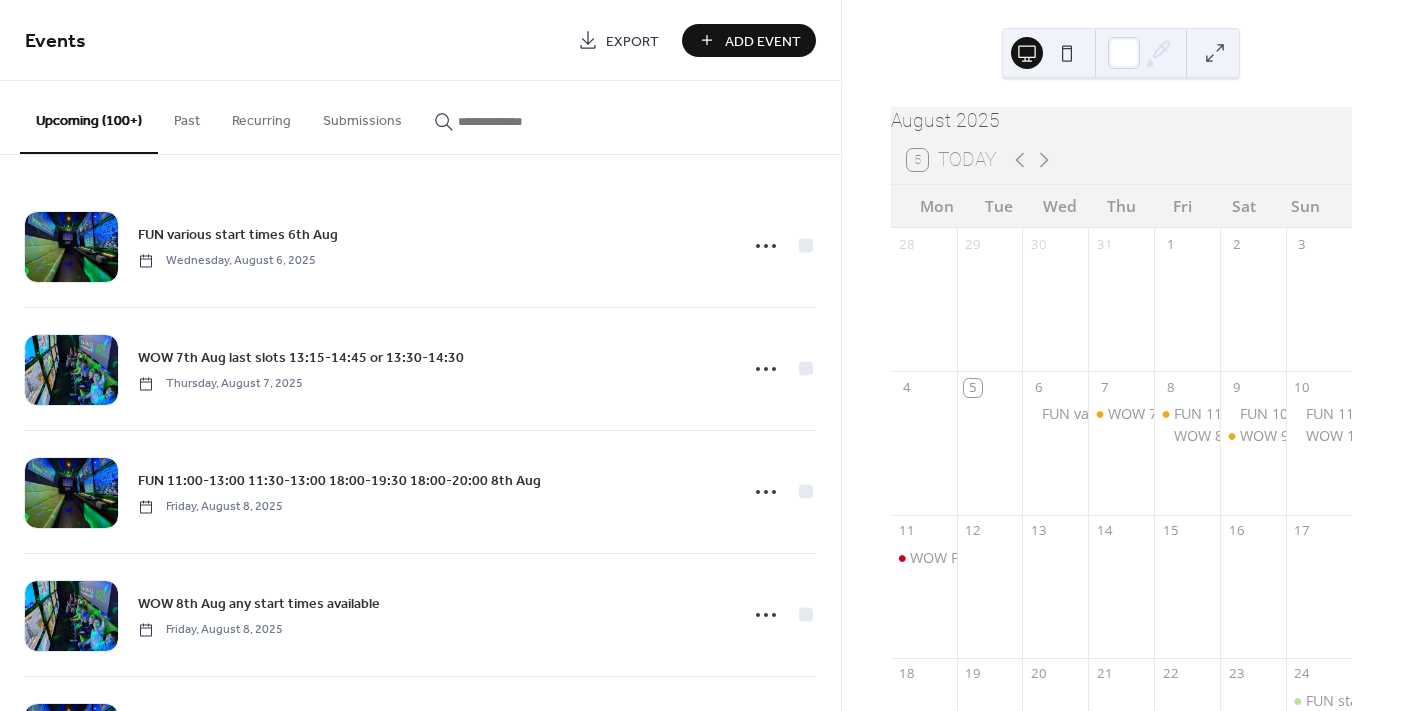click at bounding box center [518, 121] 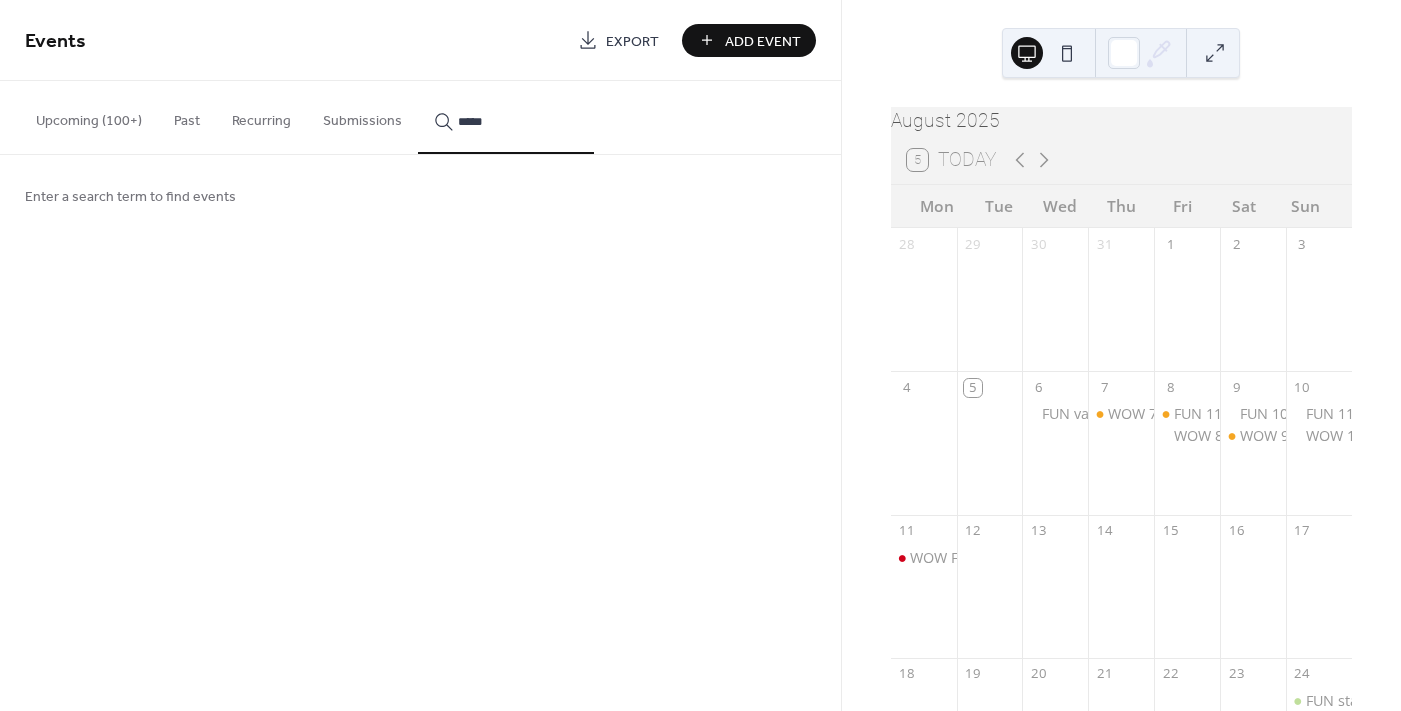 click on "****" at bounding box center (506, 117) 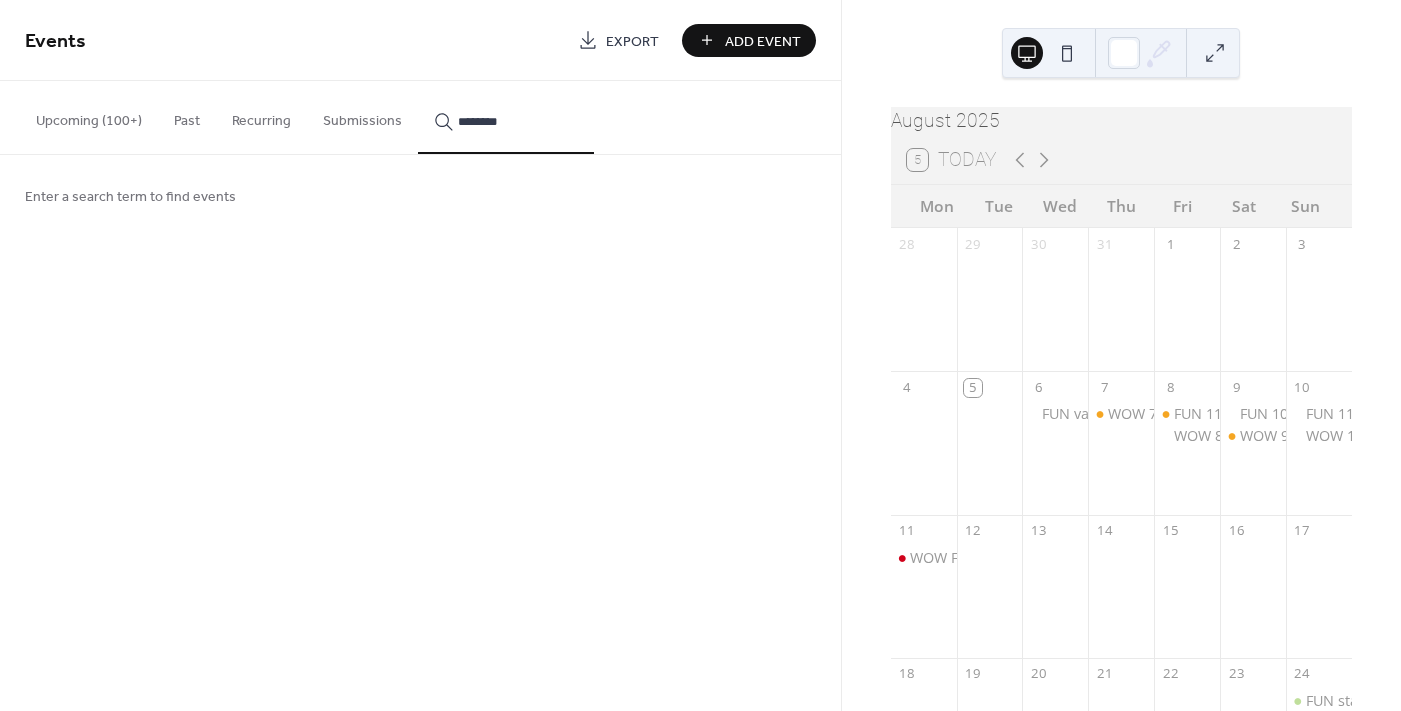 type on "********" 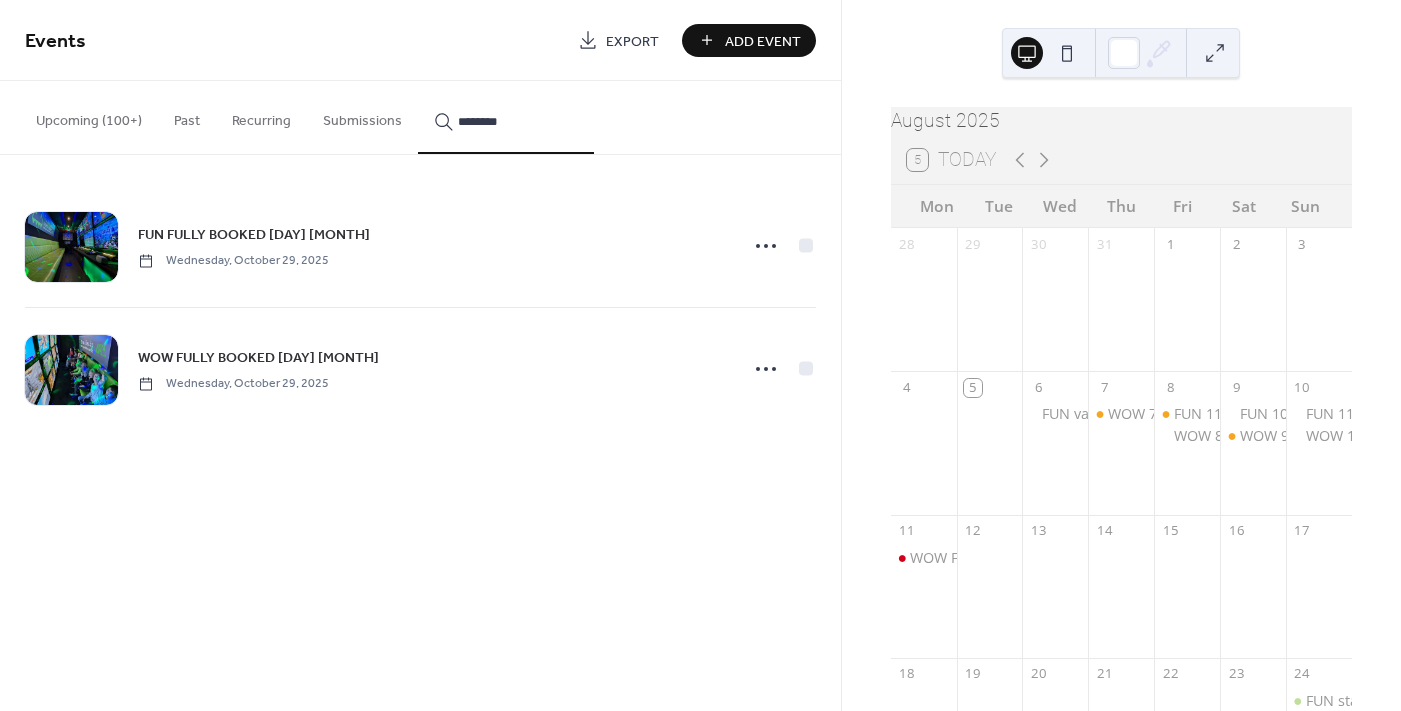 click 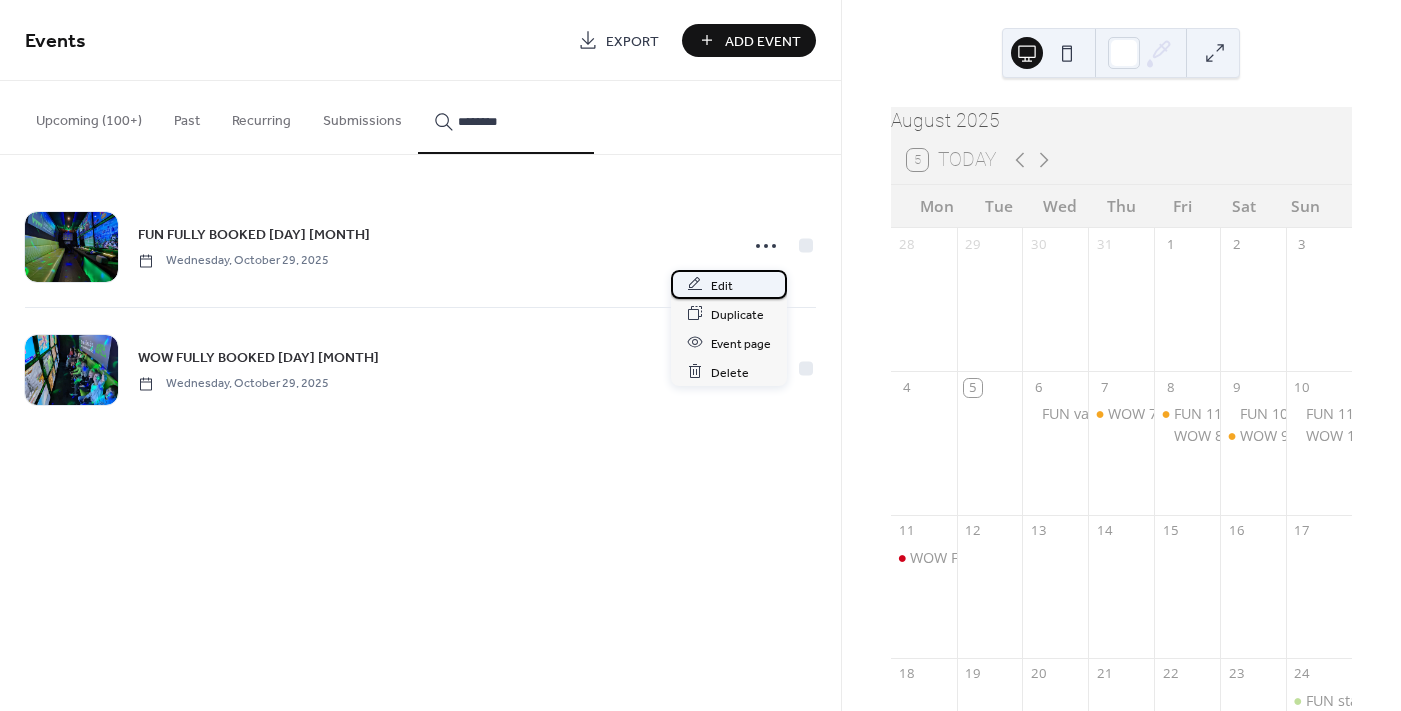 click on "Edit" at bounding box center [722, 285] 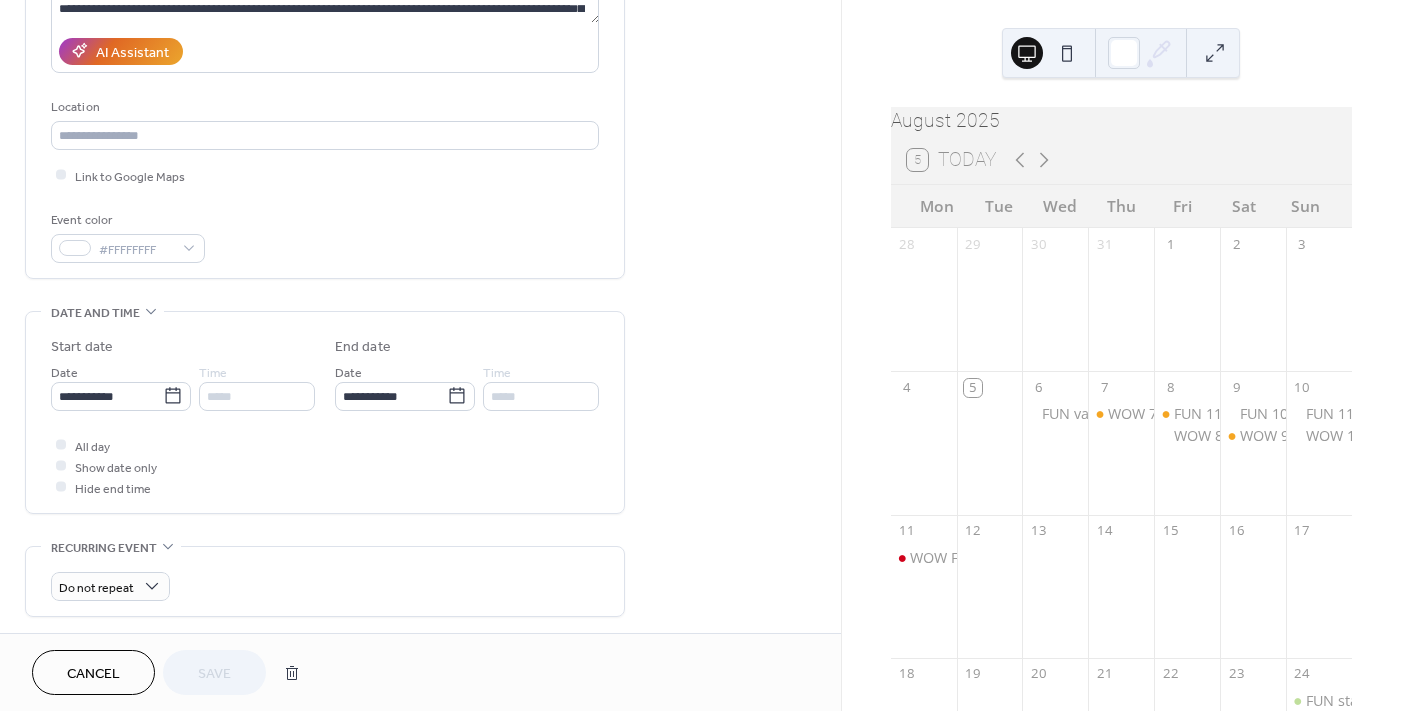 scroll, scrollTop: 399, scrollLeft: 0, axis: vertical 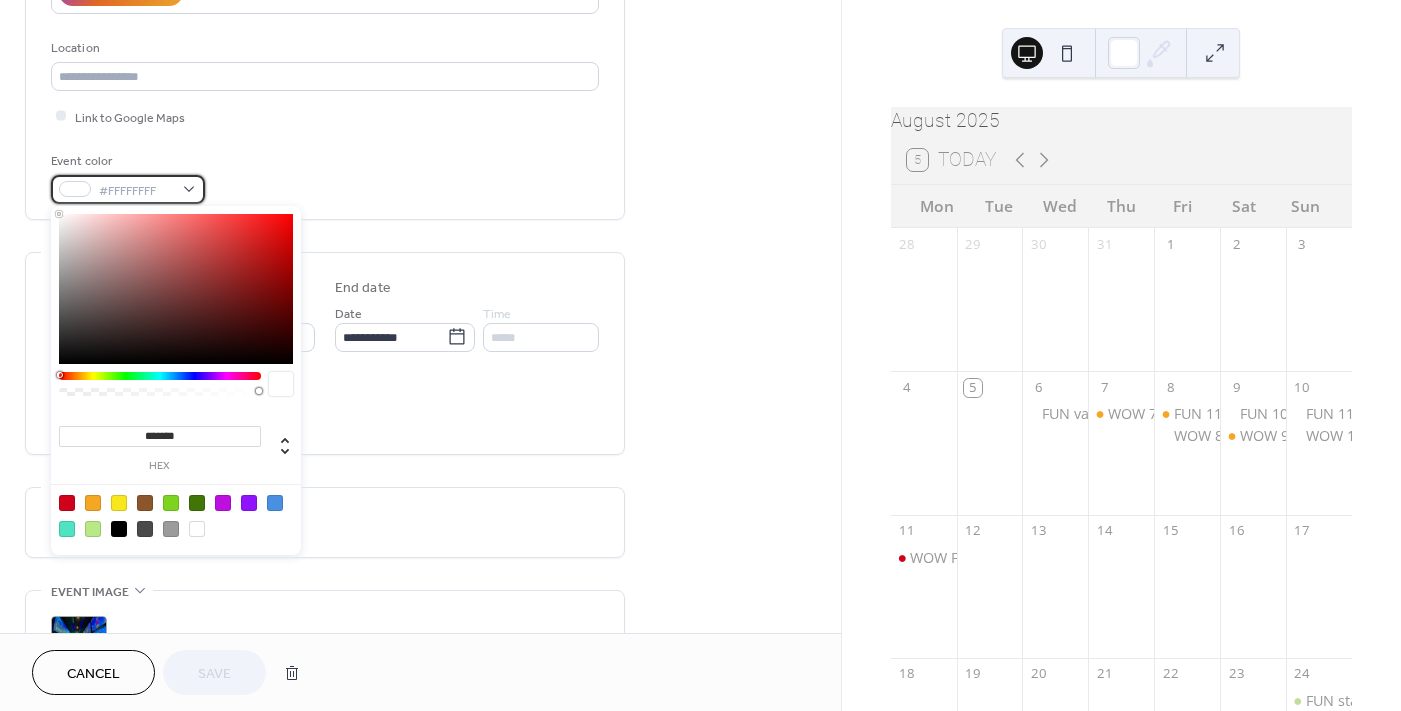 click on "#FFFFFFFF" at bounding box center (136, 190) 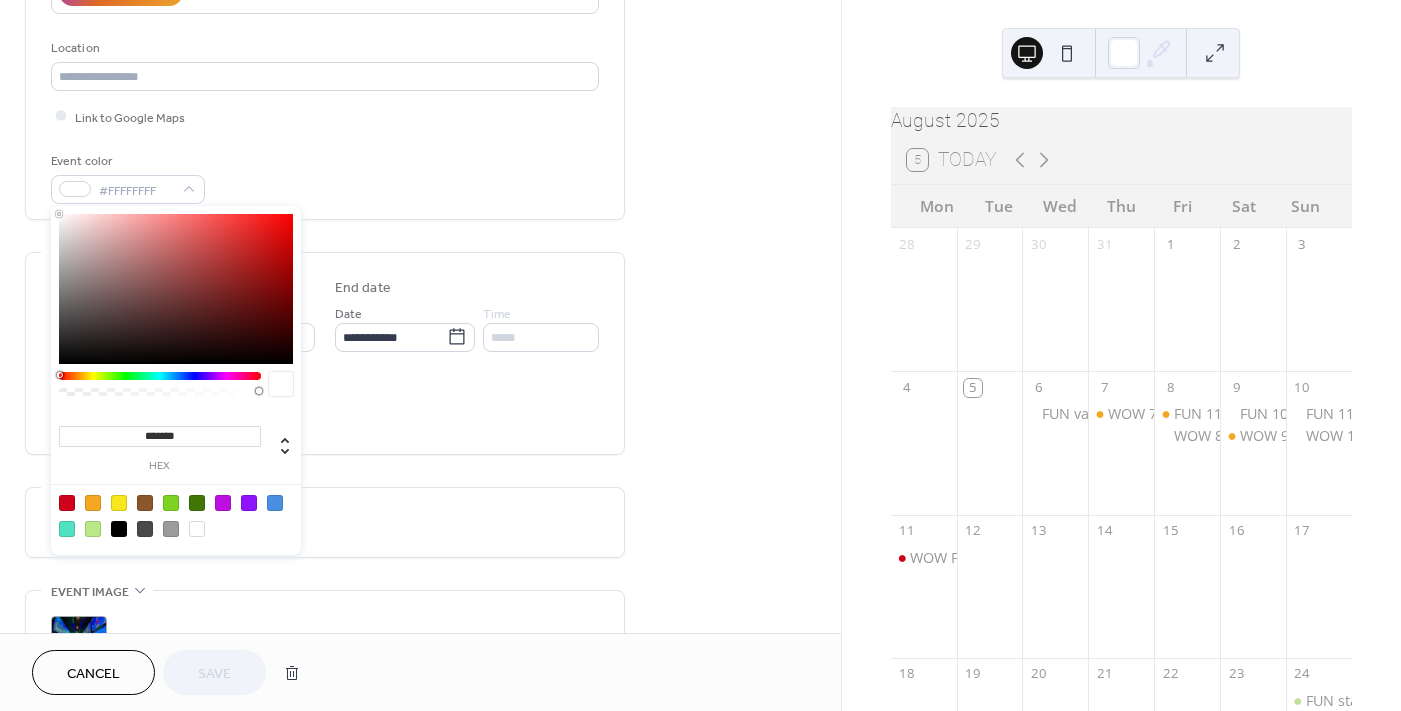 click at bounding box center [67, 503] 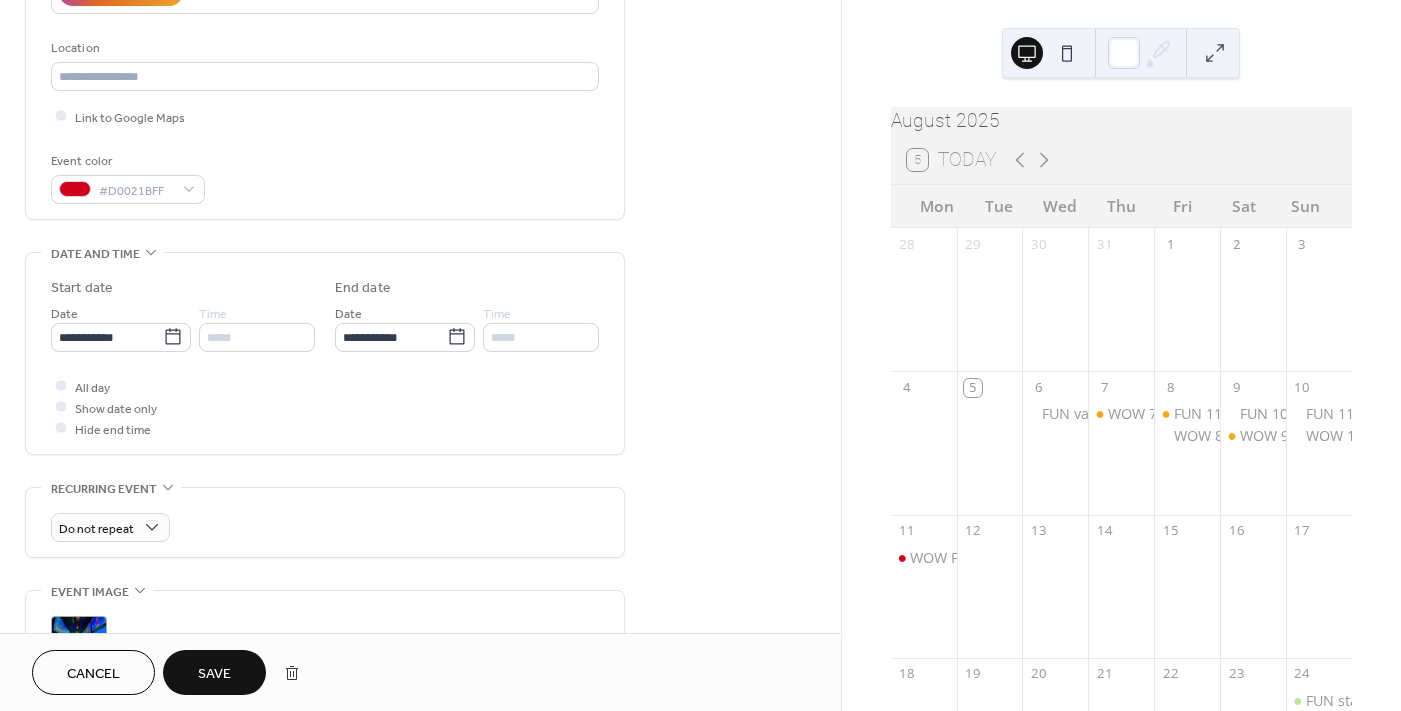 click on "Save" at bounding box center (214, 674) 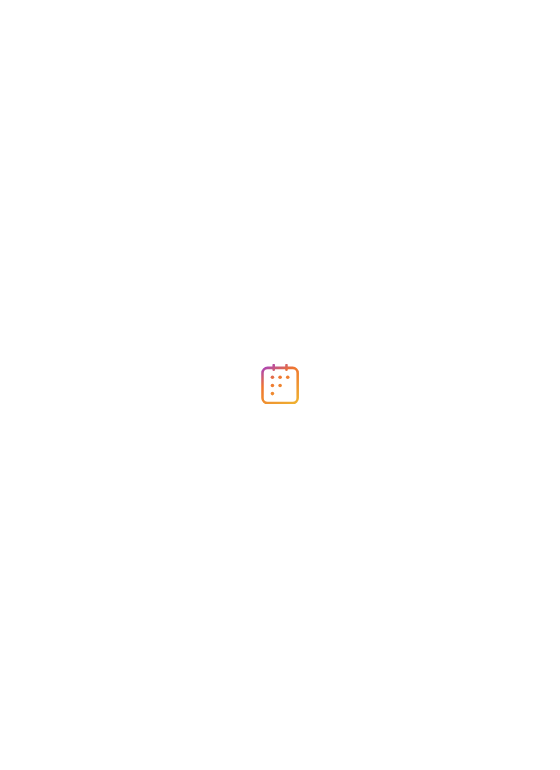 scroll, scrollTop: 0, scrollLeft: 0, axis: both 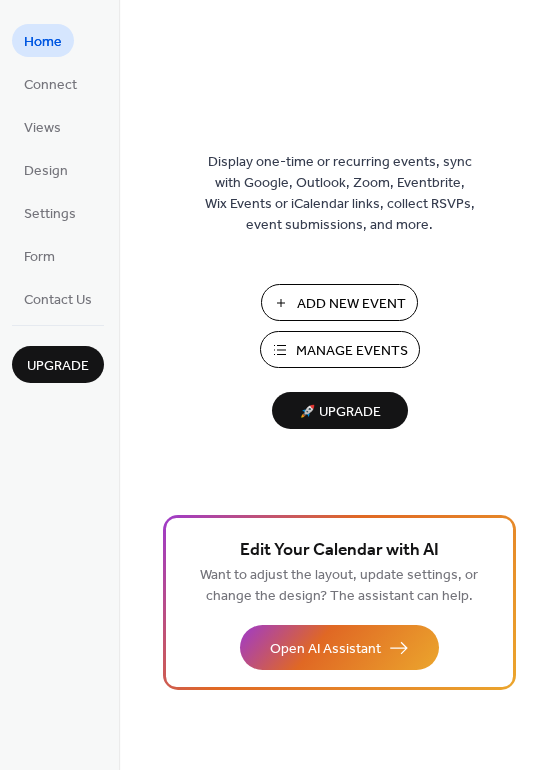 click on "Manage Events" at bounding box center [352, 351] 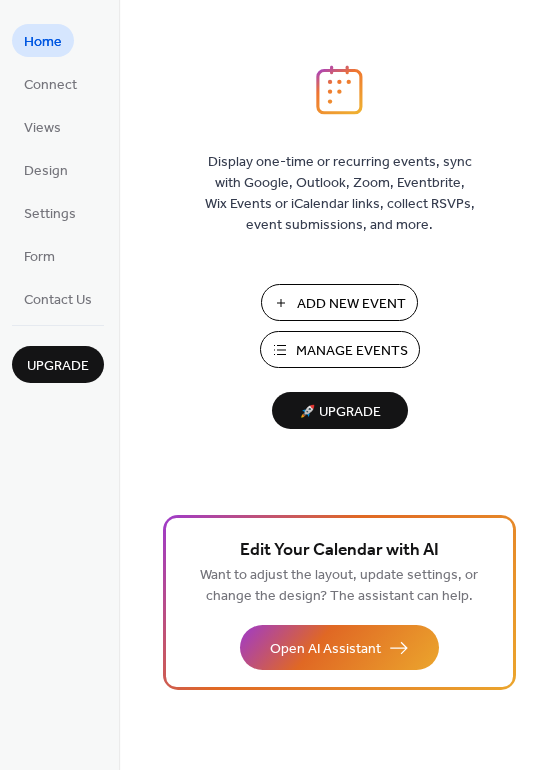 click on "Manage Events" at bounding box center [352, 351] 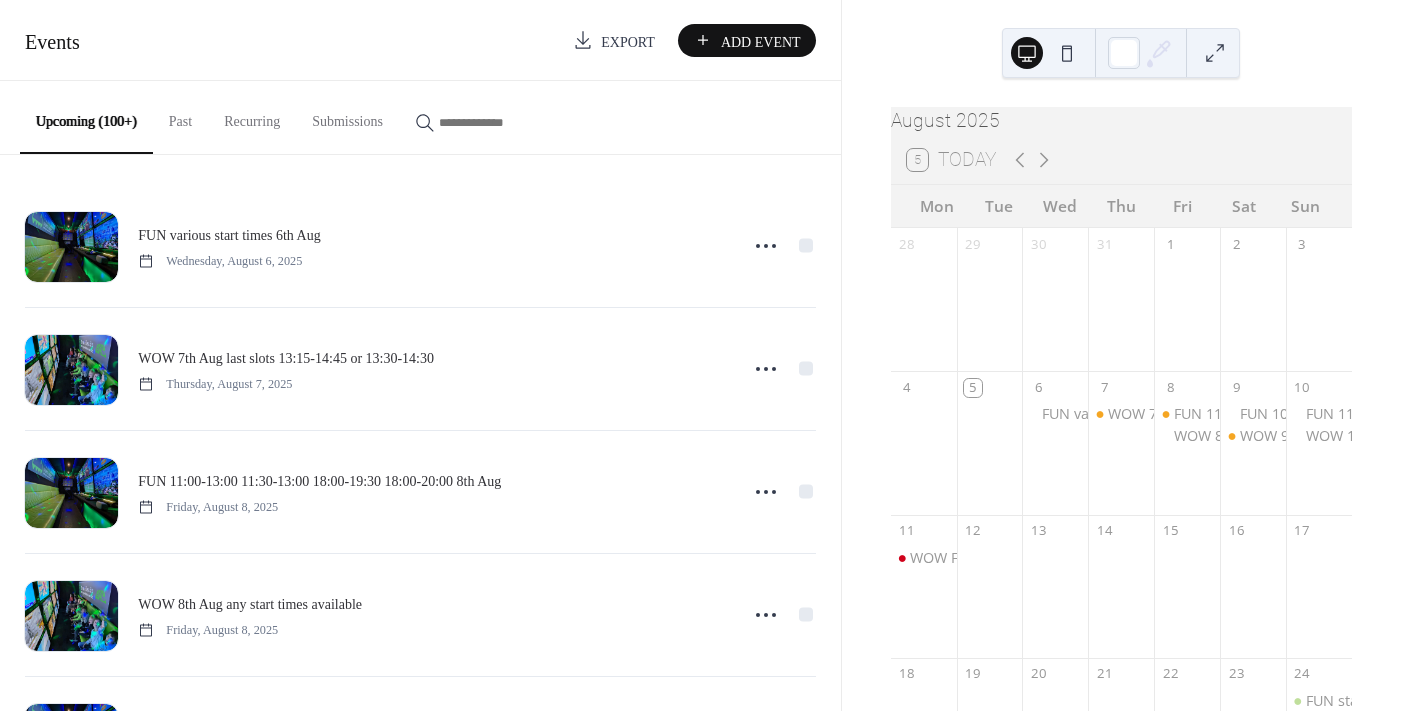 scroll, scrollTop: 0, scrollLeft: 0, axis: both 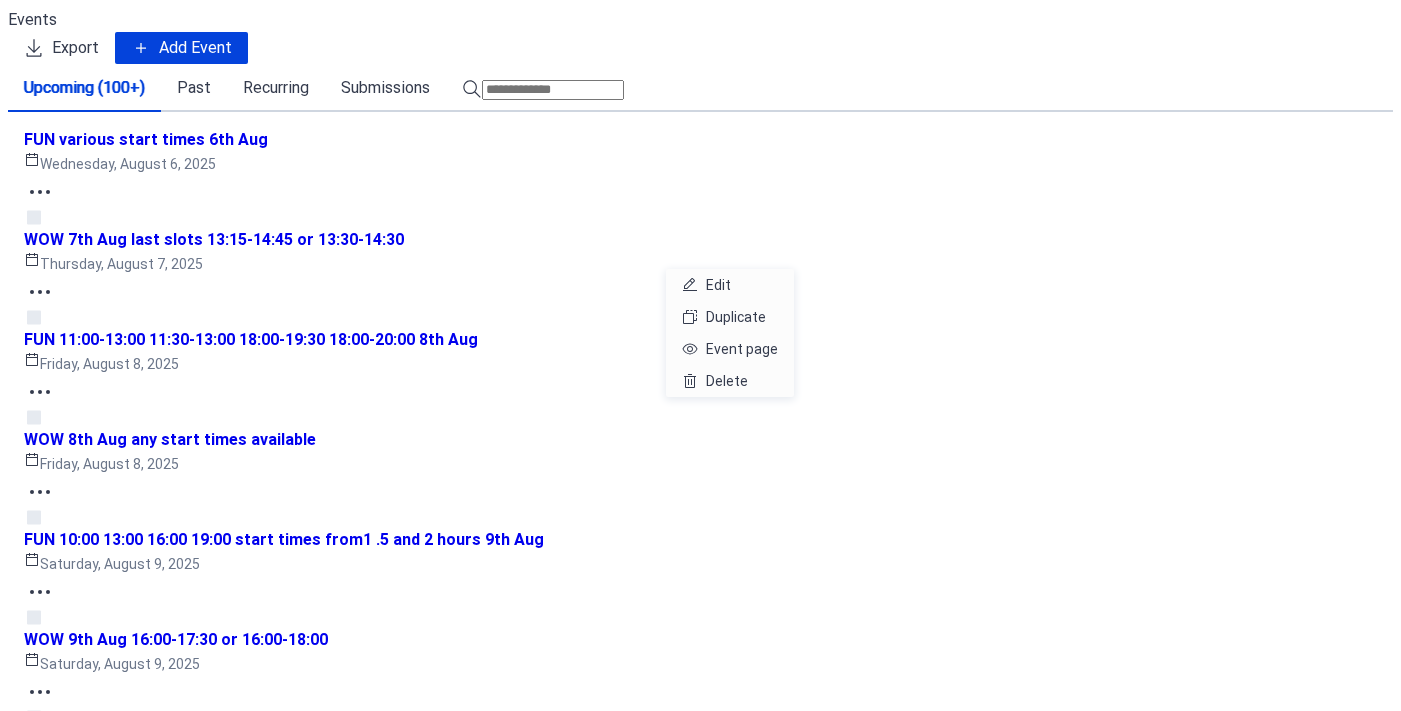 click 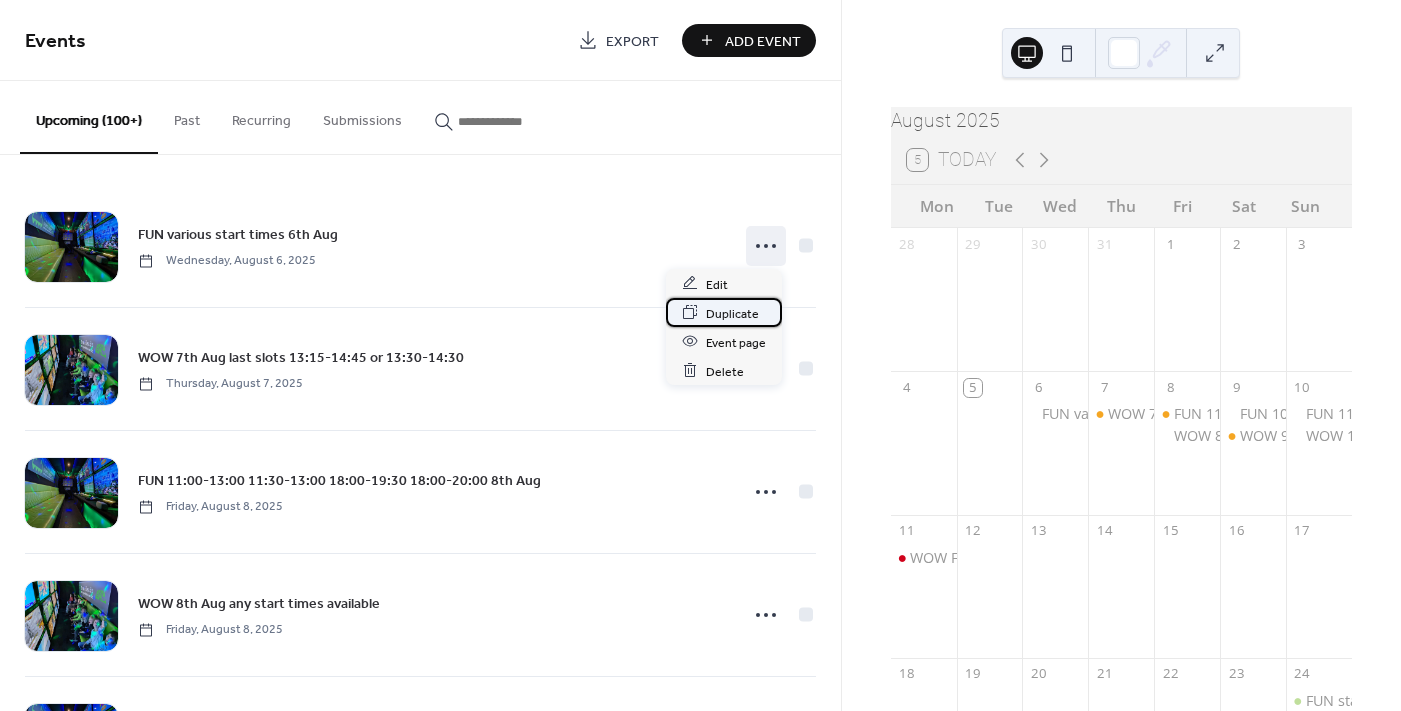 click on "Duplicate" at bounding box center (732, 313) 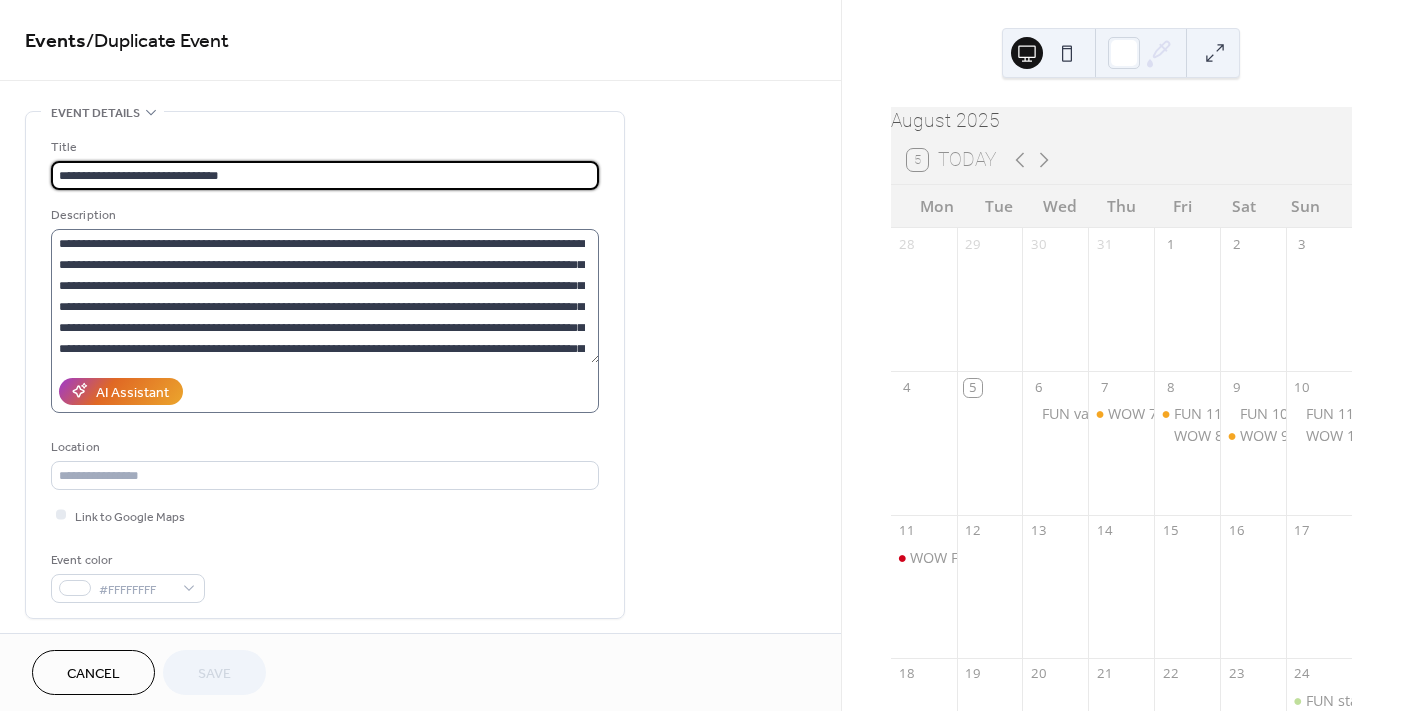scroll, scrollTop: 41, scrollLeft: 0, axis: vertical 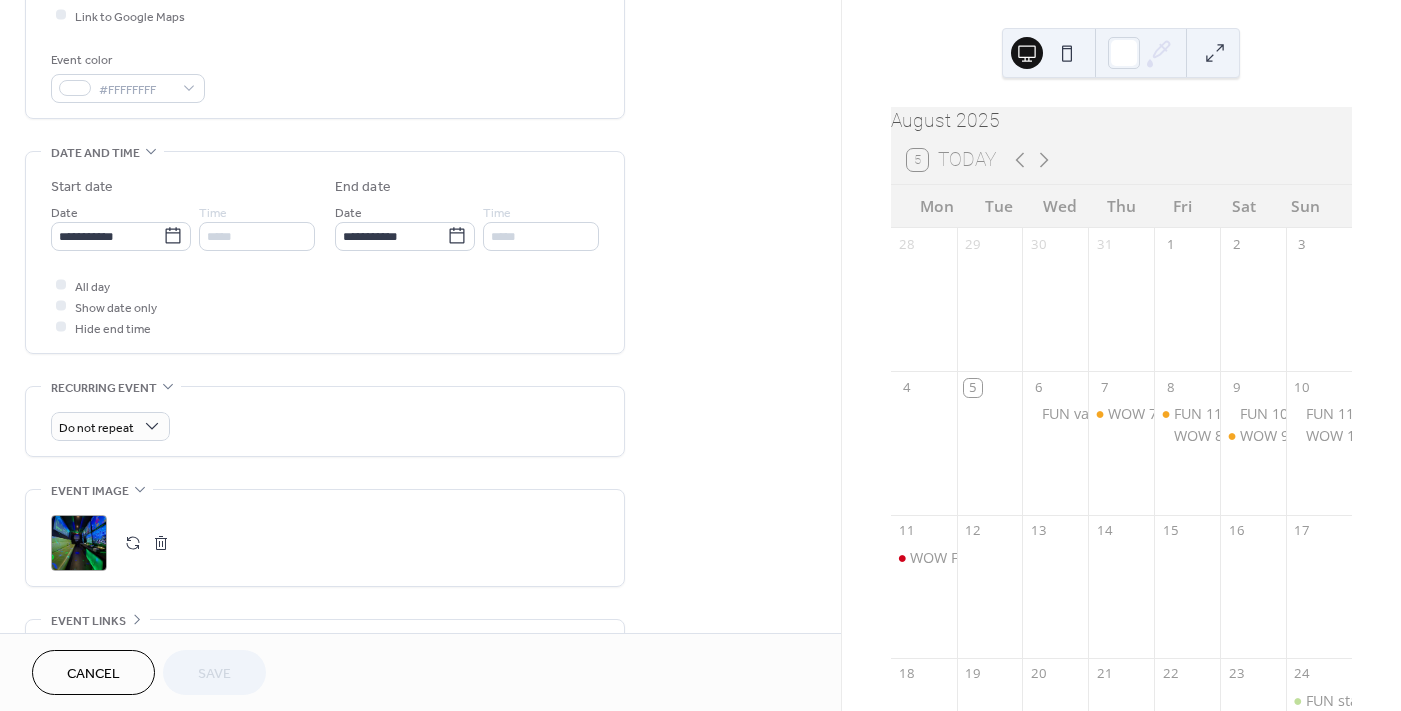 click on "Cancel" at bounding box center (93, 674) 